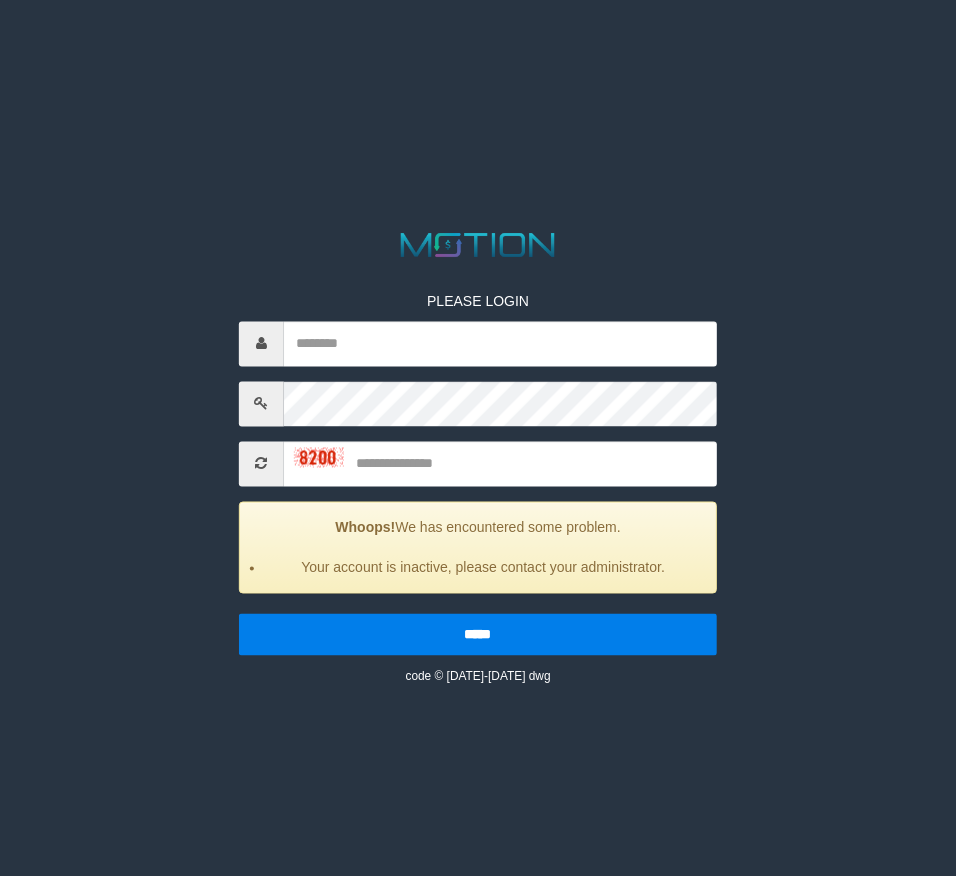 scroll, scrollTop: 0, scrollLeft: 0, axis: both 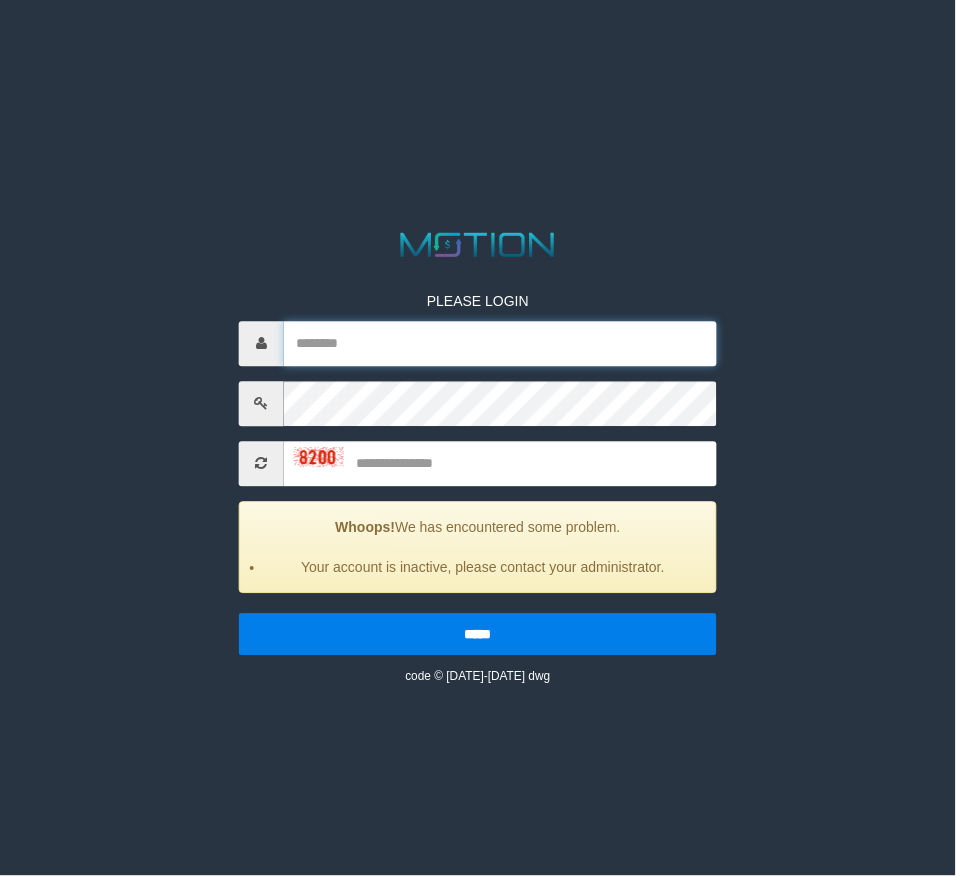 type on "**********" 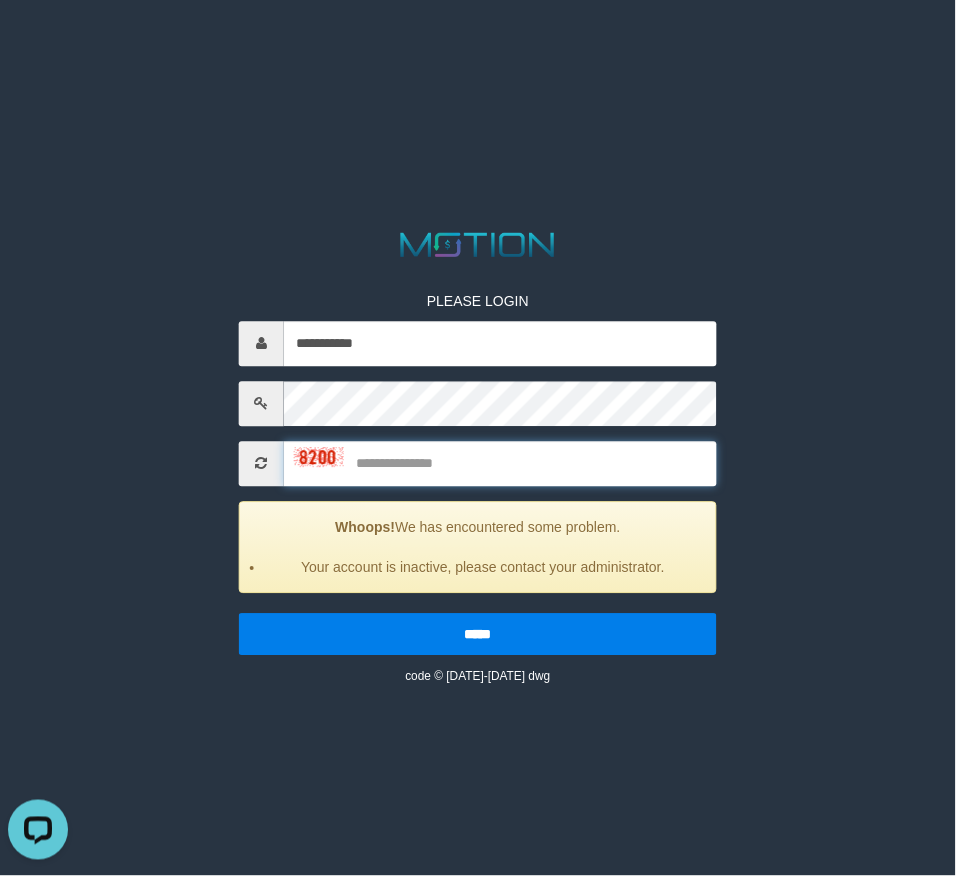 click at bounding box center (500, 463) 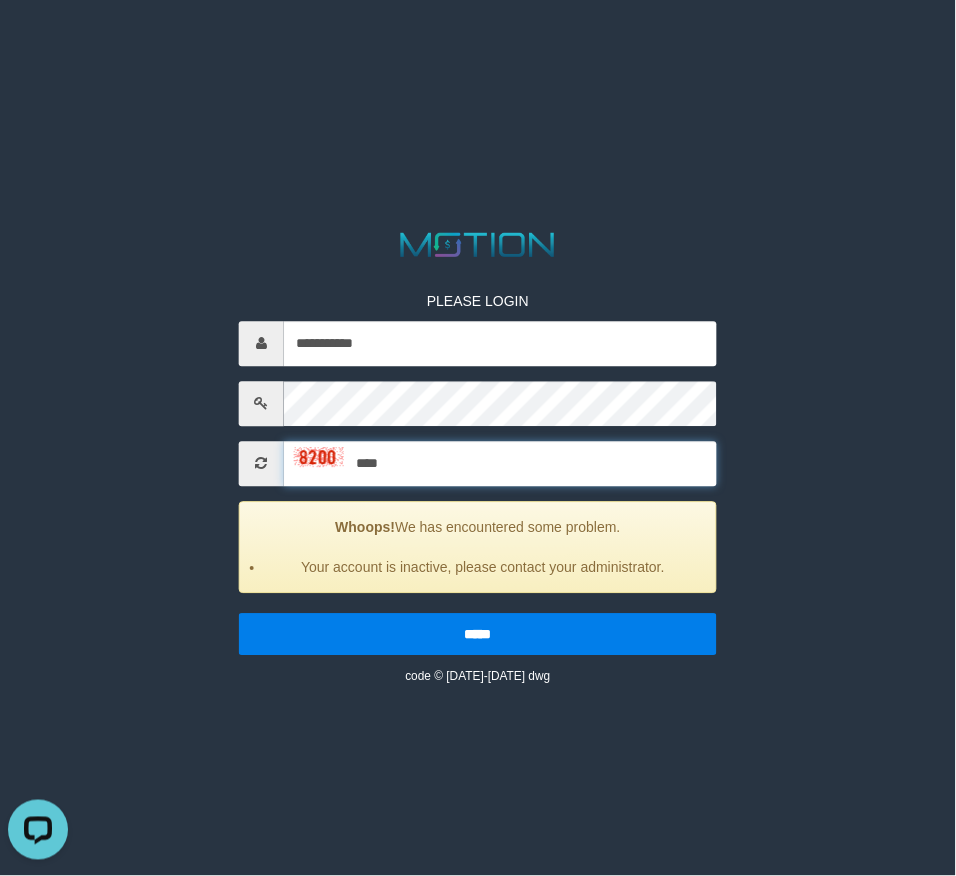 type on "****" 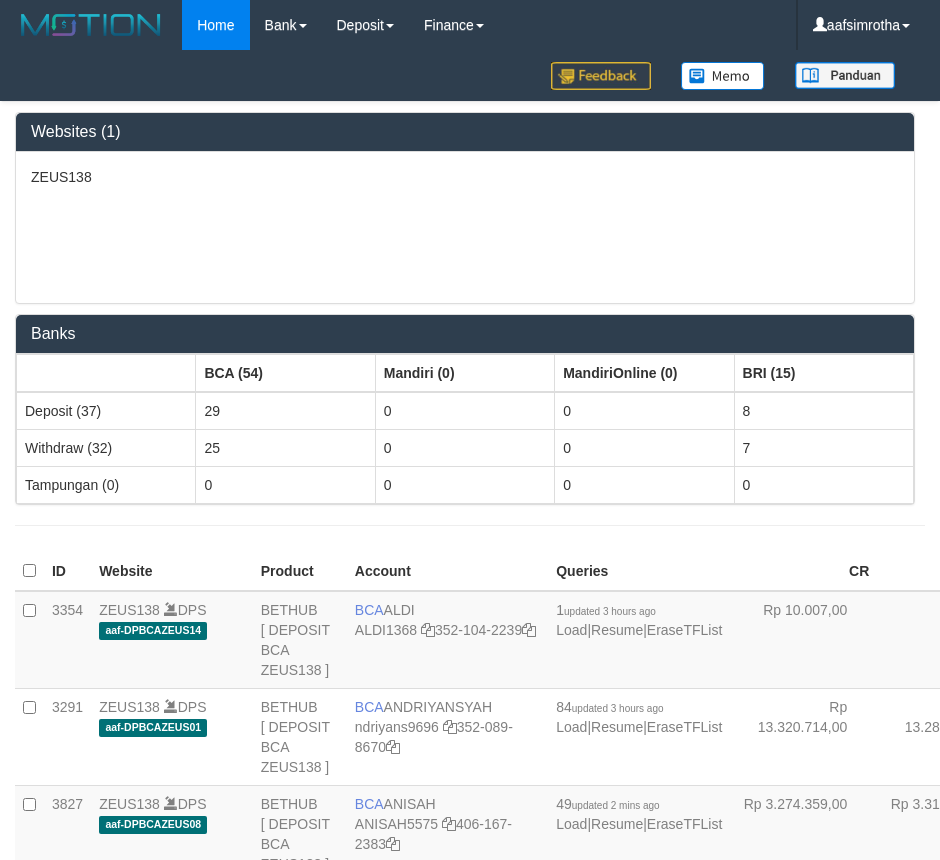 scroll, scrollTop: 0, scrollLeft: 0, axis: both 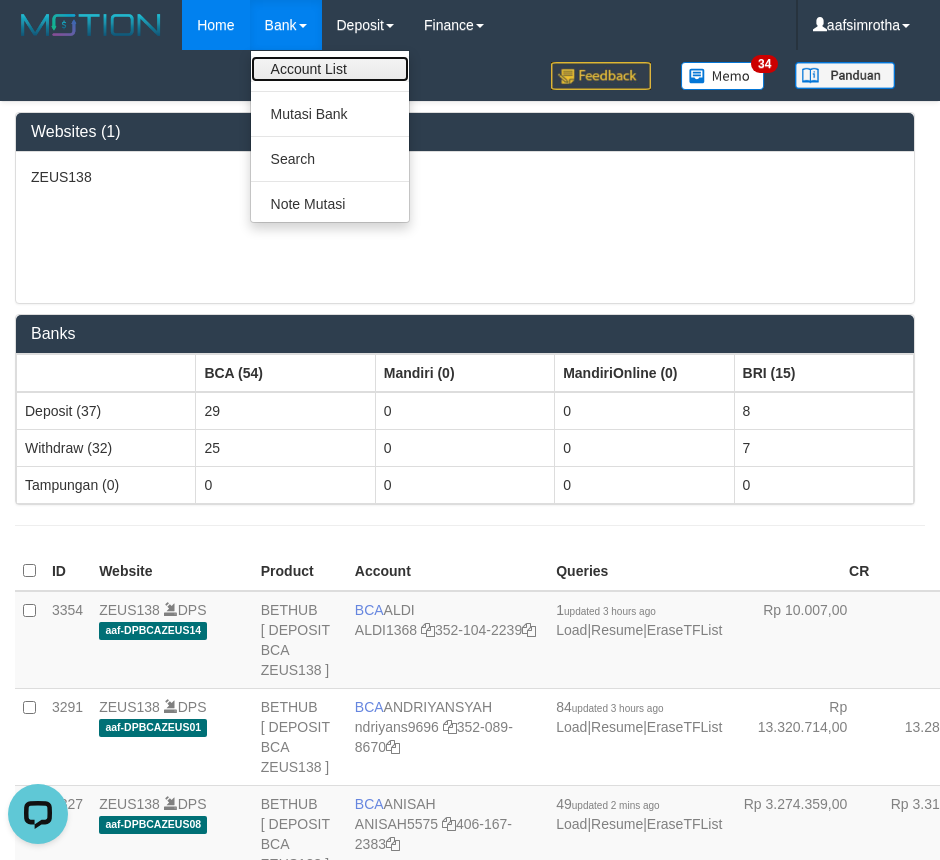click on "Account List" at bounding box center (330, 69) 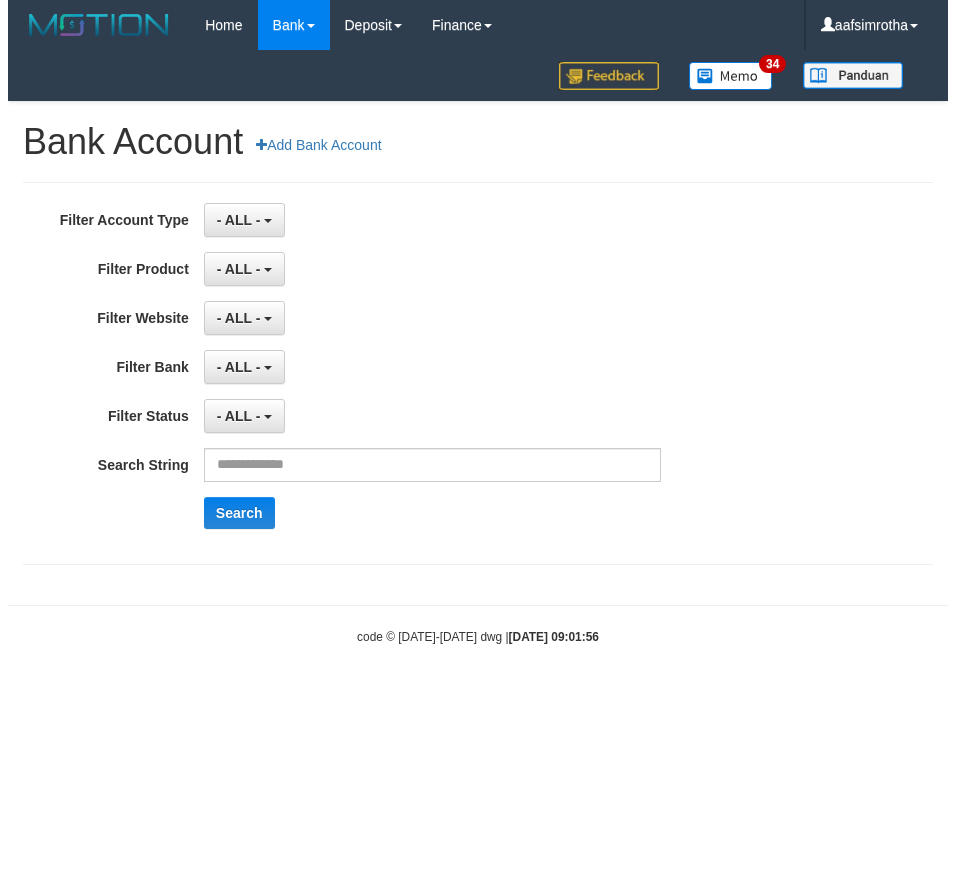 scroll, scrollTop: 0, scrollLeft: 0, axis: both 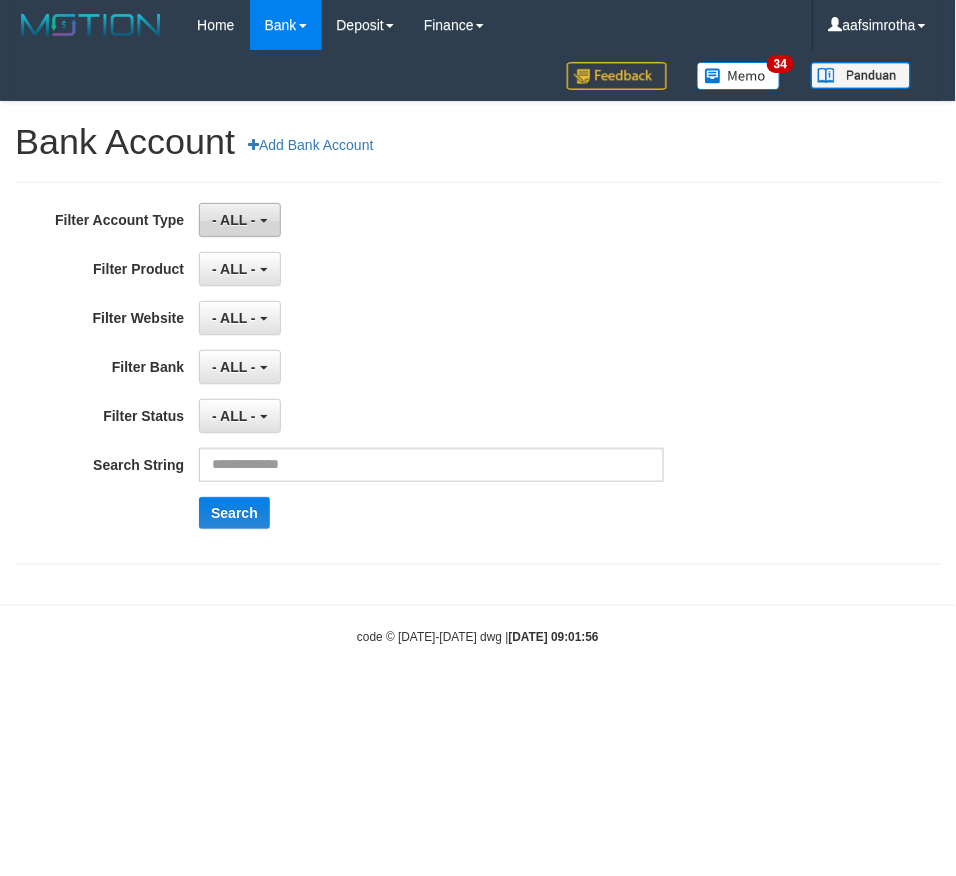 click on "- ALL -" at bounding box center [234, 220] 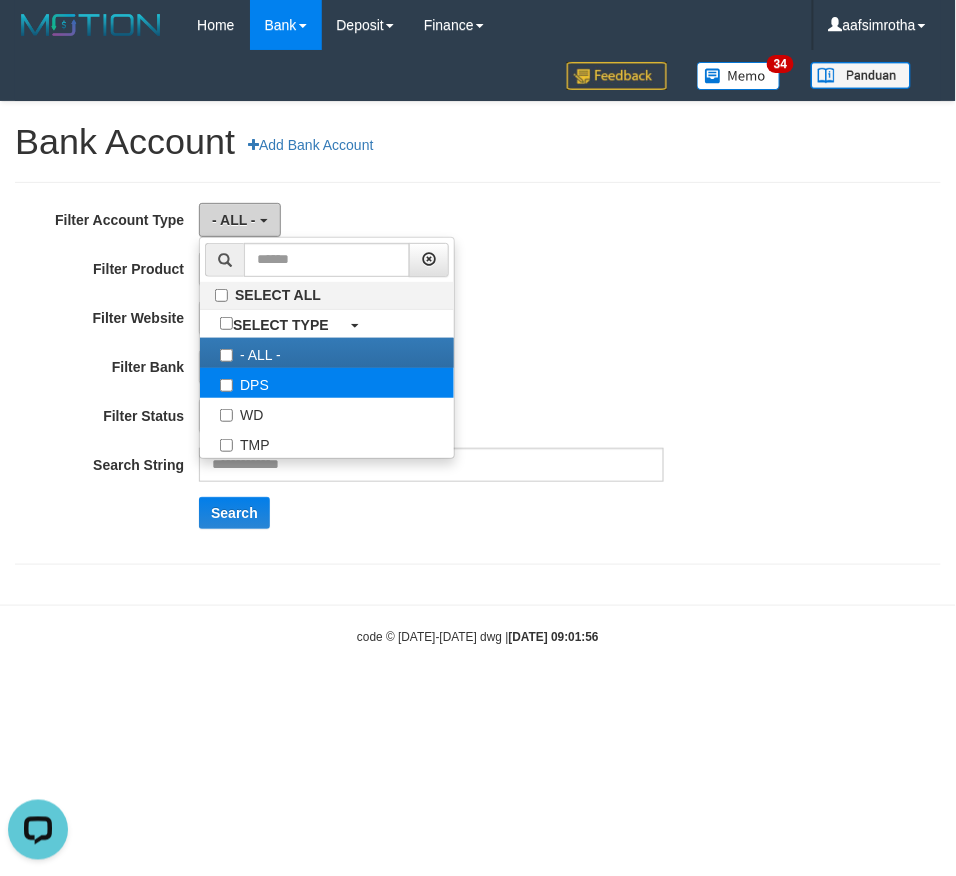 scroll, scrollTop: 0, scrollLeft: 0, axis: both 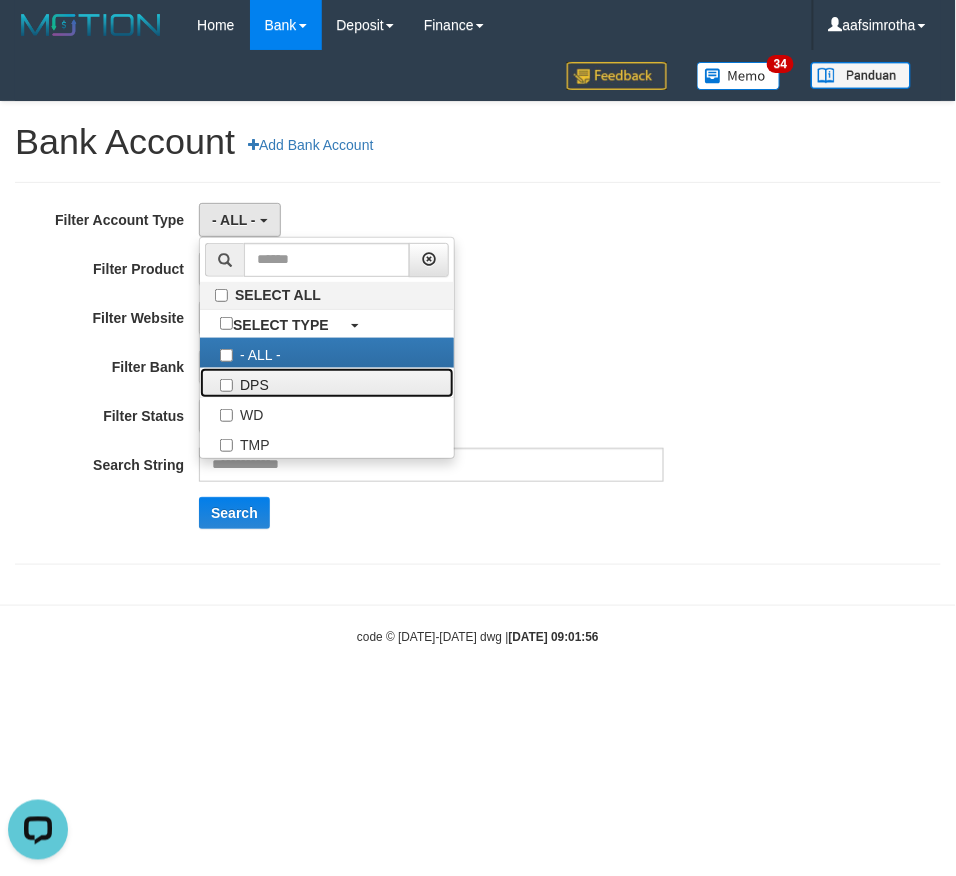 drag, startPoint x: 290, startPoint y: 378, endPoint x: 574, endPoint y: 356, distance: 284.85083 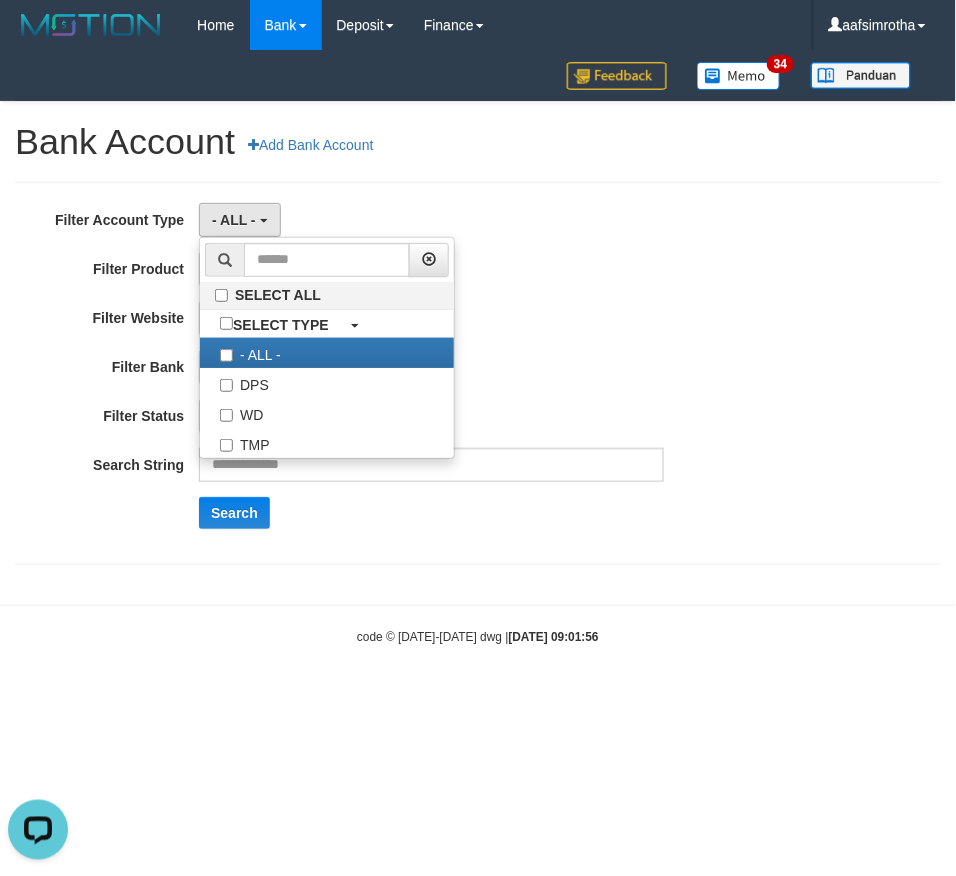 select on "***" 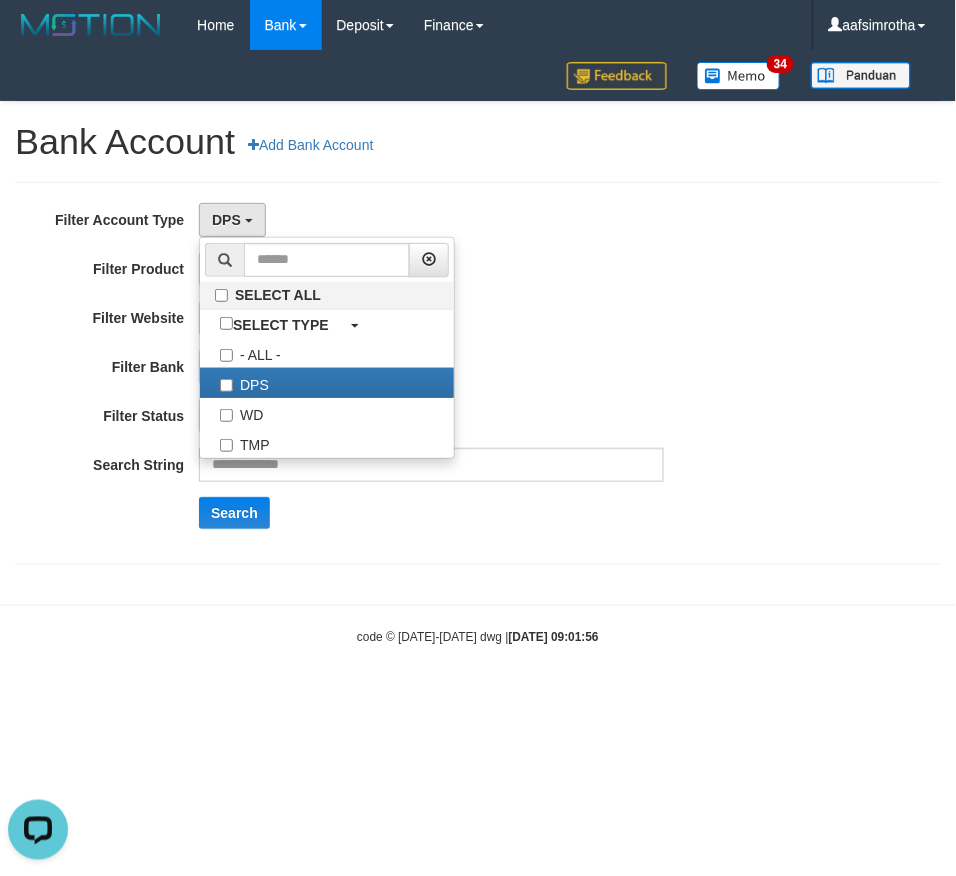 drag, startPoint x: 591, startPoint y: 351, endPoint x: 282, endPoint y: 323, distance: 310.26602 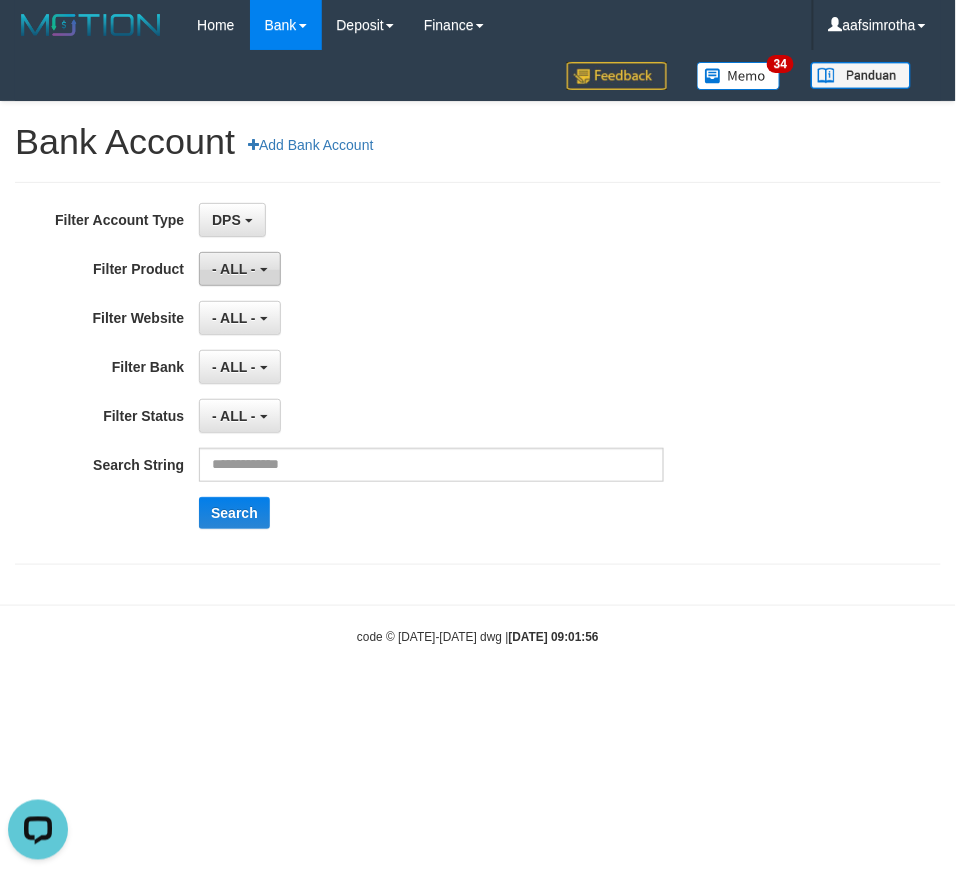 click on "- ALL -" at bounding box center [239, 269] 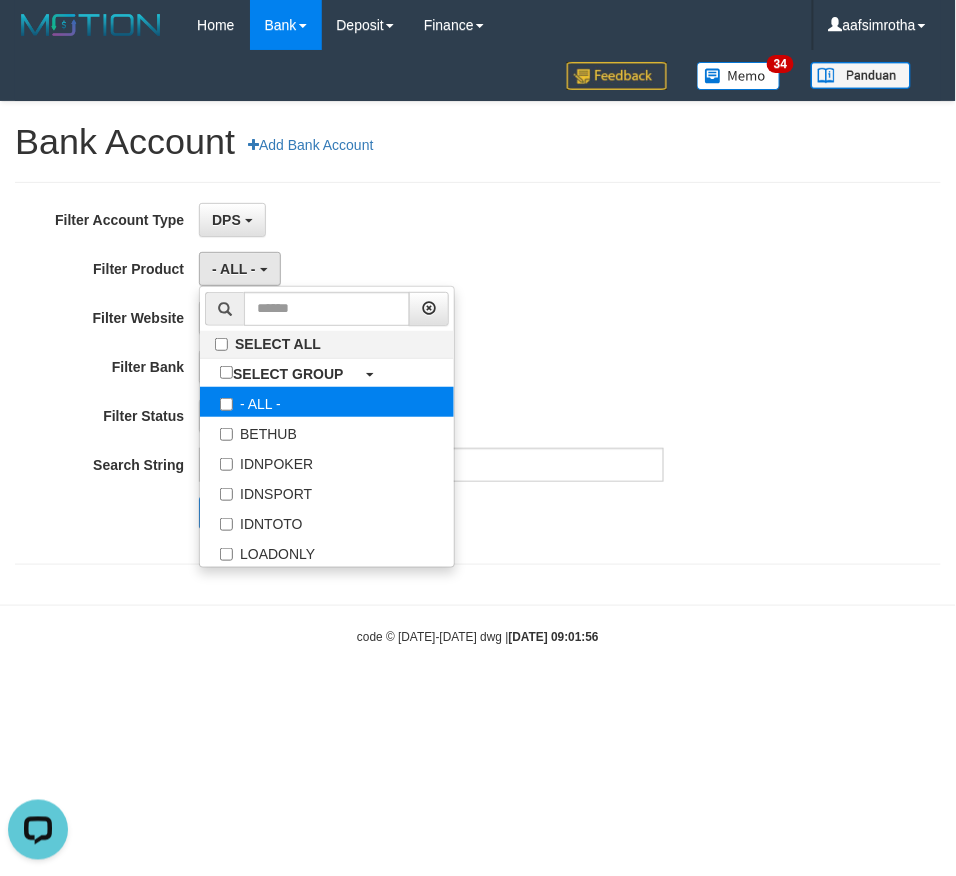 click on "- ALL -" at bounding box center (327, 402) 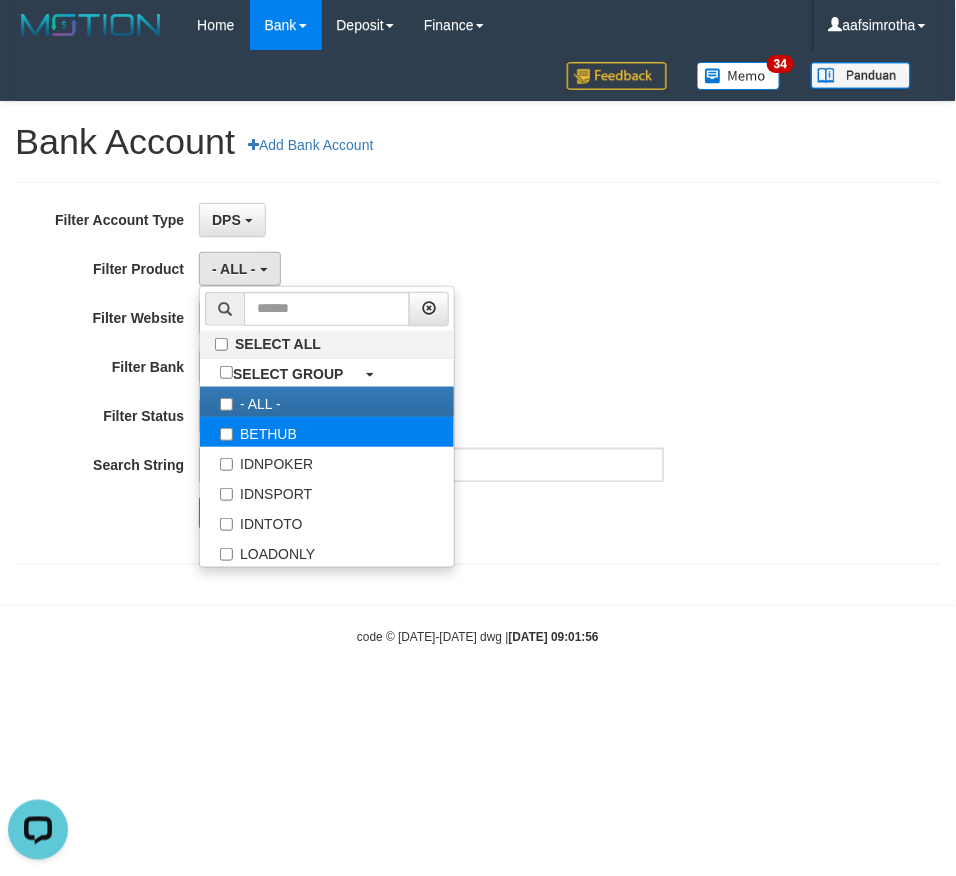 scroll, scrollTop: 17, scrollLeft: 0, axis: vertical 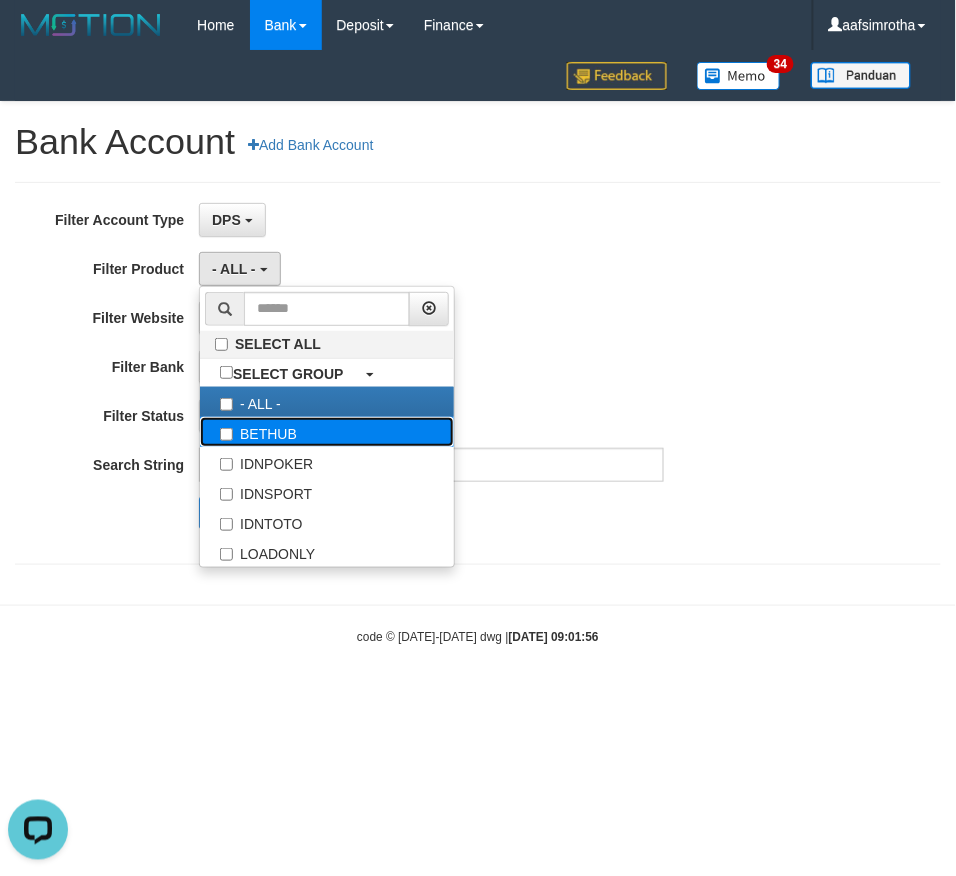 drag, startPoint x: 298, startPoint y: 431, endPoint x: 455, endPoint y: 433, distance: 157.01274 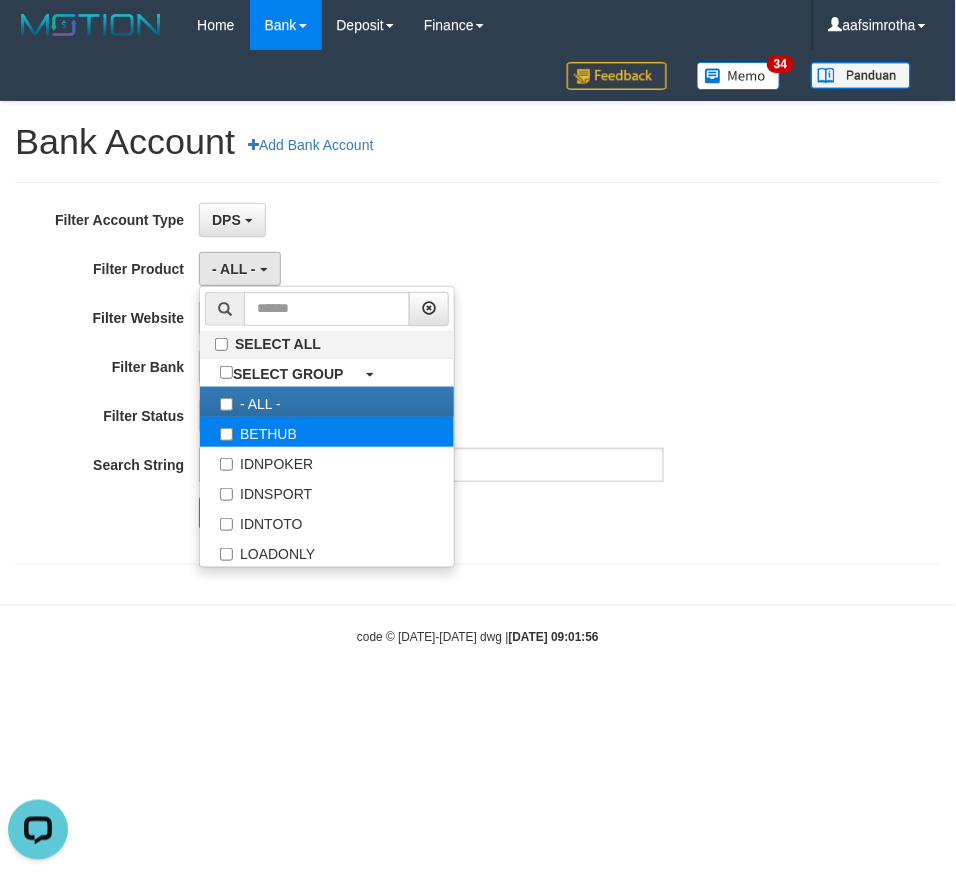select on "*" 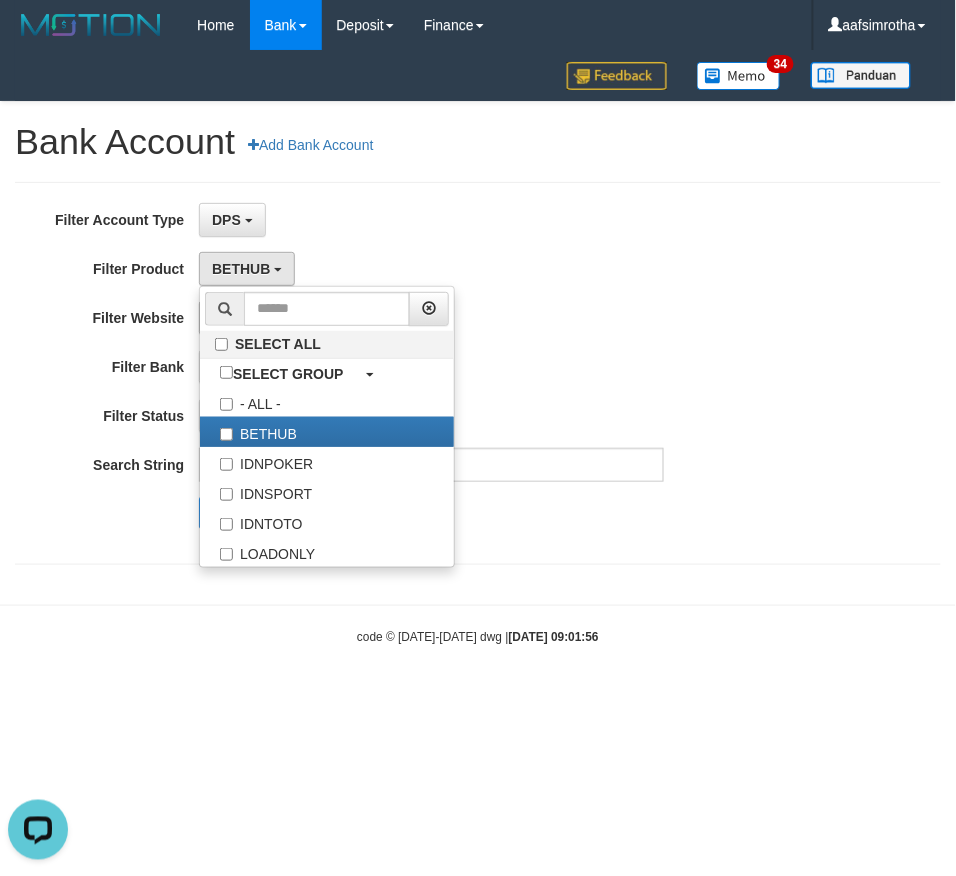 drag, startPoint x: 645, startPoint y: 375, endPoint x: 268, endPoint y: 328, distance: 379.91843 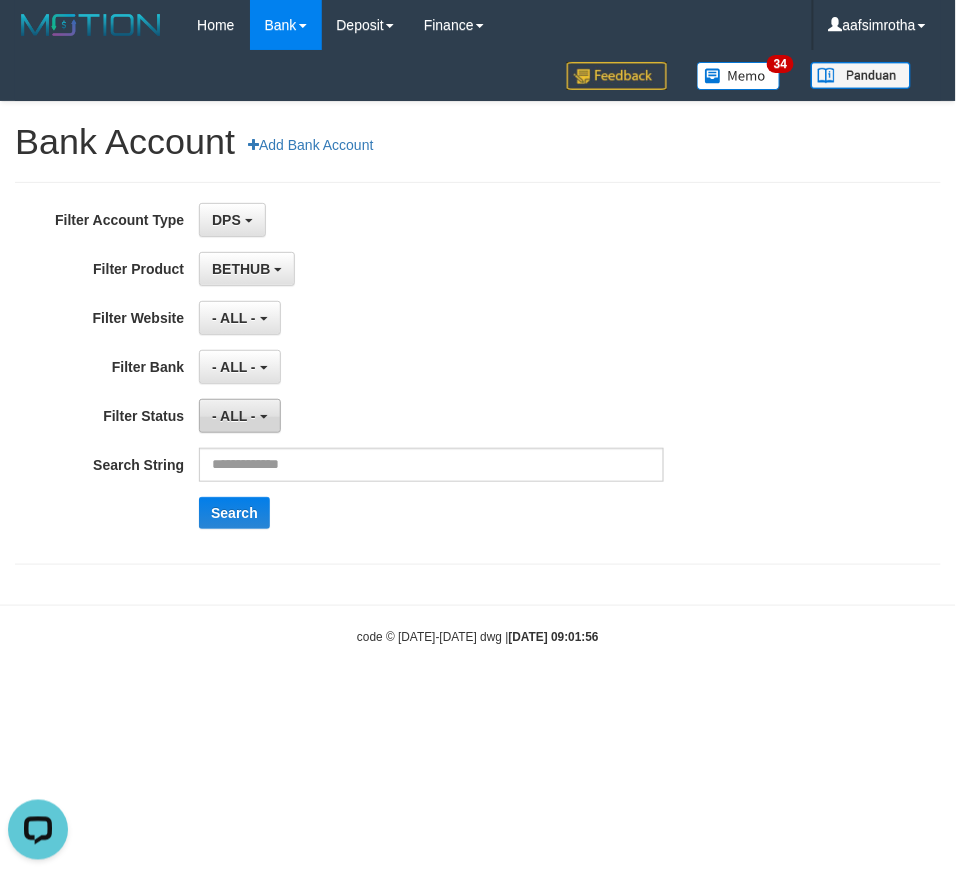 drag, startPoint x: 283, startPoint y: 322, endPoint x: 272, endPoint y: 422, distance: 100.60318 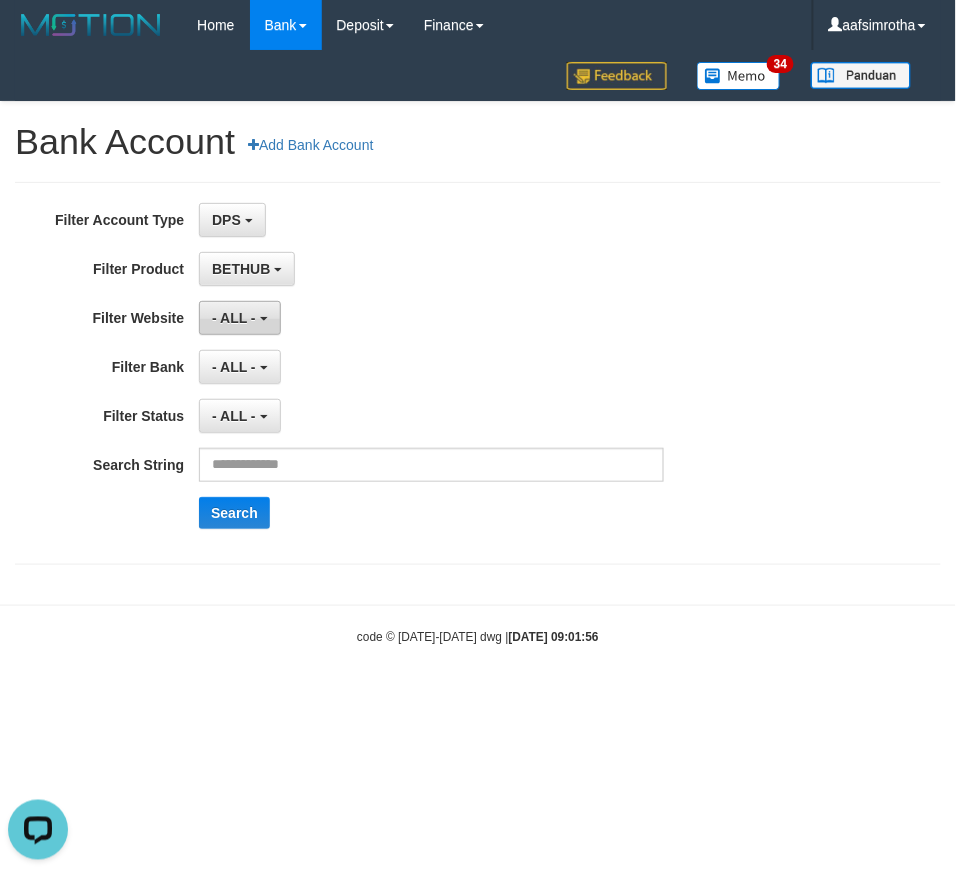 click on "- ALL -" at bounding box center (234, 318) 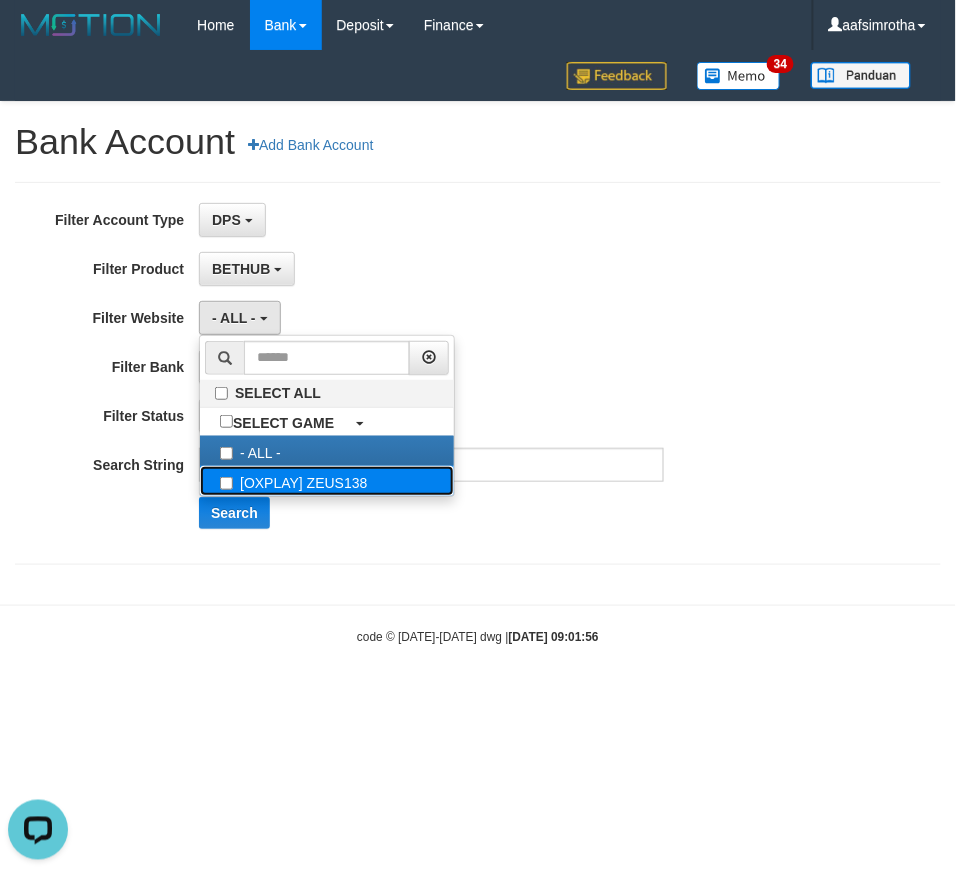 click on "[OXPLAY] ZEUS138" at bounding box center [327, 481] 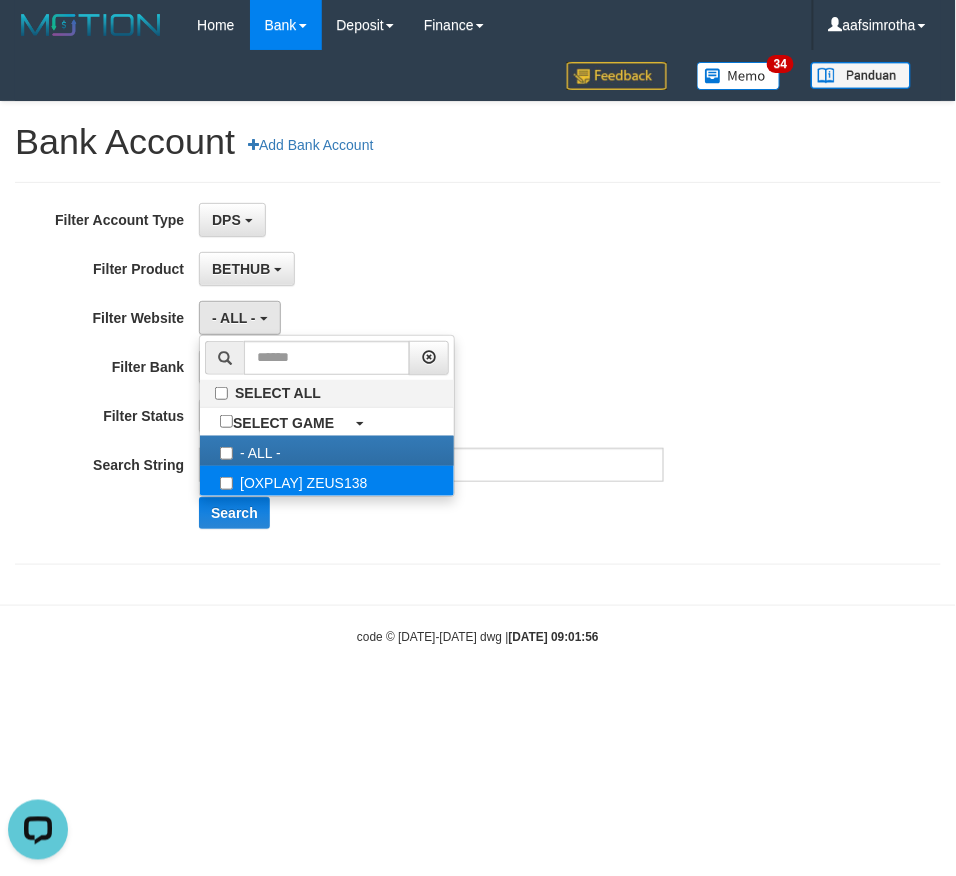 select on "***" 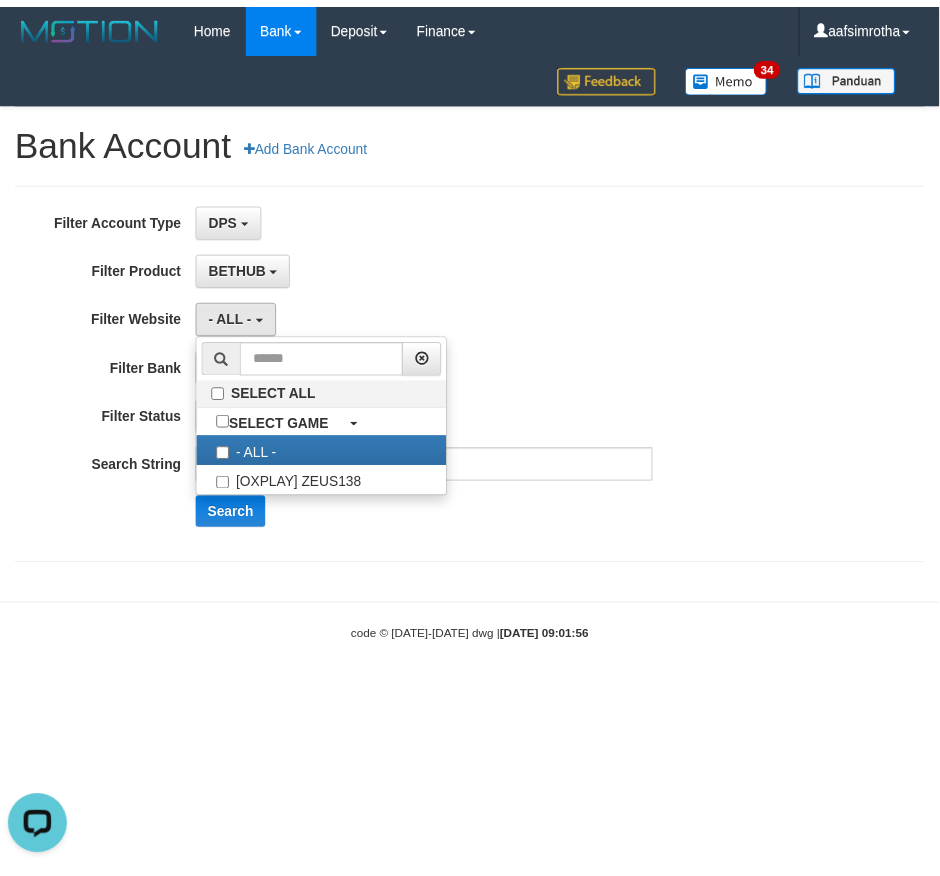 scroll, scrollTop: 17, scrollLeft: 0, axis: vertical 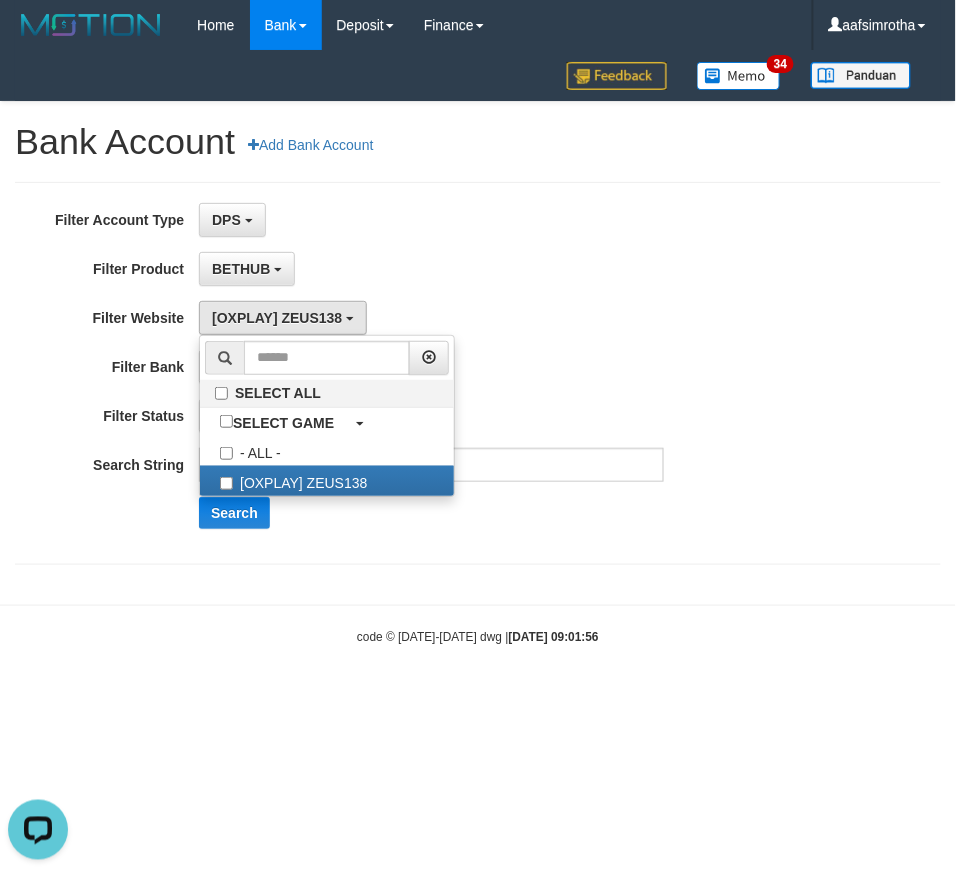 click on "**********" at bounding box center (398, 373) 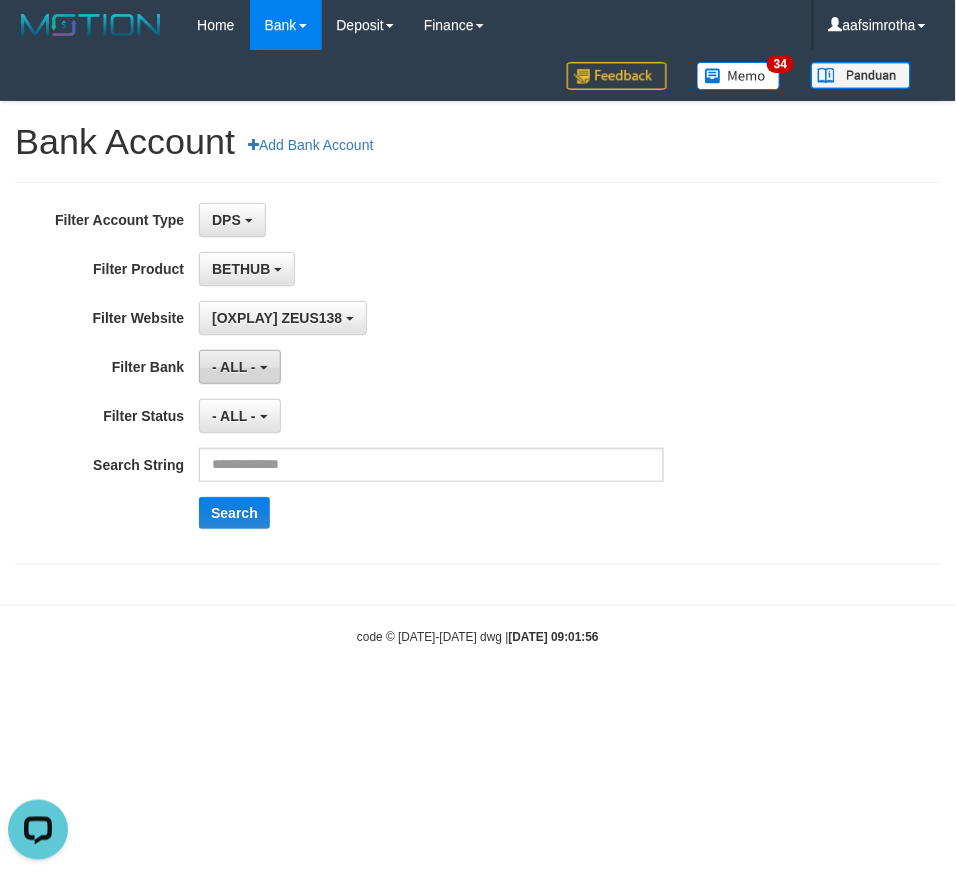 click on "- ALL -" at bounding box center [234, 367] 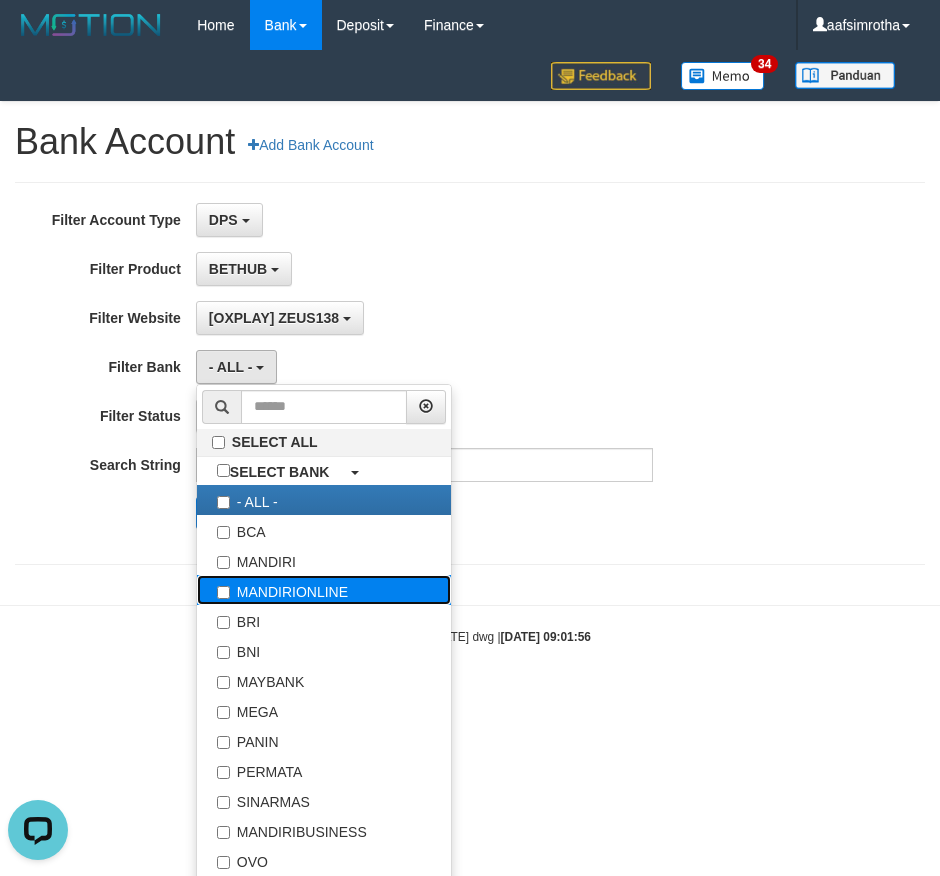 click on "MANDIRIONLINE" at bounding box center (324, 590) 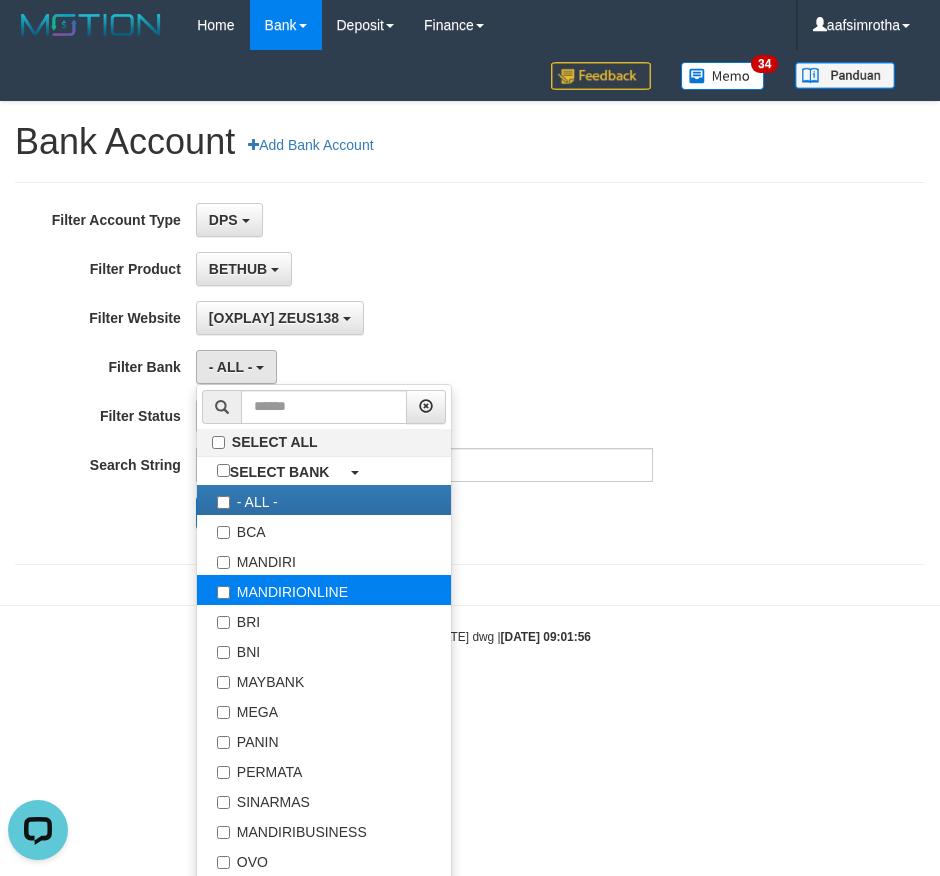 select on "**********" 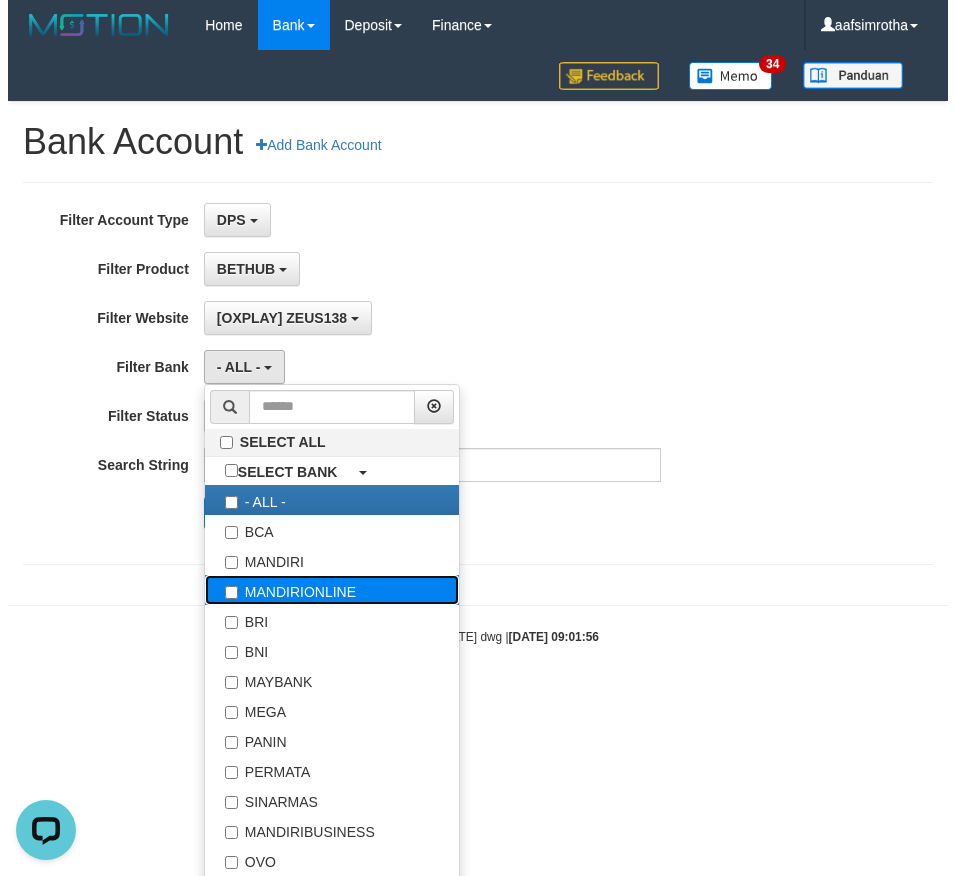 scroll, scrollTop: 17, scrollLeft: 0, axis: vertical 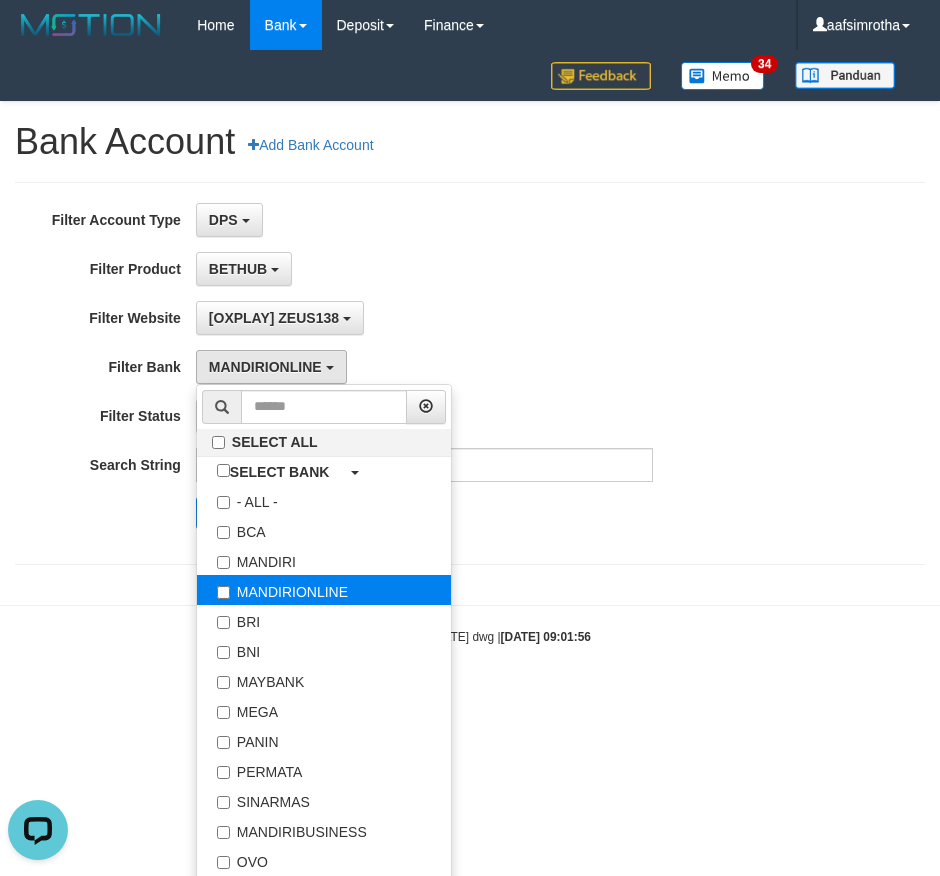 click on "MANDIRIONLINE" at bounding box center [324, 590] 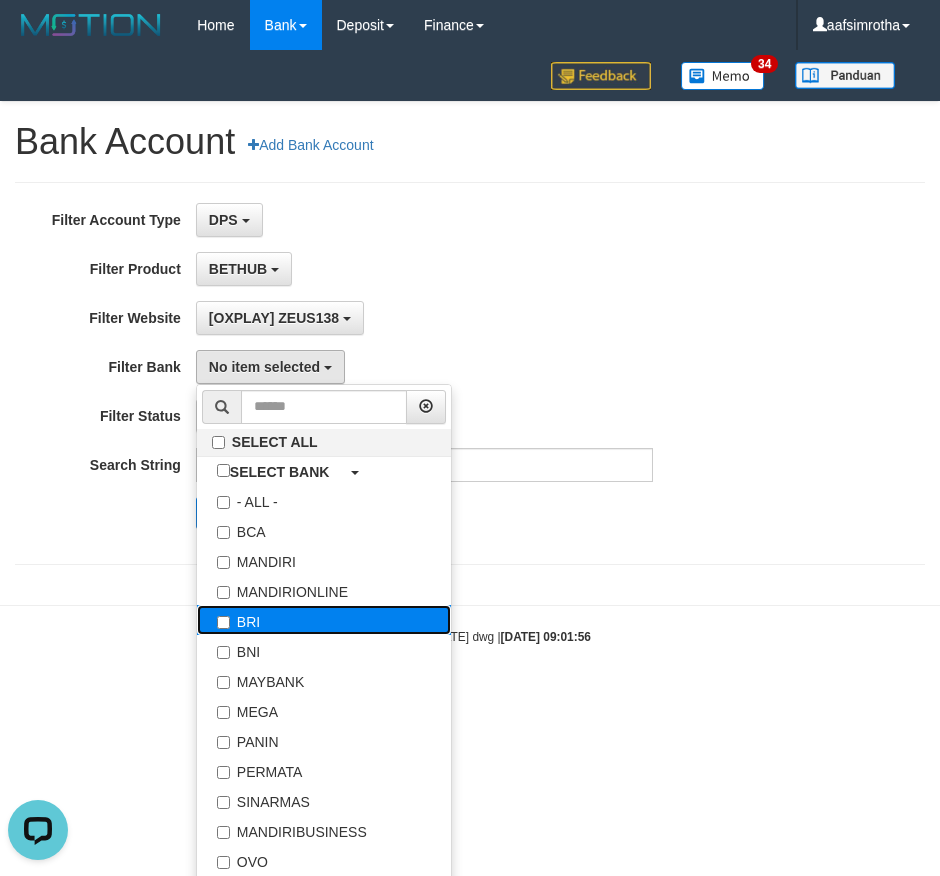 click on "BRI" at bounding box center [324, 620] 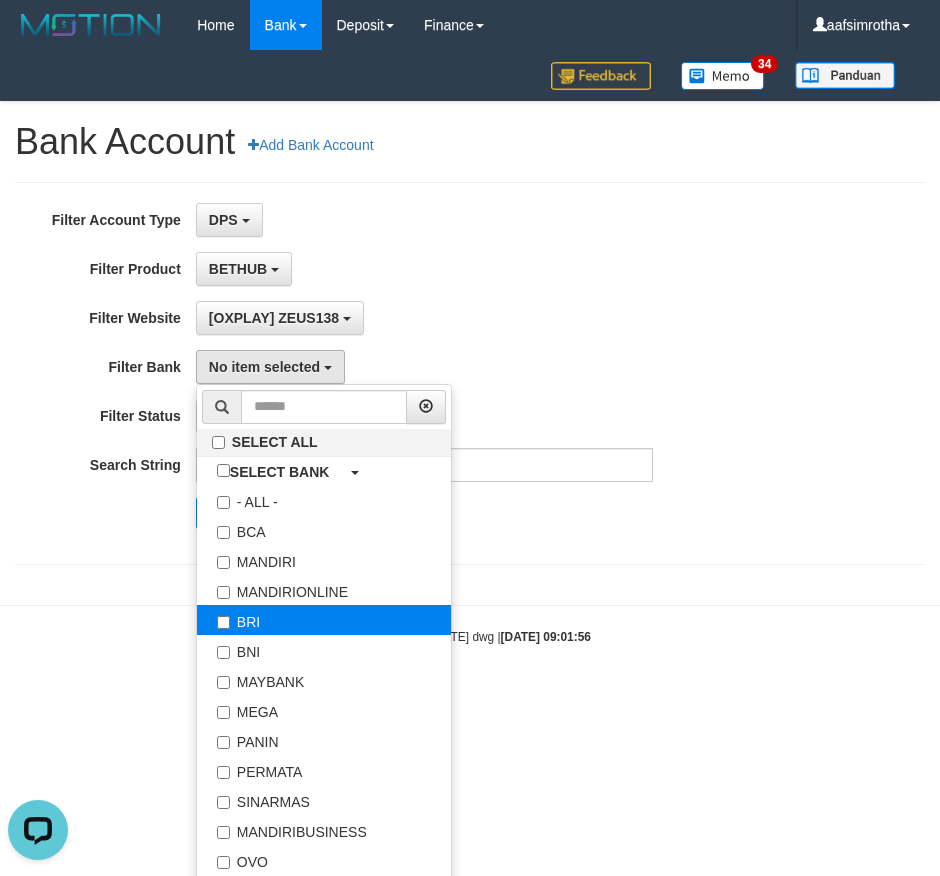 select on "***" 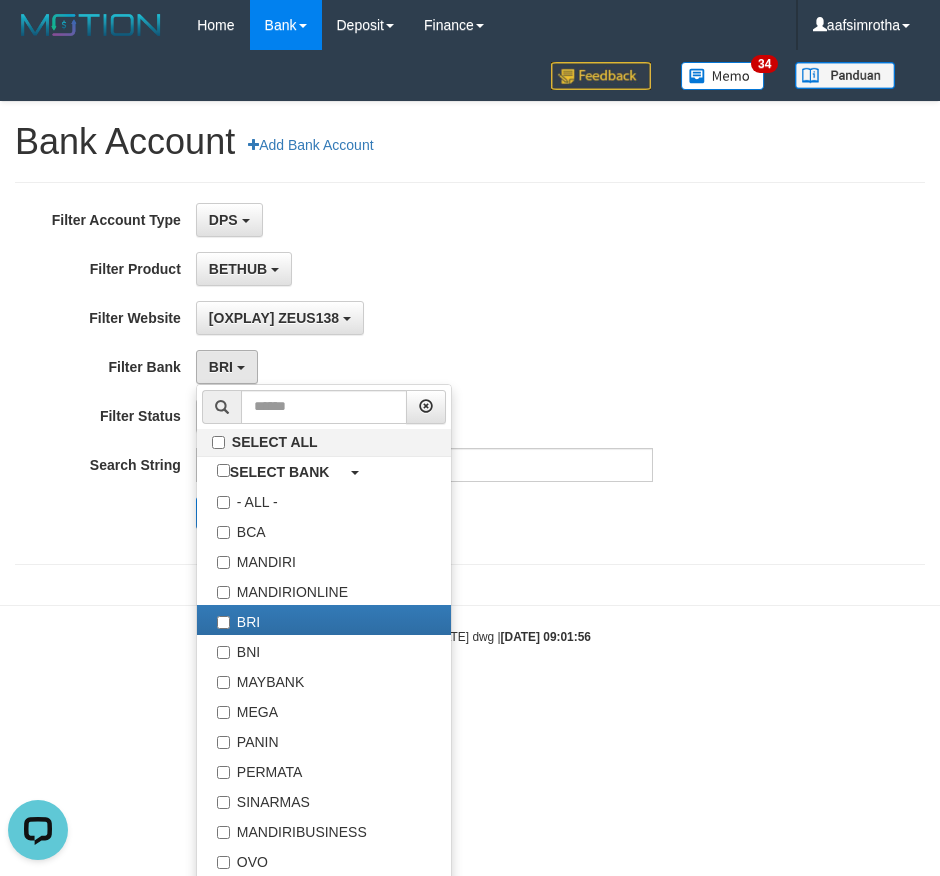 click on "BRI
SELECT ALL  SELECT BANK  - ALL -
BCA
MANDIRI
MANDIRIONLINE
BRI
BNI
MAYBANK
MEGA
PANIN
PERMATA
SINARMAS
MANDIRIBUSINESS
OVO
GOPAY
LINKAJA
DANA
SHOPEEPAY
SAKUKU
OCBC
JENIUS
BSI
DANAMON
CIMB
JAGO
SEABANK
PAPUA
NEO" at bounding box center (424, 367) 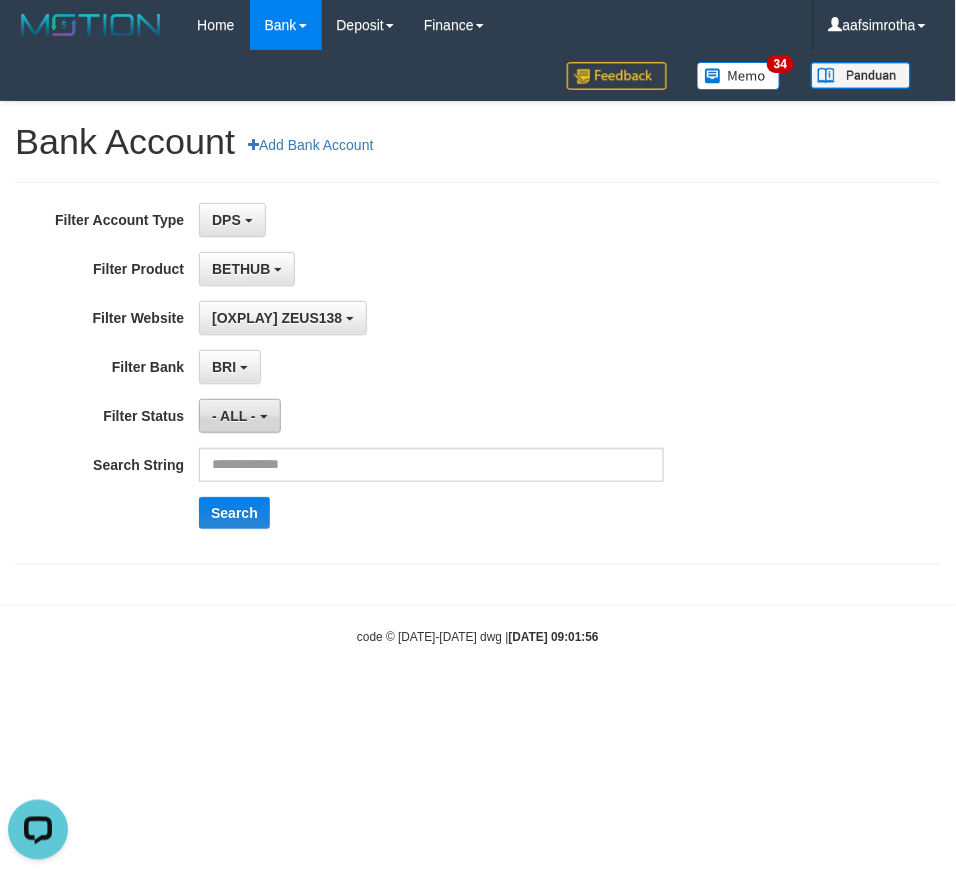click on "- ALL -" at bounding box center (239, 416) 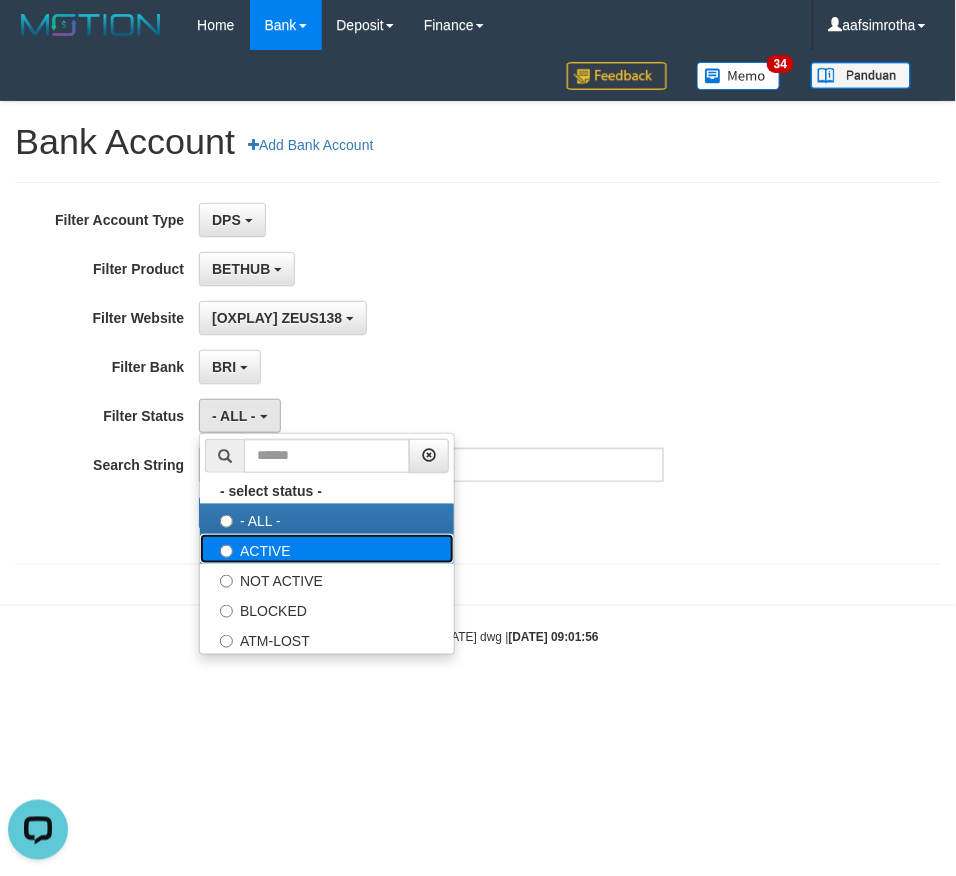 click on "ACTIVE" at bounding box center [327, 549] 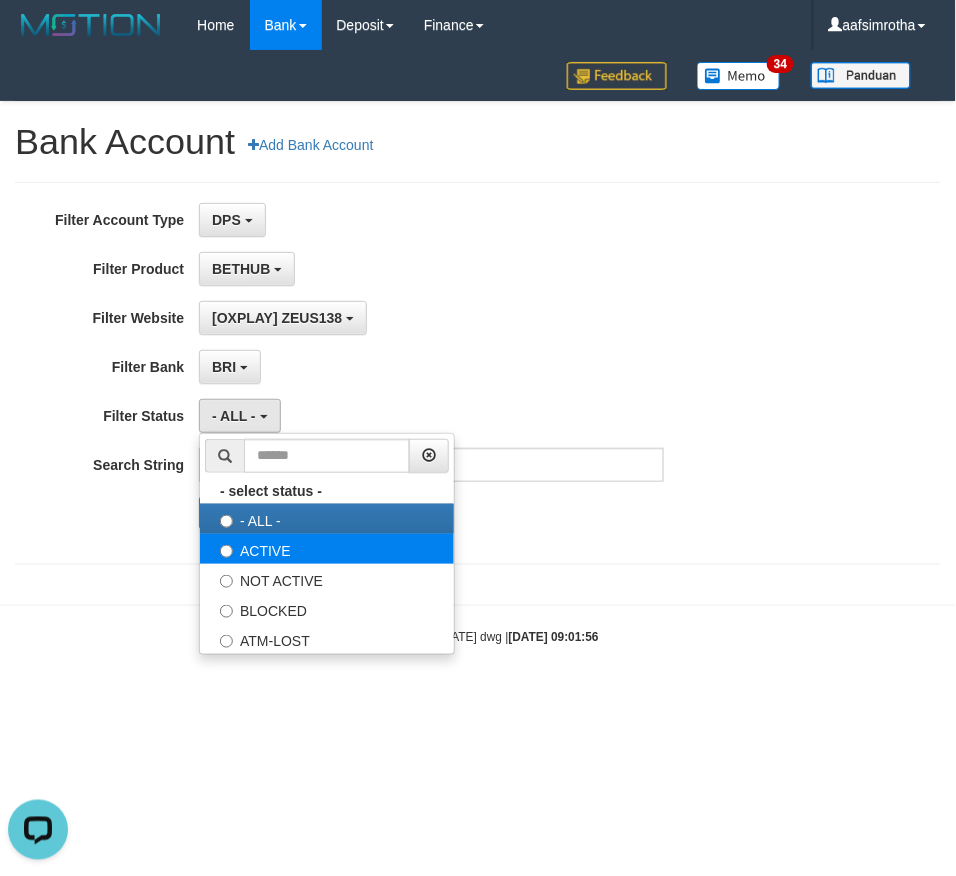 select on "*" 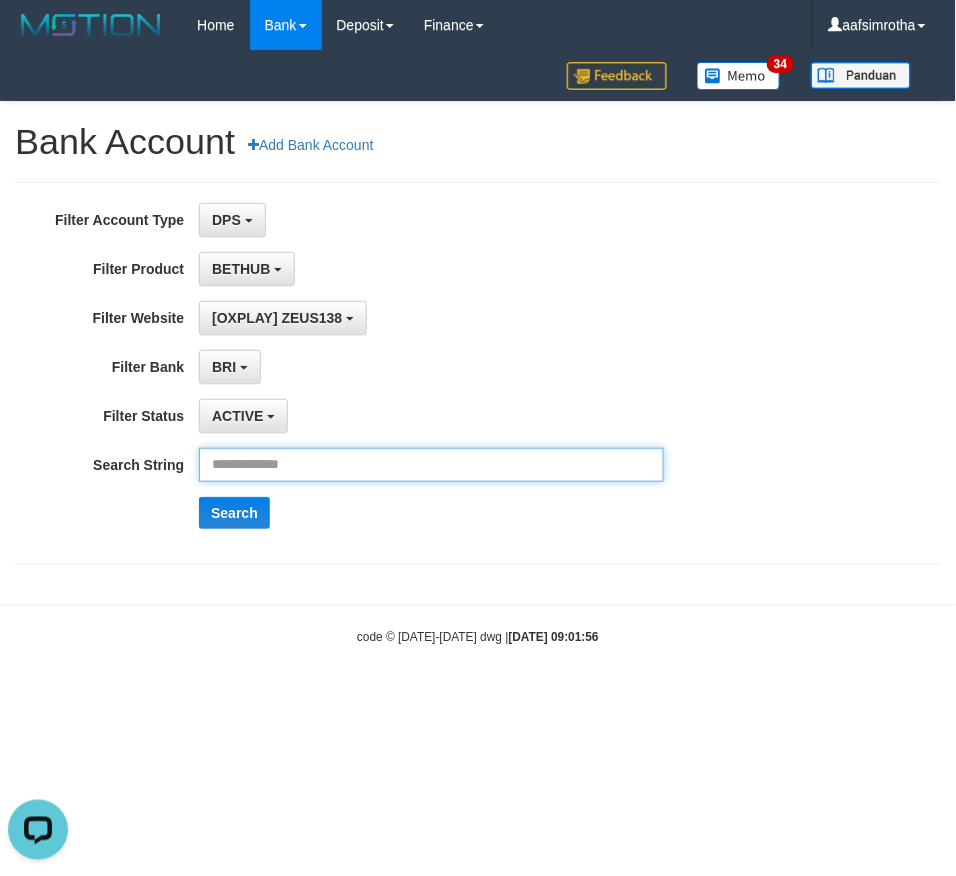 click at bounding box center [431, 465] 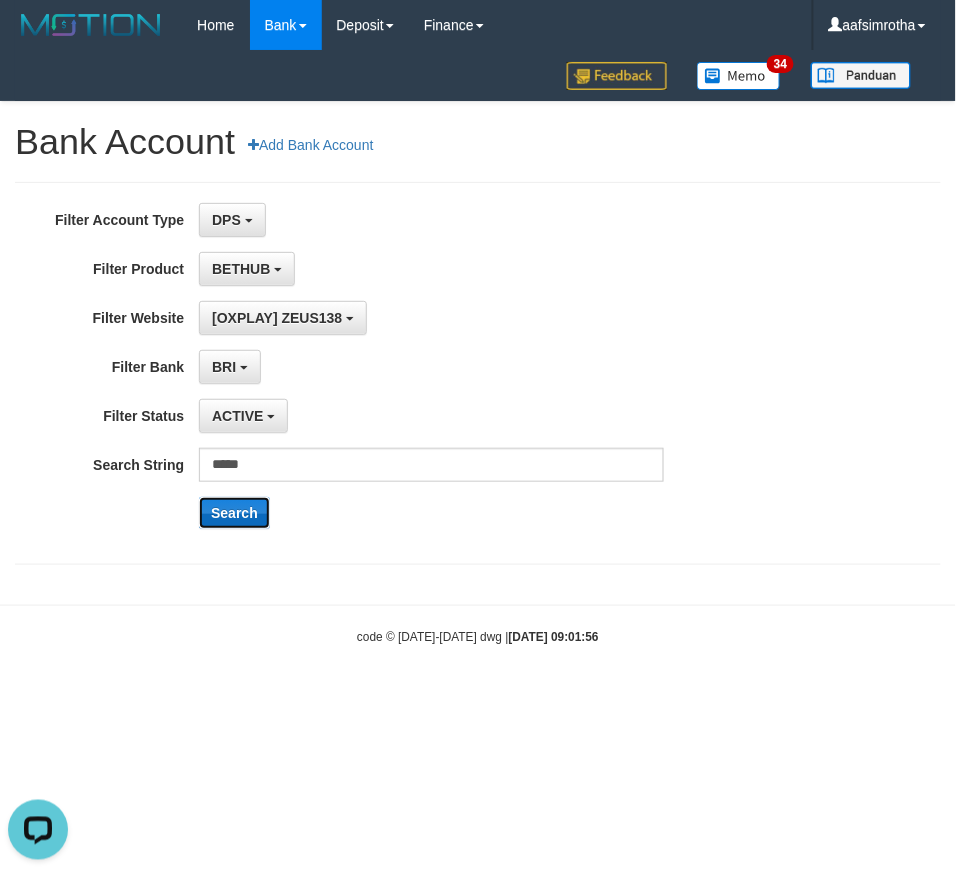 click on "Search" at bounding box center [234, 513] 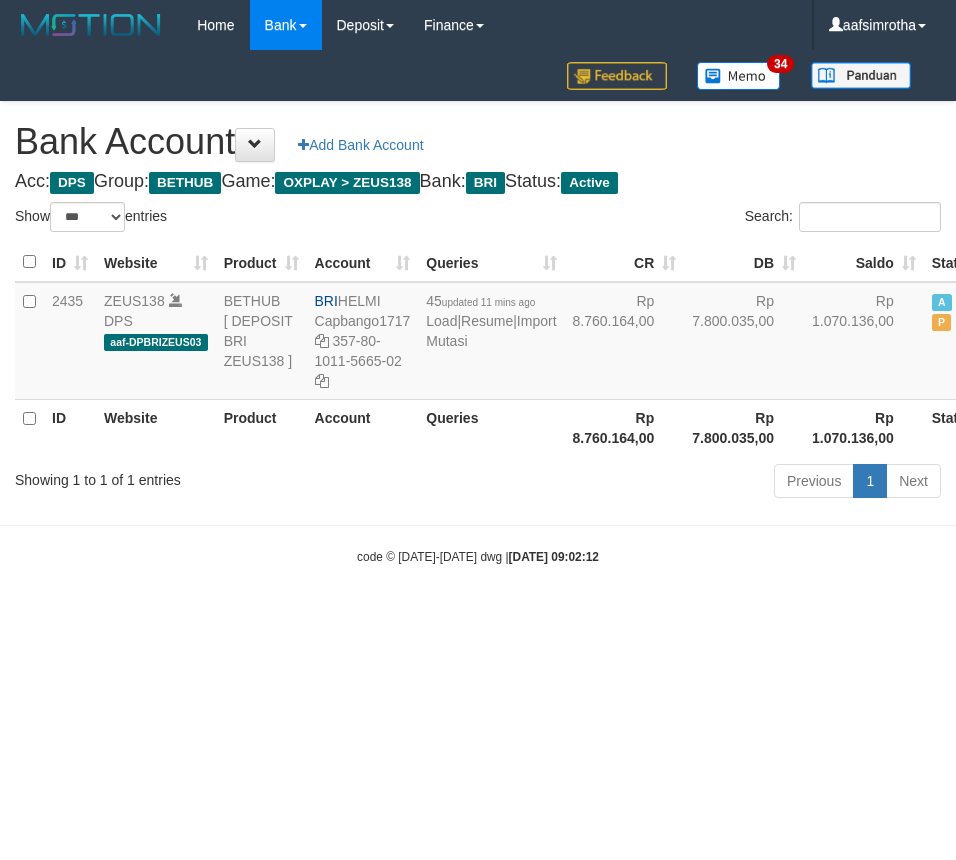 select on "***" 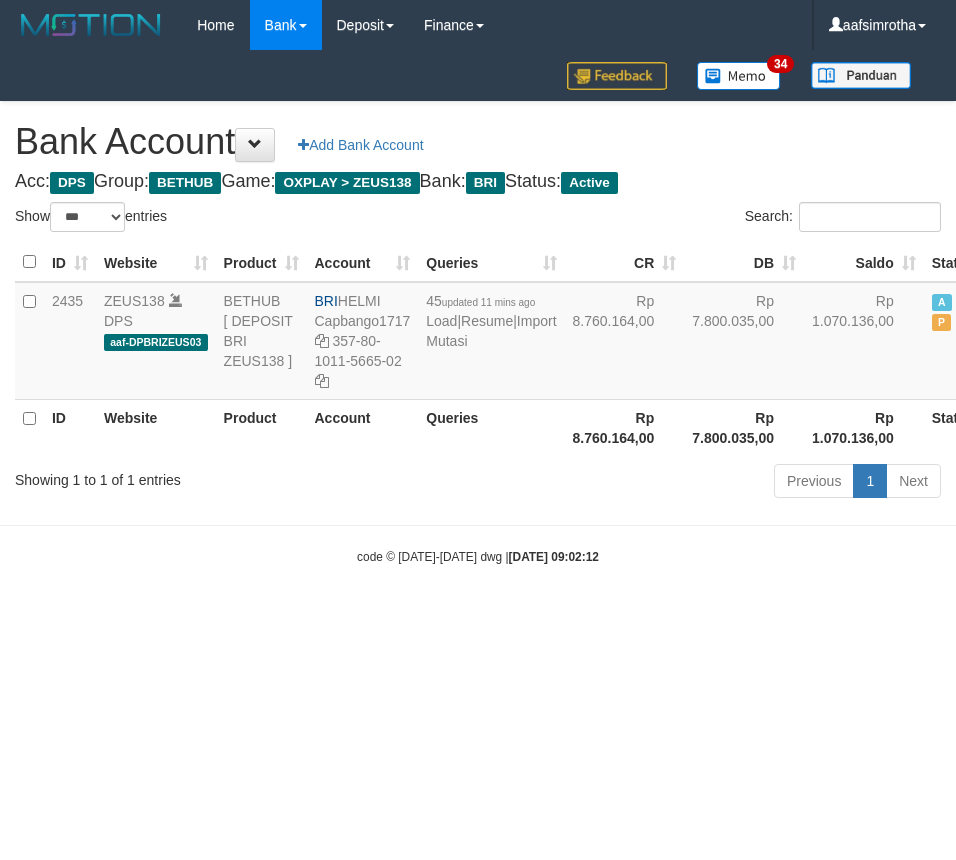 scroll, scrollTop: 0, scrollLeft: 0, axis: both 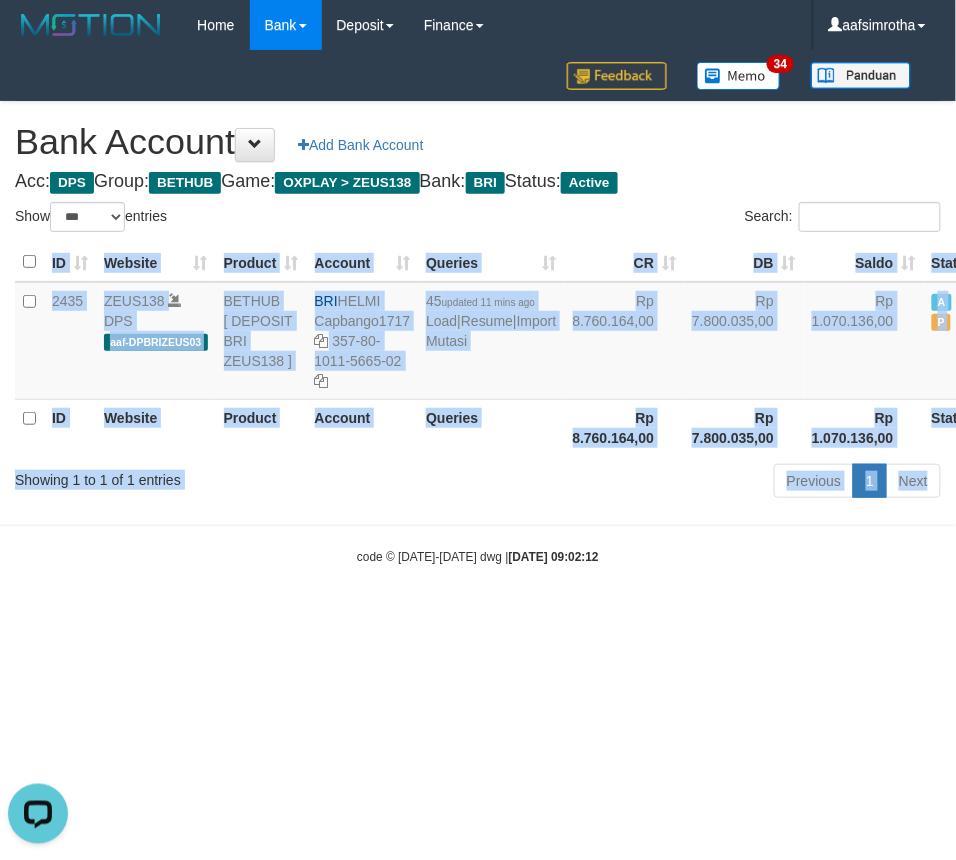 drag, startPoint x: -24, startPoint y: 555, endPoint x: -55, endPoint y: 384, distance: 173.78723 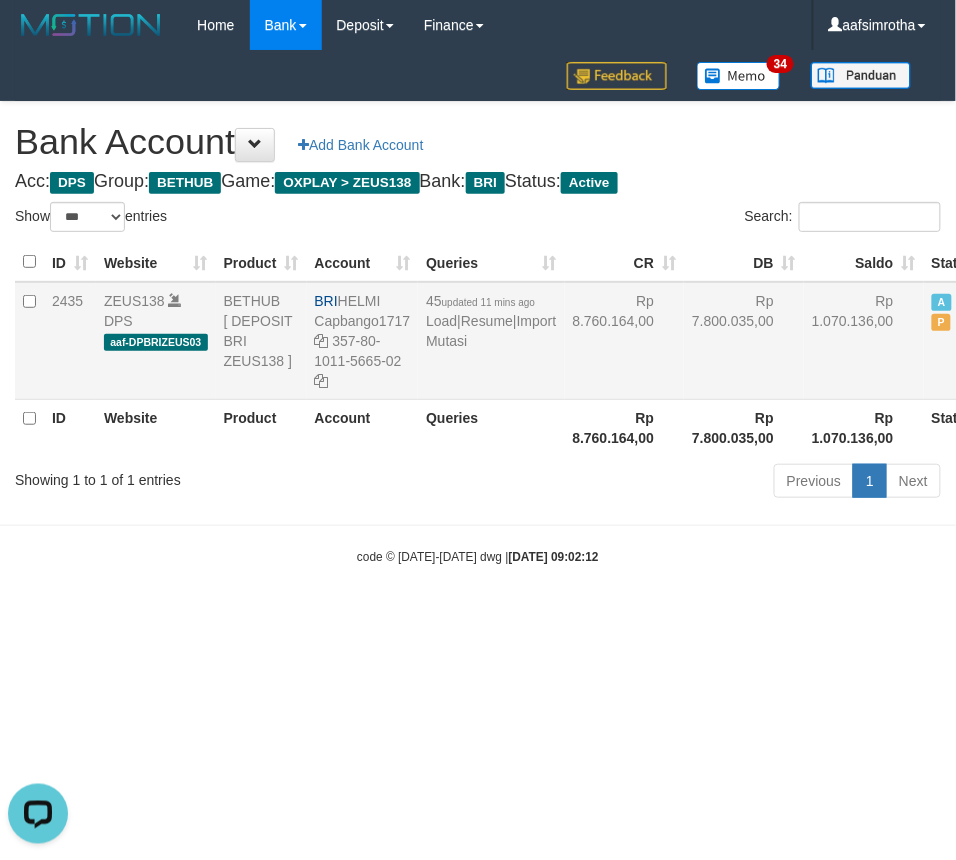 drag, startPoint x: 467, startPoint y: 711, endPoint x: 151, endPoint y: 364, distance: 469.32397 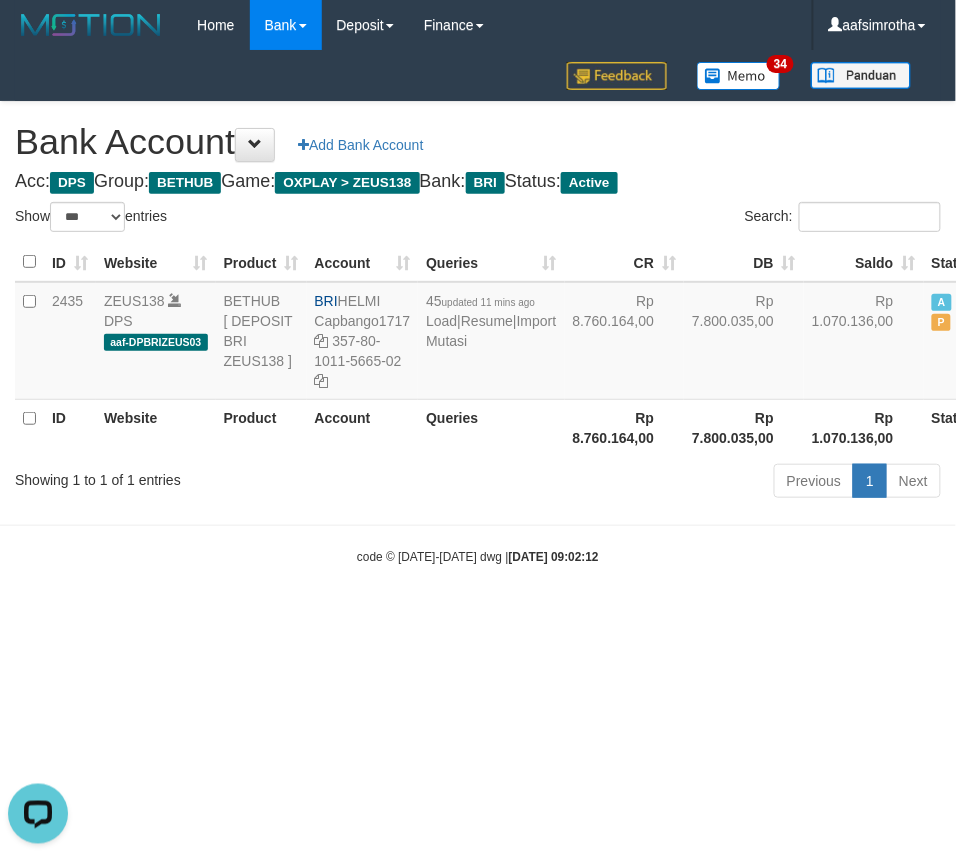 click on "Toggle navigation
Home
Bank
Account List
Mutasi Bank
Search
Note Mutasi
Deposit
DPS Fetch
DPS List
History
Note DPS
Finance
Financial Data
aafsimrotha
My Profile
Log Out
34" at bounding box center (478, 308) 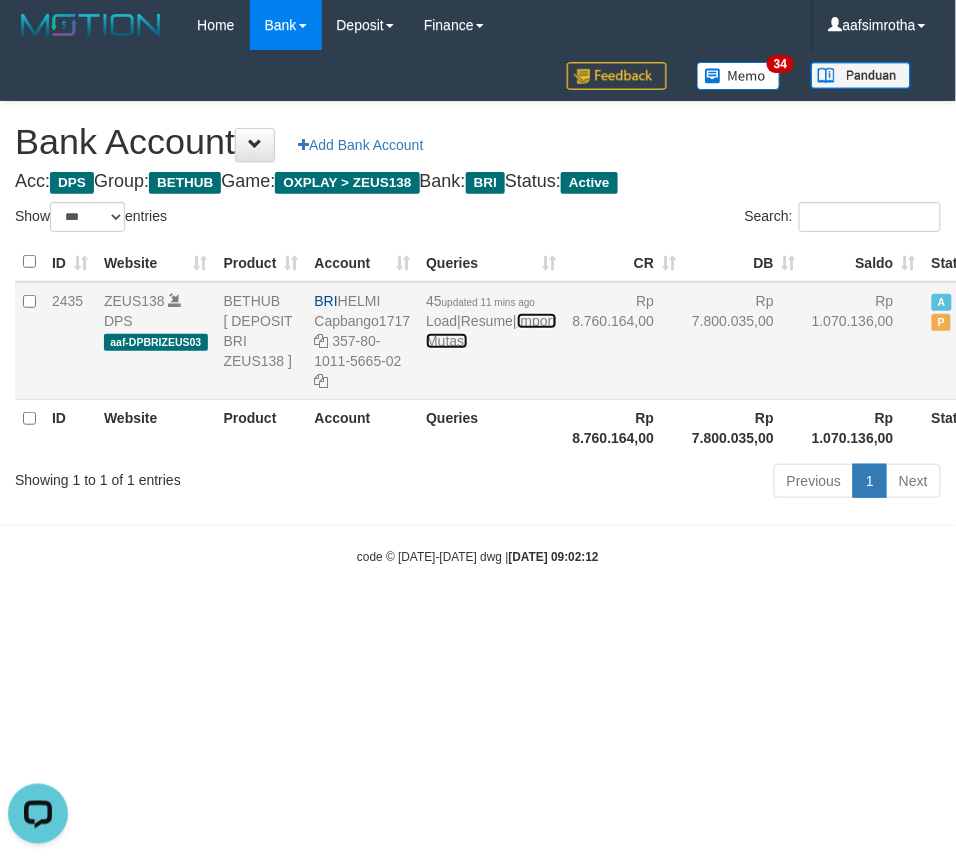 click on "Import Mutasi" at bounding box center [491, 331] 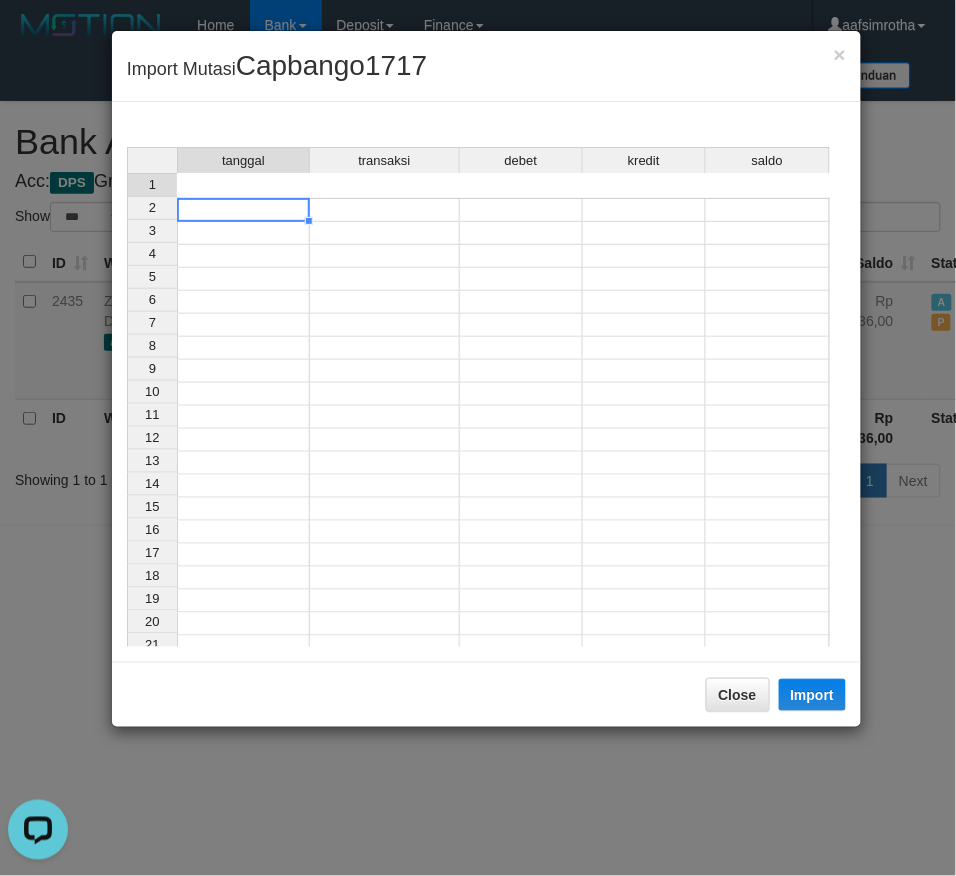click at bounding box center [243, 210] 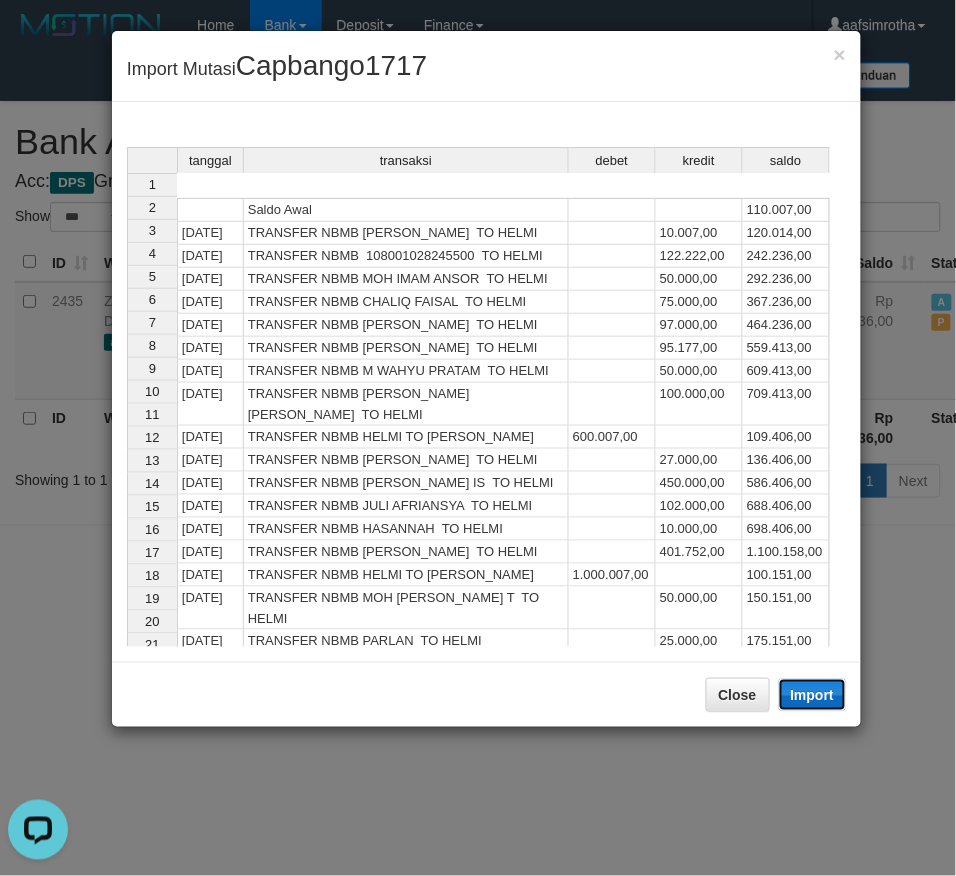 click on "Import" at bounding box center [813, 695] 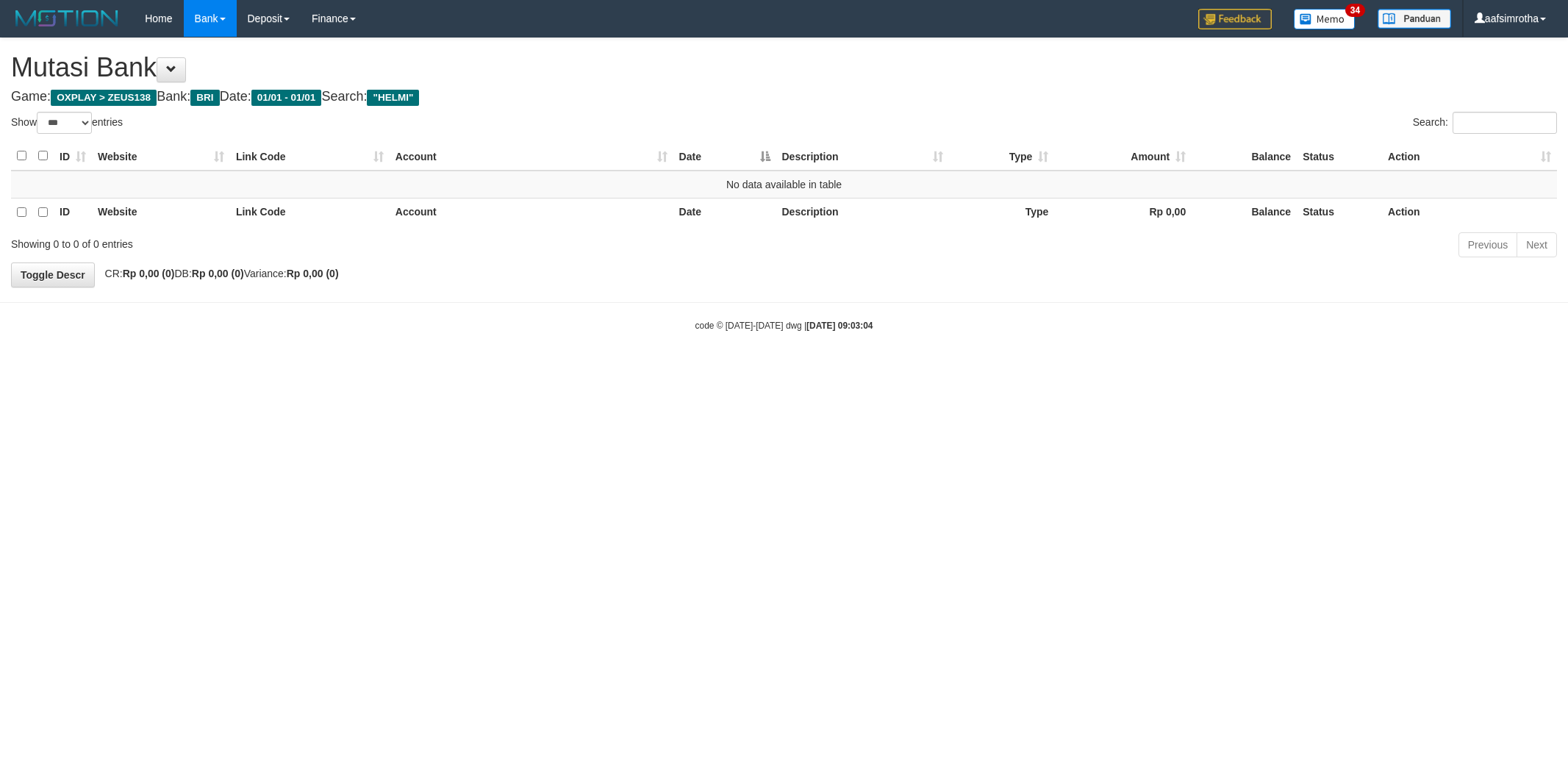 select on "***" 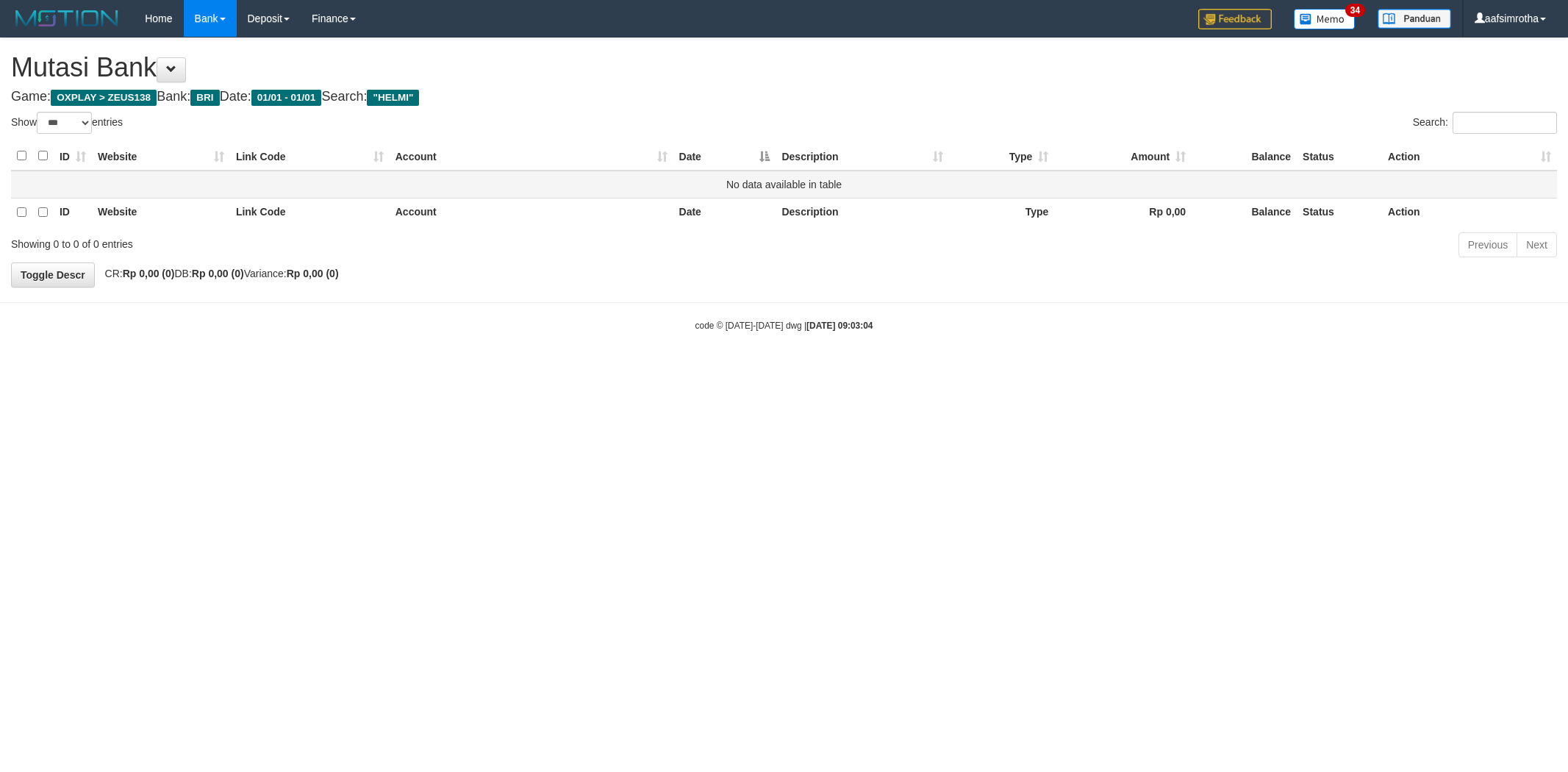 scroll, scrollTop: 0, scrollLeft: 0, axis: both 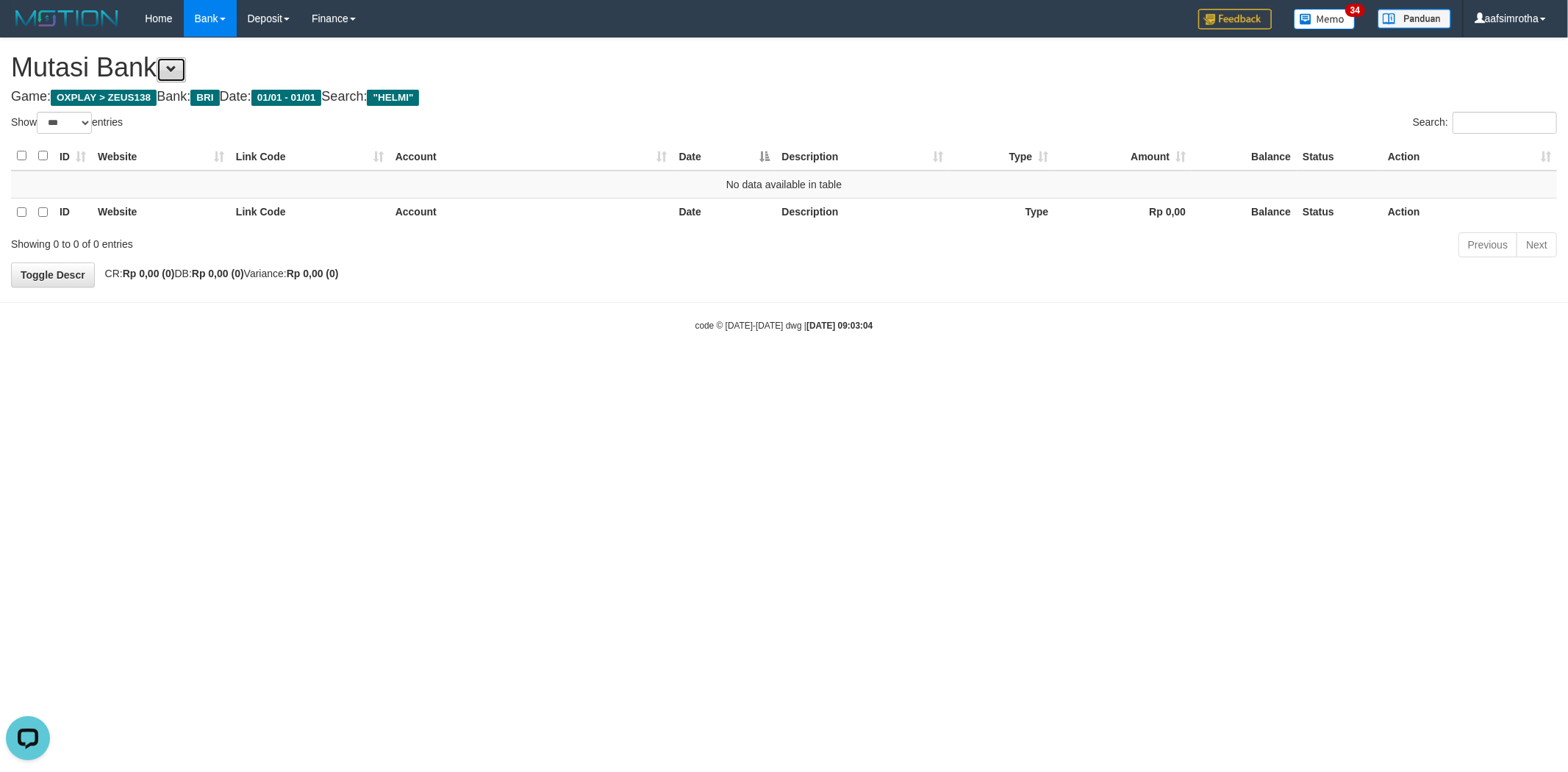 click at bounding box center [171, 69] 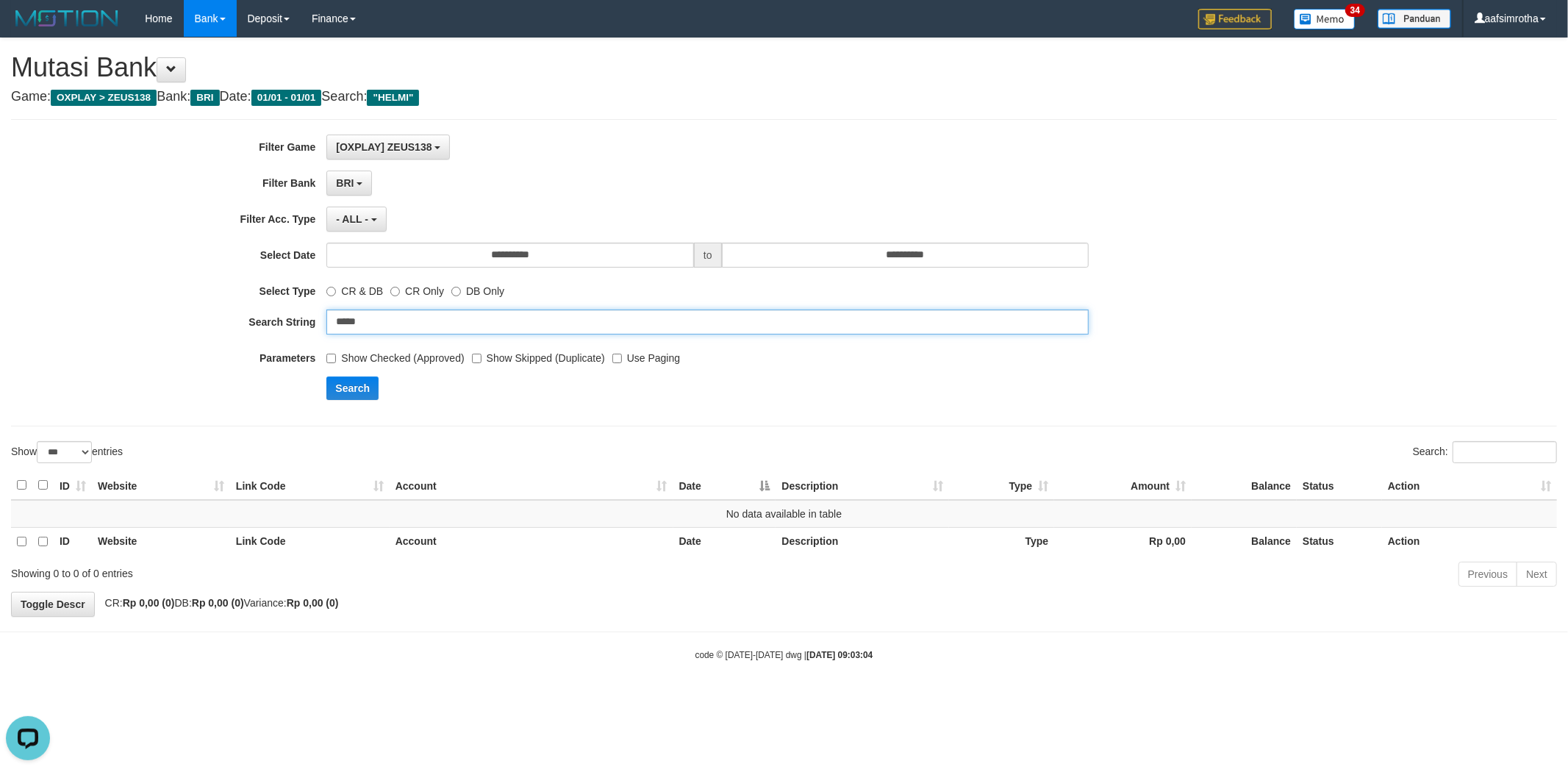 drag, startPoint x: 387, startPoint y: 329, endPoint x: 127, endPoint y: 305, distance: 261.10534 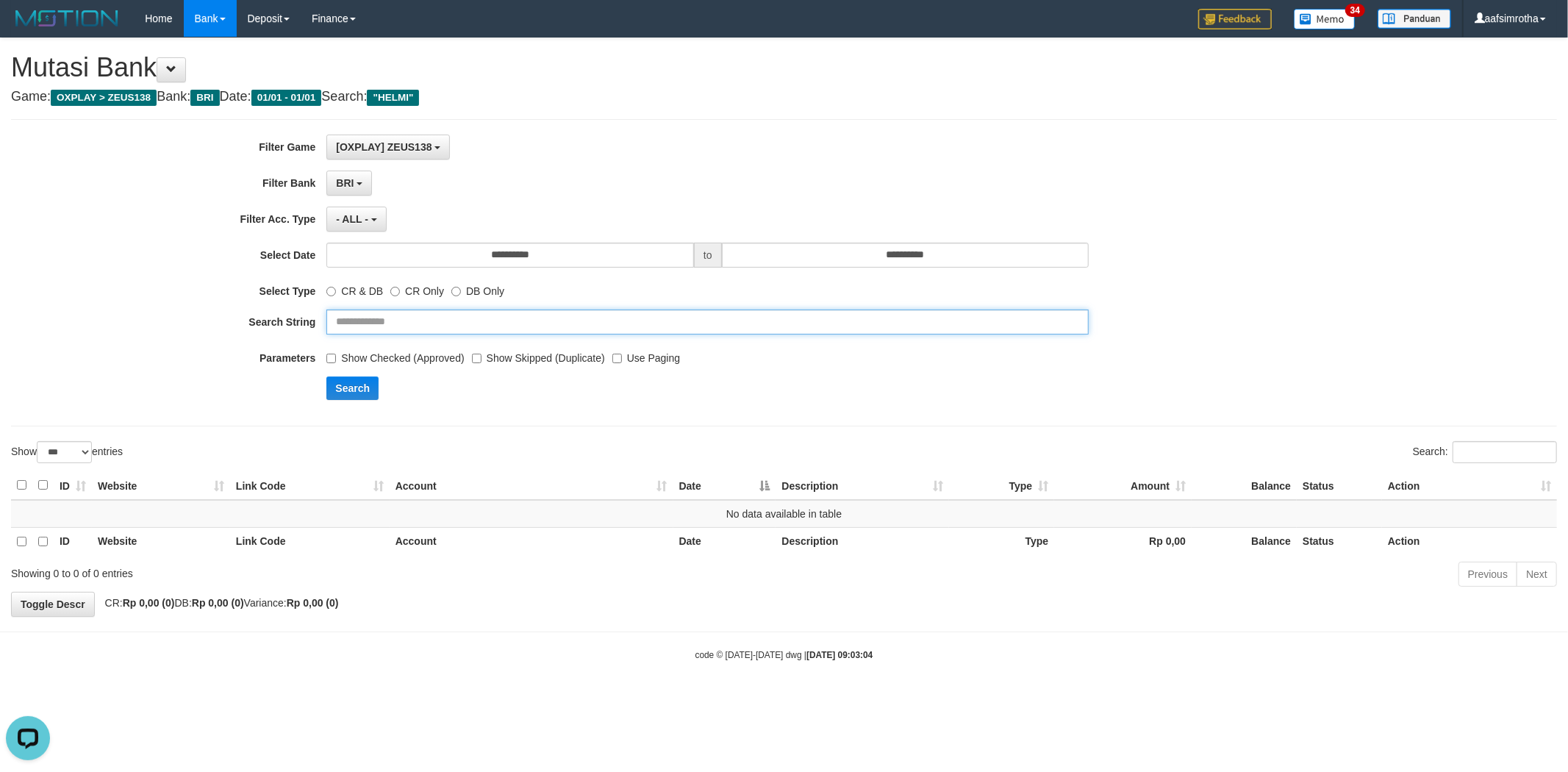 type 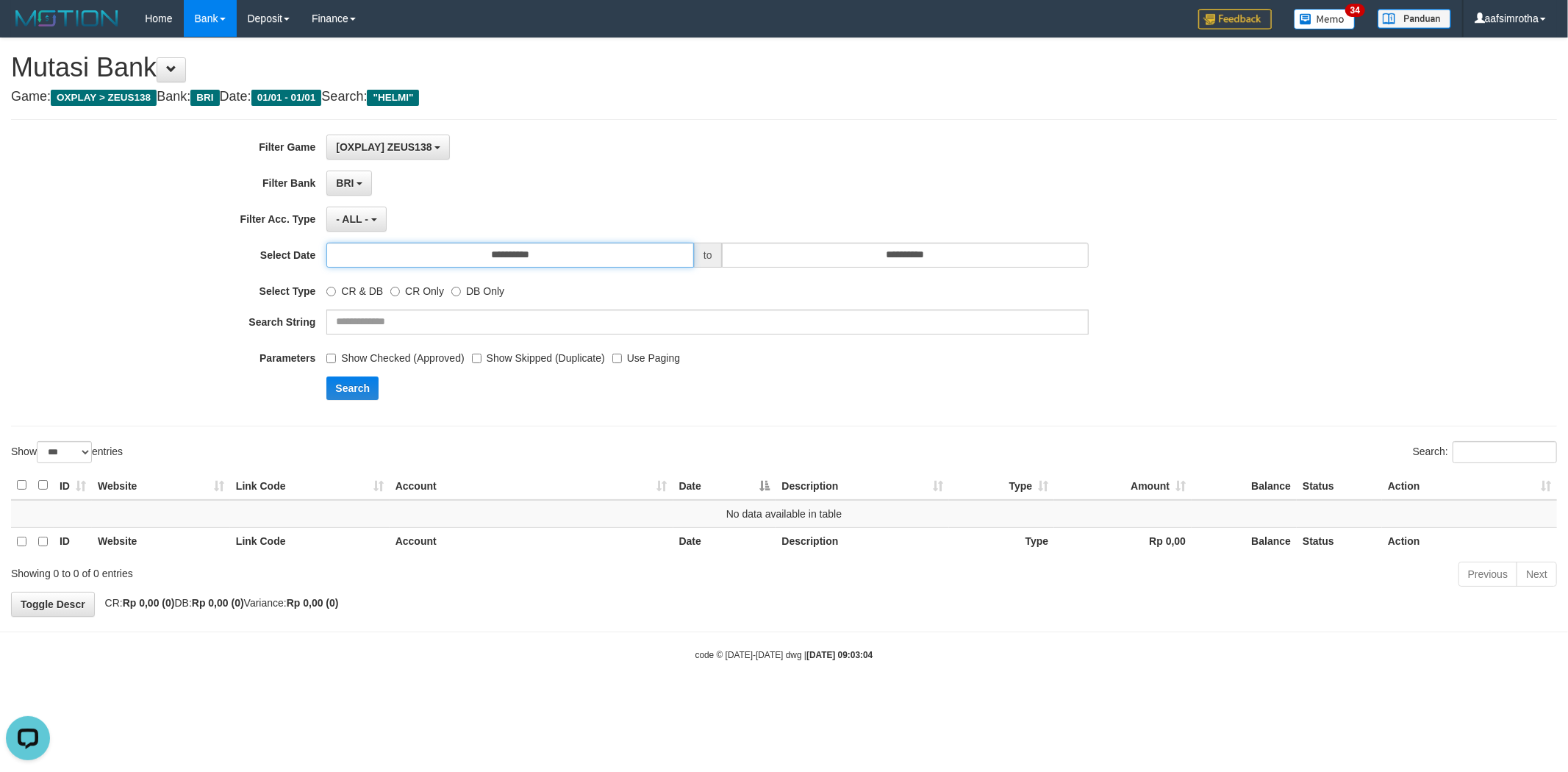 click on "**********" at bounding box center [510, 255] 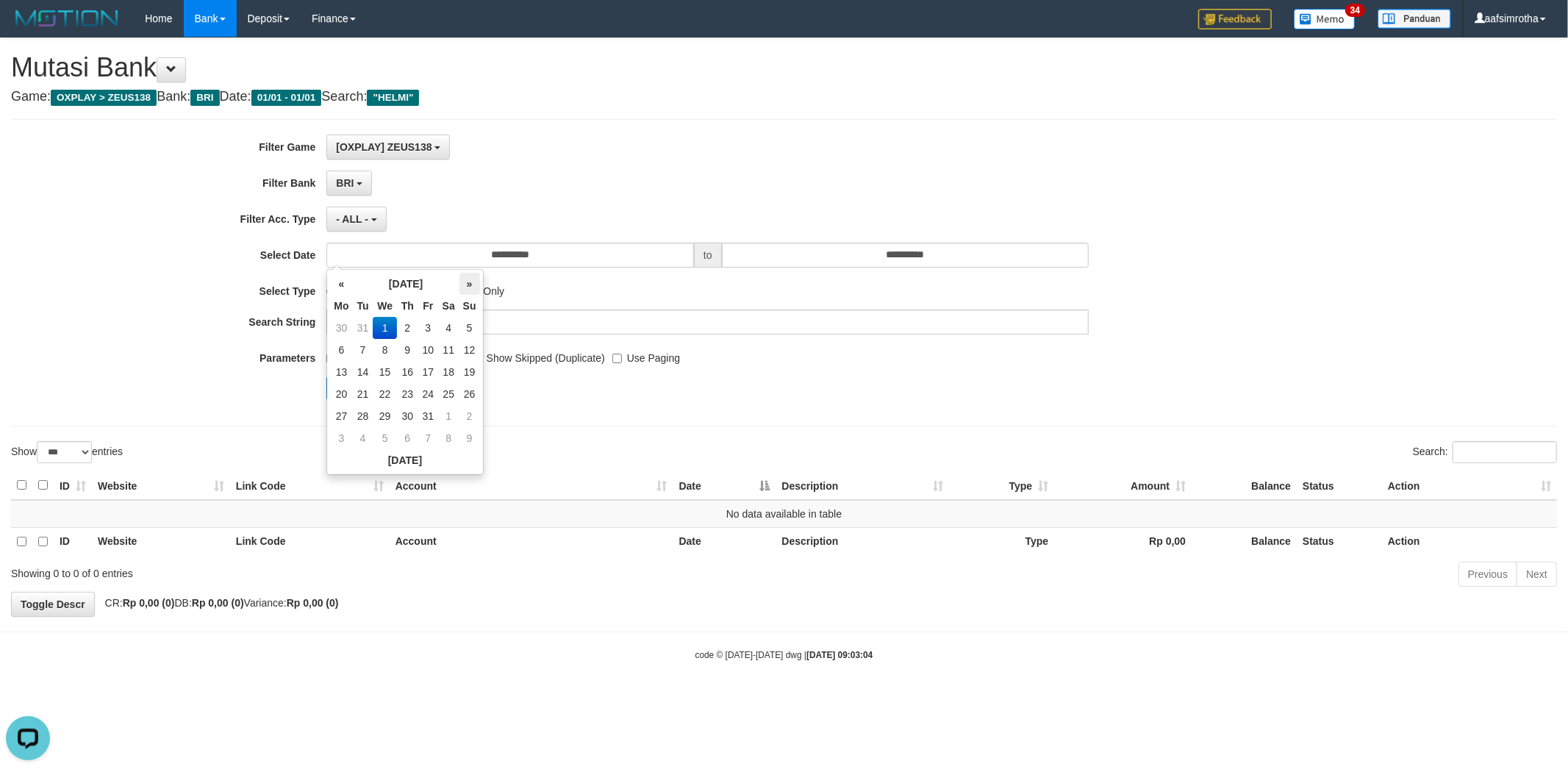 click on "»" at bounding box center [470, 284] 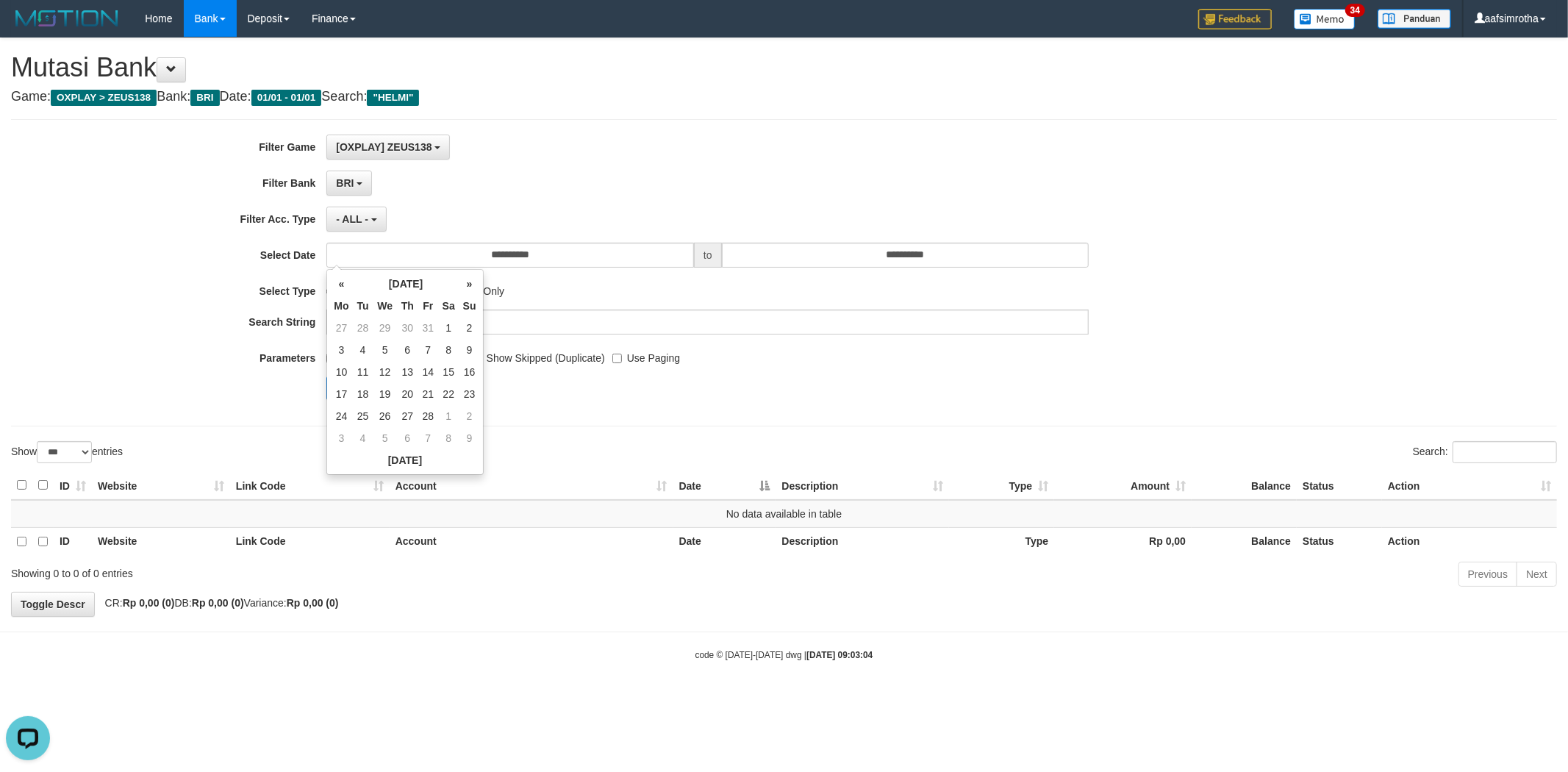 click on "»" at bounding box center [470, 284] 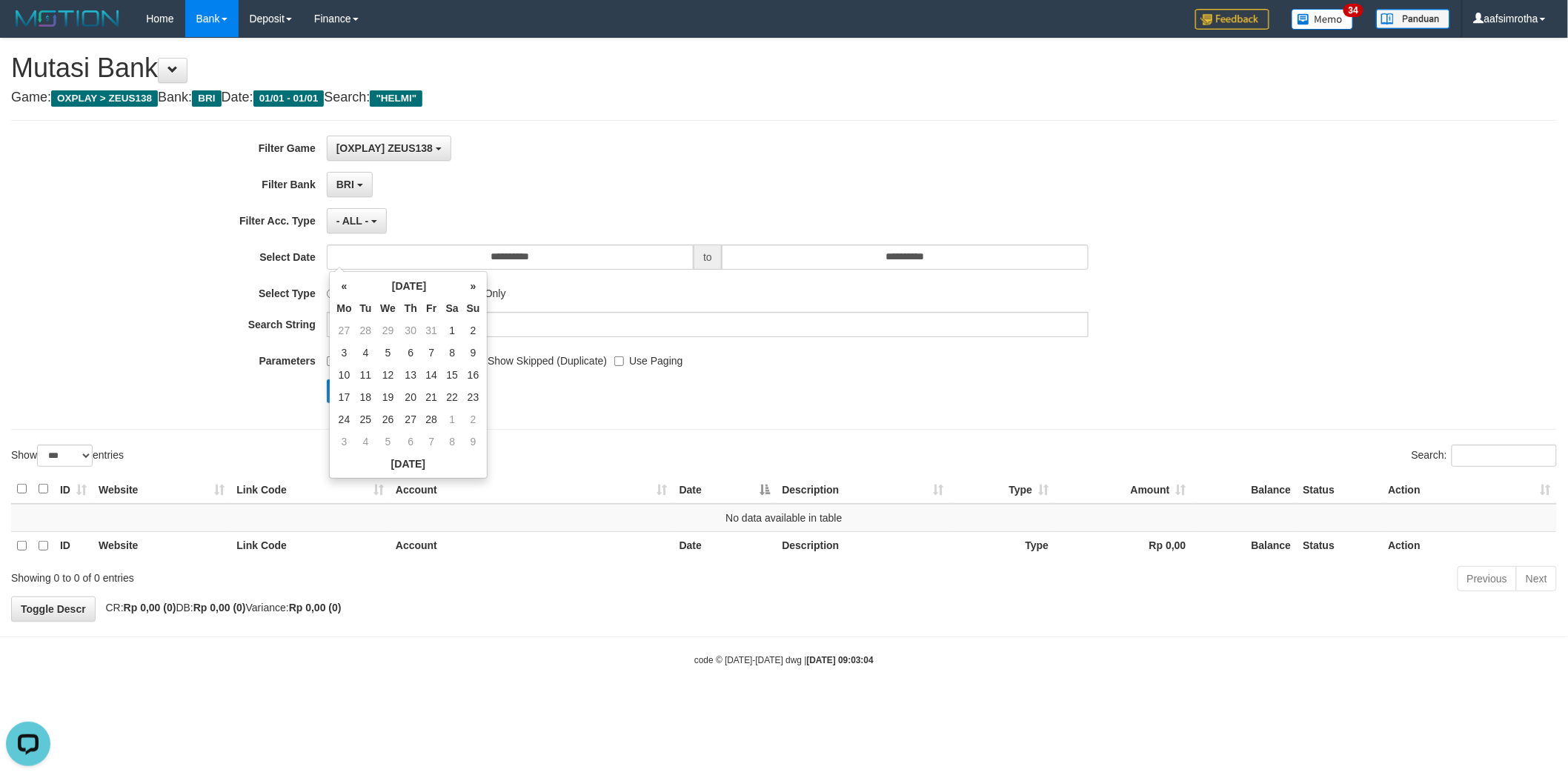 click on "»" at bounding box center (474, 286) 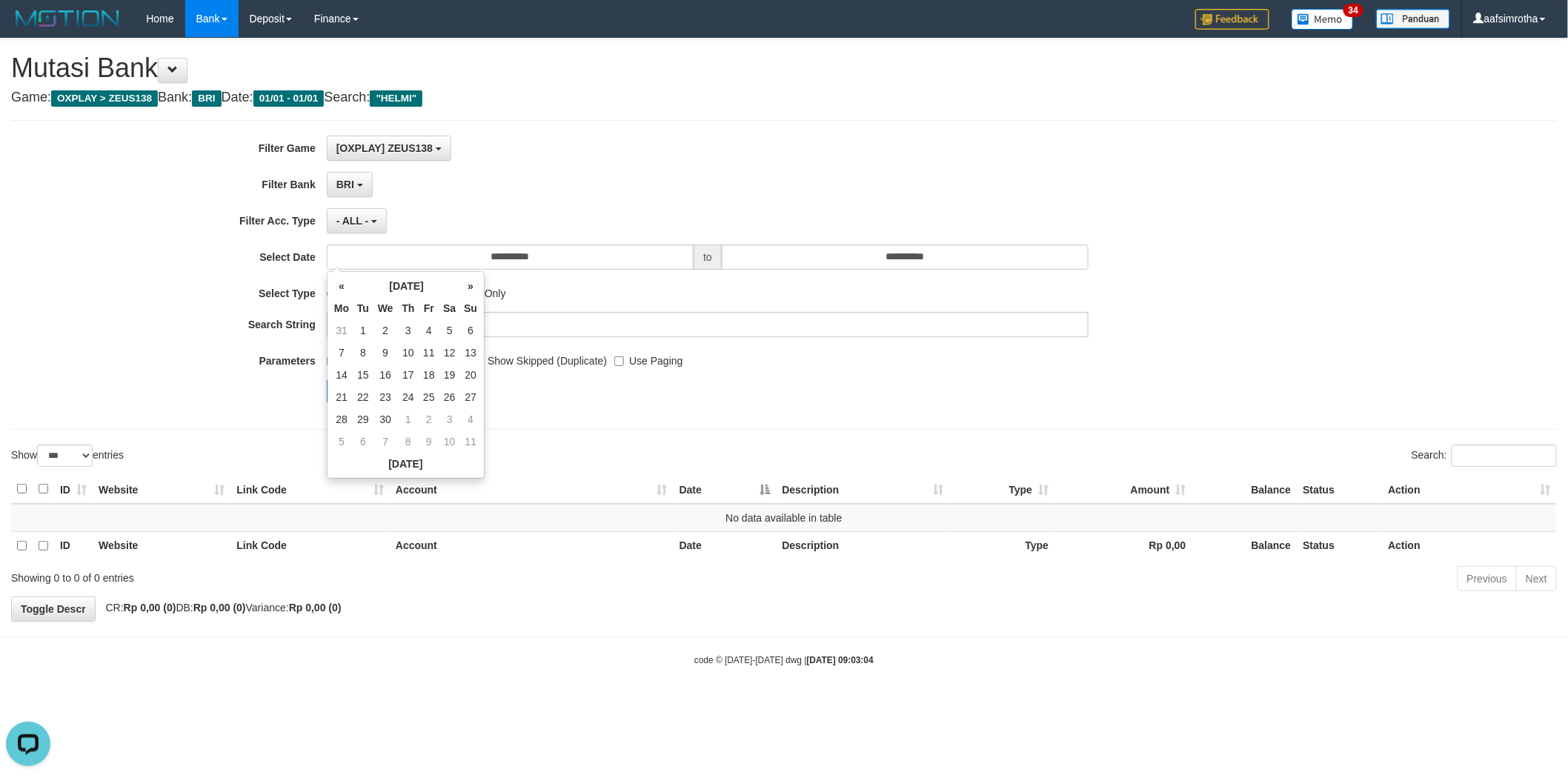click on "»" at bounding box center [471, 286] 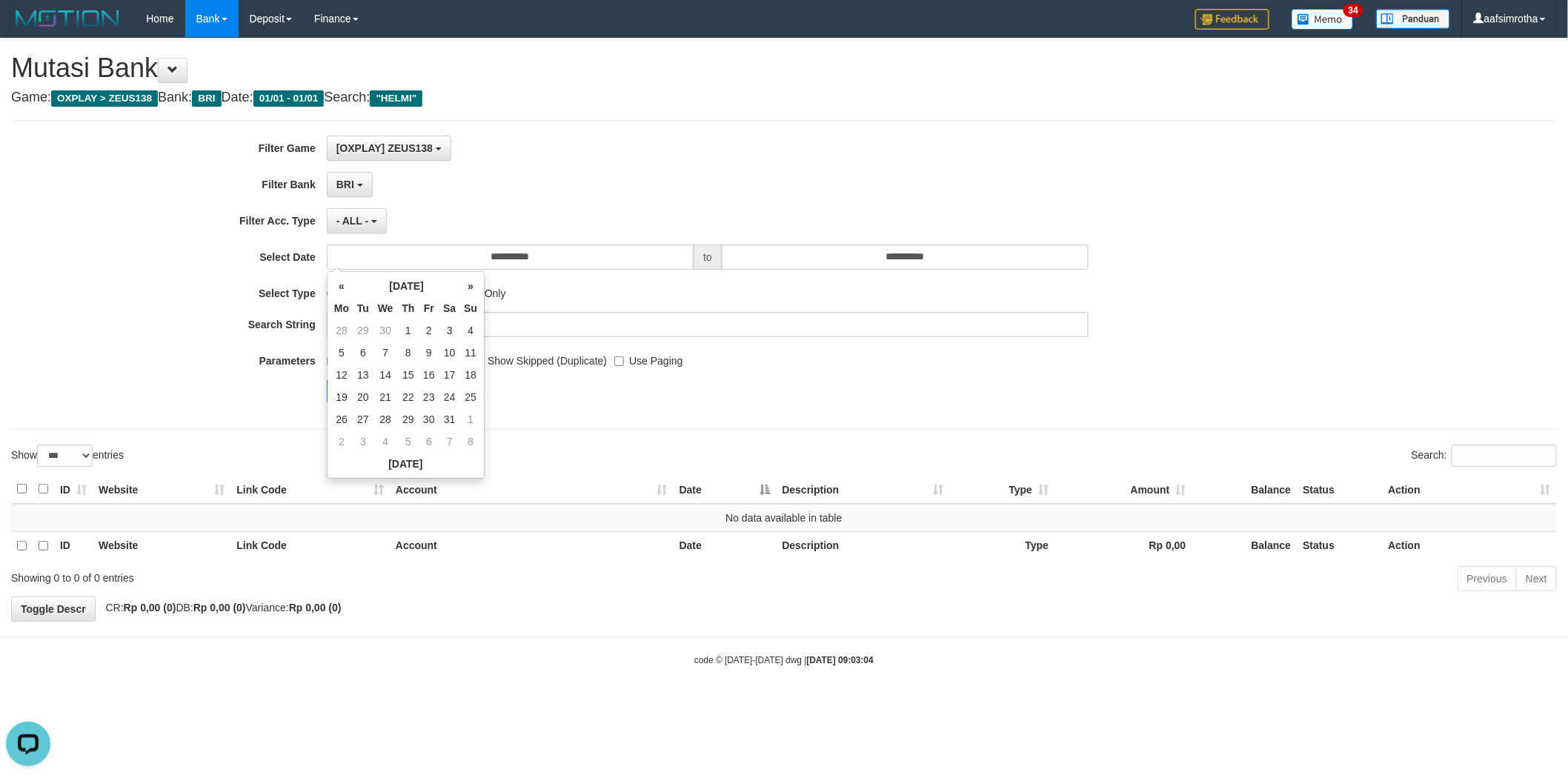 click on "»" at bounding box center [471, 286] 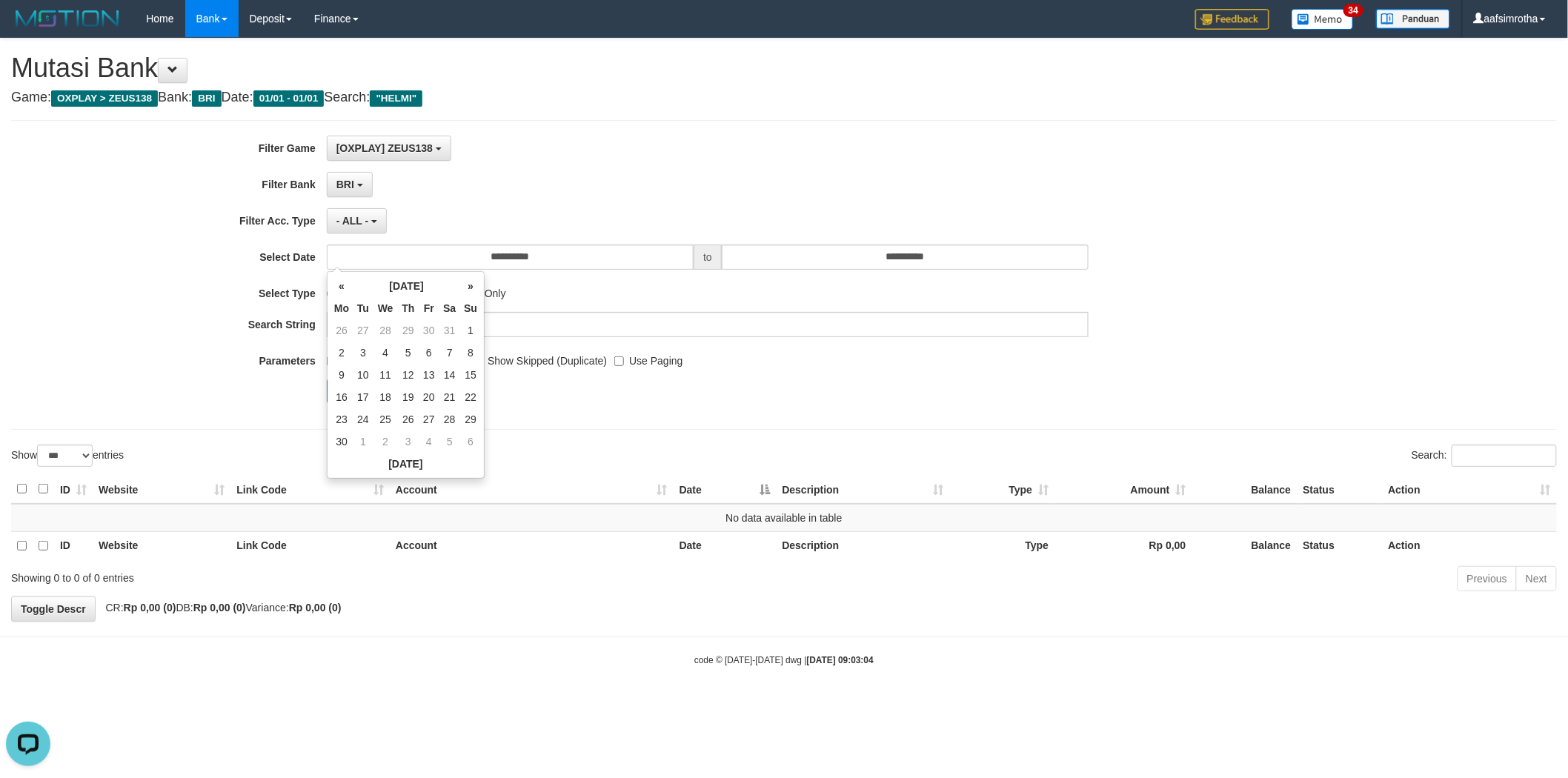click on "»" at bounding box center (471, 286) 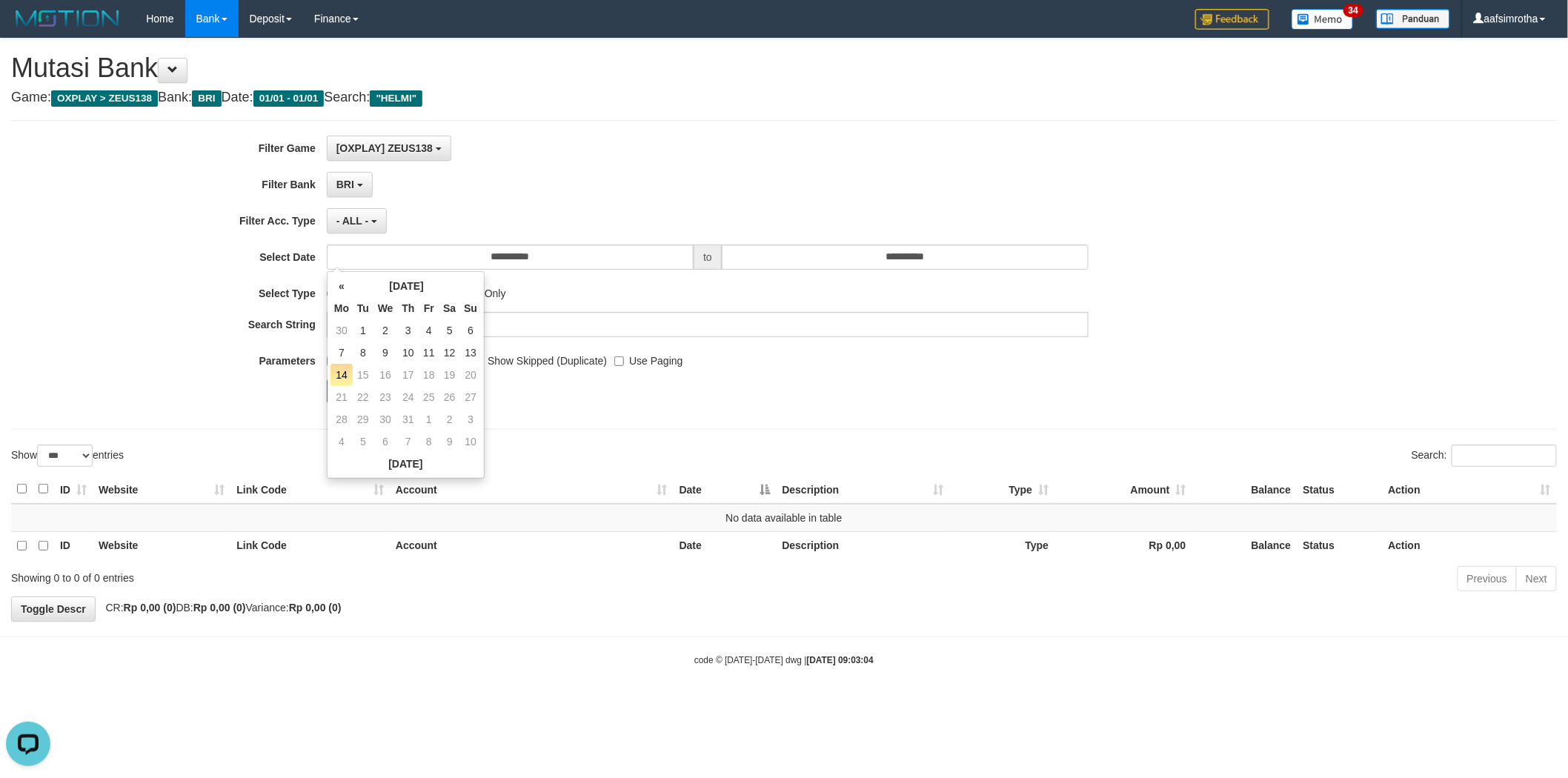 click on "« July 2025 » Mo Tu We Th Fr Sa Su 30 1 2 3 4 5 6 7 8 9 10 11 12 13 14 15 16 17 18 19 20 21 22 23 24 25 26 27 28 29 30 31 1 2 3 4 5 6 7 8 9 10 Today Clear" at bounding box center (405, 375) 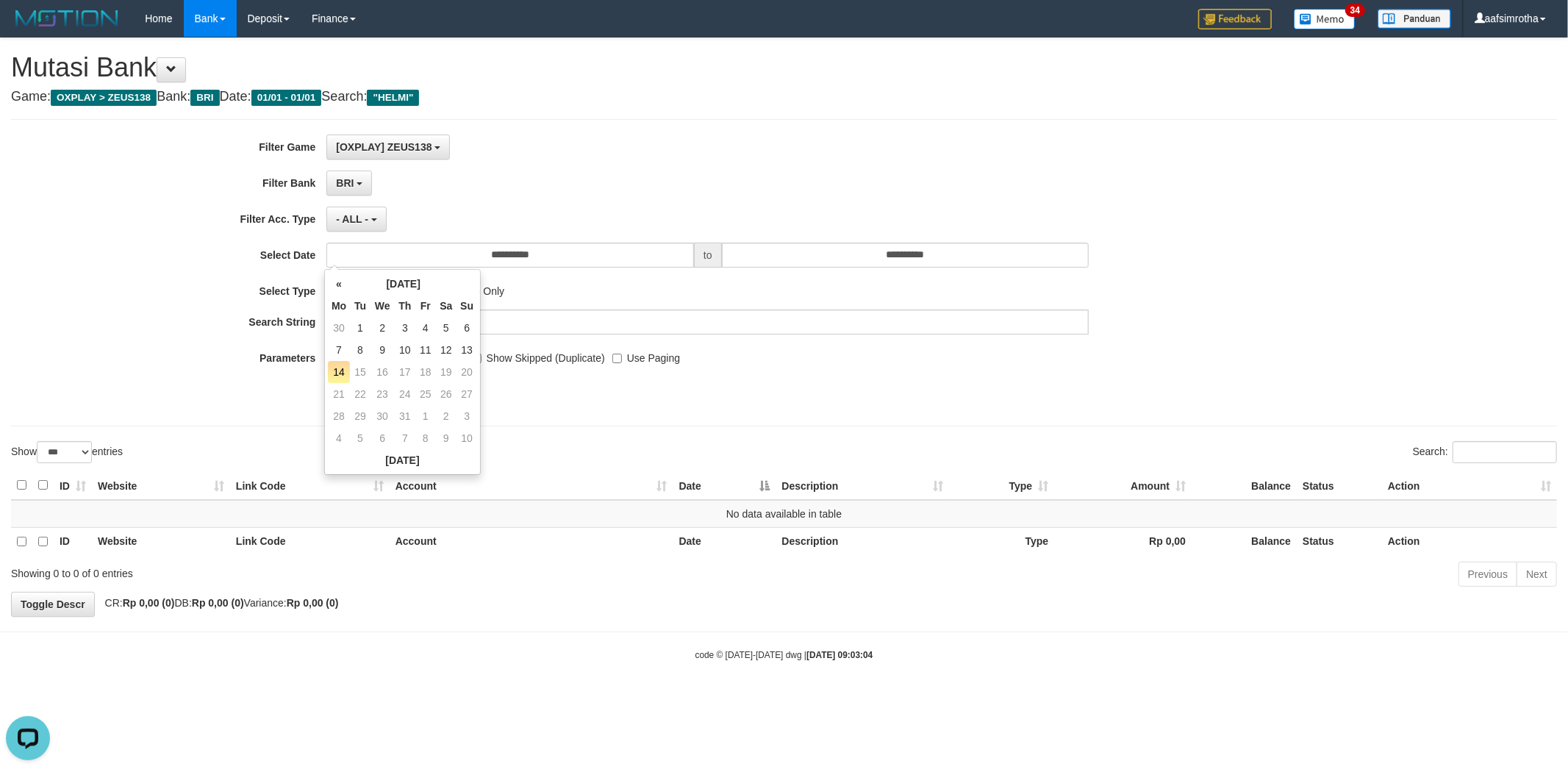 click on "14" at bounding box center [339, 372] 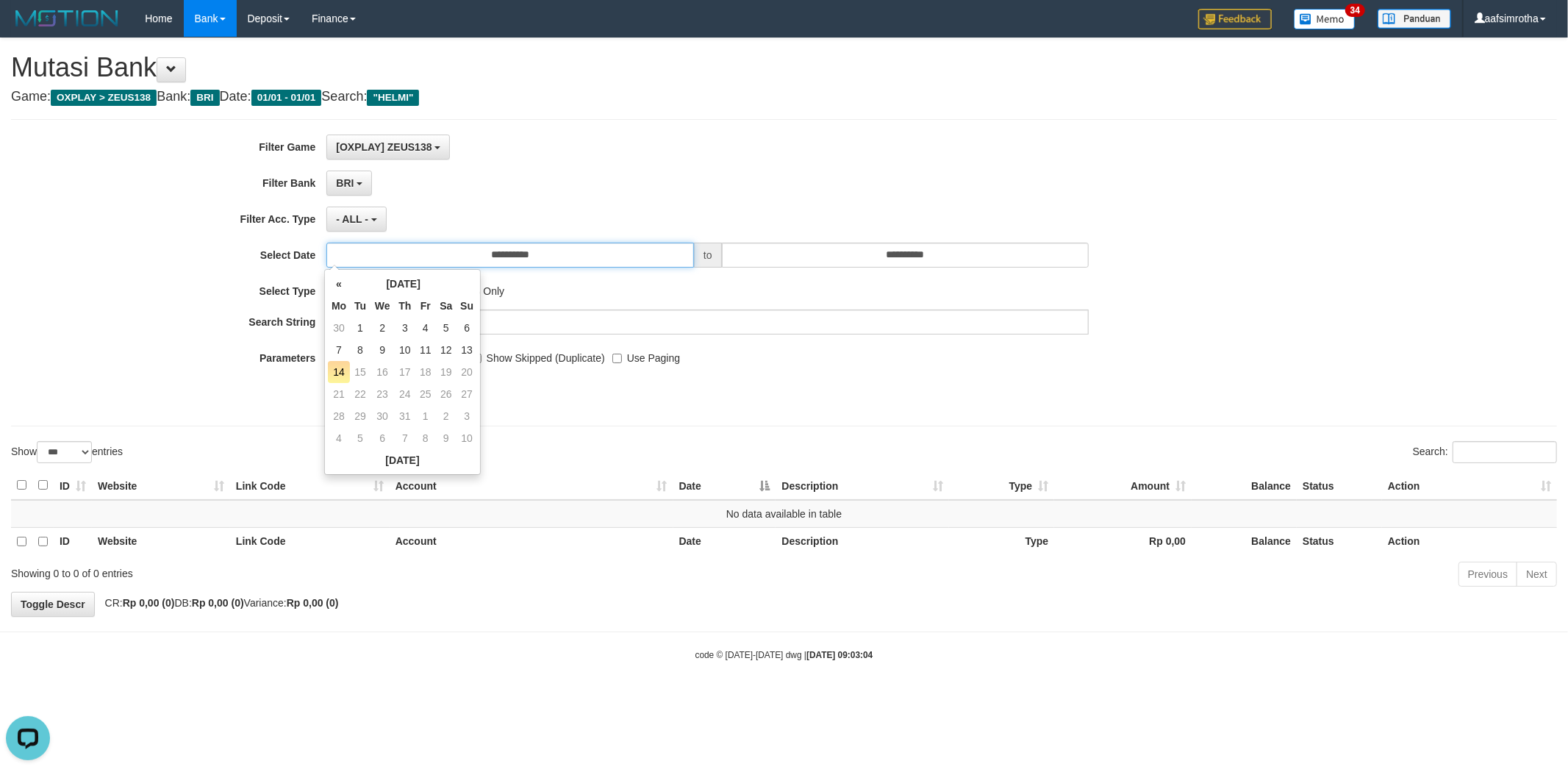 type on "**********" 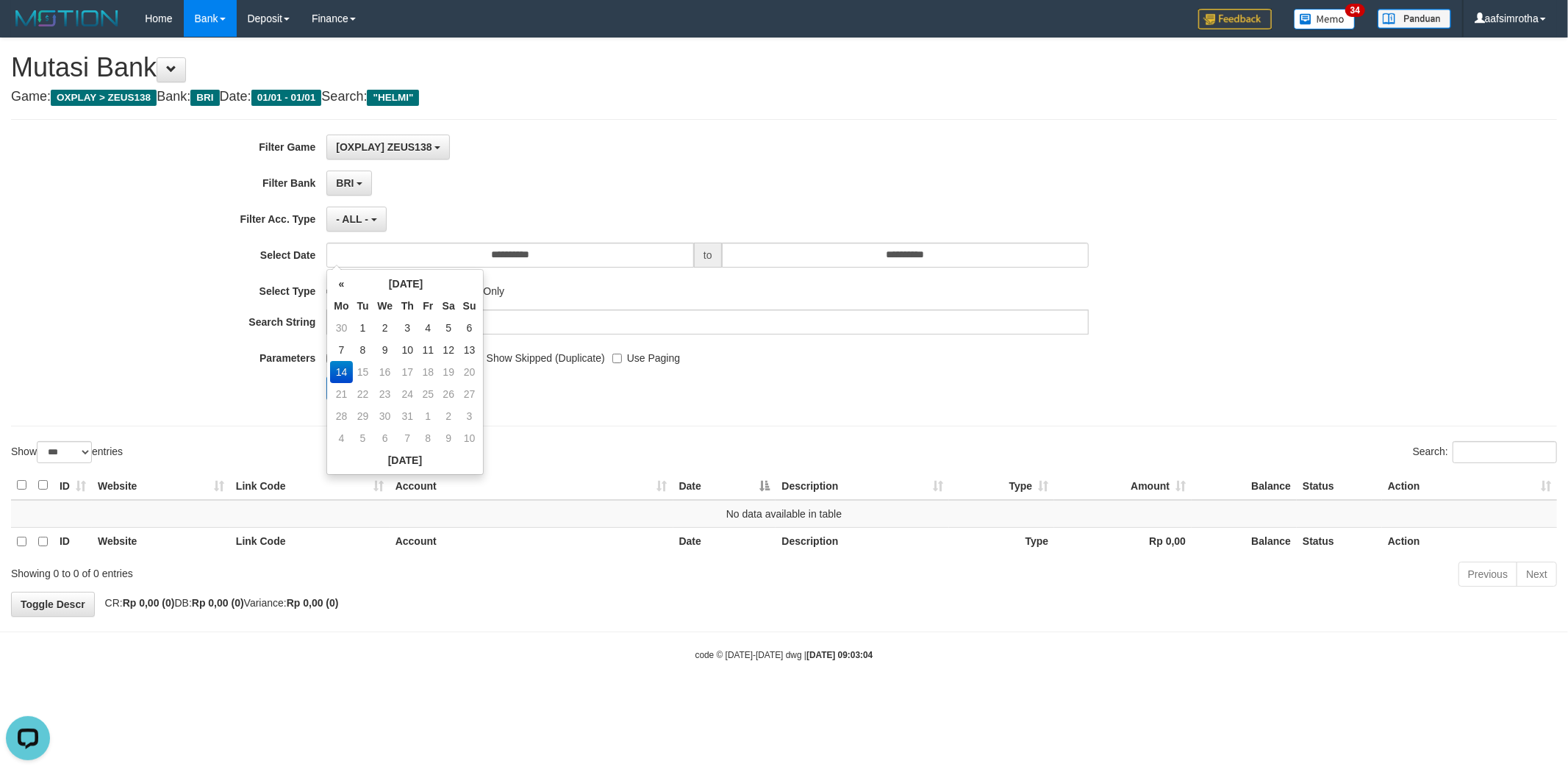 click on "**********" at bounding box center [784, 273] 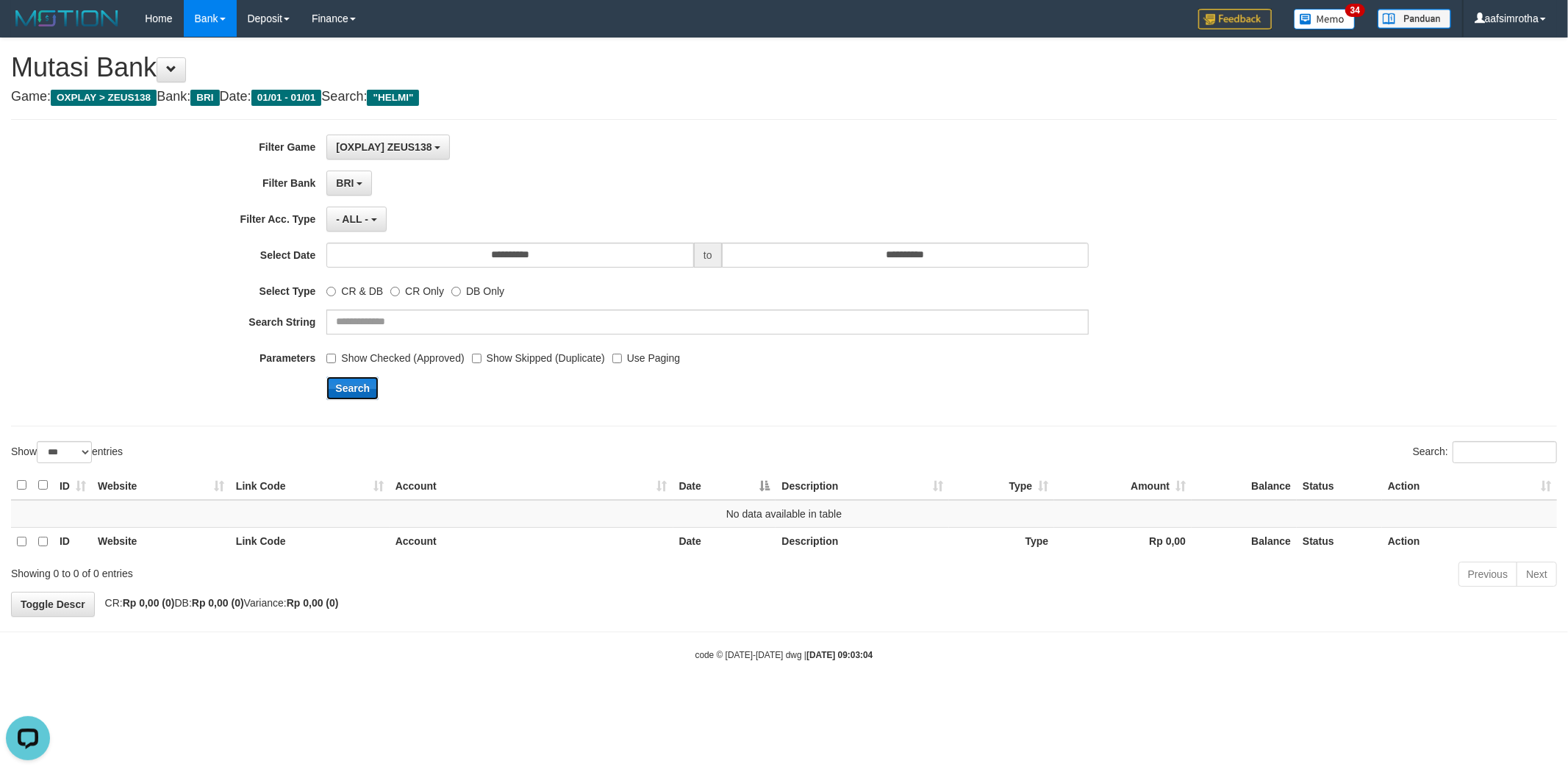 click on "Search" at bounding box center (352, 388) 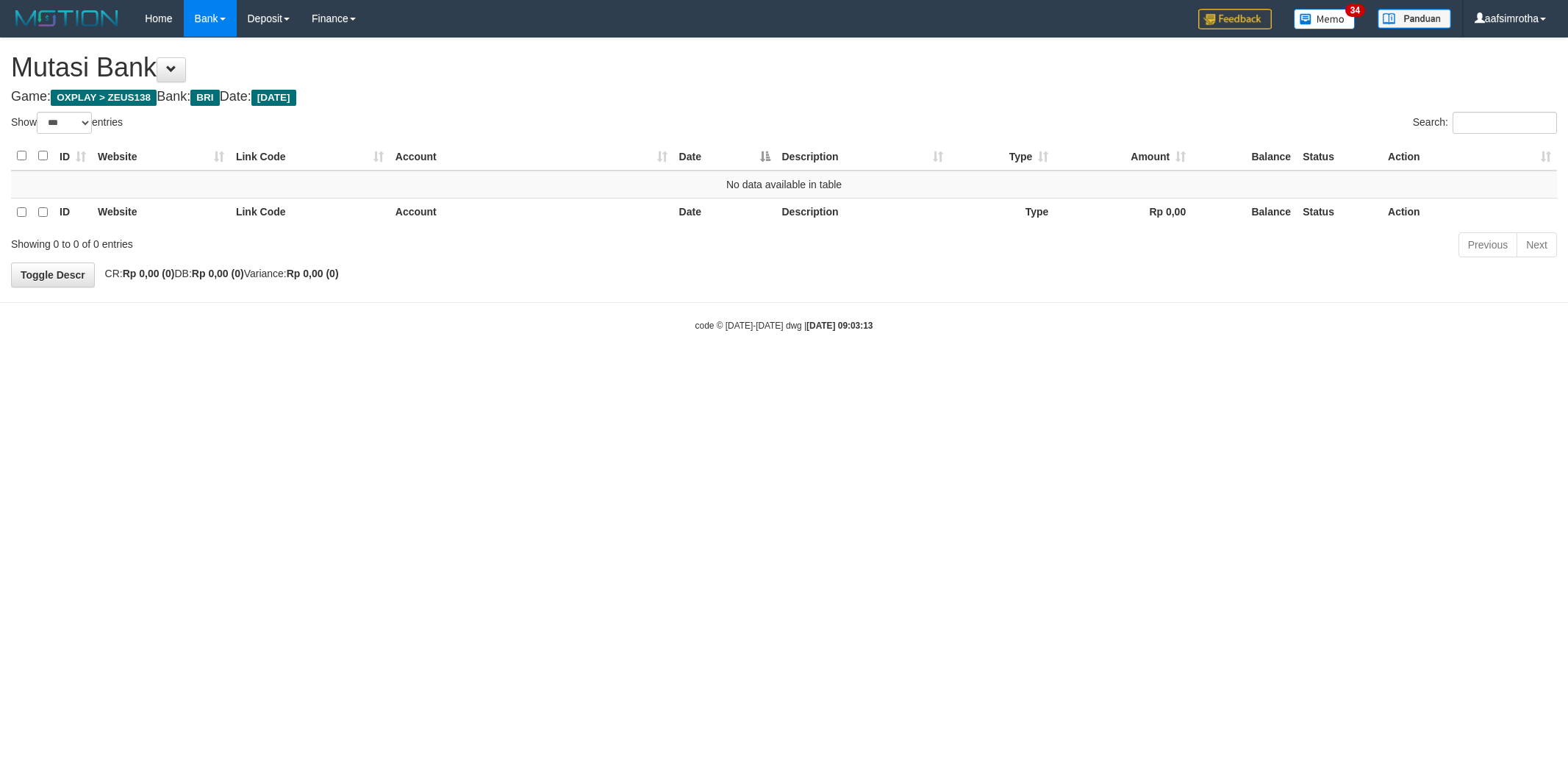 select on "***" 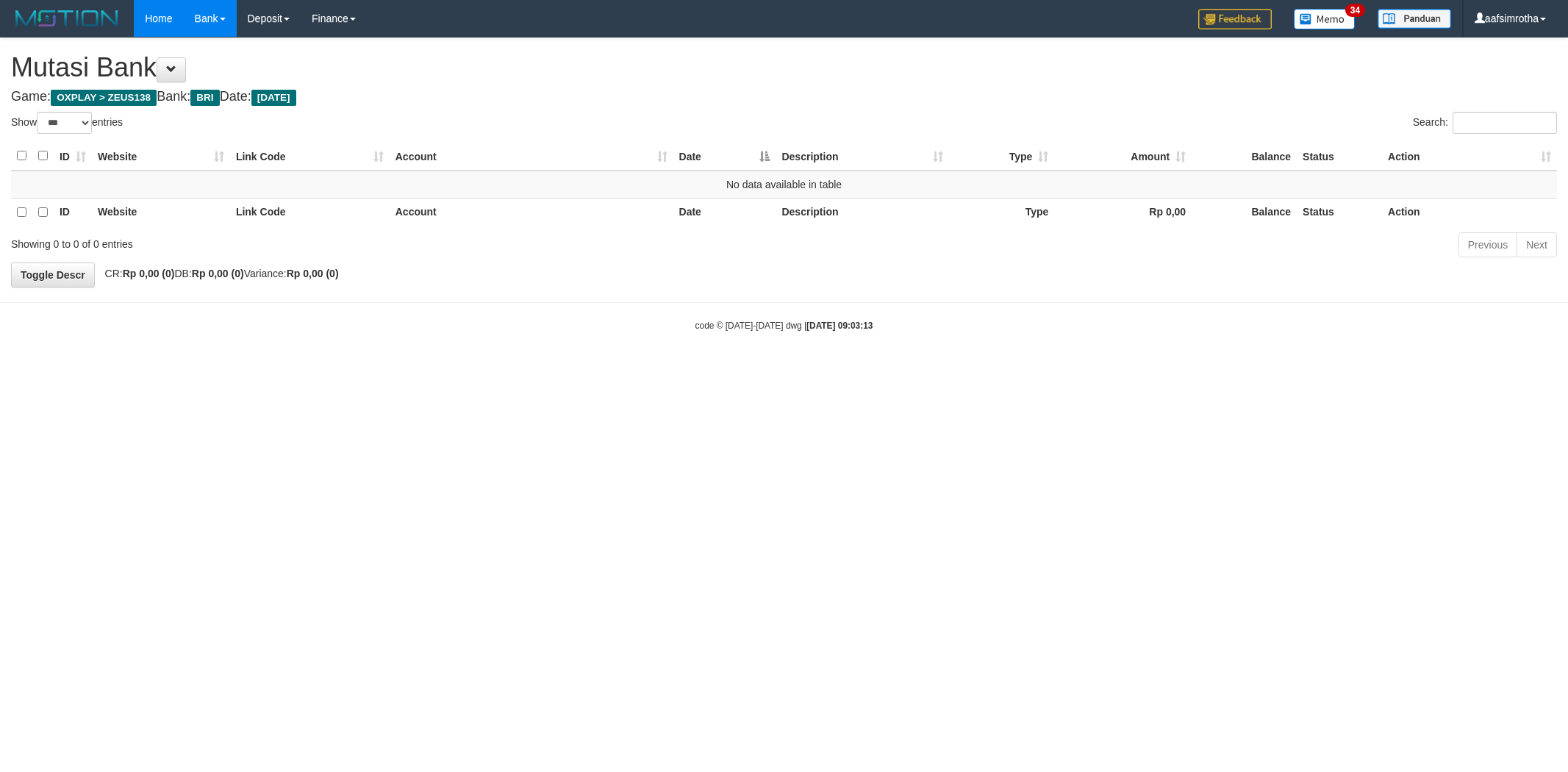scroll, scrollTop: 0, scrollLeft: 0, axis: both 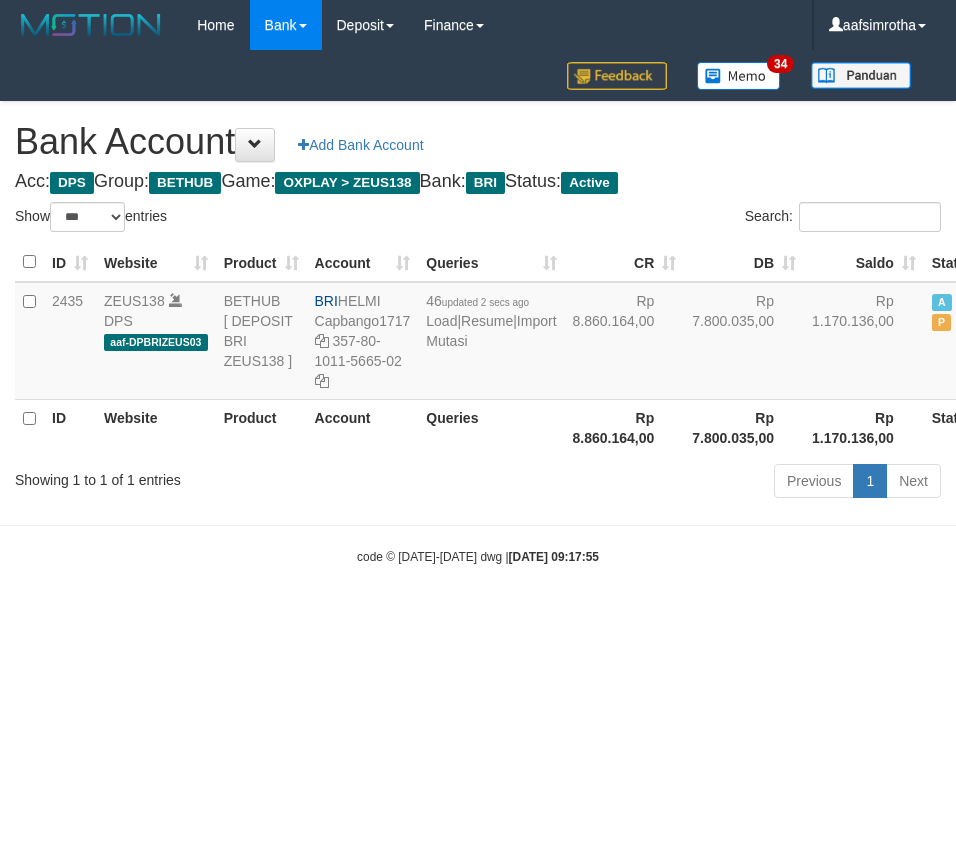 select on "***" 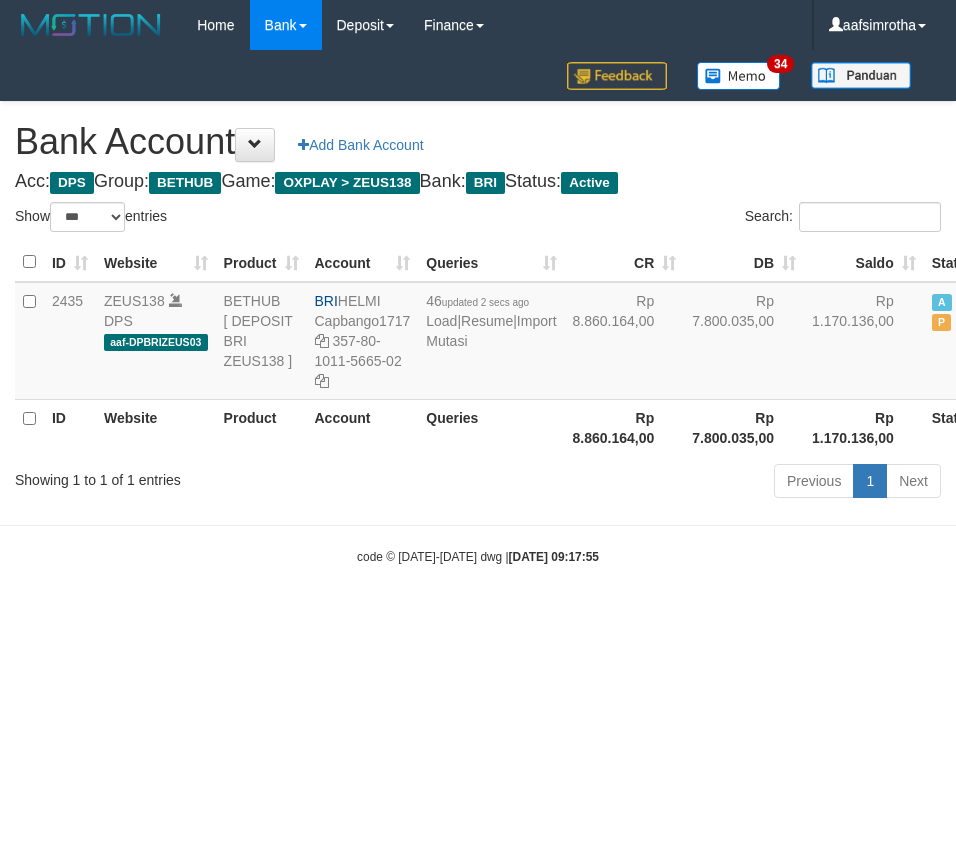 scroll, scrollTop: 0, scrollLeft: 0, axis: both 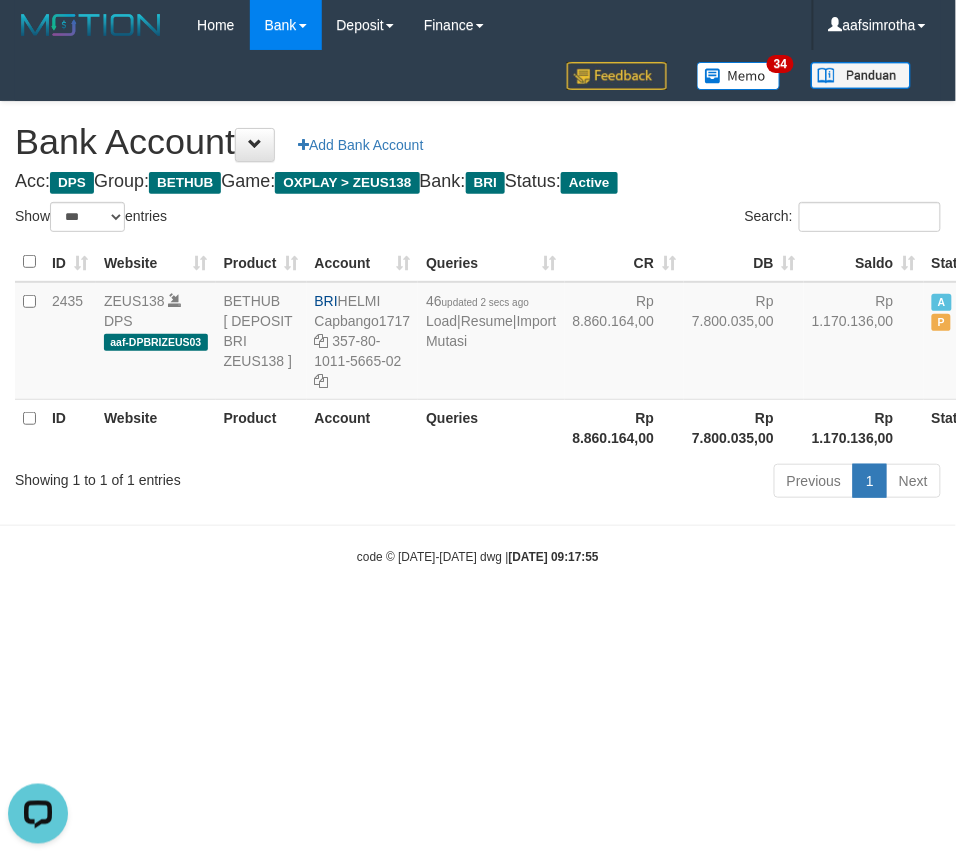 click on "Toggle navigation
Home
Bank
Account List
Mutasi Bank
Search
Note Mutasi
Deposit
DPS Fetch
DPS List
History
Note DPS
Finance
Financial Data
aafsimrotha
My Profile
Log Out
34" at bounding box center (478, 308) 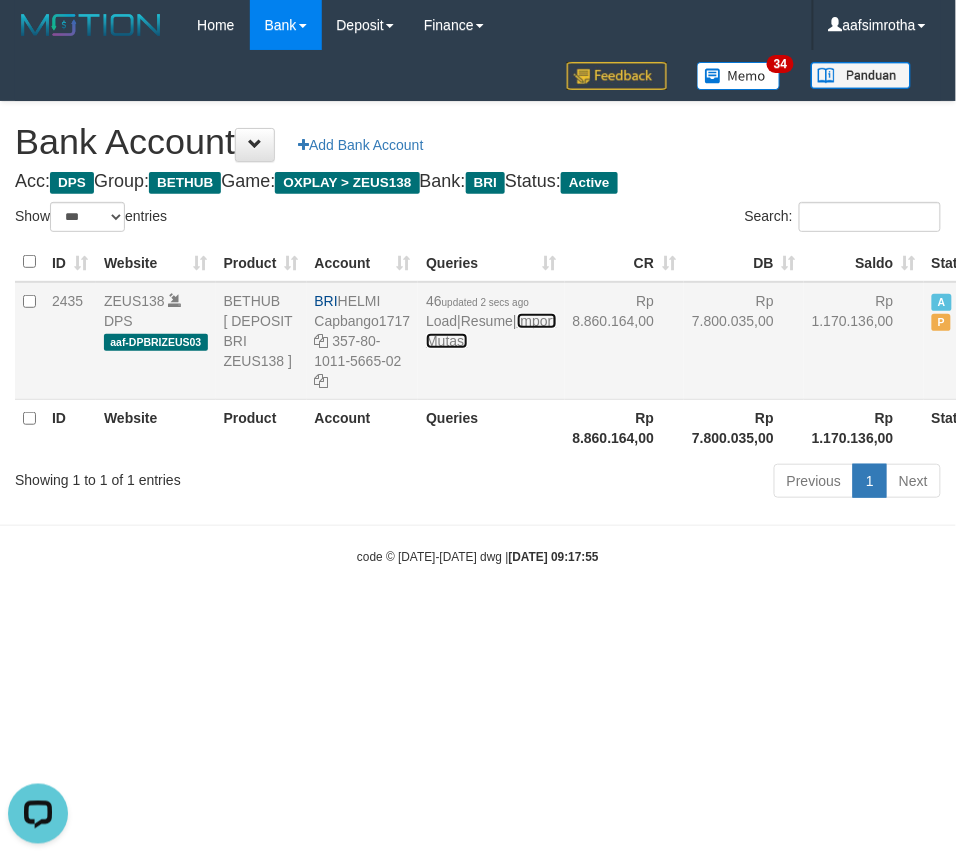 click on "Import Mutasi" at bounding box center (491, 331) 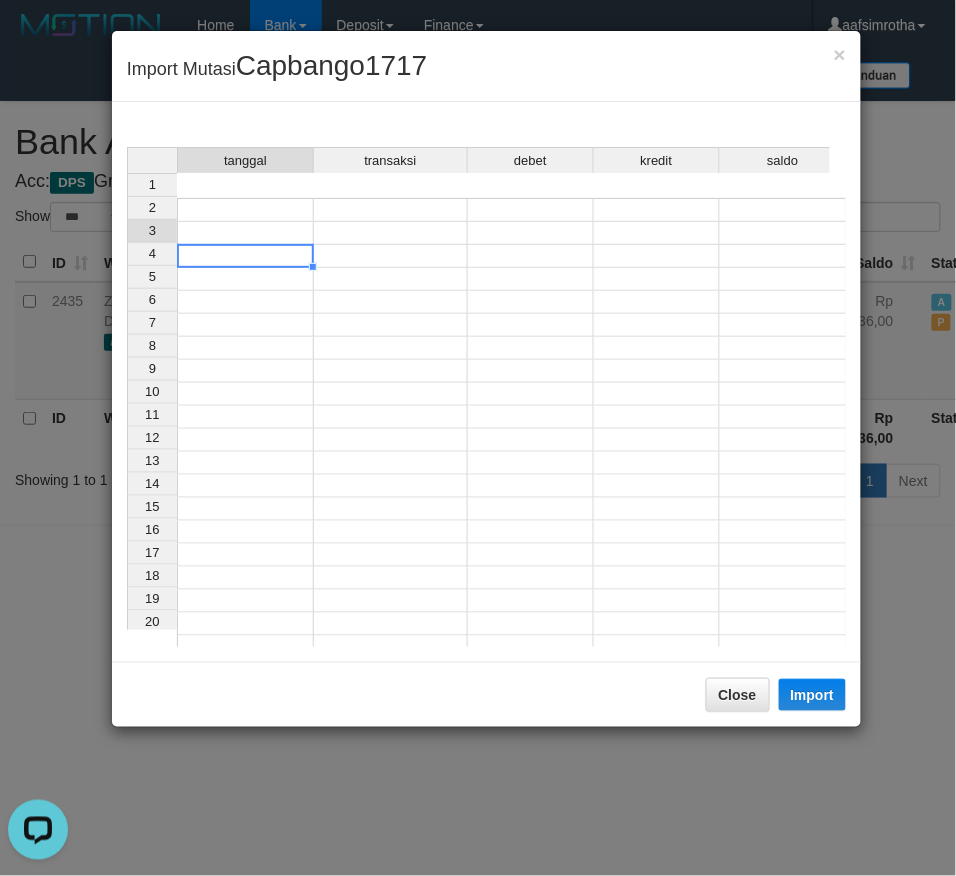 click on "tanggal transaksi debet kredit saldo 1 2 3 4 5 6 7 8 9 10 11 12 13 14 15 16 17 18 19 20 21" at bounding box center [127, 427] 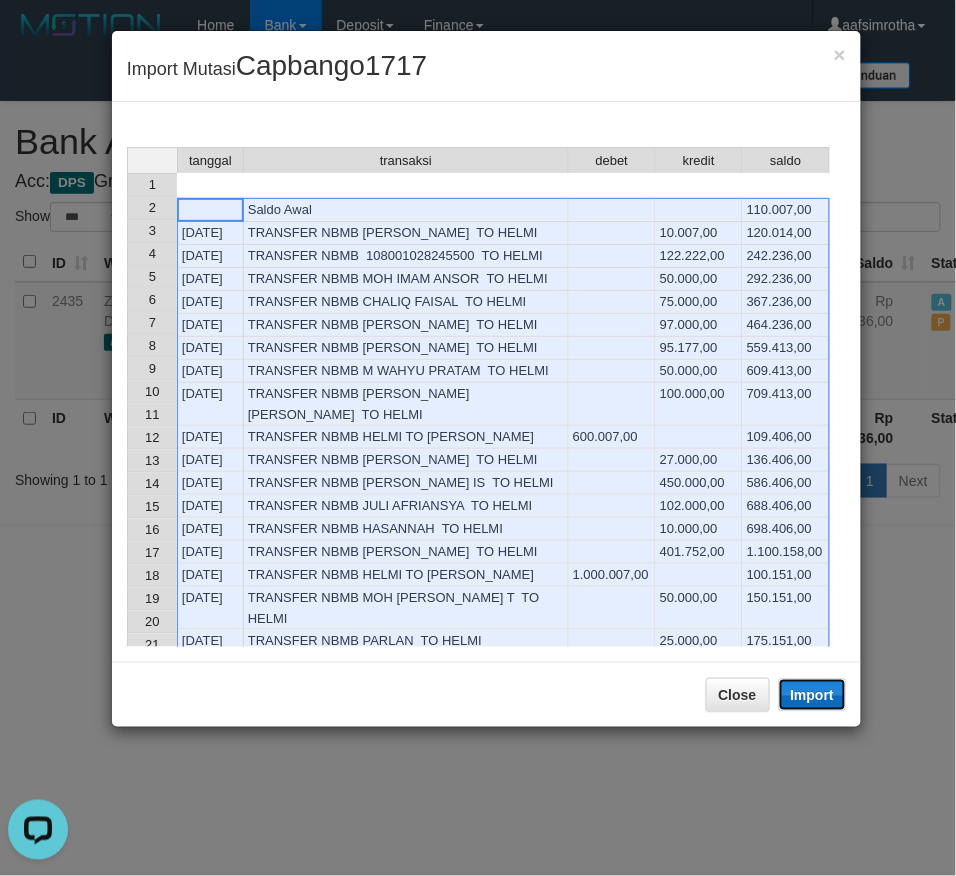click on "Import" at bounding box center (813, 695) 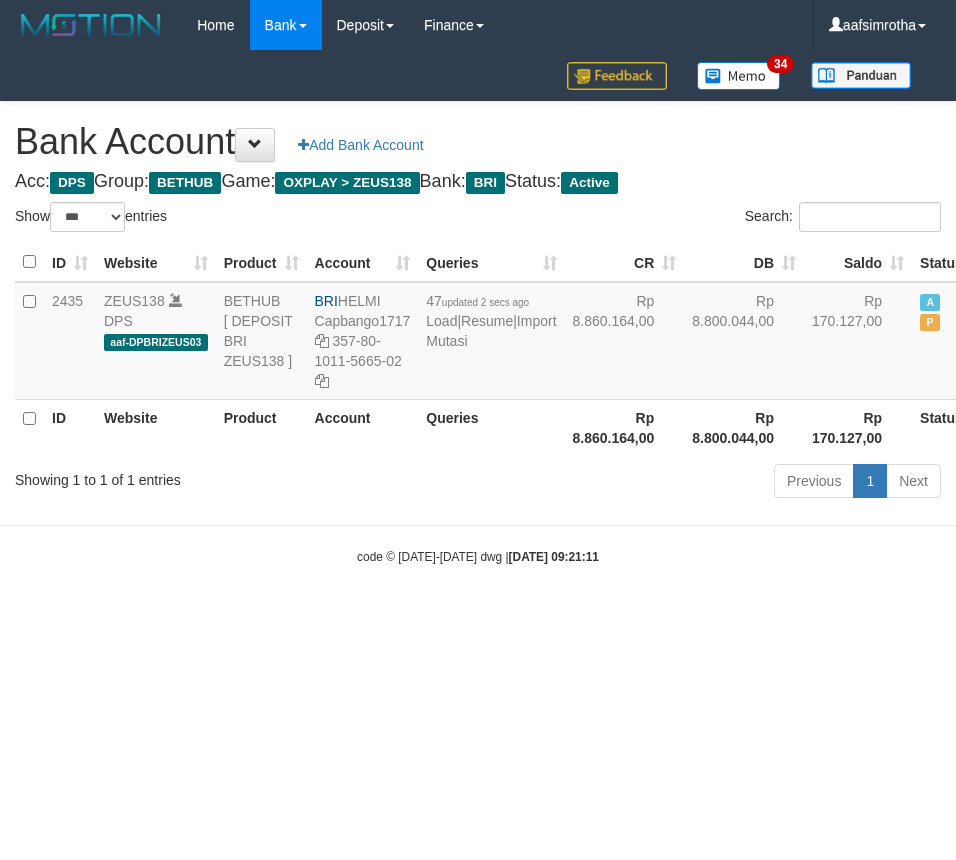 select on "***" 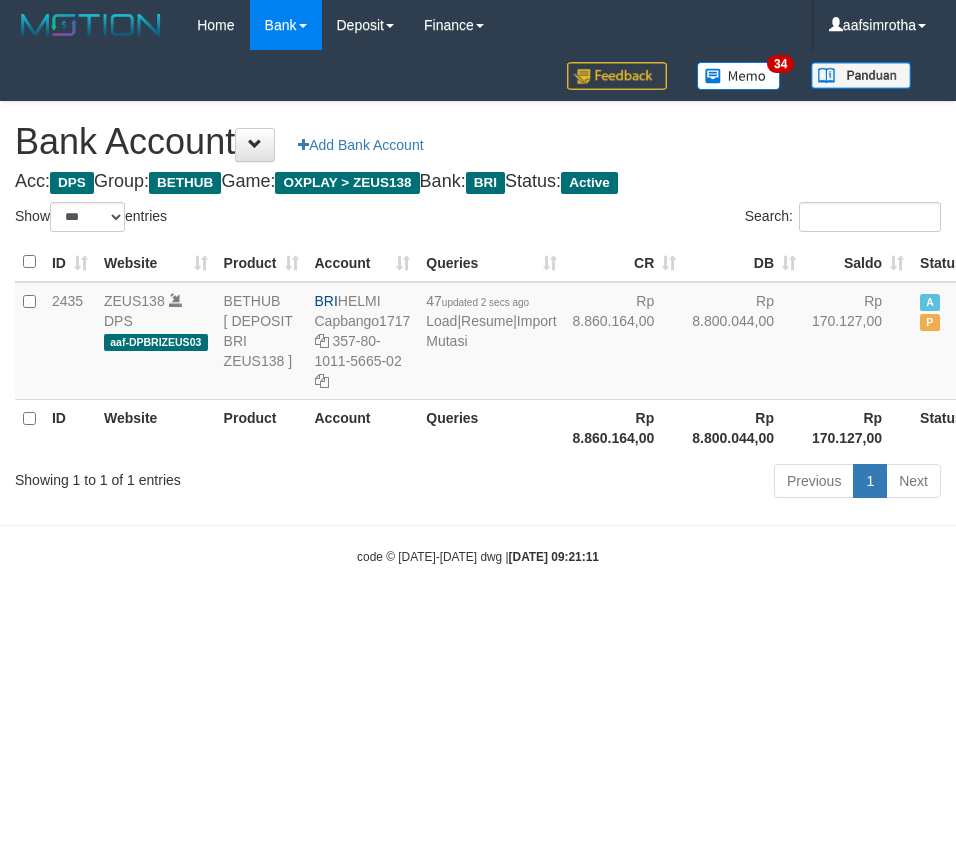 scroll, scrollTop: 0, scrollLeft: 0, axis: both 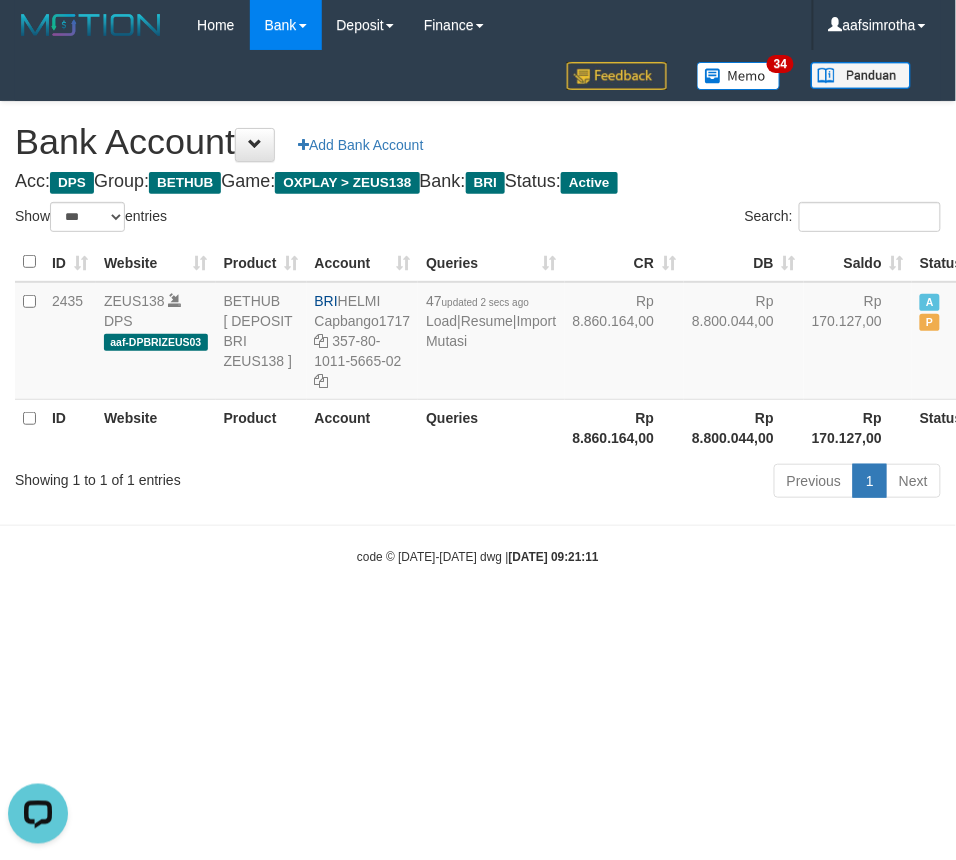 drag, startPoint x: 365, startPoint y: 647, endPoint x: 450, endPoint y: 516, distance: 156.16017 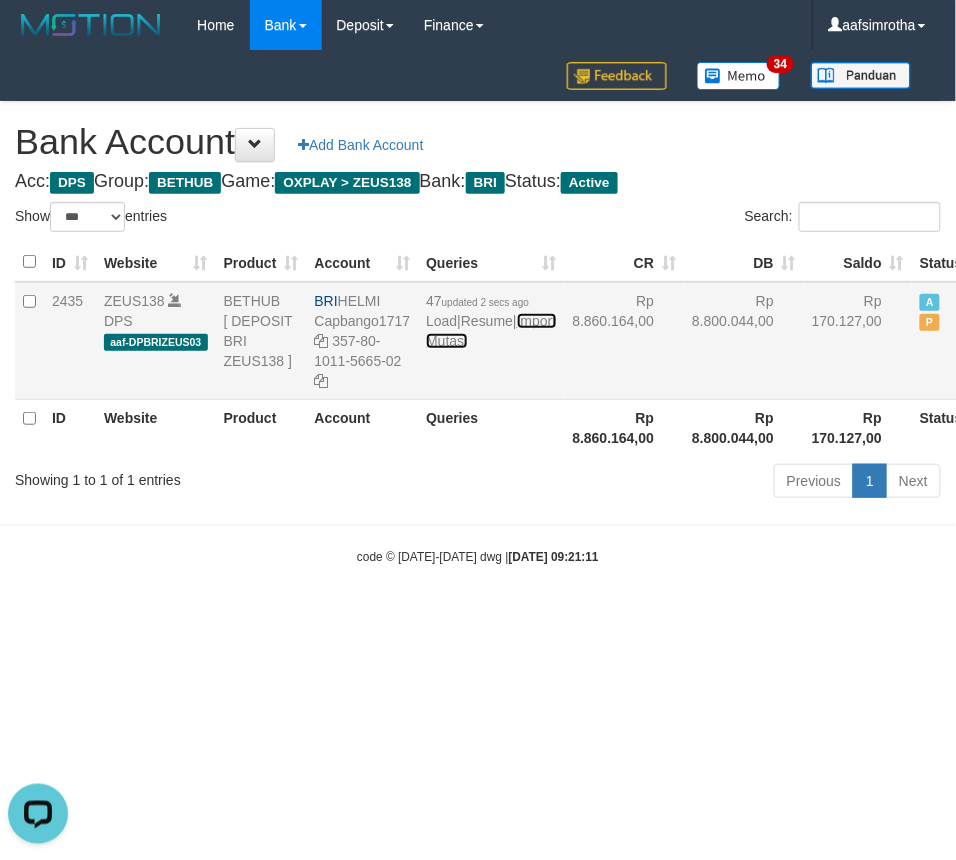 click on "Import Mutasi" at bounding box center [491, 331] 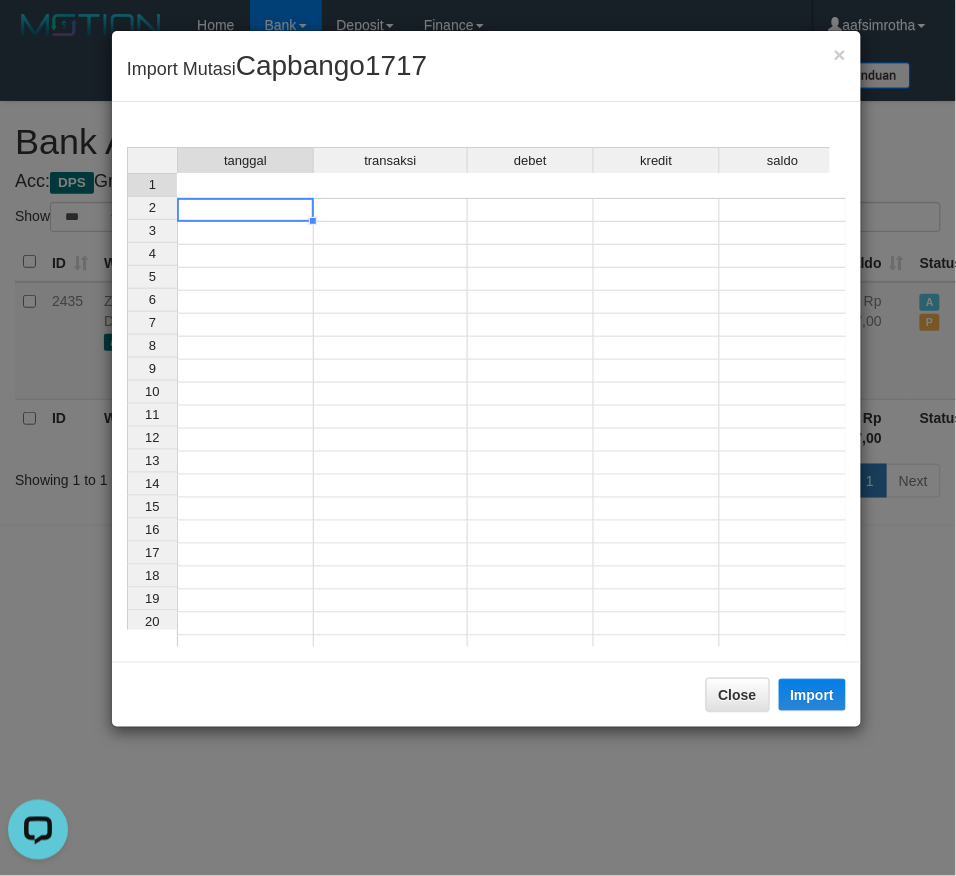 click at bounding box center [245, 210] 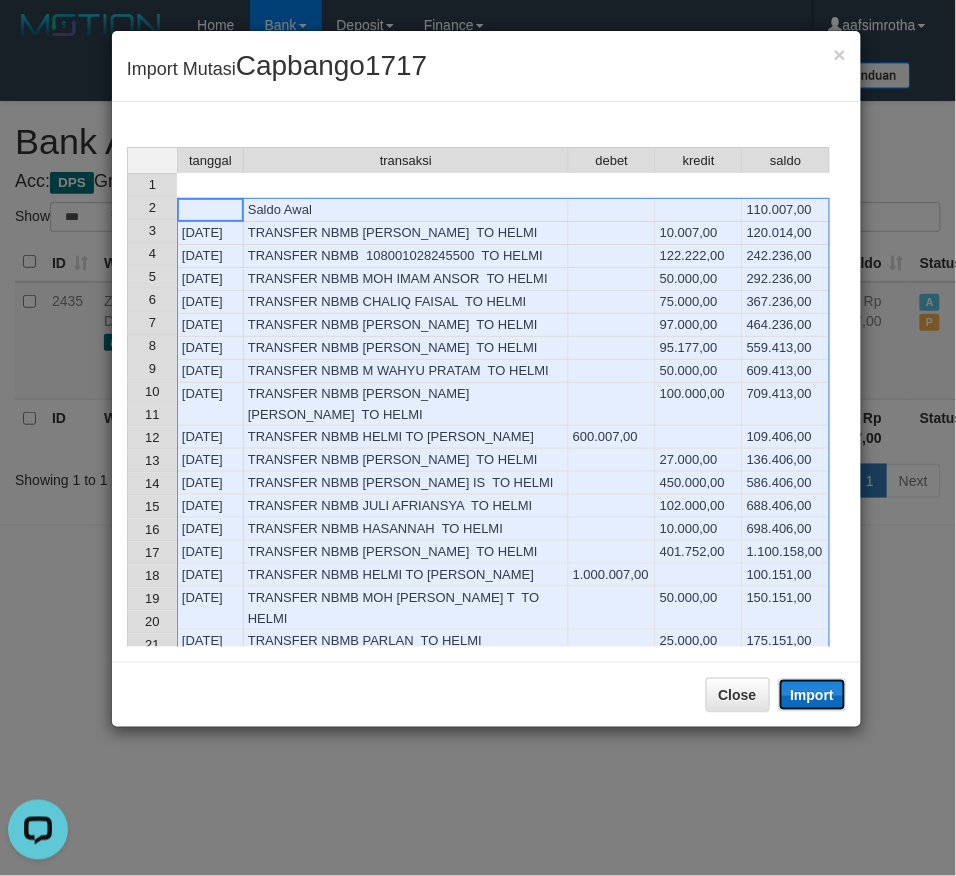 click on "Import" at bounding box center (813, 695) 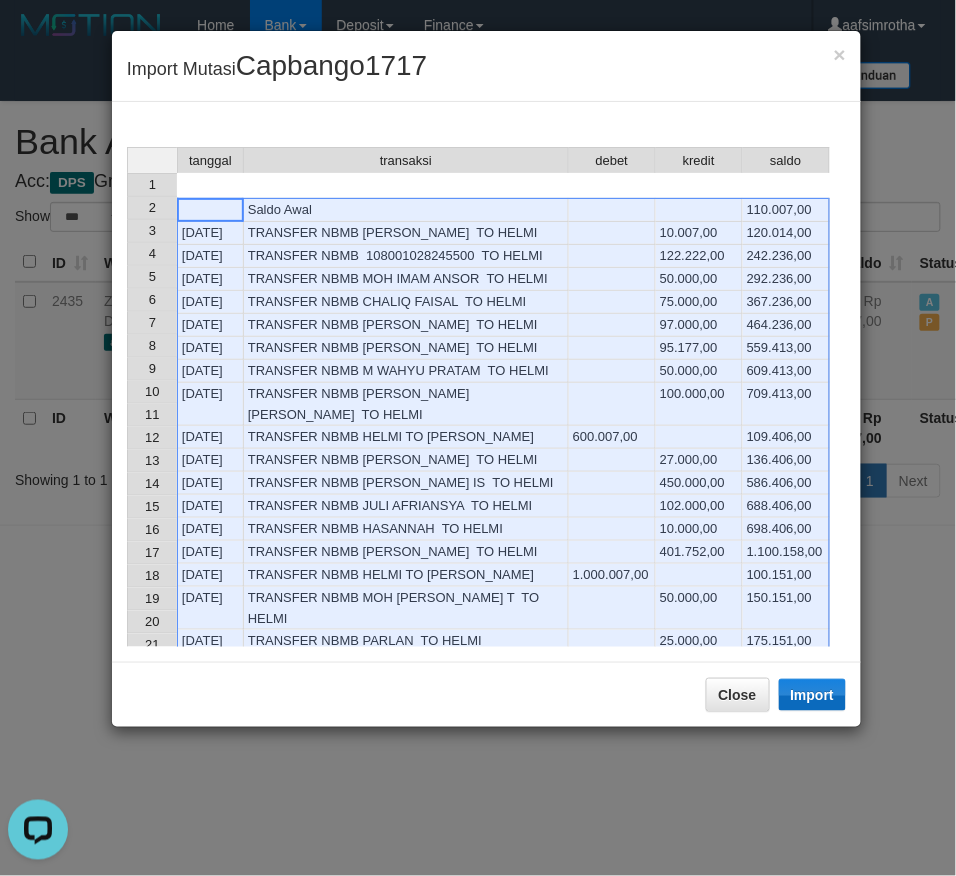 click on "235.158,00" at bounding box center [786, 687] 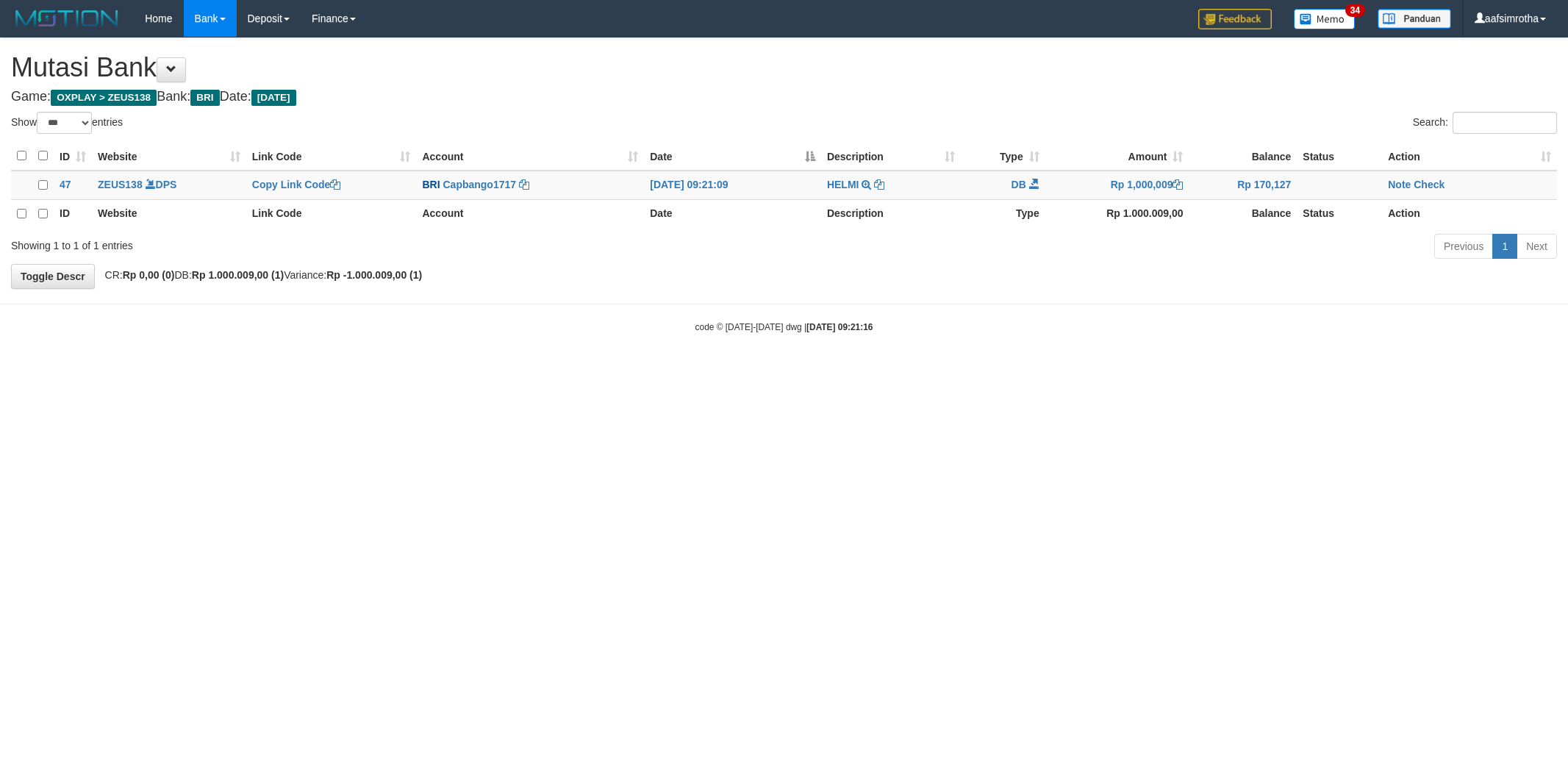 select on "***" 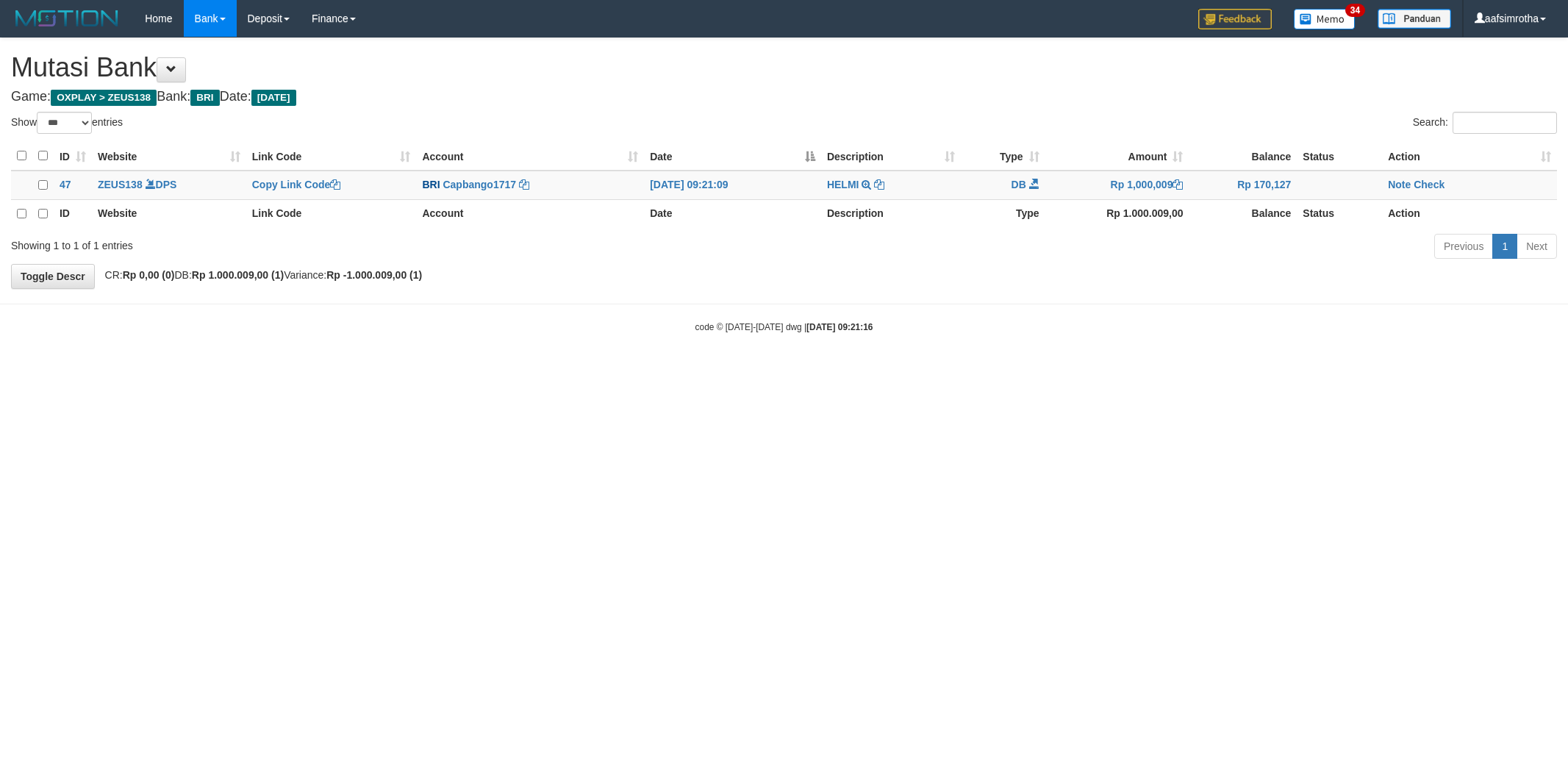 scroll, scrollTop: 0, scrollLeft: 0, axis: both 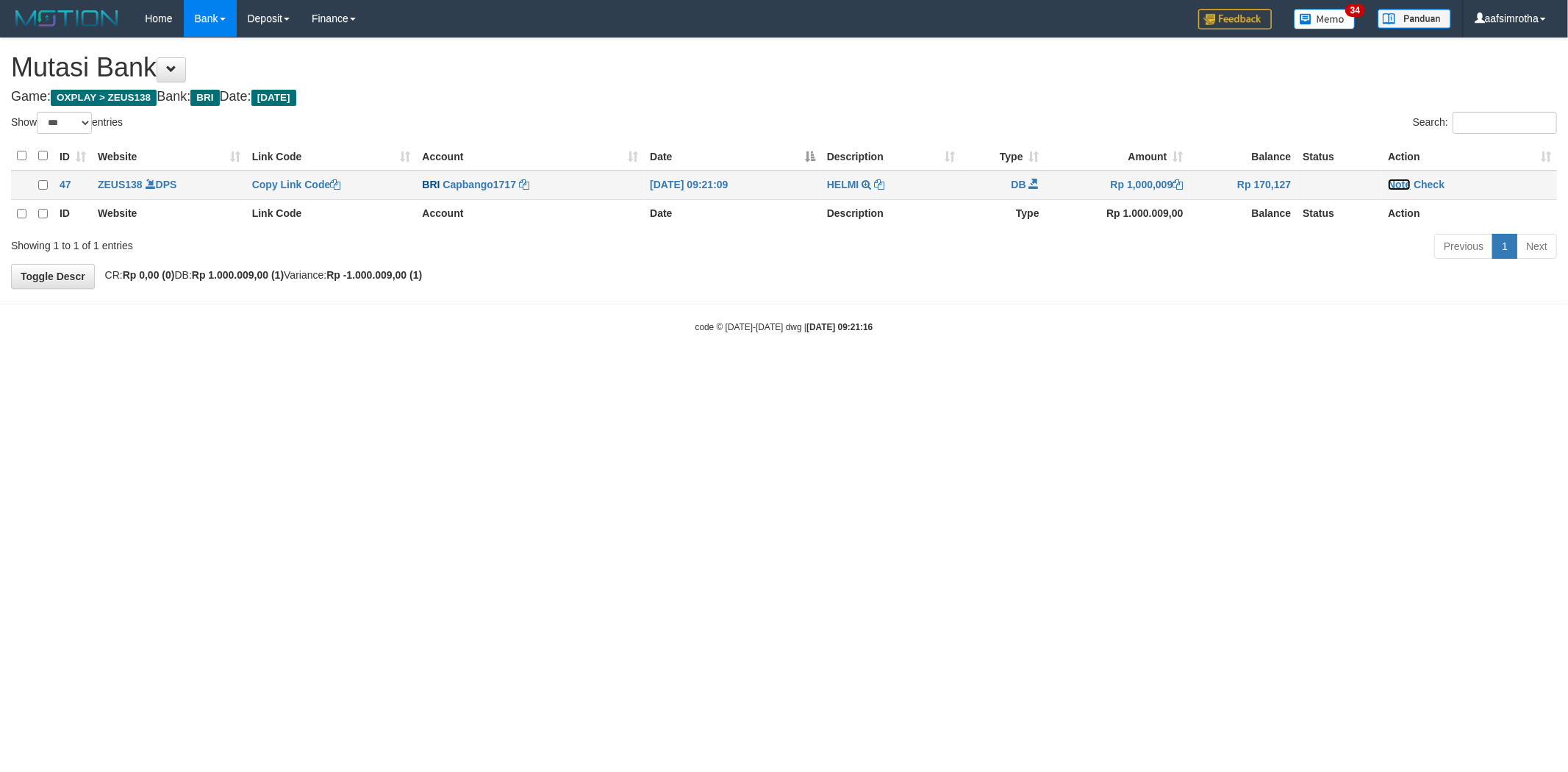 click on "Note" at bounding box center [1399, 185] 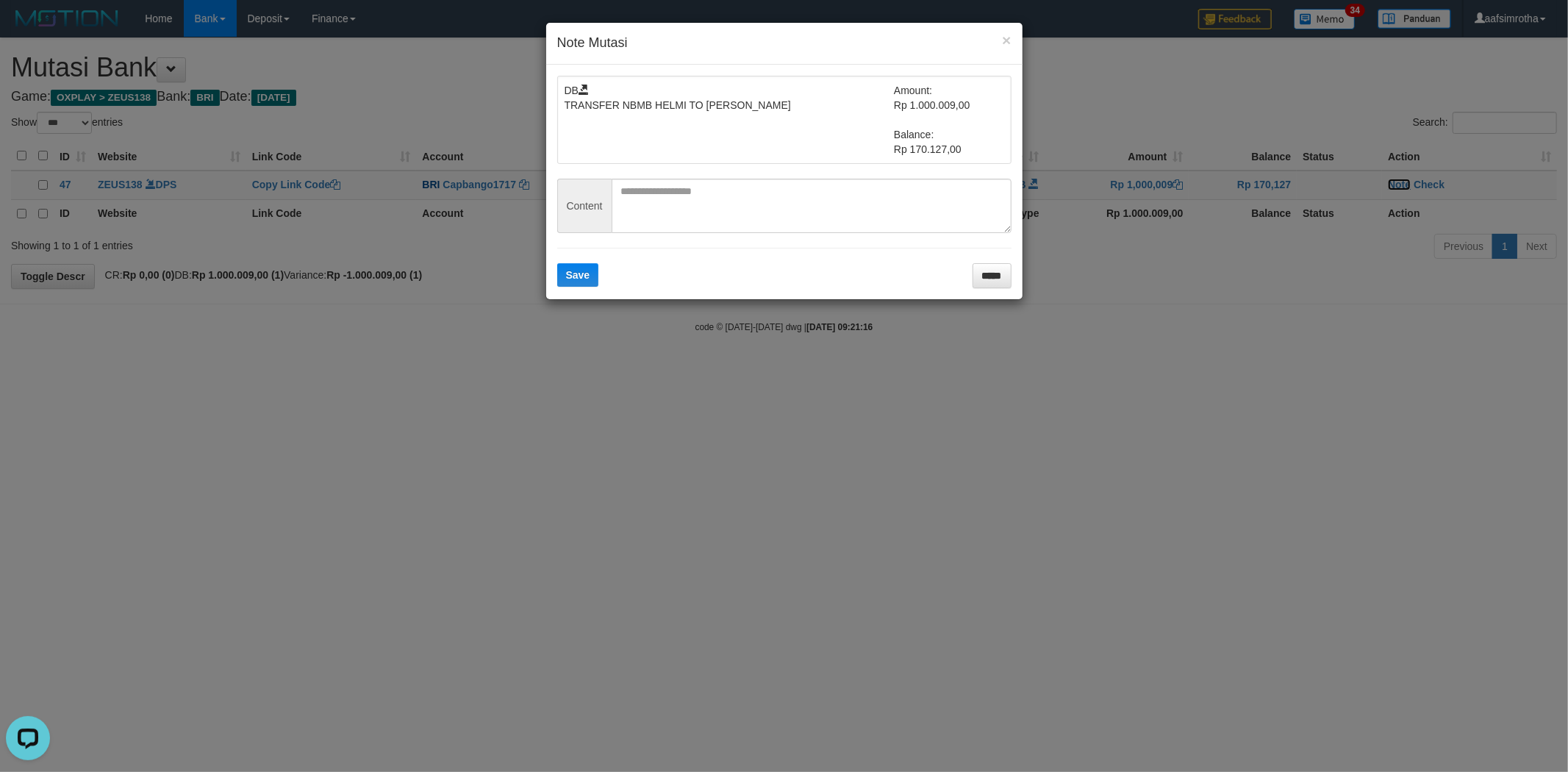 scroll, scrollTop: 0, scrollLeft: 0, axis: both 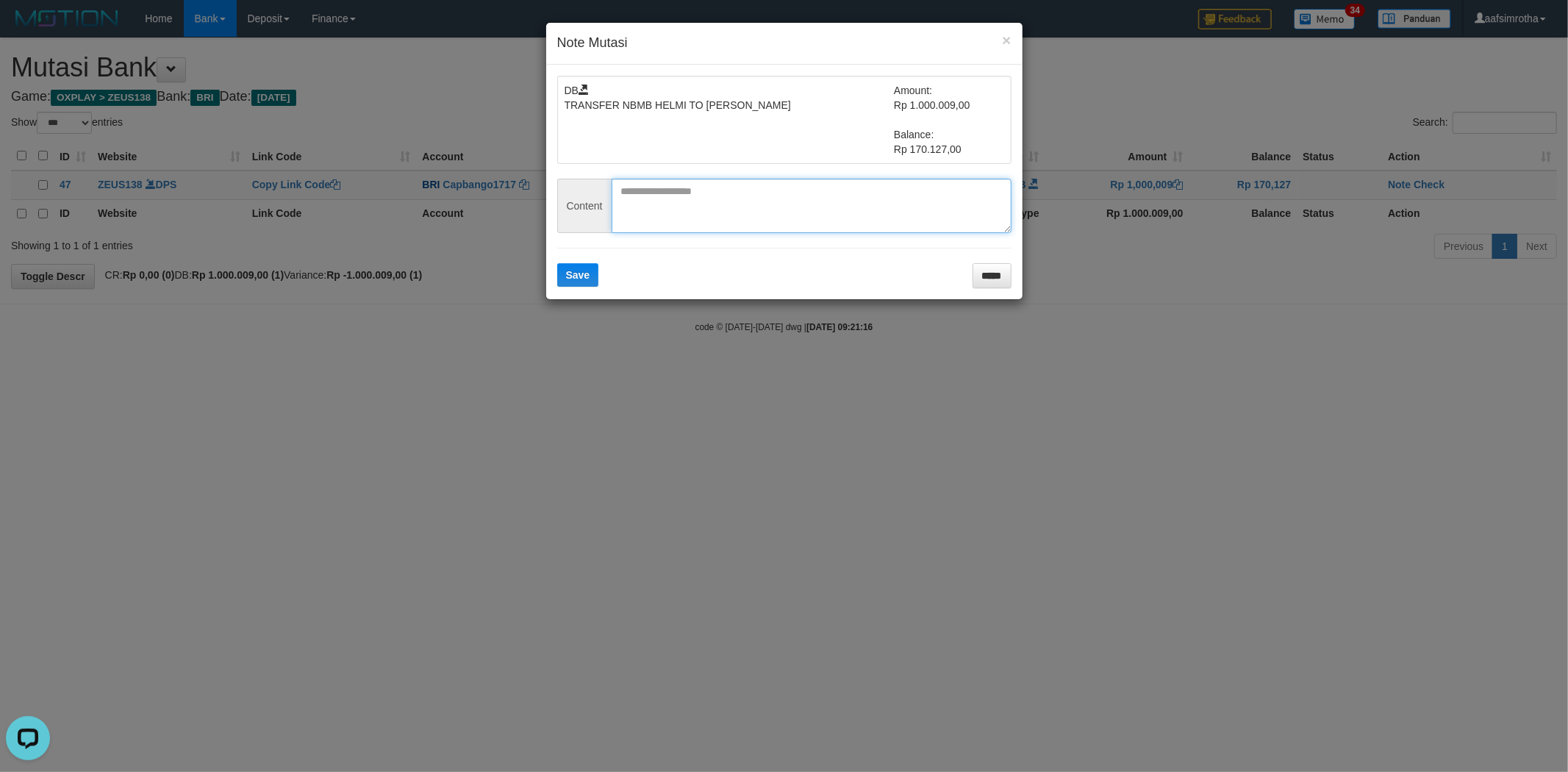 click at bounding box center (812, 206) 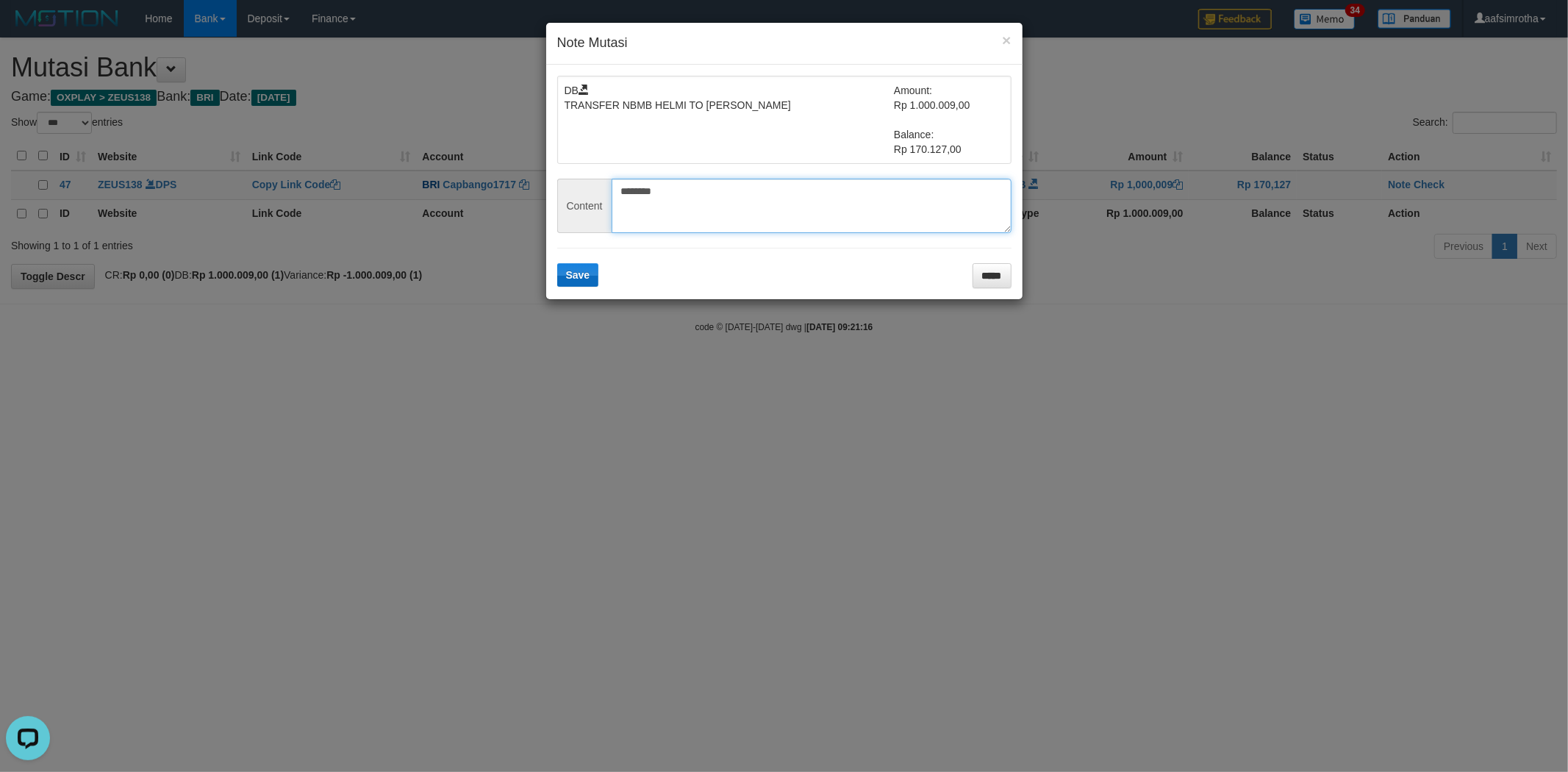 type on "********" 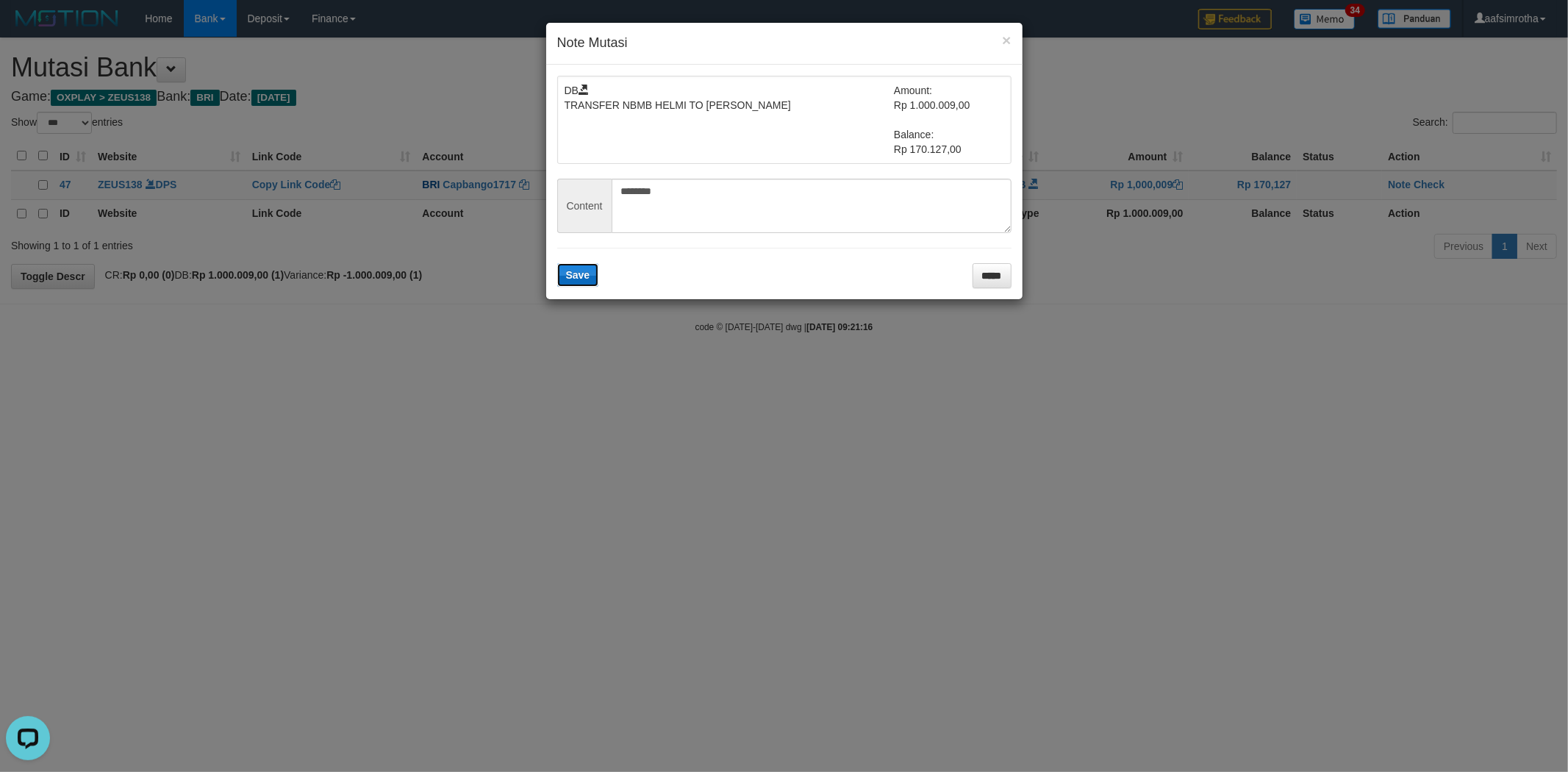 click on "Save" at bounding box center (578, 275) 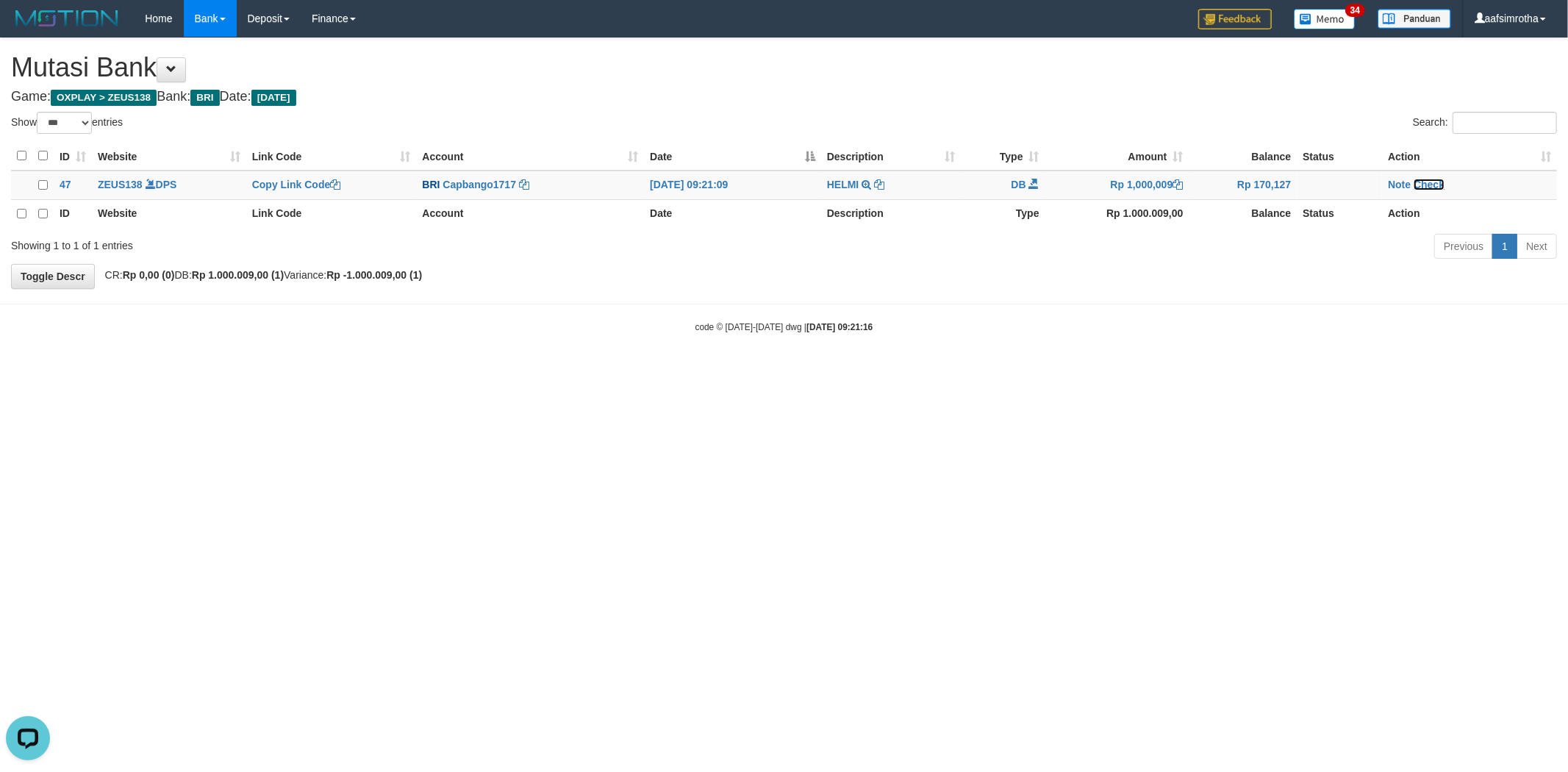click on "Check" at bounding box center (1429, 185) 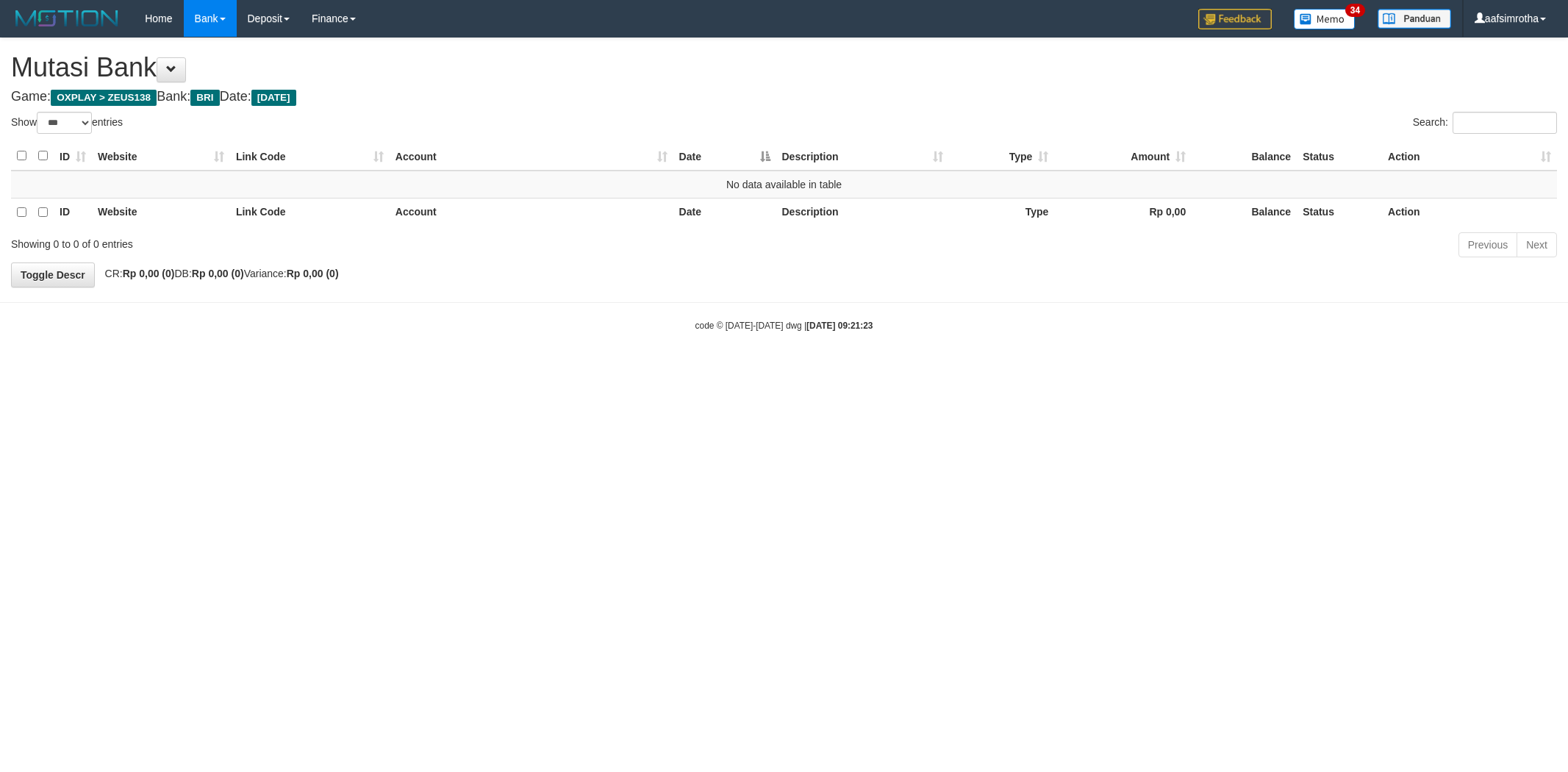 select on "***" 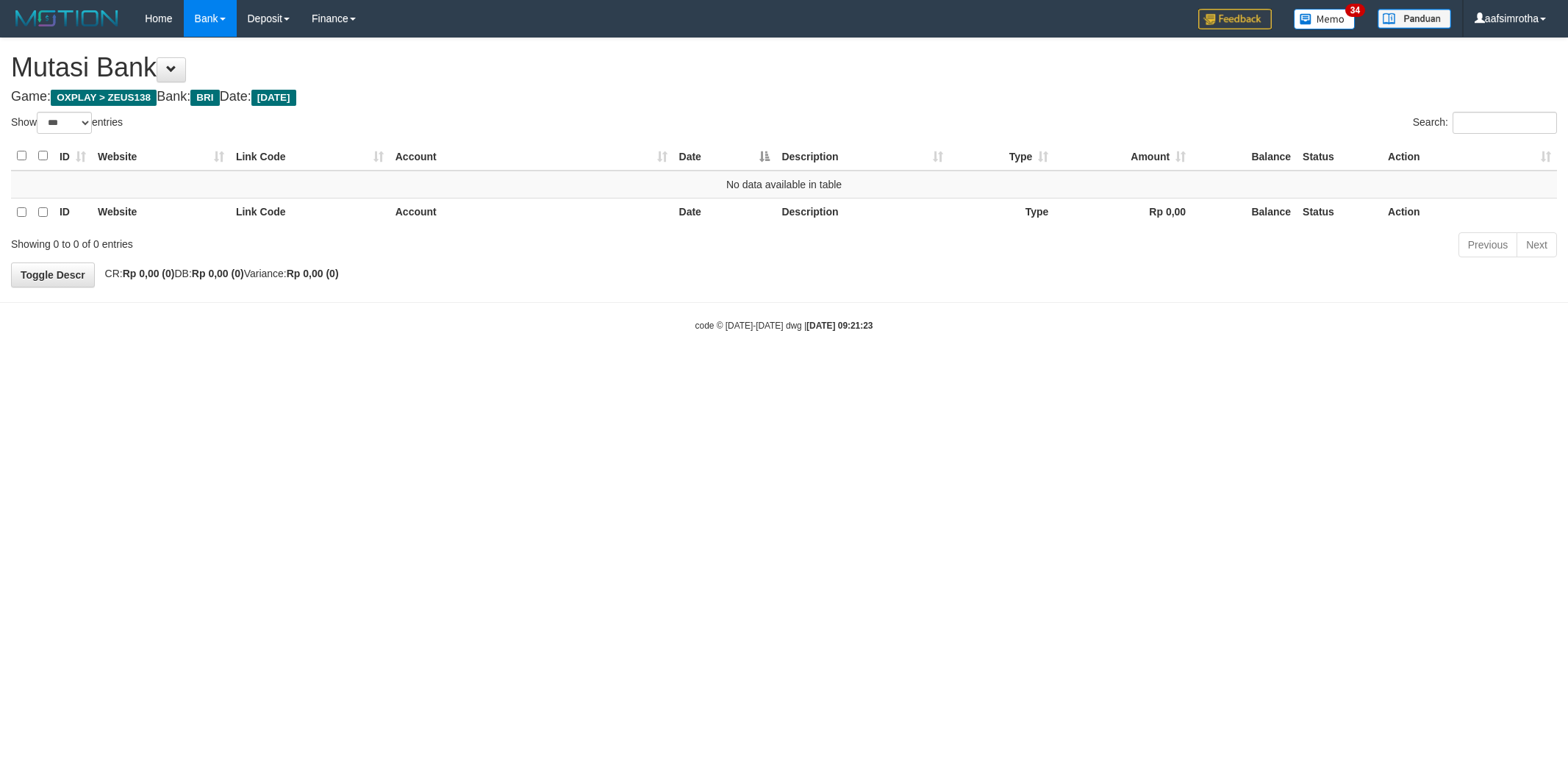 scroll, scrollTop: 0, scrollLeft: 0, axis: both 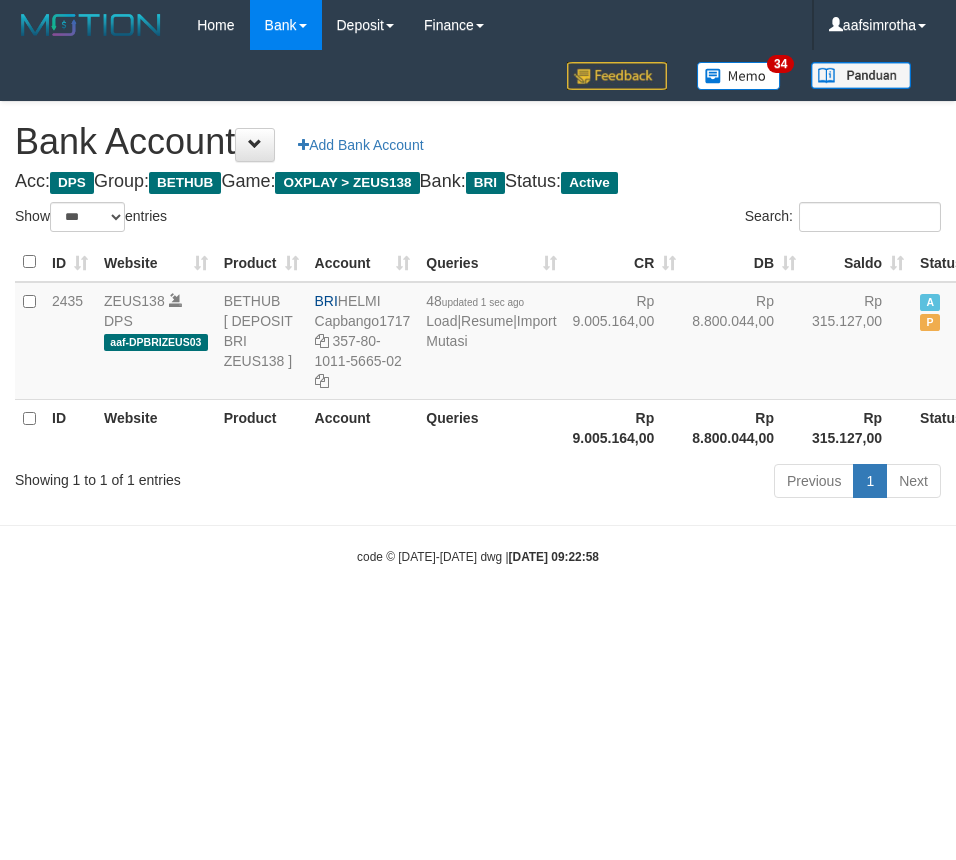 select on "***" 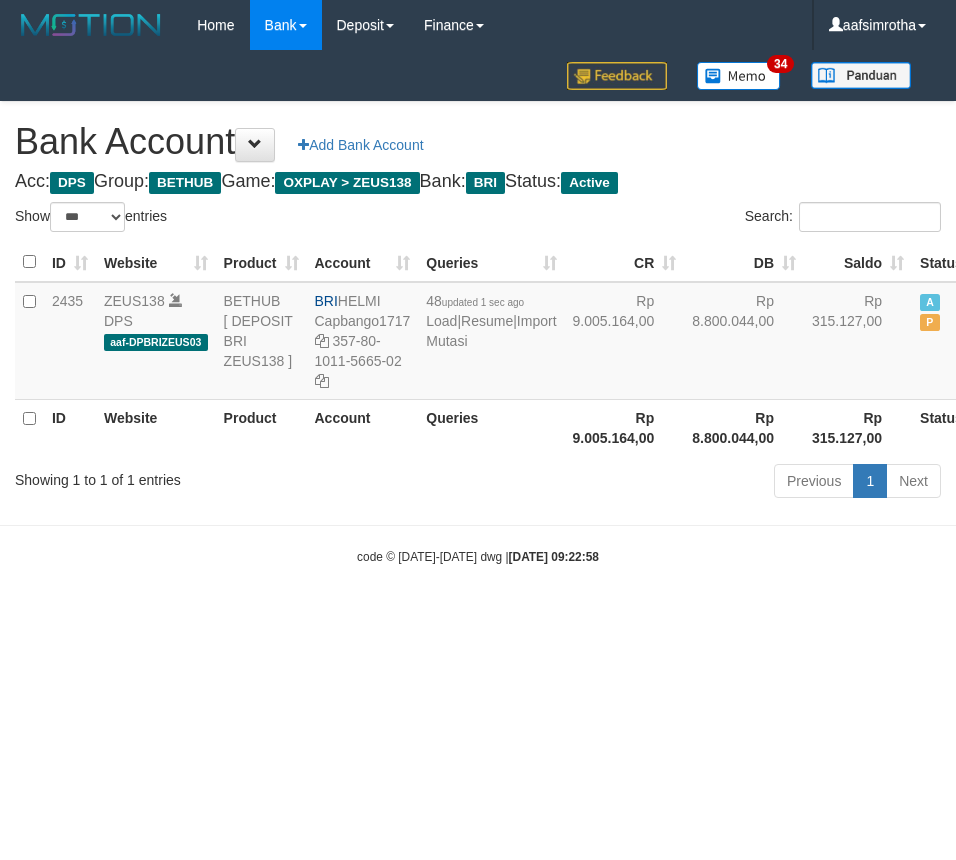scroll, scrollTop: 0, scrollLeft: 0, axis: both 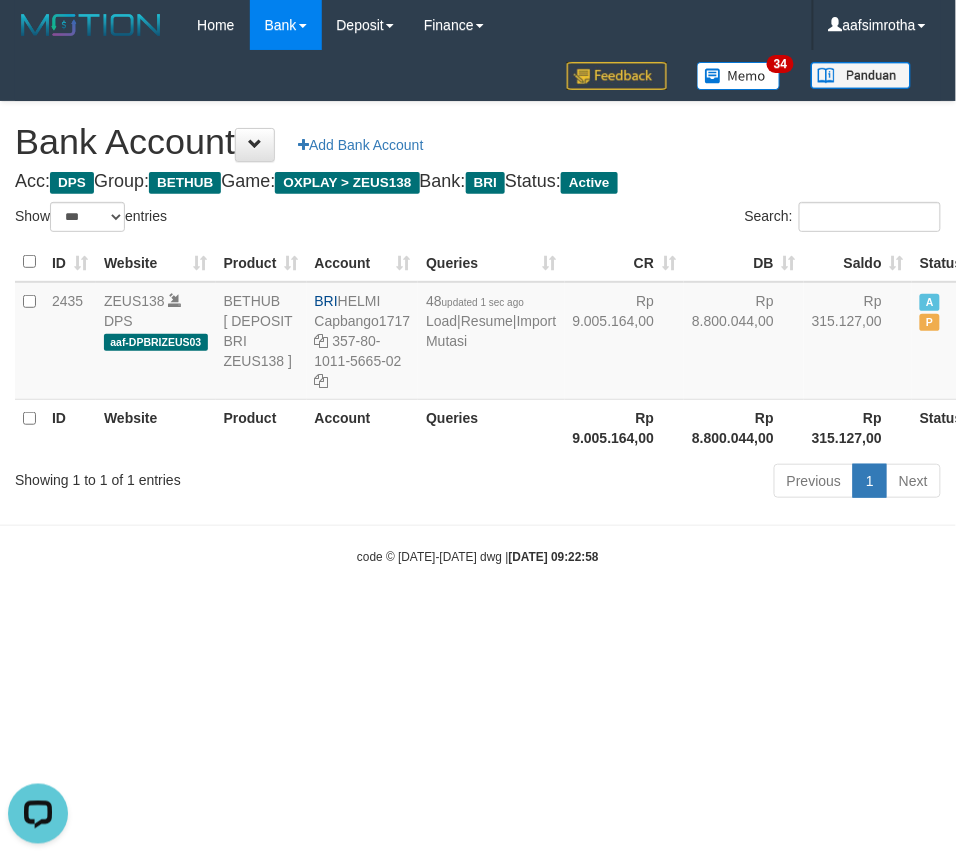 click on "Toggle navigation
Home
Bank
Account List
Mutasi Bank
Search
Note Mutasi
Deposit
DPS Fetch
DPS List
History
Note DPS
Finance
Financial Data
aafsimrotha
My Profile
Log Out
34" at bounding box center (478, 308) 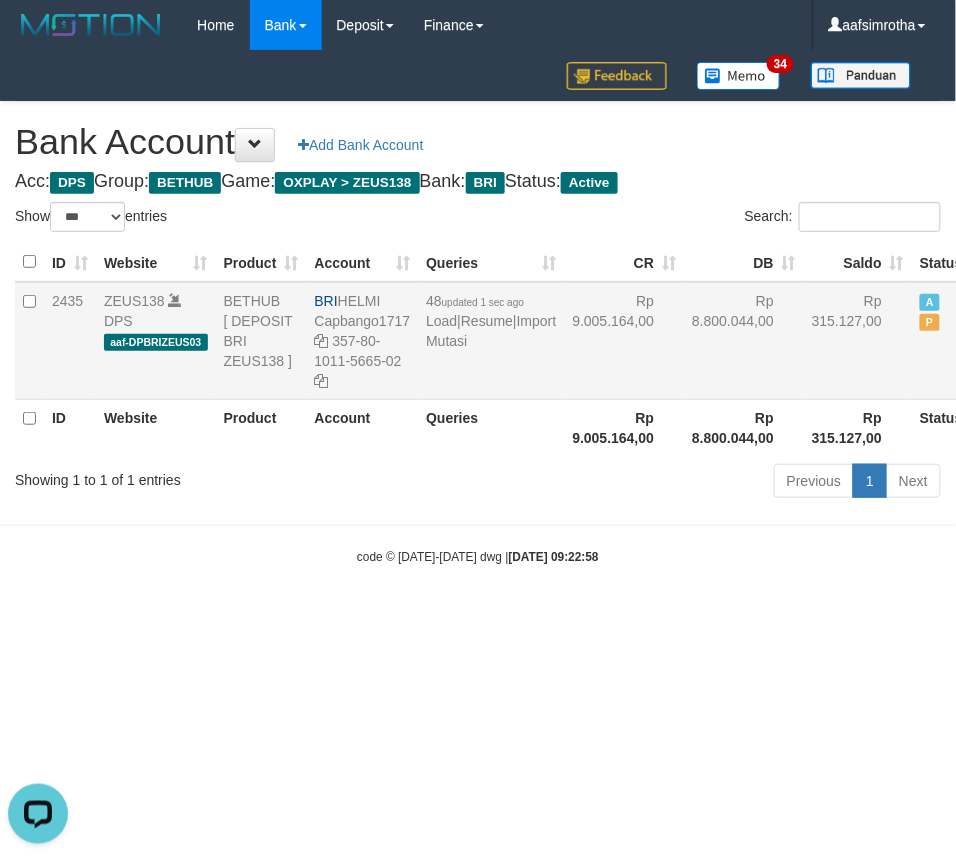 click on "48  updated 1 sec ago
Load
|
Resume
|
Import Mutasi" at bounding box center [491, 341] 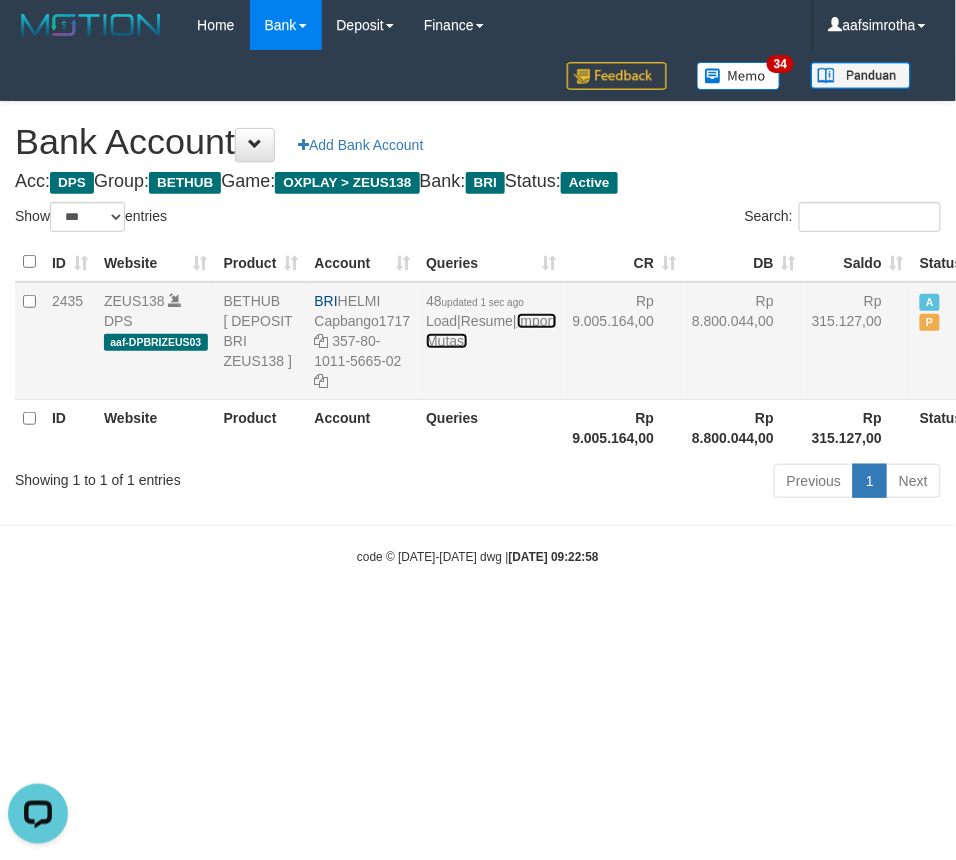 click on "Import Mutasi" at bounding box center (491, 331) 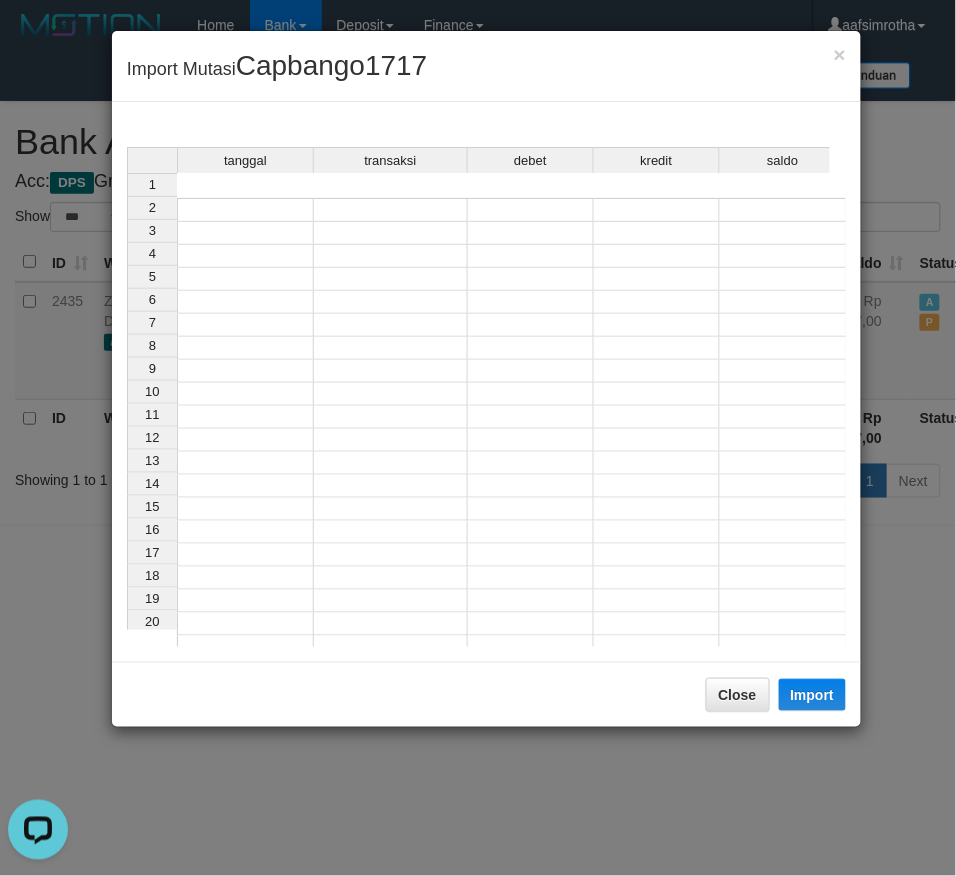 drag, startPoint x: 215, startPoint y: 176, endPoint x: 221, endPoint y: 185, distance: 10.816654 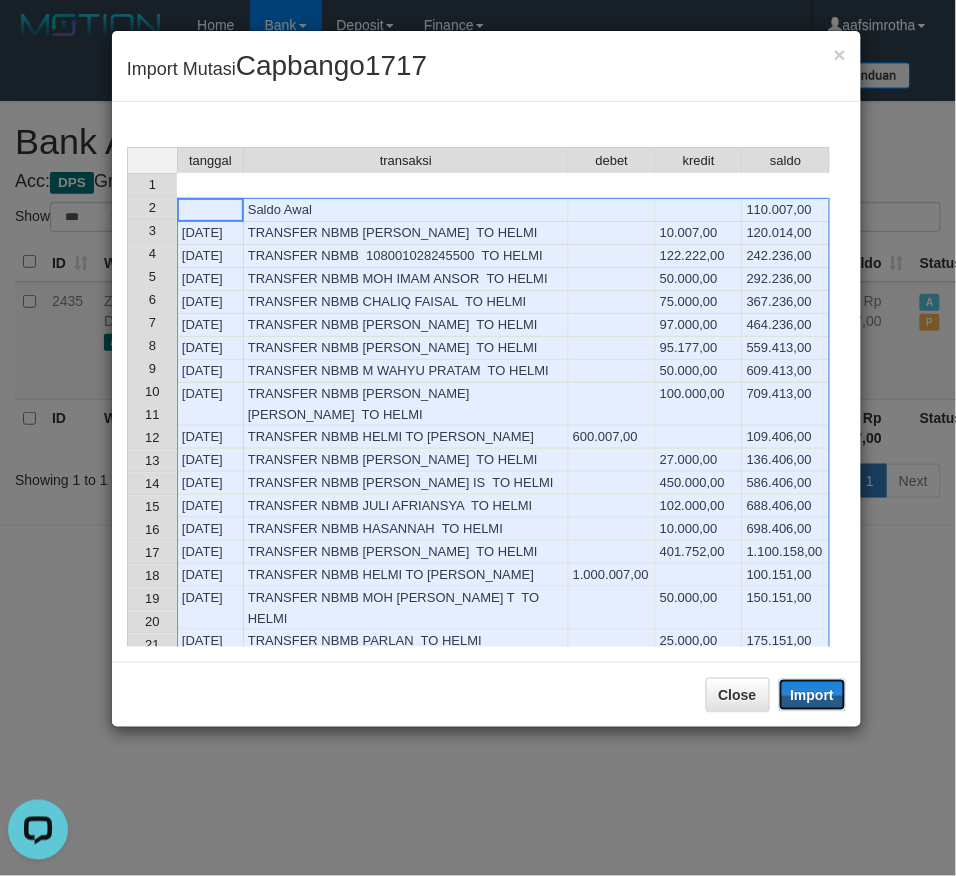 drag, startPoint x: 810, startPoint y: 691, endPoint x: 12, endPoint y: 527, distance: 814.67786 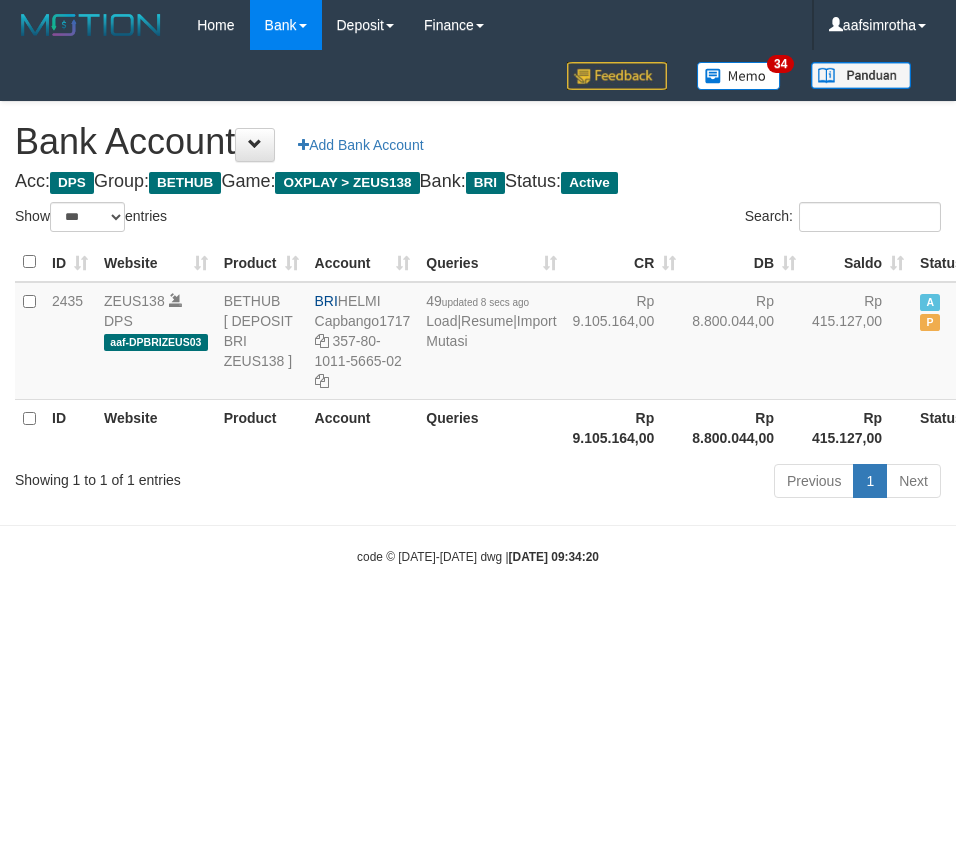 select on "***" 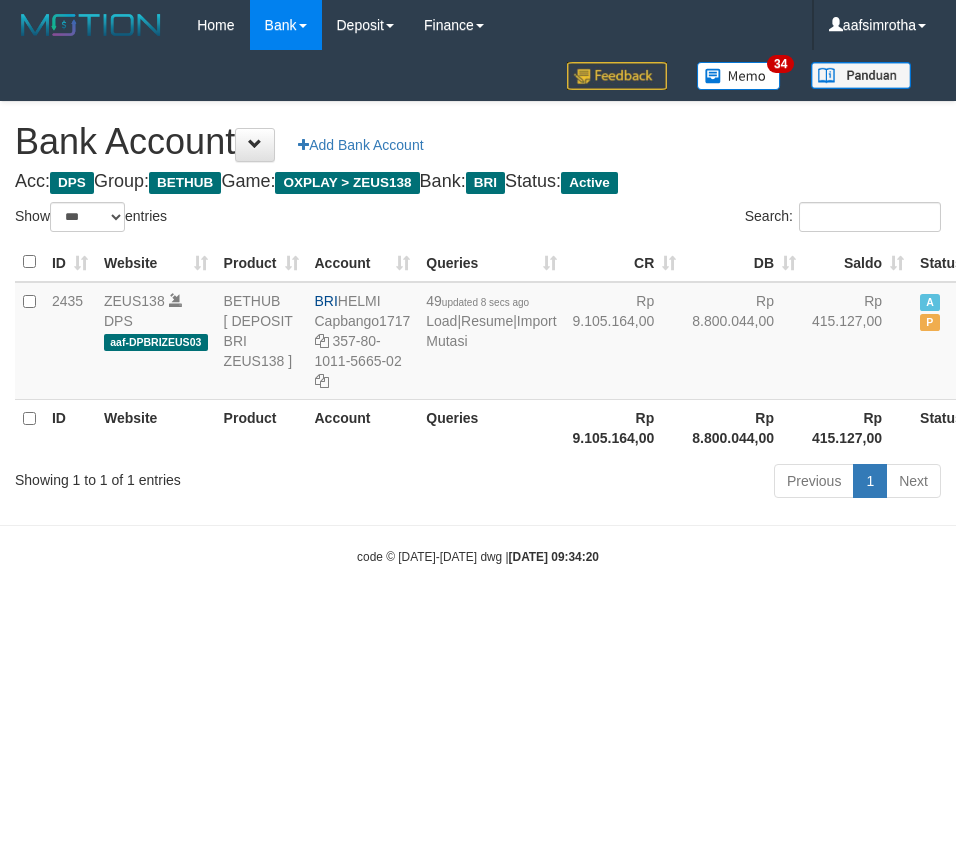 scroll, scrollTop: 0, scrollLeft: 0, axis: both 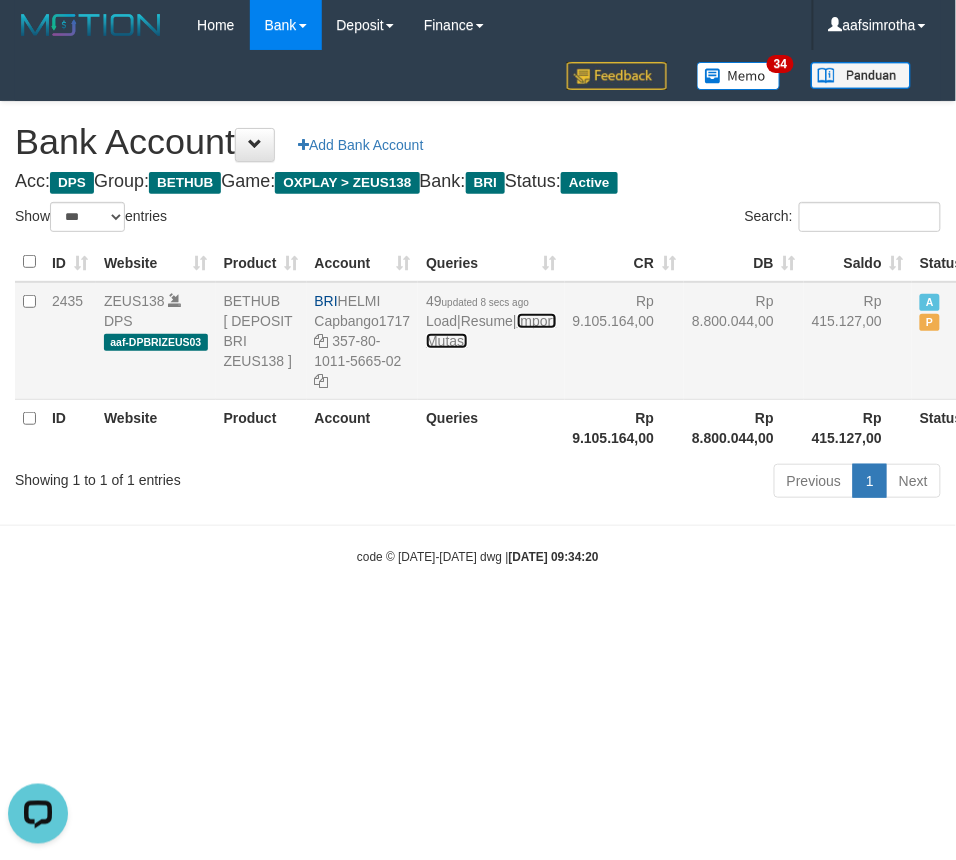 click on "Import Mutasi" at bounding box center [491, 331] 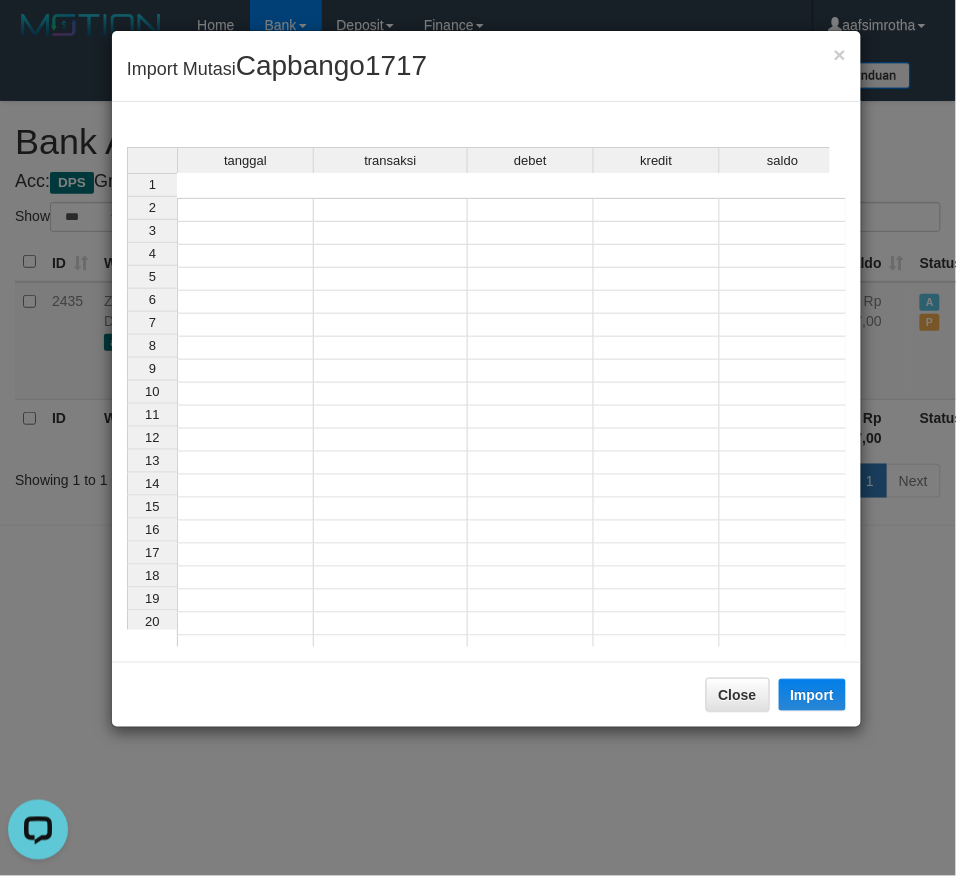 click at bounding box center (245, 210) 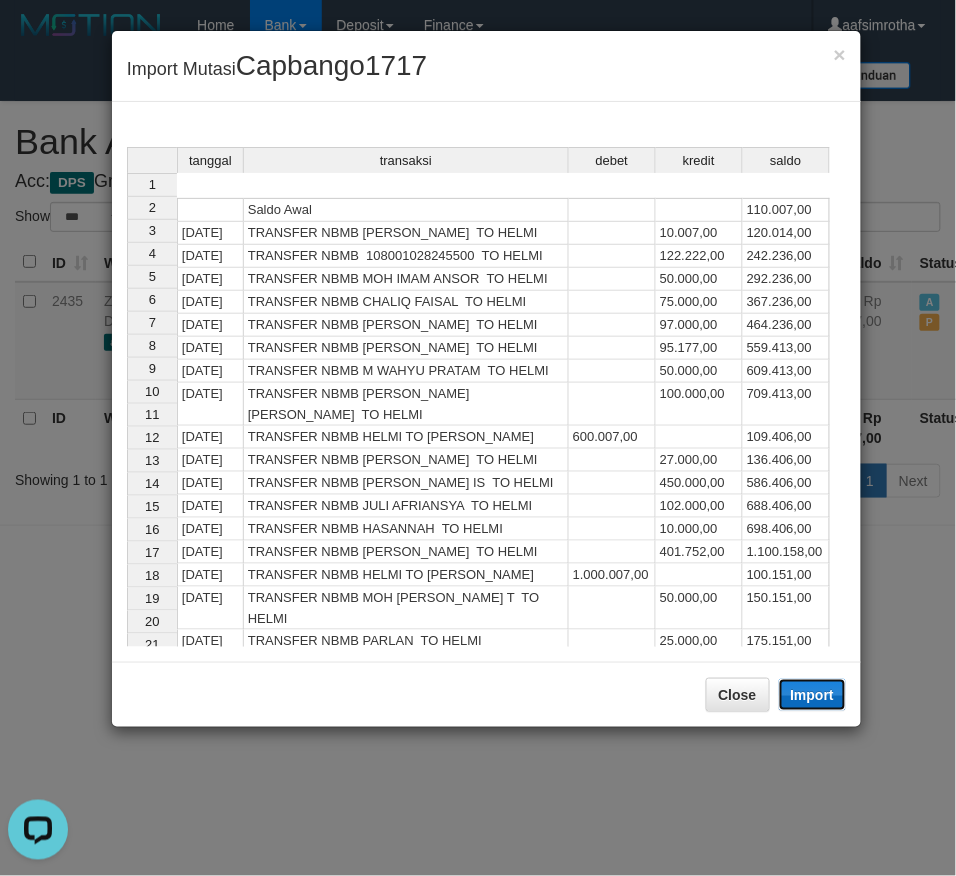 click on "Import" at bounding box center [813, 695] 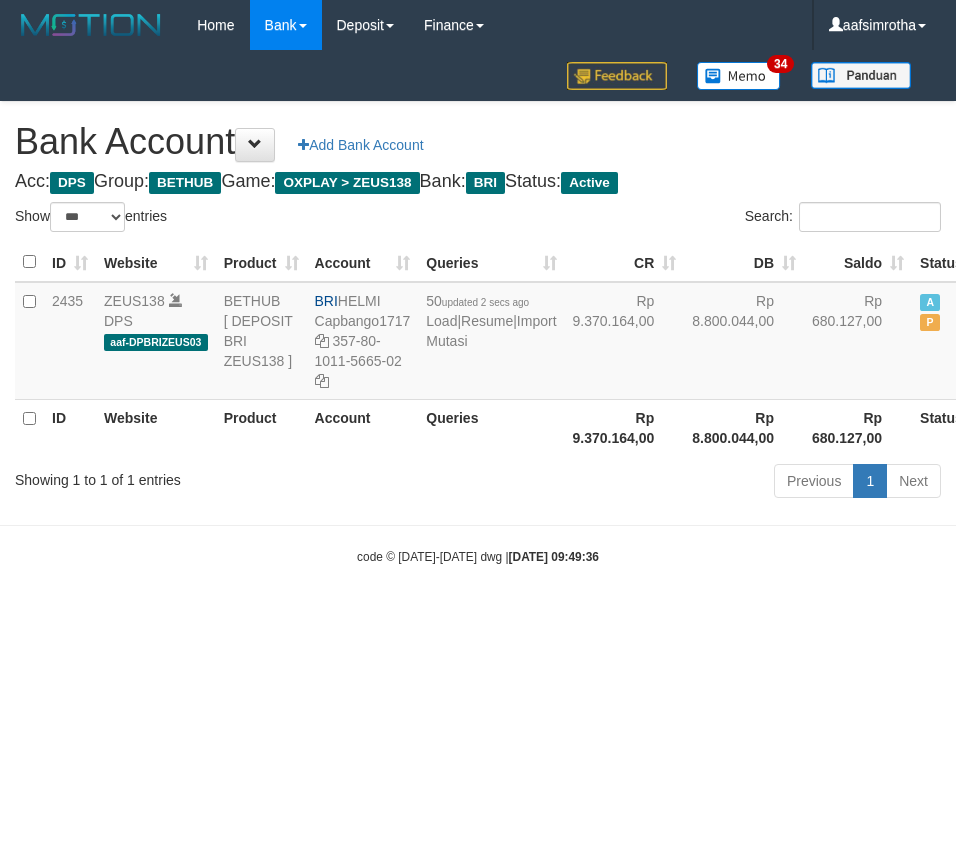 select on "***" 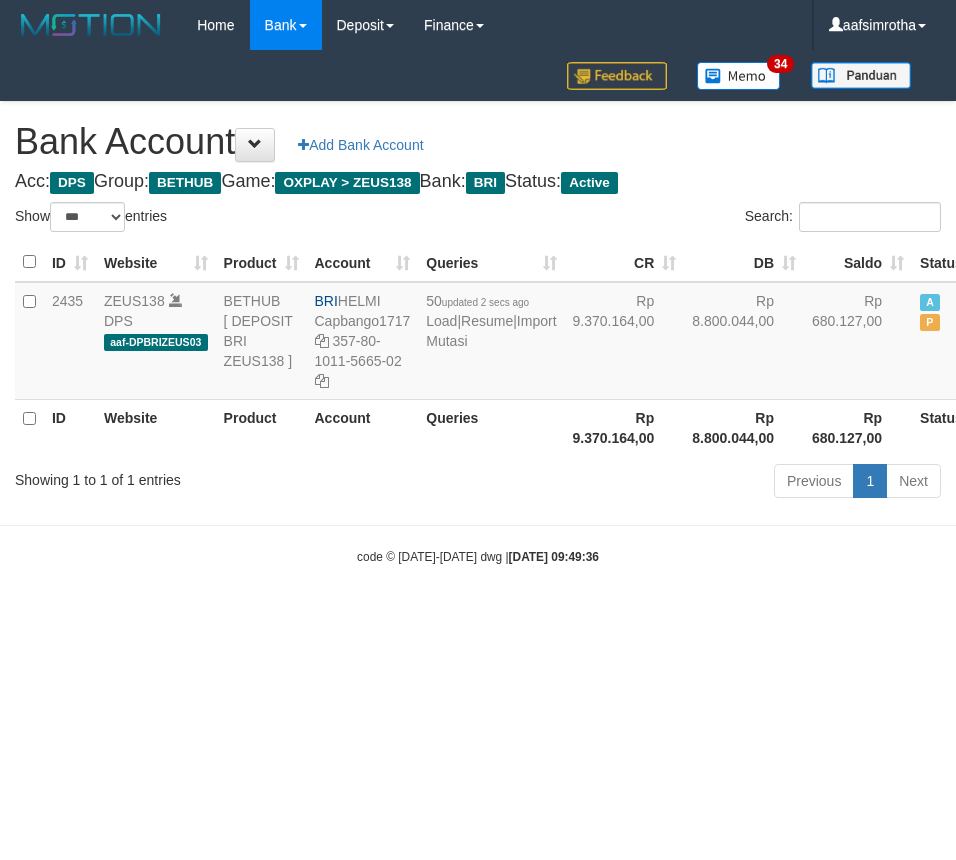 scroll, scrollTop: 0, scrollLeft: 0, axis: both 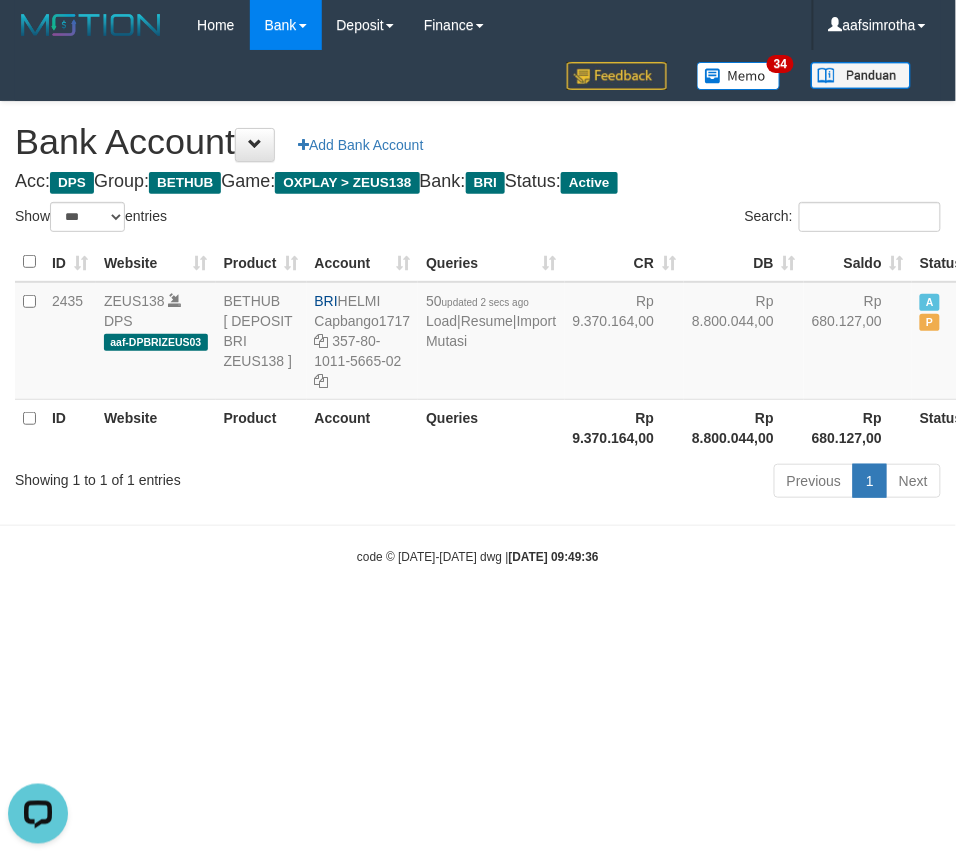 drag, startPoint x: 307, startPoint y: 748, endPoint x: 5, endPoint y: 474, distance: 407.77444 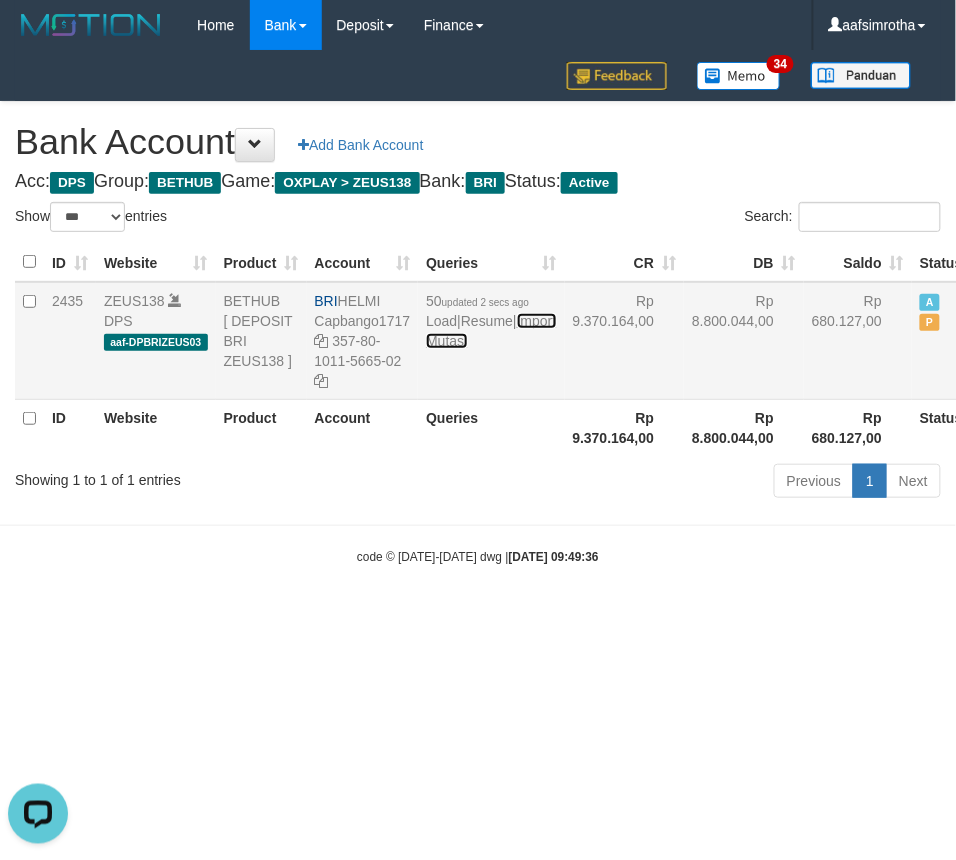 click on "Import Mutasi" at bounding box center (491, 331) 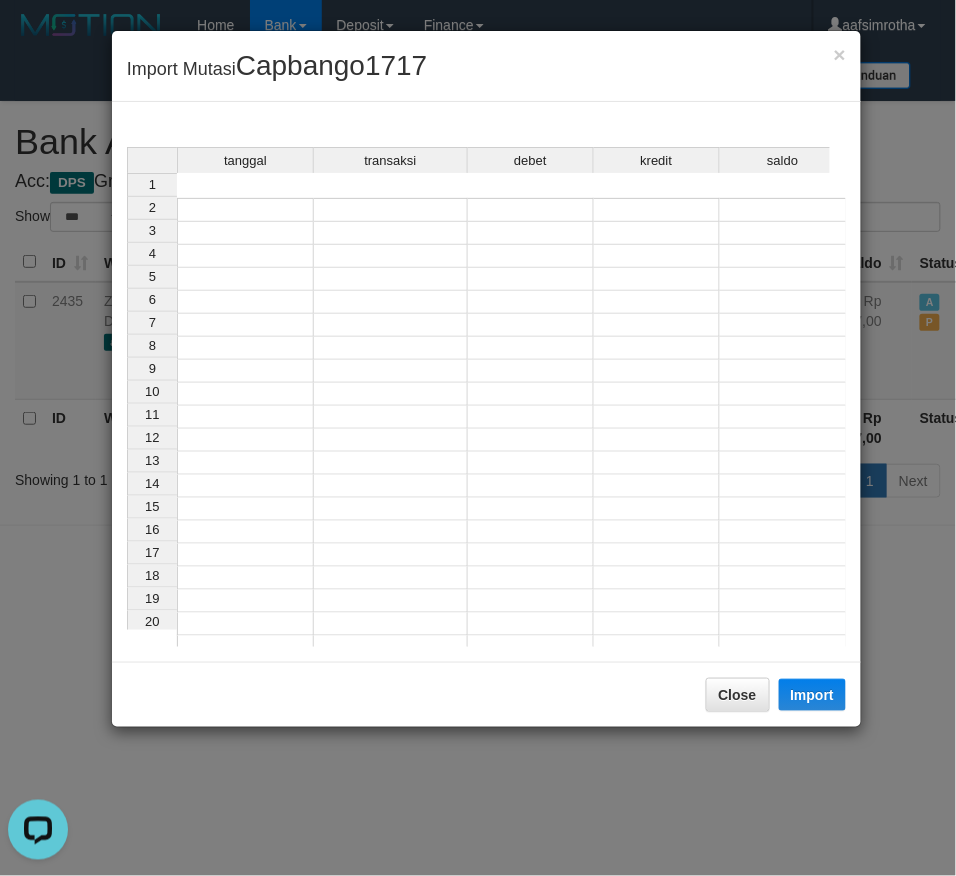 click at bounding box center (245, 233) 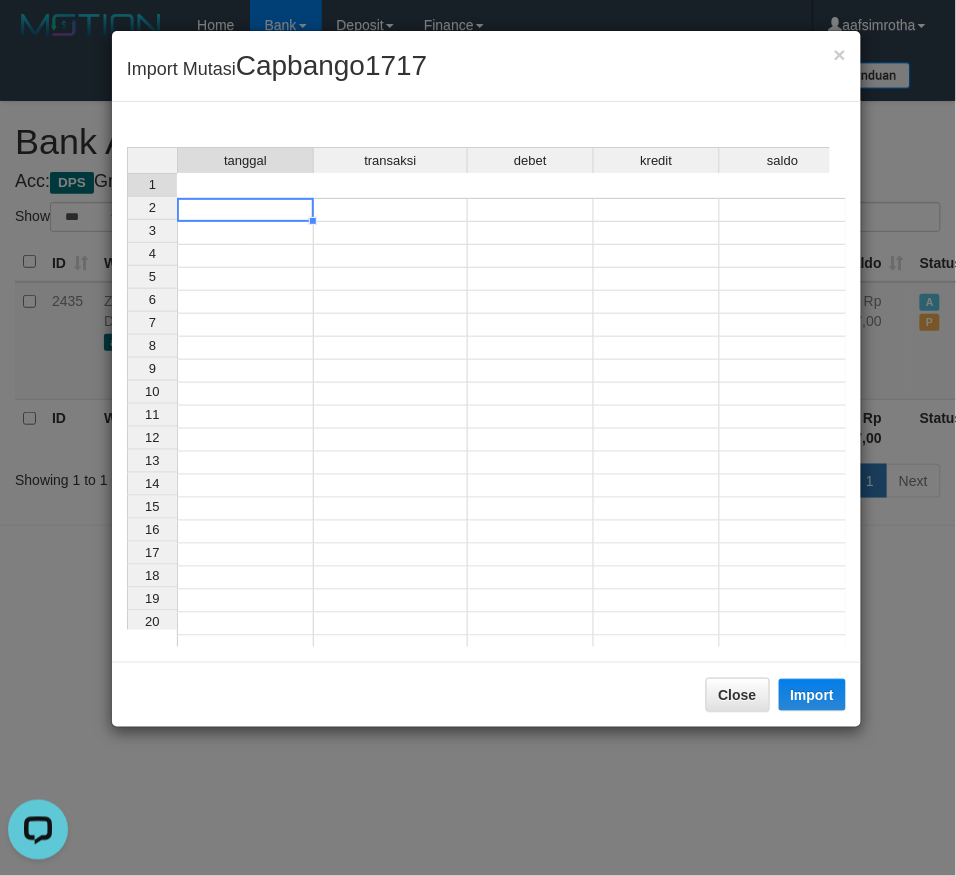 click at bounding box center [245, 210] 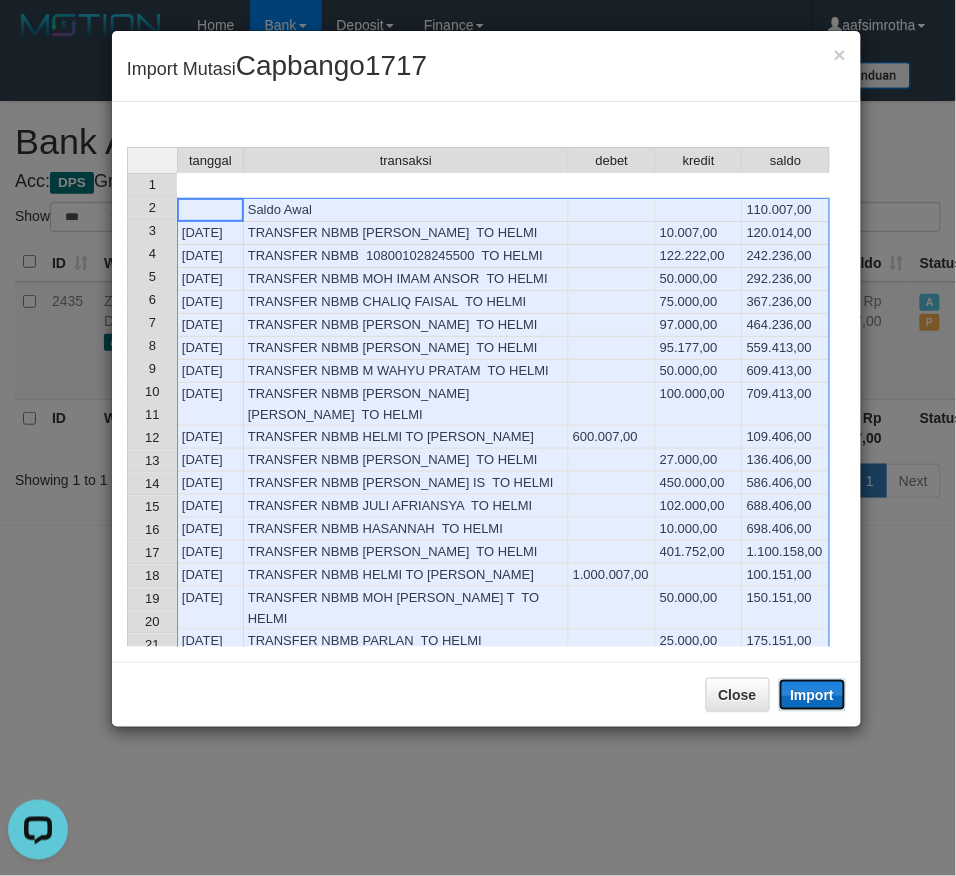 click on "Import" at bounding box center [813, 695] 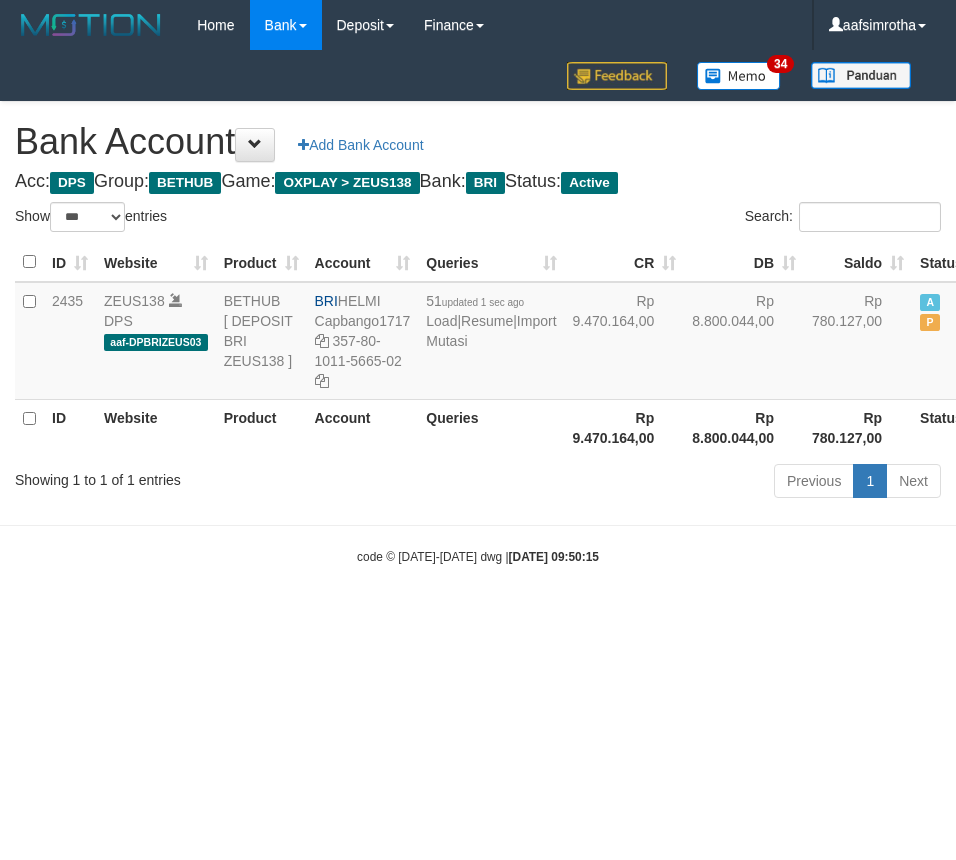 select on "***" 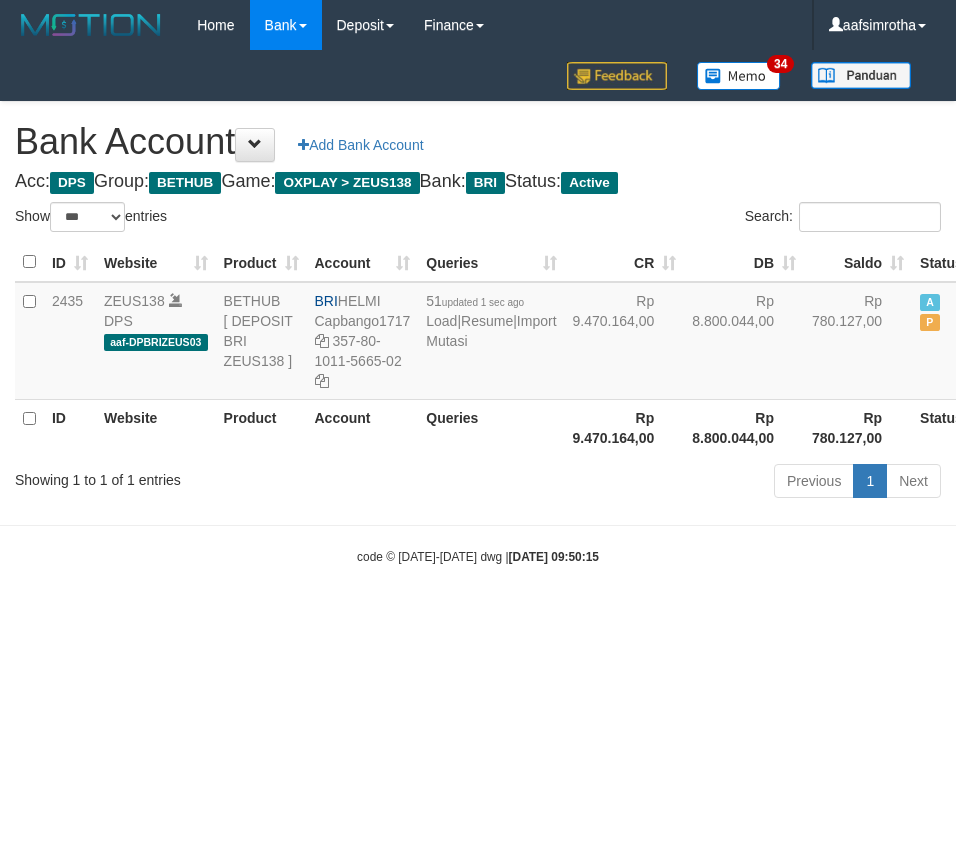 scroll, scrollTop: 0, scrollLeft: 0, axis: both 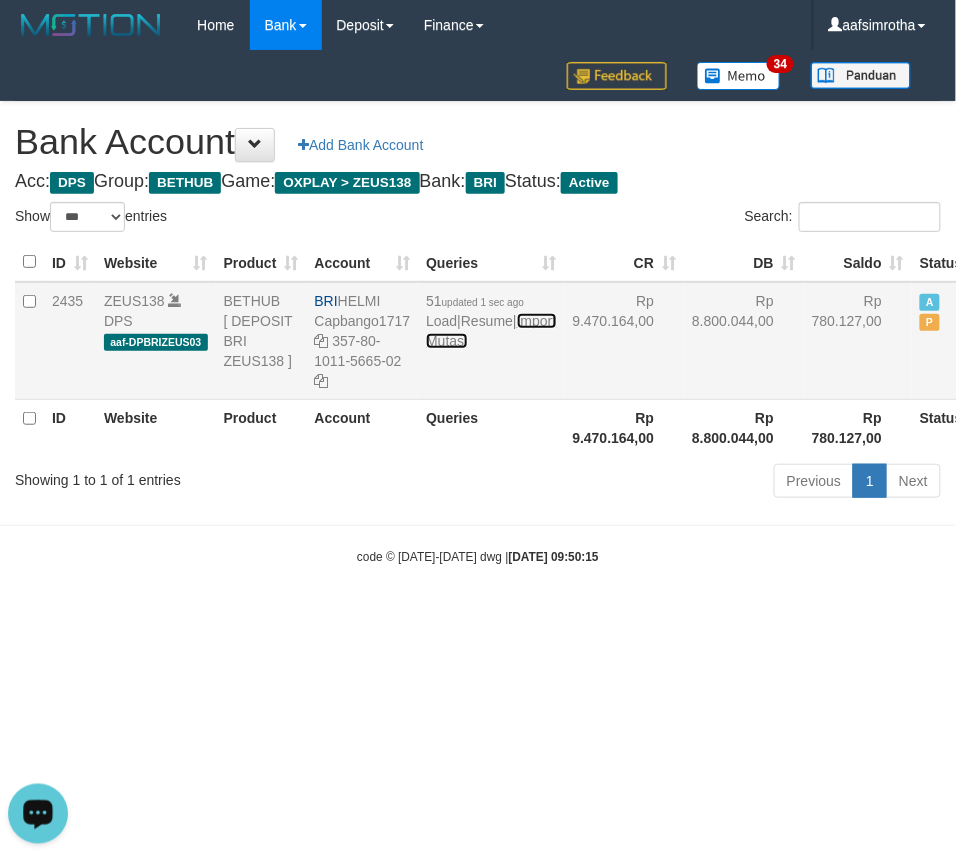 click on "Import Mutasi" at bounding box center [491, 331] 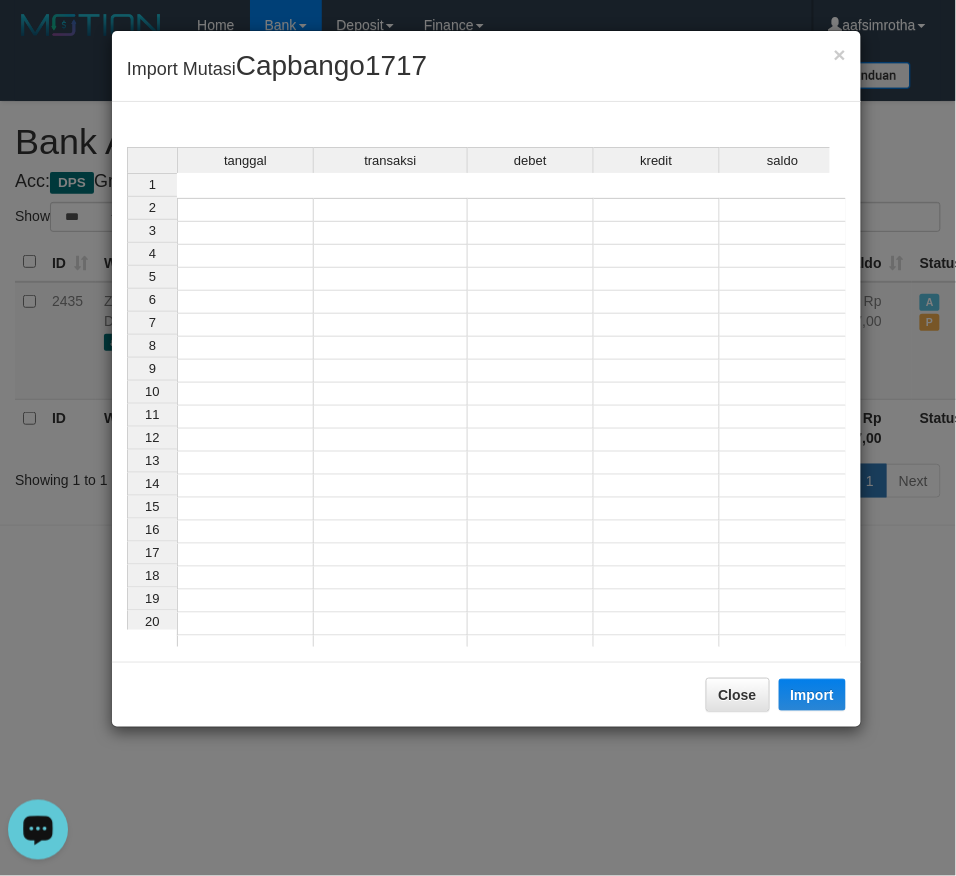 click on "tanggal" at bounding box center [245, 161] 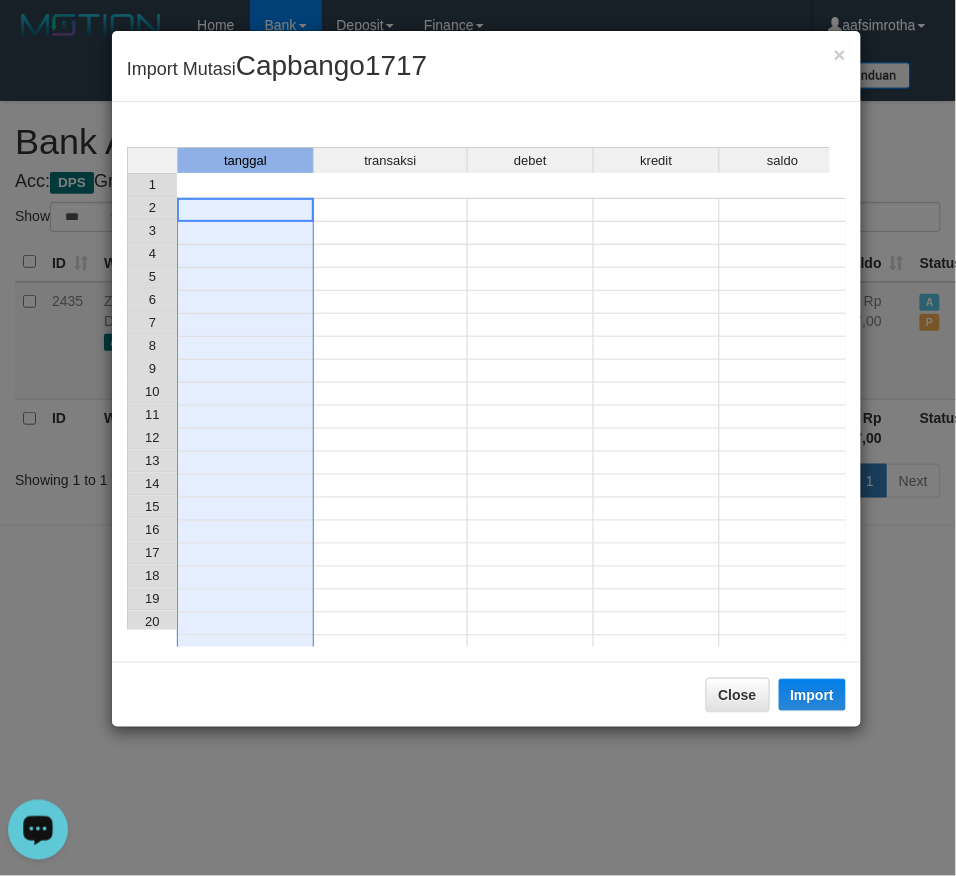 click at bounding box center [245, 210] 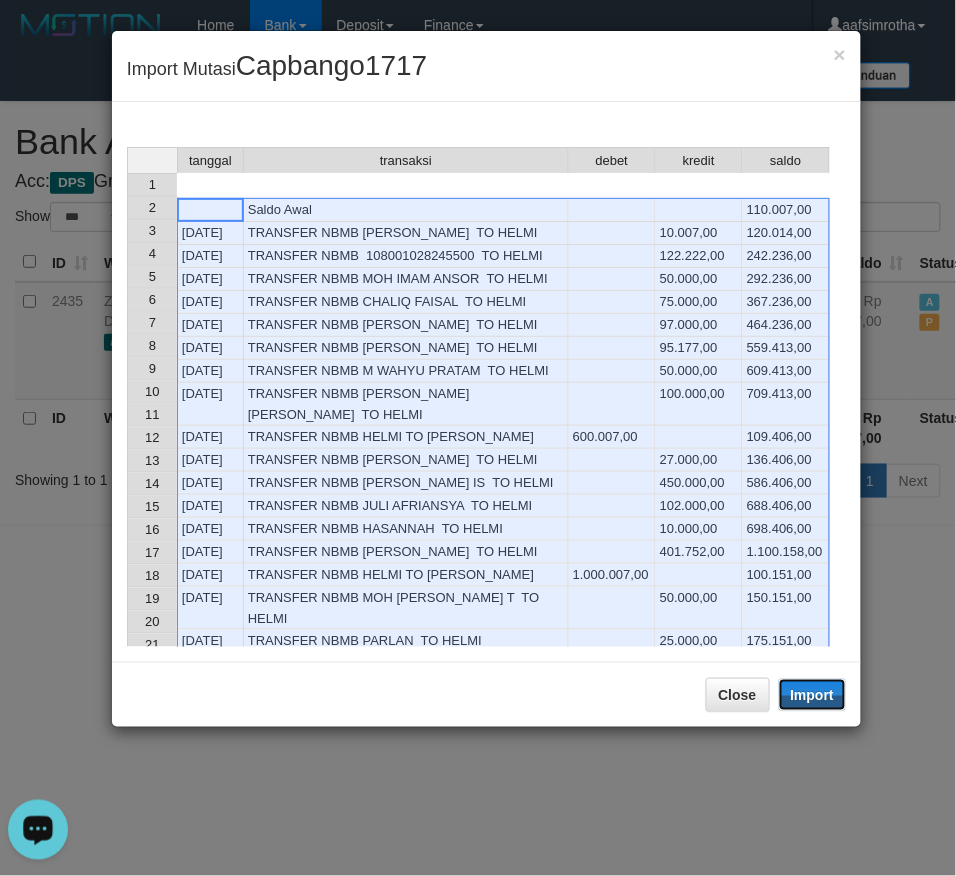 drag, startPoint x: 822, startPoint y: 694, endPoint x: 35, endPoint y: 472, distance: 817.71204 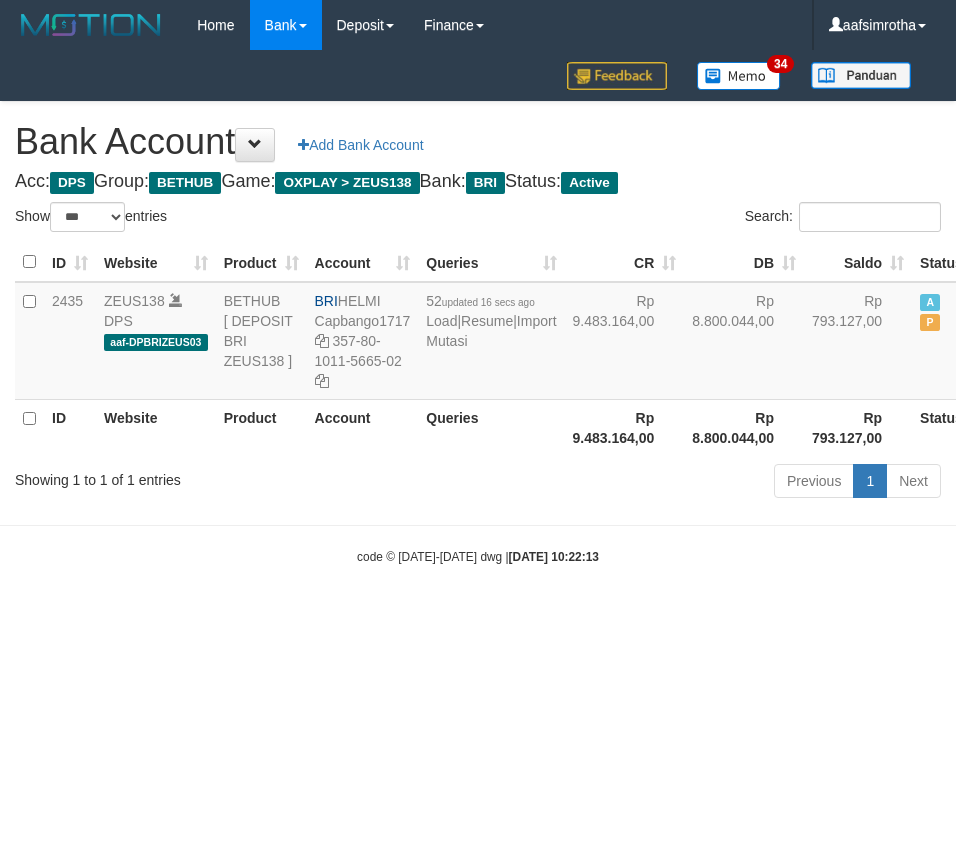 select on "***" 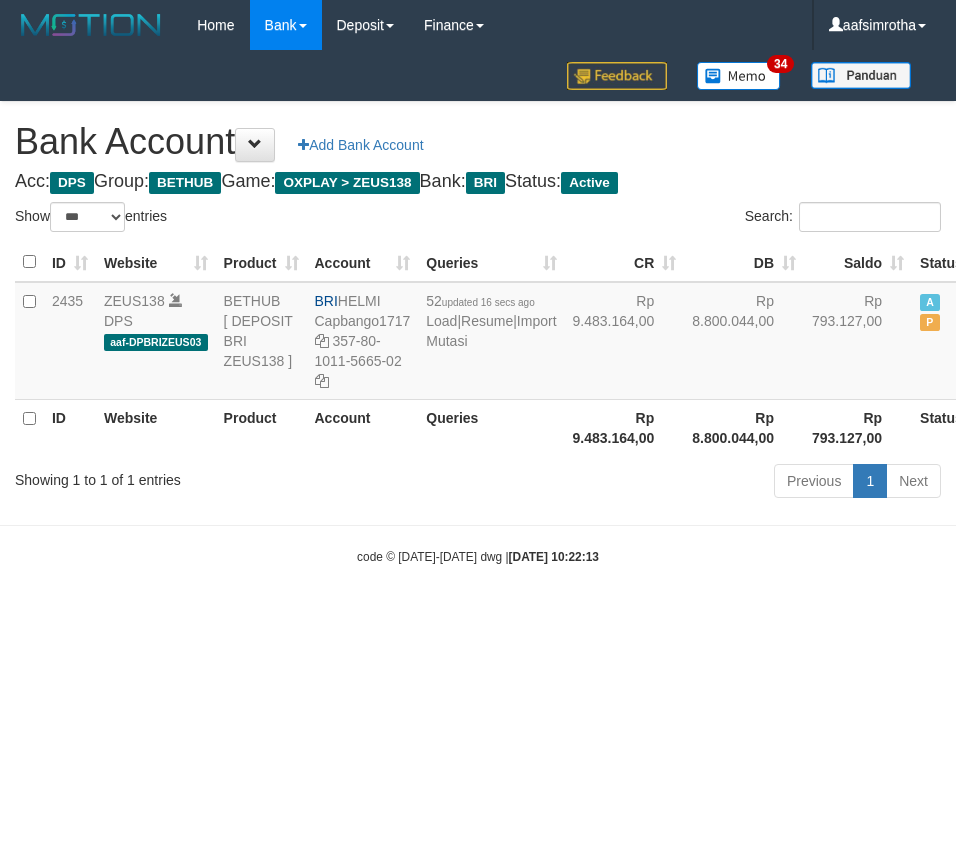 scroll, scrollTop: 0, scrollLeft: 0, axis: both 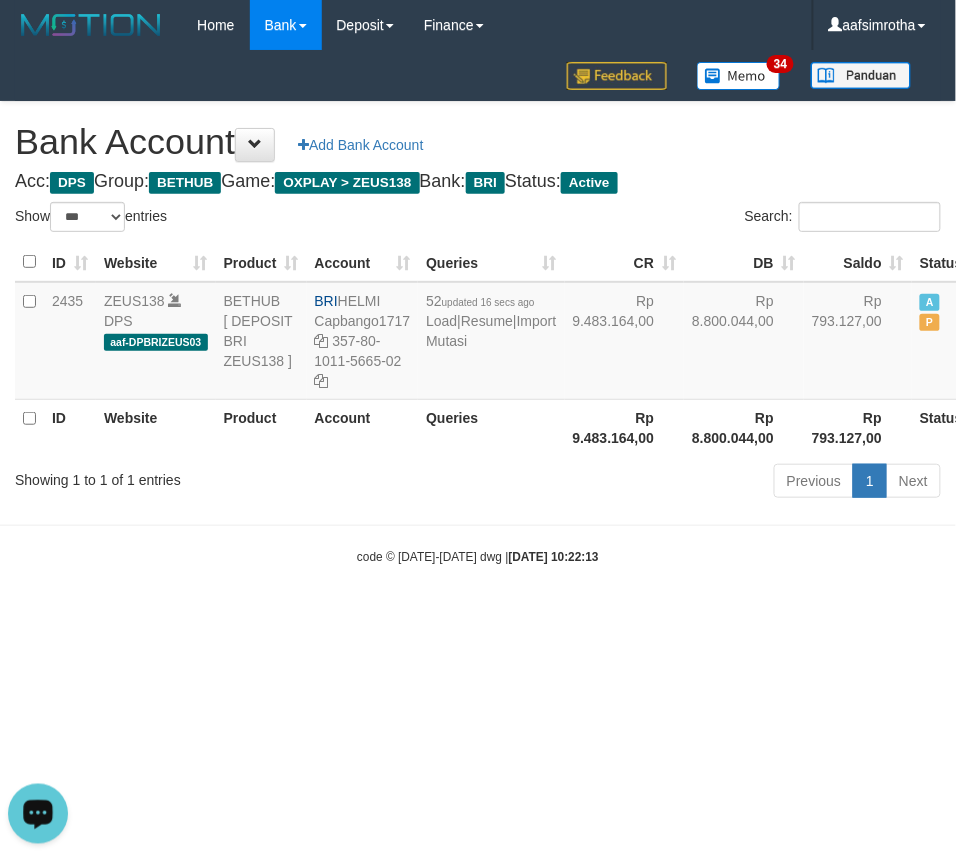 click on "Toggle navigation
Home
Bank
Account List
Mutasi Bank
Search
Note Mutasi
Deposit
DPS Fetch
DPS List
History
Note DPS
Finance
Financial Data
aafsimrotha
My Profile
Log Out
34" at bounding box center [478, 308] 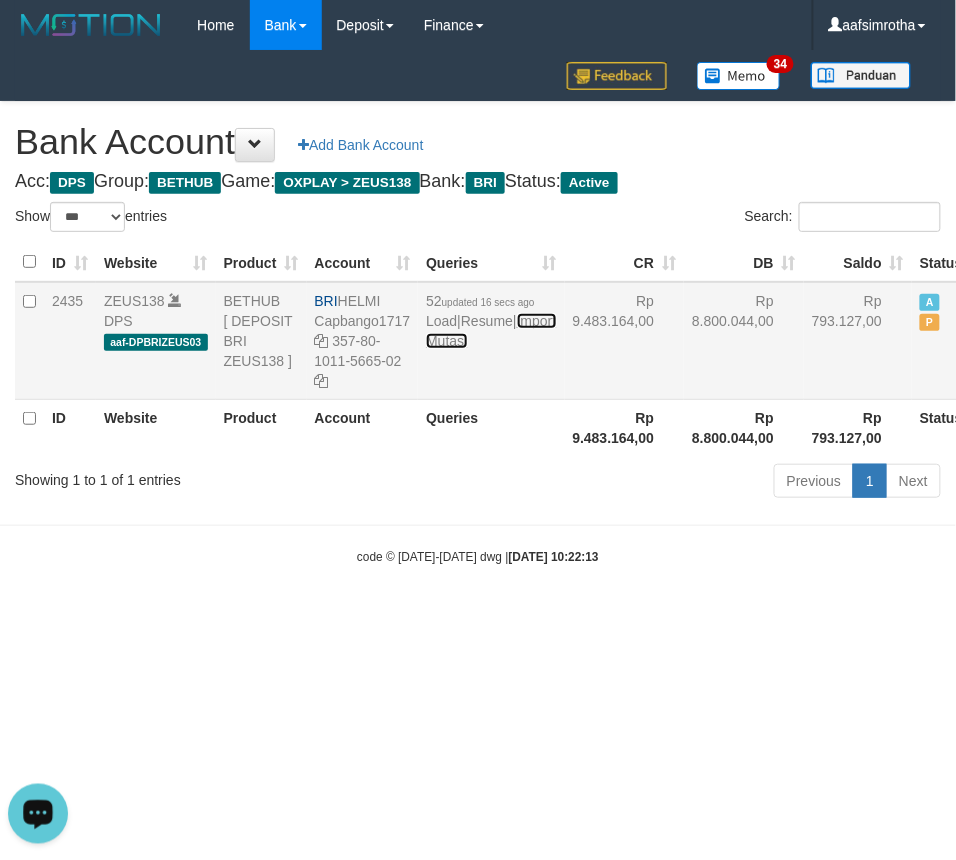 click on "Import Mutasi" at bounding box center [491, 331] 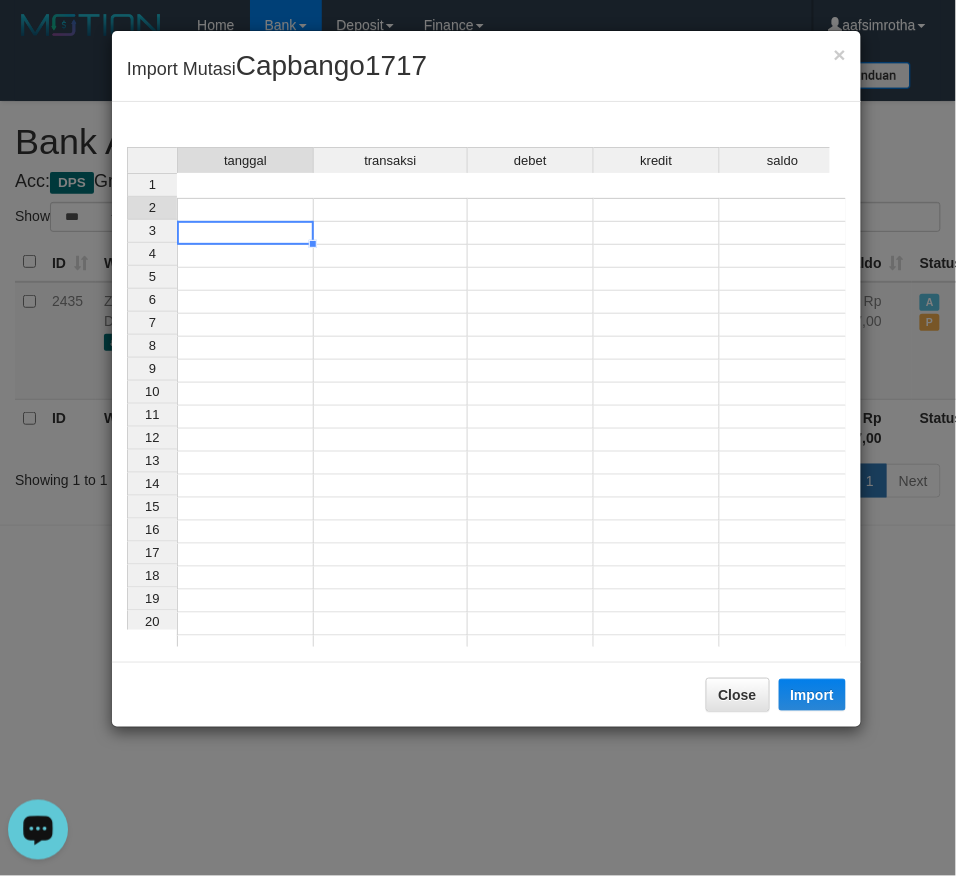 click on "tanggal transaksi debet kredit saldo 1 2 3 4 5 6 7 8 9 10 11 12 13 14 15 16 17 18 19 20 21" at bounding box center [127, 427] 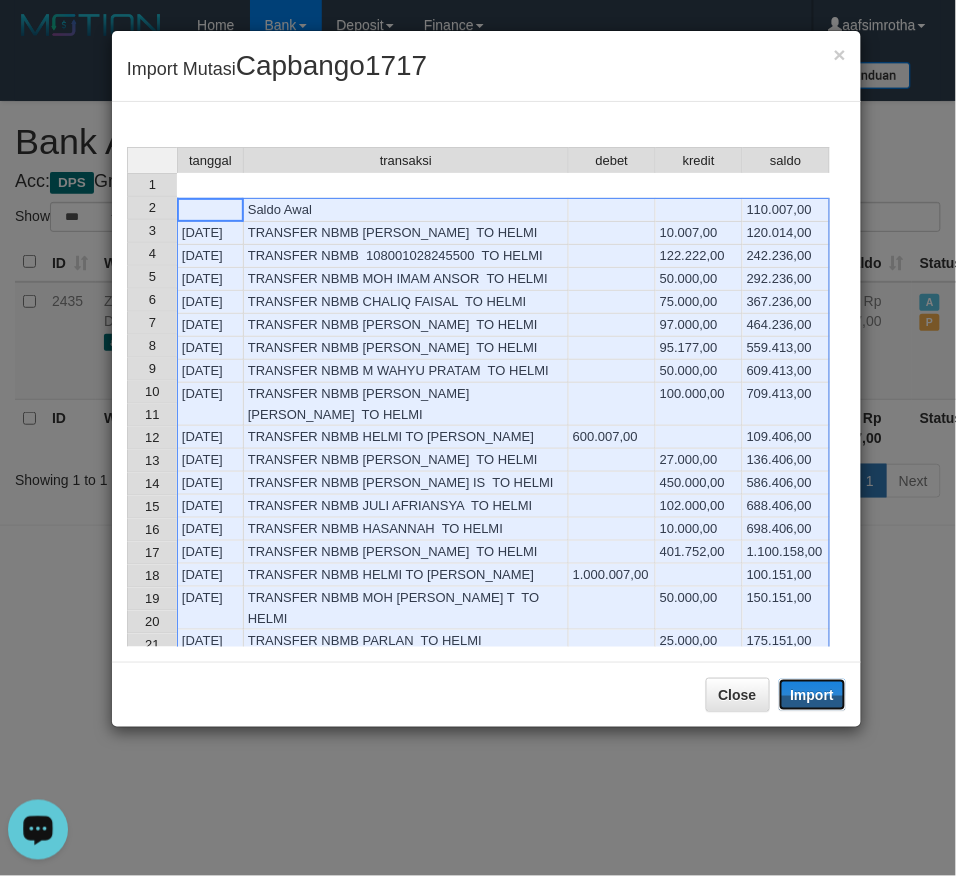 drag, startPoint x: 818, startPoint y: 695, endPoint x: 174, endPoint y: 0, distance: 947.5025 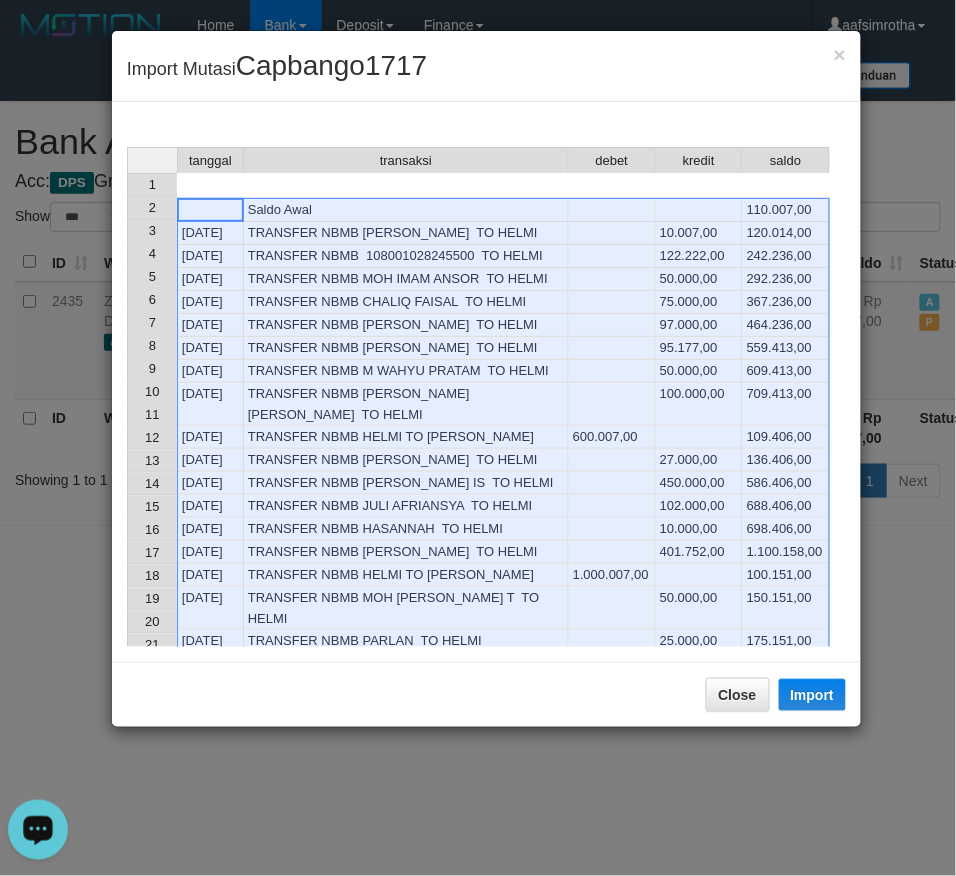 click on "1 Saldo Awal 110.007,00 2 14/07/25 TRANSFER NBMB SITI ASTARI  TO HELMI 10.007,00 120.014,00 3 14/07/25 TRANSFER NBMB  108001028245500  TO HELMI 122.222,00 242.236,00 4 14/07/25 TRANSFER NBMB MOH IMAM ANSOR  TO HELMI 50.000,00 292.236,00 5 14/07/25 TRANSFER NBMB CHALIQ FAISAL  TO HELMI 75.000,00 367.236,00 6 14/07/25 TRANSFER NBMB IRFAN SAPUTRA  TO HELMI 97.000,00 464.236,00 7 14/07/25 TRANSFER NBMB DANA SUKHIDARIANT  TO HELMI 95.177,00 559.413,00 8 14/07/25 TRANSFER NBMB M WAHYU PRATAM  TO HELMI 50.000,00 609.413,00 9 14/07/25 TRANSFER NBMB DANA SAYED SAMSUL  TO HELMI 100.000,00 709.413,00 10 14/07/25 TRANSFER NBMB HELMI TO RAHMAT SANTOSO 600.007,00 109.406,00 11 14/07/25 TRANSFER NBMB SUPARNO  TO HELMI 27.000,00 136.406,00 12 14/07/25 TRANSFER NBMB TATANG DIAN IS  TO HELMI 450.000,00 586.406,00 13 14/07/25 TRANSFER NBMB JULI AFRIANSYA  TO HELMI 102.000,00 688.406,00 14 14/07/25 TRANSFER NBMB HASANNAH  TO HELMI 10.000,00 698.406,00 15 14/07/25 TRANSFER NBMB DANA ANDRIANSYAH  TO HELMI 401.752,00 1.100.158,00" at bounding box center (478, 493) 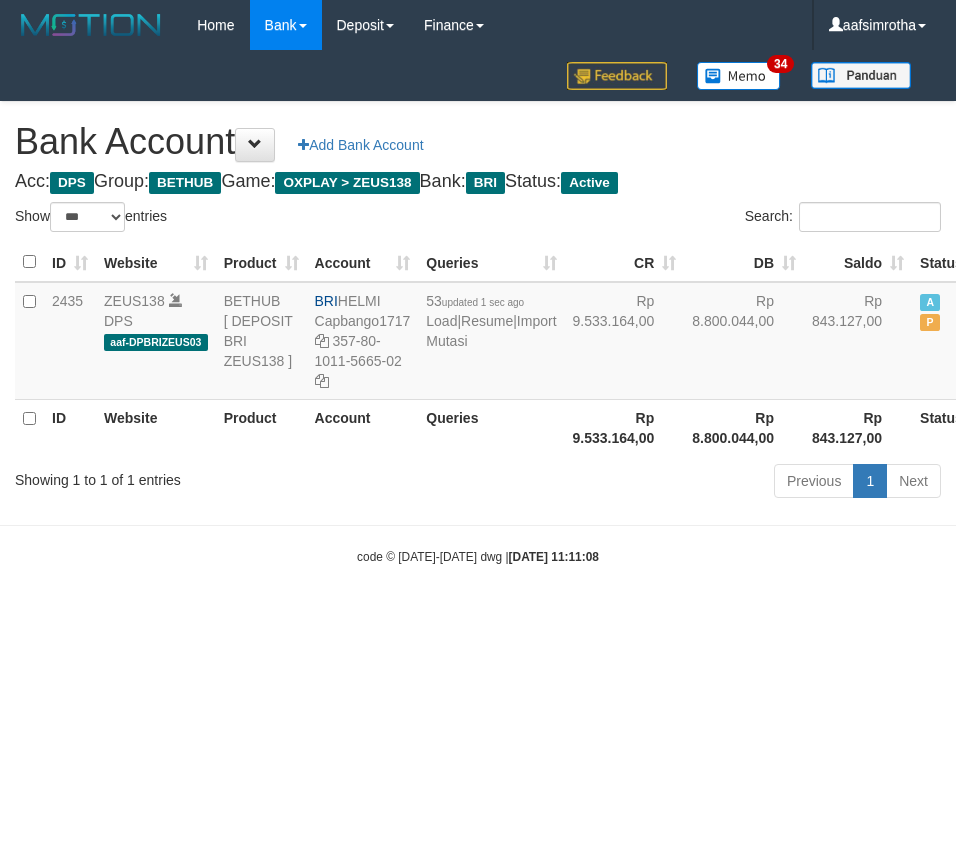select on "***" 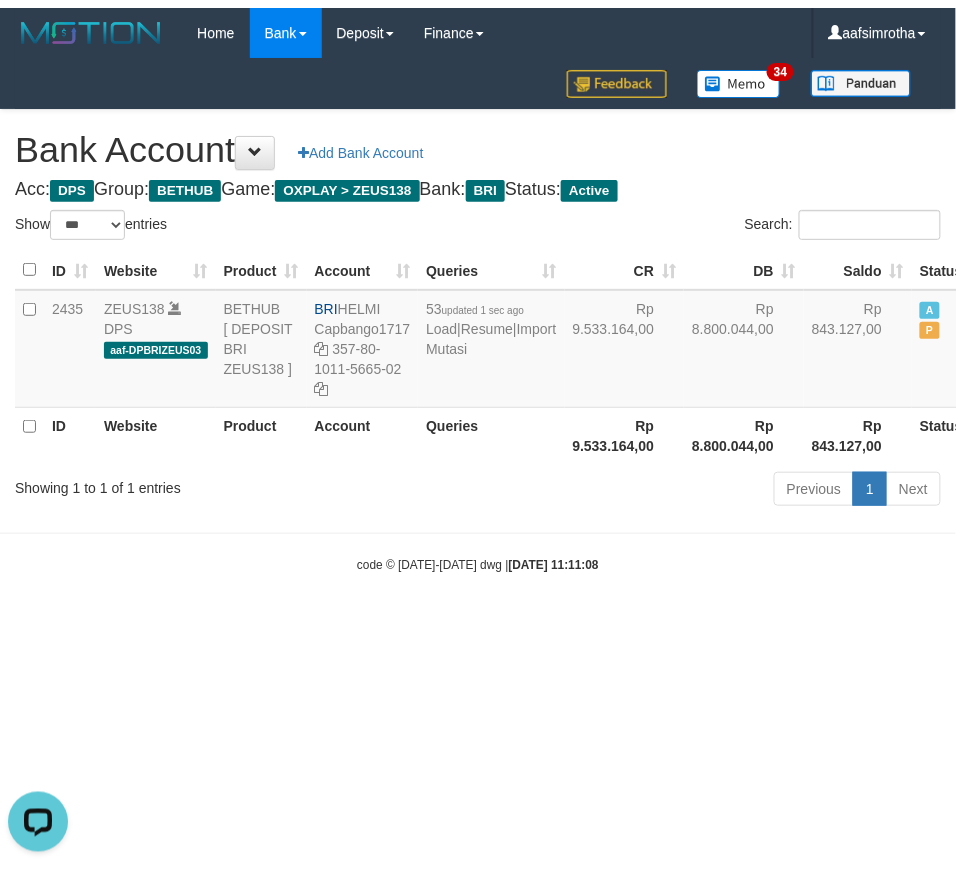 scroll, scrollTop: 0, scrollLeft: 0, axis: both 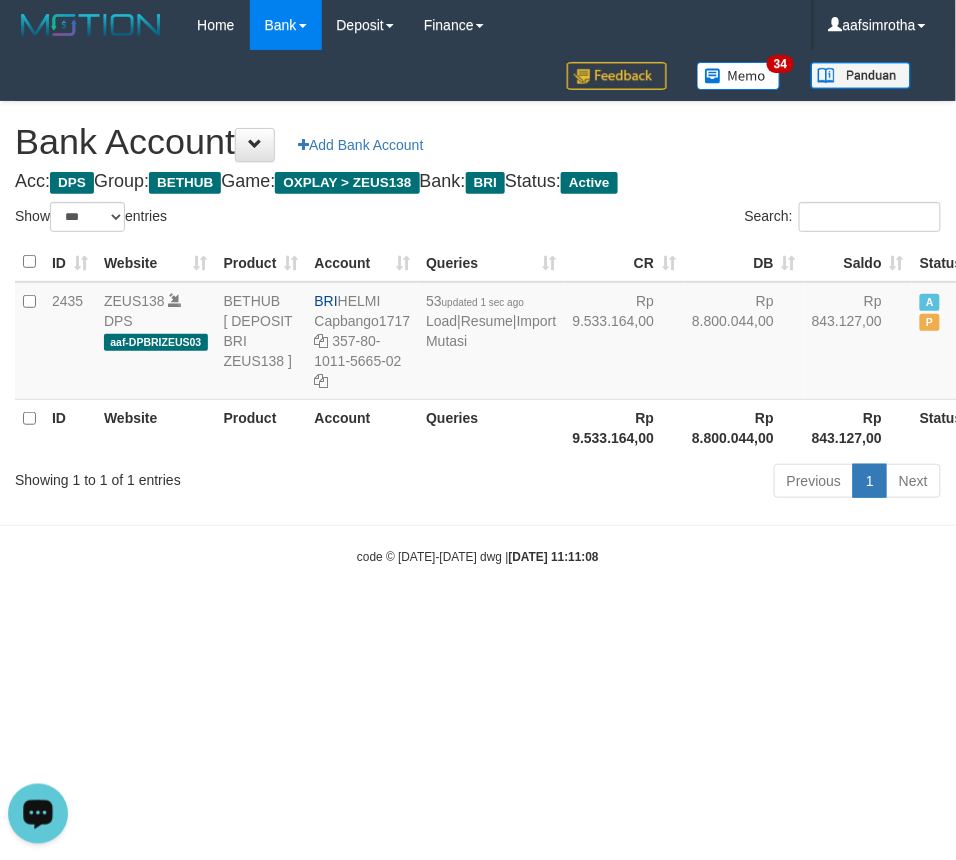 click on "code © [DATE]-[DATE] dwg |  [DATE] 11:11:08" at bounding box center [478, 557] 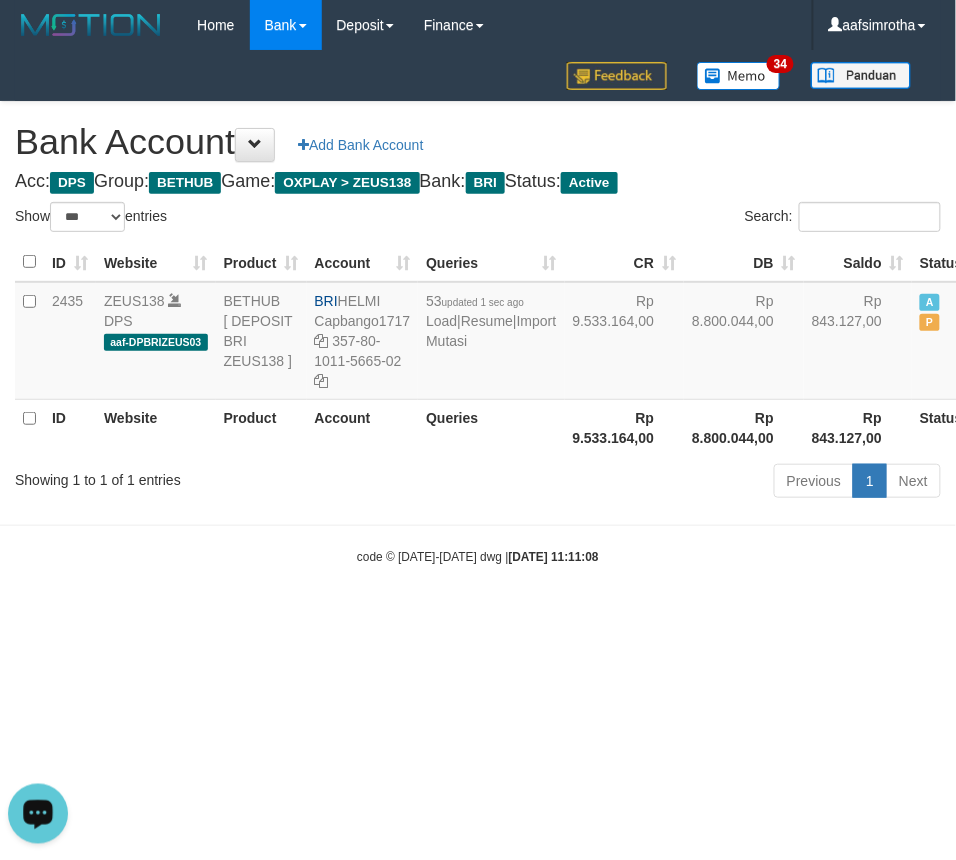 drag, startPoint x: 385, startPoint y: 671, endPoint x: 444, endPoint y: 637, distance: 68.09552 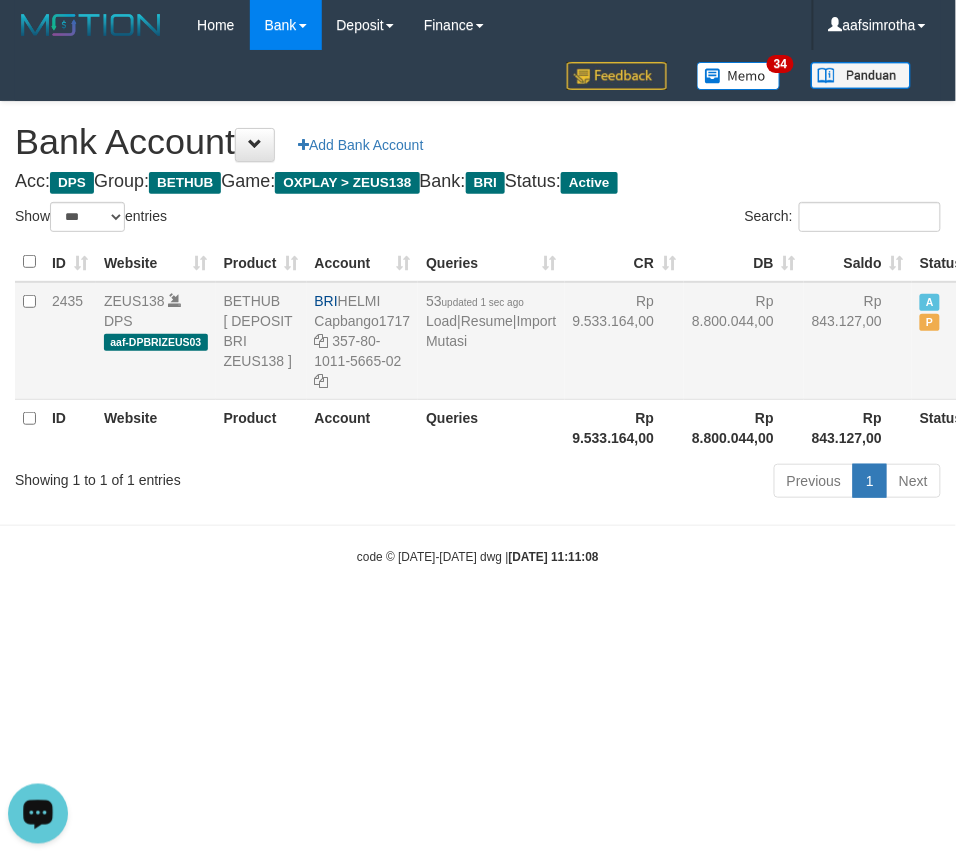 click on "53  updated 1 sec ago
Load
|
Resume
|
Import Mutasi" at bounding box center (491, 341) 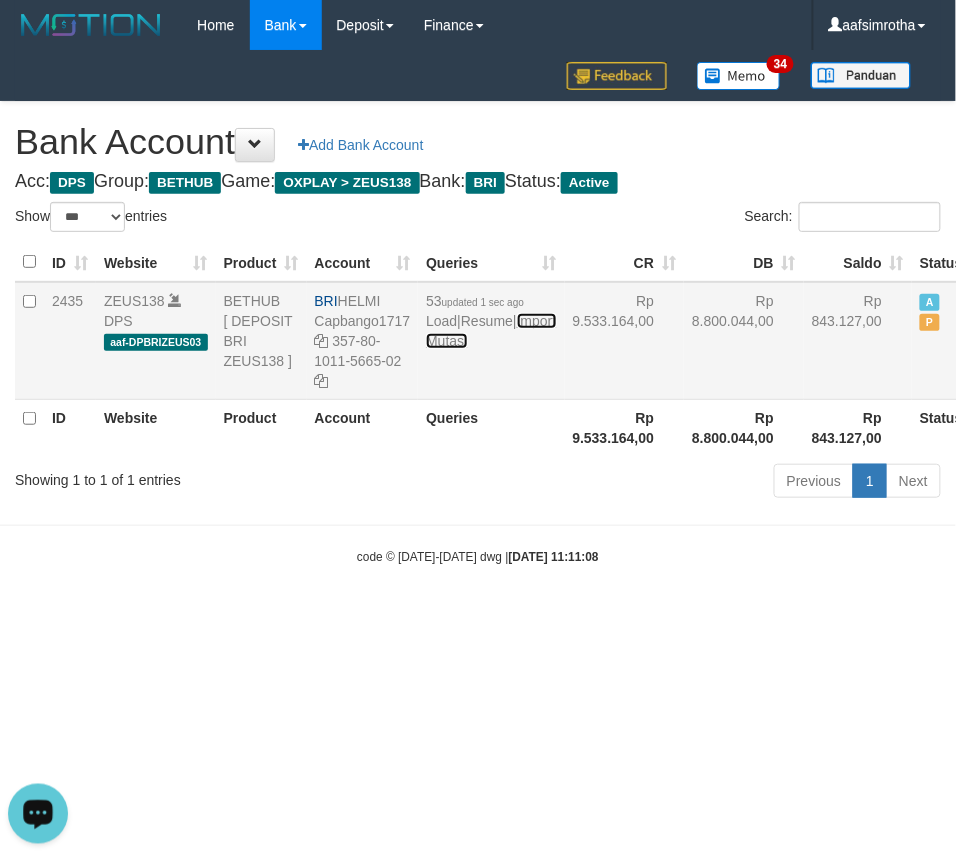 click on "Import Mutasi" at bounding box center (491, 331) 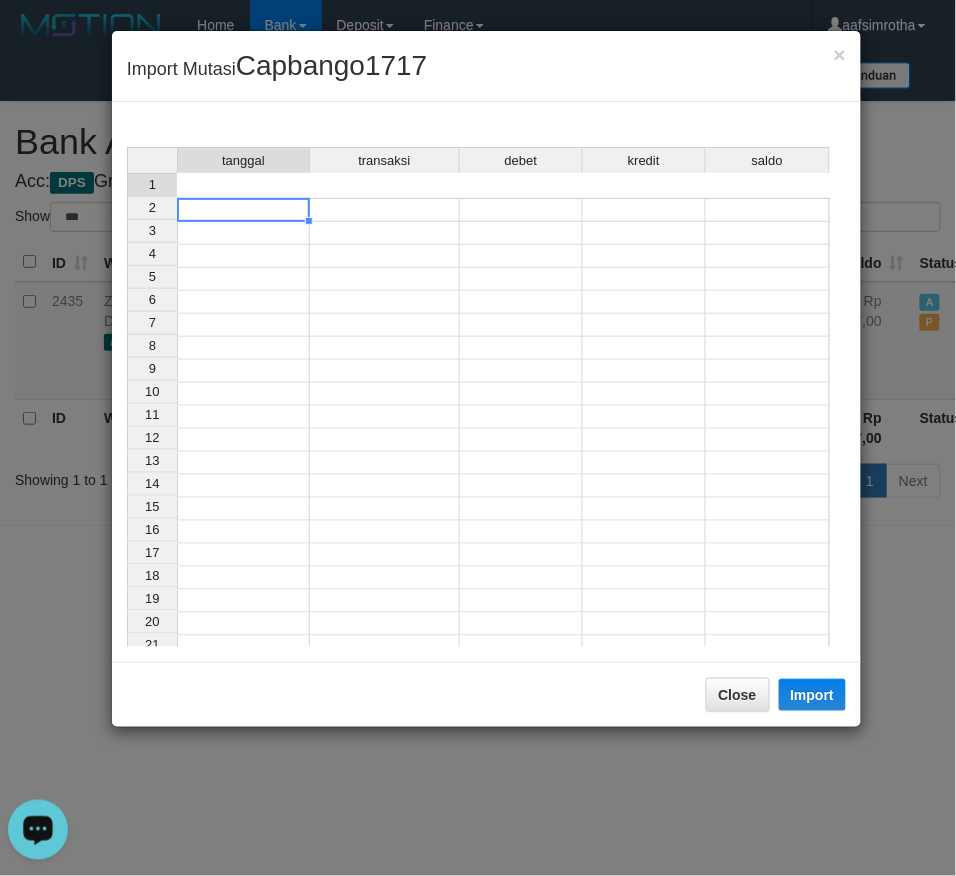 click at bounding box center (243, 210) 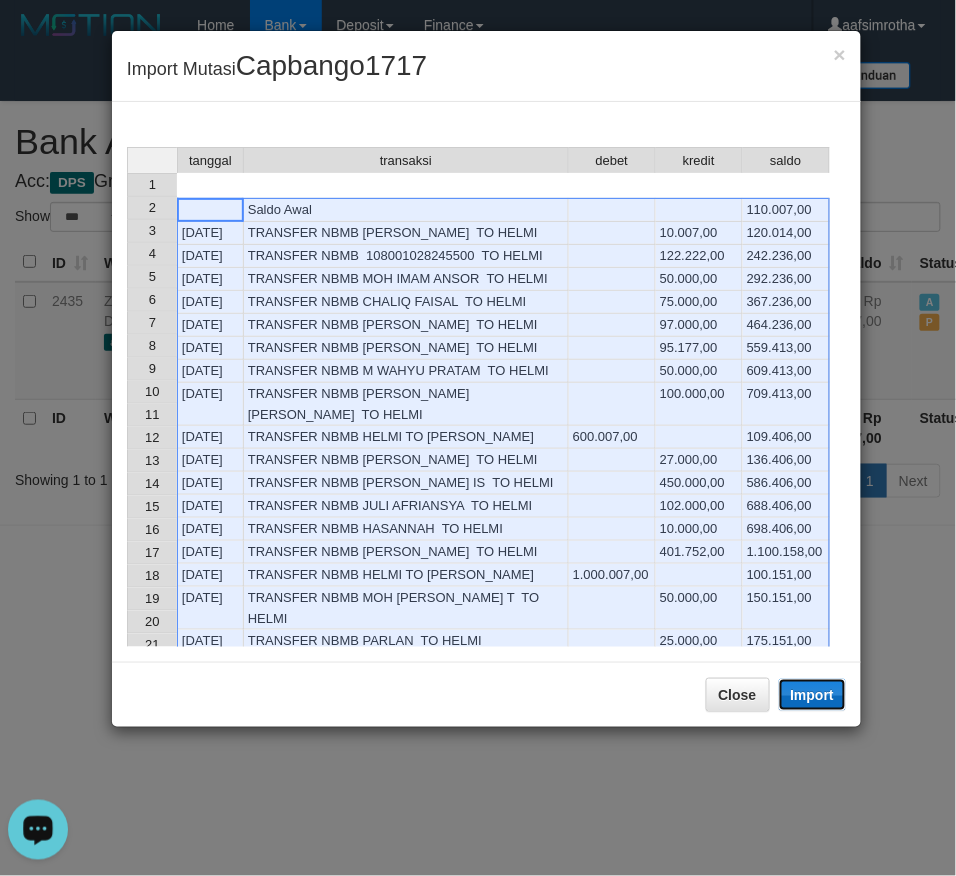 click on "Import" at bounding box center [813, 695] 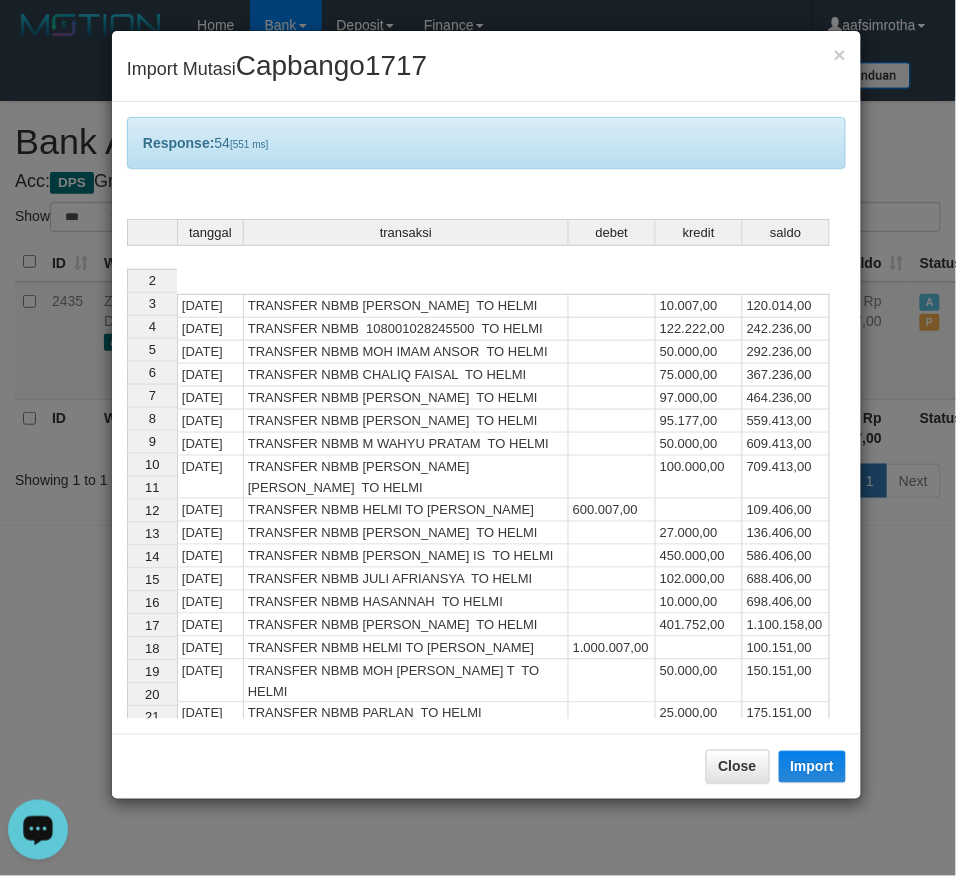 scroll, scrollTop: 414, scrollLeft: 0, axis: vertical 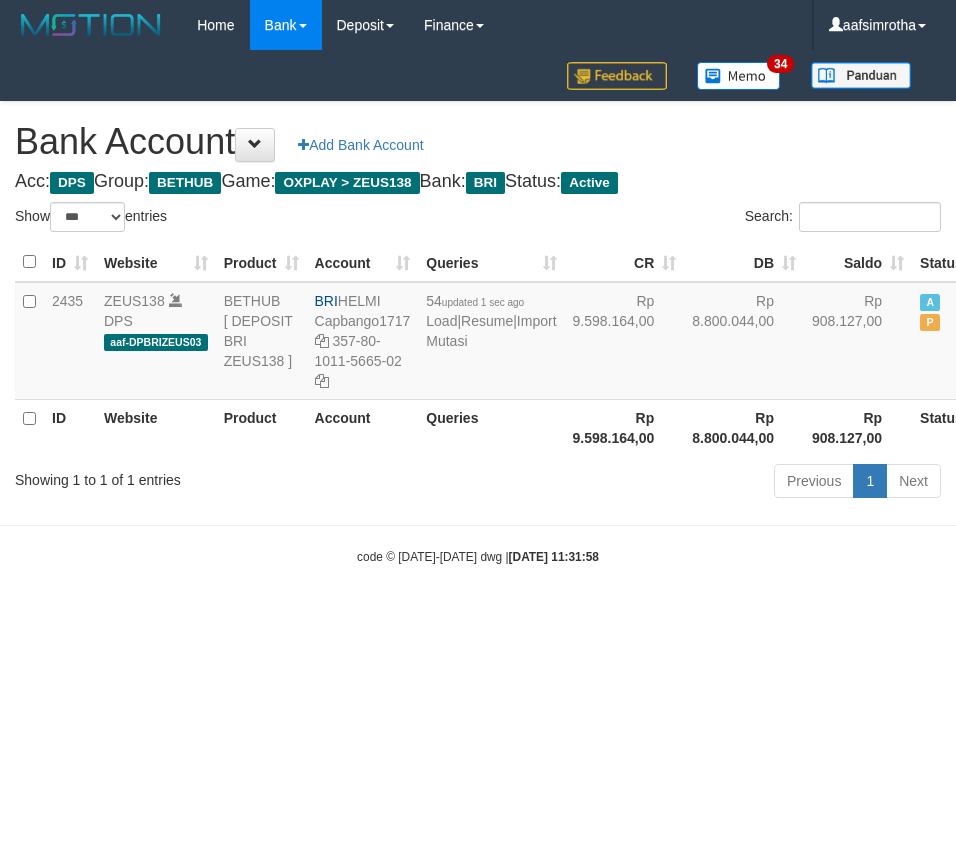 select on "***" 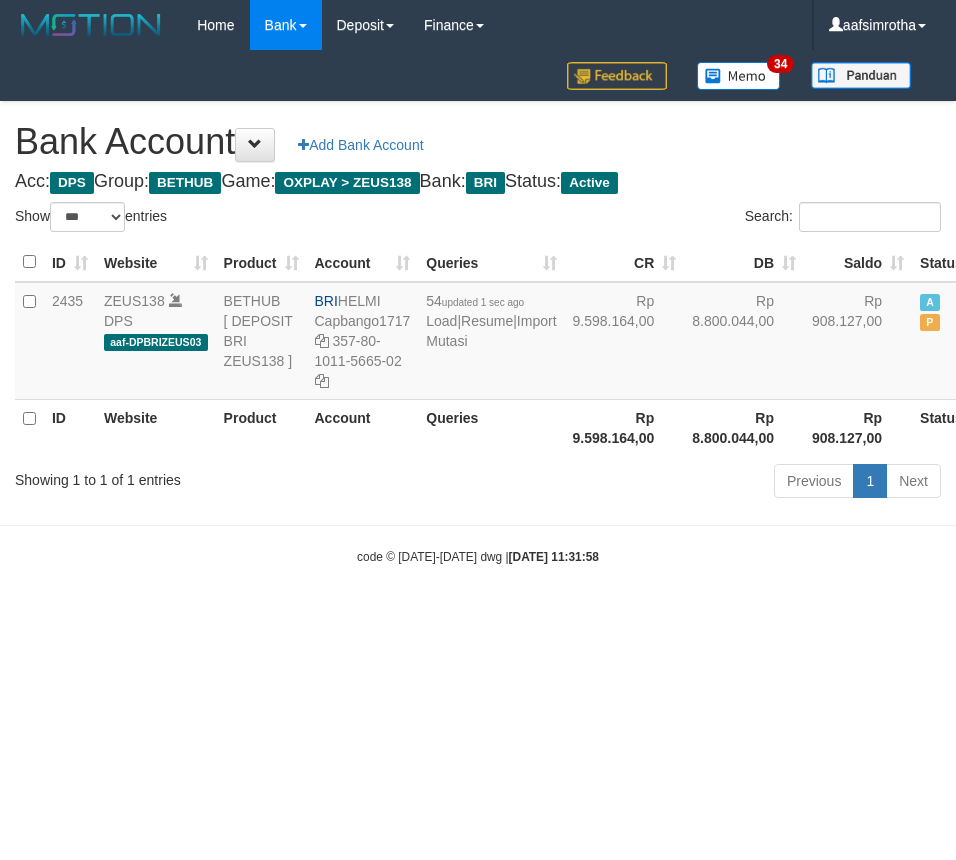 scroll, scrollTop: 0, scrollLeft: 0, axis: both 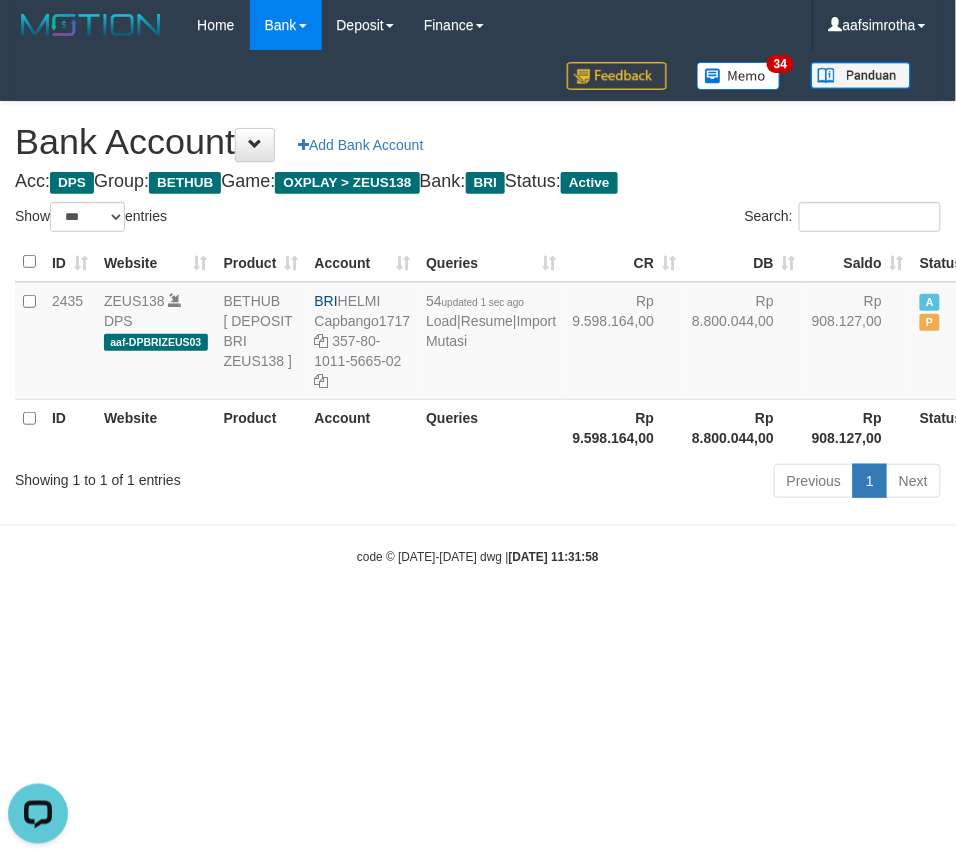 click on "Toggle navigation
Home
Bank
Account List
Mutasi Bank
Search
Note Mutasi
Deposit
DPS Fetch
DPS List
History
Note DPS
Finance
Financial Data
aafsimrotha
My Profile
Log Out
34" at bounding box center [478, 308] 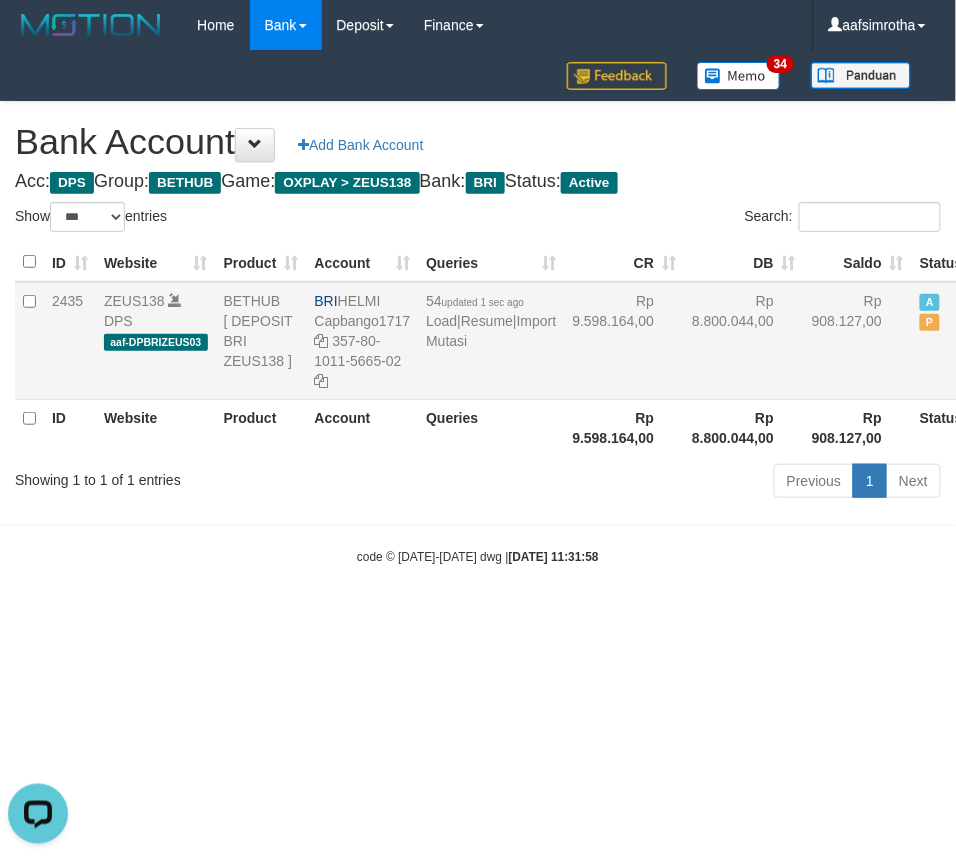click on "54  updated 1 sec ago
Load
|
Resume
|
Import Mutasi" at bounding box center [491, 341] 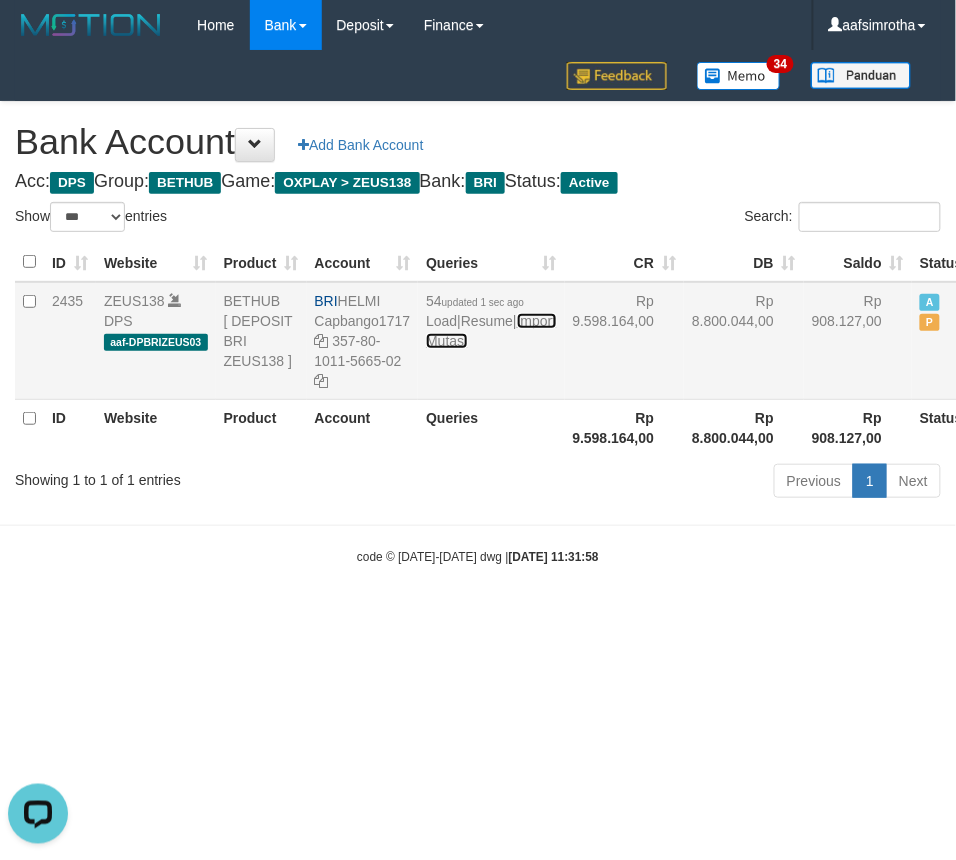 click on "Import Mutasi" at bounding box center (491, 331) 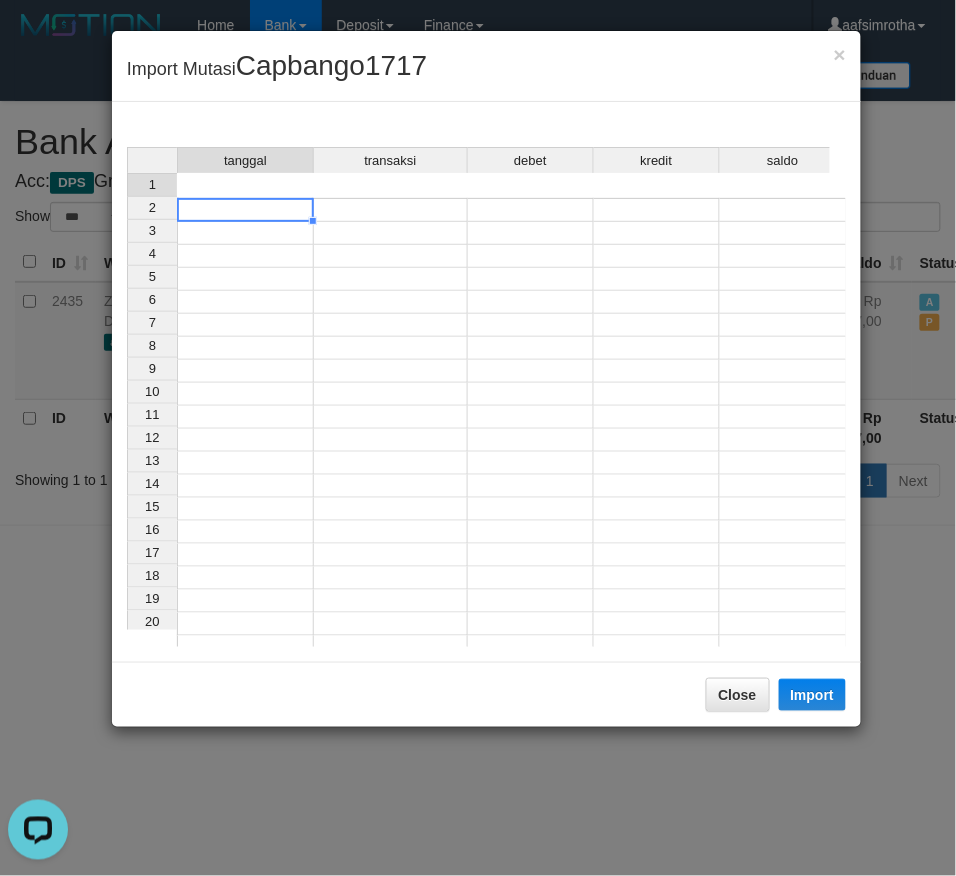 click at bounding box center (245, 210) 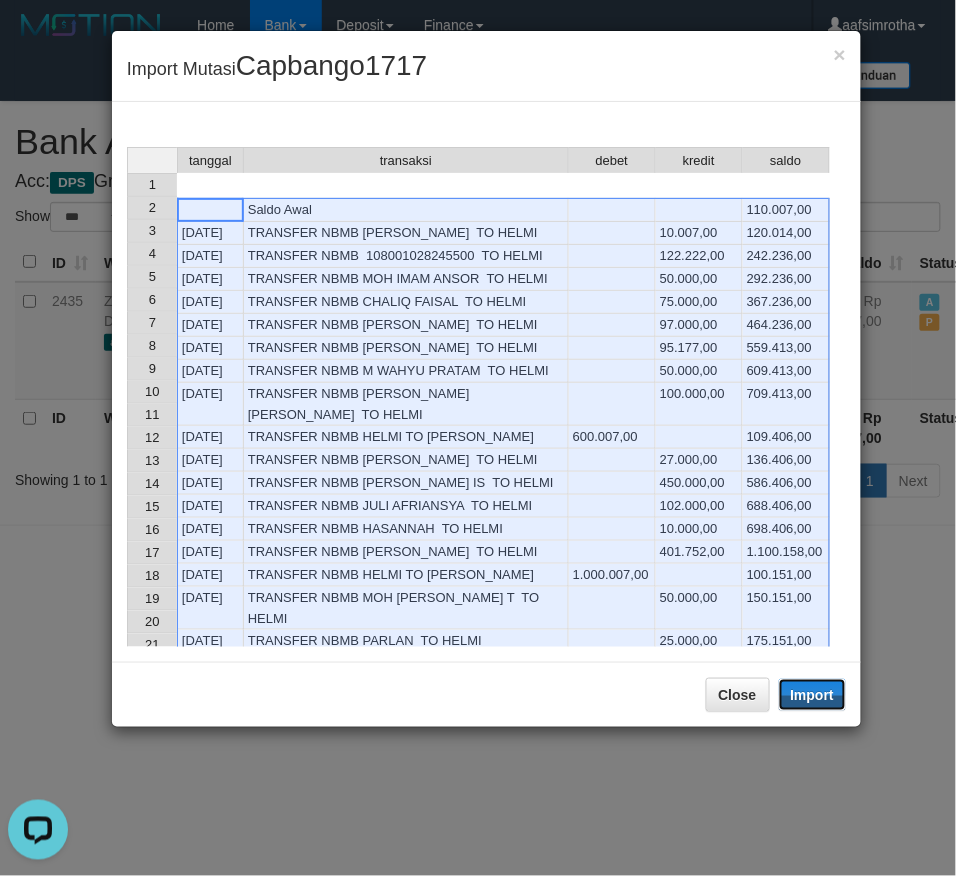 drag, startPoint x: 812, startPoint y: 697, endPoint x: 2, endPoint y: 441, distance: 849.49164 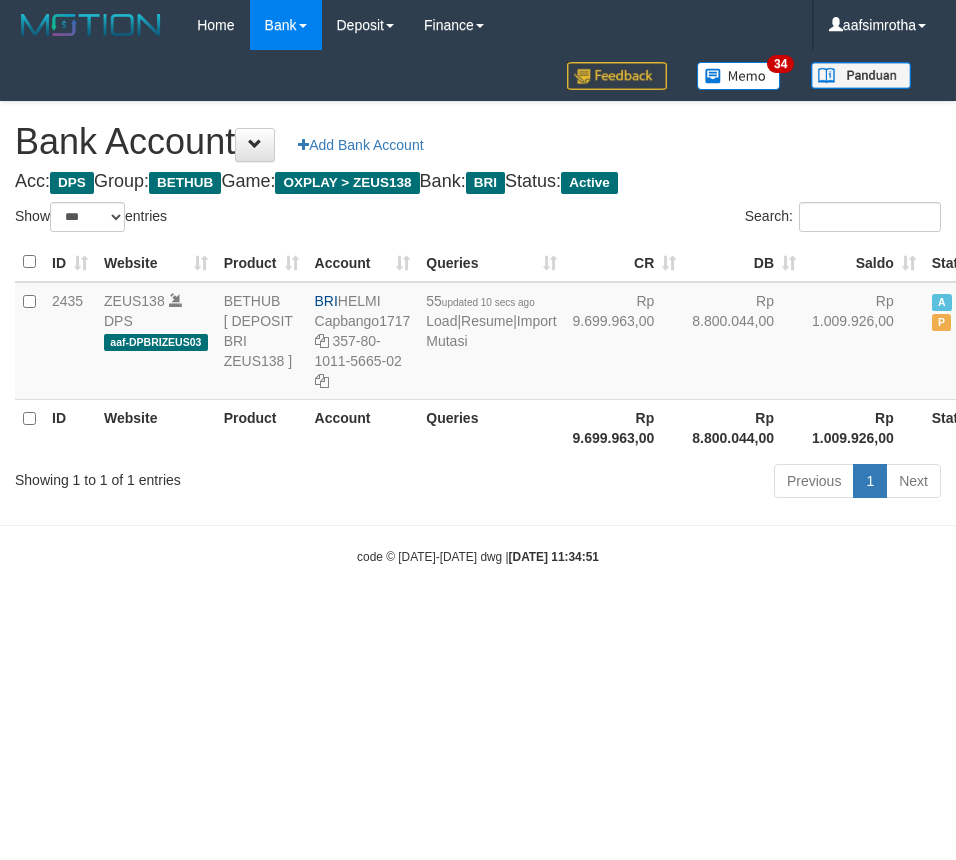 select on "***" 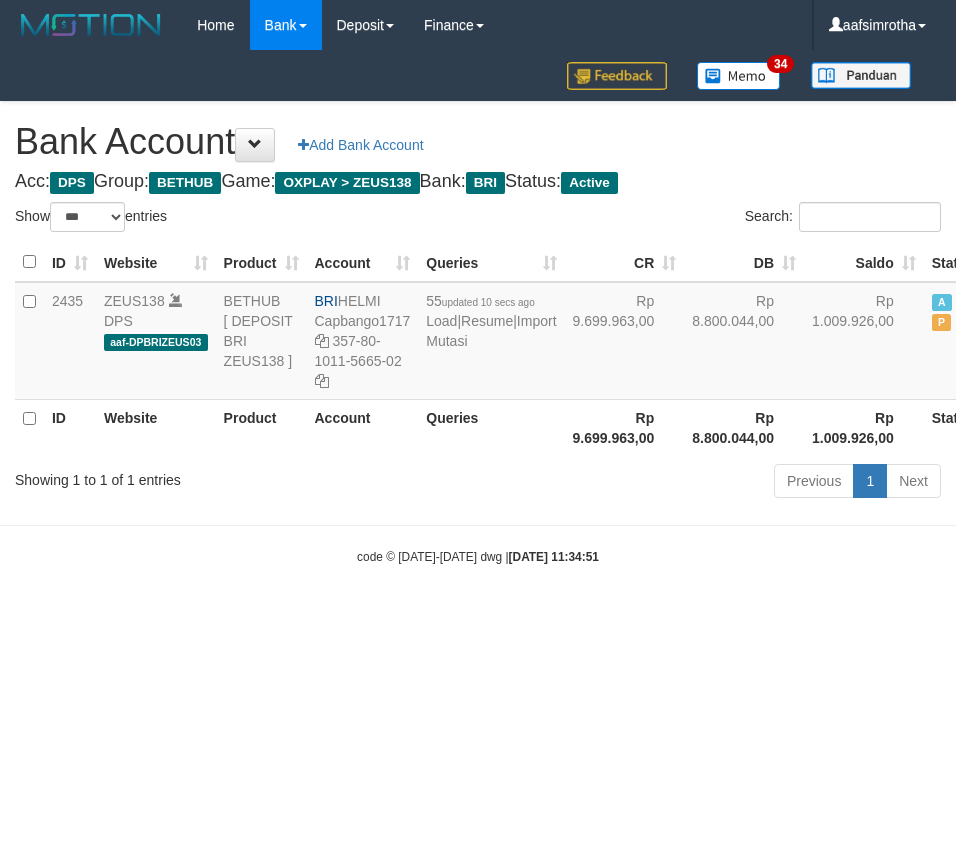 scroll, scrollTop: 0, scrollLeft: 0, axis: both 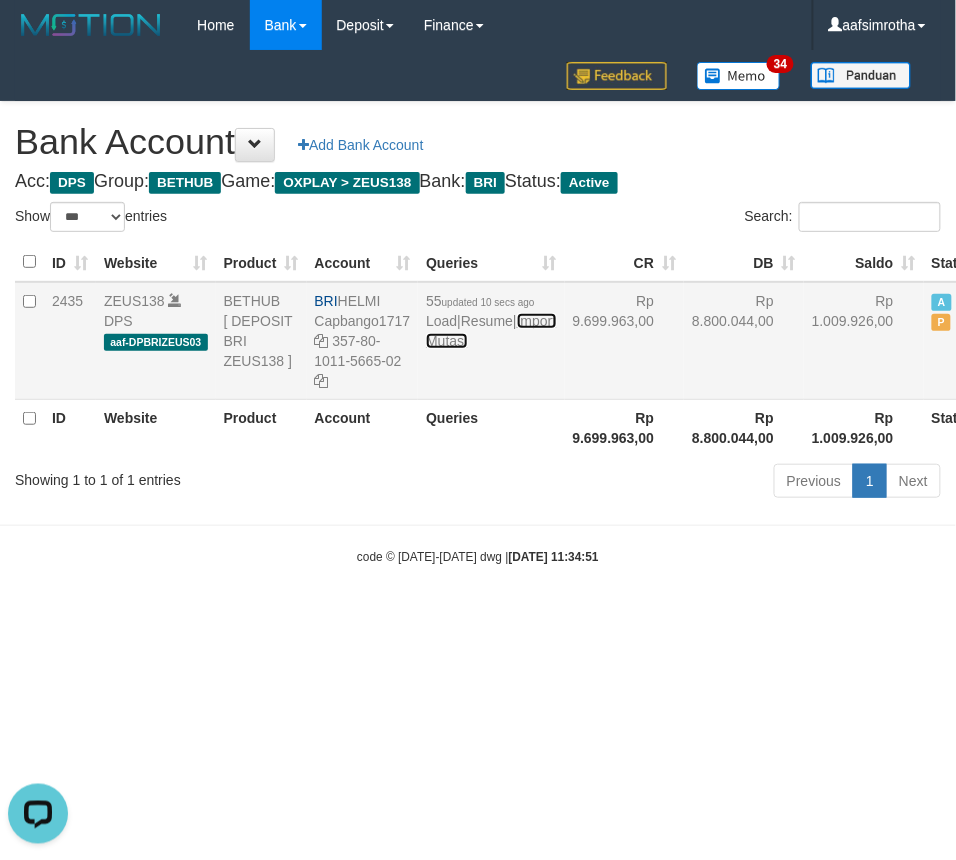 click on "Import Mutasi" at bounding box center [491, 331] 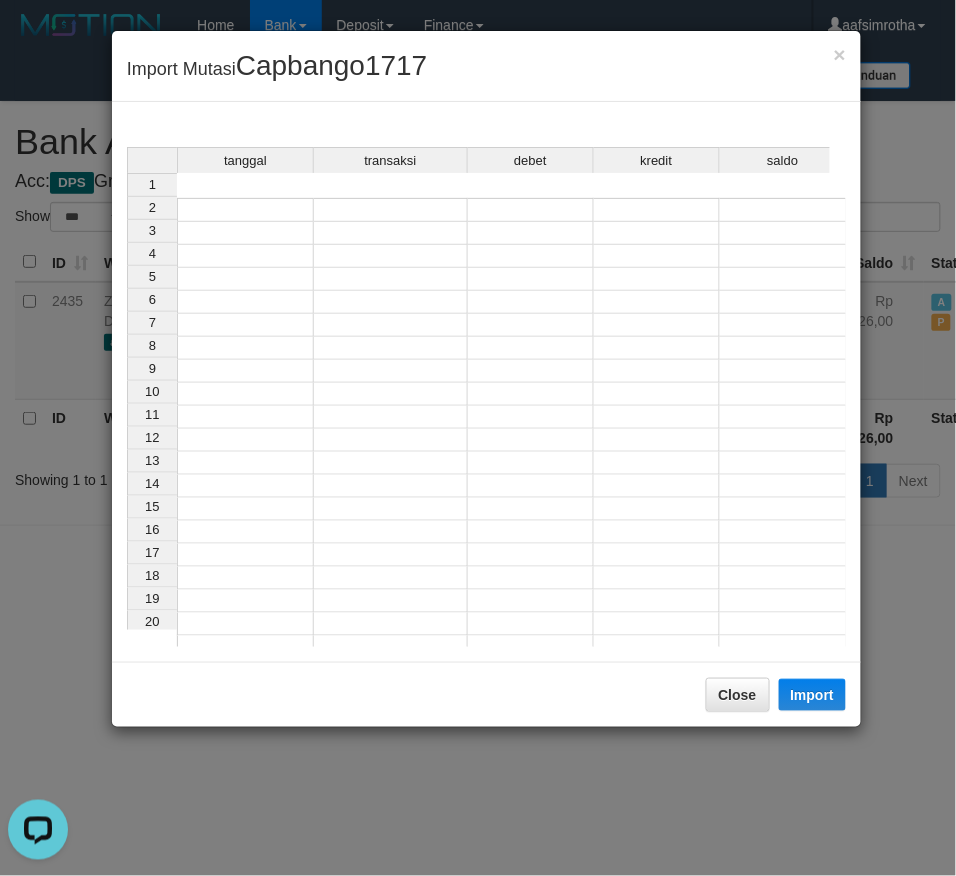 click on "tanggal transaksi debet kredit saldo" at bounding box center (478, 161) 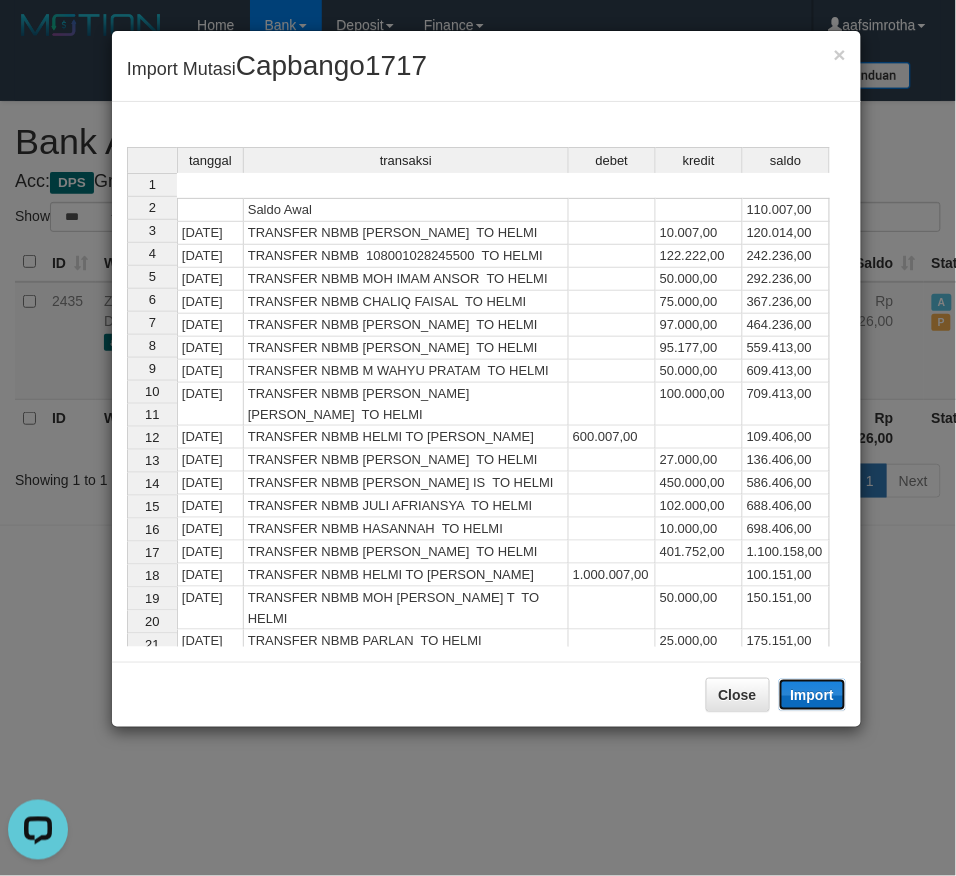 click on "Import" at bounding box center (813, 695) 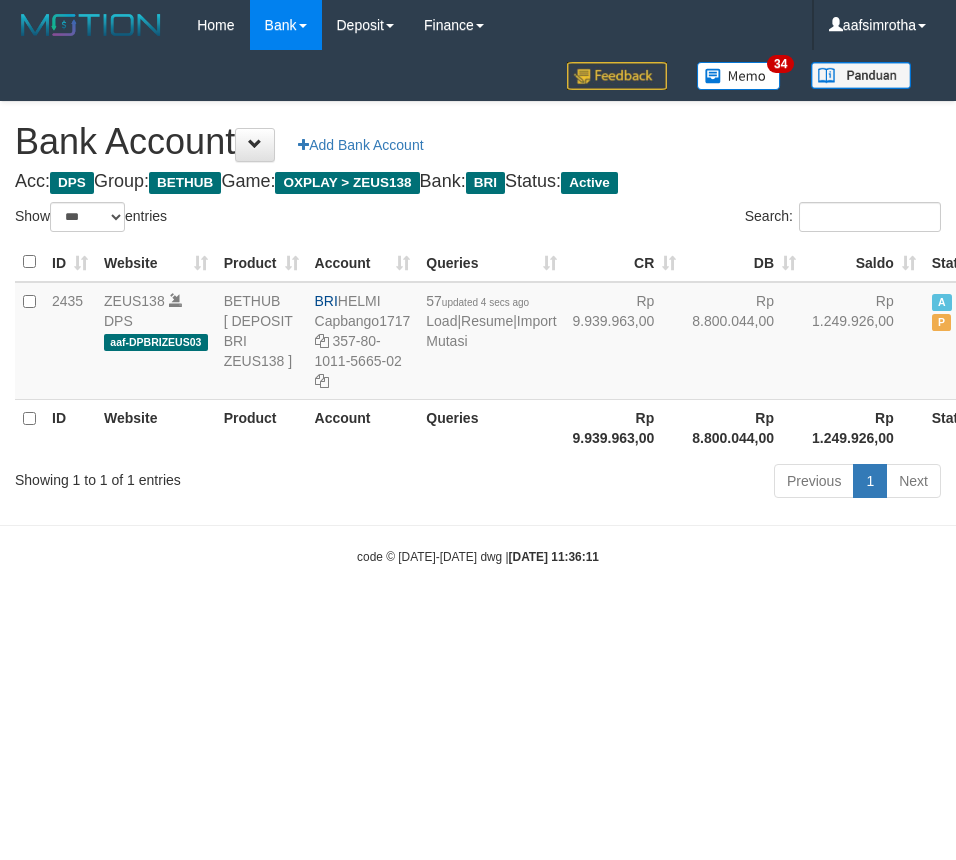 select on "***" 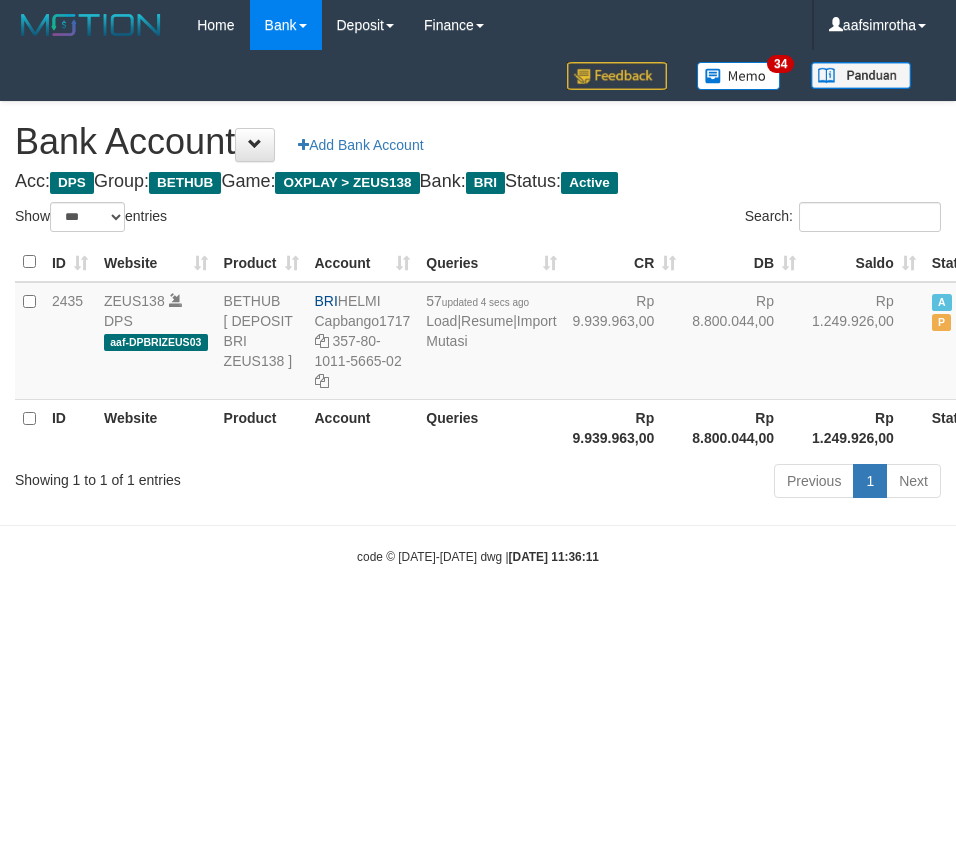 scroll, scrollTop: 0, scrollLeft: 0, axis: both 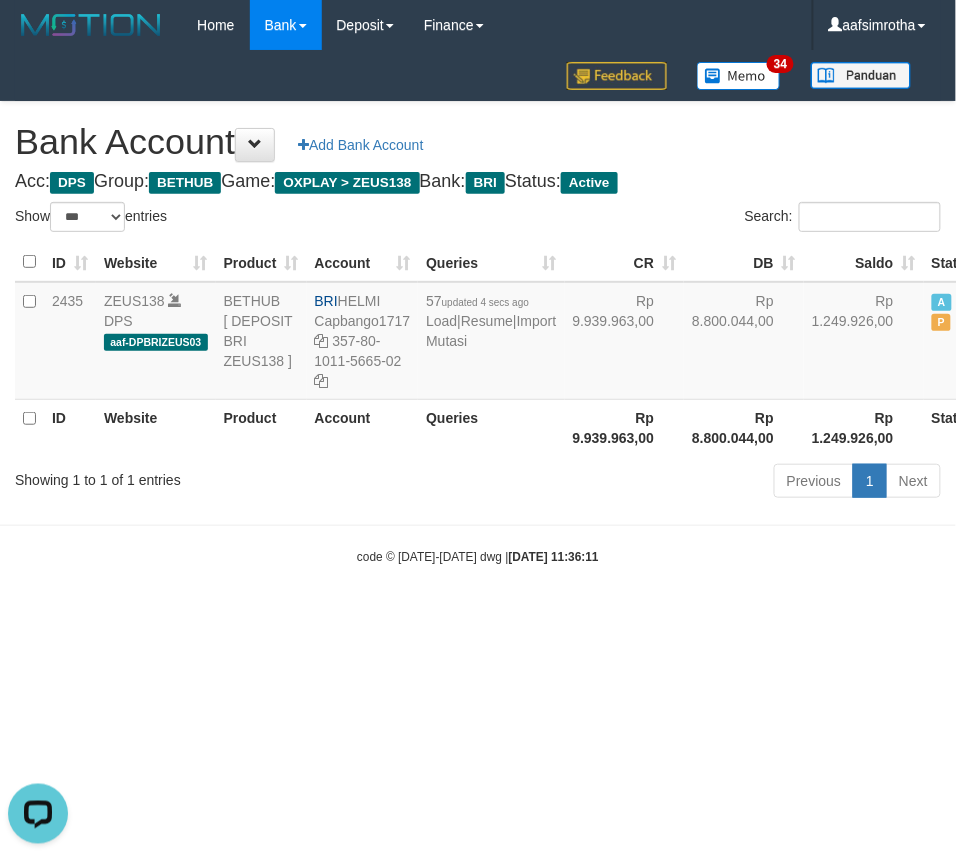 click on "Toggle navigation
Home
Bank
Account List
Mutasi Bank
Search
Note Mutasi
Deposit
DPS Fetch
DPS List
History
Note DPS
Finance
Financial Data
aafsimrotha
My Profile
Log Out
34" at bounding box center [478, 308] 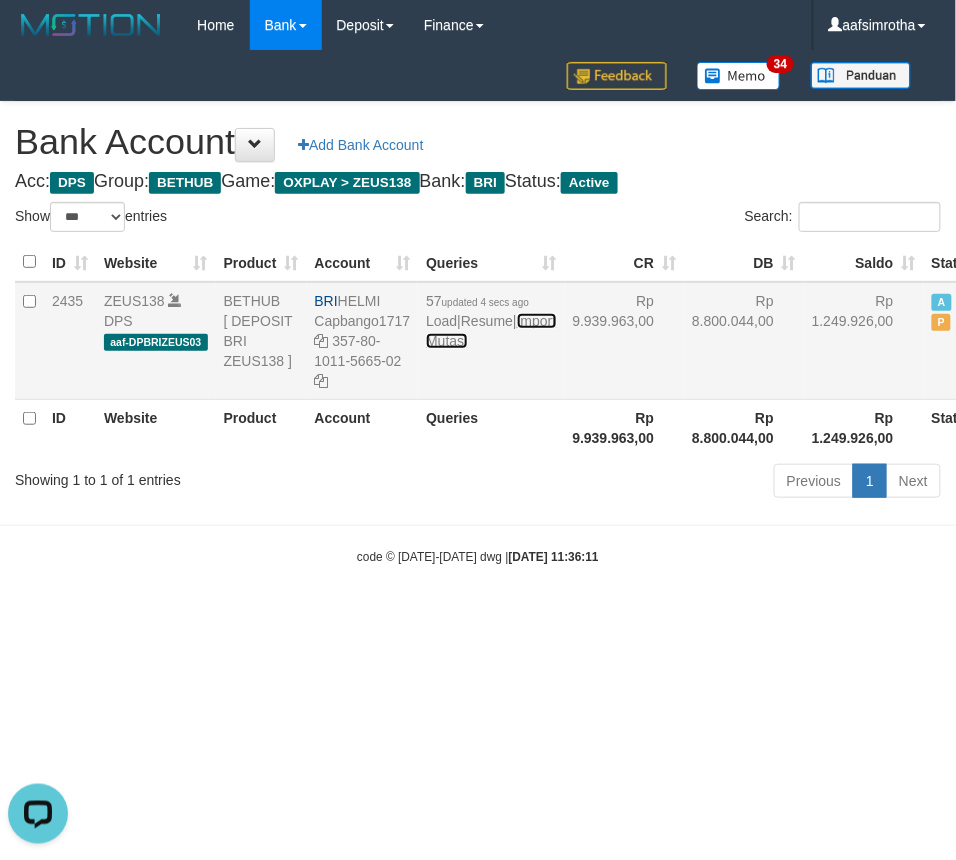 click on "Import Mutasi" at bounding box center (491, 331) 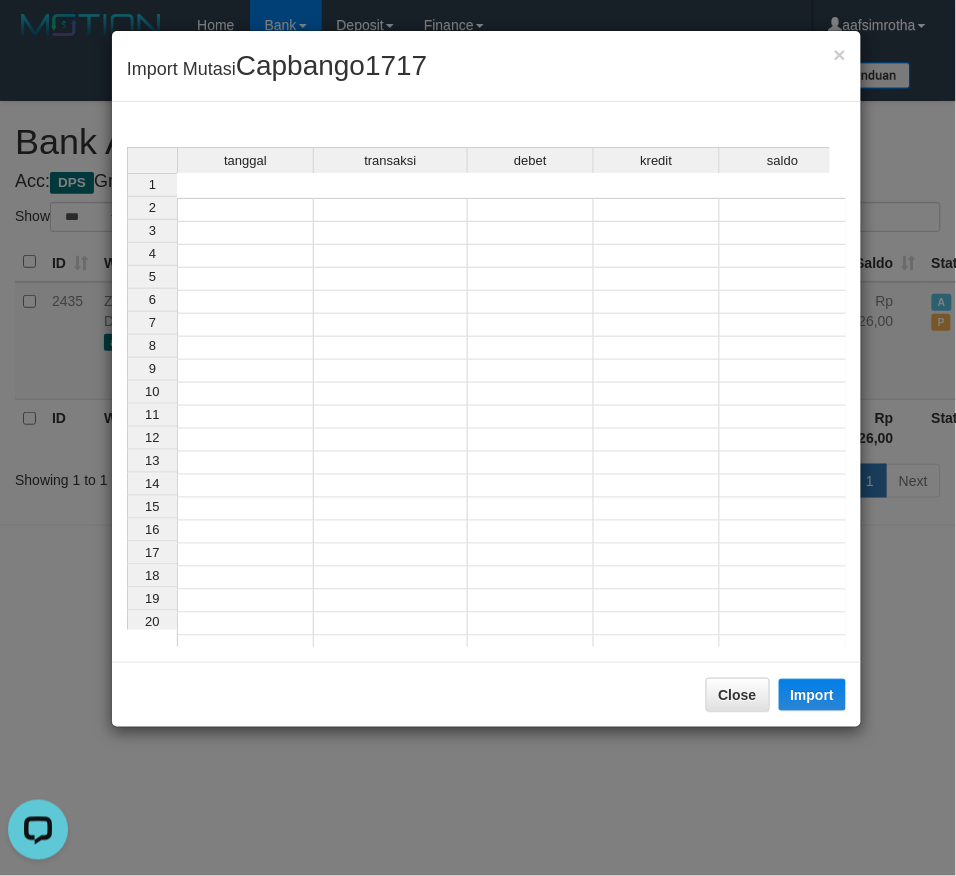 drag, startPoint x: 238, startPoint y: 207, endPoint x: 252, endPoint y: 190, distance: 22.022715 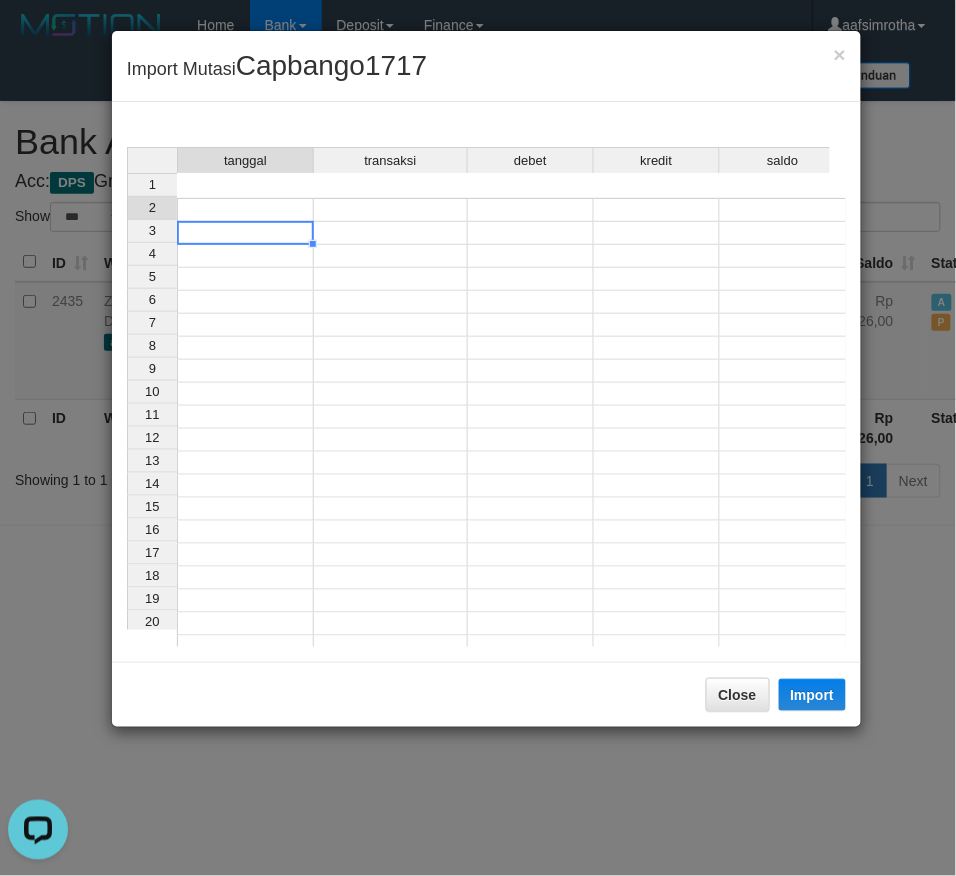 click at bounding box center (245, 210) 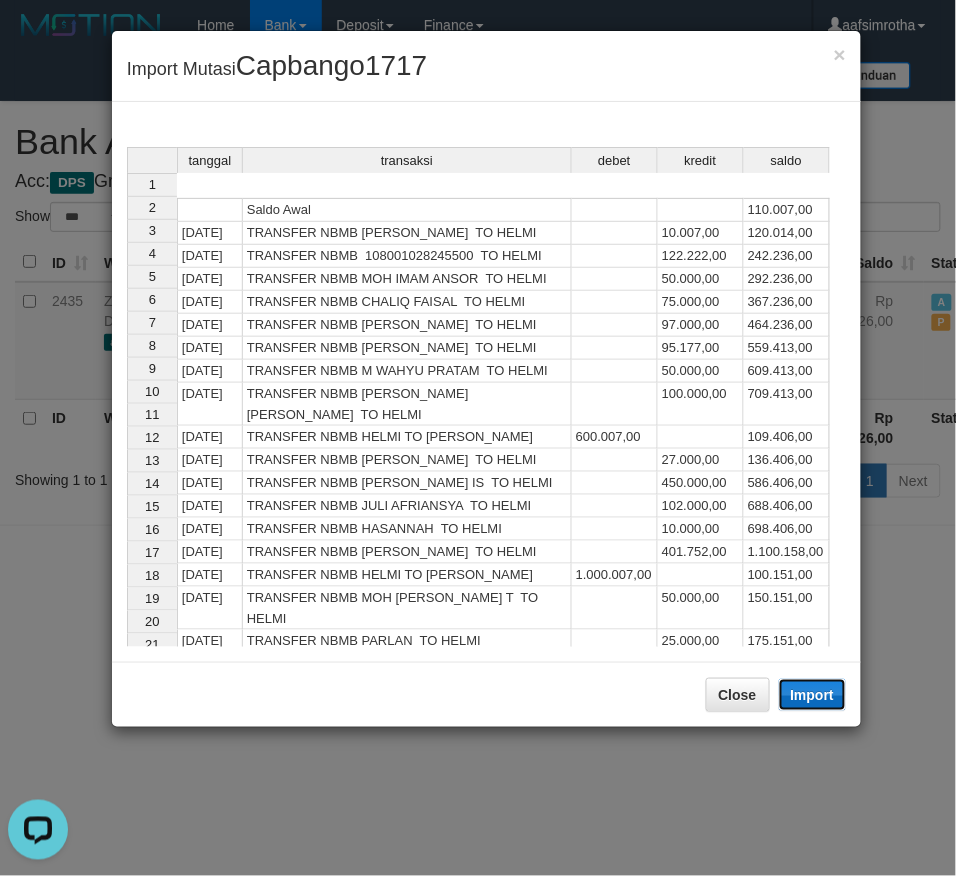 click on "Import" at bounding box center [813, 695] 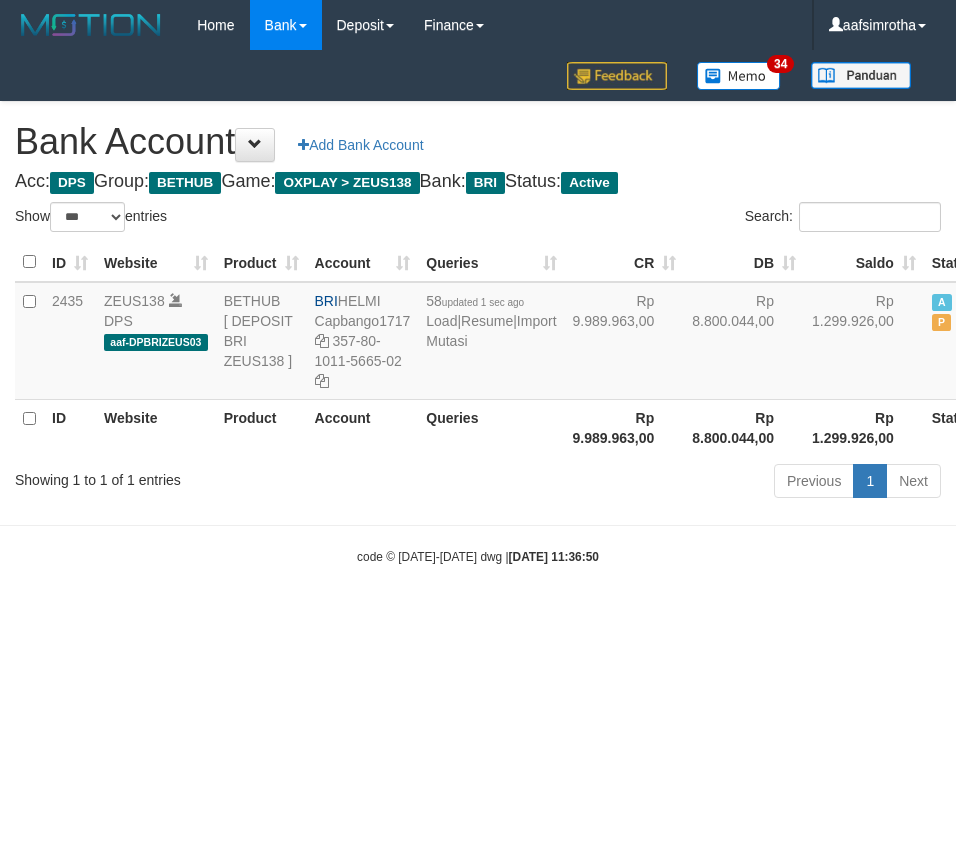 select on "***" 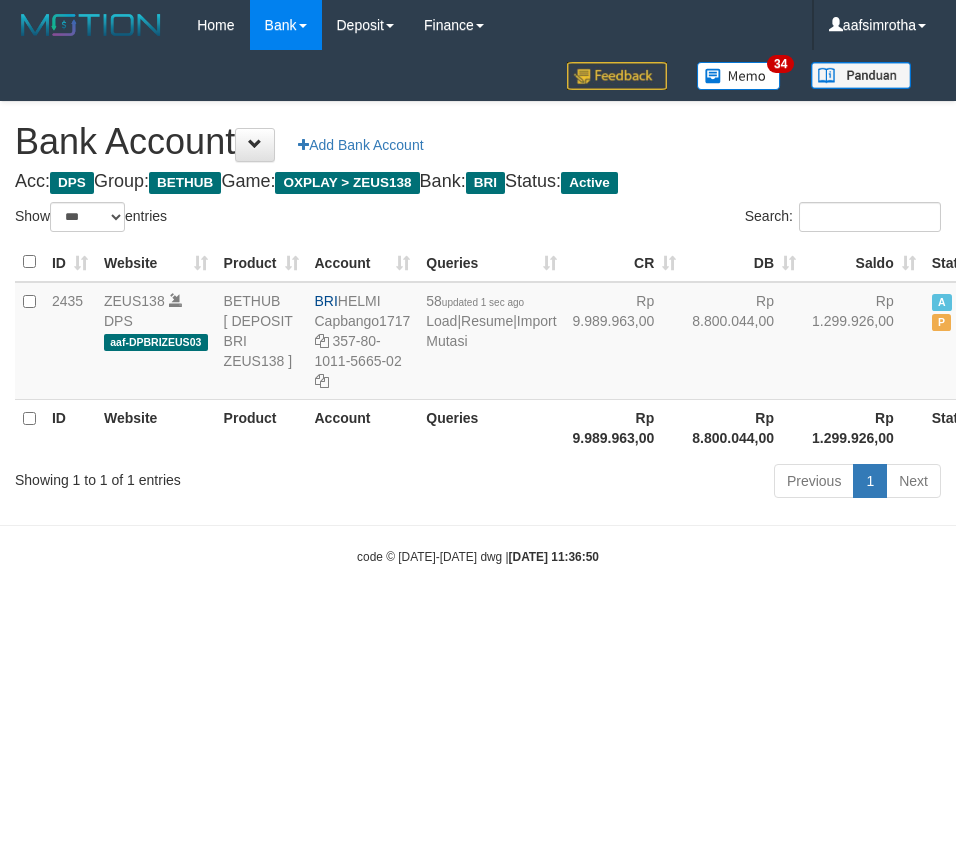 scroll, scrollTop: 0, scrollLeft: 0, axis: both 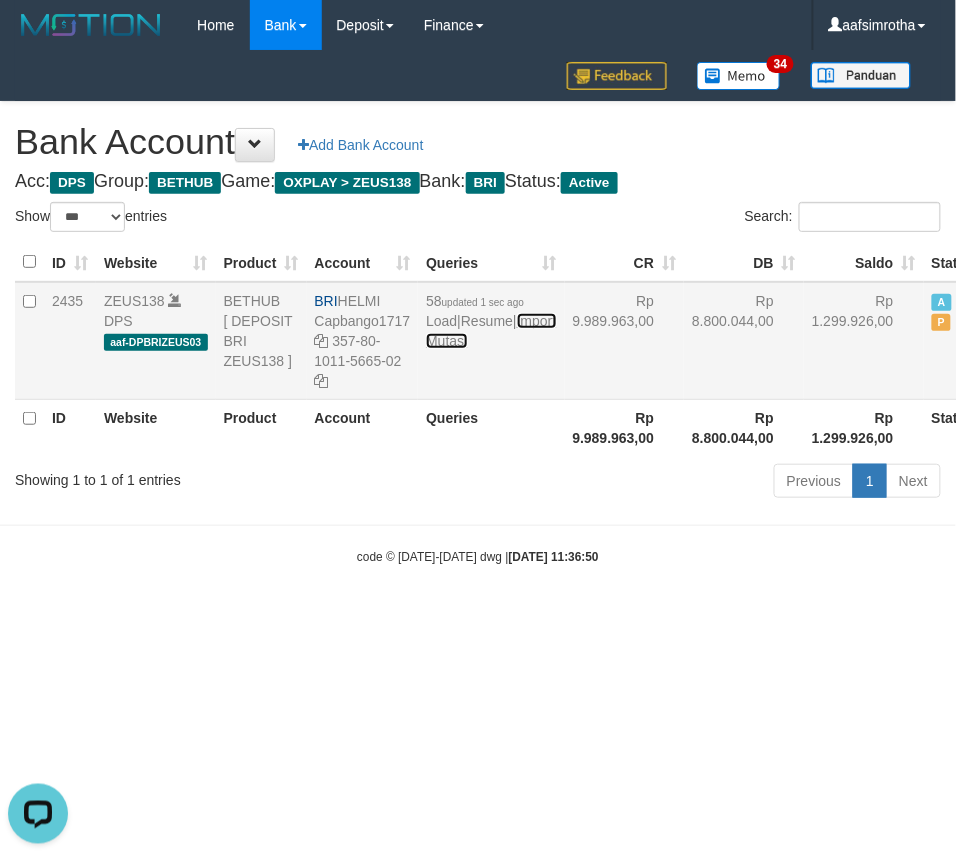 click on "Import Mutasi" at bounding box center [491, 331] 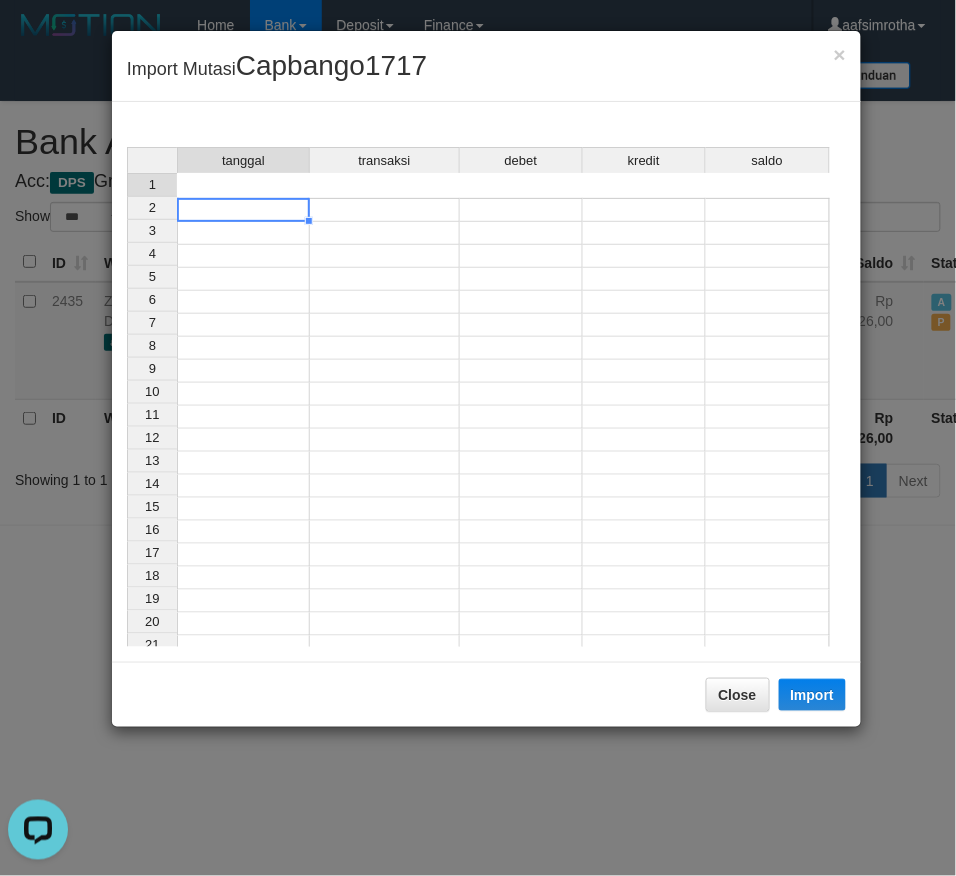 click at bounding box center [243, 210] 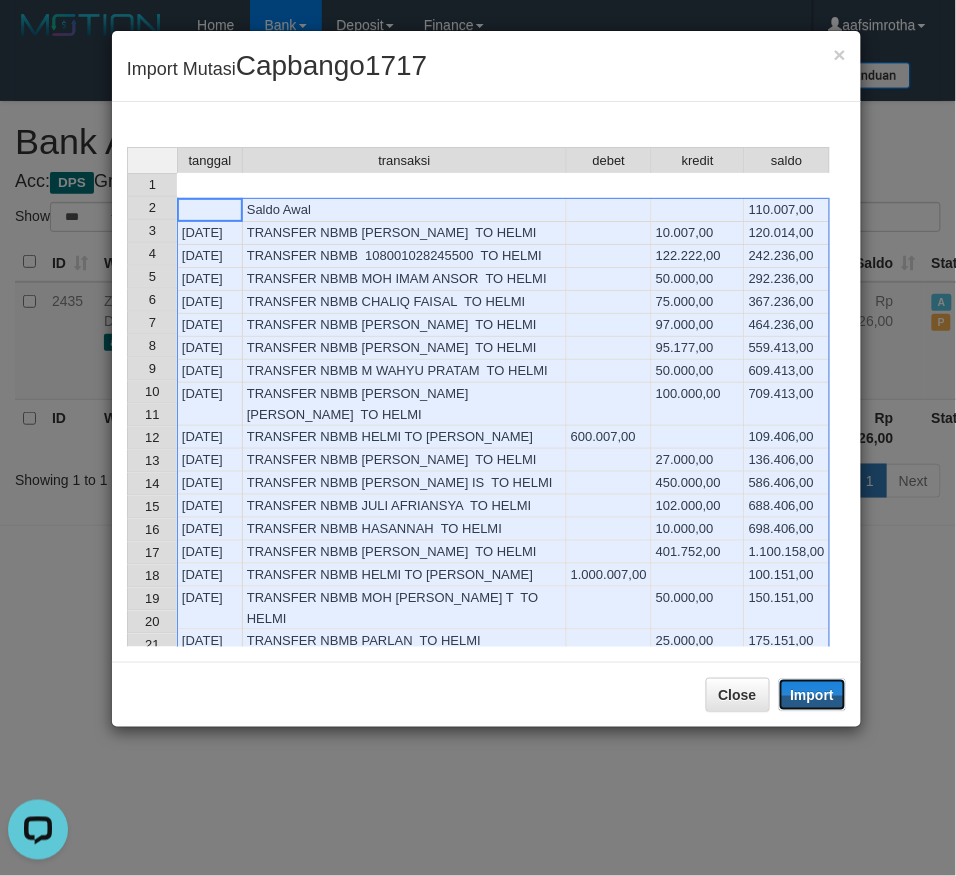 click on "Import" at bounding box center (813, 695) 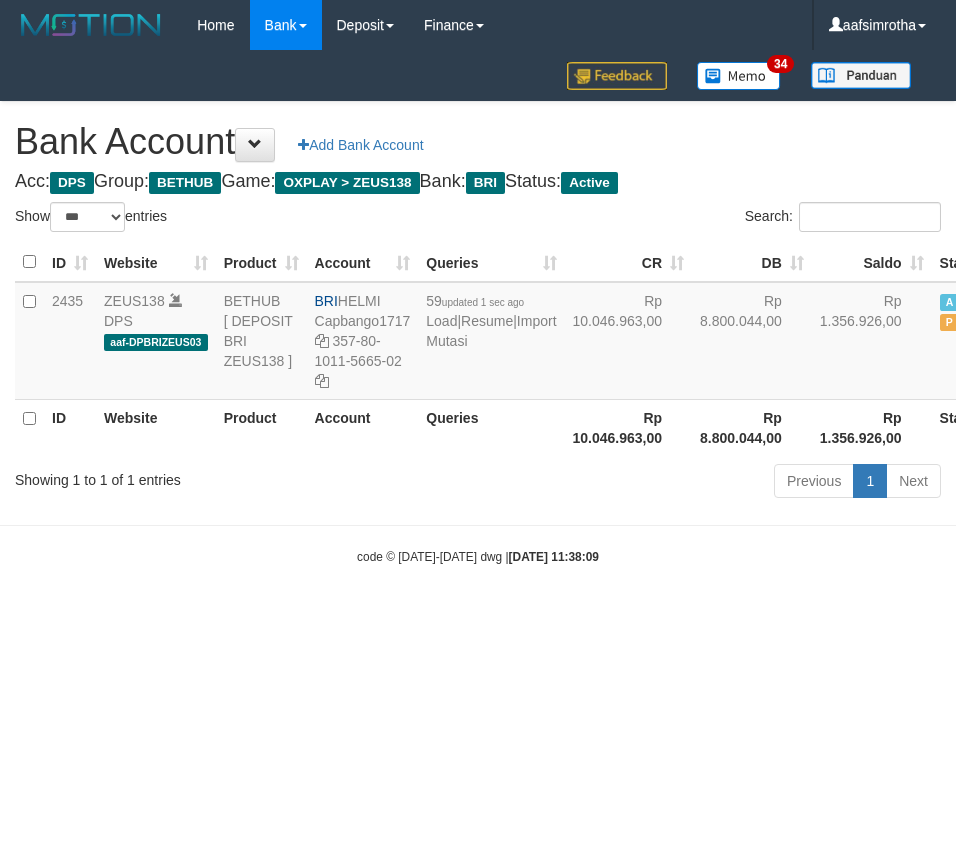 select on "***" 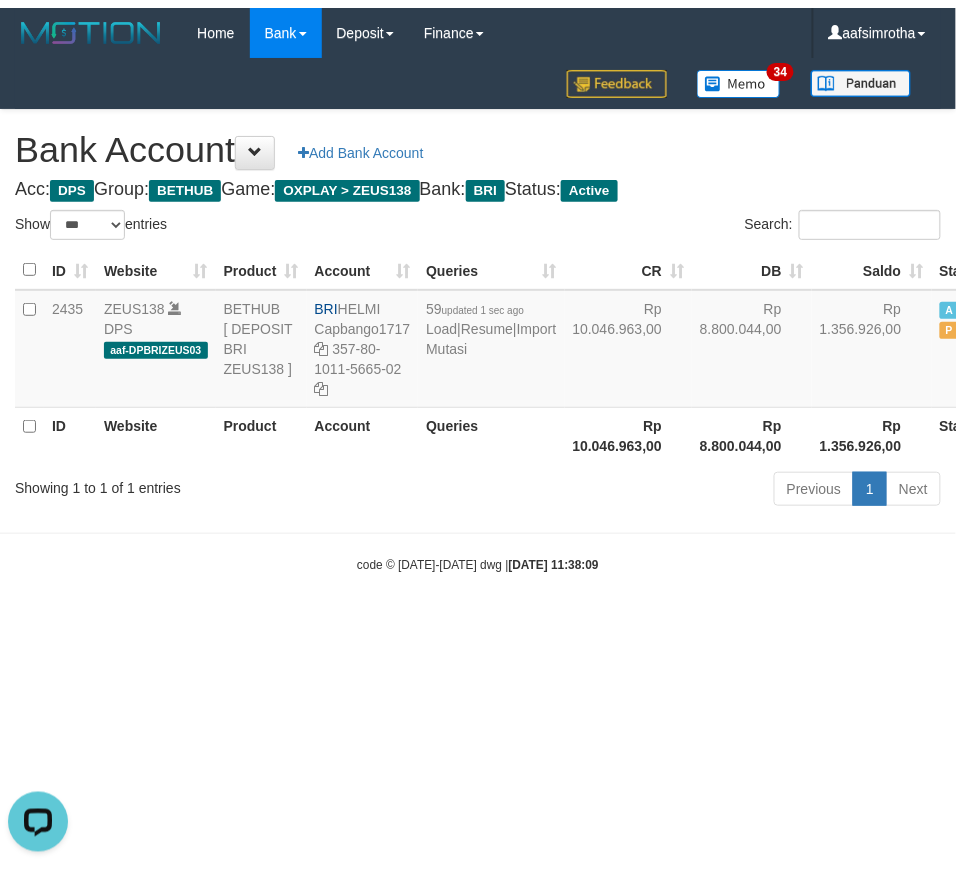 scroll, scrollTop: 0, scrollLeft: 0, axis: both 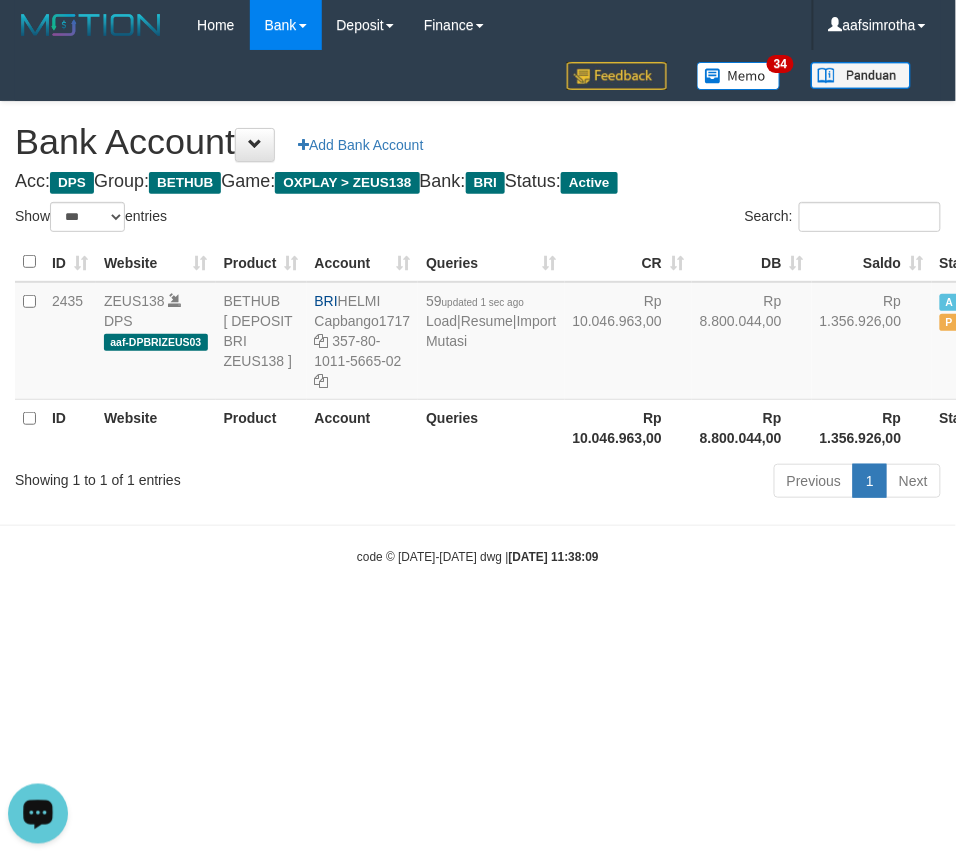 click on "Toggle navigation
Home
Bank
Account List
Mutasi Bank
Search
Note Mutasi
Deposit
DPS Fetch
DPS List
History
Note DPS
Finance
Financial Data
aafsimrotha
My Profile
Log Out" at bounding box center [478, 308] 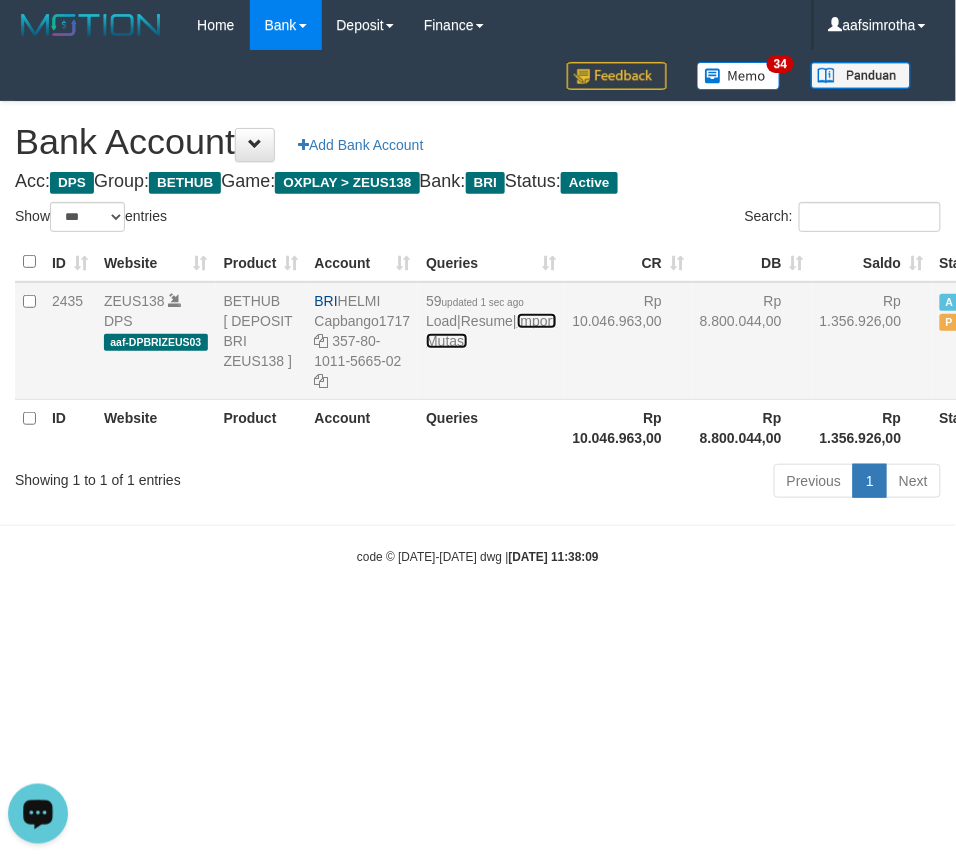click on "Import Mutasi" at bounding box center (491, 331) 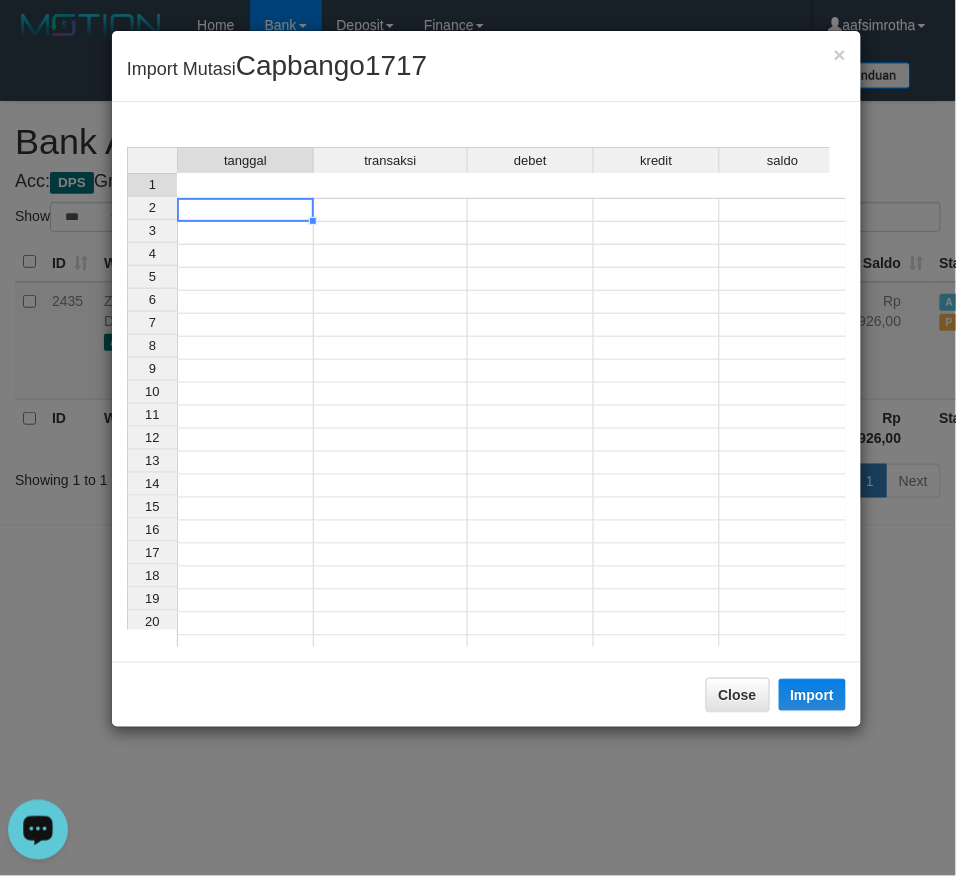 click at bounding box center (245, 210) 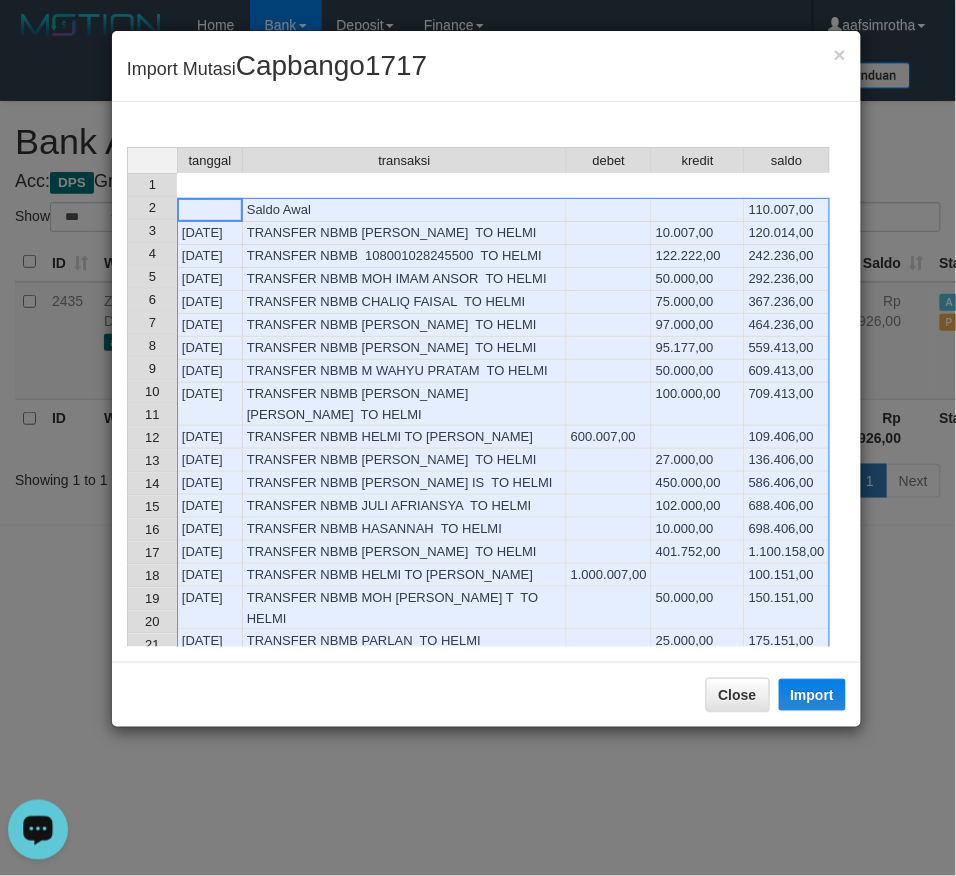 scroll, scrollTop: 196, scrollLeft: 0, axis: vertical 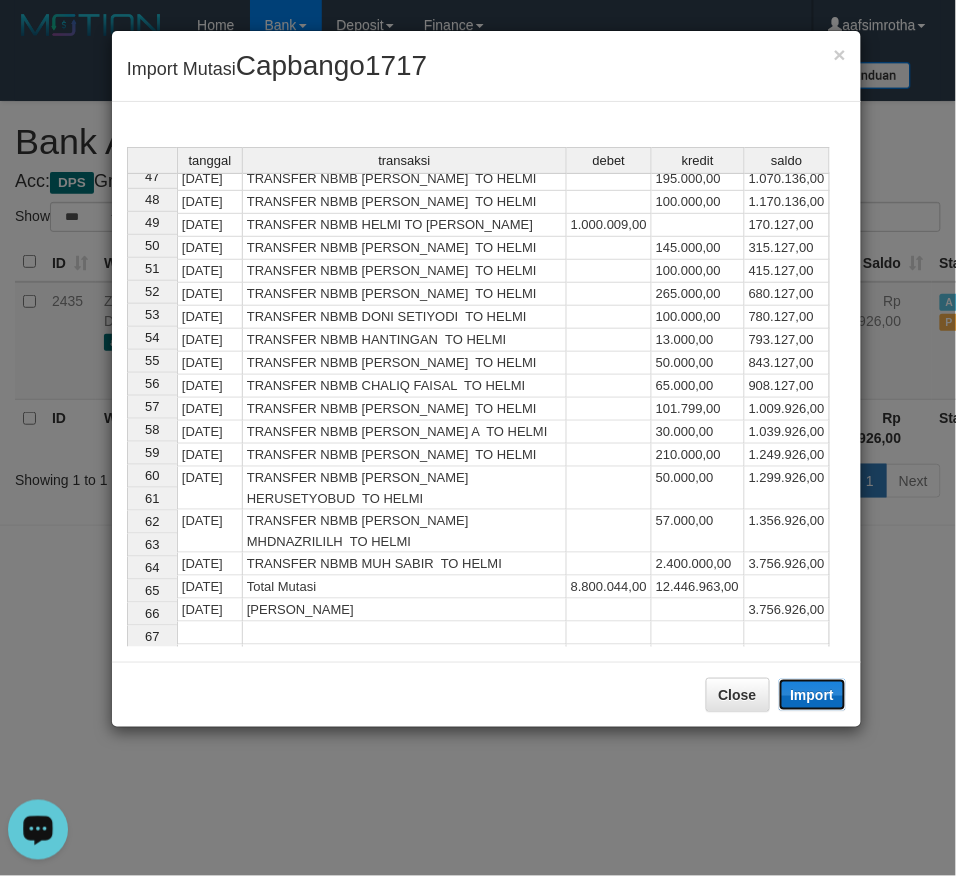 click on "Import" at bounding box center [813, 695] 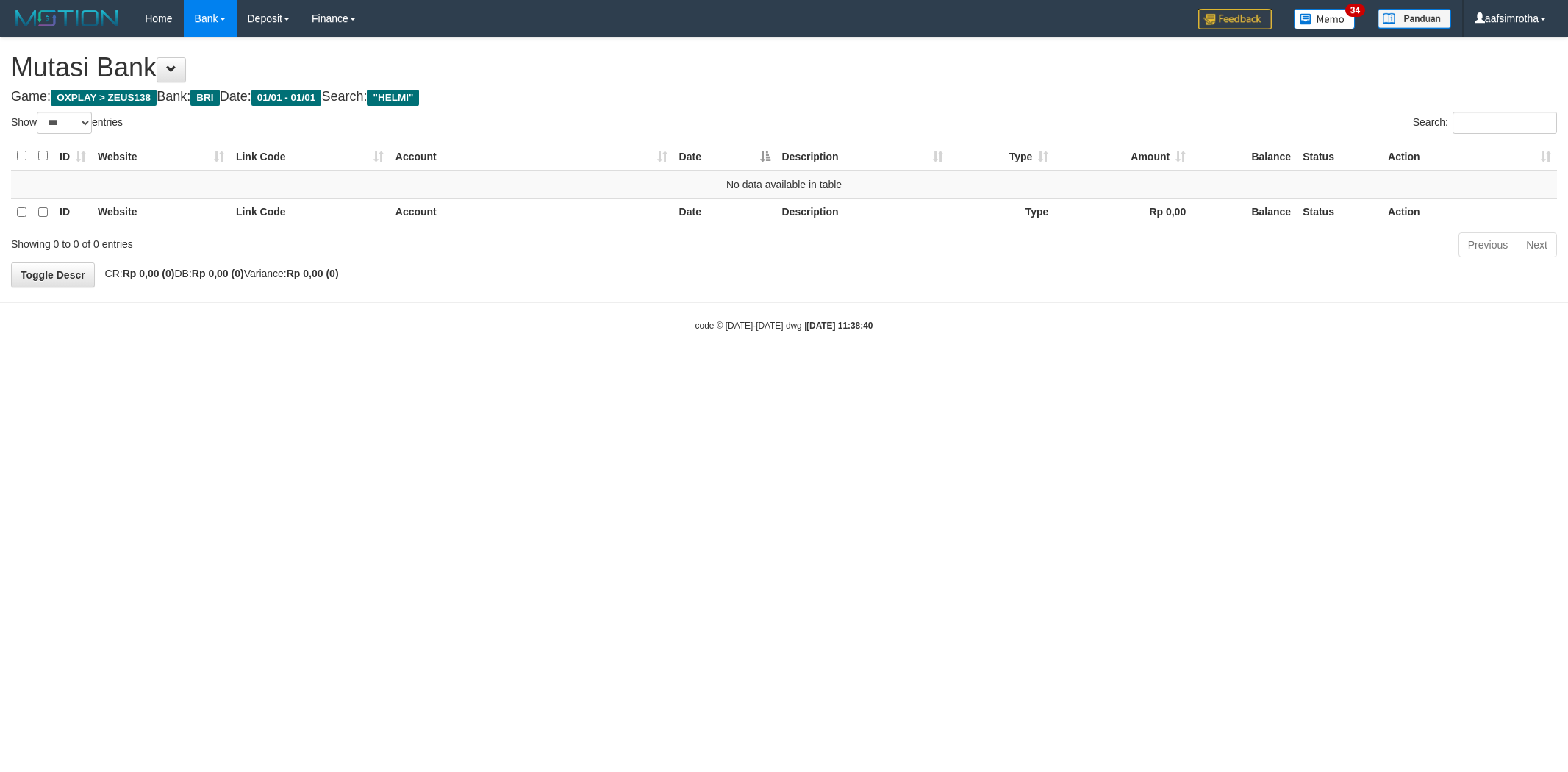 select on "***" 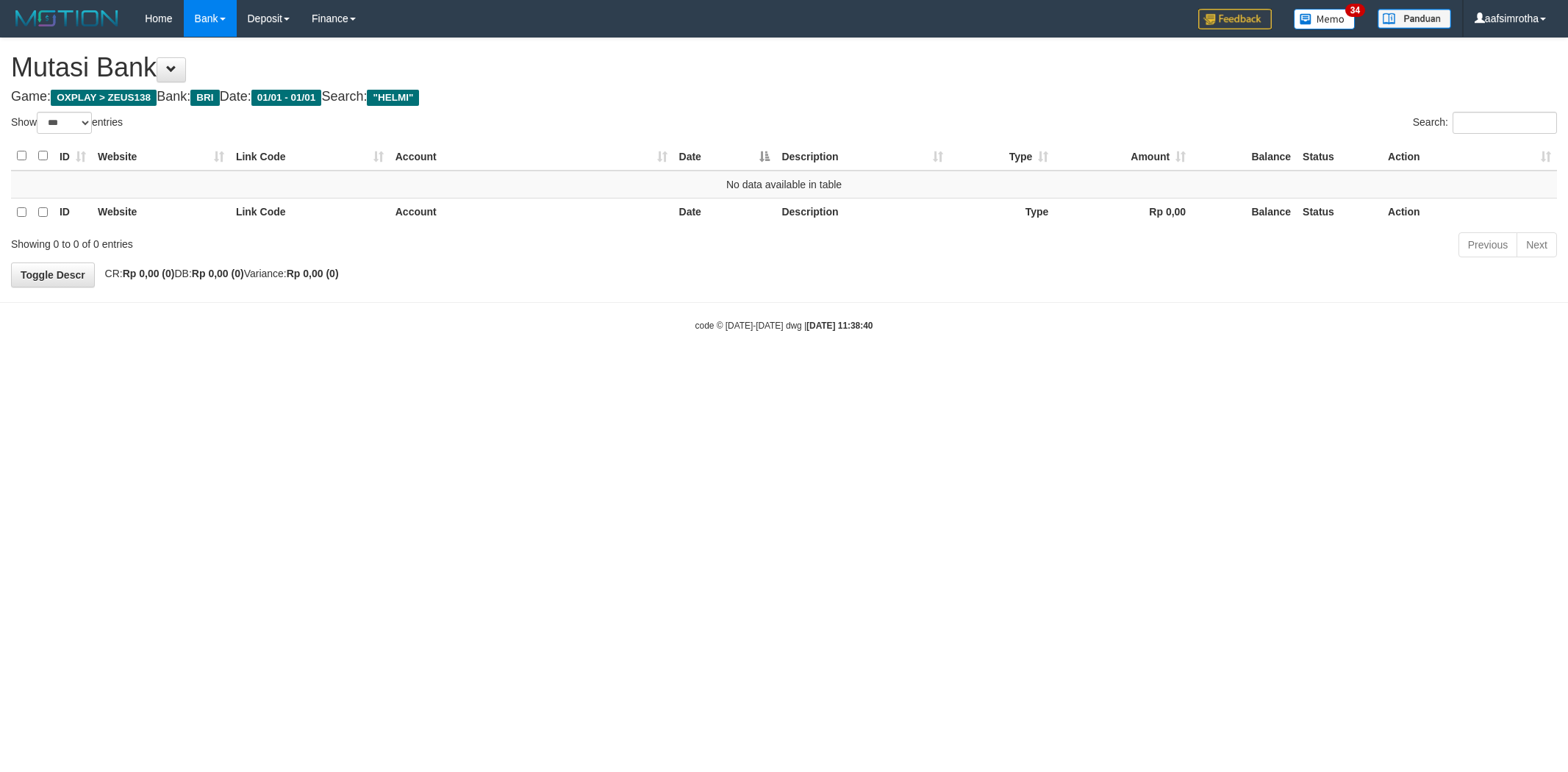 scroll, scrollTop: 0, scrollLeft: 0, axis: both 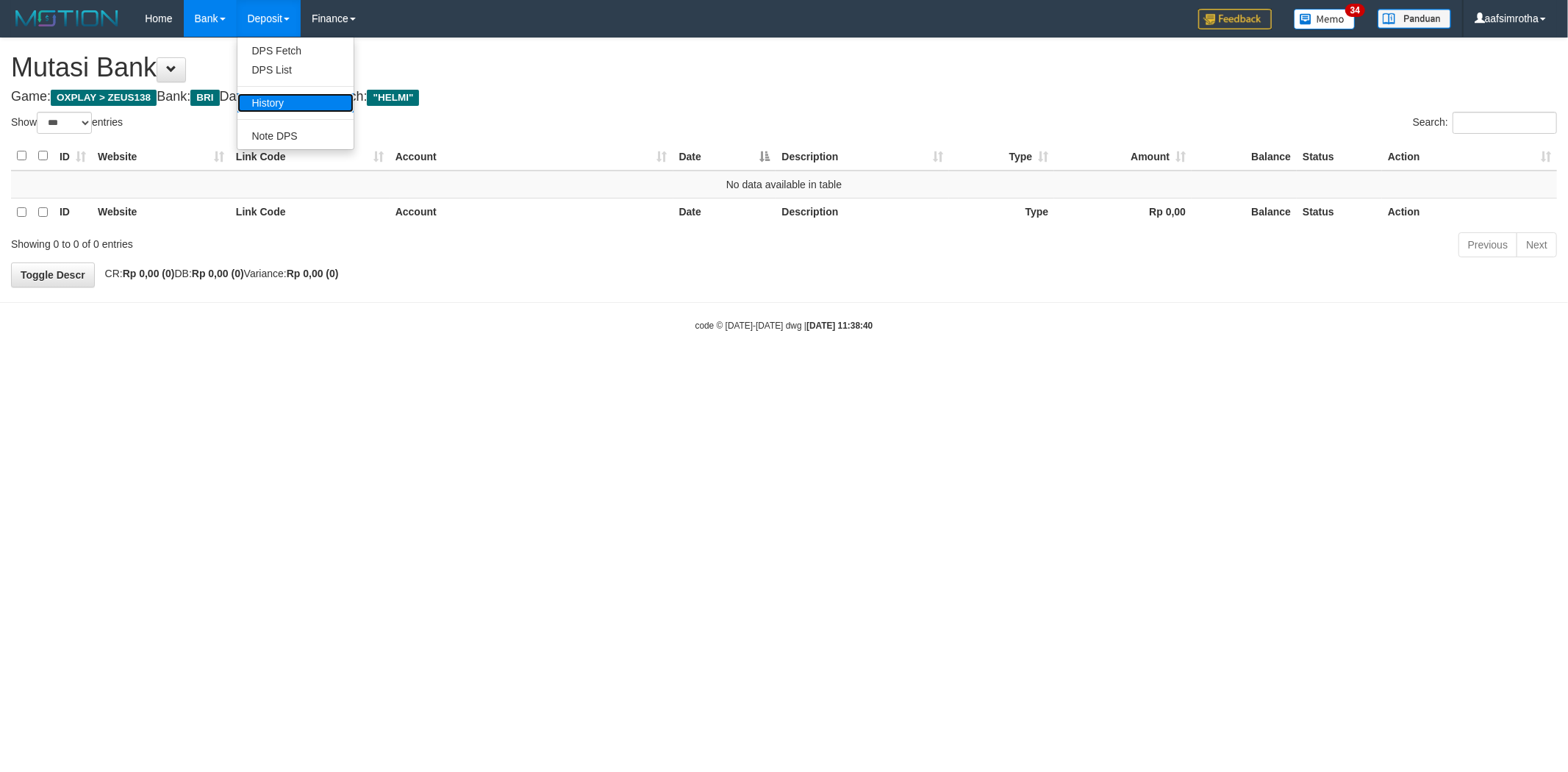click on "History" at bounding box center [296, 103] 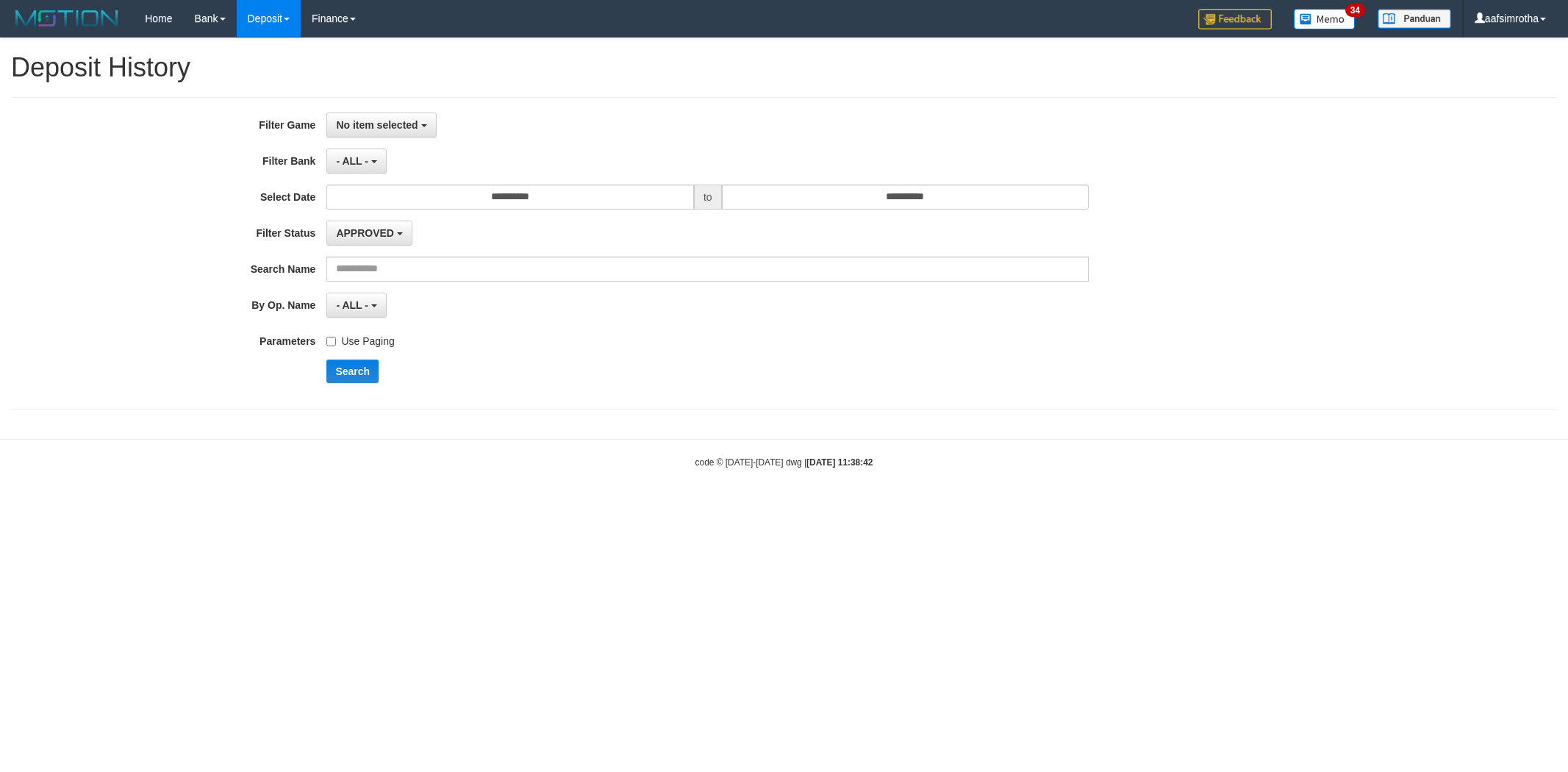 scroll, scrollTop: 0, scrollLeft: 0, axis: both 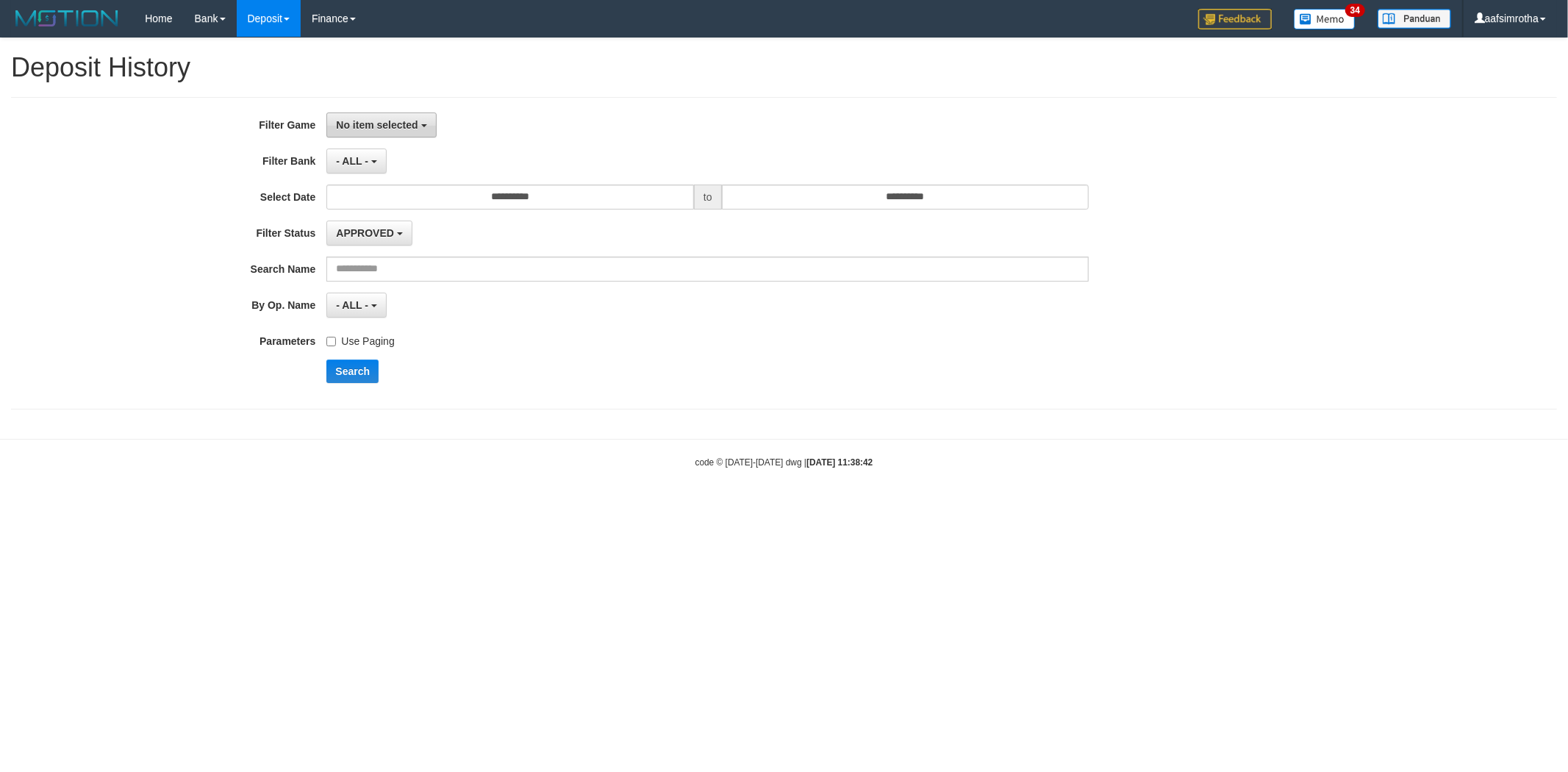 click on "No item selected" at bounding box center (381, 125) 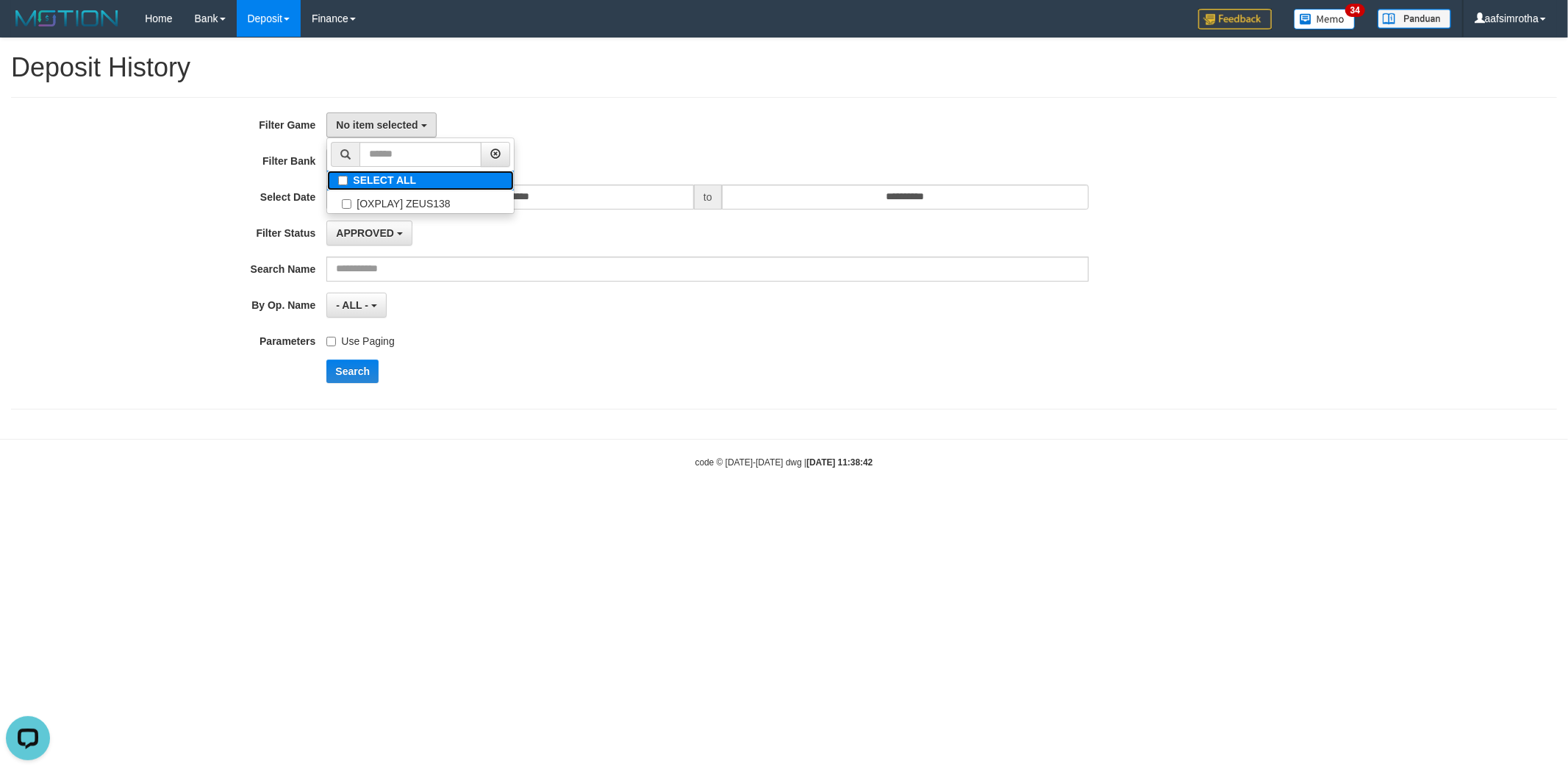 scroll, scrollTop: 0, scrollLeft: 0, axis: both 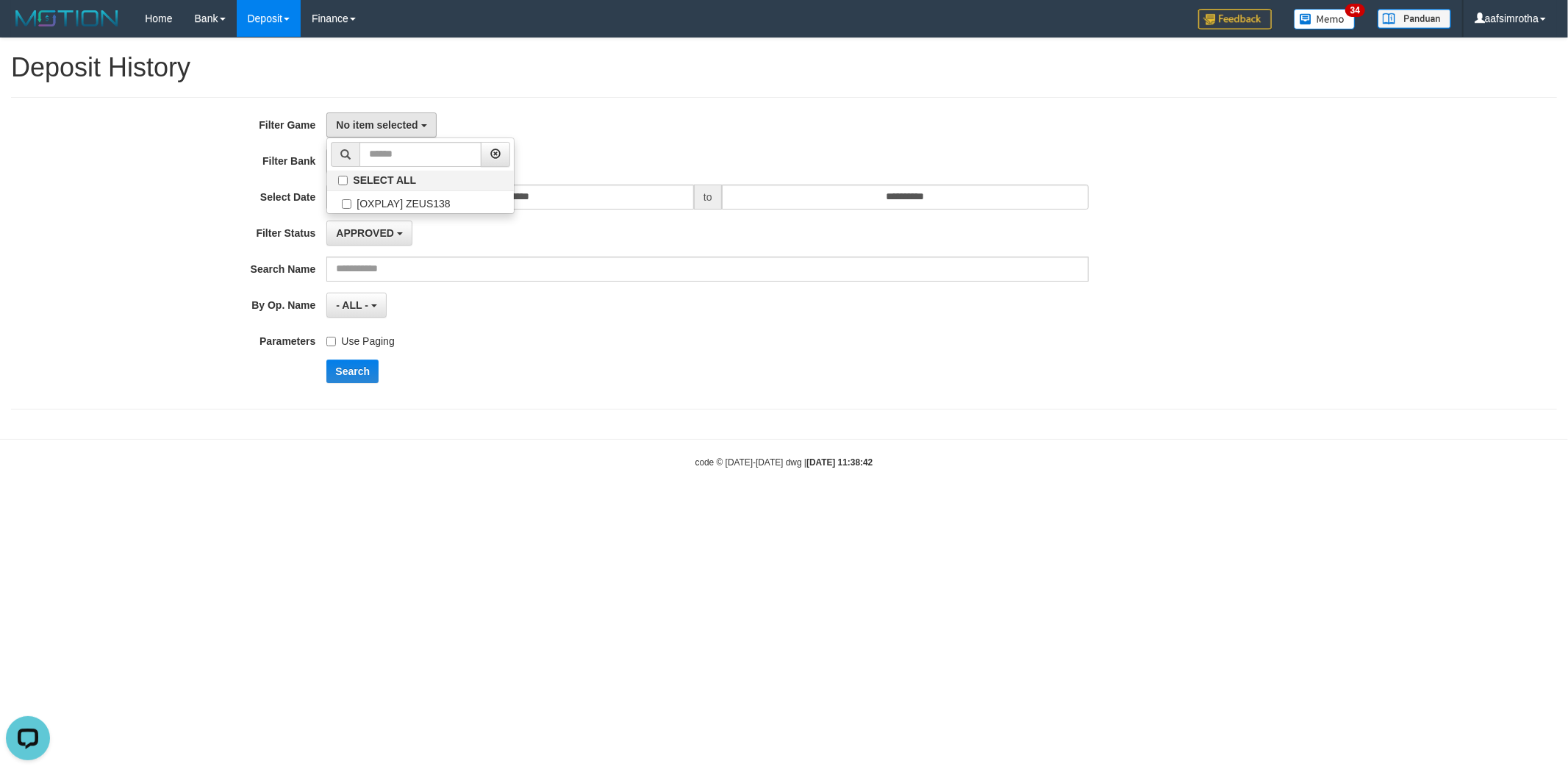 select on "***" 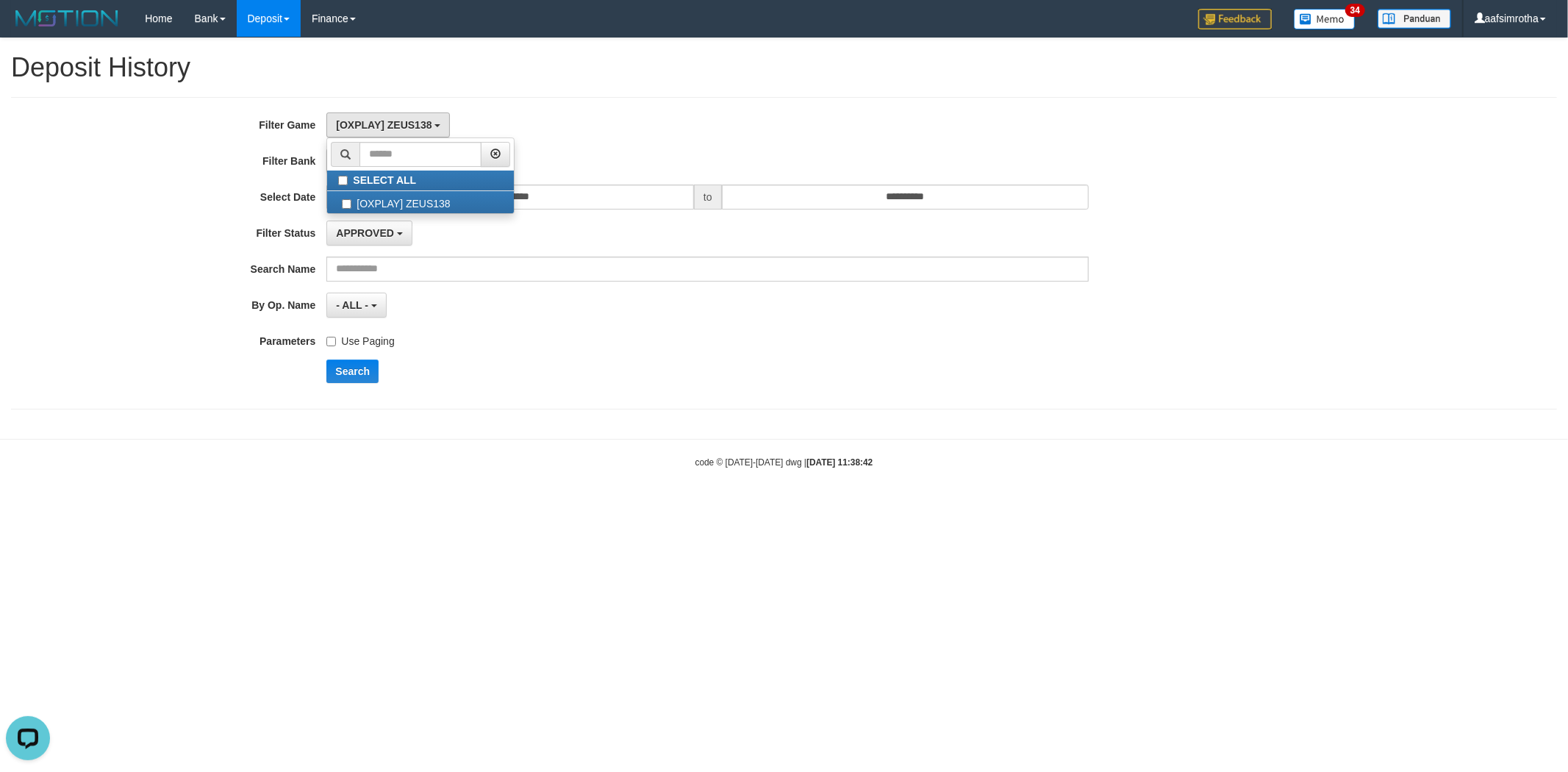 click on "Use Paging" at bounding box center (360, 338) 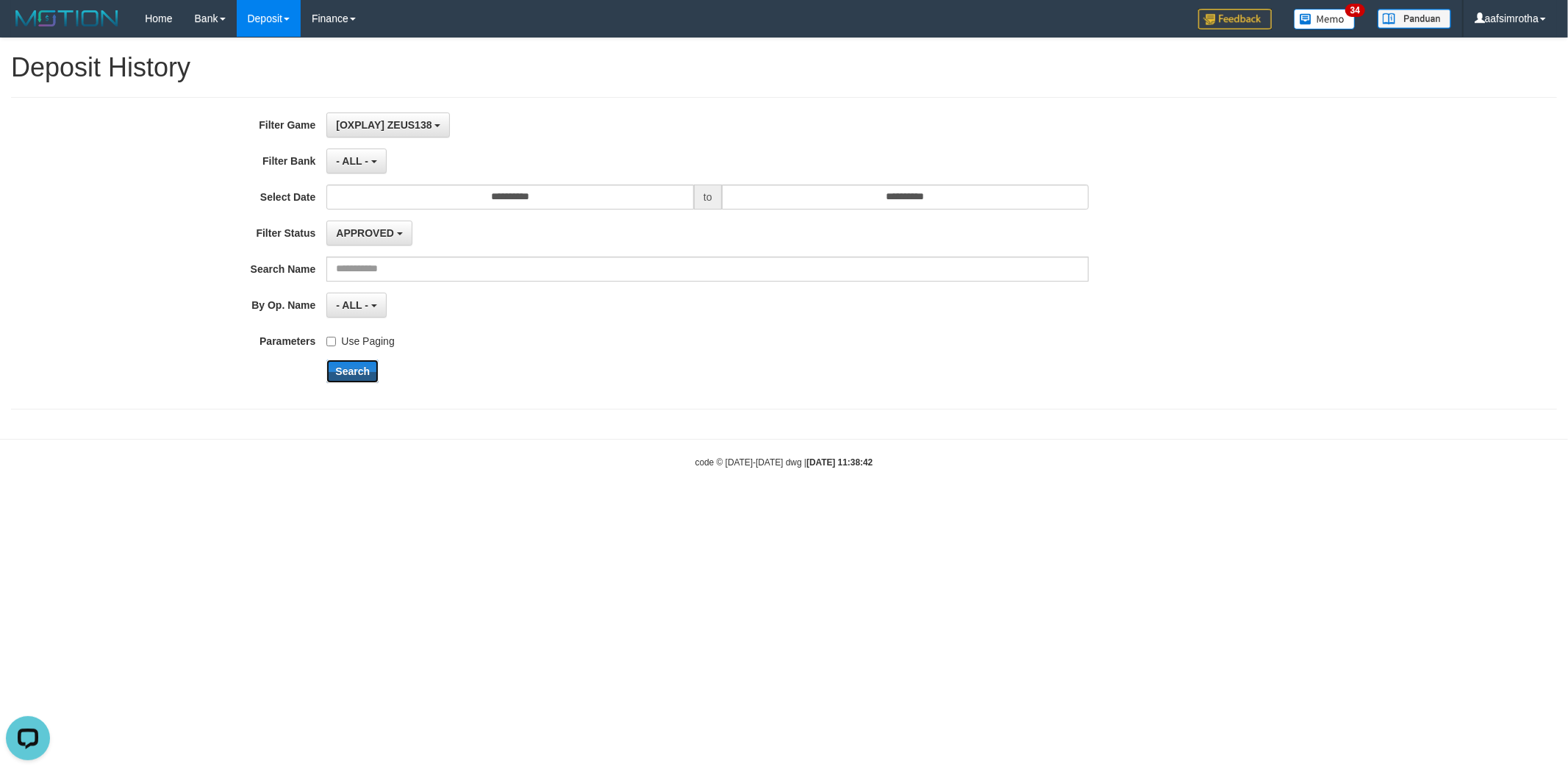 drag, startPoint x: 362, startPoint y: 370, endPoint x: 416, endPoint y: 375, distance: 54.23099 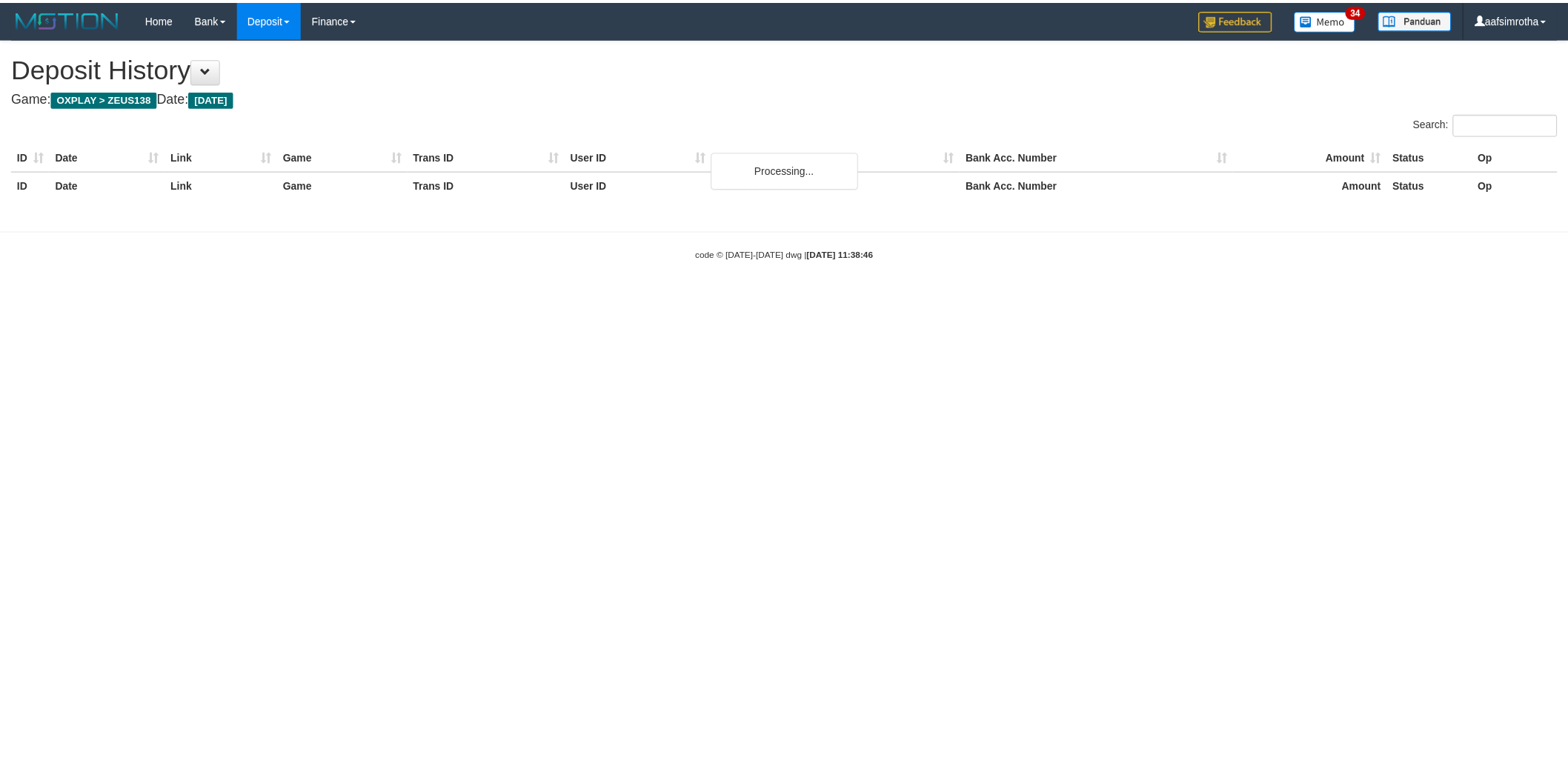 scroll, scrollTop: 0, scrollLeft: 0, axis: both 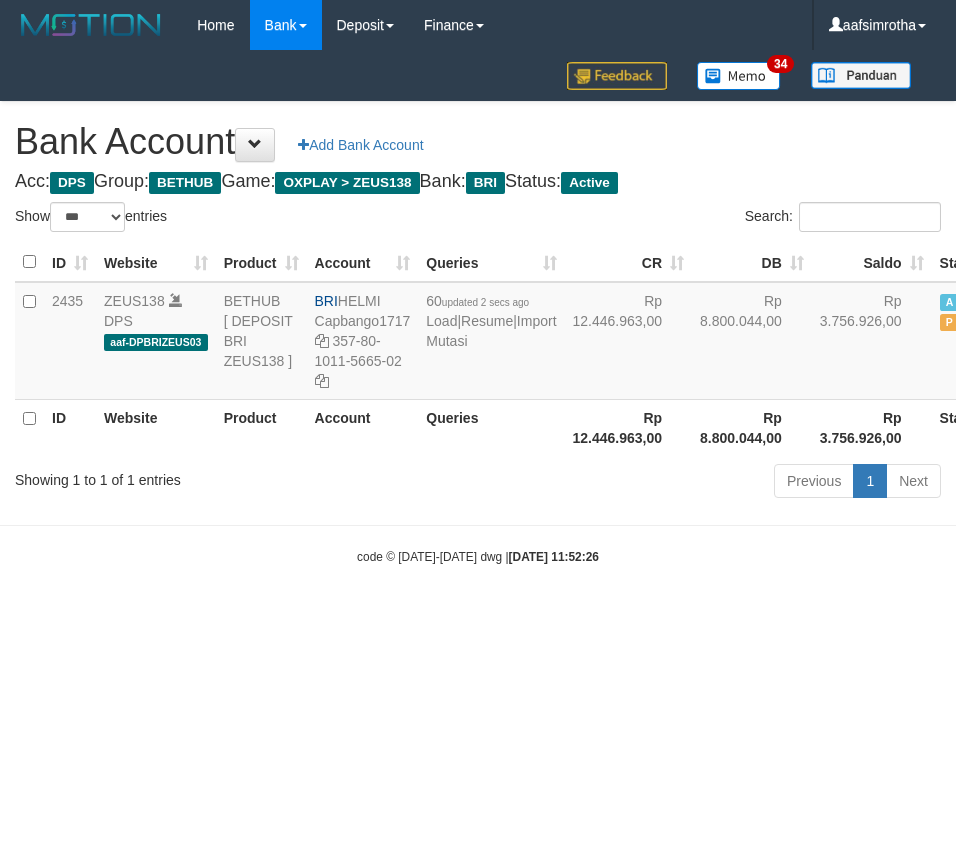 select on "***" 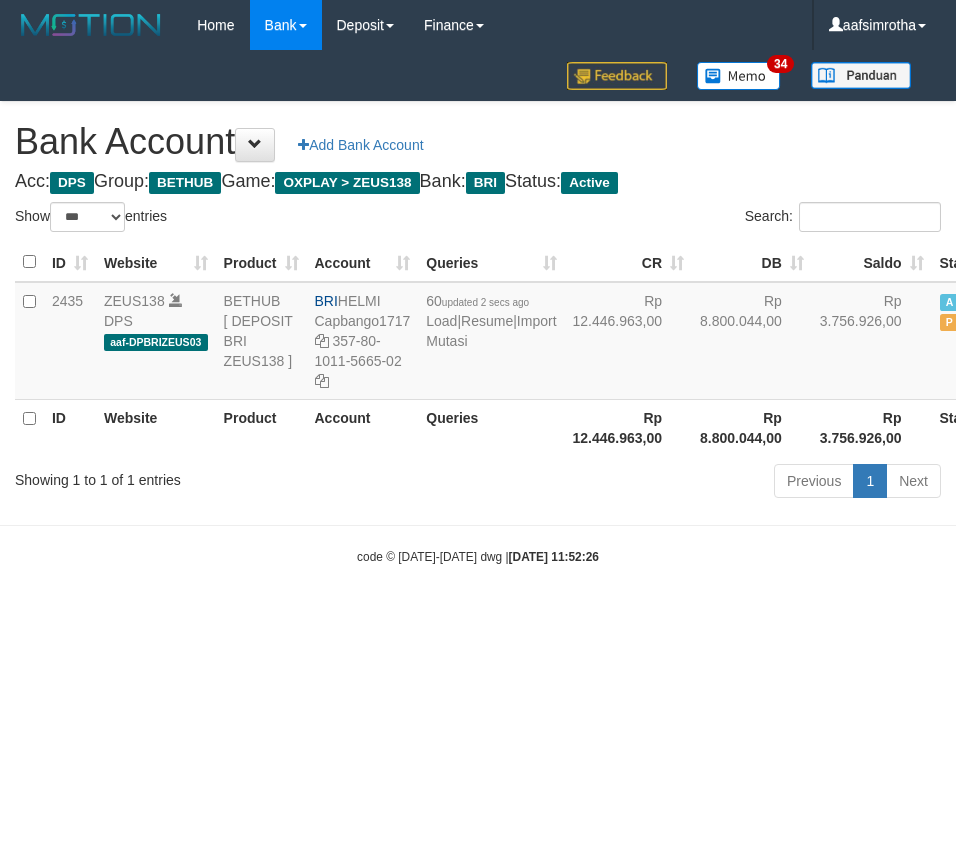 scroll, scrollTop: 0, scrollLeft: 0, axis: both 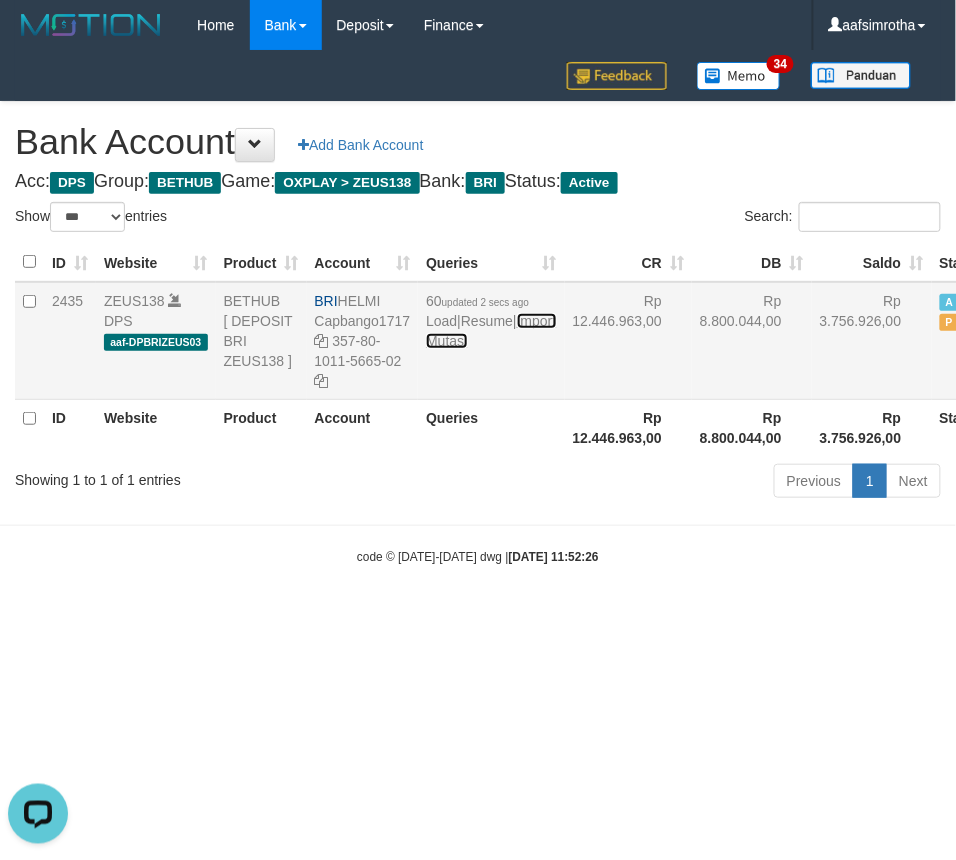 click on "Import Mutasi" at bounding box center (491, 331) 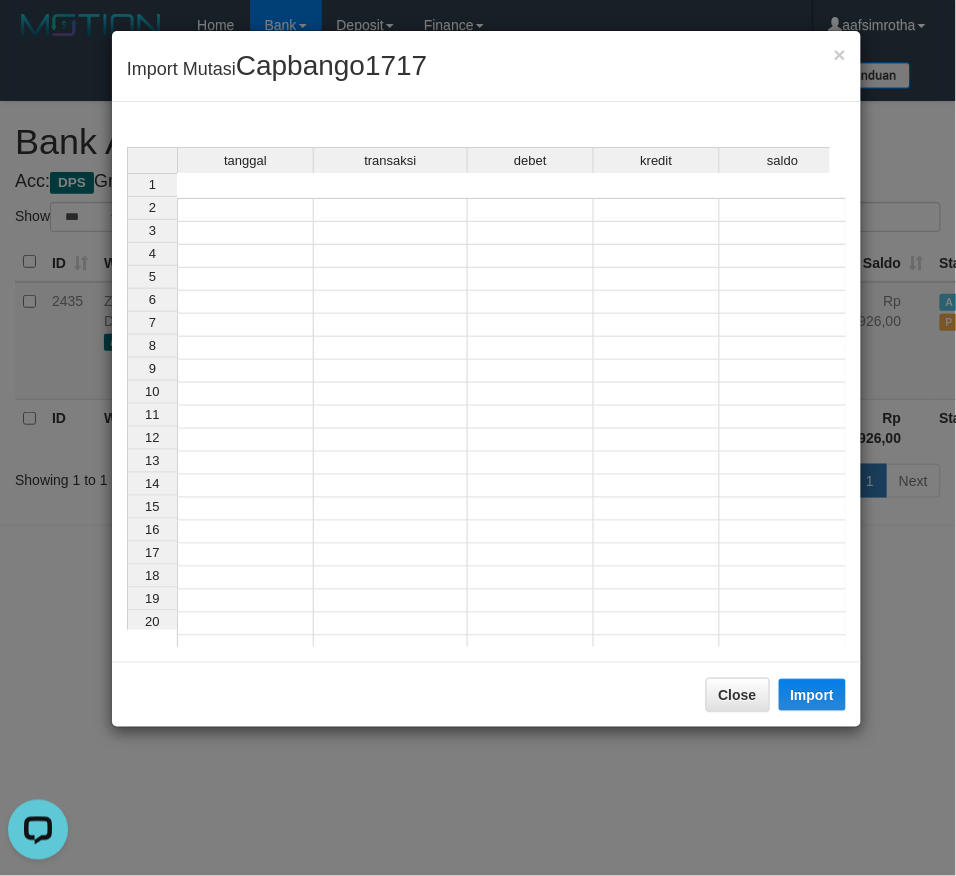 click at bounding box center [245, 210] 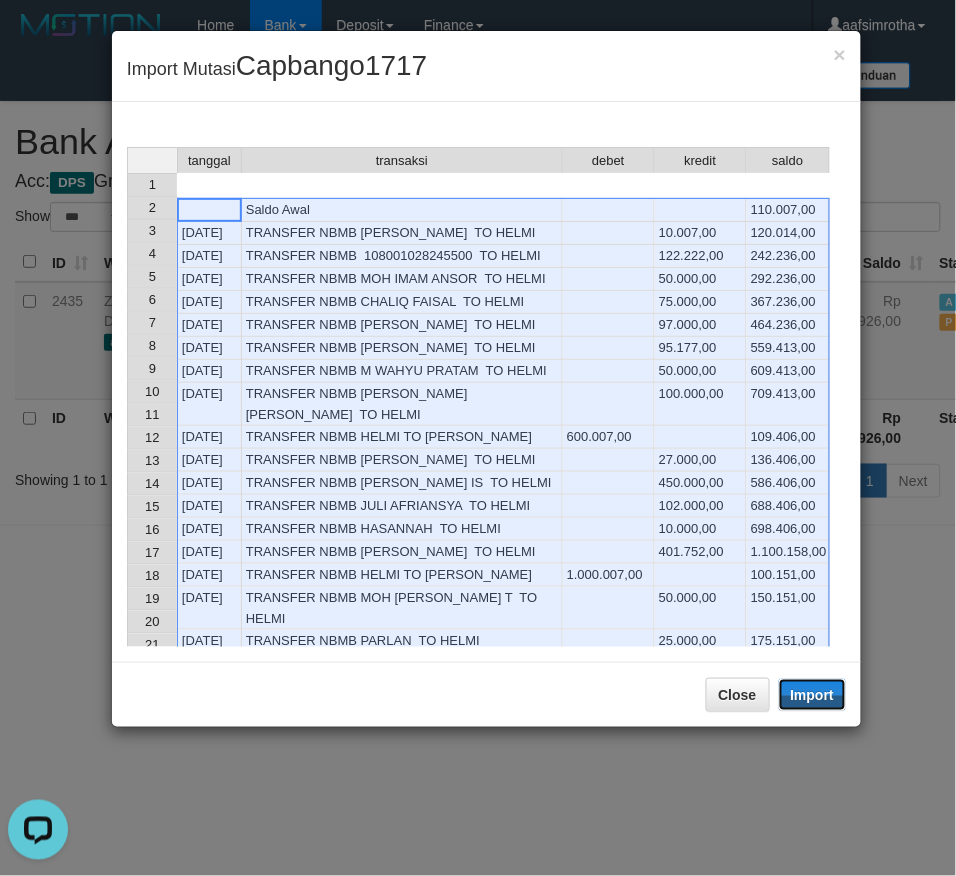 click on "Import" at bounding box center (813, 695) 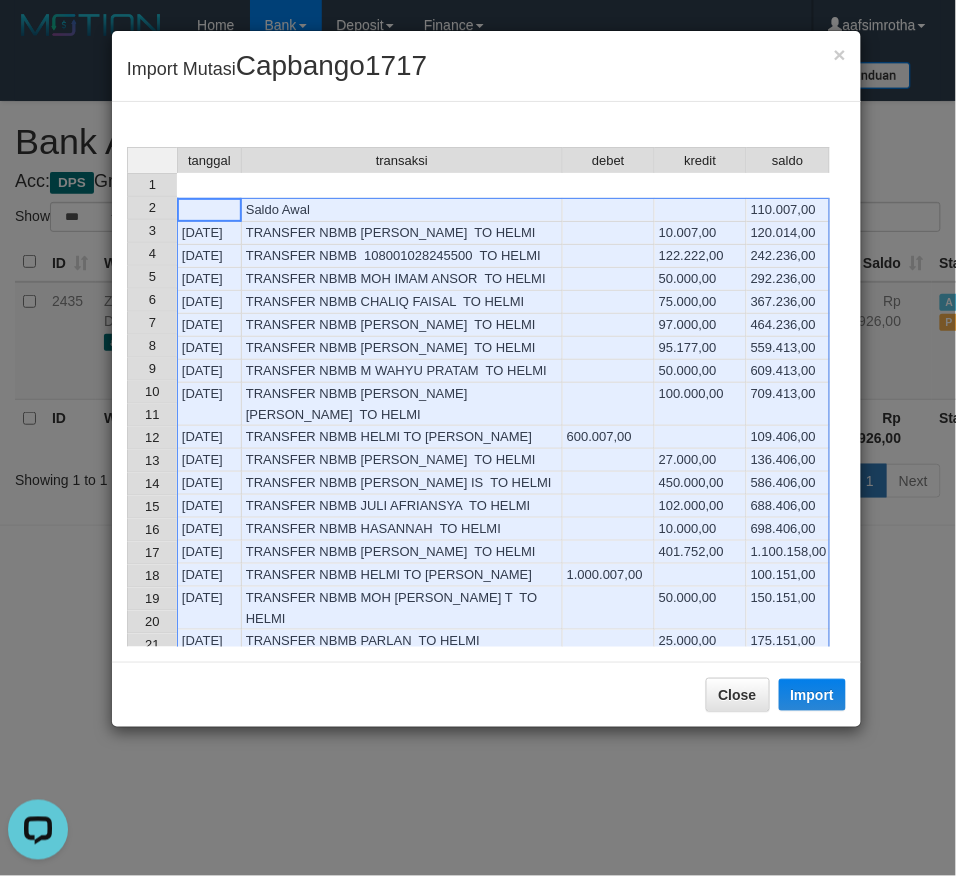 click on "235.158,00" at bounding box center [788, 687] 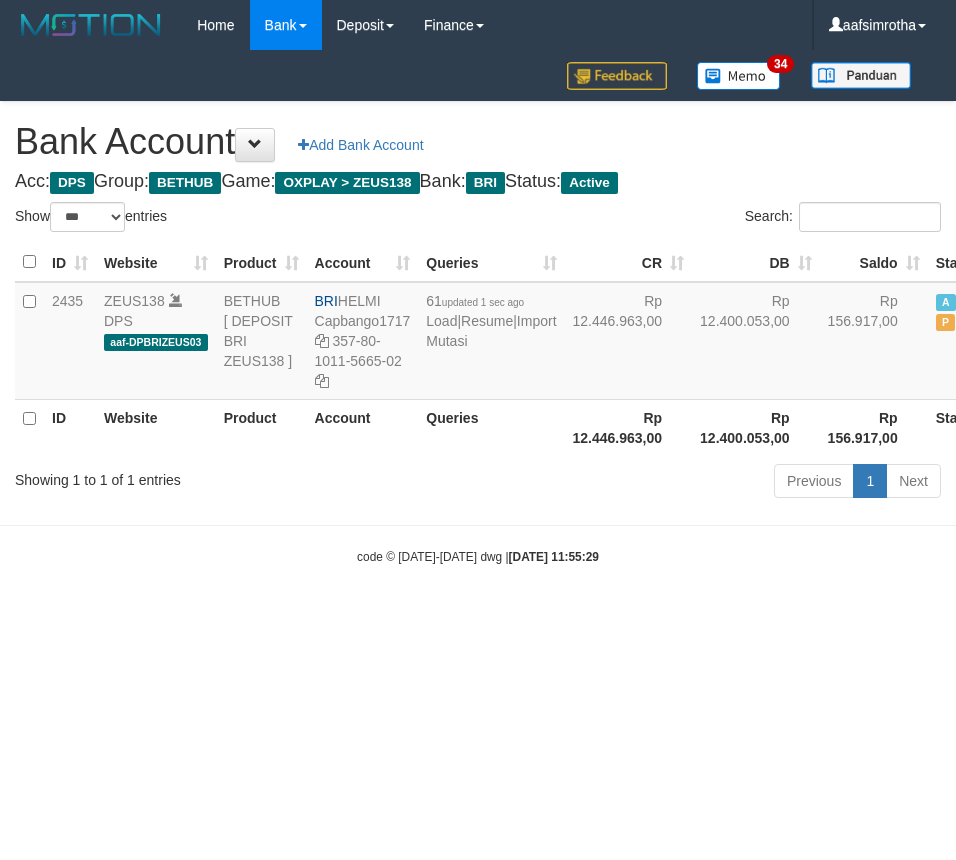 select on "***" 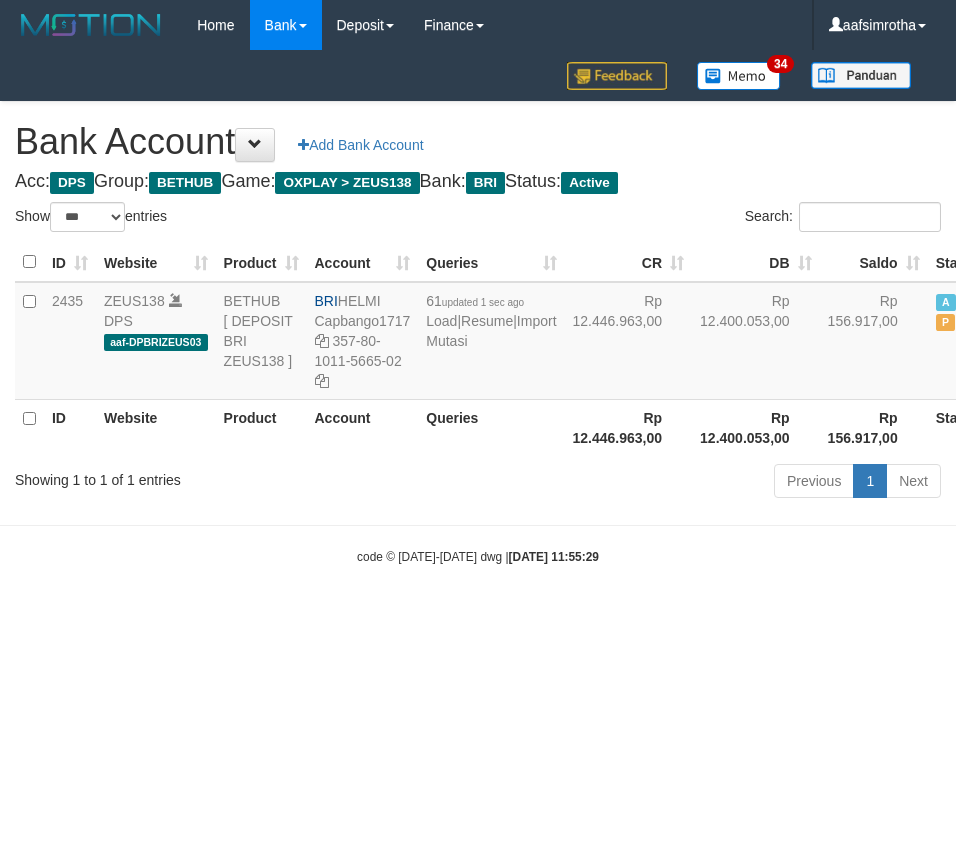 scroll, scrollTop: 0, scrollLeft: 0, axis: both 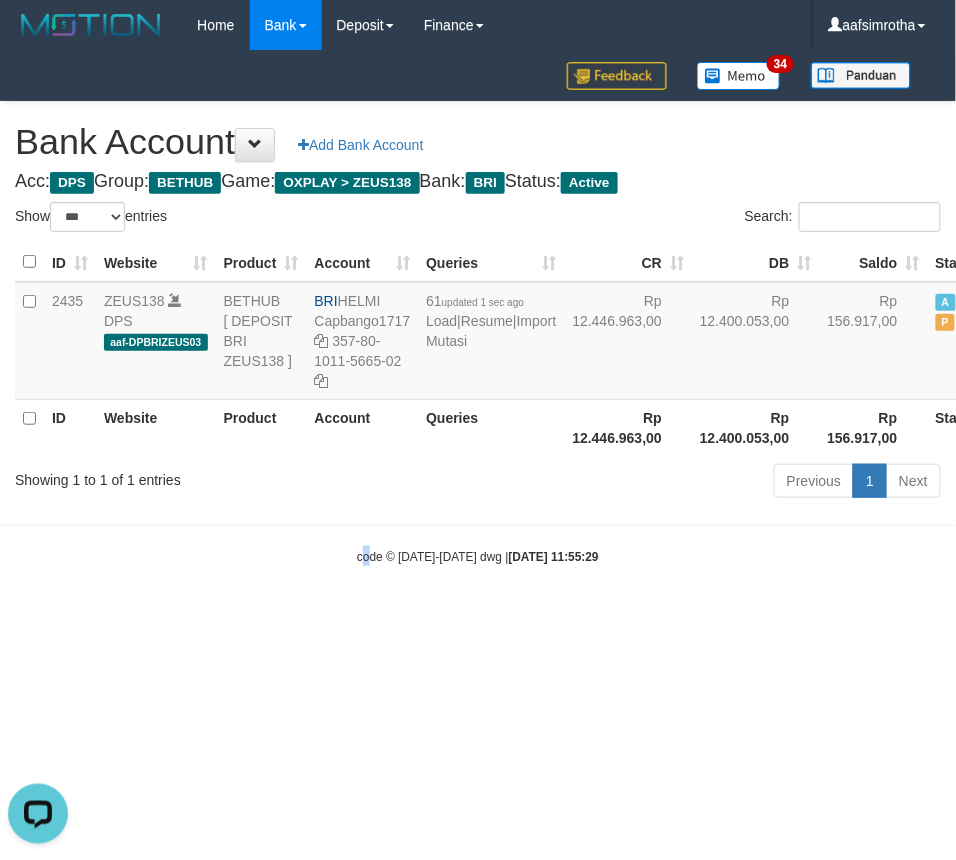 click on "Toggle navigation
Home
Bank
Account List
Mutasi Bank
Search
Note Mutasi
Deposit
DPS Fetch
DPS List
History
Note DPS
Finance
Financial Data
aafsimrotha
My Profile
Log Out
34" at bounding box center (478, 308) 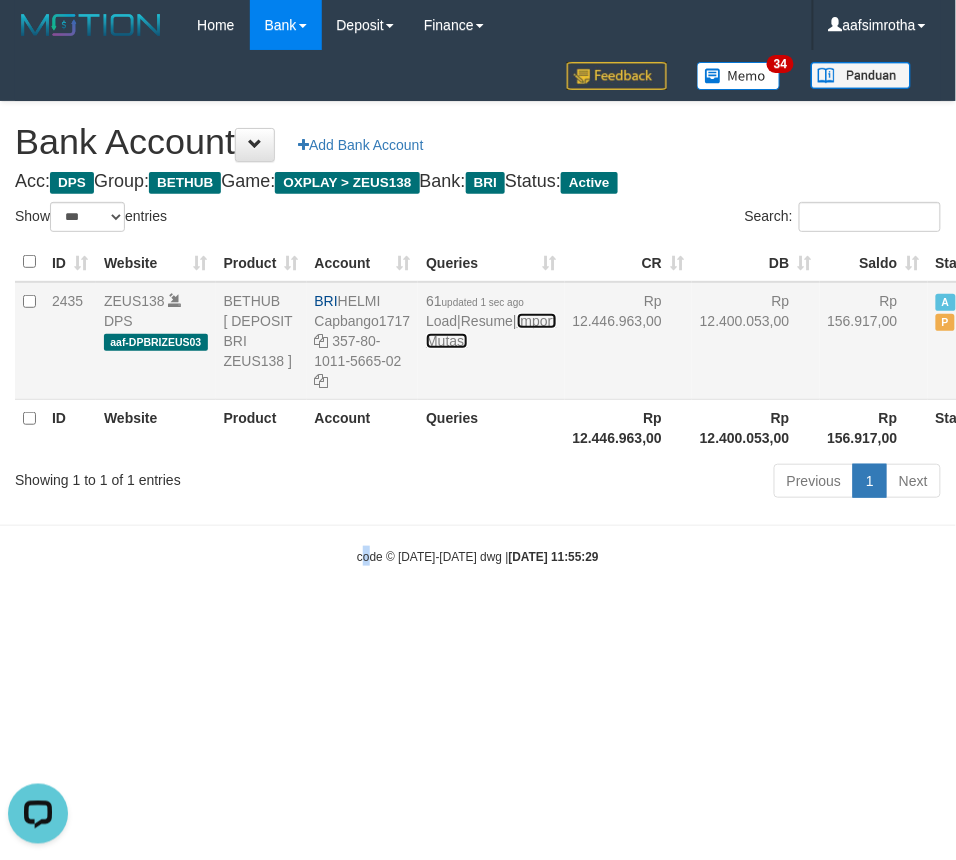 click on "Import Mutasi" at bounding box center [491, 331] 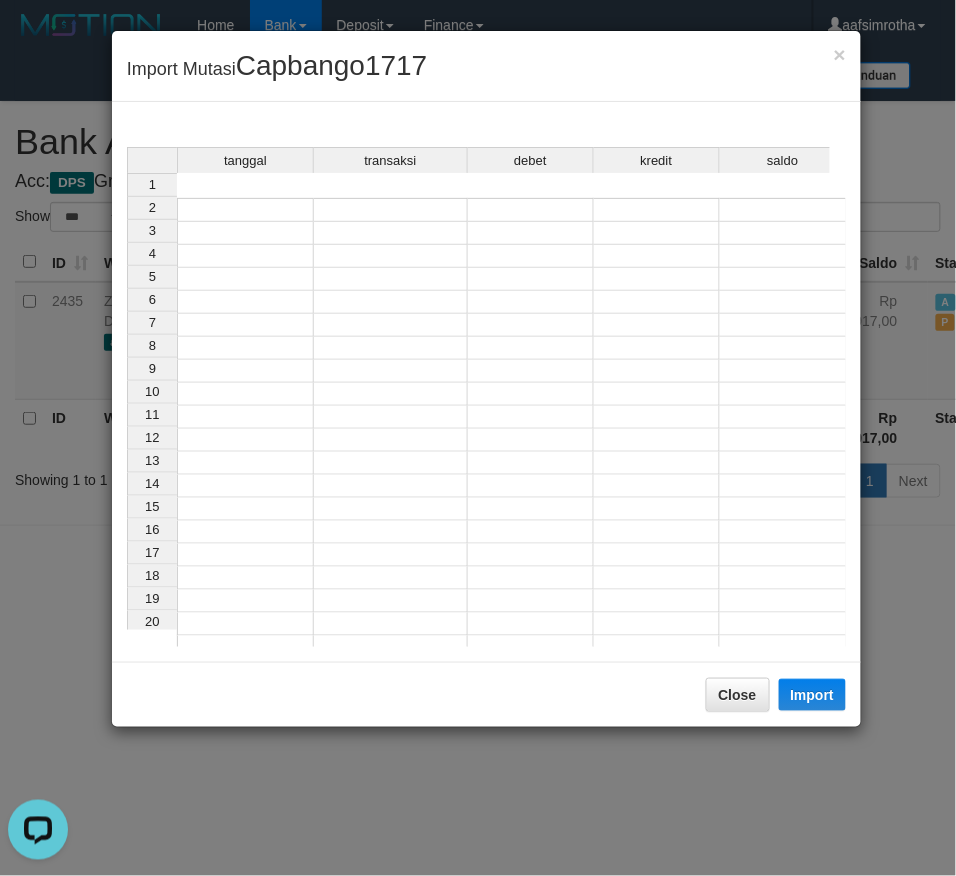 click at bounding box center [245, 210] 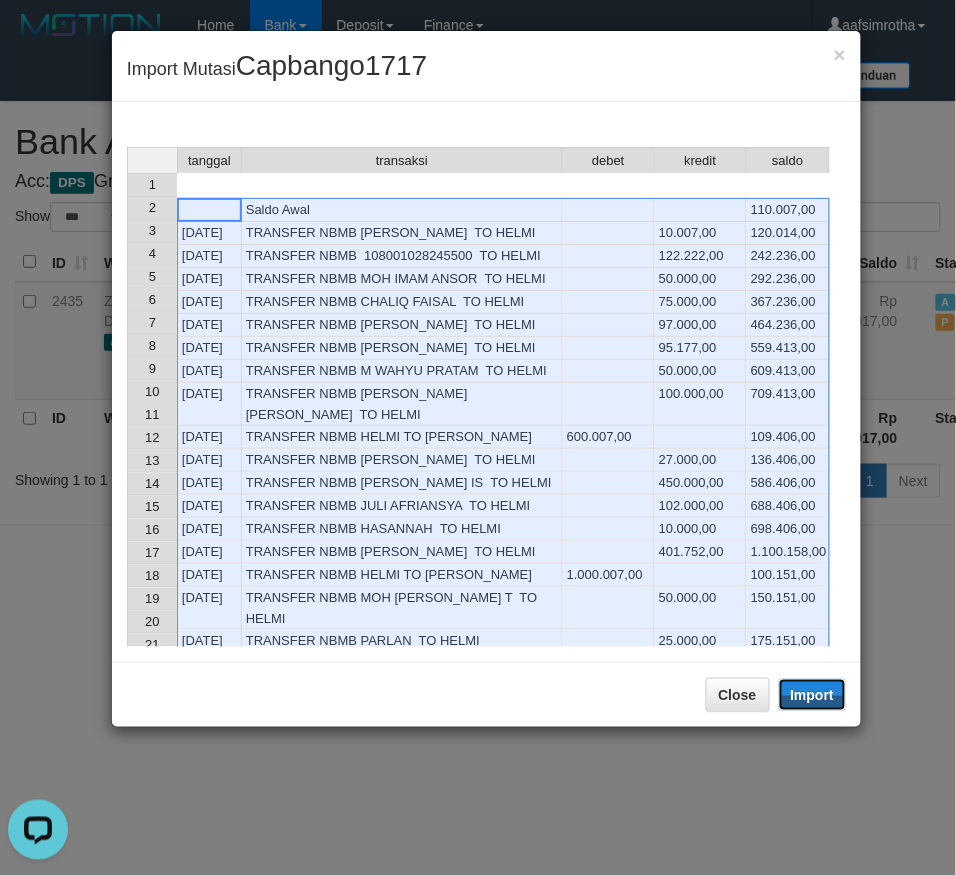 drag, startPoint x: 821, startPoint y: 691, endPoint x: 356, endPoint y: 2, distance: 831.2316 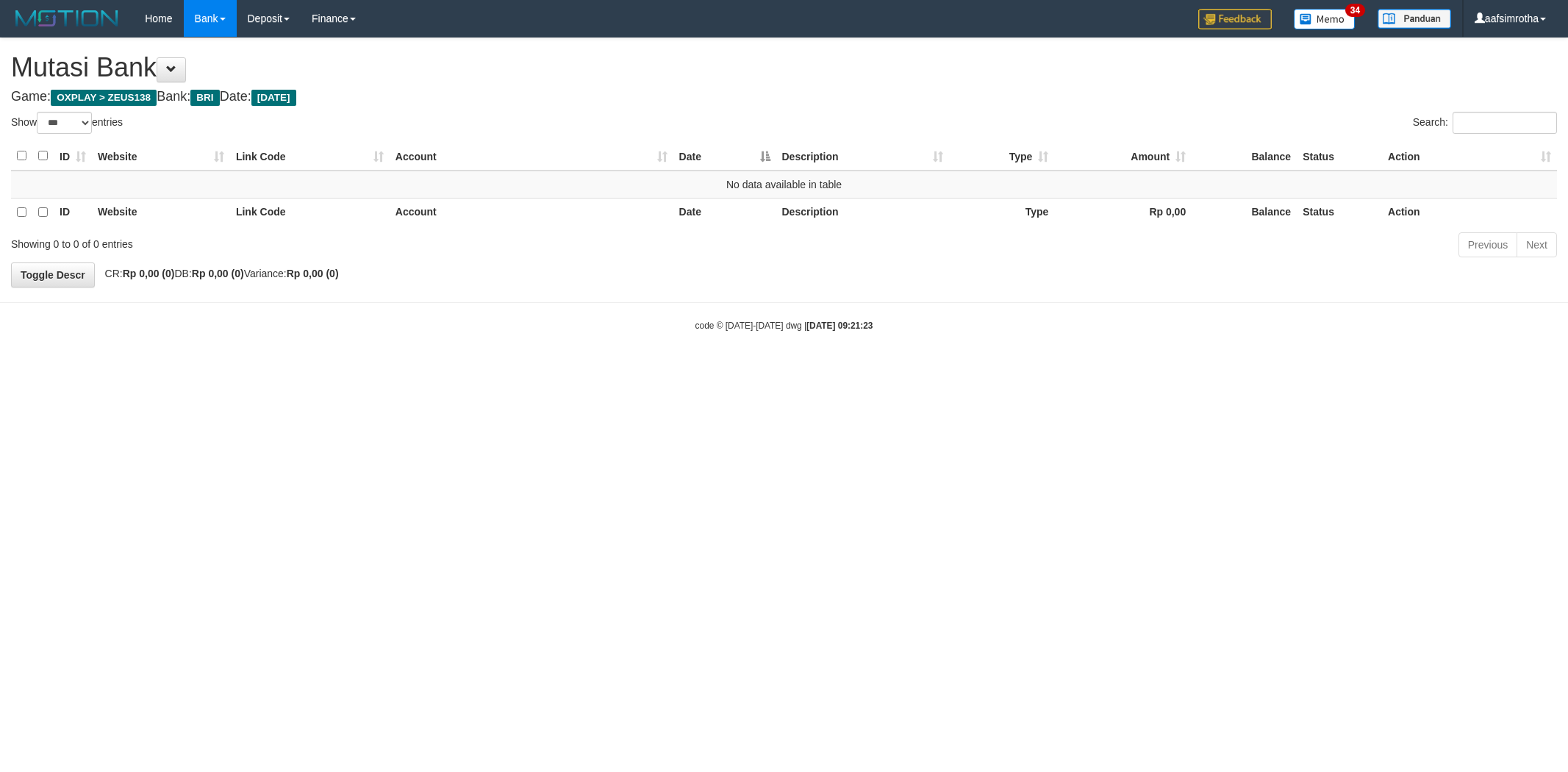 select on "***" 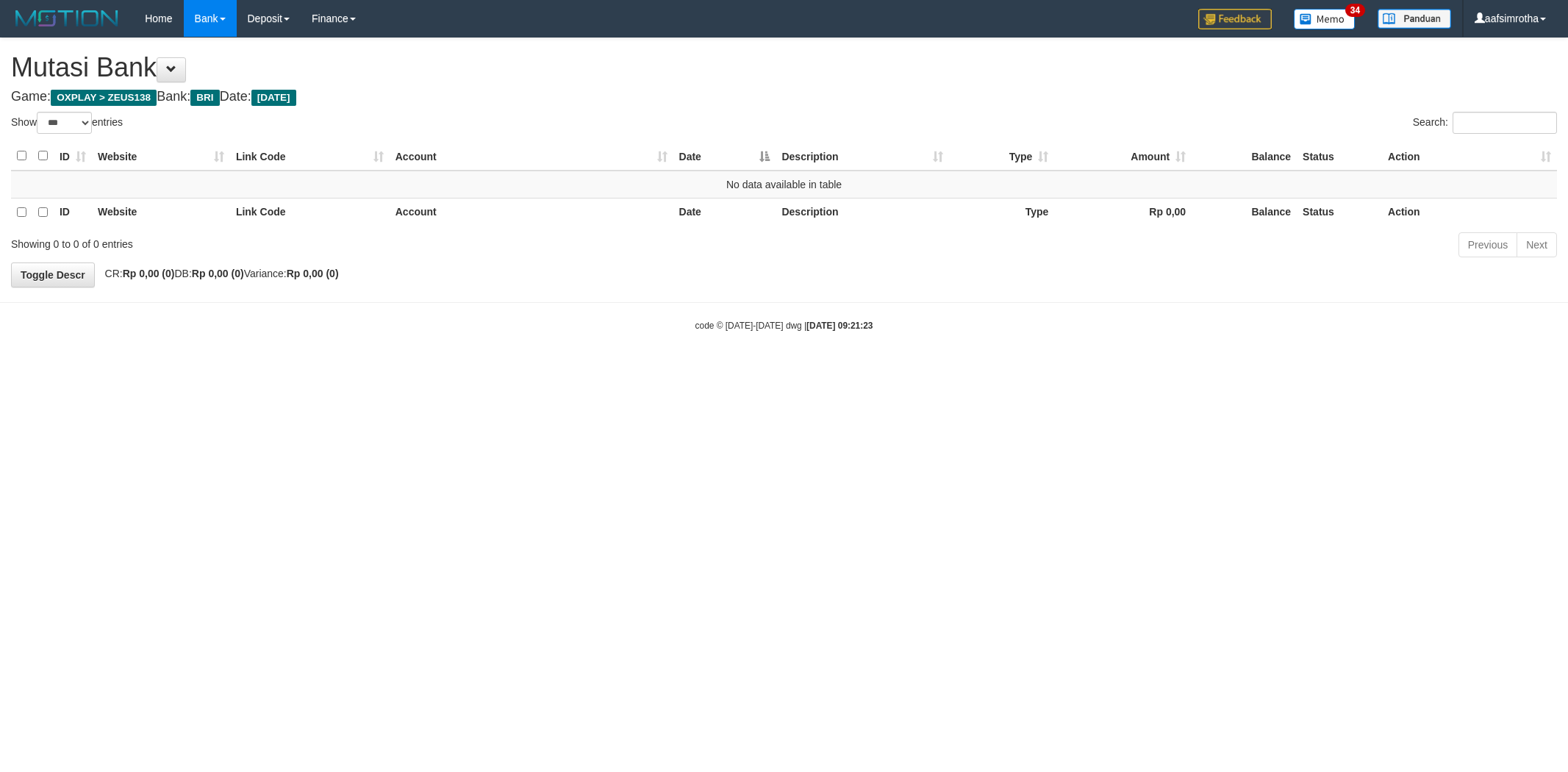 scroll, scrollTop: 0, scrollLeft: 0, axis: both 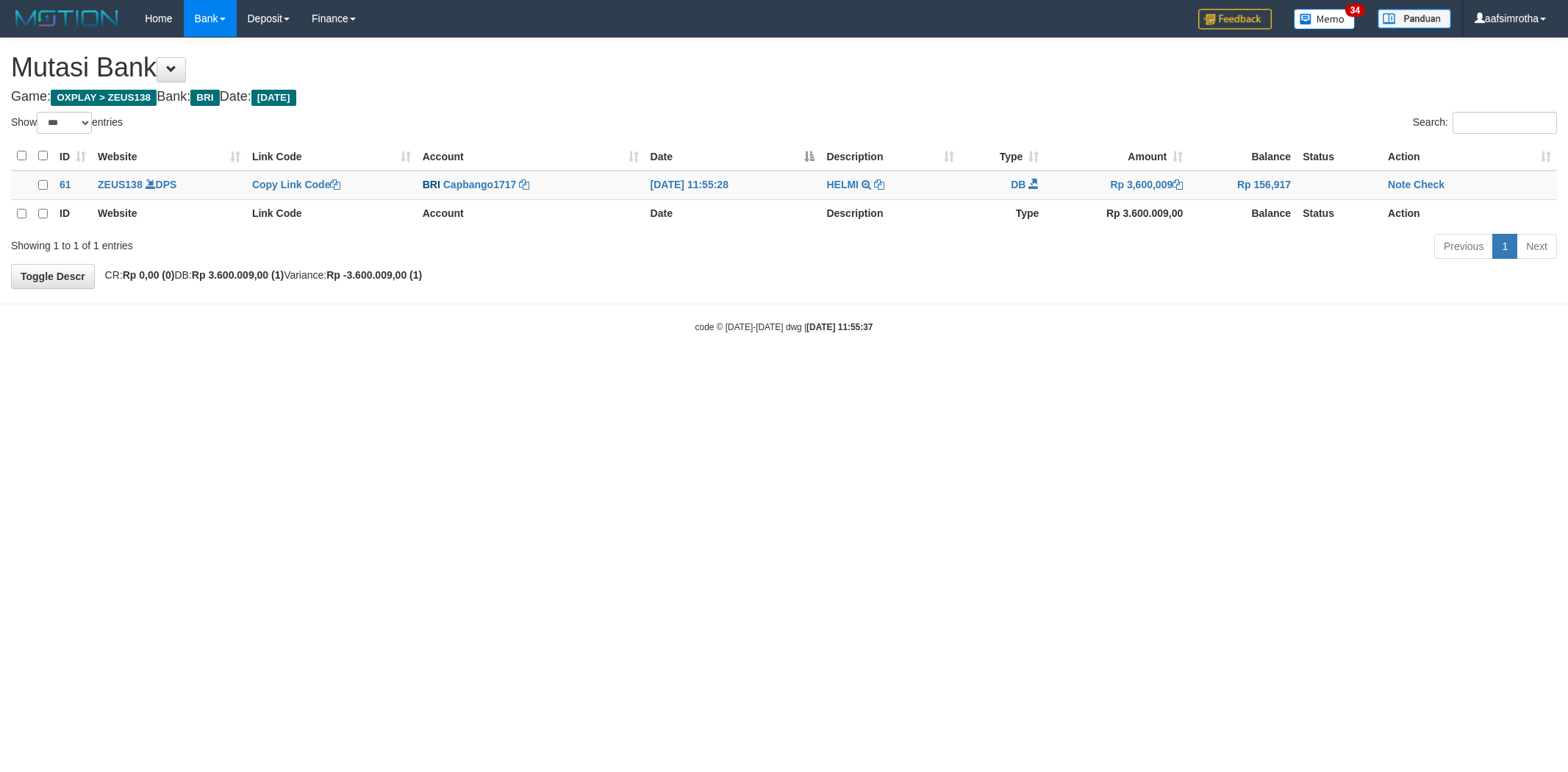 select on "***" 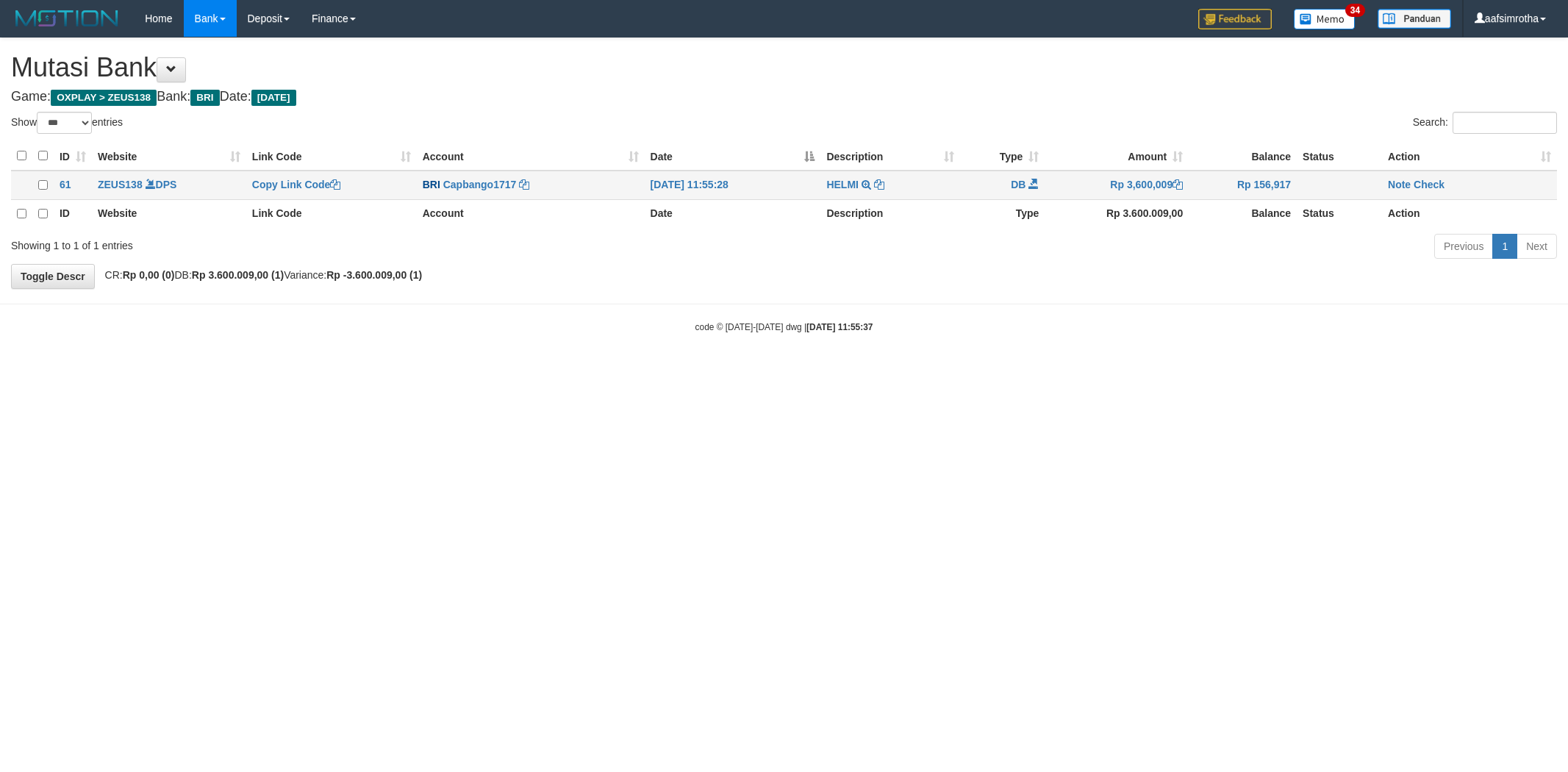 scroll, scrollTop: 0, scrollLeft: 0, axis: both 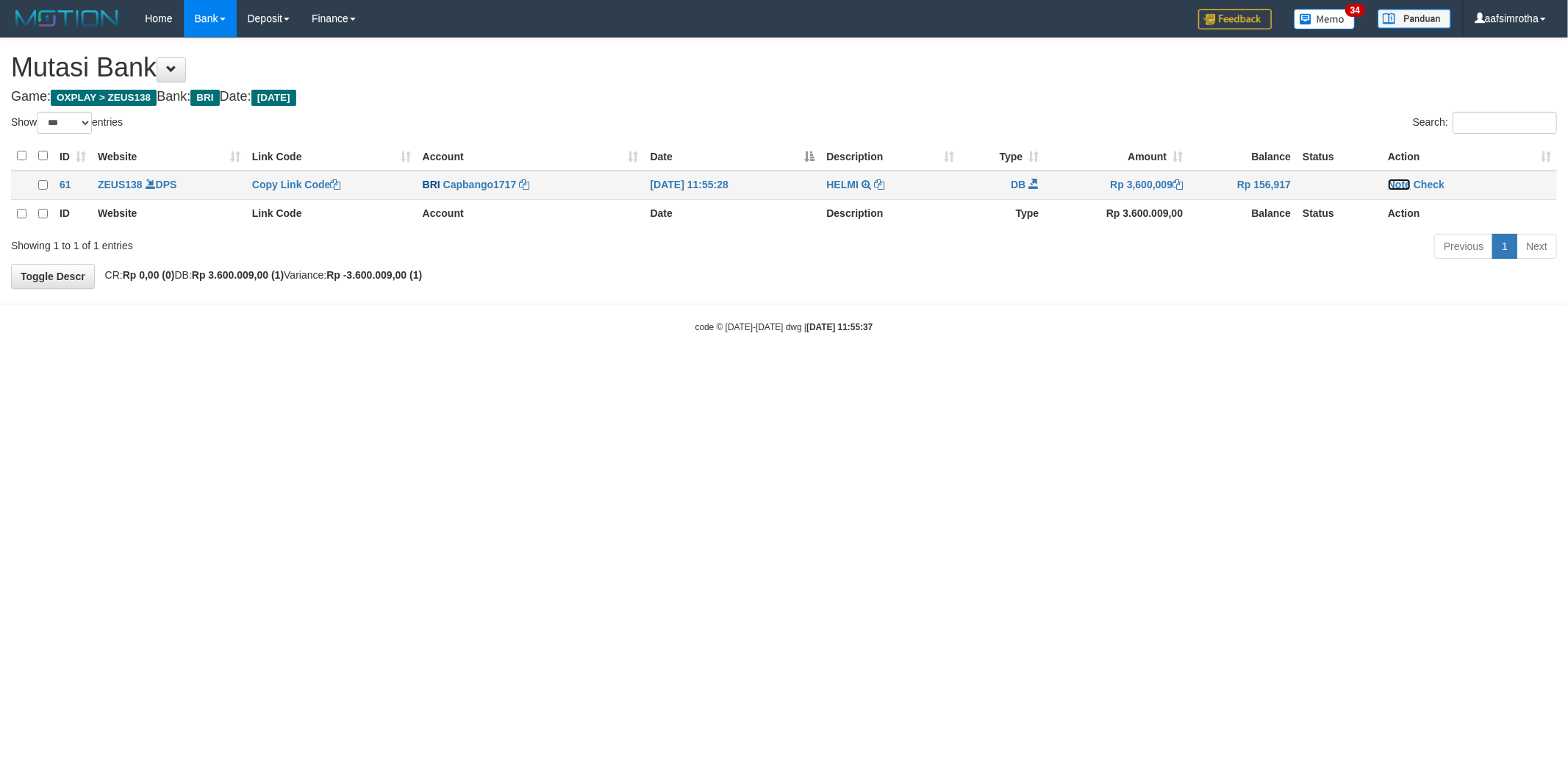 click on "Note" at bounding box center (1399, 185) 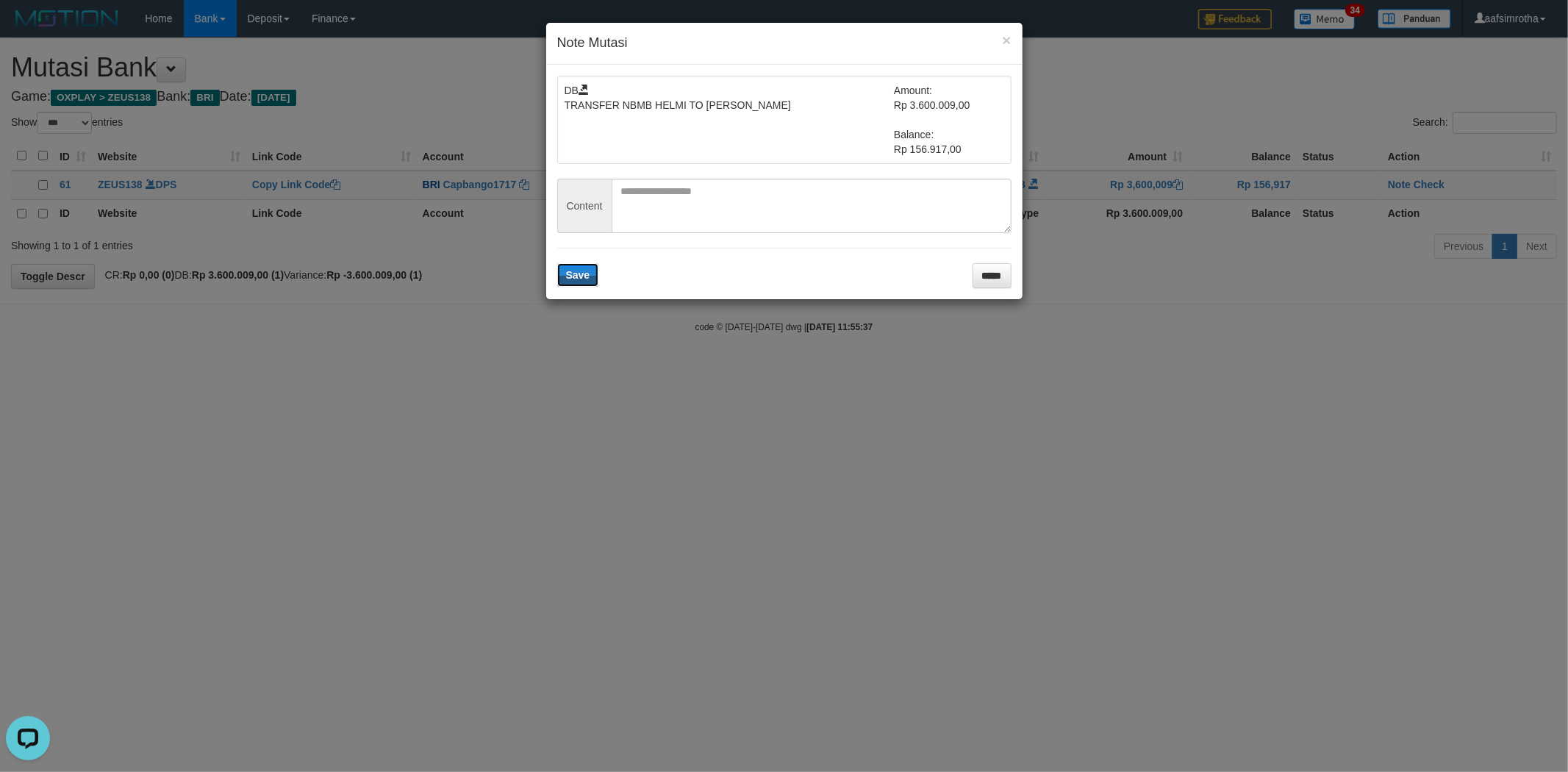scroll, scrollTop: 0, scrollLeft: 0, axis: both 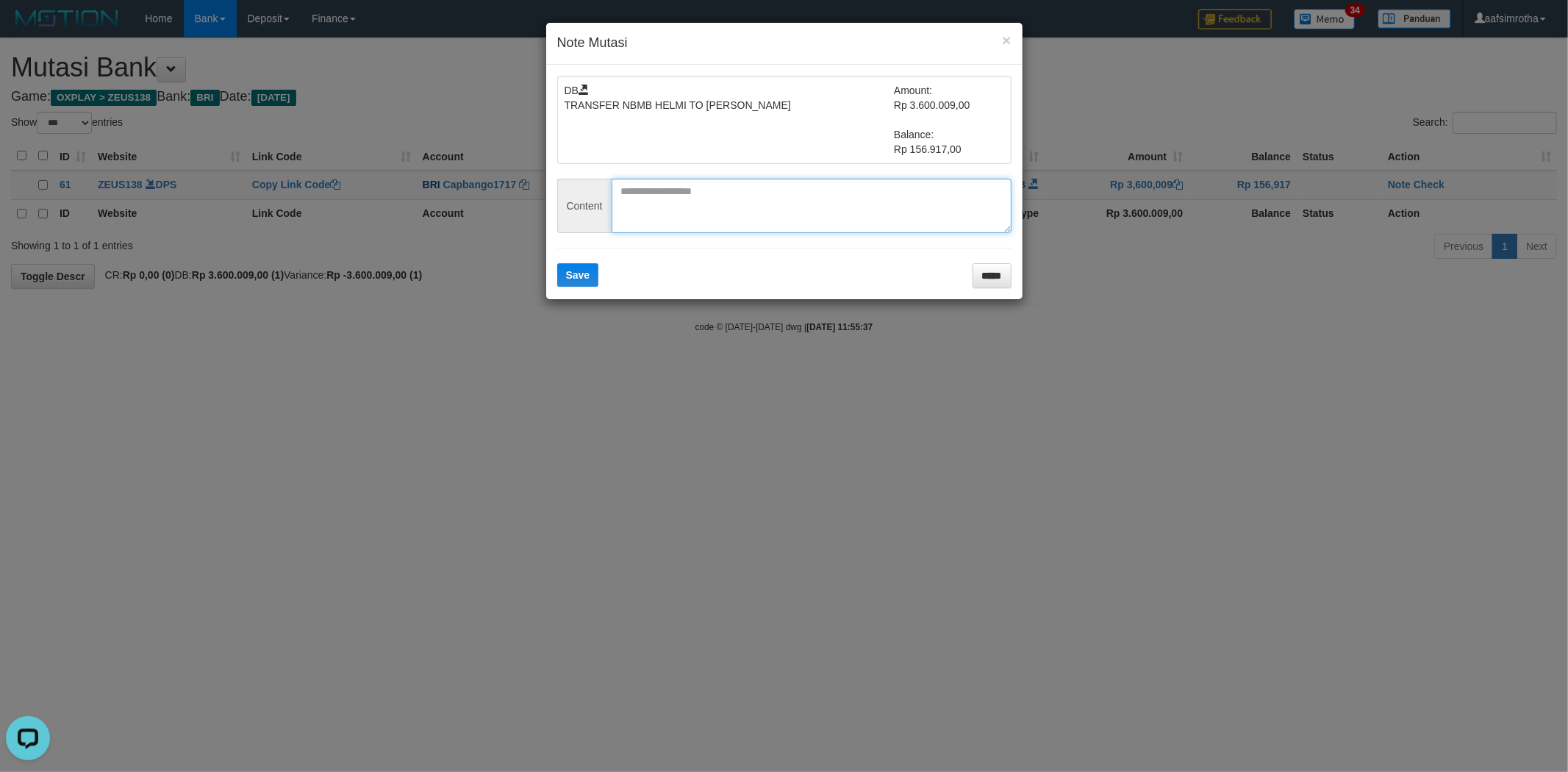 drag, startPoint x: 795, startPoint y: 196, endPoint x: 663, endPoint y: 271, distance: 151.819 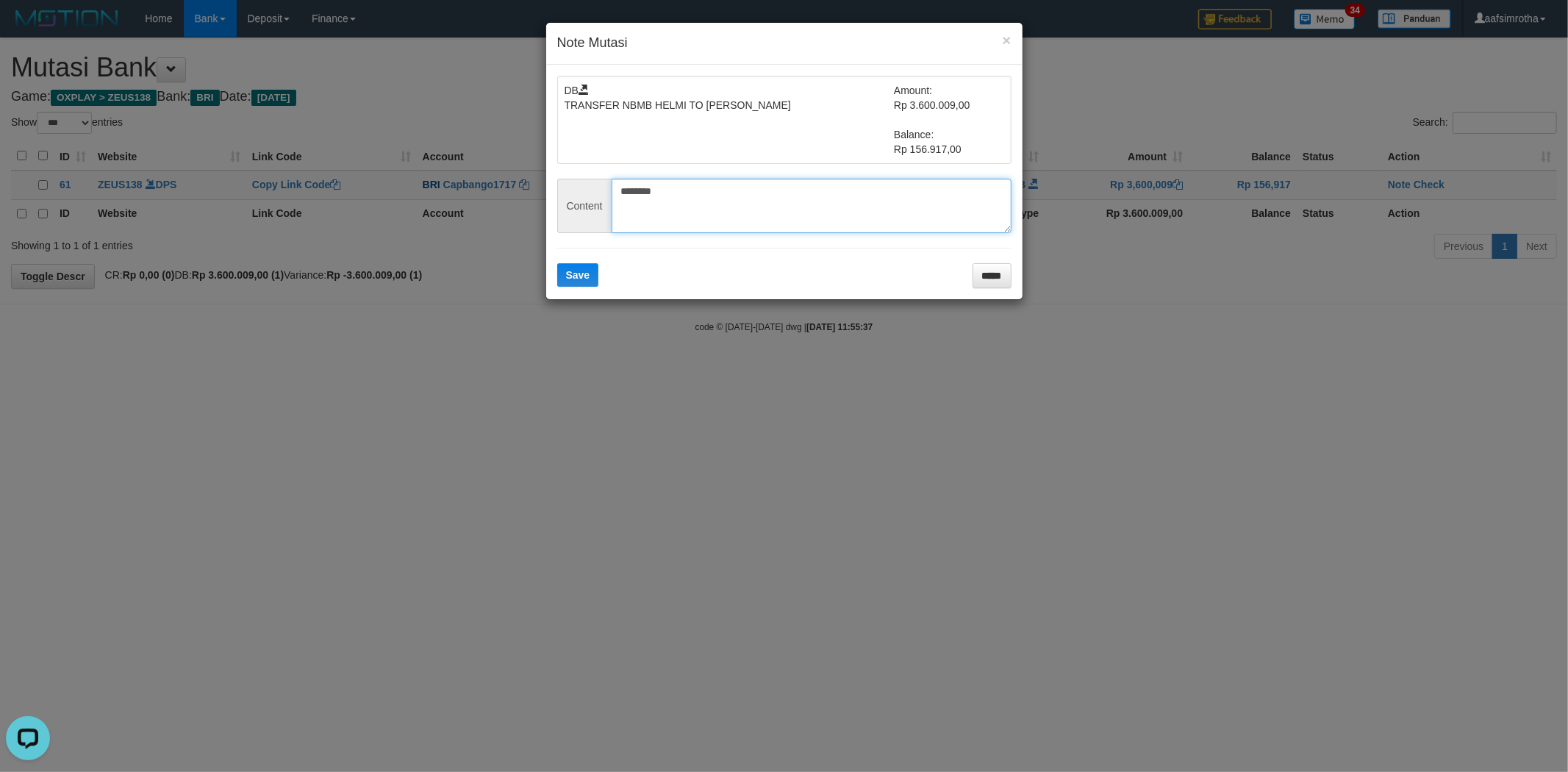 type on "********" 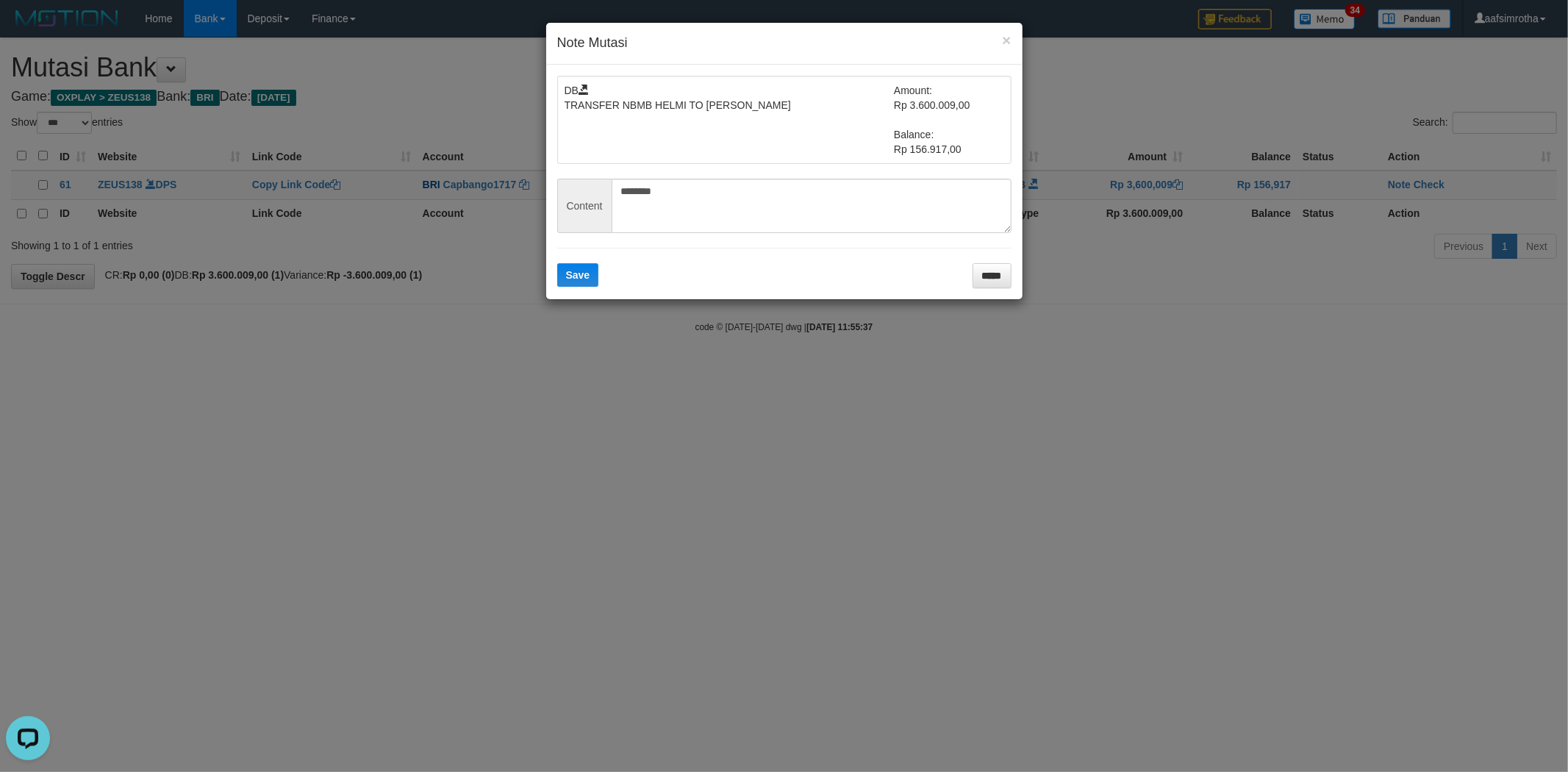 click on "DB
TRANSFER NBMB HELMI TO MARIA DIAH RAHAYU
Amount:
Rp 3.600.009,00
Balance:
Rp 156.917,00
Content
********
Save
*****" at bounding box center [784, 182] 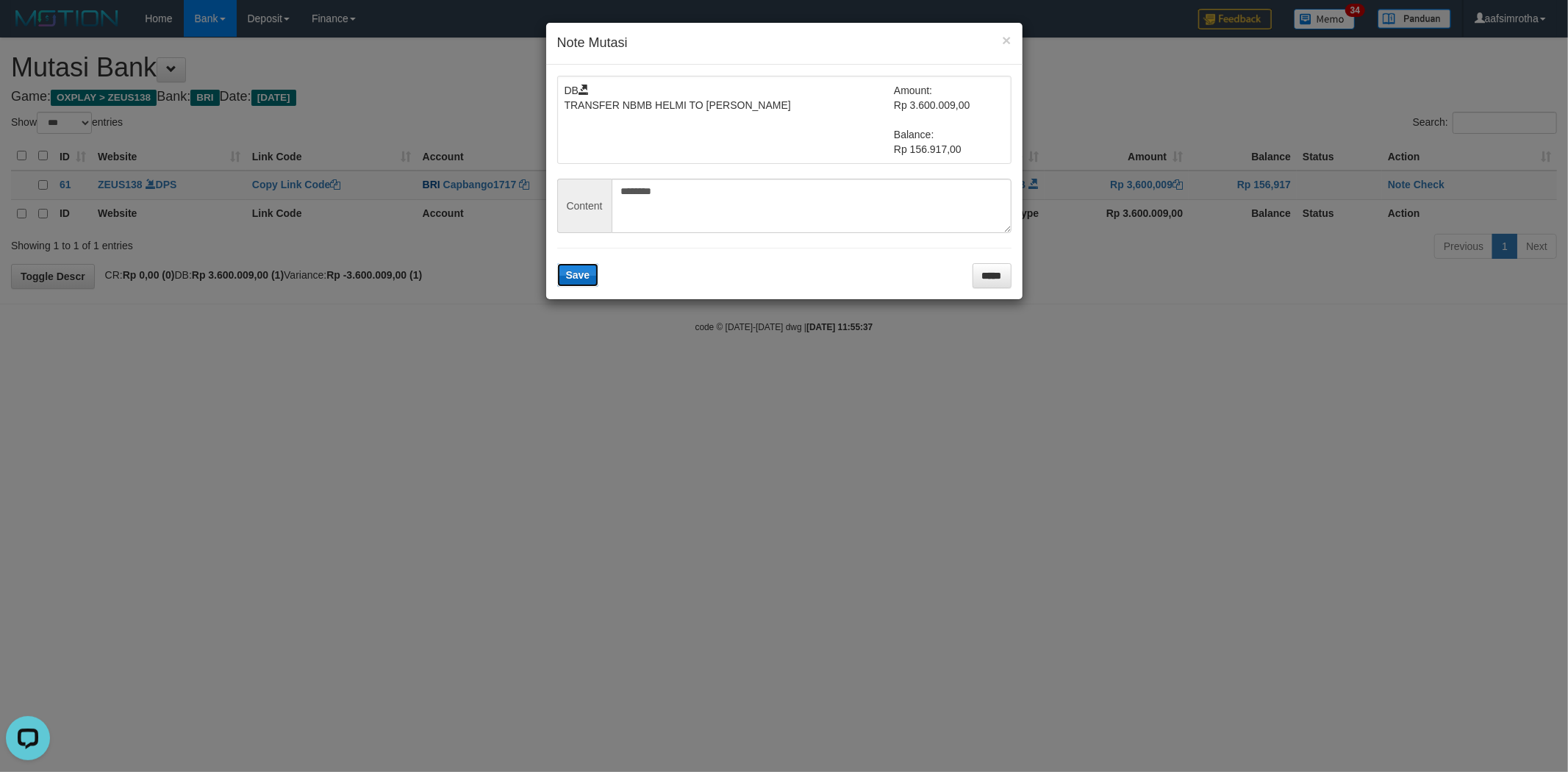 click on "Save" at bounding box center [578, 275] 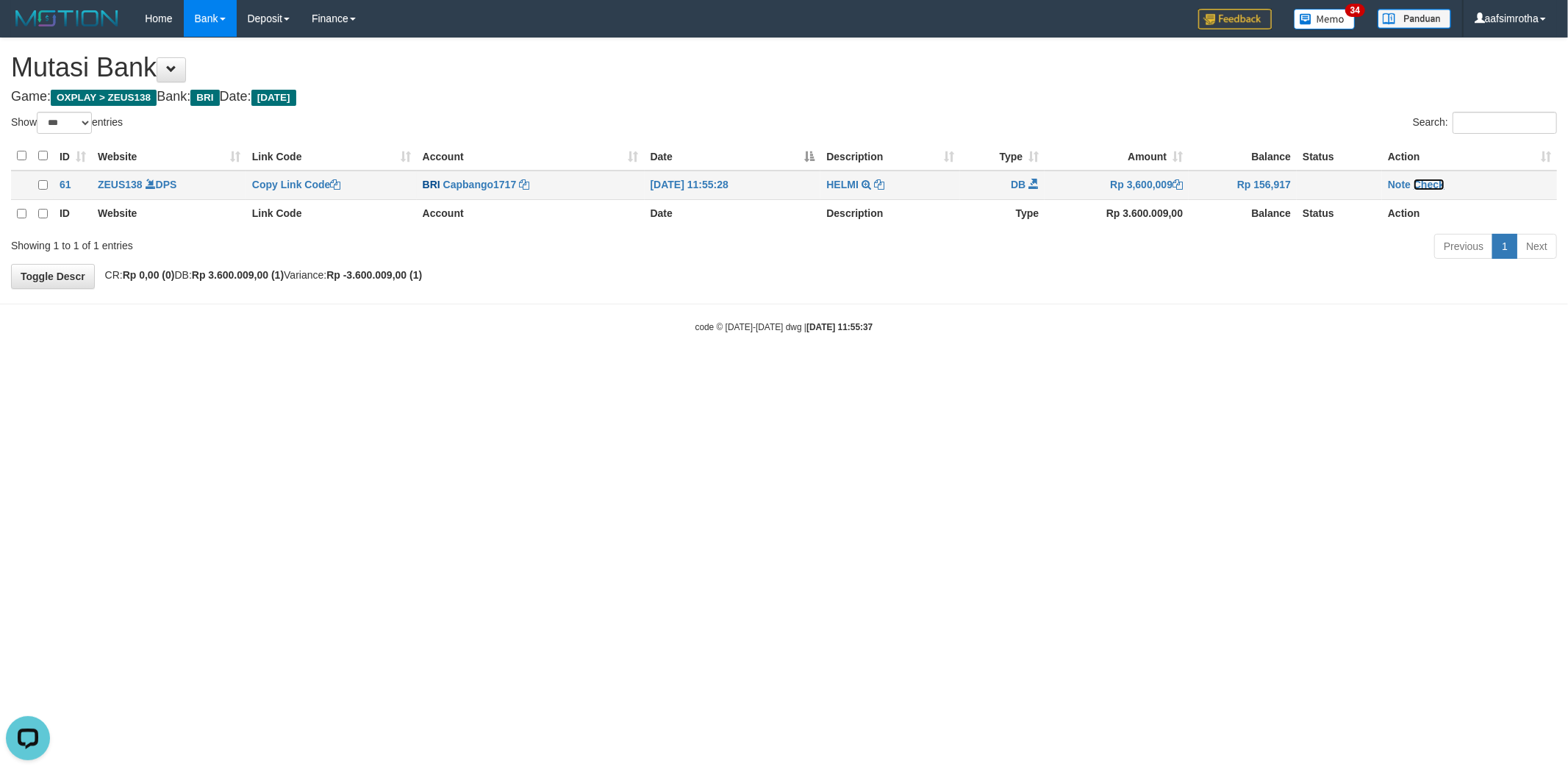 click on "Check" at bounding box center [1429, 185] 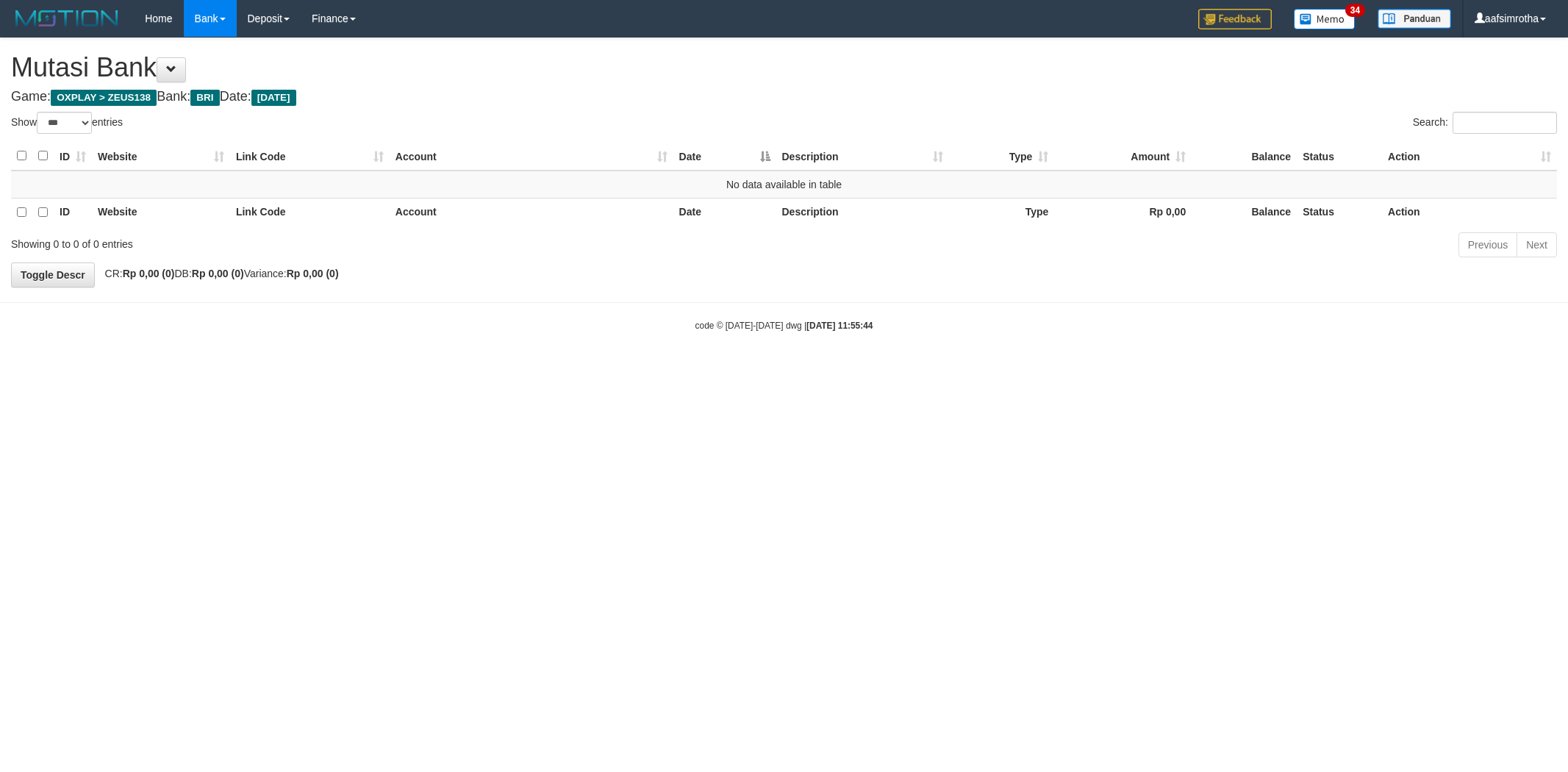 select on "***" 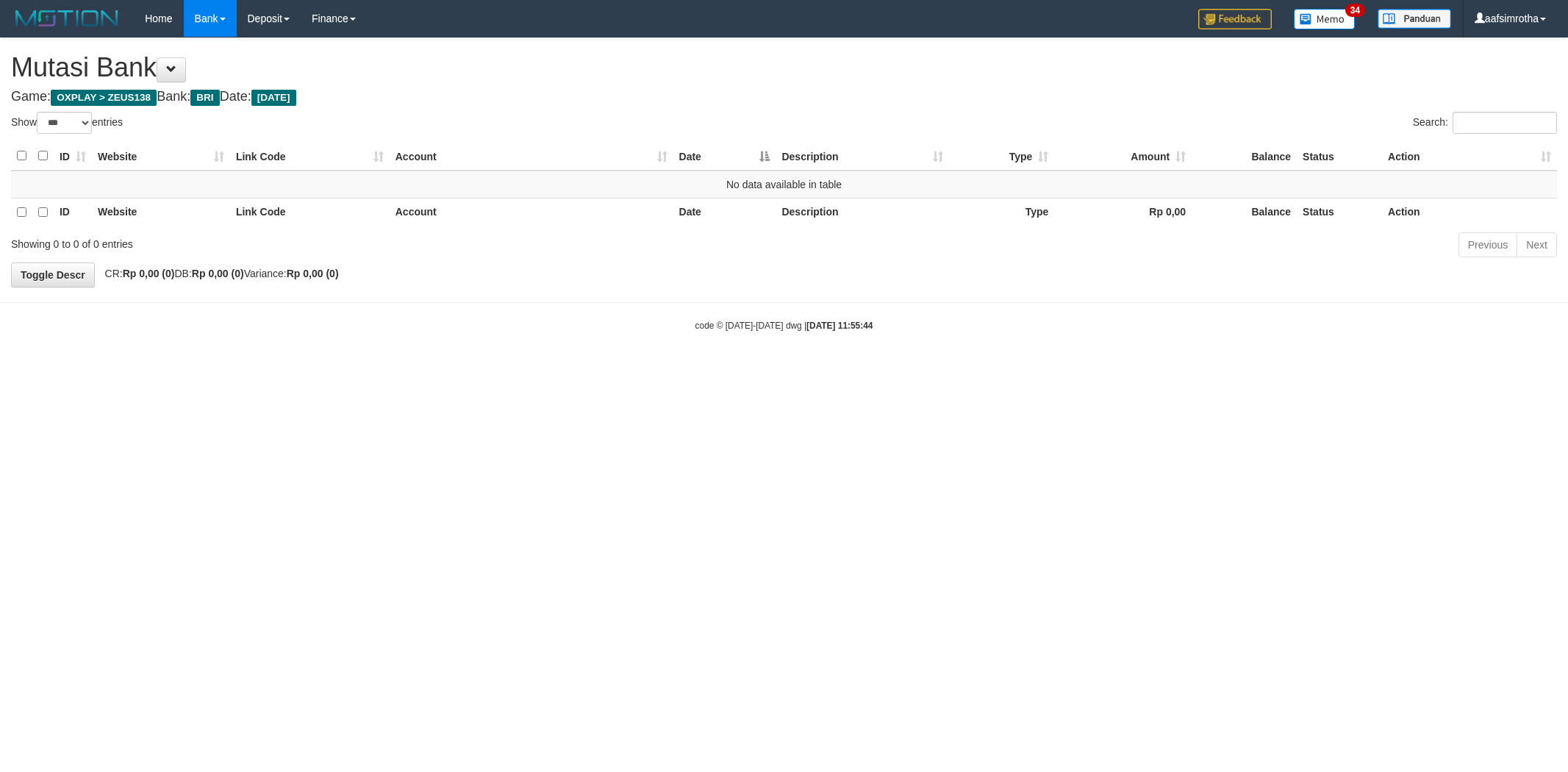 scroll, scrollTop: 0, scrollLeft: 0, axis: both 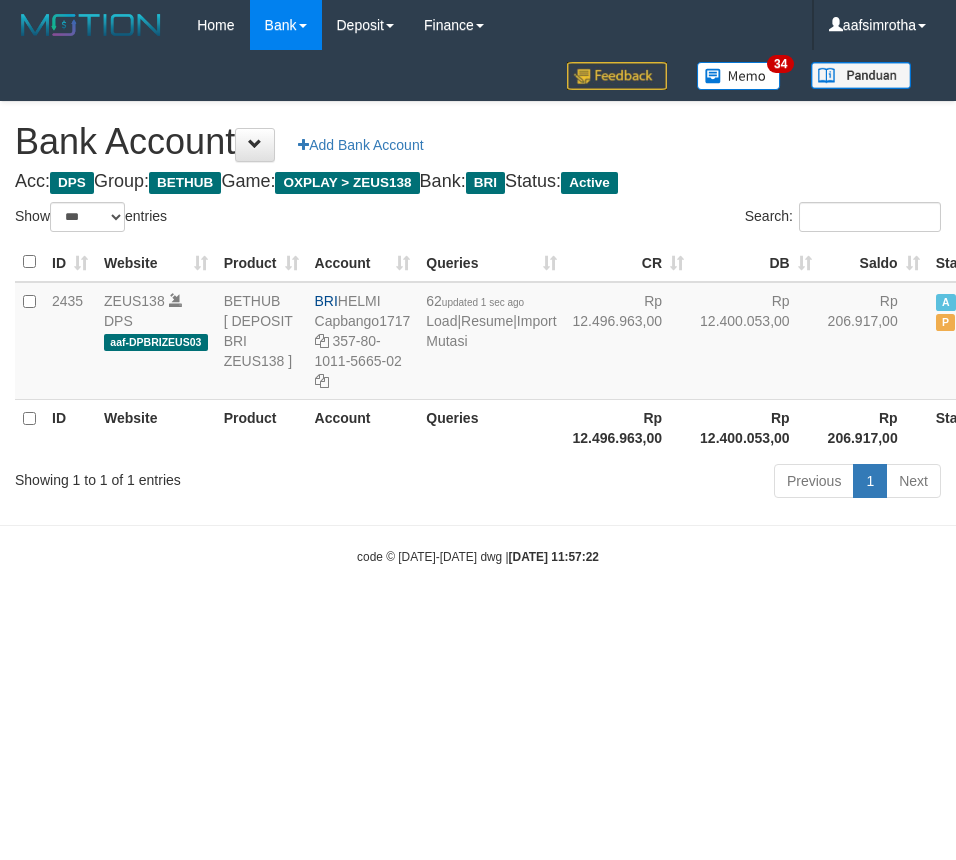 select on "***" 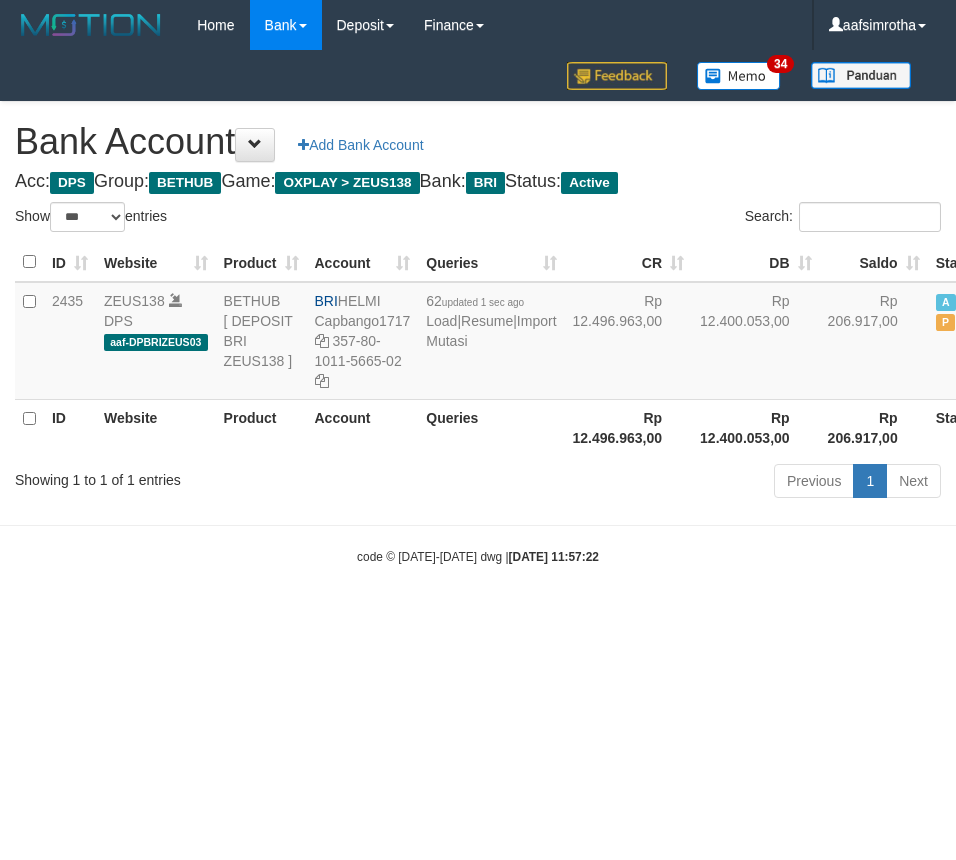 scroll, scrollTop: 0, scrollLeft: 0, axis: both 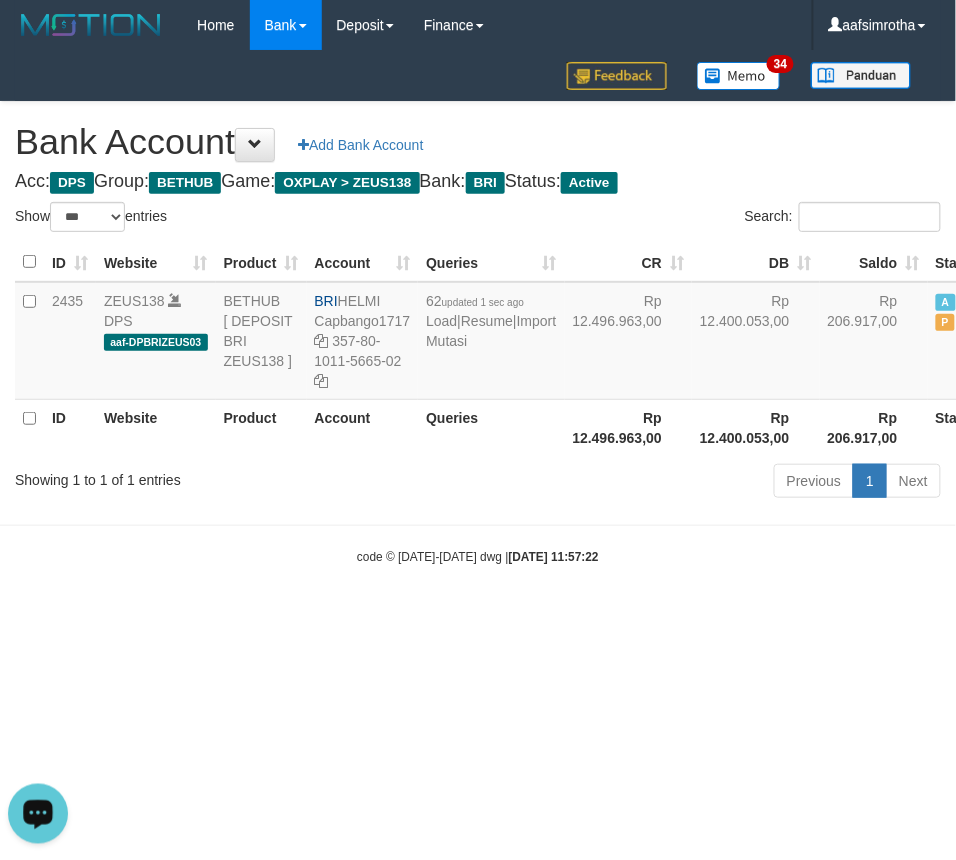 drag, startPoint x: 313, startPoint y: 698, endPoint x: 230, endPoint y: 698, distance: 83 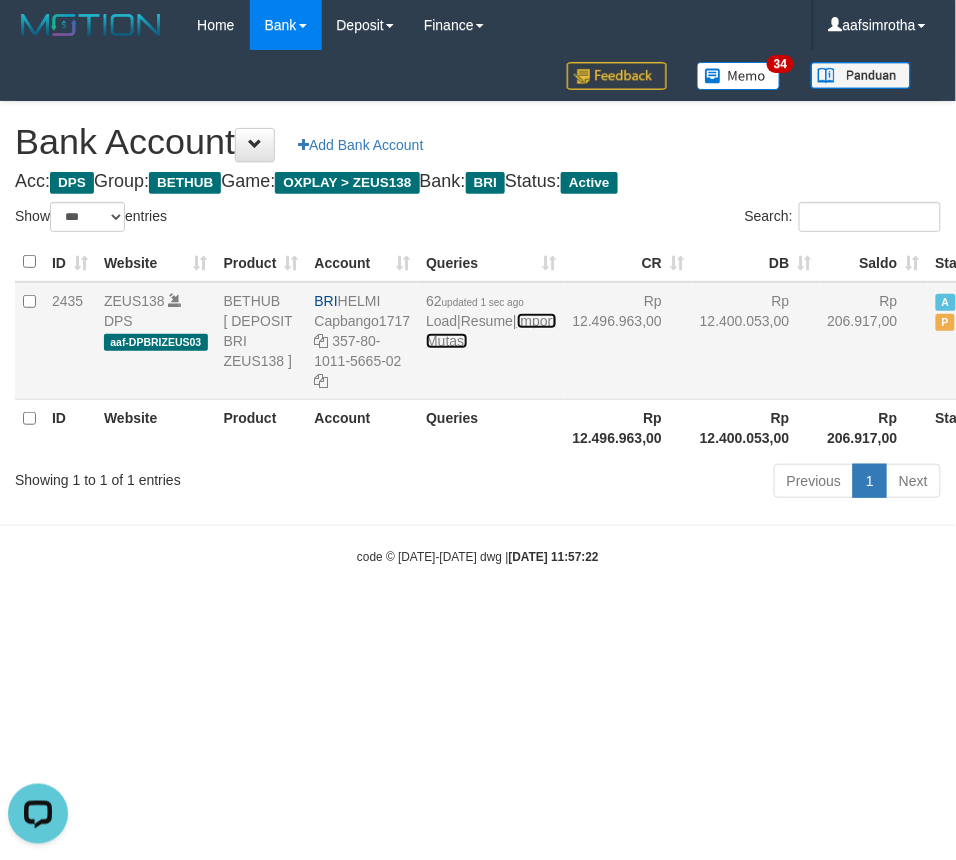 click on "Import Mutasi" at bounding box center [491, 331] 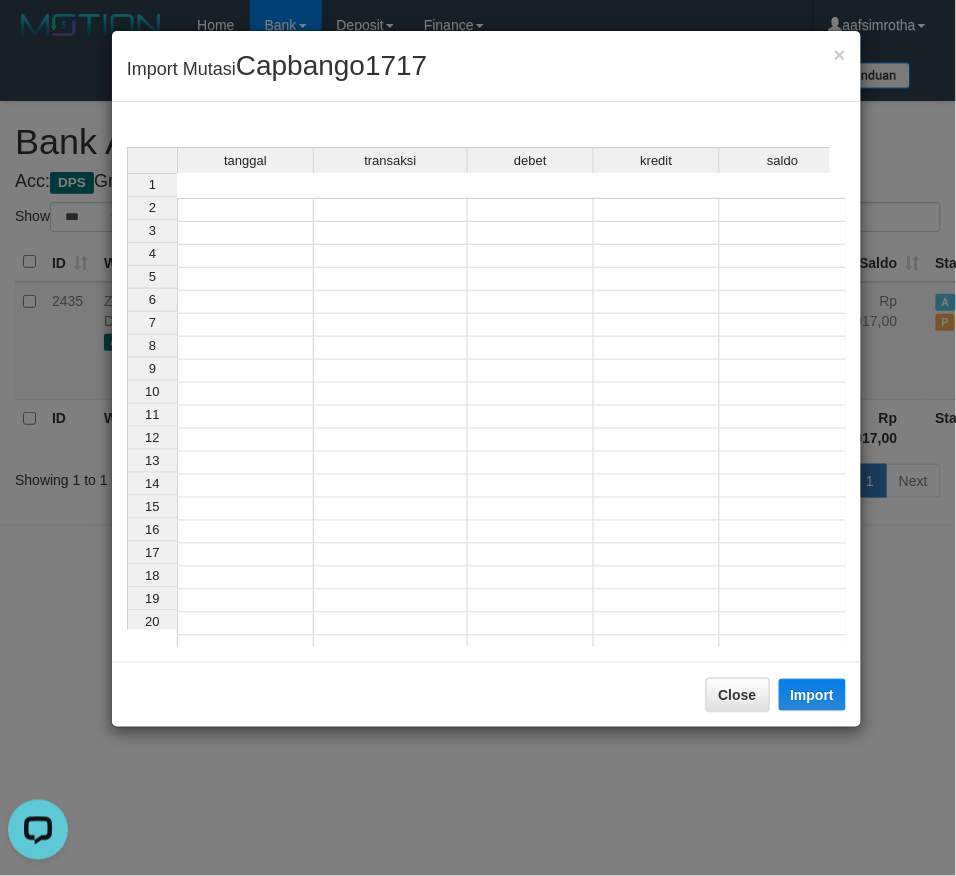 click at bounding box center [245, 210] 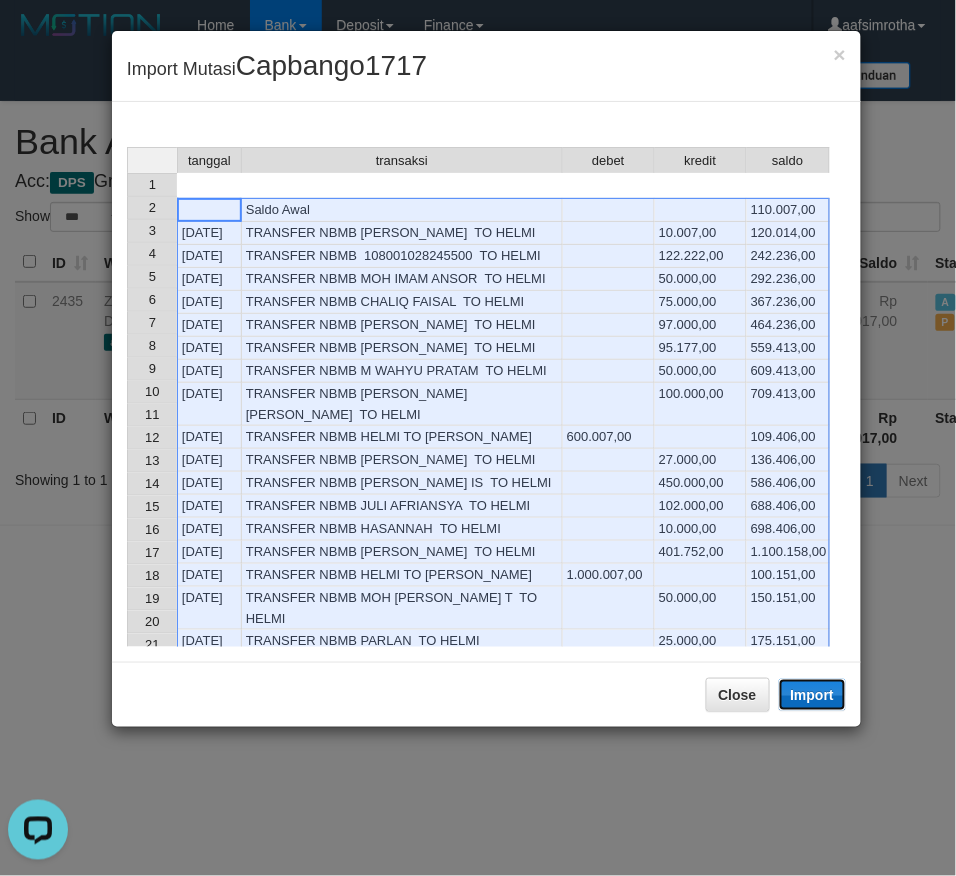 click on "Import" at bounding box center (813, 695) 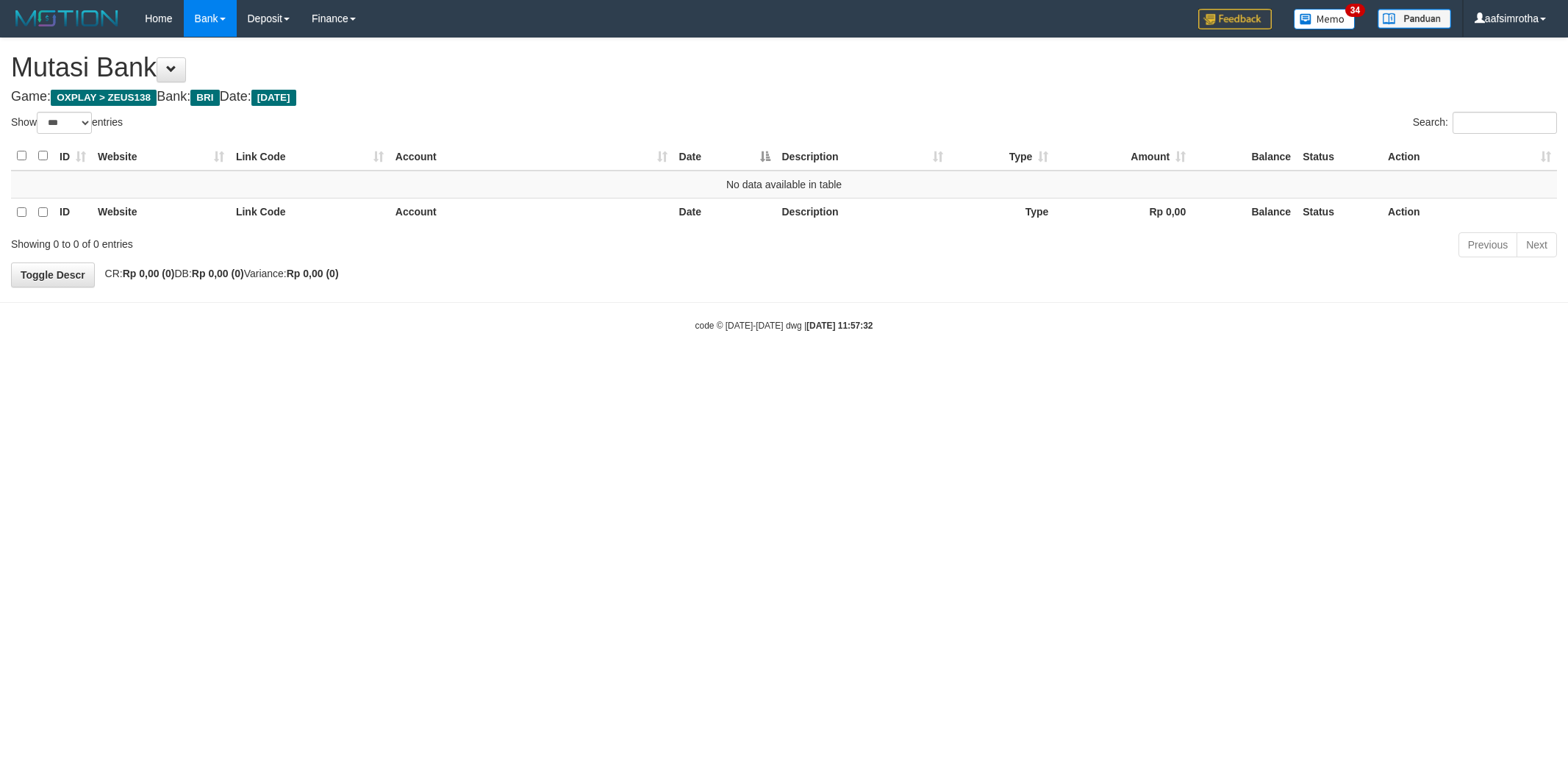 select on "***" 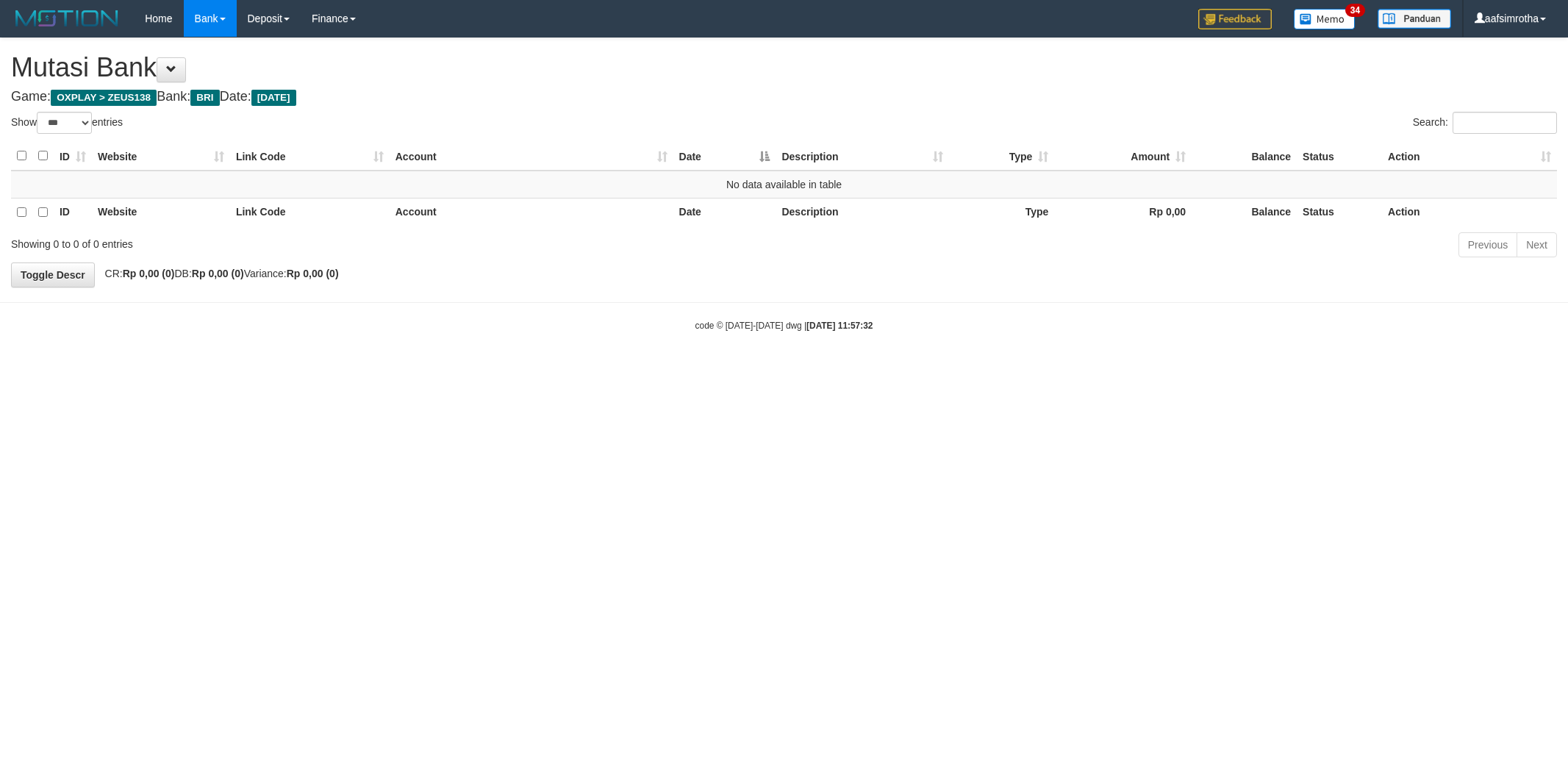 scroll, scrollTop: 0, scrollLeft: 0, axis: both 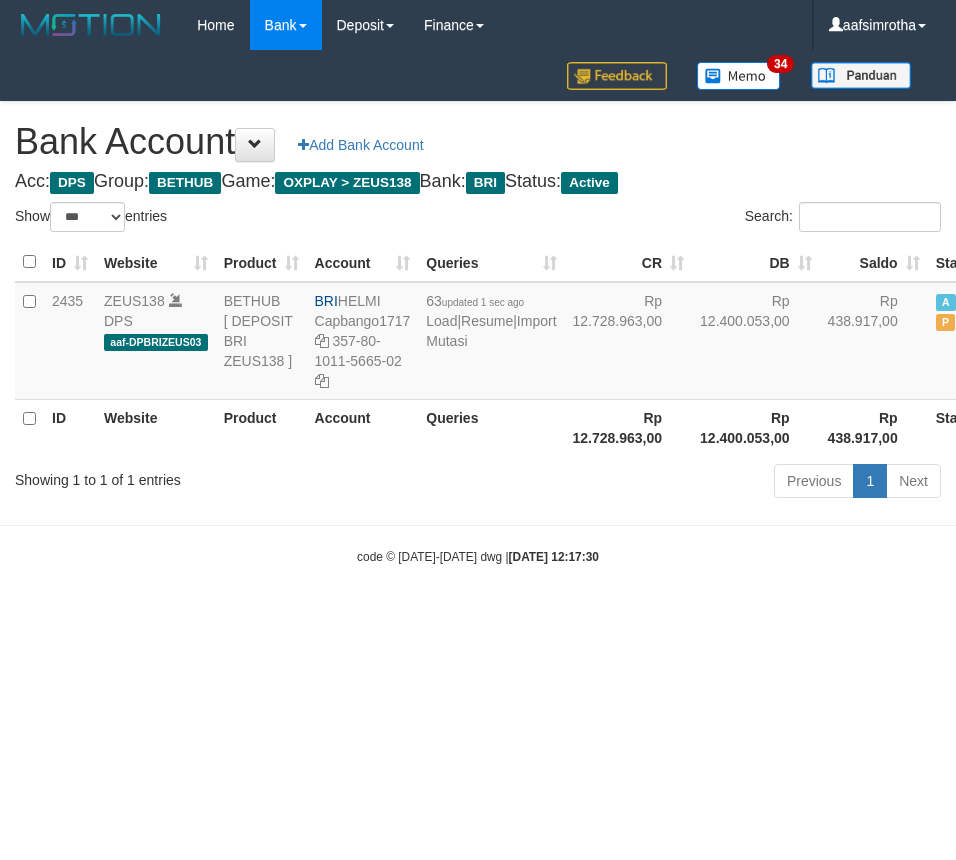 select on "***" 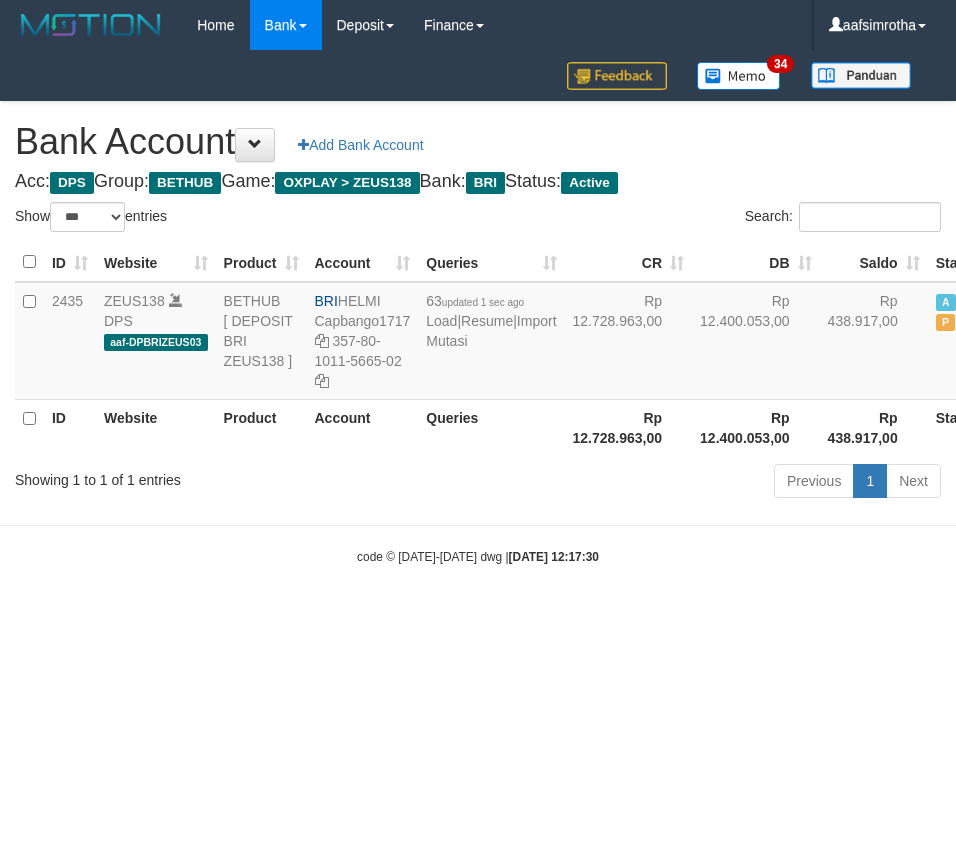 scroll, scrollTop: 0, scrollLeft: 0, axis: both 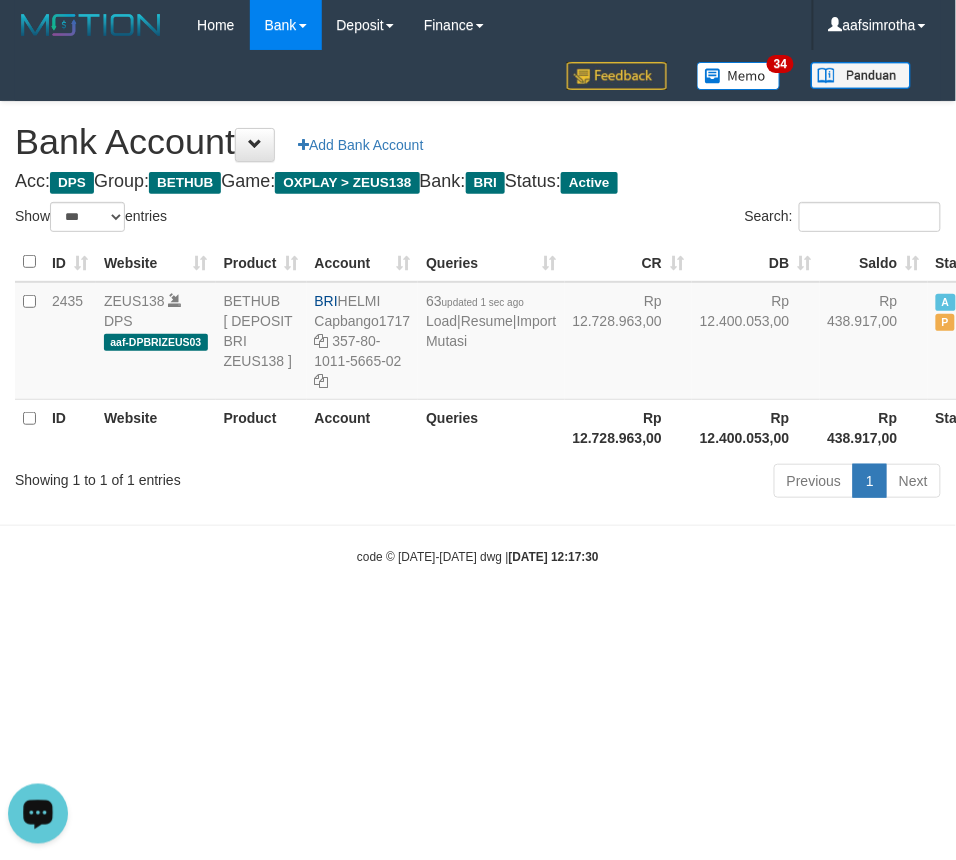 drag, startPoint x: 298, startPoint y: 671, endPoint x: 404, endPoint y: 567, distance: 148.49916 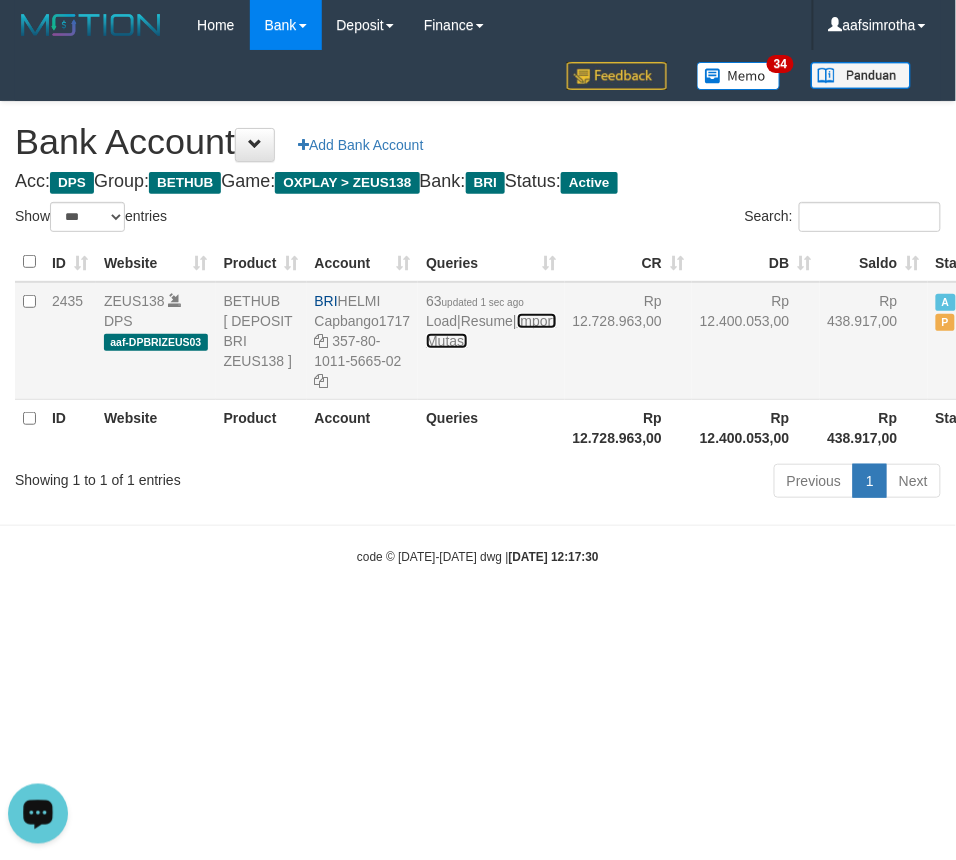 click on "Import Mutasi" at bounding box center (491, 331) 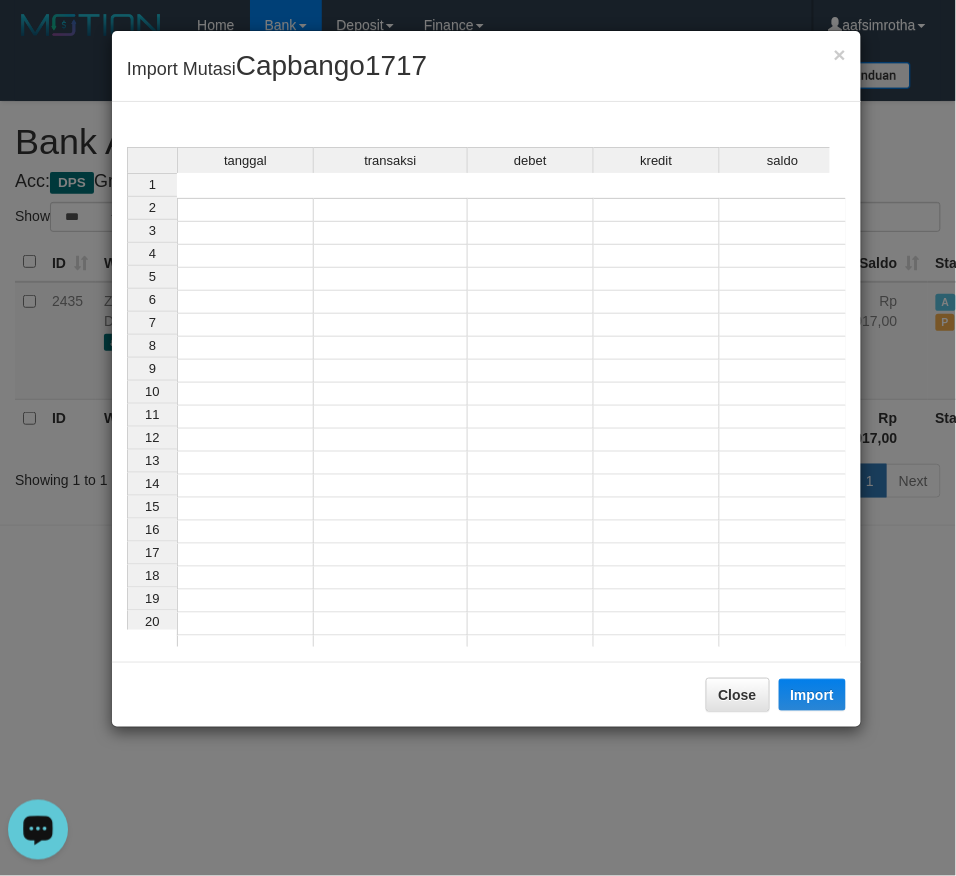 click at bounding box center (245, 210) 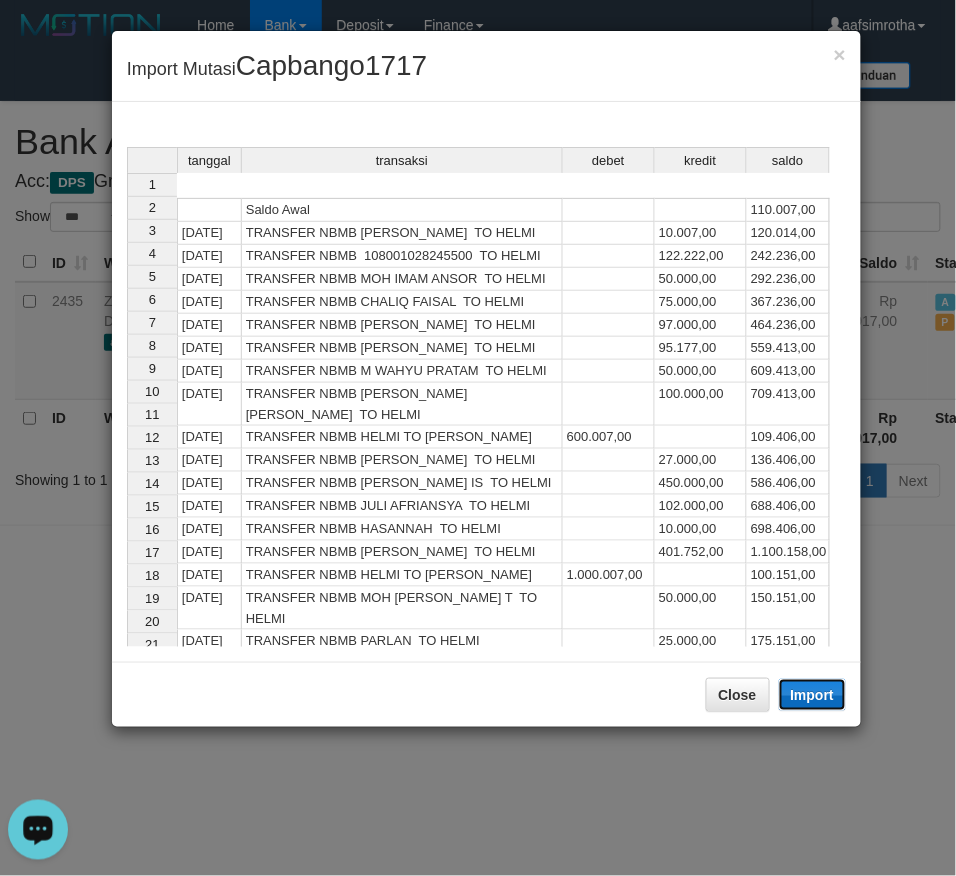 click on "Import" at bounding box center [813, 695] 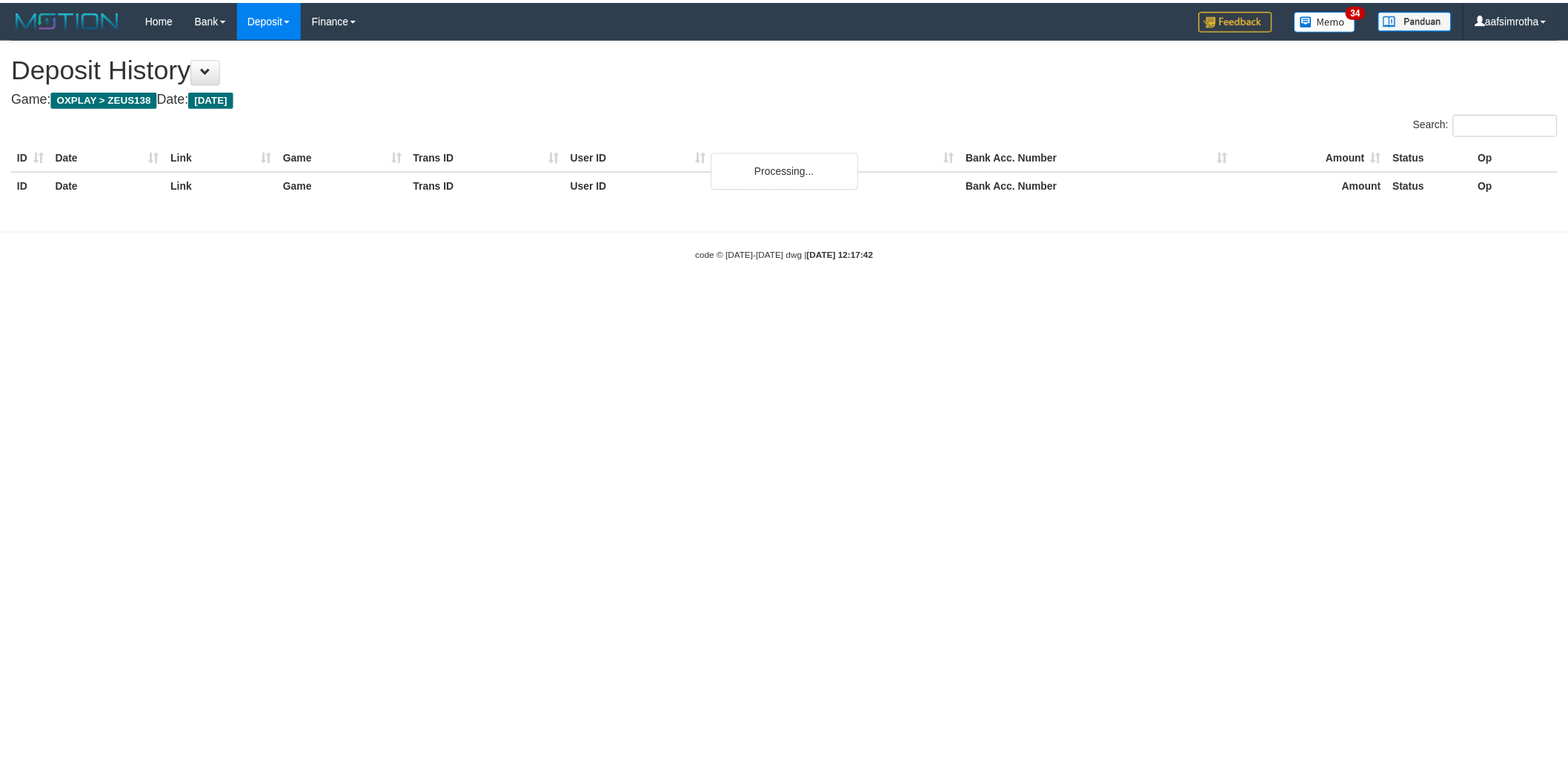 scroll, scrollTop: 0, scrollLeft: 0, axis: both 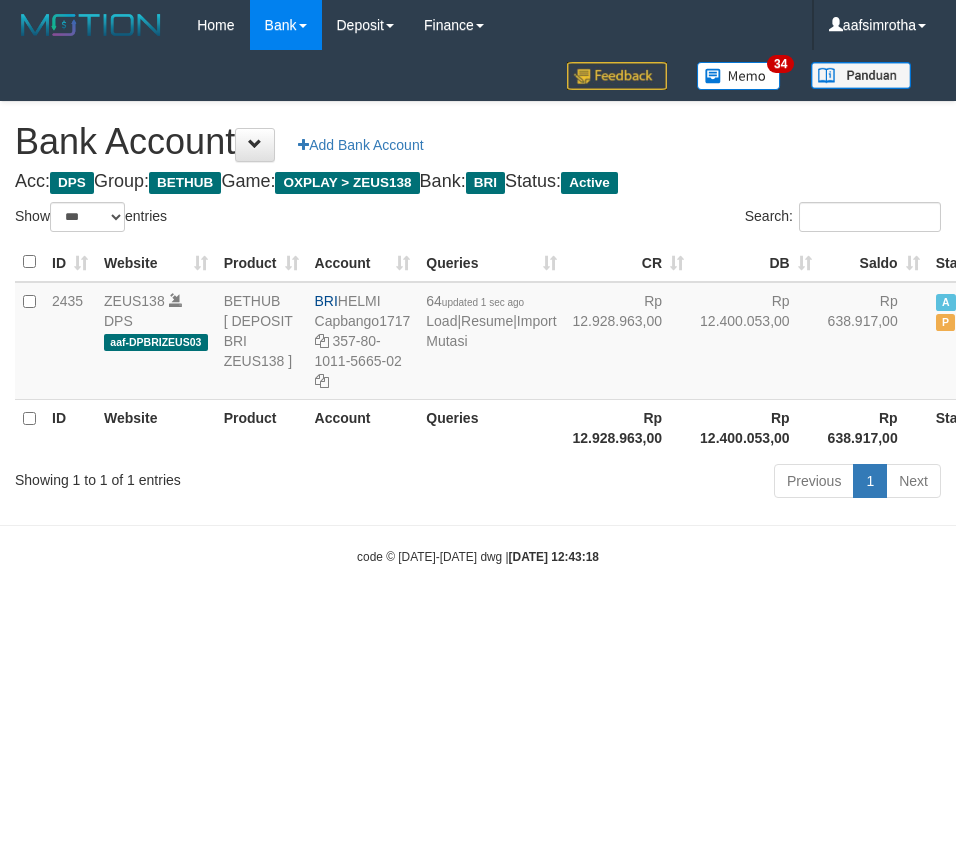 select on "***" 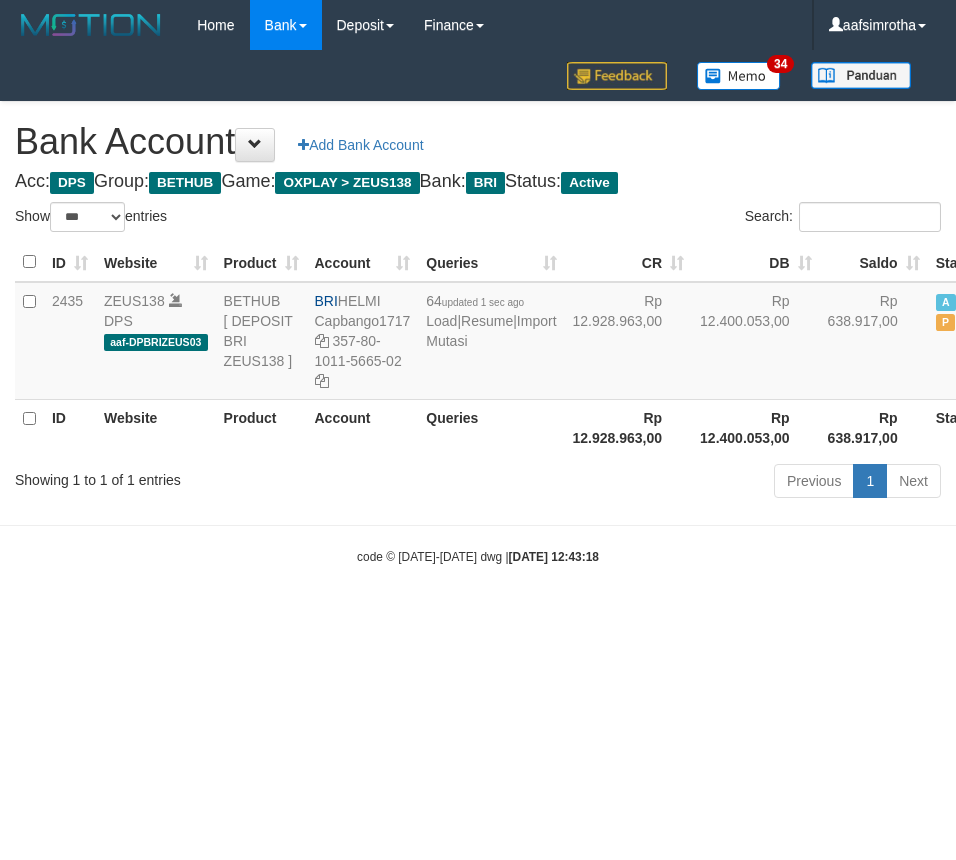 scroll, scrollTop: 0, scrollLeft: 0, axis: both 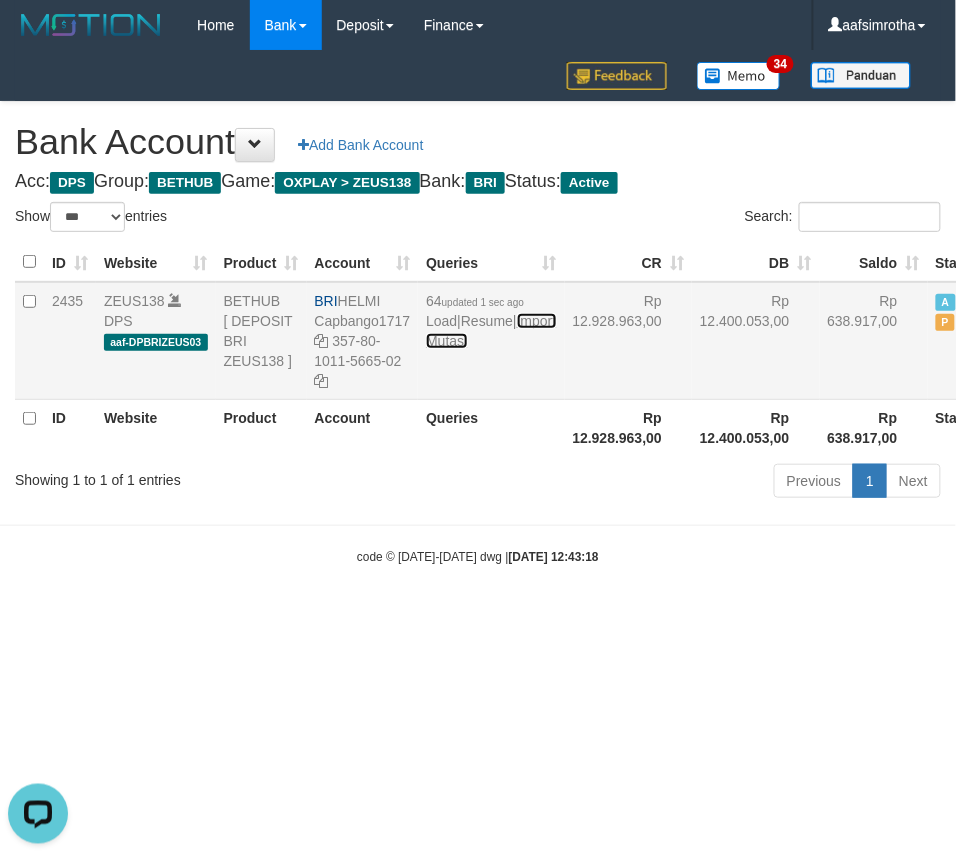 click on "Import Mutasi" at bounding box center (491, 331) 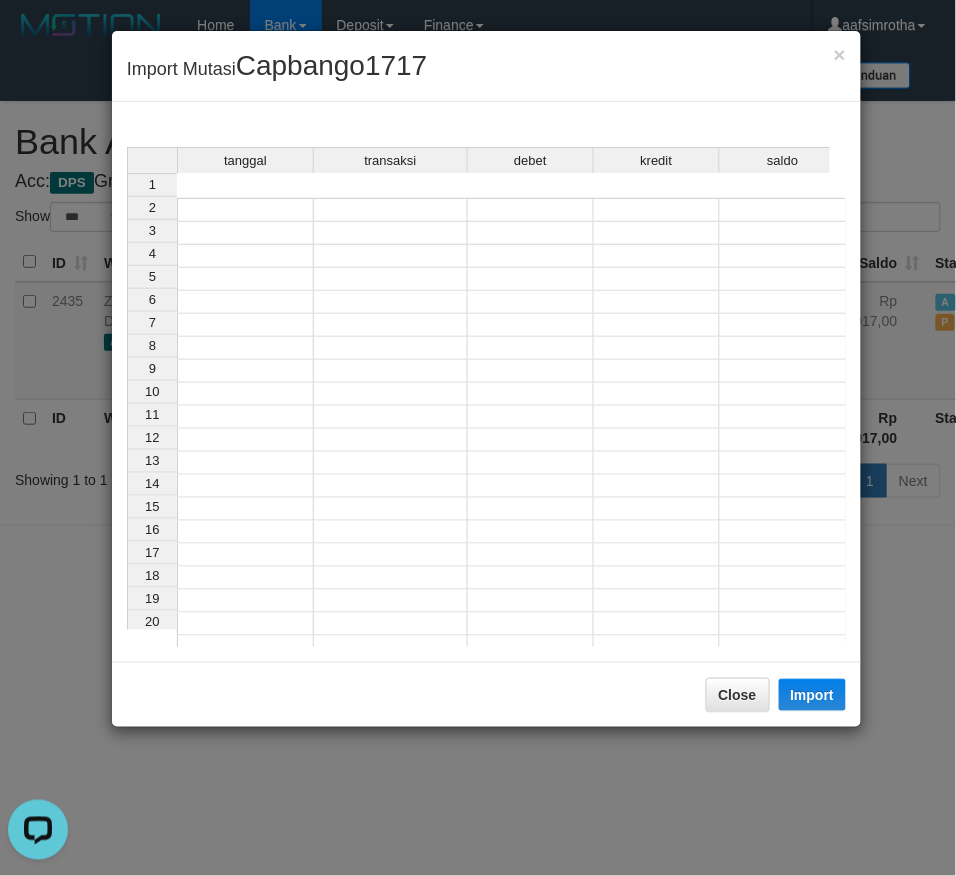 click at bounding box center [245, 233] 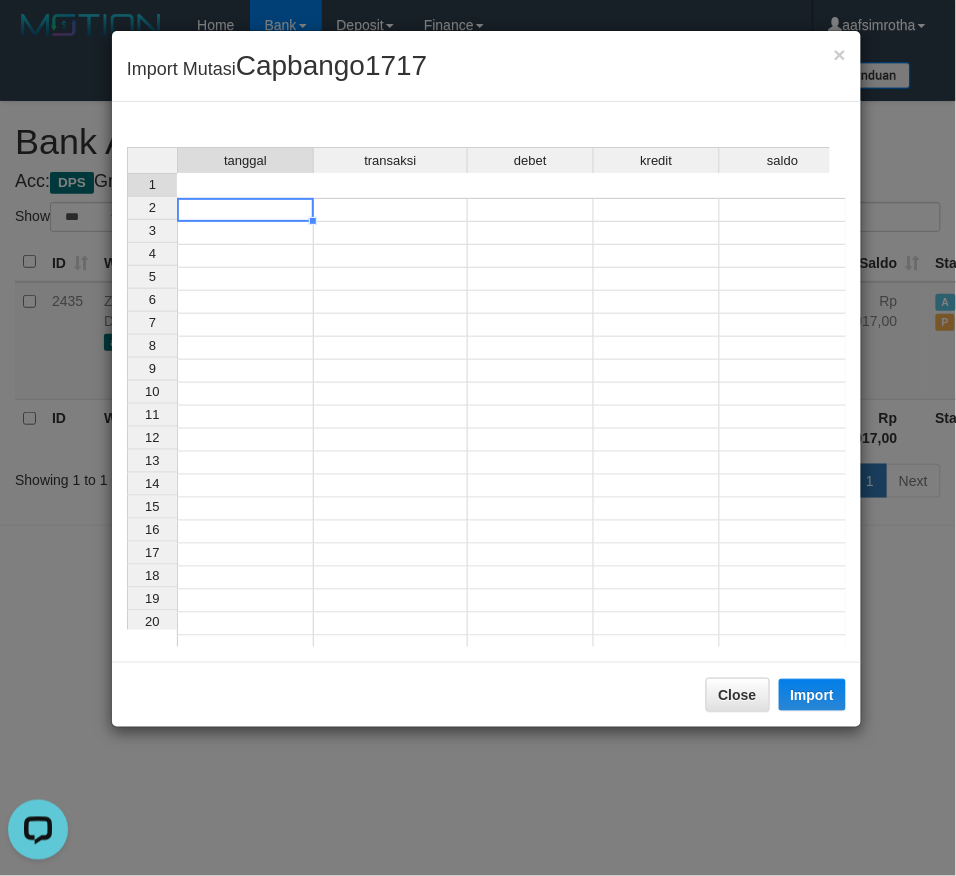 click at bounding box center (245, 210) 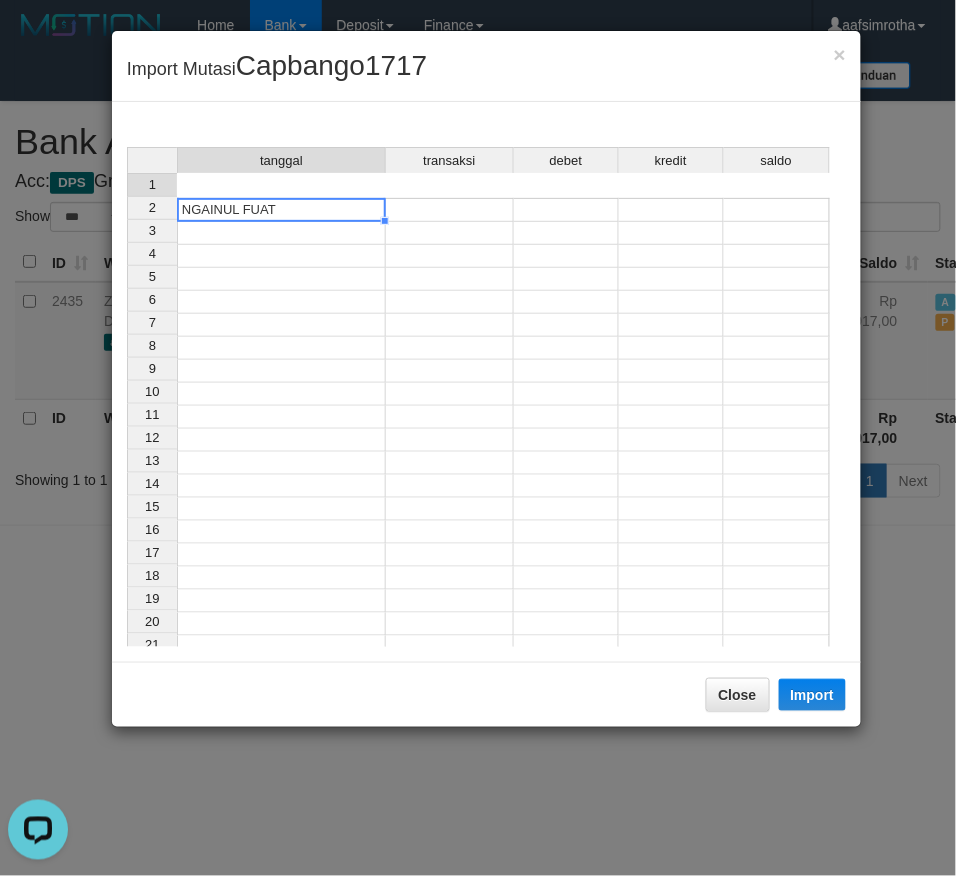 type 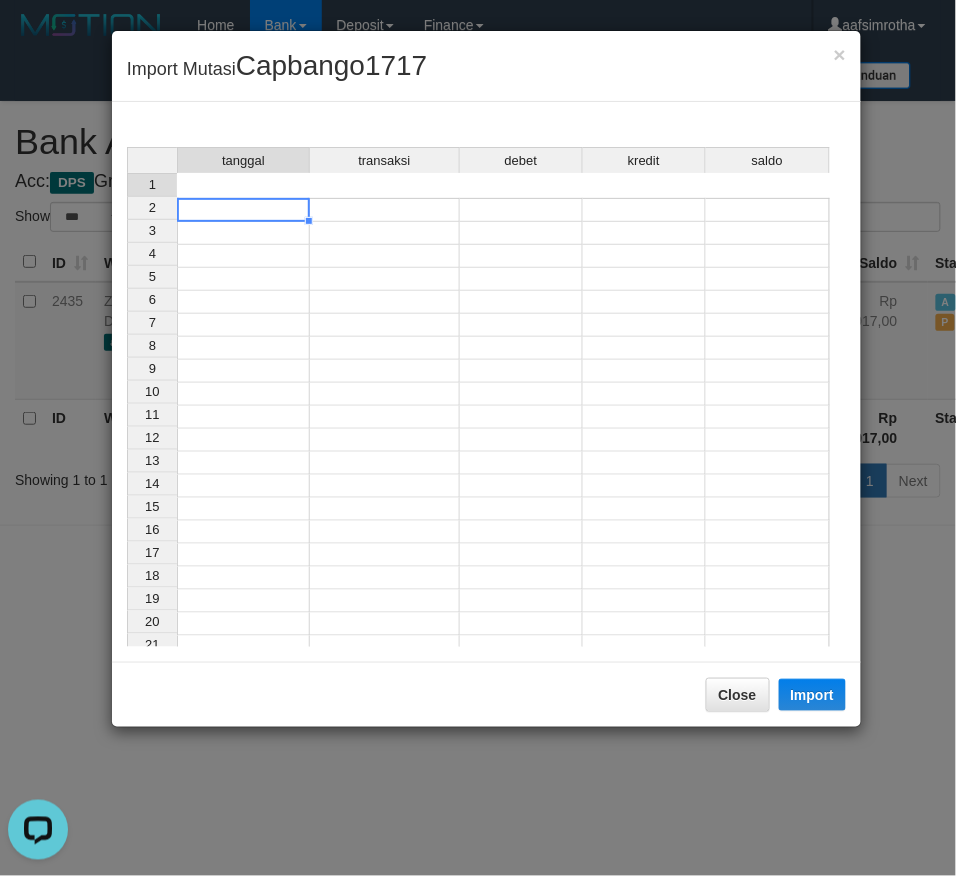click at bounding box center [243, 210] 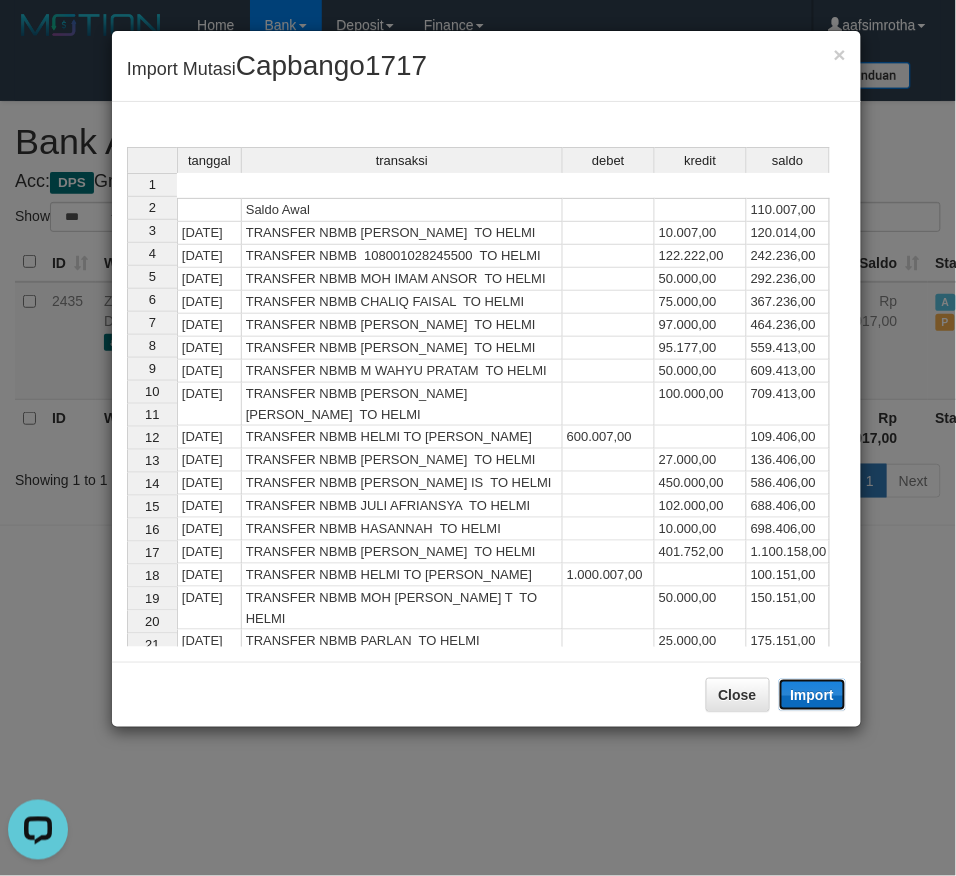 click on "Import" at bounding box center [813, 695] 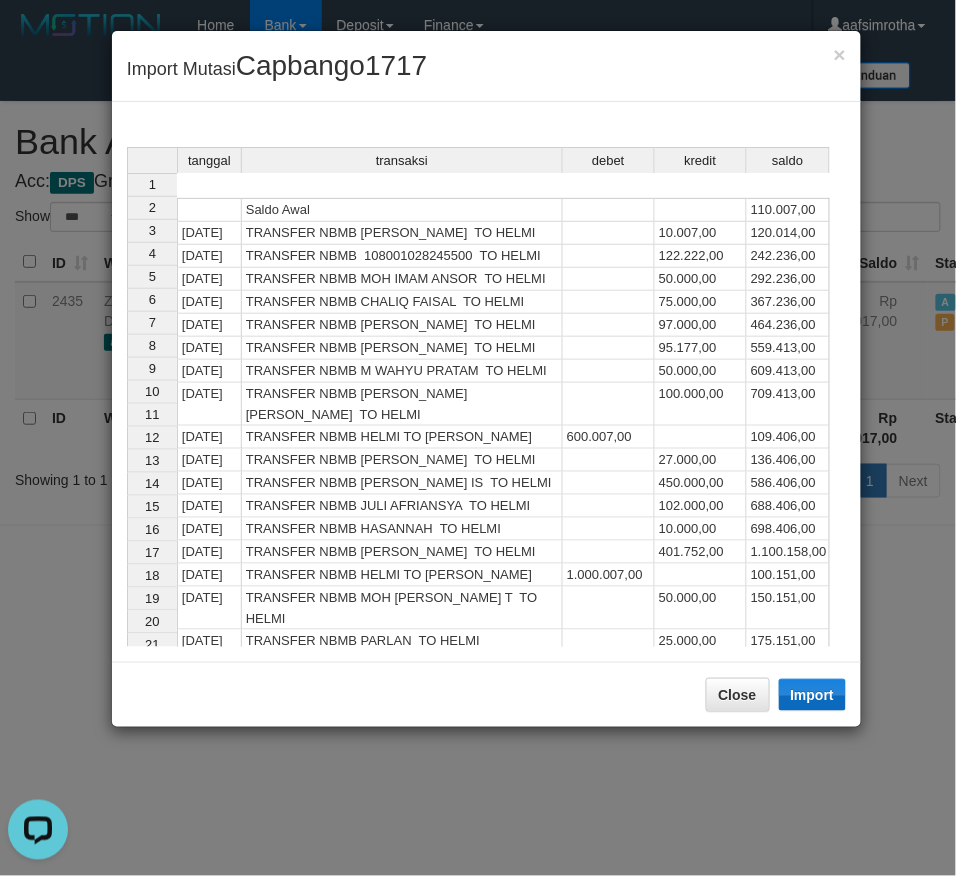 click on "235.158,00" at bounding box center (788, 687) 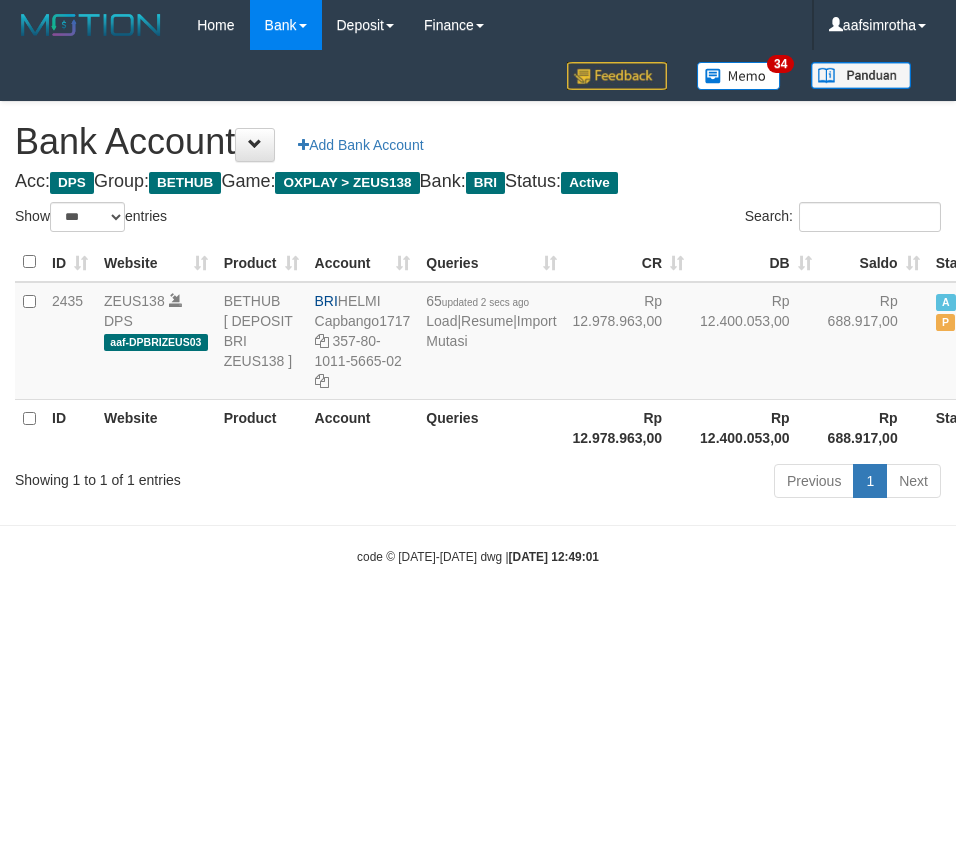 select on "***" 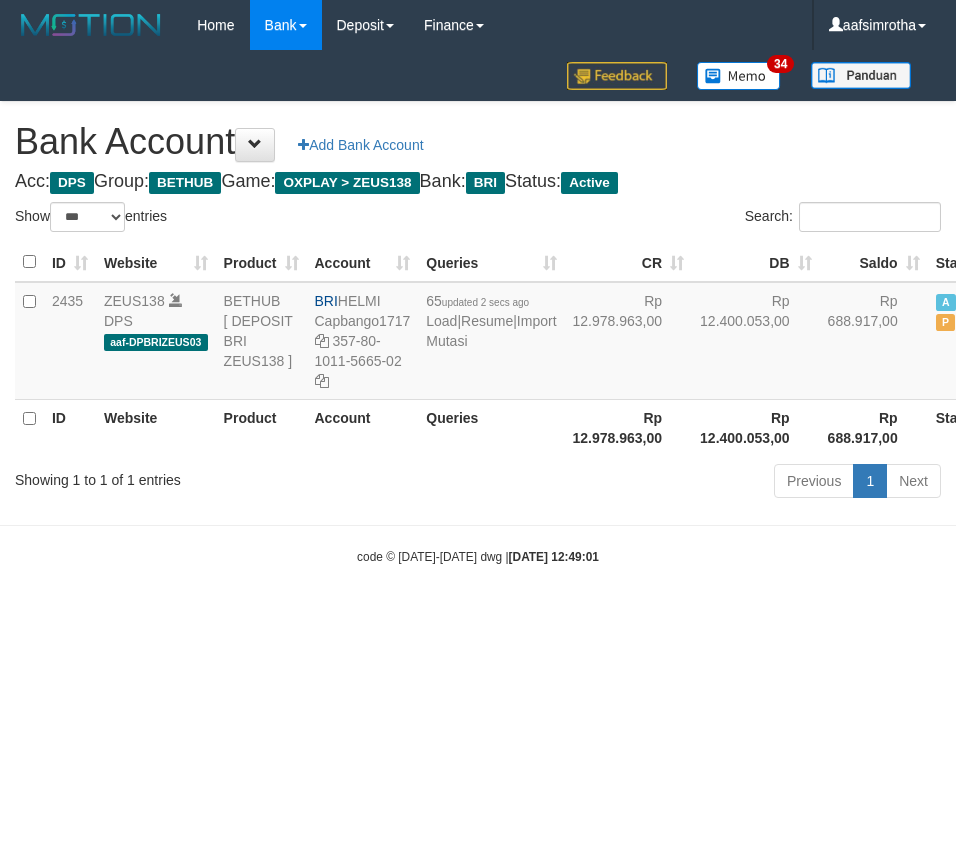 scroll, scrollTop: 0, scrollLeft: 0, axis: both 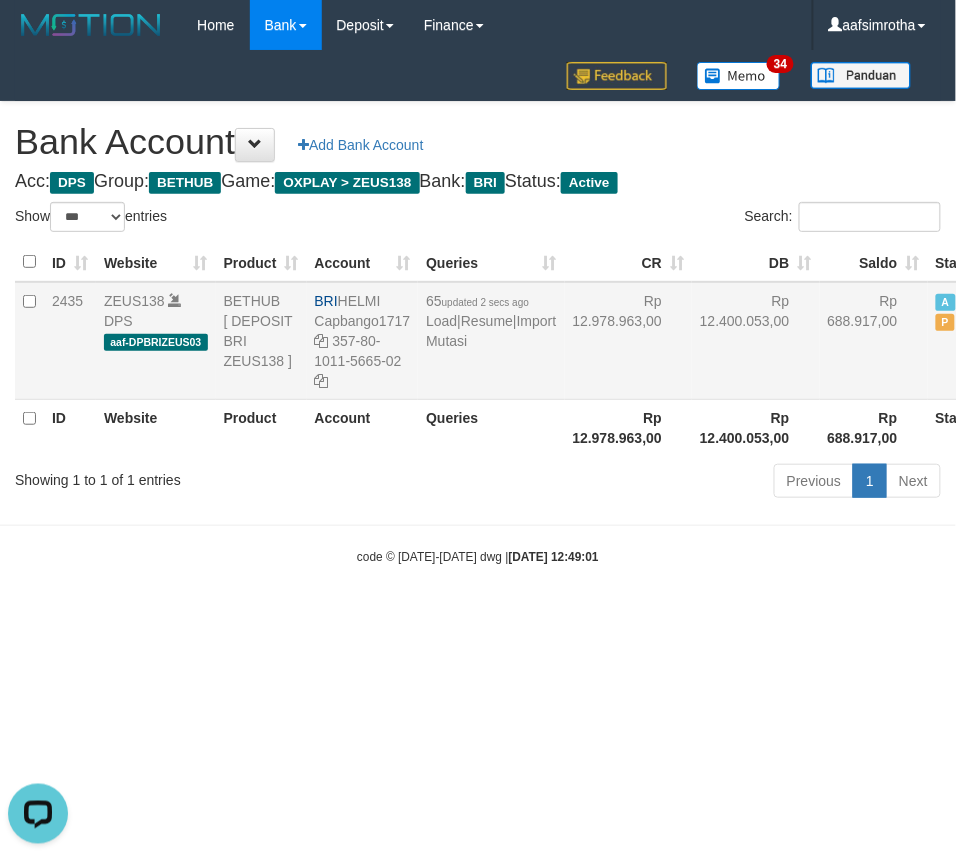 drag, startPoint x: 362, startPoint y: 696, endPoint x: 491, endPoint y: 400, distance: 322.88852 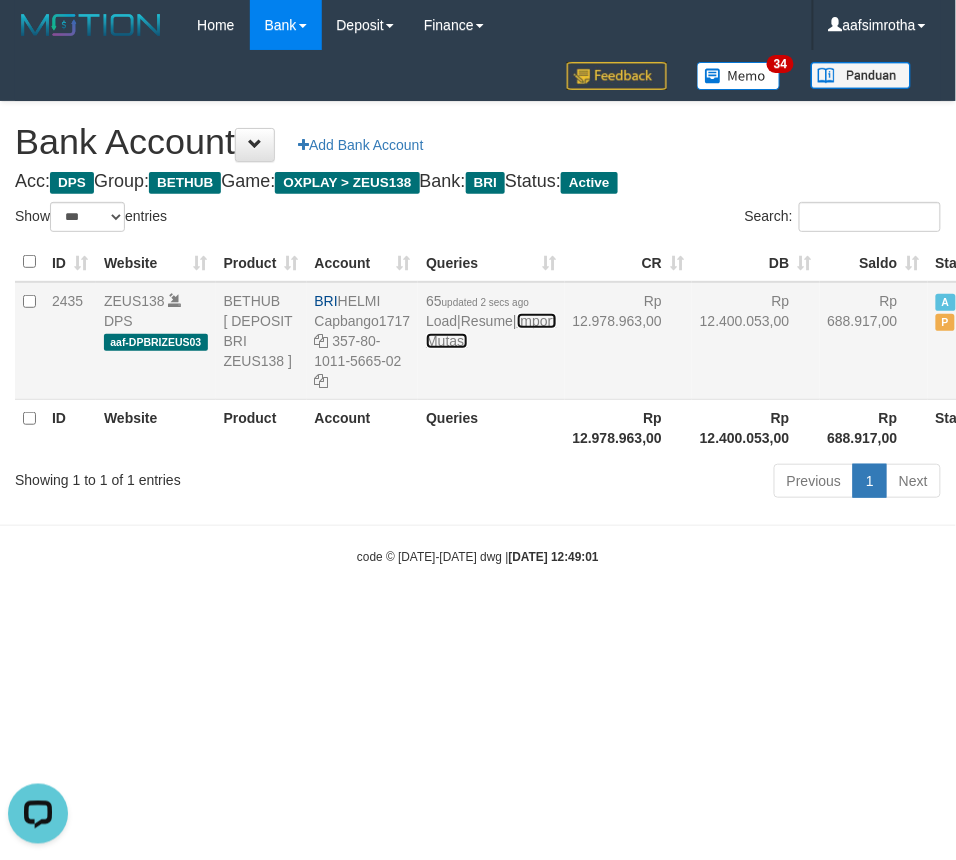 click on "Import Mutasi" at bounding box center (491, 331) 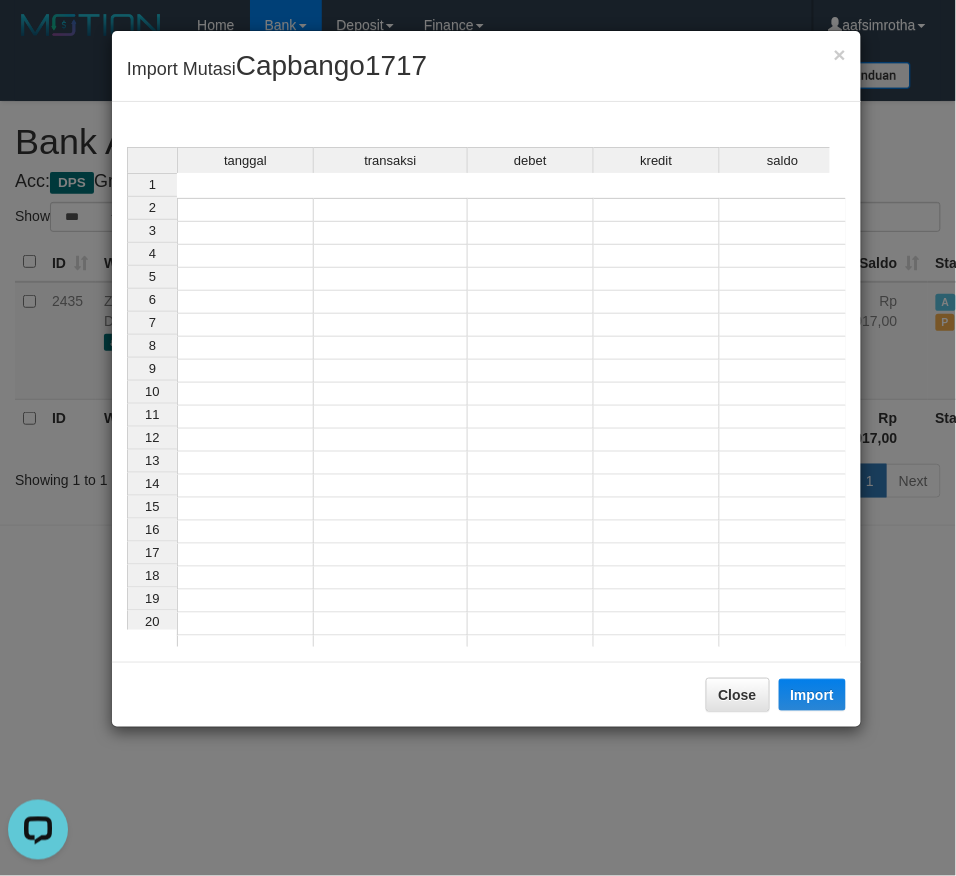 click at bounding box center (245, 210) 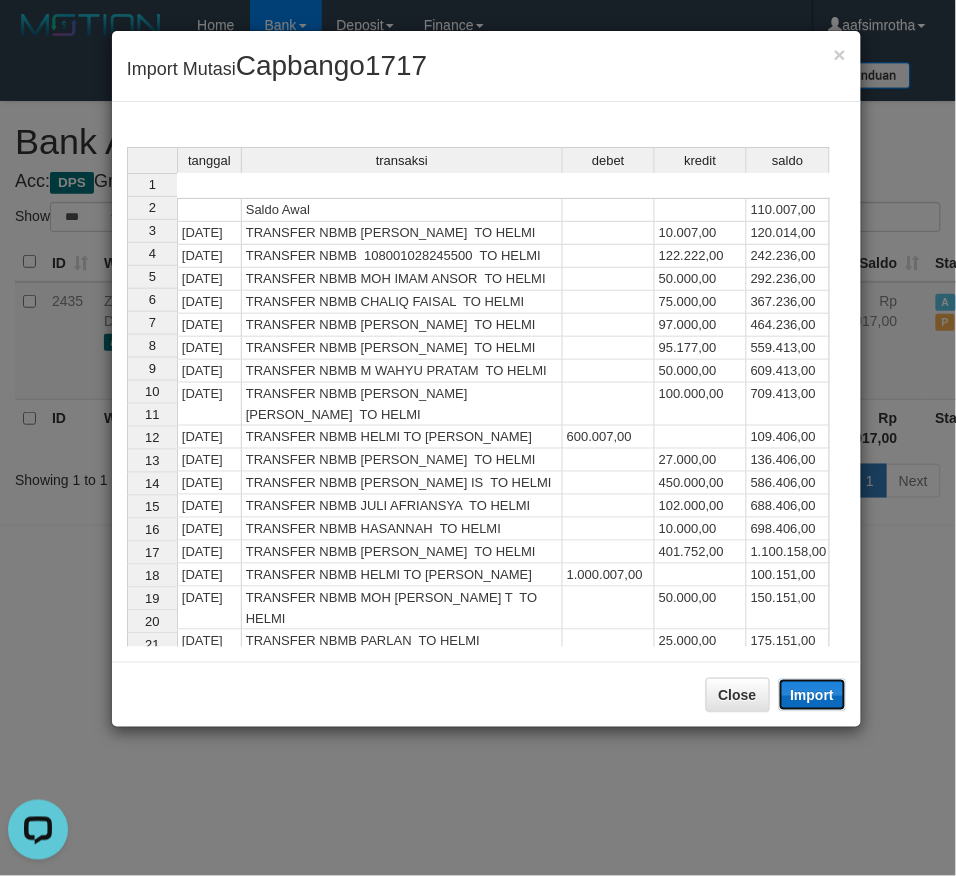 click on "Import" at bounding box center (813, 695) 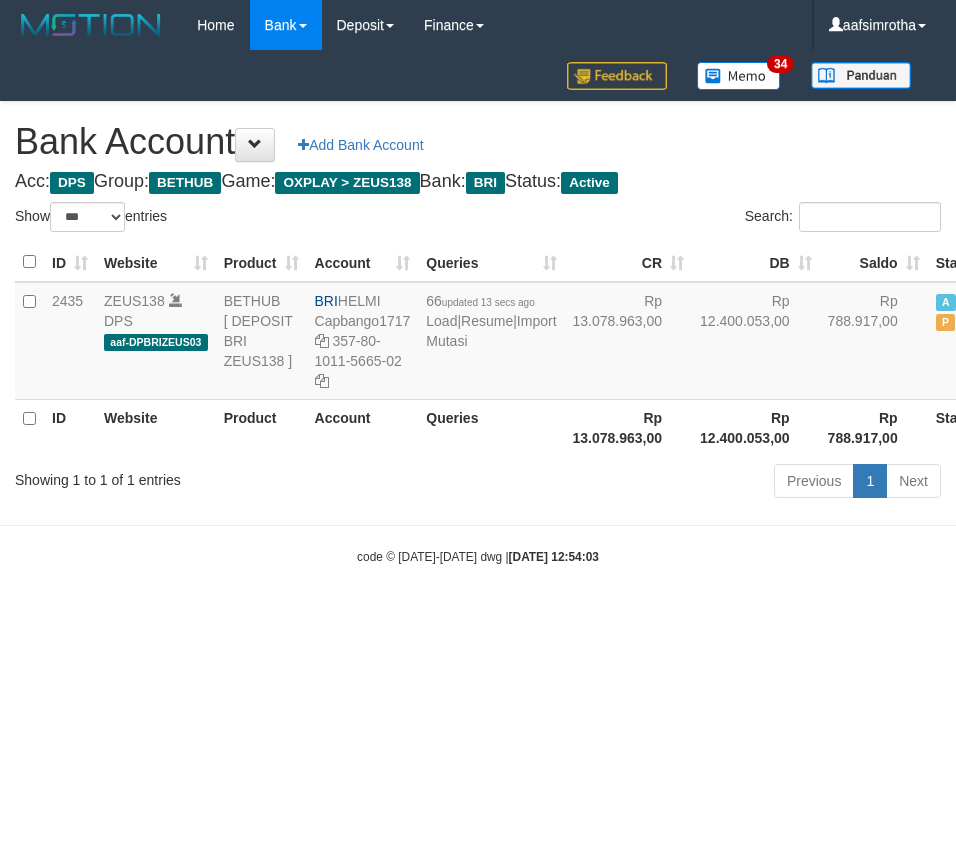 select on "***" 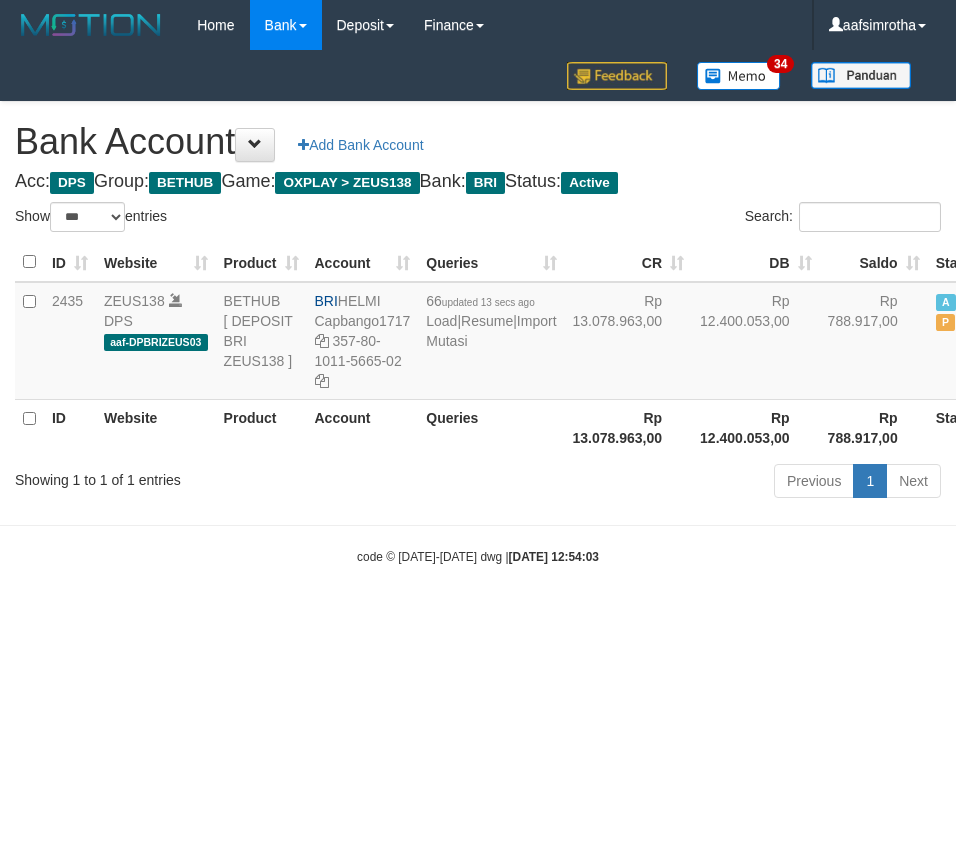 scroll, scrollTop: 0, scrollLeft: 0, axis: both 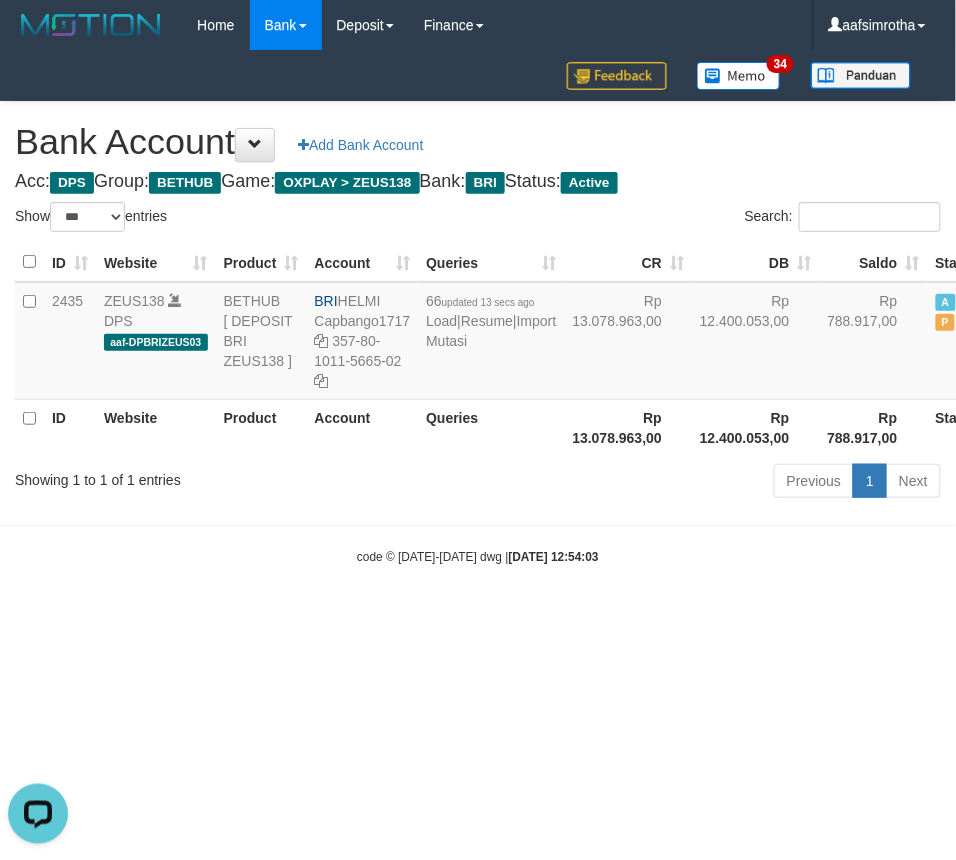 click on "Toggle navigation
Home
Bank
Account List
Mutasi Bank
Search
Note Mutasi
Deposit
DPS Fetch
DPS List
History
Note DPS
Finance
Financial Data
aafsimrotha
My Profile
Log Out
34" at bounding box center (478, 308) 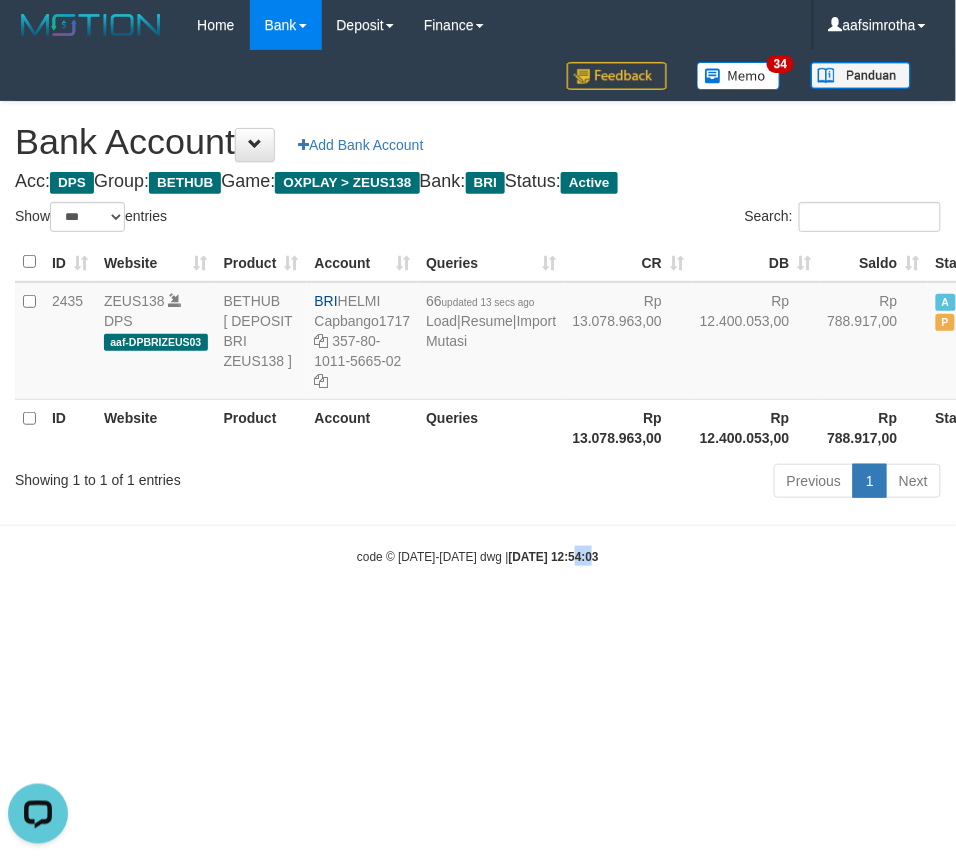 drag, startPoint x: 552, startPoint y: 645, endPoint x: 577, endPoint y: 614, distance: 39.824615 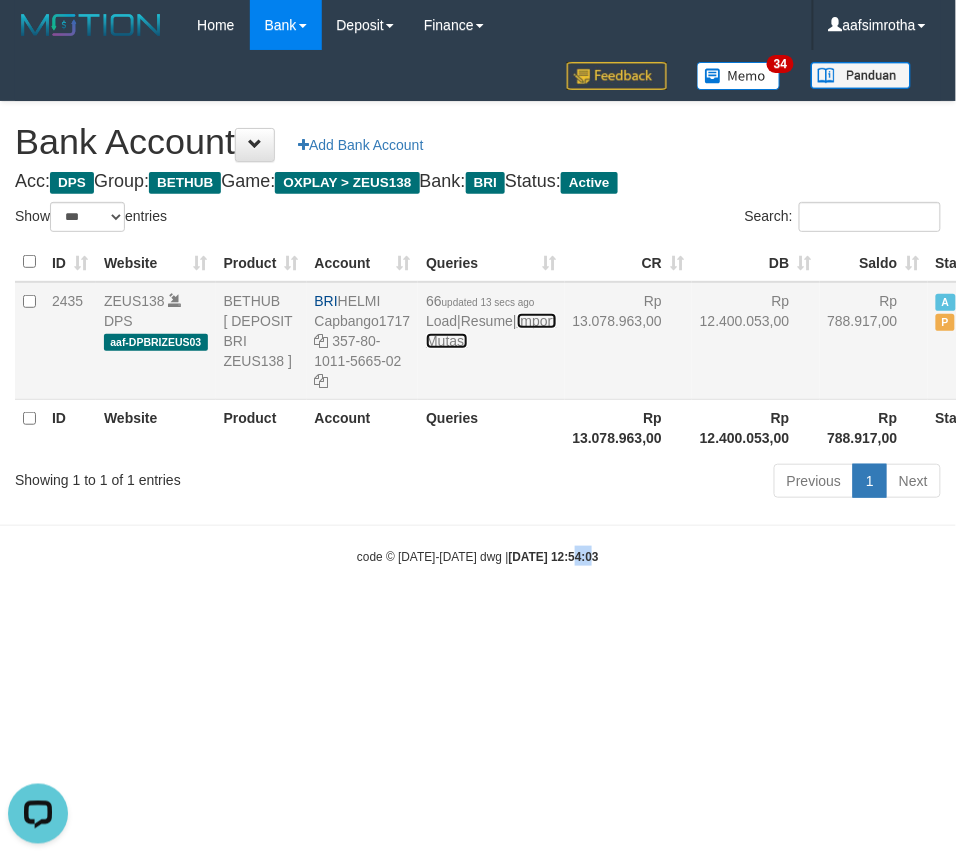 click on "Import Mutasi" at bounding box center [491, 331] 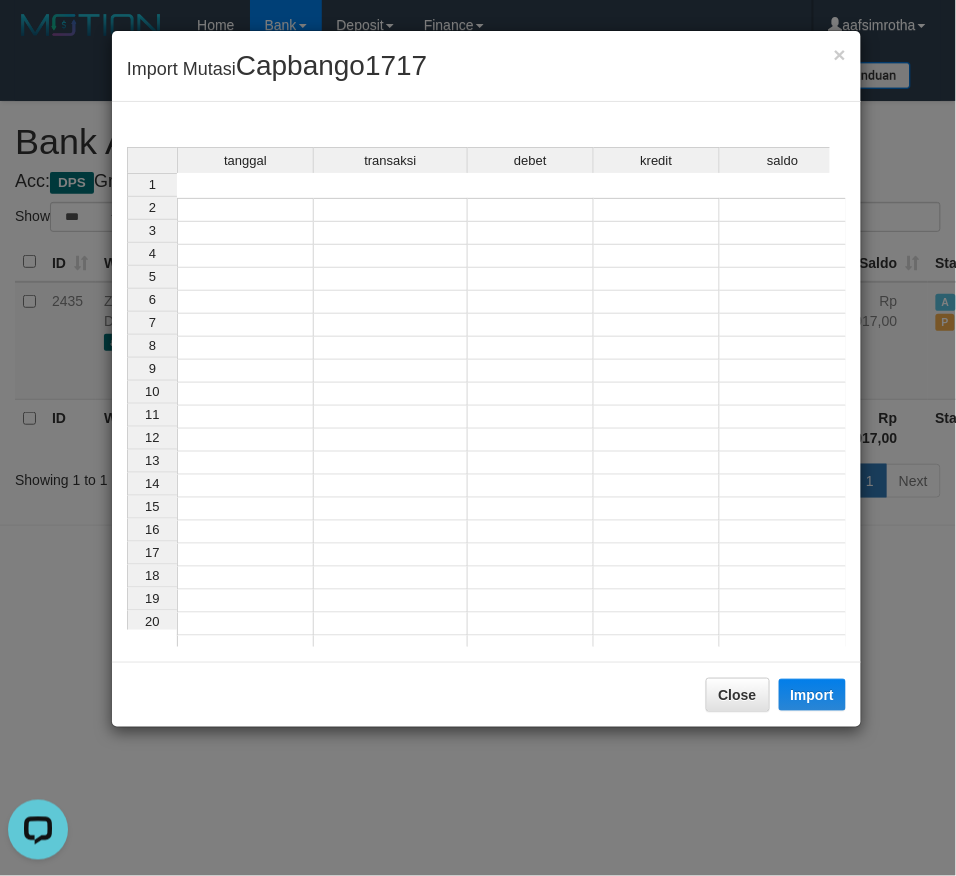 click at bounding box center [245, 210] 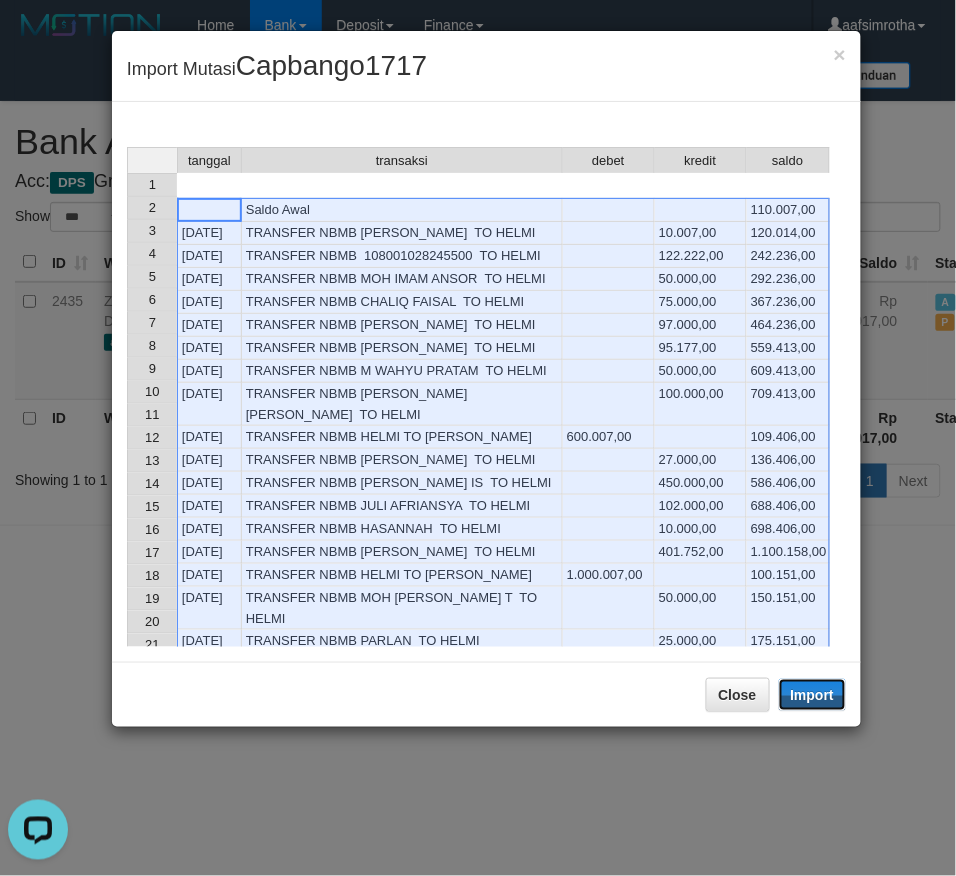 drag, startPoint x: 821, startPoint y: 690, endPoint x: 35, endPoint y: 593, distance: 791.96277 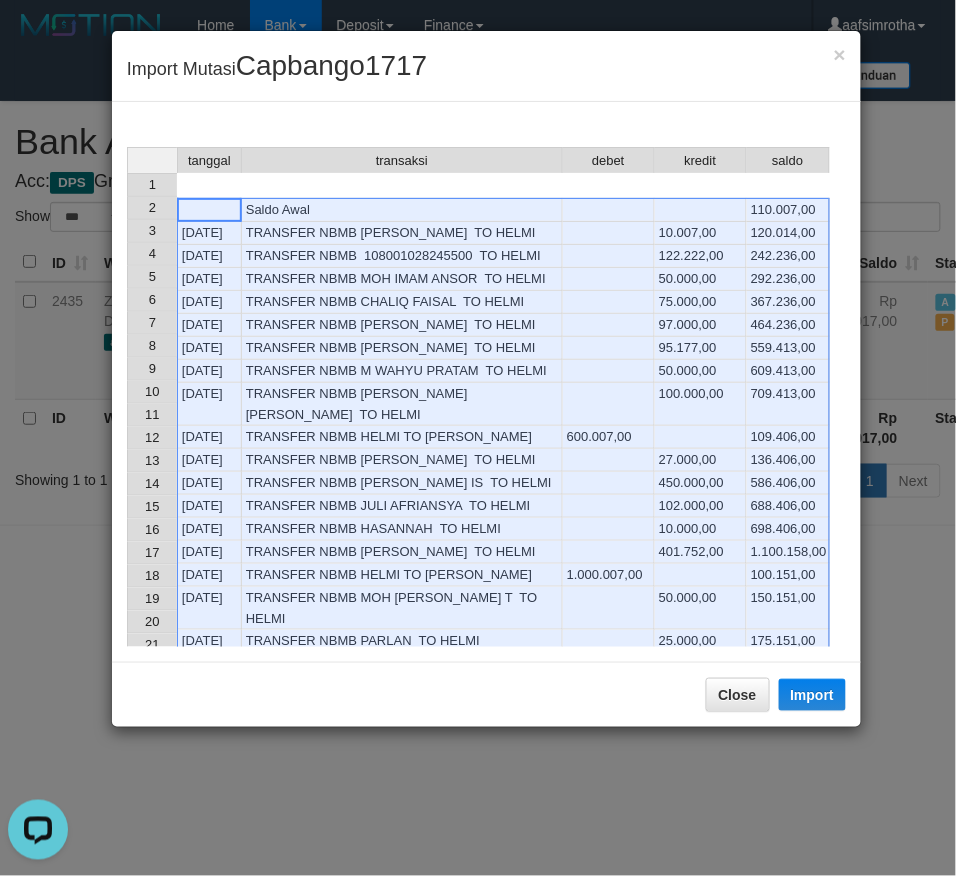 click on "235.158,00" at bounding box center (788, 687) 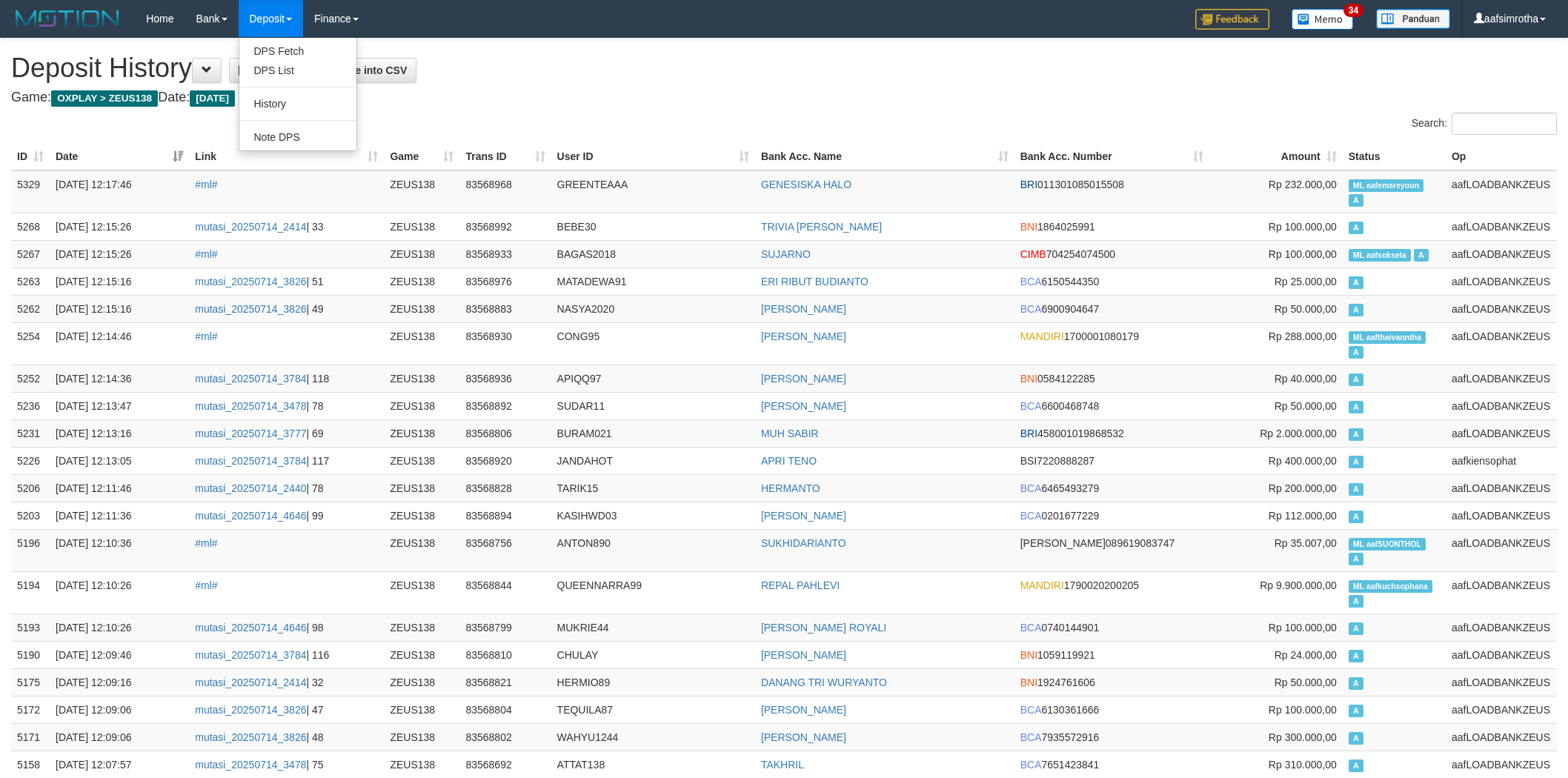scroll, scrollTop: 0, scrollLeft: 0, axis: both 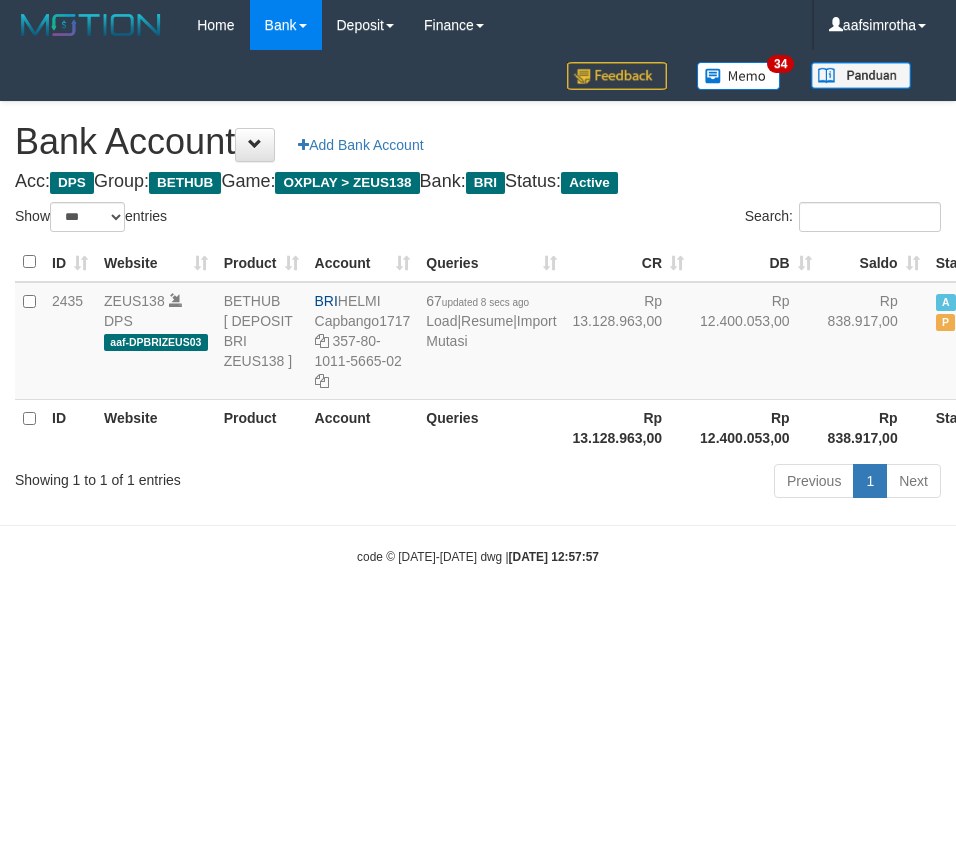select on "***" 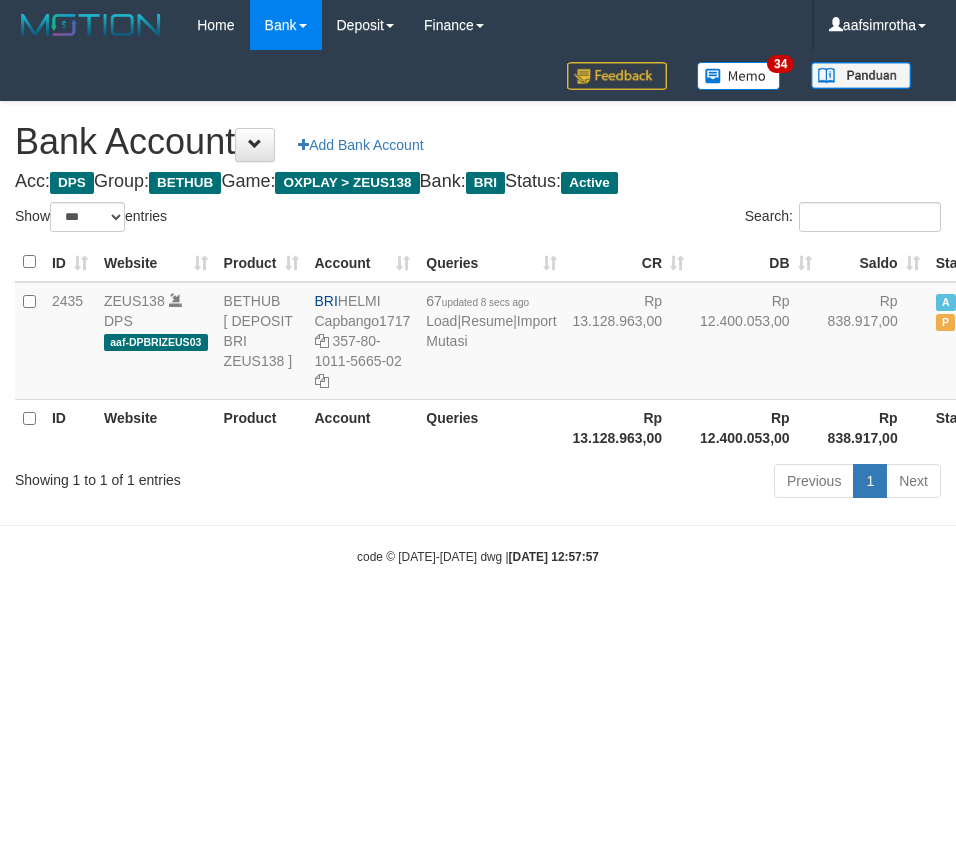 scroll, scrollTop: 0, scrollLeft: 0, axis: both 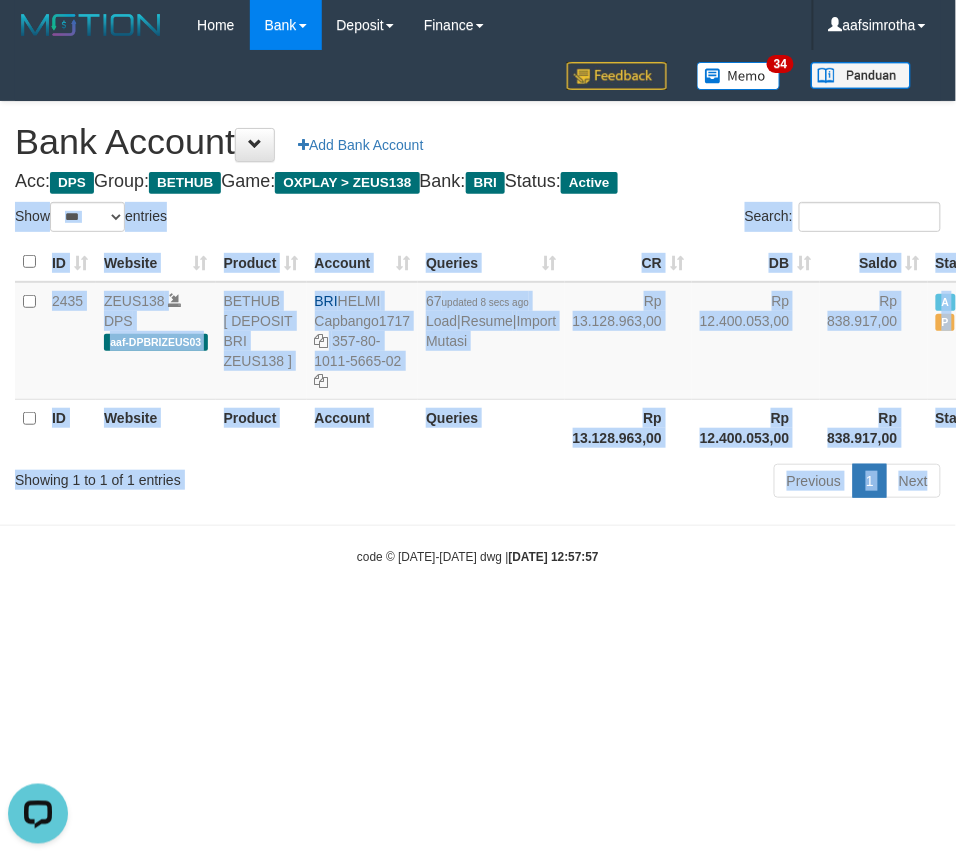 drag, startPoint x: 17, startPoint y: 578, endPoint x: -48, endPoint y: 128, distance: 454.6702 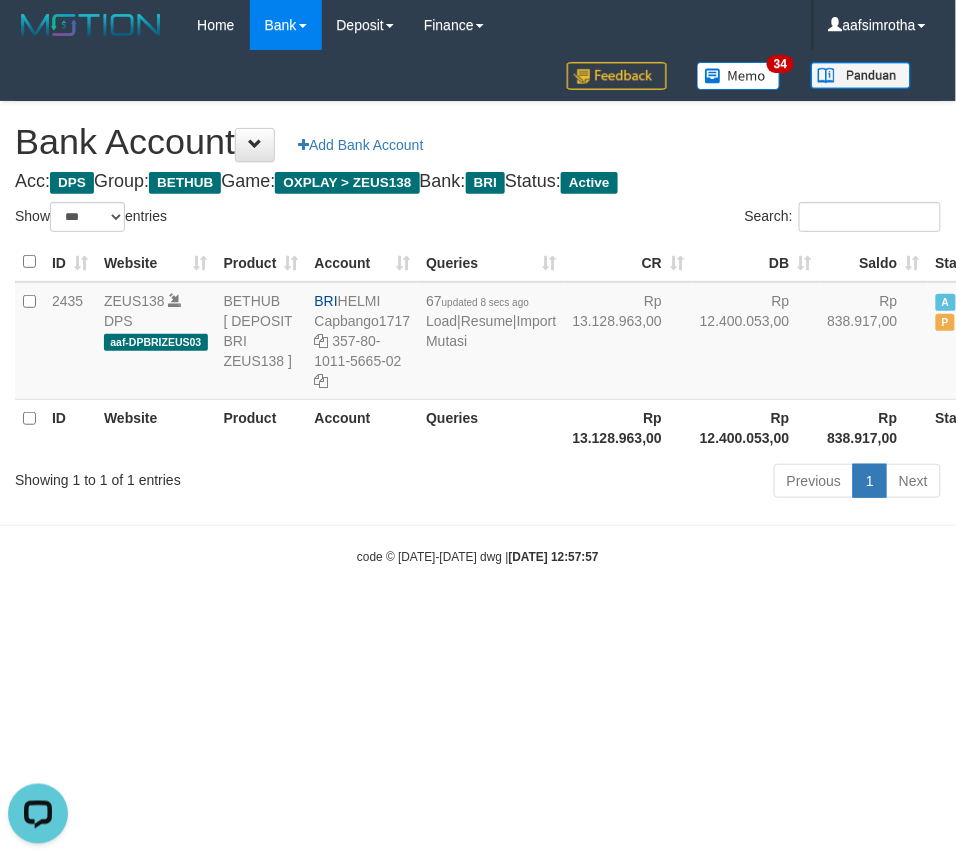 click on "Toggle navigation
Home
Bank
Account List
Mutasi Bank
Search
Note Mutasi
Deposit
DPS Fetch
DPS List
History
Note DPS
Finance
Financial Data
aafsimrotha
My Profile
Log Out
34" at bounding box center [478, 308] 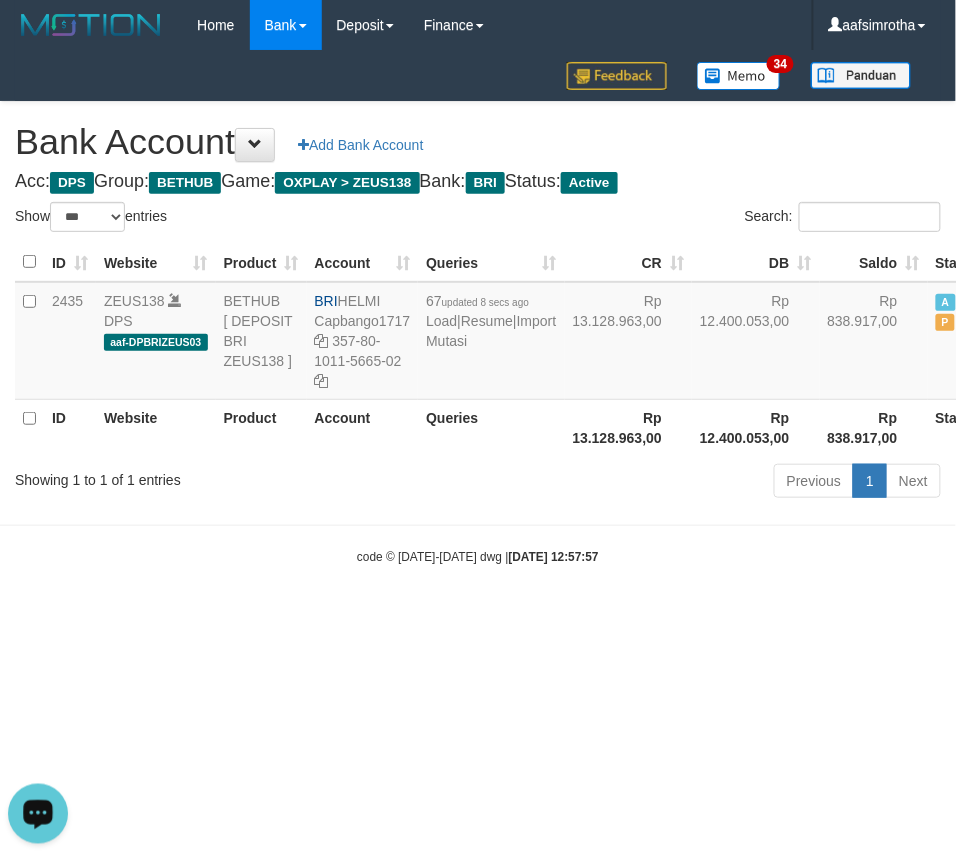 click on "Toggle navigation
Home
Bank
Account List
Mutasi Bank
Search
Note Mutasi
Deposit
DPS Fetch
DPS List
History
Note DPS
Finance
Financial Data
aafsimrotha
My Profile
Log Out
34" at bounding box center [478, 308] 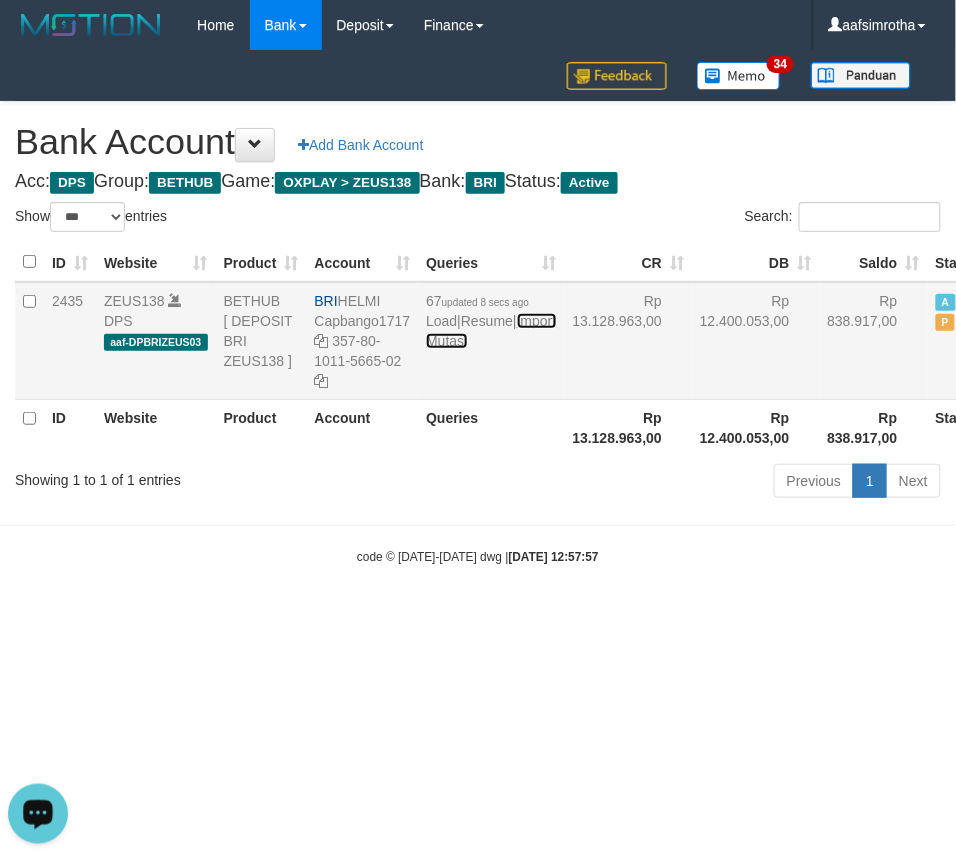 click on "Import Mutasi" at bounding box center [491, 331] 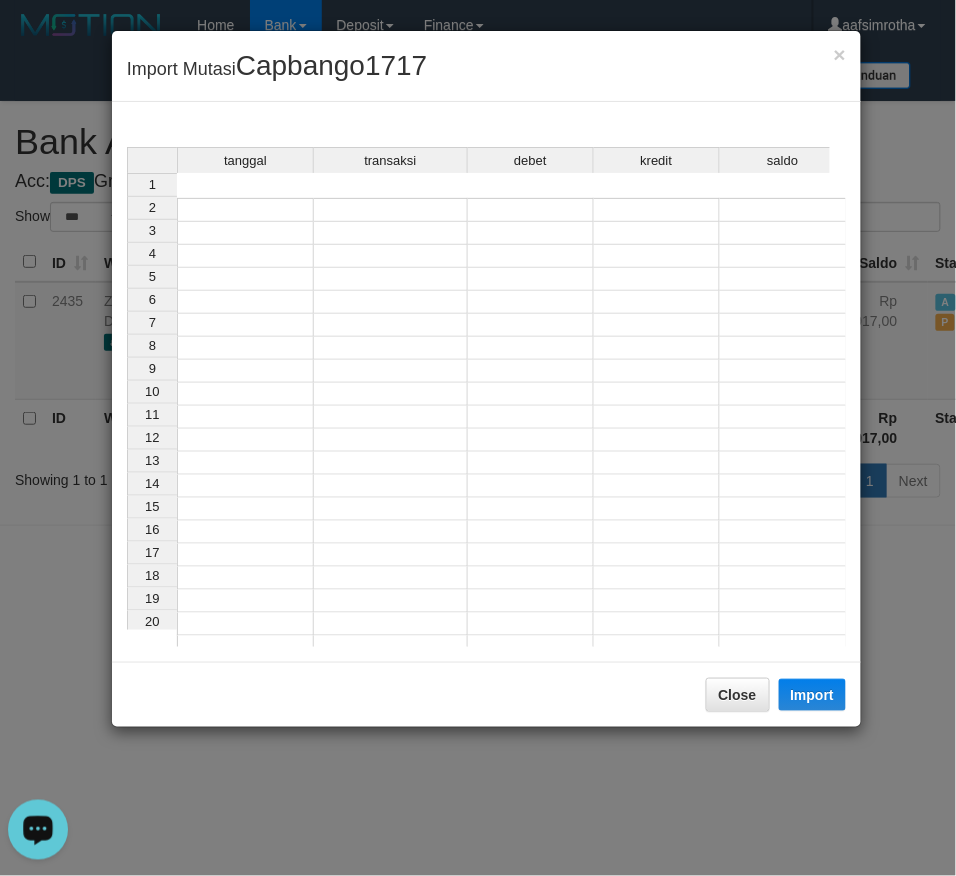 click on "tanggal transaksi debet kredit saldo 1 2 3 4 5 6 7 8 9 10 11 12 13 14 15 16 17 18 19 20 21" at bounding box center [127, 427] 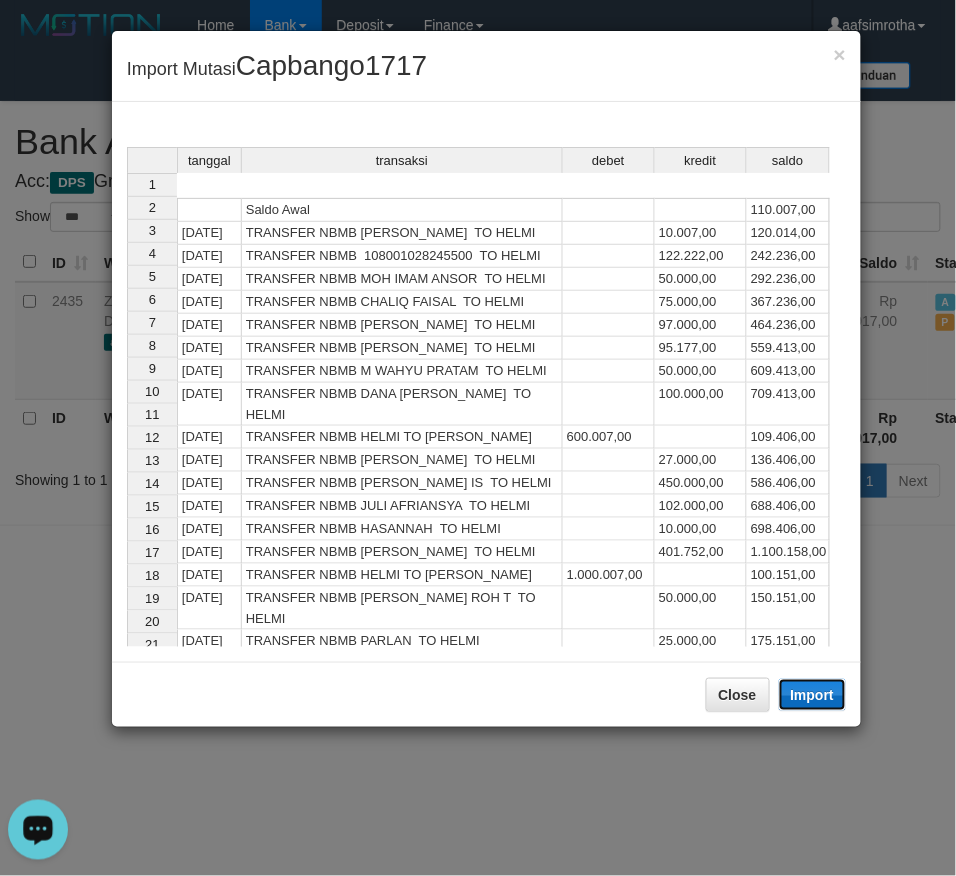 click on "Import" at bounding box center [813, 695] 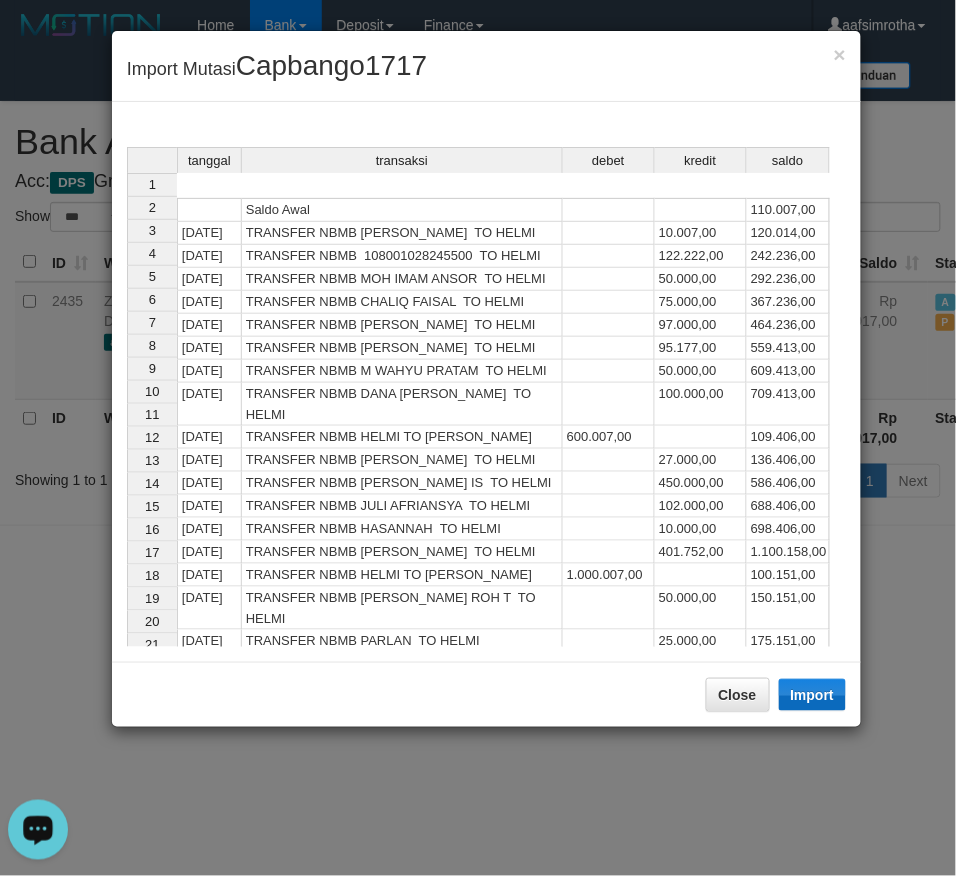 drag, startPoint x: 824, startPoint y: 697, endPoint x: 0, endPoint y: 421, distance: 868.9948 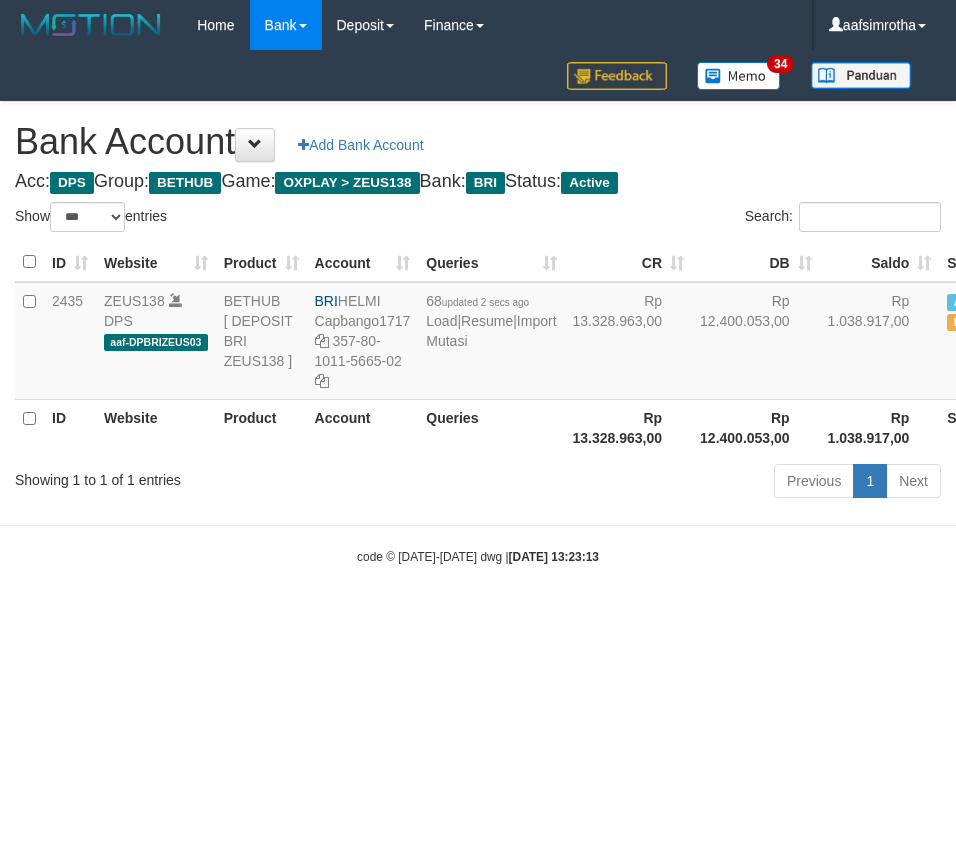 select on "***" 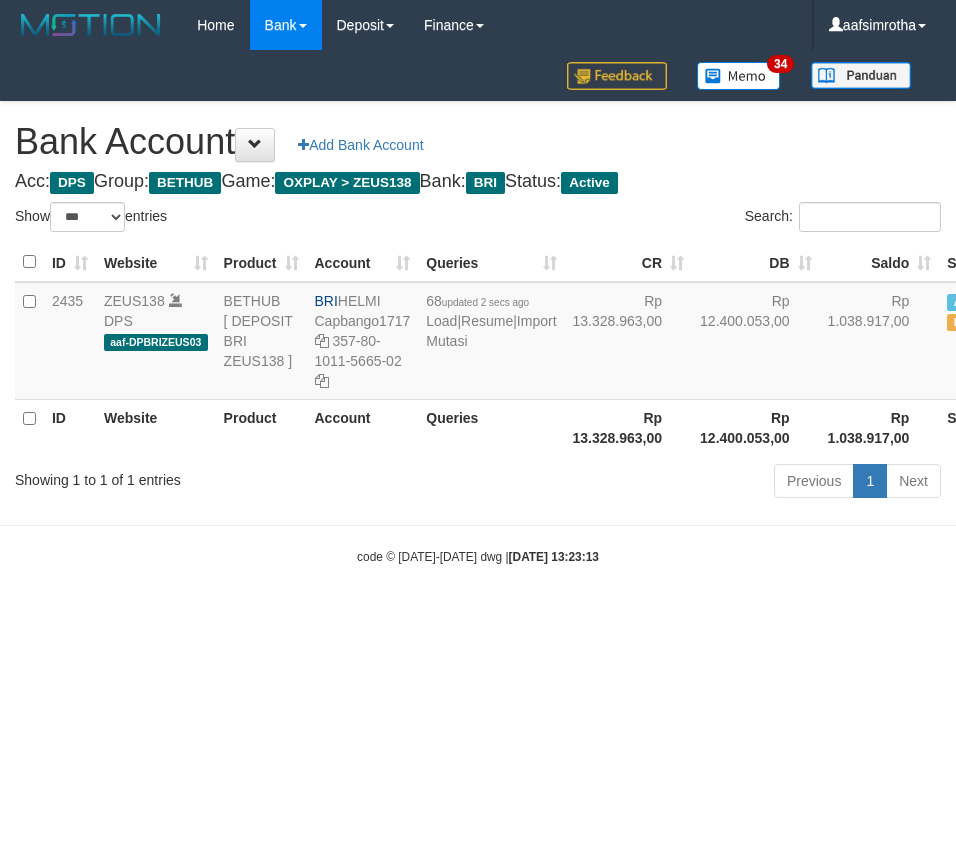 scroll, scrollTop: 0, scrollLeft: 0, axis: both 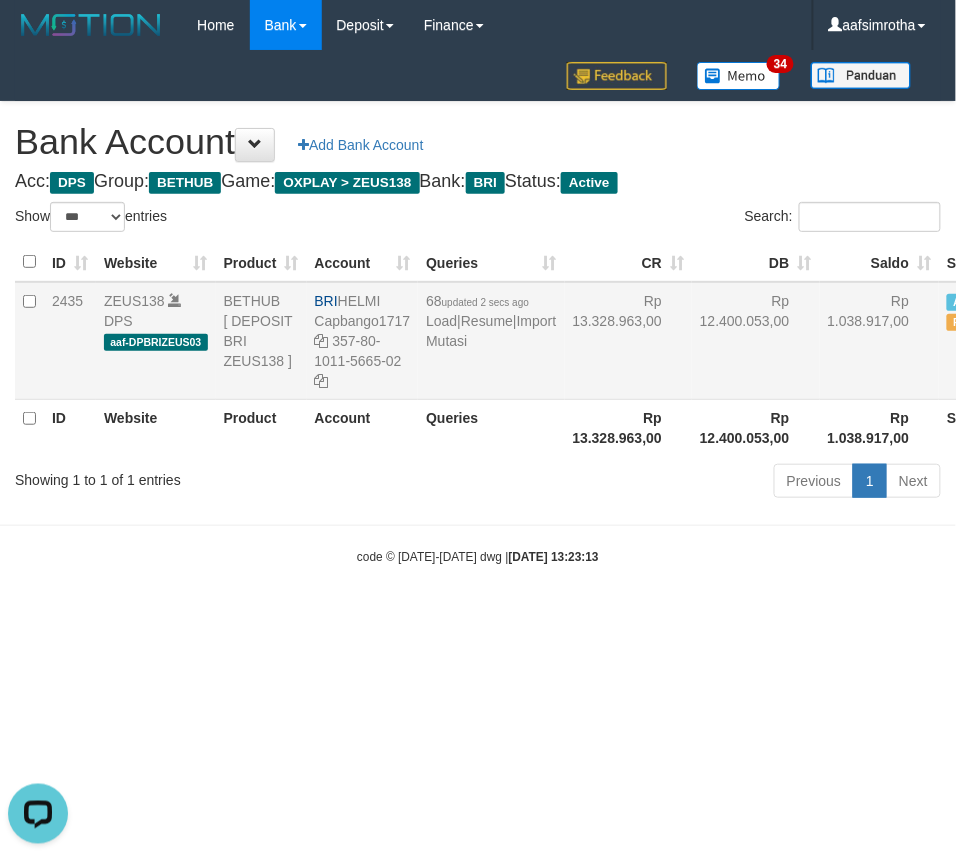 click on "68  updated 2 secs ago
Load
|
Resume
|
Import Mutasi" at bounding box center (491, 341) 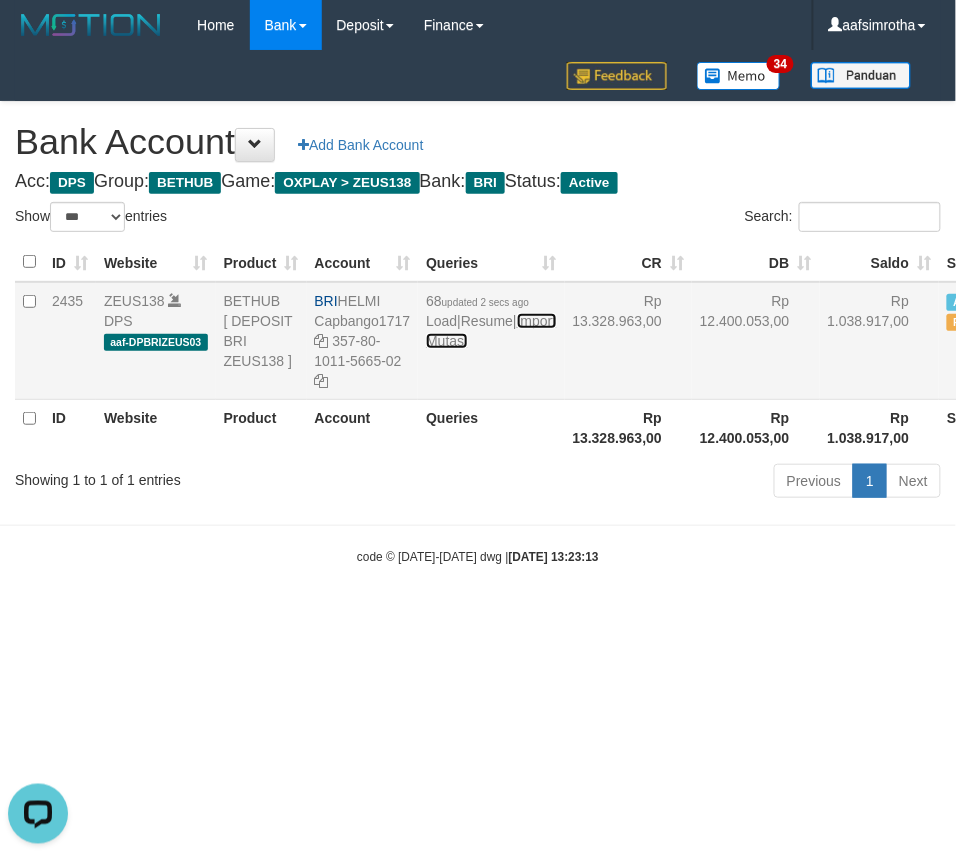 click on "Import Mutasi" at bounding box center [491, 331] 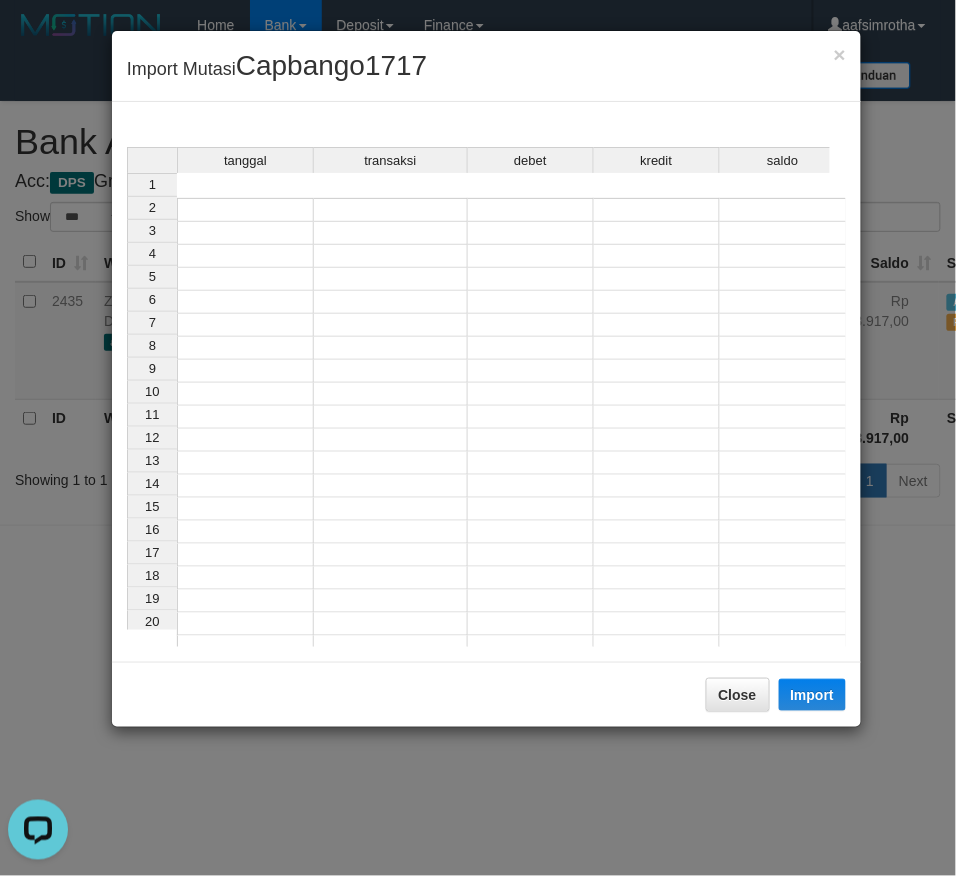 click at bounding box center [245, 210] 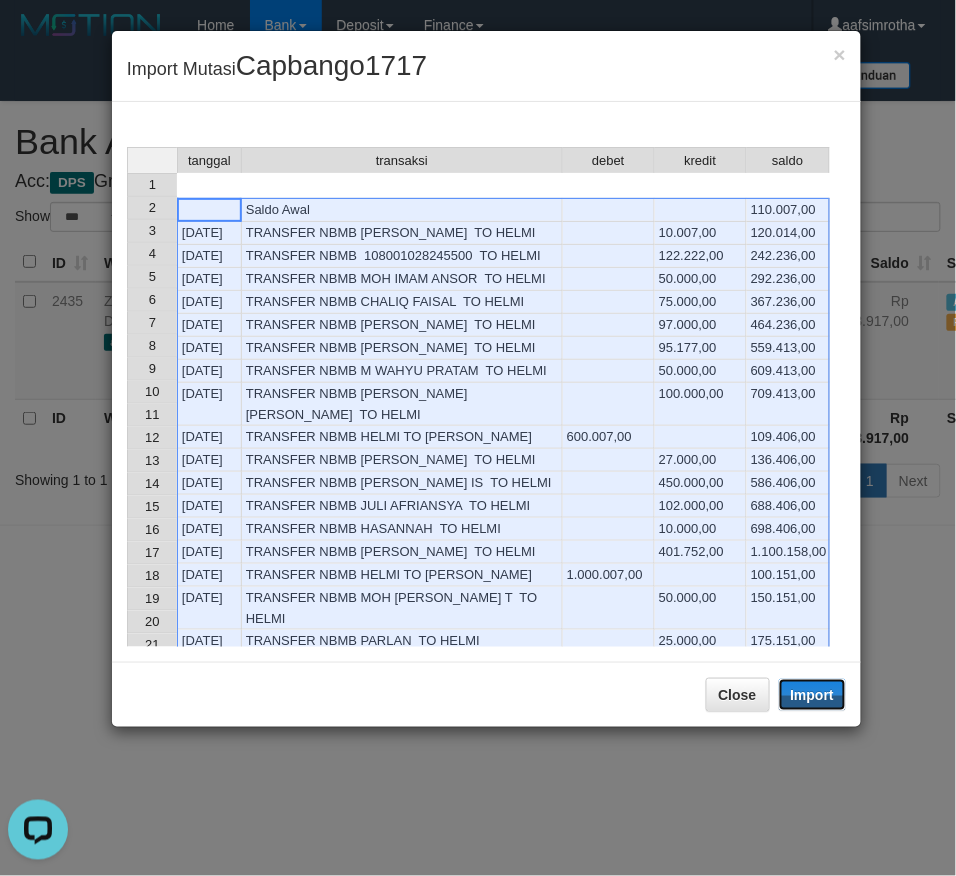 drag, startPoint x: 832, startPoint y: 695, endPoint x: 1, endPoint y: 354, distance: 898.24384 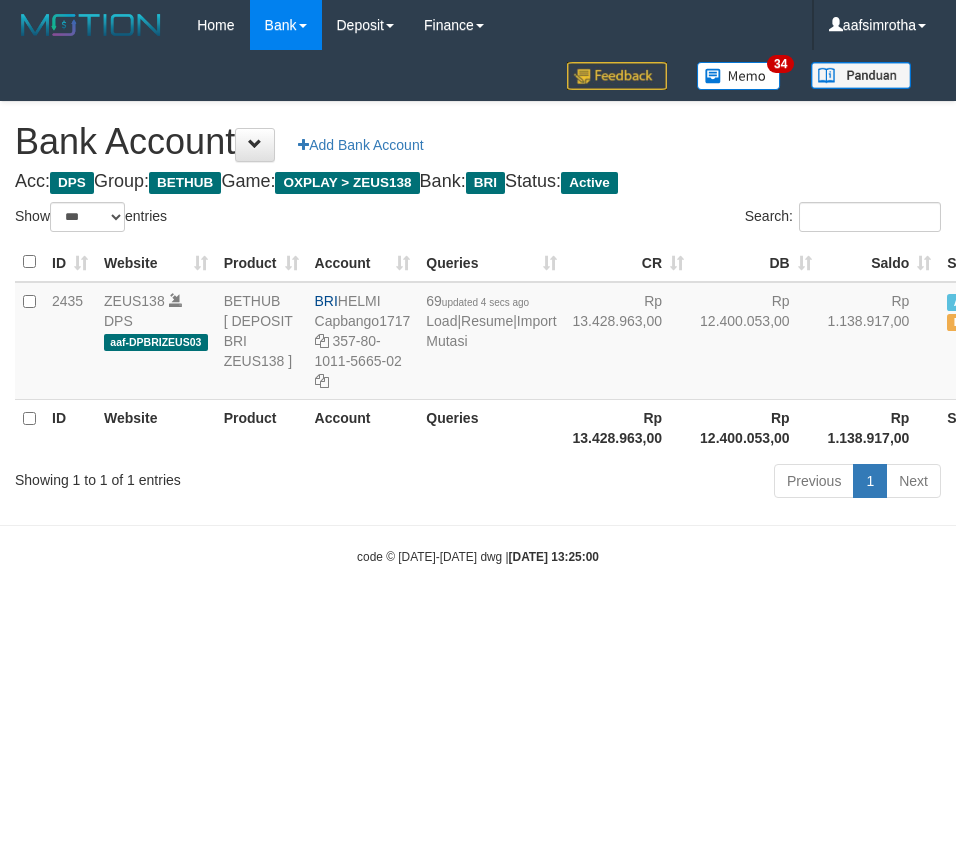 select on "***" 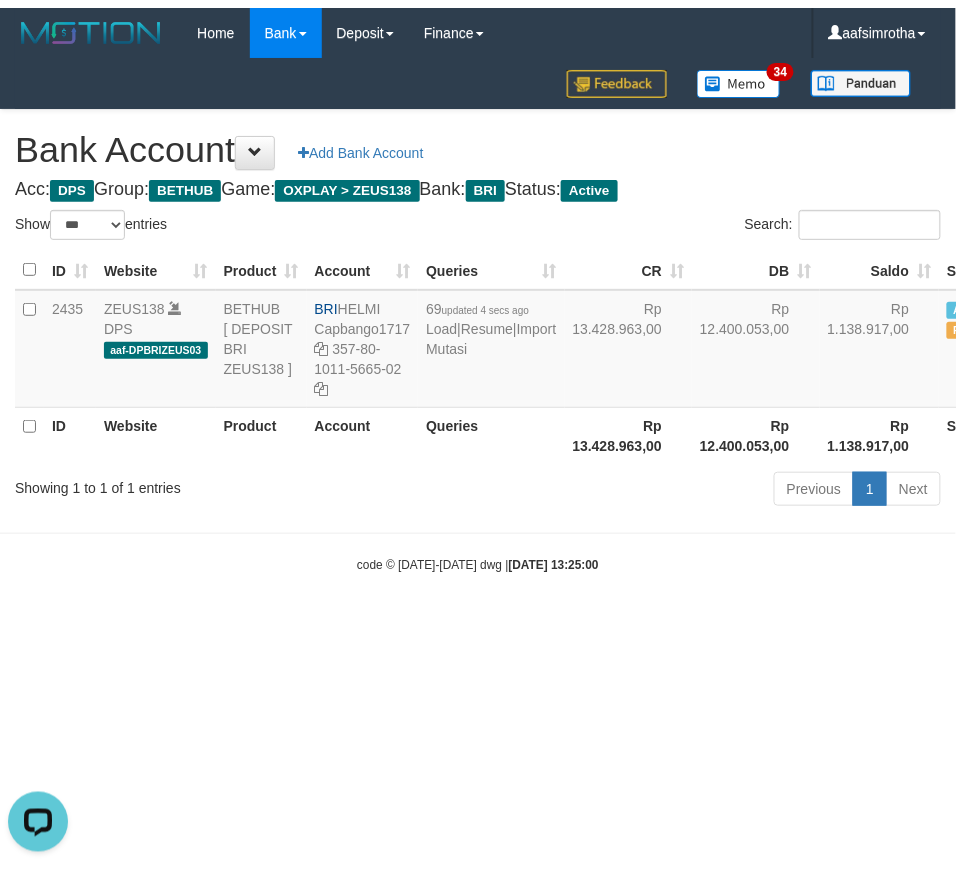 scroll, scrollTop: 0, scrollLeft: 0, axis: both 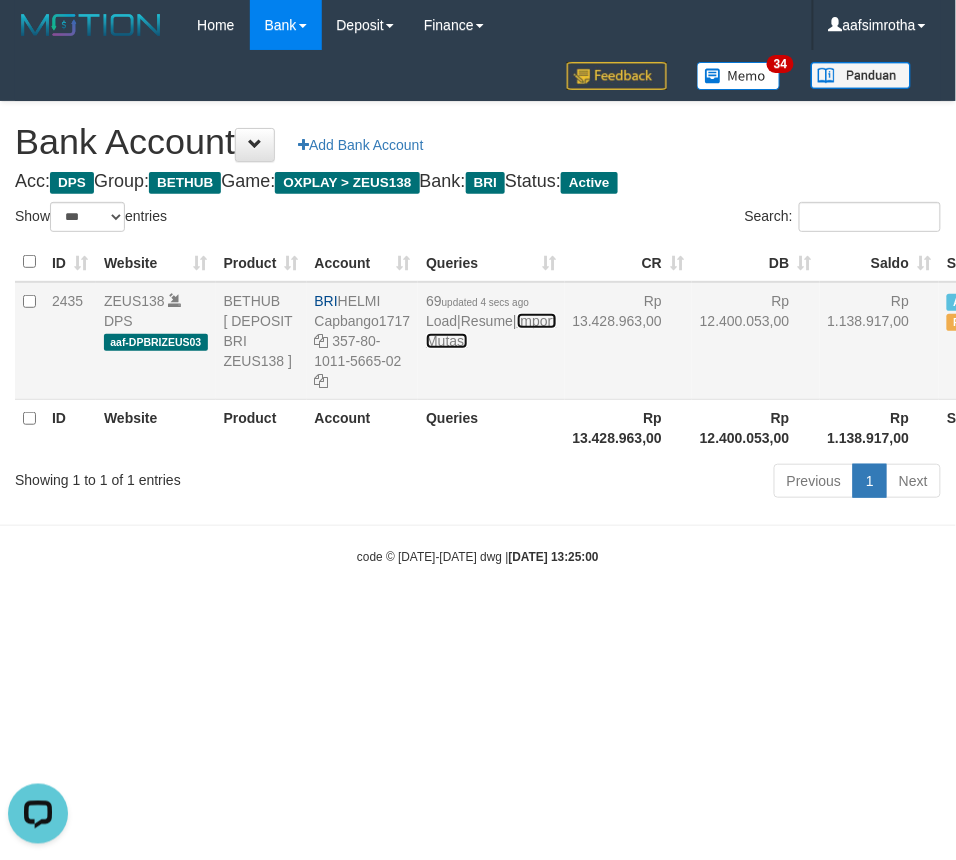 click on "Import Mutasi" at bounding box center [491, 331] 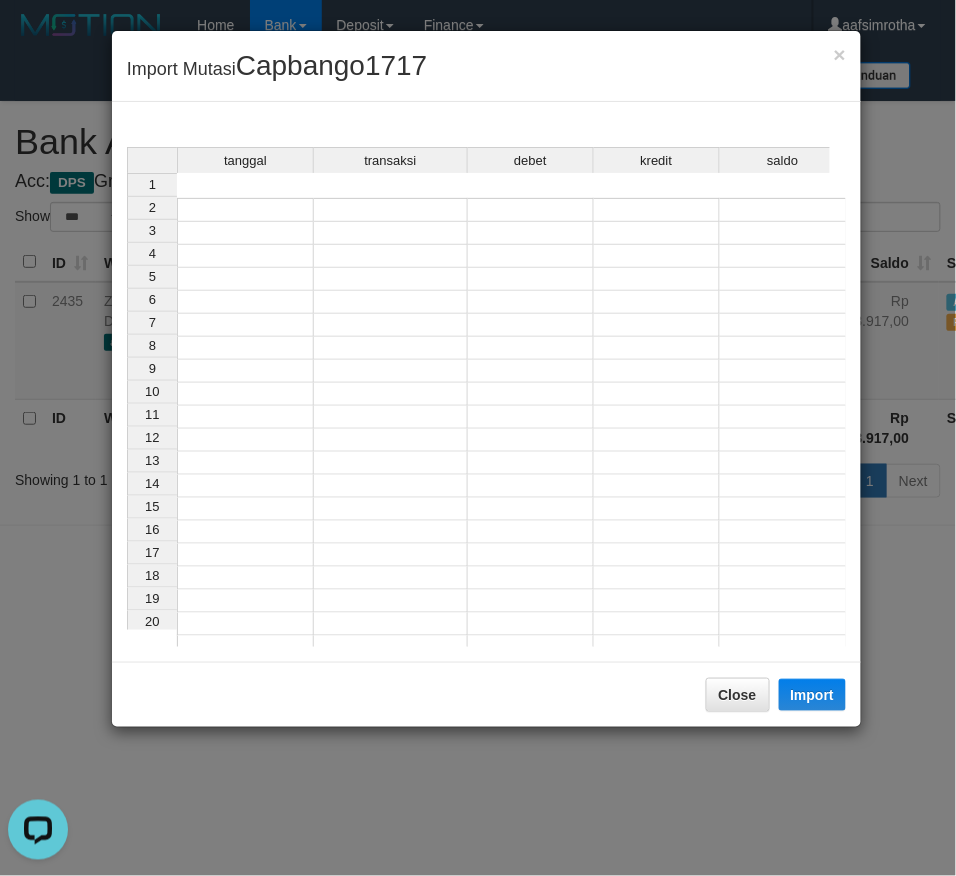 click at bounding box center (245, 210) 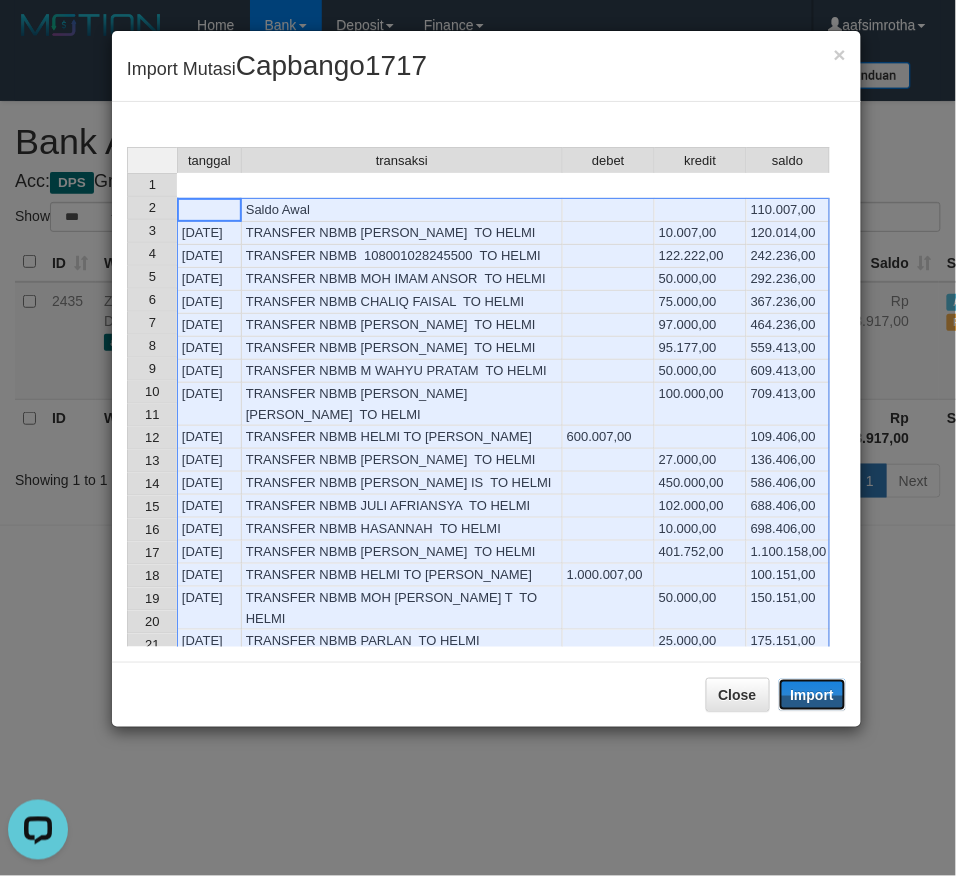 click on "Import" at bounding box center (813, 695) 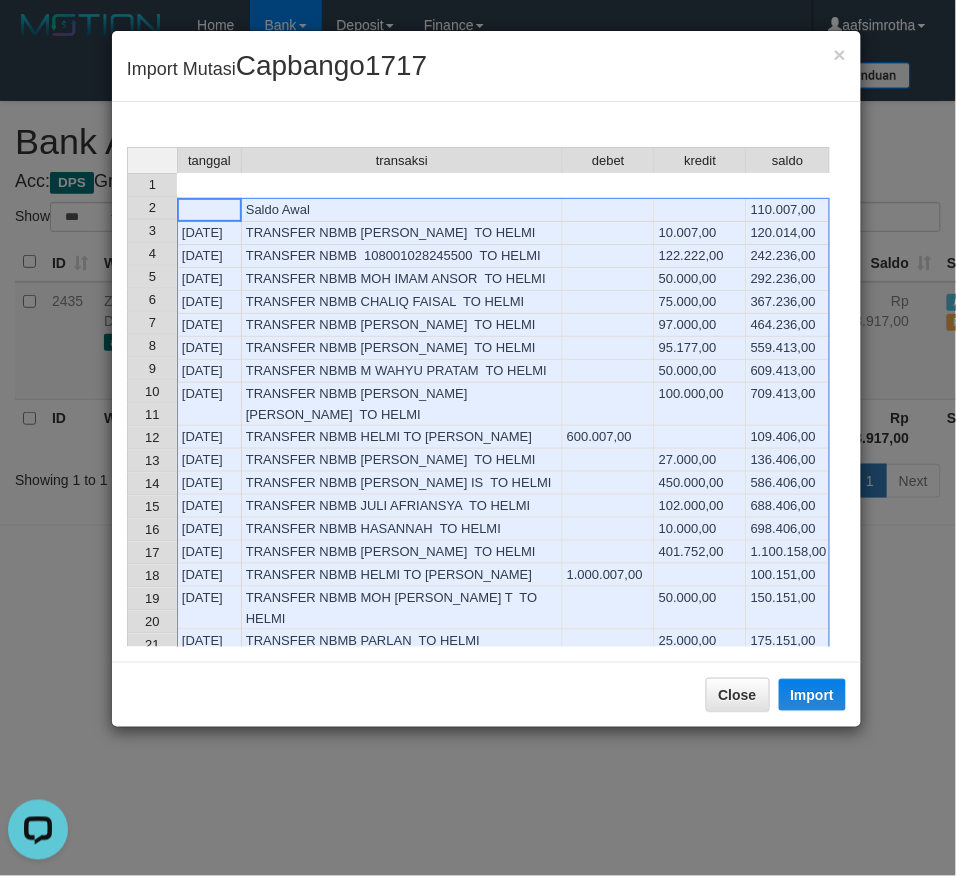 click on "235.158,00" at bounding box center [788, 687] 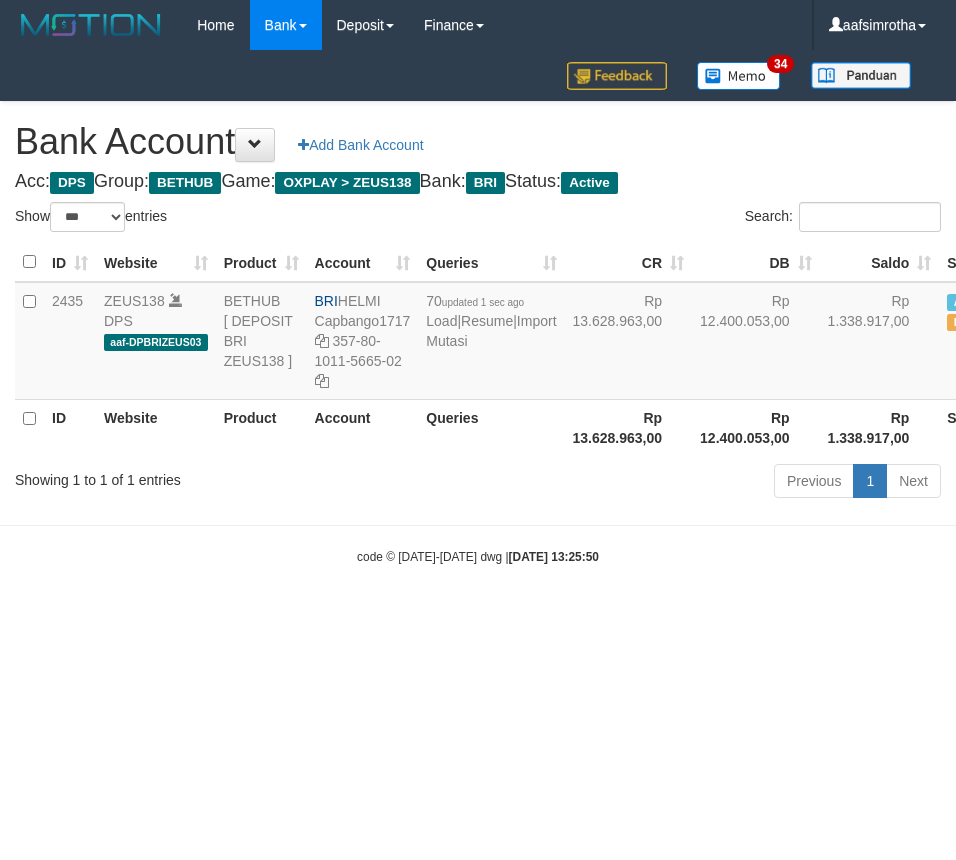 select on "***" 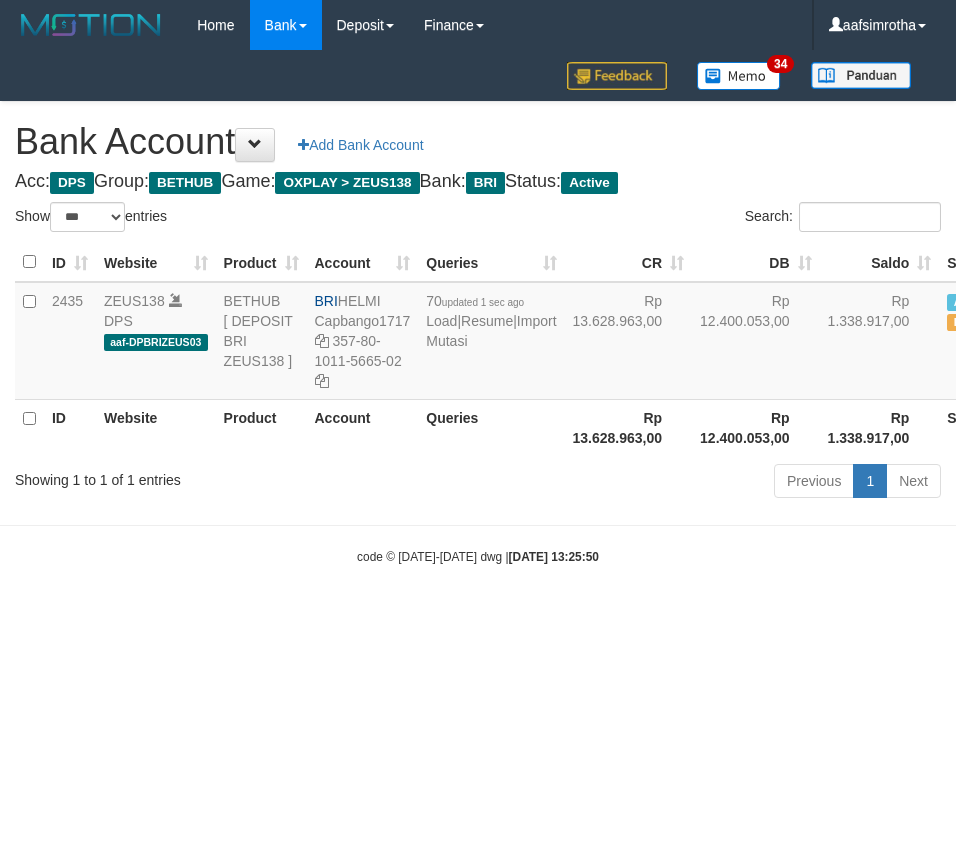 scroll, scrollTop: 0, scrollLeft: 0, axis: both 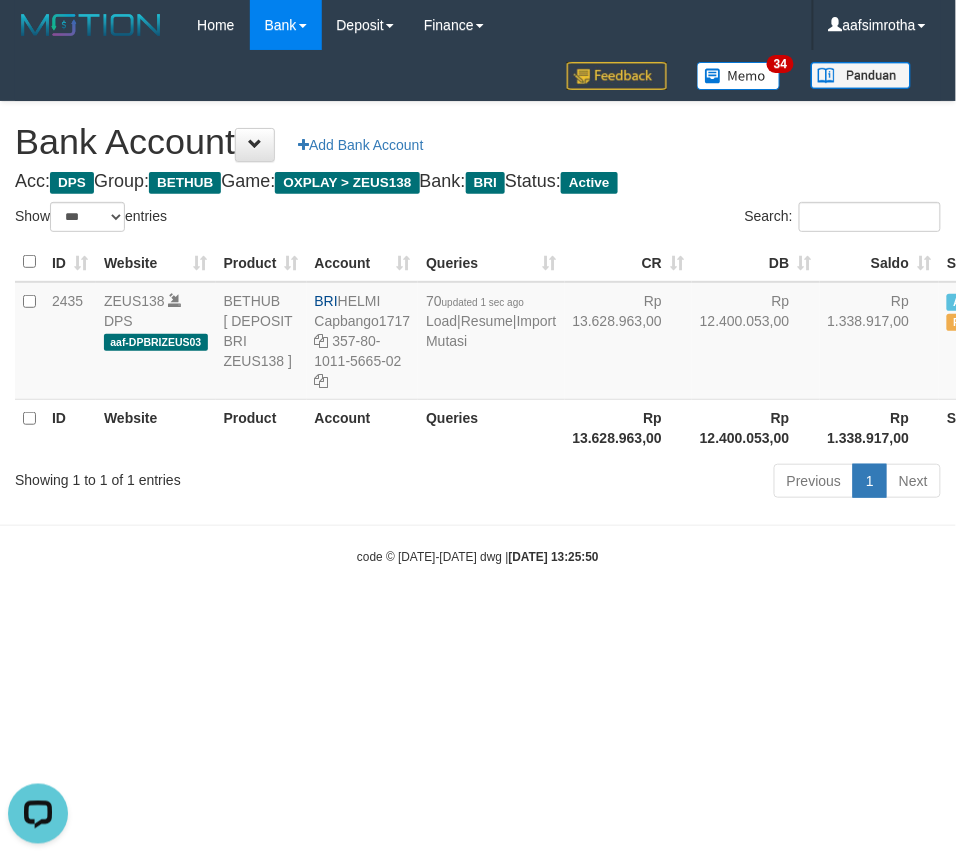 drag, startPoint x: 635, startPoint y: 750, endPoint x: 896, endPoint y: 802, distance: 266.12967 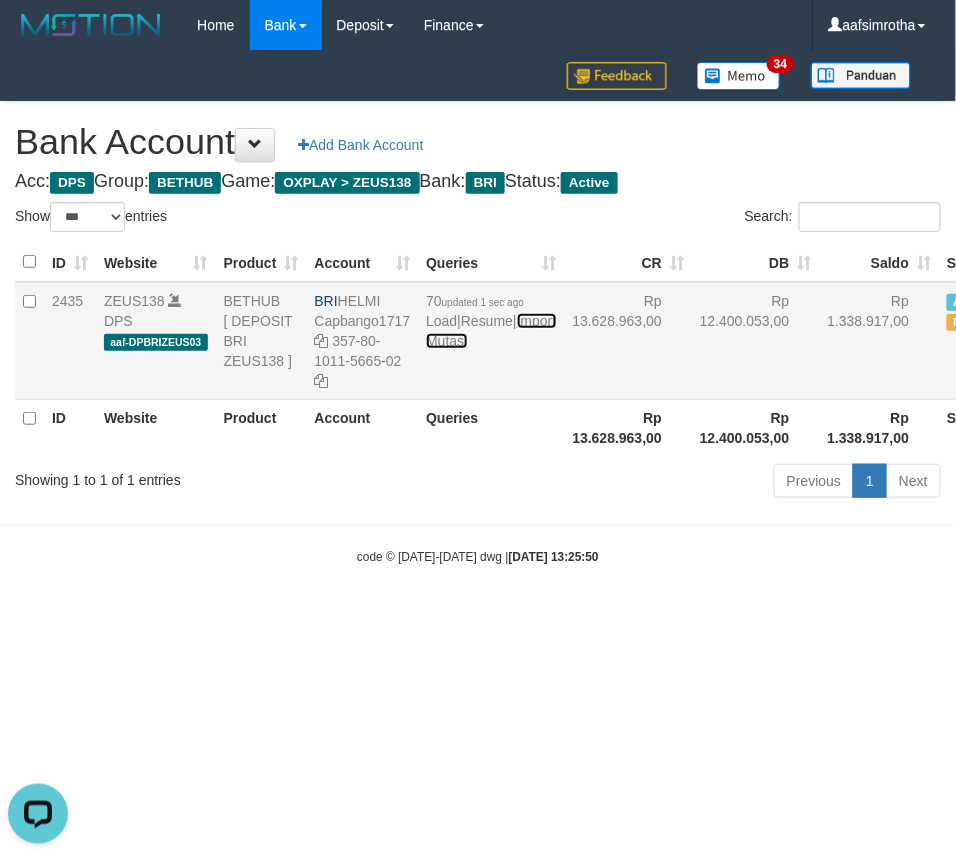click on "Import Mutasi" at bounding box center [491, 331] 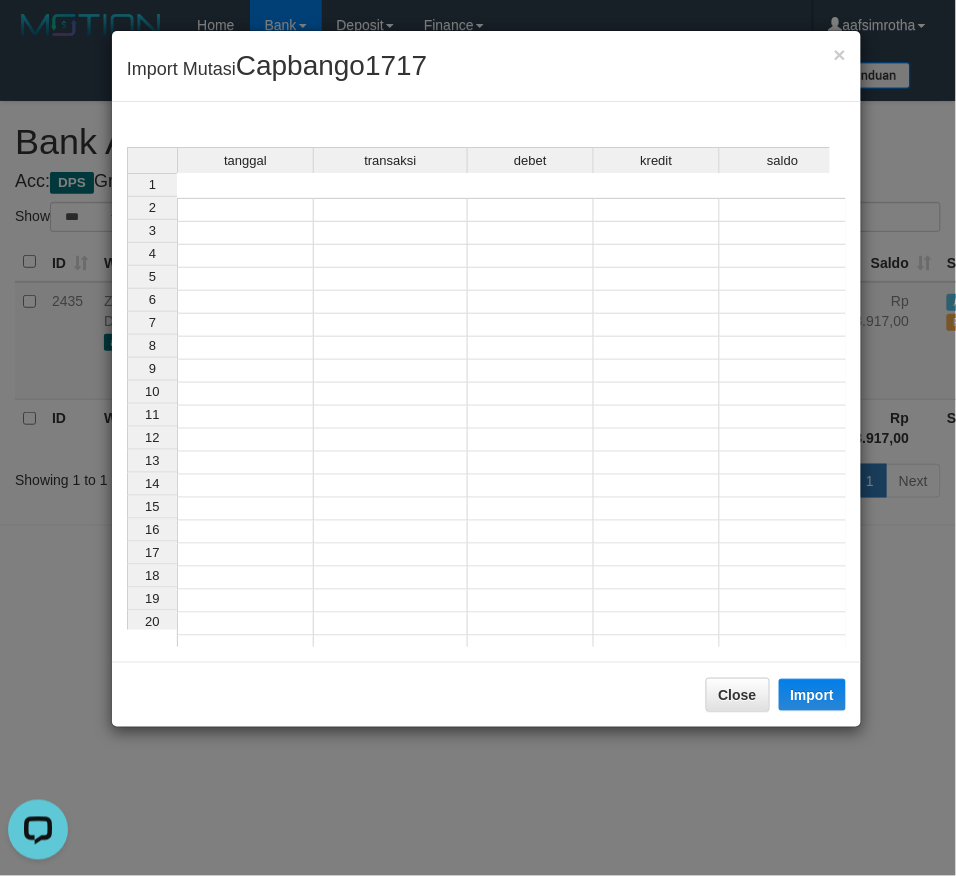 click at bounding box center (245, 210) 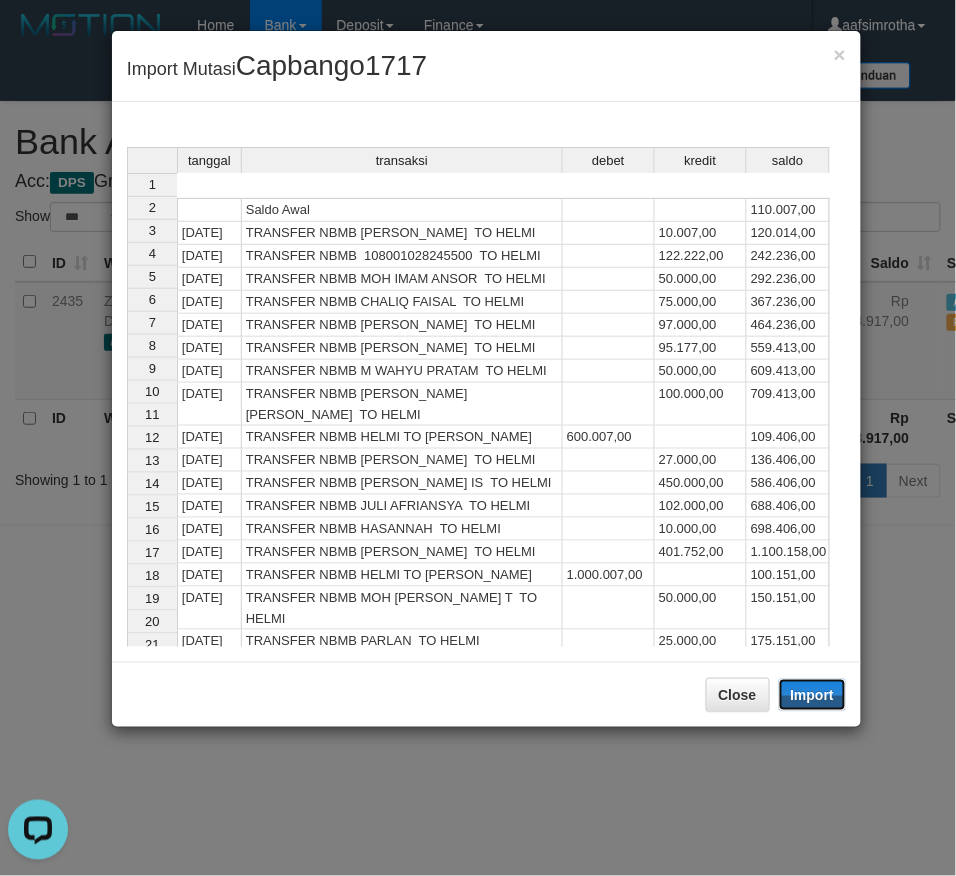 drag, startPoint x: 801, startPoint y: 687, endPoint x: 101, endPoint y: 34, distance: 957.29254 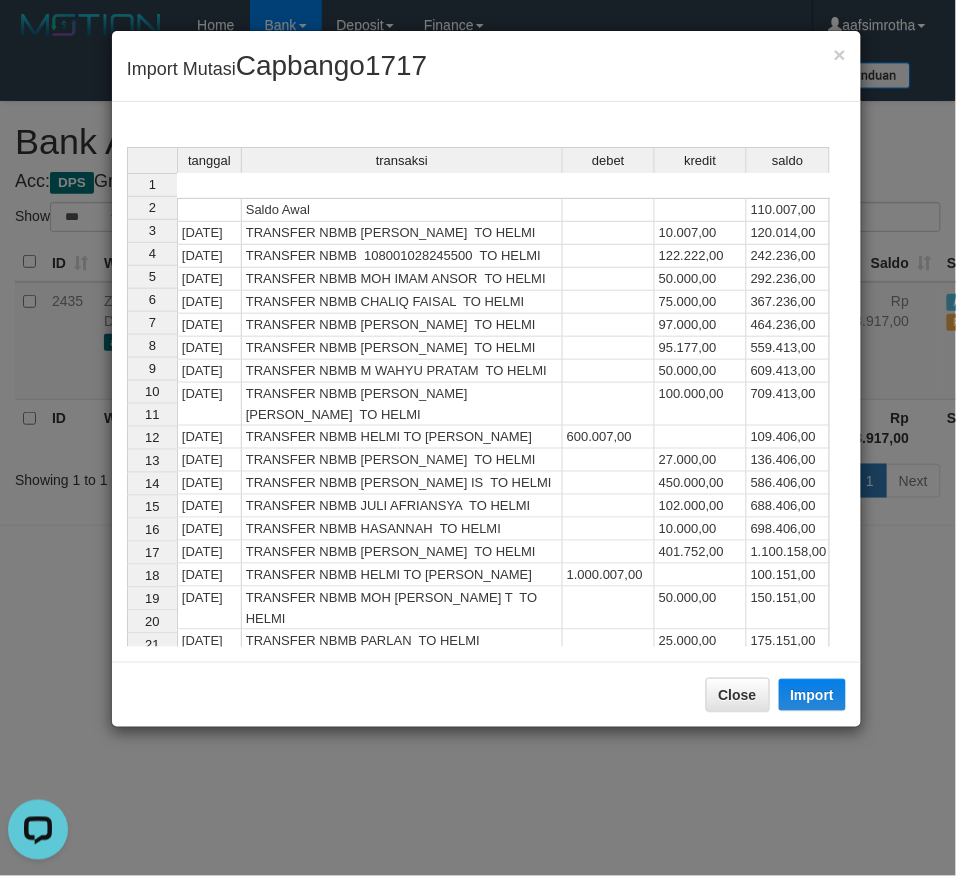 click on "235.158,00" at bounding box center (788, 687) 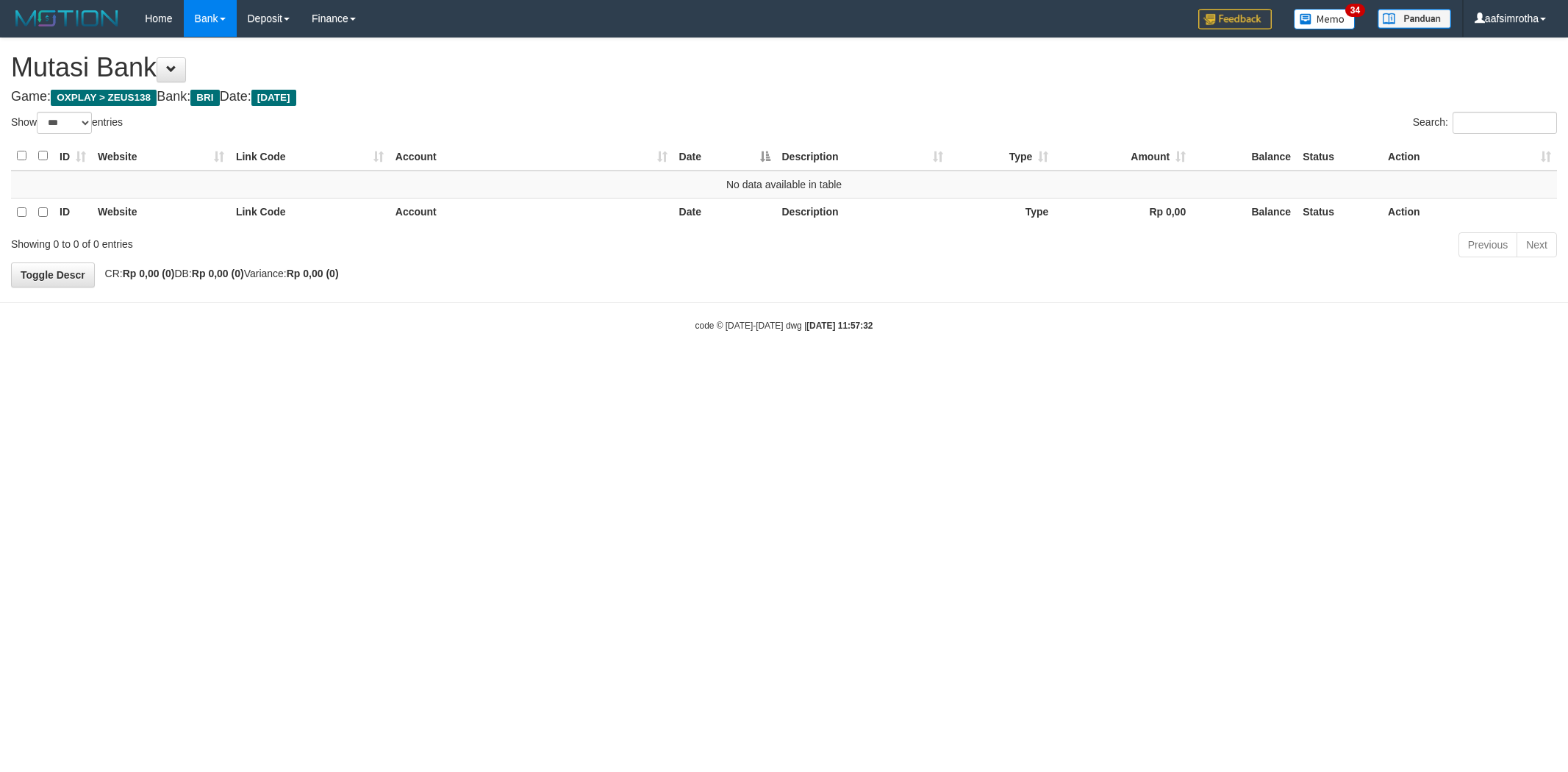 select on "***" 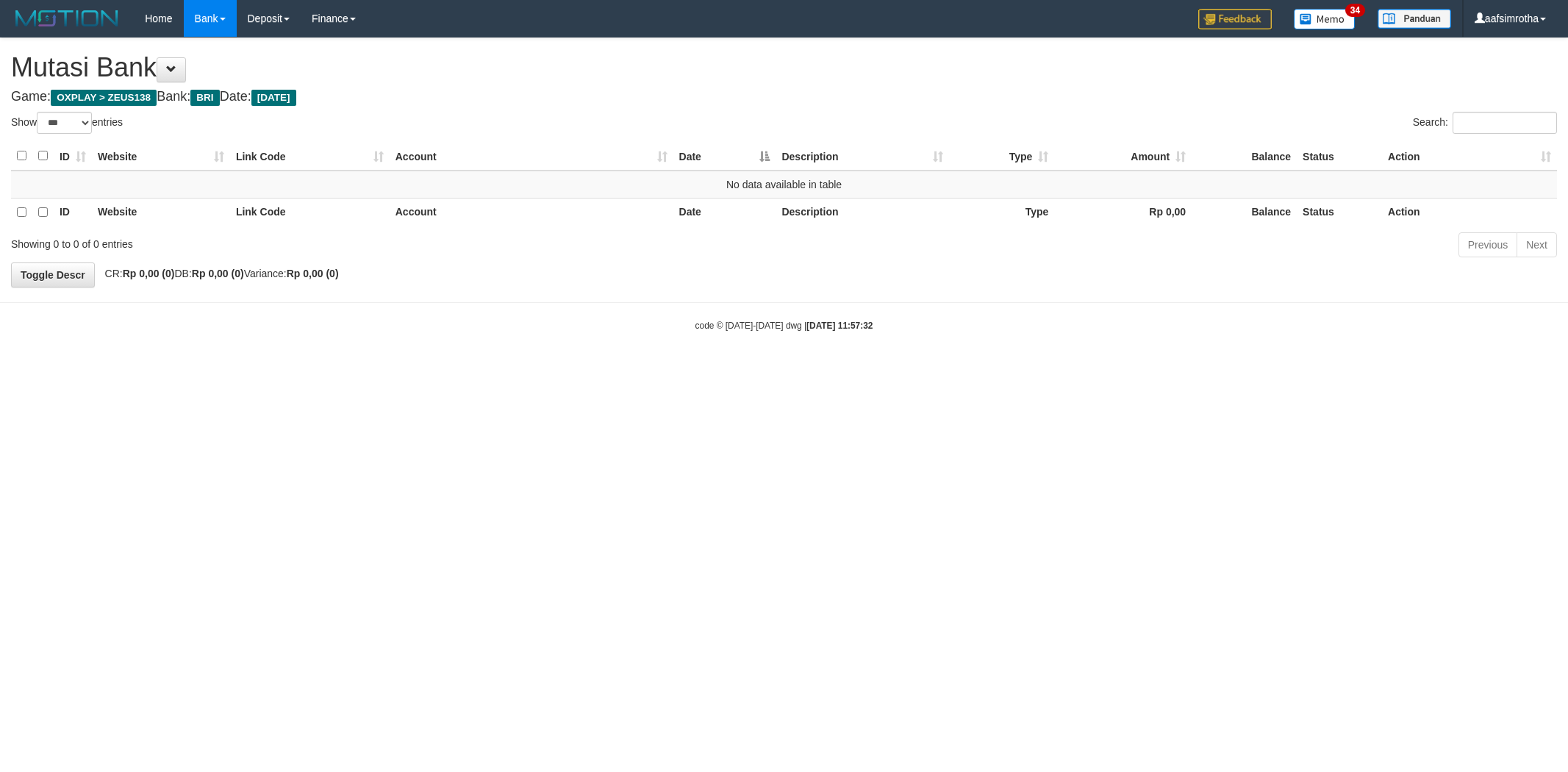 scroll, scrollTop: 0, scrollLeft: 0, axis: both 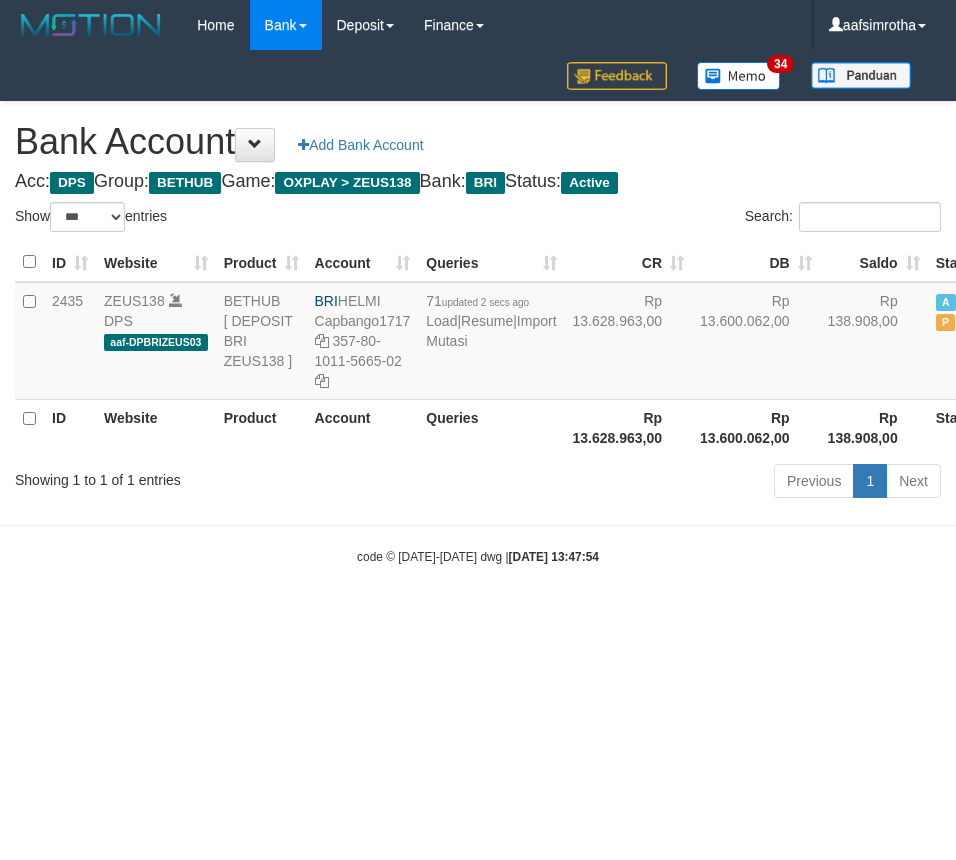 select on "***" 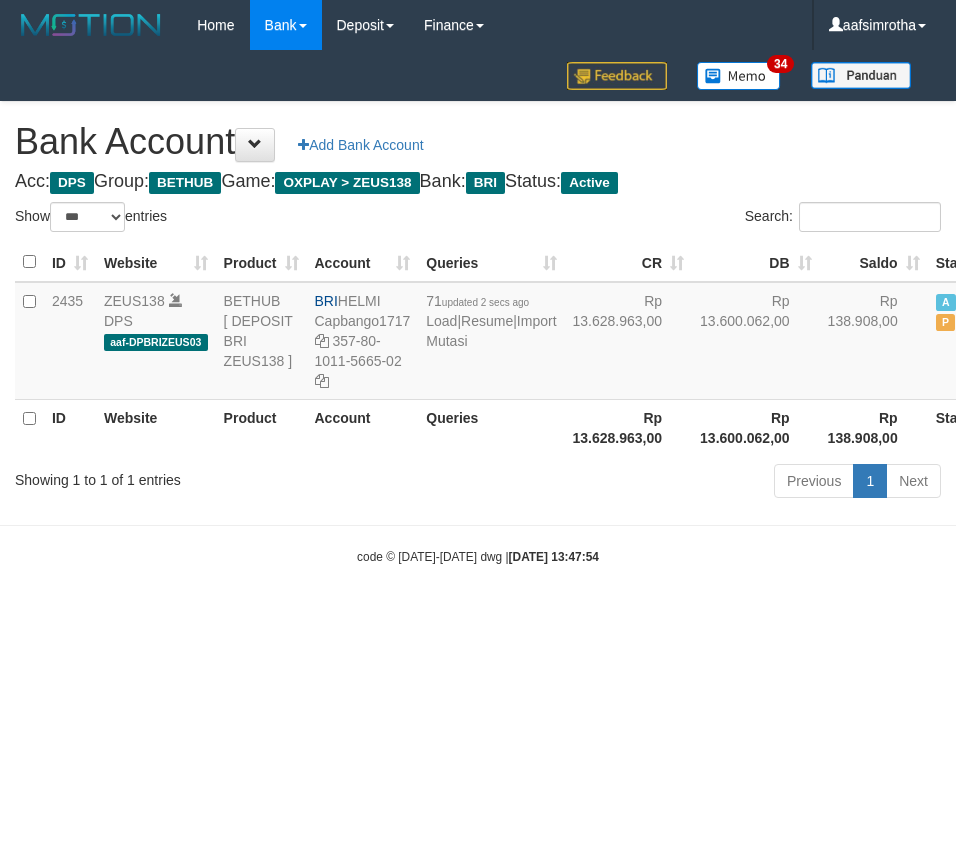 scroll, scrollTop: 0, scrollLeft: 0, axis: both 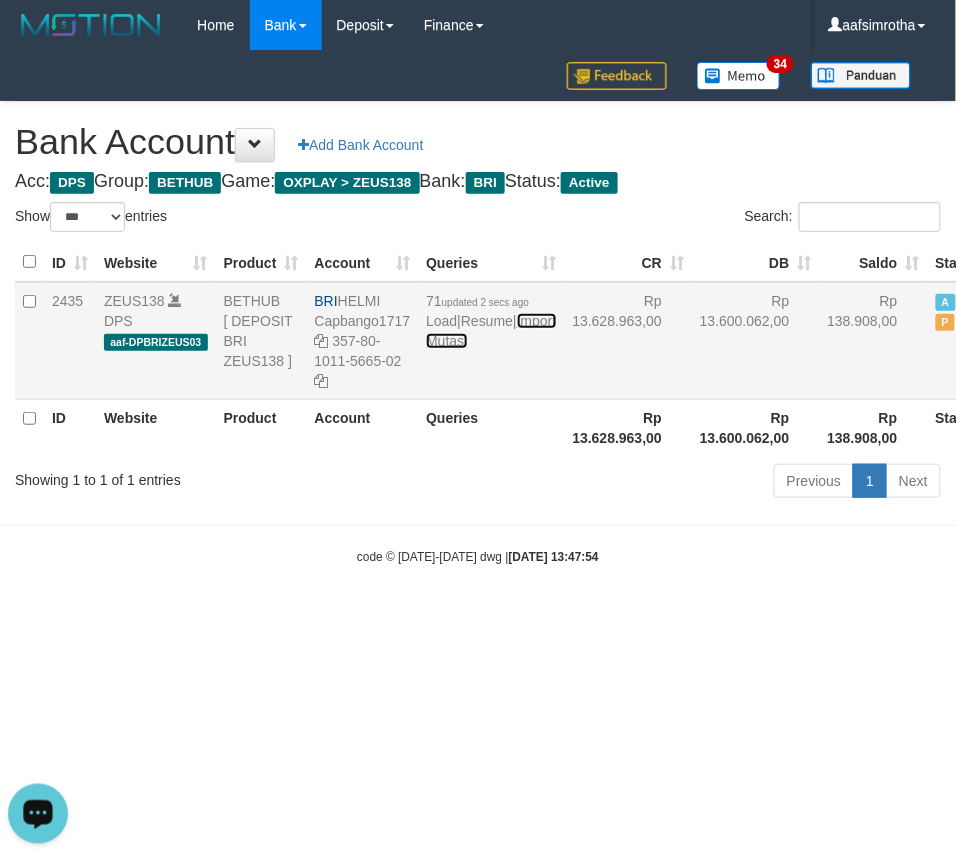 click on "Import Mutasi" at bounding box center [491, 331] 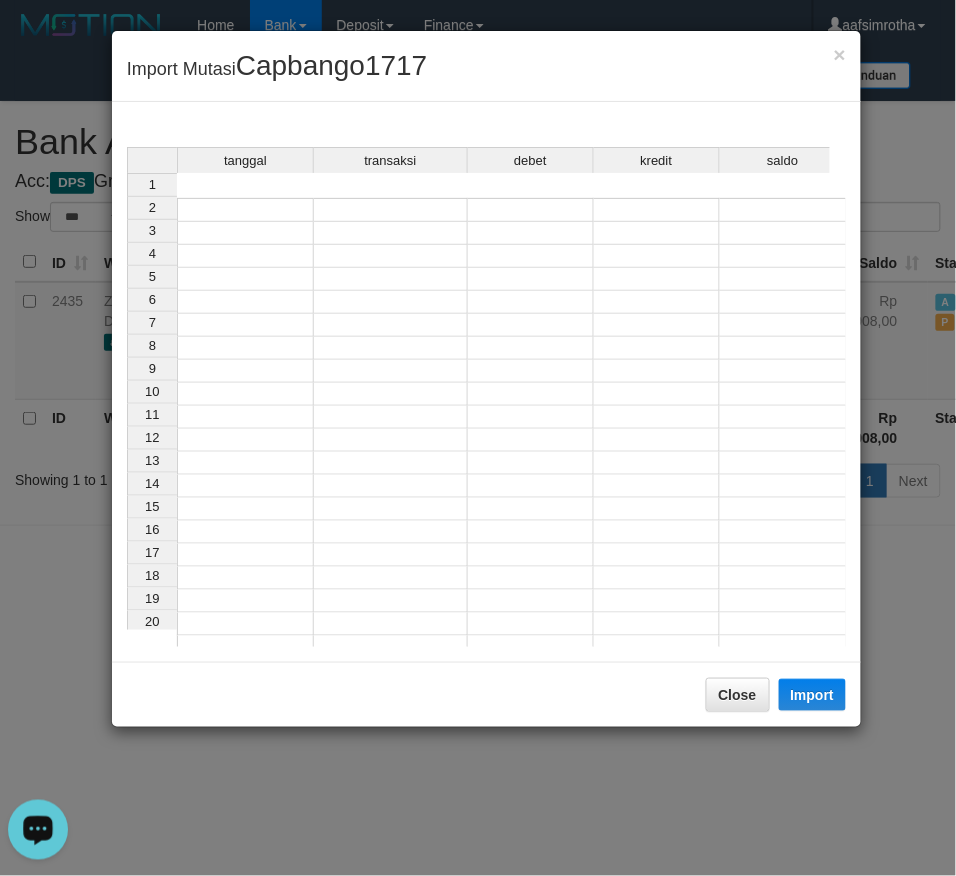click at bounding box center [245, 210] 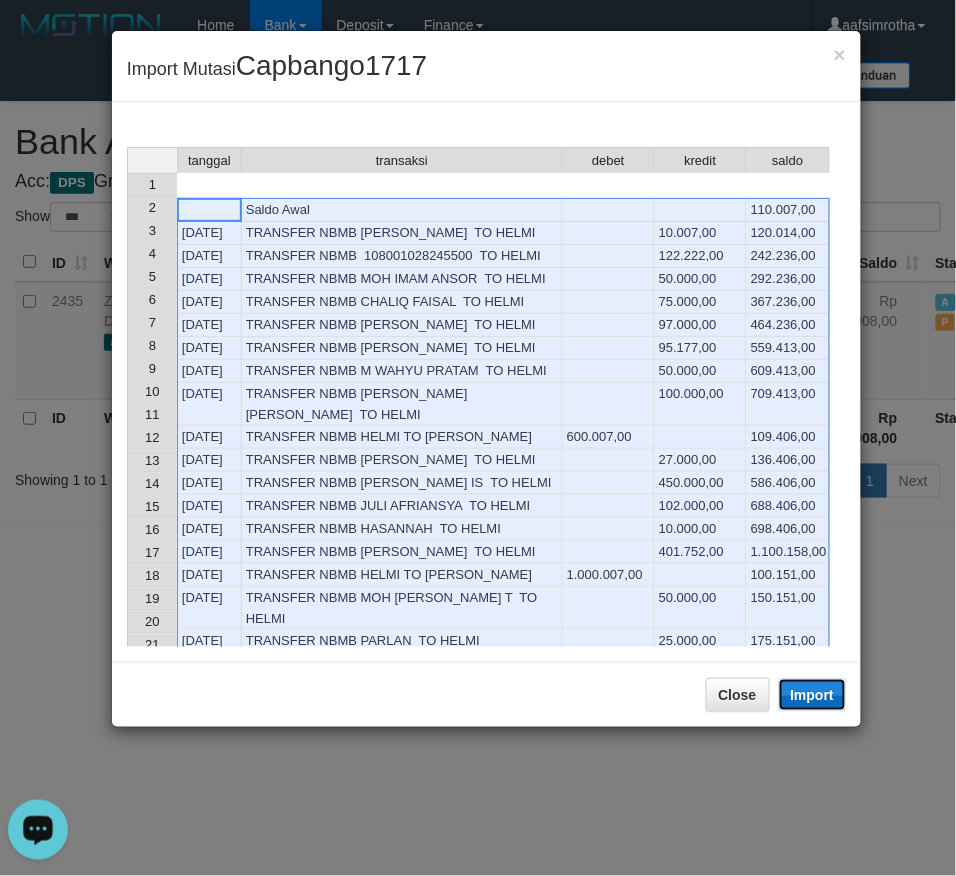 click on "Import" at bounding box center (813, 695) 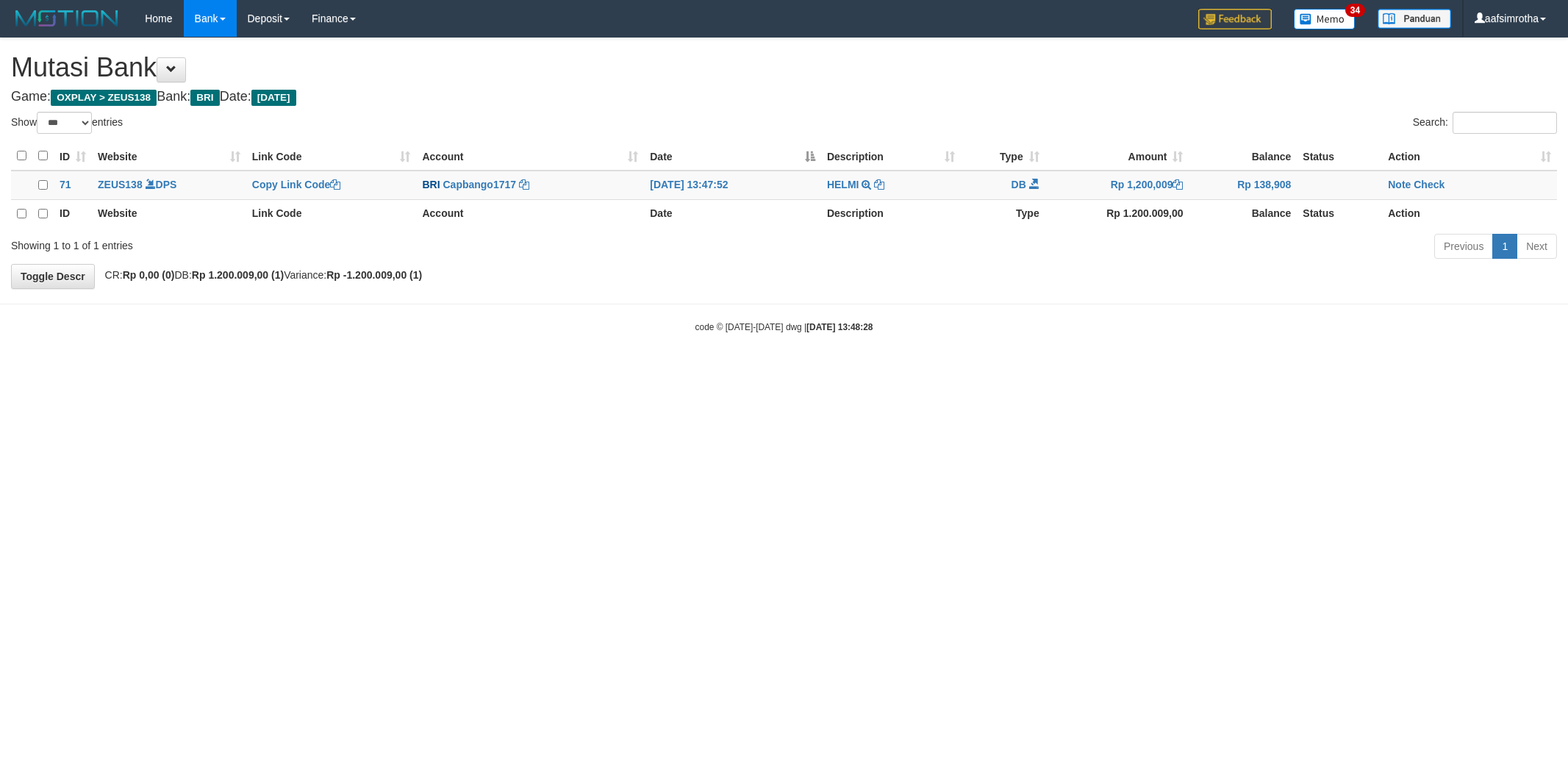 select on "***" 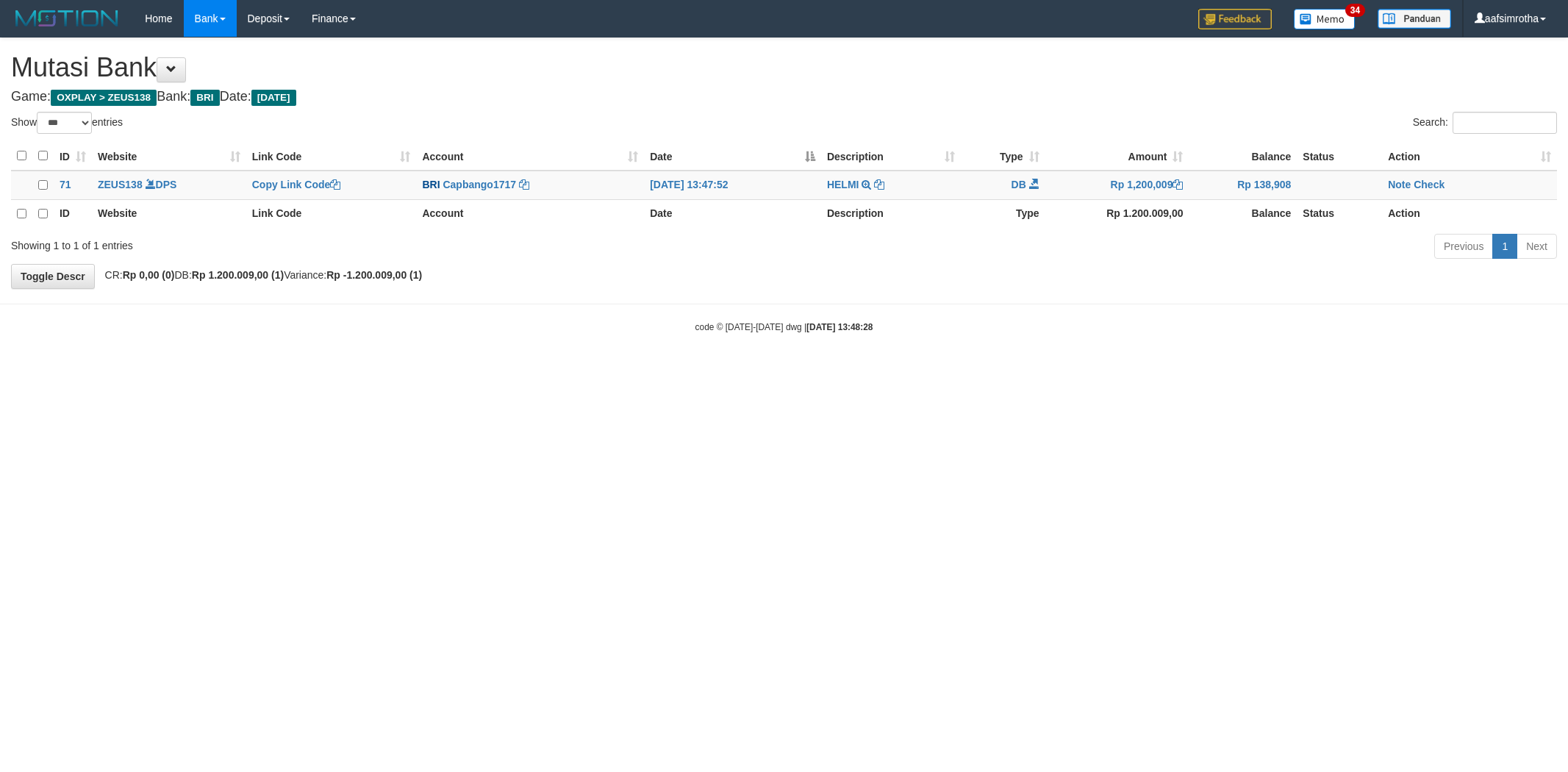 scroll, scrollTop: 0, scrollLeft: 0, axis: both 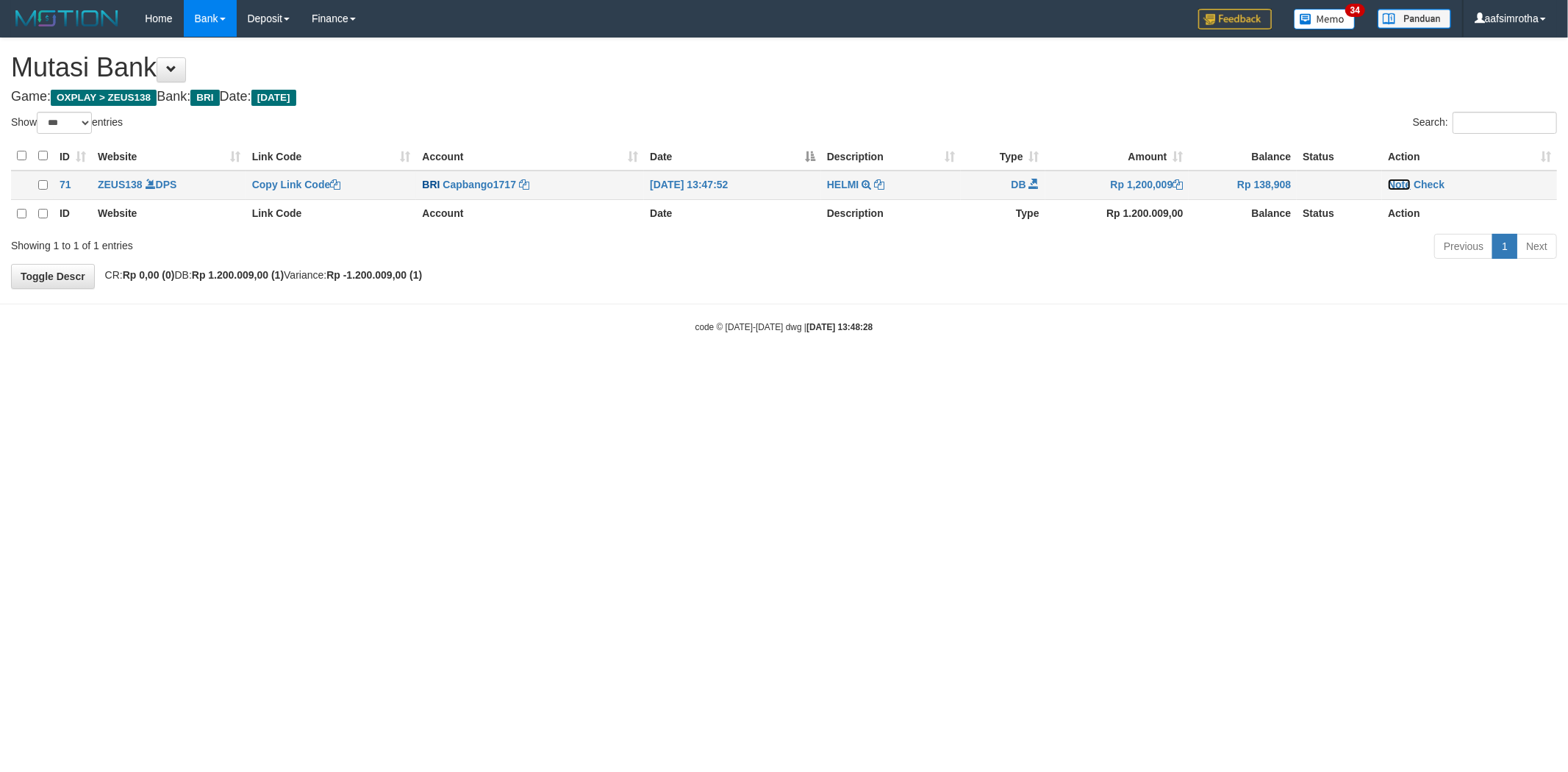 click on "Note" at bounding box center [1399, 185] 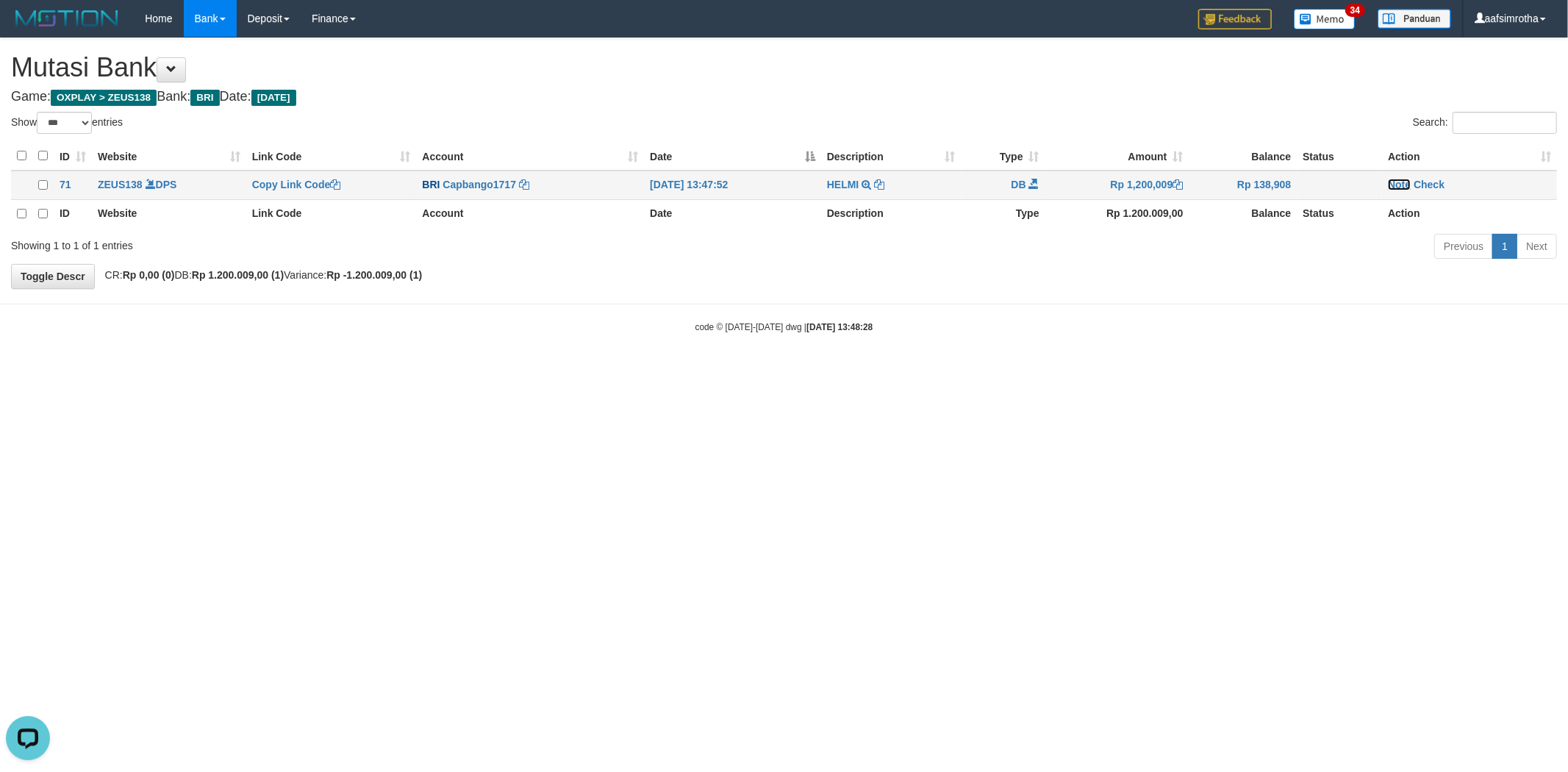 scroll, scrollTop: 0, scrollLeft: 0, axis: both 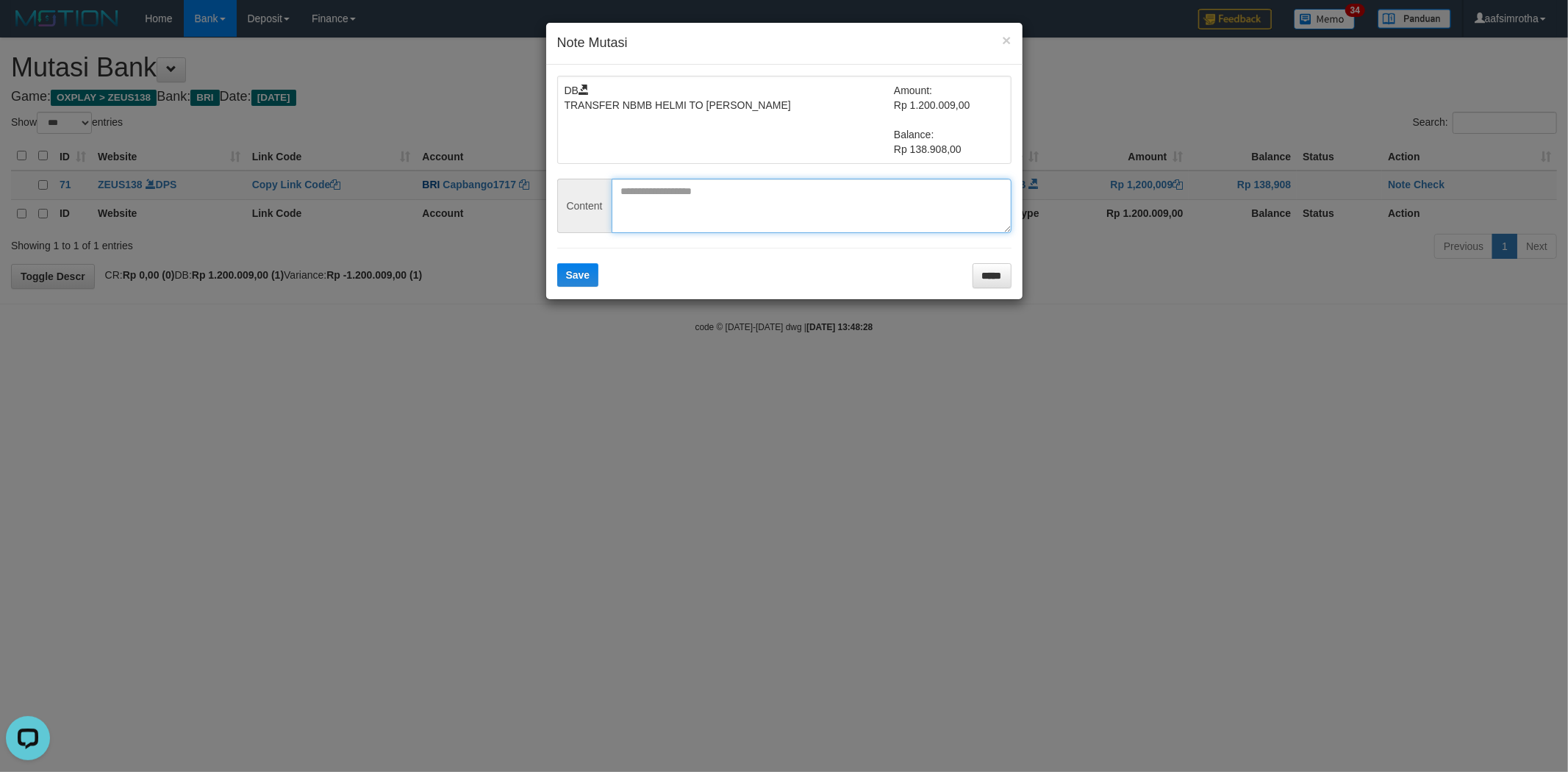 click at bounding box center (812, 206) 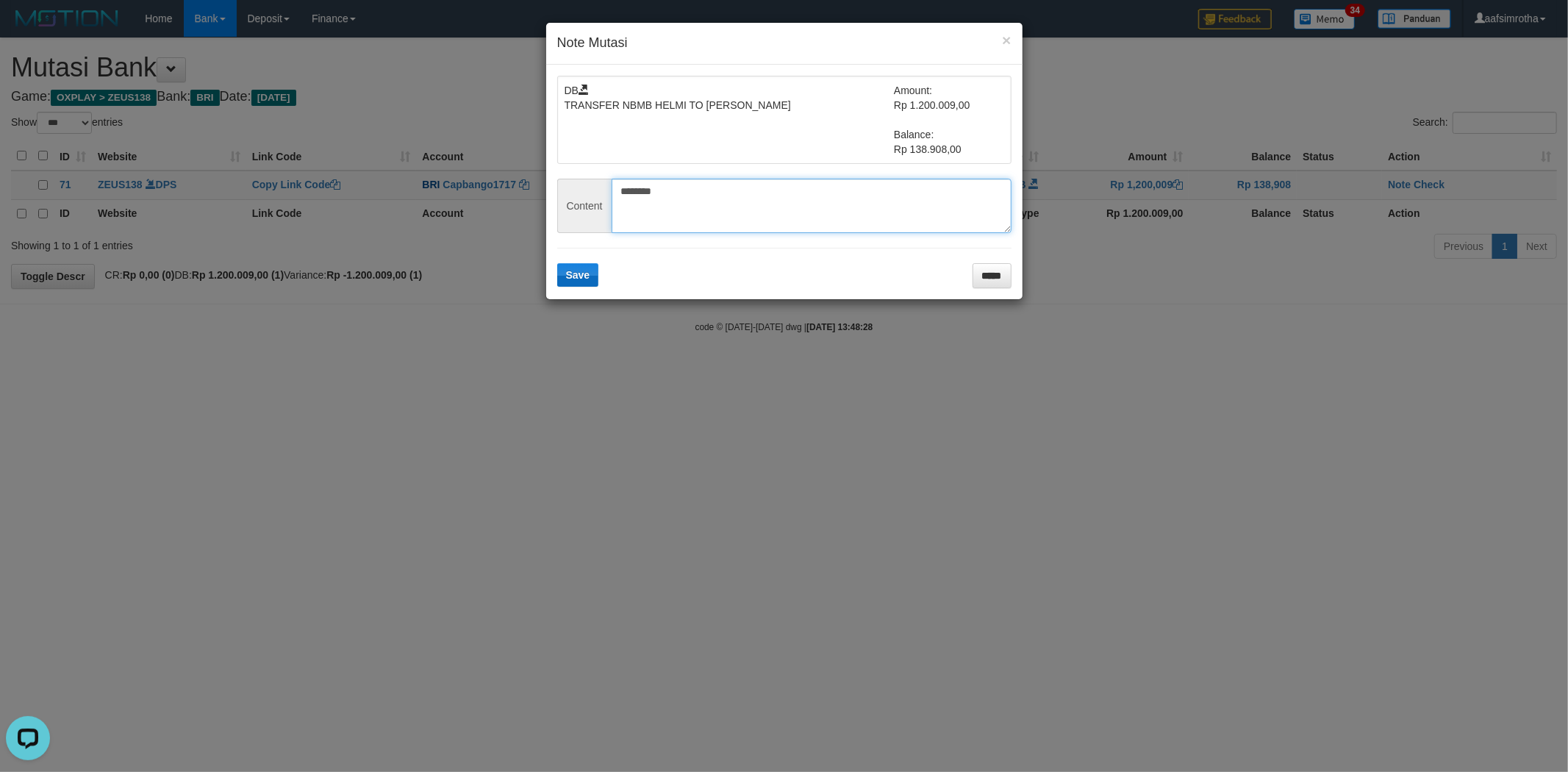 type on "********" 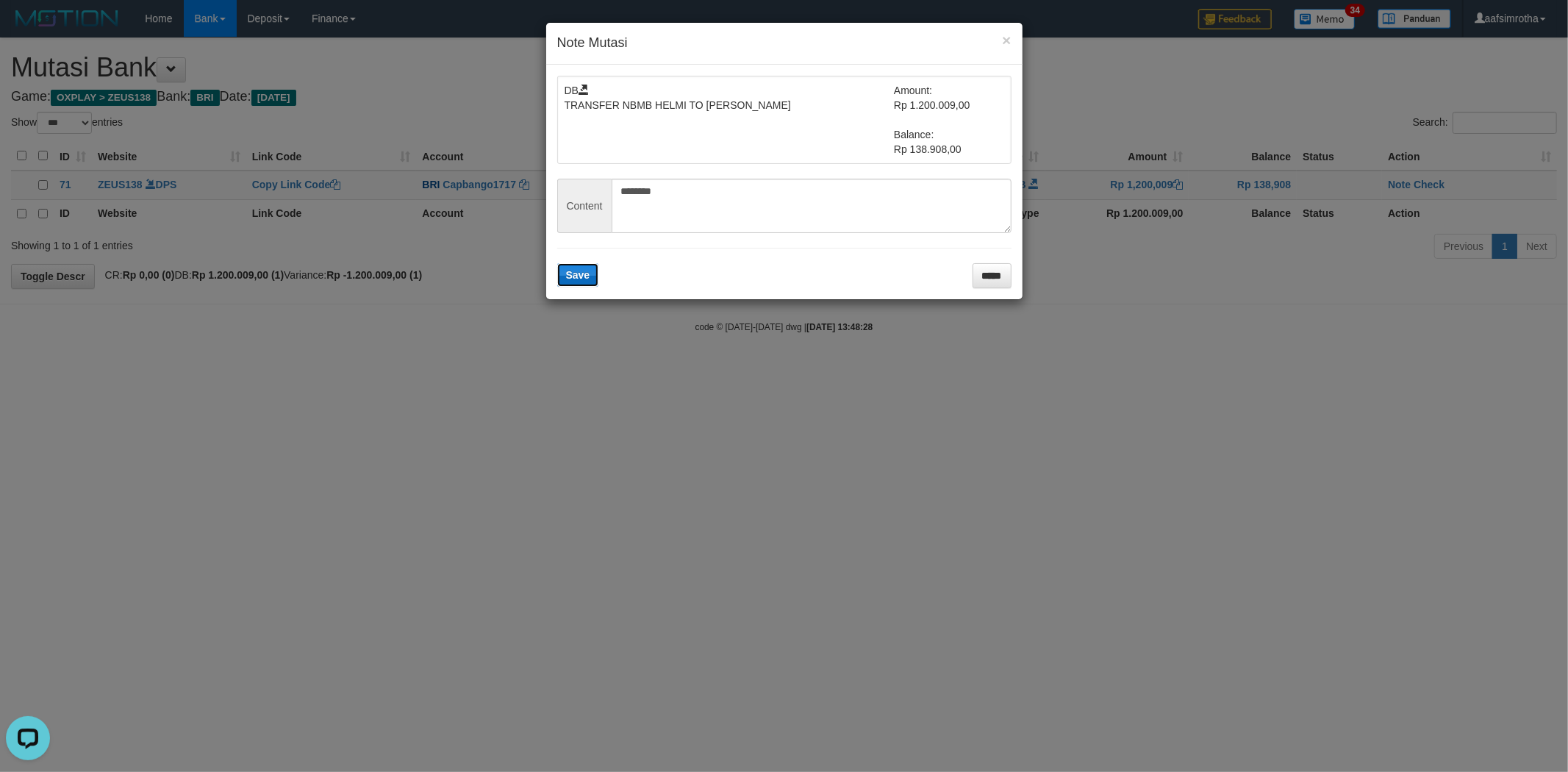 click on "Save" at bounding box center (578, 275) 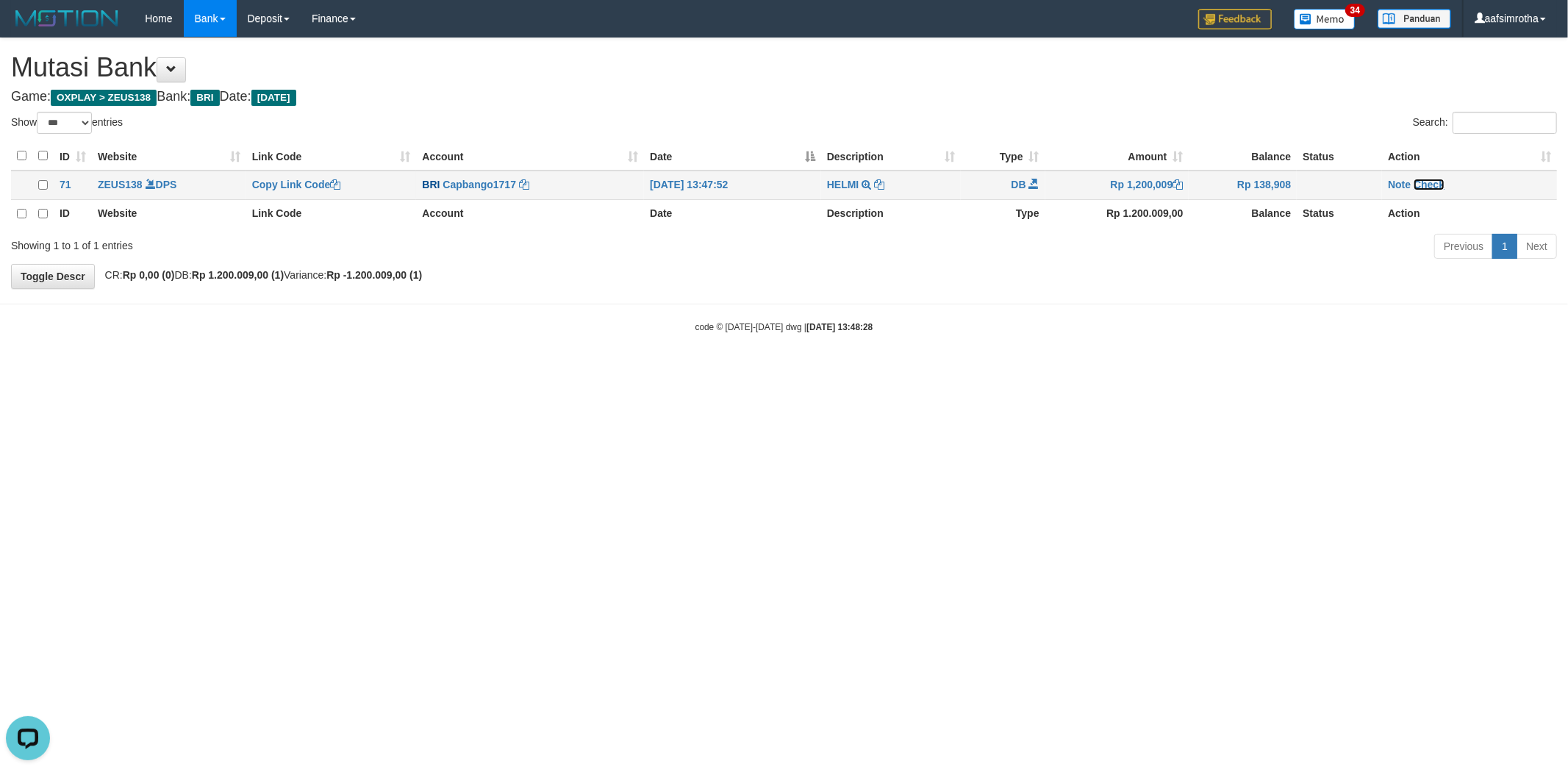 click on "Check" at bounding box center [1429, 185] 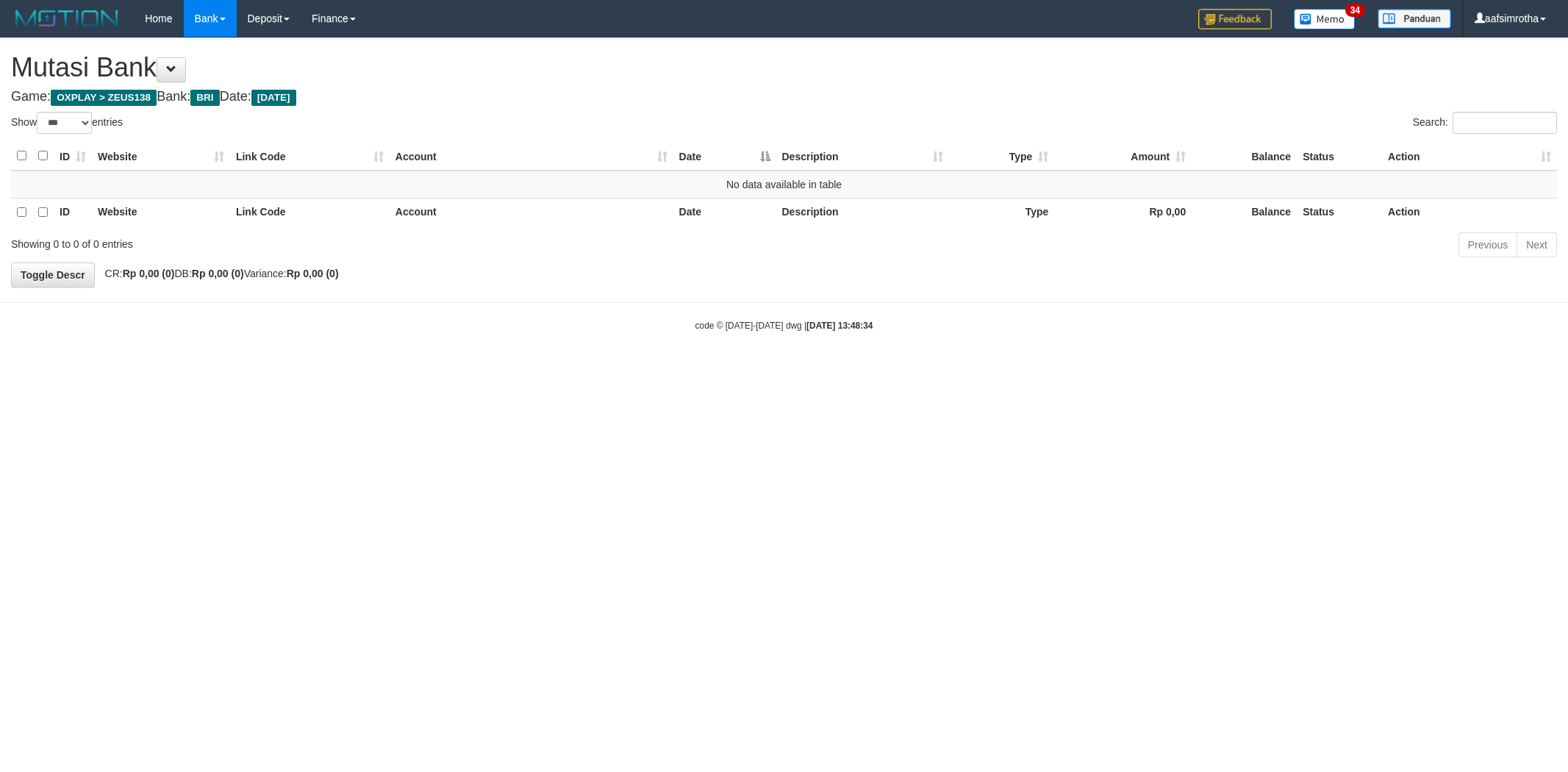 select on "***" 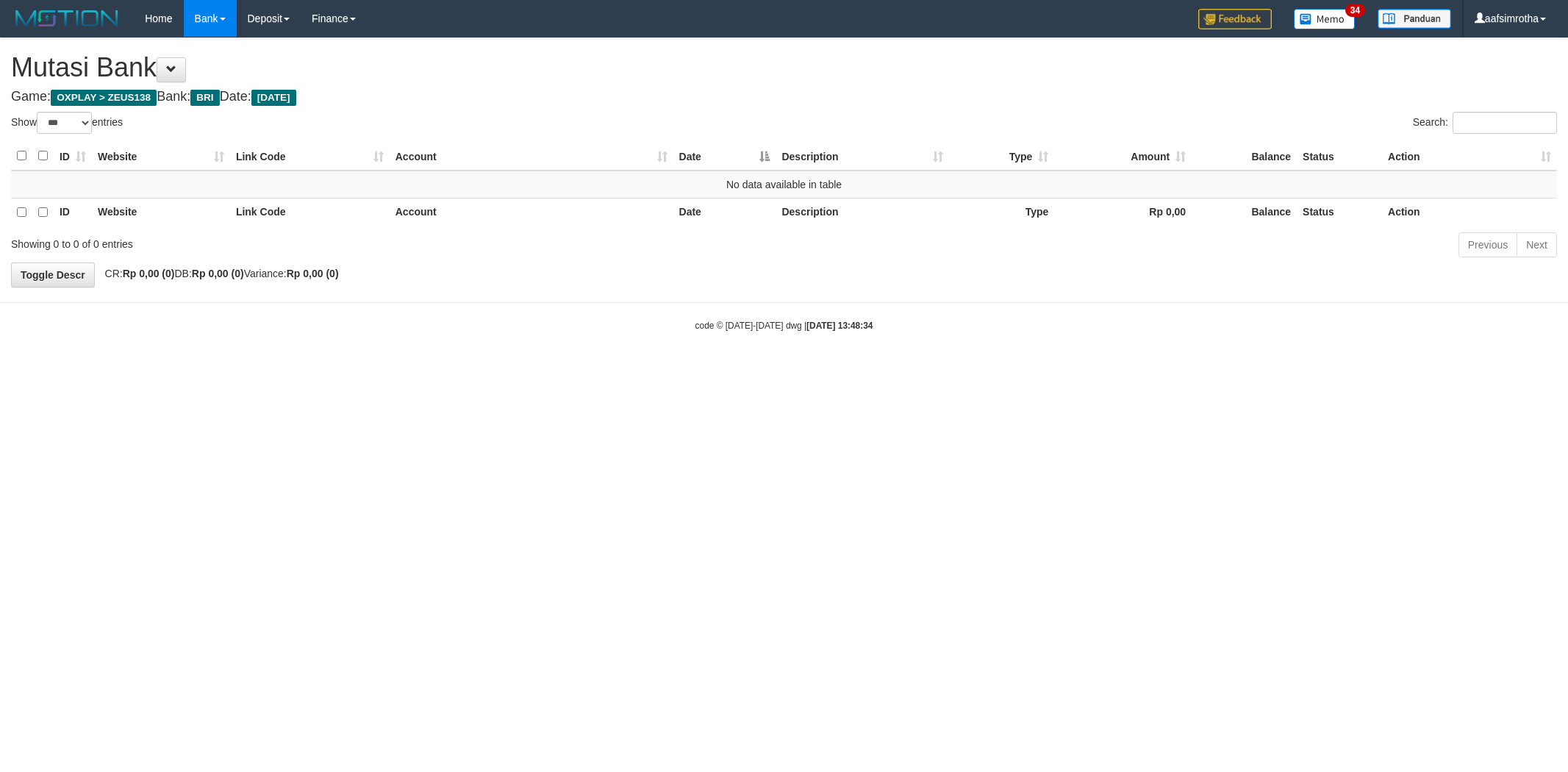 scroll, scrollTop: 0, scrollLeft: 0, axis: both 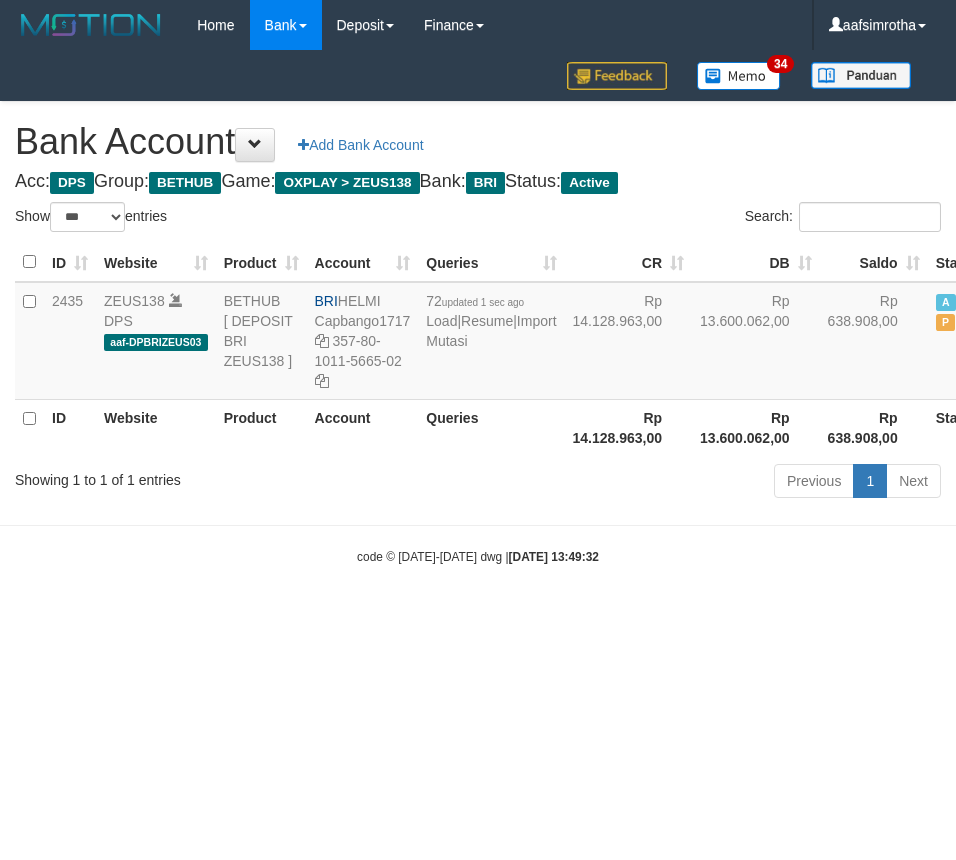 select on "***" 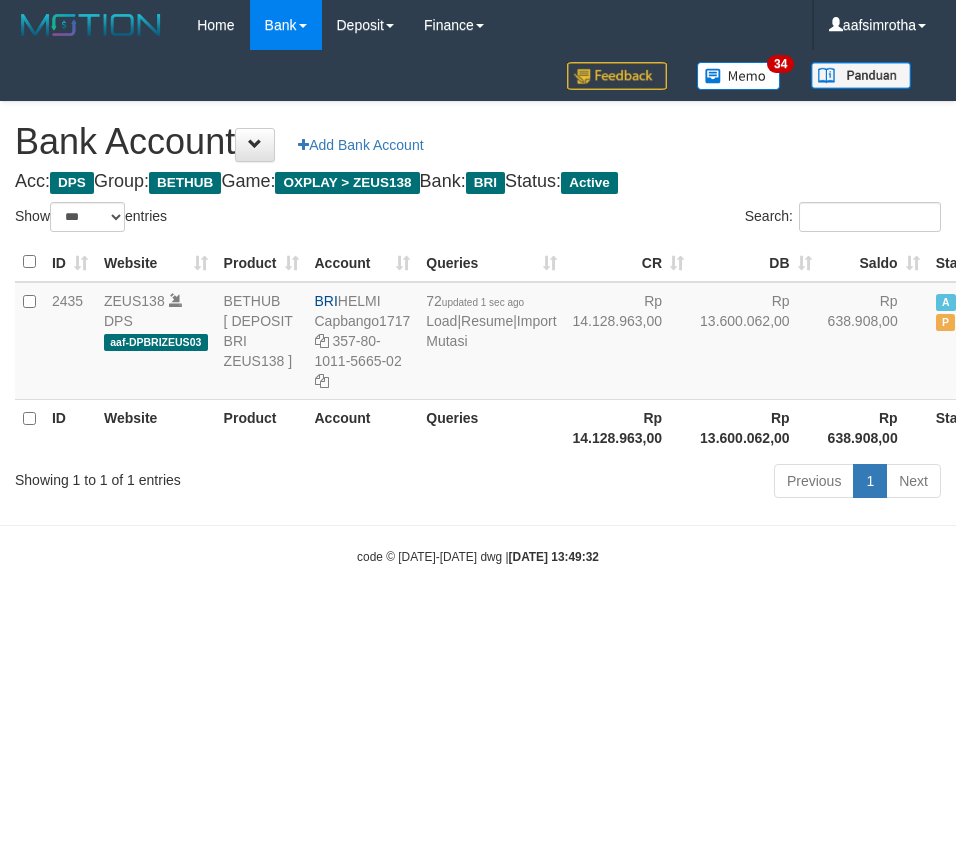 scroll, scrollTop: 0, scrollLeft: 0, axis: both 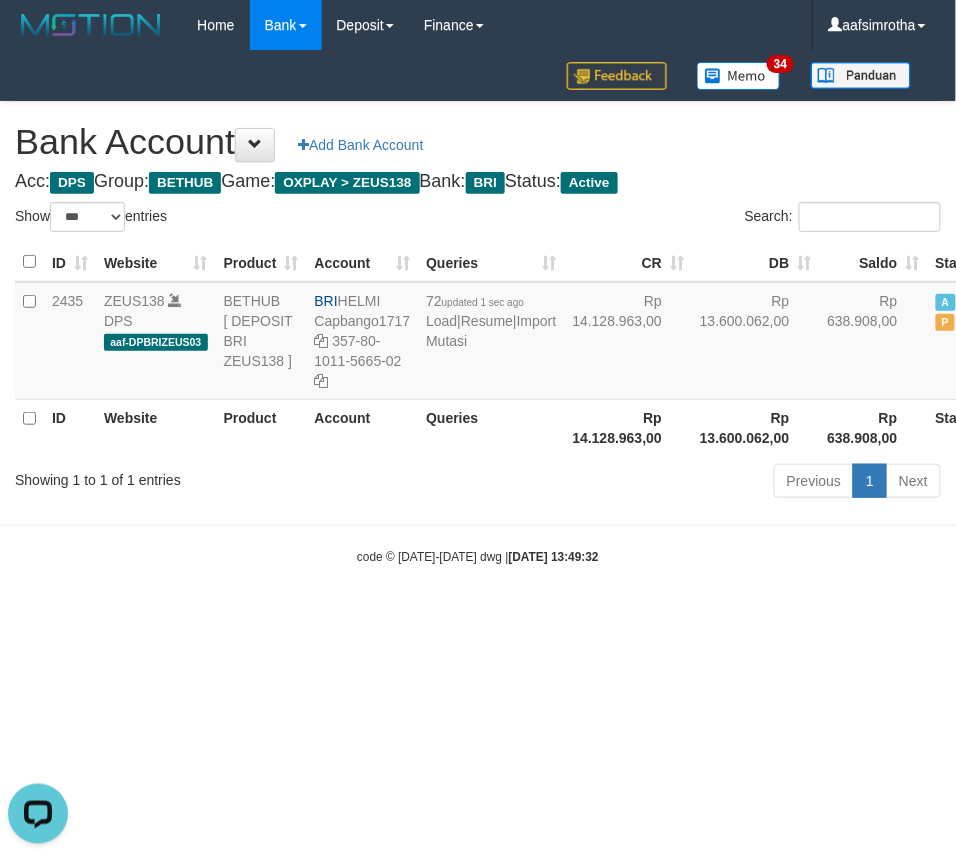 drag, startPoint x: 334, startPoint y: 693, endPoint x: 380, endPoint y: 541, distance: 158.80806 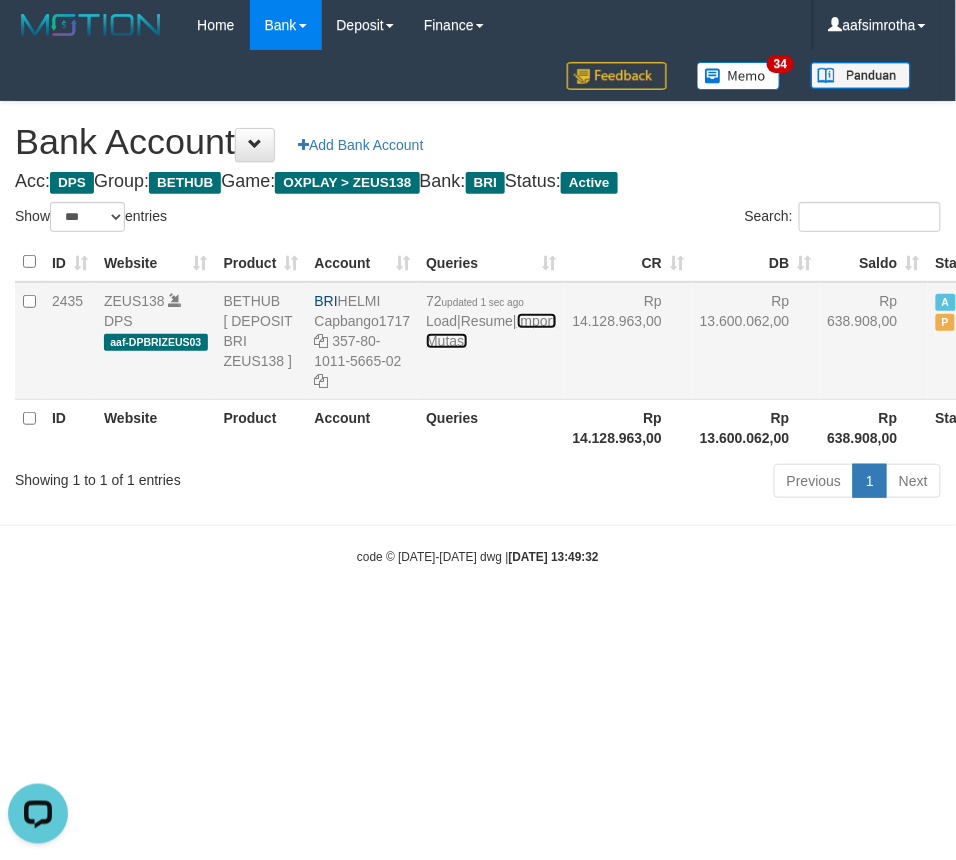 click on "Import Mutasi" at bounding box center (491, 331) 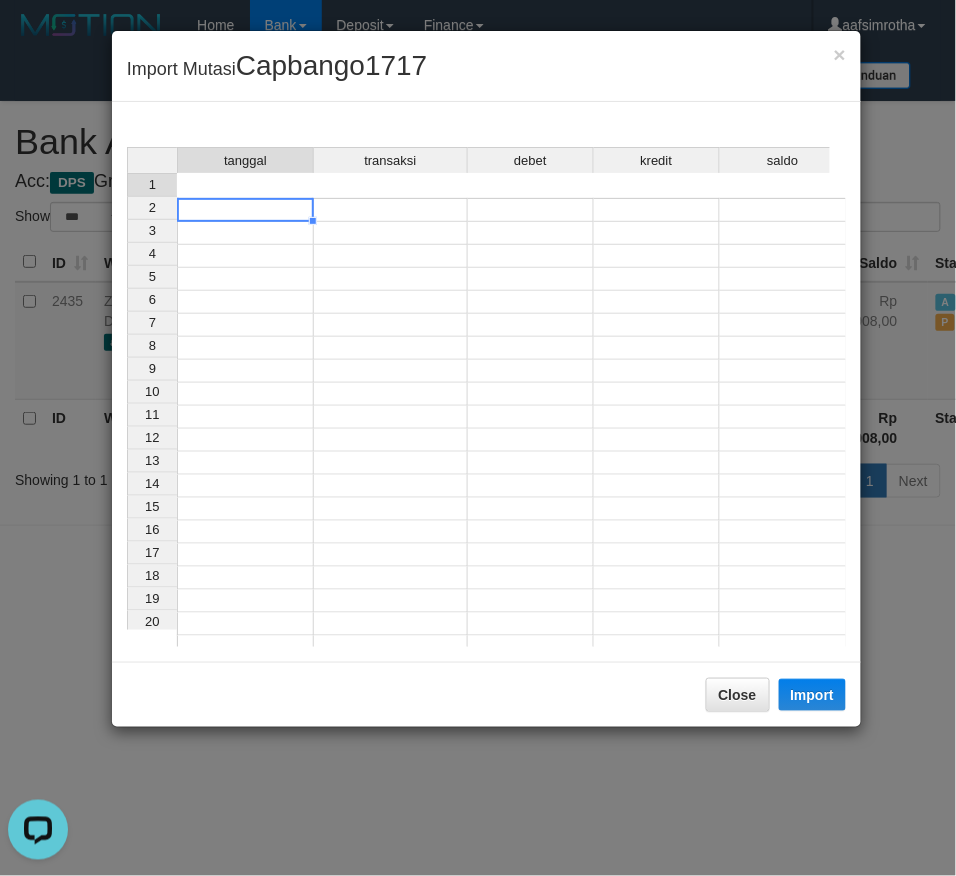 drag, startPoint x: 245, startPoint y: 193, endPoint x: 254, endPoint y: 211, distance: 20.12461 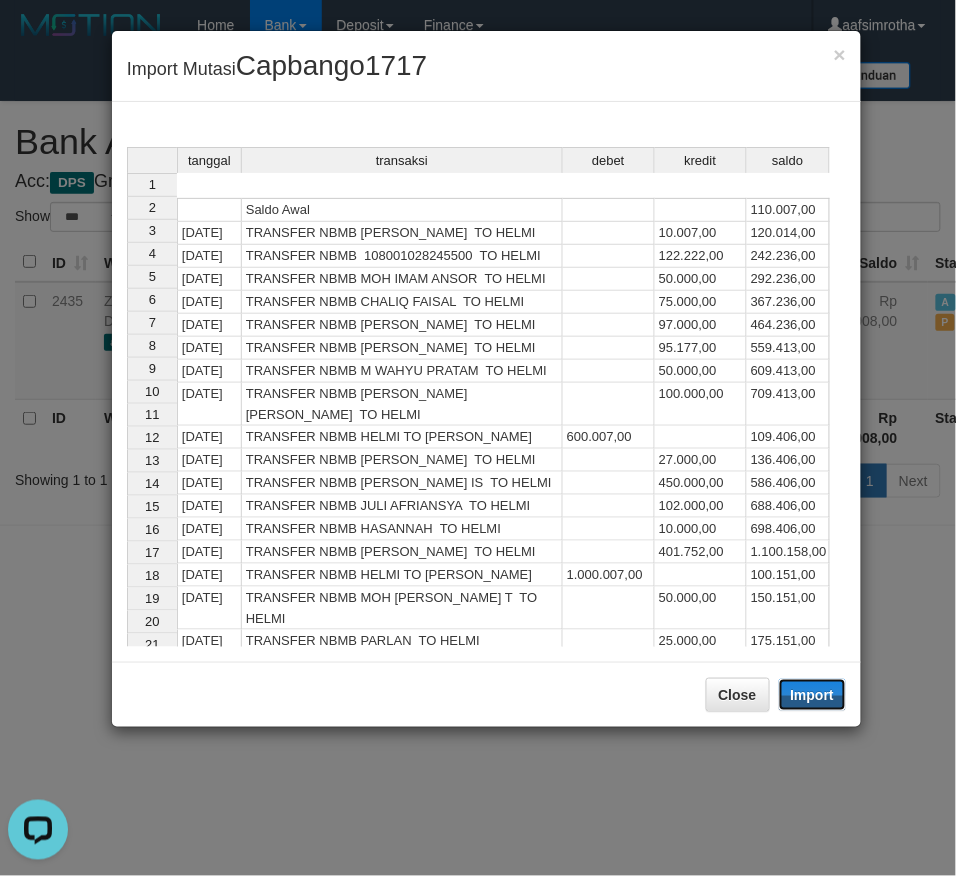 drag, startPoint x: 821, startPoint y: 700, endPoint x: 51, endPoint y: 0, distance: 1040.6248 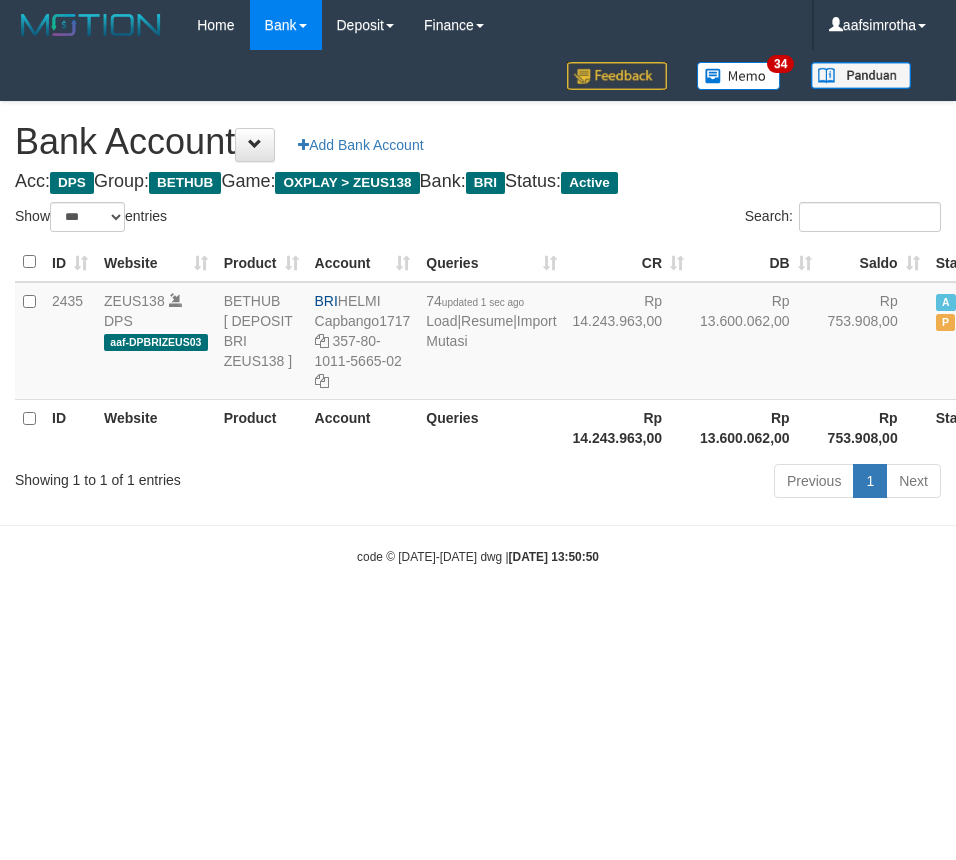 select on "***" 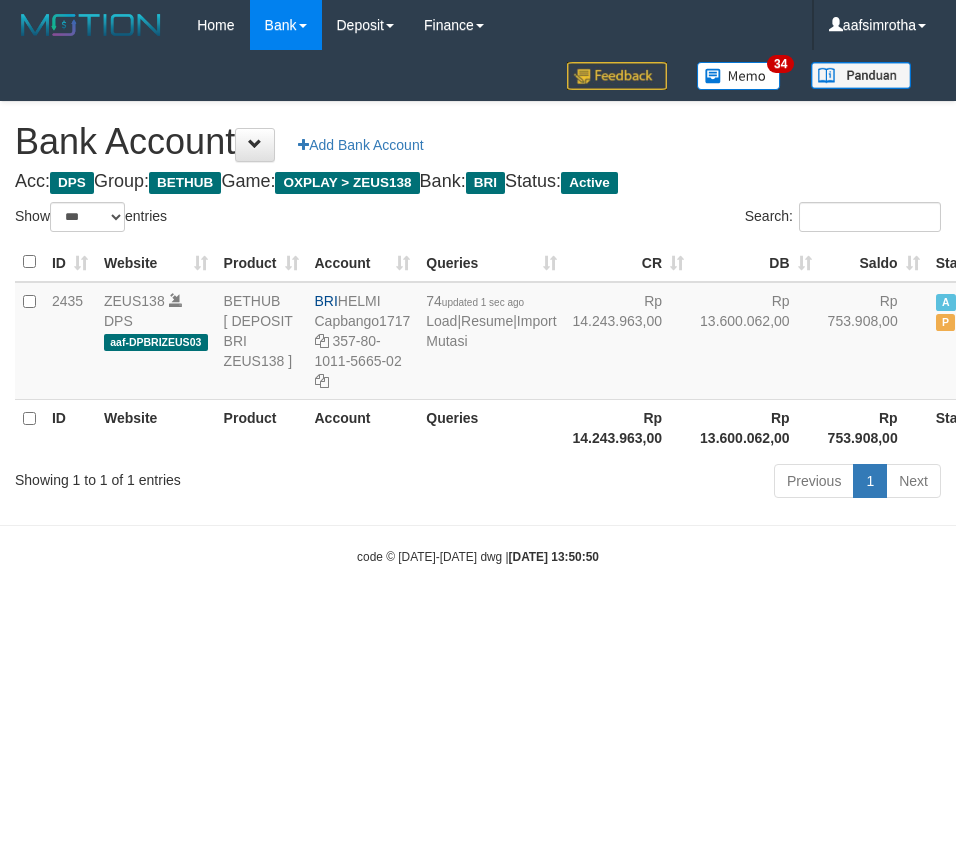 scroll, scrollTop: 0, scrollLeft: 0, axis: both 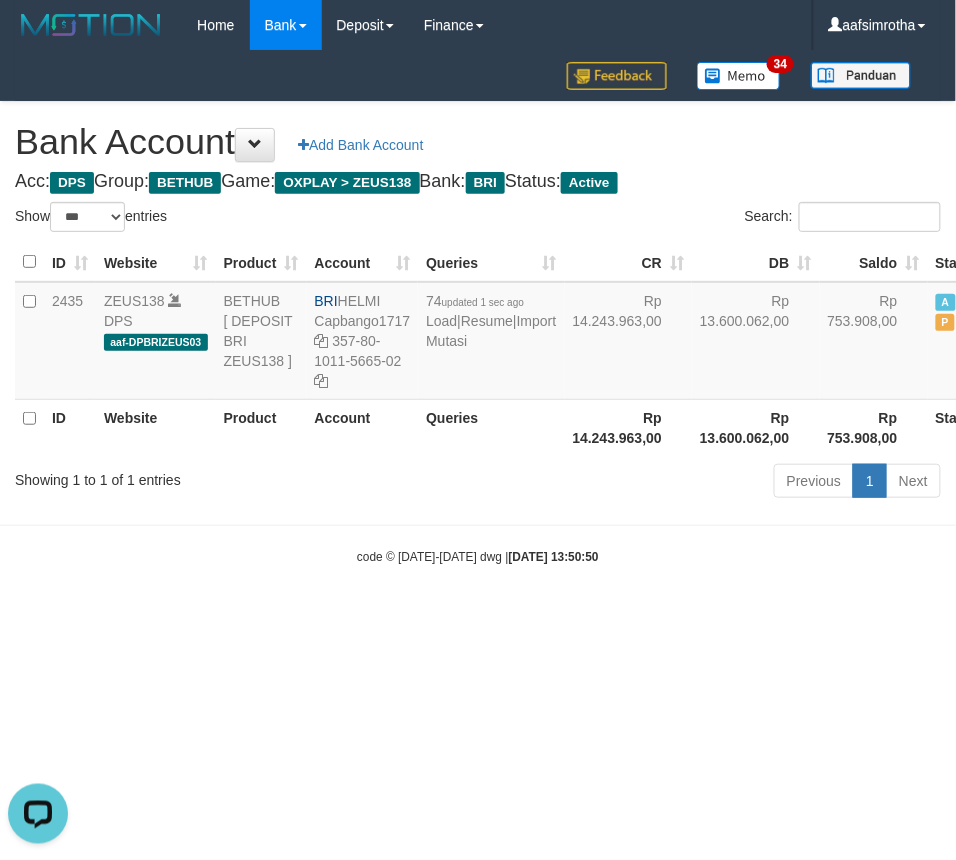 click on "Toggle navigation
Home
Bank
Account List
Mutasi Bank
Search
Note Mutasi
Deposit
DPS Fetch
DPS List
History
Note DPS
Finance
Financial Data
aafsimrotha
My Profile
Log Out
34" at bounding box center [478, 308] 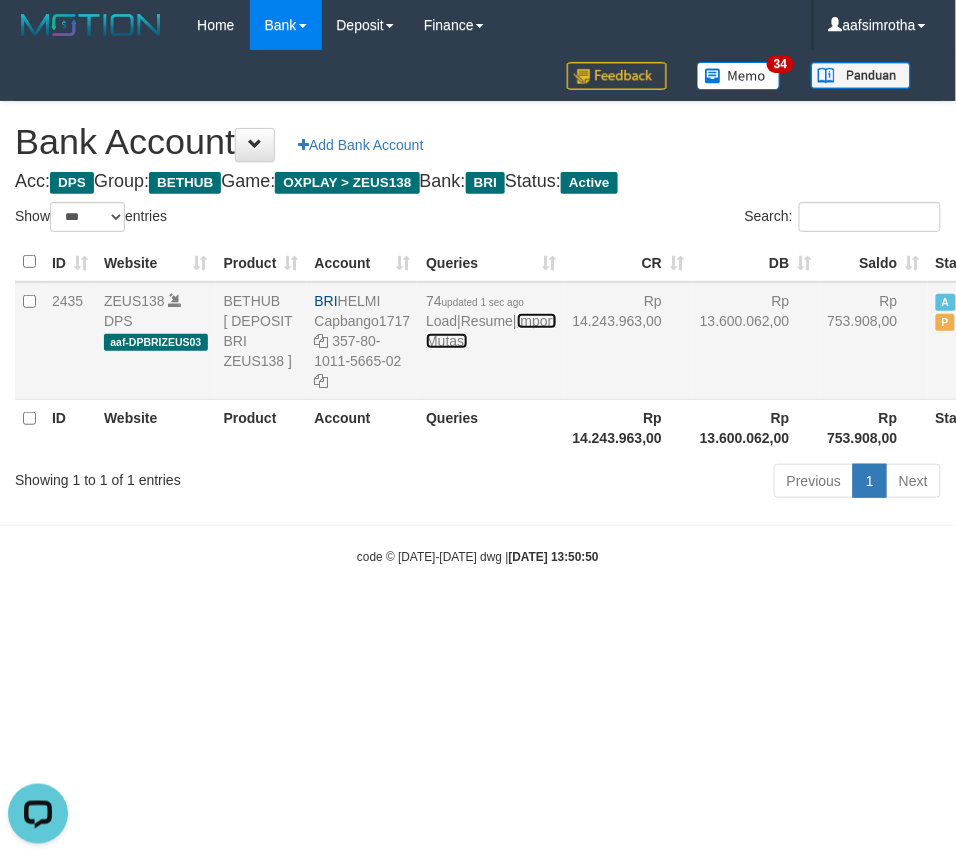 click on "Import Mutasi" at bounding box center [491, 331] 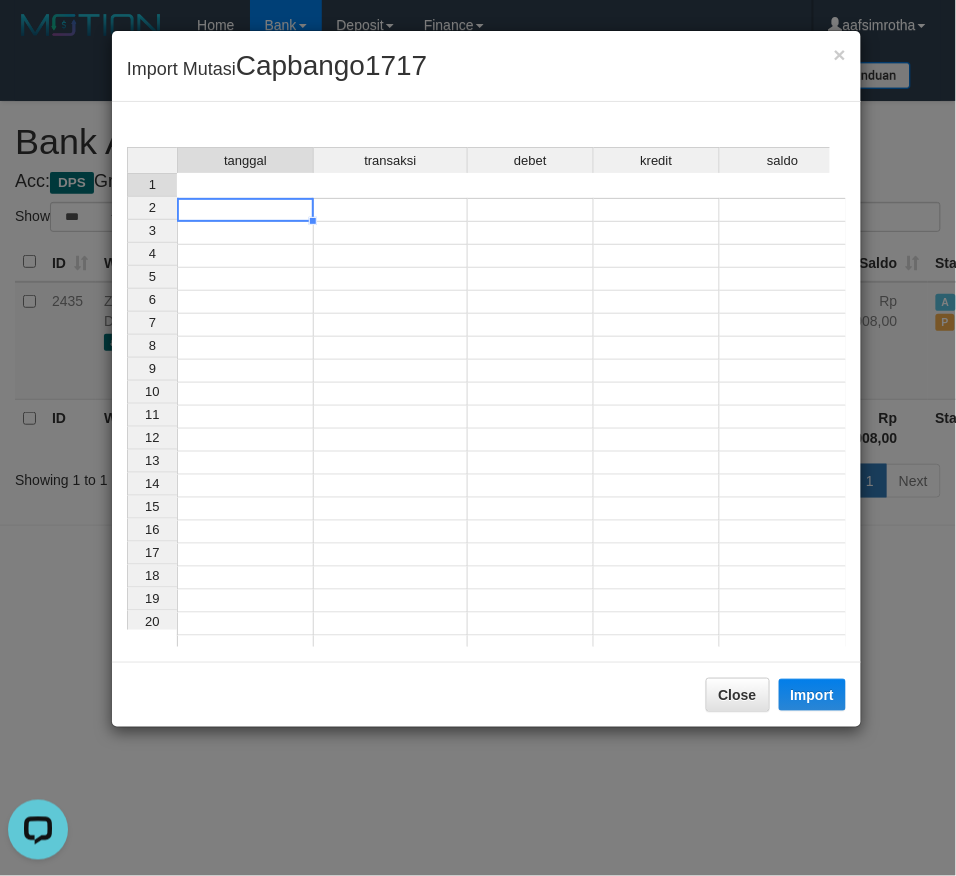 drag, startPoint x: 234, startPoint y: 184, endPoint x: 287, endPoint y: 226, distance: 67.62396 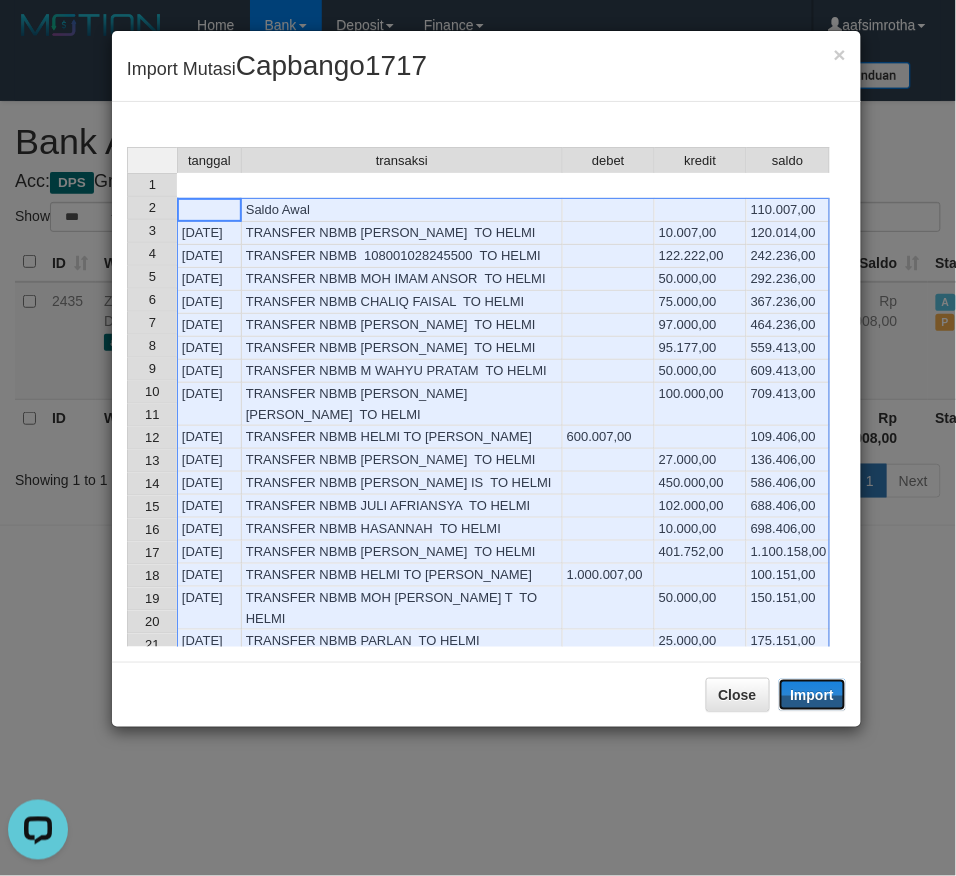 drag, startPoint x: 832, startPoint y: 700, endPoint x: 93, endPoint y: 5, distance: 1014.4683 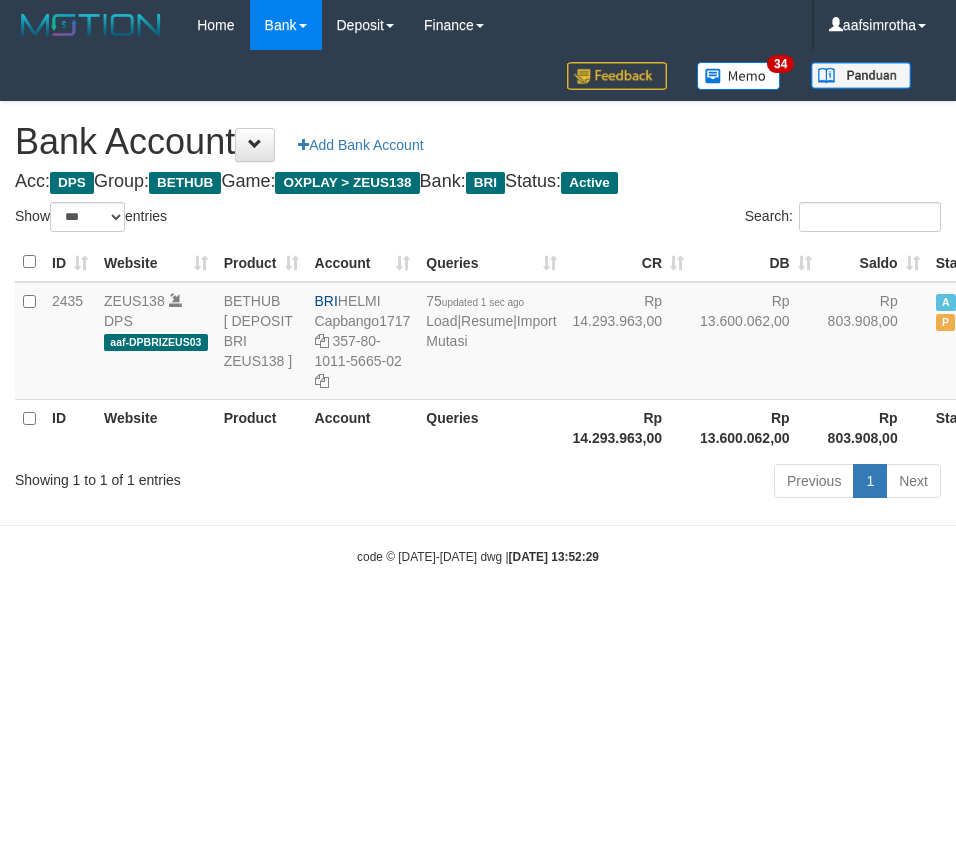 select on "***" 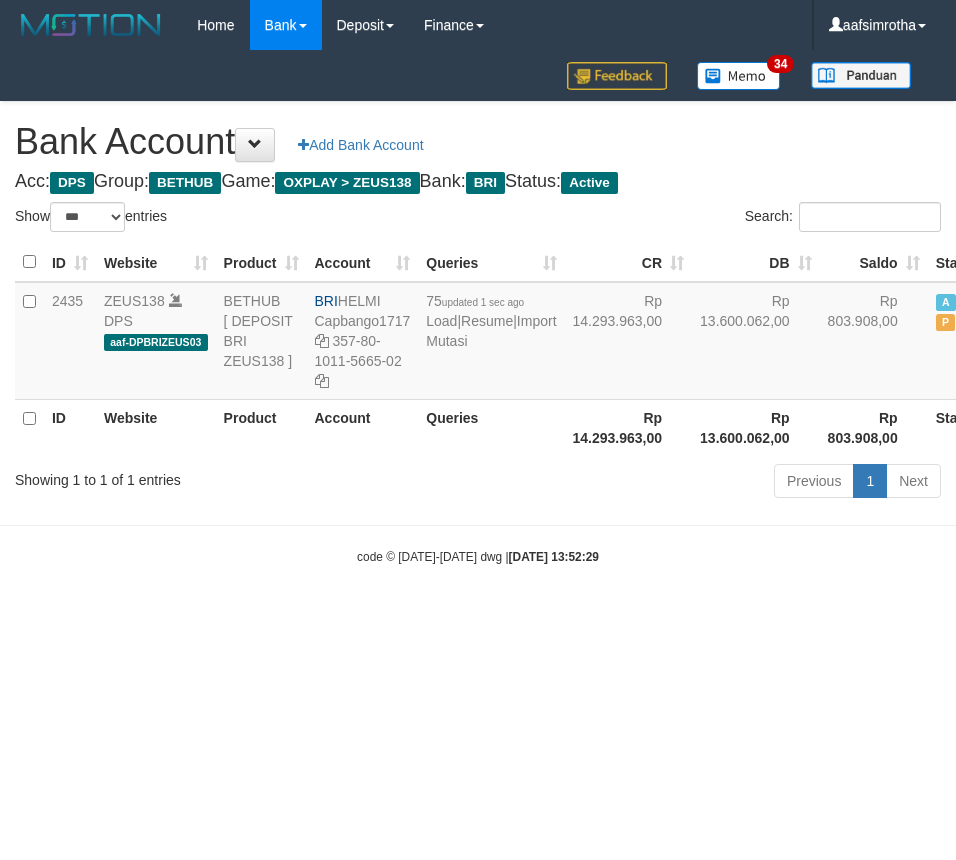 scroll, scrollTop: 0, scrollLeft: 0, axis: both 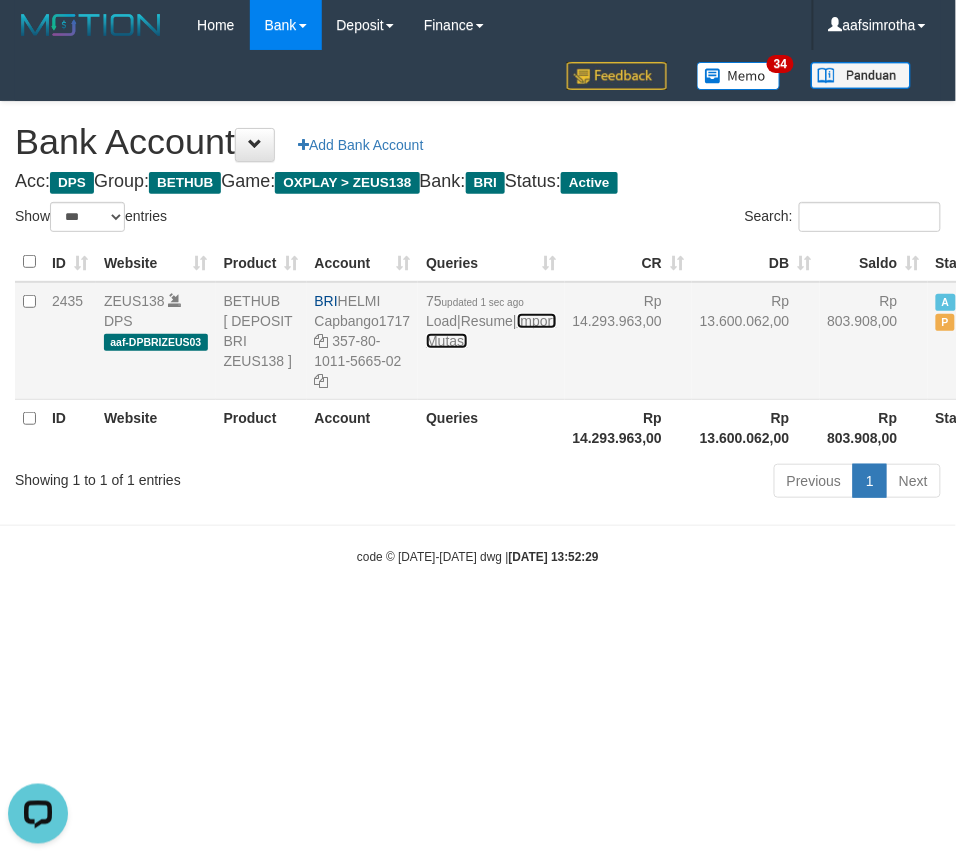 click on "Import Mutasi" at bounding box center [491, 331] 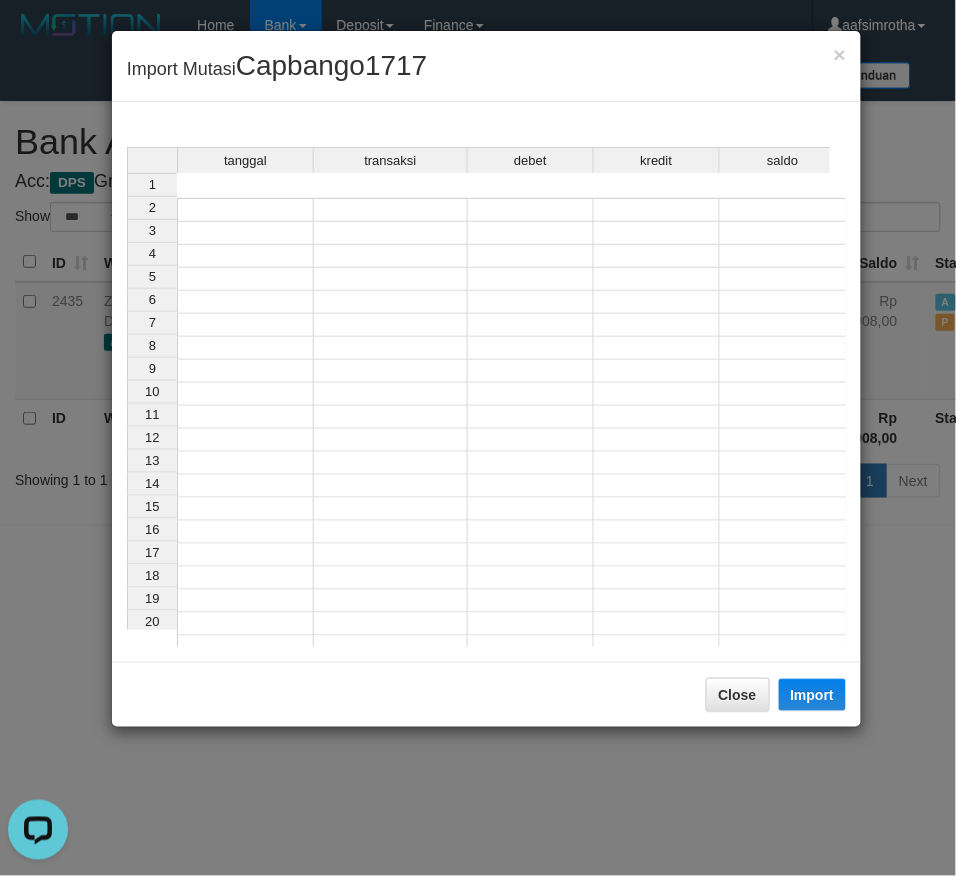 click at bounding box center [245, 210] 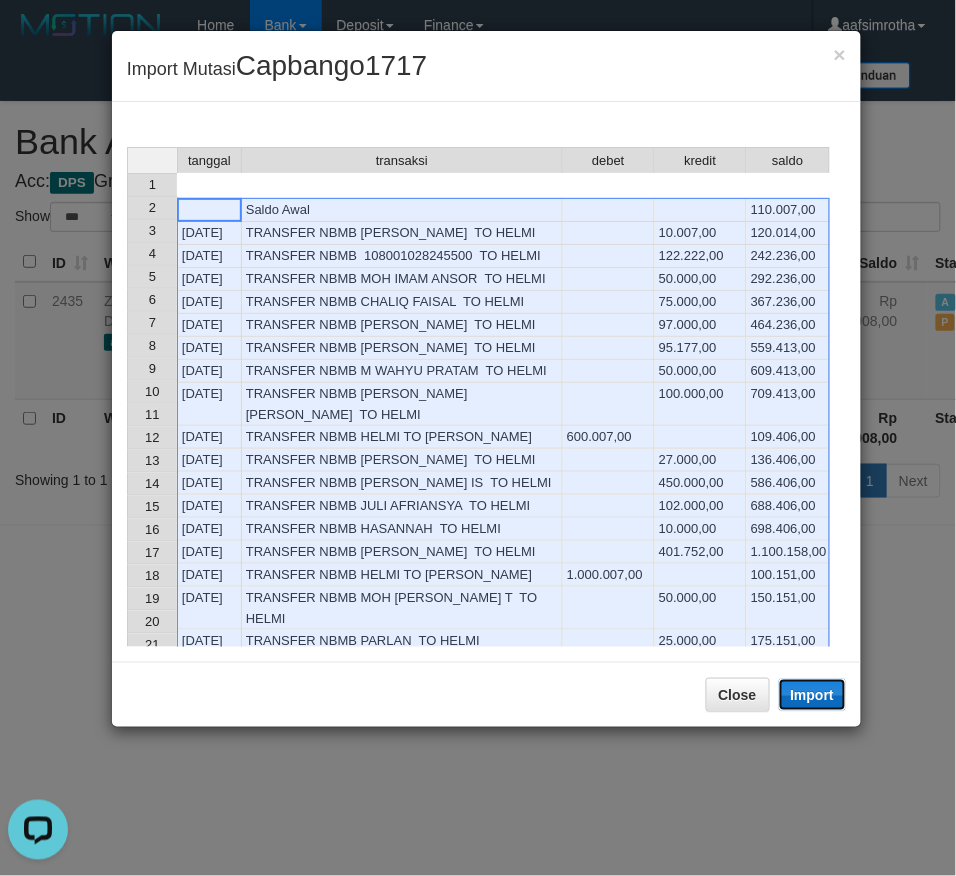 click on "Import" at bounding box center [813, 695] 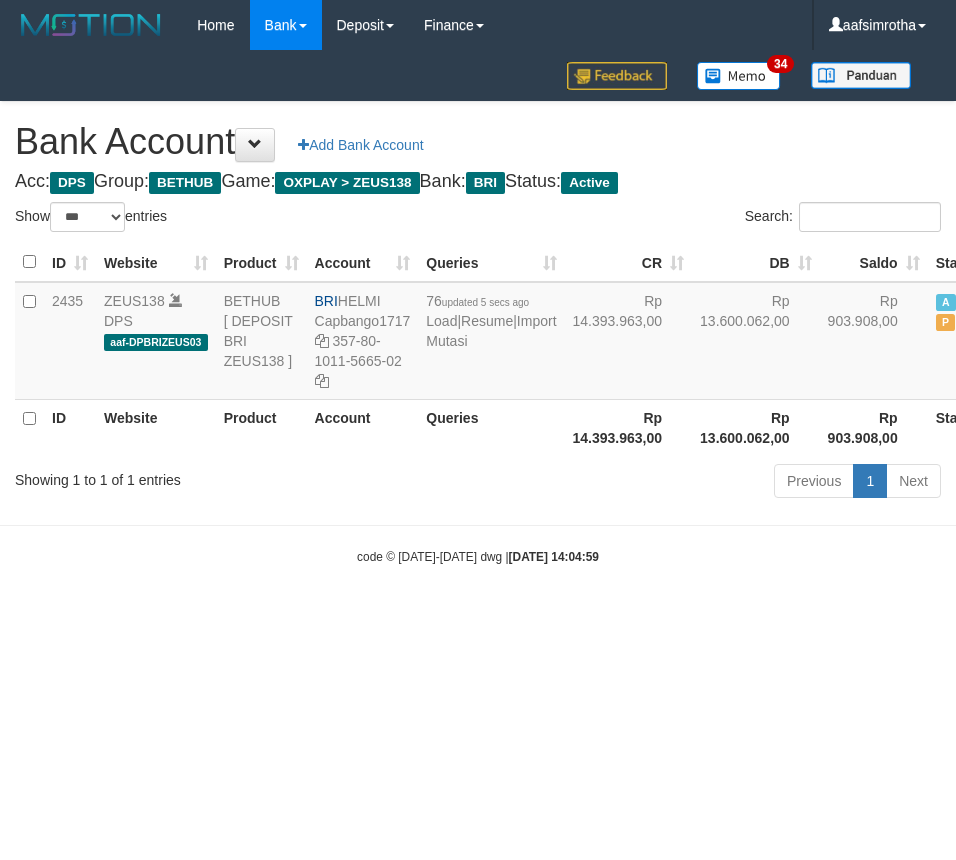 select on "***" 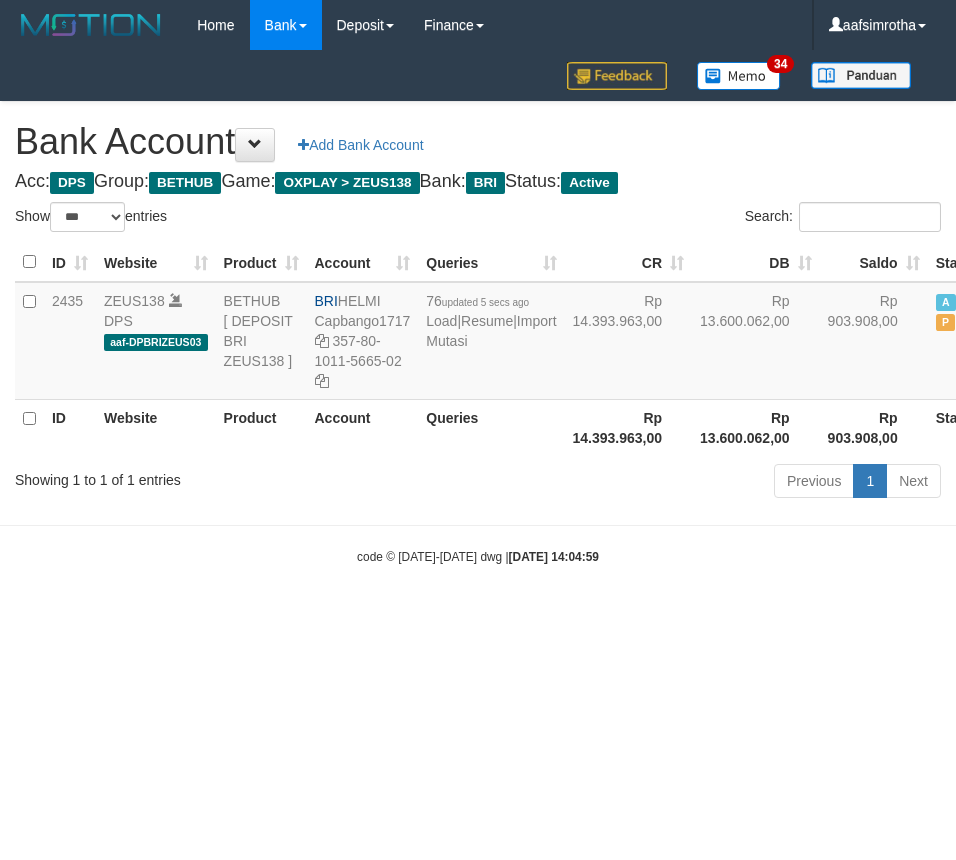 scroll, scrollTop: 0, scrollLeft: 0, axis: both 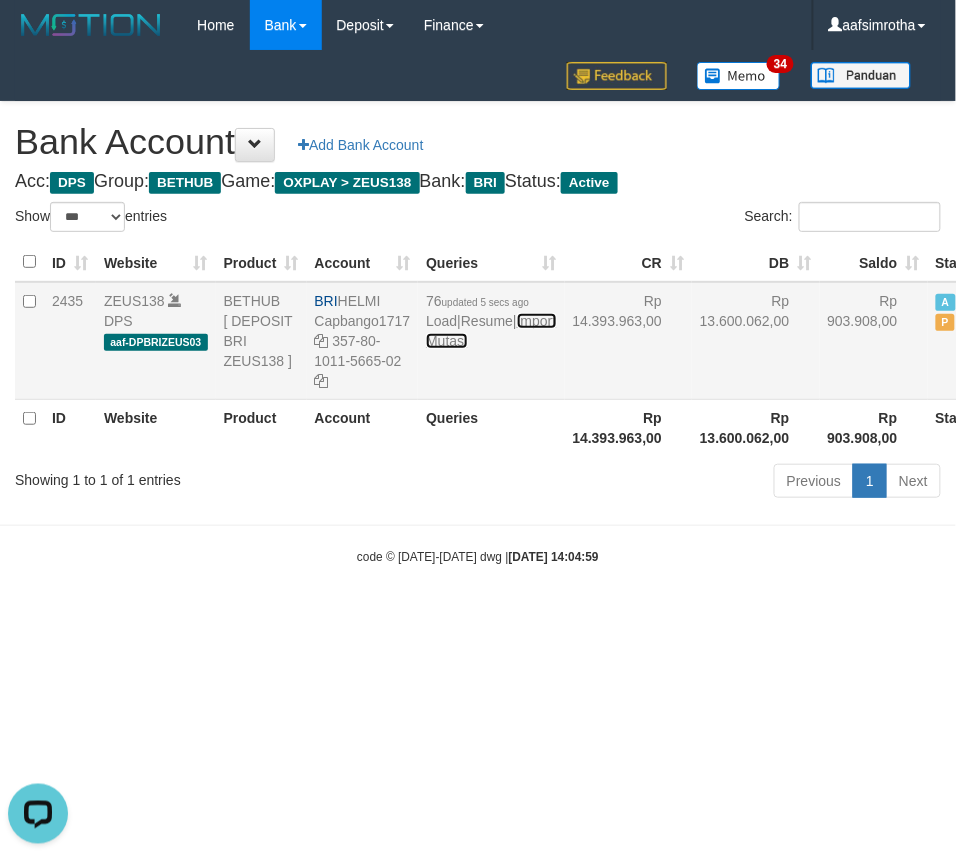 click on "Import Mutasi" at bounding box center (491, 331) 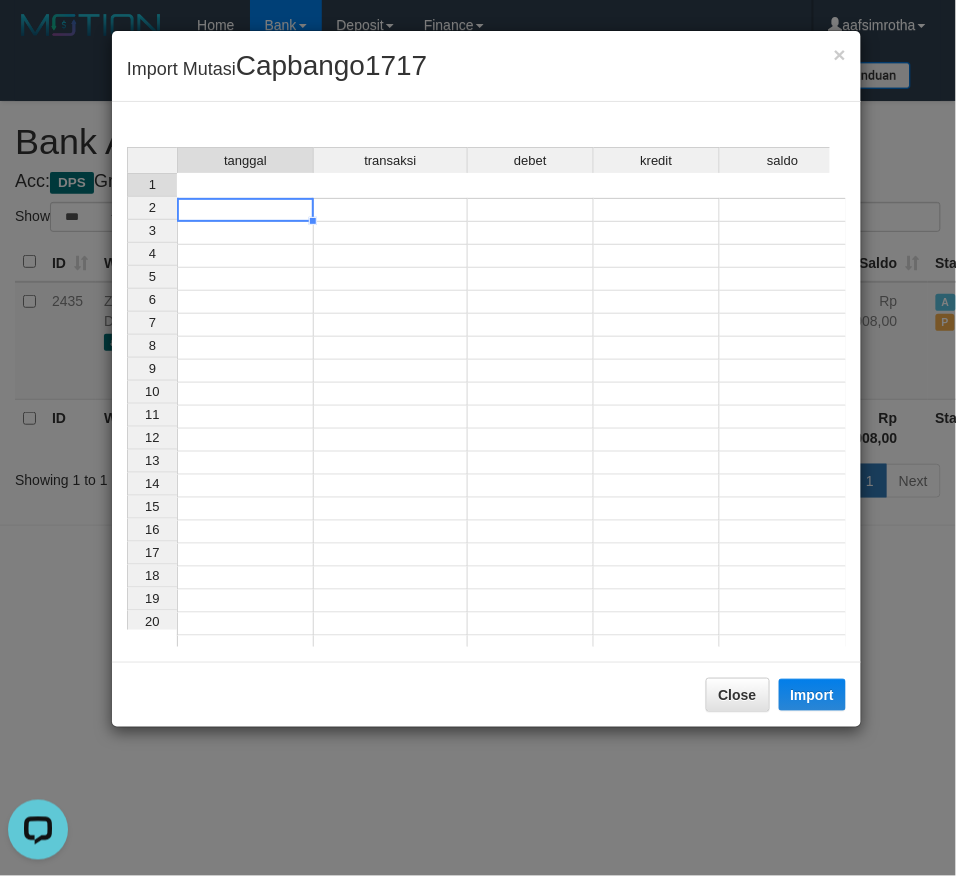 click at bounding box center (245, 210) 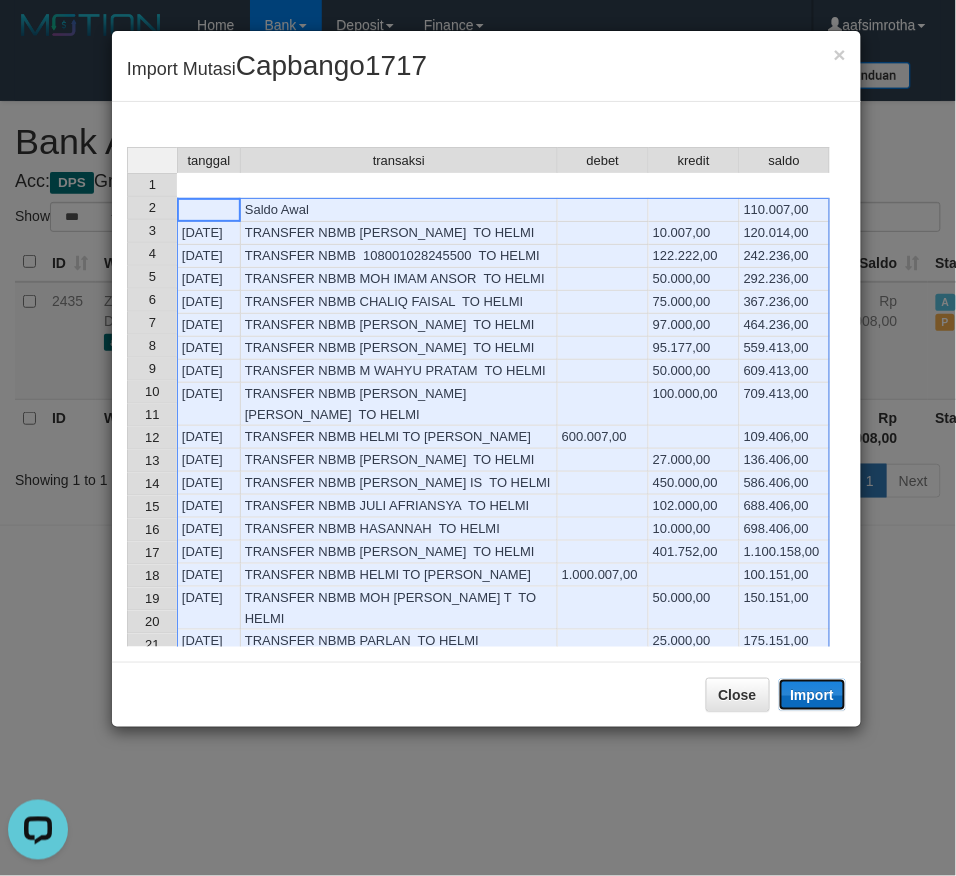 click on "Import" at bounding box center [813, 695] 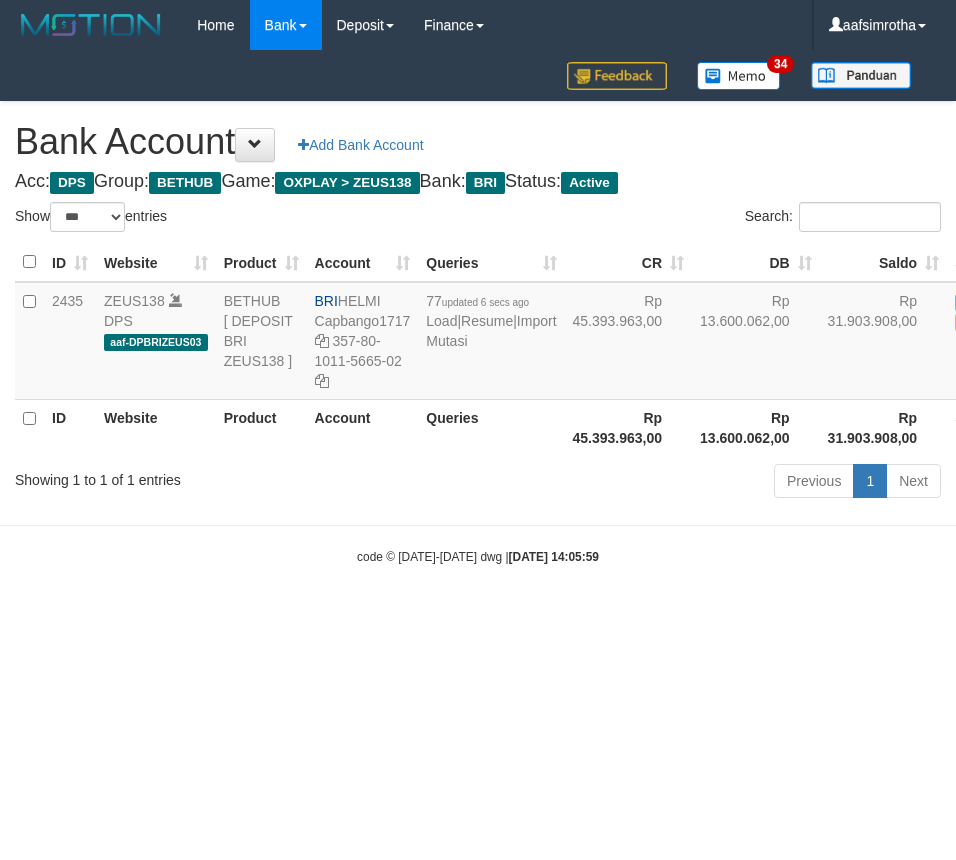 select on "***" 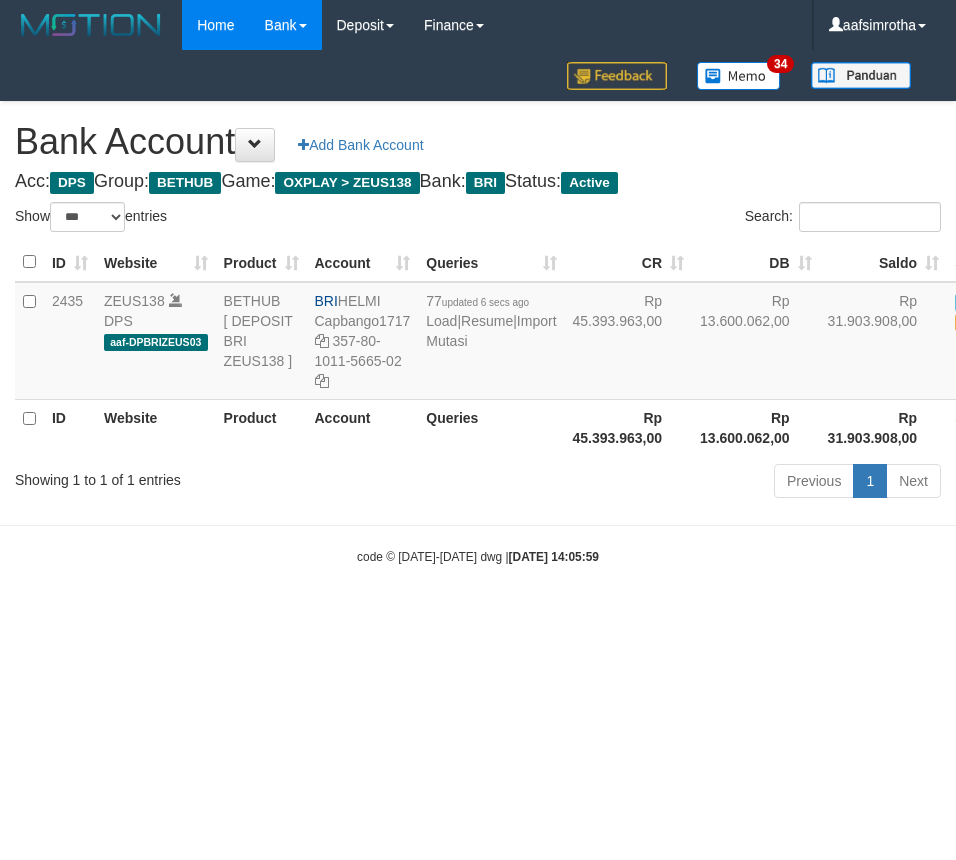 scroll, scrollTop: 0, scrollLeft: 0, axis: both 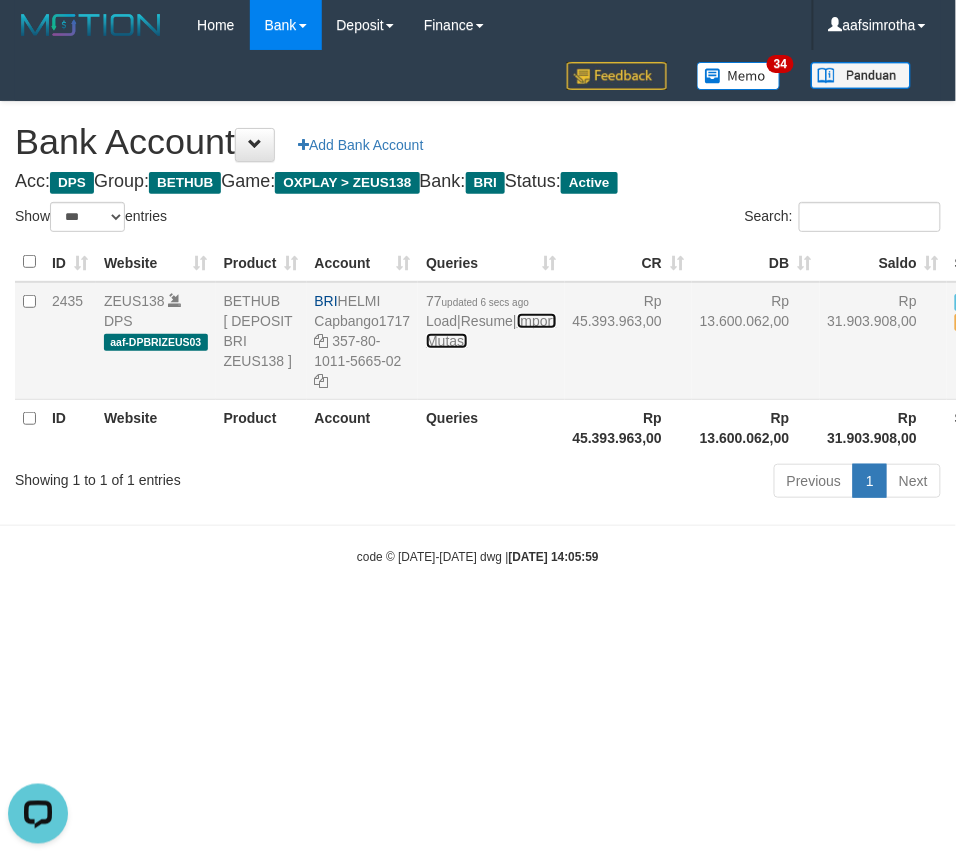 click on "Import Mutasi" at bounding box center [491, 331] 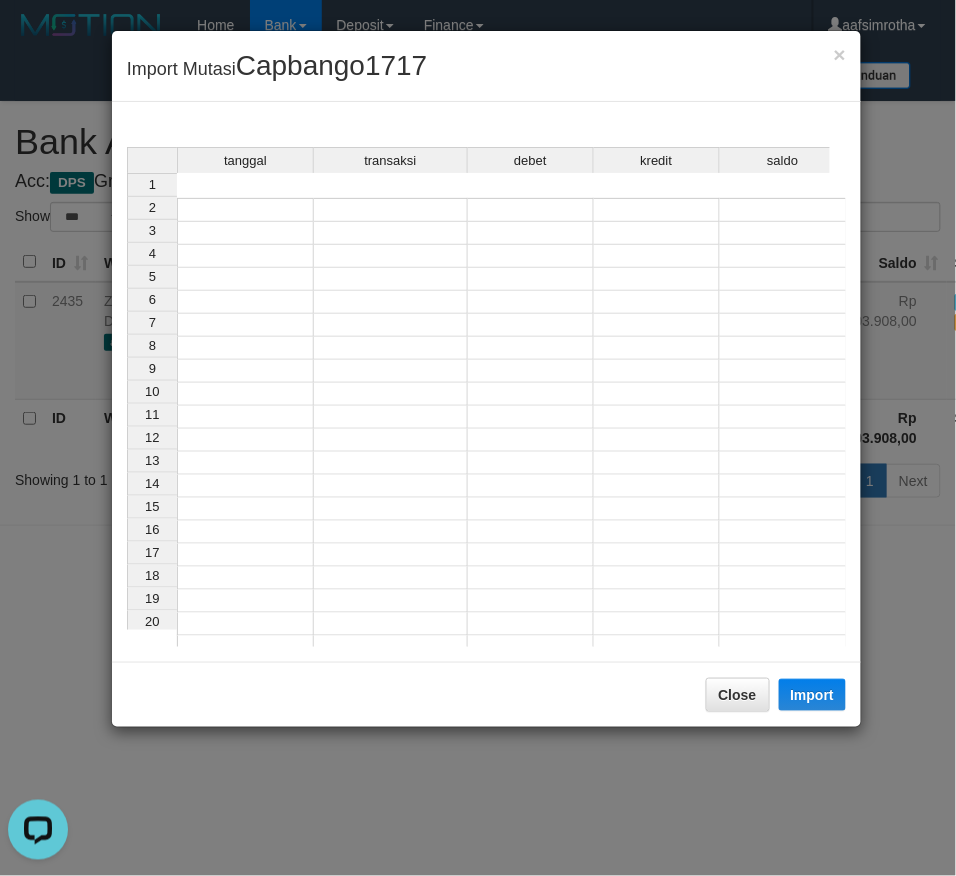 click at bounding box center [245, 210] 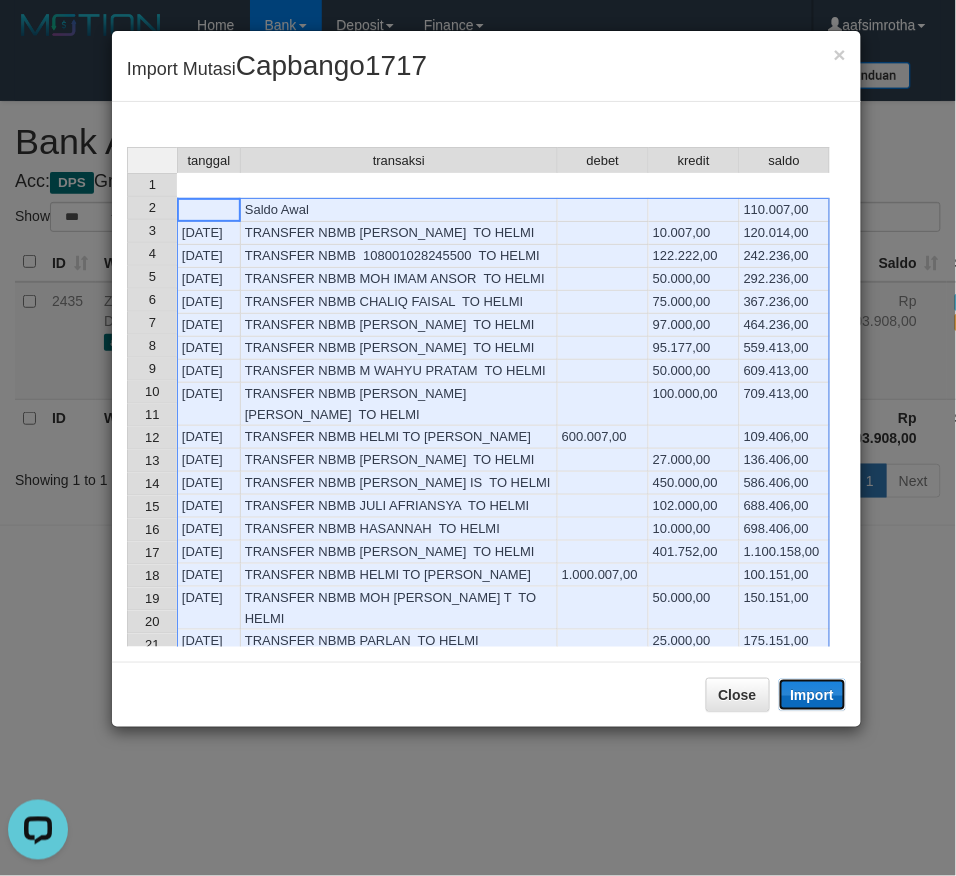 click on "Import" at bounding box center (813, 695) 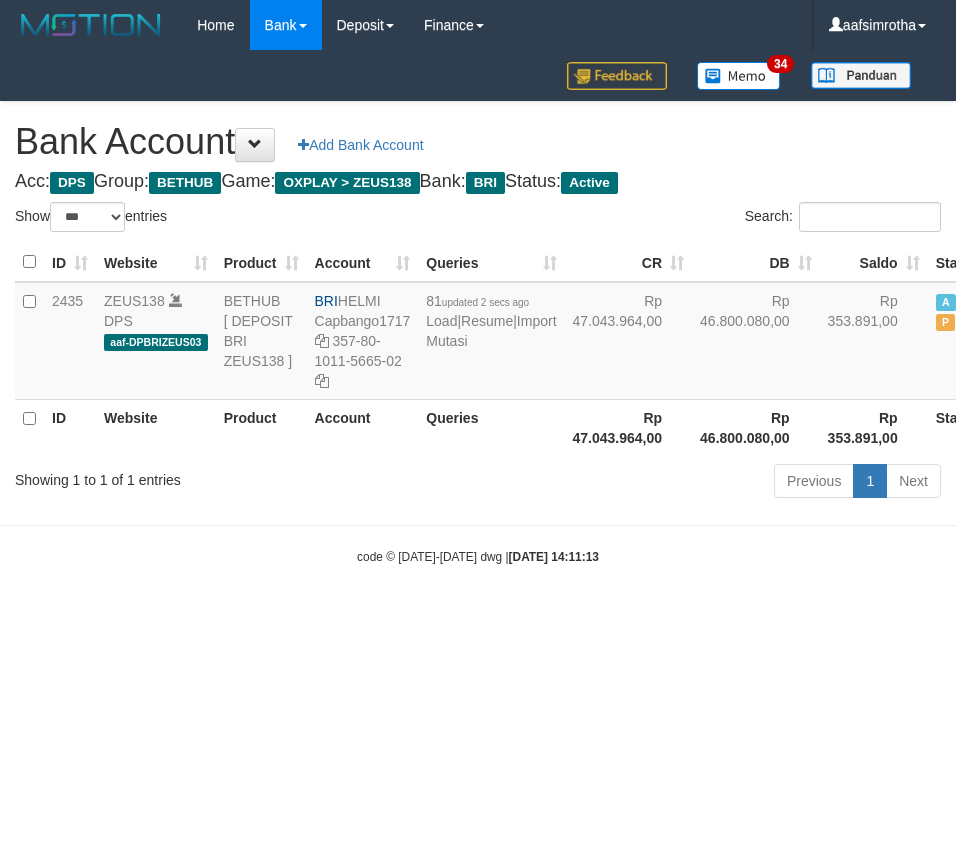 select on "***" 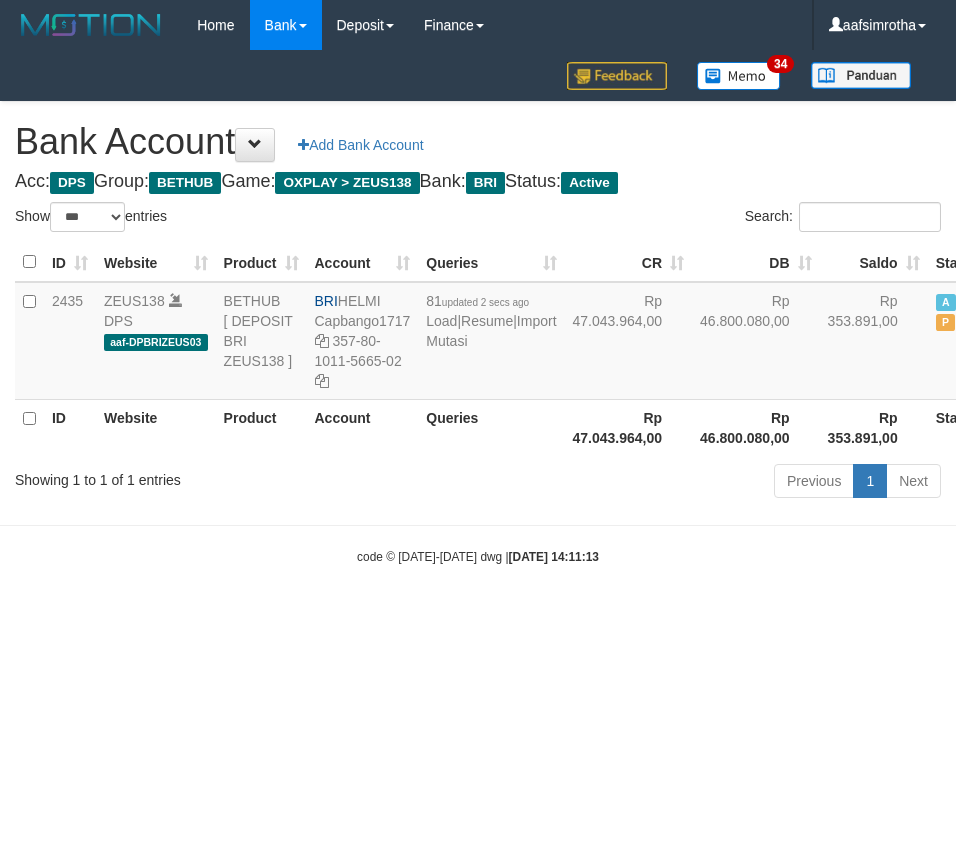 scroll, scrollTop: 0, scrollLeft: 0, axis: both 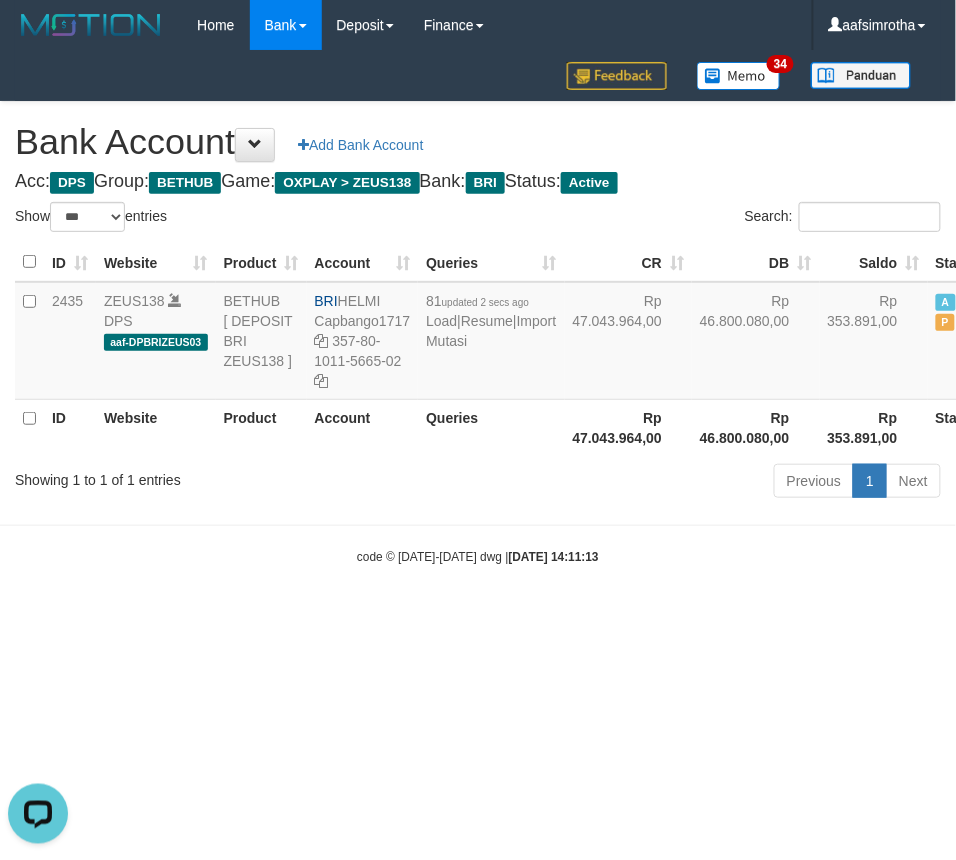 click on "Toggle navigation
Home
Bank
Account List
Mutasi Bank
Search
Note Mutasi
Deposit
DPS Fetch
DPS List
History
Note DPS
Finance
Financial Data
aafsimrotha
My Profile
Log Out
34" at bounding box center (478, 308) 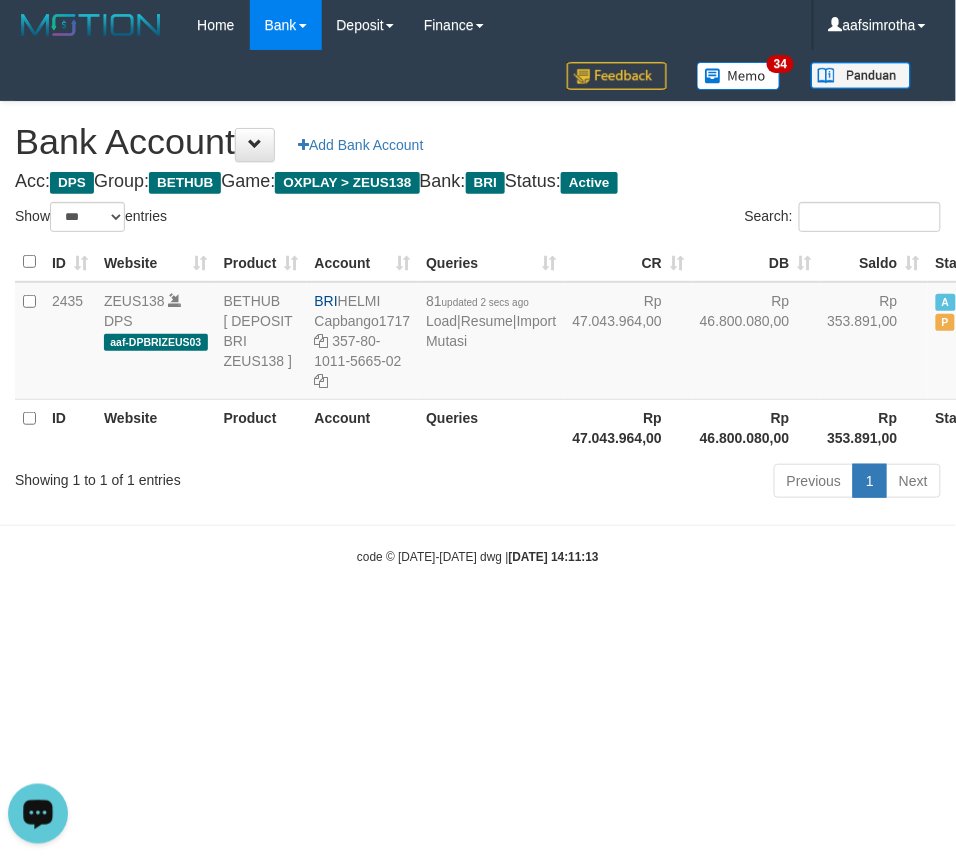 drag, startPoint x: 256, startPoint y: 735, endPoint x: 381, endPoint y: 508, distance: 259.1409 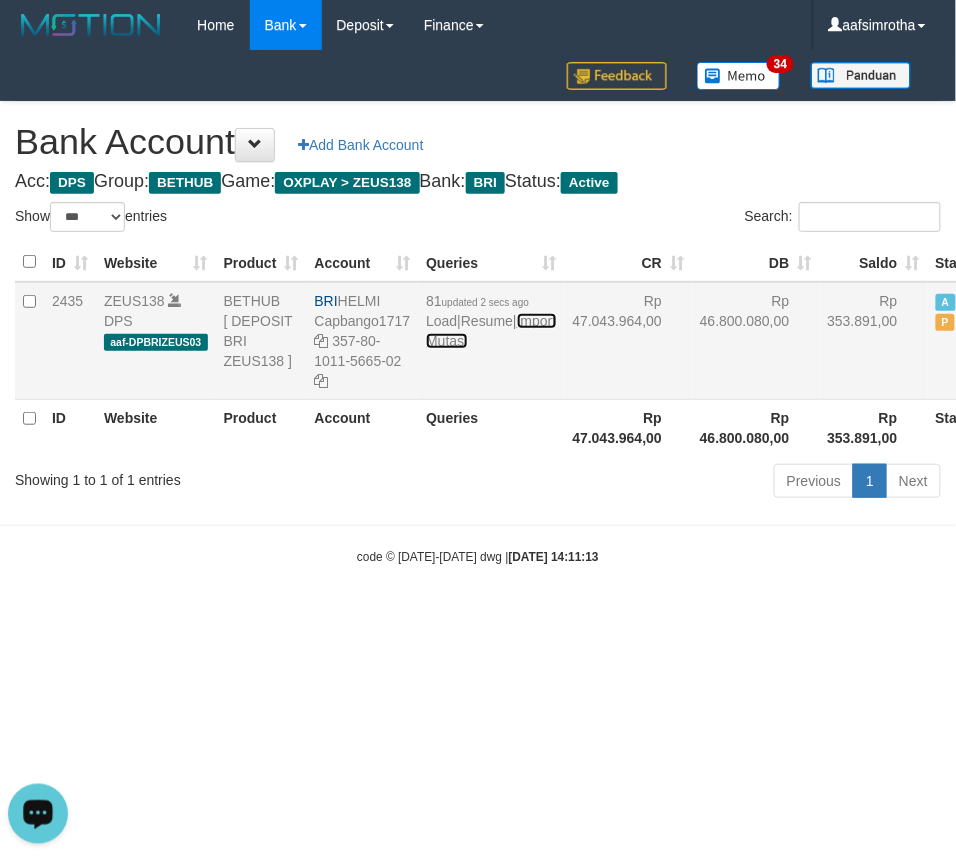 click on "Import Mutasi" at bounding box center (491, 331) 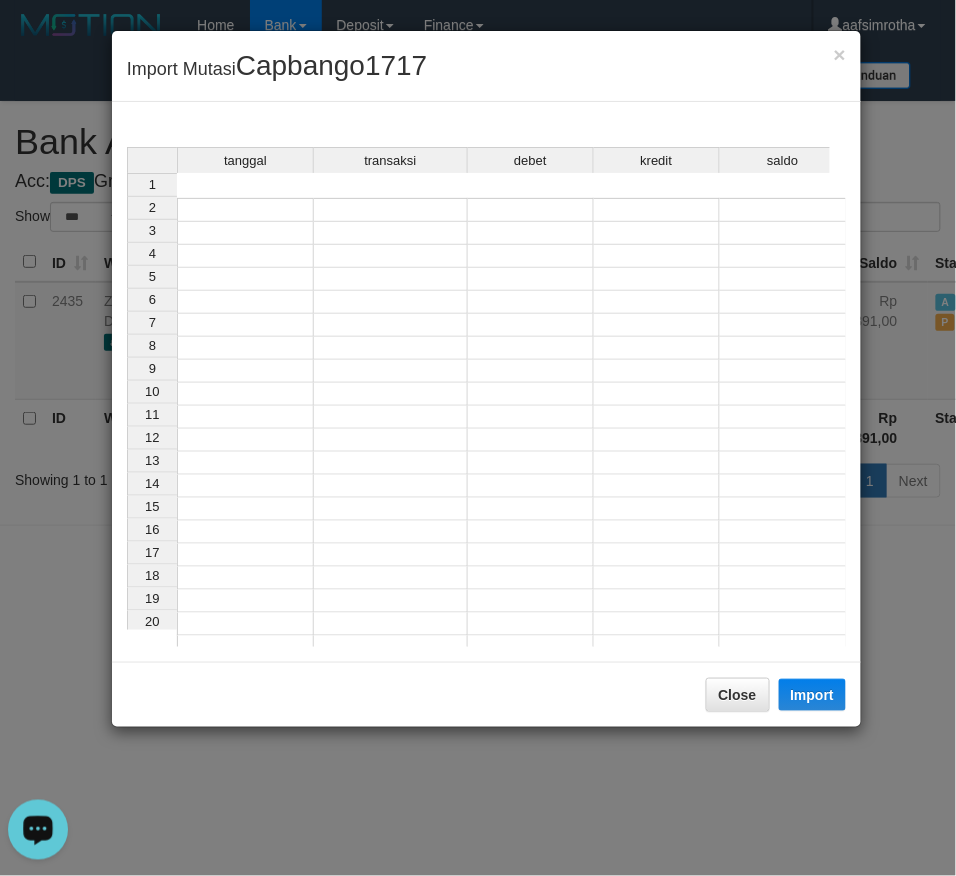 click at bounding box center [245, 210] 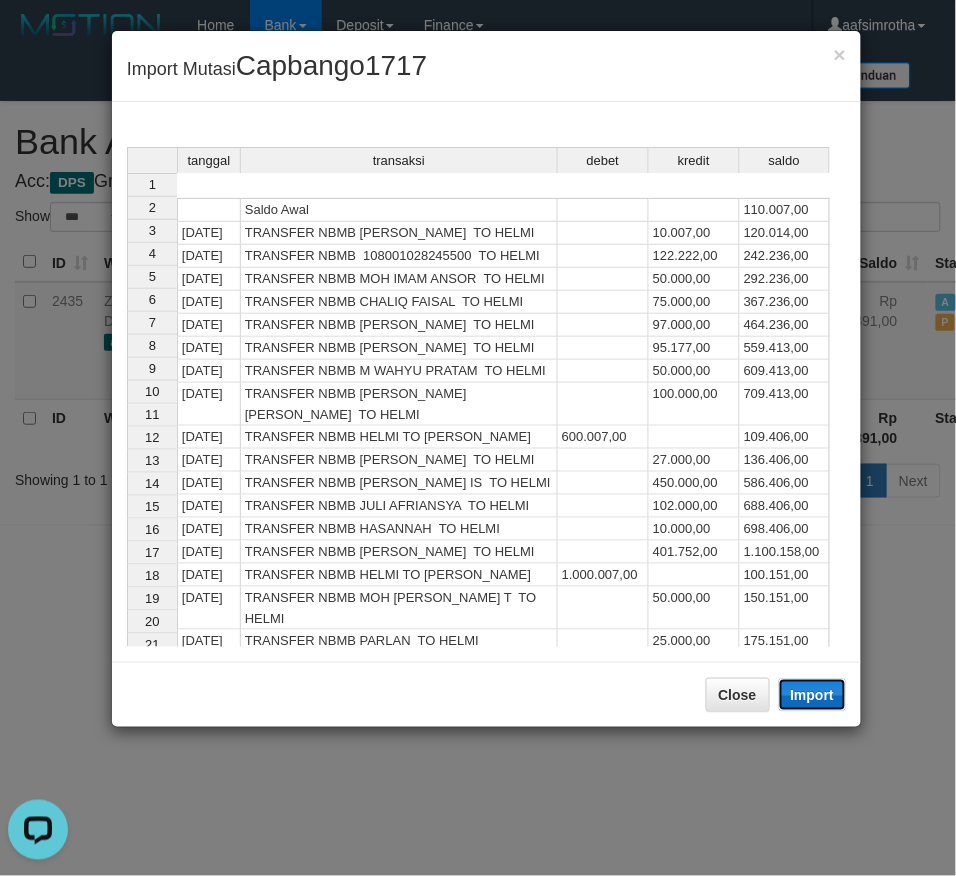 click on "Import" at bounding box center [813, 695] 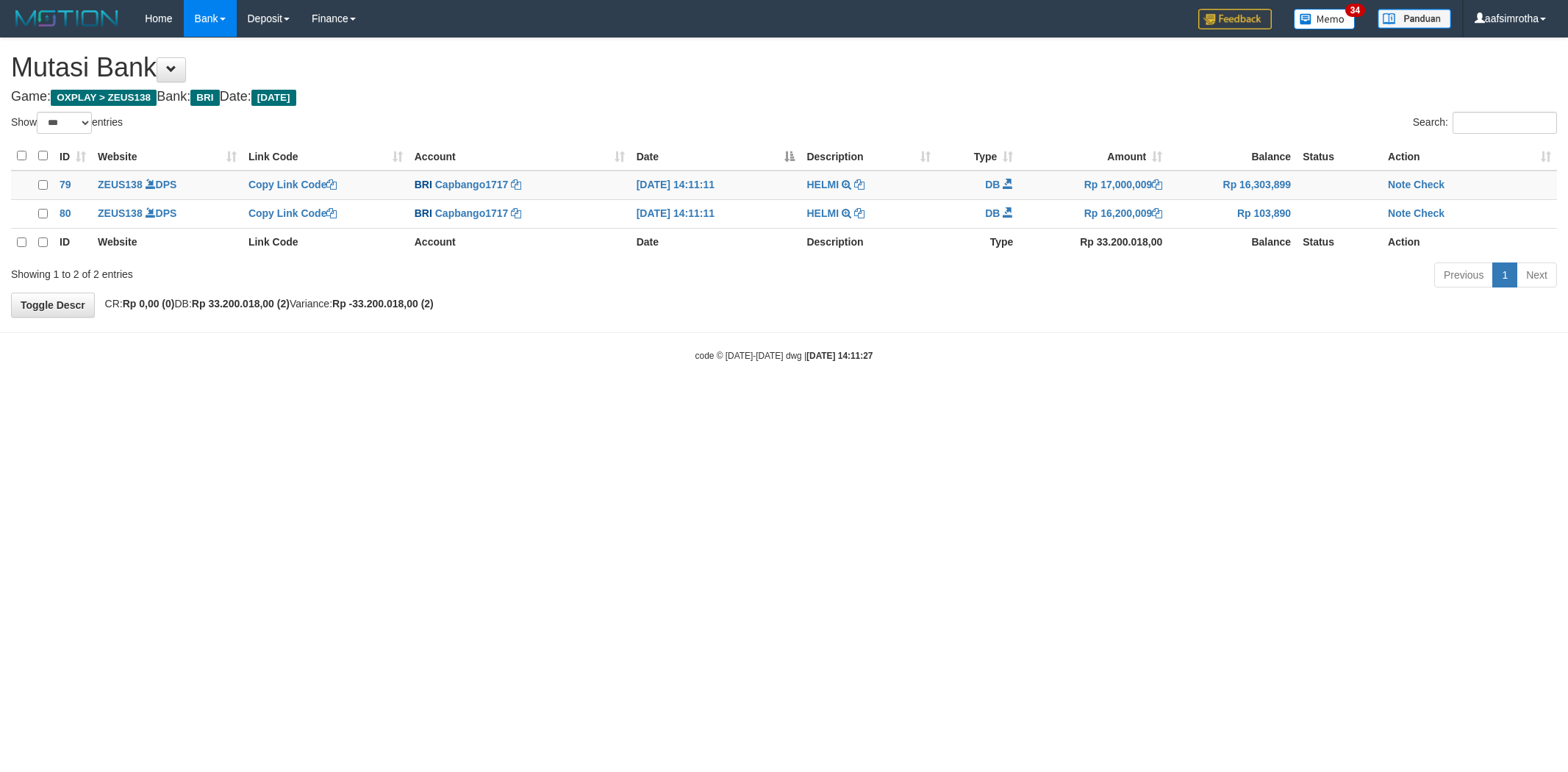 select on "***" 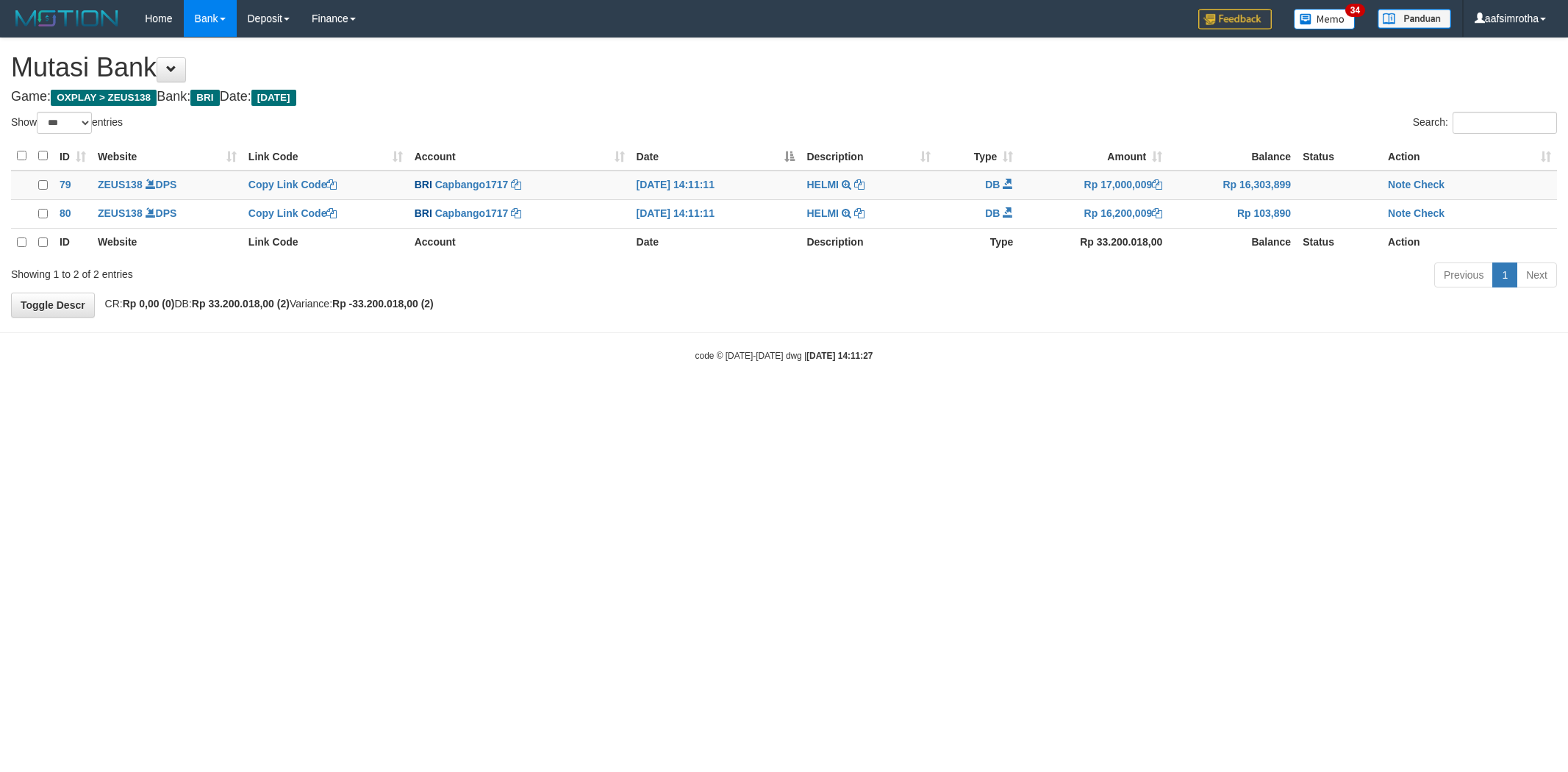 scroll, scrollTop: 0, scrollLeft: 0, axis: both 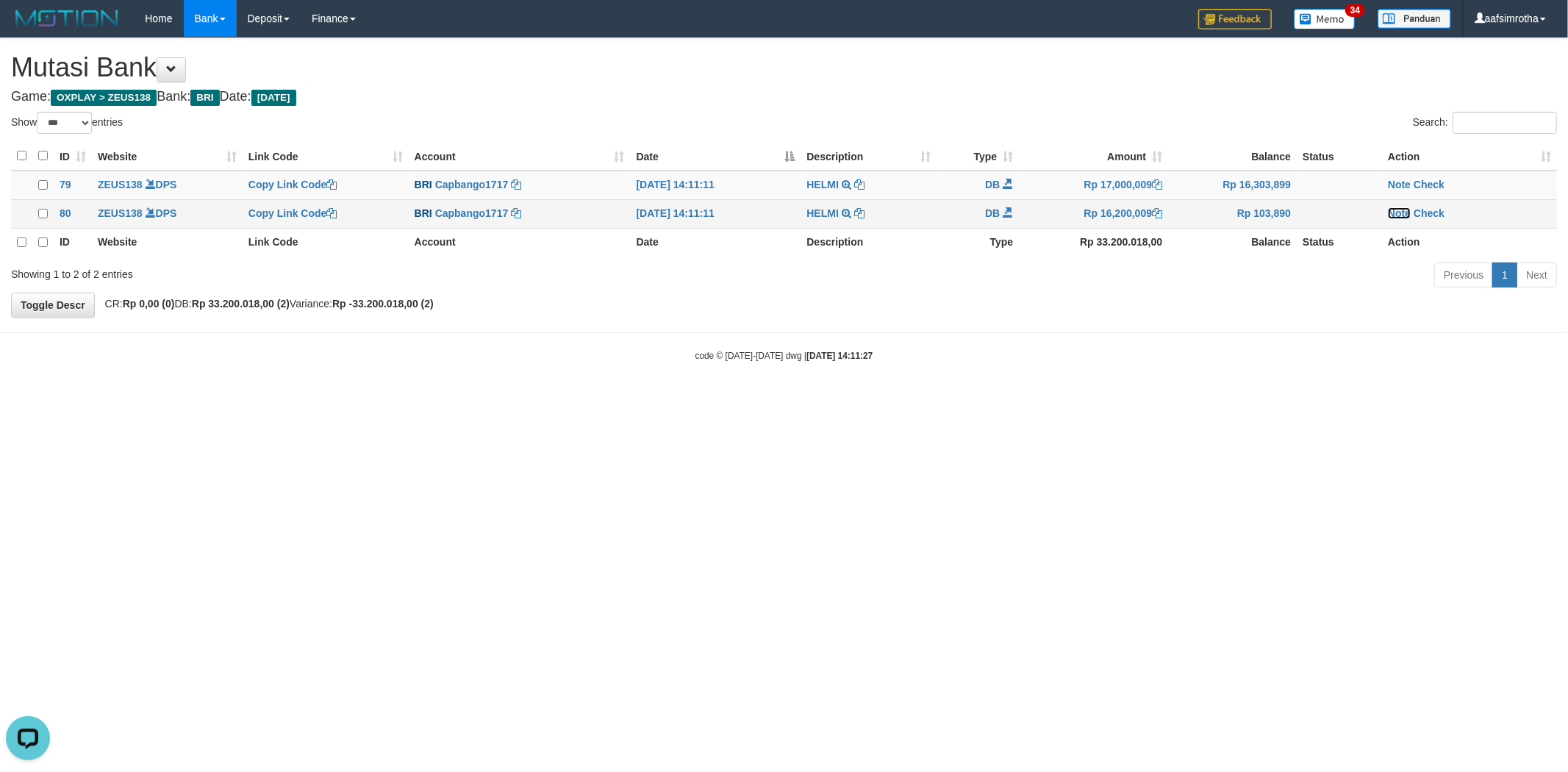 click on "Note" at bounding box center (1399, 213) 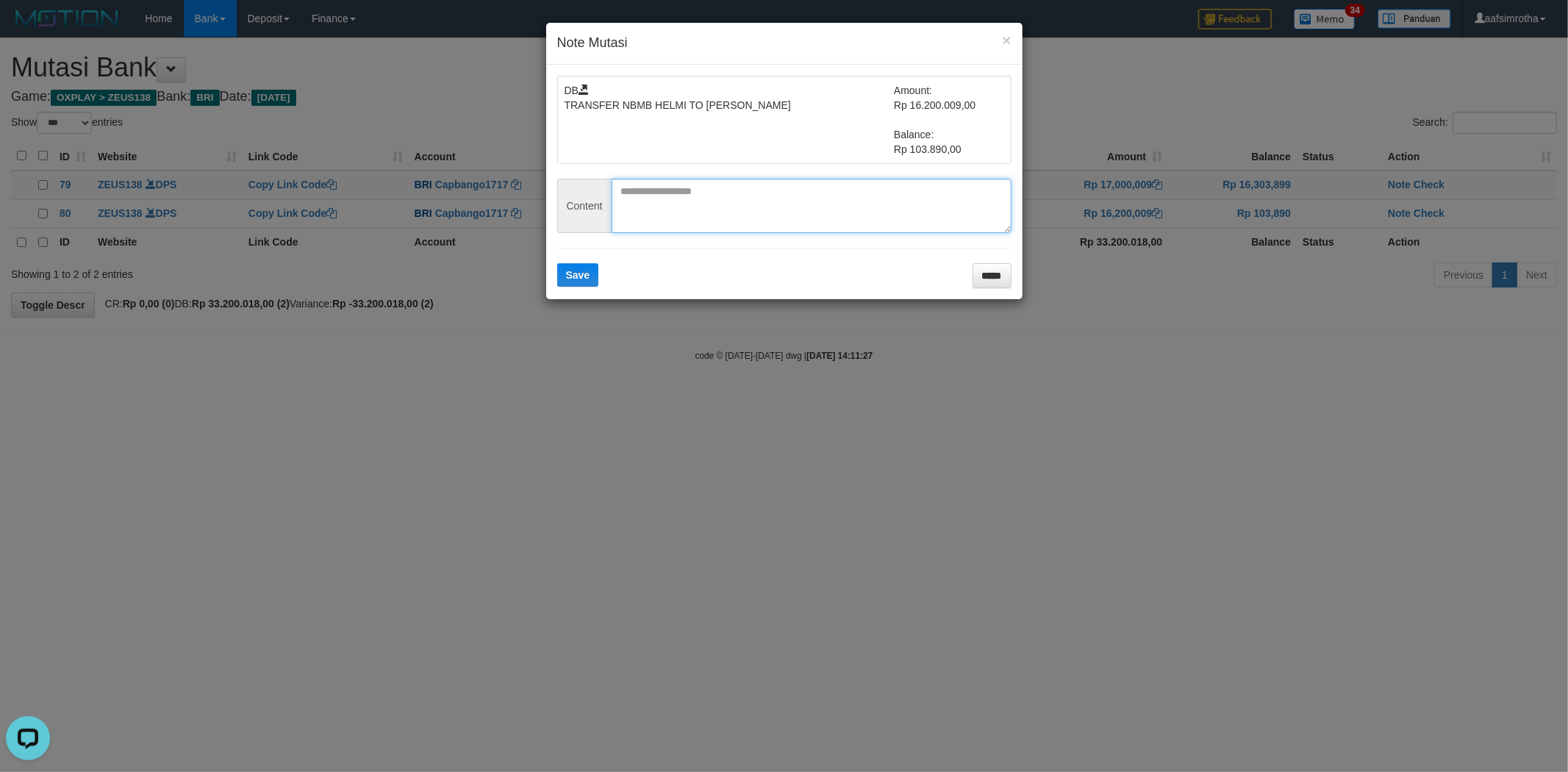 drag, startPoint x: 730, startPoint y: 190, endPoint x: 684, endPoint y: 233, distance: 62.96825 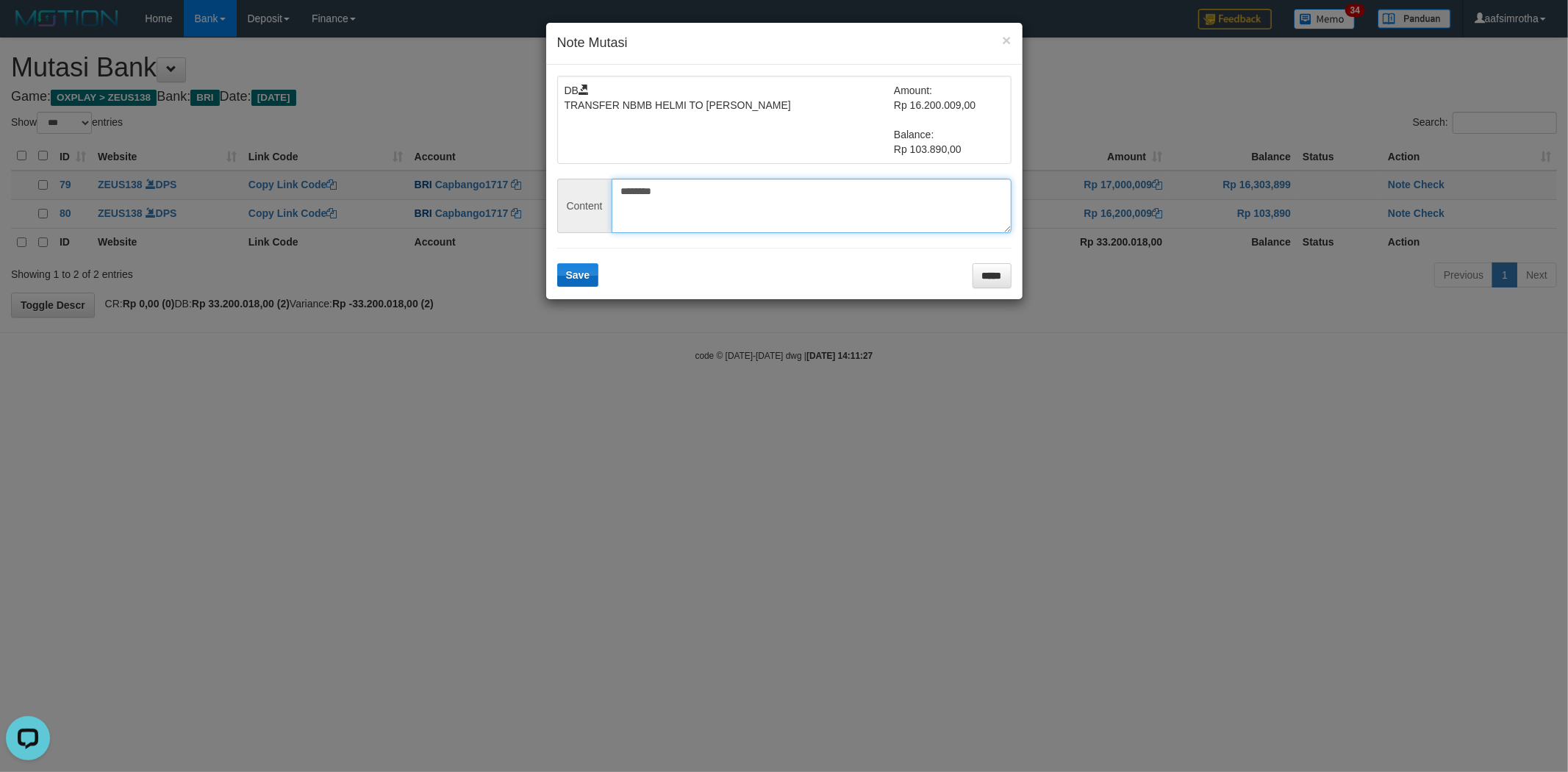 type on "********" 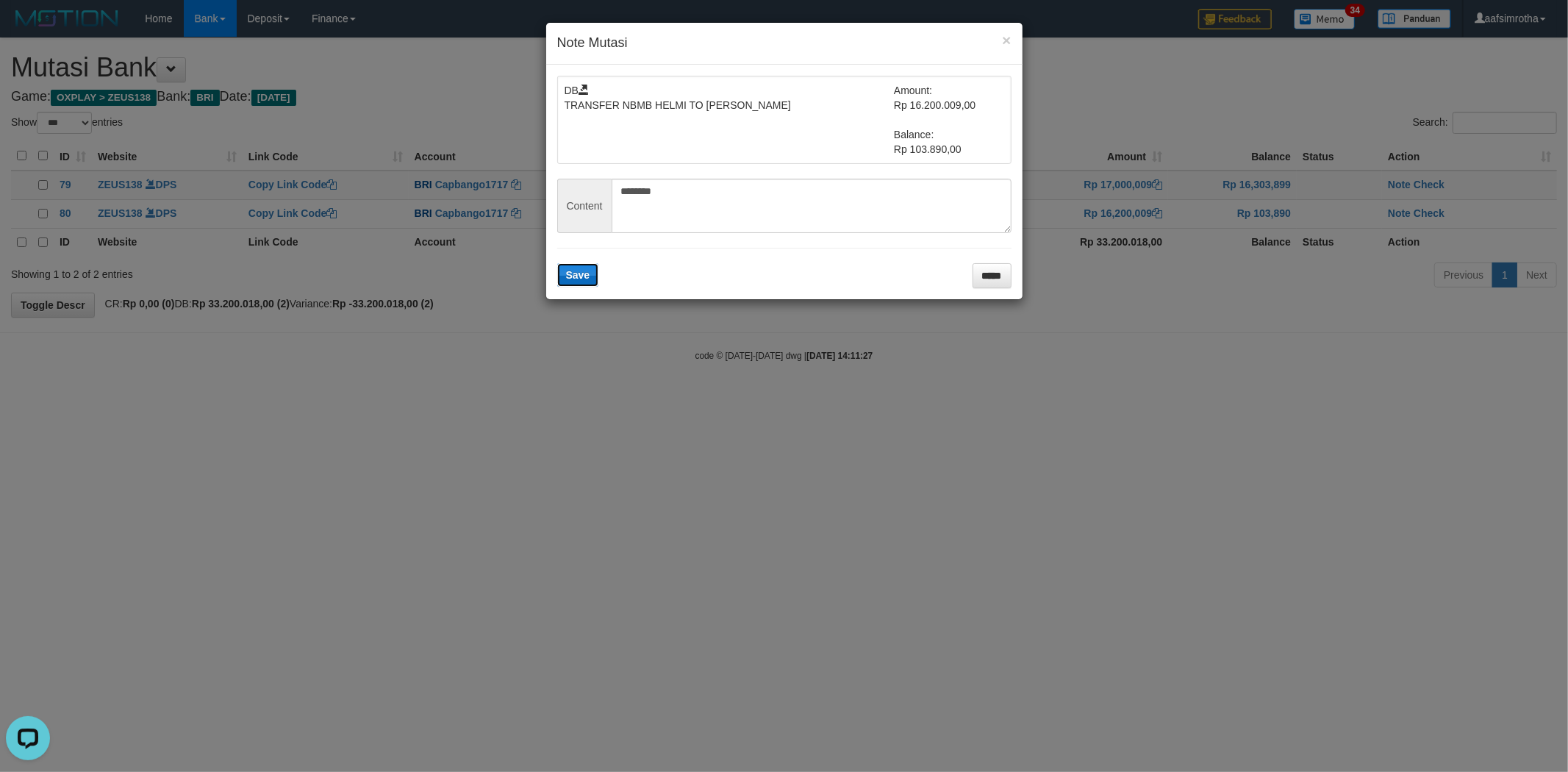 click on "Save" at bounding box center (578, 275) 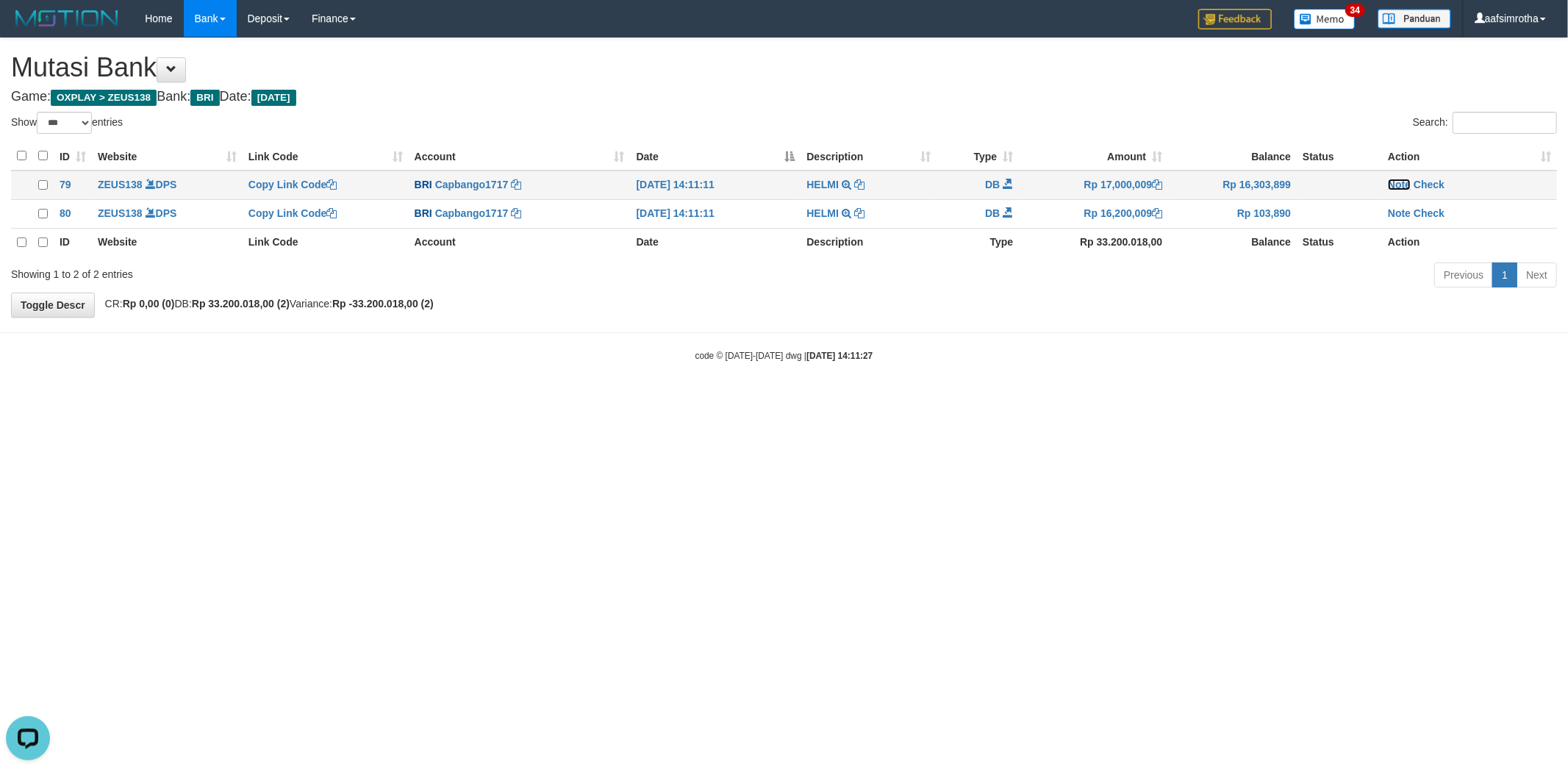click on "Note" at bounding box center (1399, 185) 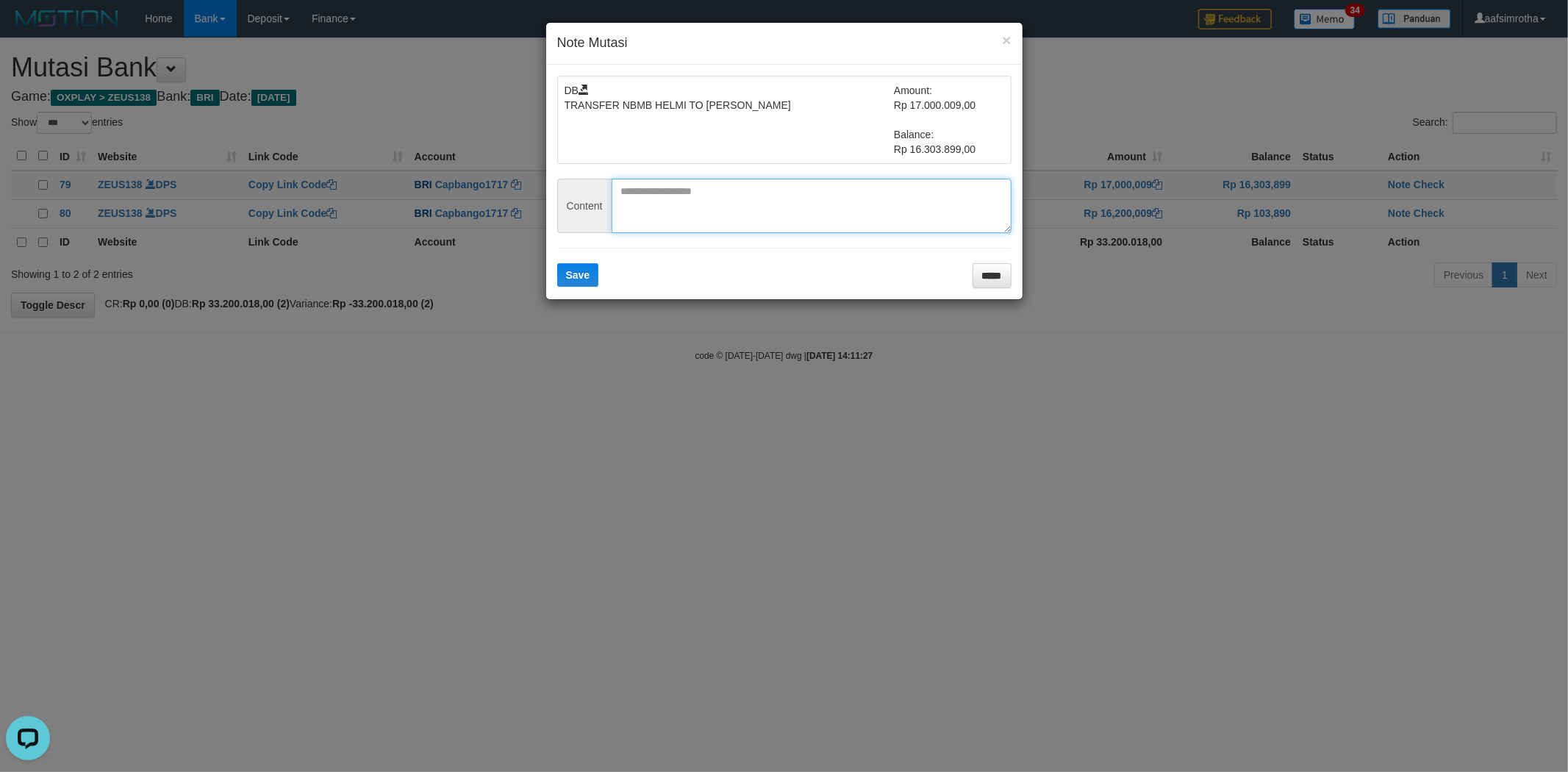 click at bounding box center (812, 206) 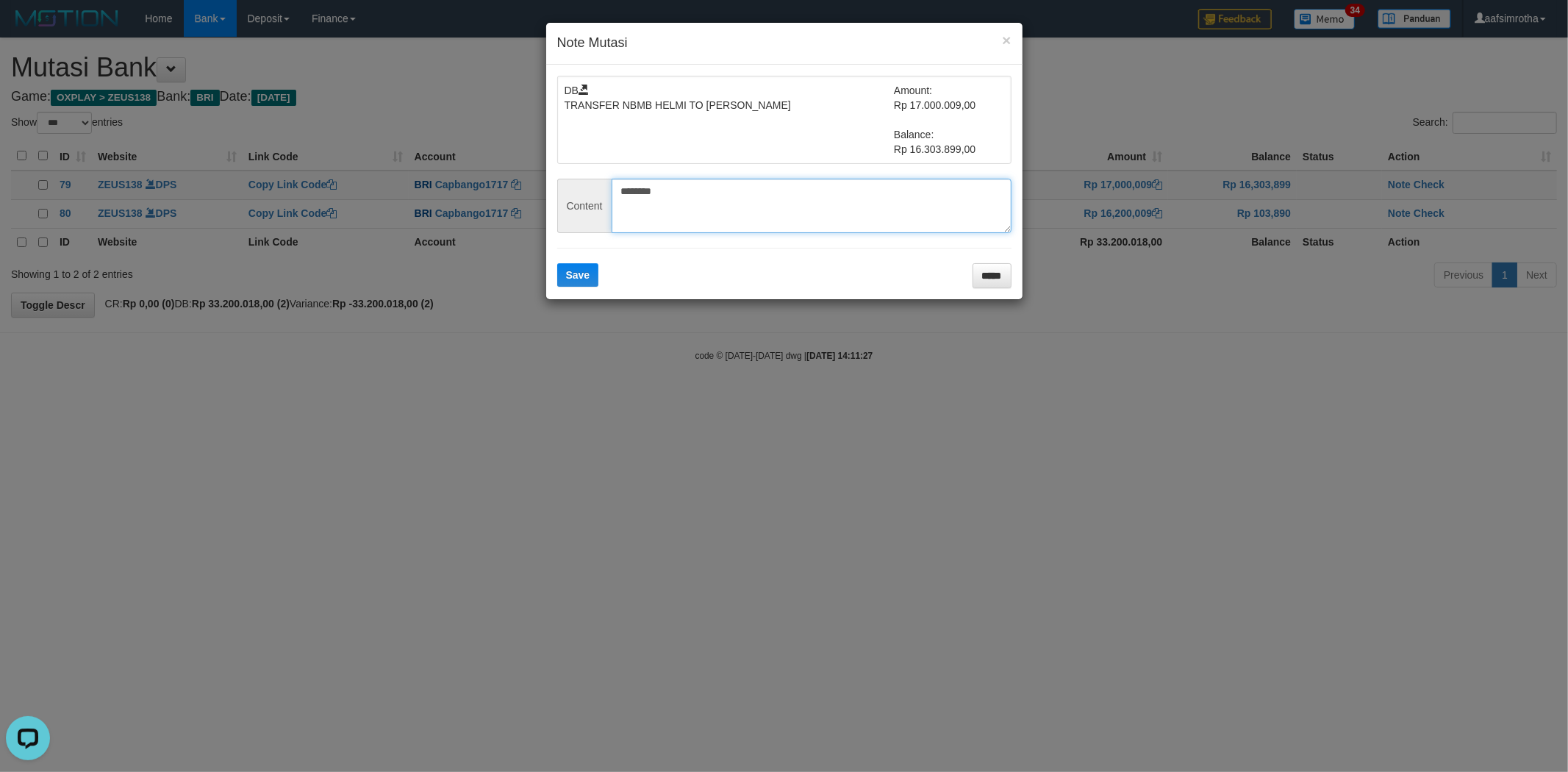 type on "********" 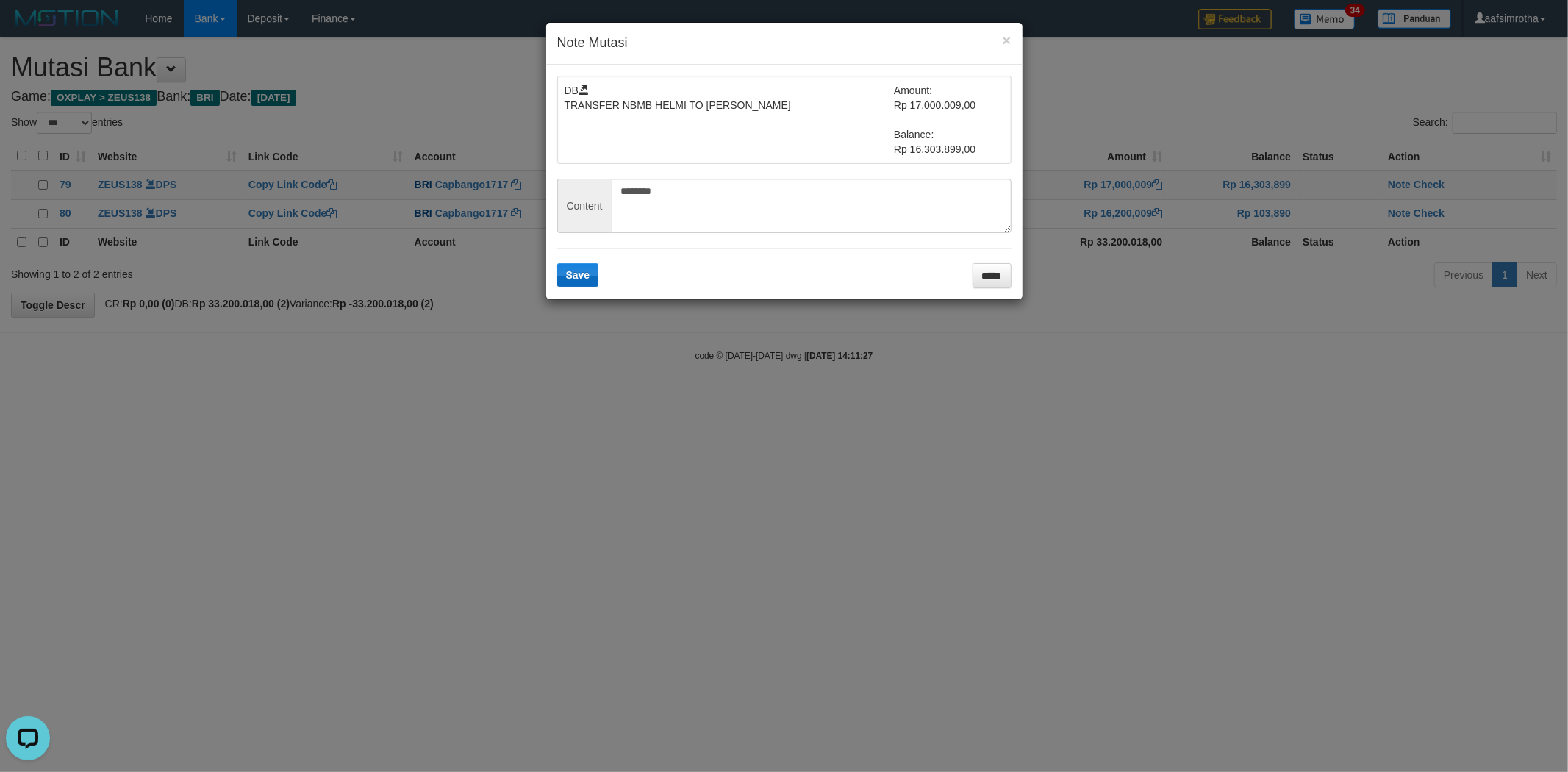 drag, startPoint x: 562, startPoint y: 261, endPoint x: 576, endPoint y: 272, distance: 17.80449 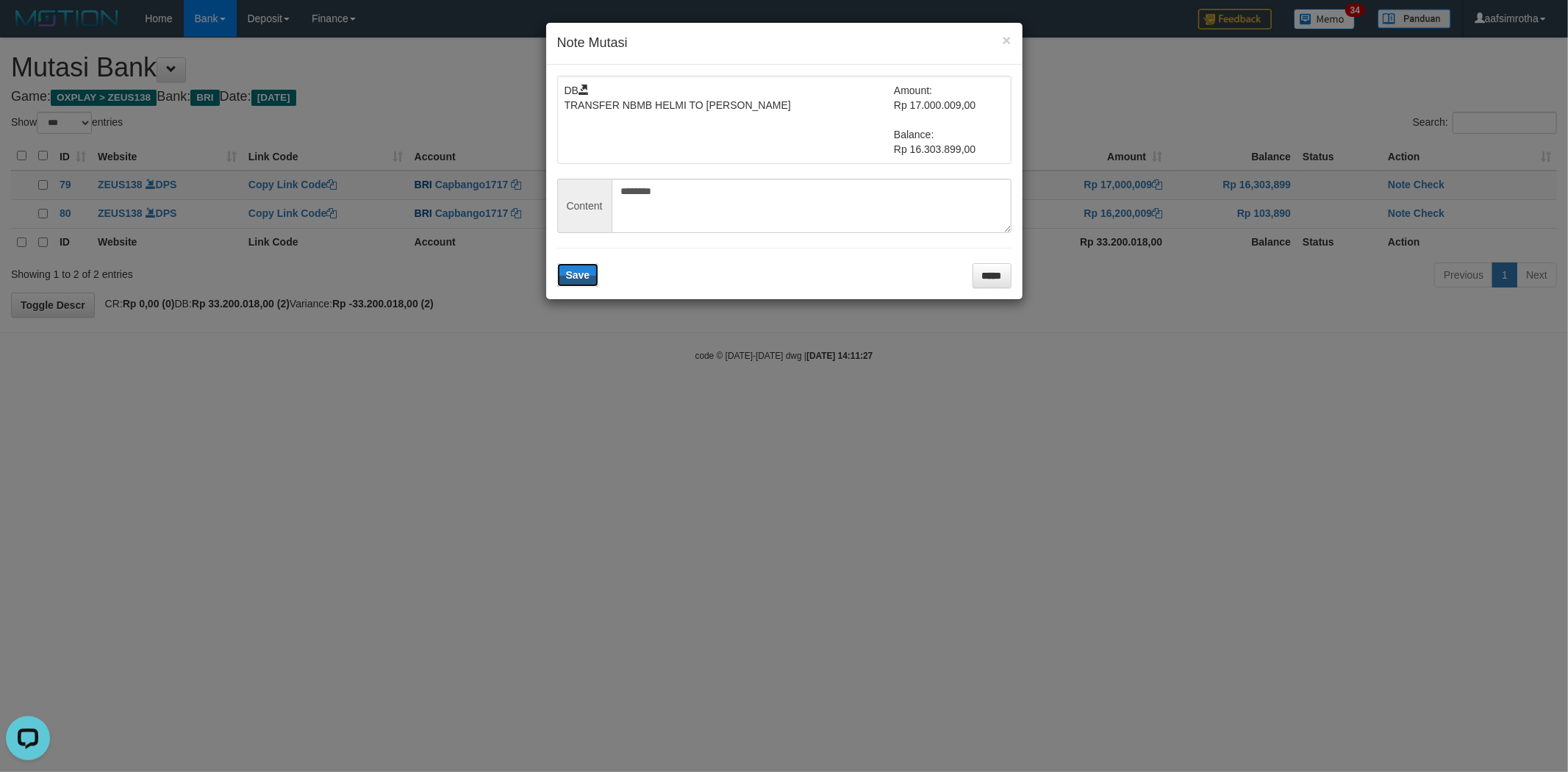 click on "Save" at bounding box center (578, 275) 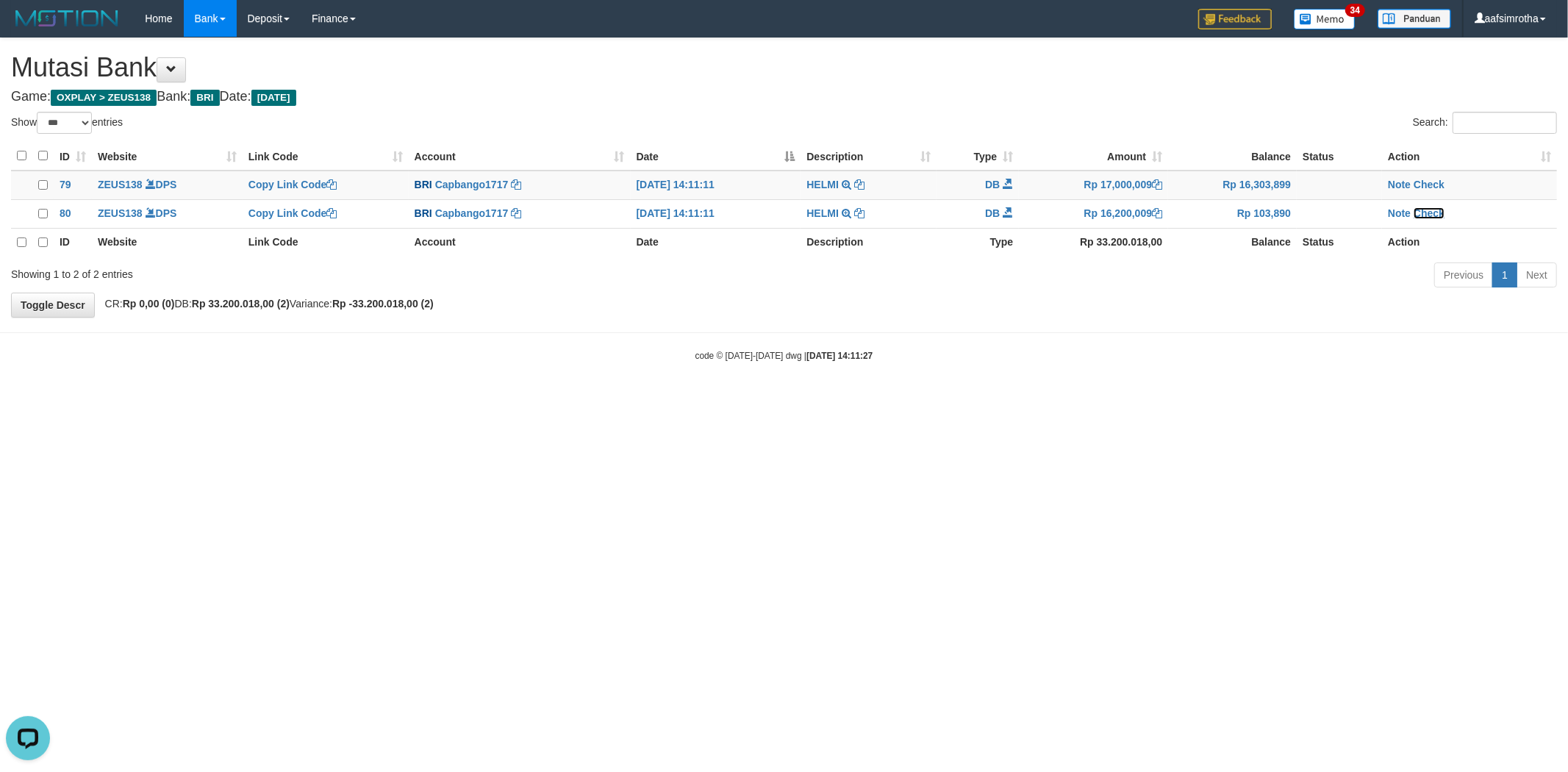 click on "Check" at bounding box center [1429, 213] 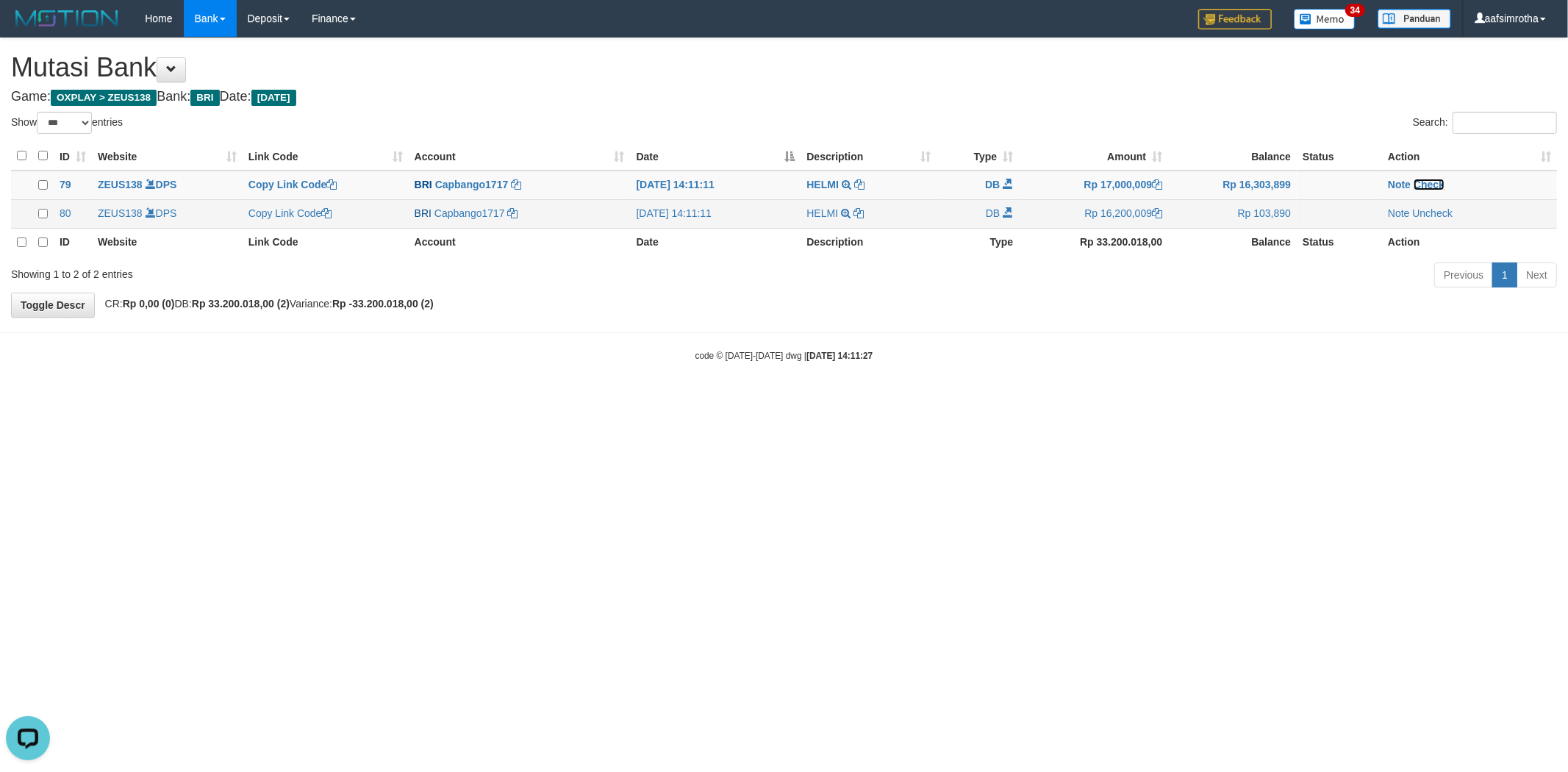 click on "Check" at bounding box center (1429, 185) 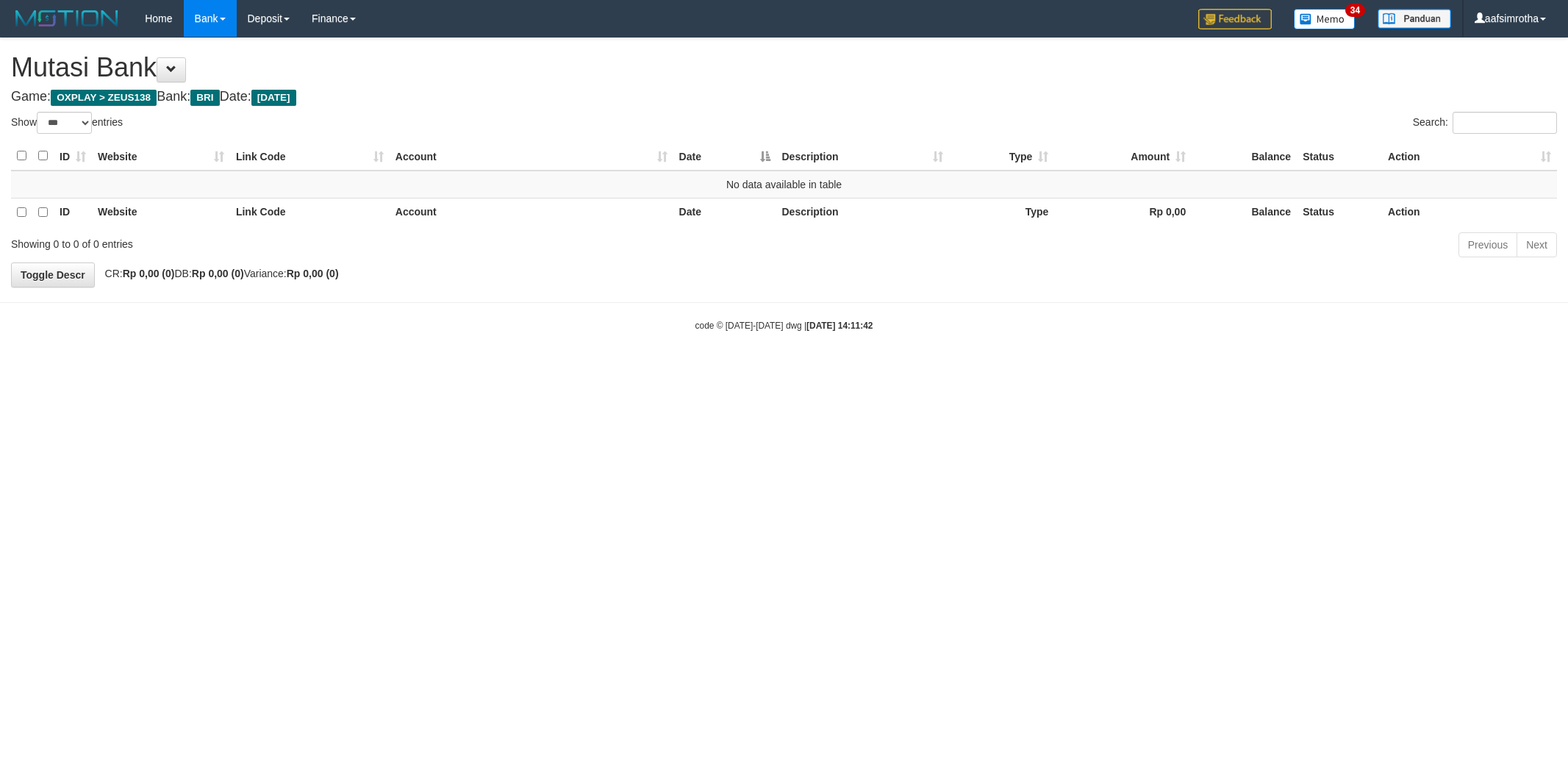 select on "***" 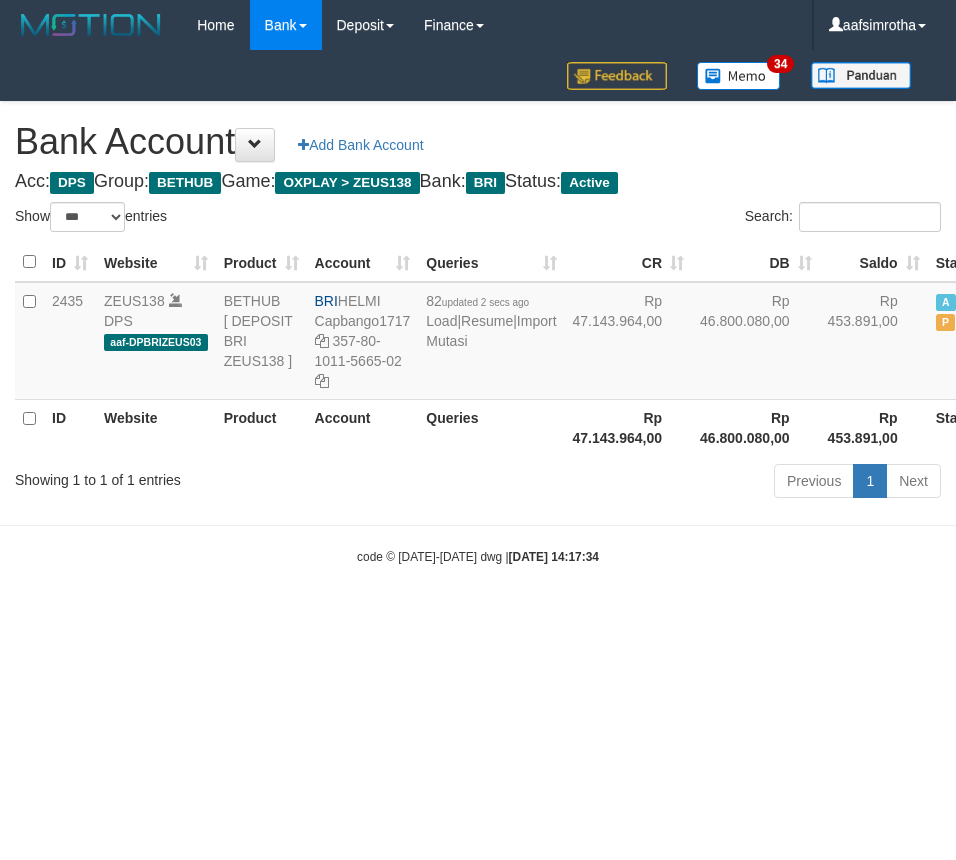 select on "***" 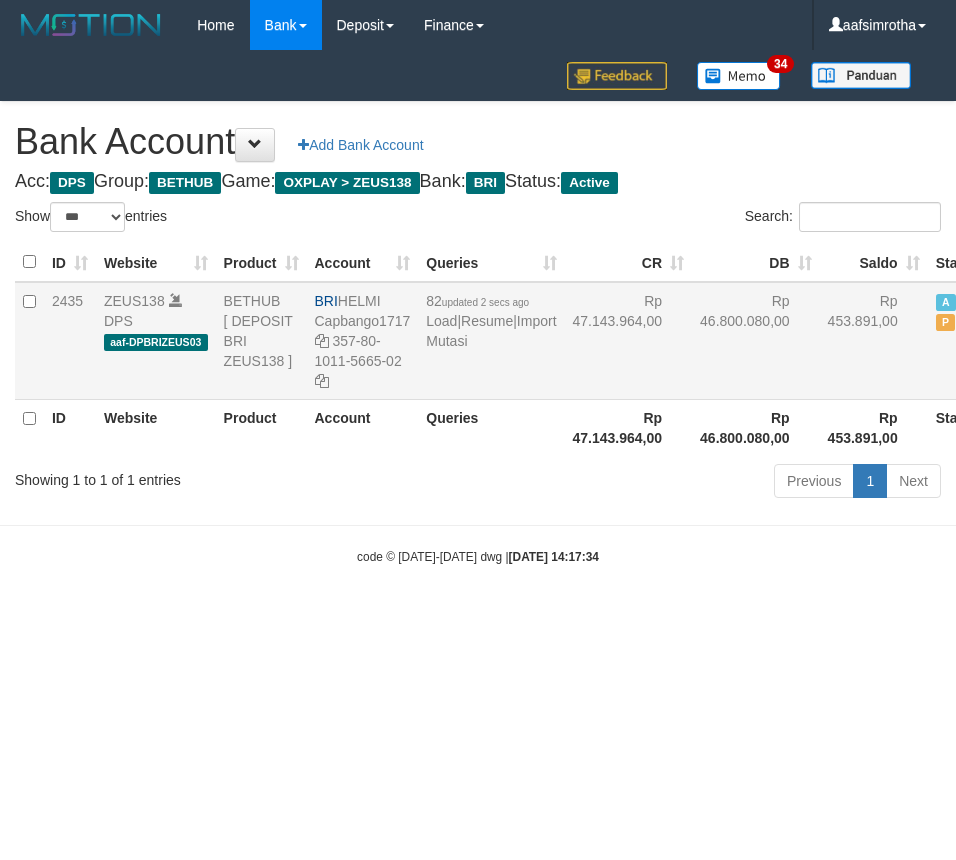 scroll, scrollTop: 0, scrollLeft: 0, axis: both 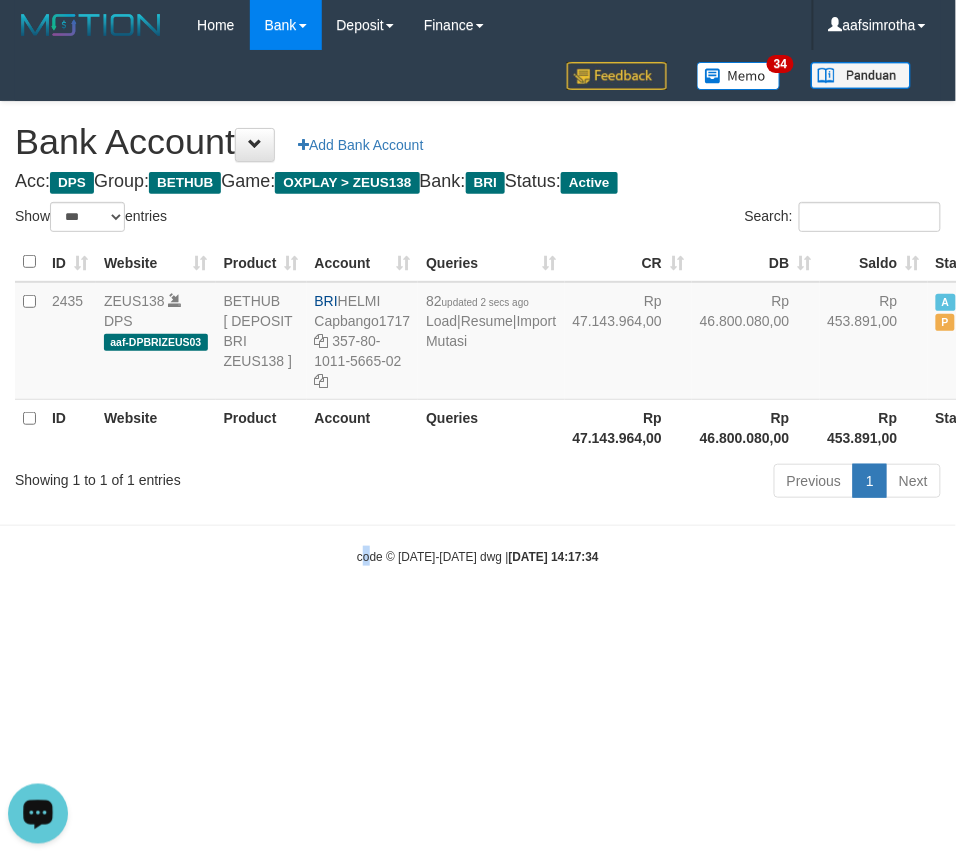 drag, startPoint x: 361, startPoint y: 708, endPoint x: 532, endPoint y: 451, distance: 308.6908 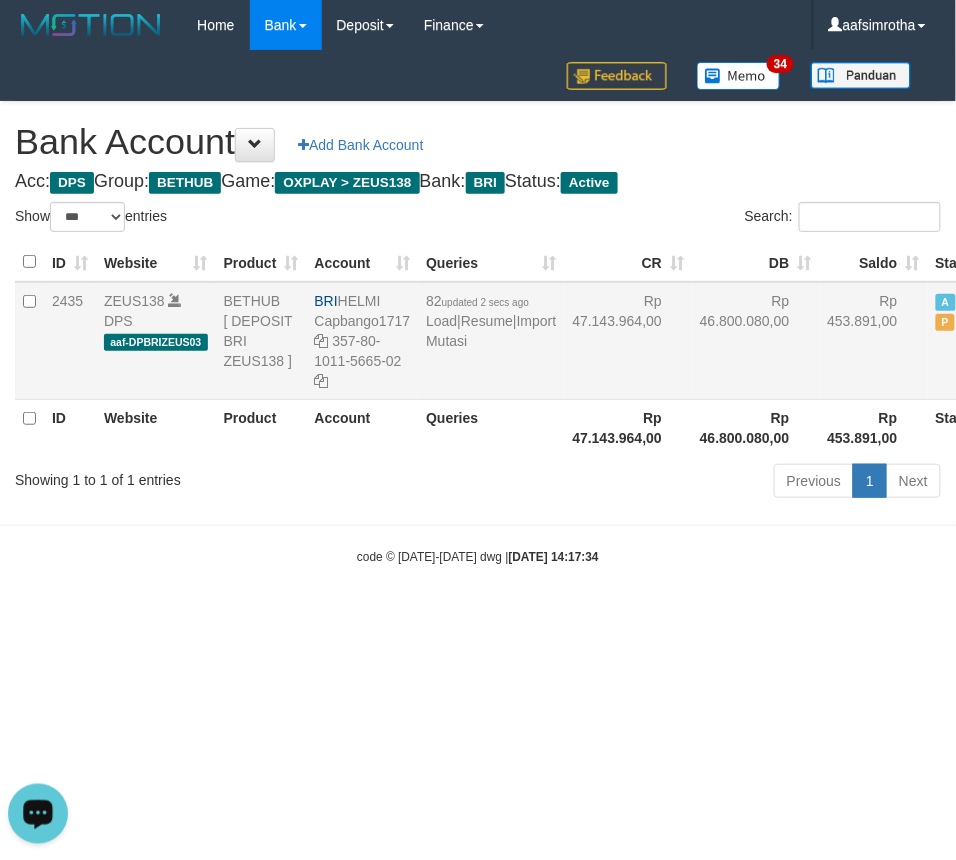click on "82  updated 2 secs ago
Load
|
Resume
|
Import Mutasi" at bounding box center (491, 341) 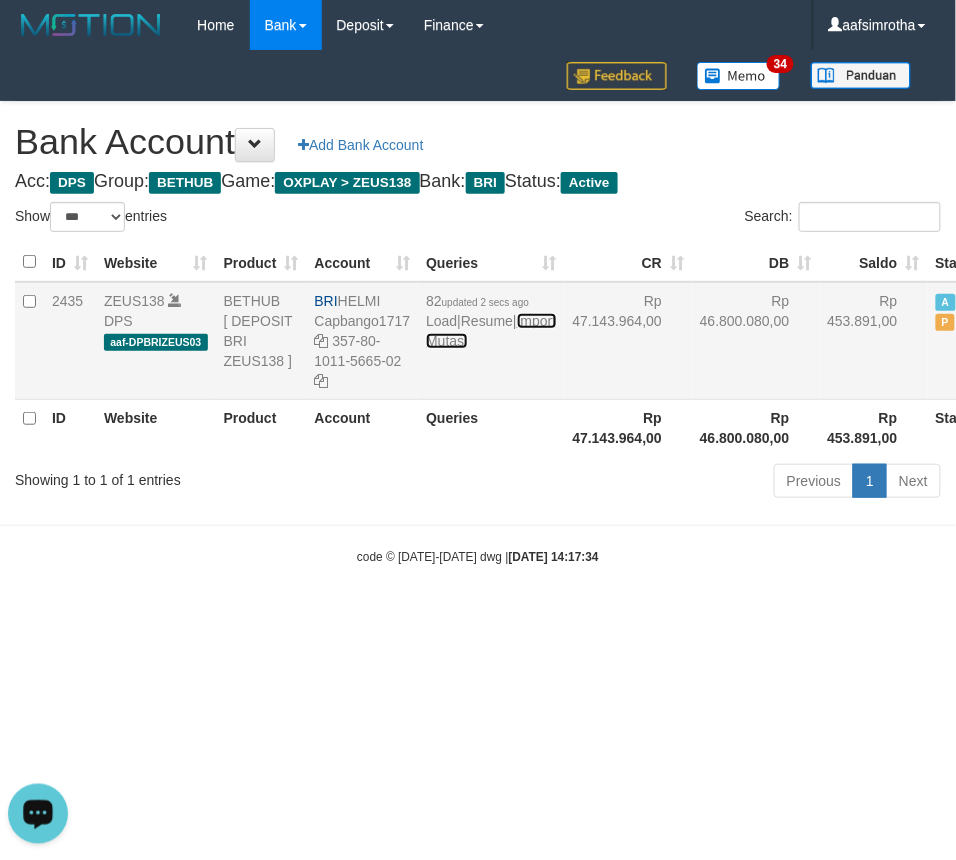 click on "Import Mutasi" at bounding box center [491, 331] 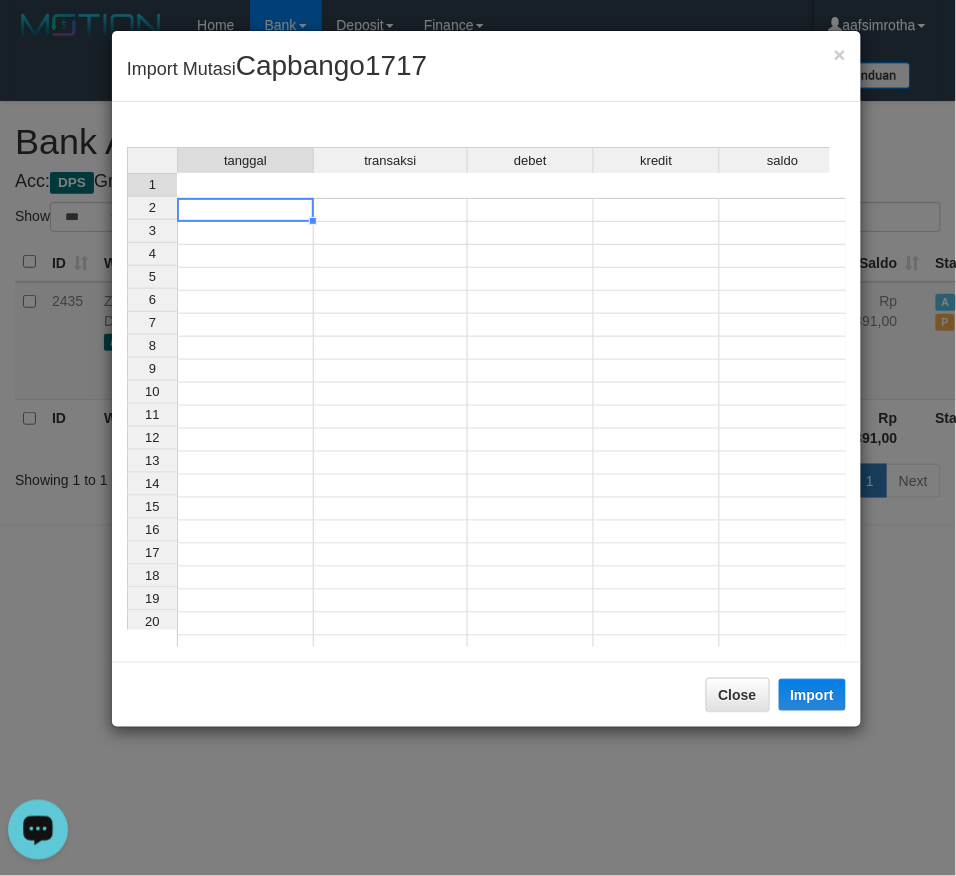 click at bounding box center [245, 210] 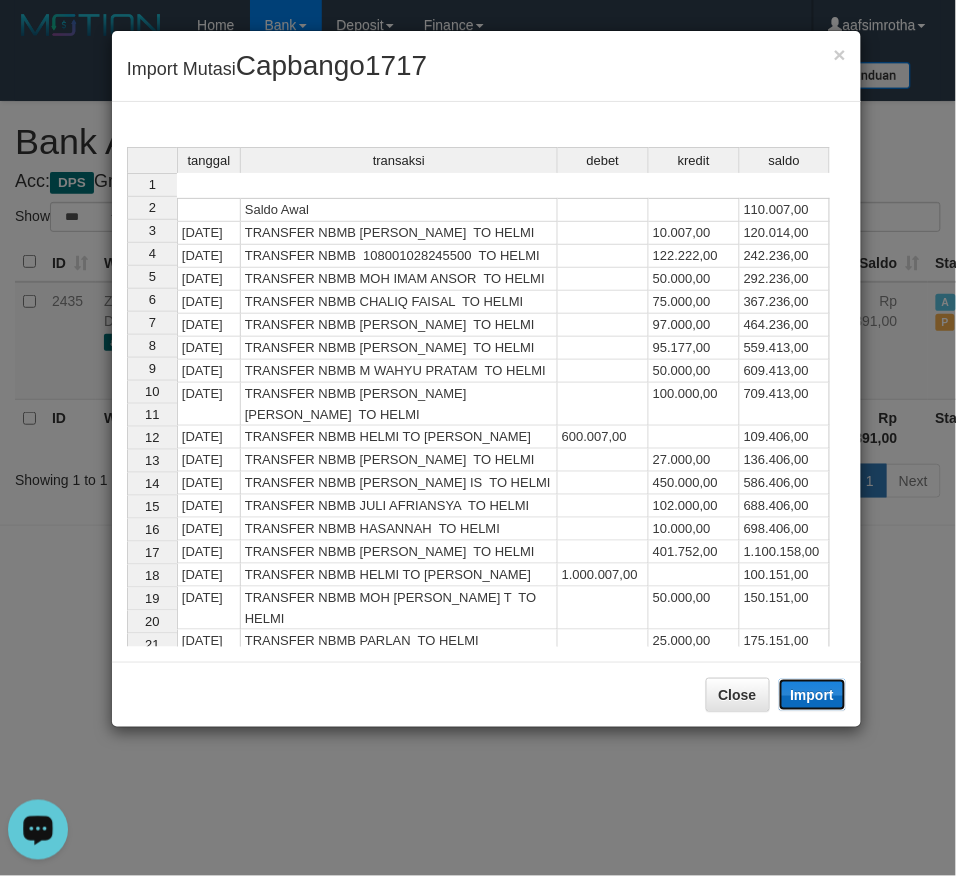 click on "Import" at bounding box center (813, 695) 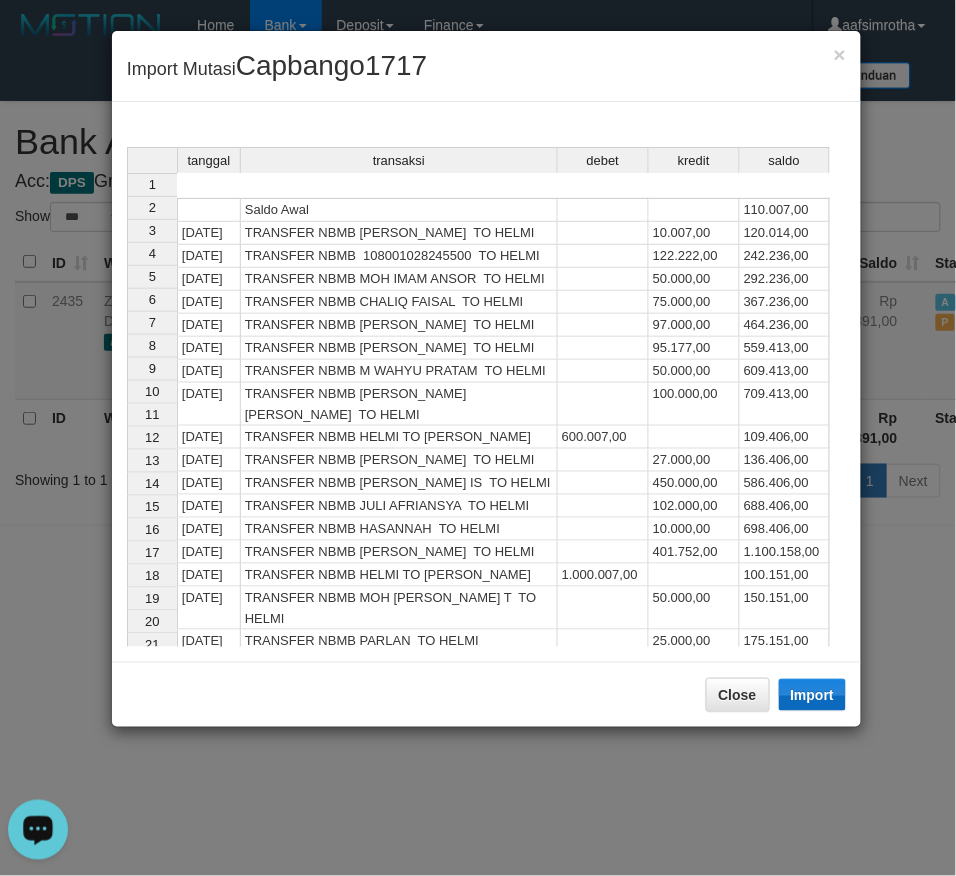 click on "225.151,00" at bounding box center [785, 664] 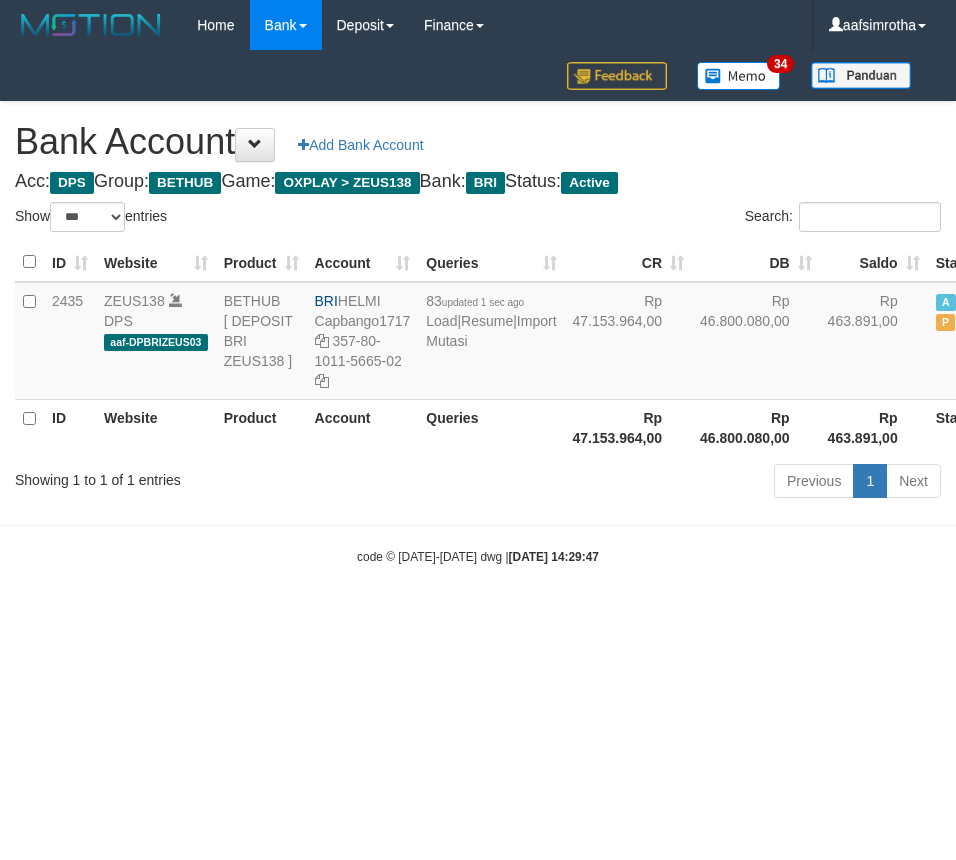 select on "***" 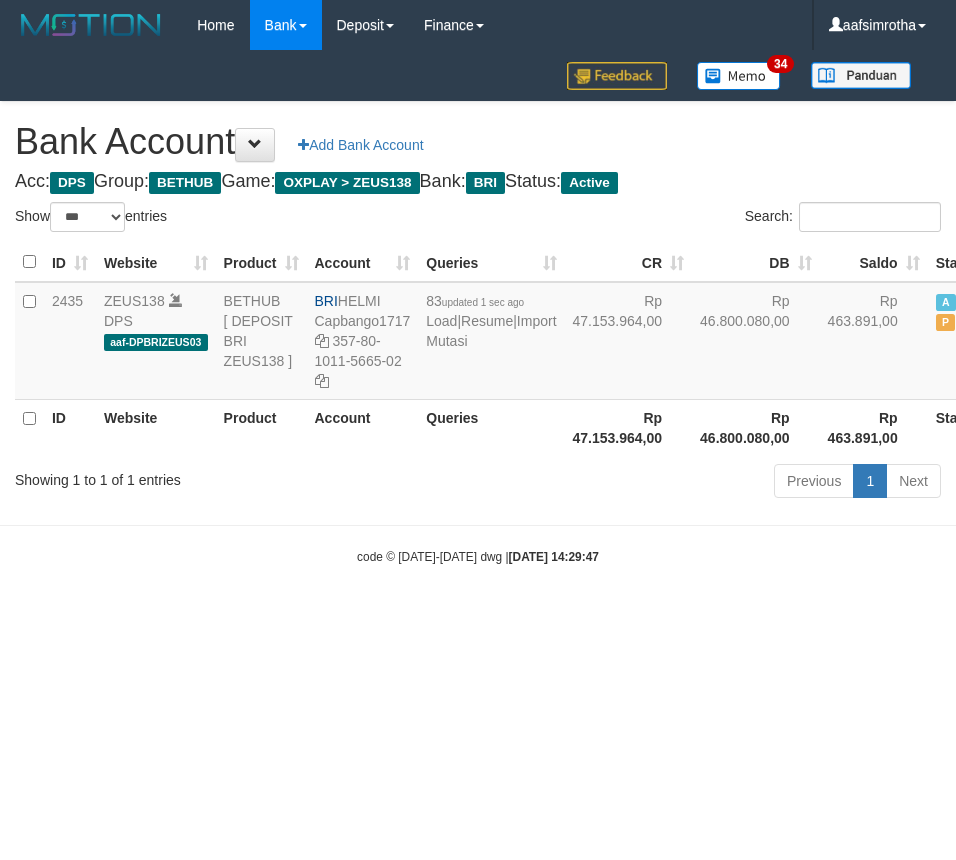 scroll, scrollTop: 0, scrollLeft: 0, axis: both 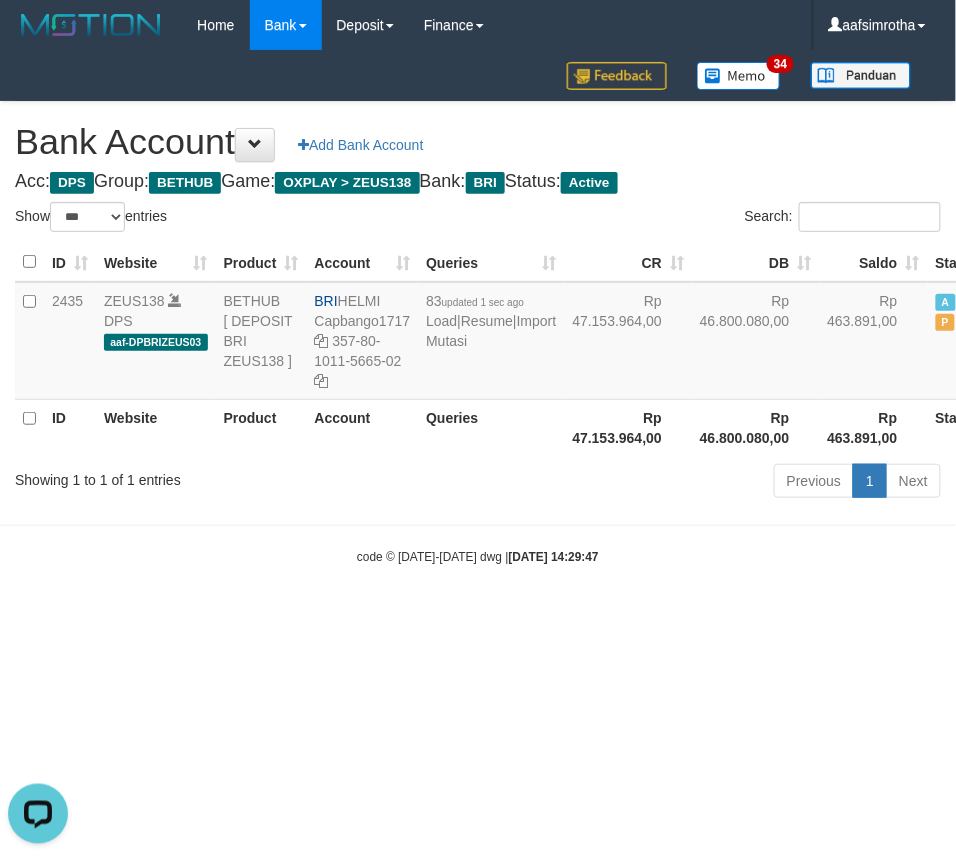 drag, startPoint x: 92, startPoint y: 705, endPoint x: -15, endPoint y: 586, distance: 160.03125 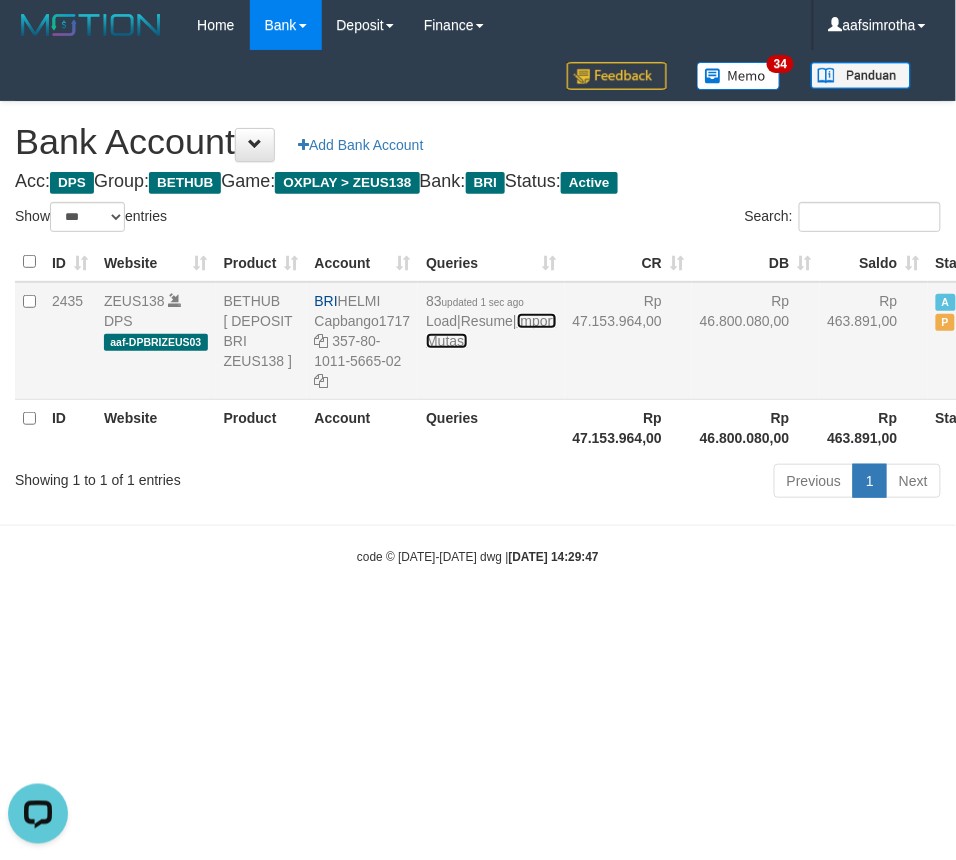 click on "Import Mutasi" at bounding box center [491, 331] 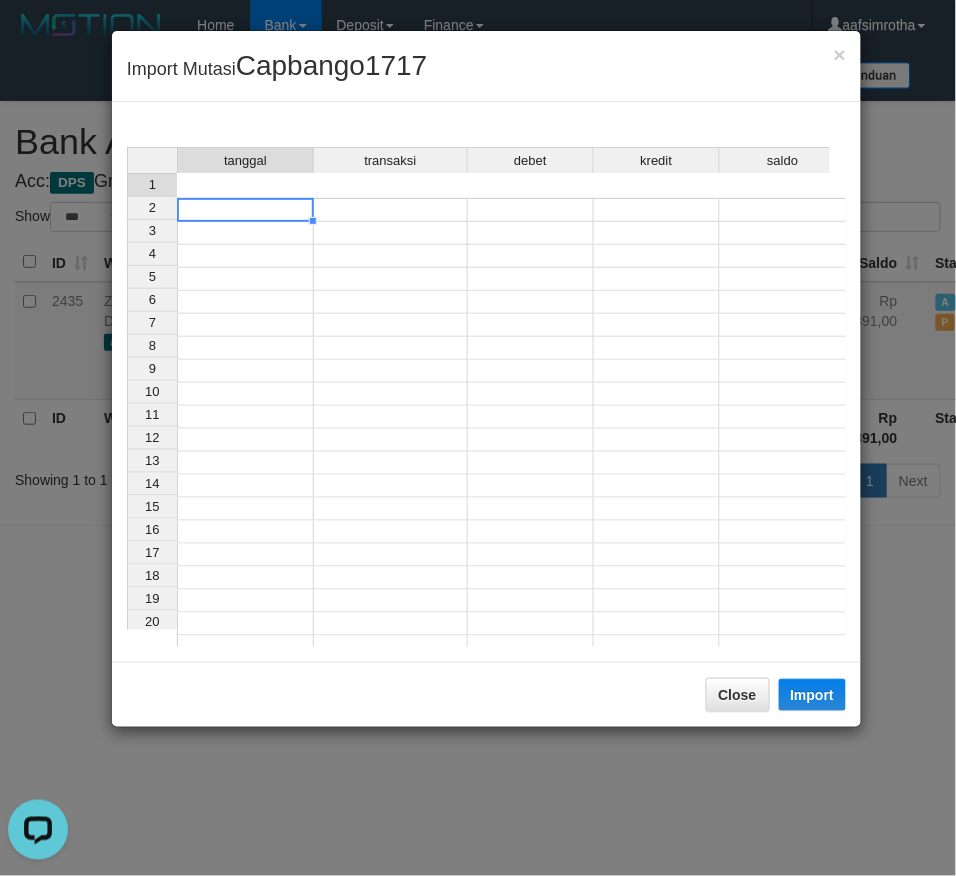 click at bounding box center [245, 210] 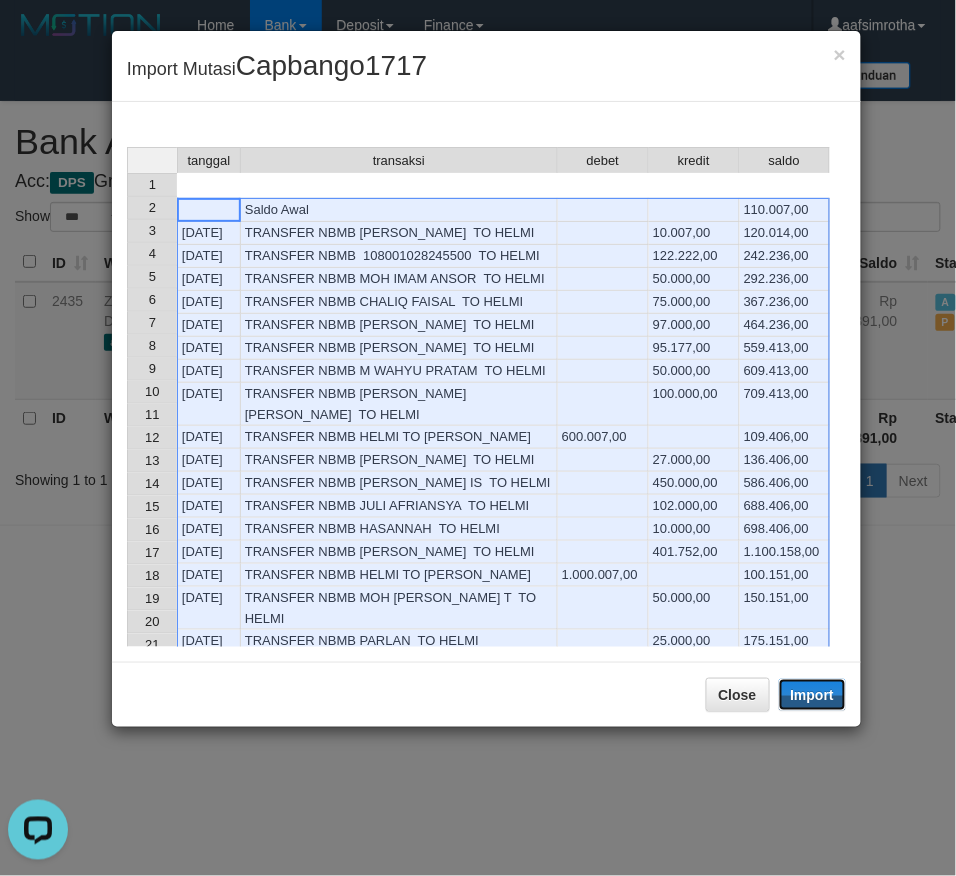 click on "Import" at bounding box center [813, 695] 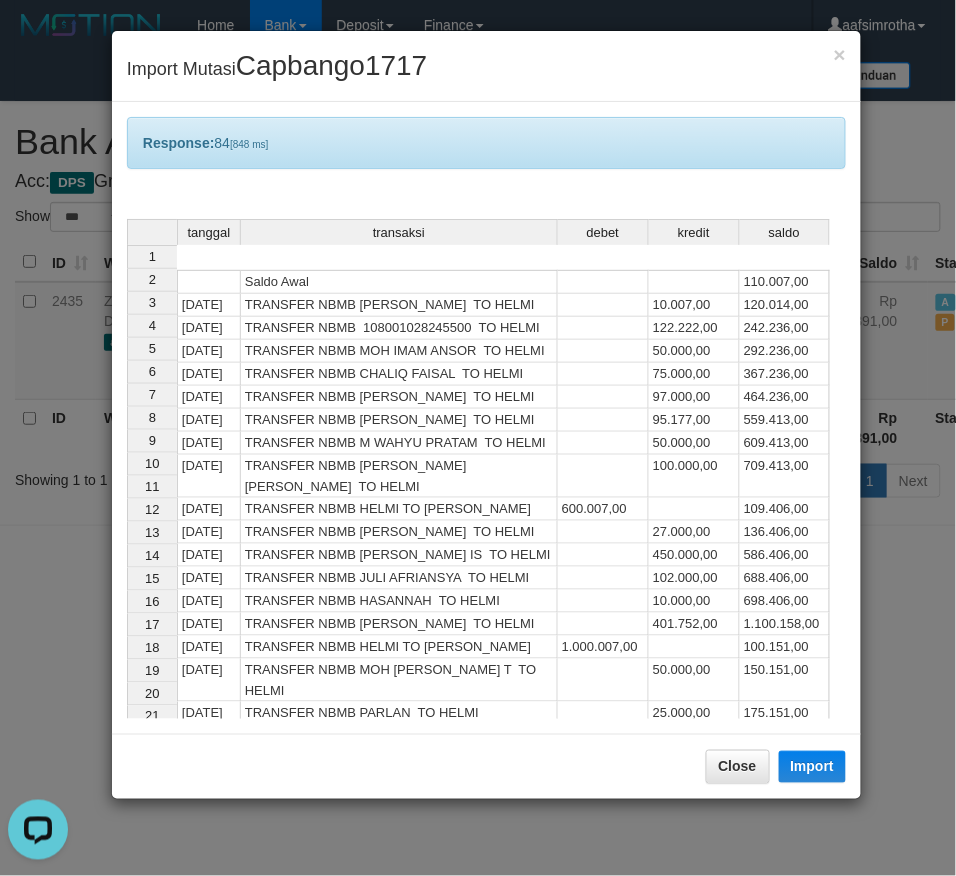 scroll, scrollTop: 425, scrollLeft: 0, axis: vertical 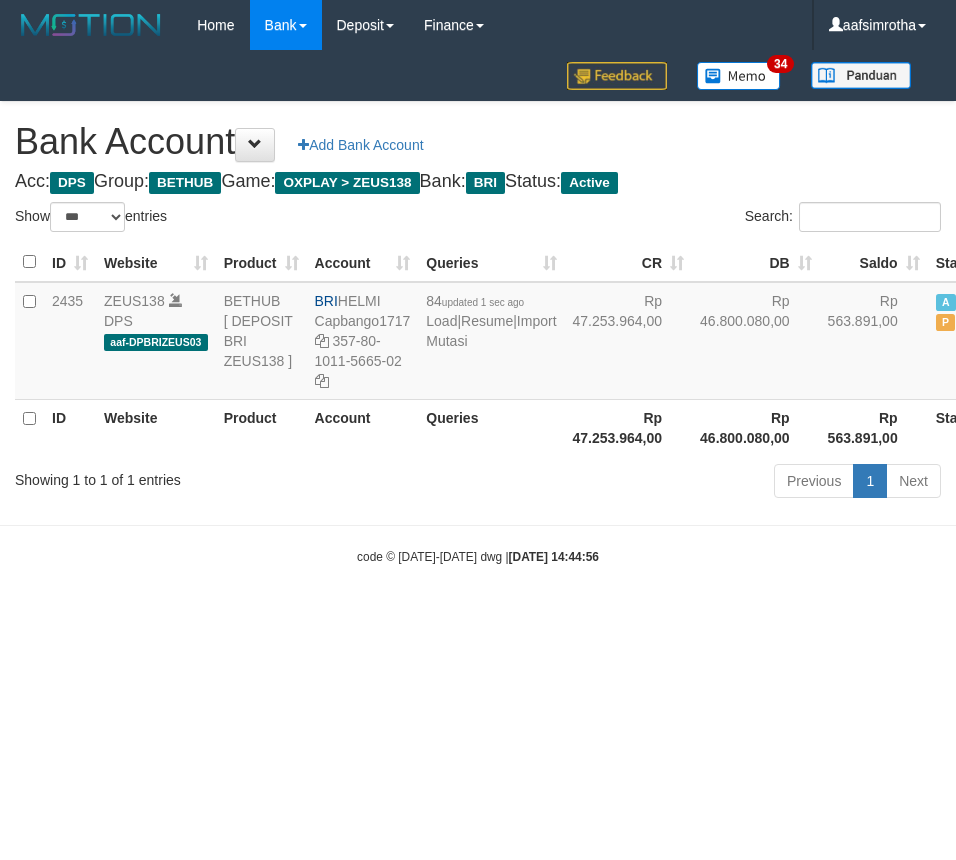 select on "***" 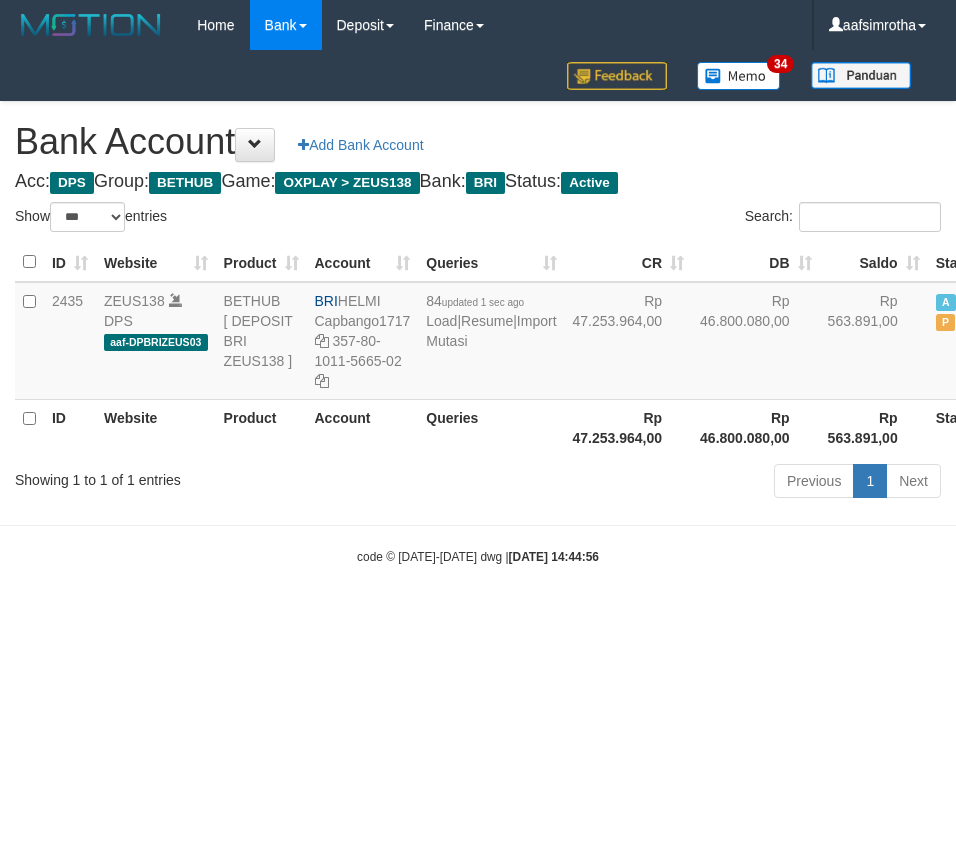 scroll, scrollTop: 0, scrollLeft: 0, axis: both 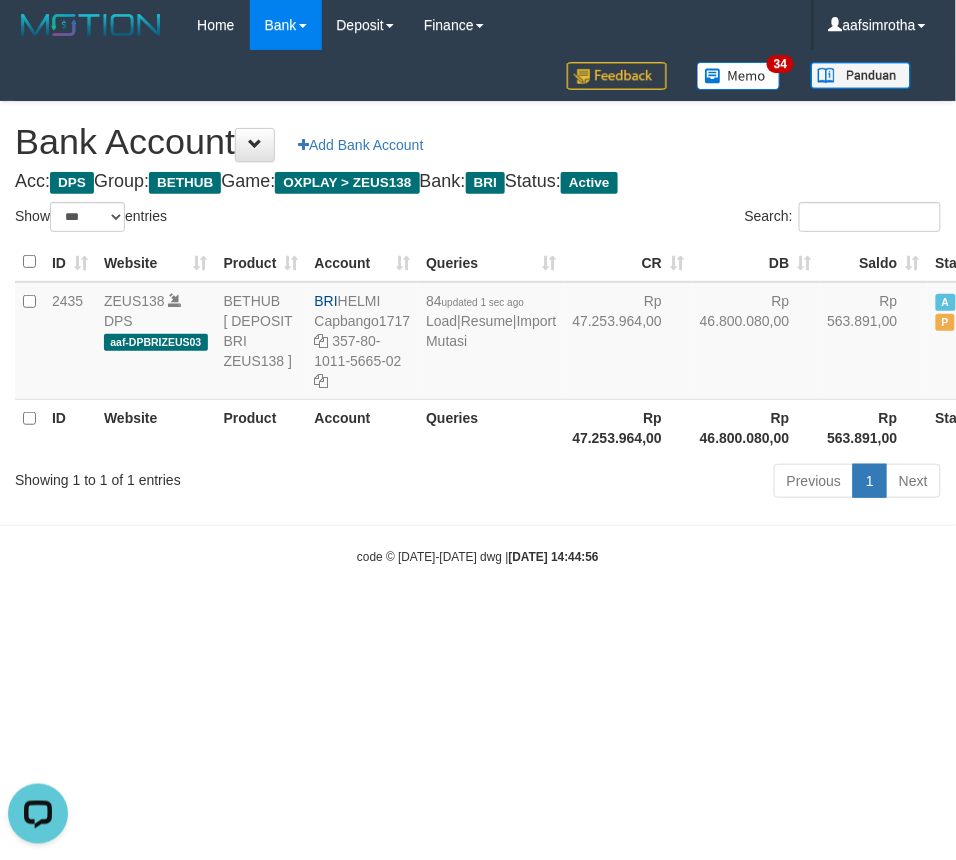click on "Toggle navigation
Home
Bank
Account List
Mutasi Bank
Search
Note Mutasi
Deposit
DPS Fetch
DPS List
History
Note DPS
Finance
Financial Data
aafsimrotha
My Profile
Log Out
34" at bounding box center (478, 308) 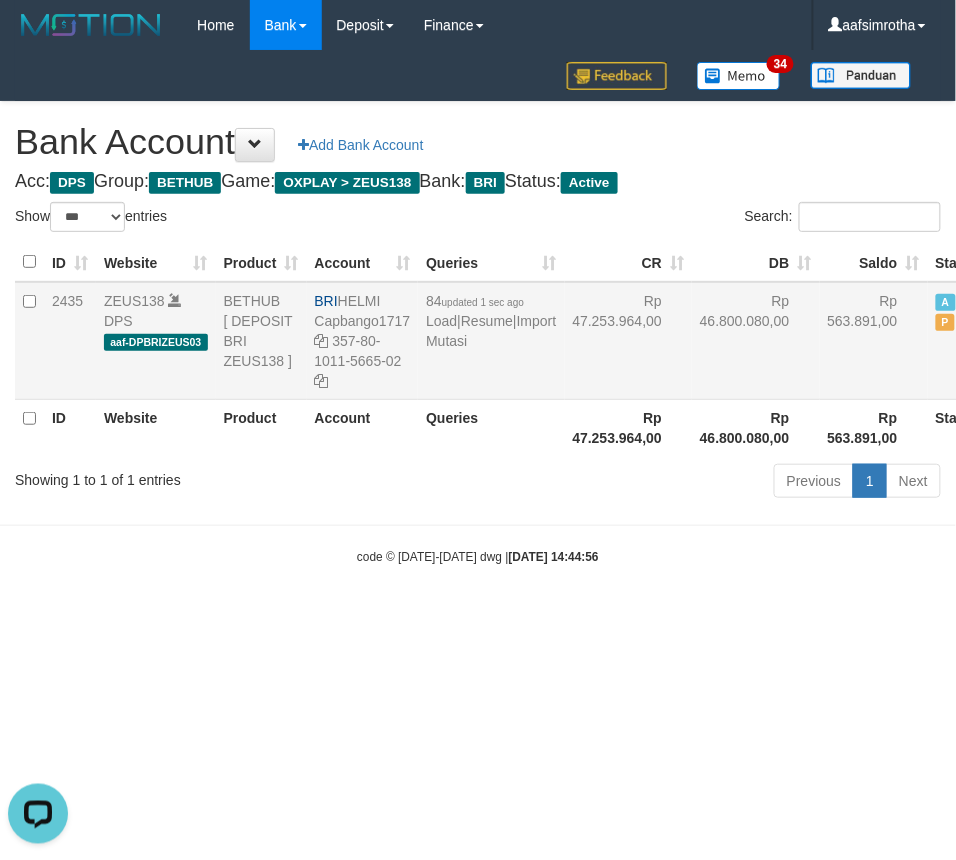 click on "84  updated 1 sec ago
Load
|
Resume
|
Import Mutasi" at bounding box center [491, 341] 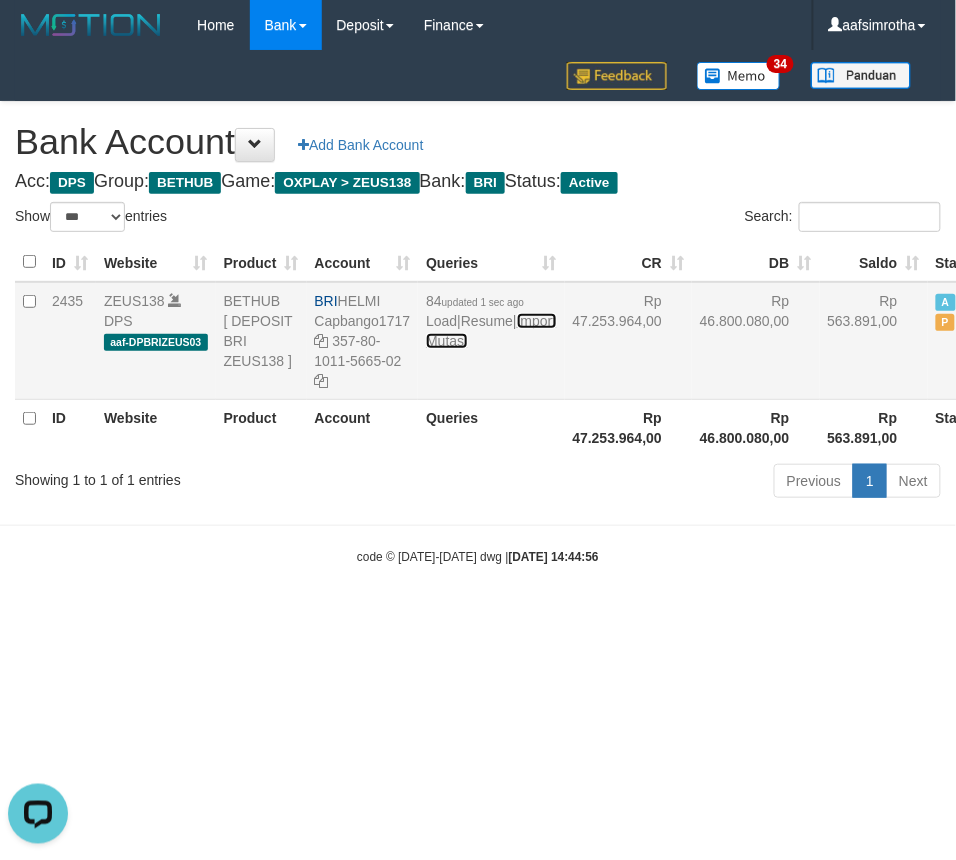click on "Import Mutasi" at bounding box center (491, 331) 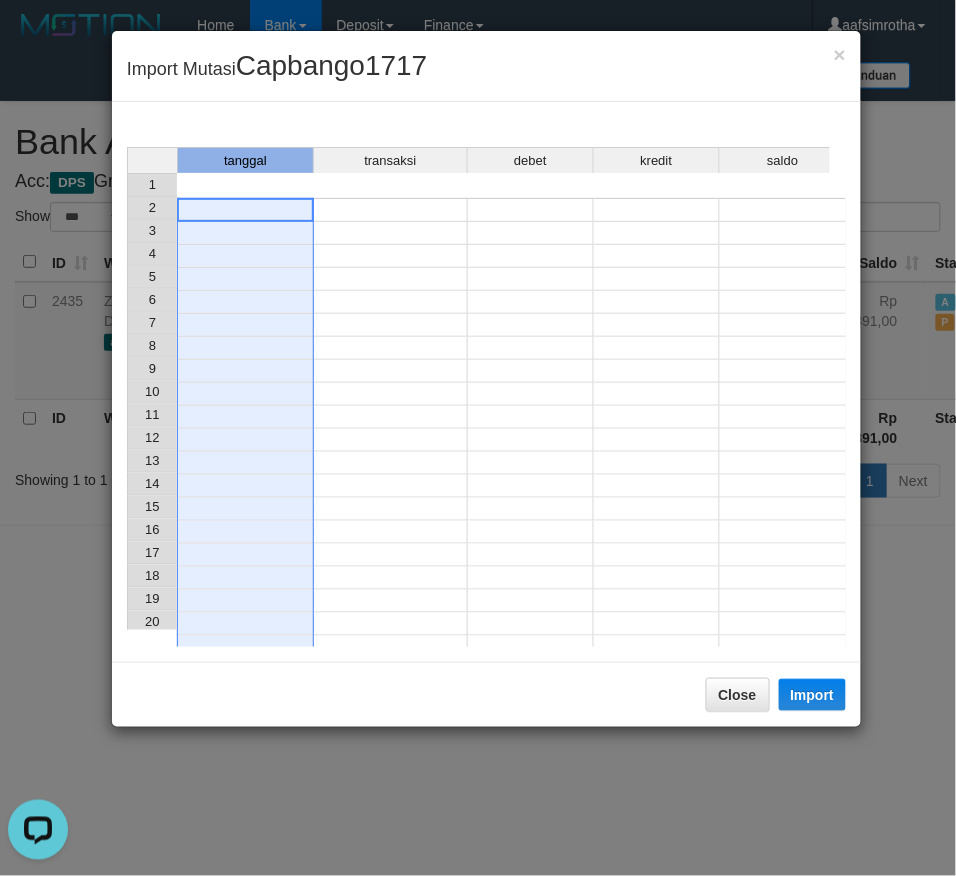 drag, startPoint x: 264, startPoint y: 162, endPoint x: 253, endPoint y: 183, distance: 23.70654 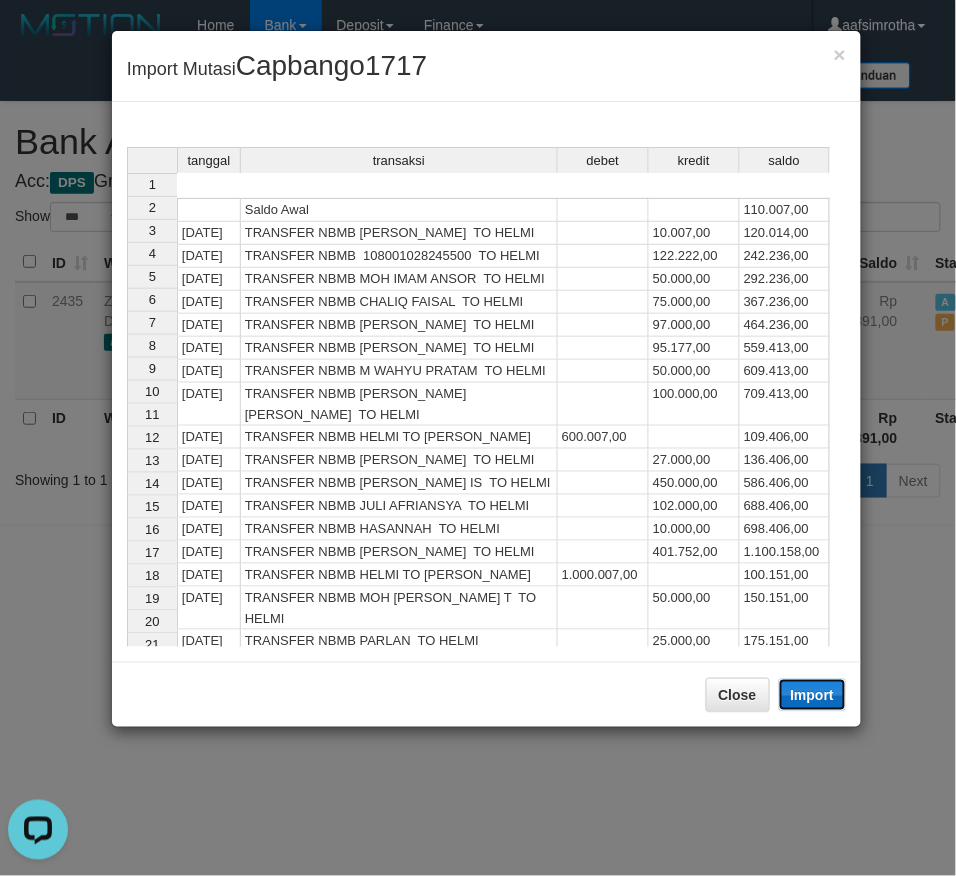 click on "Import" at bounding box center [813, 695] 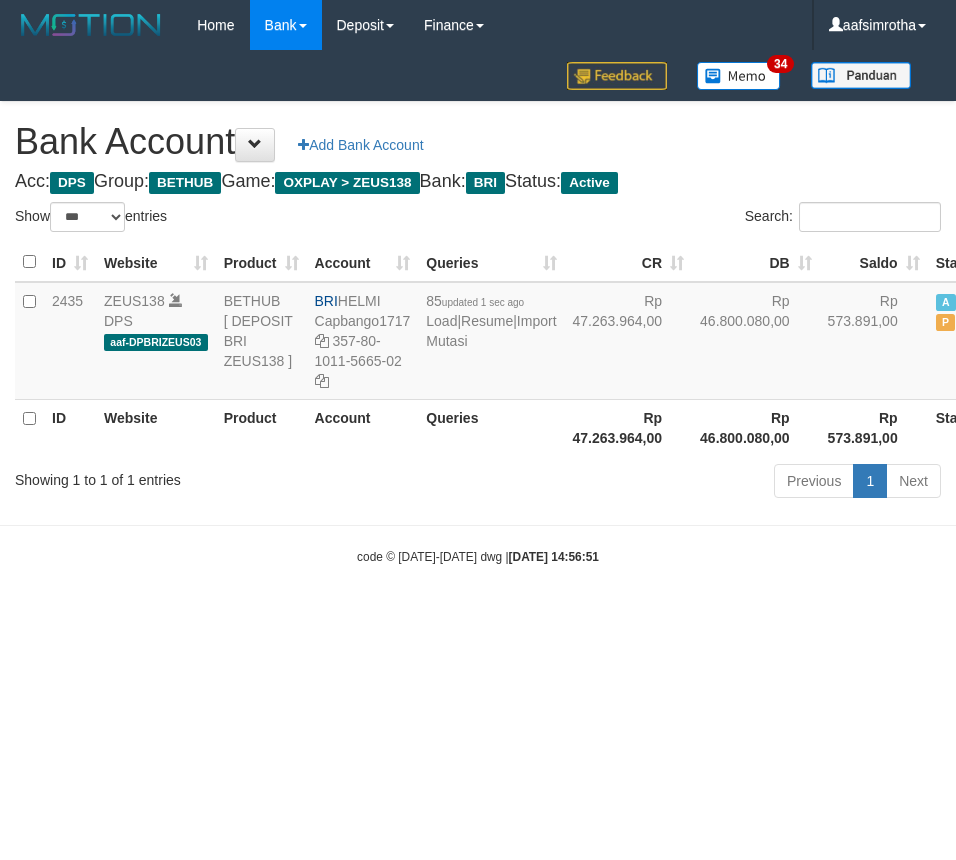 select on "***" 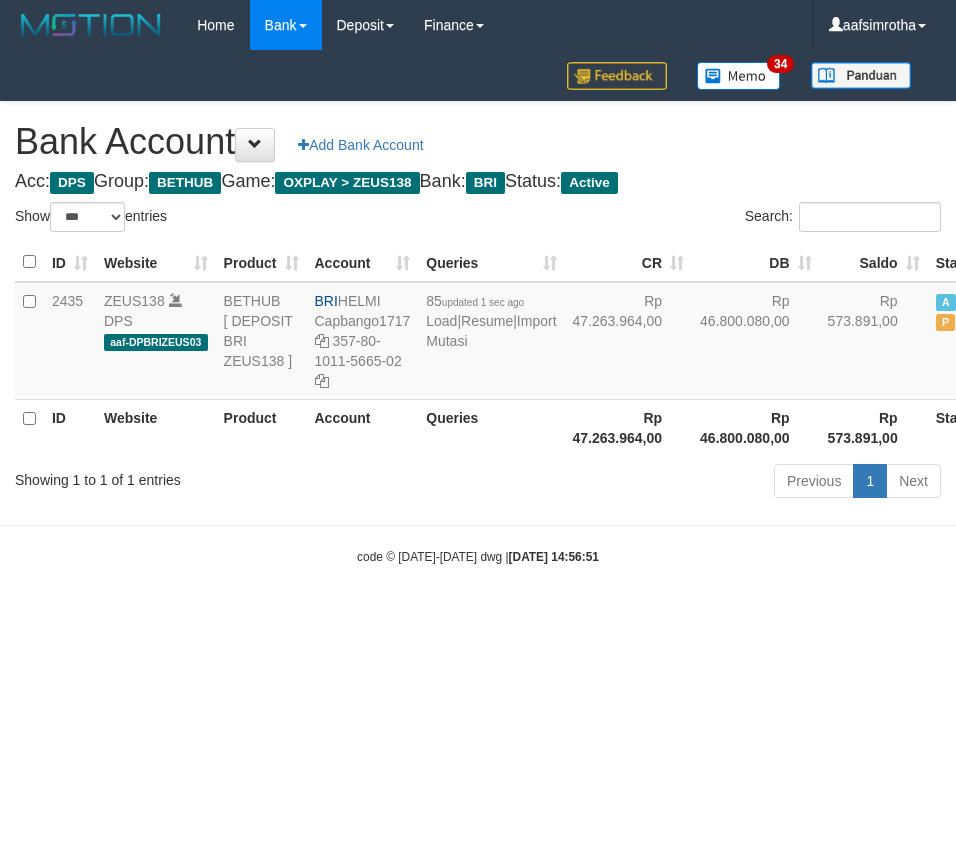 scroll, scrollTop: 0, scrollLeft: 0, axis: both 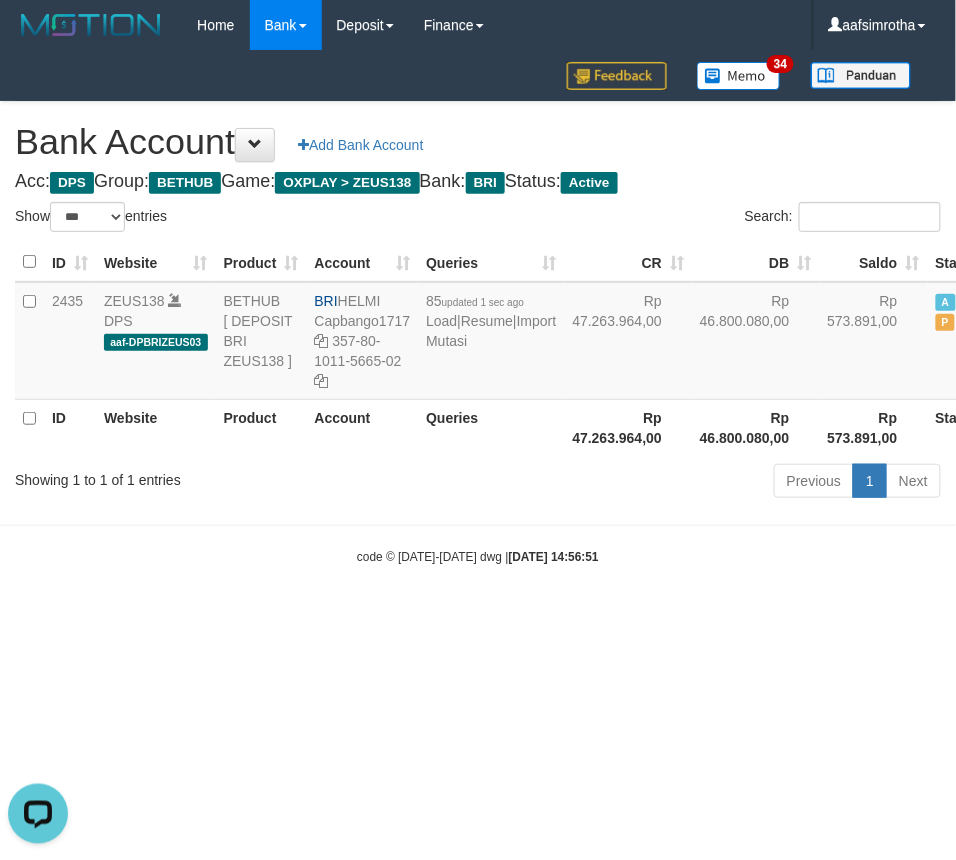 drag, startPoint x: 50, startPoint y: 573, endPoint x: 13, endPoint y: 201, distance: 373.8355 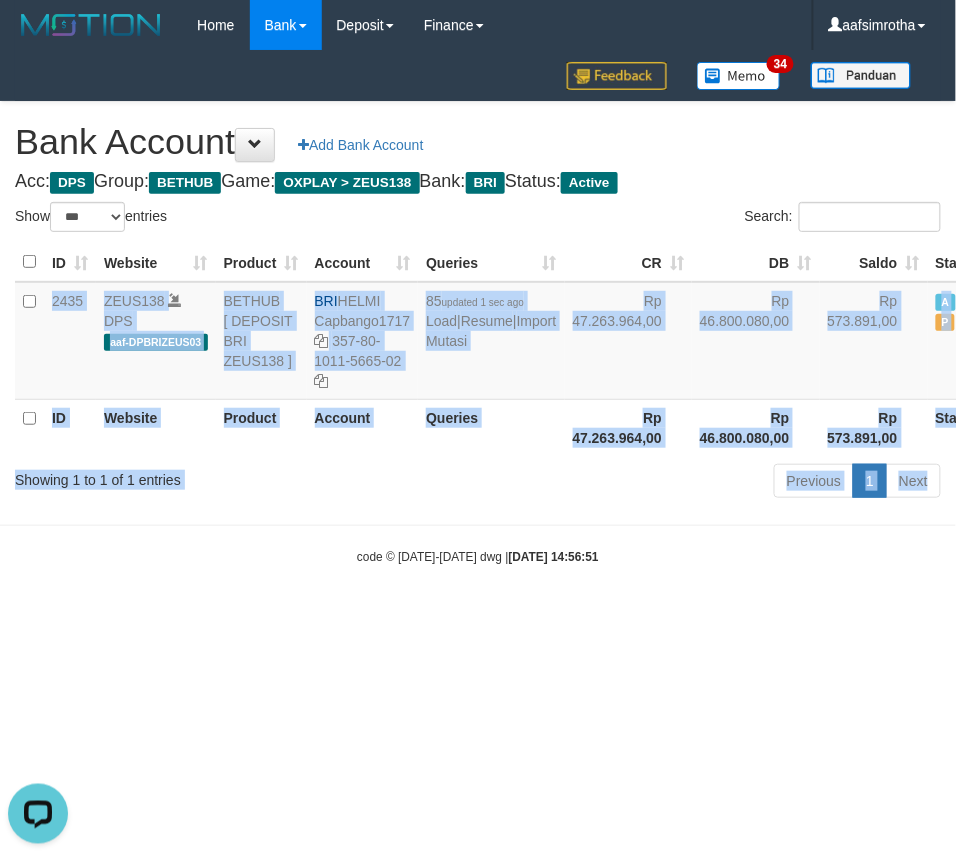 drag, startPoint x: 580, startPoint y: 808, endPoint x: 574, endPoint y: 797, distance: 12.529964 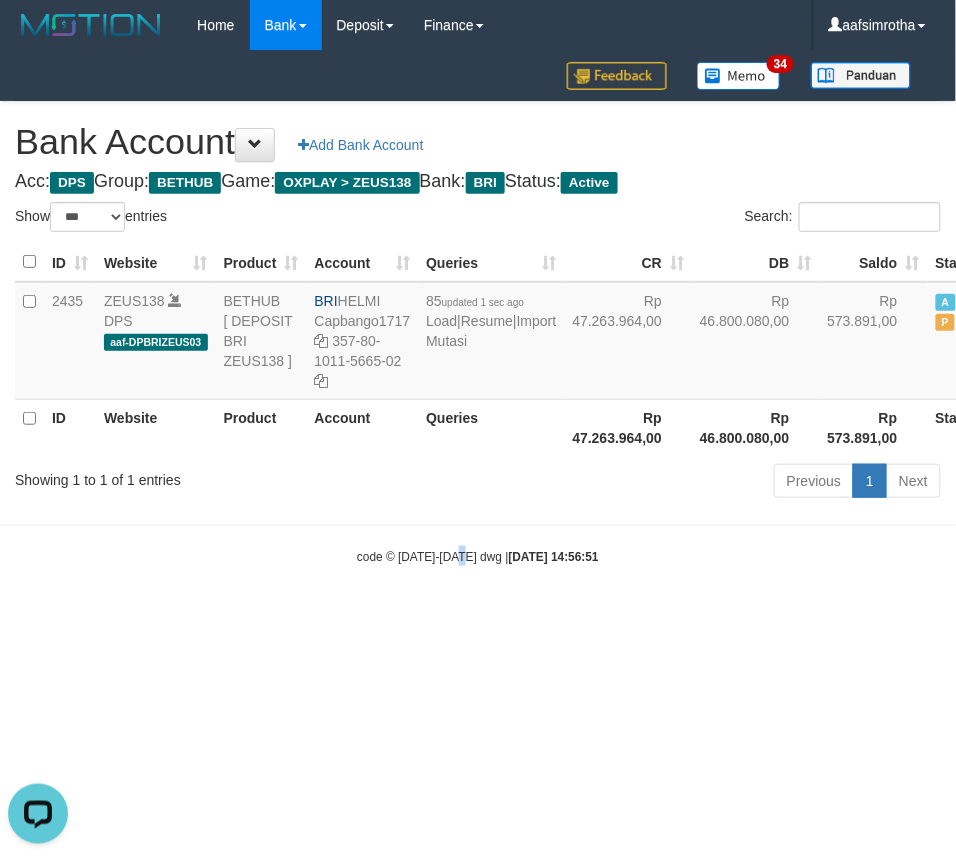 drag, startPoint x: 463, startPoint y: 771, endPoint x: 451, endPoint y: 751, distance: 23.323807 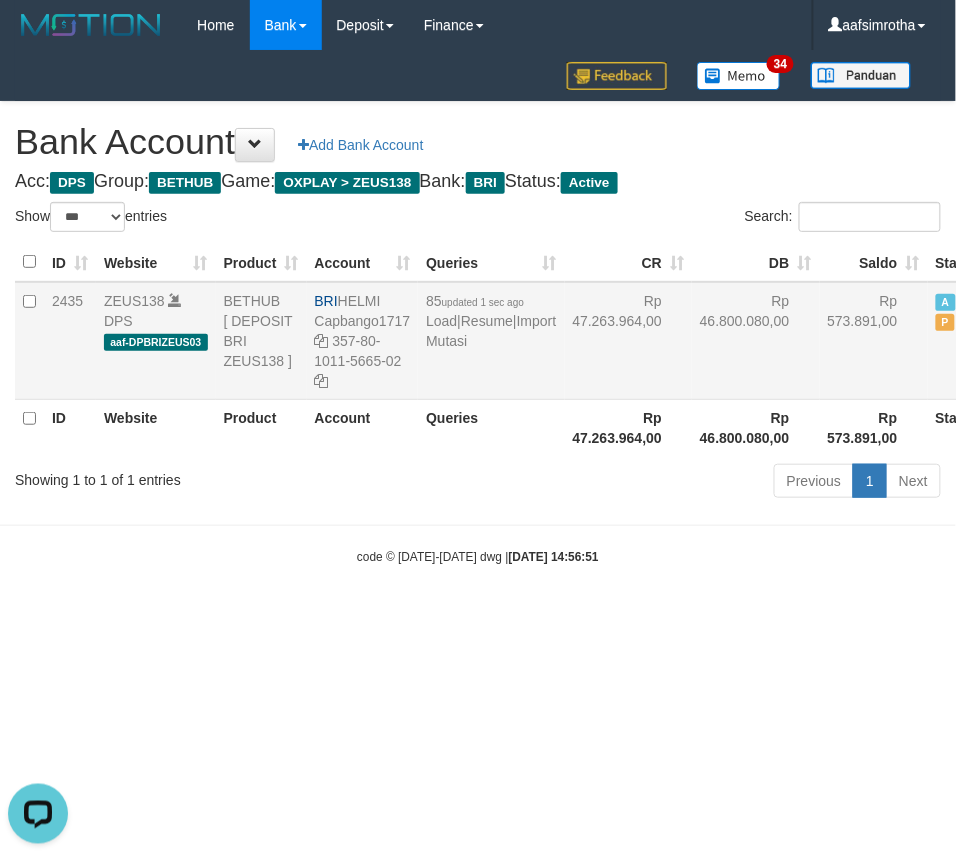 click on "85  updated 1 sec ago
Load
|
Resume
|
Import Mutasi" at bounding box center [491, 341] 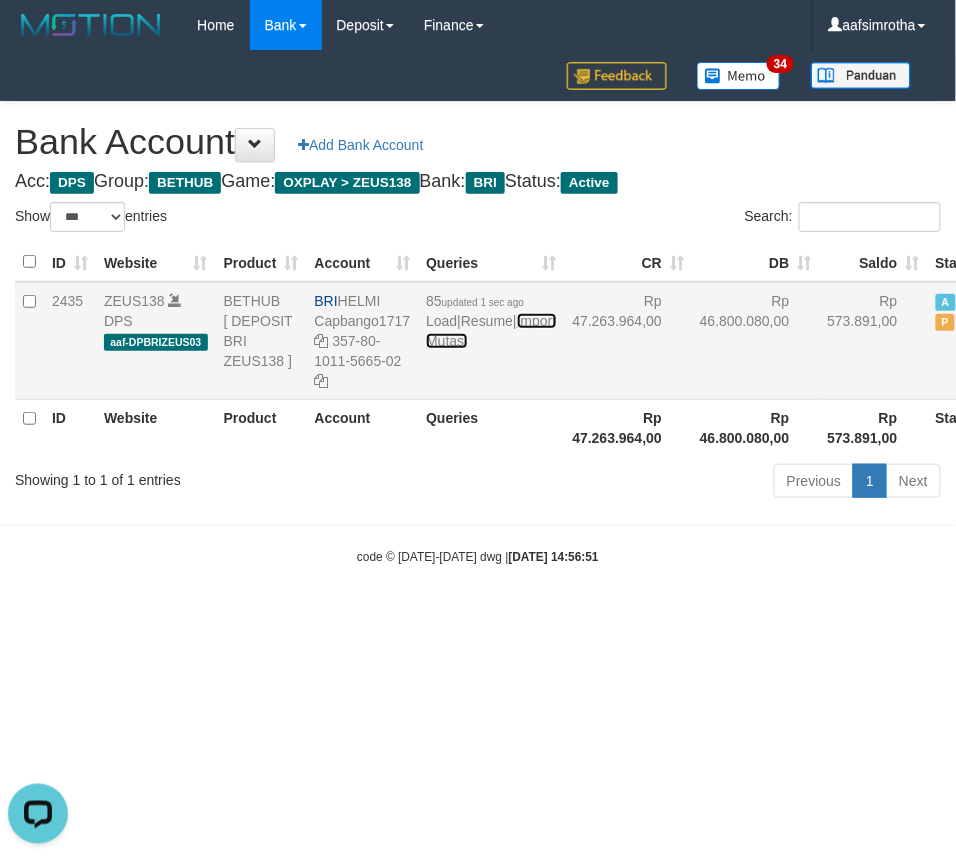click on "Import Mutasi" at bounding box center [491, 331] 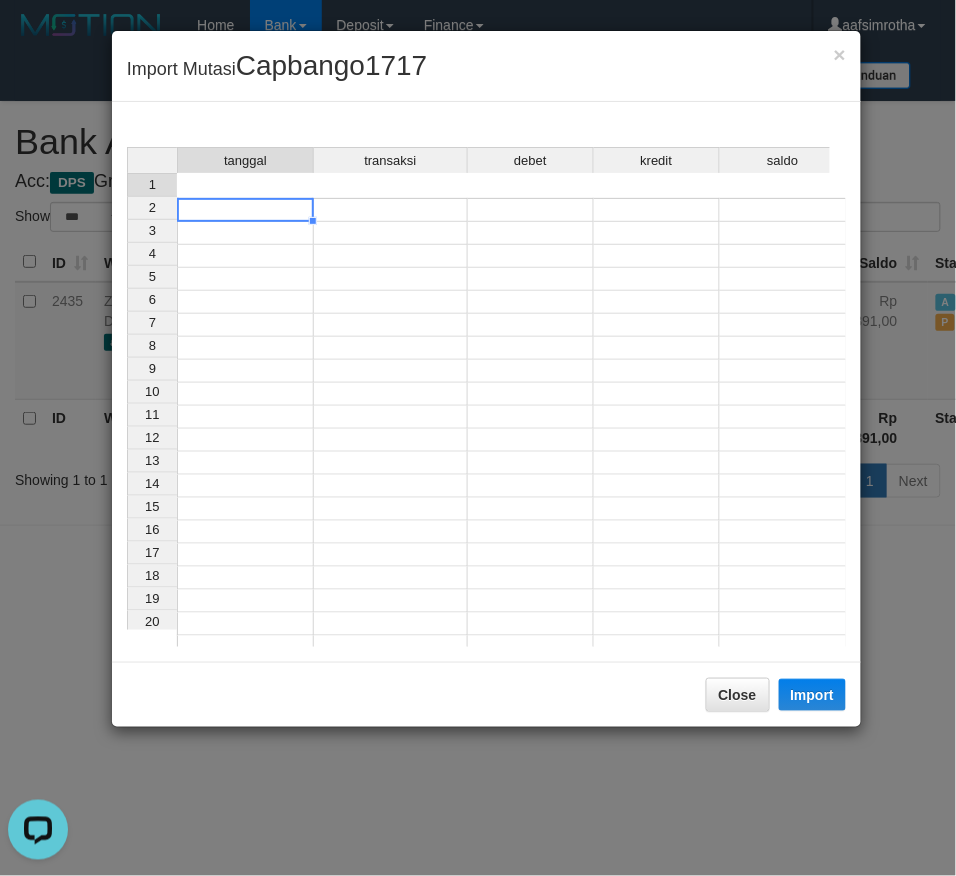 click at bounding box center (245, 210) 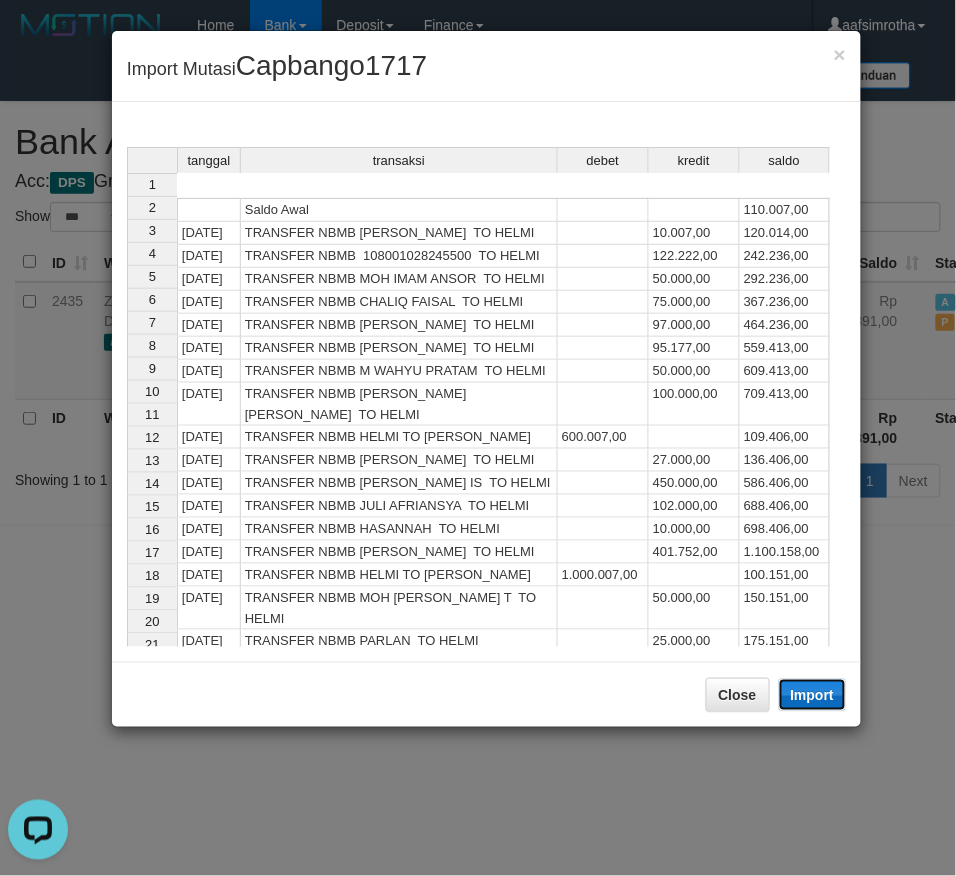 click on "Import" at bounding box center (813, 695) 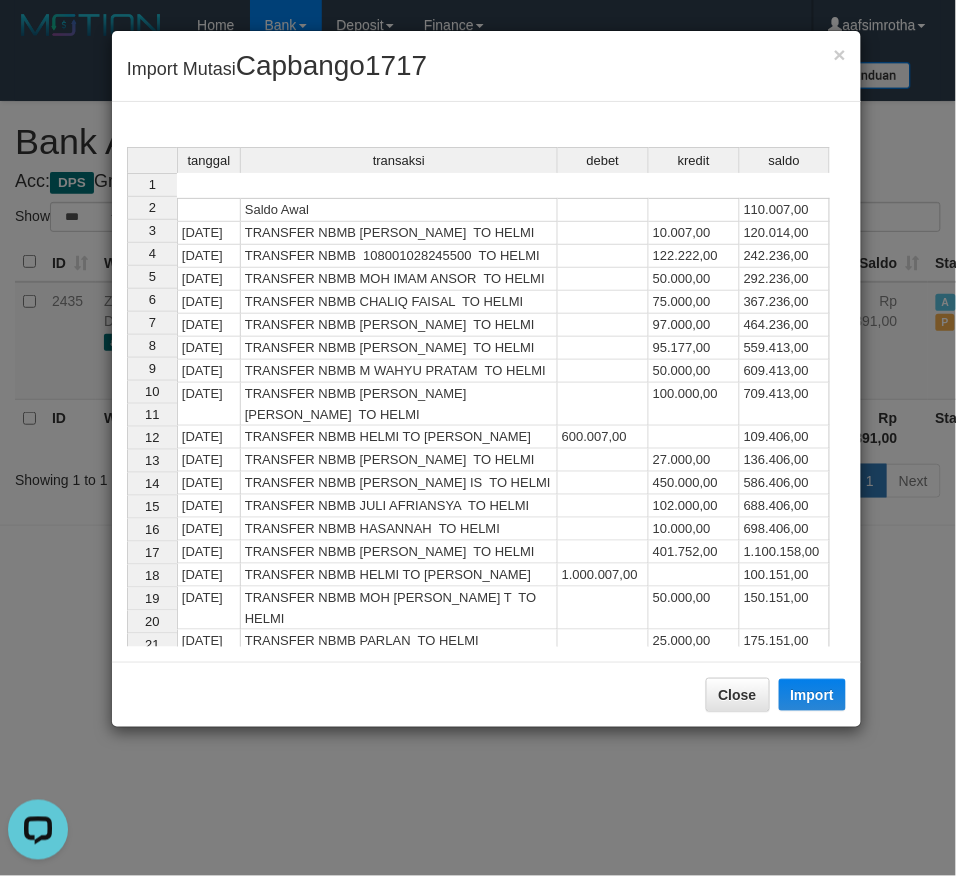 click on "235.158,00" at bounding box center [785, 687] 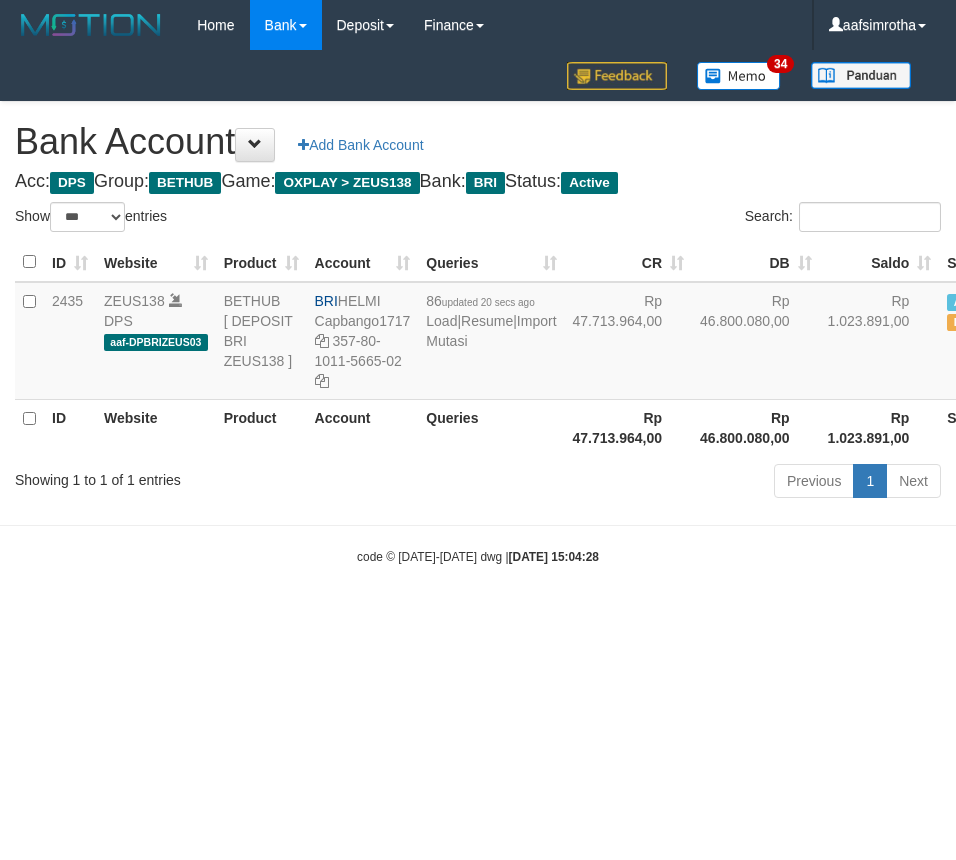 select on "***" 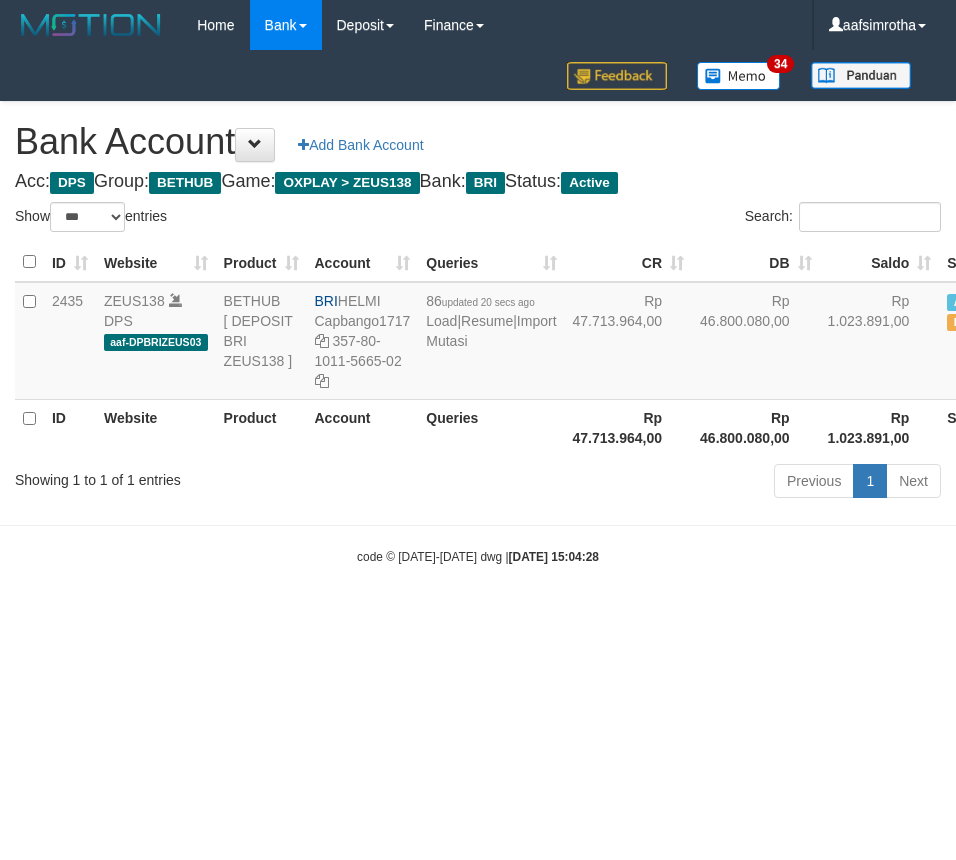 scroll, scrollTop: 0, scrollLeft: 0, axis: both 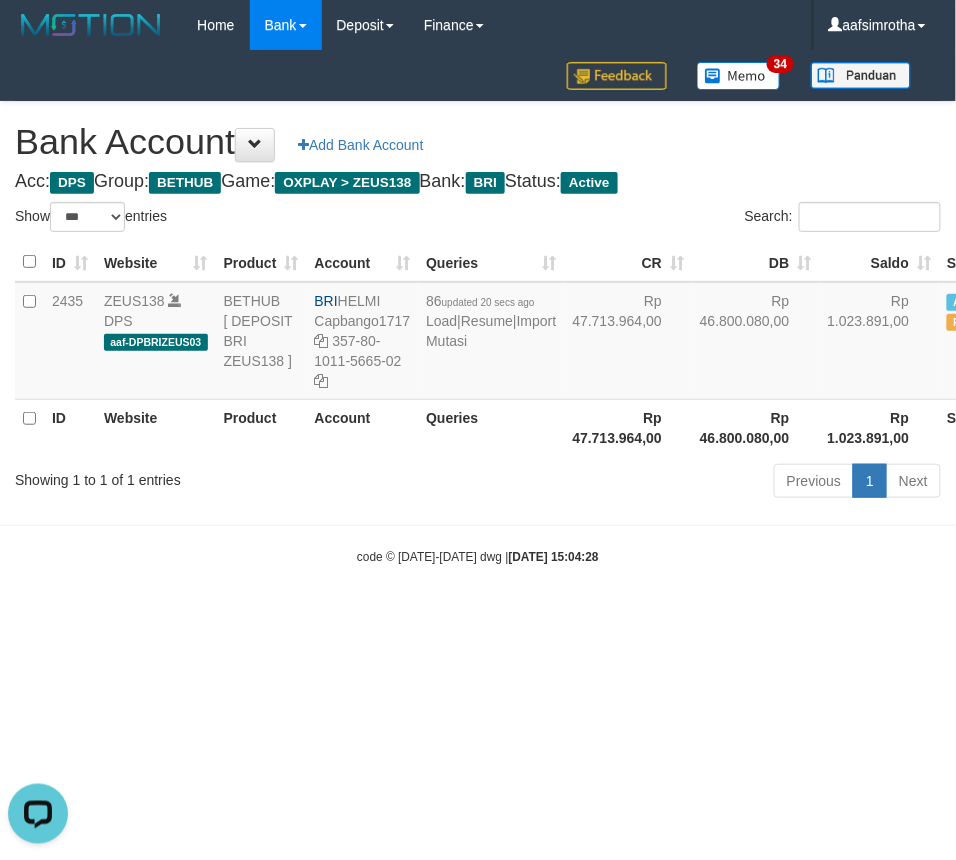 drag, startPoint x: 691, startPoint y: 526, endPoint x: 662, endPoint y: 501, distance: 38.28838 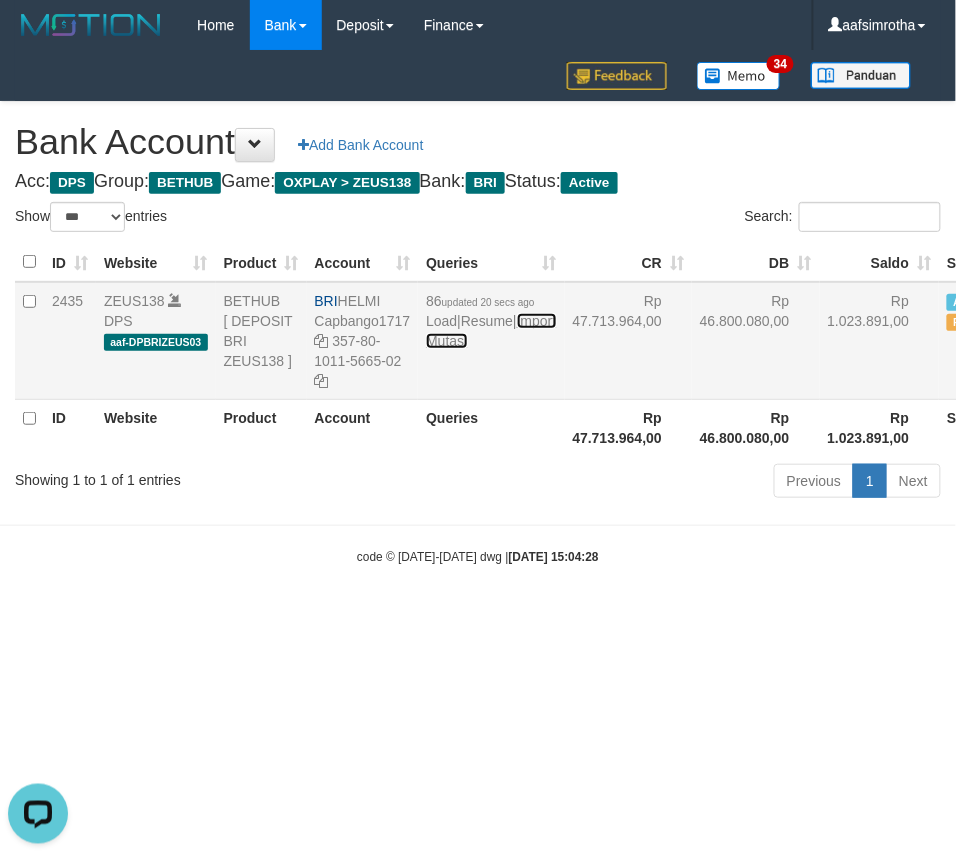 click on "Import Mutasi" at bounding box center (491, 331) 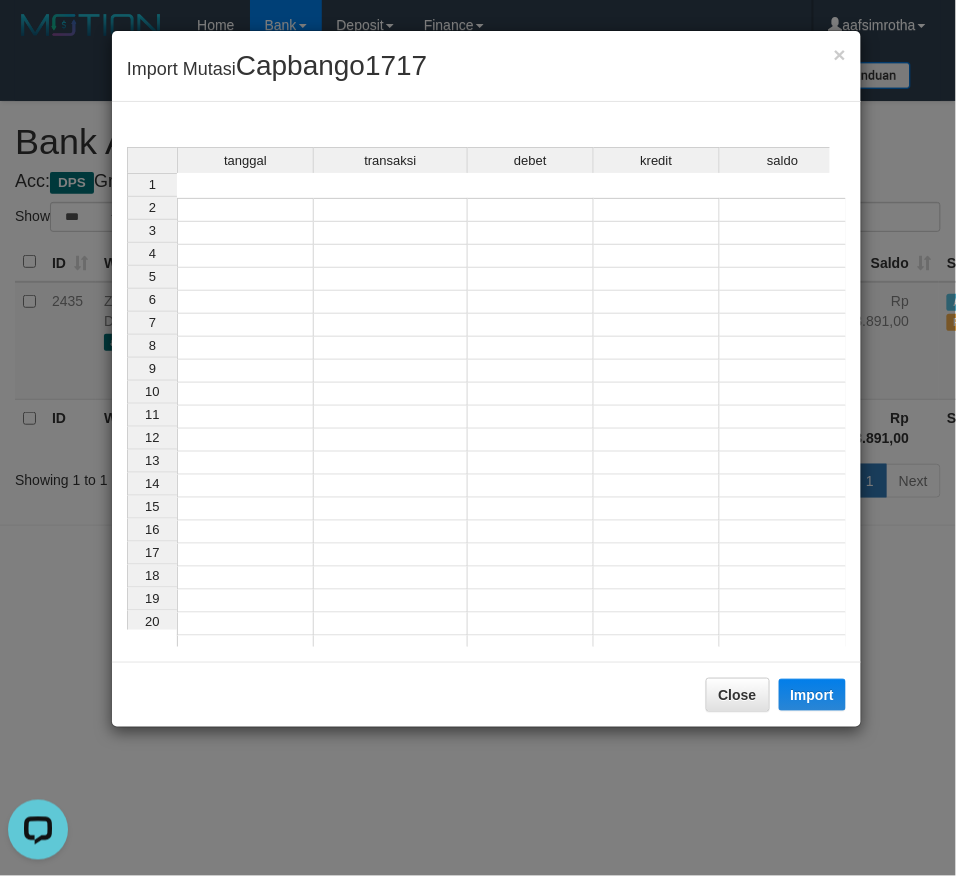 click at bounding box center (245, 210) 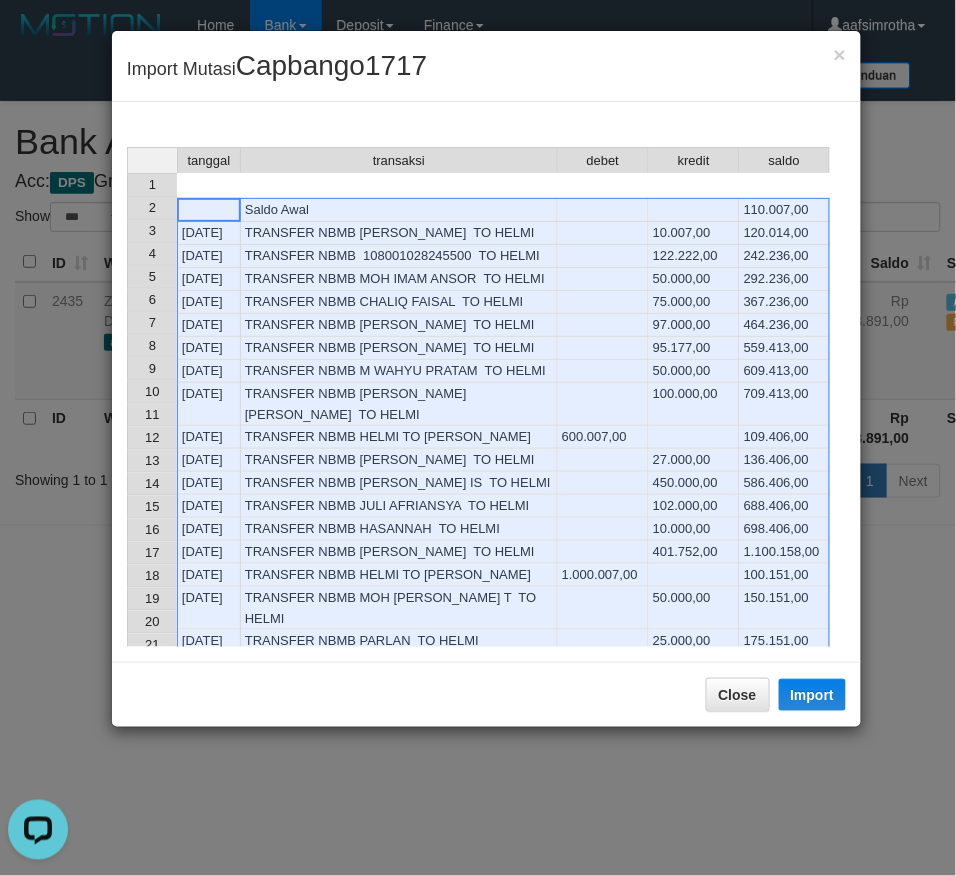 scroll, scrollTop: 86, scrollLeft: 0, axis: vertical 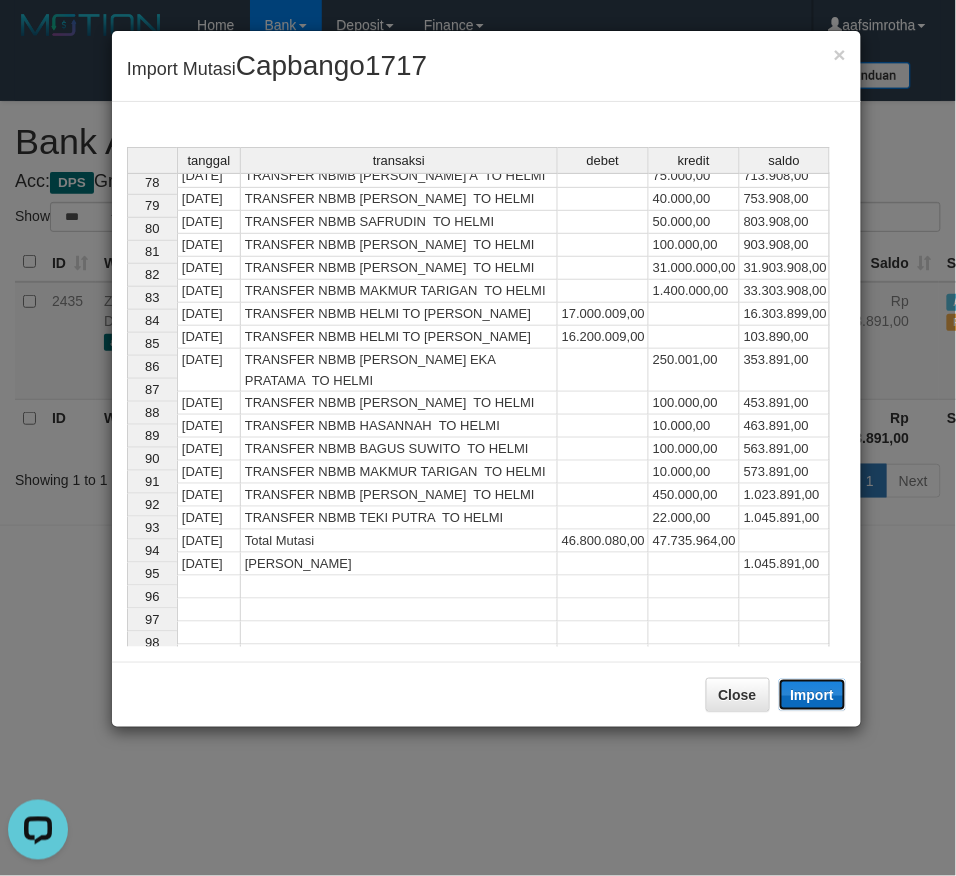 click on "Import" at bounding box center [813, 695] 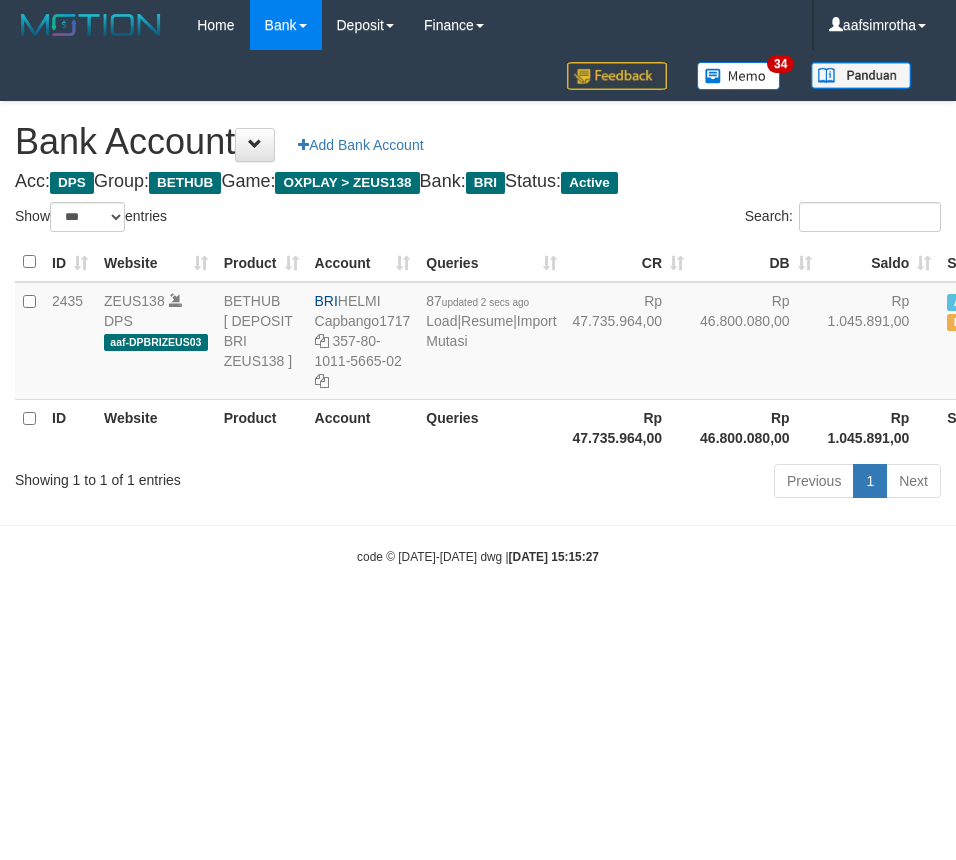 select on "***" 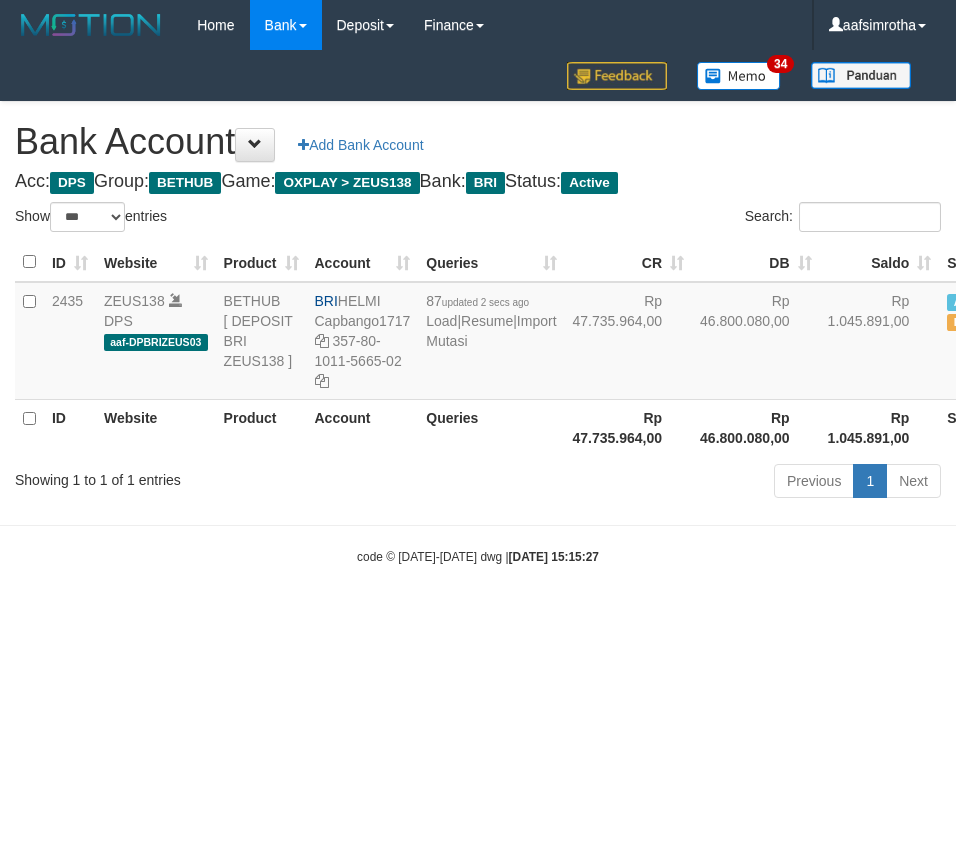 scroll, scrollTop: 0, scrollLeft: 0, axis: both 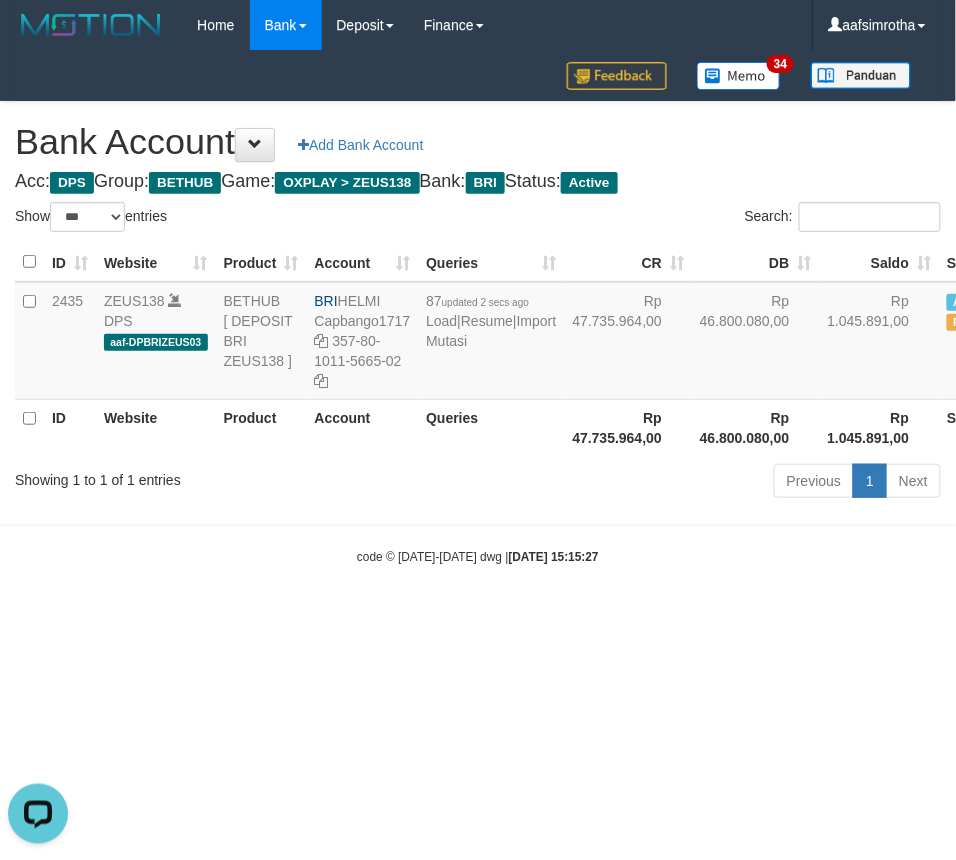 drag, startPoint x: 657, startPoint y: 700, endPoint x: 536, endPoint y: 626, distance: 141.83441 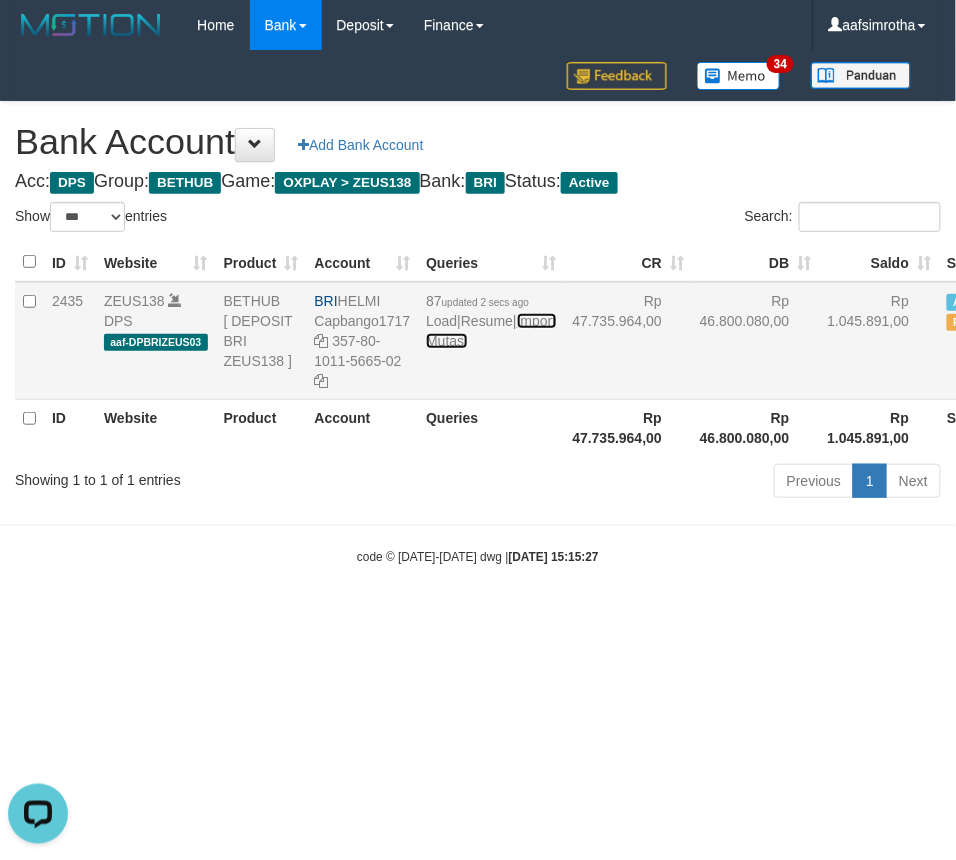click on "Import Mutasi" at bounding box center (491, 331) 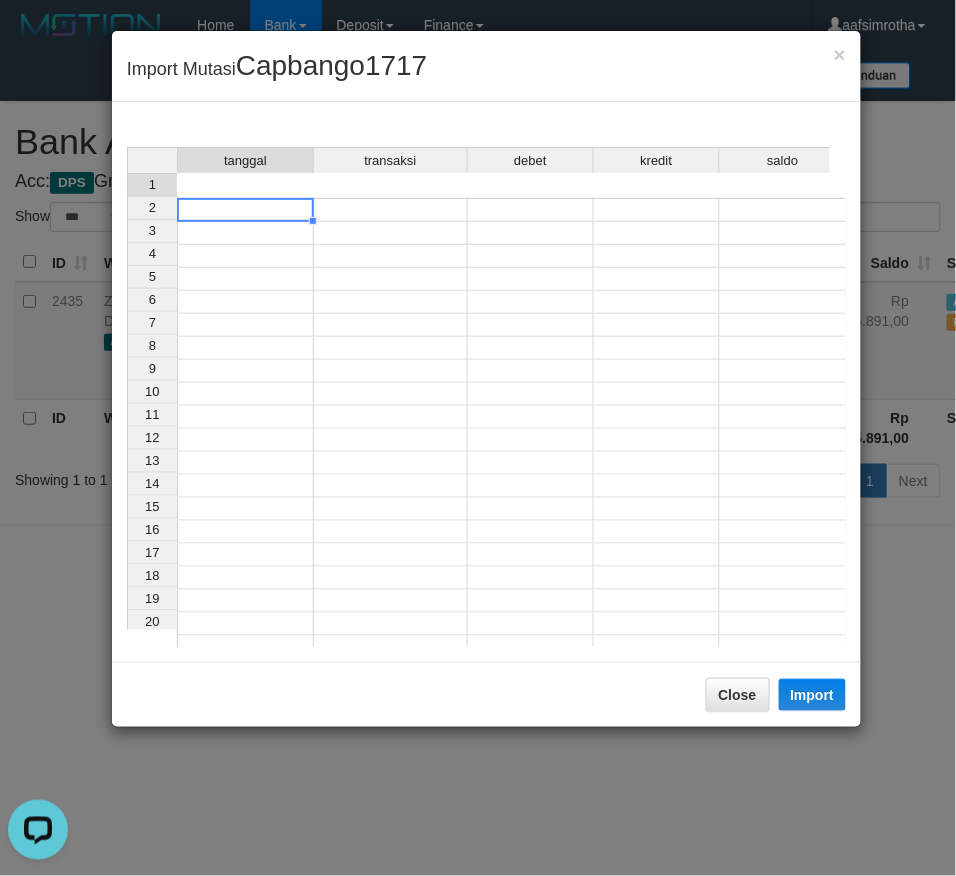 drag, startPoint x: 276, startPoint y: 191, endPoint x: 346, endPoint y: 260, distance: 98.29038 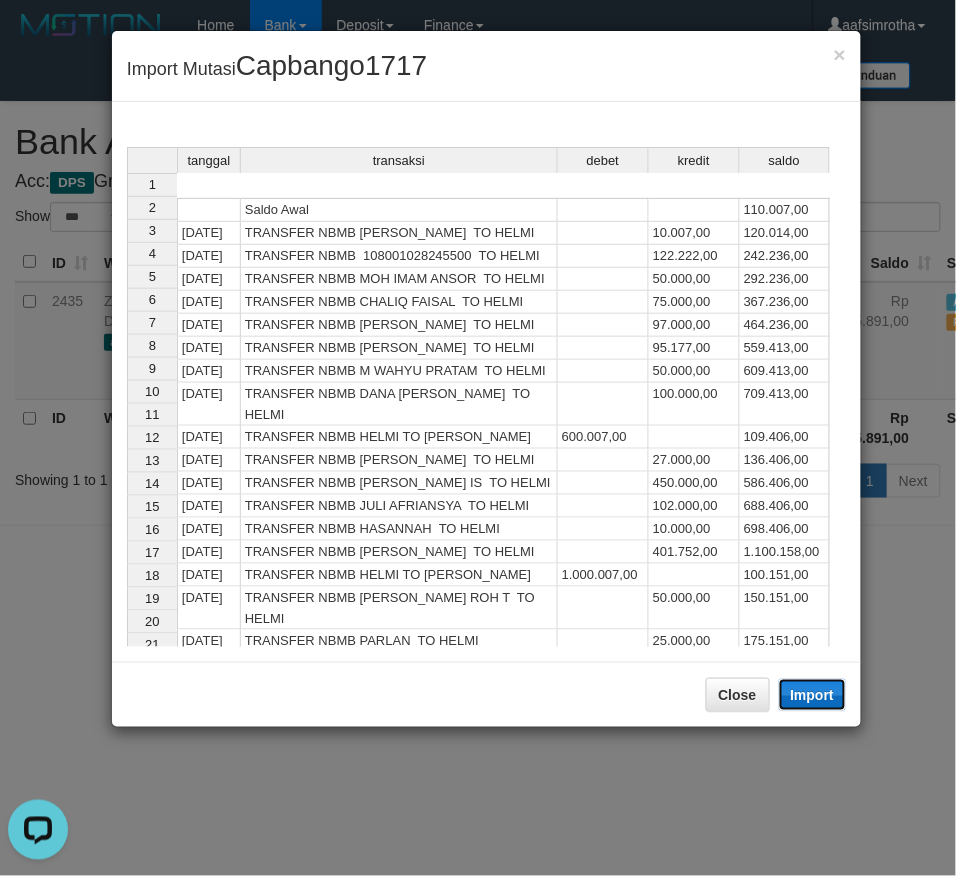 click on "Import" at bounding box center [813, 695] 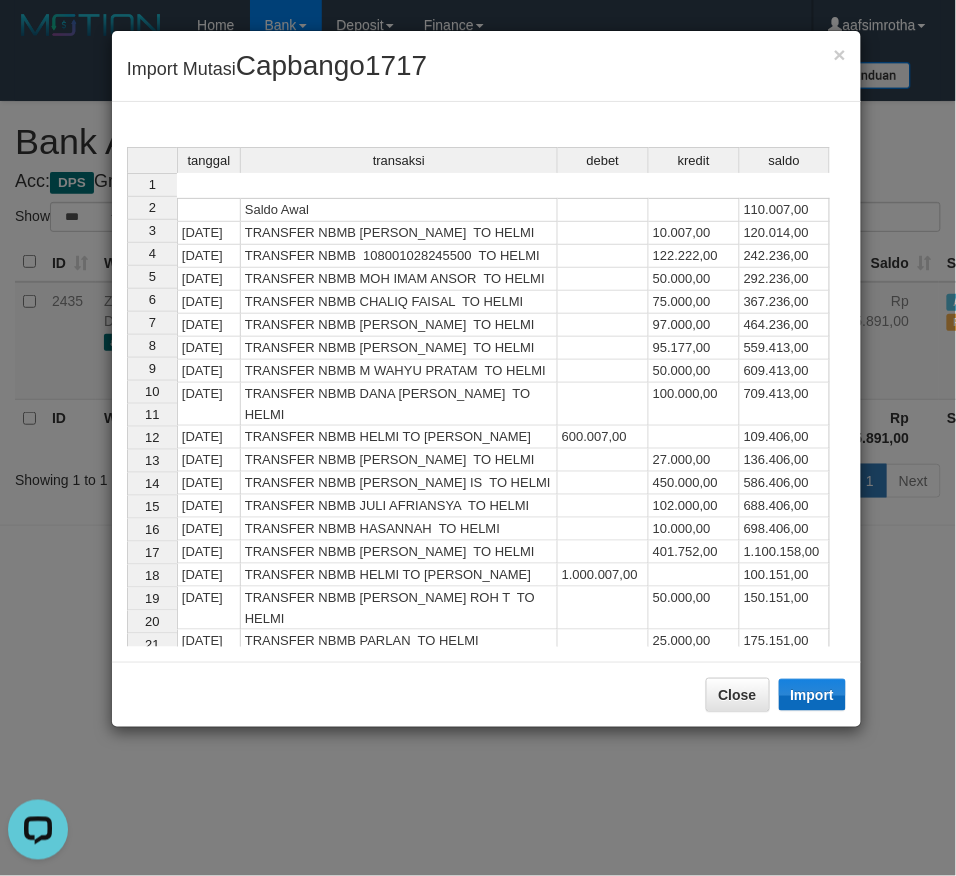 click on "tanggal transaksi debet kredit saldo 1 Saldo Awal 110.007,00 2 [DATE] TRANSFER NBMB [PERSON_NAME]  TO HELMI 10.007,00 120.014,00 3 [DATE] TRANSFER NBMB  108001028245500  TO HELMI 122.222,00 242.236,00 4 [DATE] TRANSFER NBMB [PERSON_NAME]  TO HELMI 50.000,00 292.236,00 5 [DATE] TRANSFER NBMB [PERSON_NAME]  TO HELMI 75.000,00 367.236,00 6 [DATE] TRANSFER NBMB [PERSON_NAME]  TO HELMI 97.000,00 464.236,00 7 [DATE] TRANSFER NBMB [PERSON_NAME]  TO HELMI 95.177,00 559.413,00 8 [DATE] TRANSFER NBMB M [PERSON_NAME]  TO HELMI 50.000,00 609.413,00 9 [DATE] TRANSFER NBMB DANA [PERSON_NAME]  TO HELMI 100.000,00 709.413,00 10 [DATE] TRANSFER NBMB HELMI TO [PERSON_NAME] 600.007,00 109.406,00 11 [DATE] TRANSFER NBMB [PERSON_NAME]  TO HELMI 27.000,00 136.406,00 12 [DATE] TRANSFER NBMB [PERSON_NAME] IS  TO HELMI 450.000,00 586.406,00 13 [DATE] TRANSFER NBMB [PERSON_NAME]  TO HELMI 102.000,00 688.406,00 14 [DATE] TRANSFER NBMB HASANNAH  TO HELMI 10.000,00 698.406,00 15 [DATE] 401.752,00 1.100.158,00 16" at bounding box center (127, 490) 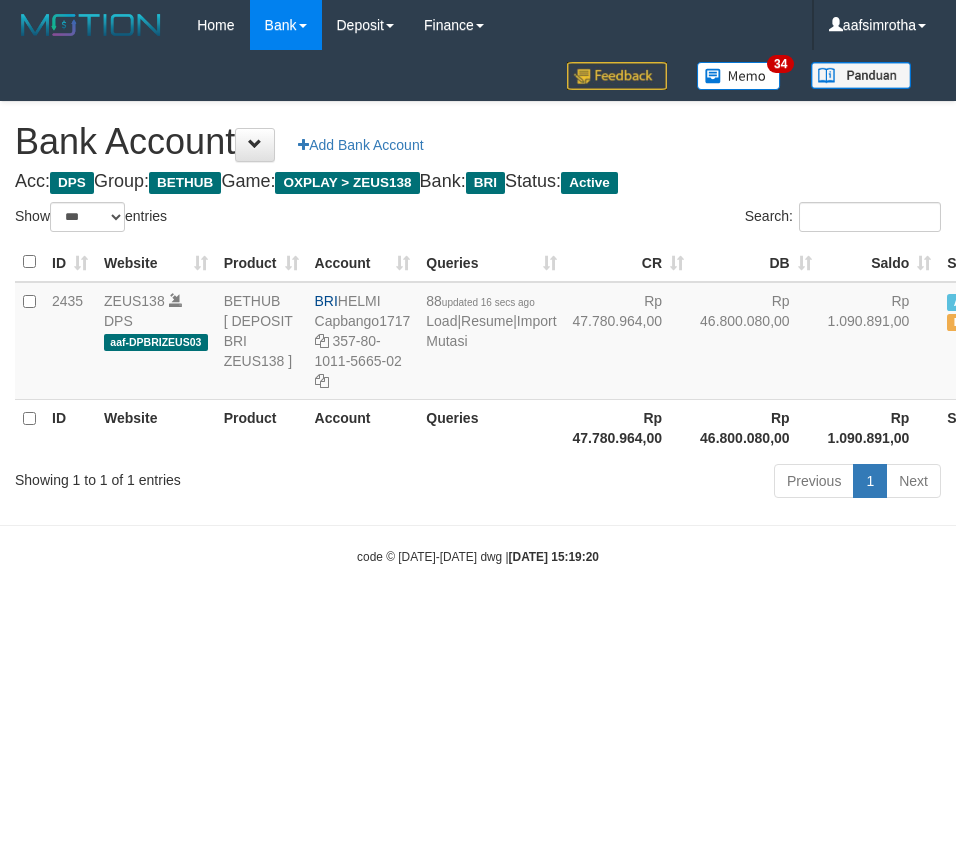 select on "***" 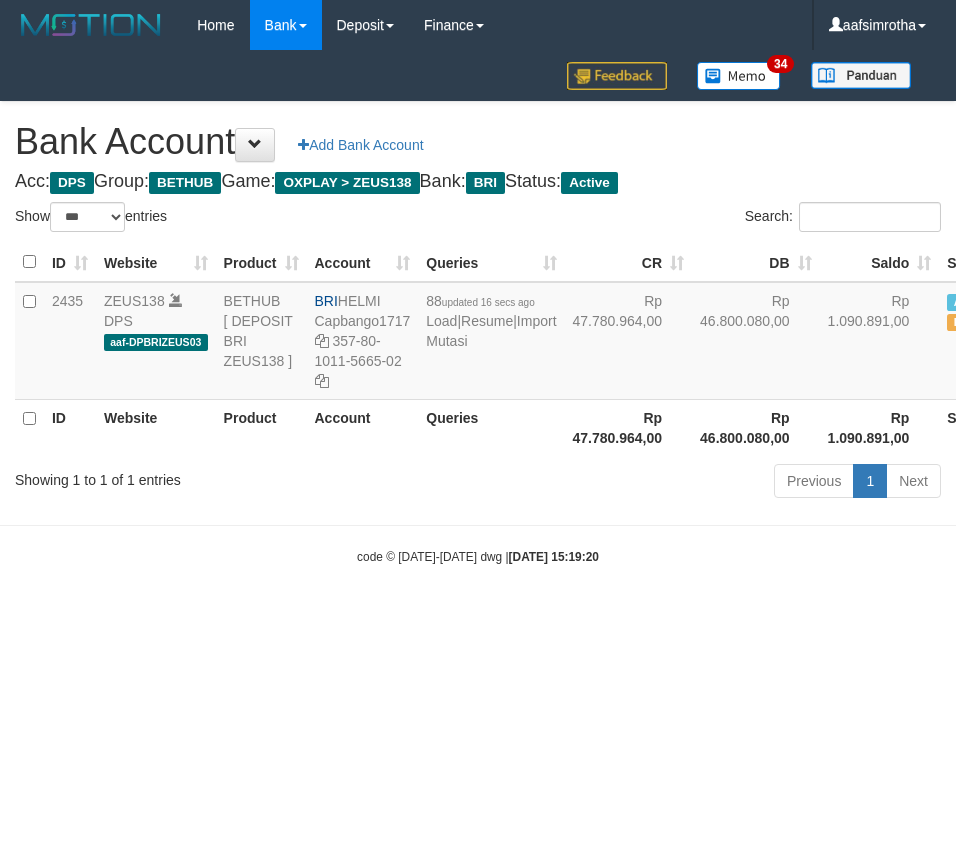 scroll, scrollTop: 0, scrollLeft: 0, axis: both 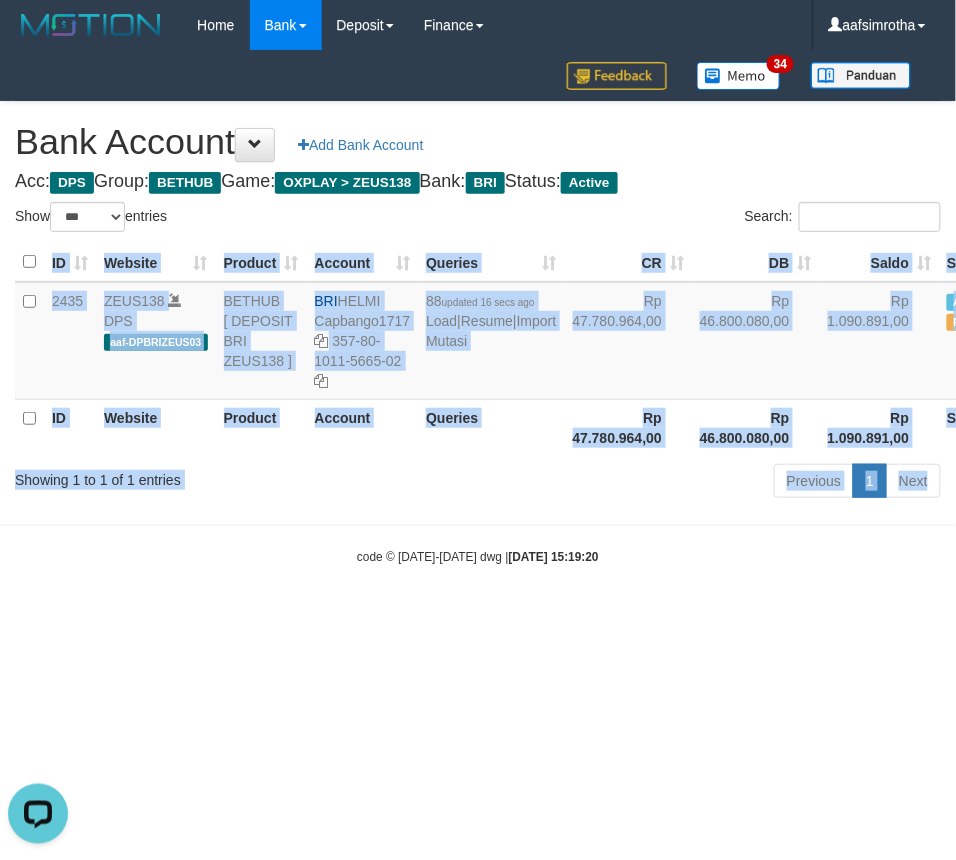 drag, startPoint x: -28, startPoint y: 416, endPoint x: -114, endPoint y: 182, distance: 249.30302 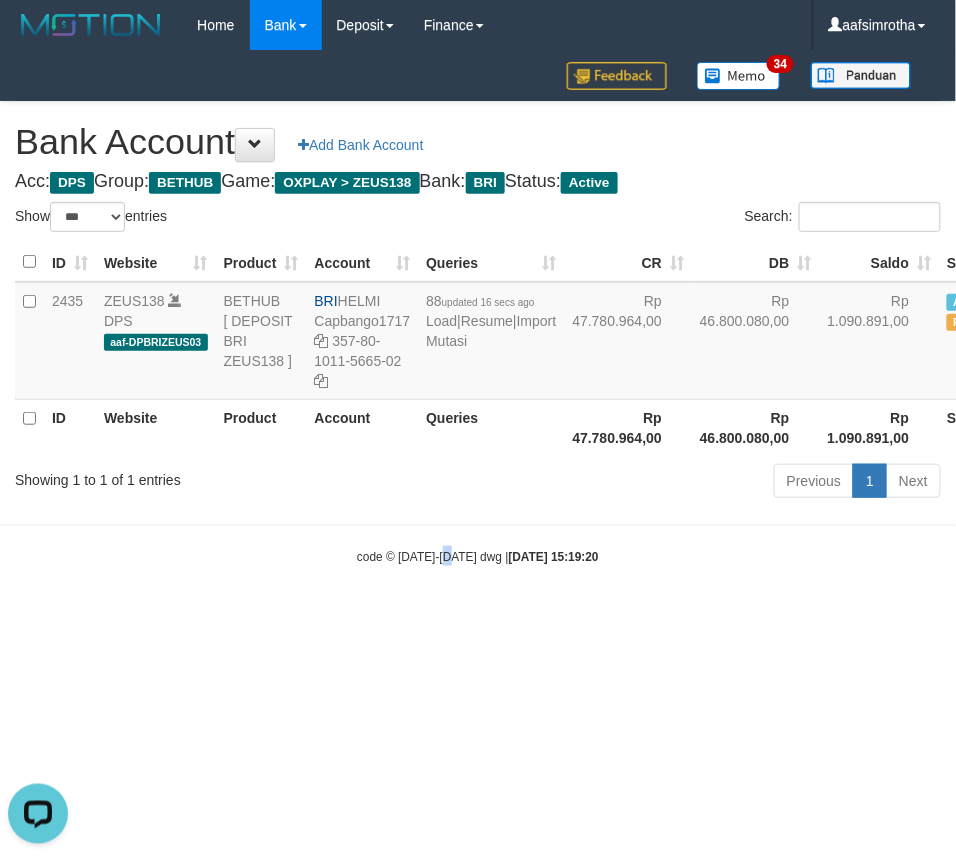 click on "Toggle navigation
Home
Bank
Account List
Mutasi Bank
Search
Note Mutasi
Deposit
DPS Fetch
DPS List
History
Note DPS
Finance
Financial Data
aafsimrotha
My Profile
Log Out
34" at bounding box center (478, 308) 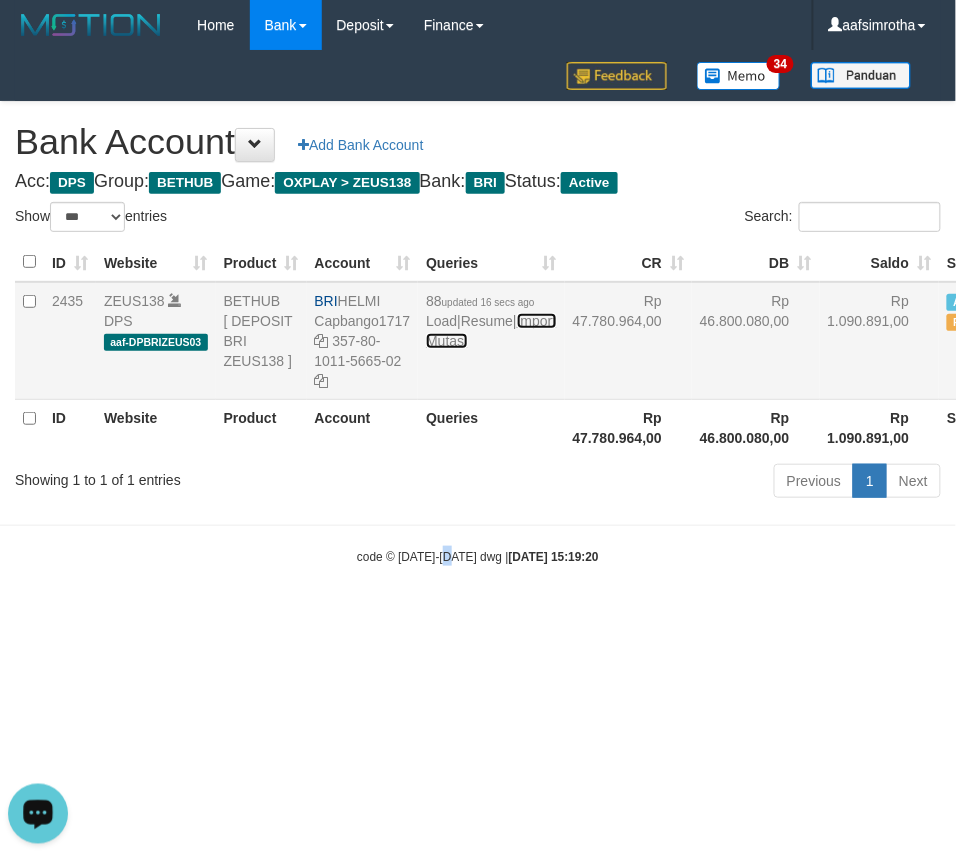 click on "Import Mutasi" at bounding box center [491, 331] 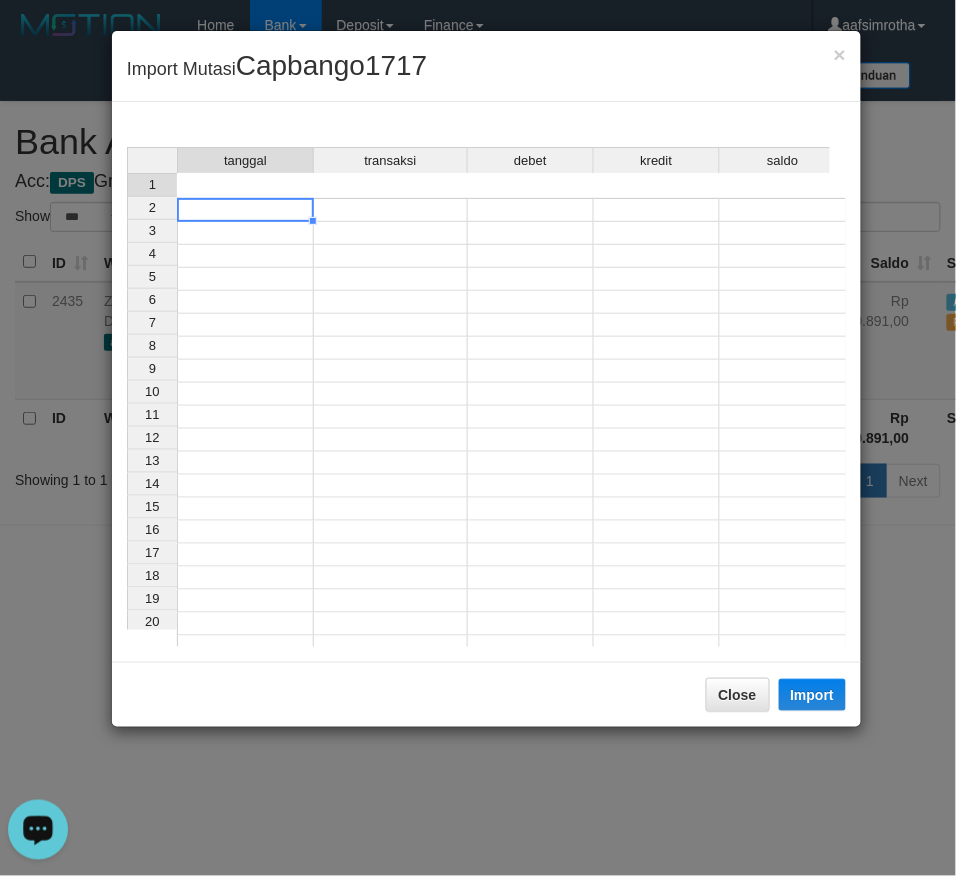 click at bounding box center [245, 210] 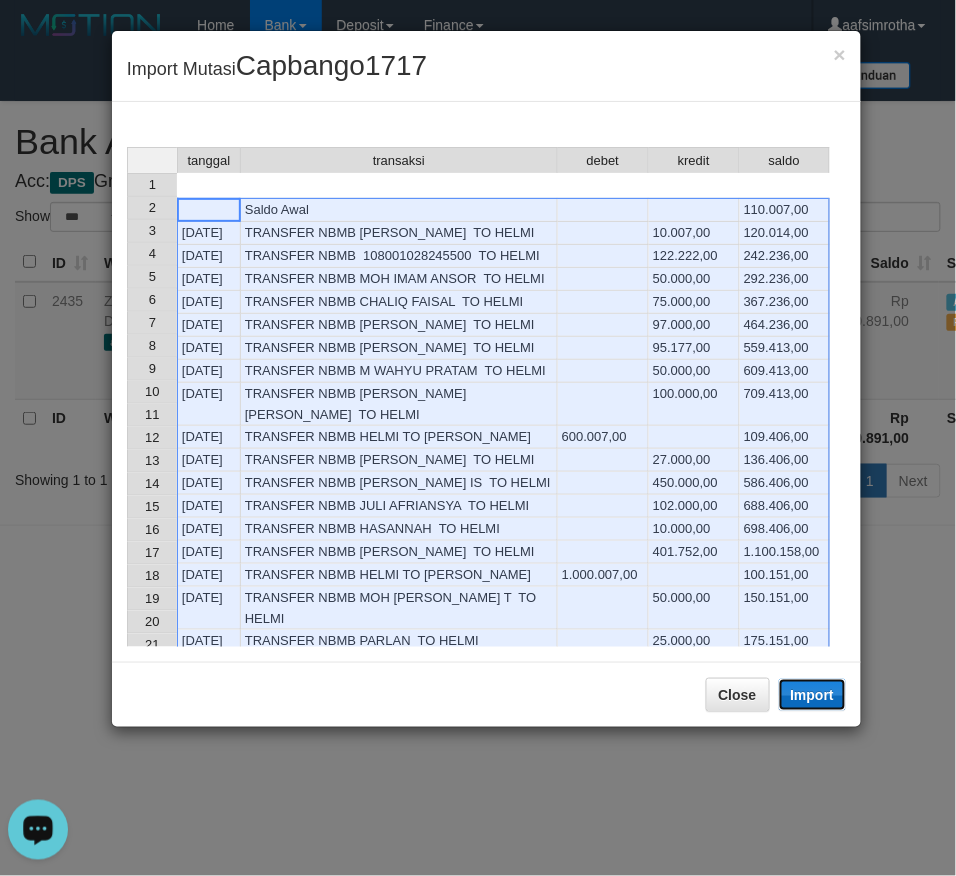 click on "Import" at bounding box center [813, 695] 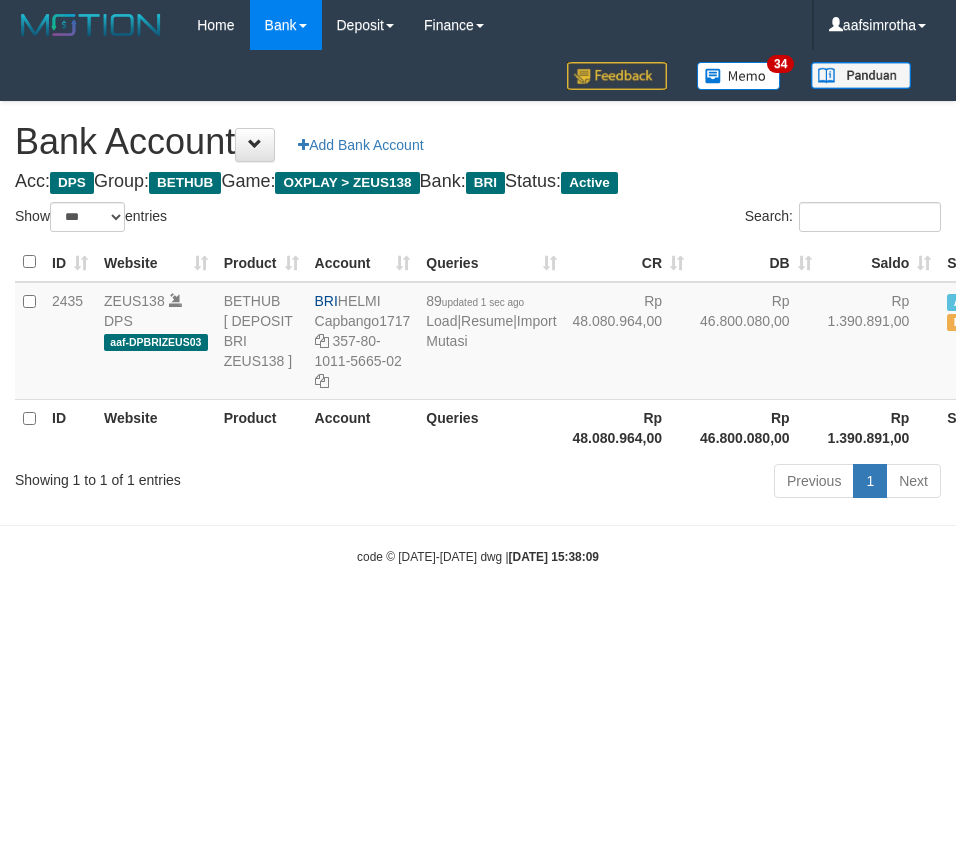 select on "***" 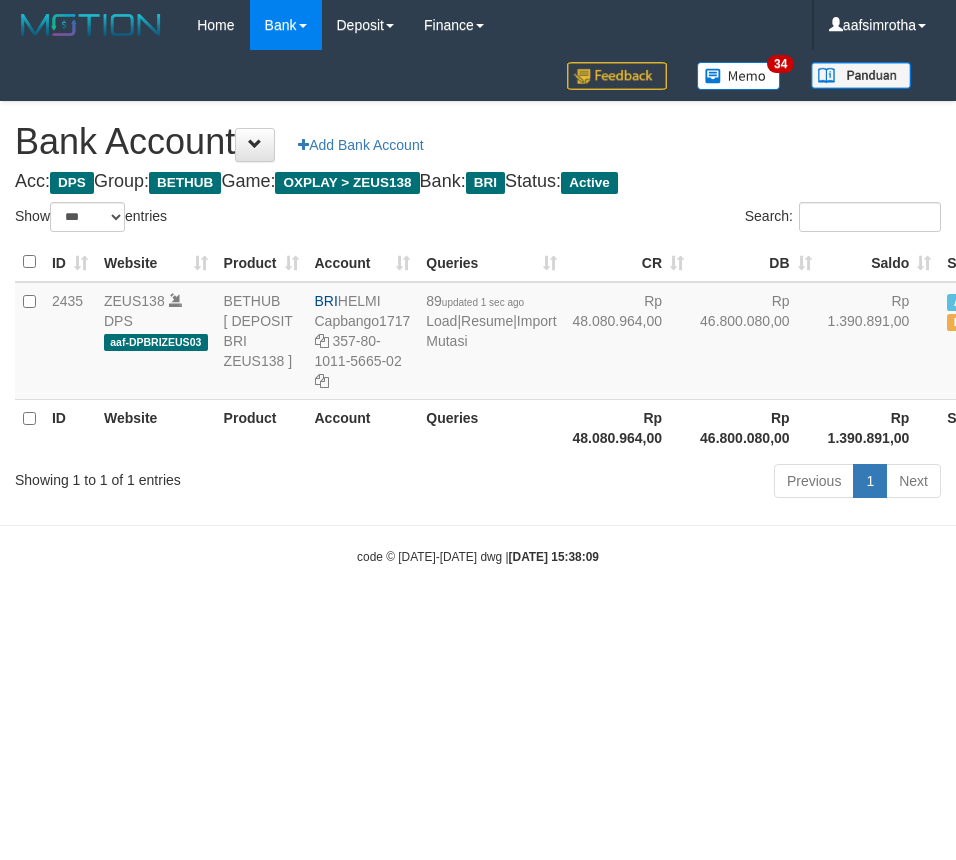 scroll, scrollTop: 0, scrollLeft: 0, axis: both 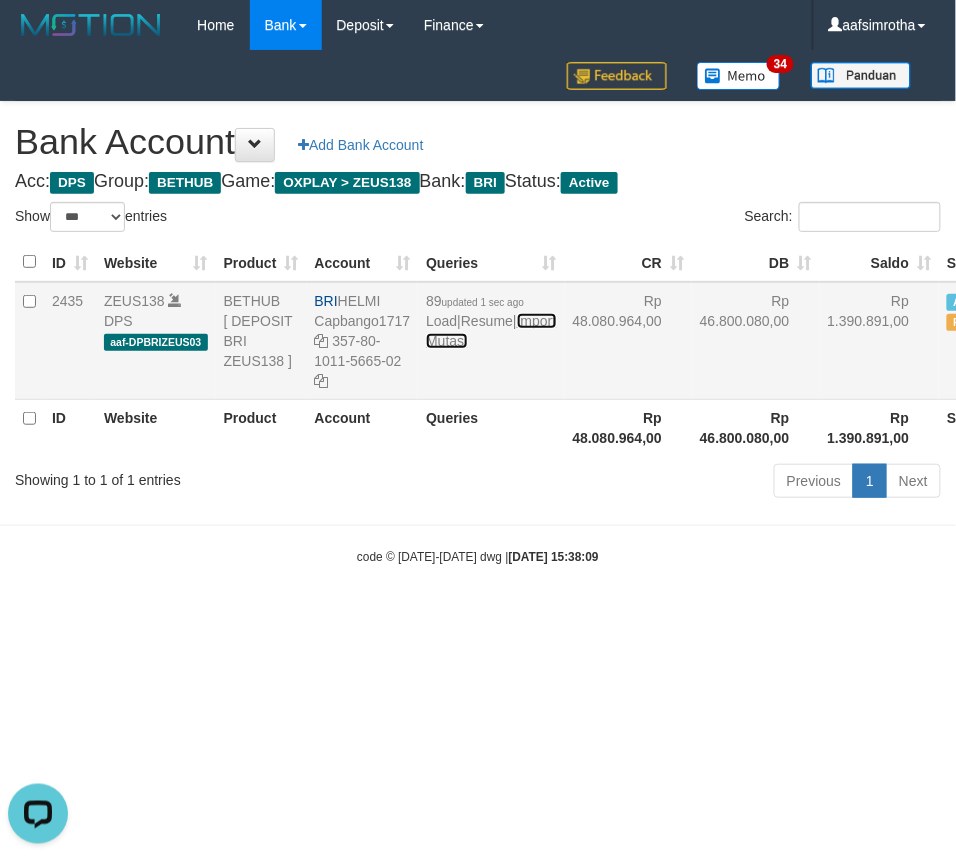 click on "Import Mutasi" at bounding box center (491, 331) 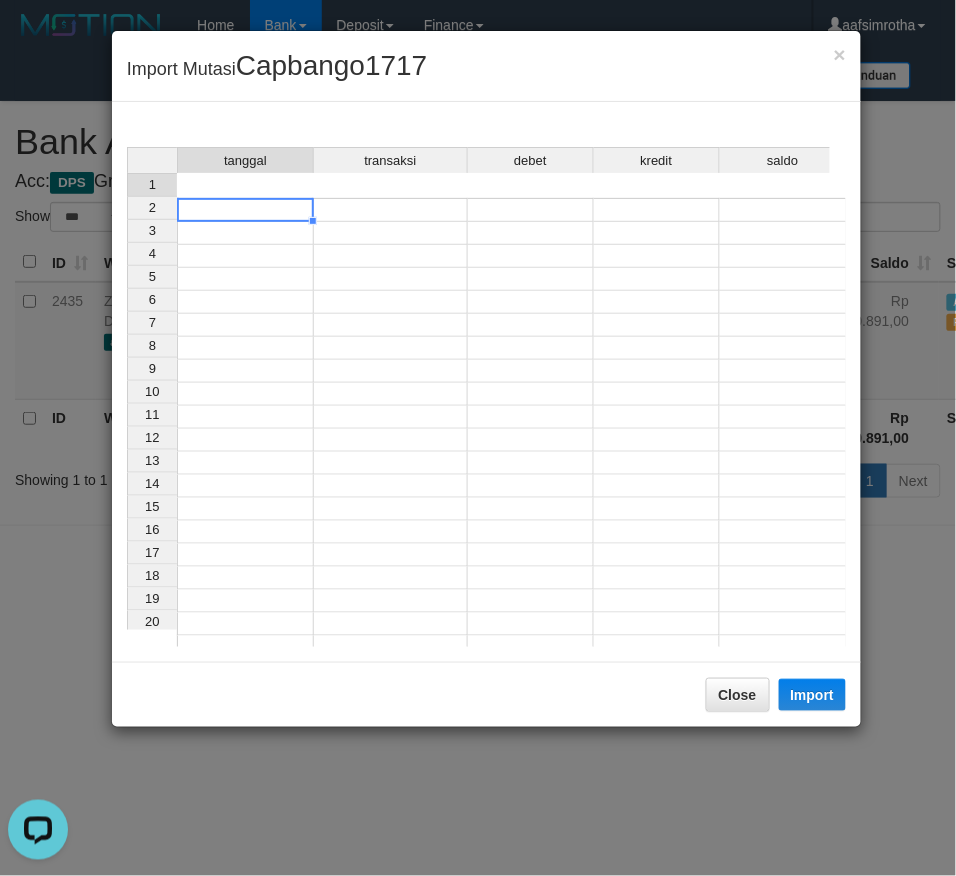 click at bounding box center (245, 210) 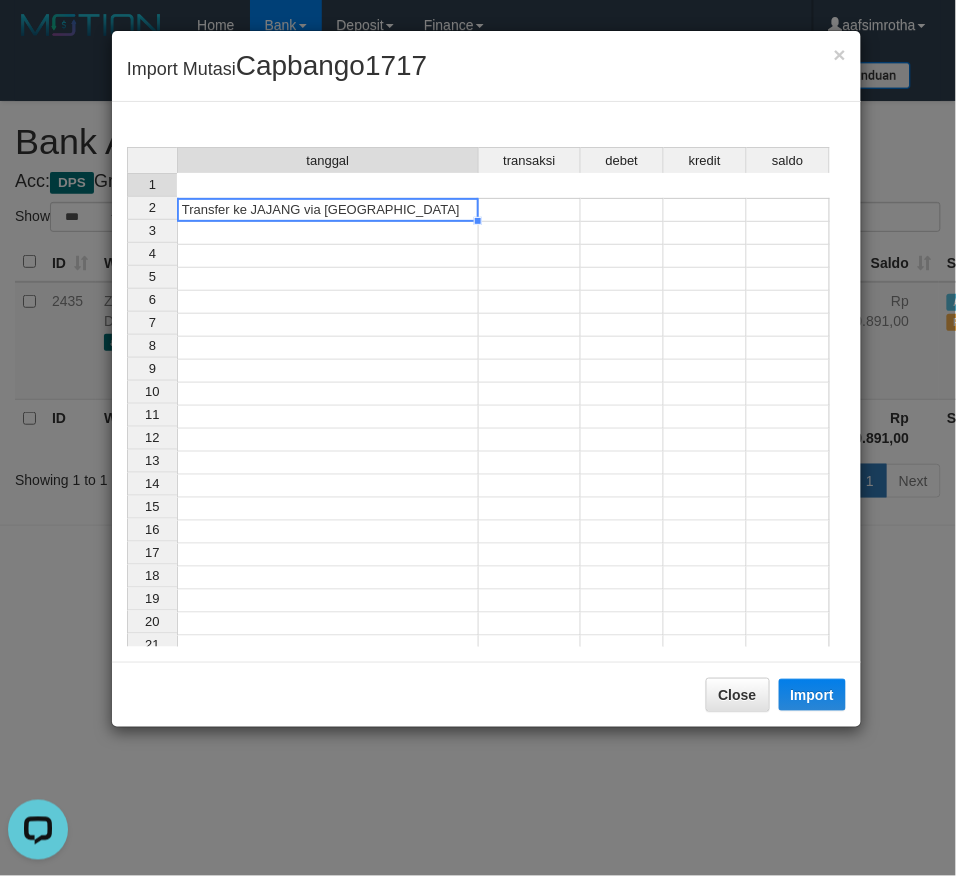 type 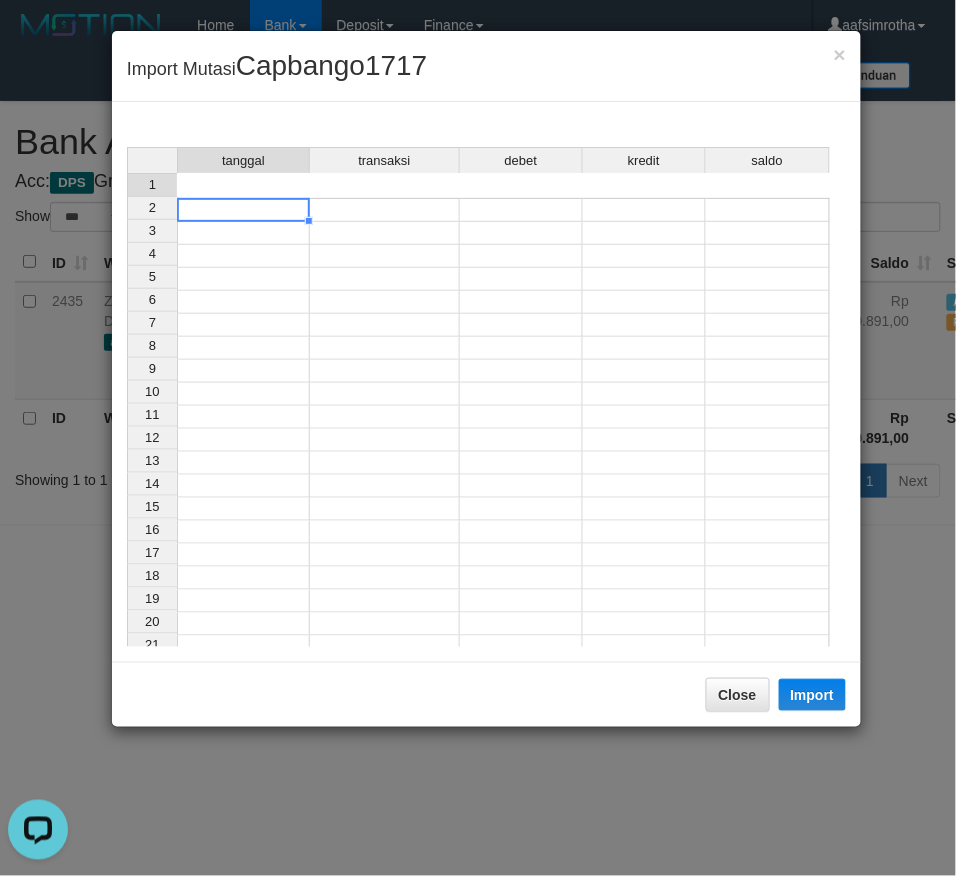 click at bounding box center [243, 210] 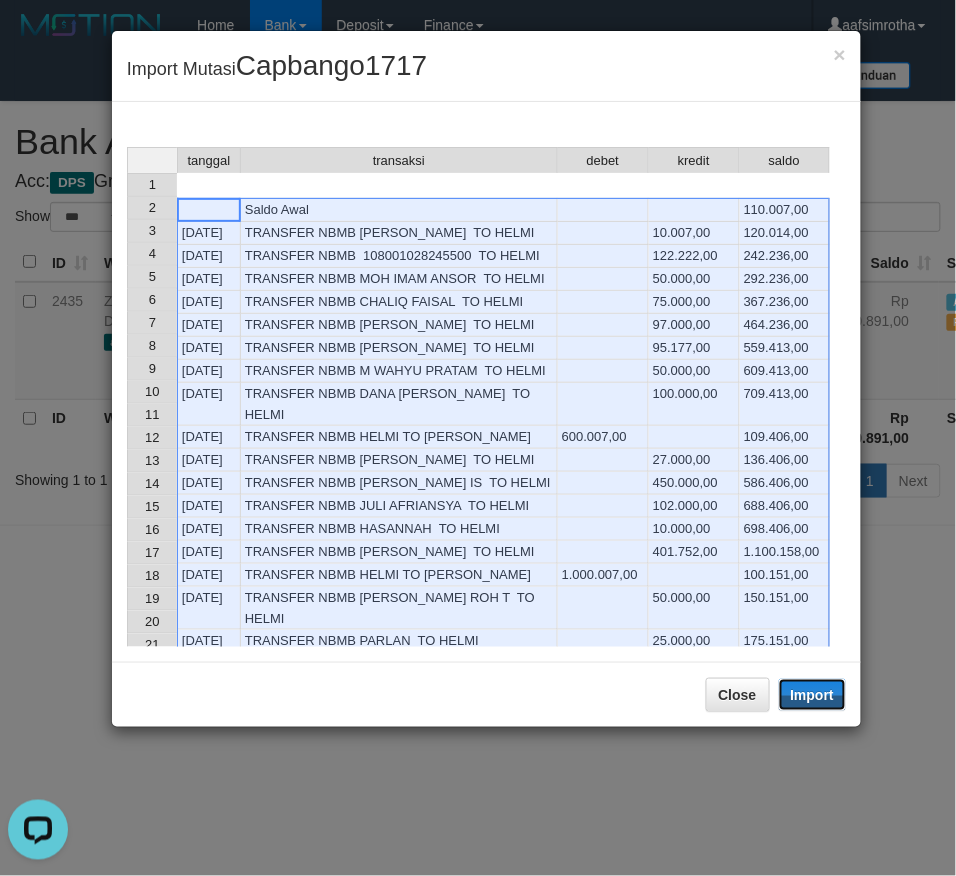 click on "Import" at bounding box center (813, 695) 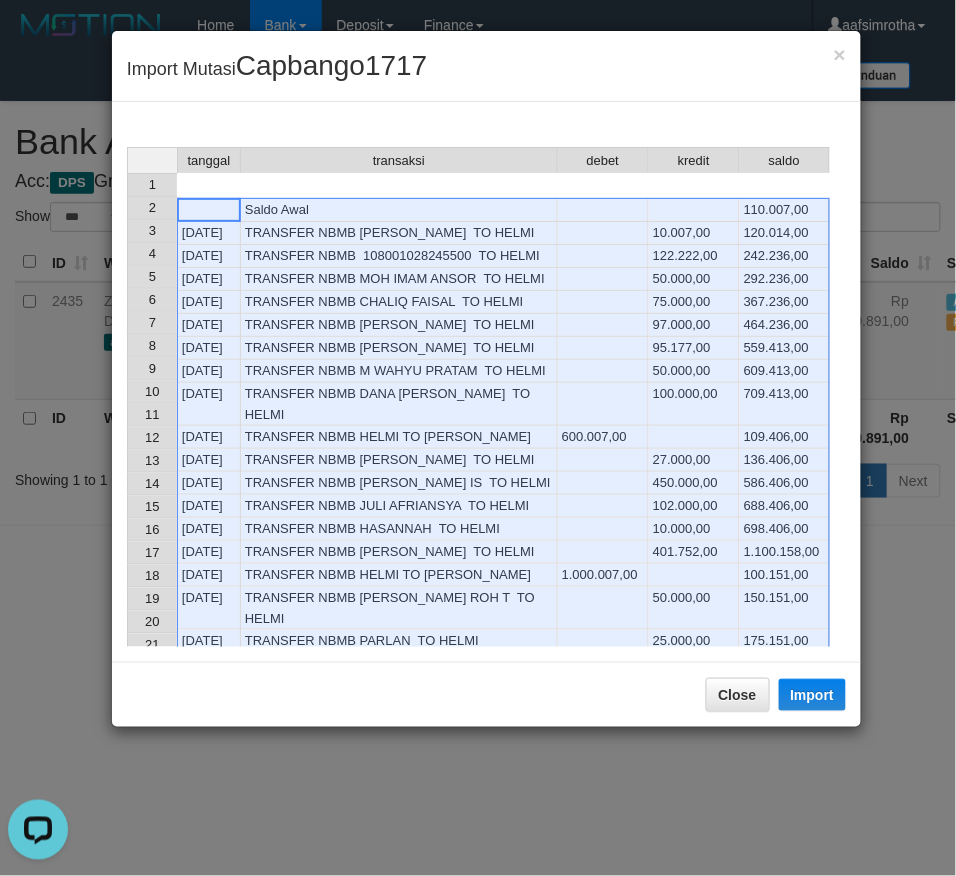click on "tanggal transaksi debet kredit saldo 1 Saldo Awal 110.007,00 2 14/07/25 TRANSFER NBMB SITI ASTARI  TO HELMI 10.007,00 120.014,00 3 14/07/25 TRANSFER NBMB  108001028245500  TO HELMI 122.222,00 242.236,00 4 14/07/25 TRANSFER NBMB MOH IMAM ANSOR  TO HELMI 50.000,00 292.236,00 5 14/07/25 TRANSFER NBMB CHALIQ FAISAL  TO HELMI 75.000,00 367.236,00 6 14/07/25 TRANSFER NBMB IRFAN SAPUTRA  TO HELMI 97.000,00 464.236,00 7 14/07/25 TRANSFER NBMB DANA SUKHIDARIANT  TO HELMI 95.177,00 559.413,00 8 14/07/25 TRANSFER NBMB M WAHYU PRATAM  TO HELMI 50.000,00 609.413,00 9 14/07/25 TRANSFER NBMB DANA SAYED SAMSUL  TO HELMI 100.000,00 709.413,00 10 14/07/25 TRANSFER NBMB HELMI TO RAHMAT SANTOSO 600.007,00 109.406,00 11 14/07/25 TRANSFER NBMB SUPARNO  TO HELMI 27.000,00 136.406,00 12 14/07/25 TRANSFER NBMB TATANG DIAN IS  TO HELMI 450.000,00 586.406,00 13 14/07/25 TRANSFER NBMB JULI AFRIANSYA  TO HELMI 102.000,00 688.406,00 14 14/07/25 TRANSFER NBMB HASANNAH  TO HELMI 10.000,00 698.406,00 15 14/07/25 401.752,00 1.100.158,00 16" at bounding box center [127, 501] 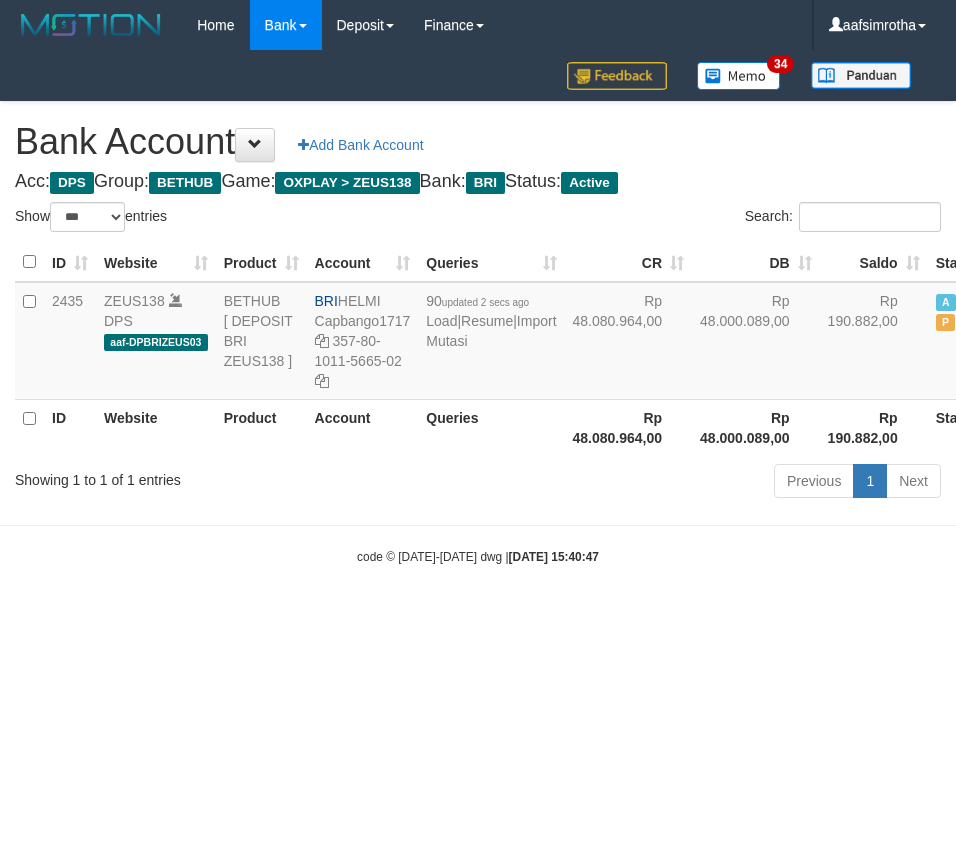 select on "***" 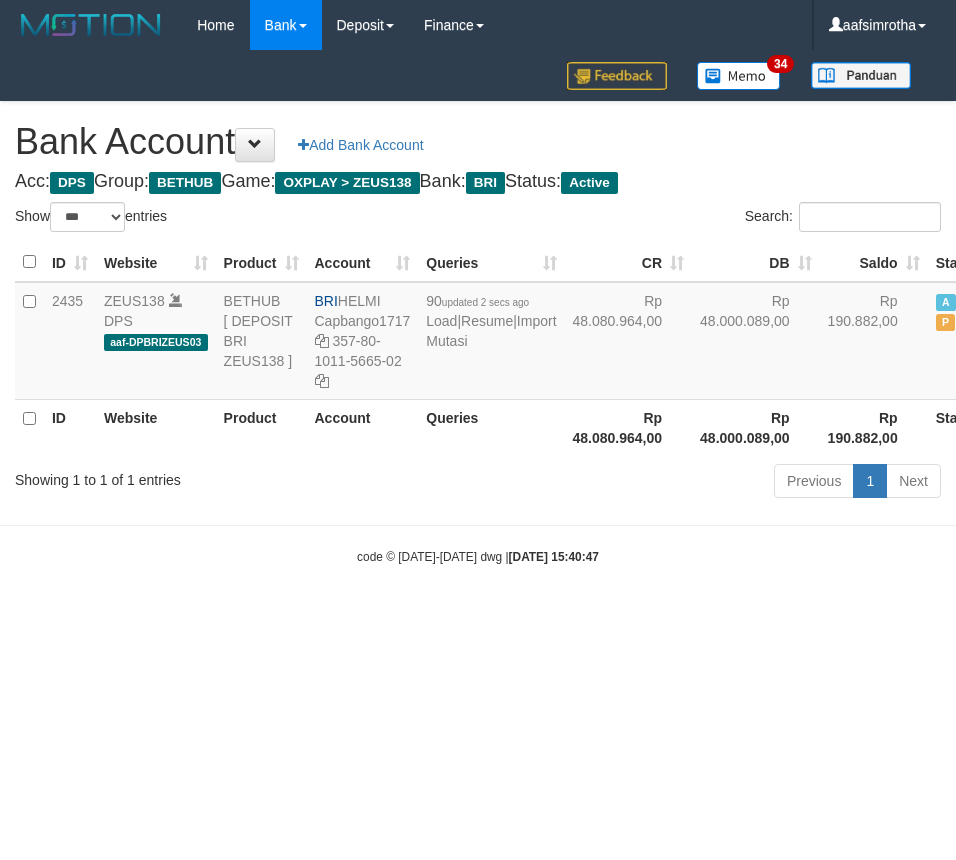scroll, scrollTop: 0, scrollLeft: 0, axis: both 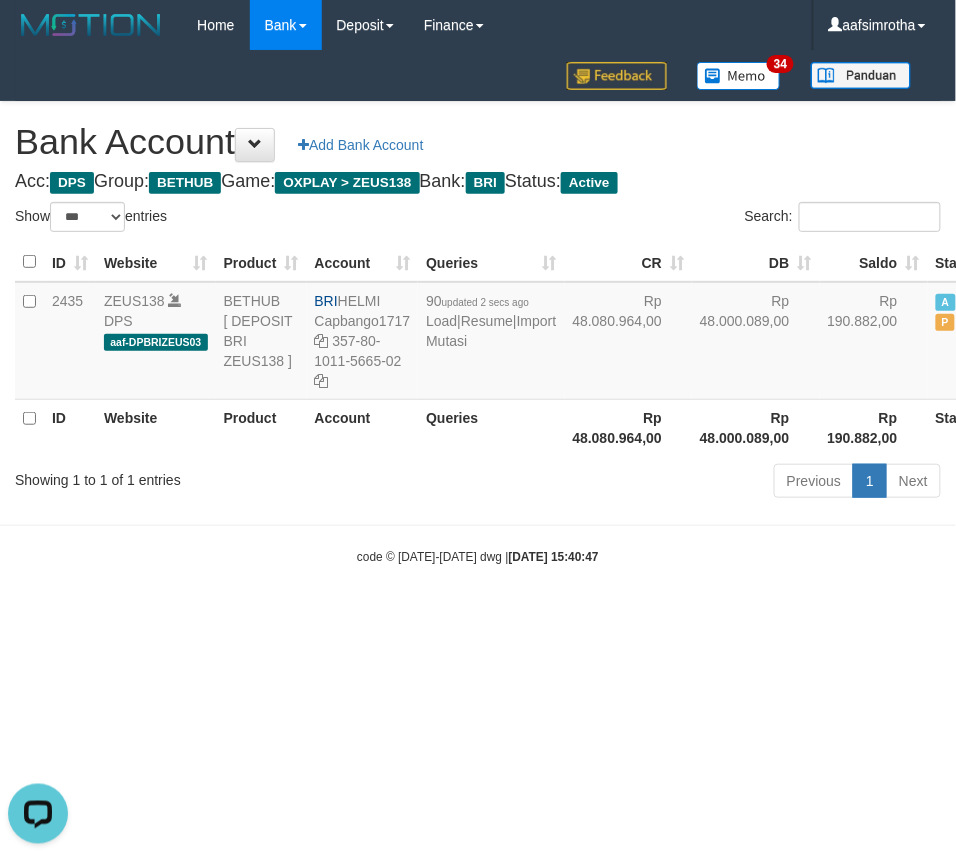 drag, startPoint x: 404, startPoint y: 573, endPoint x: 400, endPoint y: 474, distance: 99.08077 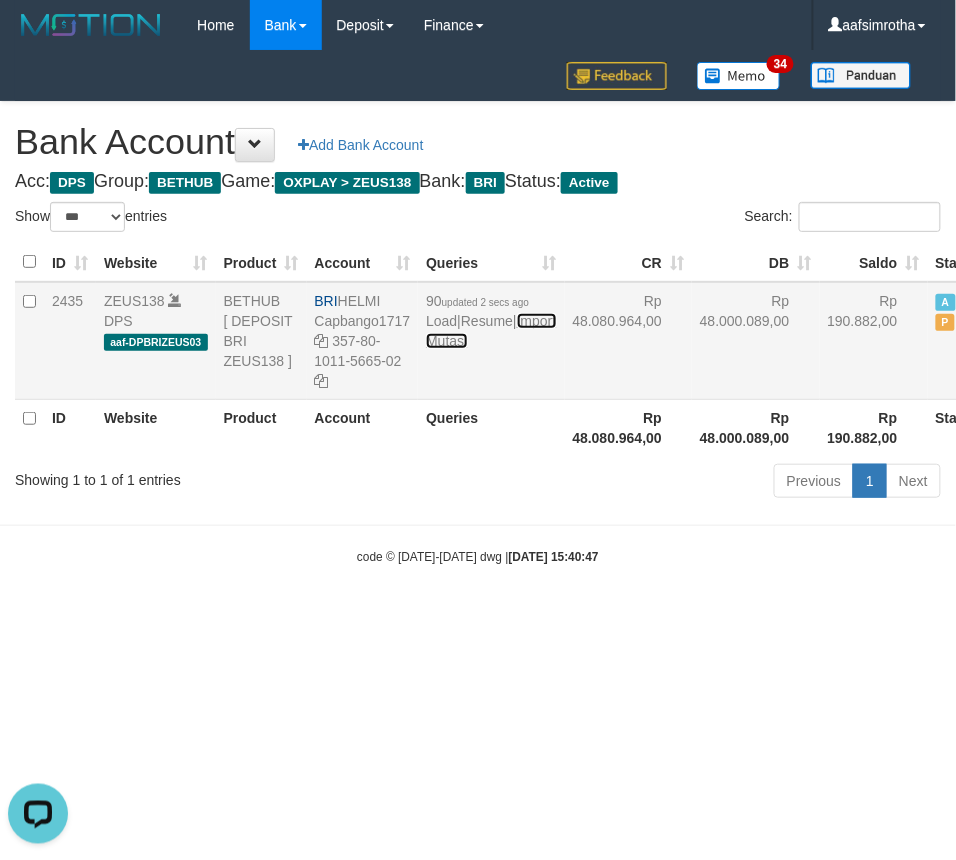 click on "Import Mutasi" at bounding box center [491, 331] 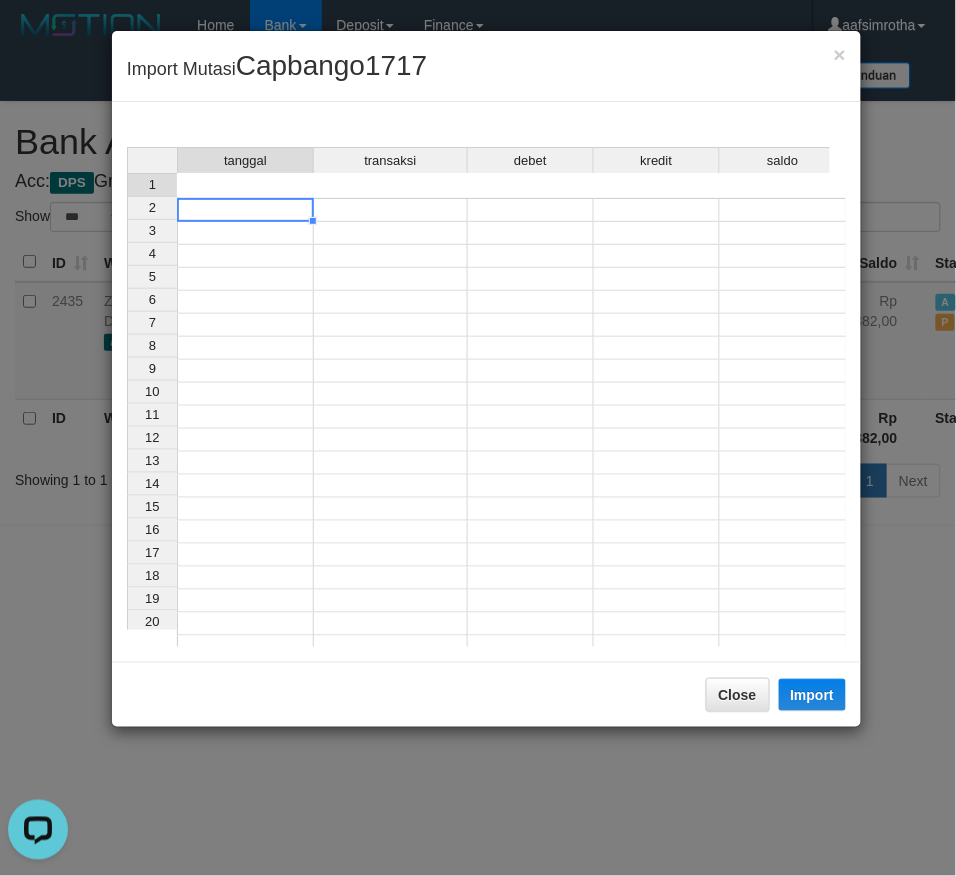 click at bounding box center [245, 210] 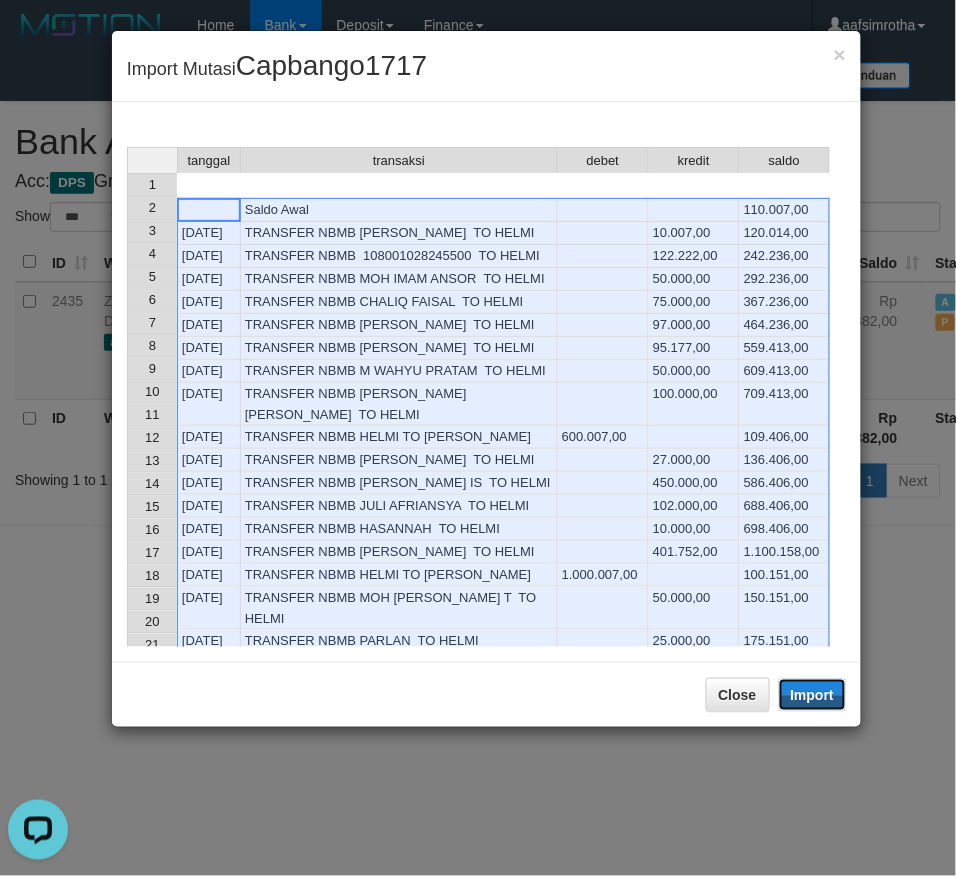 drag, startPoint x: 821, startPoint y: 688, endPoint x: 1, endPoint y: 393, distance: 871.44995 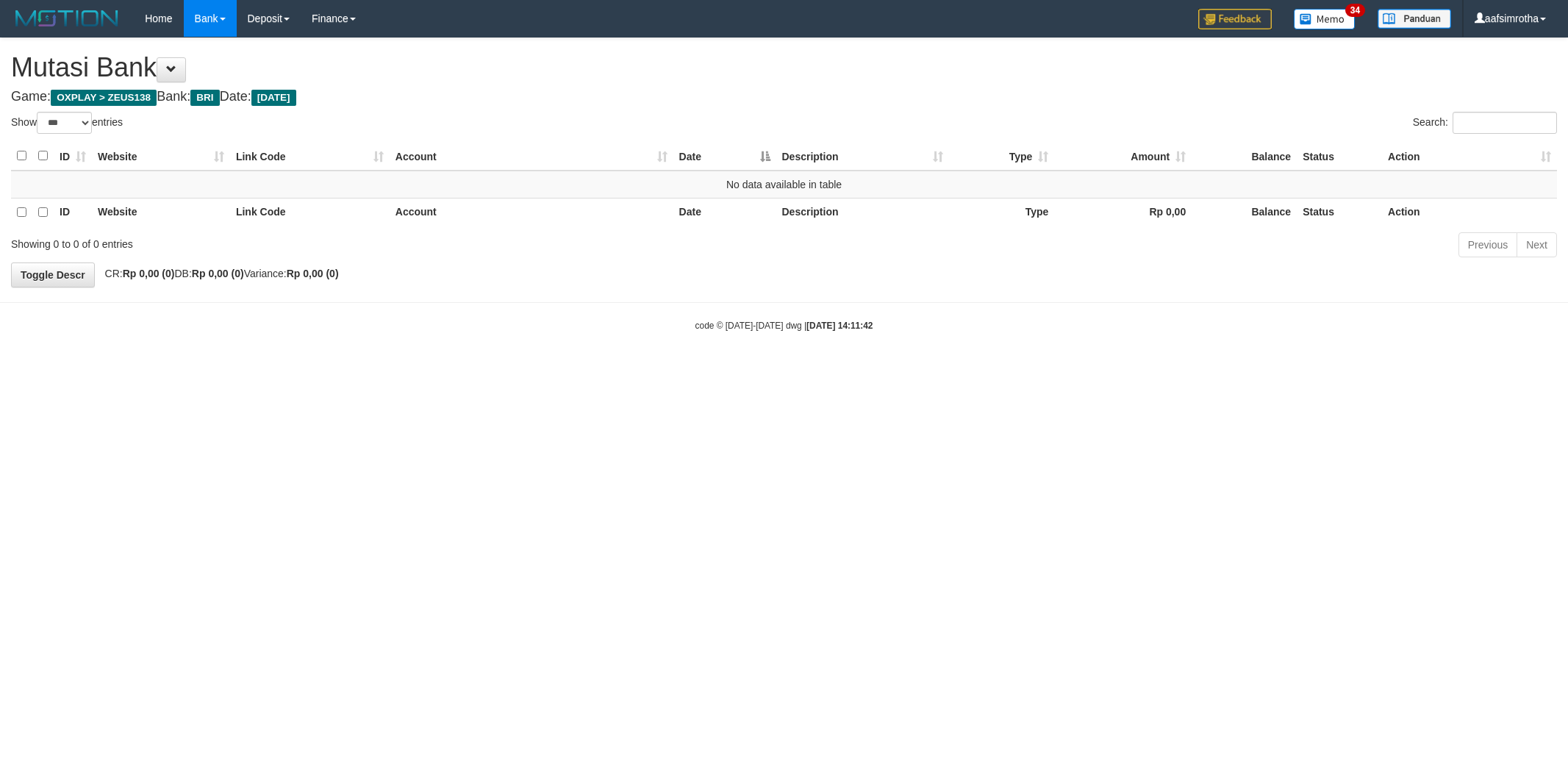 select on "***" 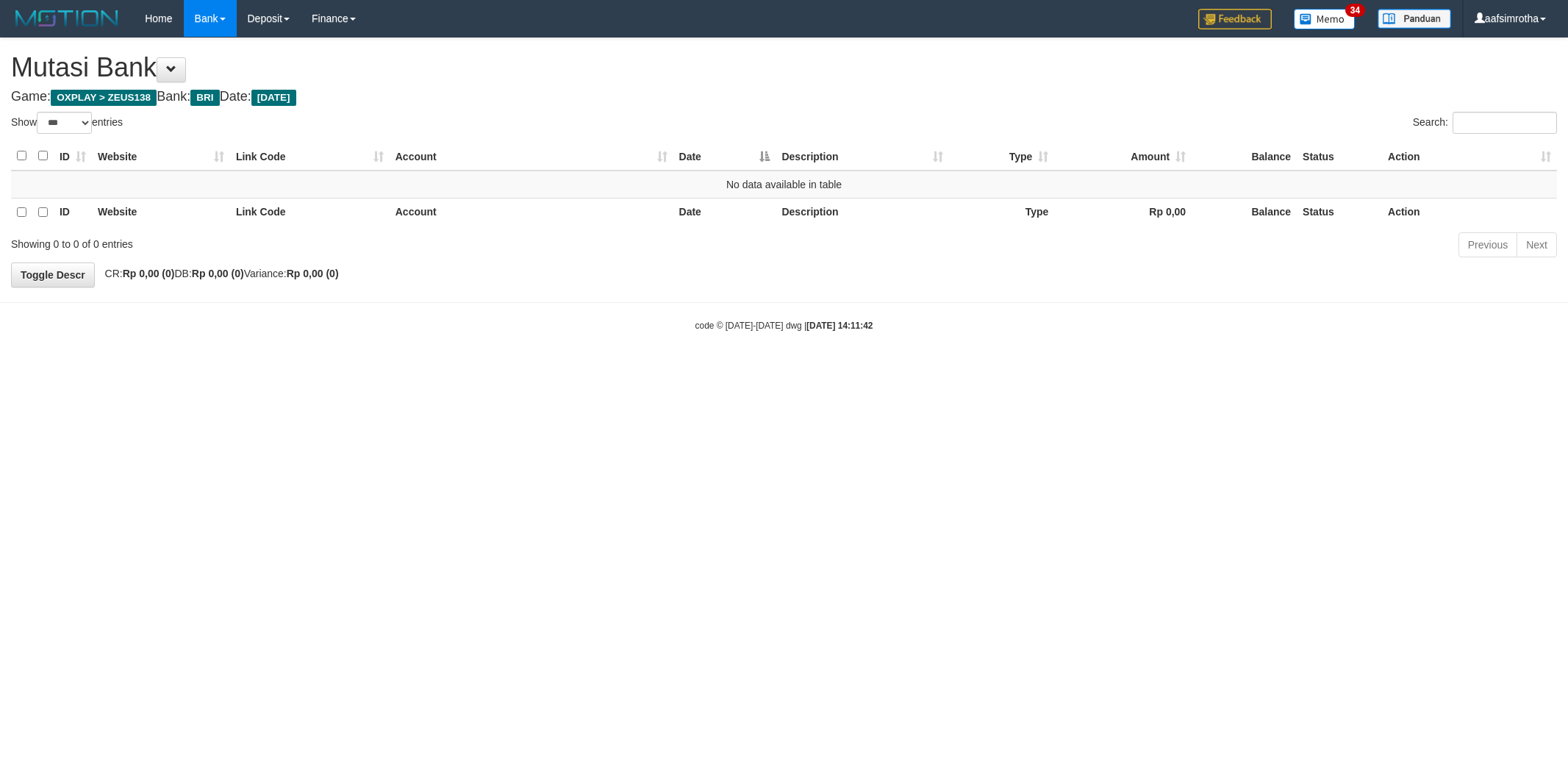 scroll, scrollTop: 0, scrollLeft: 0, axis: both 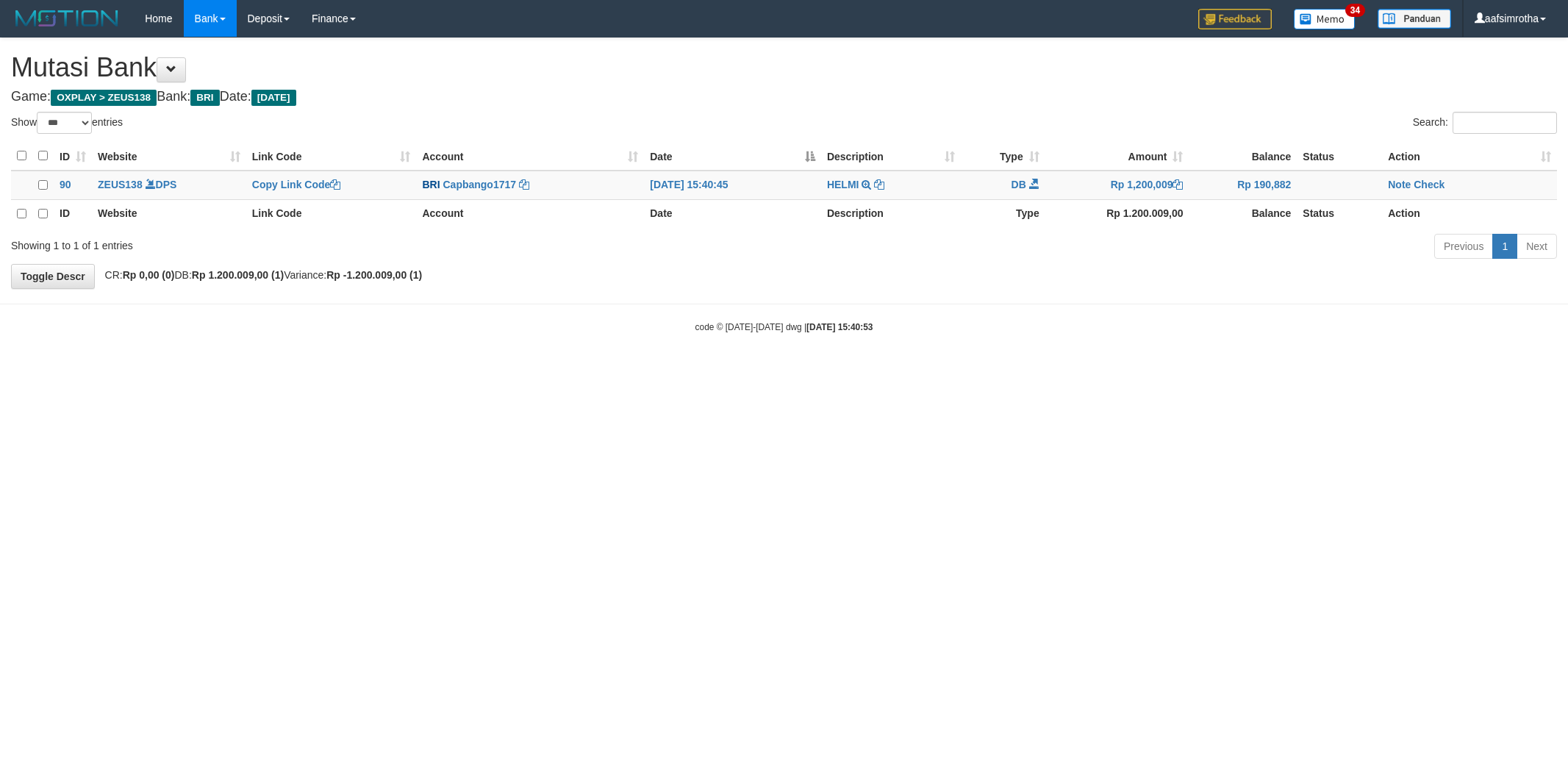 select on "***" 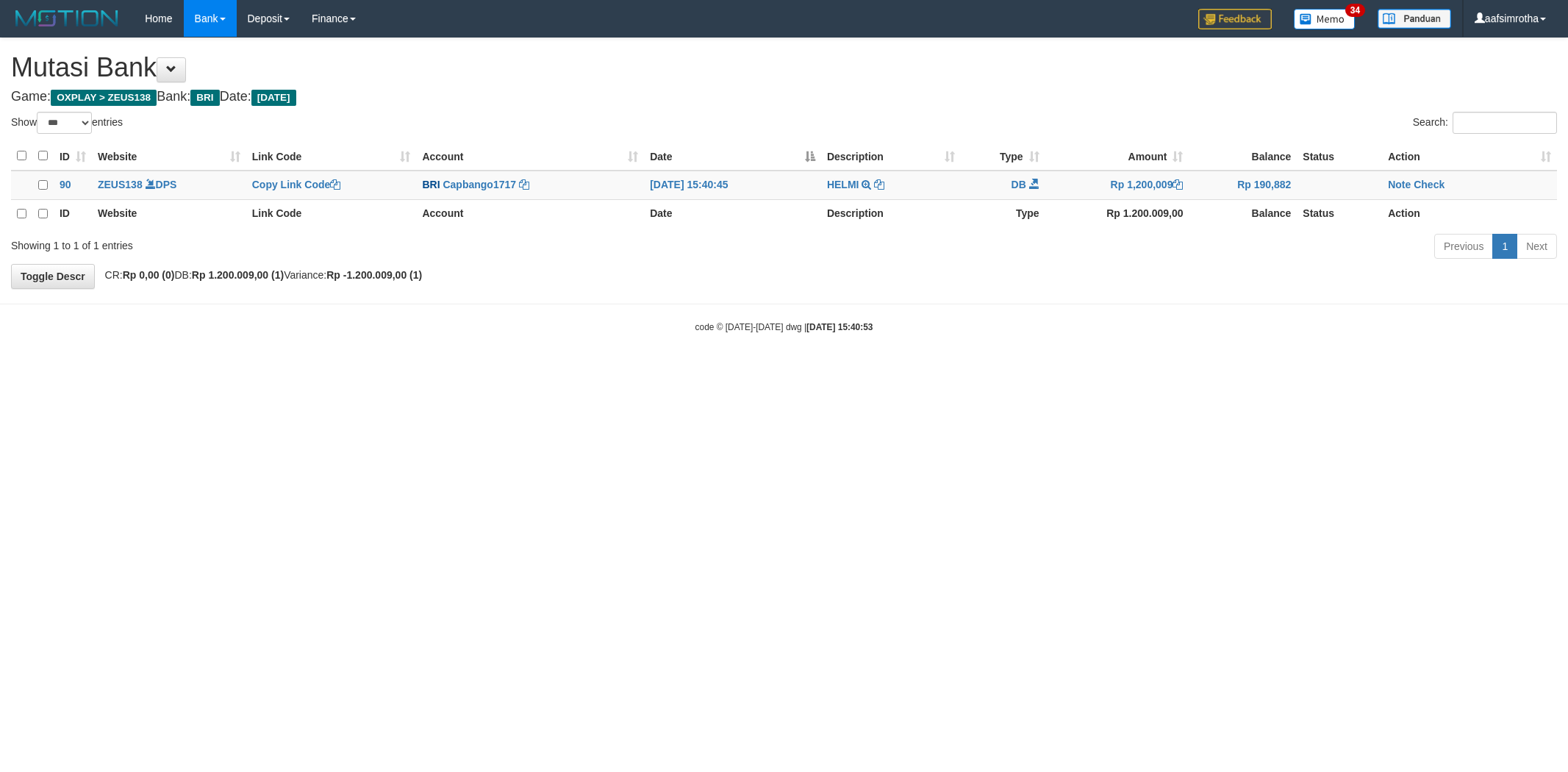 scroll, scrollTop: 0, scrollLeft: 0, axis: both 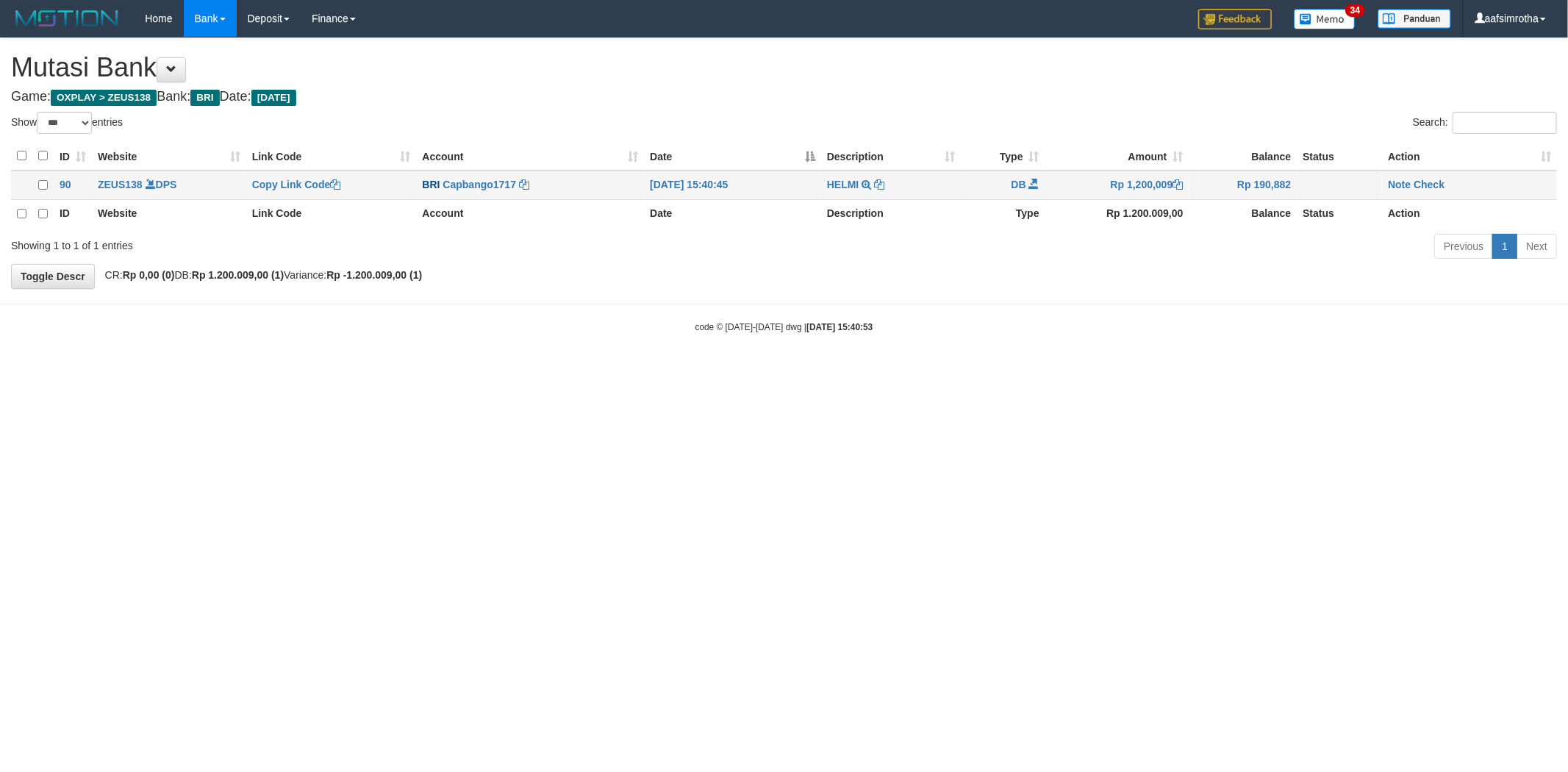 click on "Note
Check" at bounding box center (1469, 185) 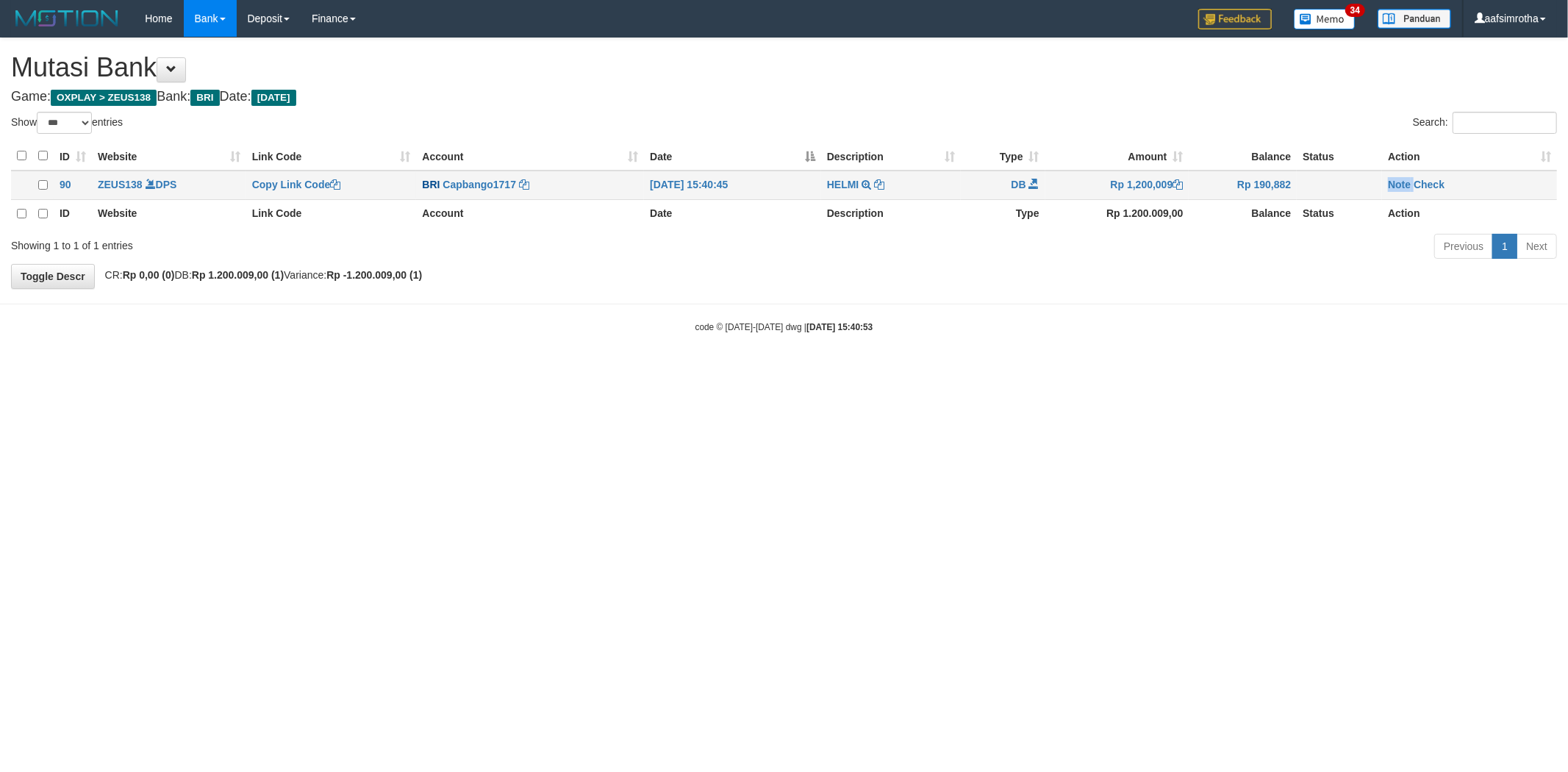 click on "Note
Check" at bounding box center (1469, 185) 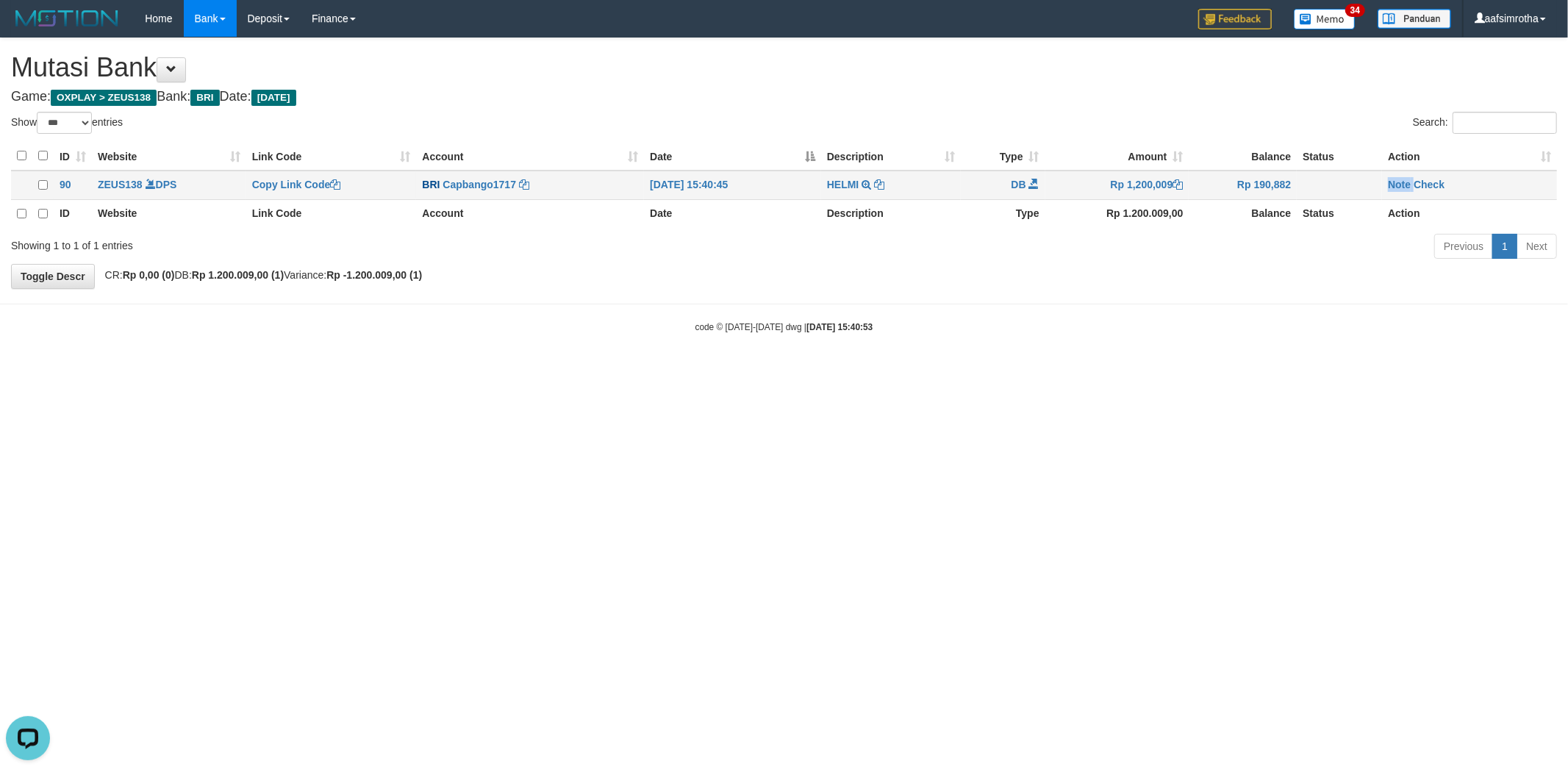 scroll, scrollTop: 0, scrollLeft: 0, axis: both 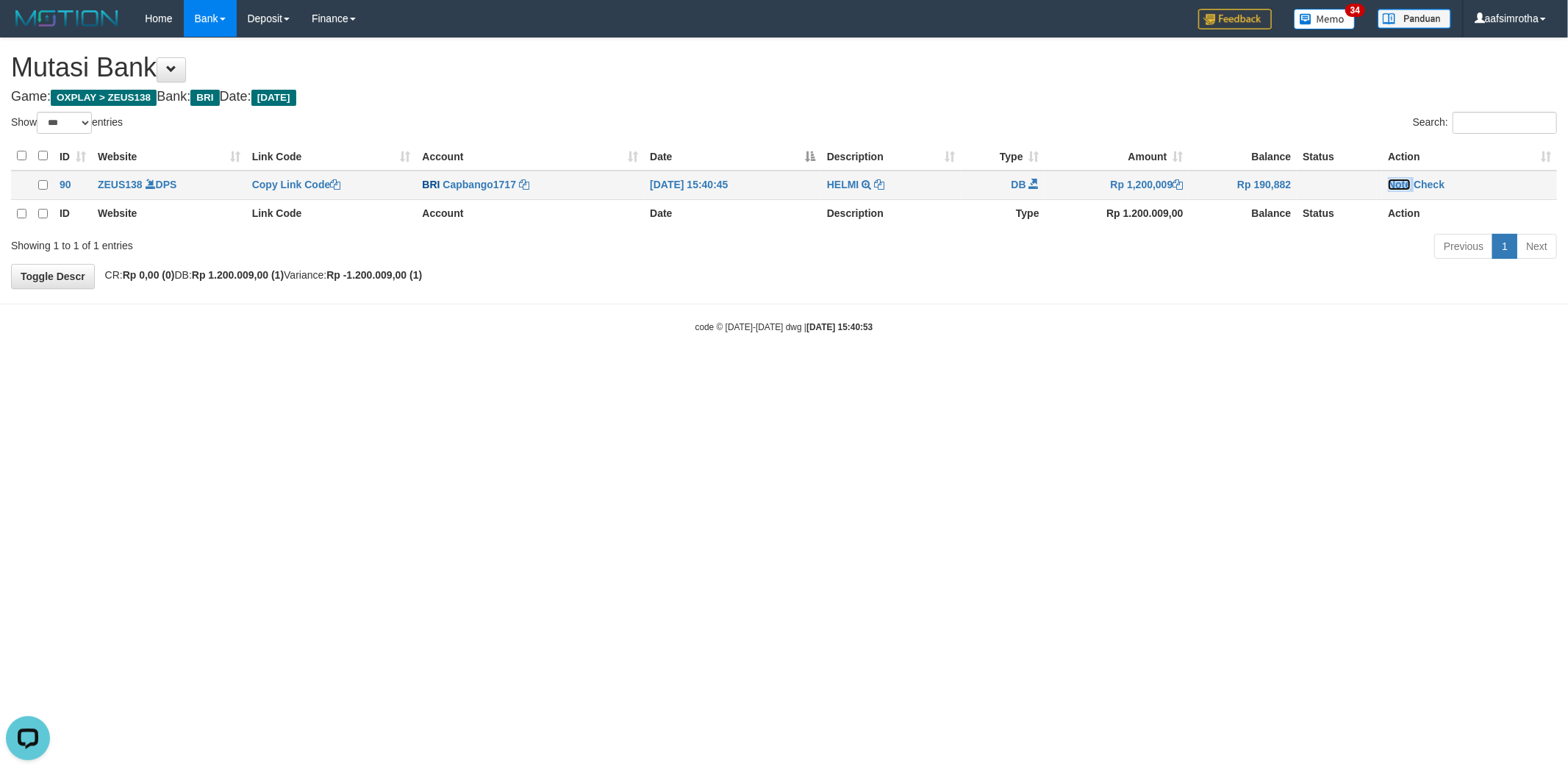 click on "Note" at bounding box center [1399, 185] 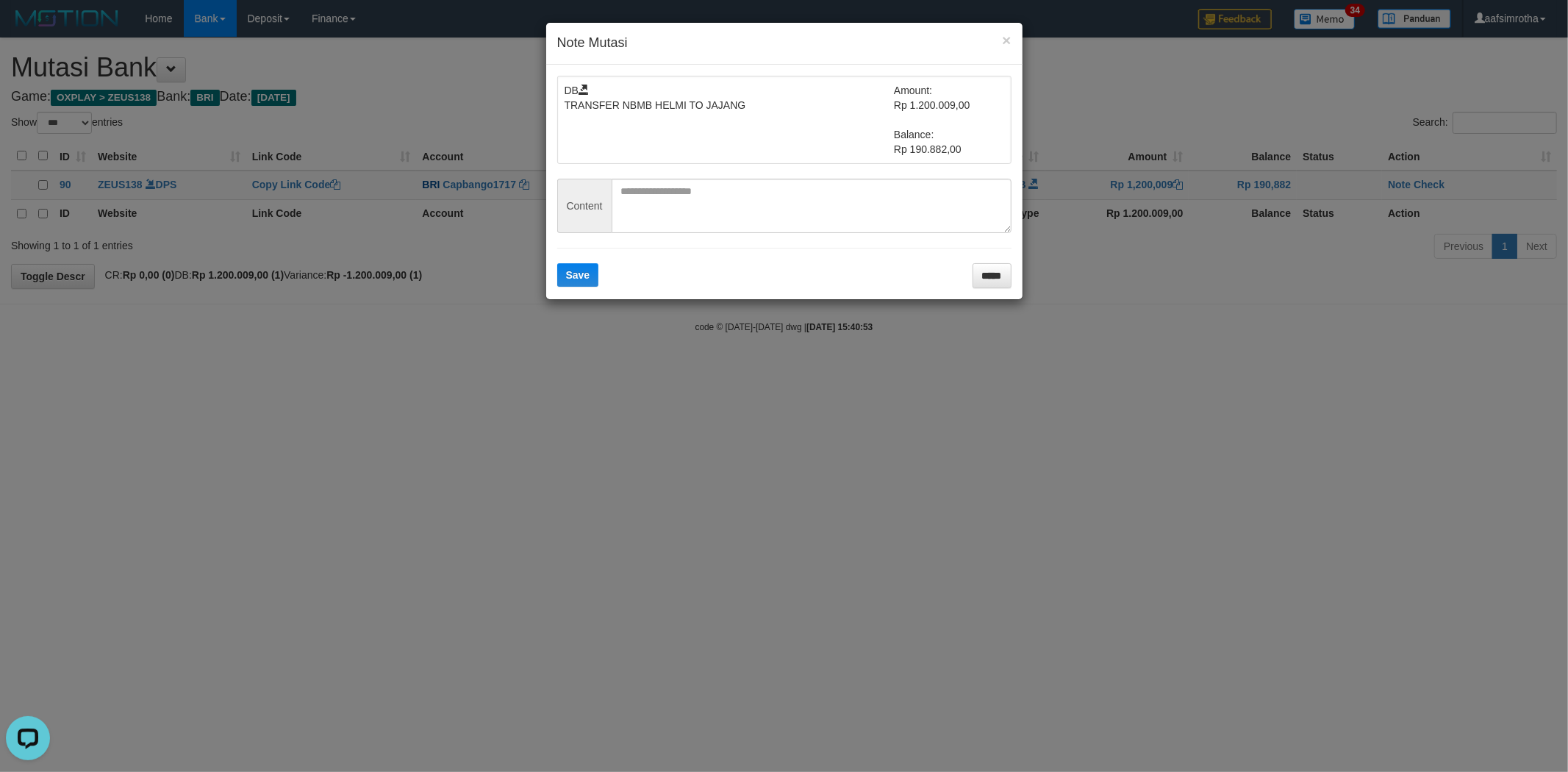 drag, startPoint x: 584, startPoint y: 199, endPoint x: 638, endPoint y: 210, distance: 55.10898 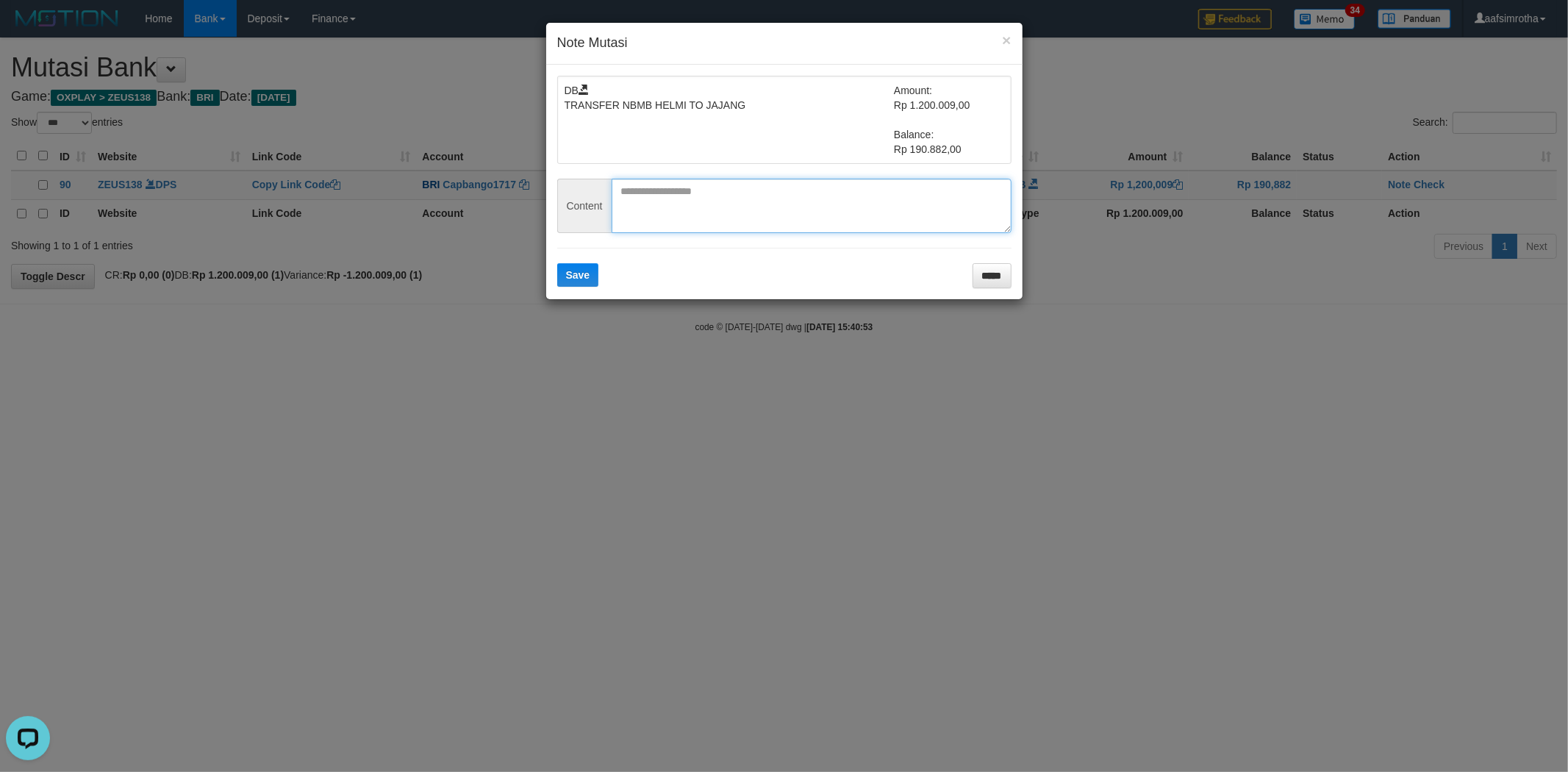drag, startPoint x: 753, startPoint y: 212, endPoint x: 740, endPoint y: 224, distance: 17.691806 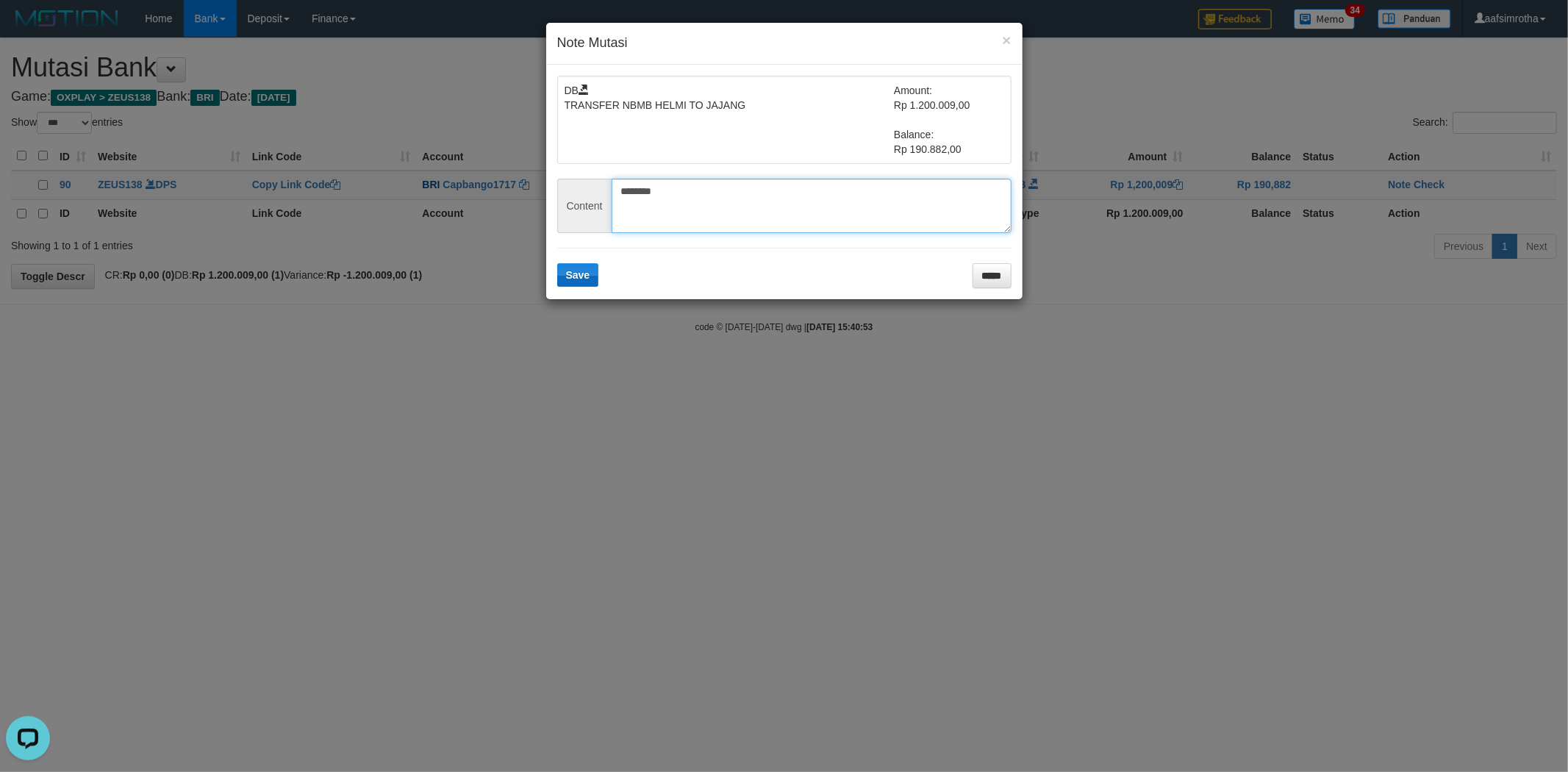 type on "********" 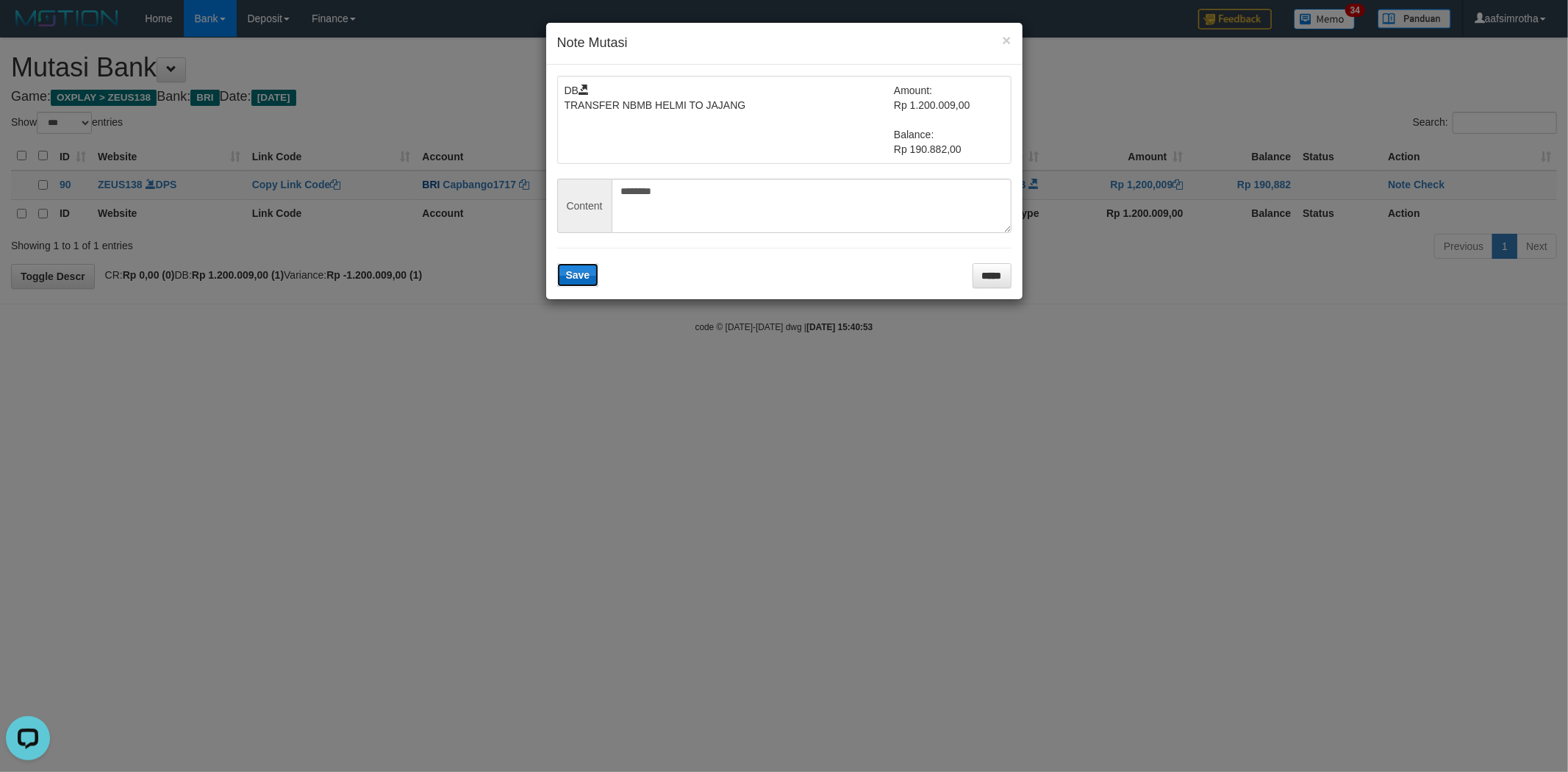 click on "Save" at bounding box center (578, 275) 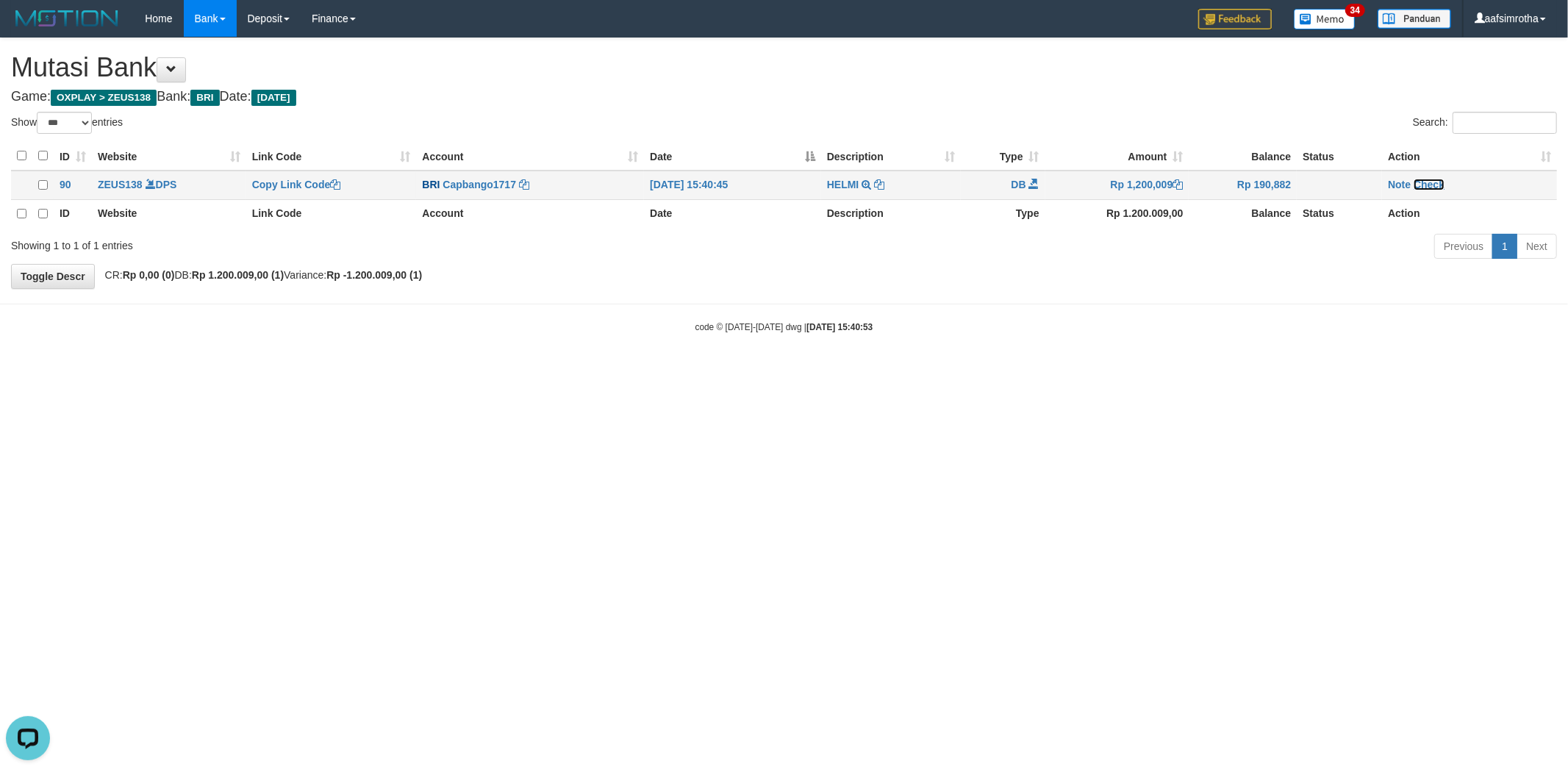 click on "Check" at bounding box center (1429, 185) 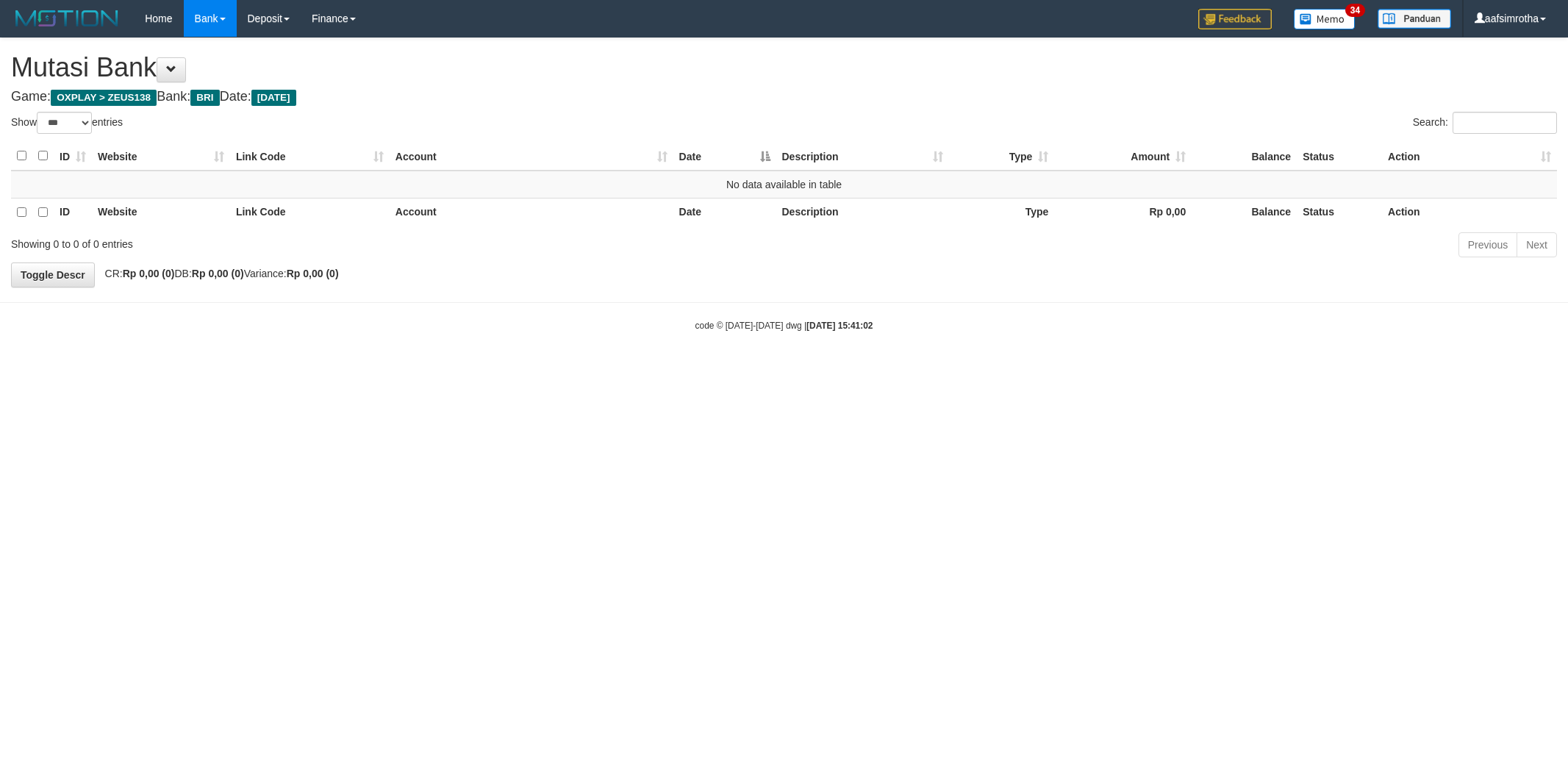 select on "***" 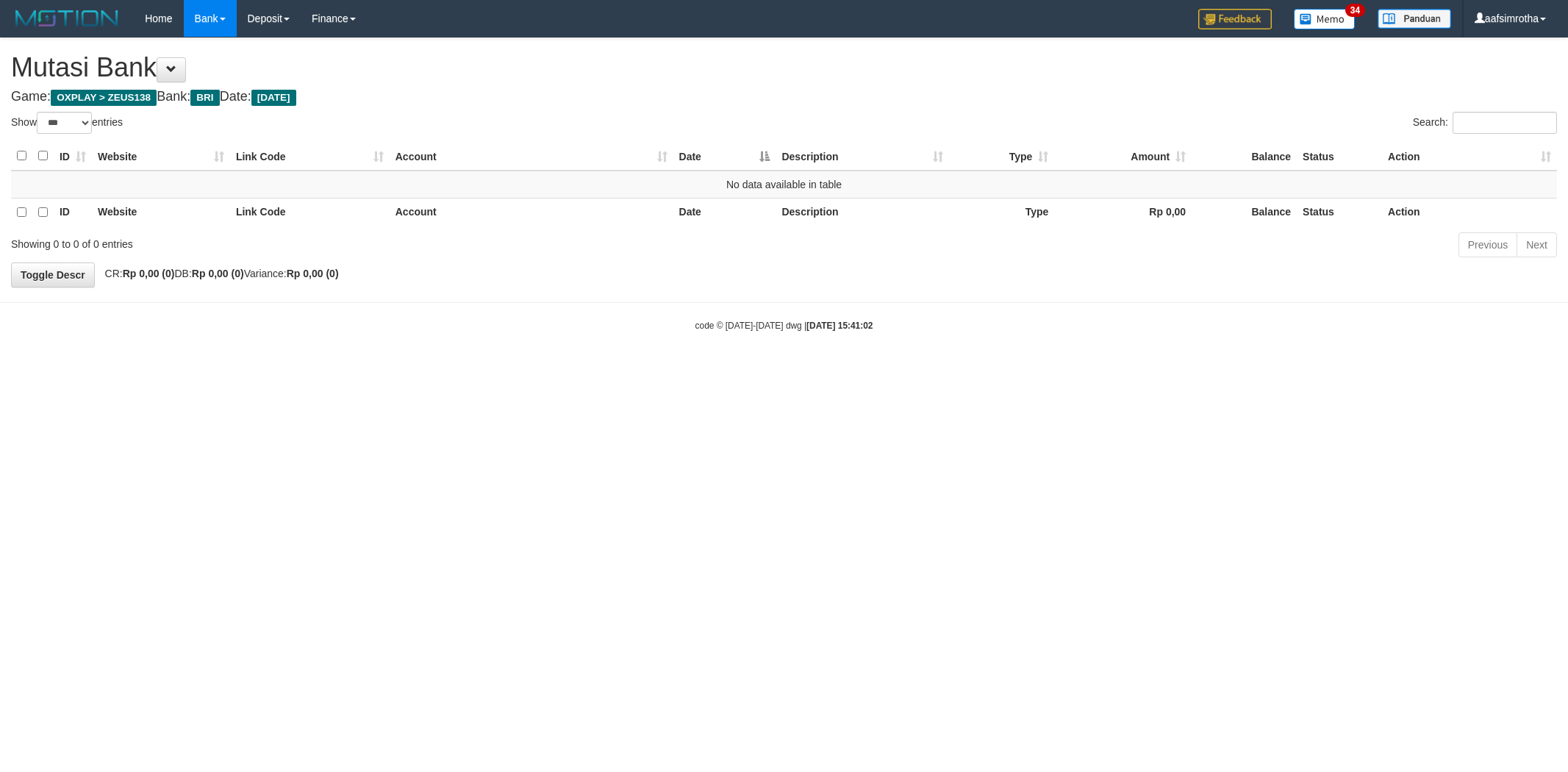 scroll, scrollTop: 0, scrollLeft: 0, axis: both 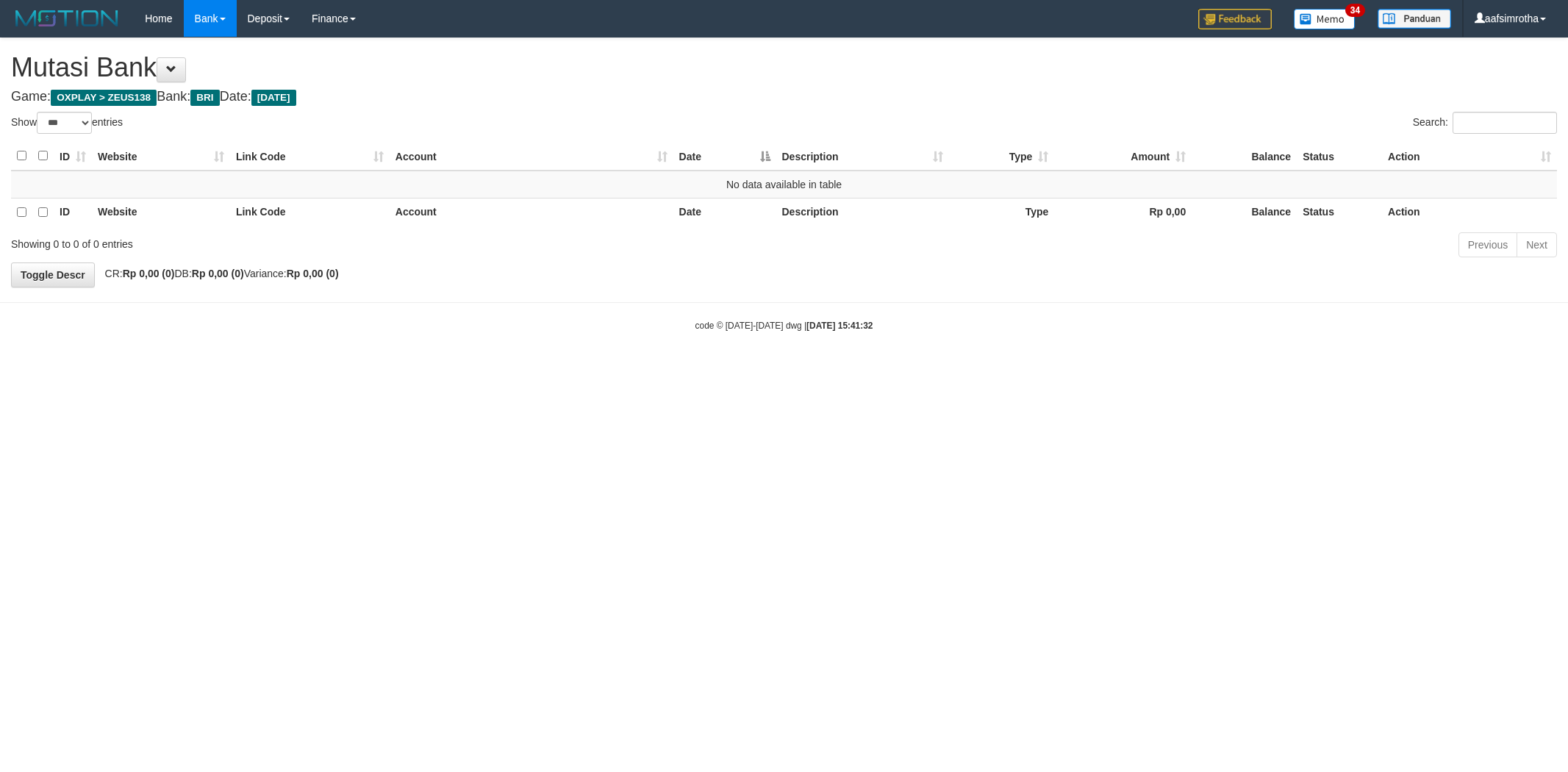select on "***" 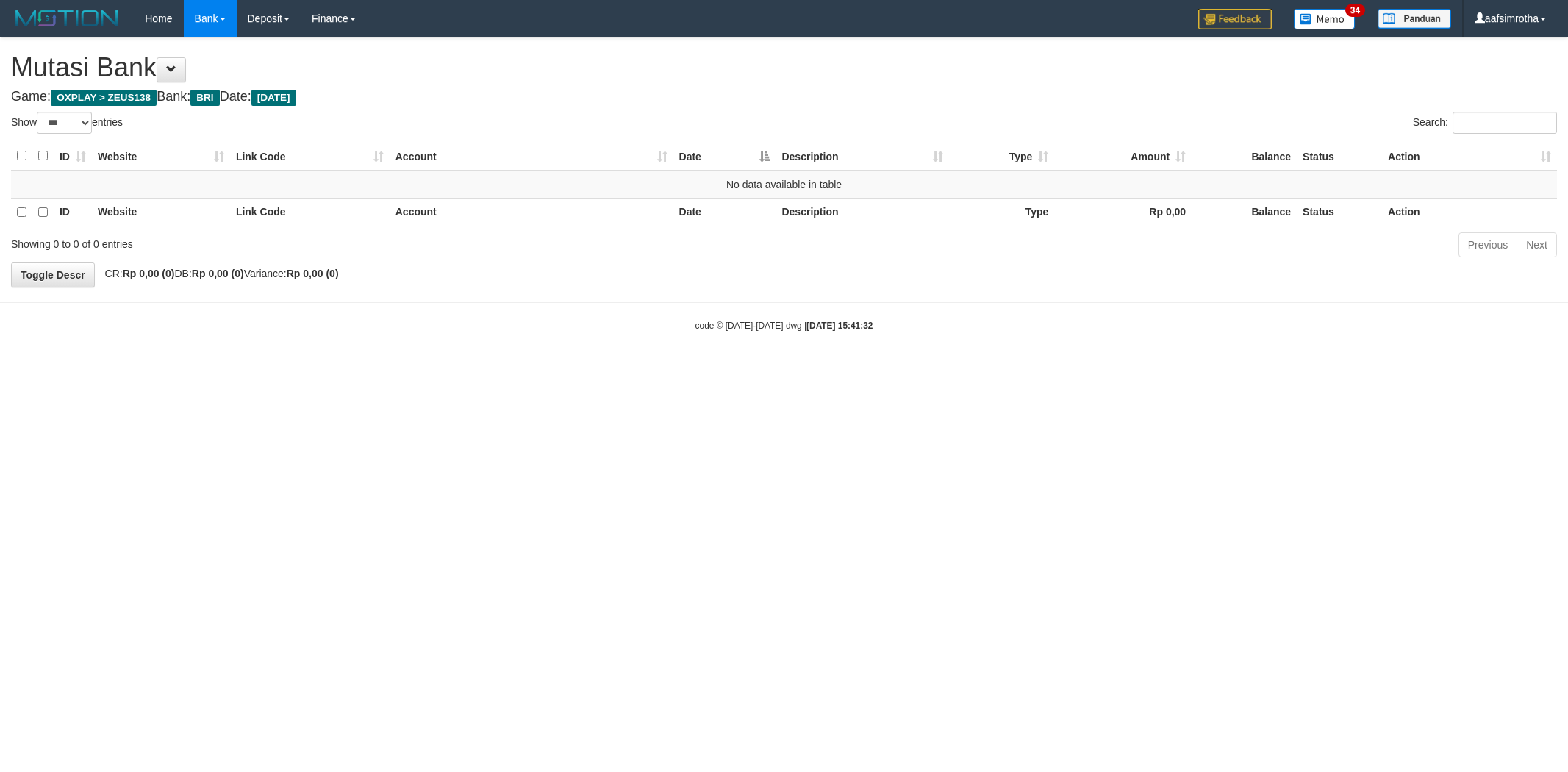 scroll, scrollTop: 0, scrollLeft: 0, axis: both 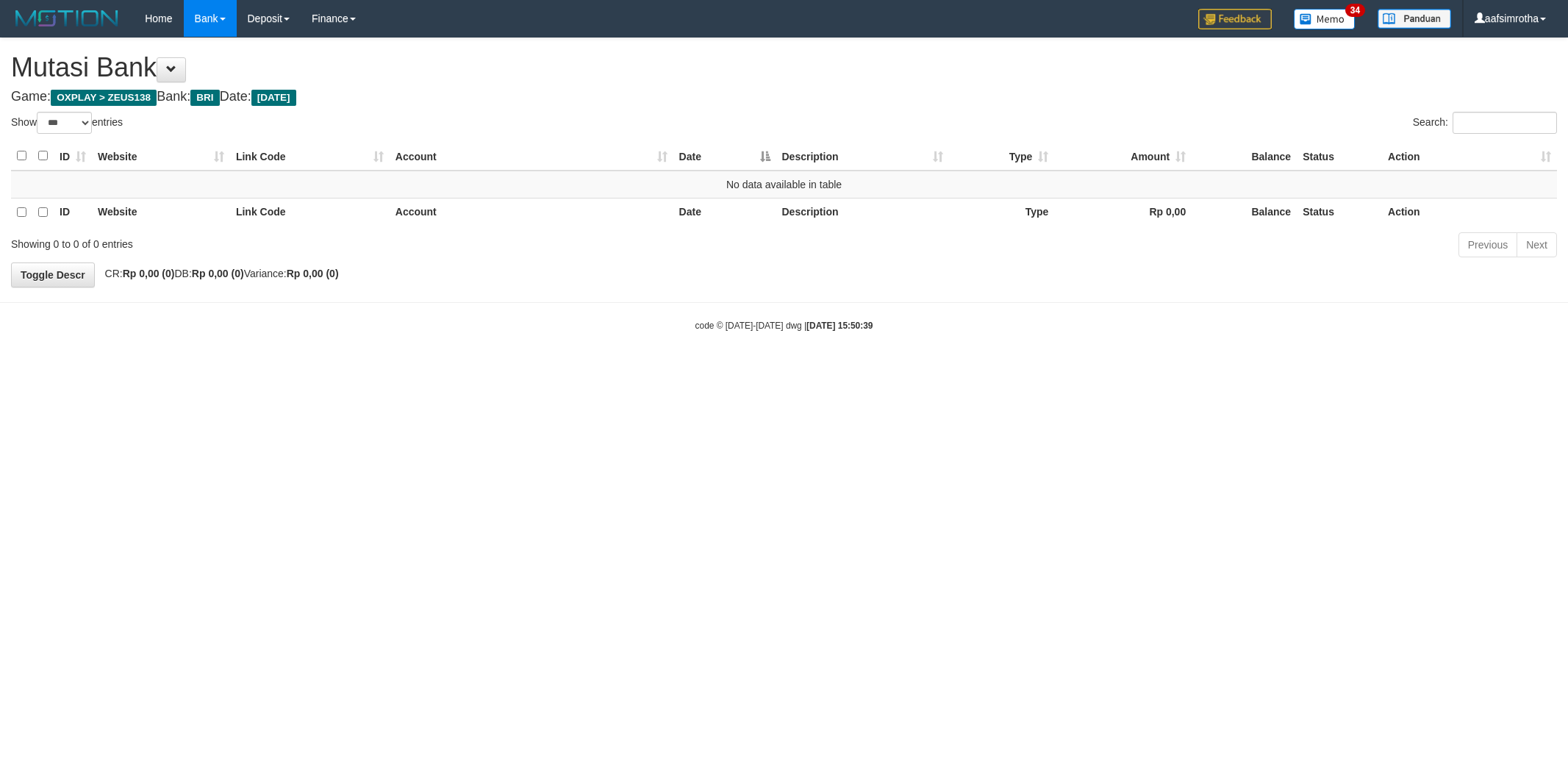 select on "***" 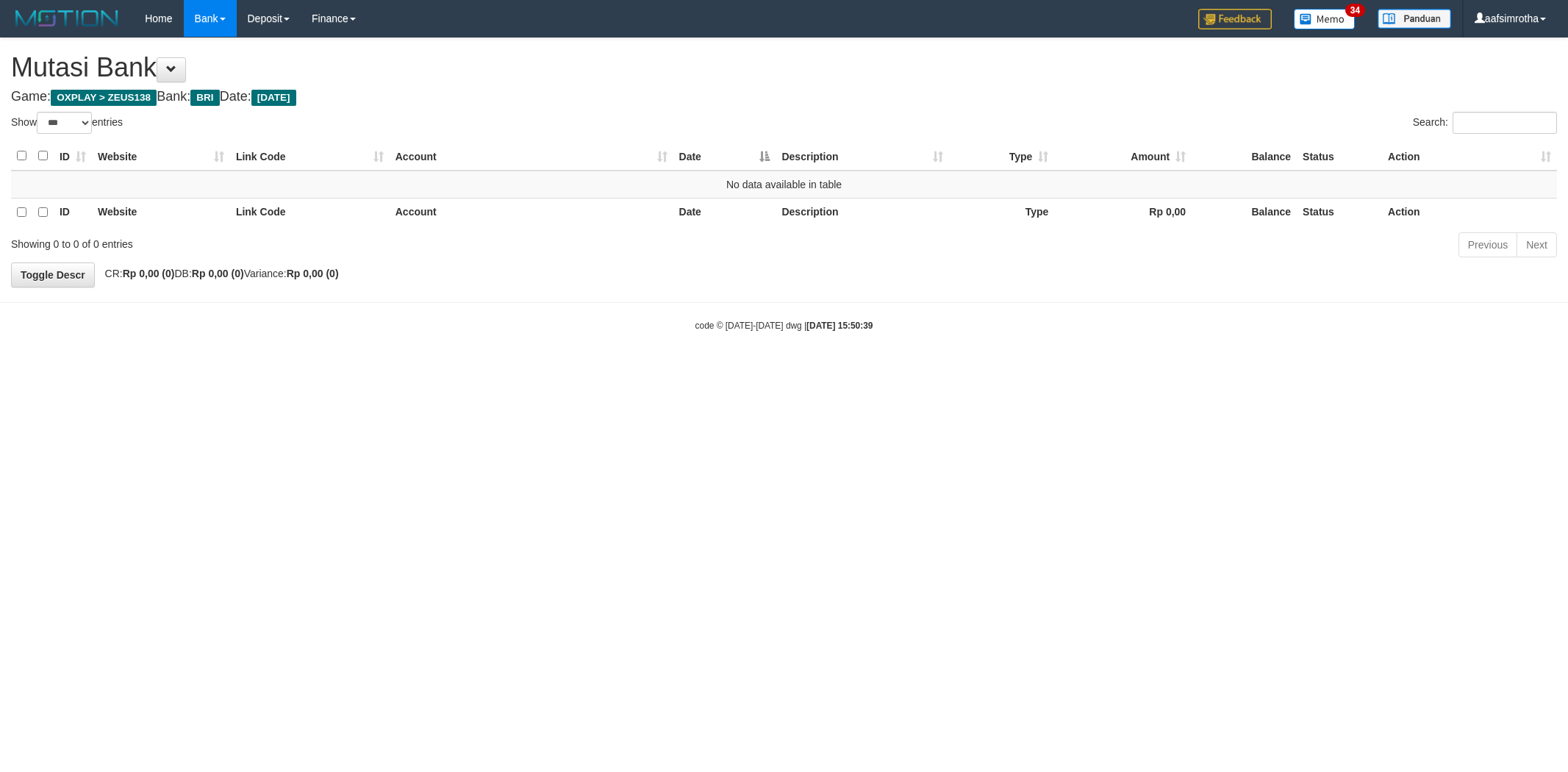 scroll, scrollTop: 0, scrollLeft: 0, axis: both 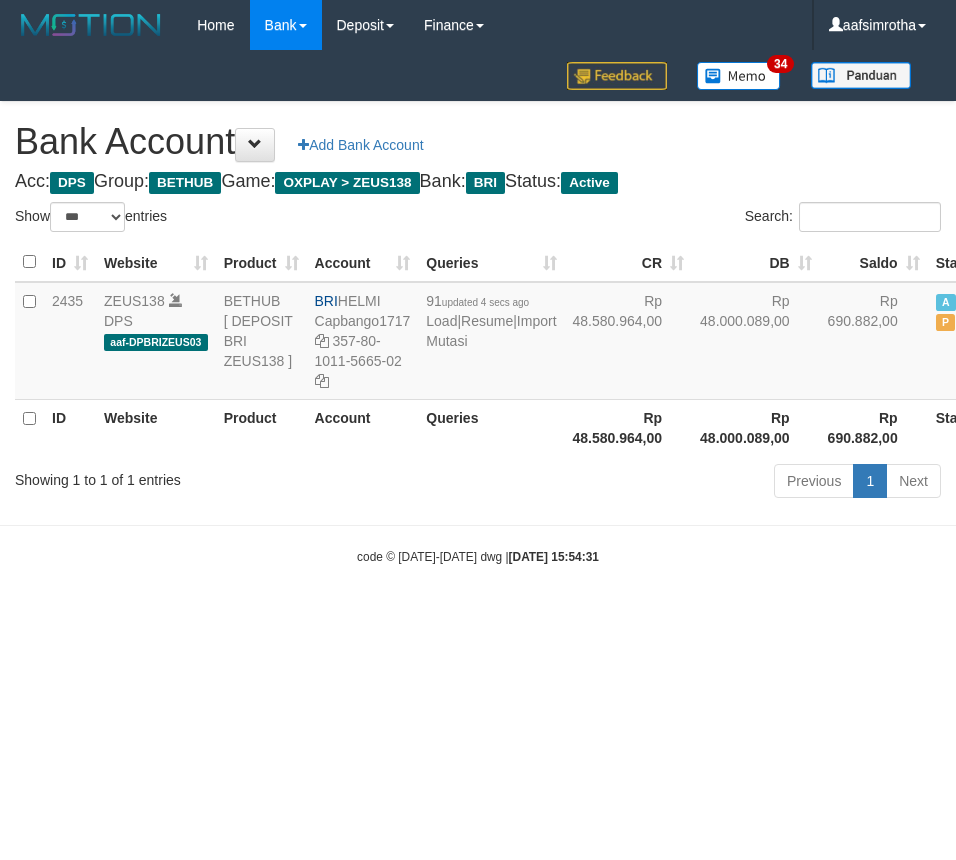 select on "***" 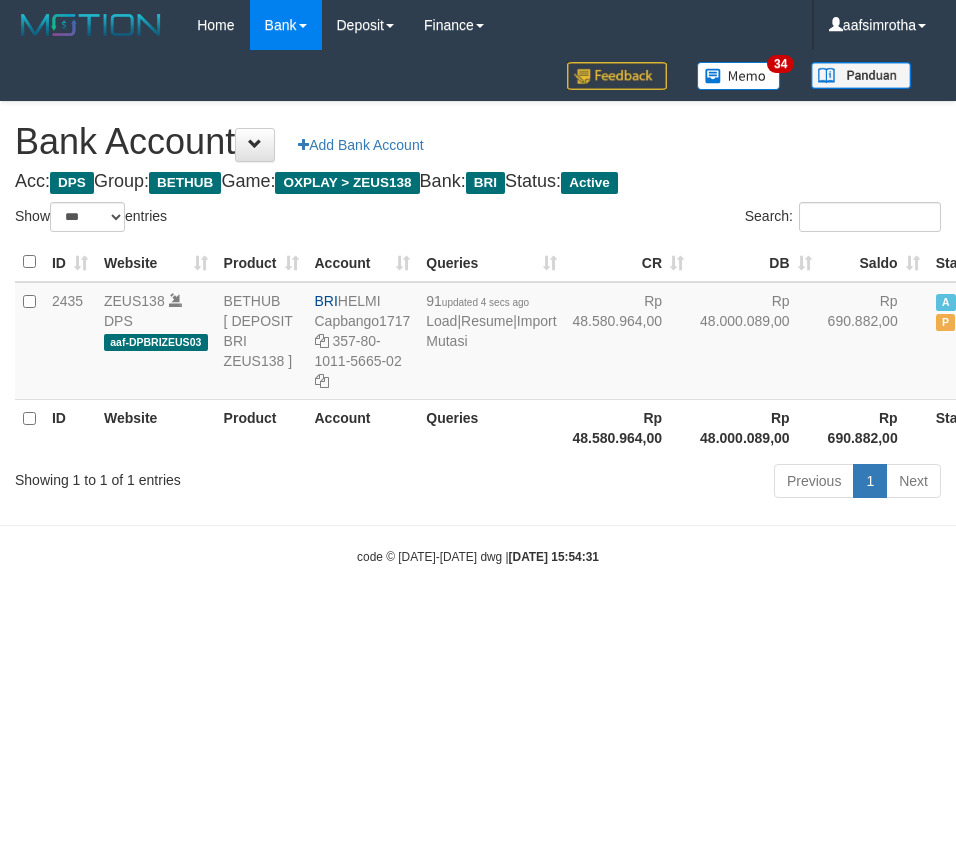 scroll, scrollTop: 0, scrollLeft: 0, axis: both 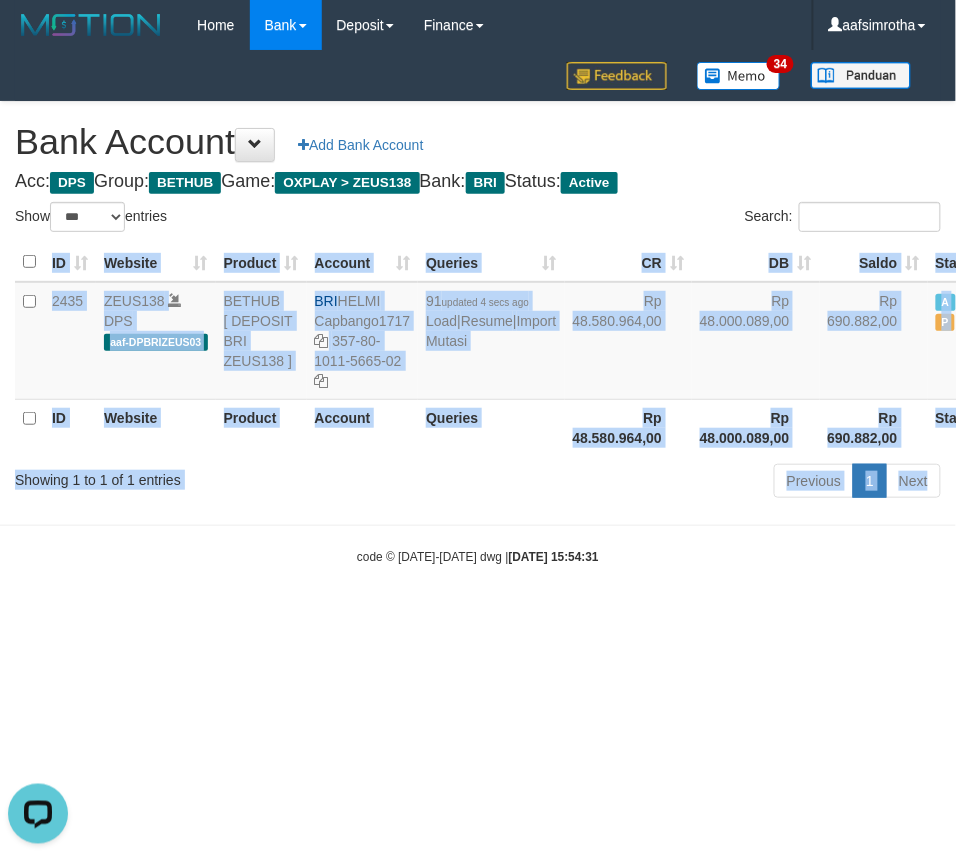 drag, startPoint x: -63, startPoint y: 325, endPoint x: -160, endPoint y: -58, distance: 395.0924 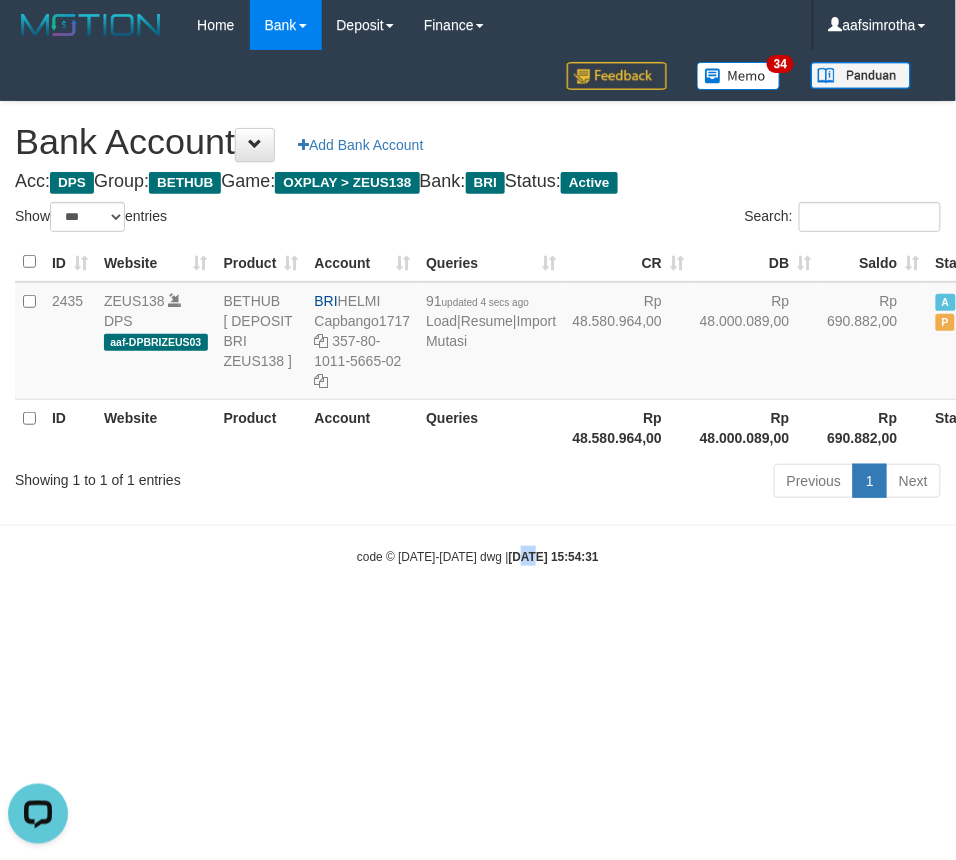 drag, startPoint x: 503, startPoint y: 743, endPoint x: 500, endPoint y: 573, distance: 170.02647 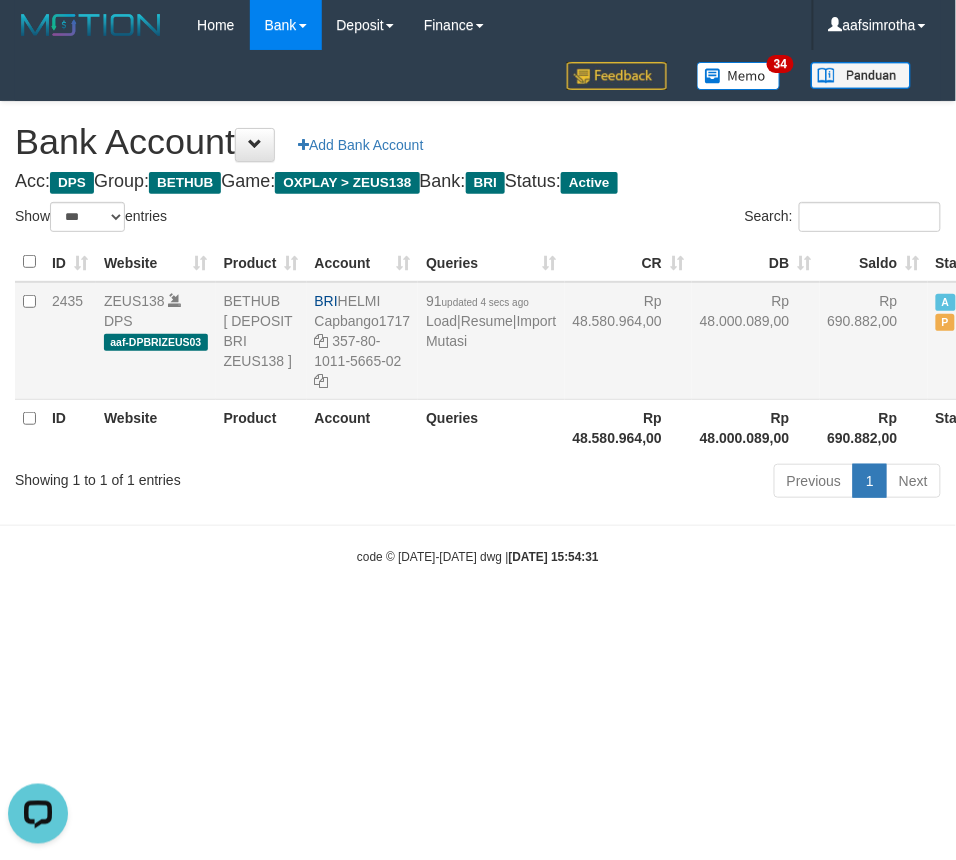 click on "91  updated 4 secs ago
Load
|
Resume
|
Import Mutasi" at bounding box center [491, 341] 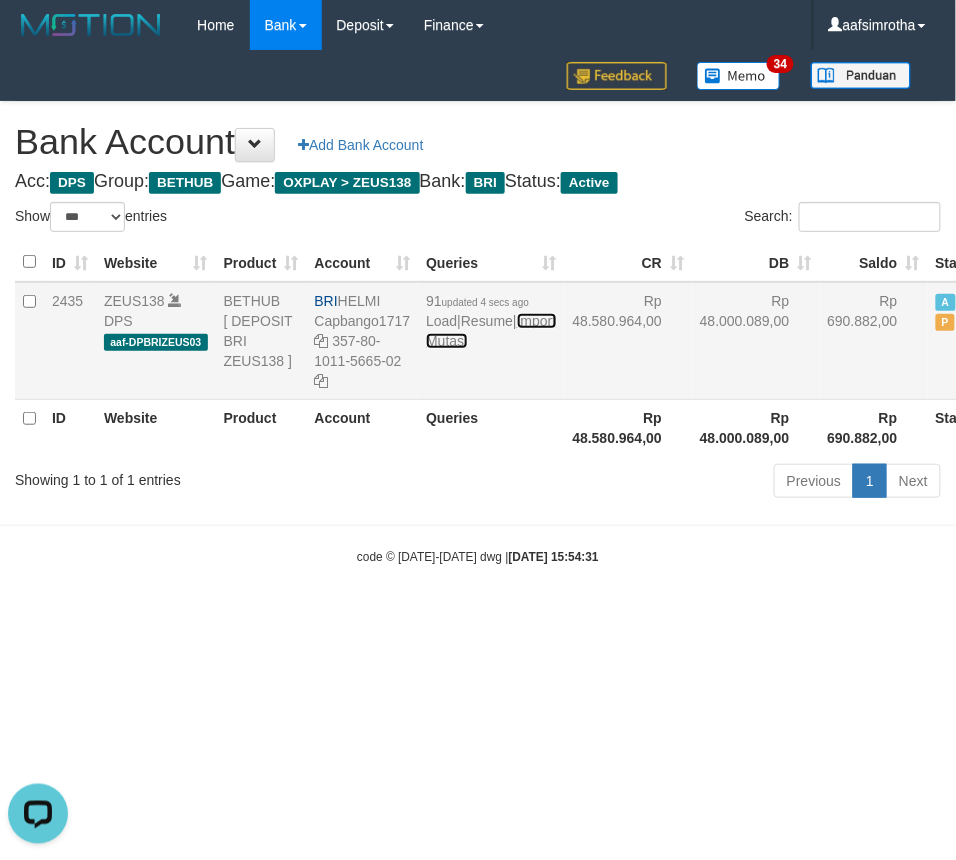 click on "Import Mutasi" at bounding box center [491, 331] 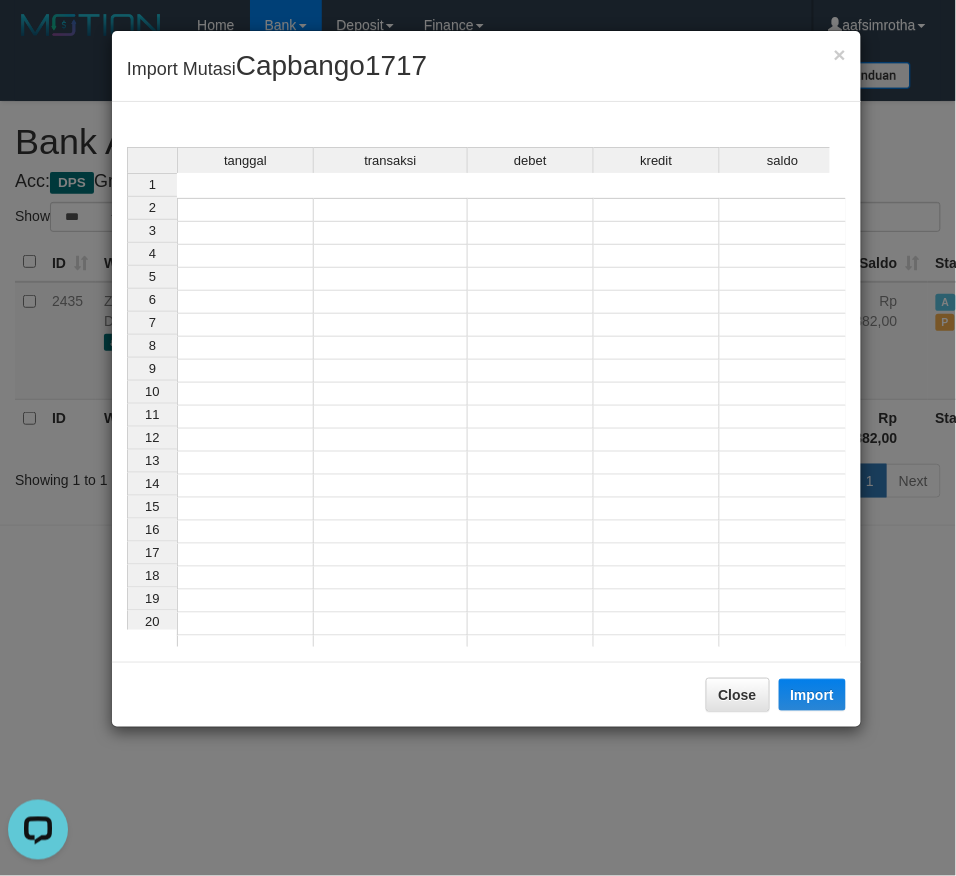 click at bounding box center (245, 210) 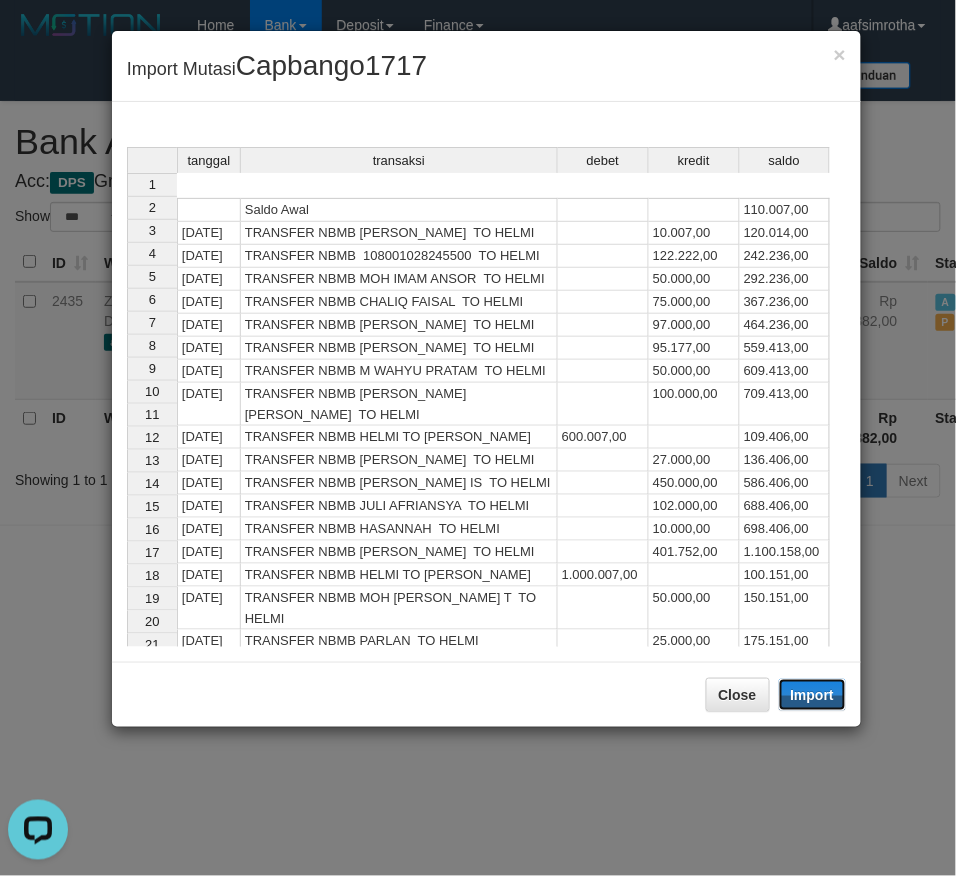 drag, startPoint x: 820, startPoint y: 686, endPoint x: 80, endPoint y: 0, distance: 1009.057 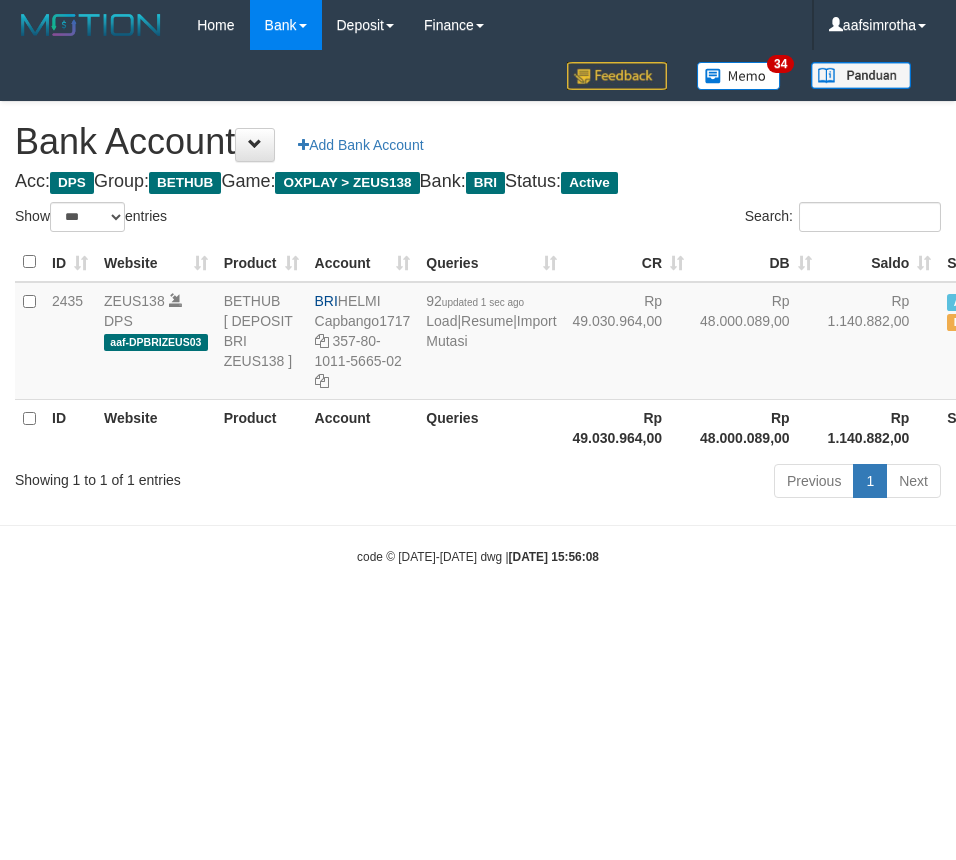 select on "***" 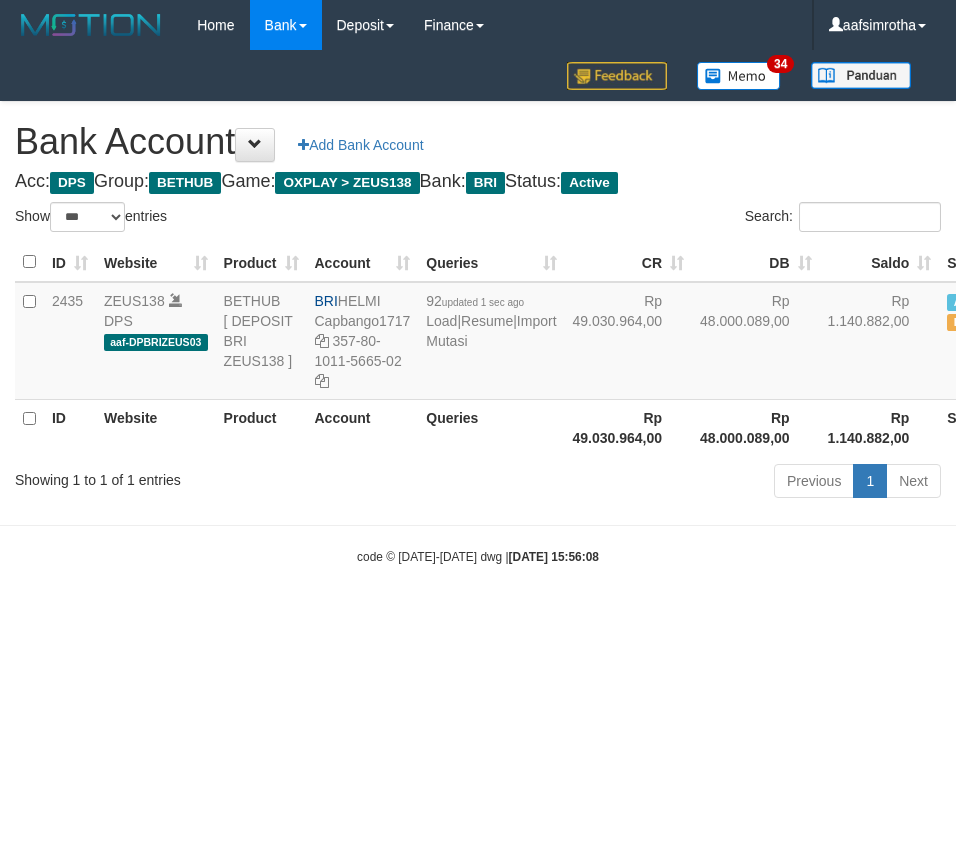 scroll, scrollTop: 0, scrollLeft: 0, axis: both 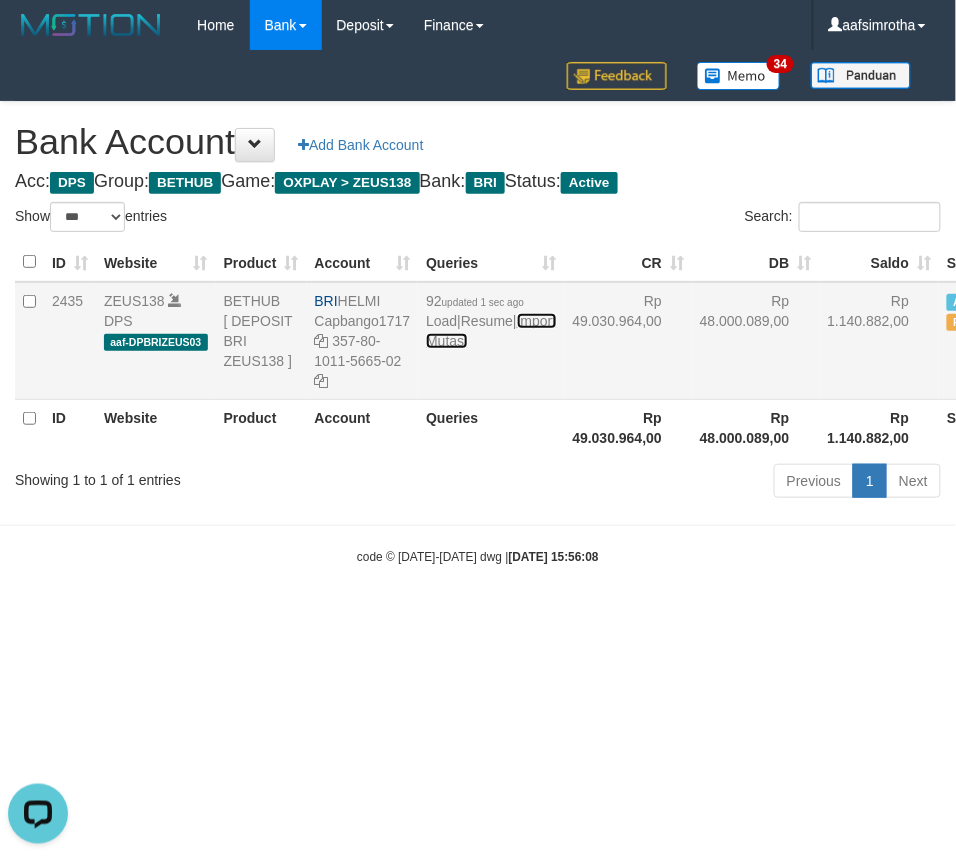 click on "Import Mutasi" at bounding box center [491, 331] 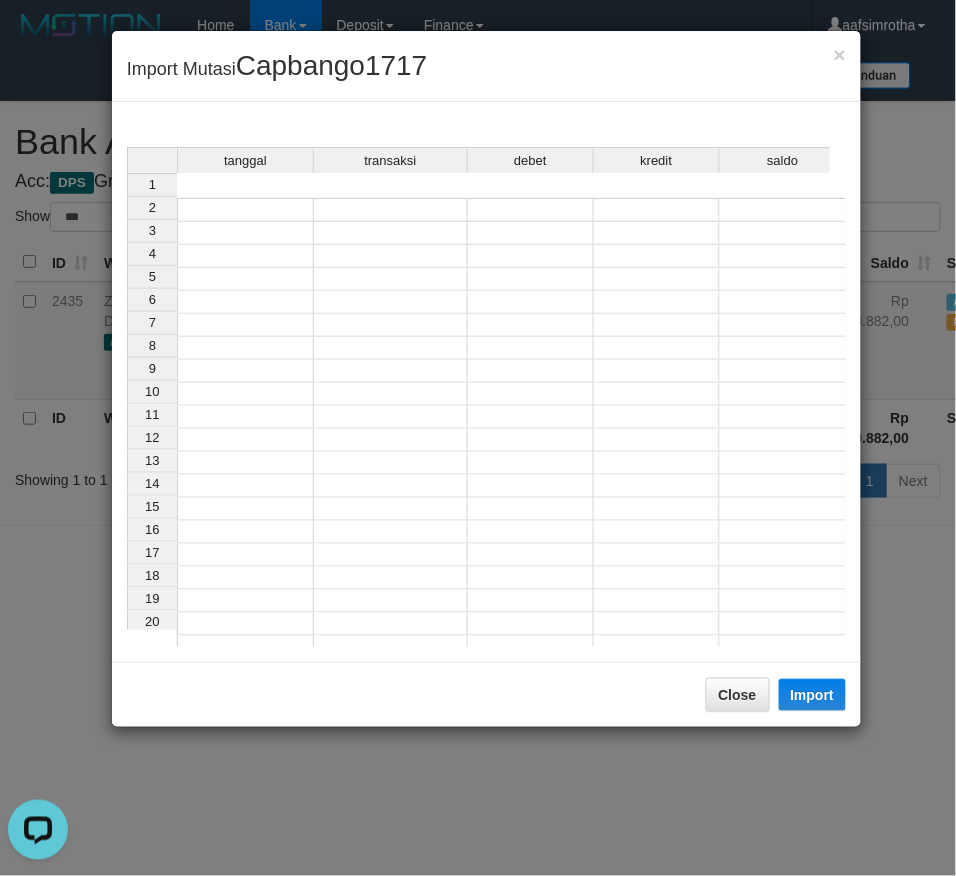 click at bounding box center (245, 210) 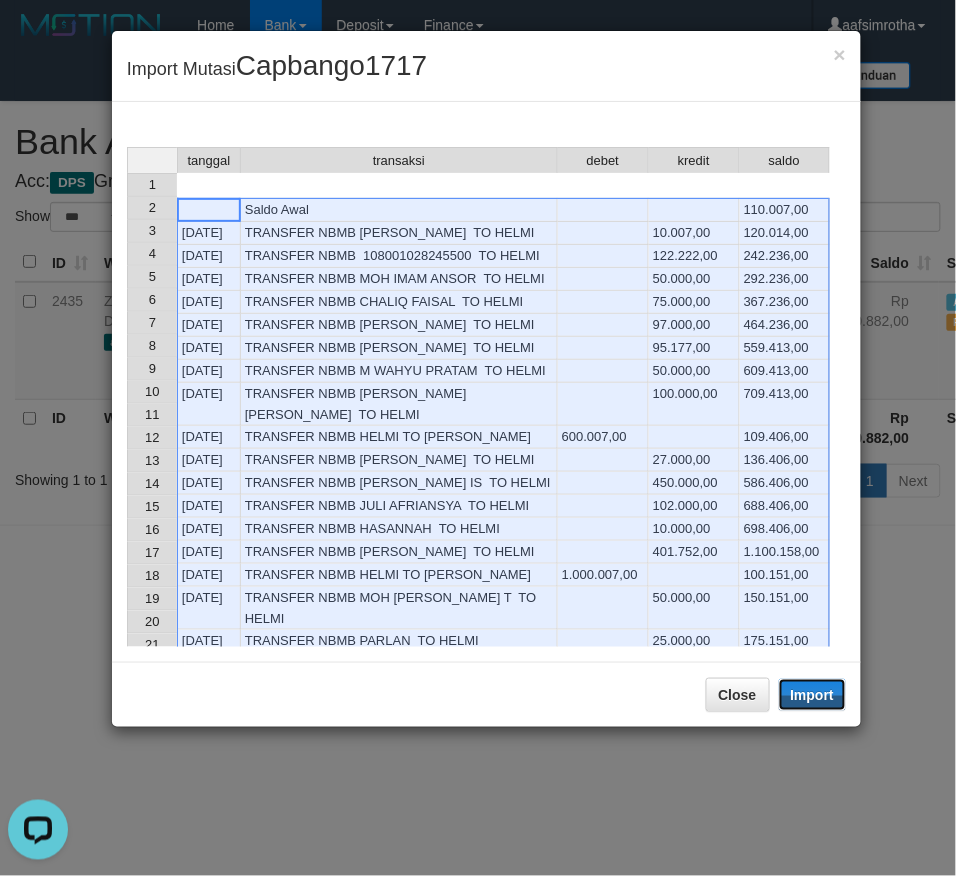 drag, startPoint x: 816, startPoint y: 688, endPoint x: 554, endPoint y: 872, distance: 320.15622 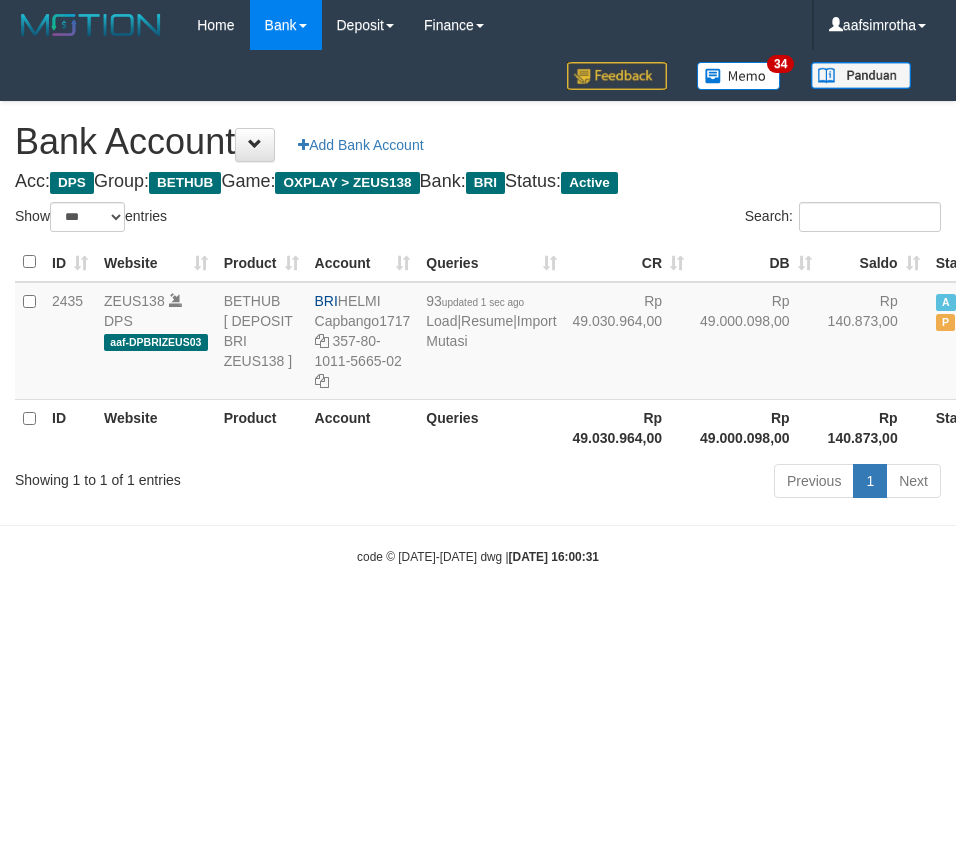 select on "***" 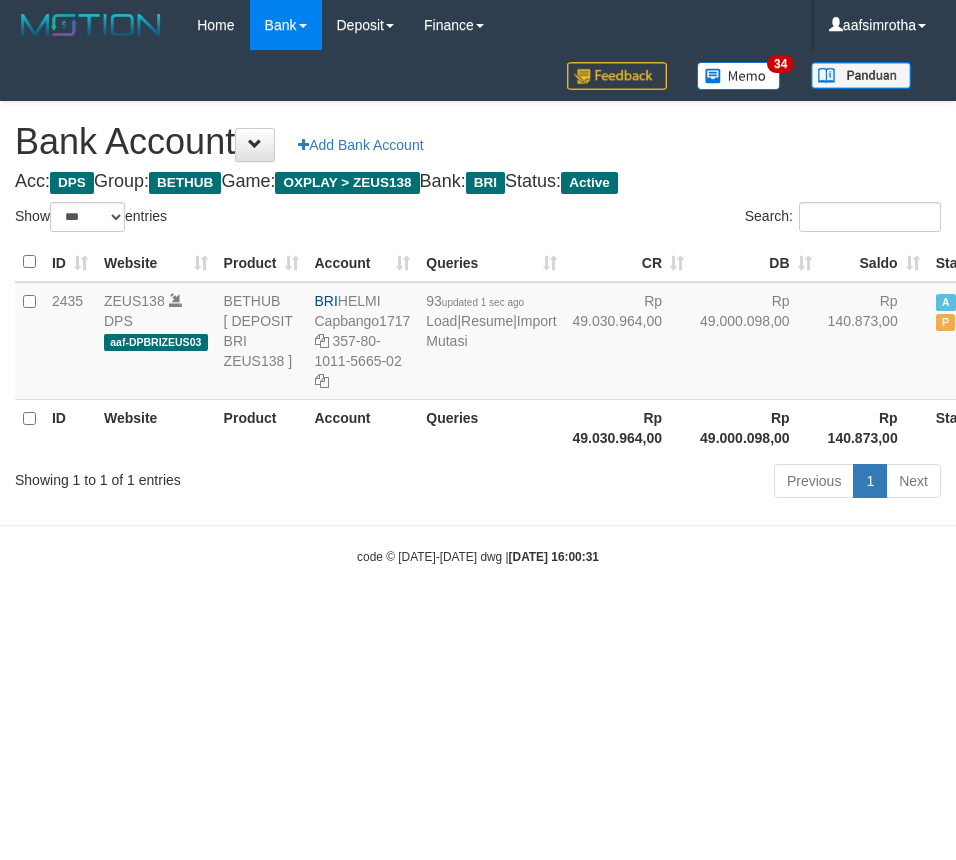 scroll, scrollTop: 0, scrollLeft: 0, axis: both 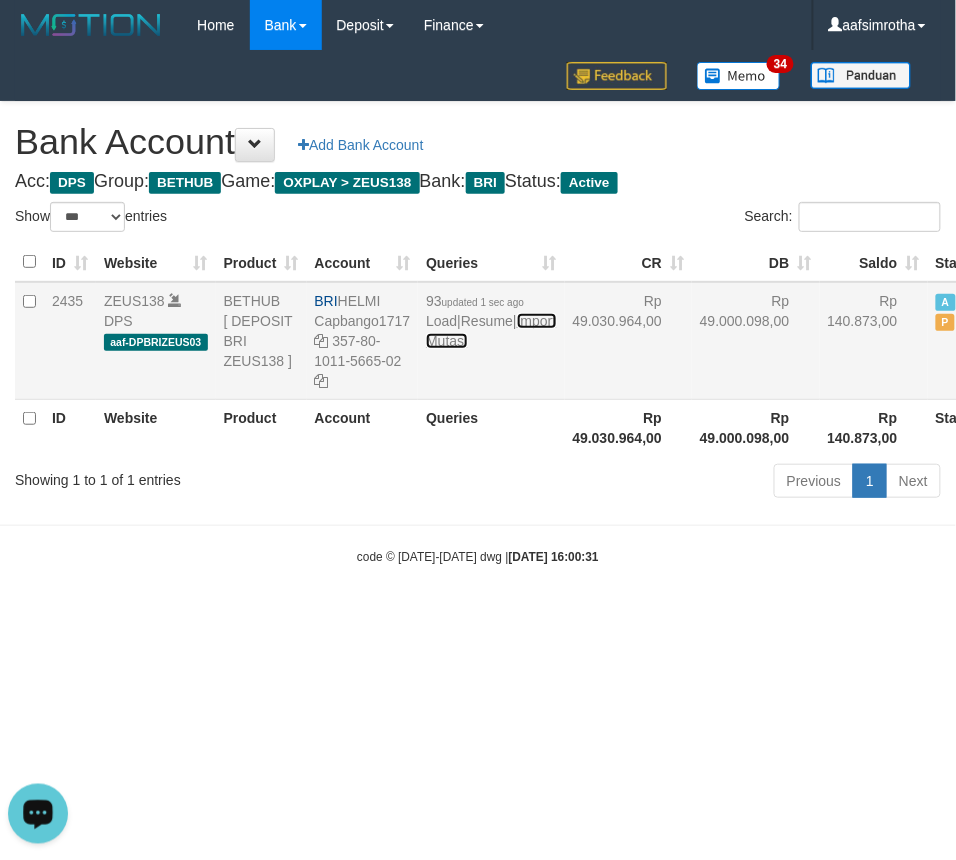 click on "Import Mutasi" at bounding box center [491, 331] 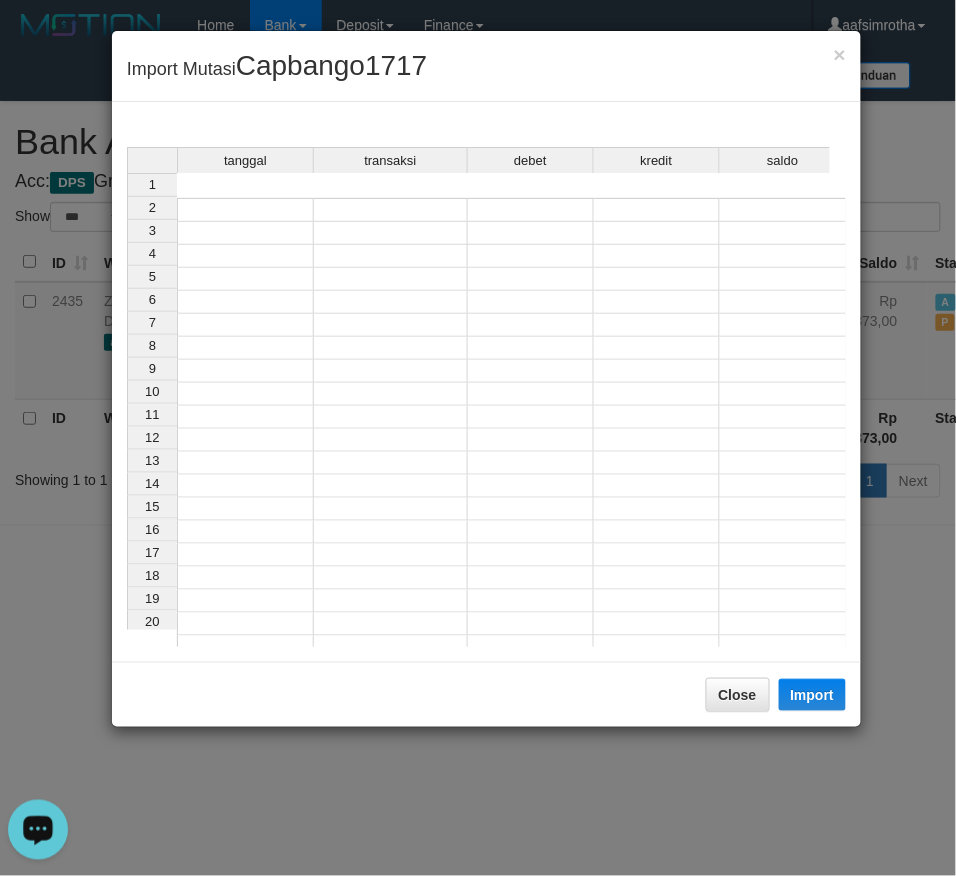 drag, startPoint x: 271, startPoint y: 186, endPoint x: 277, endPoint y: 201, distance: 16.155495 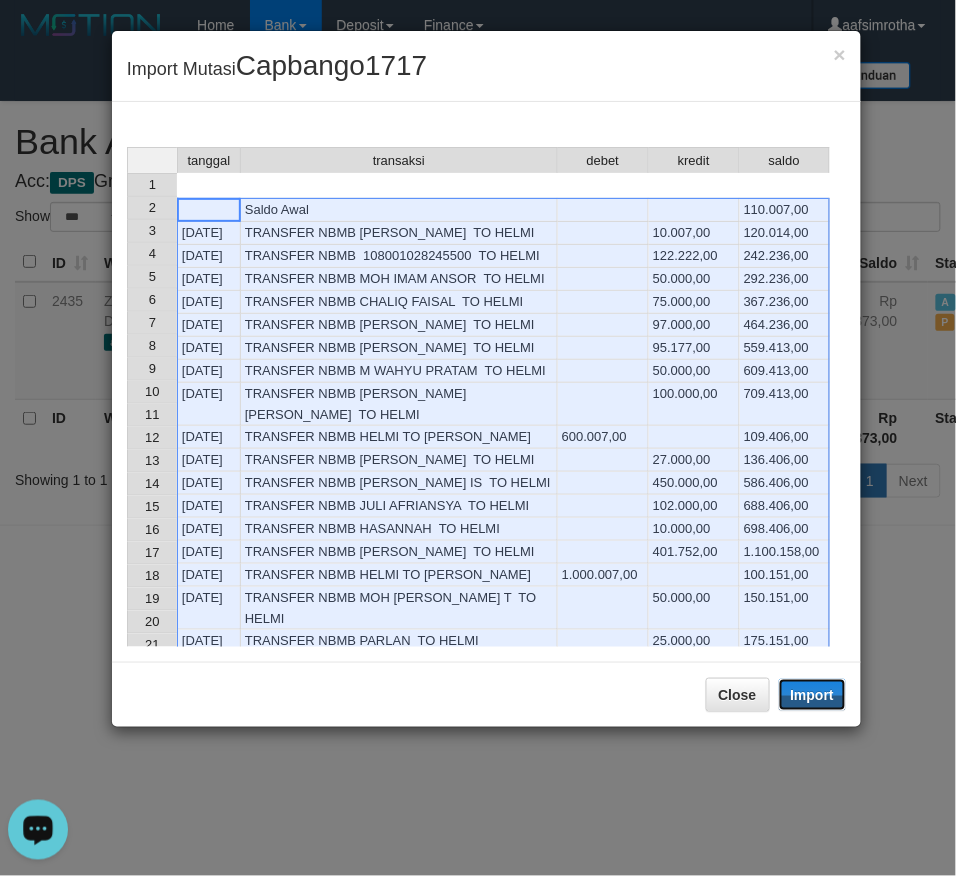click on "Import" at bounding box center (813, 695) 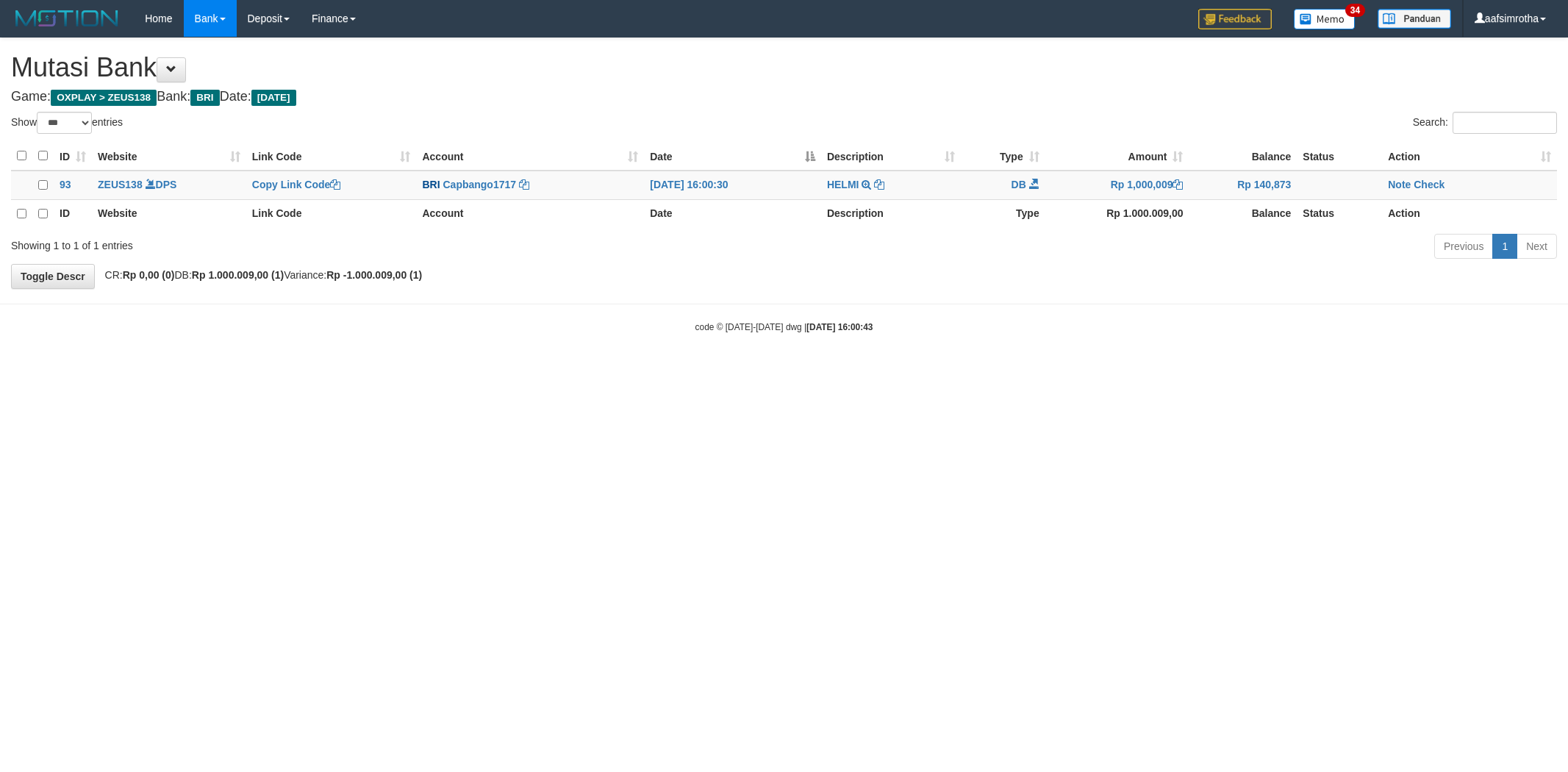 select on "***" 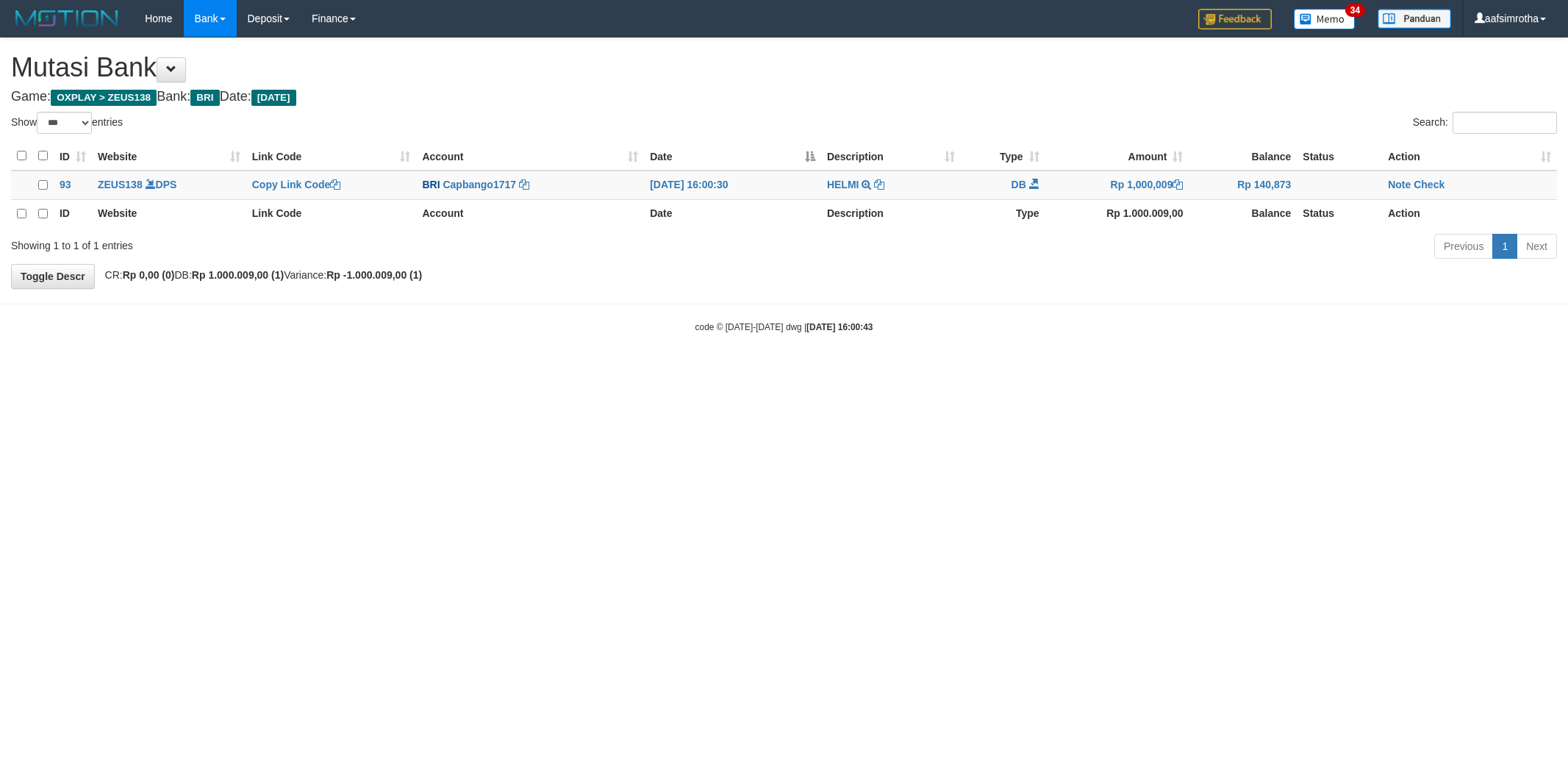 scroll, scrollTop: 0, scrollLeft: 0, axis: both 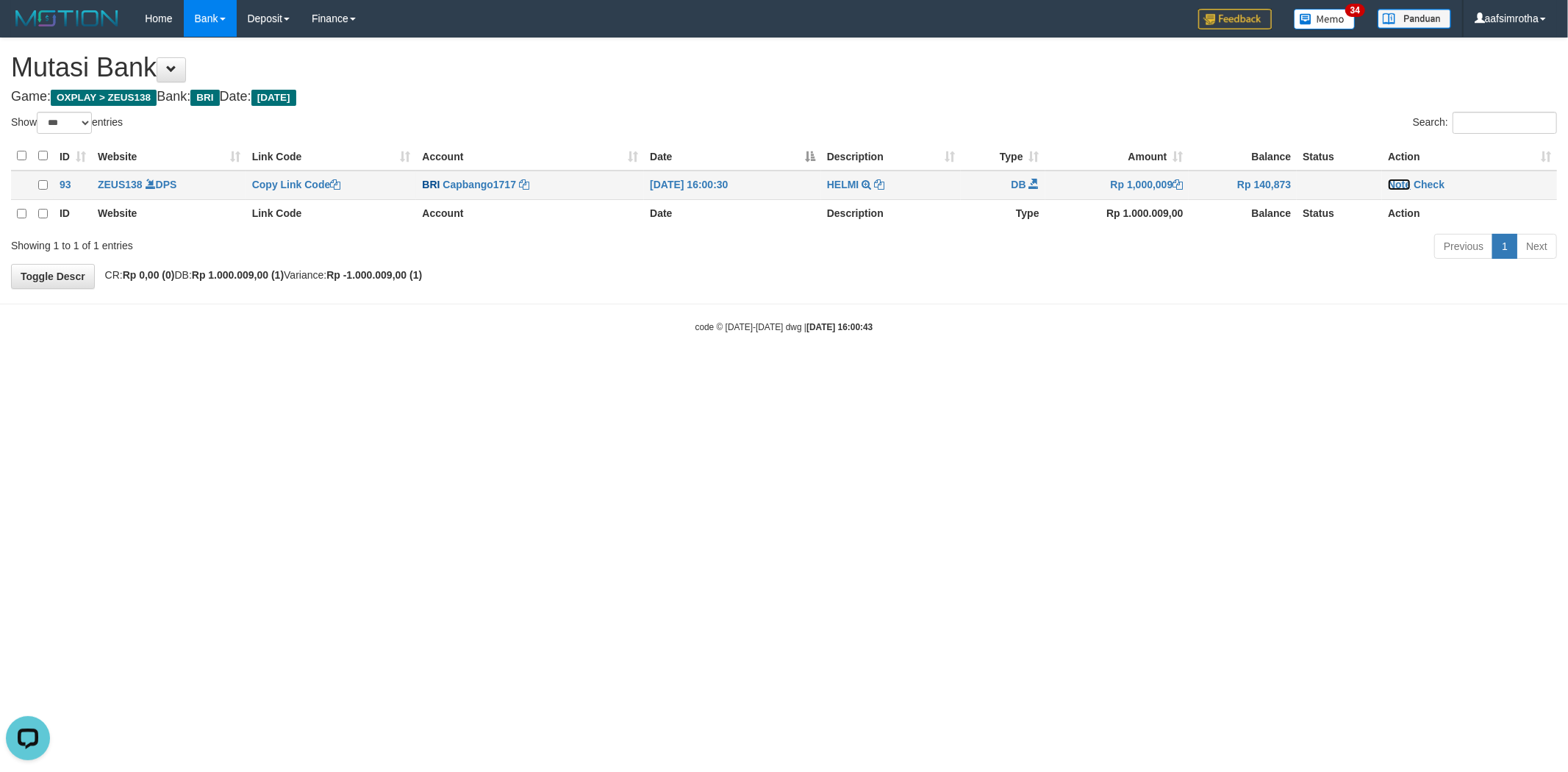 click on "Note" at bounding box center [1399, 185] 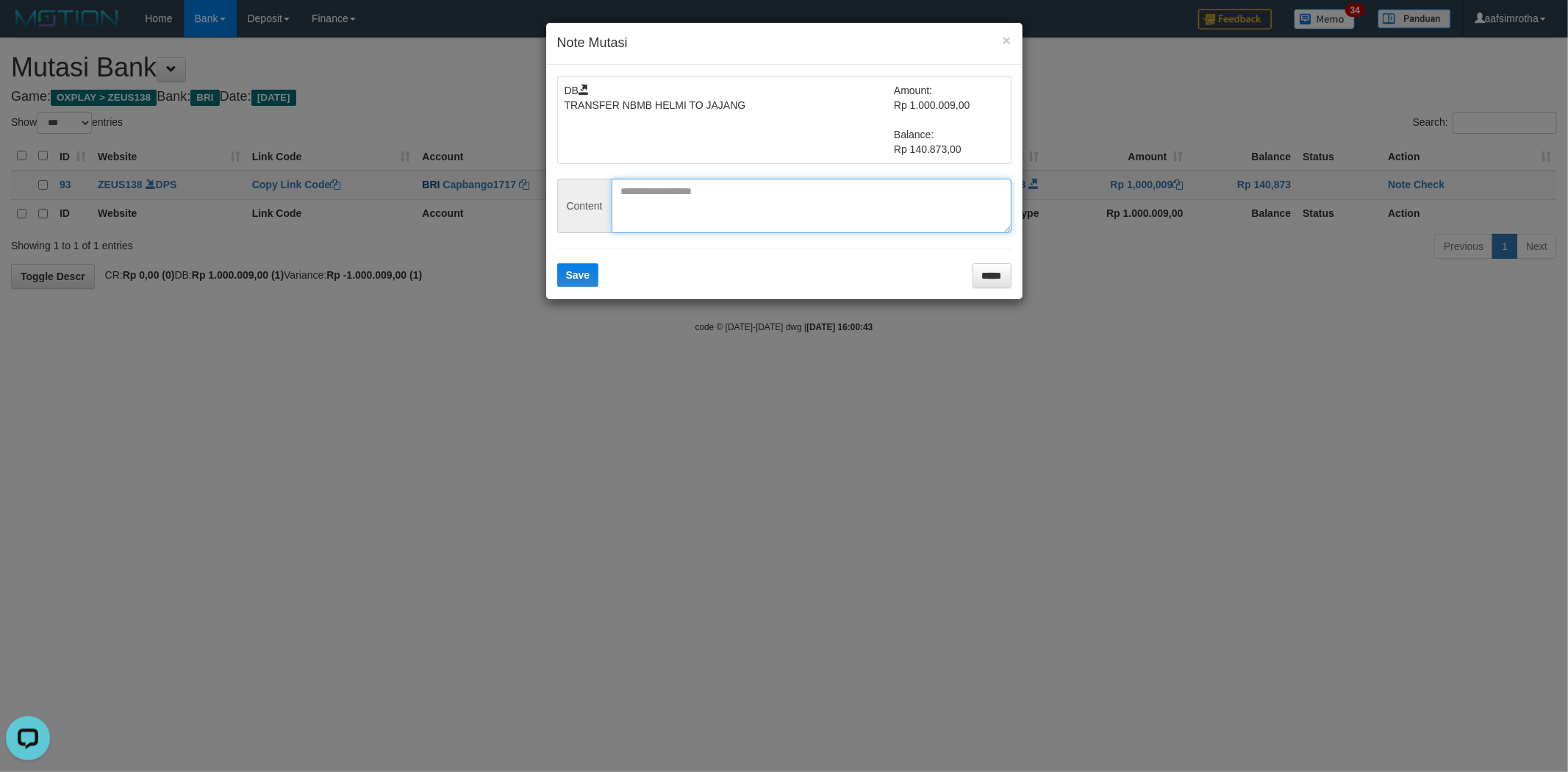 click at bounding box center [812, 206] 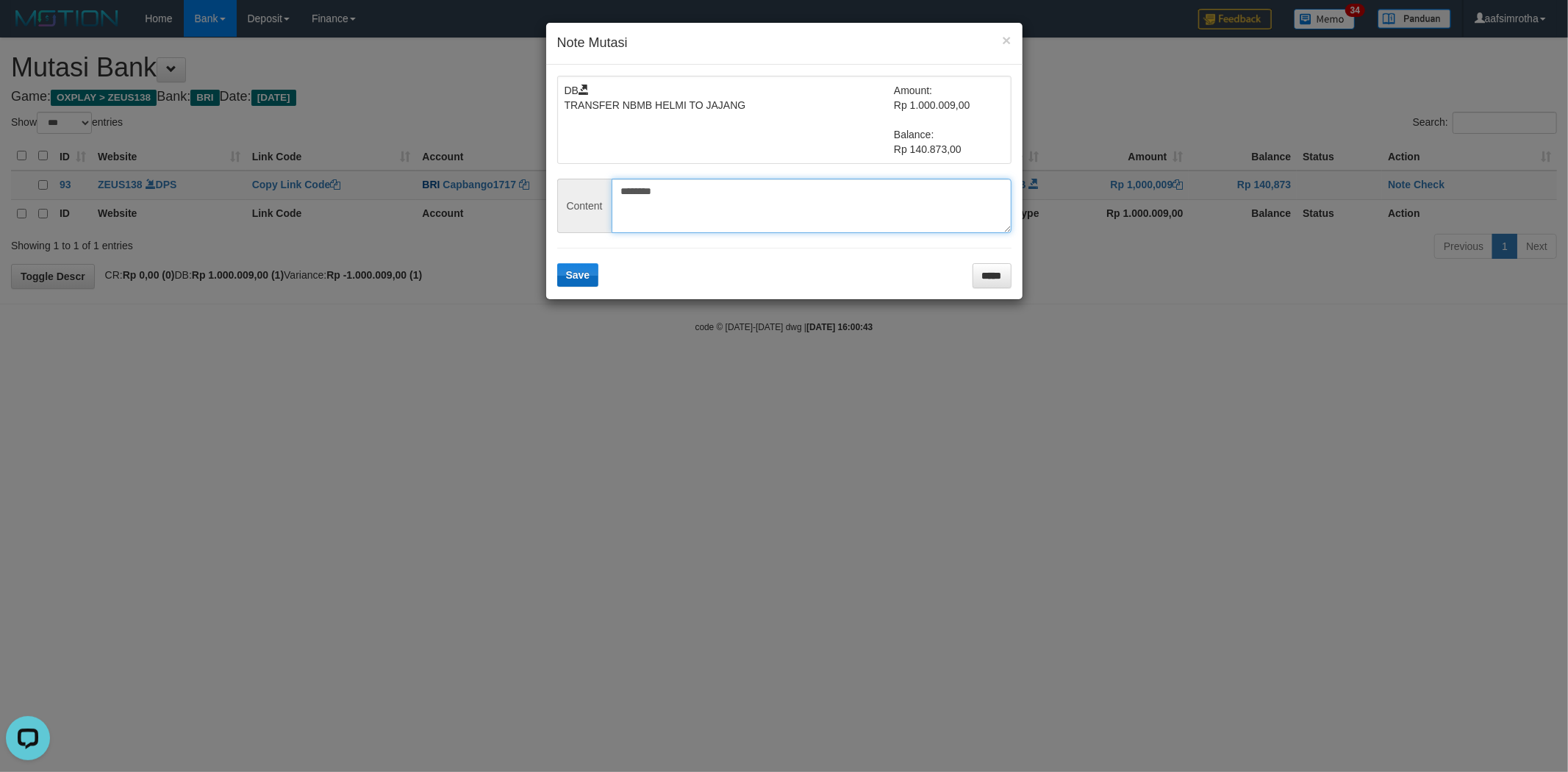 type on "********" 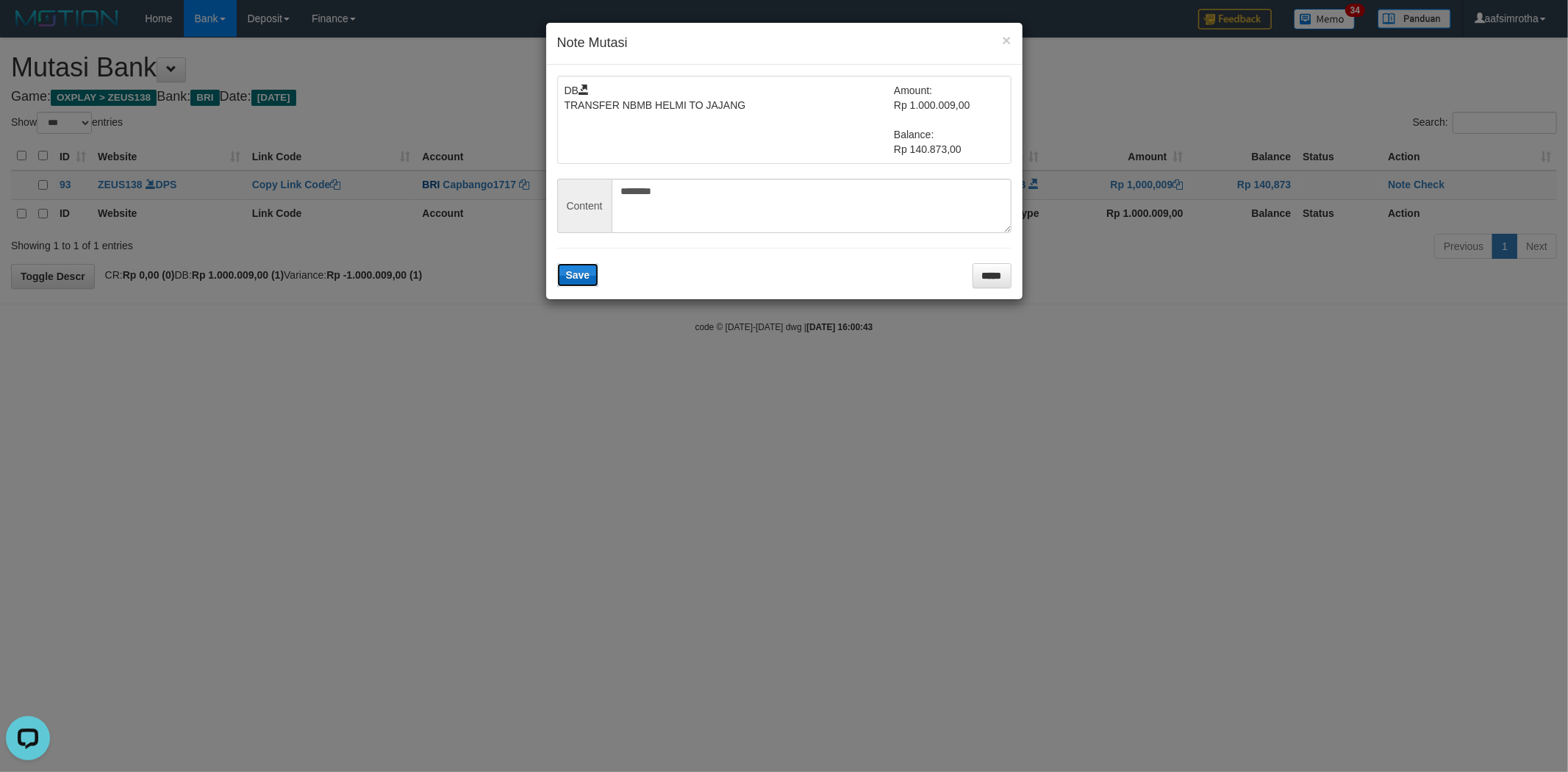 click on "Save" at bounding box center [578, 275] 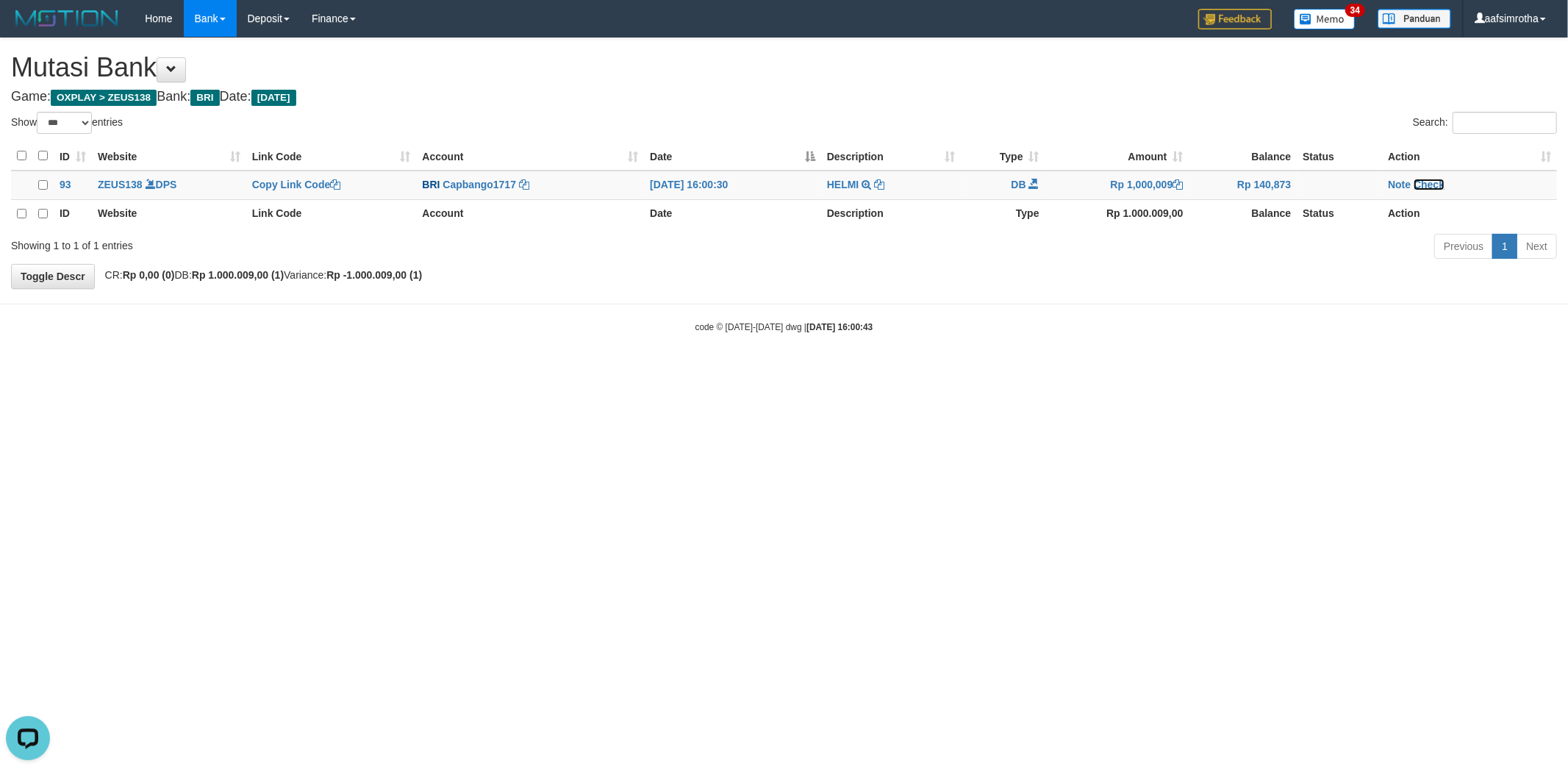 click on "Check" at bounding box center [1429, 185] 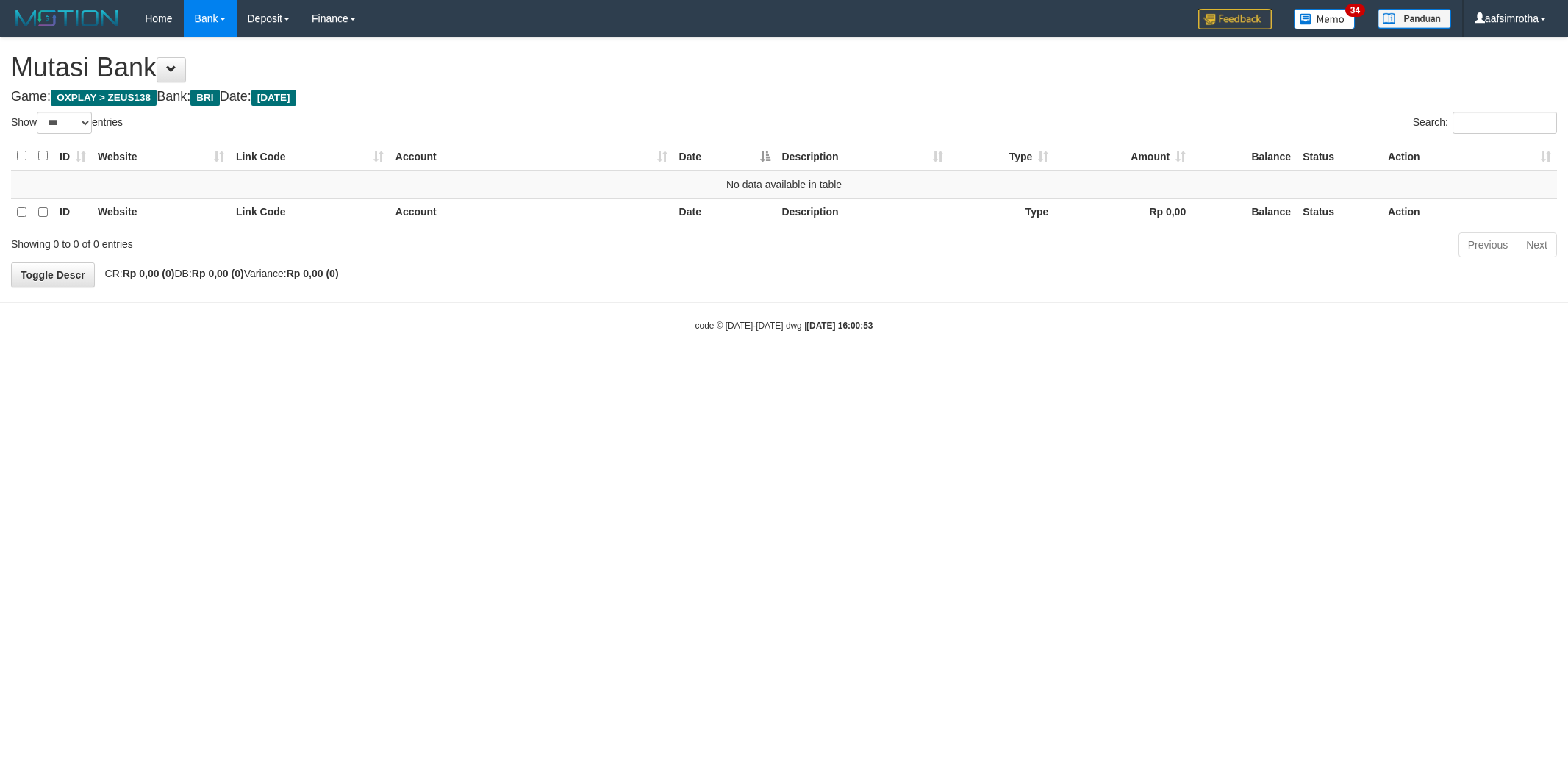 select on "***" 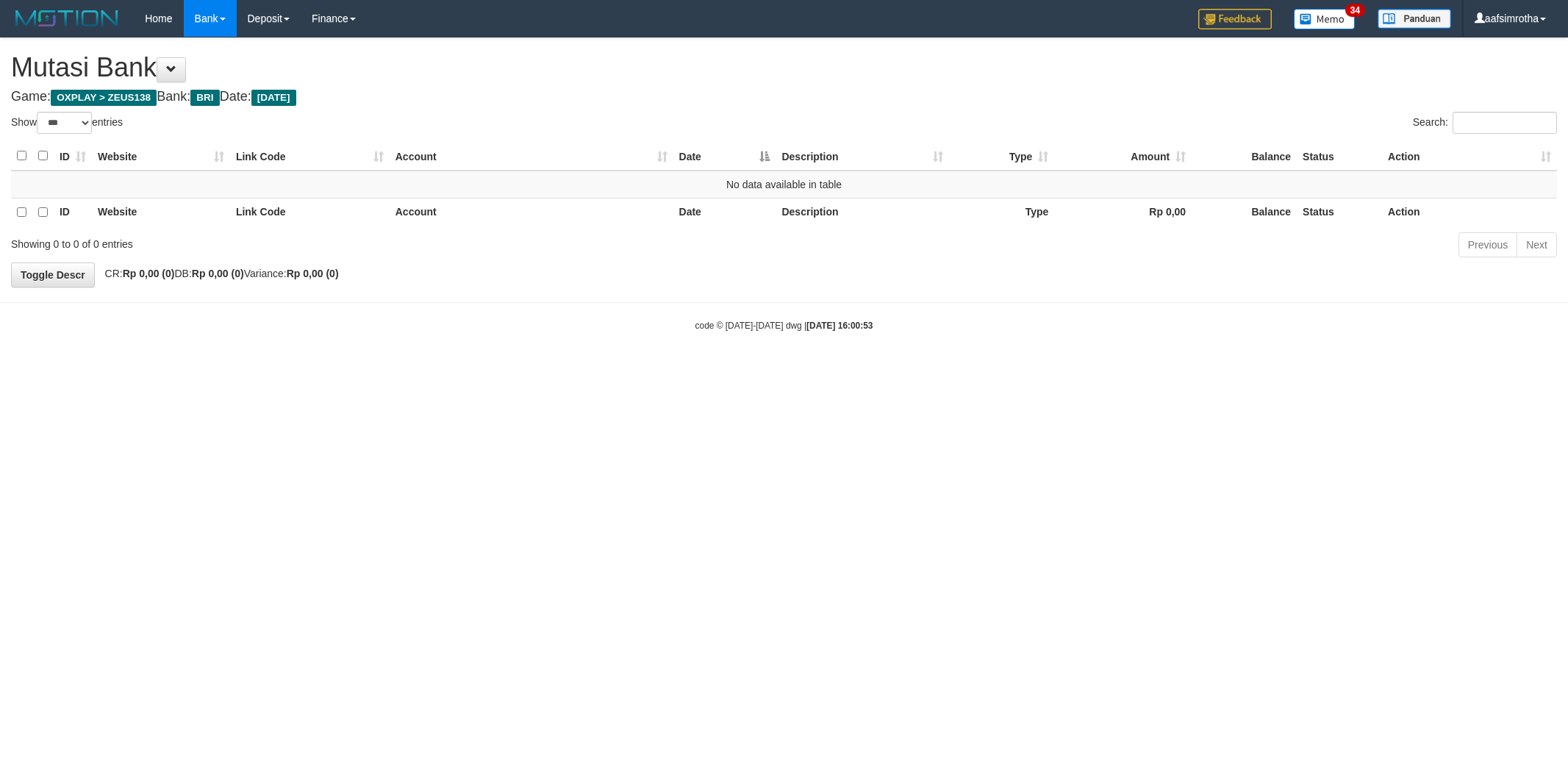 scroll, scrollTop: 0, scrollLeft: 0, axis: both 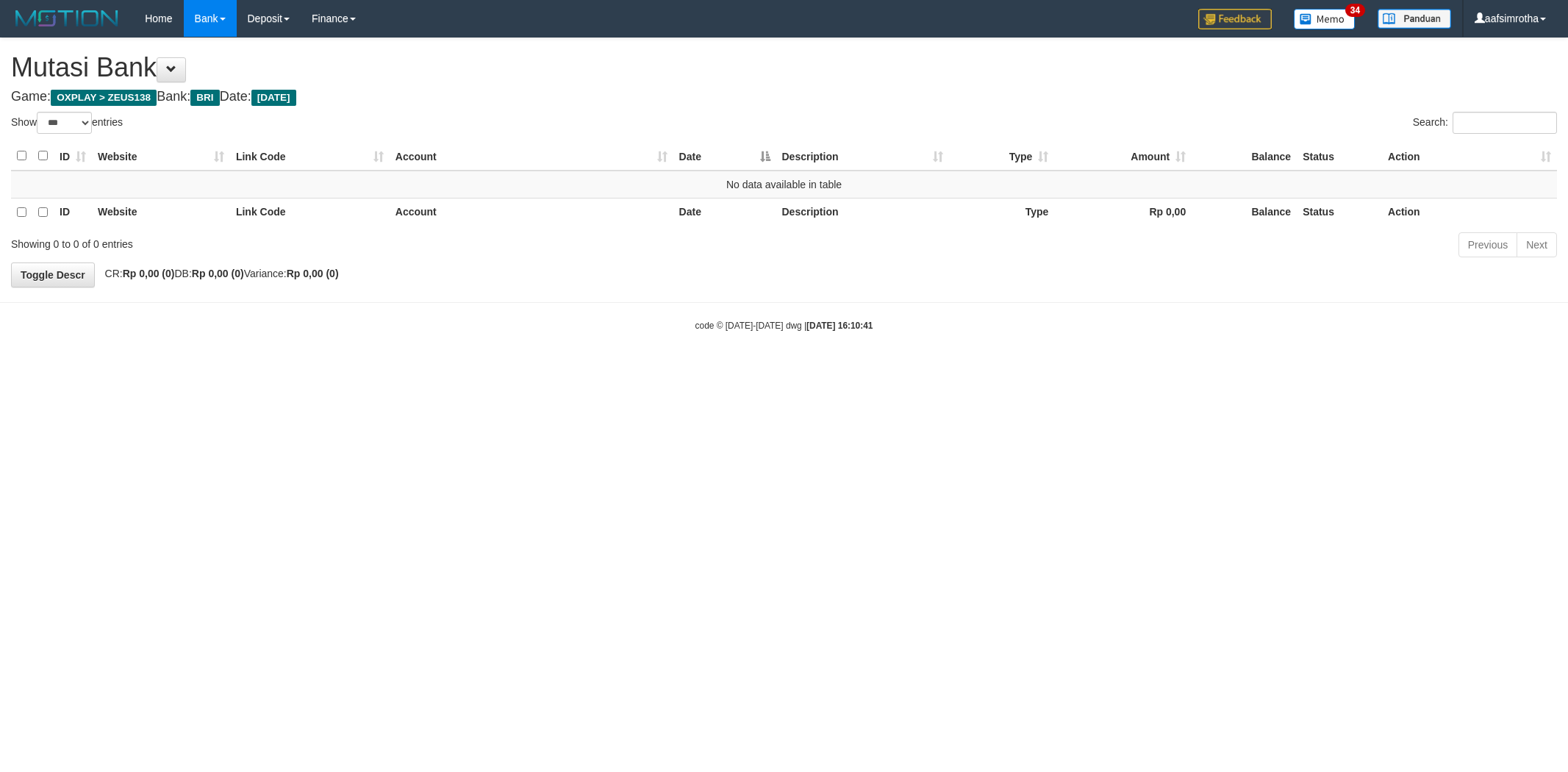 select on "***" 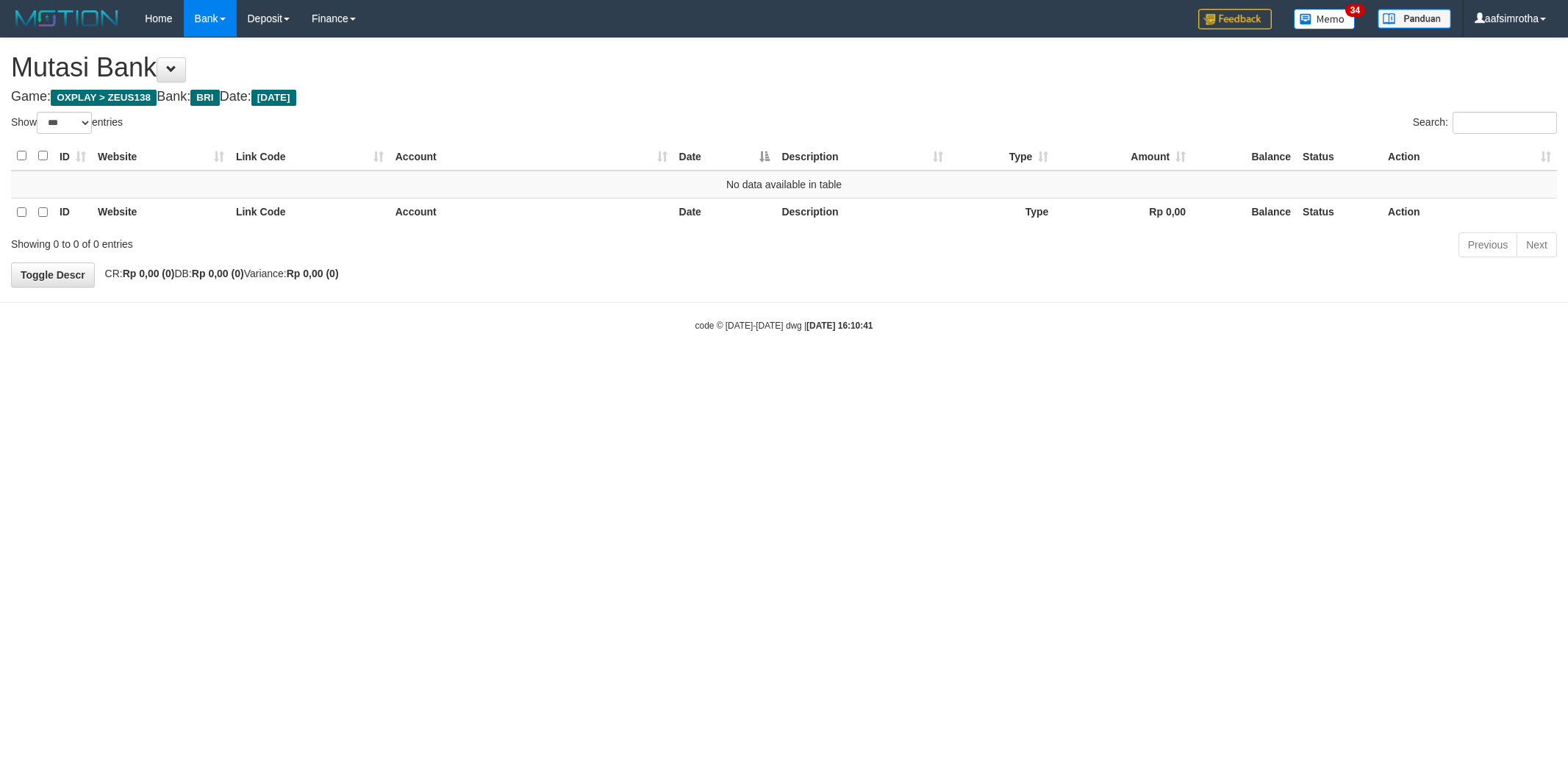 scroll, scrollTop: 0, scrollLeft: 0, axis: both 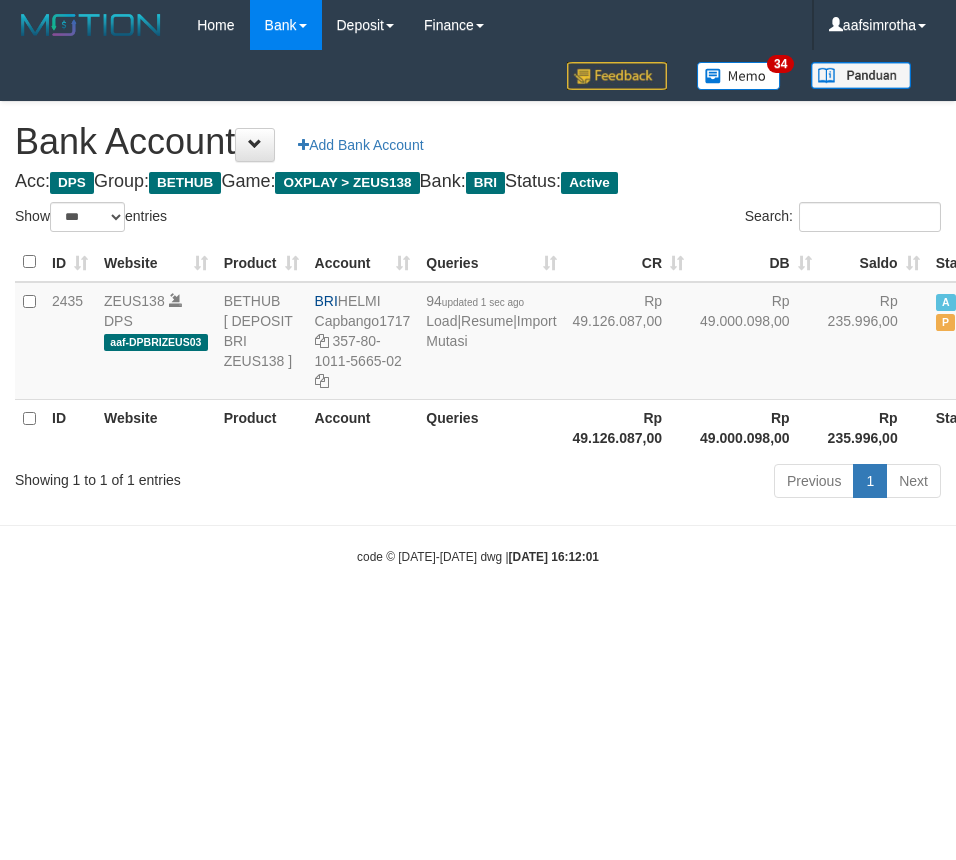 select on "***" 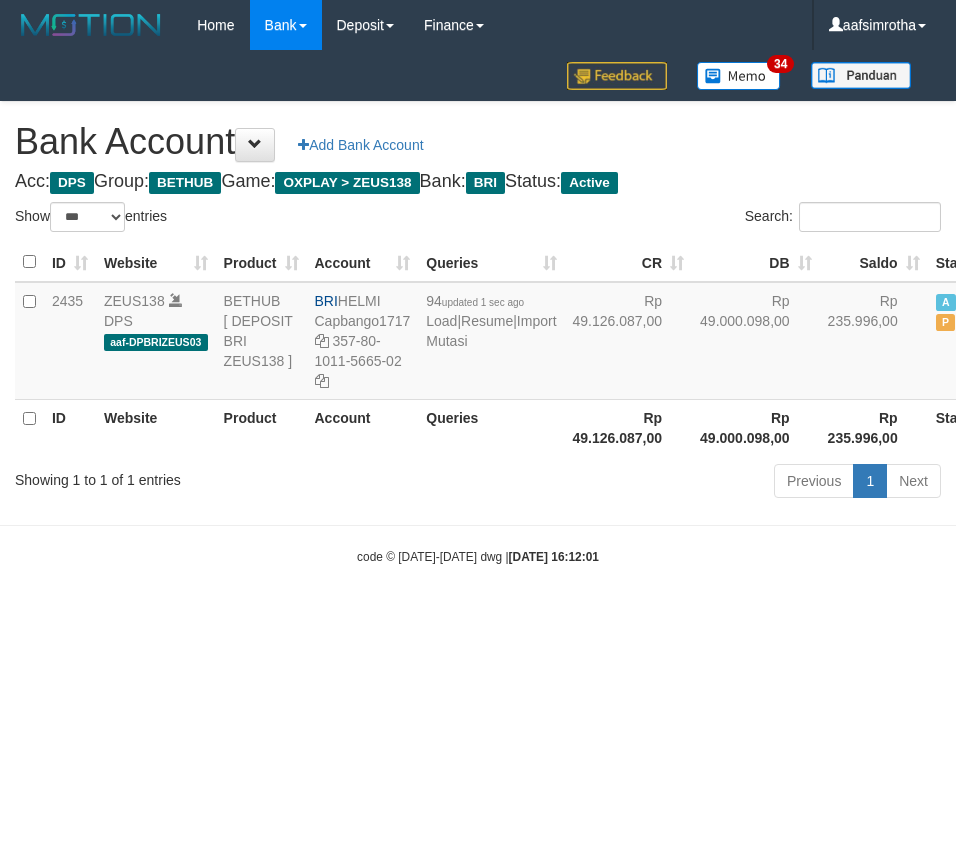 scroll, scrollTop: 0, scrollLeft: 0, axis: both 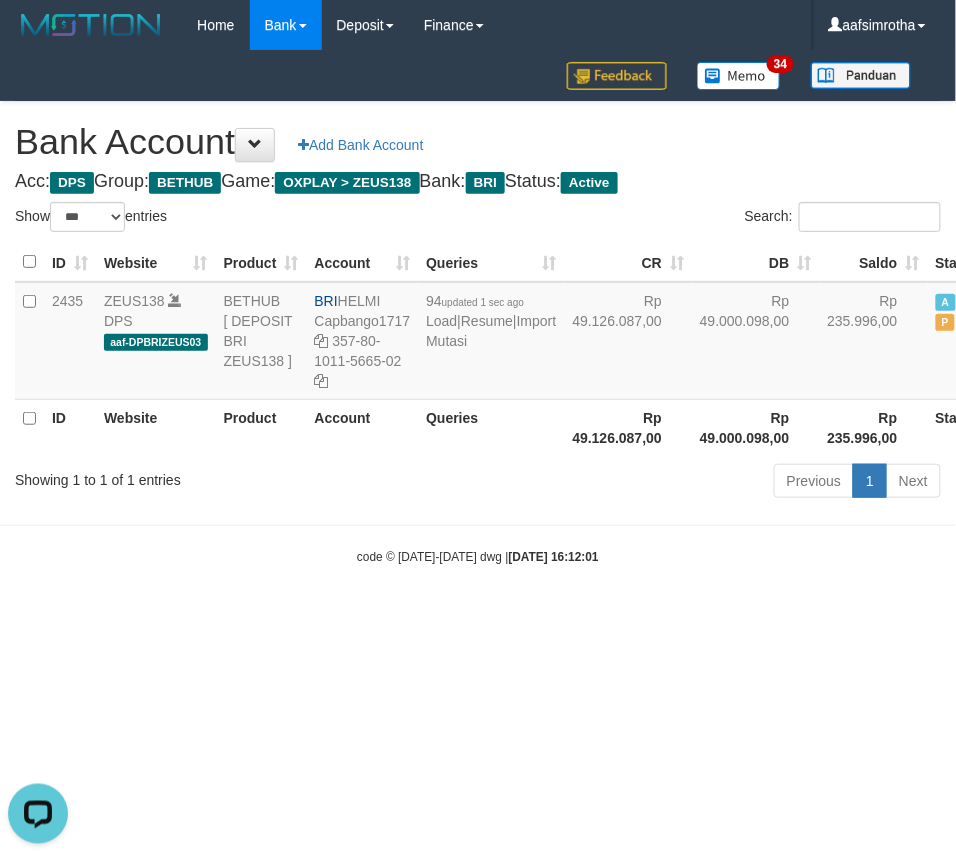 click on "Toggle navigation
Home
Bank
Account List
Mutasi Bank
Search
Note Mutasi
Deposit
DPS Fetch
DPS List
History
Note DPS
Finance
Financial Data
aafsimrotha
My Profile
Log Out
34" at bounding box center (478, 308) 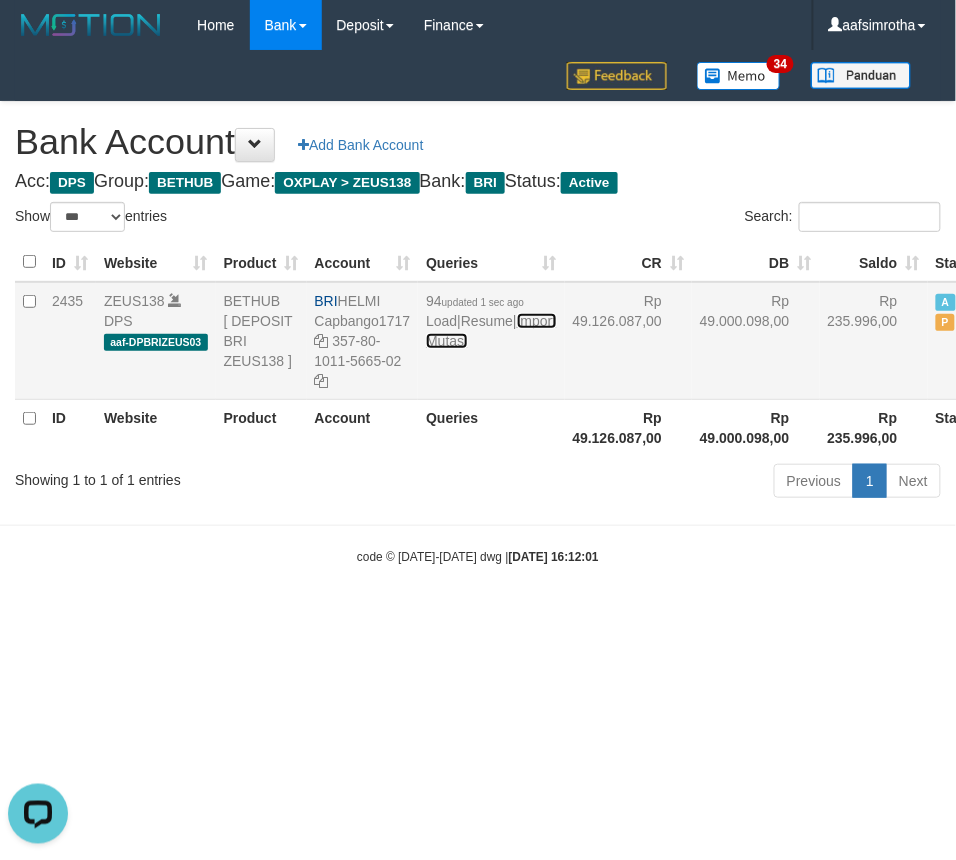 click on "Import Mutasi" at bounding box center [491, 331] 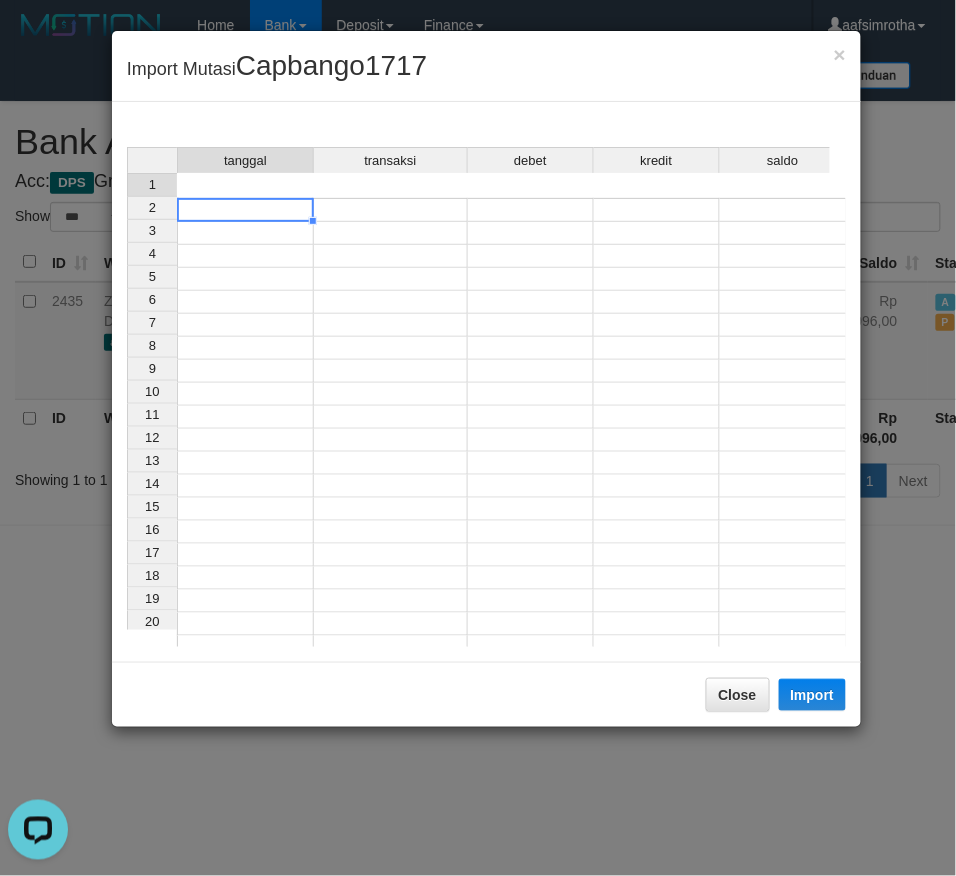 click at bounding box center [245, 210] 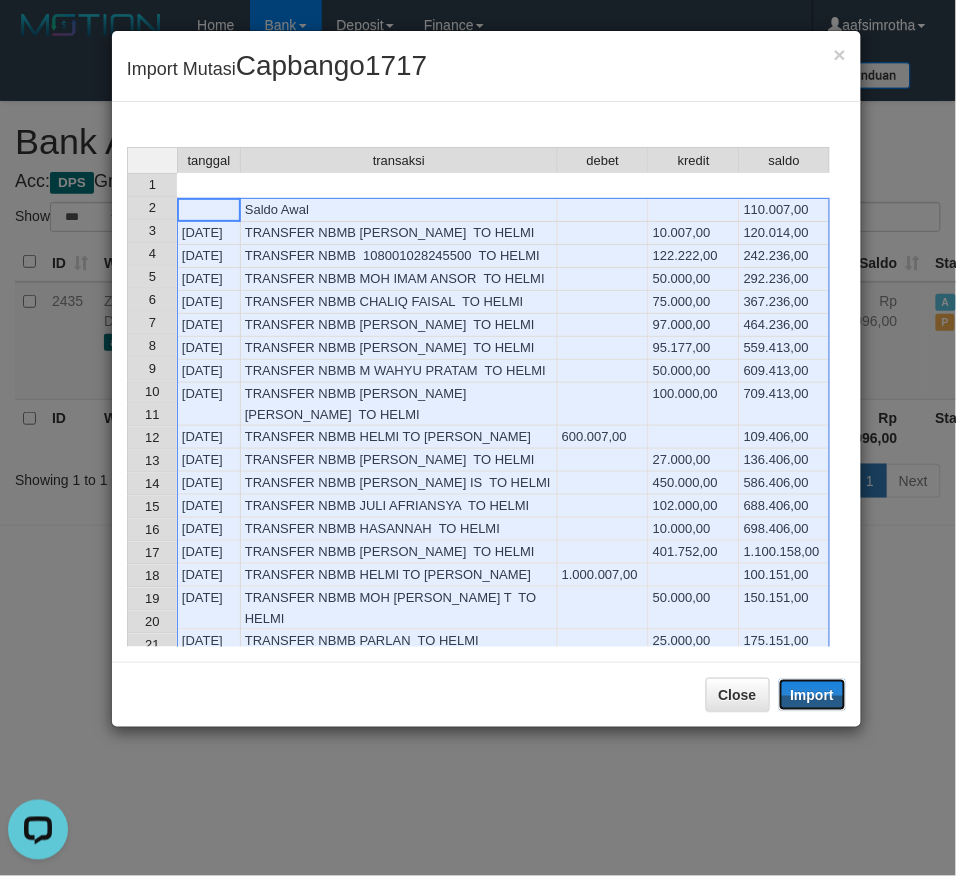 drag, startPoint x: 833, startPoint y: 696, endPoint x: 207, endPoint y: 0, distance: 936.1047 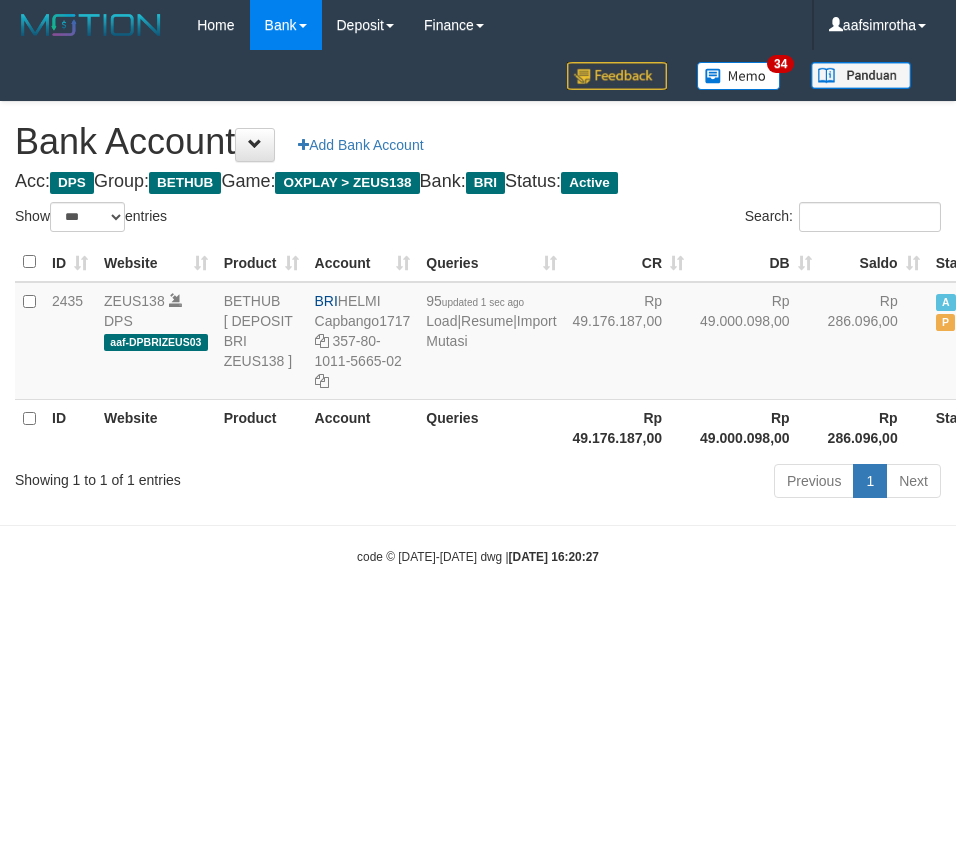 select on "***" 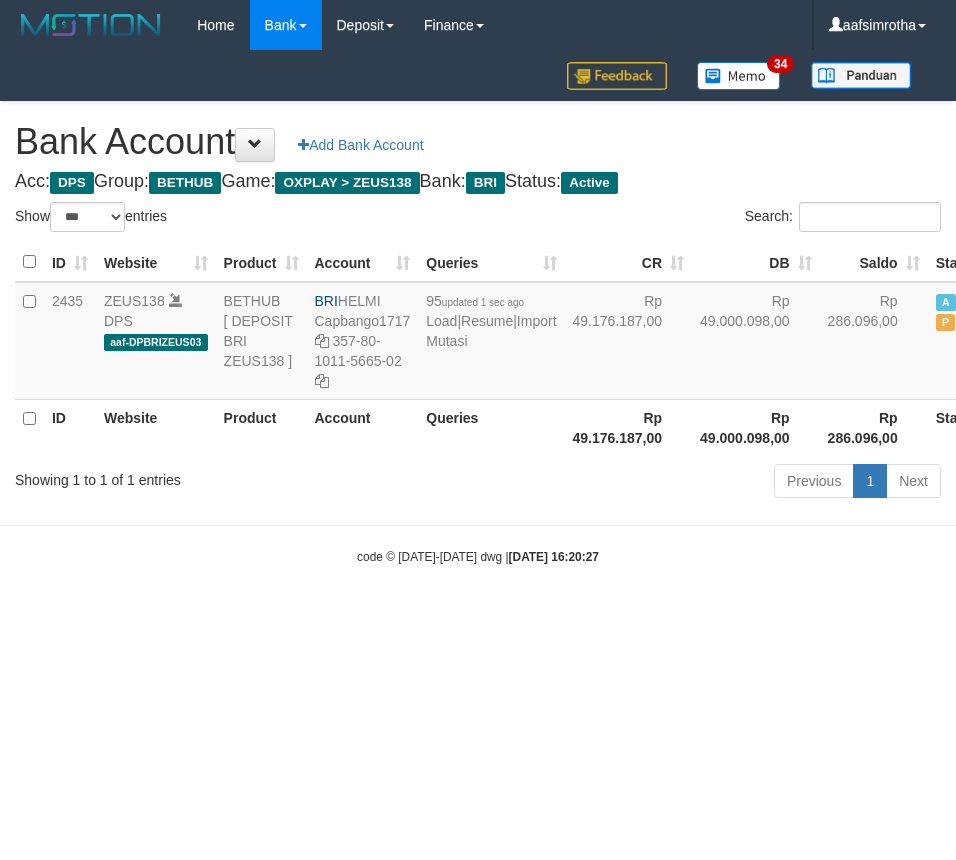 scroll, scrollTop: 0, scrollLeft: 0, axis: both 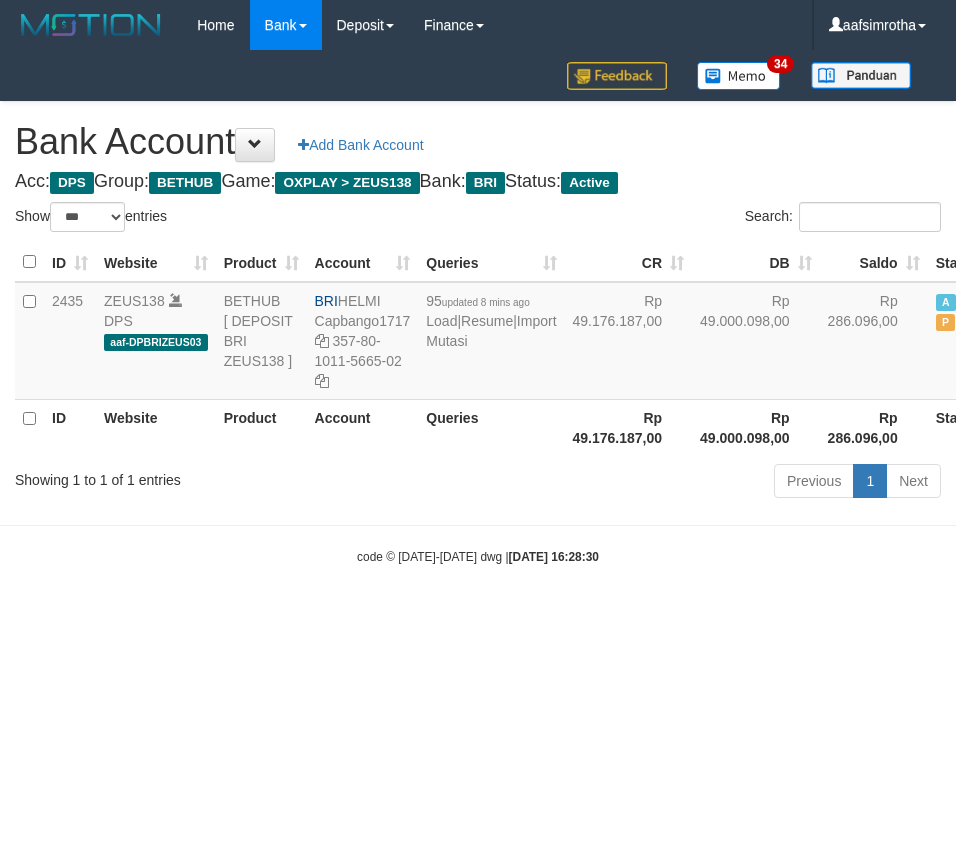 select on "***" 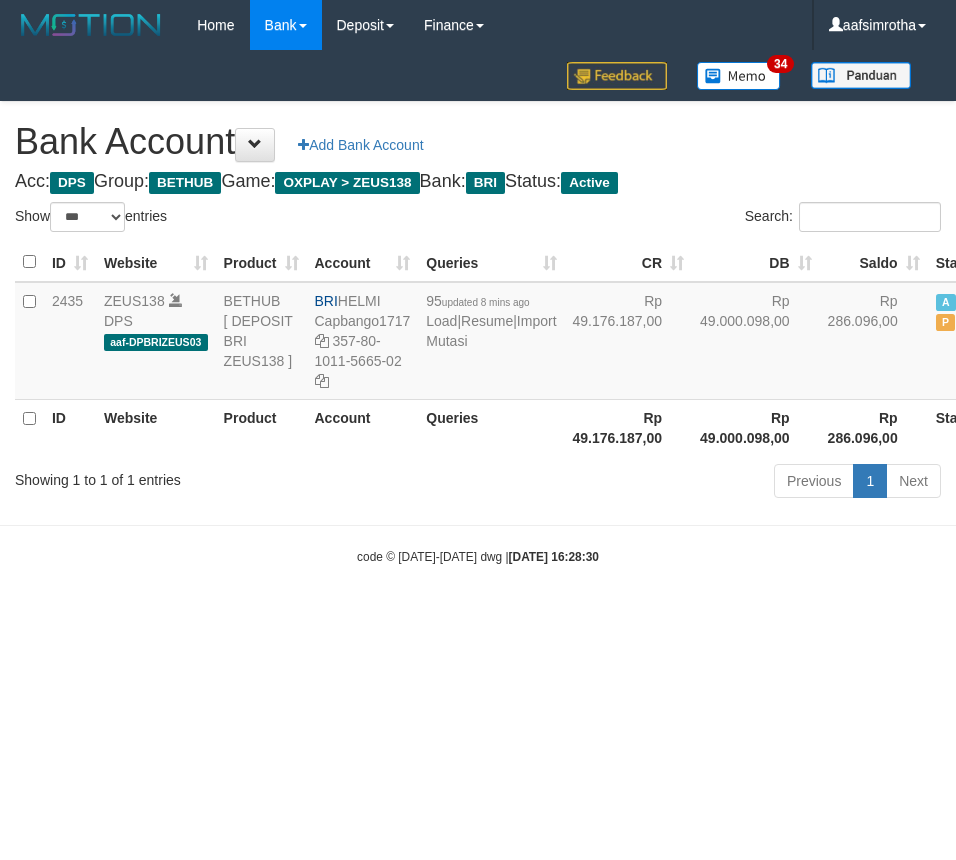 scroll, scrollTop: 0, scrollLeft: 0, axis: both 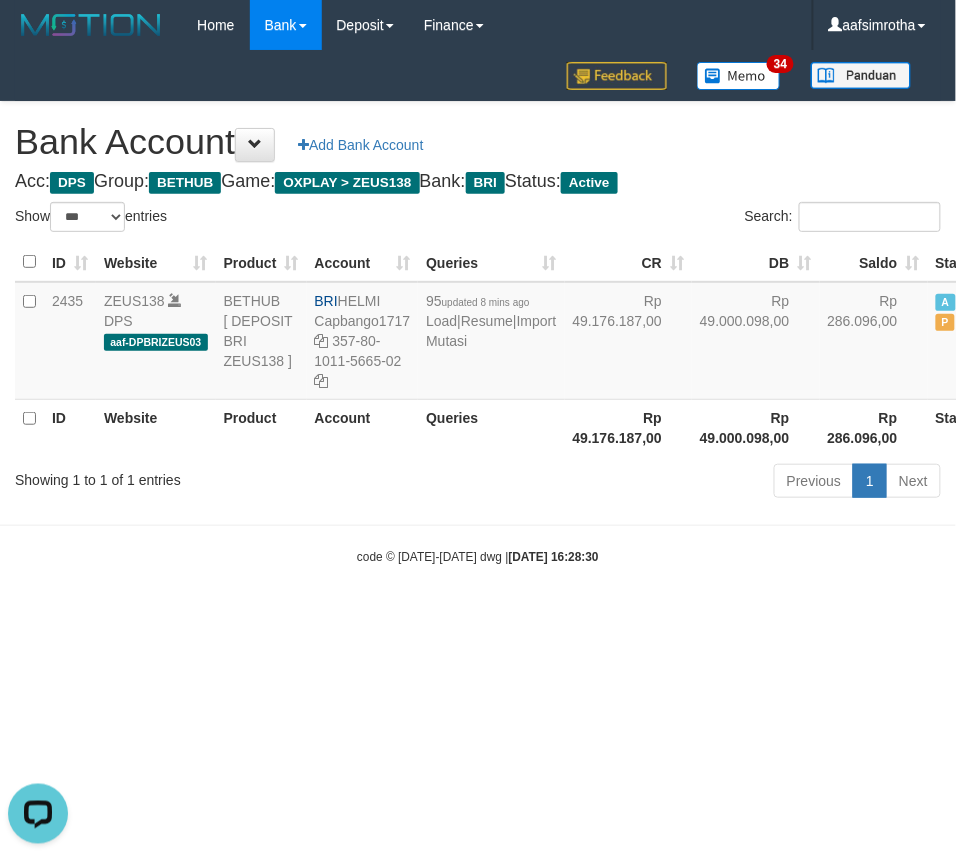 click on "Toggle navigation
Home
Bank
Account List
Mutasi Bank
Search
Note Mutasi
Deposit
DPS Fetch
DPS List
History
Note DPS
Finance
Financial Data
aafsimrotha
My Profile
Log Out
34" at bounding box center (478, 308) 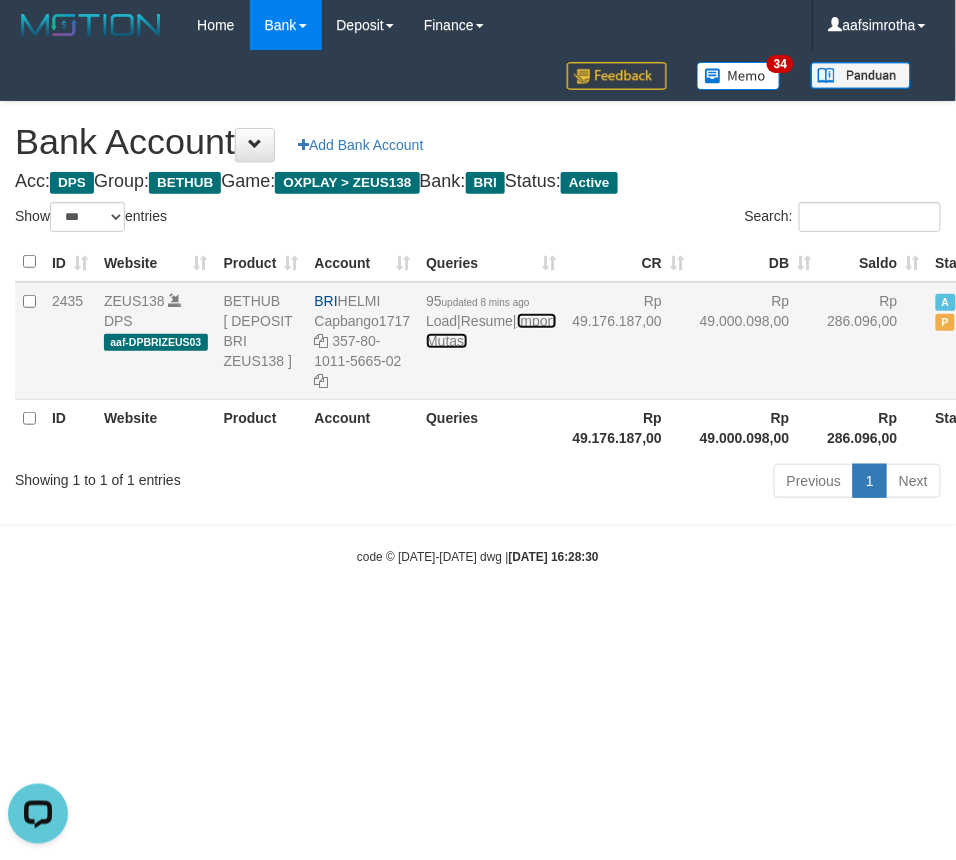 click on "Import Mutasi" at bounding box center [491, 331] 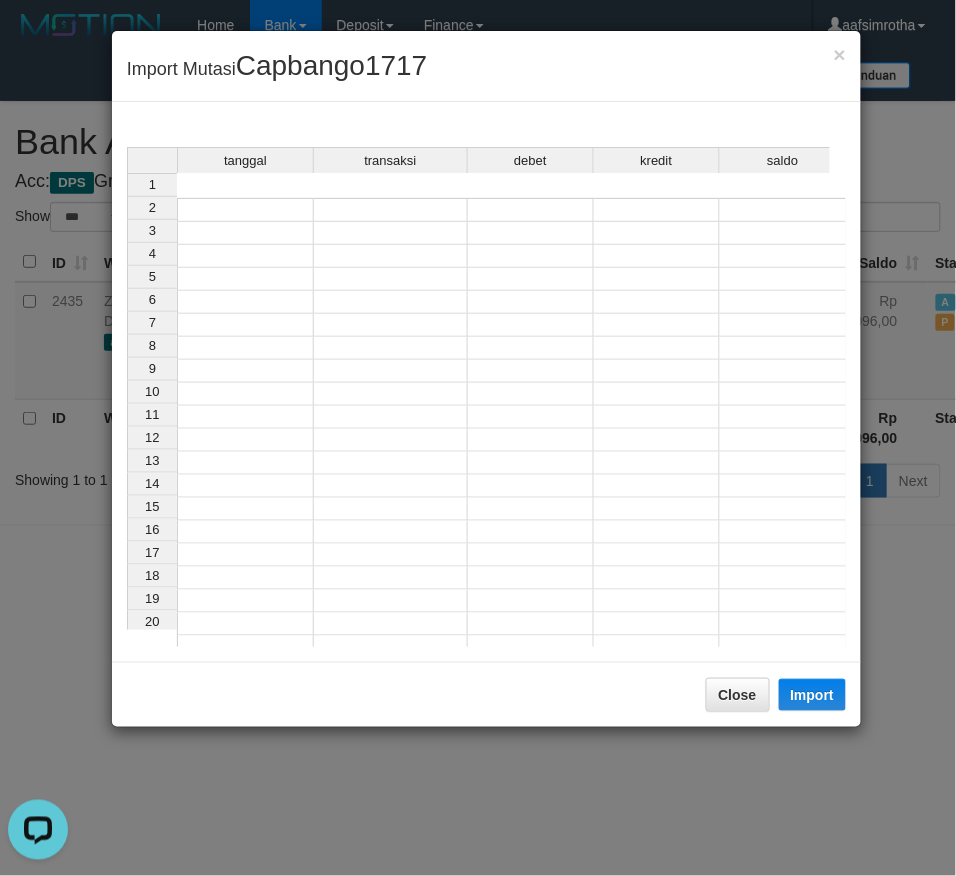 click on "tanggal" at bounding box center [245, 160] 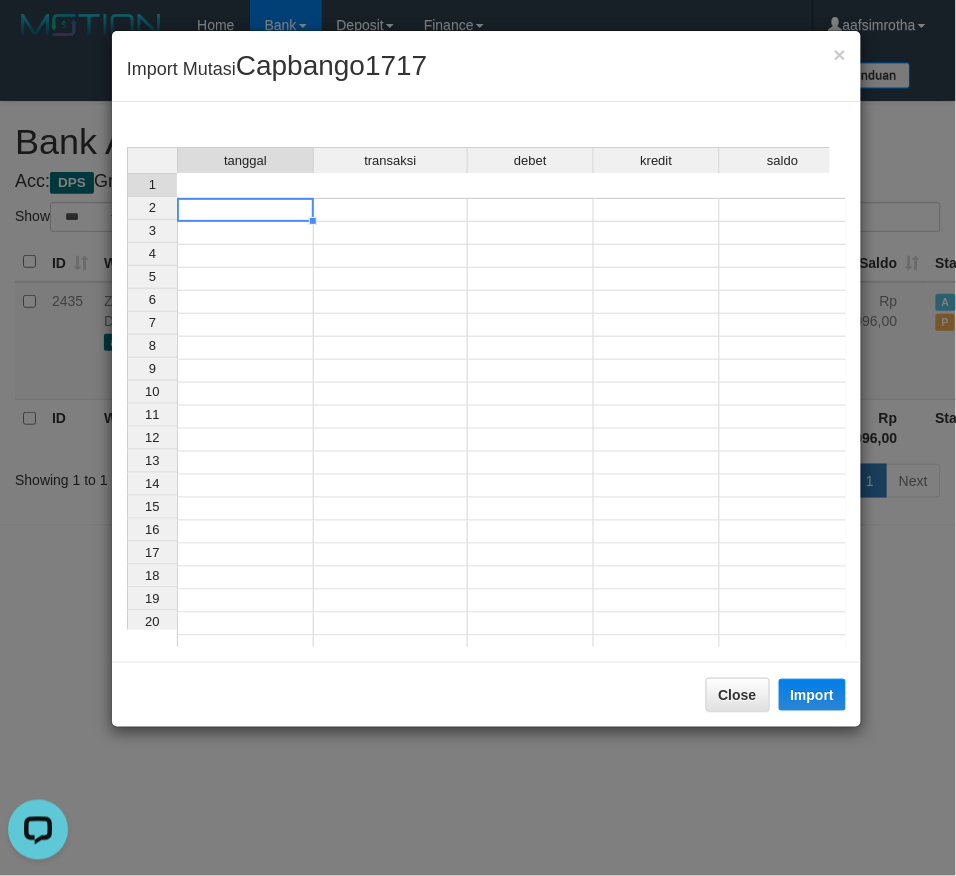 click at bounding box center [245, 210] 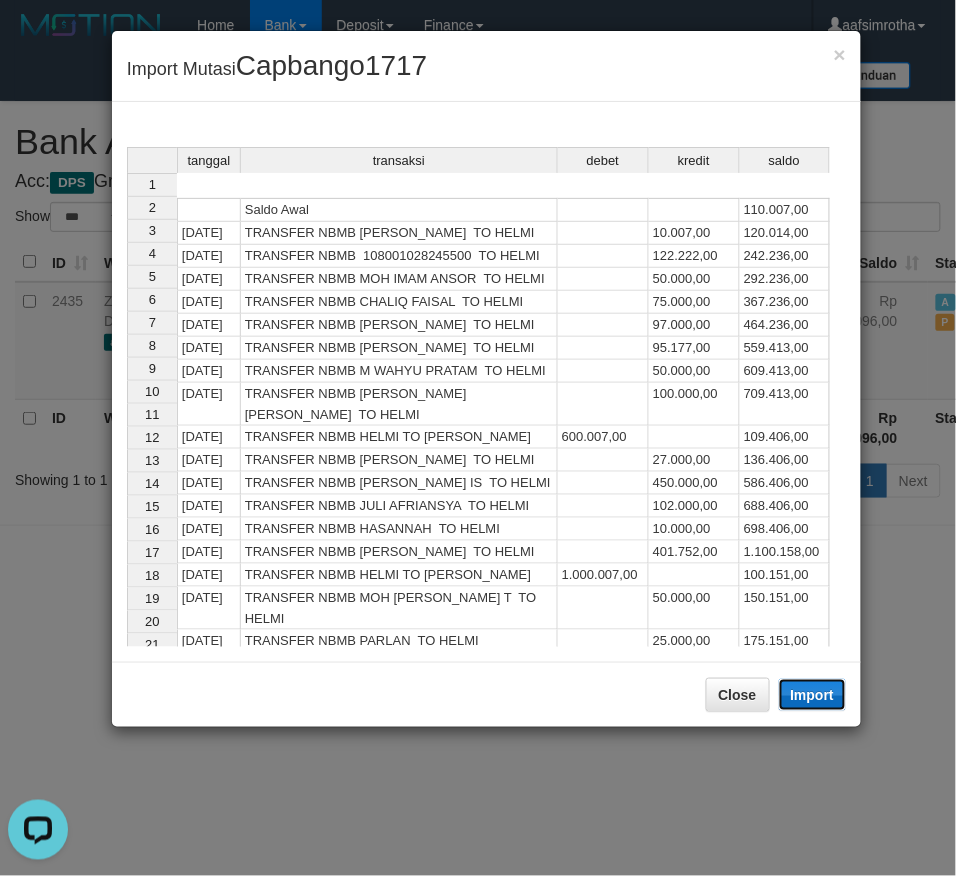 click on "Import" at bounding box center [813, 695] 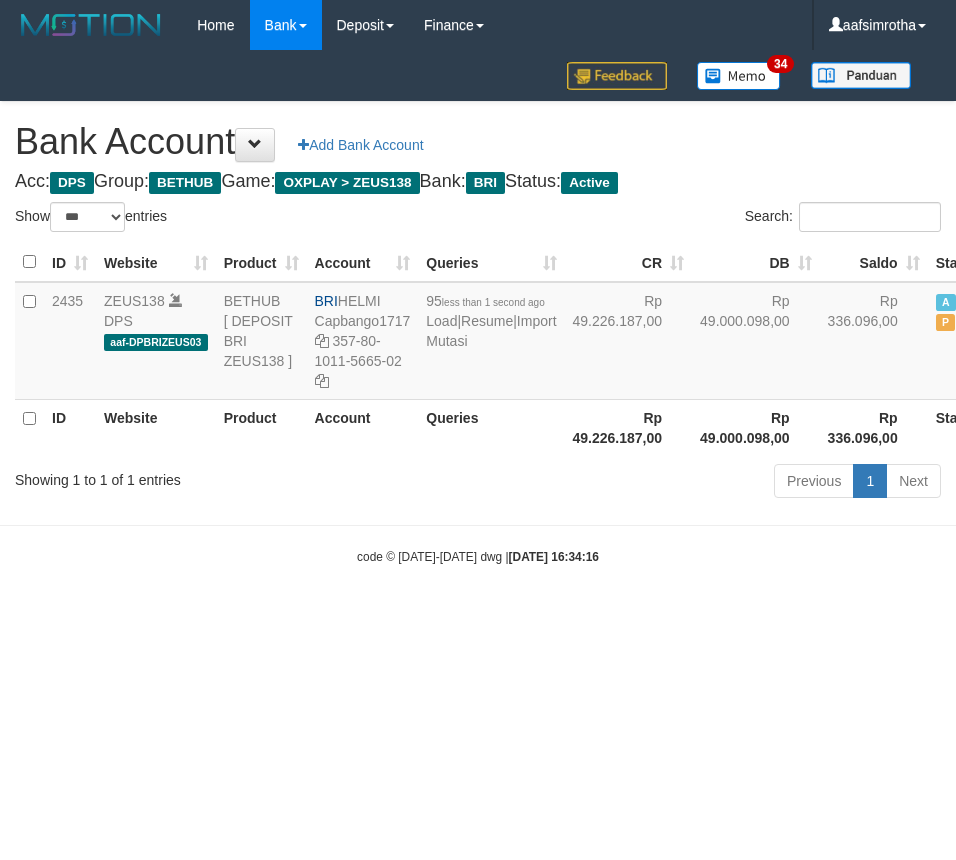 select on "***" 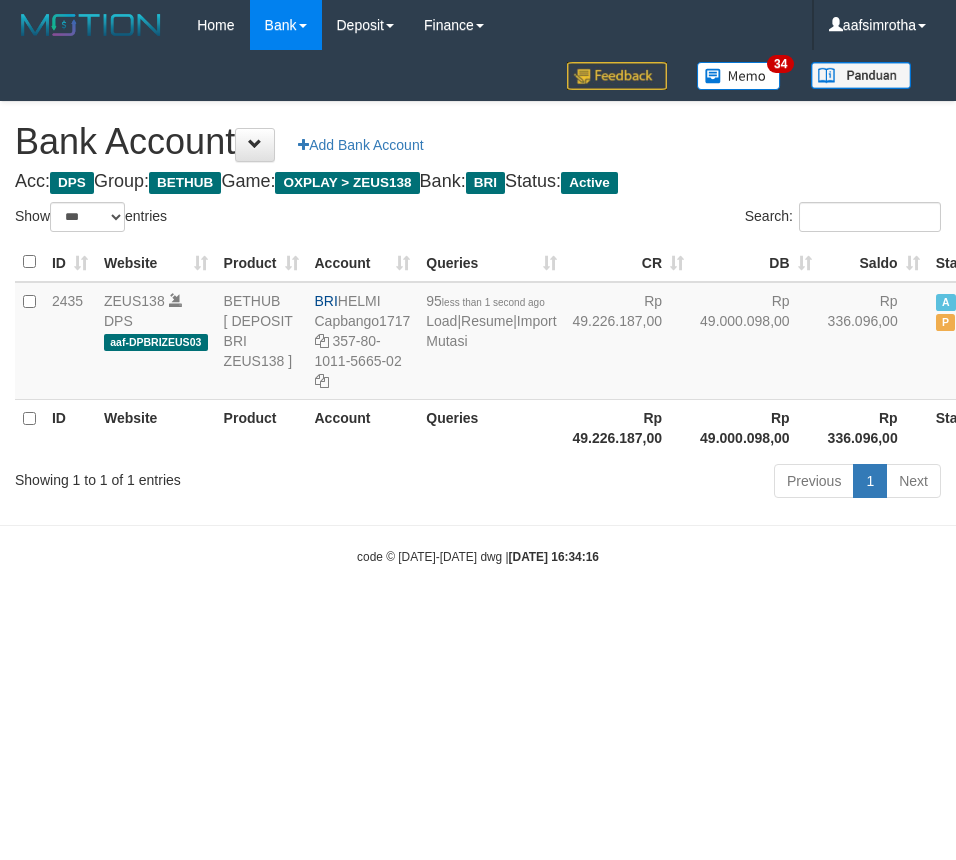 scroll, scrollTop: 0, scrollLeft: 0, axis: both 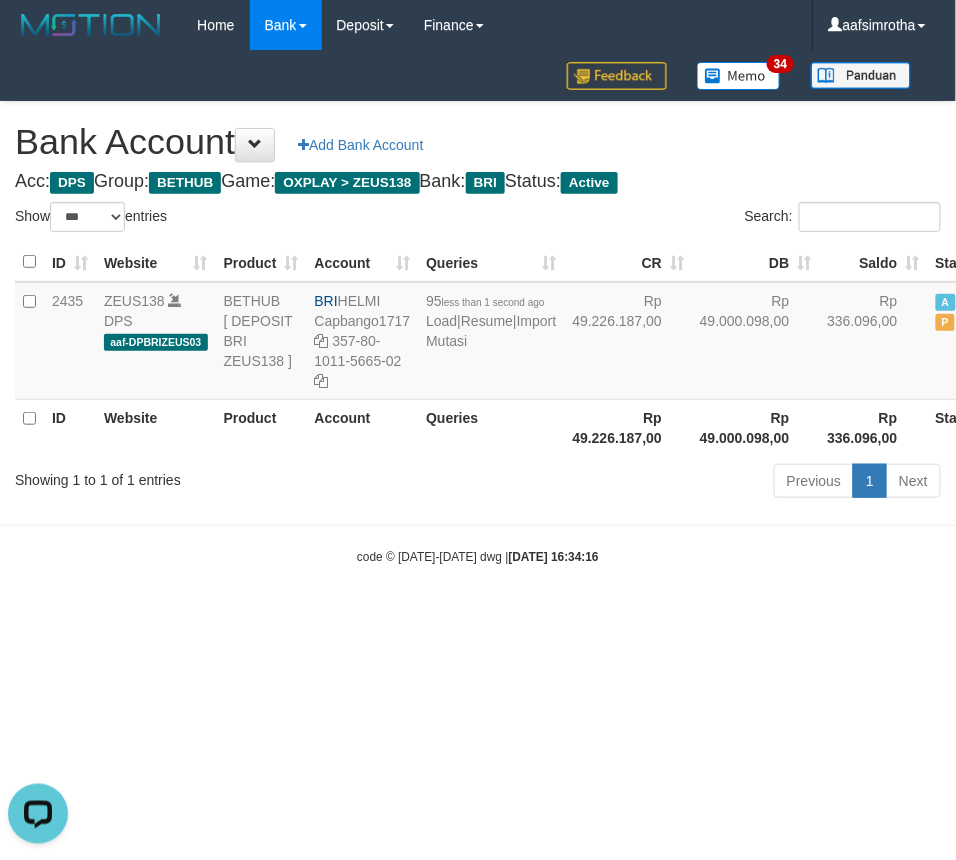 drag, startPoint x: 381, startPoint y: 771, endPoint x: 555, endPoint y: 506, distance: 317.01892 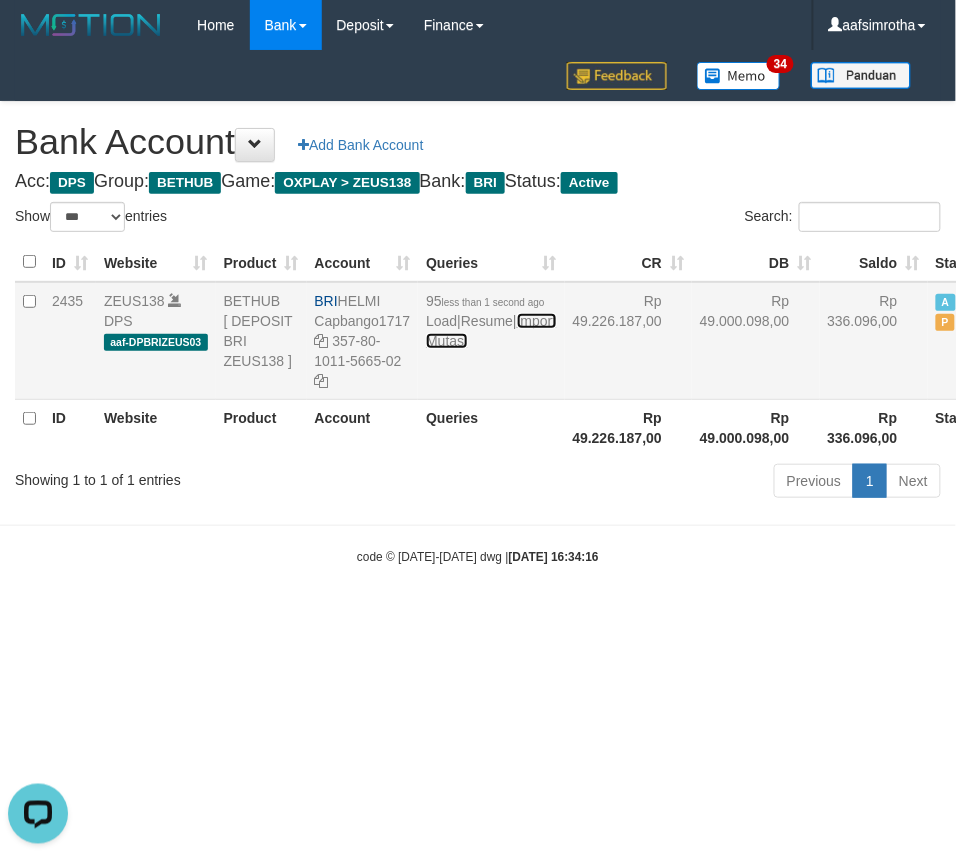 click on "Import Mutasi" at bounding box center (491, 331) 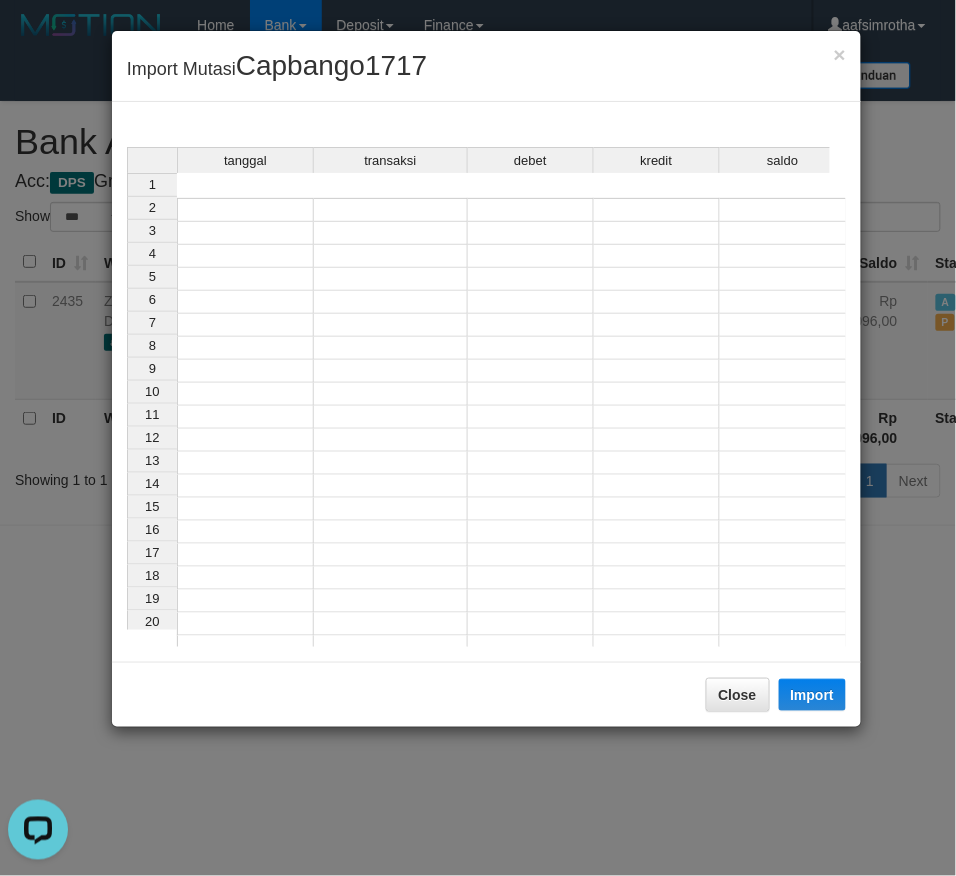 click at bounding box center [245, 210] 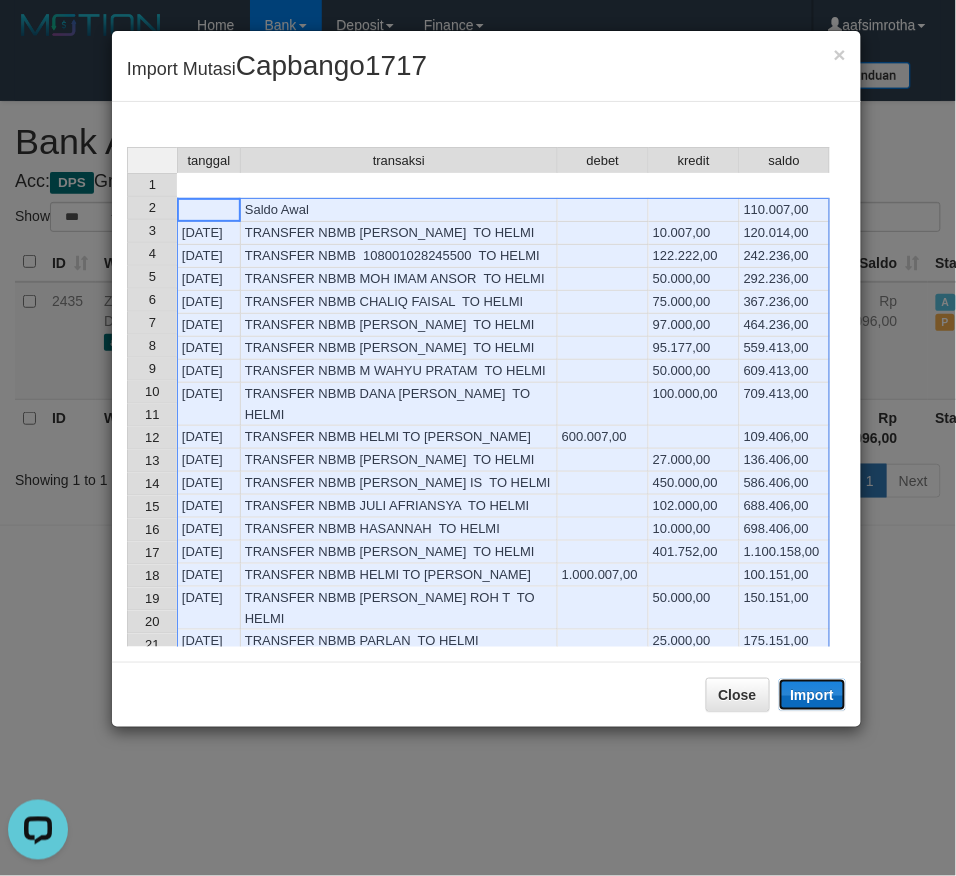 click on "Import" at bounding box center [813, 695] 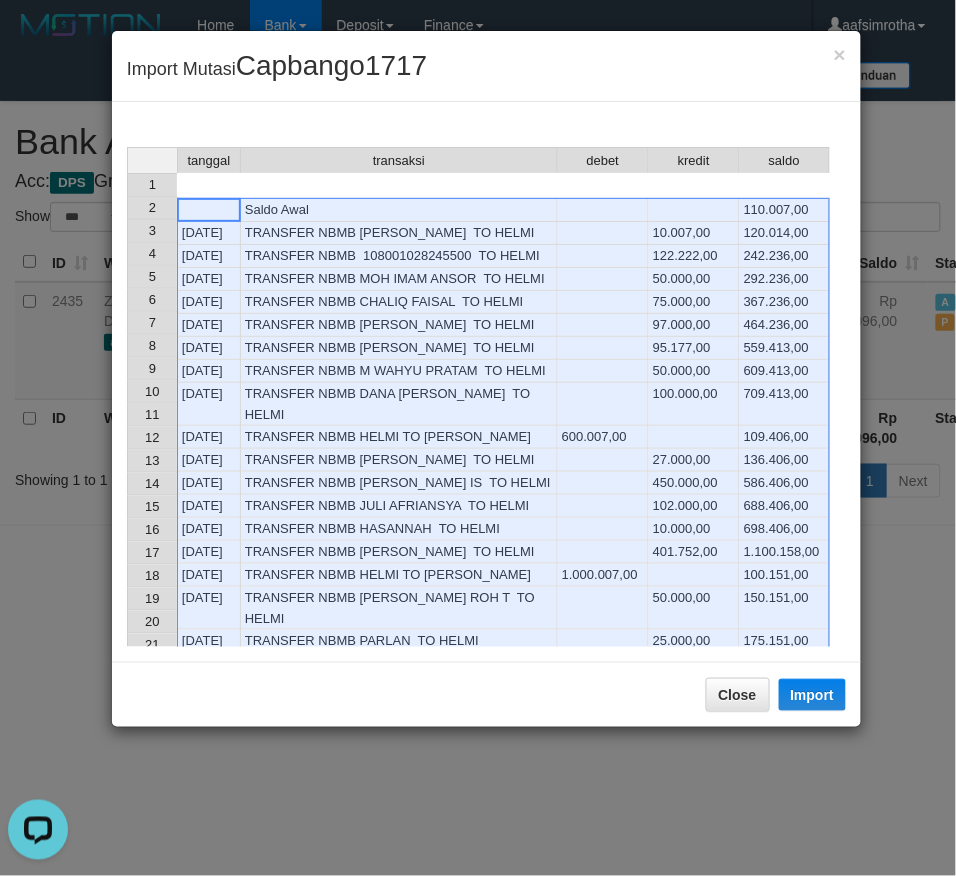 click on "1 Saldo Awal 110.007,00 2 14/07/25 TRANSFER NBMB SITI ASTARI  TO HELMI 10.007,00 120.014,00 3 14/07/25 TRANSFER NBMB  108001028245500  TO HELMI 122.222,00 242.236,00 4 14/07/25 TRANSFER NBMB MOH IMAM ANSOR  TO HELMI 50.000,00 292.236,00 5 14/07/25 TRANSFER NBMB CHALIQ FAISAL  TO HELMI 75.000,00 367.236,00 6 14/07/25 TRANSFER NBMB IRFAN SAPUTRA  TO HELMI 97.000,00 464.236,00 7 14/07/25 TRANSFER NBMB DANA SUKHIDARIANT  TO HELMI 95.177,00 559.413,00 8 14/07/25 TRANSFER NBMB M WAHYU PRATAM  TO HELMI 50.000,00 609.413,00 9 14/07/25 TRANSFER NBMB DANA SAYED SAMSUL  TO HELMI 100.000,00 709.413,00 10 14/07/25 TRANSFER NBMB HELMI TO RAHMAT SANTOSO 600.007,00 109.406,00 11 14/07/25 TRANSFER NBMB SUPARNO  TO HELMI 27.000,00 136.406,00 12 14/07/25 TRANSFER NBMB TATANG DIAN IS  TO HELMI 450.000,00 586.406,00 13 14/07/25 TRANSFER NBMB JULI AFRIANSYA  TO HELMI 102.000,00 688.406,00 14 14/07/25 TRANSFER NBMB HASANNAH  TO HELMI 10.000,00 698.406,00 15 14/07/25 TRANSFER NBMB DANA ANDRIANSYAH  TO HELMI 401.752,00 1.100.158,00" at bounding box center [478, 481] 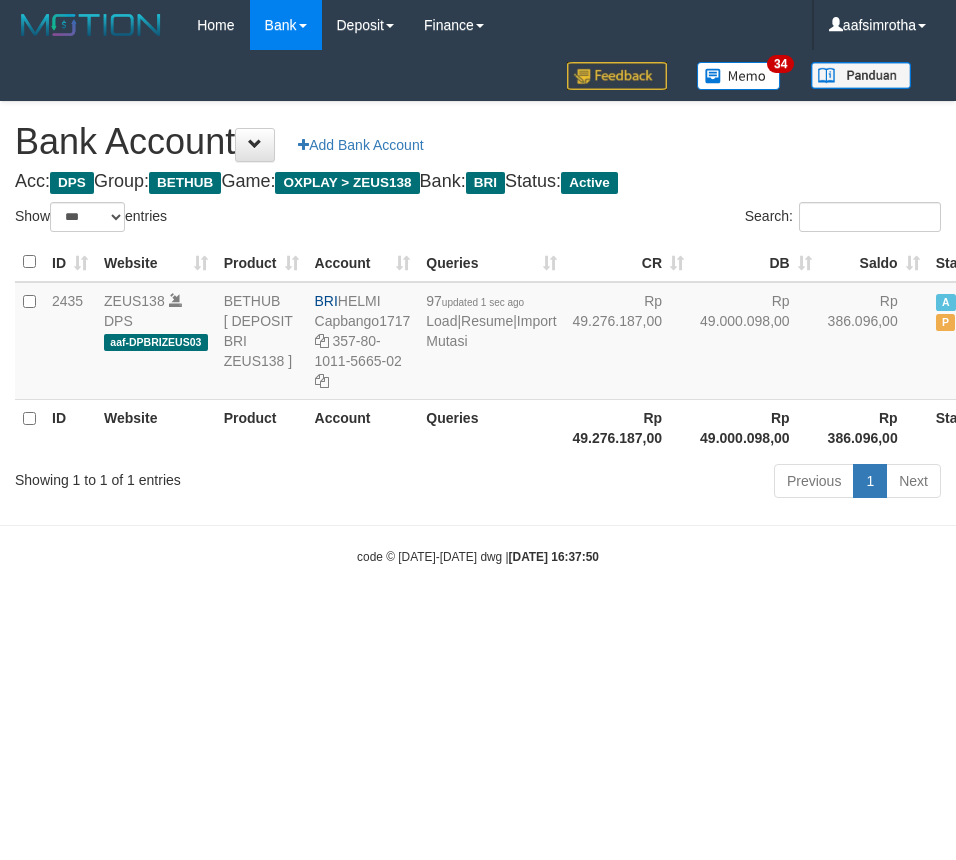 select on "***" 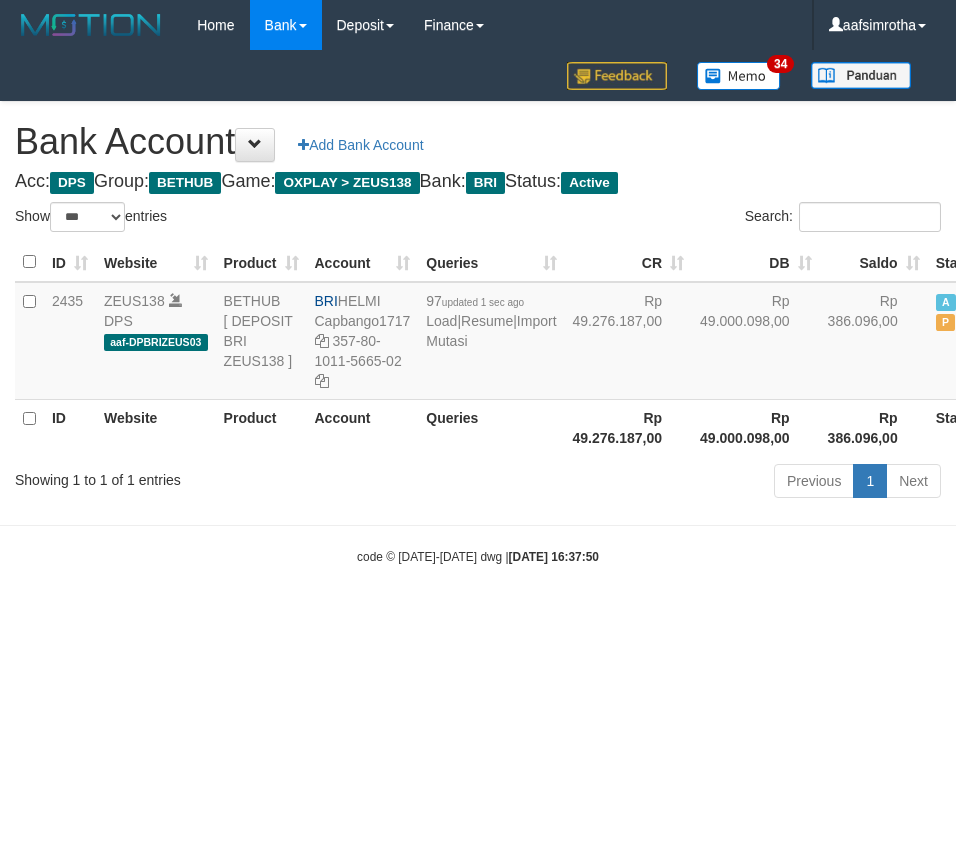 scroll, scrollTop: 0, scrollLeft: 0, axis: both 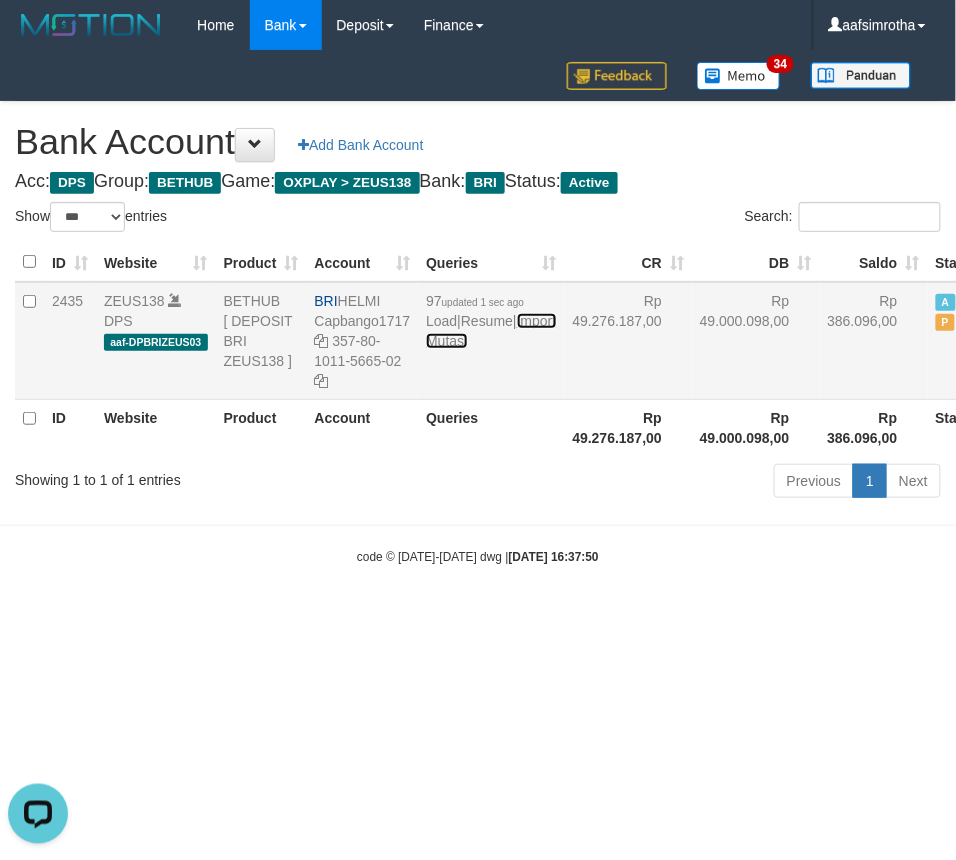 click on "Import Mutasi" at bounding box center (491, 331) 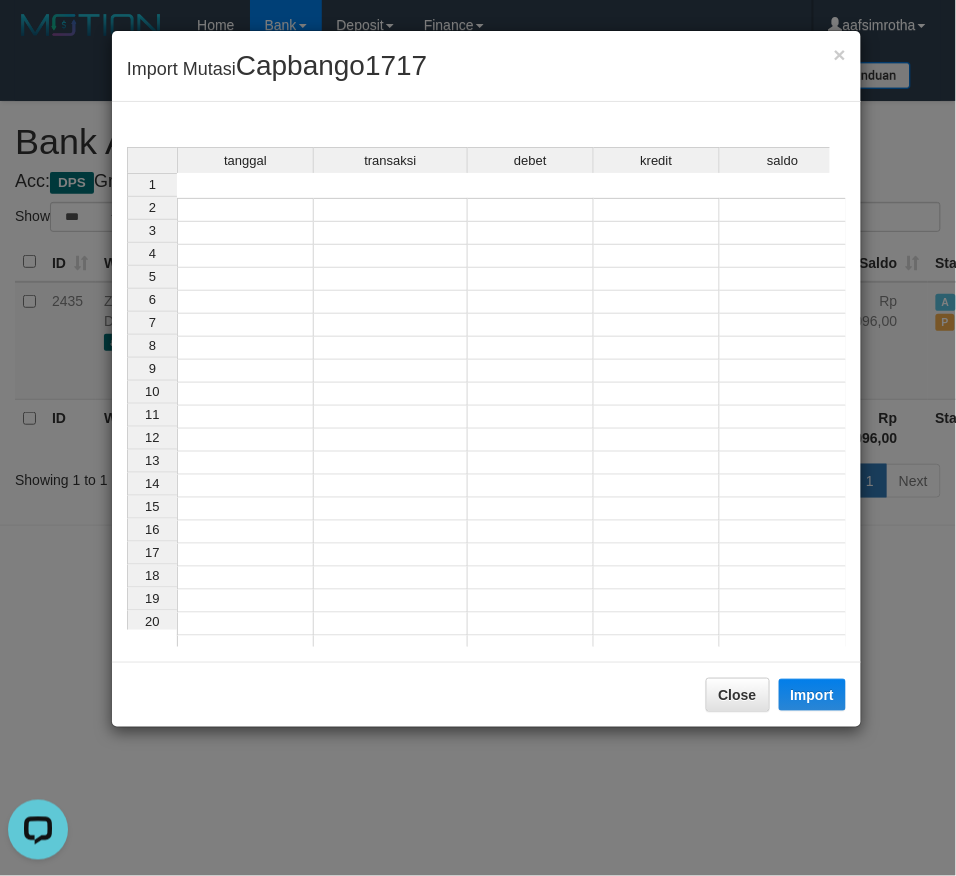 click on "tanggal transaksi debet kredit saldo 1 2 3 4 5 6 7 8 9 10 11 12 13 14 15 16 17 18 19 20 21" at bounding box center (127, 427) 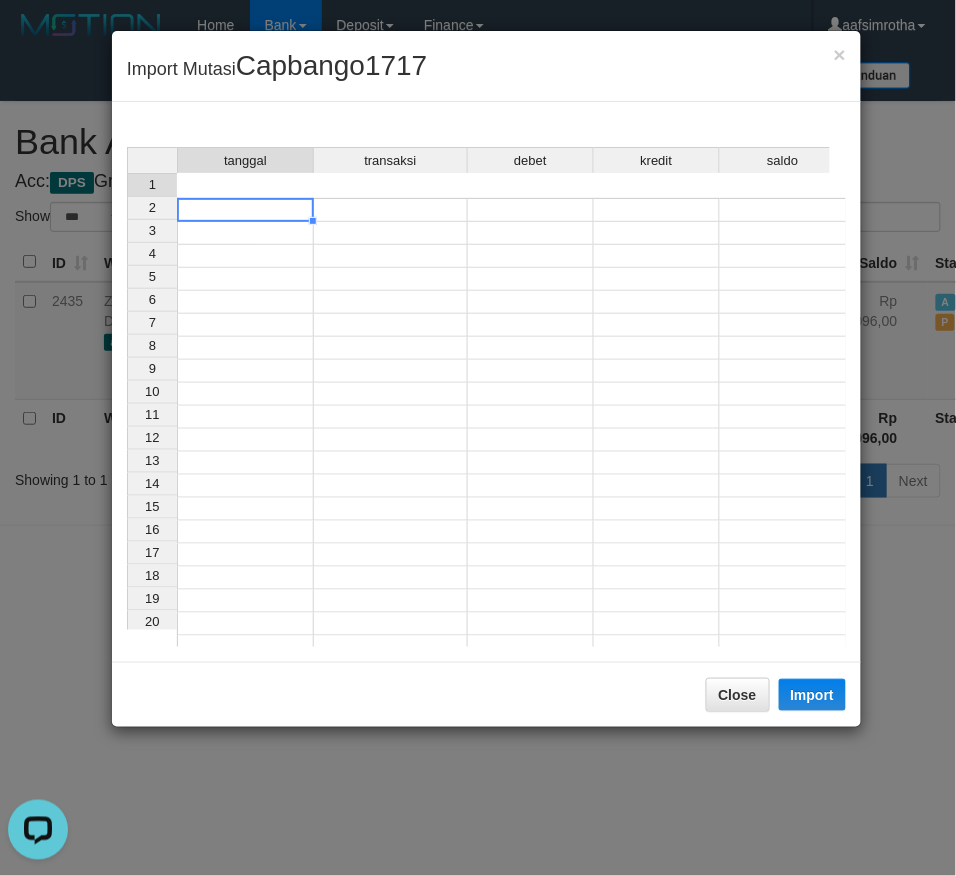 click at bounding box center [245, 210] 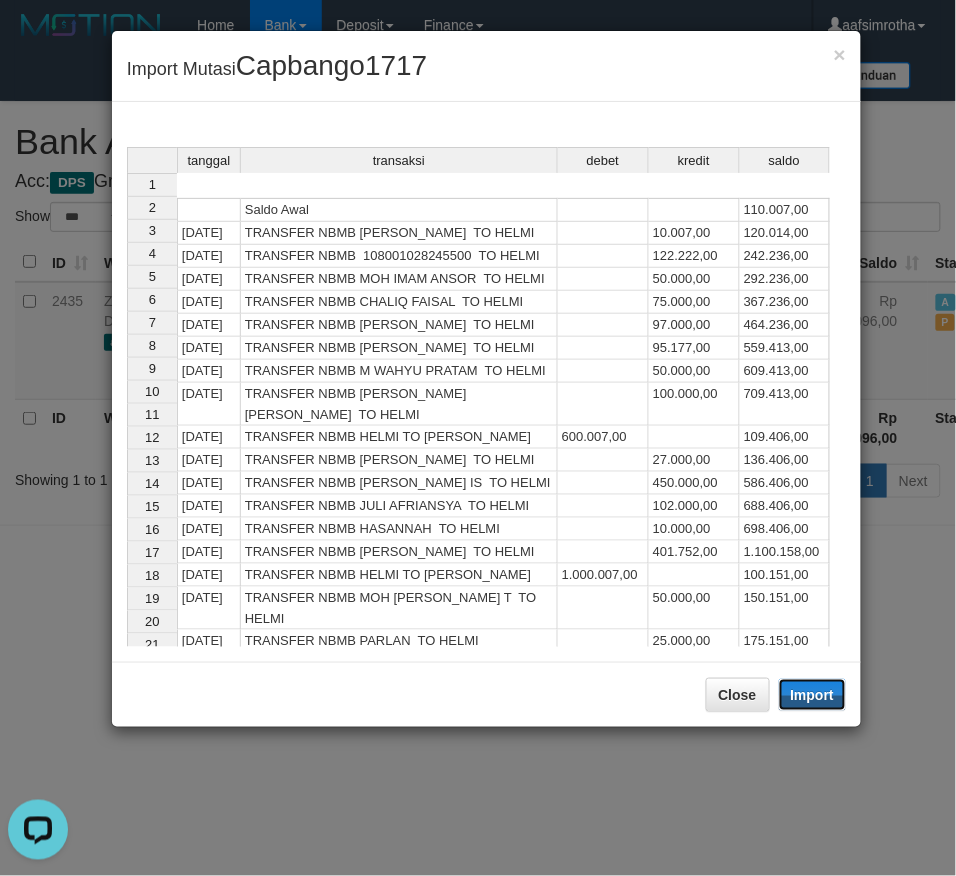 drag, startPoint x: 805, startPoint y: 680, endPoint x: 14, endPoint y: 504, distance: 810.34375 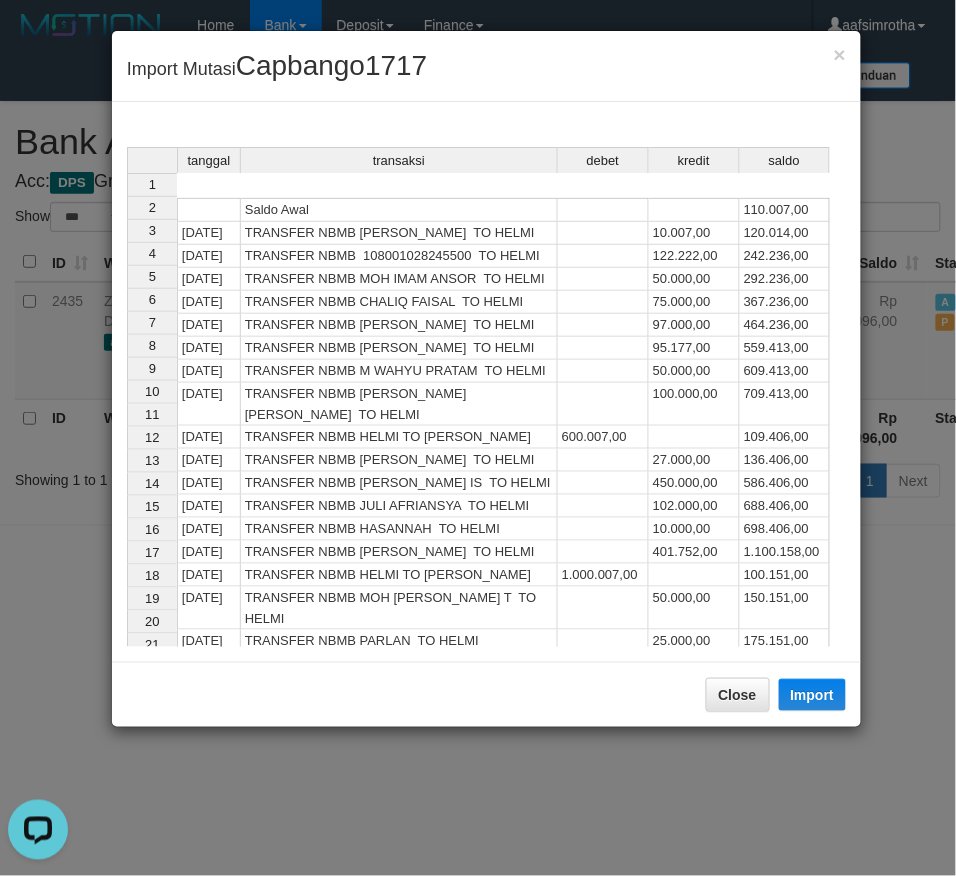 click on "225.151,00" at bounding box center [785, 664] 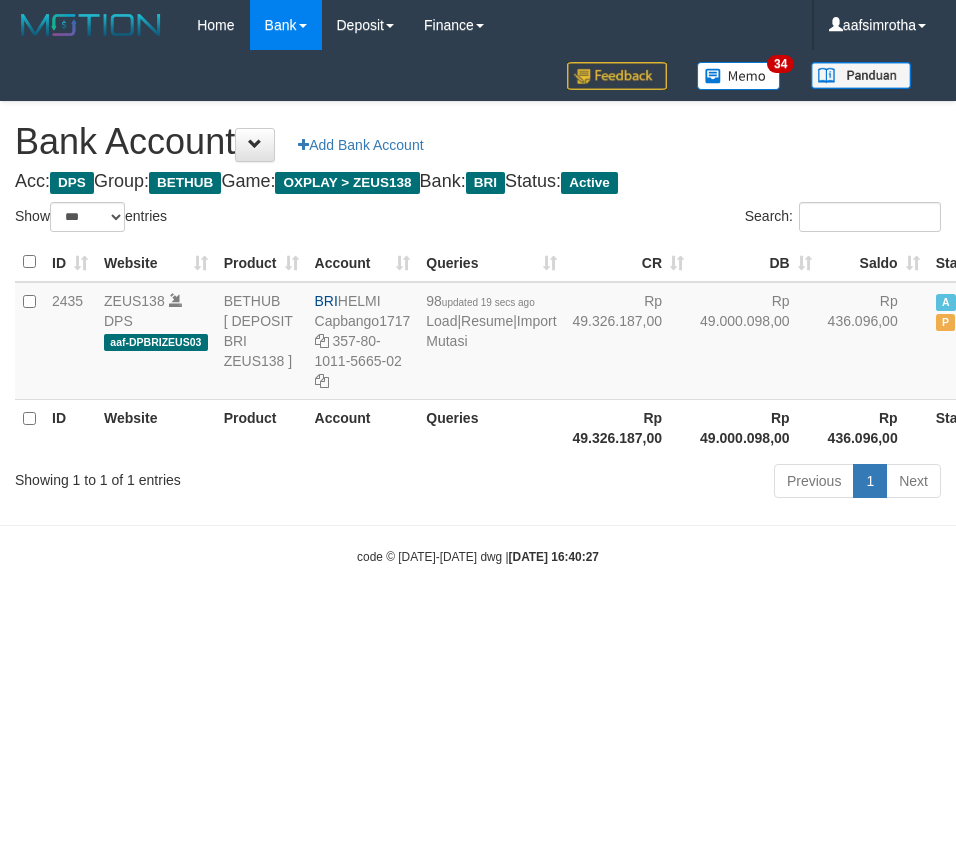 select on "***" 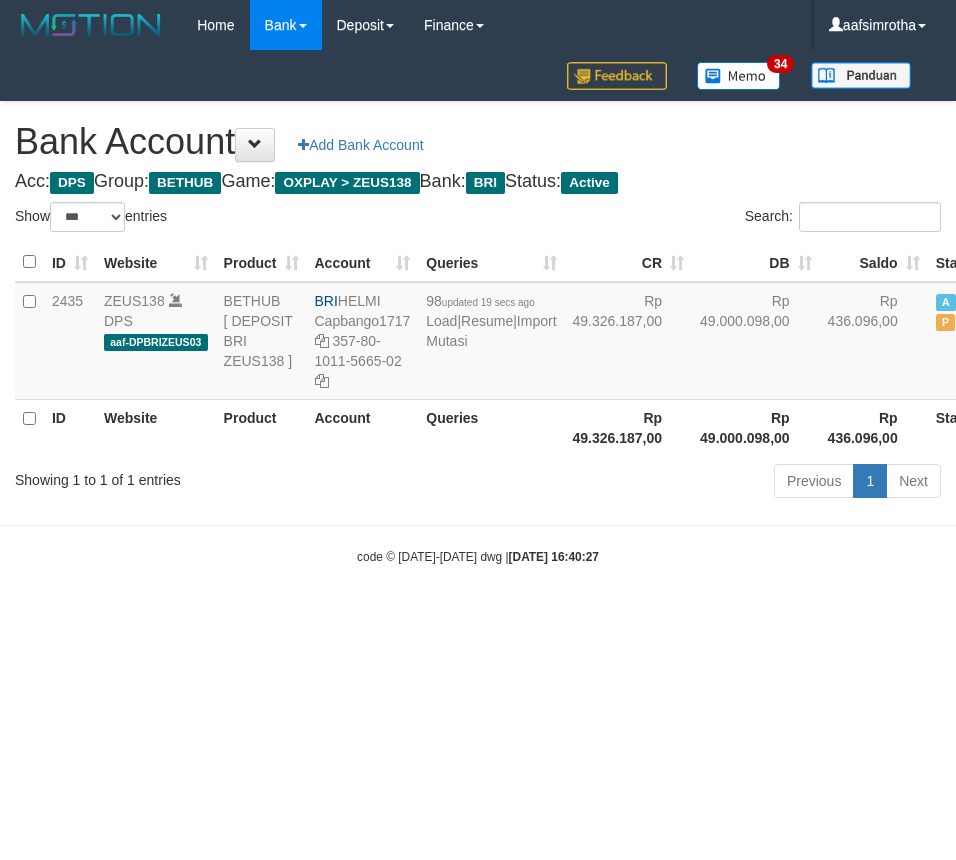 scroll, scrollTop: 0, scrollLeft: 0, axis: both 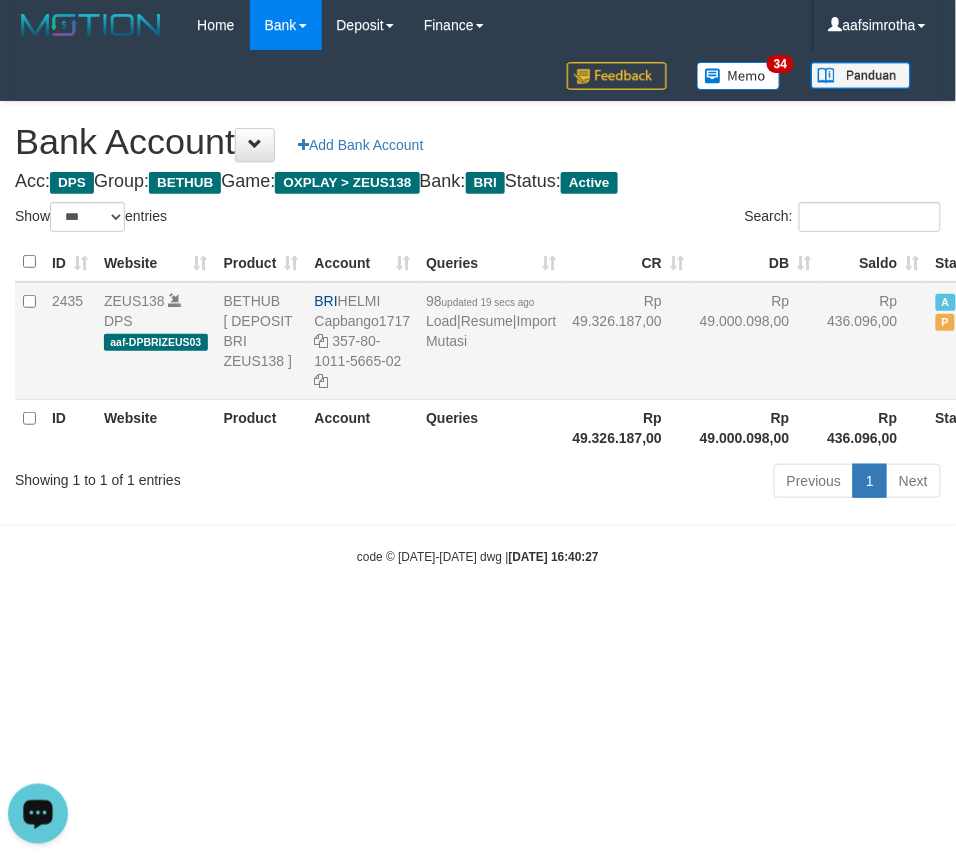 drag, startPoint x: 195, startPoint y: 708, endPoint x: 62, endPoint y: 332, distance: 398.82953 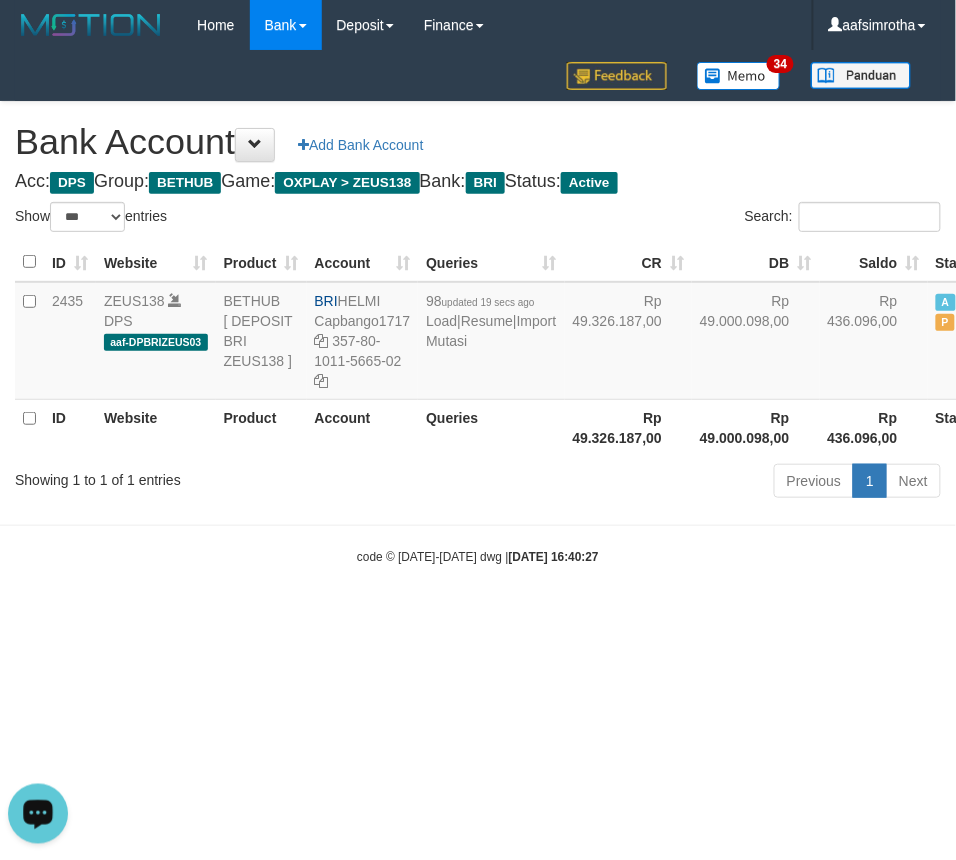 click on "Toggle navigation
Home
Bank
Account List
Mutasi Bank
Search
Note Mutasi
Deposit
DPS Fetch
DPS List
History
Note DPS
Finance
Financial Data
aafsimrotha
My Profile
Log Out
34" at bounding box center [478, 308] 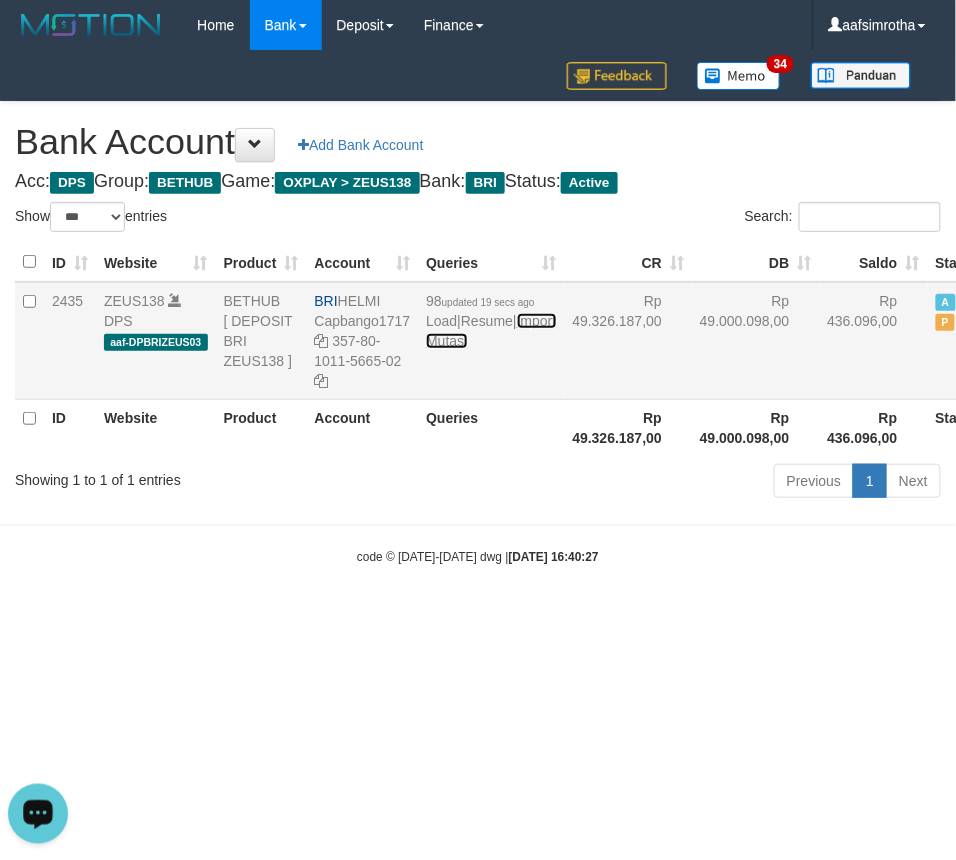 click on "Import Mutasi" at bounding box center [491, 331] 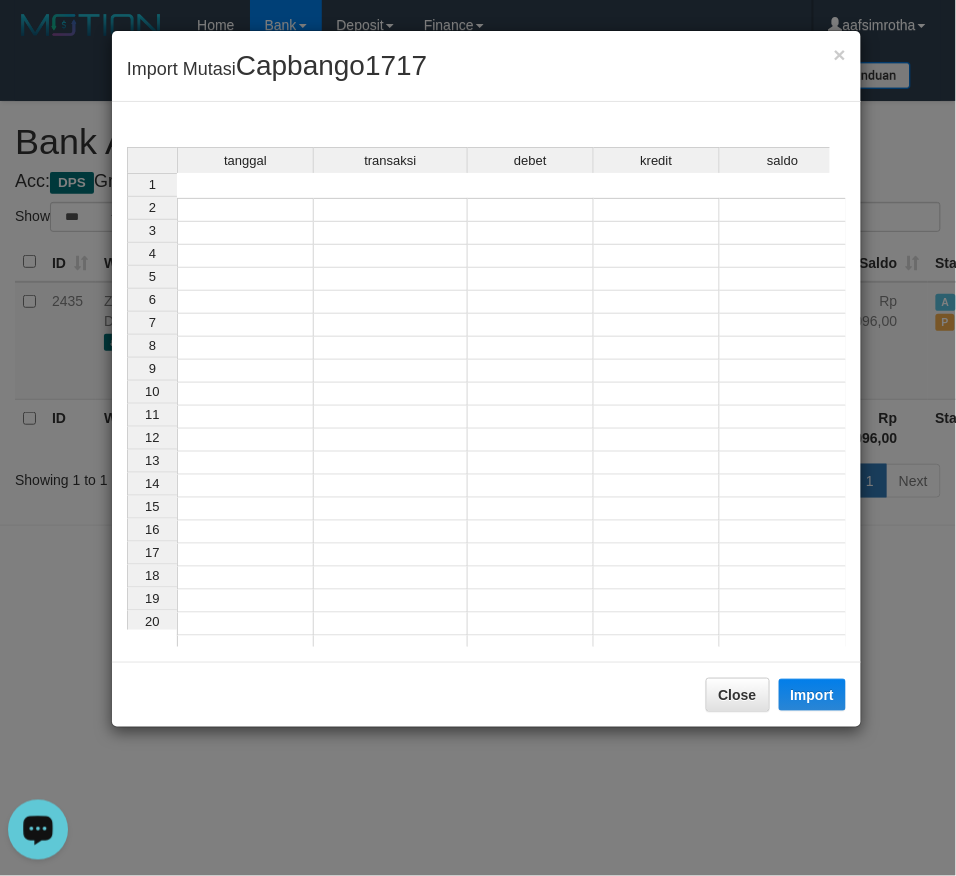 drag, startPoint x: 248, startPoint y: 191, endPoint x: 337, endPoint y: 287, distance: 130.90837 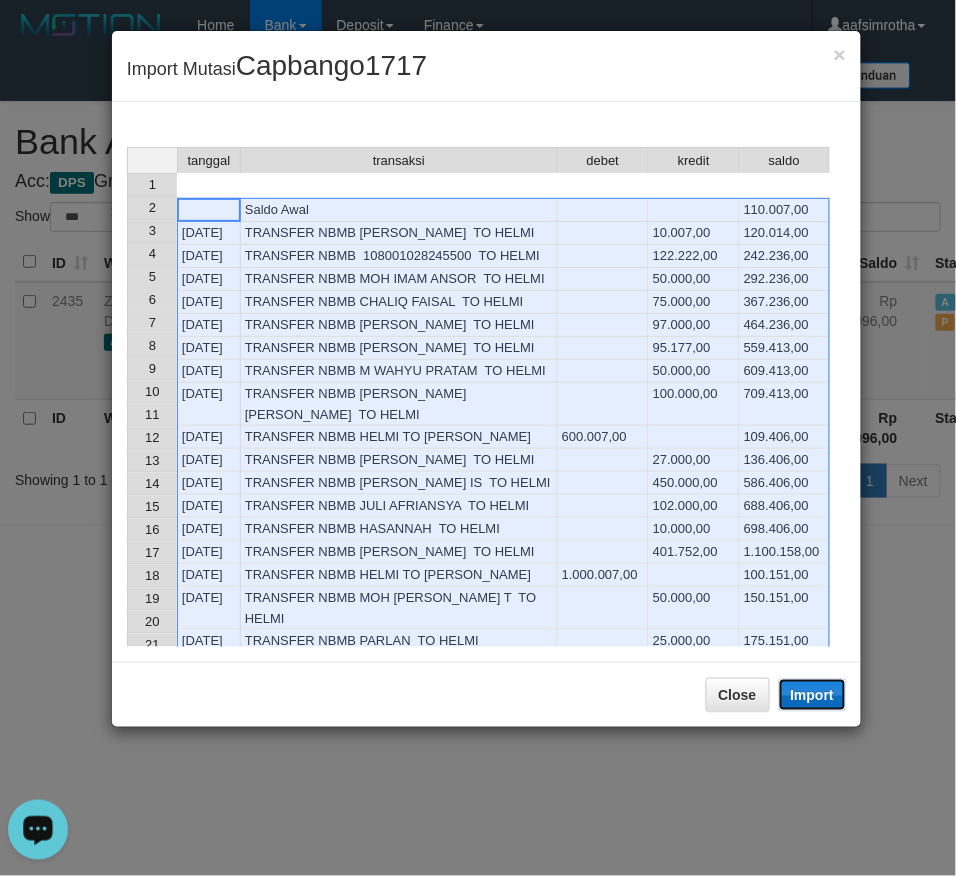 click on "Import" at bounding box center [813, 695] 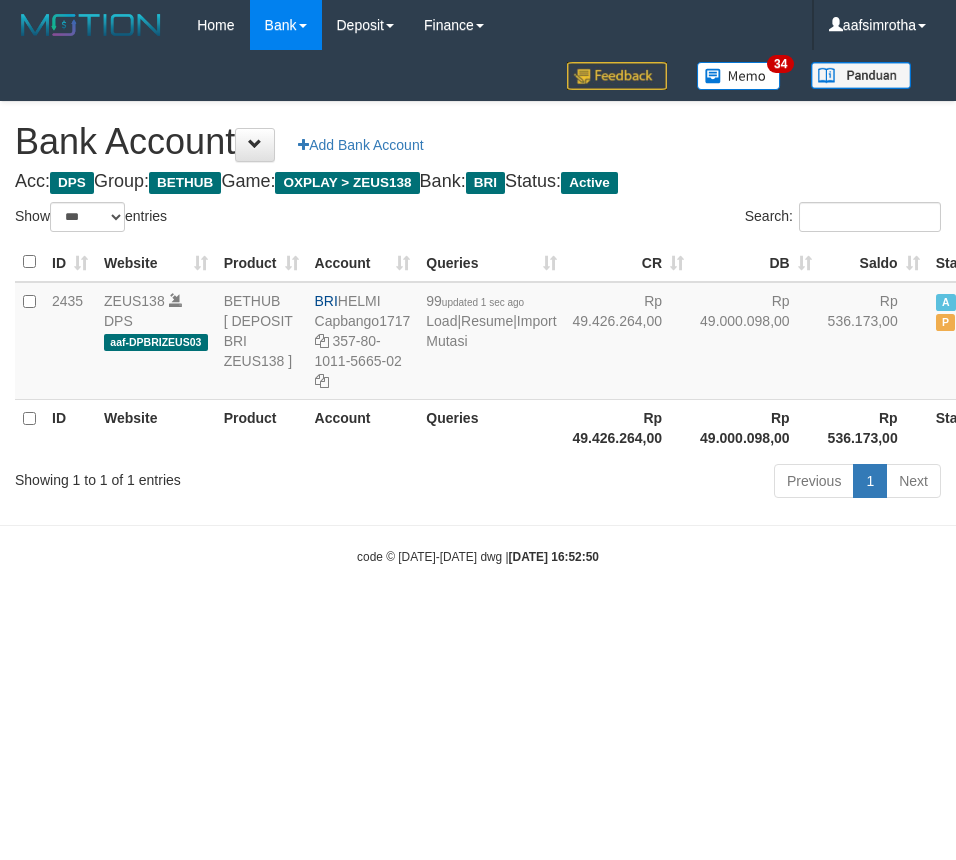 select on "***" 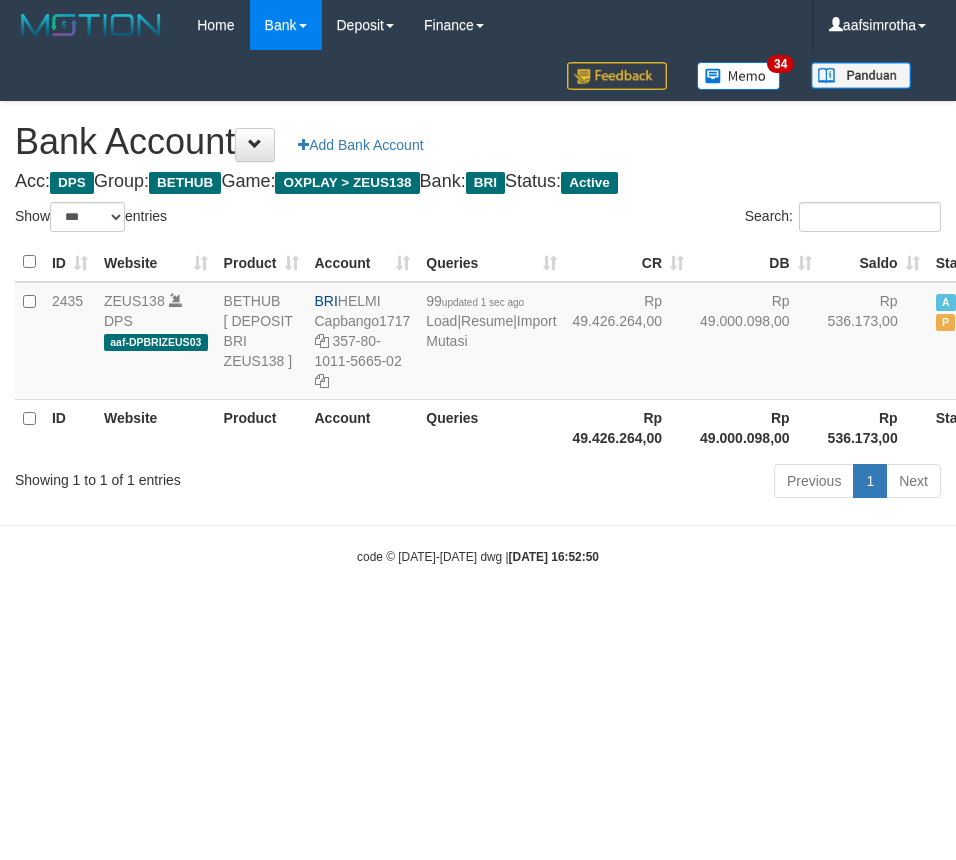 scroll, scrollTop: 0, scrollLeft: 0, axis: both 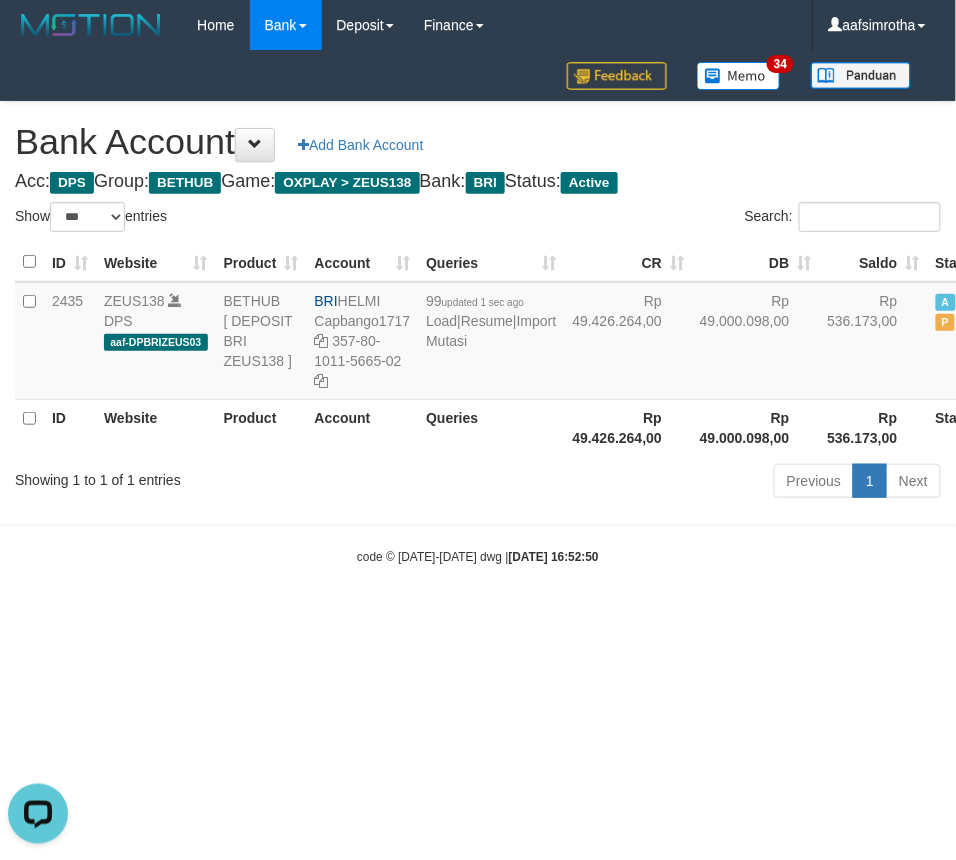 click on "Toggle navigation
Home
Bank
Account List
Mutasi Bank
Search
Note Mutasi
Deposit
DPS Fetch
DPS List
History
Note DPS
Finance
Financial Data
aafsimrotha
My Profile
Log Out
34" at bounding box center (478, 308) 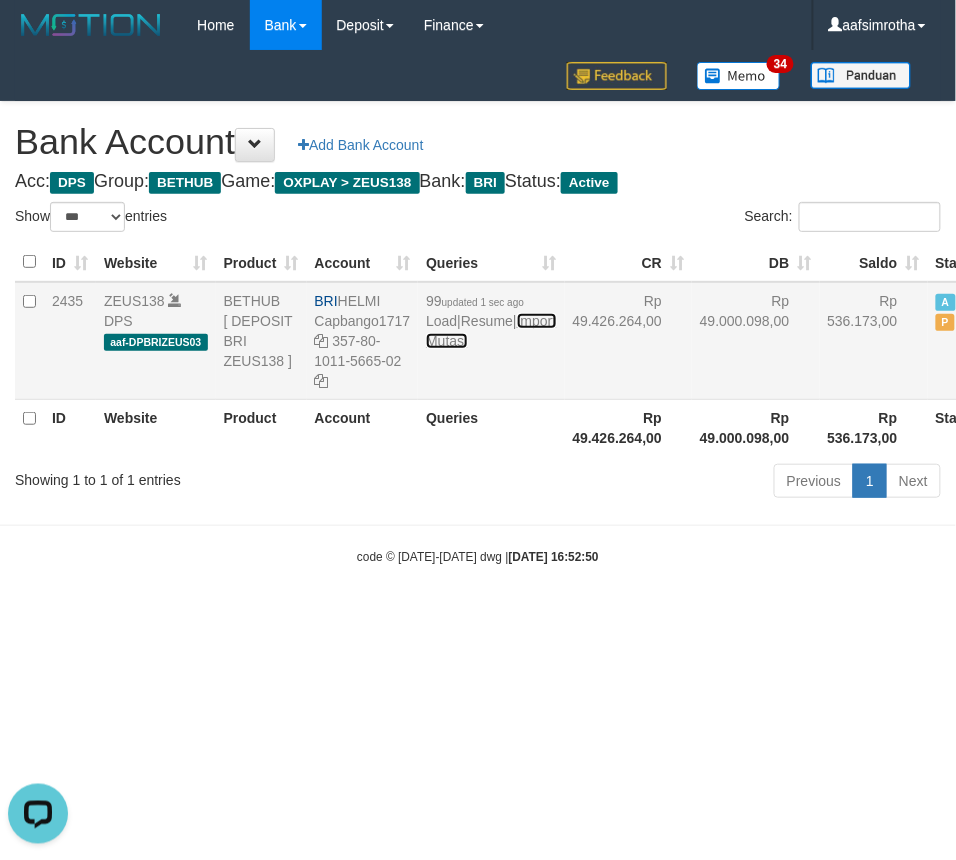 click on "Import Mutasi" at bounding box center (491, 331) 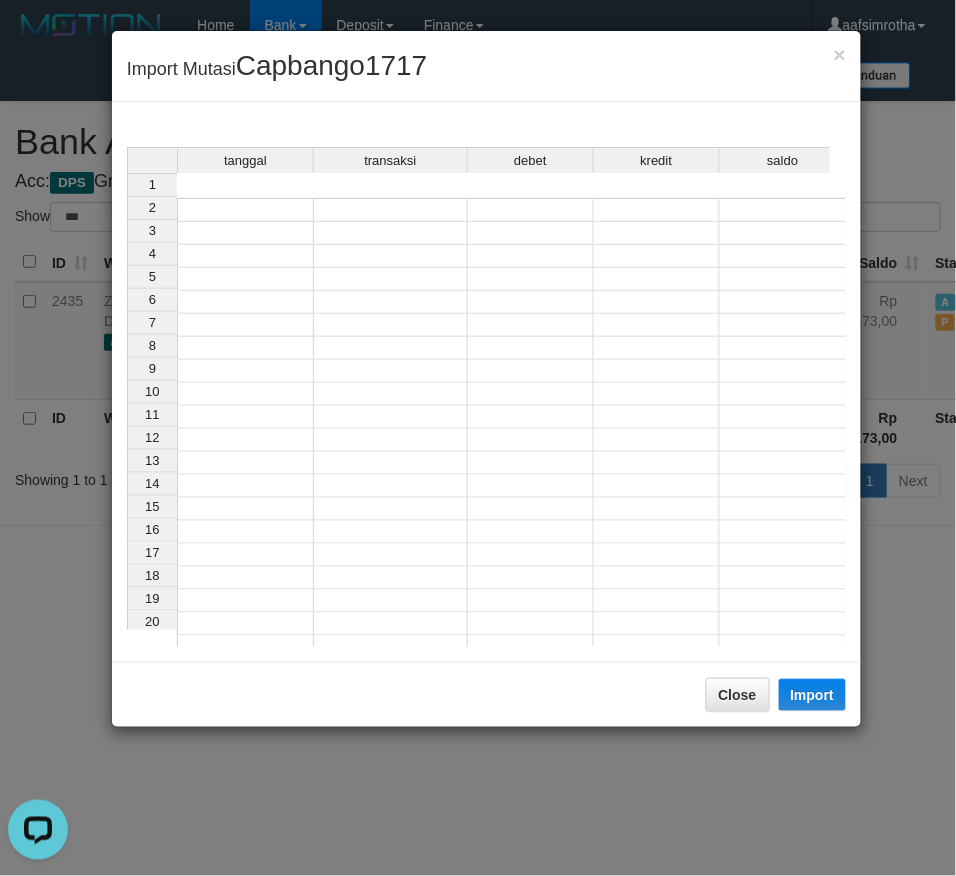 click at bounding box center [245, 210] 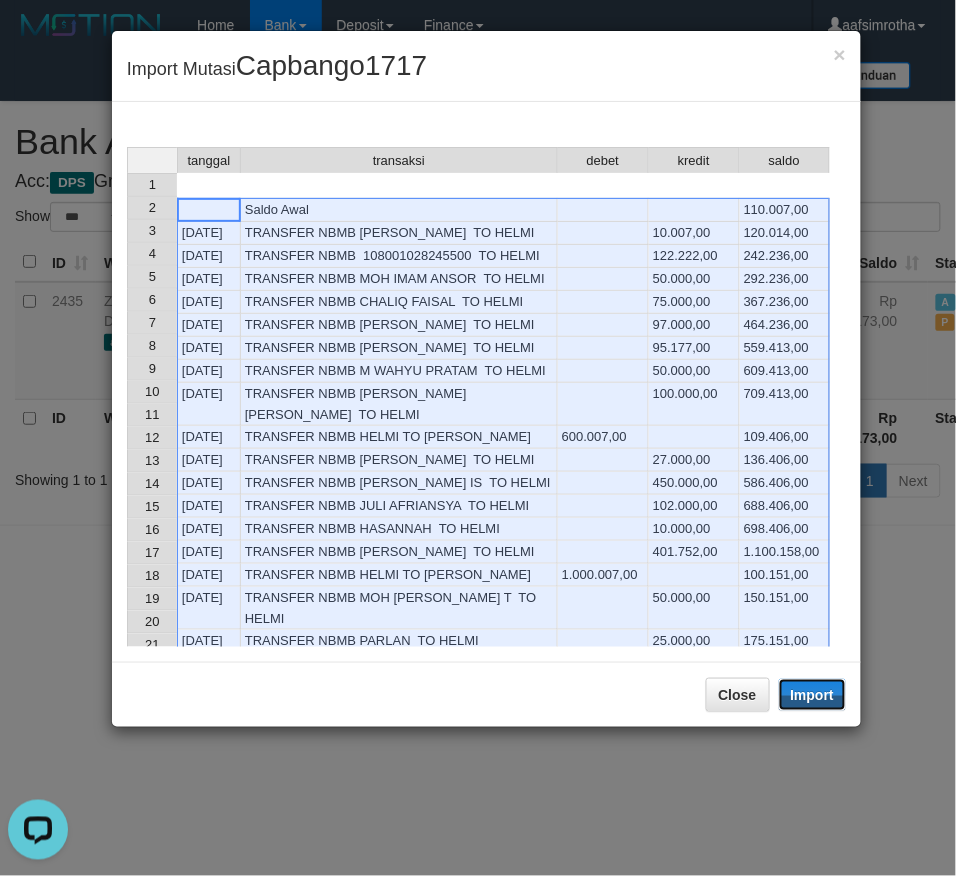 drag, startPoint x: 827, startPoint y: 688, endPoint x: 4, endPoint y: 372, distance: 881.581 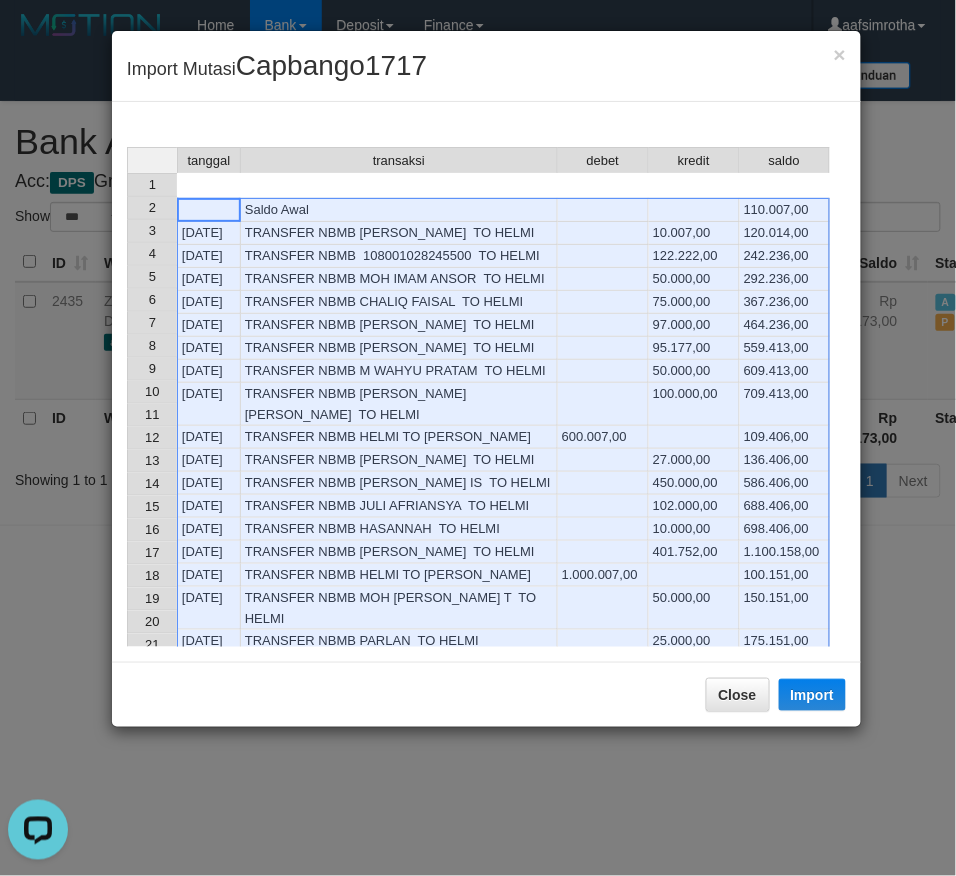 click on "235.158,00" at bounding box center [785, 687] 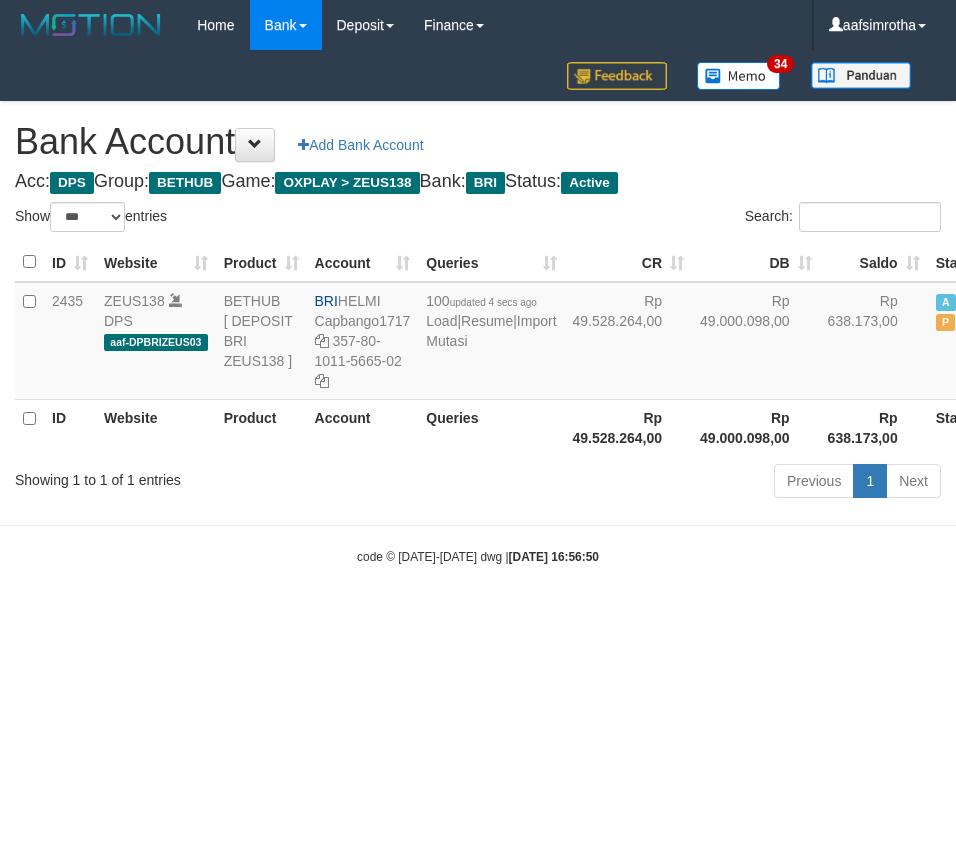 select on "***" 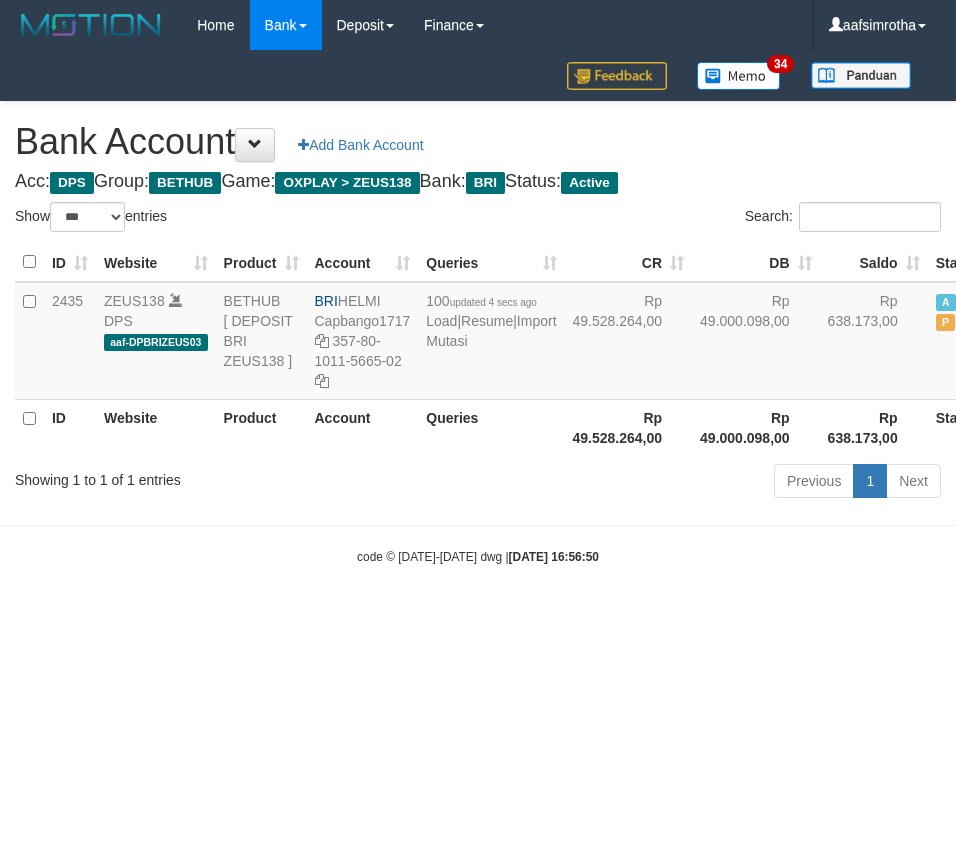 scroll, scrollTop: 0, scrollLeft: 0, axis: both 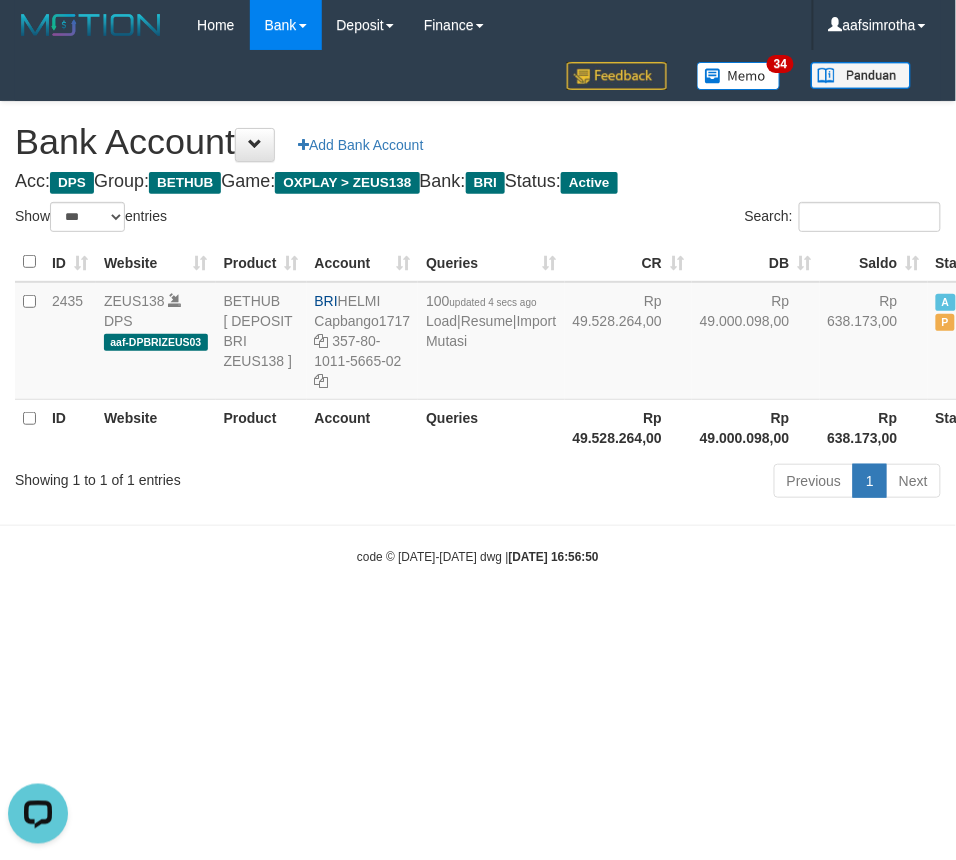 click on "Toggle navigation
Home
Bank
Account List
Mutasi Bank
Search
Note Mutasi
Deposit
DPS Fetch
DPS List
History
Note DPS
Finance
Financial Data
aafsimrotha
My Profile
Log Out
34" at bounding box center [478, 308] 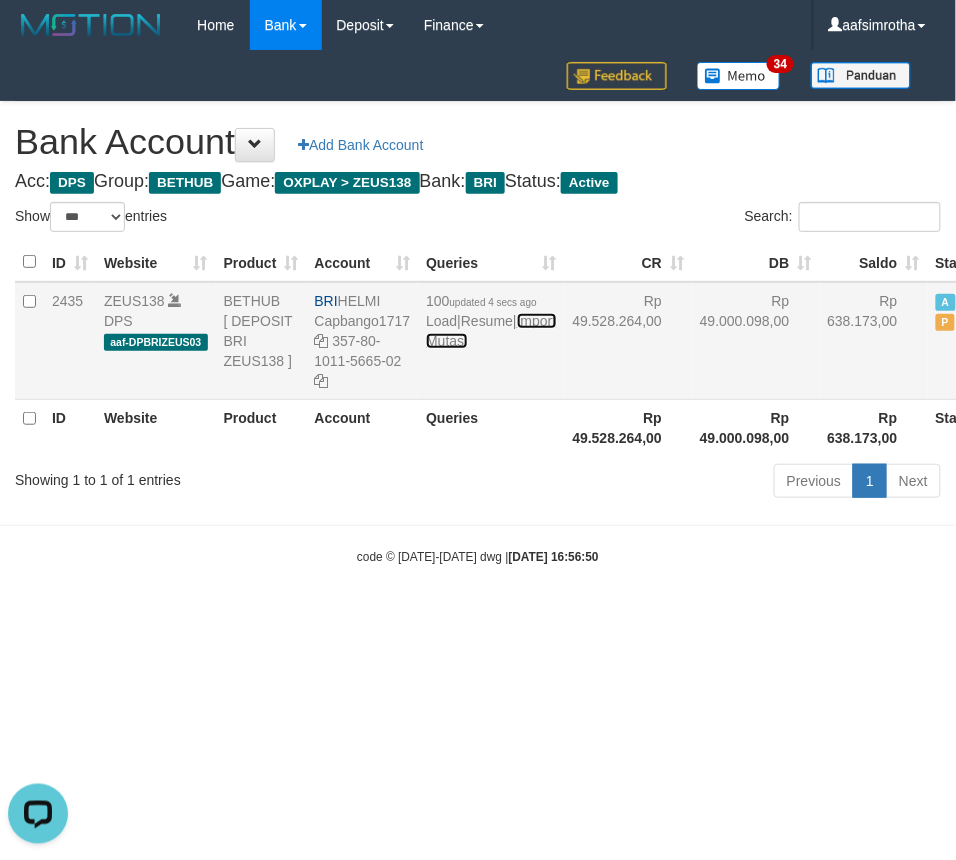 click on "Import Mutasi" at bounding box center [491, 331] 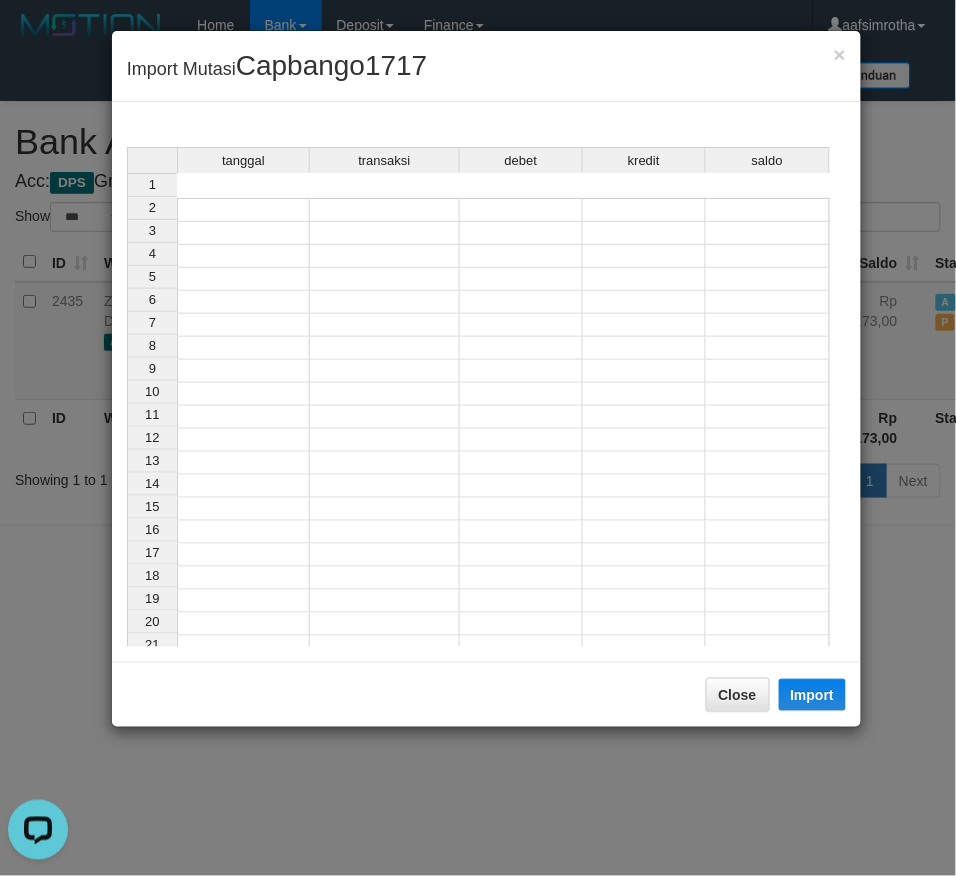 click at bounding box center (243, 233) 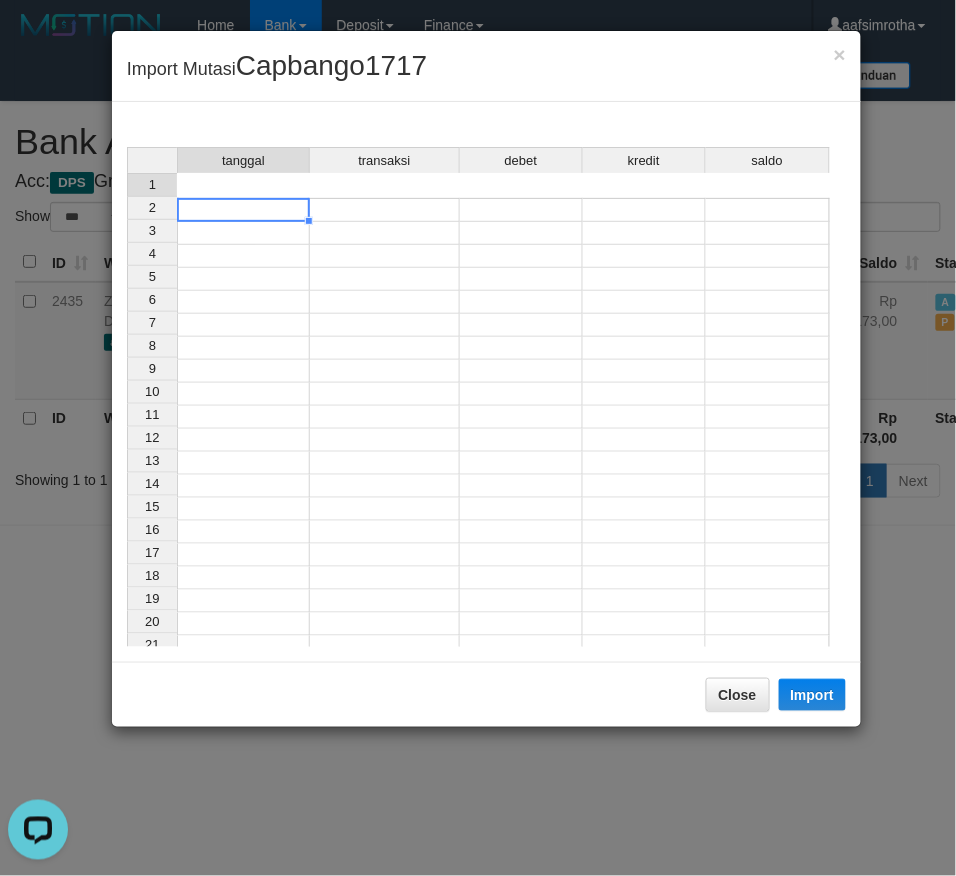 click at bounding box center [243, 210] 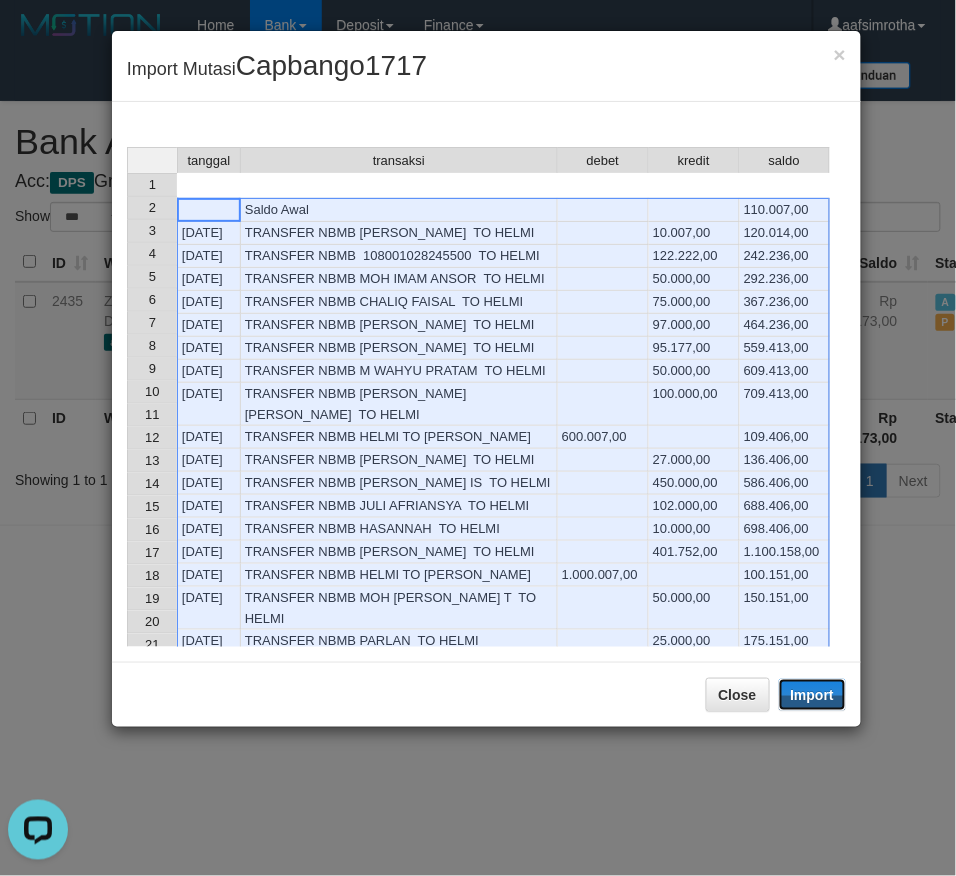 drag, startPoint x: 828, startPoint y: 694, endPoint x: 0, endPoint y: 277, distance: 927.07764 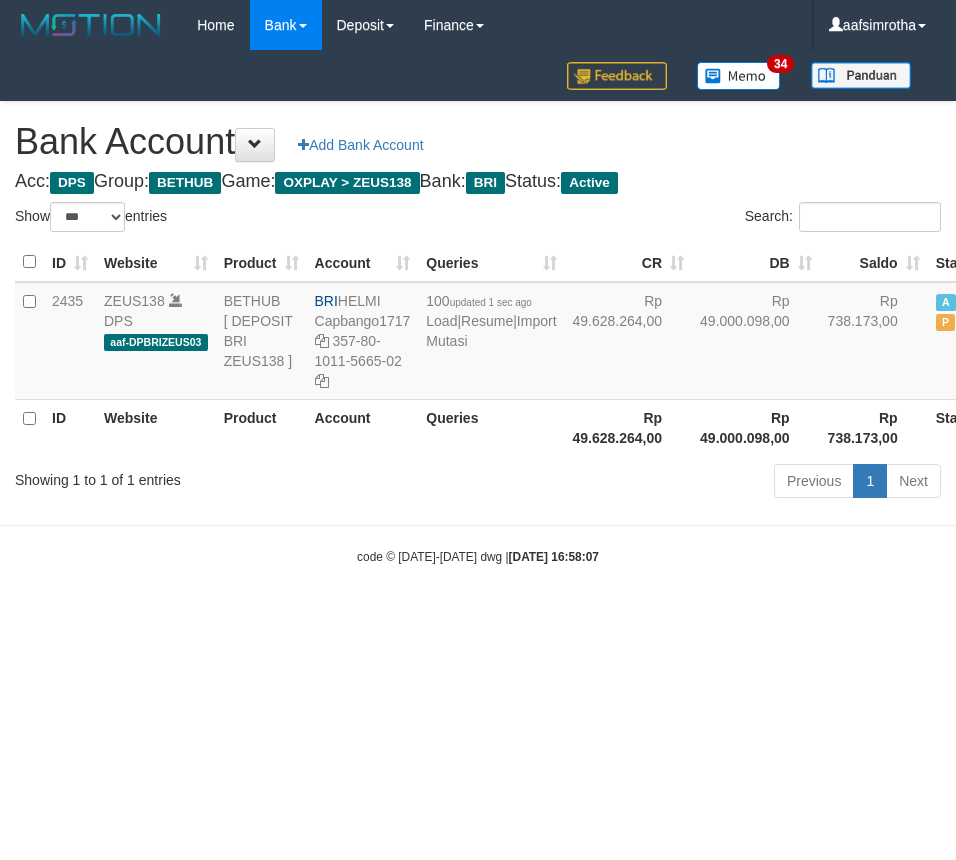 select on "***" 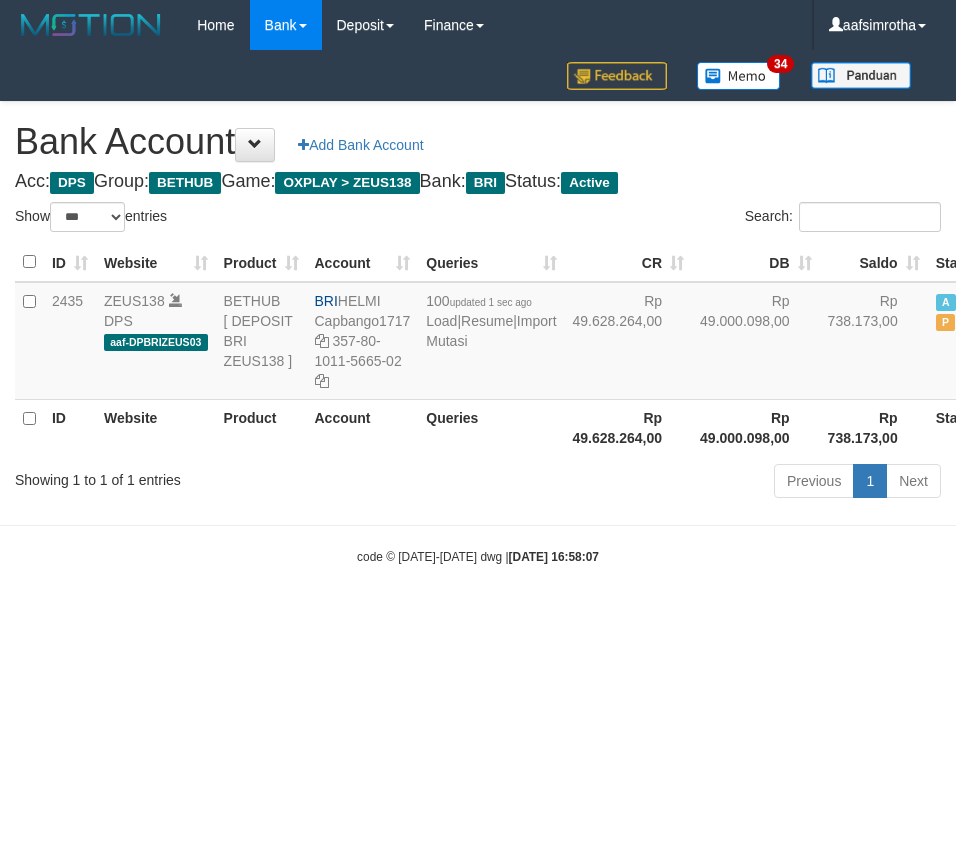 scroll, scrollTop: 0, scrollLeft: 0, axis: both 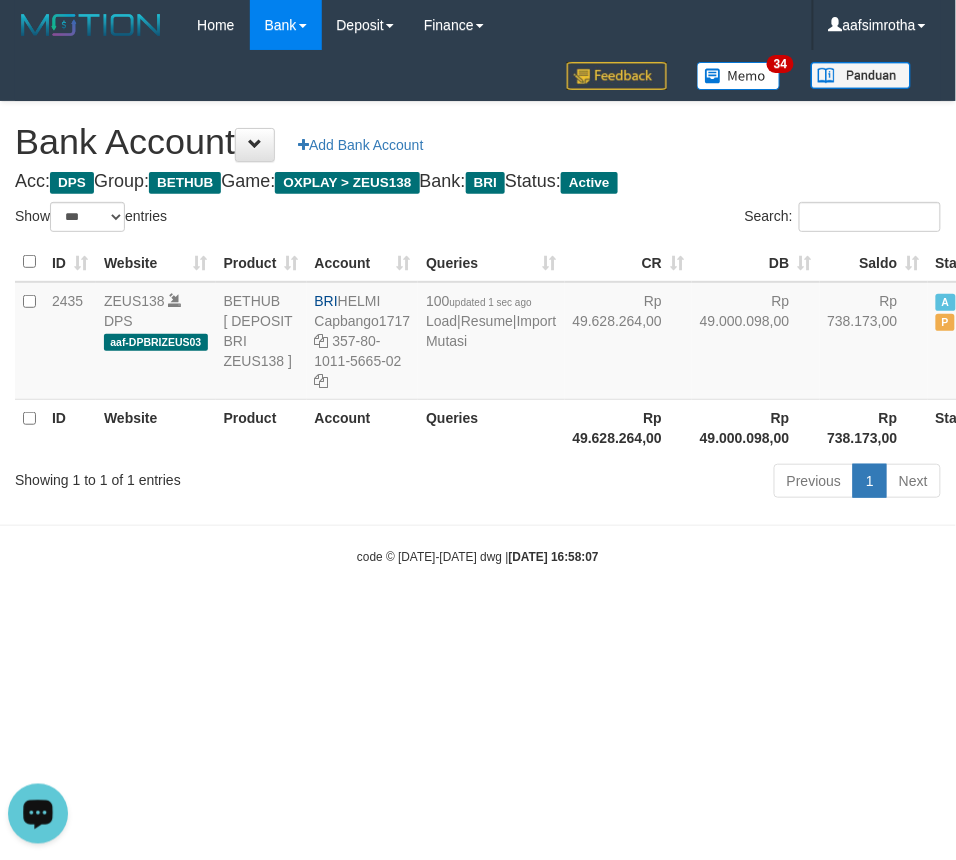 drag, startPoint x: 415, startPoint y: 688, endPoint x: 430, endPoint y: 655, distance: 36.249138 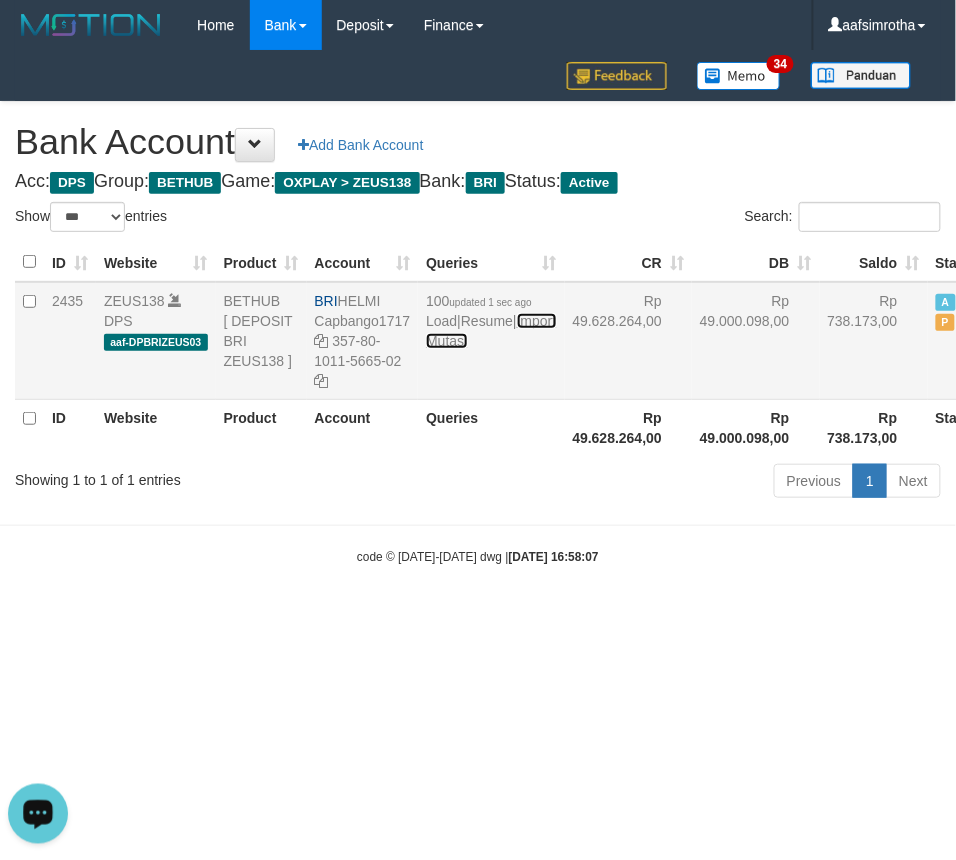 click on "Import Mutasi" at bounding box center [491, 331] 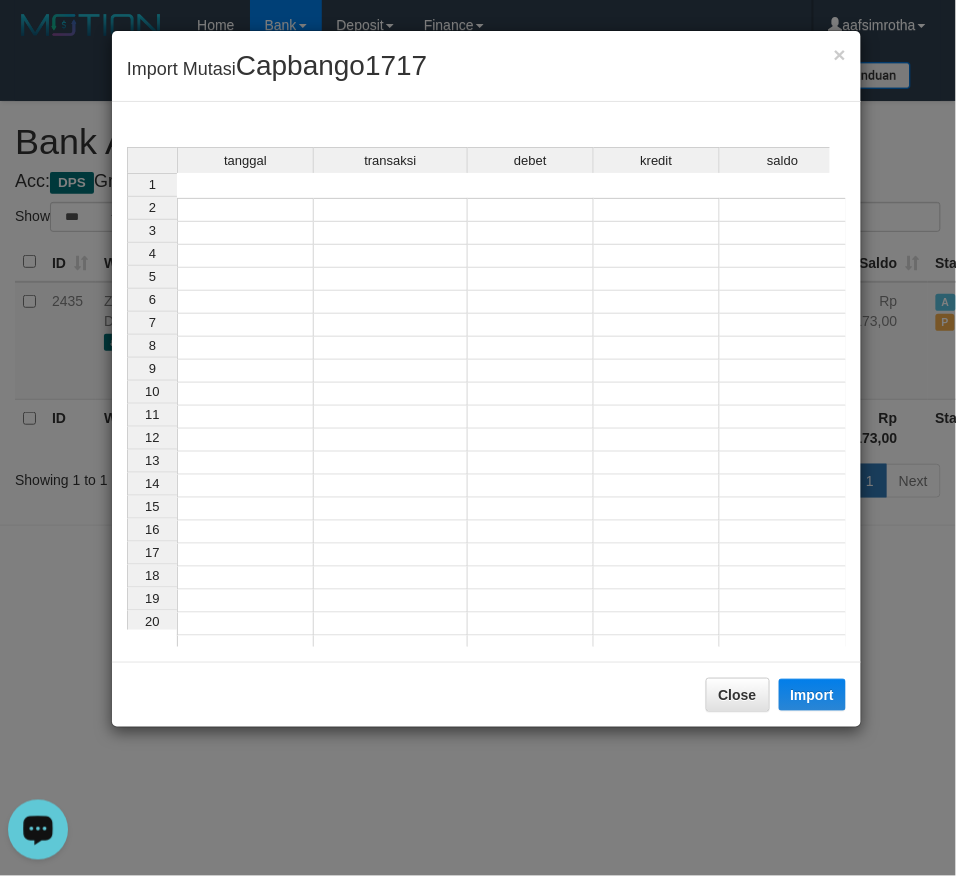 click at bounding box center [245, 210] 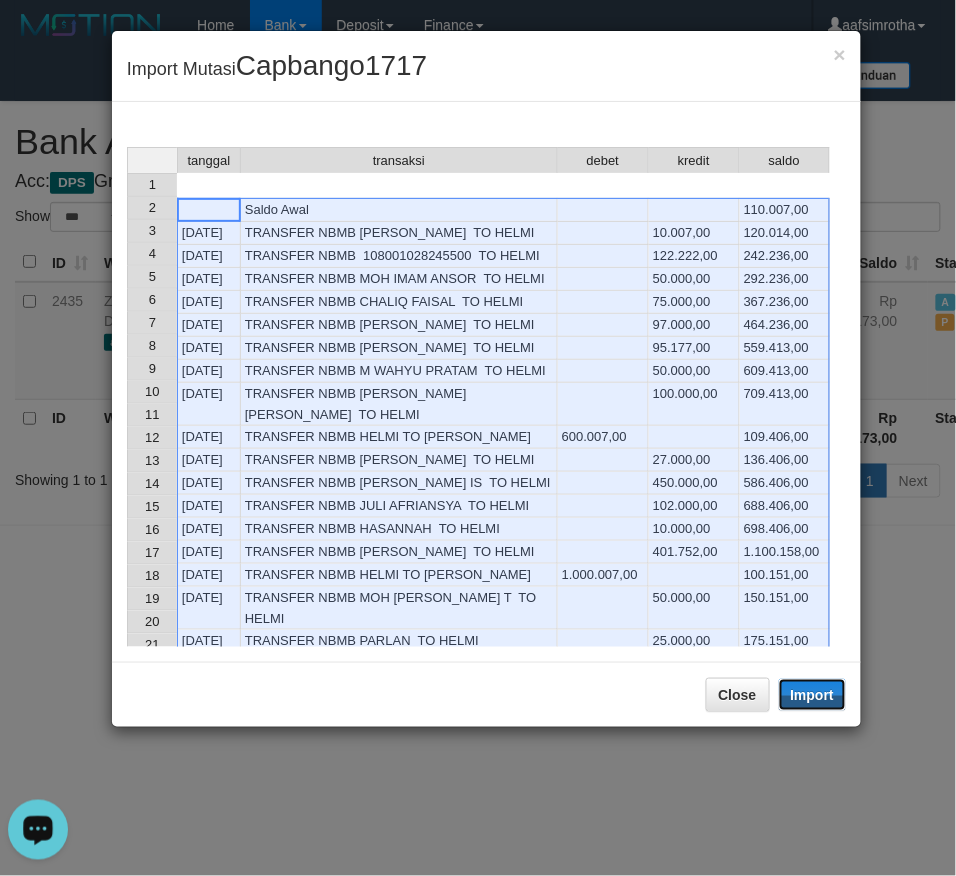 click on "Import" at bounding box center [813, 695] 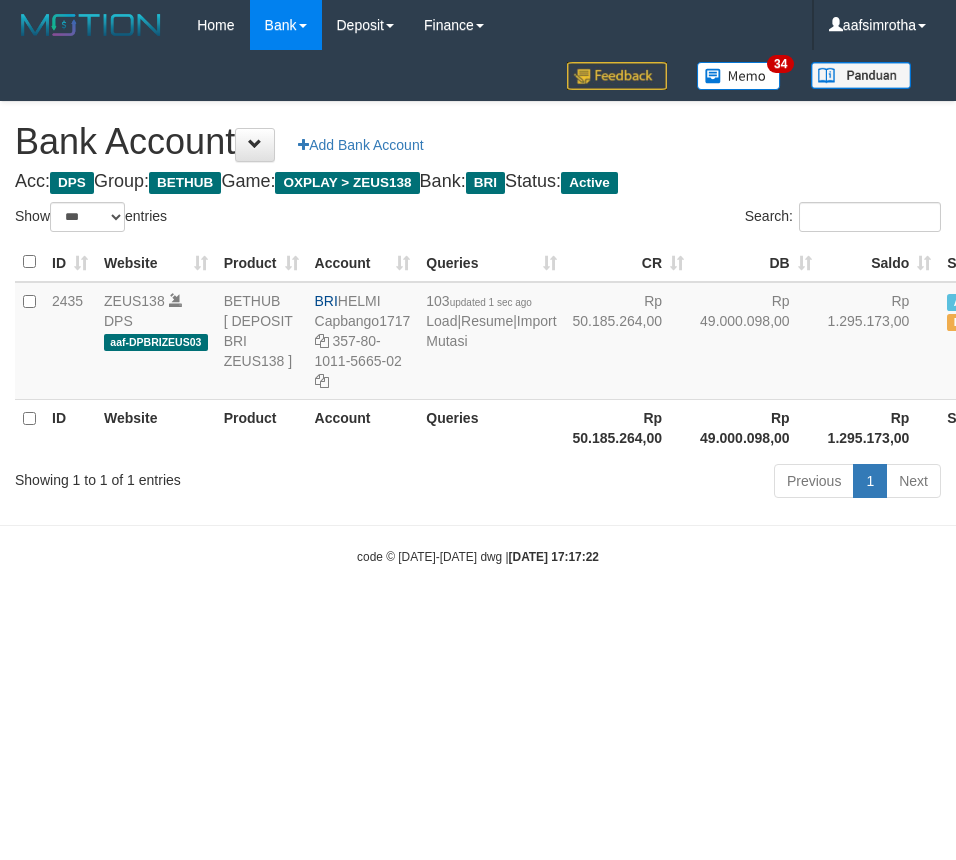 select on "***" 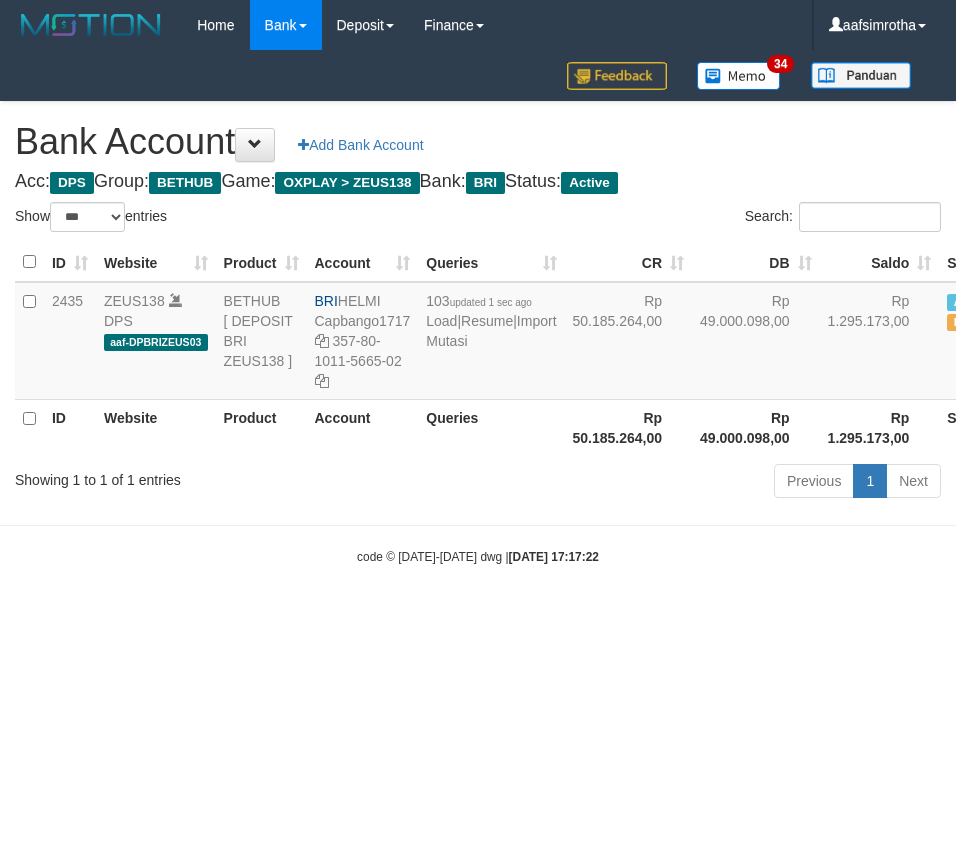 scroll, scrollTop: 0, scrollLeft: 0, axis: both 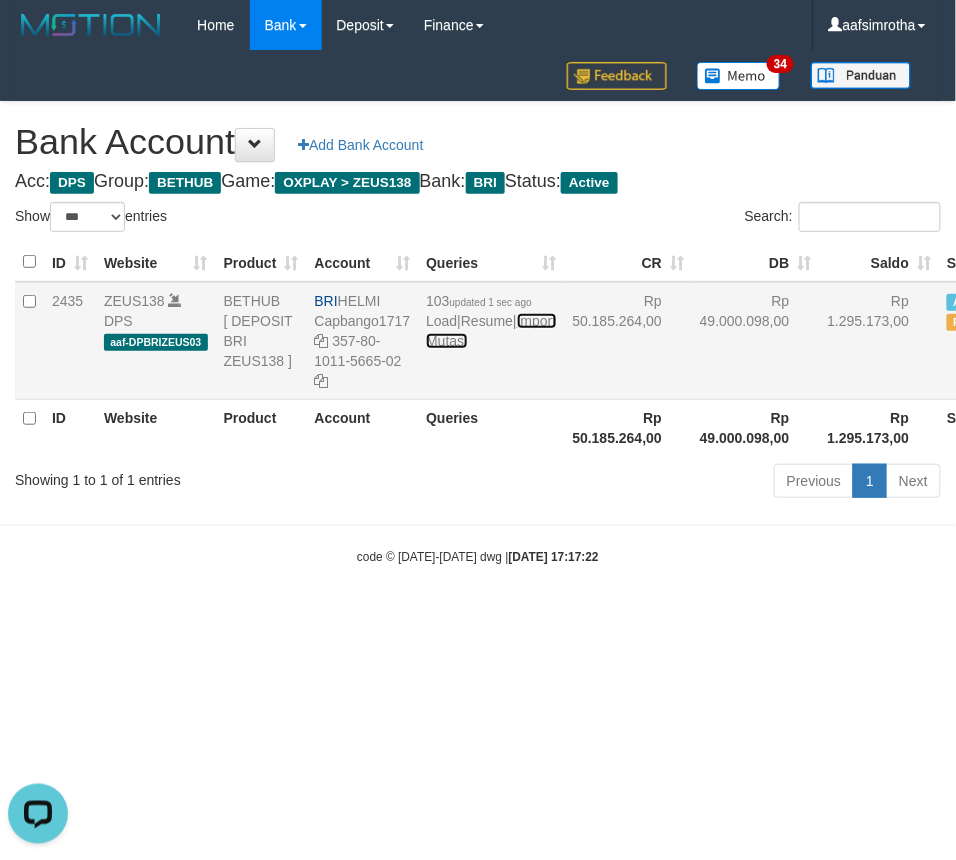 click on "Import Mutasi" at bounding box center (491, 331) 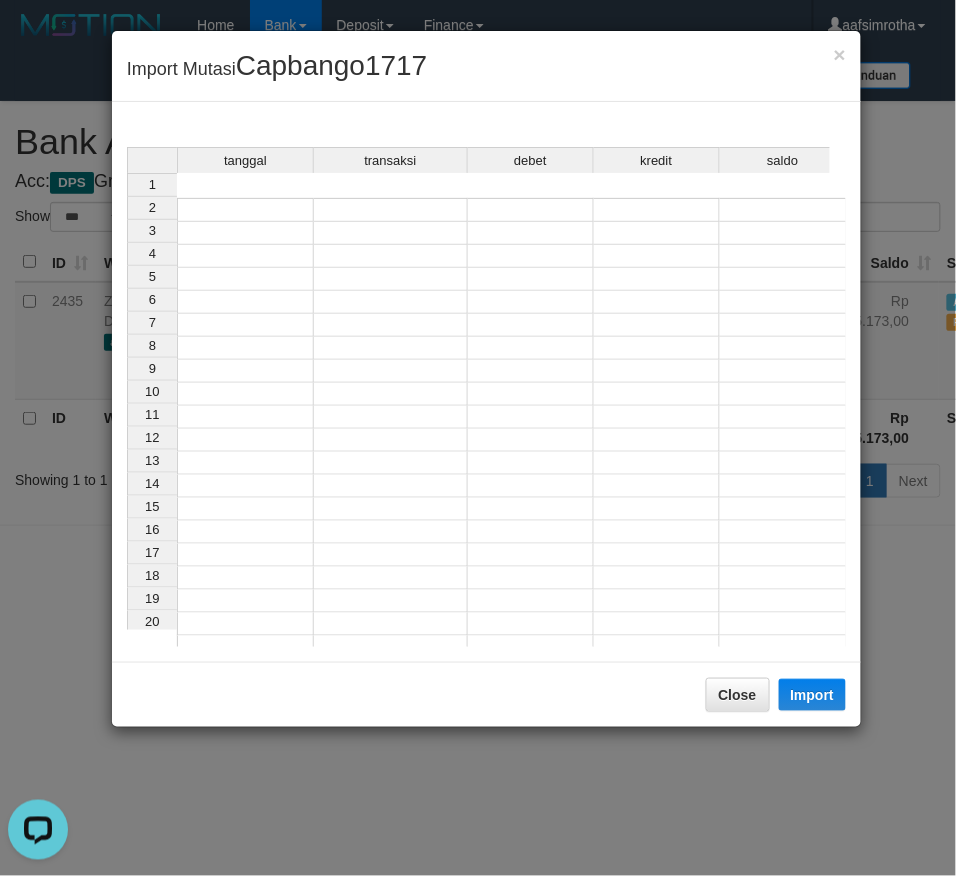 click at bounding box center [245, 210] 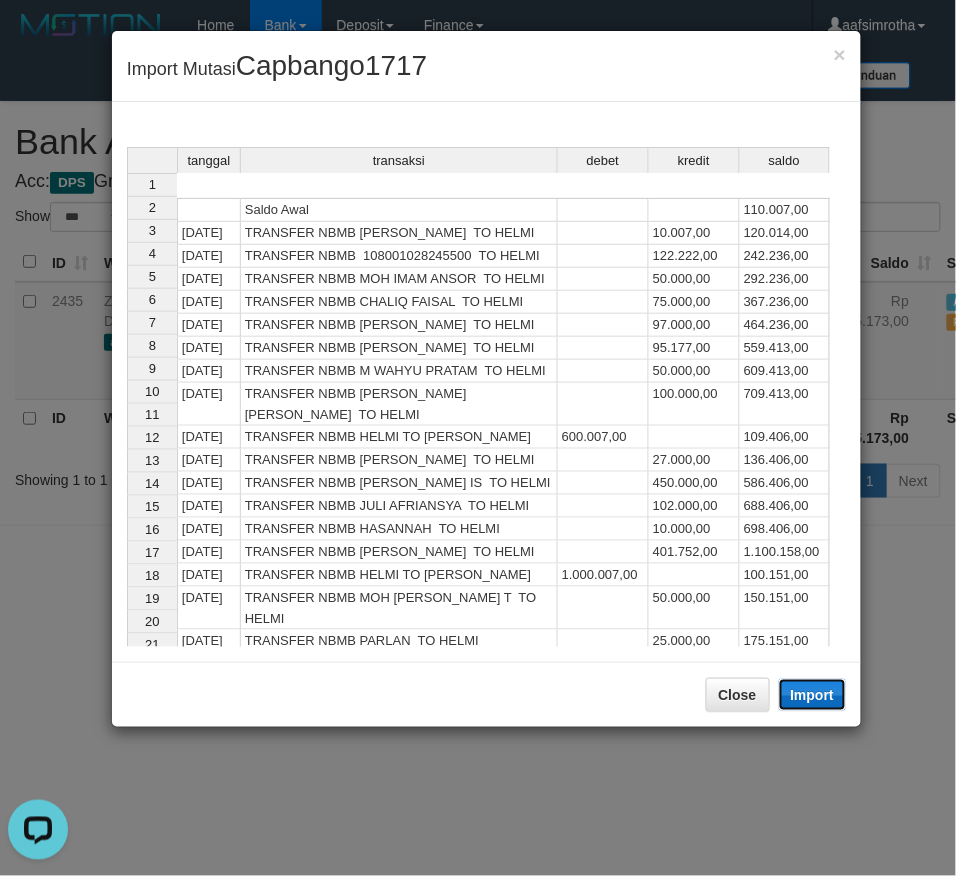 click on "Import" at bounding box center (813, 695) 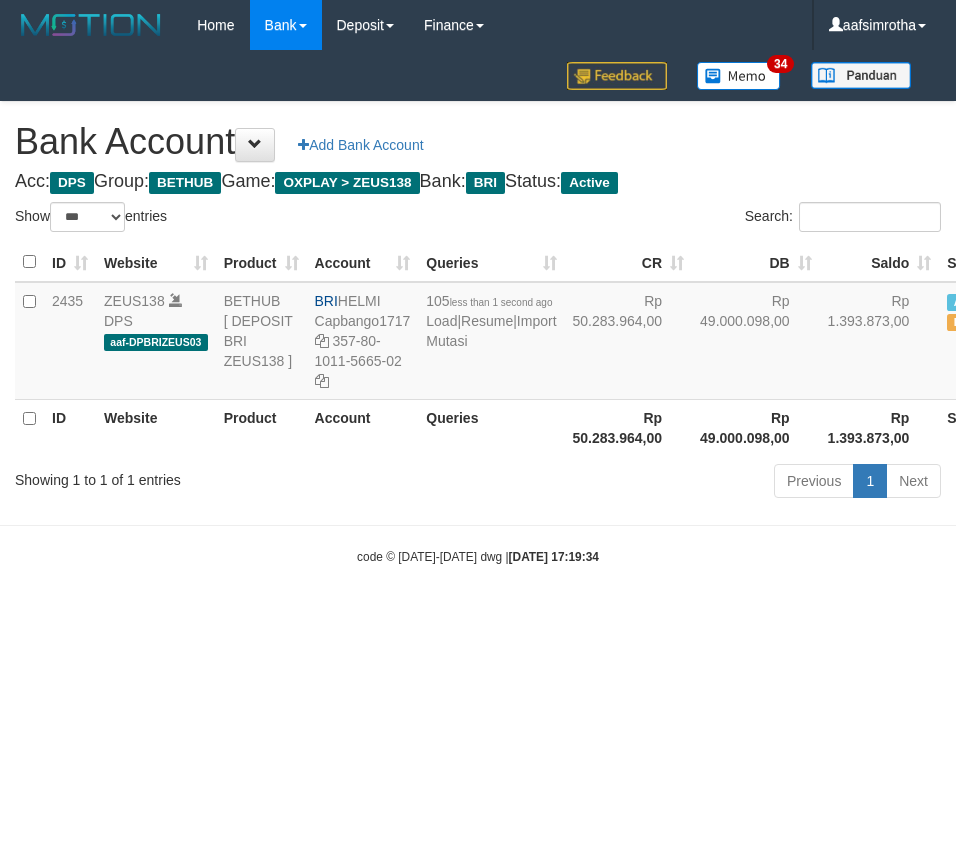 select on "***" 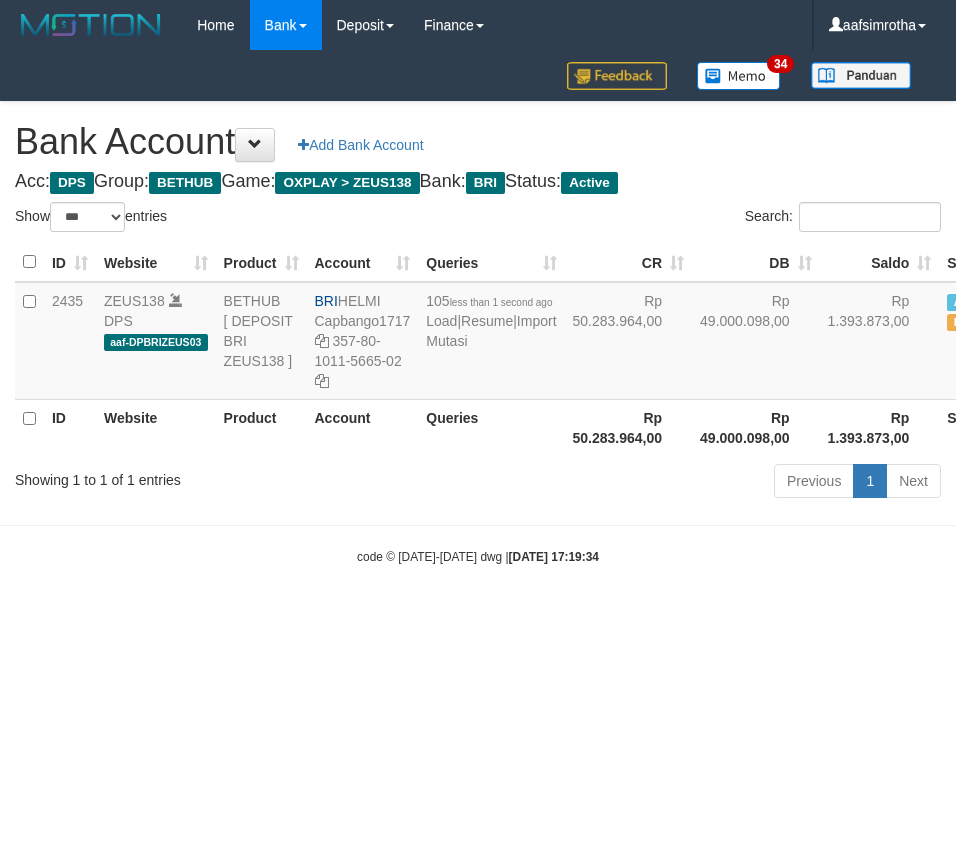 scroll, scrollTop: 0, scrollLeft: 0, axis: both 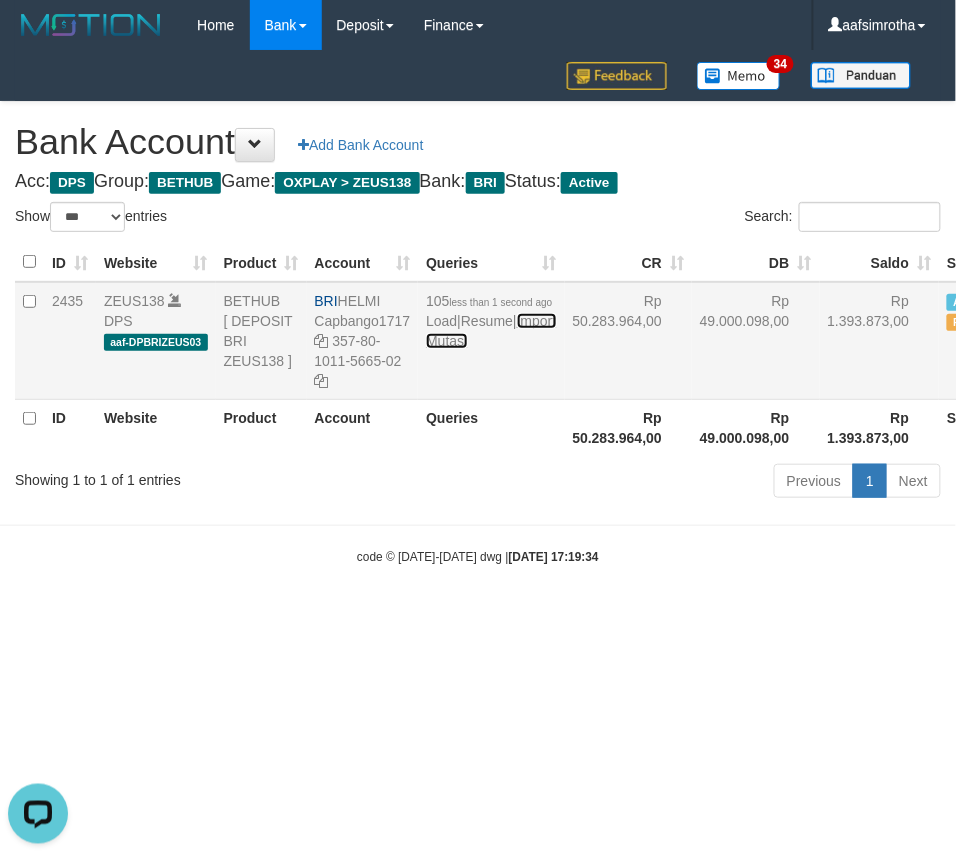 click on "Import Mutasi" at bounding box center [491, 331] 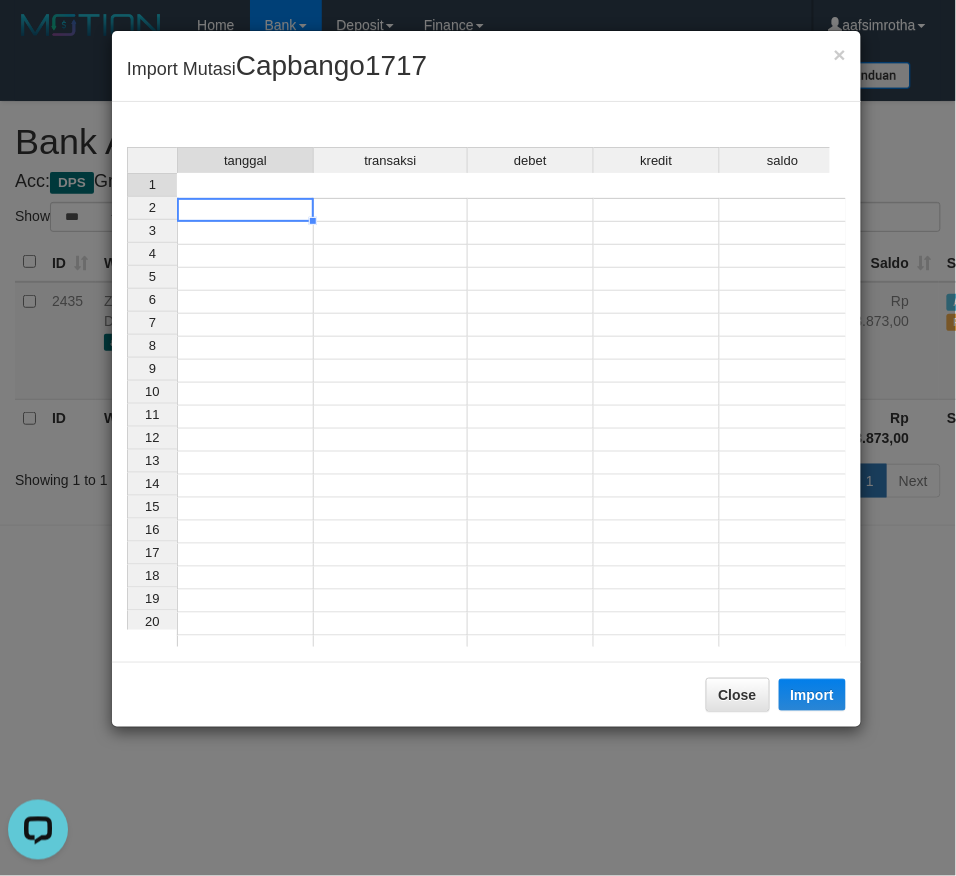 click at bounding box center [245, 210] 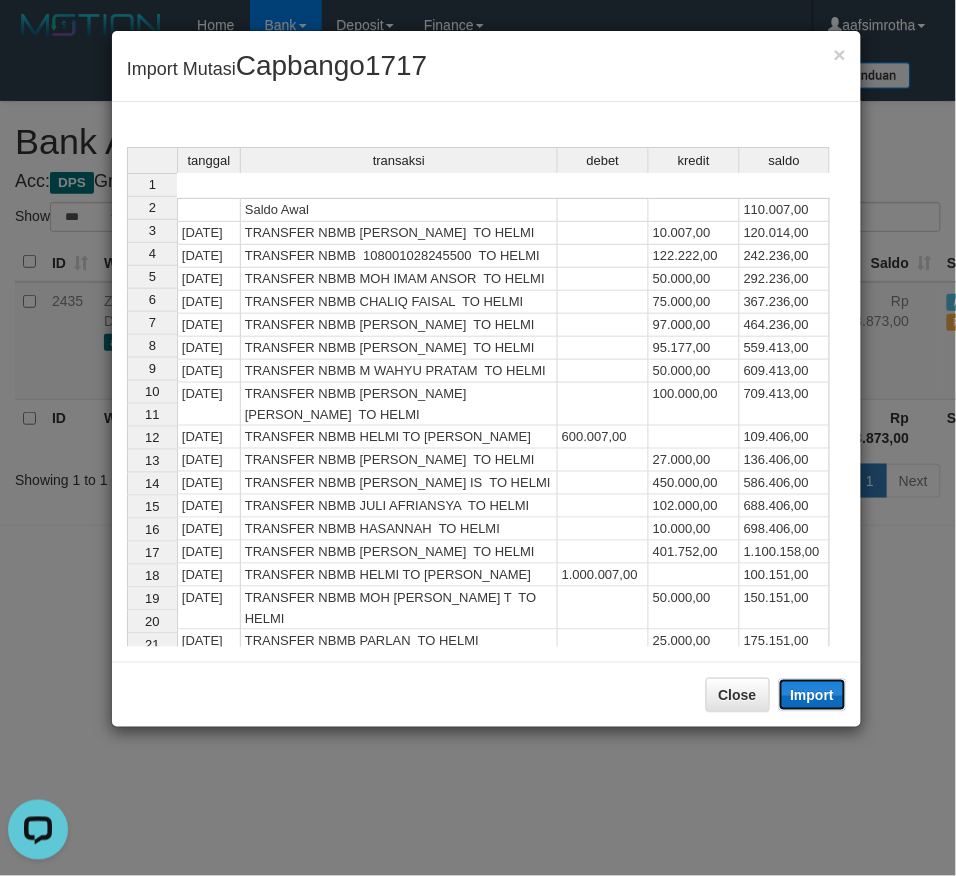 drag, startPoint x: 790, startPoint y: 684, endPoint x: 25, endPoint y: 481, distance: 791.4758 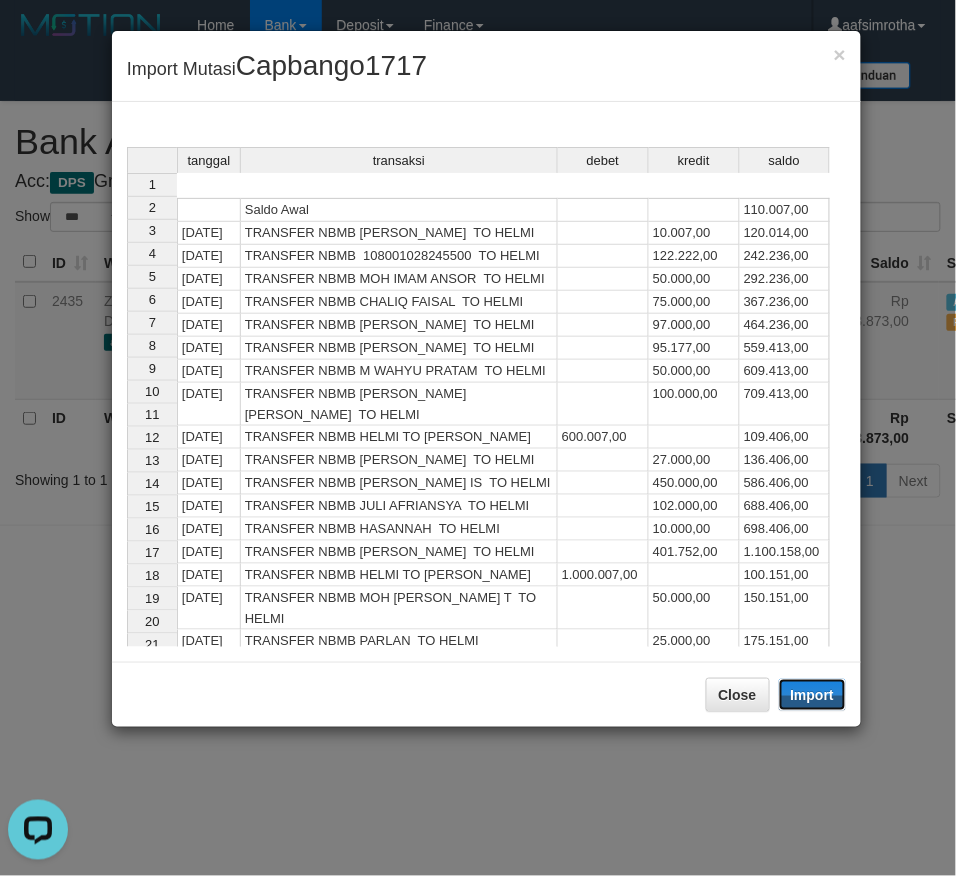click on "Import" at bounding box center (813, 695) 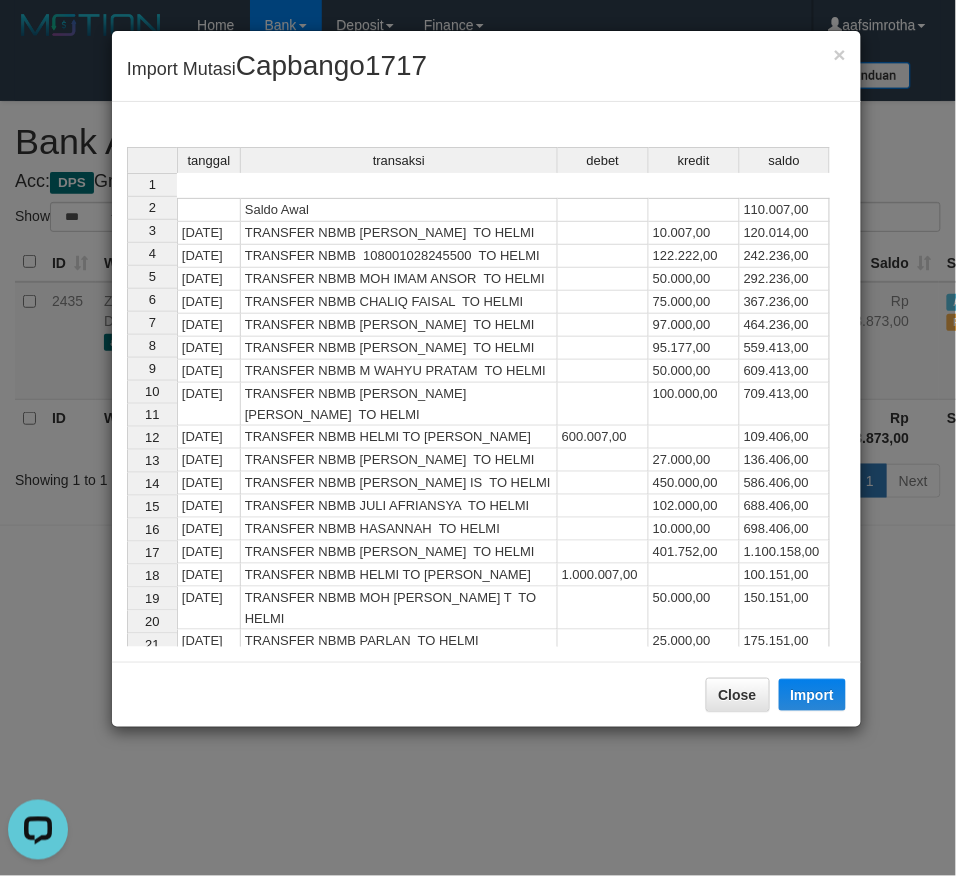 click on "235.158,00" at bounding box center (785, 687) 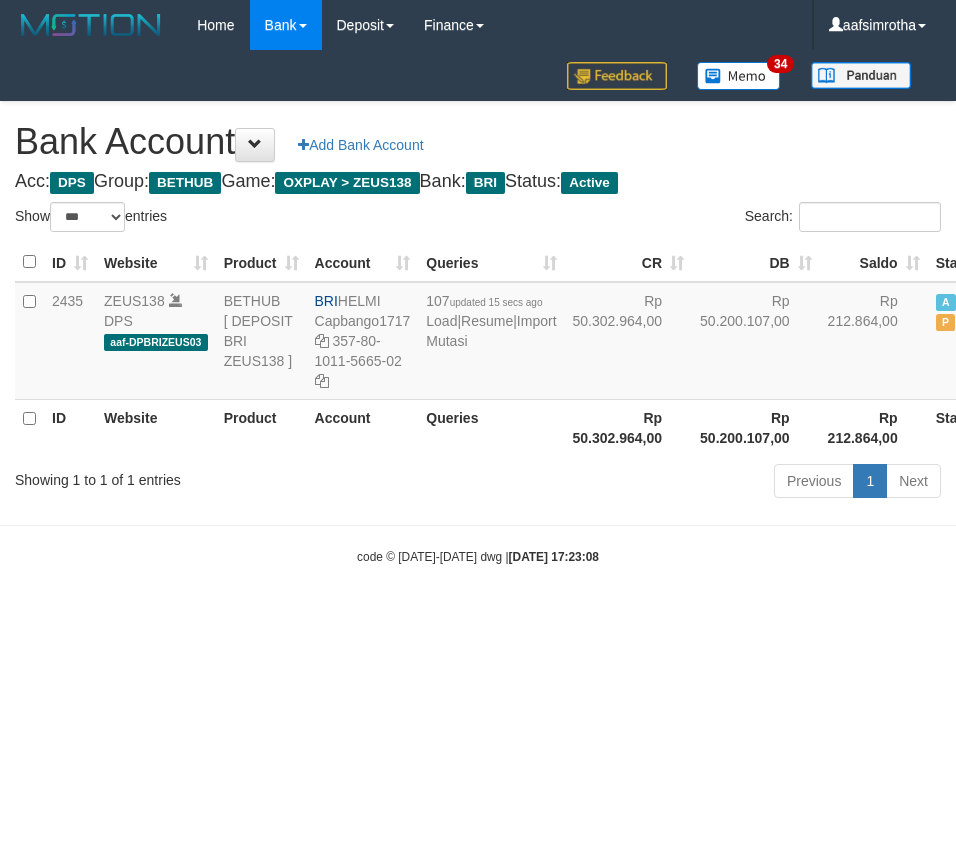 select on "***" 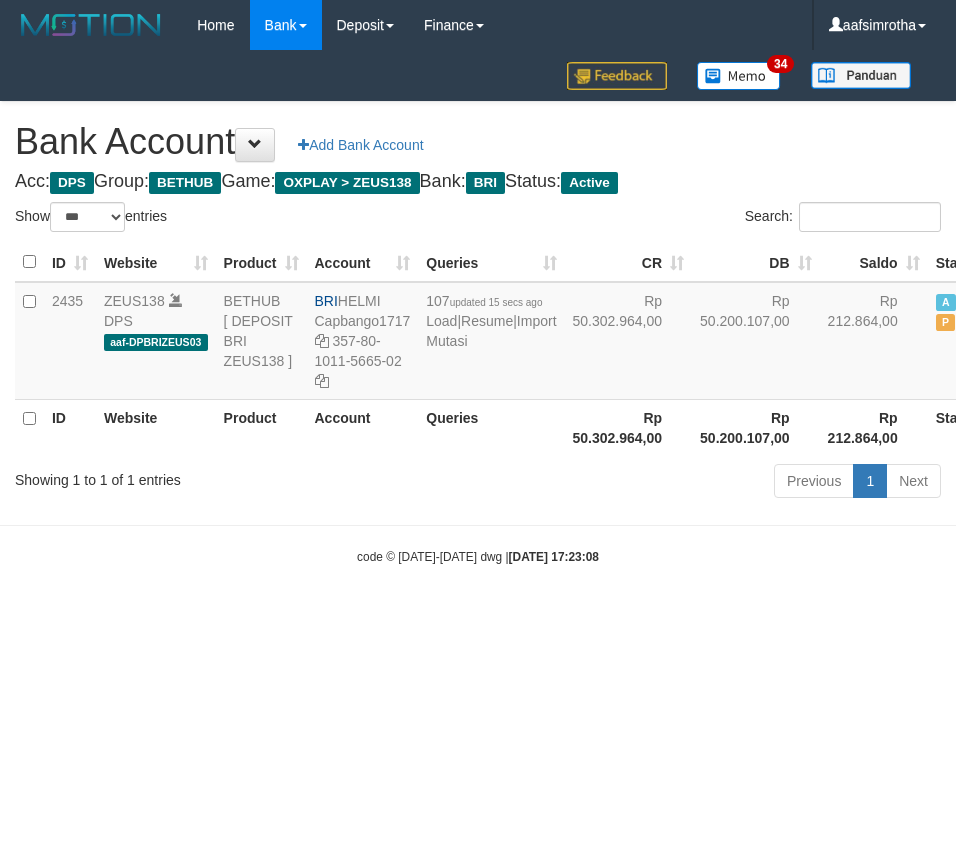 scroll, scrollTop: 0, scrollLeft: 0, axis: both 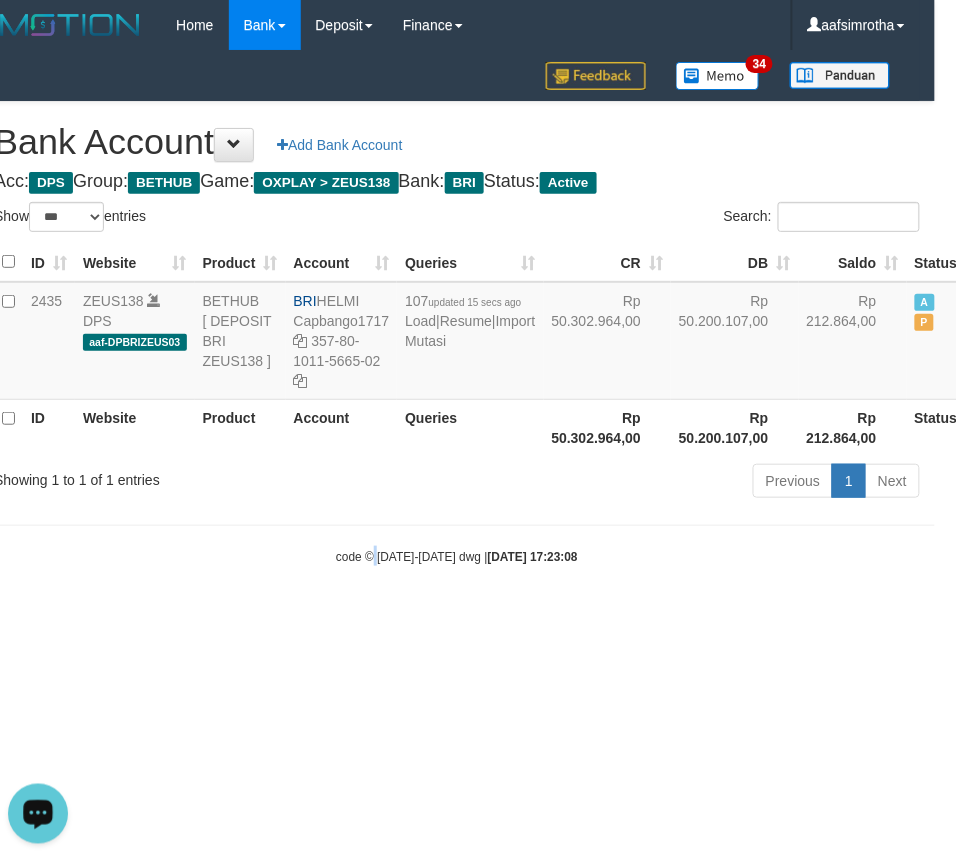 click on "Toggle navigation
Home
Bank
Account List
Mutasi Bank
Search
Note Mutasi
Deposit
DPS Fetch
DPS List
History
Note DPS
Finance
Financial Data
aafsimrotha
My Profile
Log Out
34" at bounding box center (457, 308) 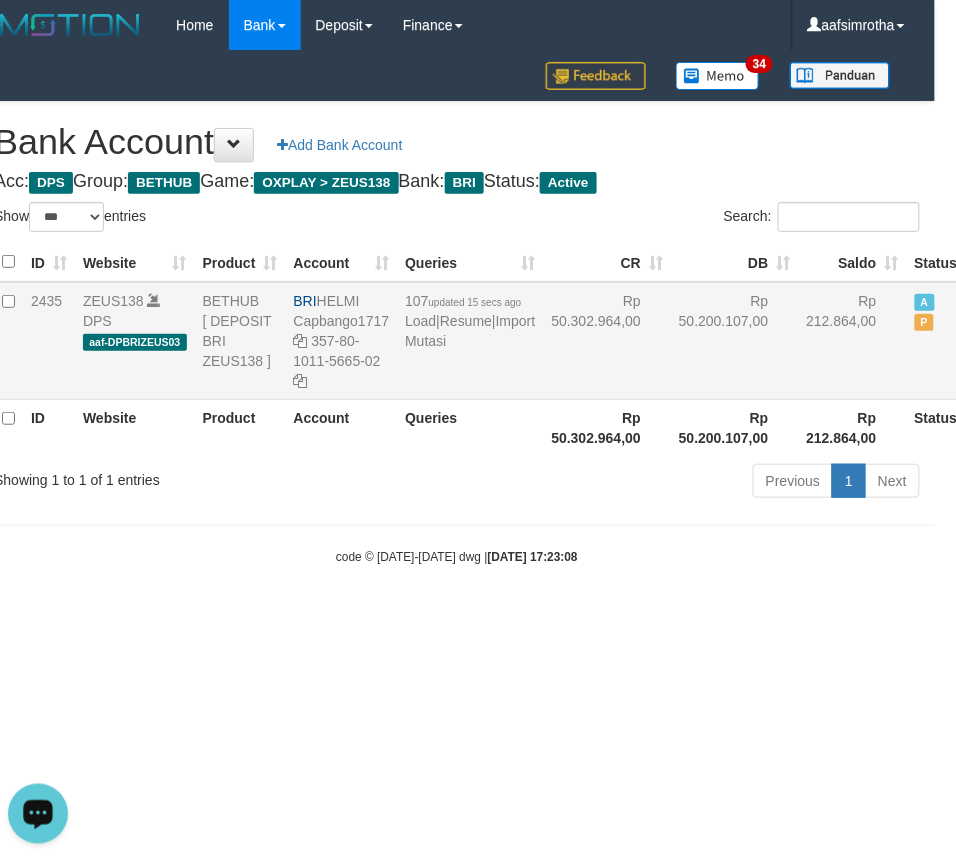 click on "107  updated 15 secs ago
Load
|
Resume
|
Import Mutasi" at bounding box center [470, 341] 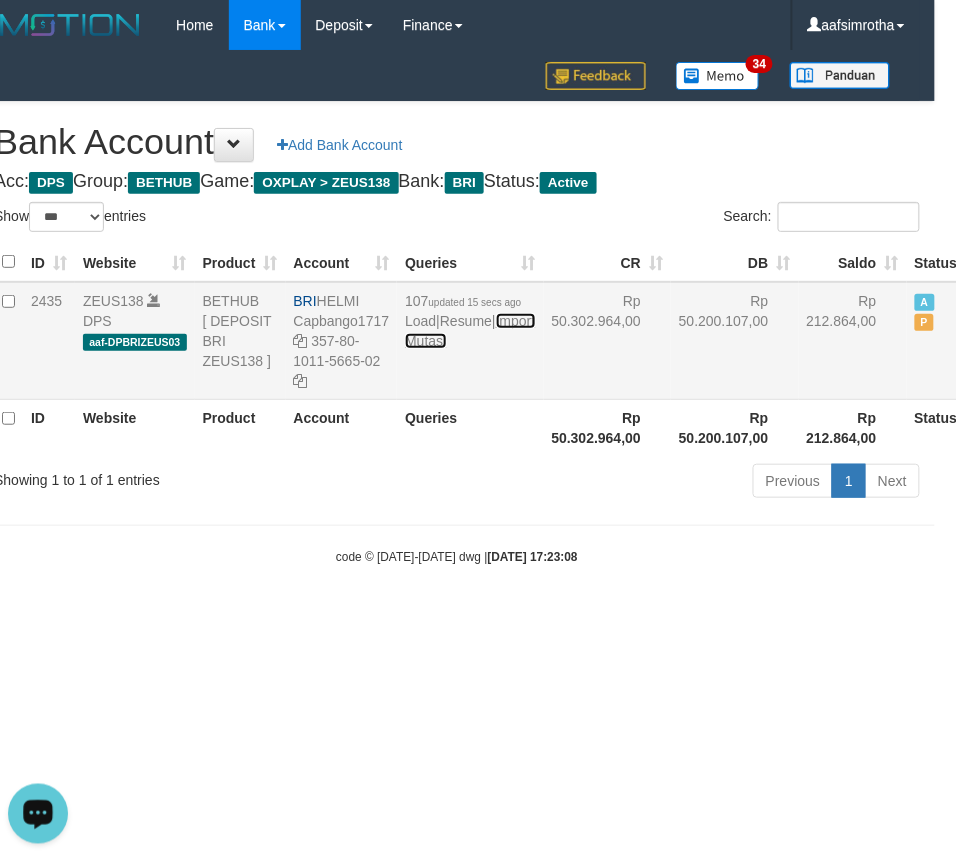 click on "Import Mutasi" at bounding box center (470, 331) 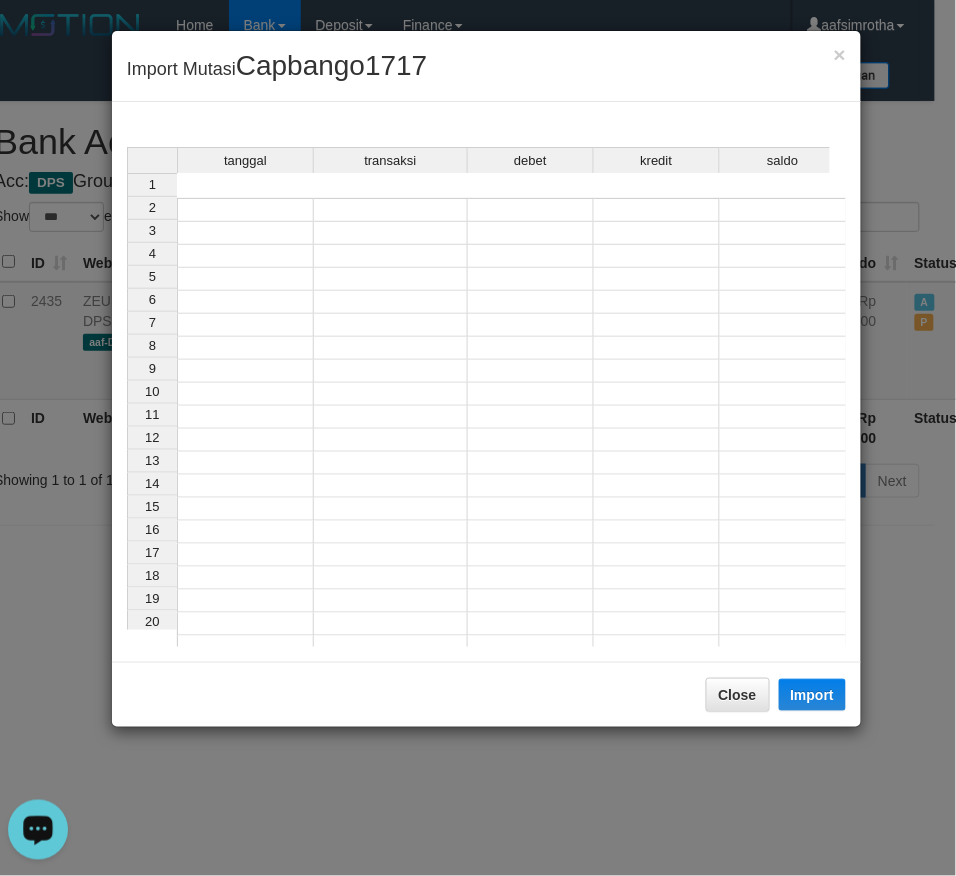 drag, startPoint x: 237, startPoint y: 181, endPoint x: 284, endPoint y: 215, distance: 58.00862 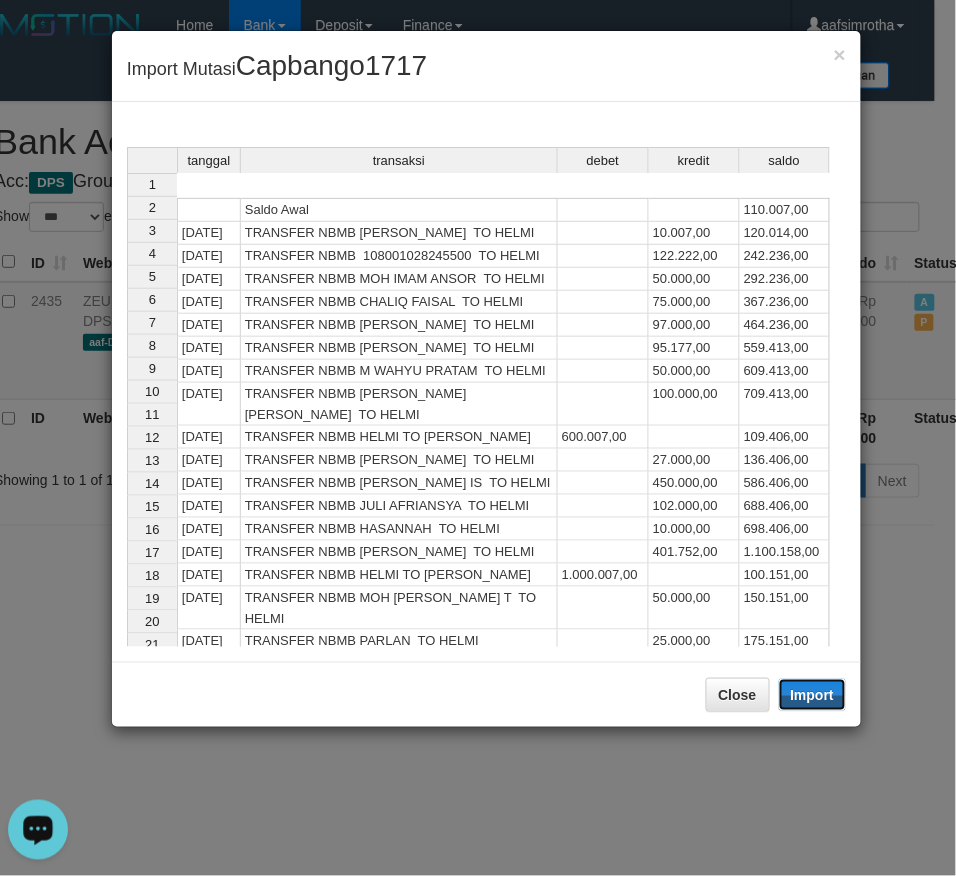 drag, startPoint x: 826, startPoint y: 702, endPoint x: 145, endPoint y: 0, distance: 978.0414 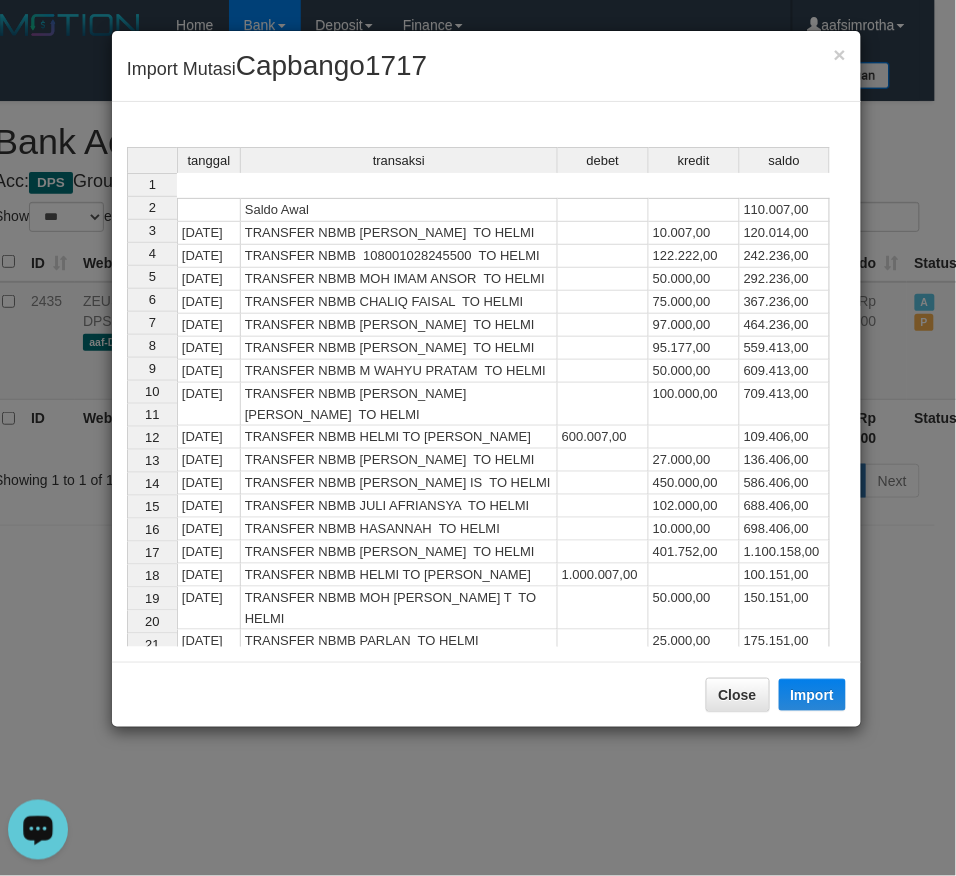 click on "235.158,00" at bounding box center [785, 687] 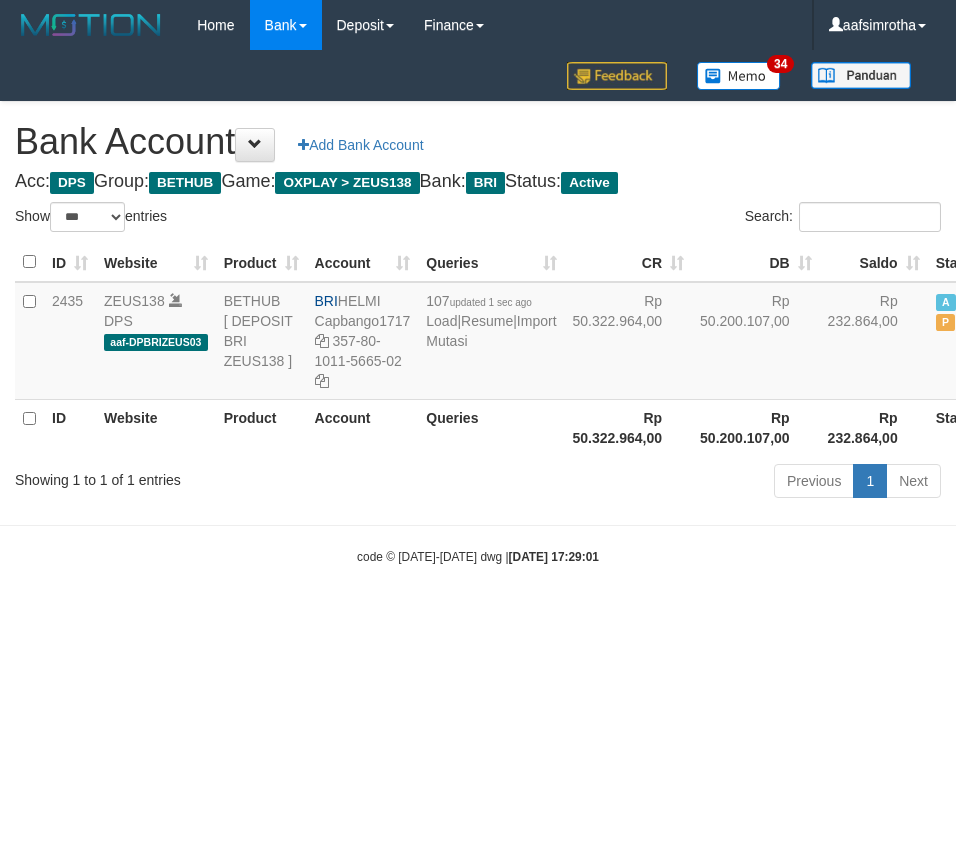select on "***" 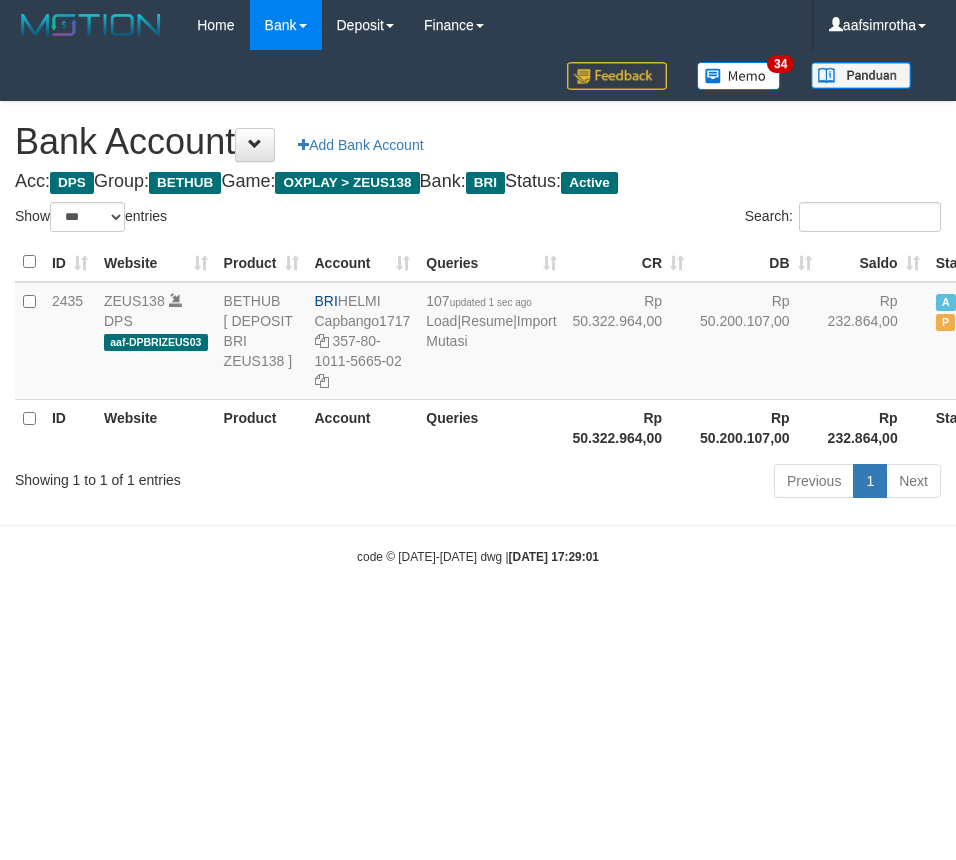 scroll, scrollTop: 0, scrollLeft: 21, axis: horizontal 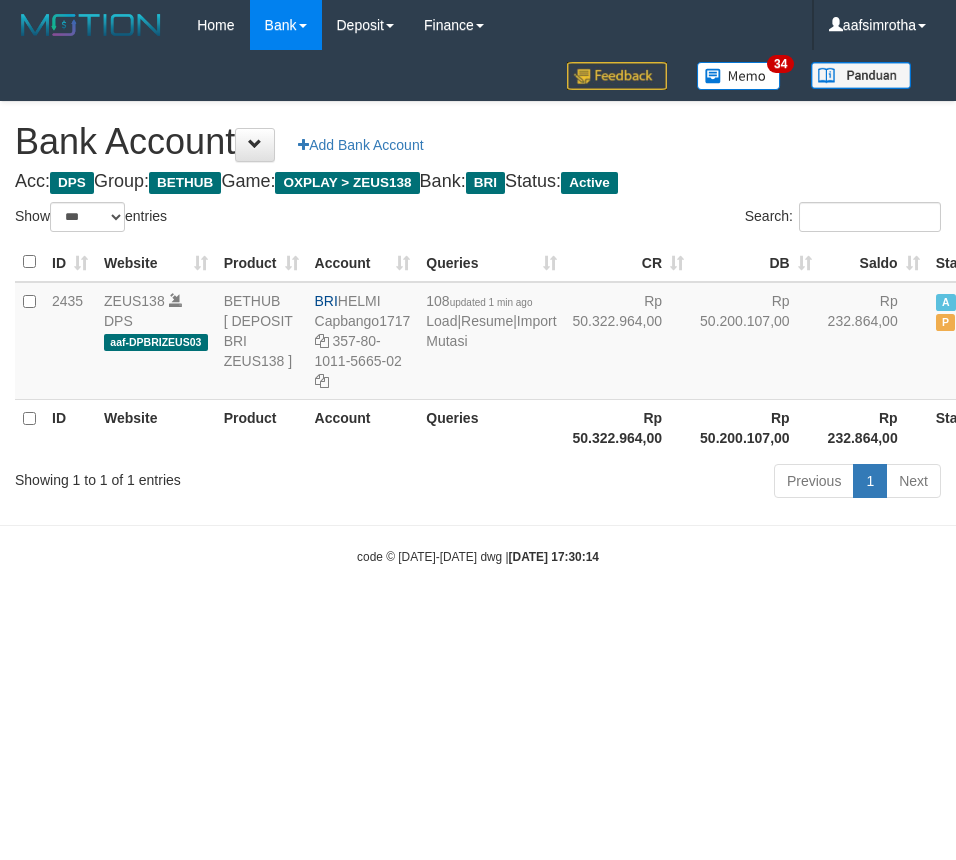 select on "***" 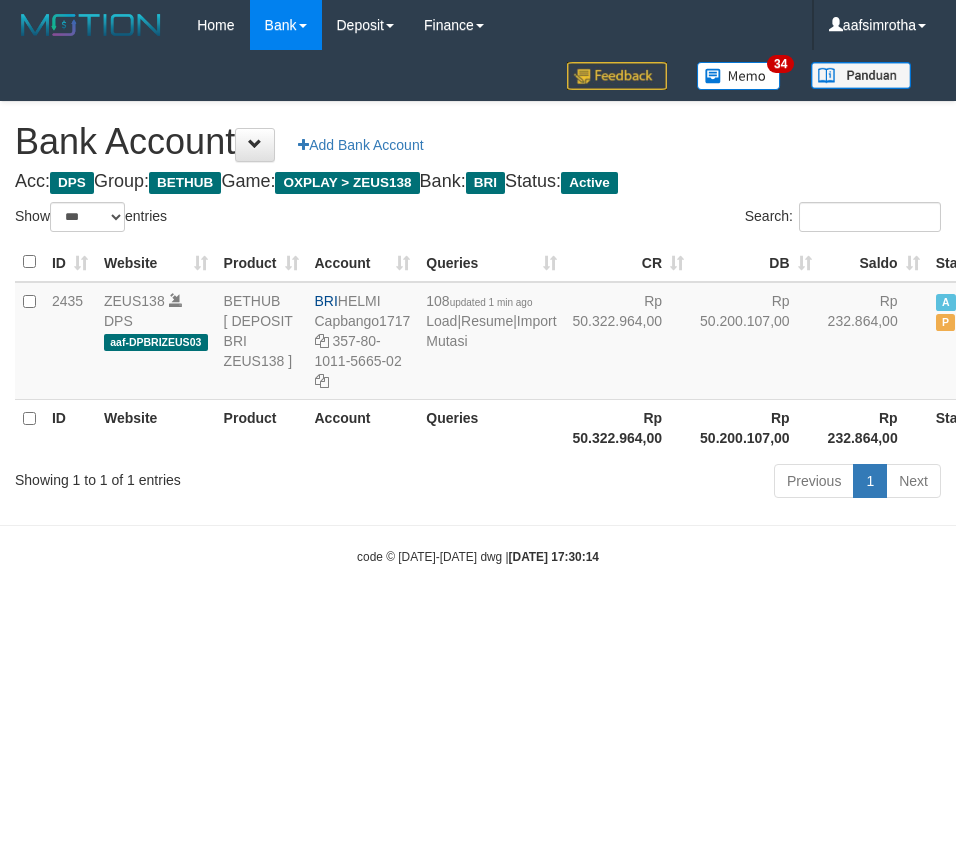 scroll, scrollTop: 0, scrollLeft: 21, axis: horizontal 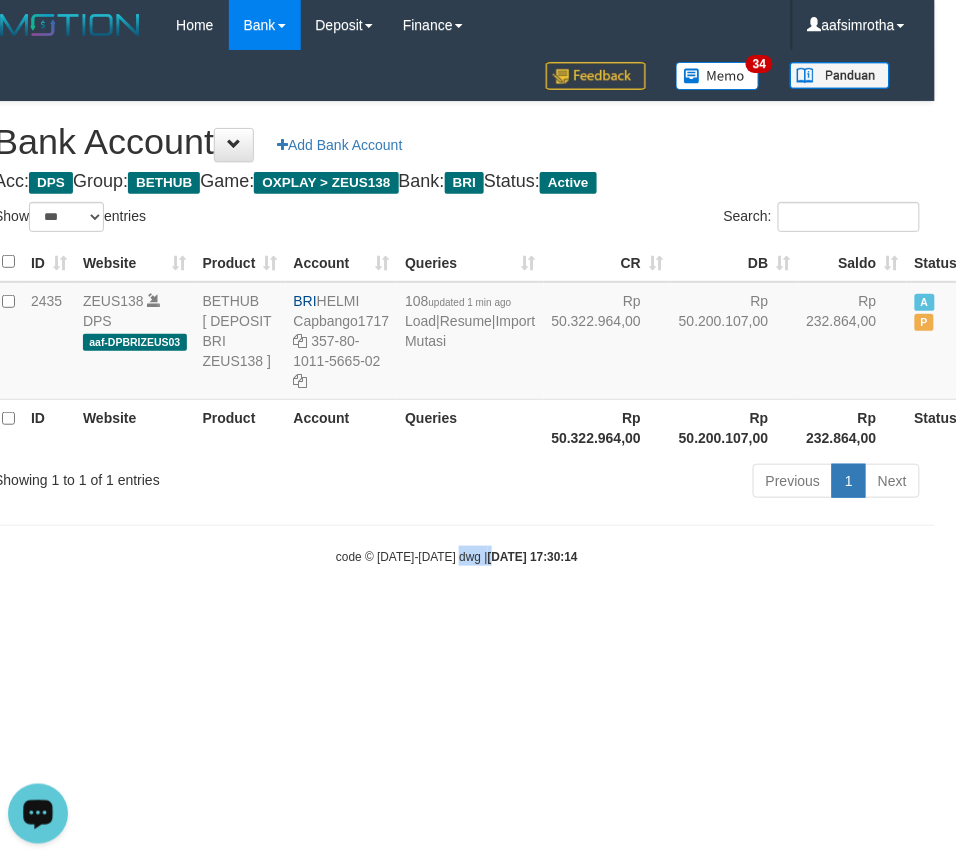 click on "Toggle navigation
Home
Bank
Account List
Mutasi Bank
Search
Note Mutasi
Deposit
DPS Fetch
DPS List
History
Note DPS
Finance
Financial Data
aafsimrotha
My Profile
Log Out
34" at bounding box center (457, 308) 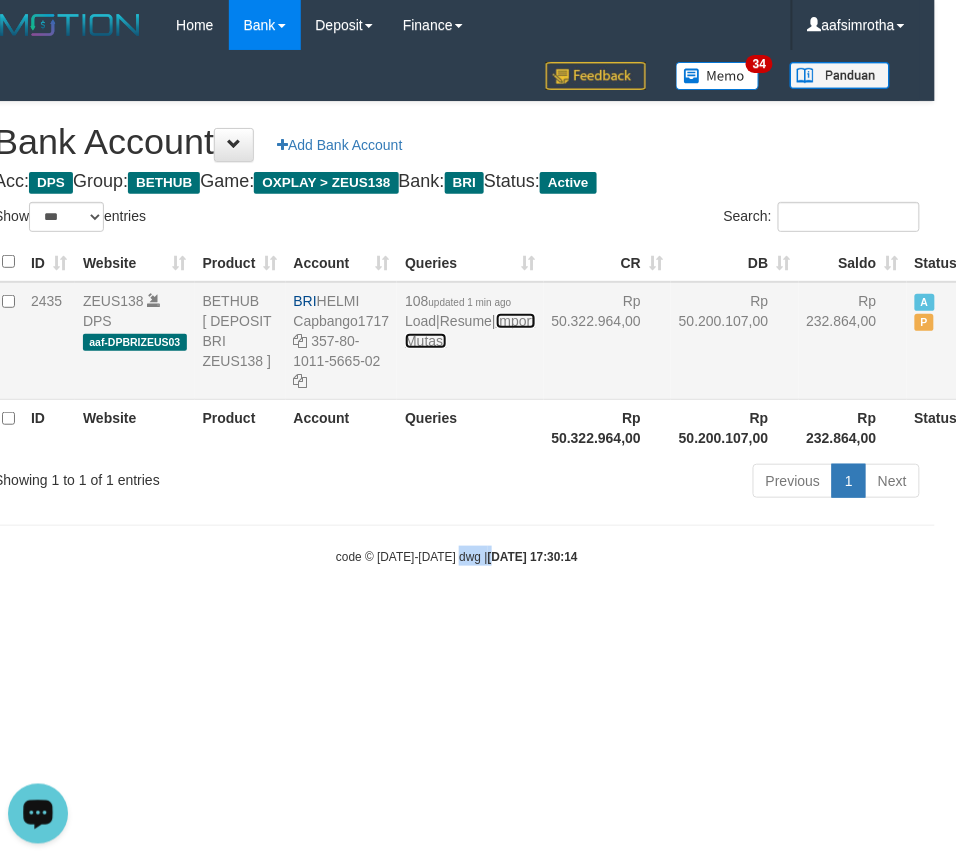 click on "Import Mutasi" at bounding box center [470, 331] 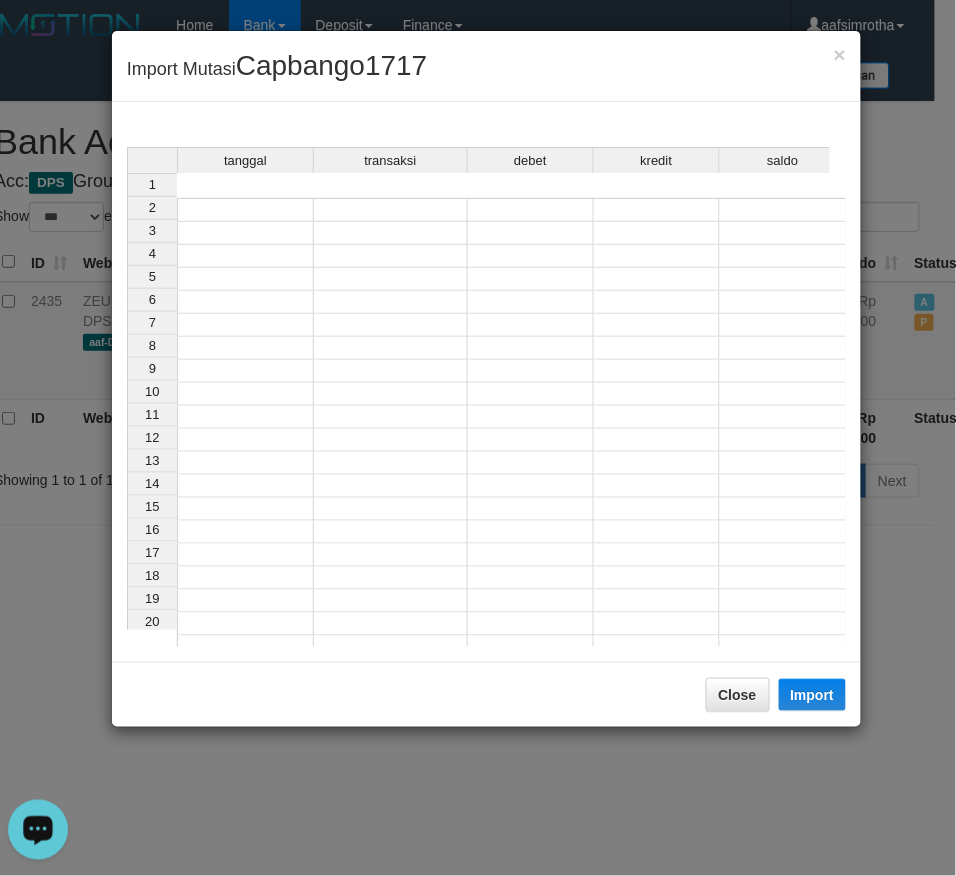 click on "tanggal transaksi debet kredit saldo 1 2 3 4 5 6 7 8 9 10 11 12 13 14 15 16 17 18 19 20 21" at bounding box center (127, 427) 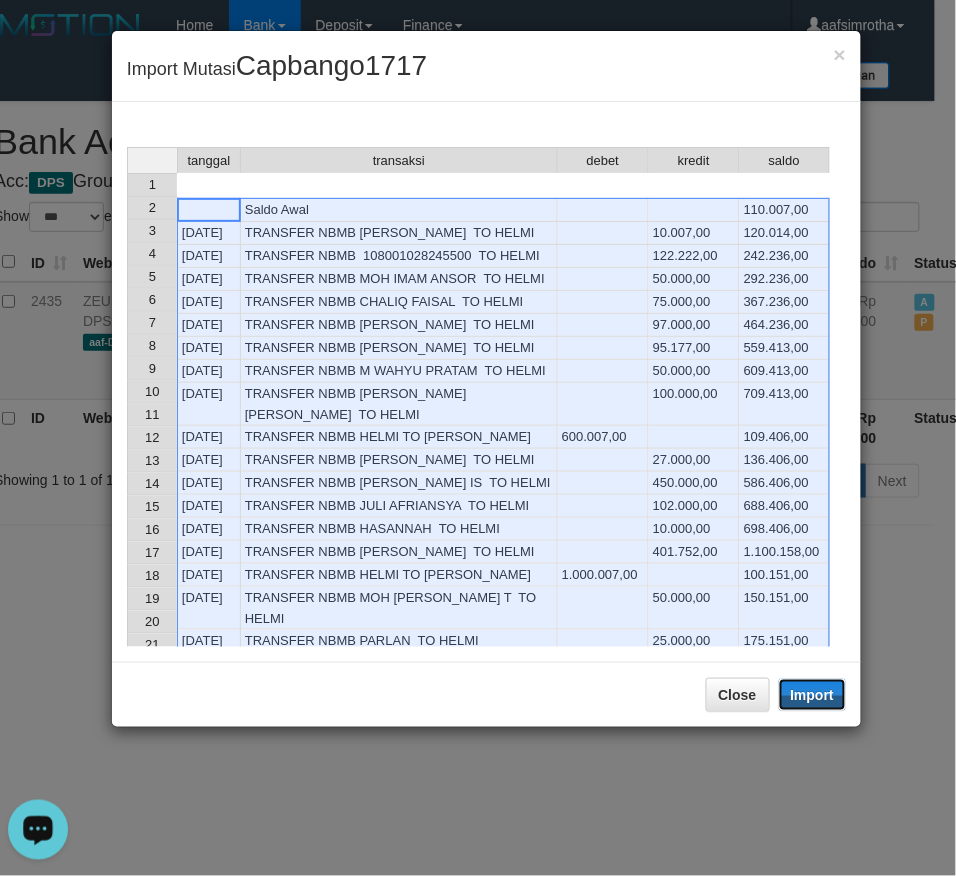 click on "Import" at bounding box center (813, 695) 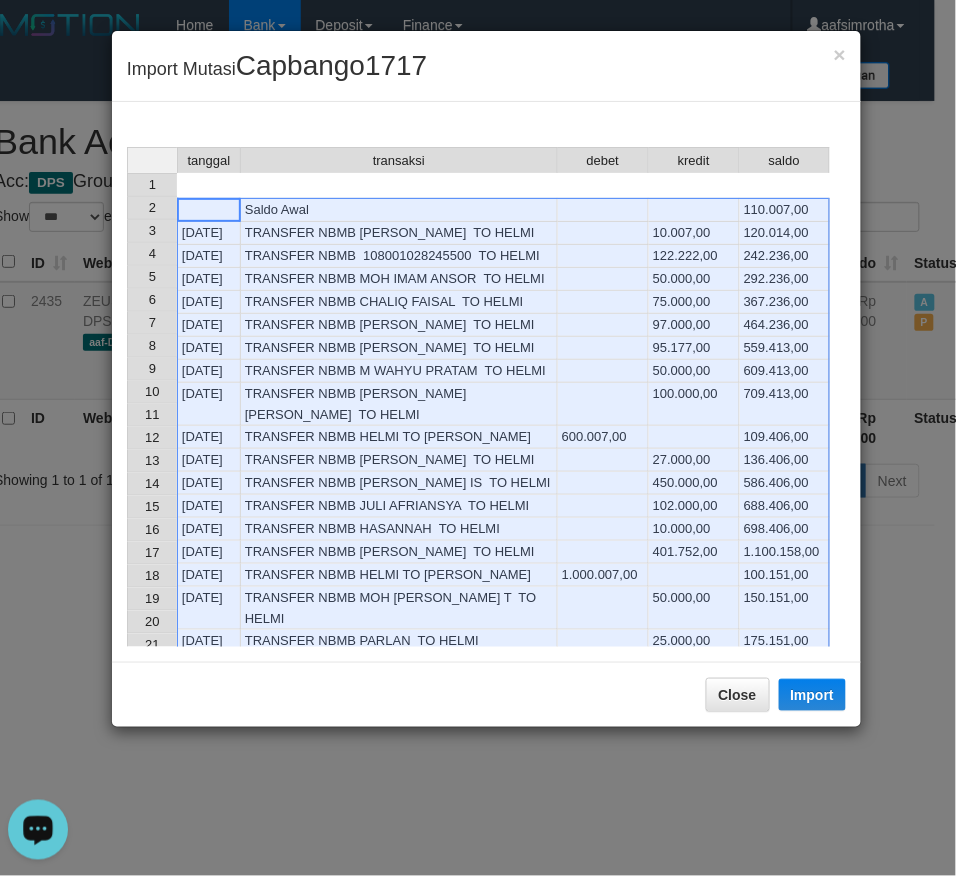 click on "235.158,00" at bounding box center (785, 687) 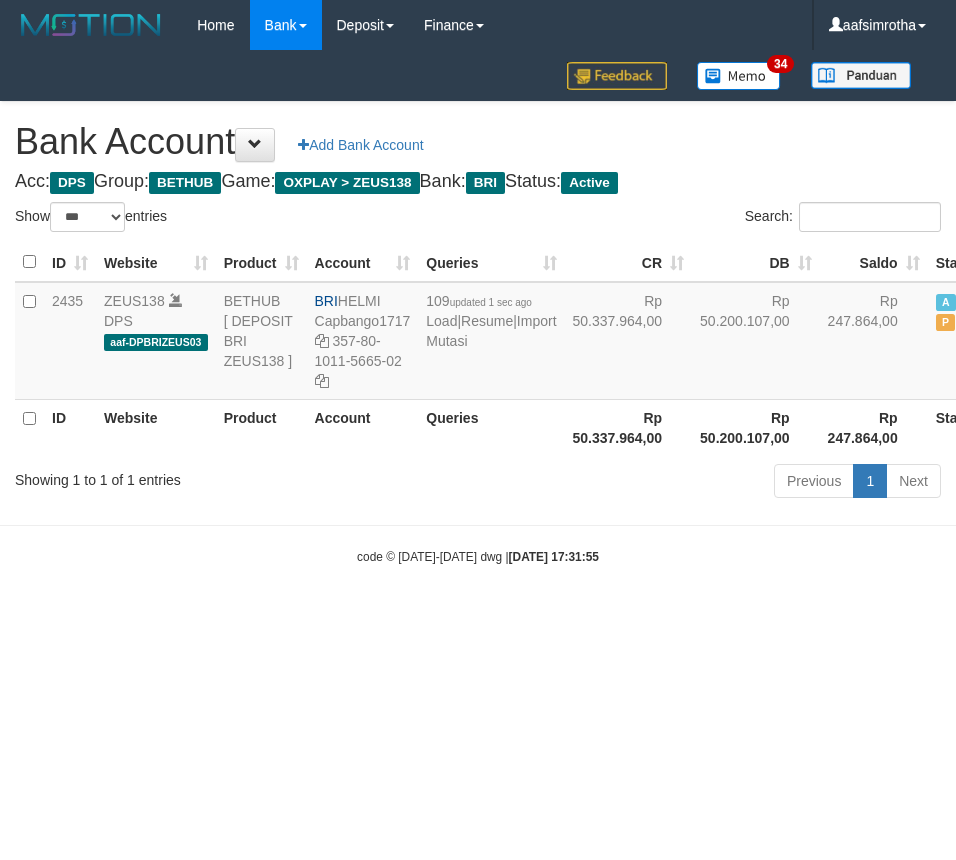 select on "***" 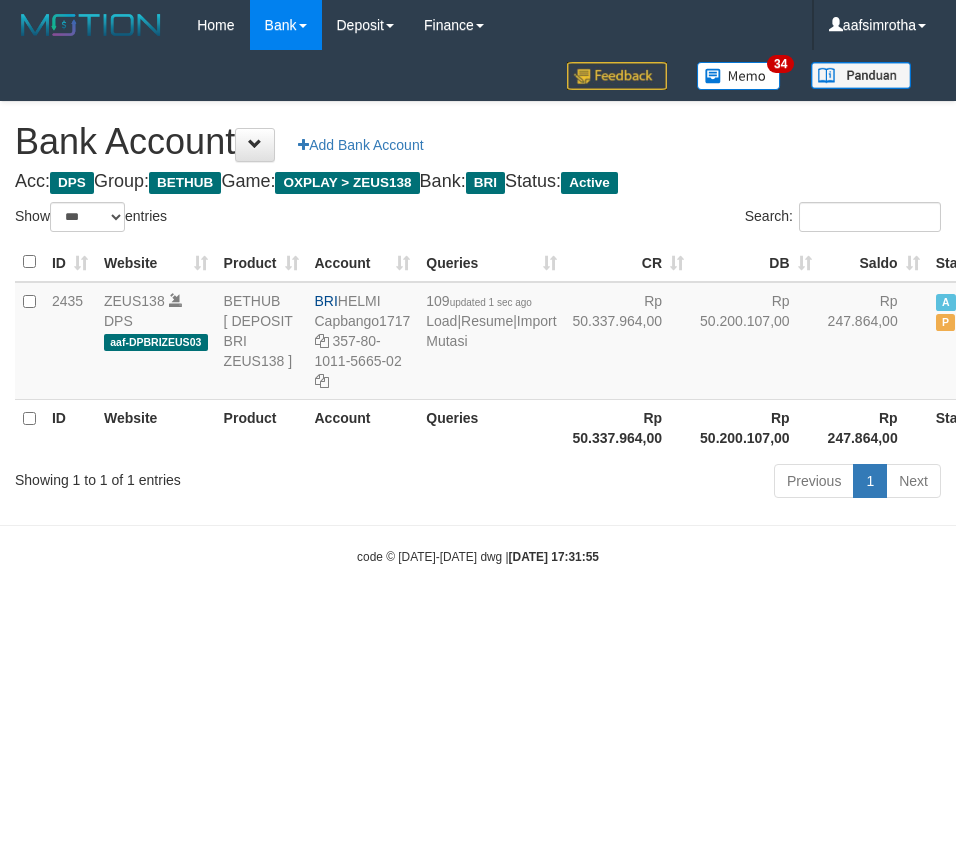 scroll, scrollTop: 0, scrollLeft: 21, axis: horizontal 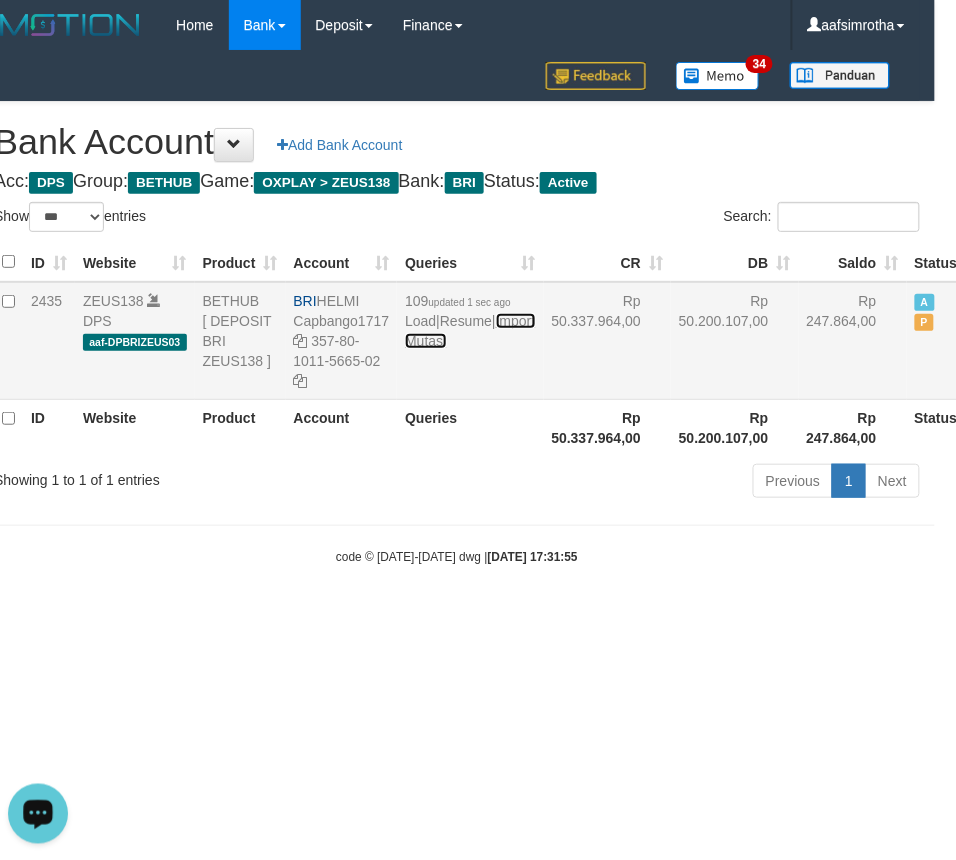 click on "Import Mutasi" at bounding box center (470, 331) 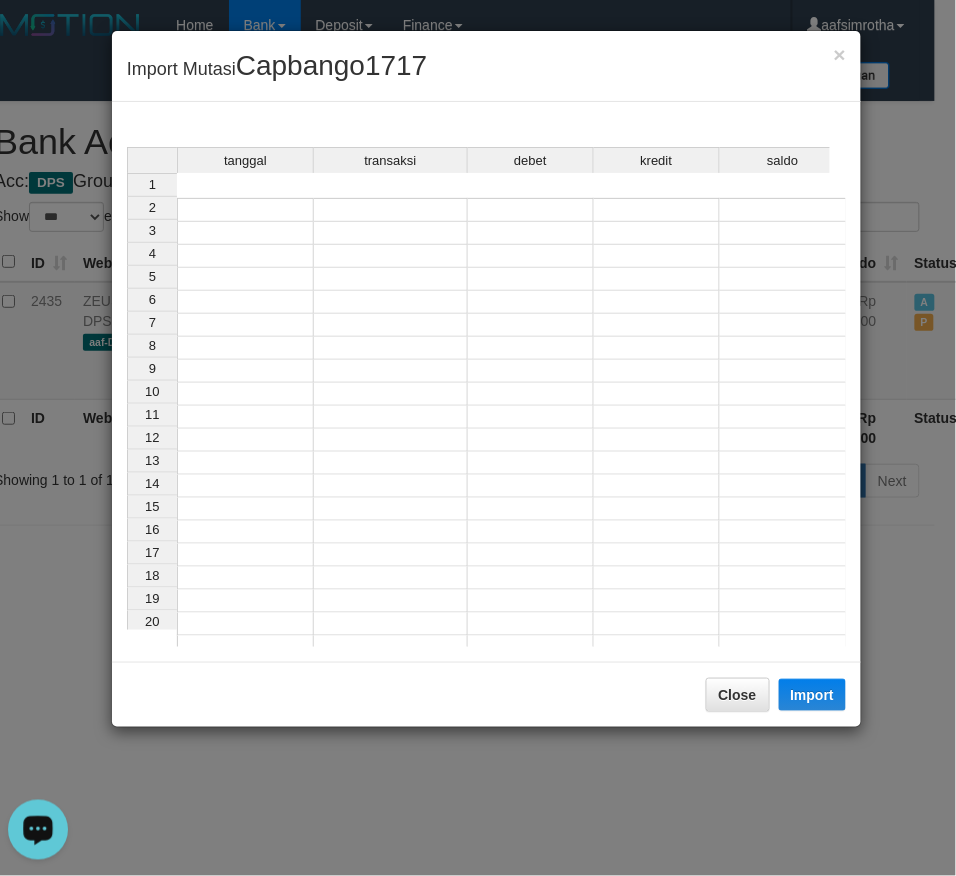 click at bounding box center [245, 210] 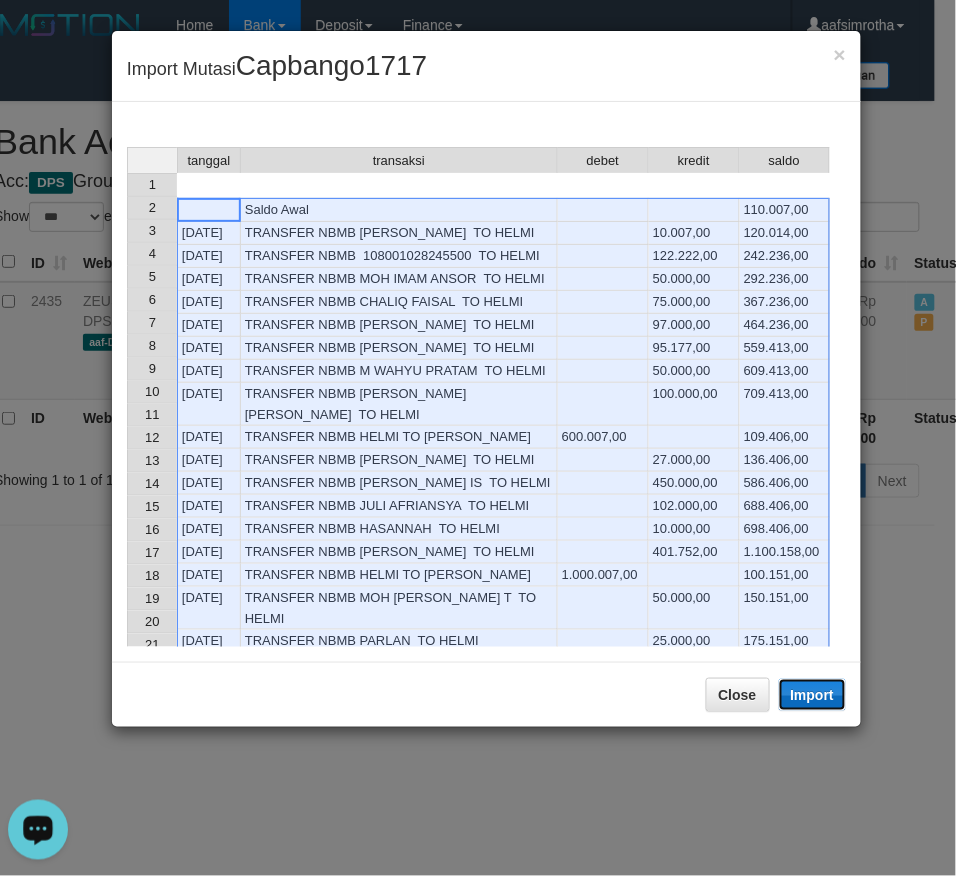 click on "Import" at bounding box center (813, 695) 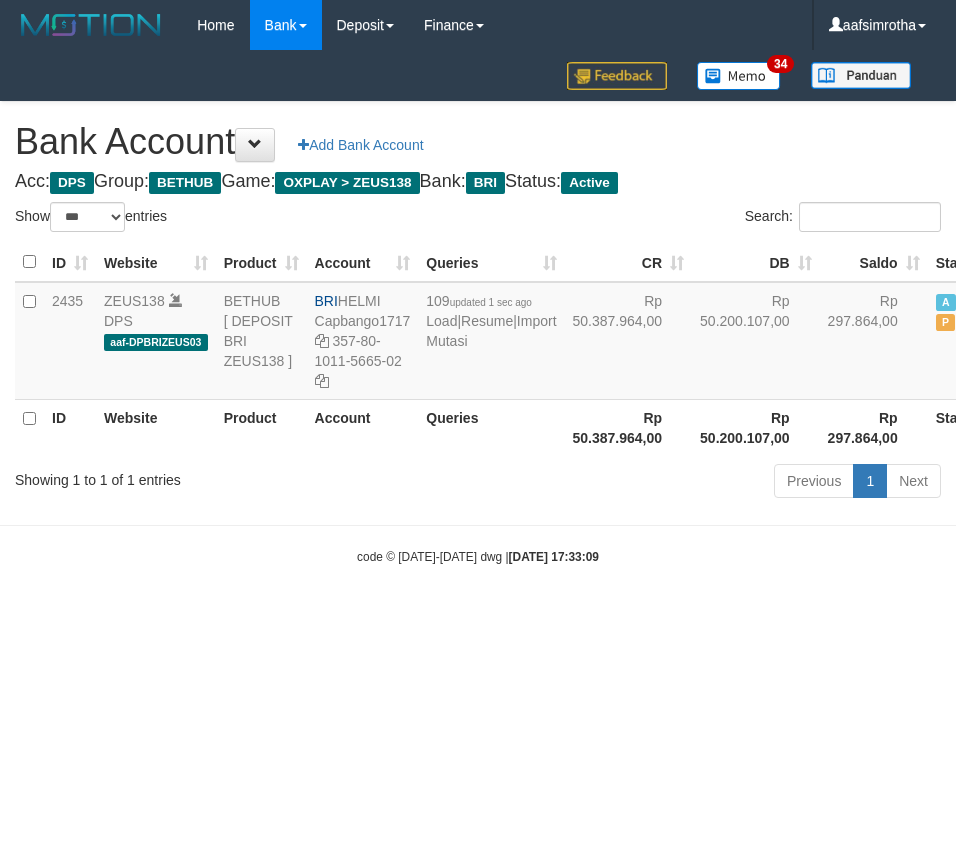 select on "***" 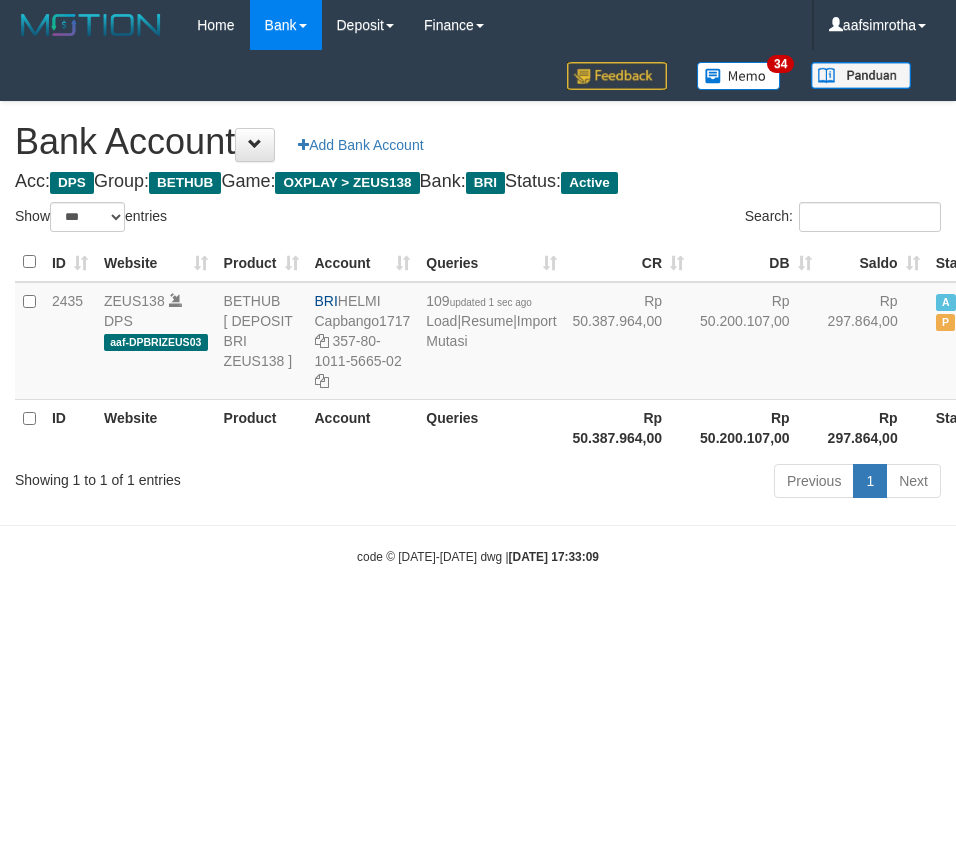 scroll, scrollTop: 0, scrollLeft: 21, axis: horizontal 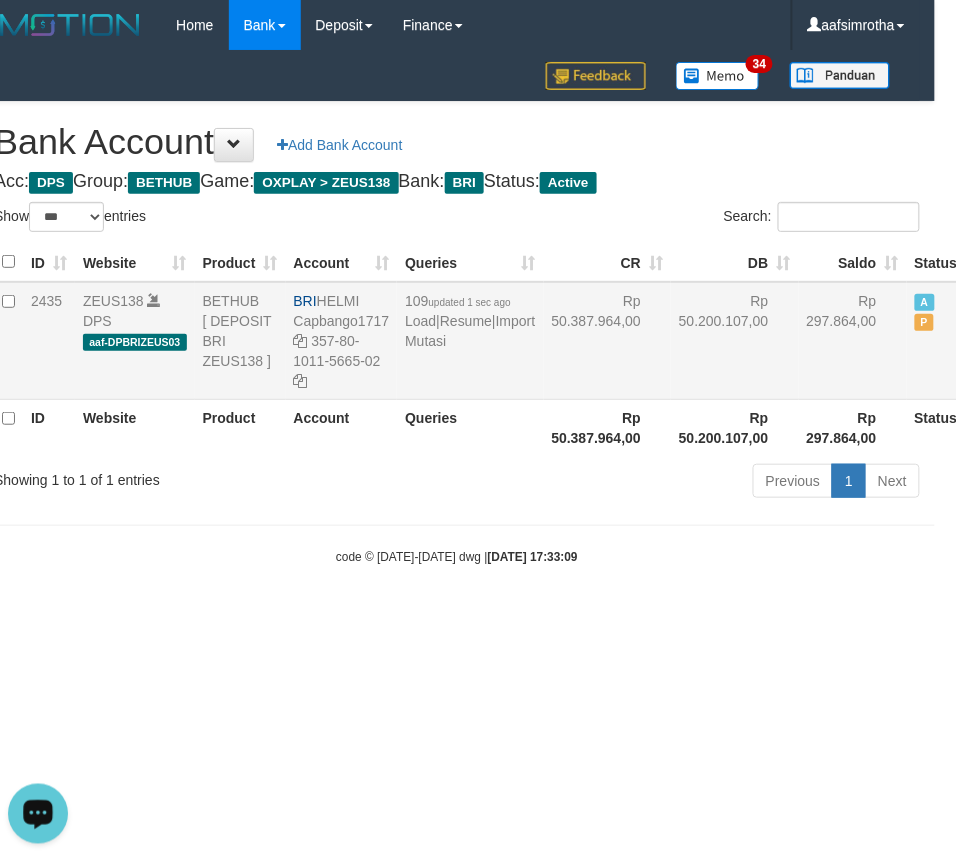 drag, startPoint x: 135, startPoint y: 697, endPoint x: 382, endPoint y: 397, distance: 388.59875 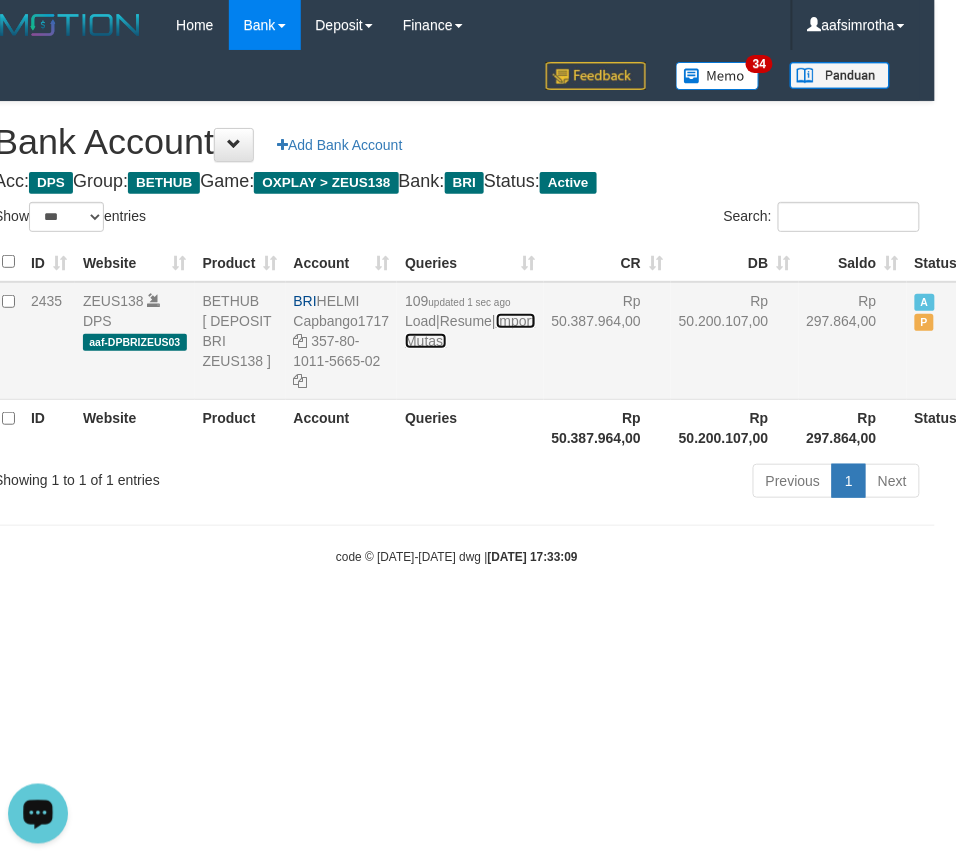 click on "Import Mutasi" at bounding box center [470, 331] 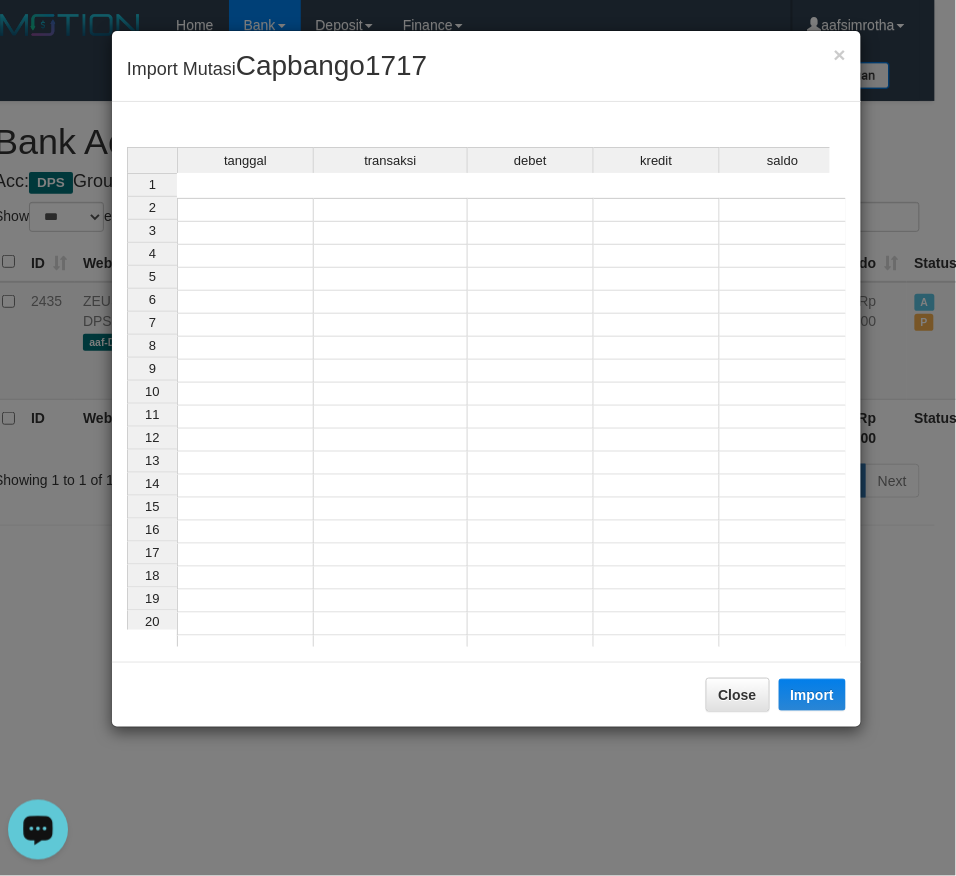 click at bounding box center (245, 233) 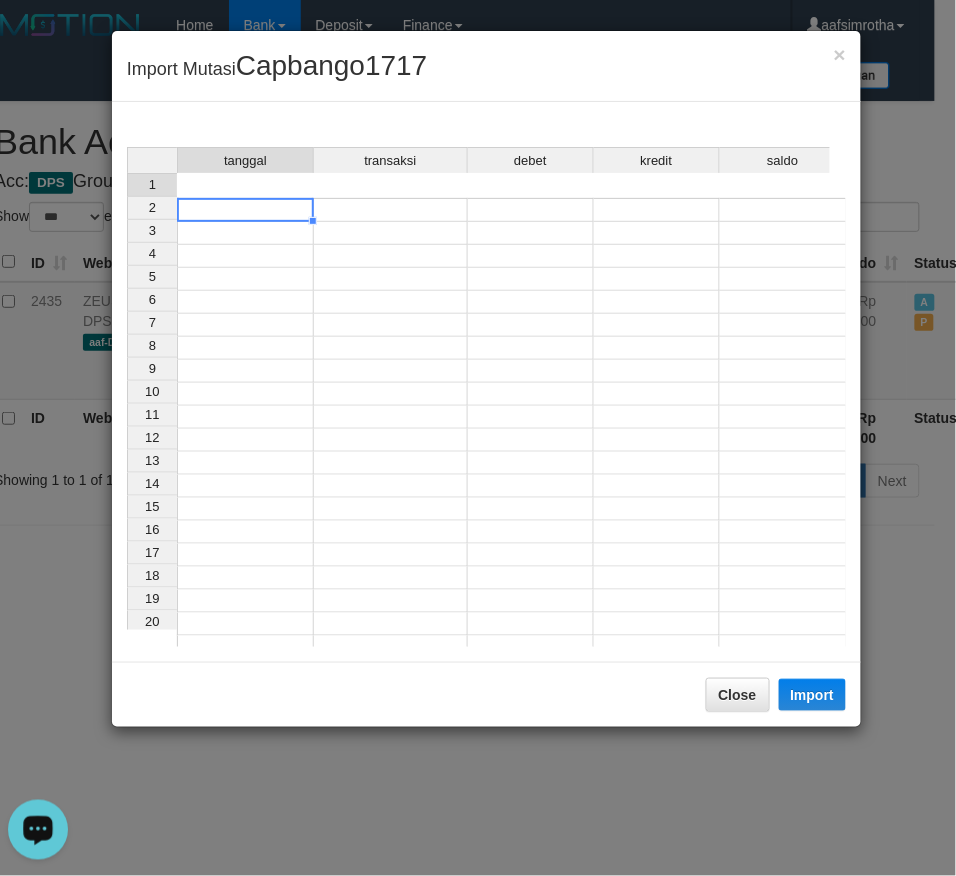 click at bounding box center (245, 210) 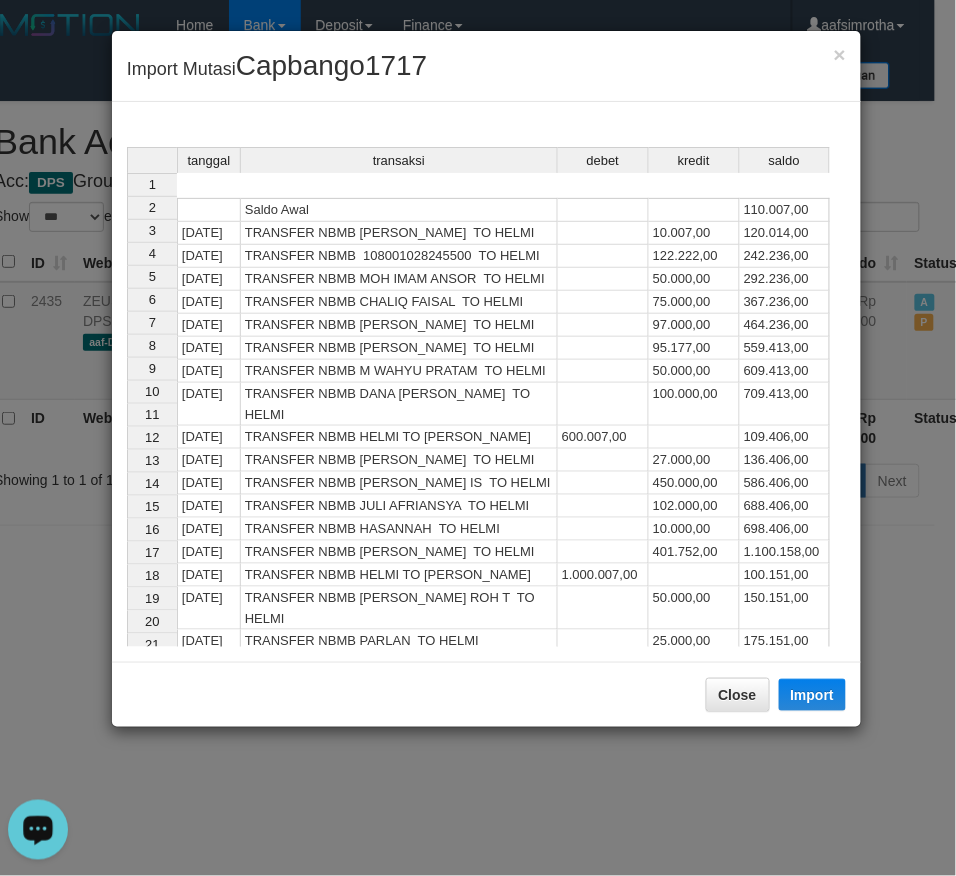 click on "Close
Import" at bounding box center [486, 694] 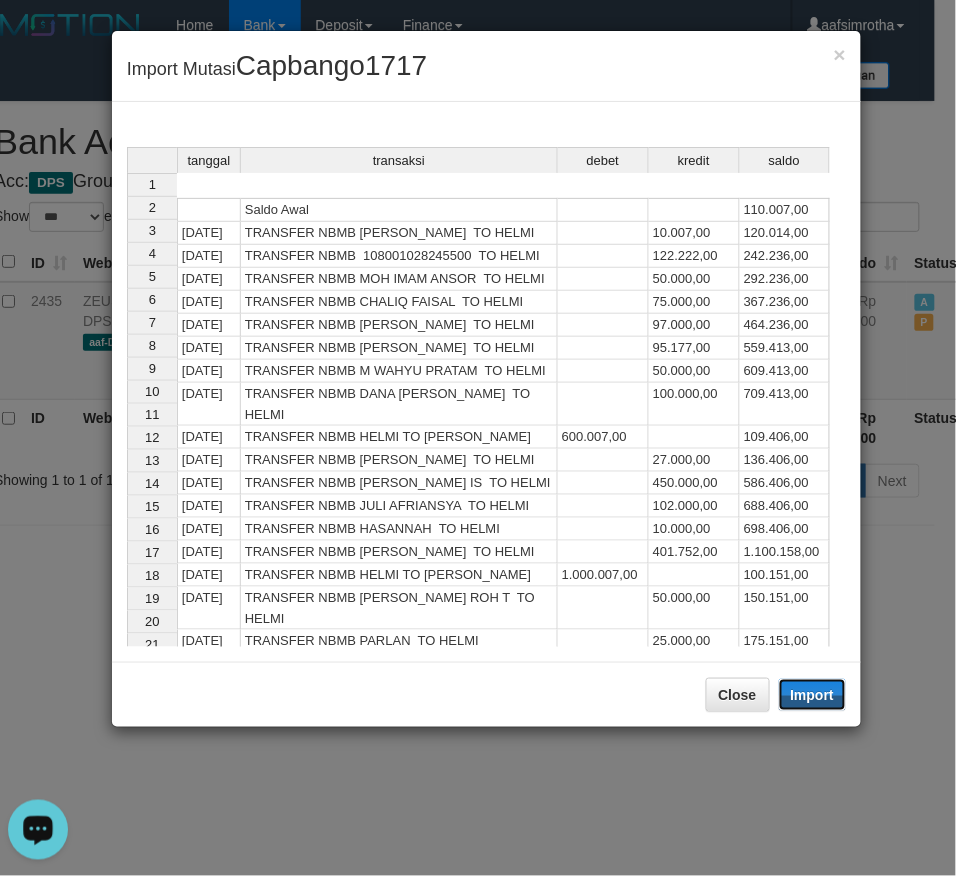 click on "Import" at bounding box center [813, 695] 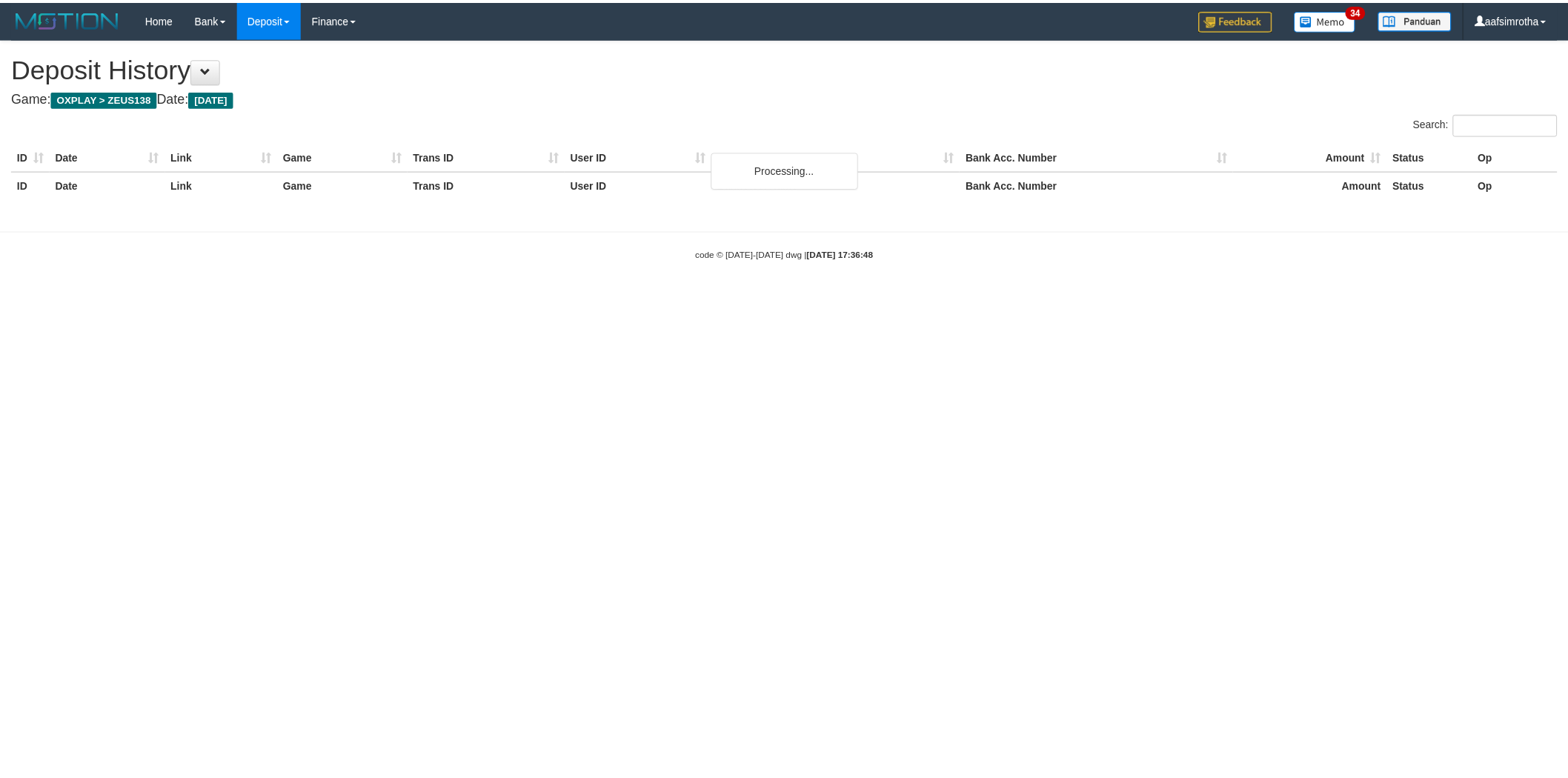 scroll, scrollTop: 0, scrollLeft: 0, axis: both 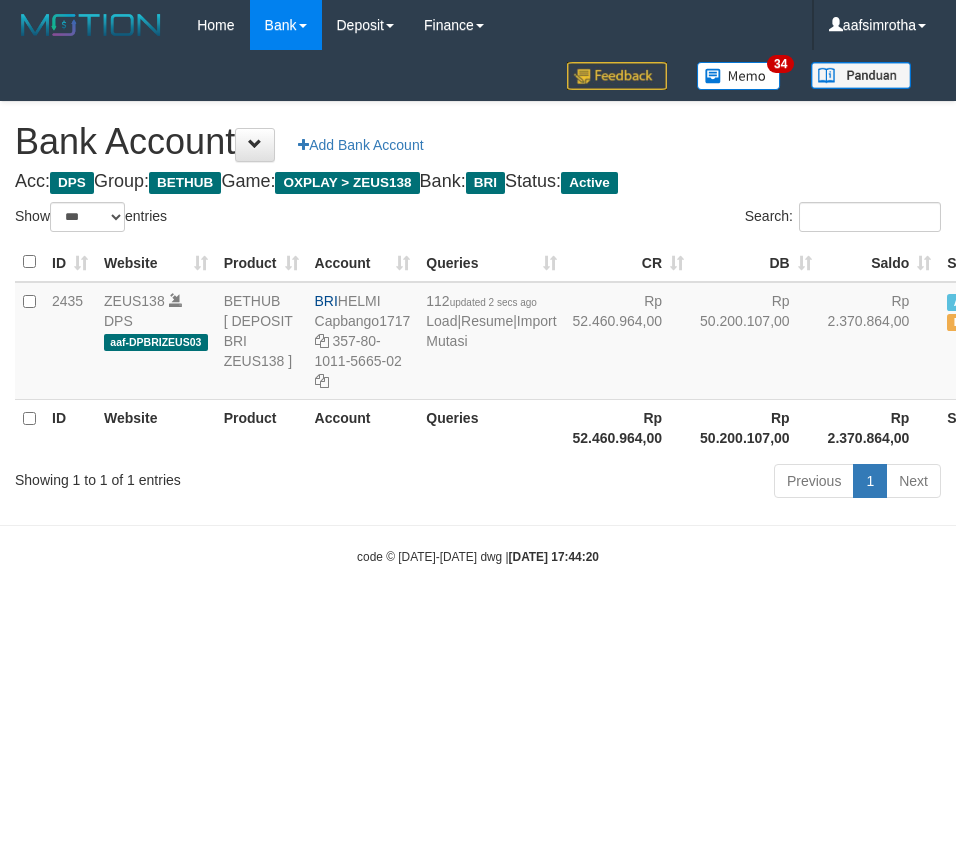 select on "***" 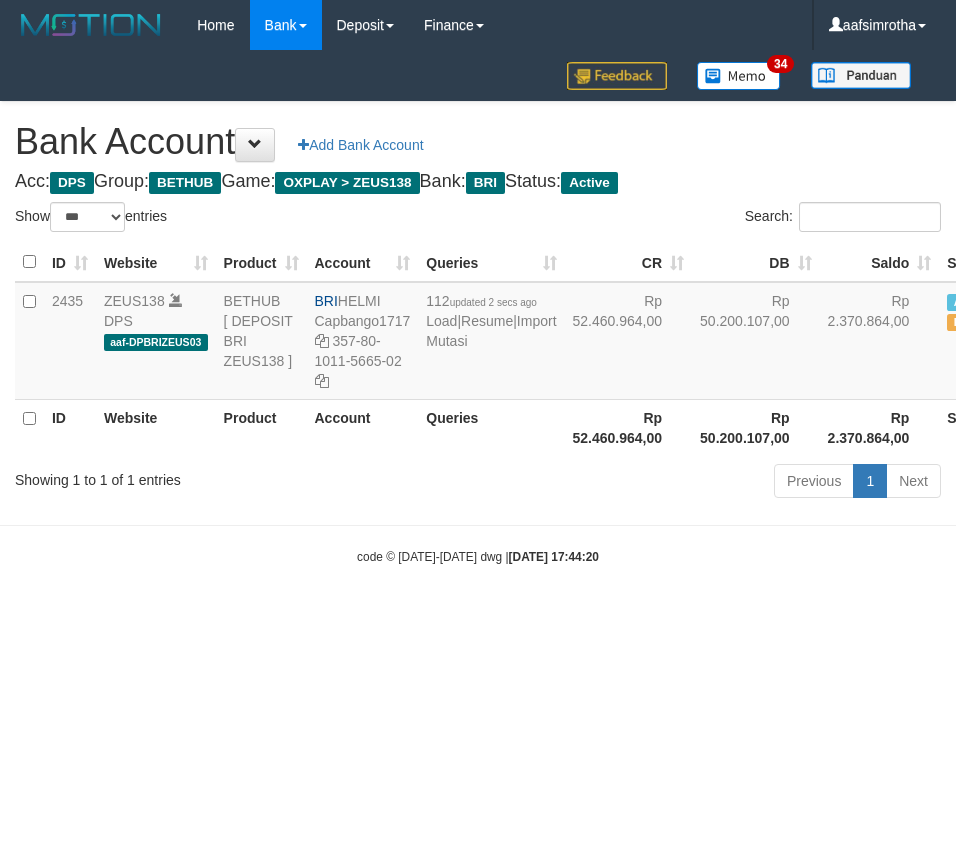 scroll, scrollTop: 0, scrollLeft: 21, axis: horizontal 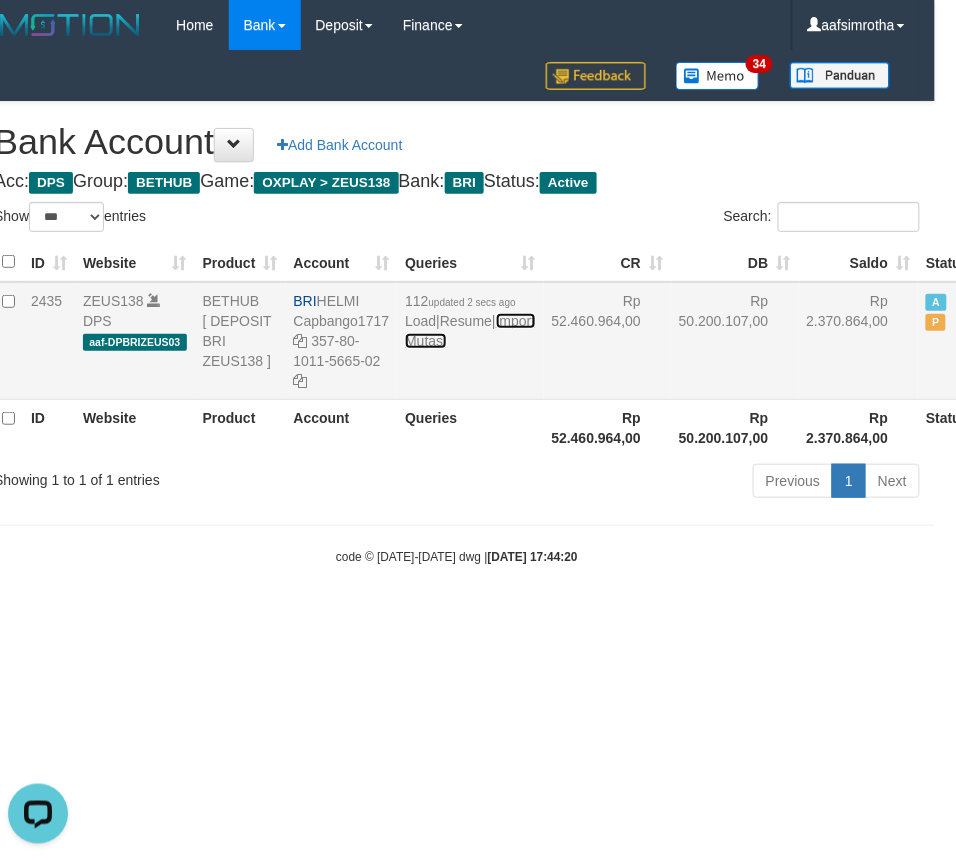 click on "Import Mutasi" at bounding box center [470, 331] 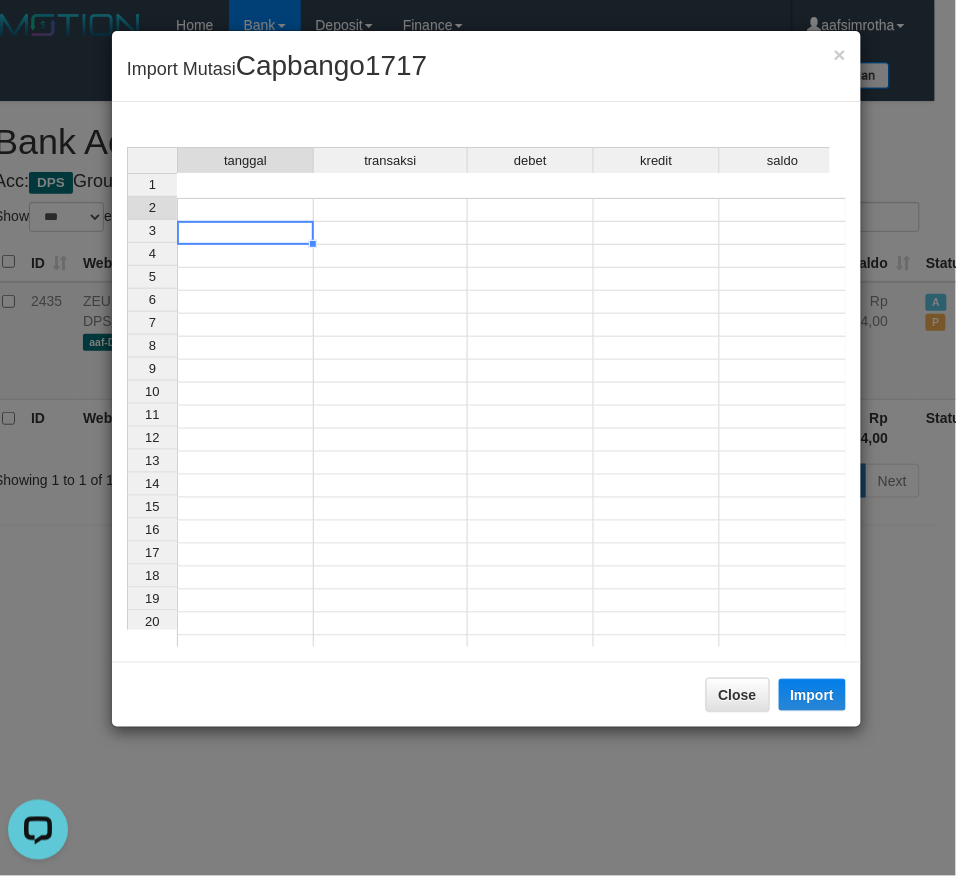 click at bounding box center [245, 233] 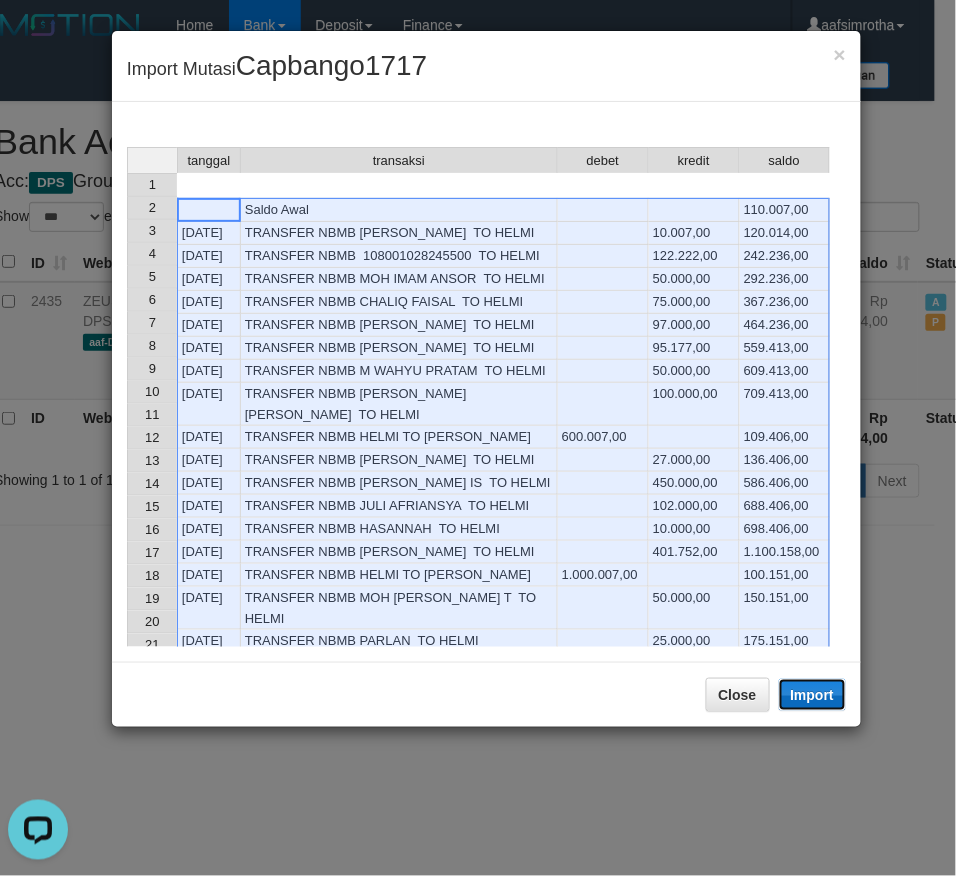 click on "Import" at bounding box center [813, 695] 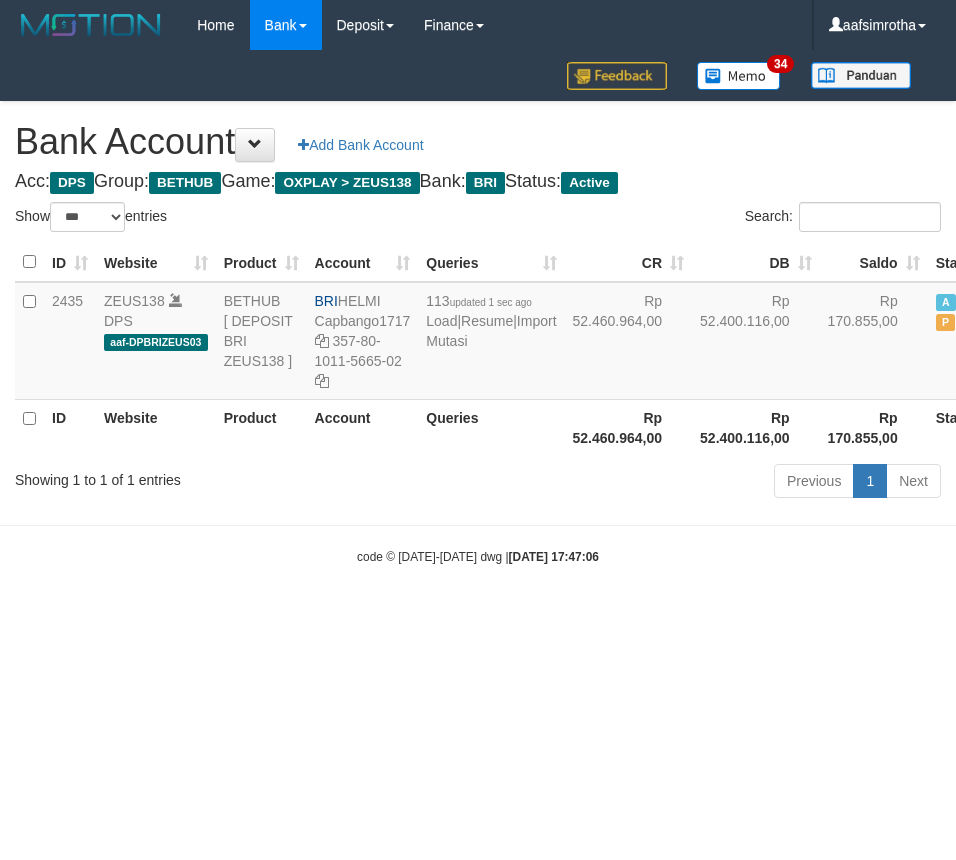 select on "***" 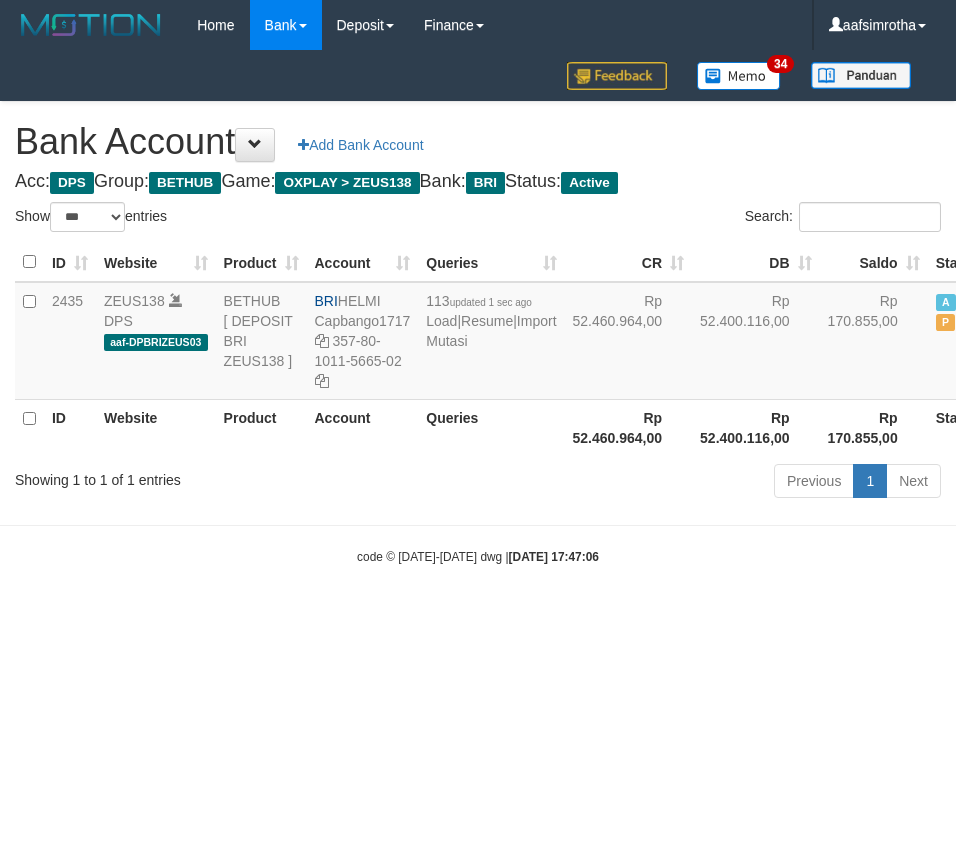 scroll, scrollTop: 0, scrollLeft: 21, axis: horizontal 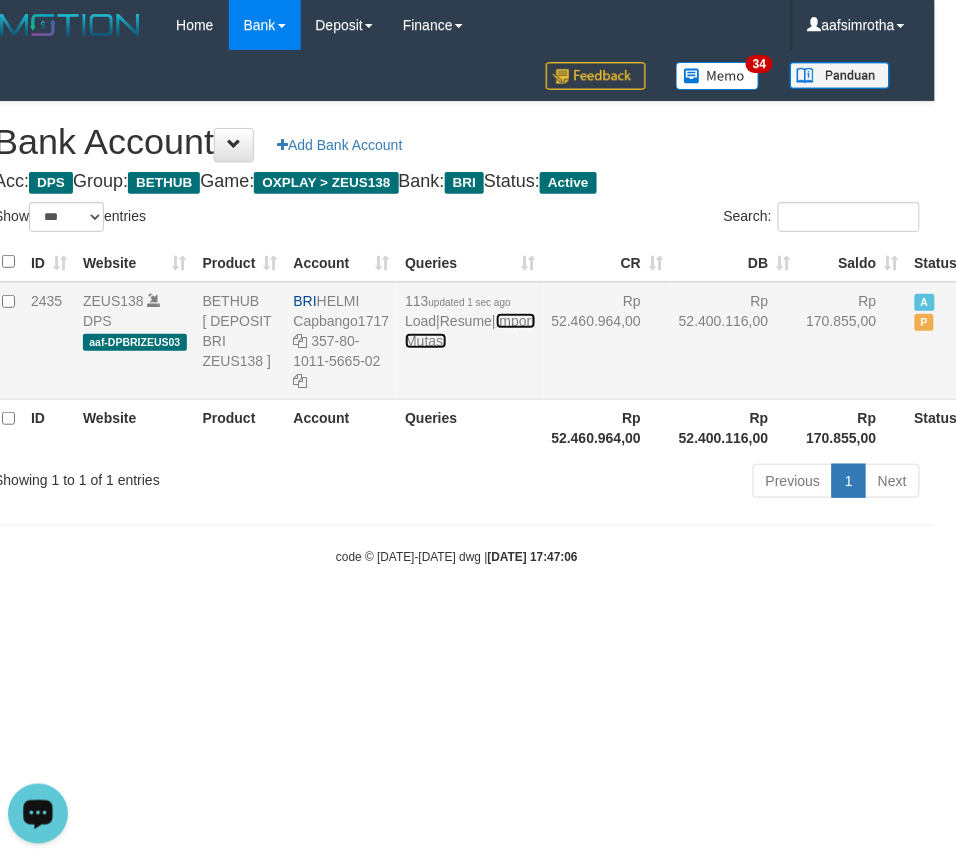 click on "Import Mutasi" at bounding box center [470, 331] 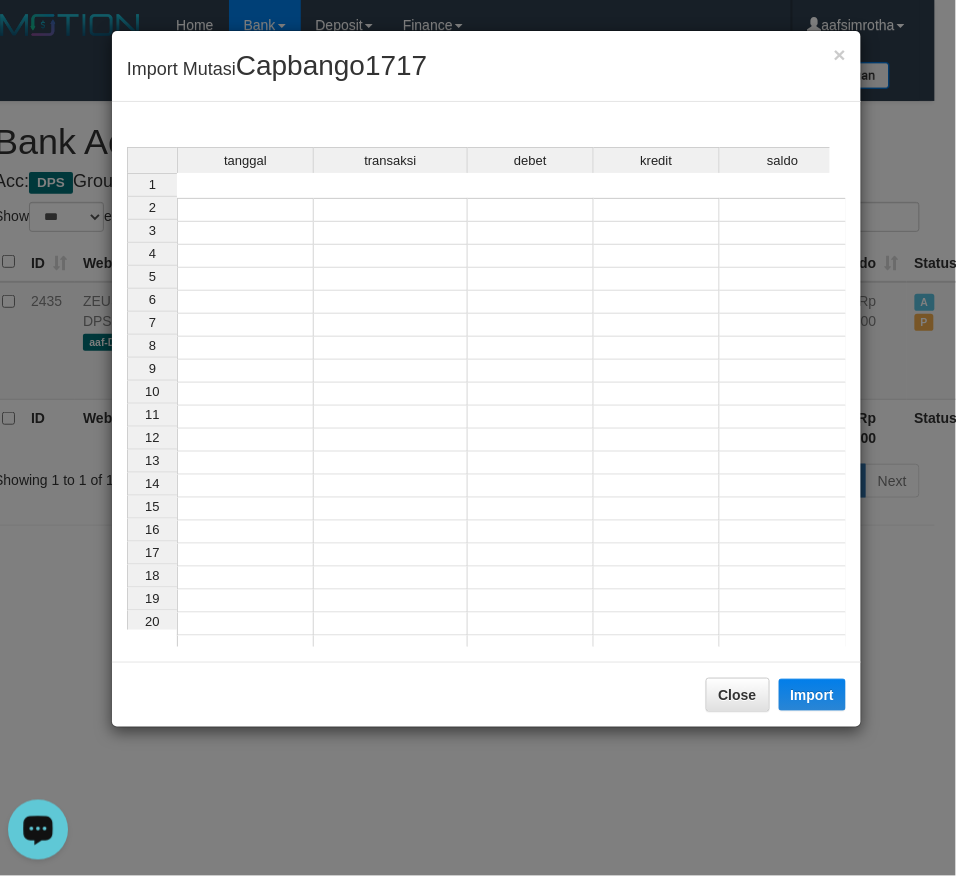 click at bounding box center [245, 210] 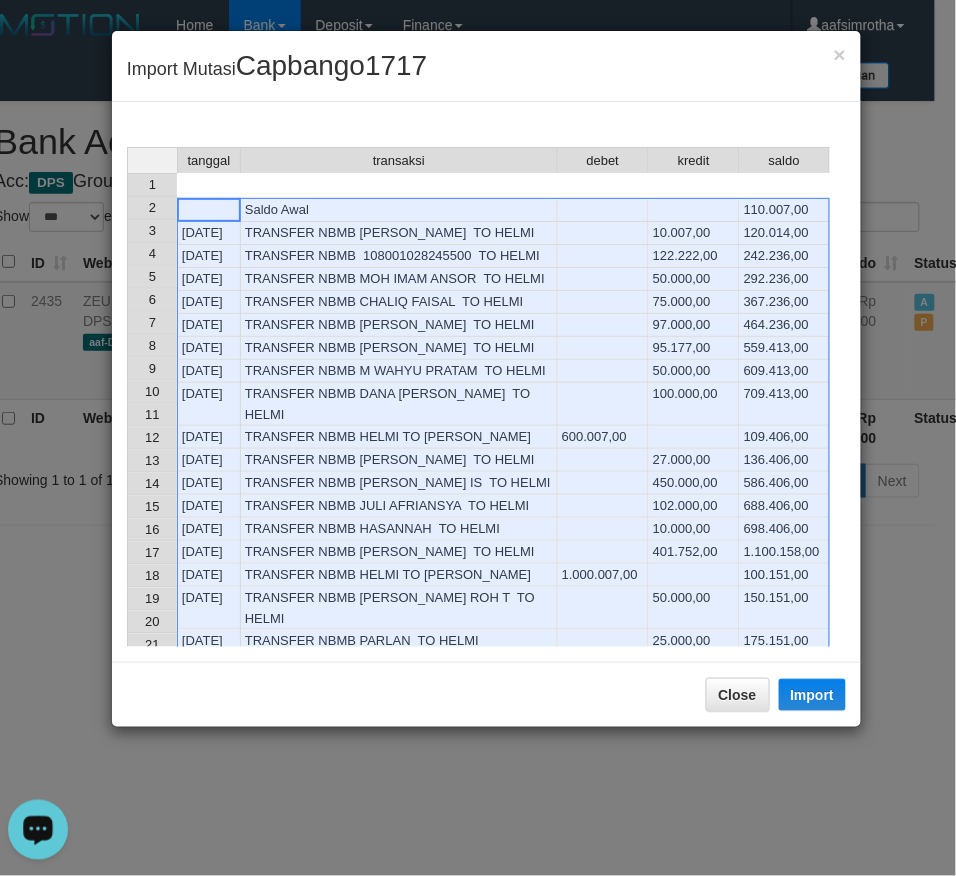 click on "Close
Import" at bounding box center (486, 694) 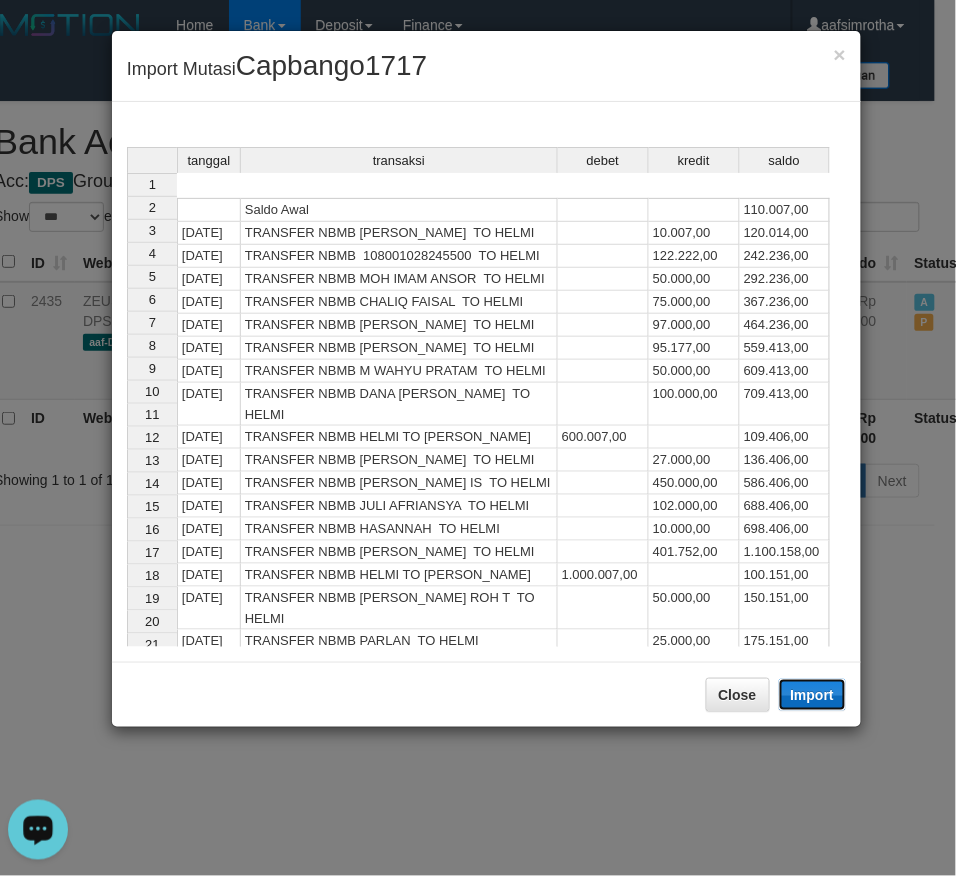click on "Import" at bounding box center (813, 695) 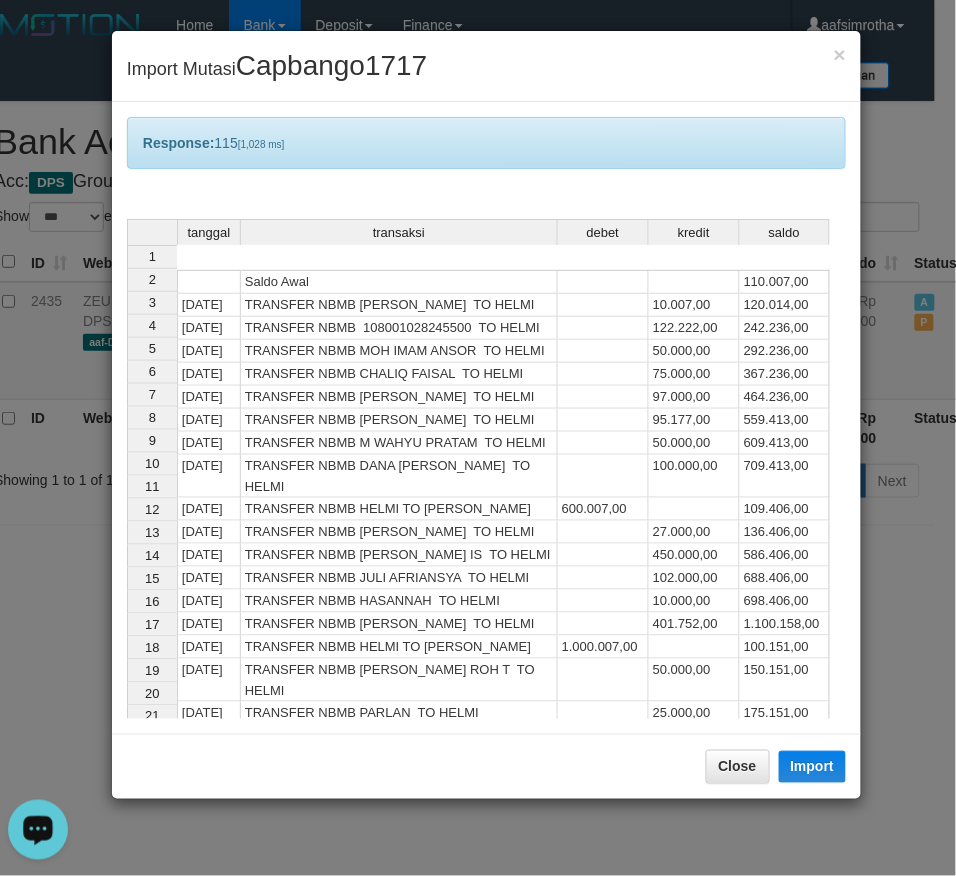 scroll, scrollTop: 34, scrollLeft: 0, axis: vertical 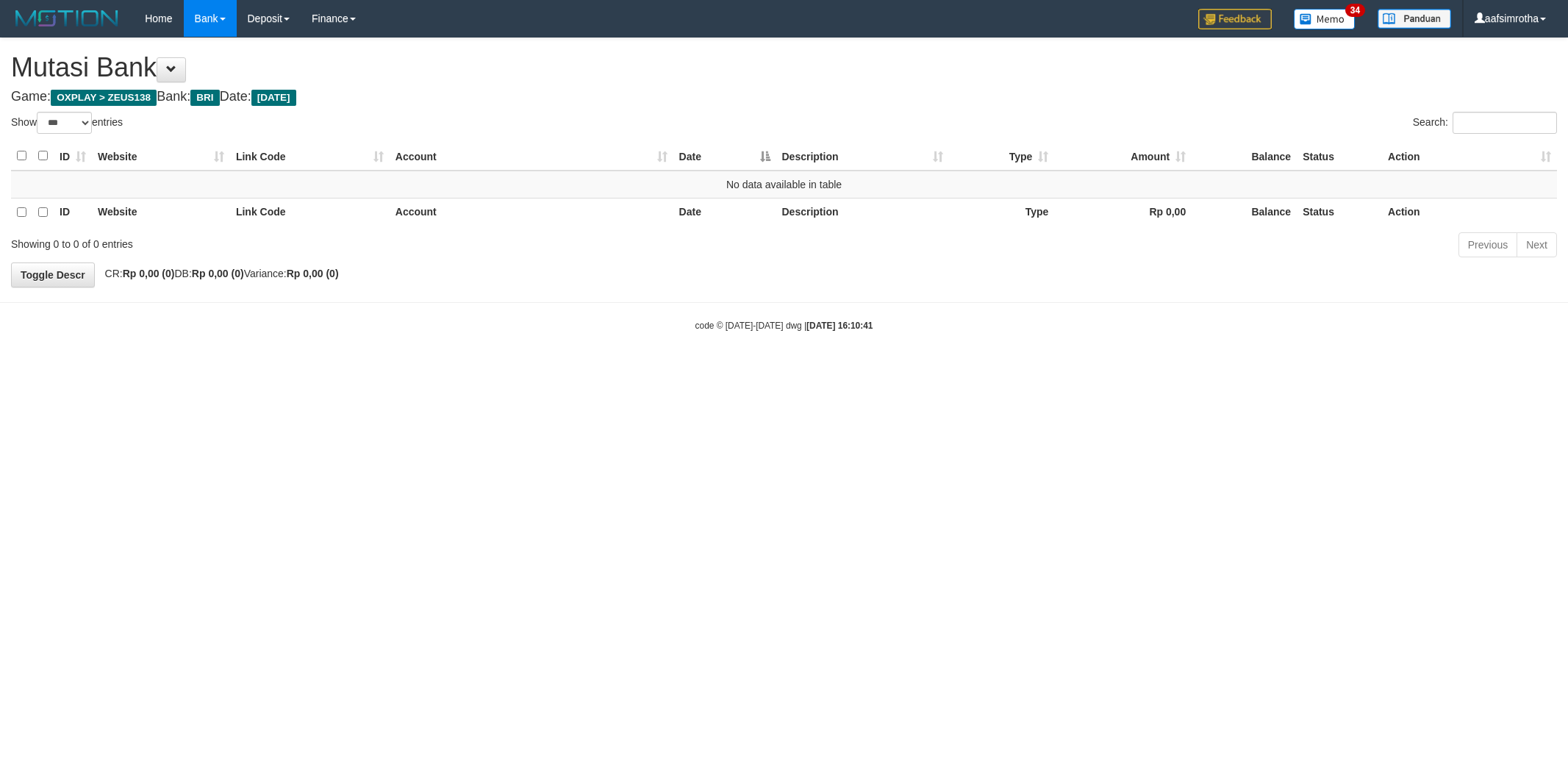 select on "***" 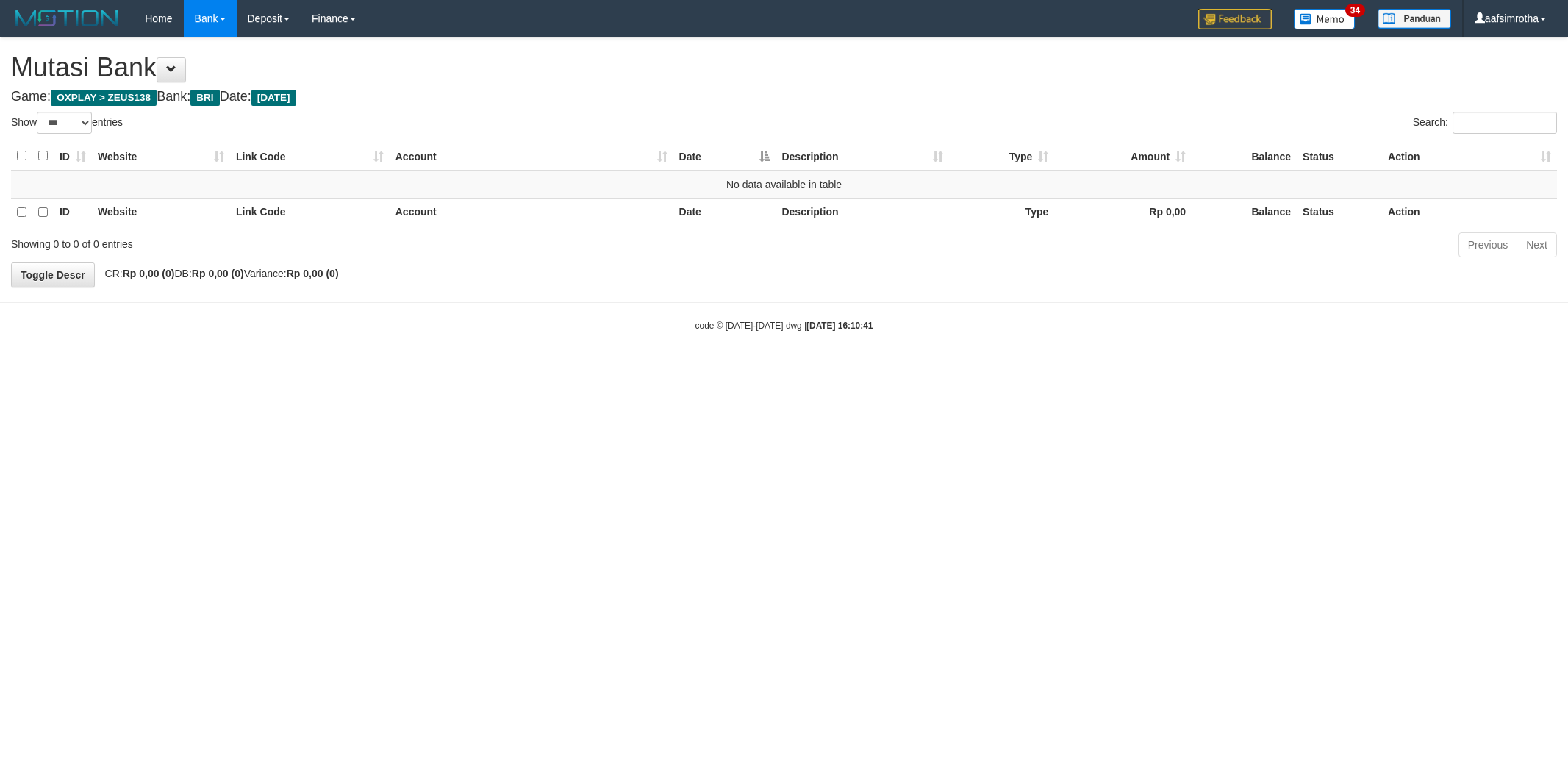 scroll, scrollTop: 0, scrollLeft: 0, axis: both 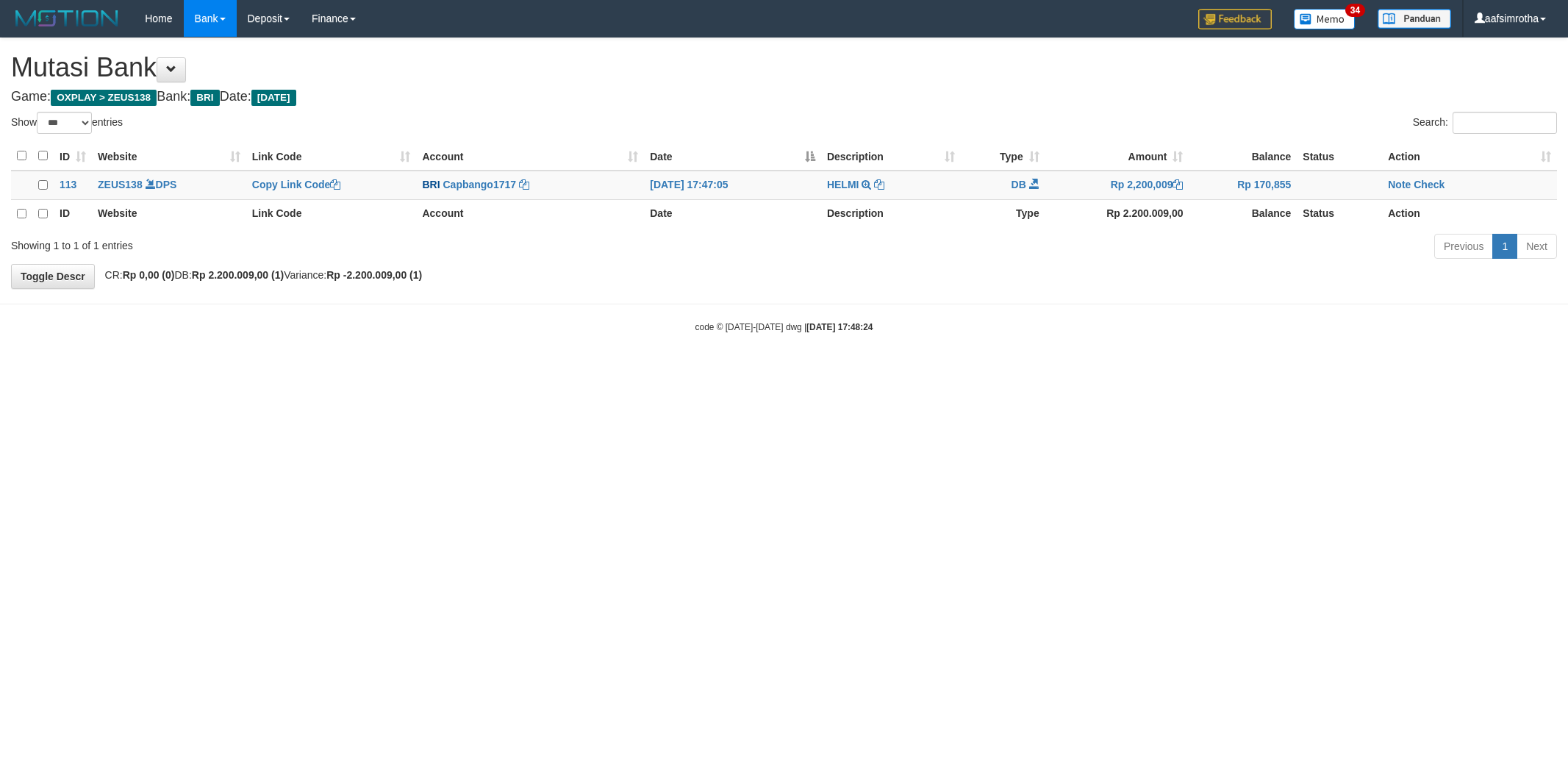 select on "***" 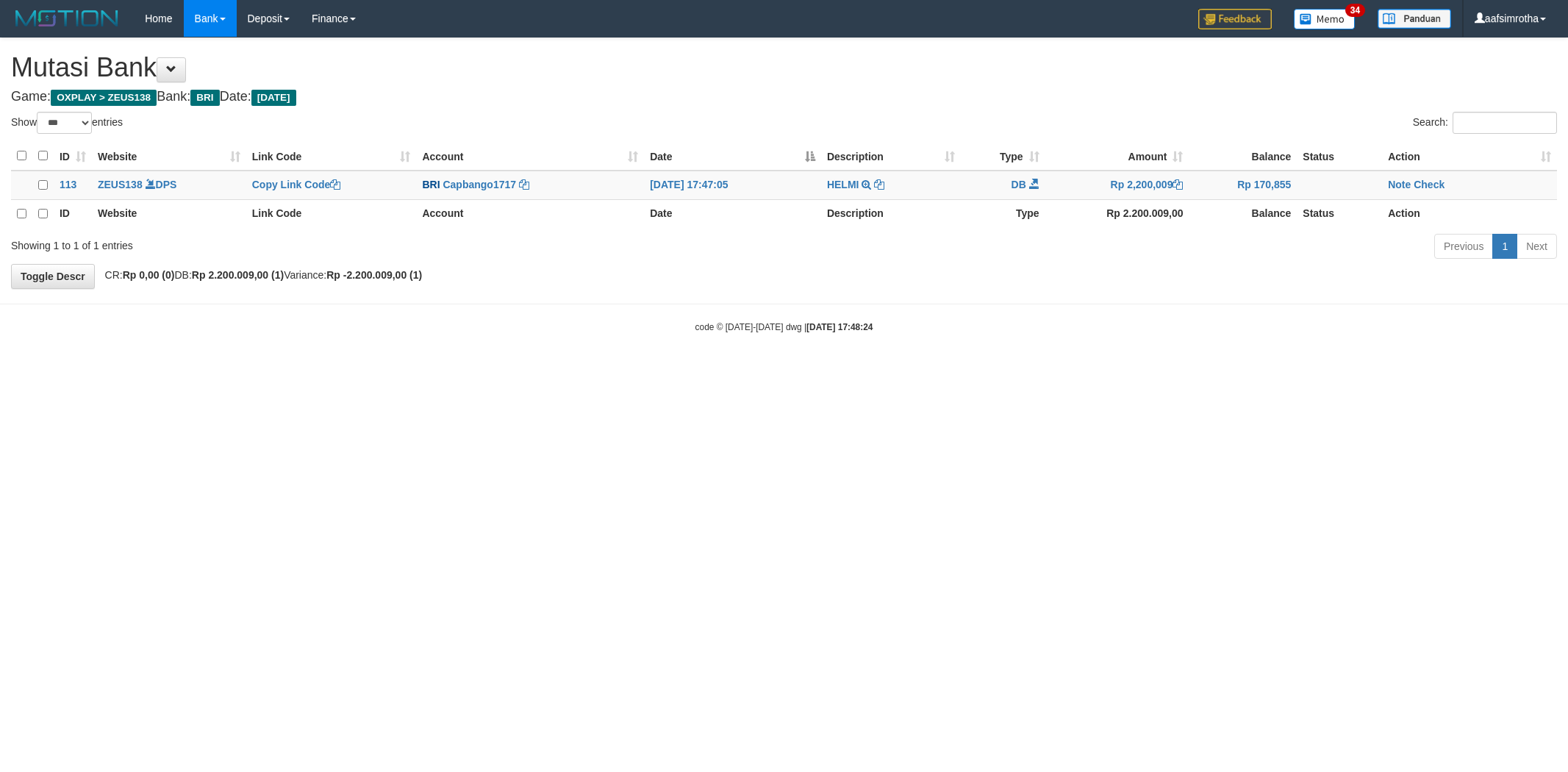 scroll, scrollTop: 0, scrollLeft: 0, axis: both 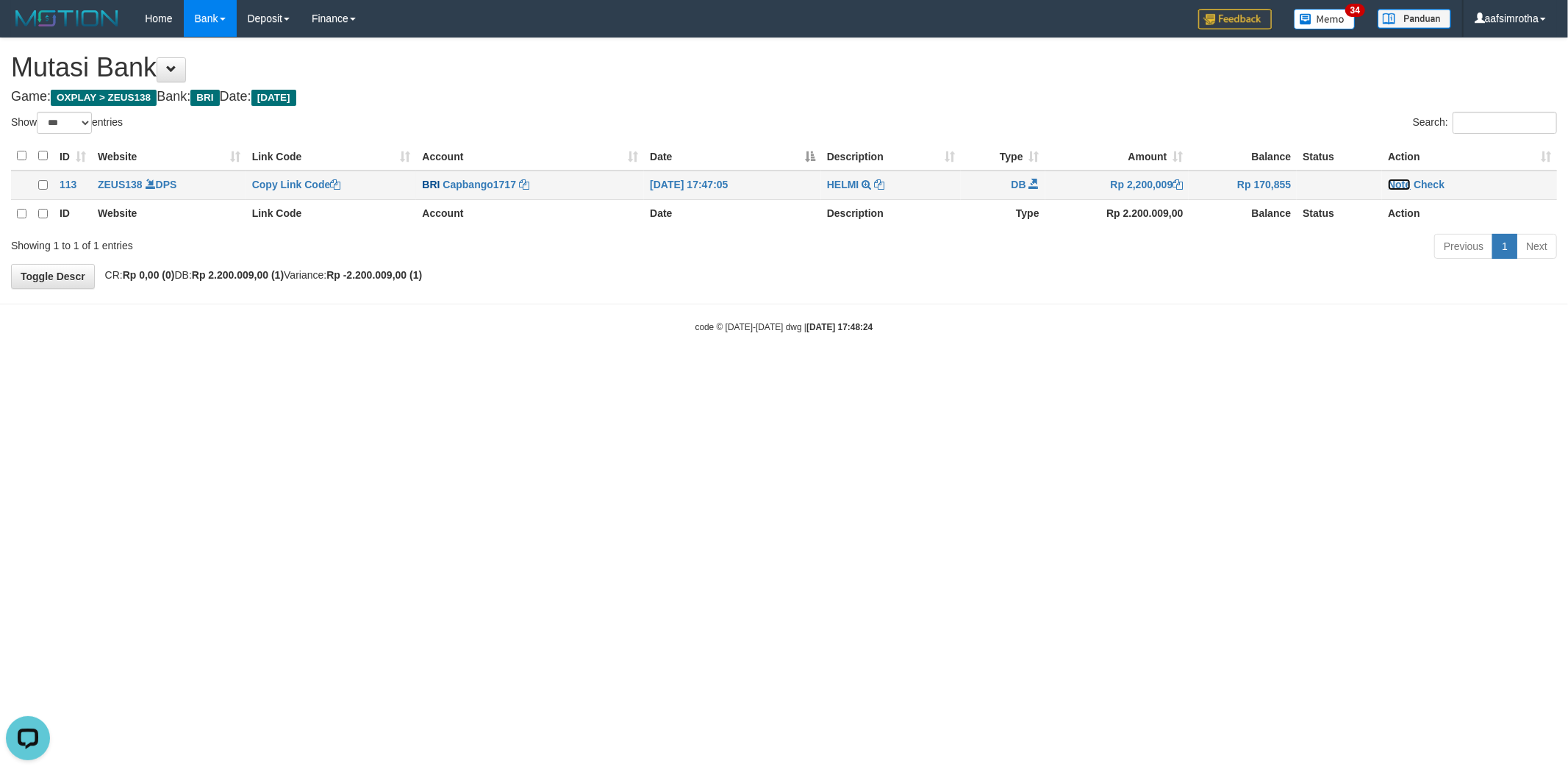 click on "Note" at bounding box center [1399, 185] 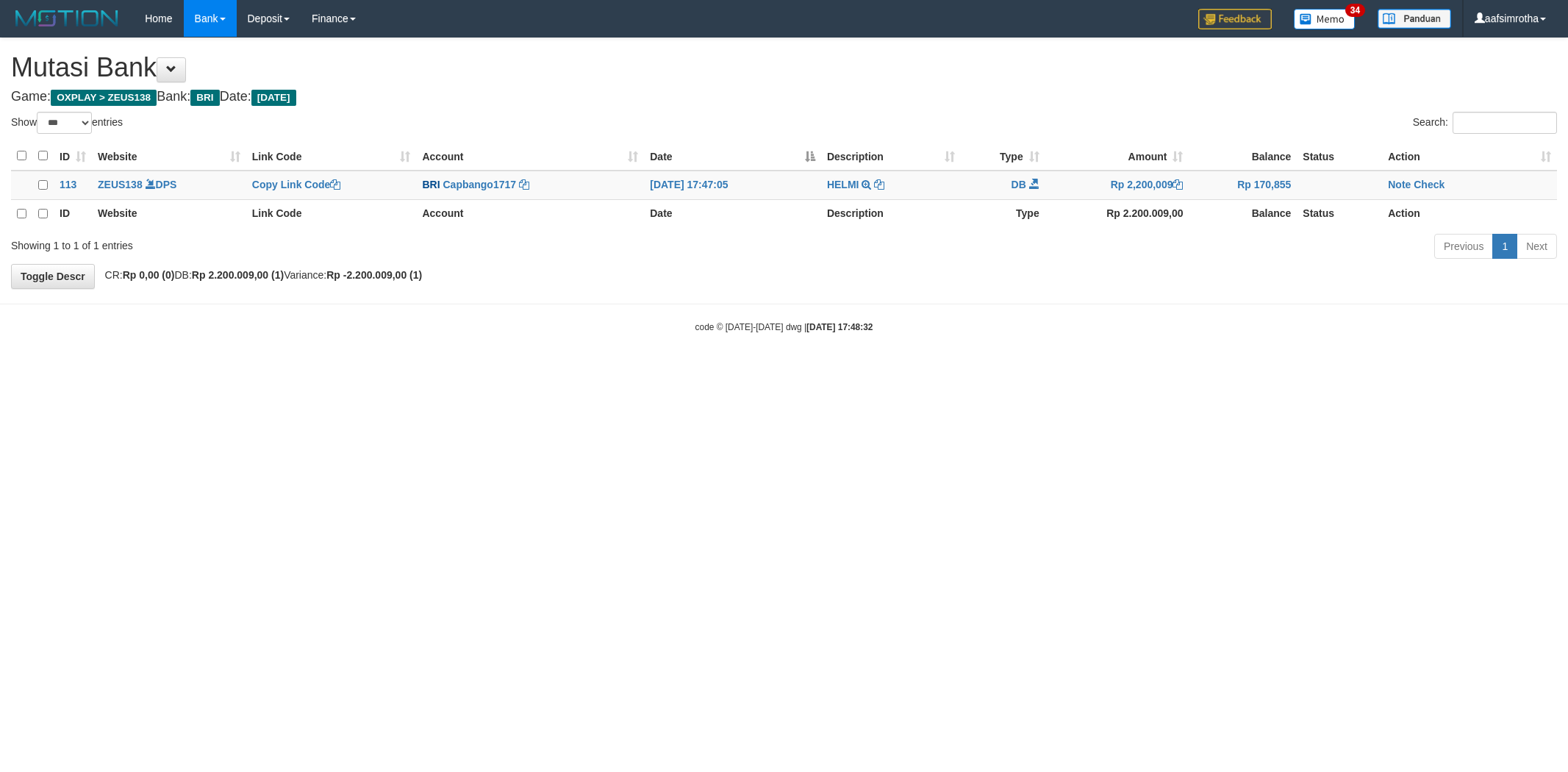 select on "***" 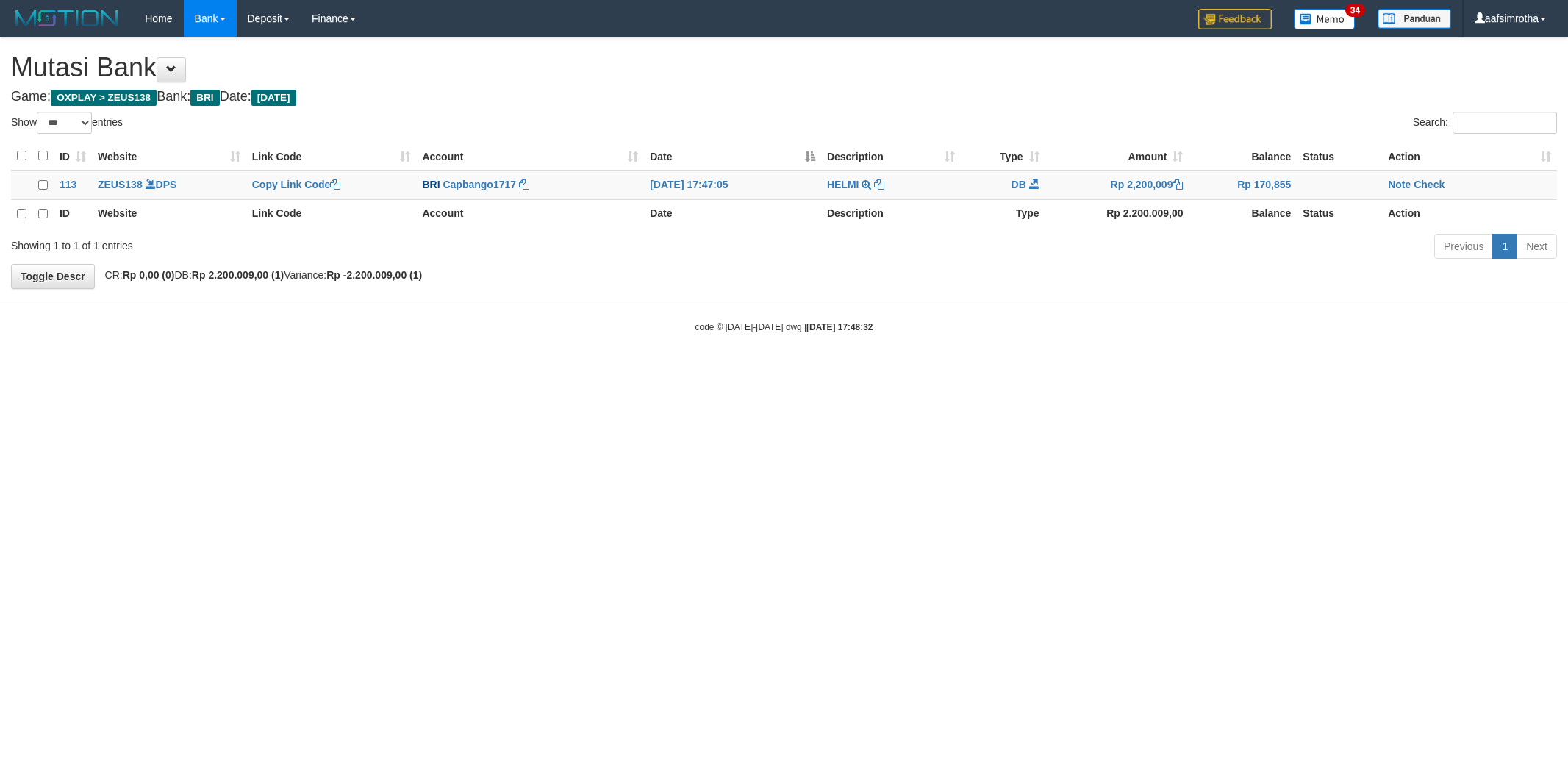 scroll, scrollTop: 0, scrollLeft: 0, axis: both 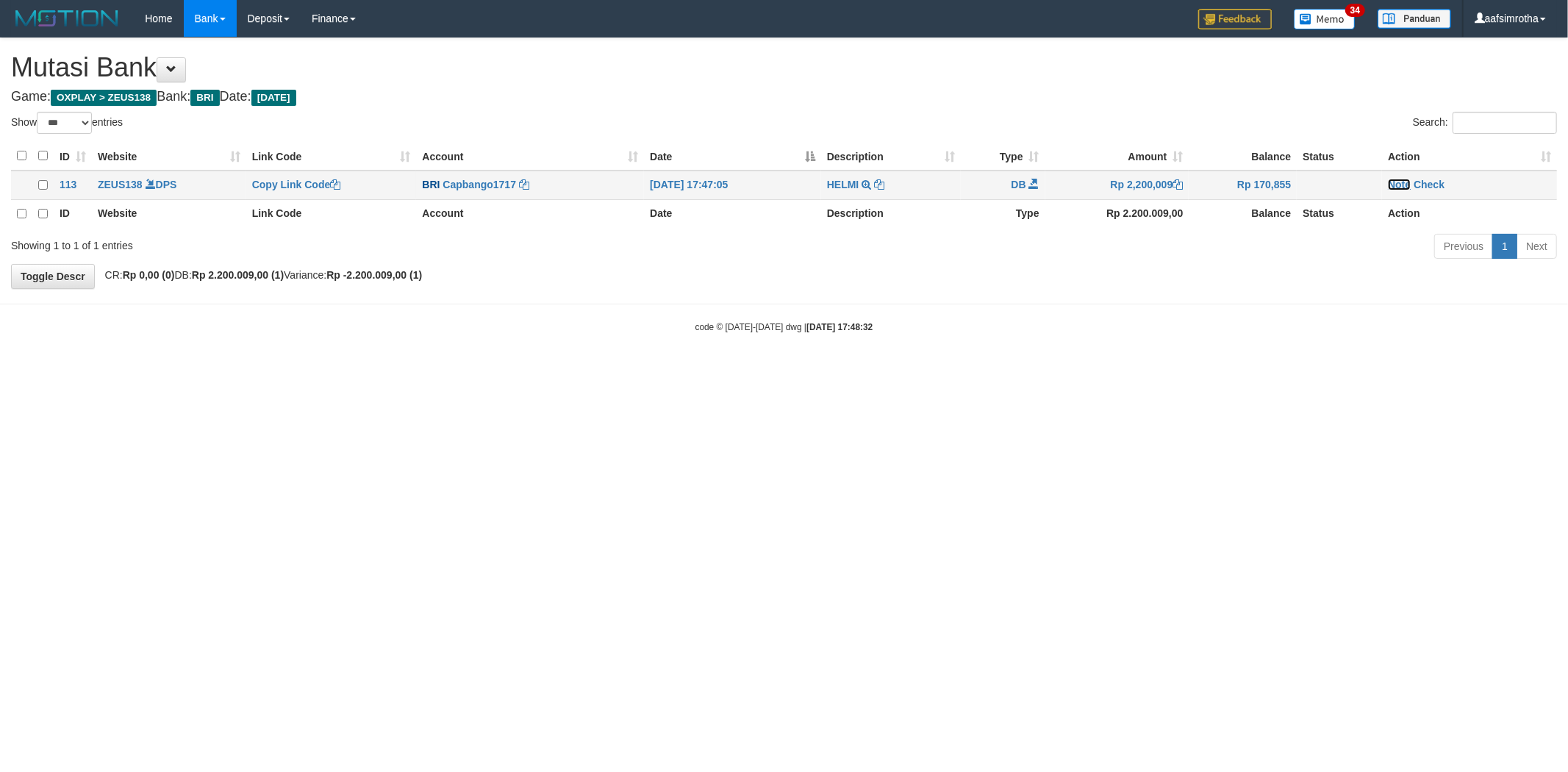 click on "Note" at bounding box center (1399, 185) 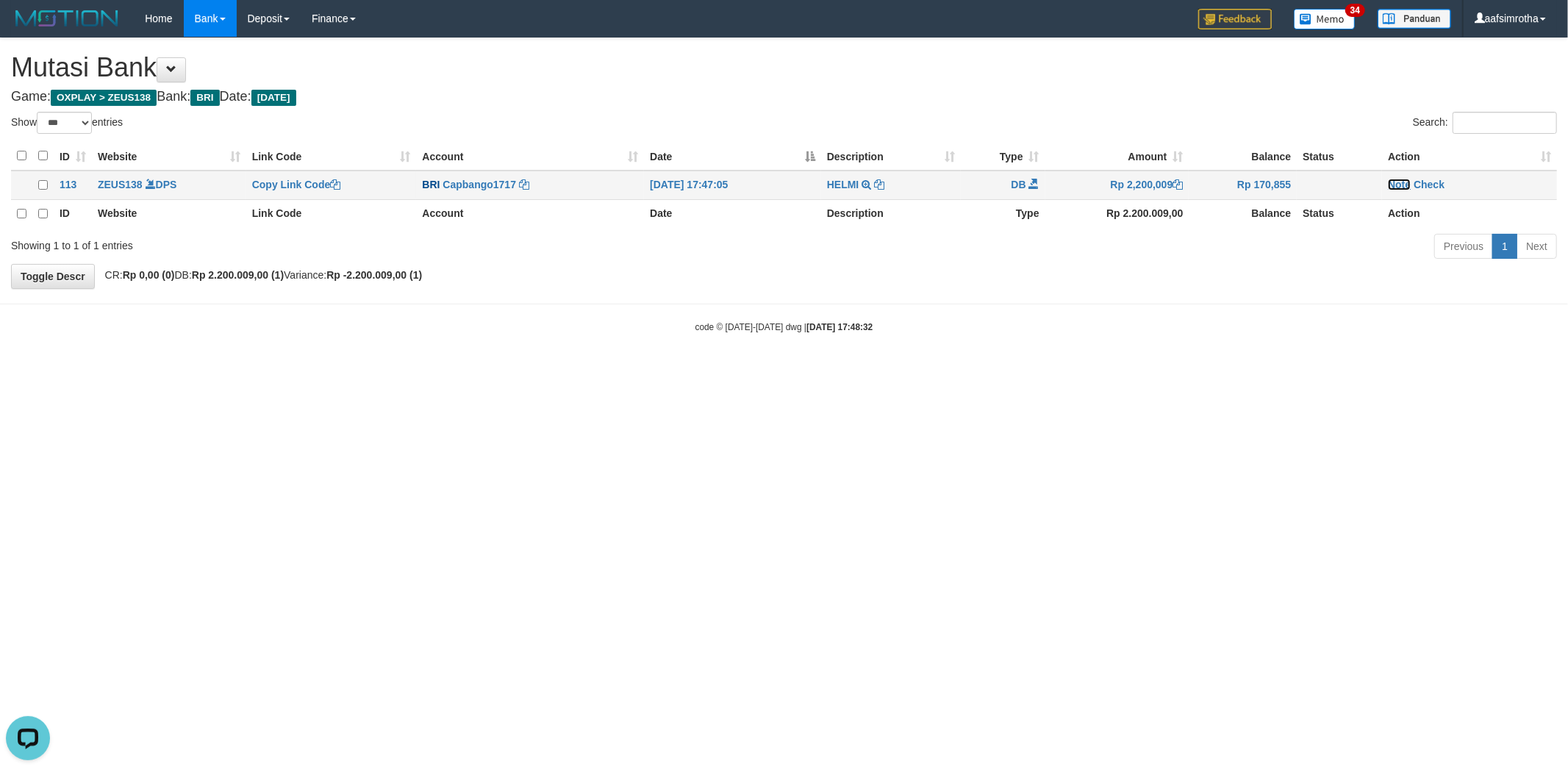 scroll, scrollTop: 0, scrollLeft: 0, axis: both 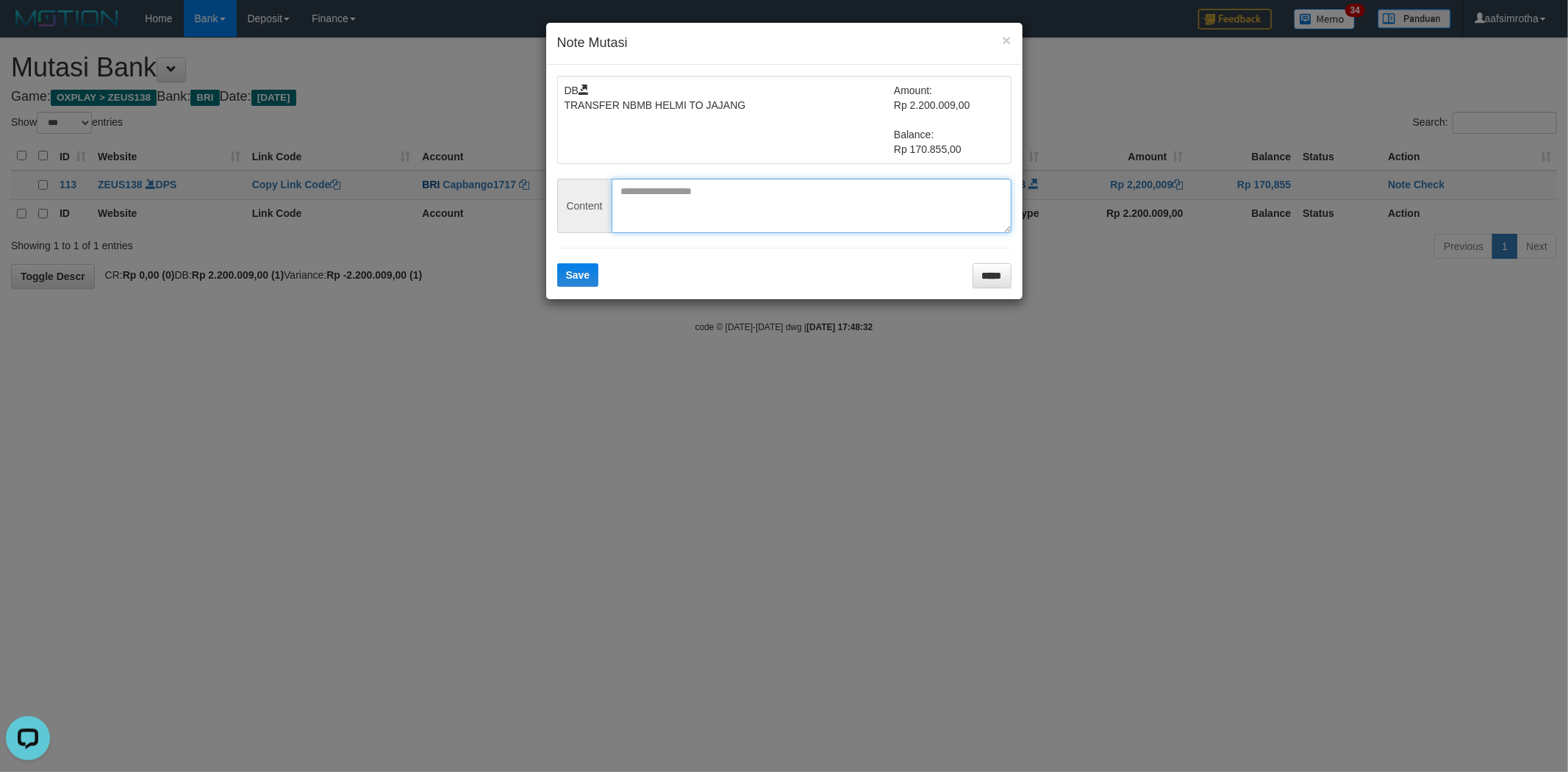 click at bounding box center (812, 206) 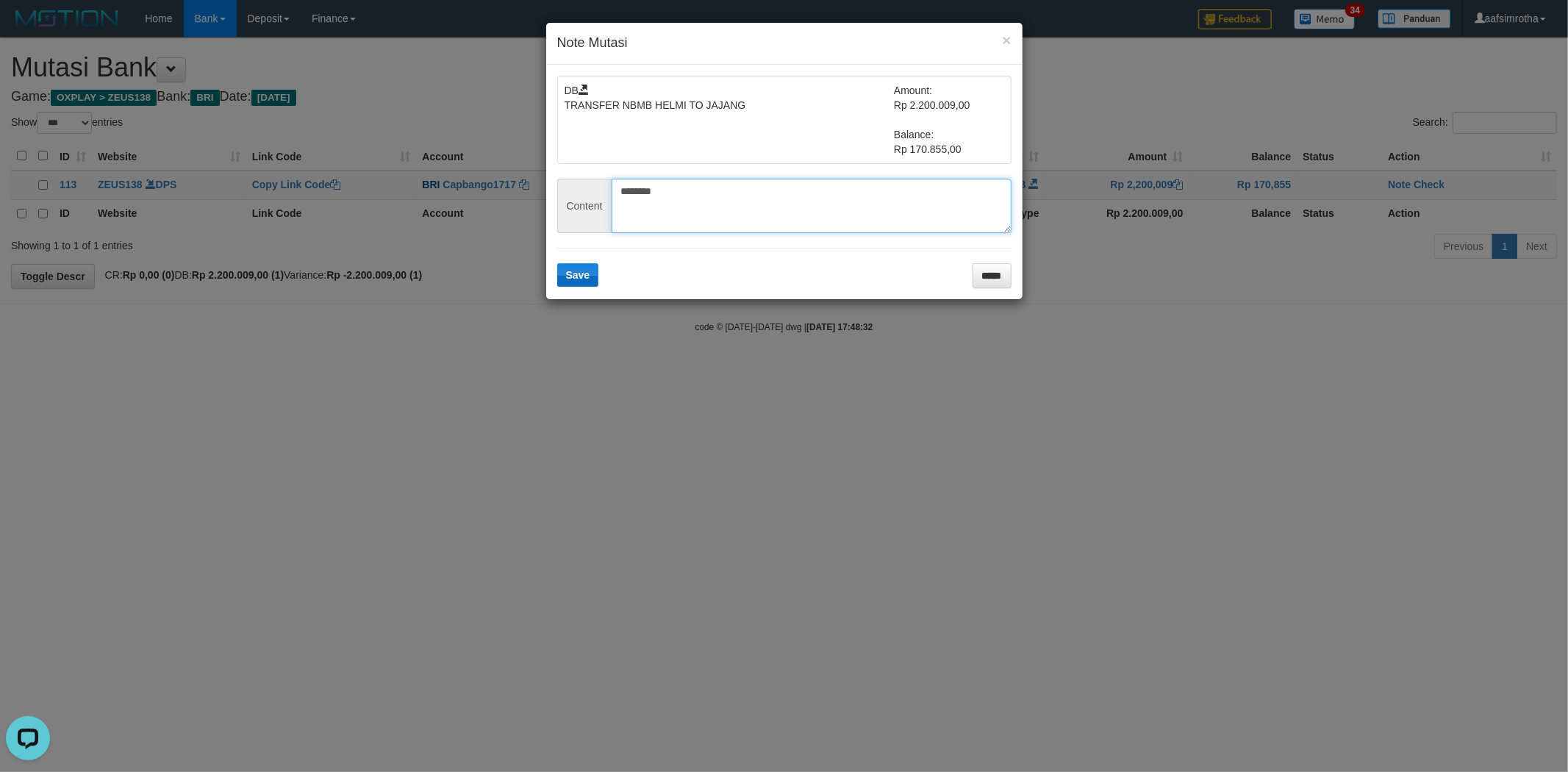 type on "********" 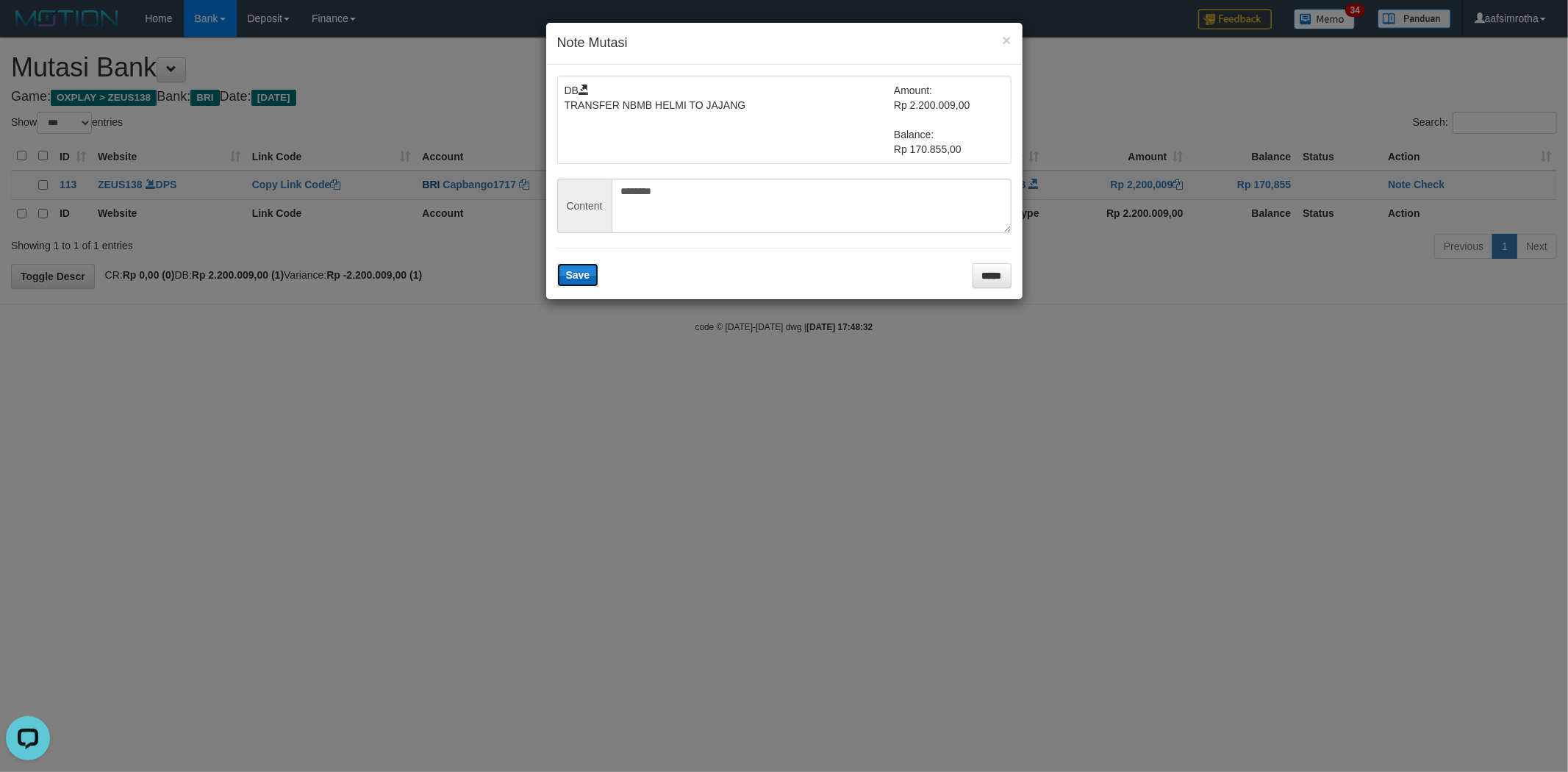 click on "Save" at bounding box center (578, 275) 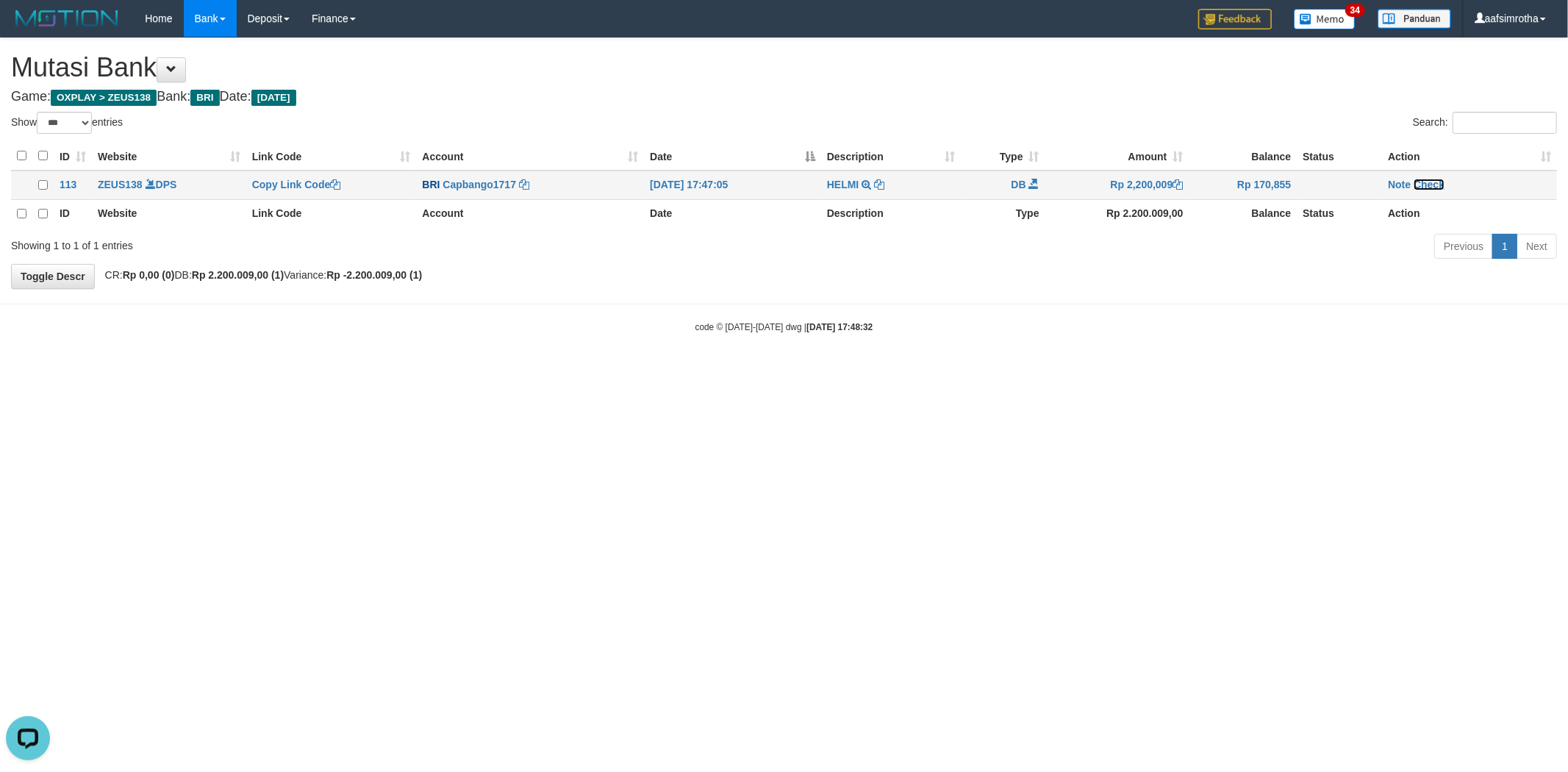 click on "Check" at bounding box center [1429, 185] 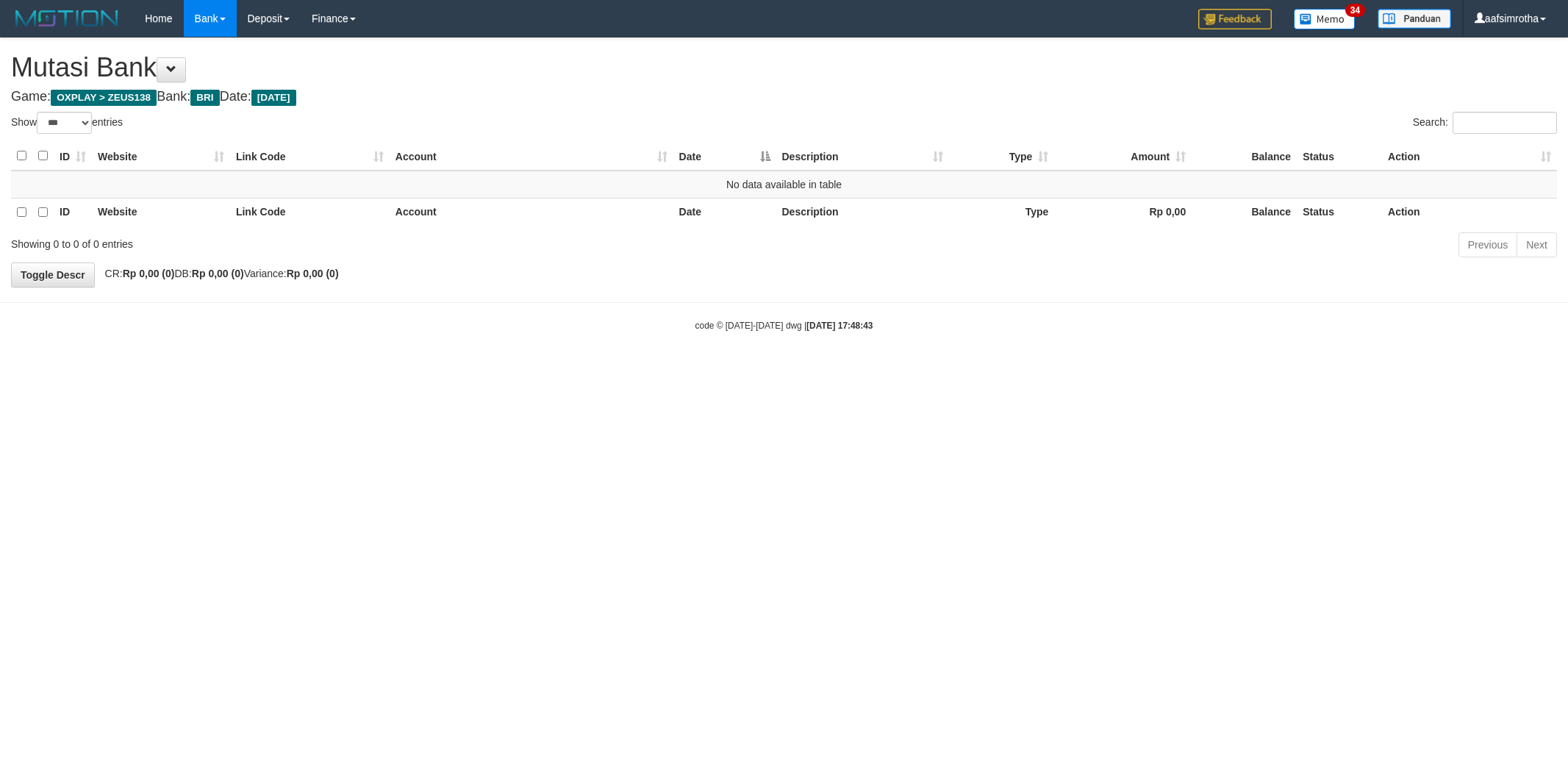 select on "***" 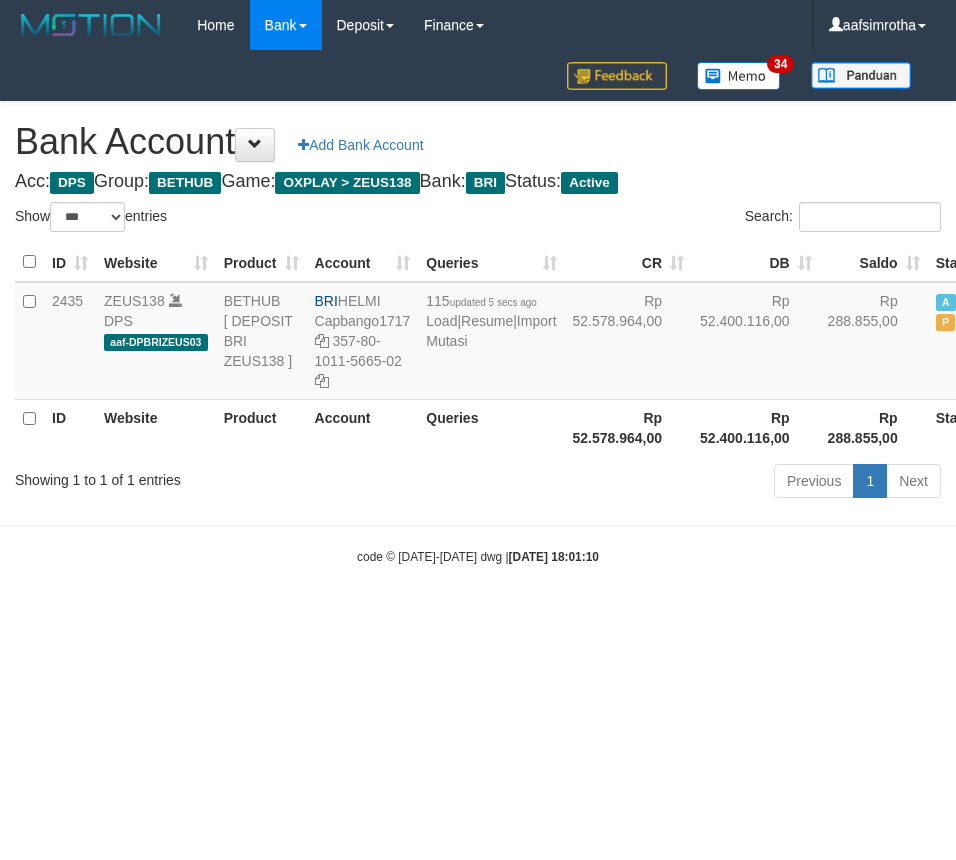 select on "***" 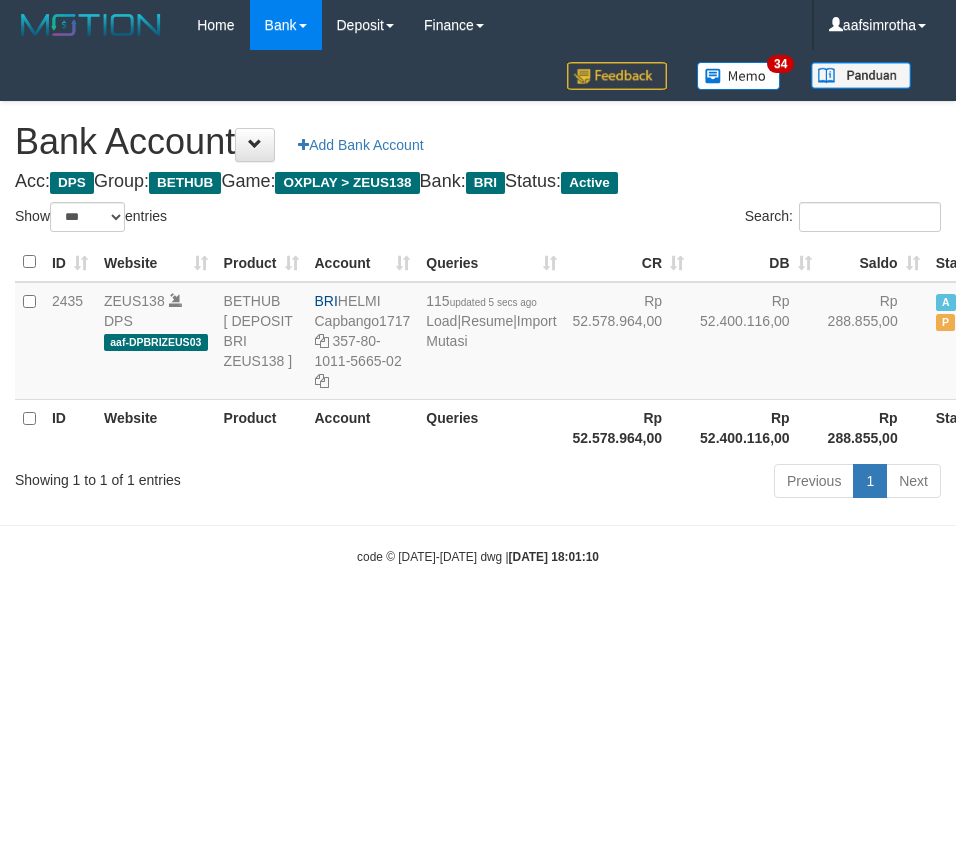 scroll, scrollTop: 0, scrollLeft: 21, axis: horizontal 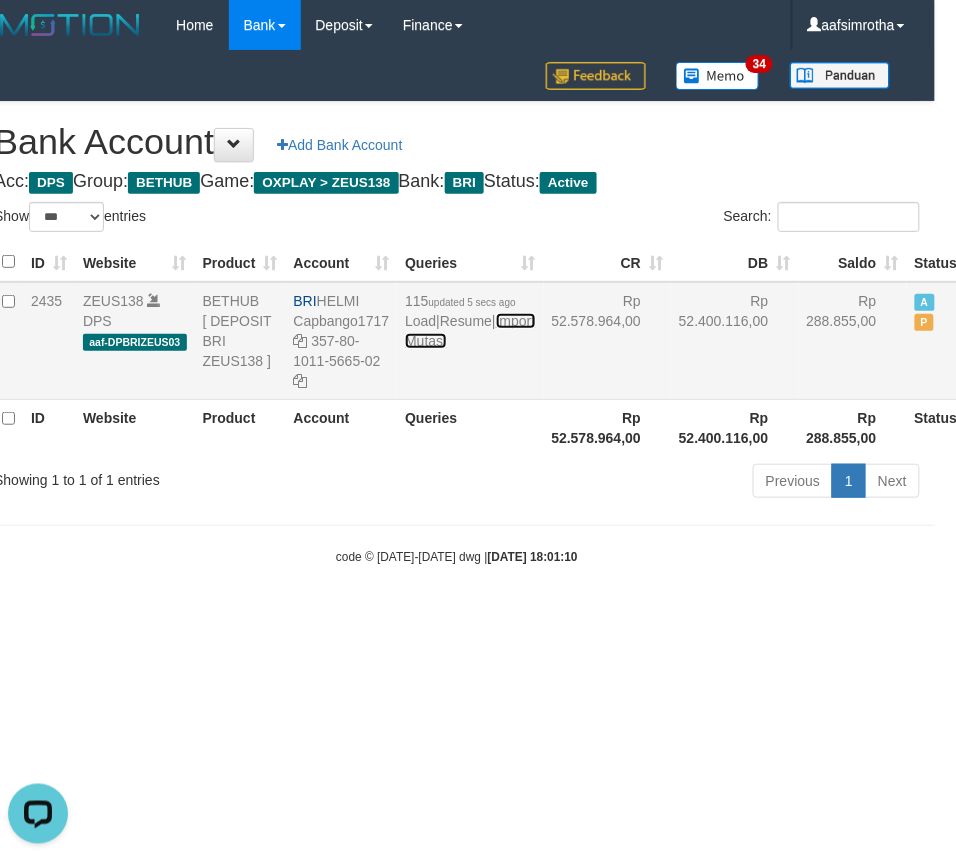 click on "Import Mutasi" at bounding box center (470, 331) 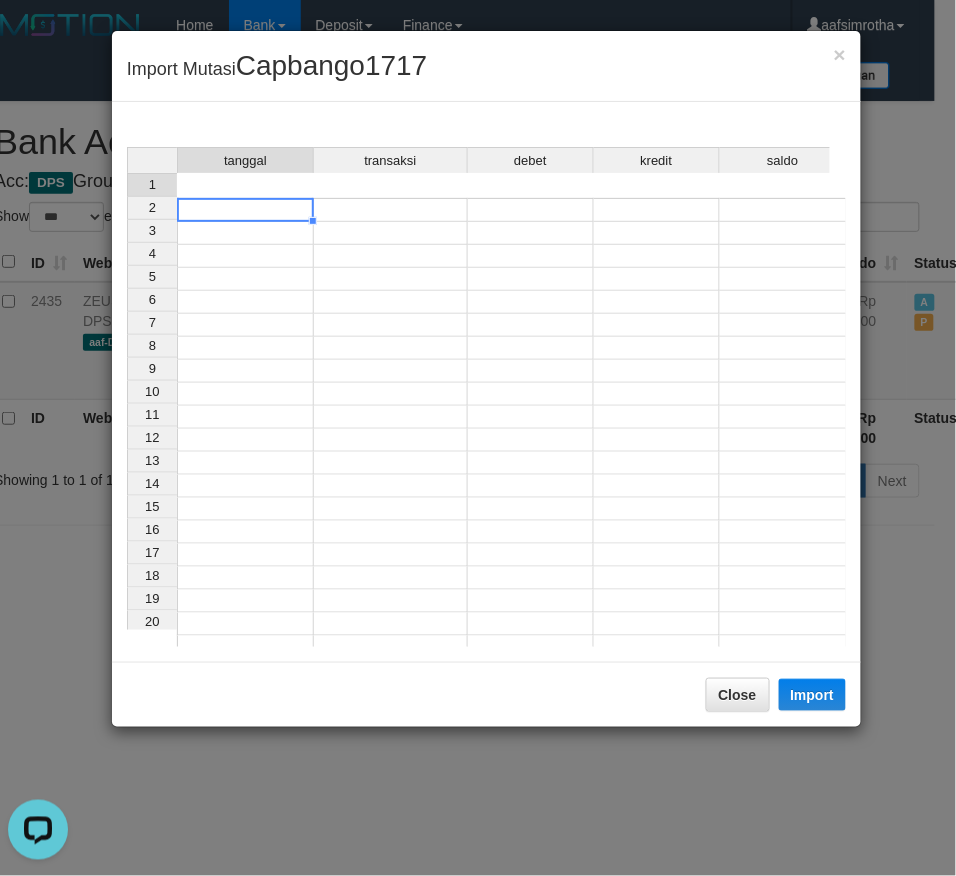 click at bounding box center [245, 210] 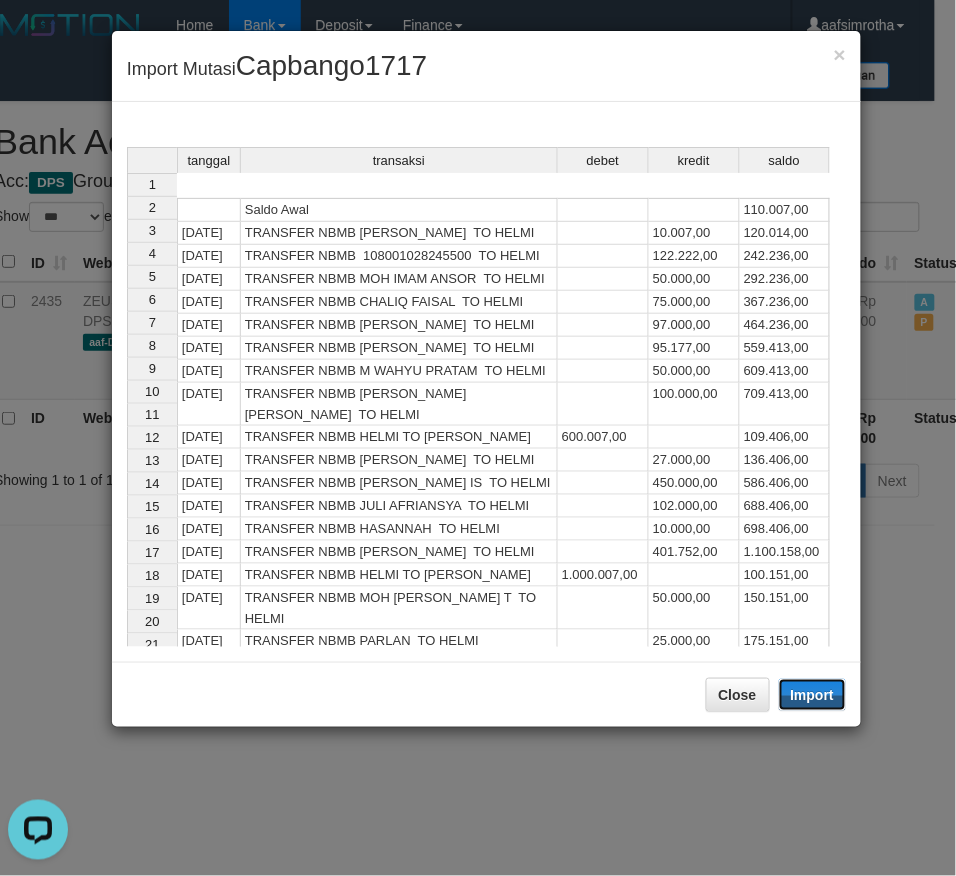 drag, startPoint x: 817, startPoint y: 697, endPoint x: 1, endPoint y: 157, distance: 978.4968 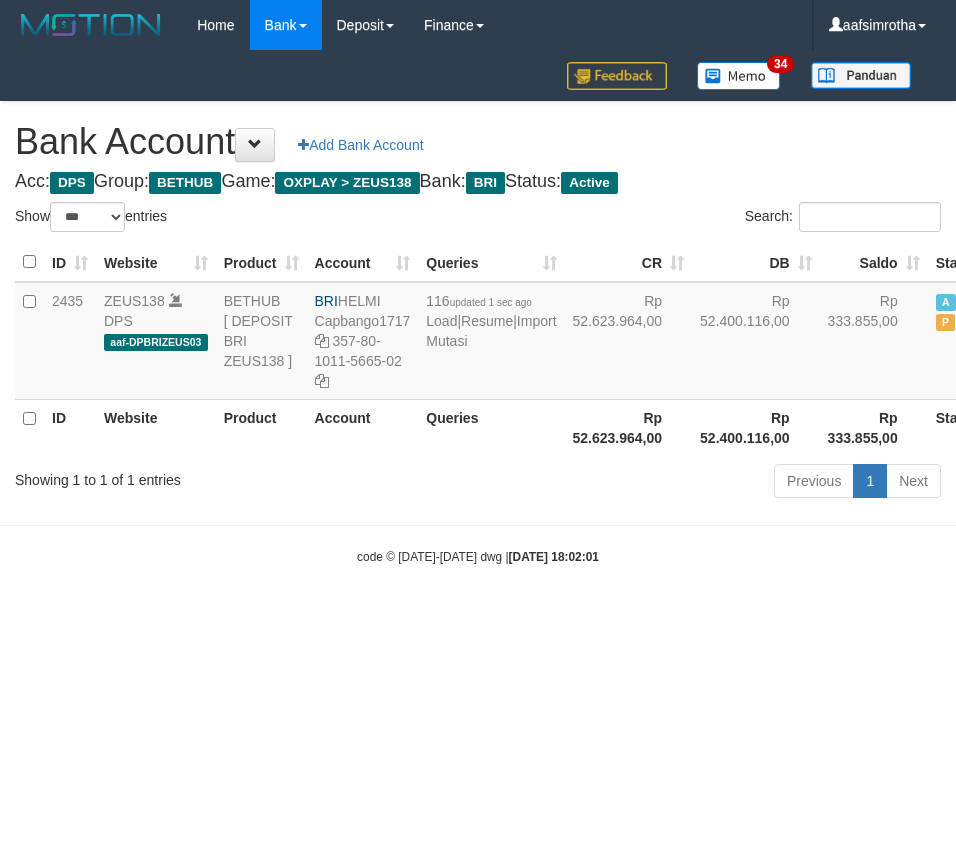 select on "***" 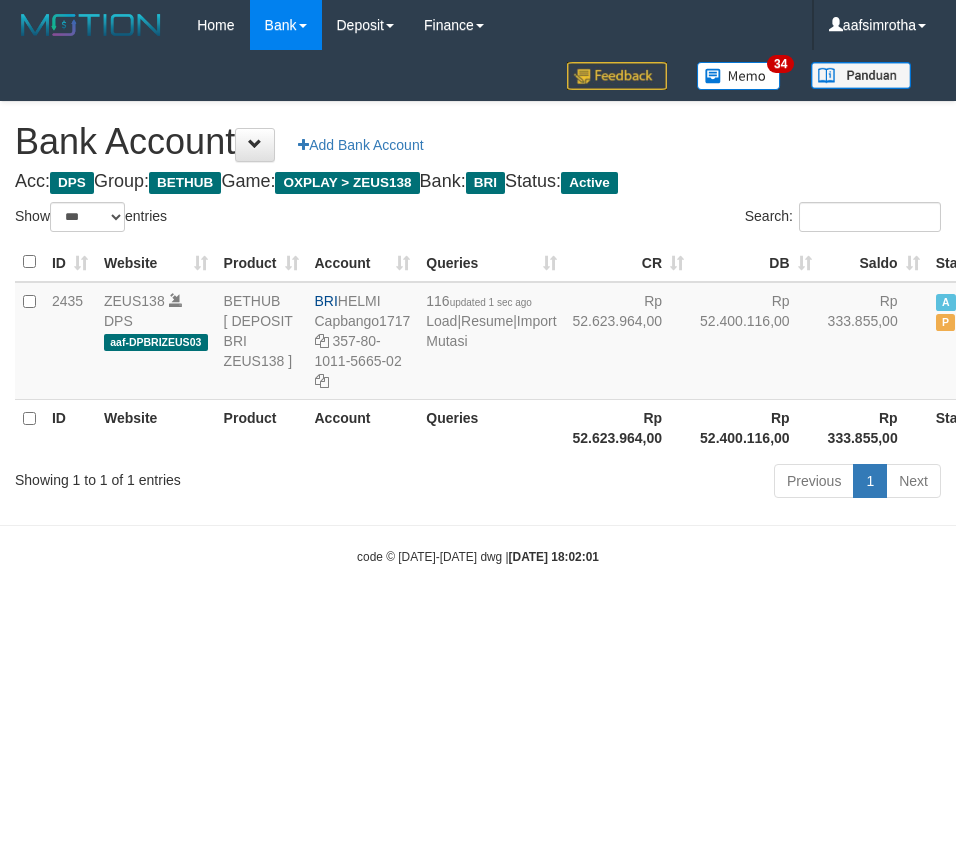scroll, scrollTop: 0, scrollLeft: 21, axis: horizontal 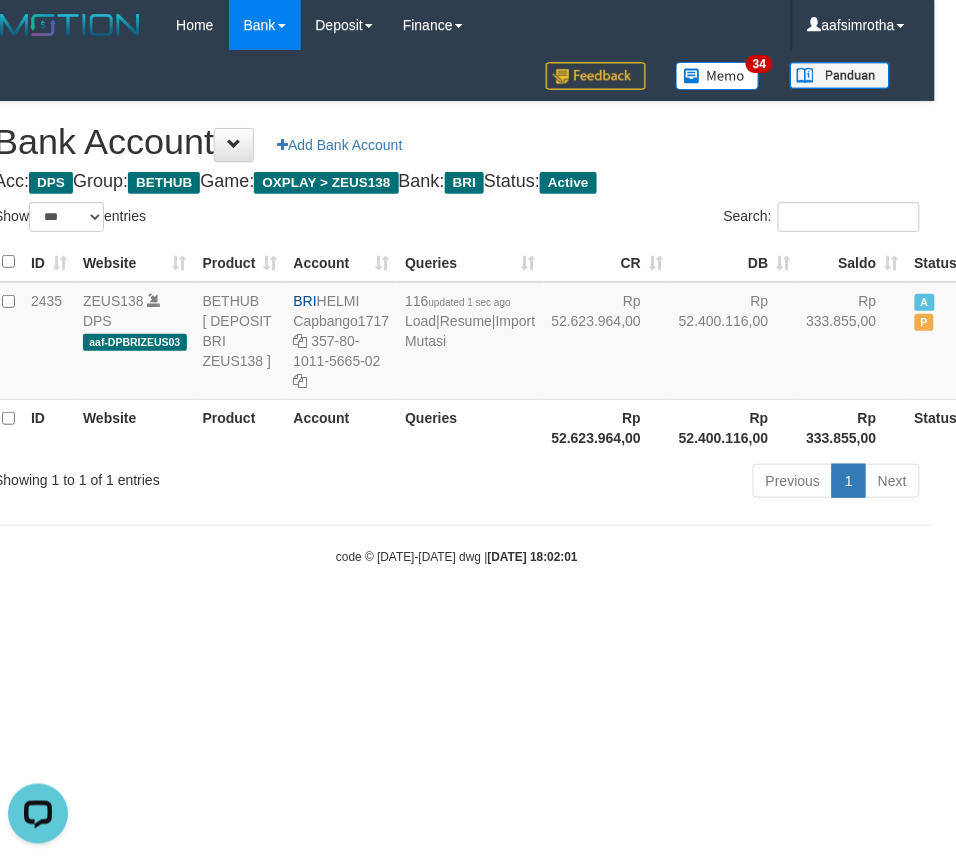 drag, startPoint x: 337, startPoint y: 717, endPoint x: 406, endPoint y: 433, distance: 292.26187 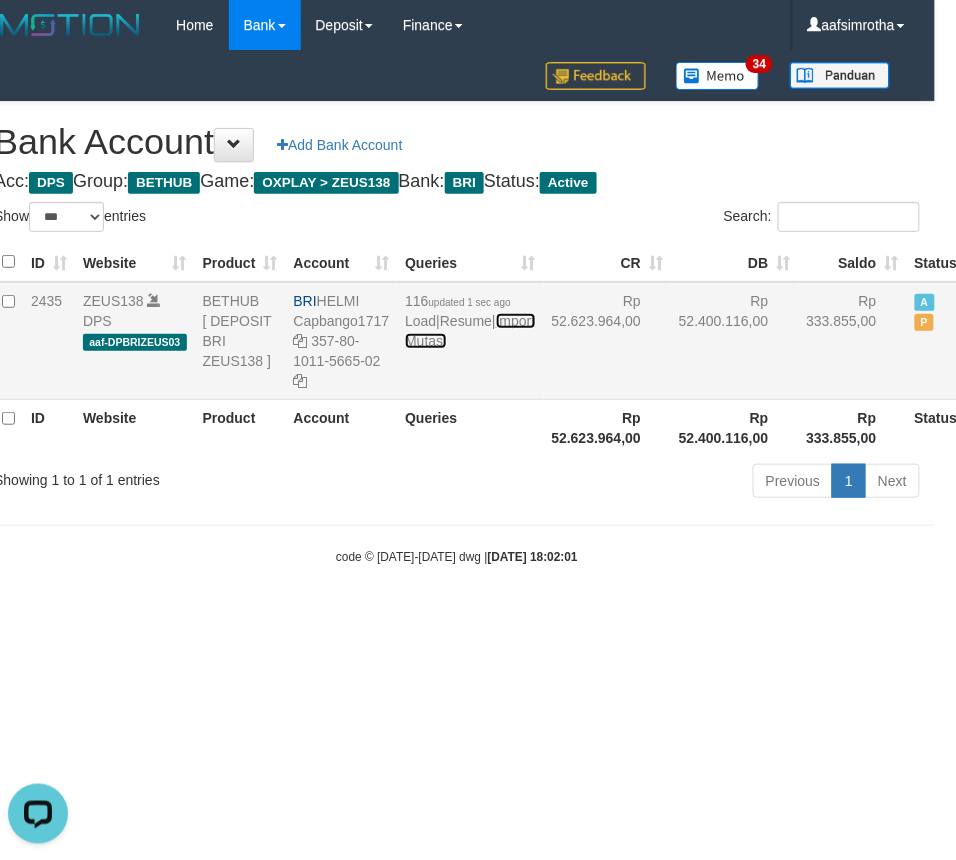 click on "Import Mutasi" at bounding box center (470, 331) 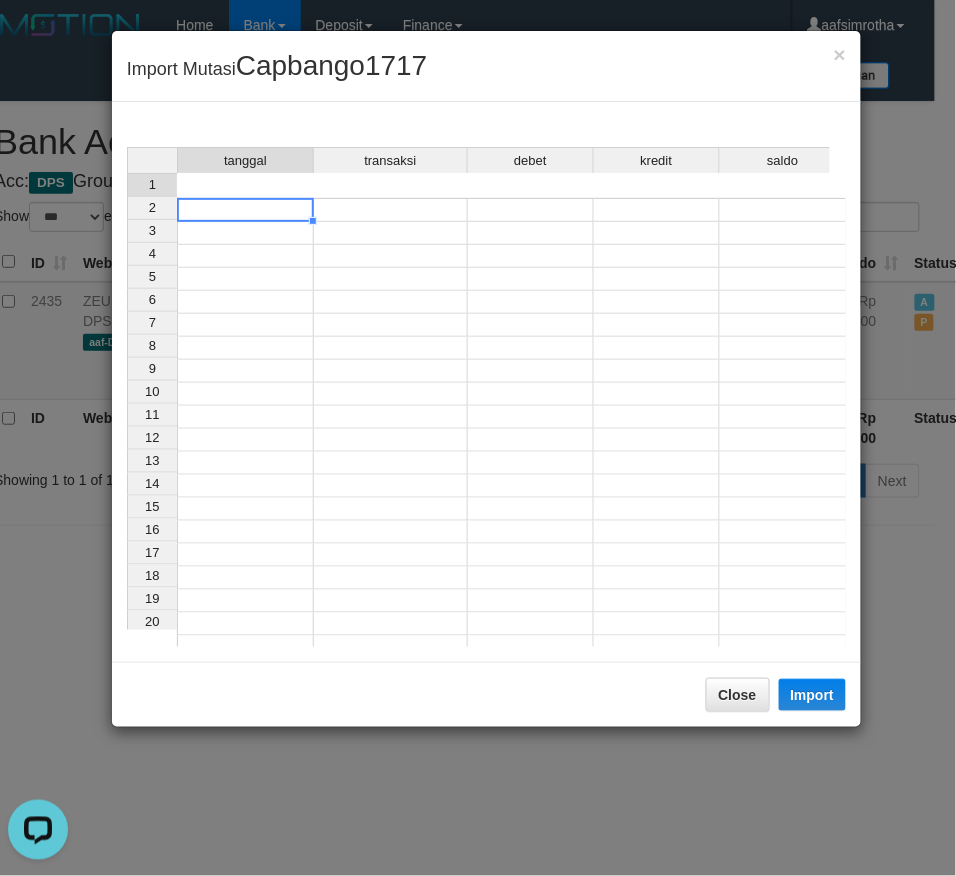 click at bounding box center (245, 210) 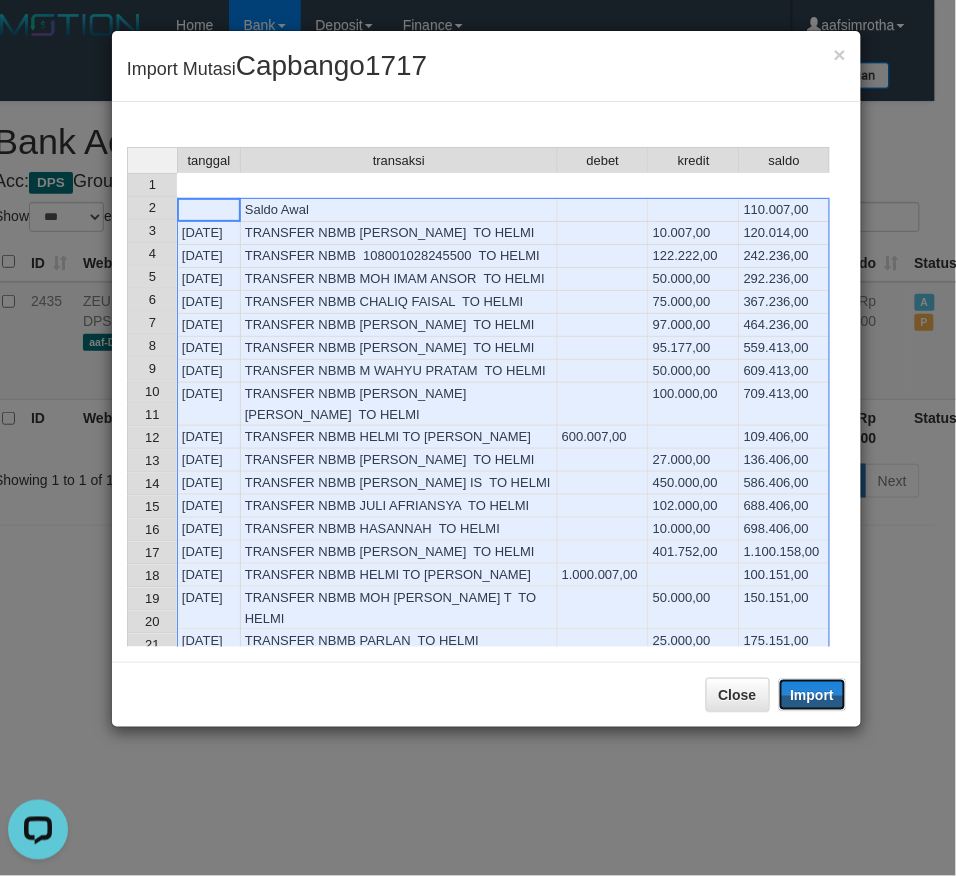 drag, startPoint x: 814, startPoint y: 690, endPoint x: 17, endPoint y: 490, distance: 821.711 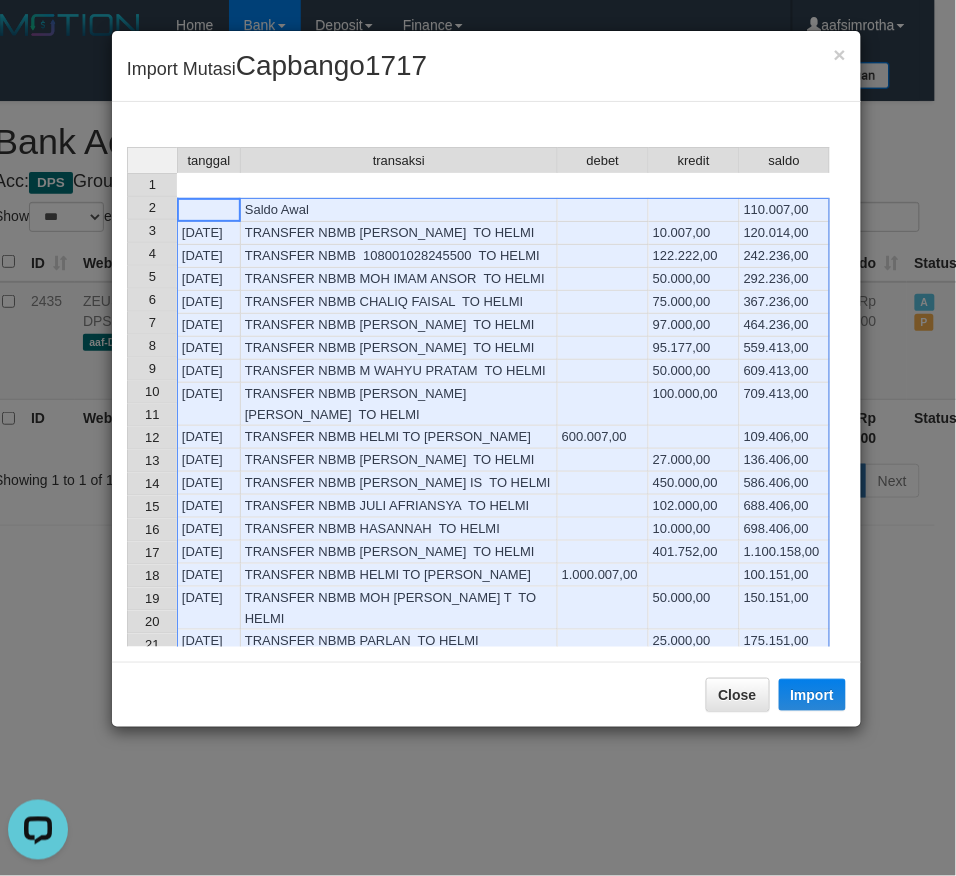 click on "235.158,00" at bounding box center (785, 687) 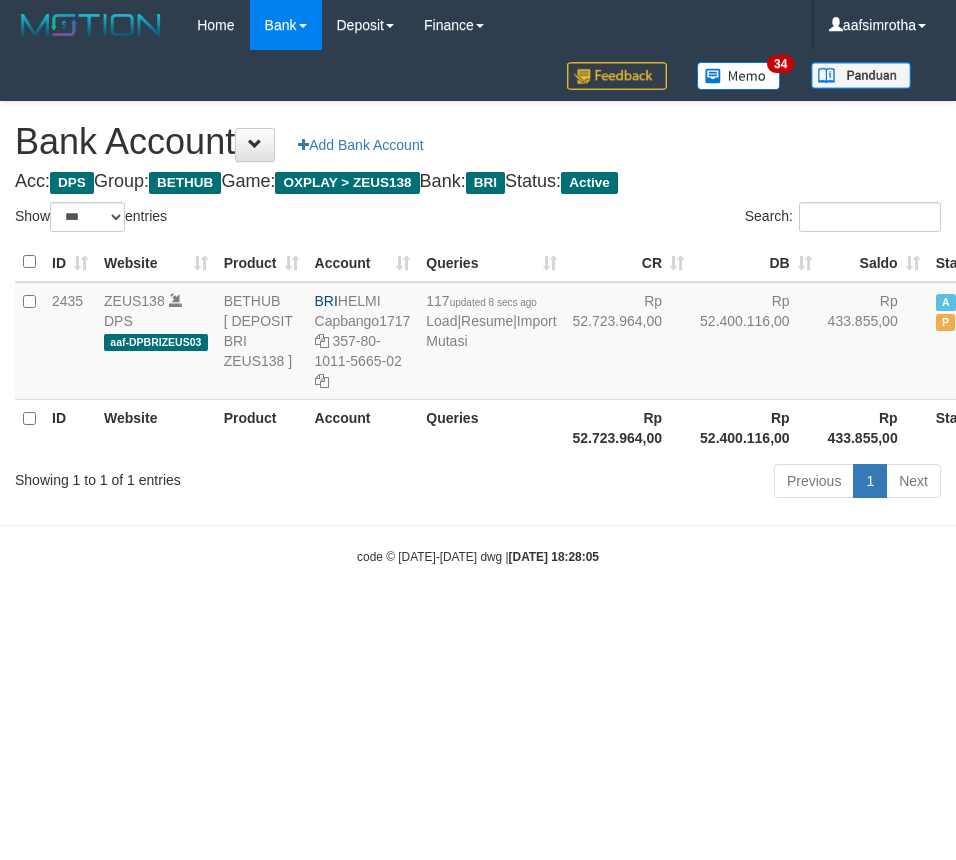 select on "***" 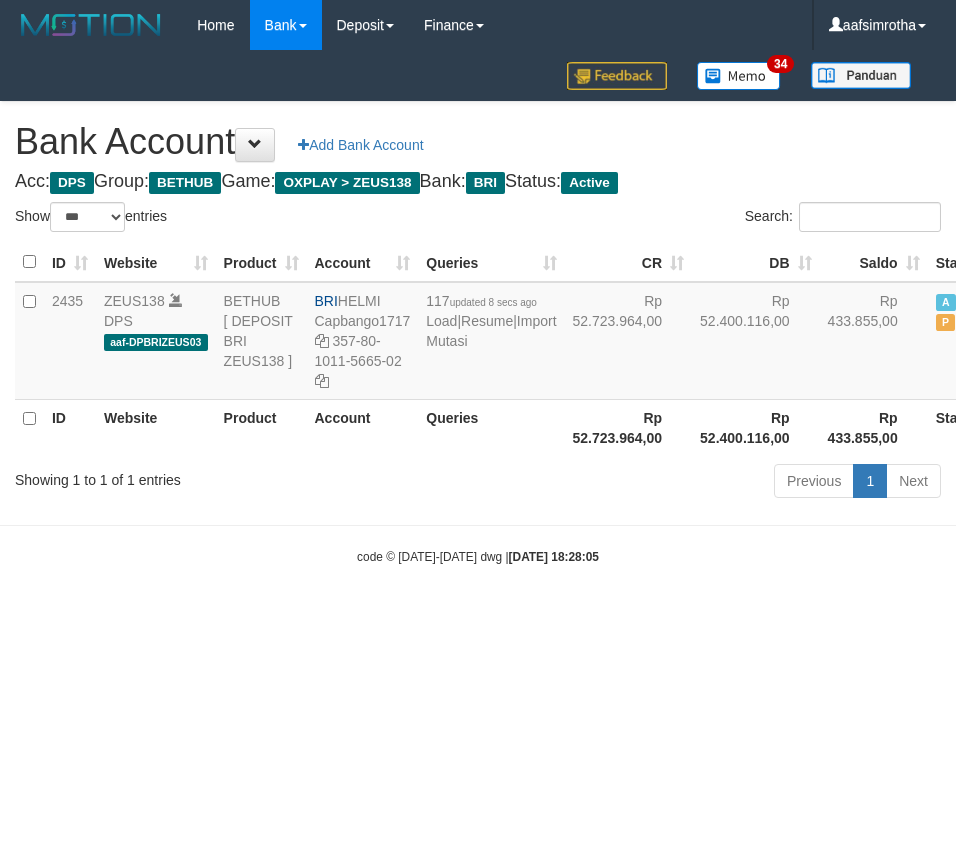 scroll, scrollTop: 0, scrollLeft: 21, axis: horizontal 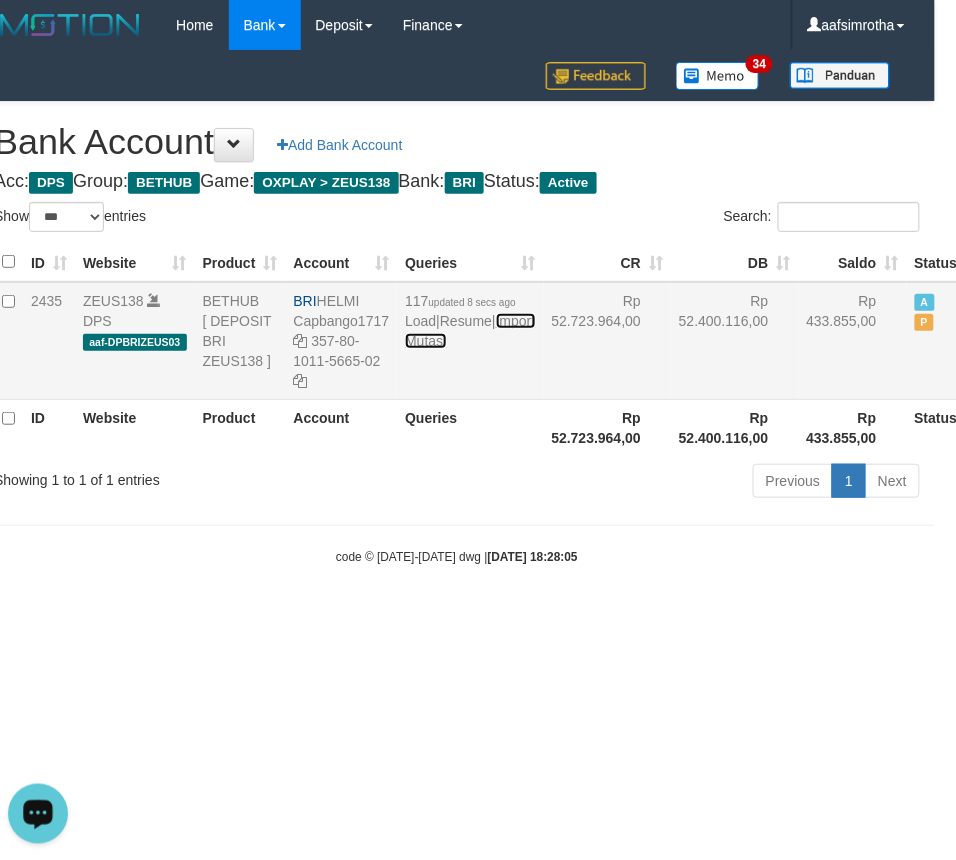 click on "Import Mutasi" at bounding box center [470, 331] 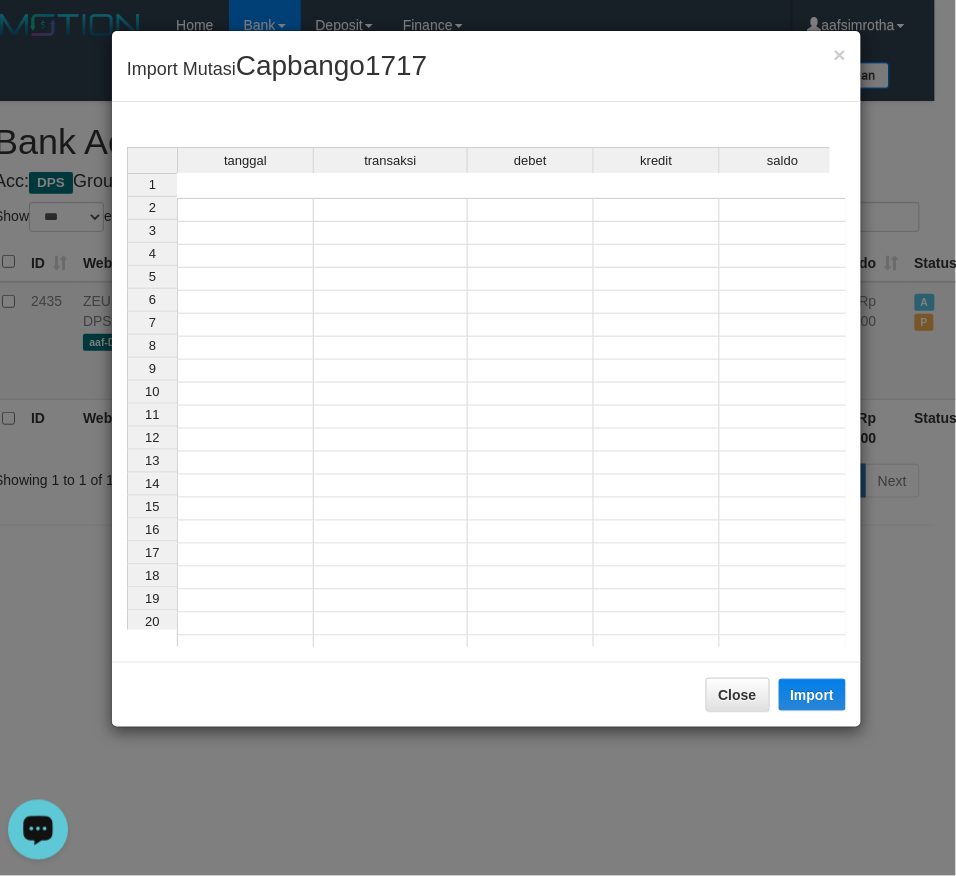 click at bounding box center (245, 210) 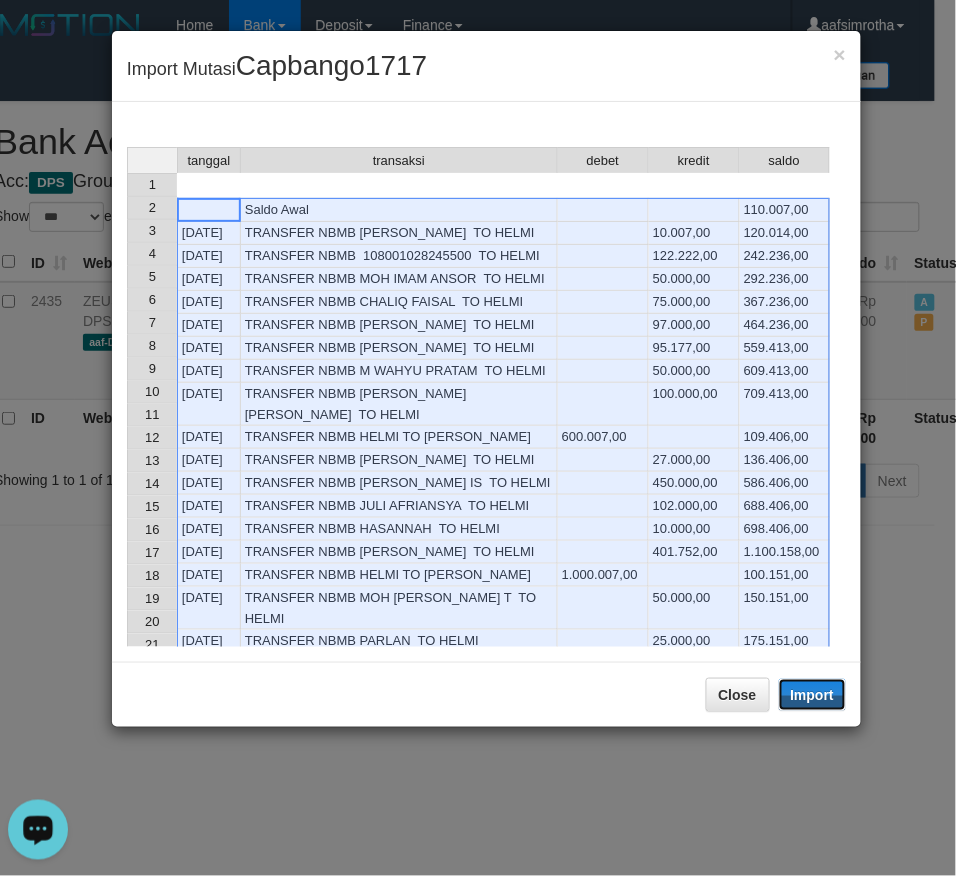drag, startPoint x: 831, startPoint y: 687, endPoint x: 203, endPoint y: 0, distance: 930.7809 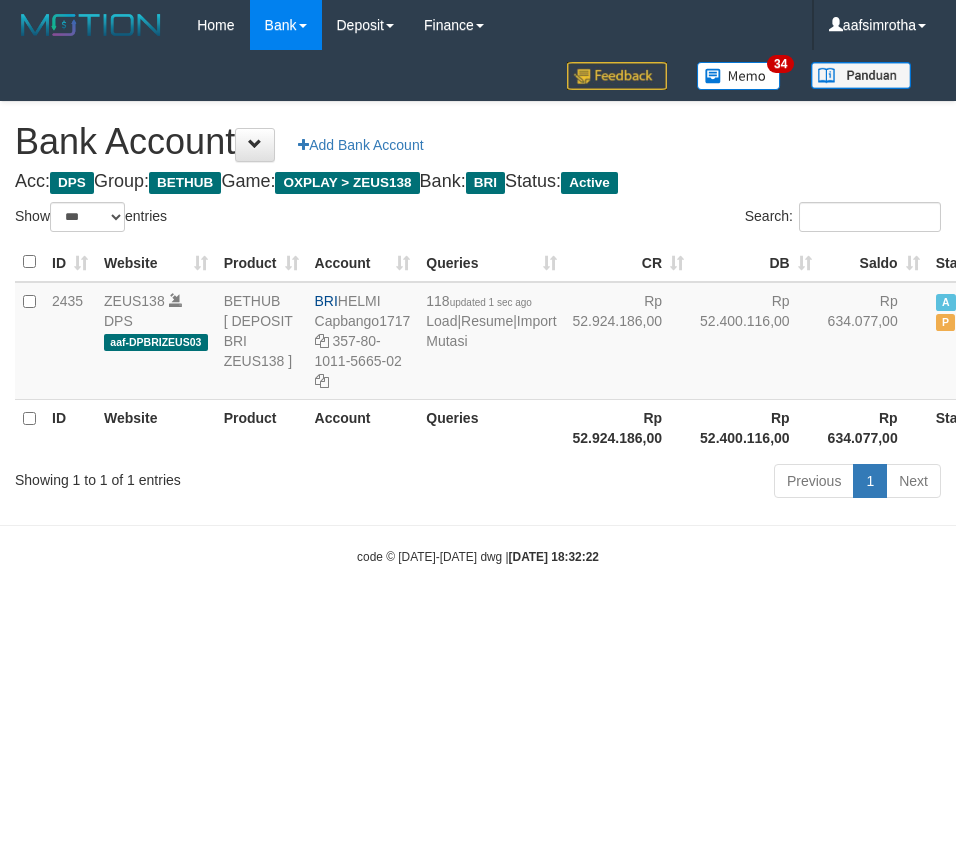 select on "***" 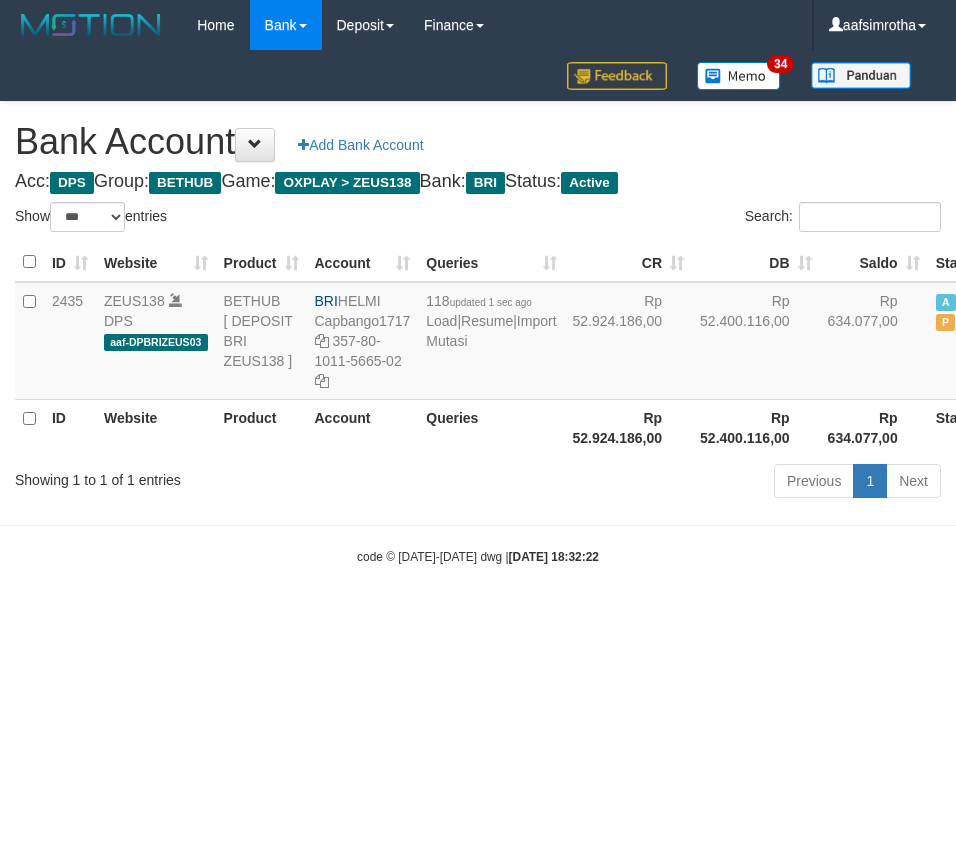 scroll, scrollTop: 0, scrollLeft: 21, axis: horizontal 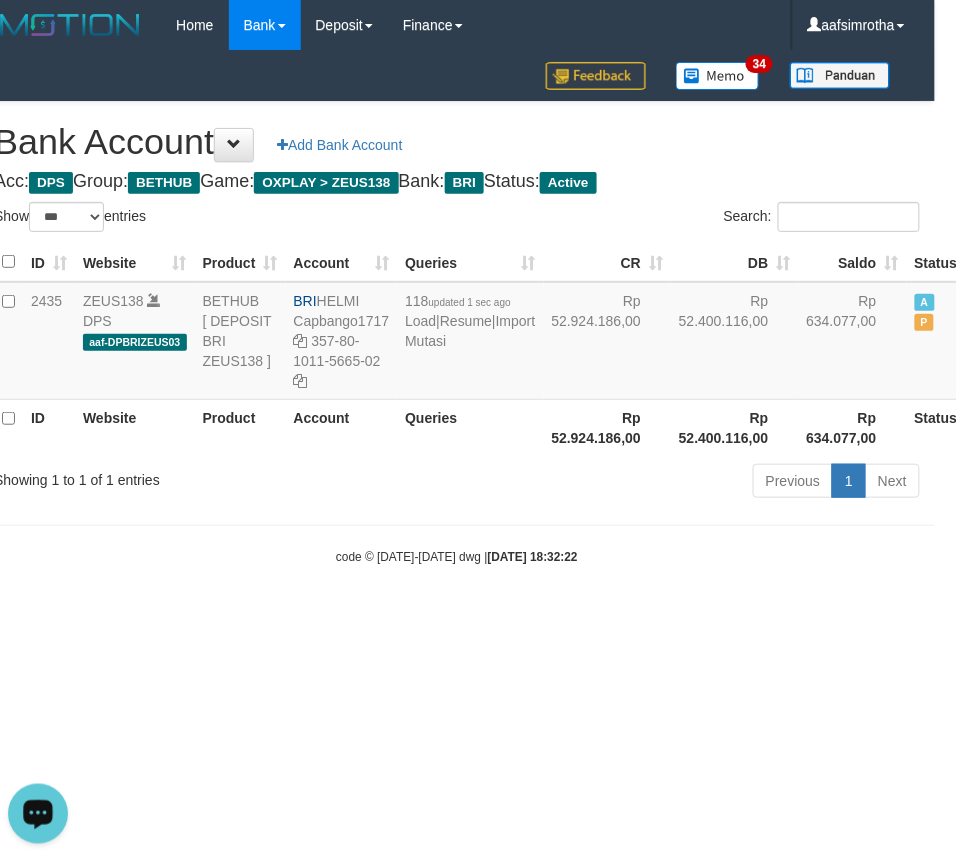 click on "Bank Account
Add Bank Account" at bounding box center [457, 142] 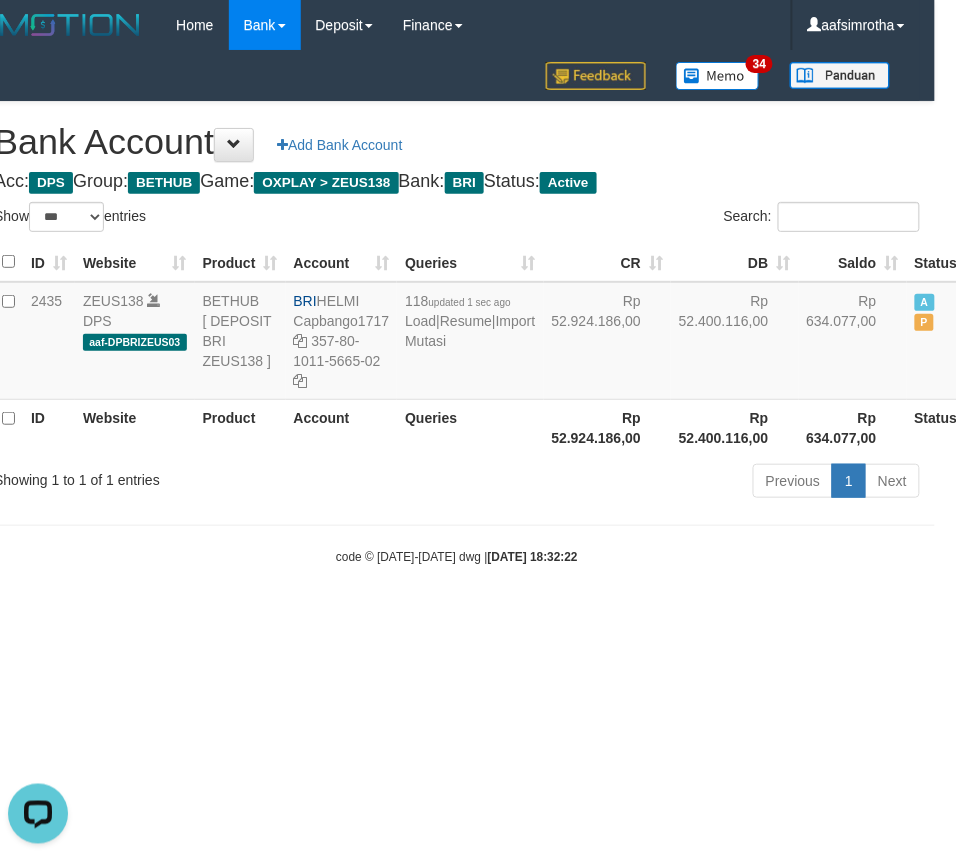 drag, startPoint x: 487, startPoint y: 764, endPoint x: 544, endPoint y: 623, distance: 152.0855 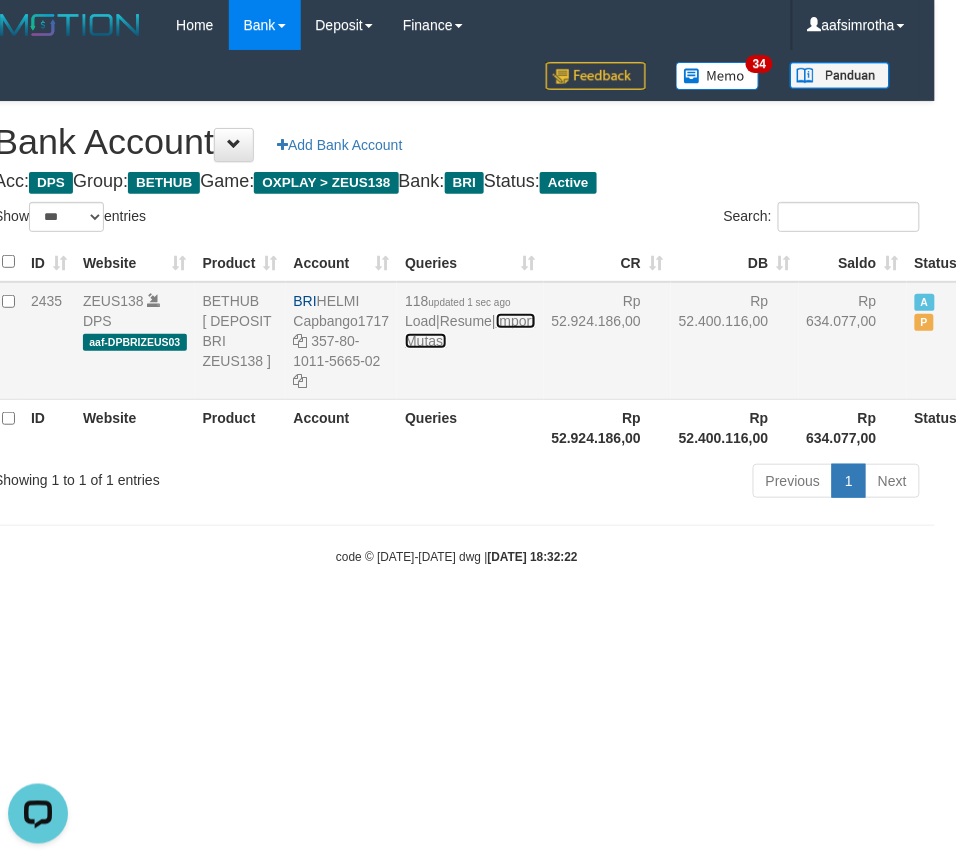 click on "Import Mutasi" at bounding box center [470, 331] 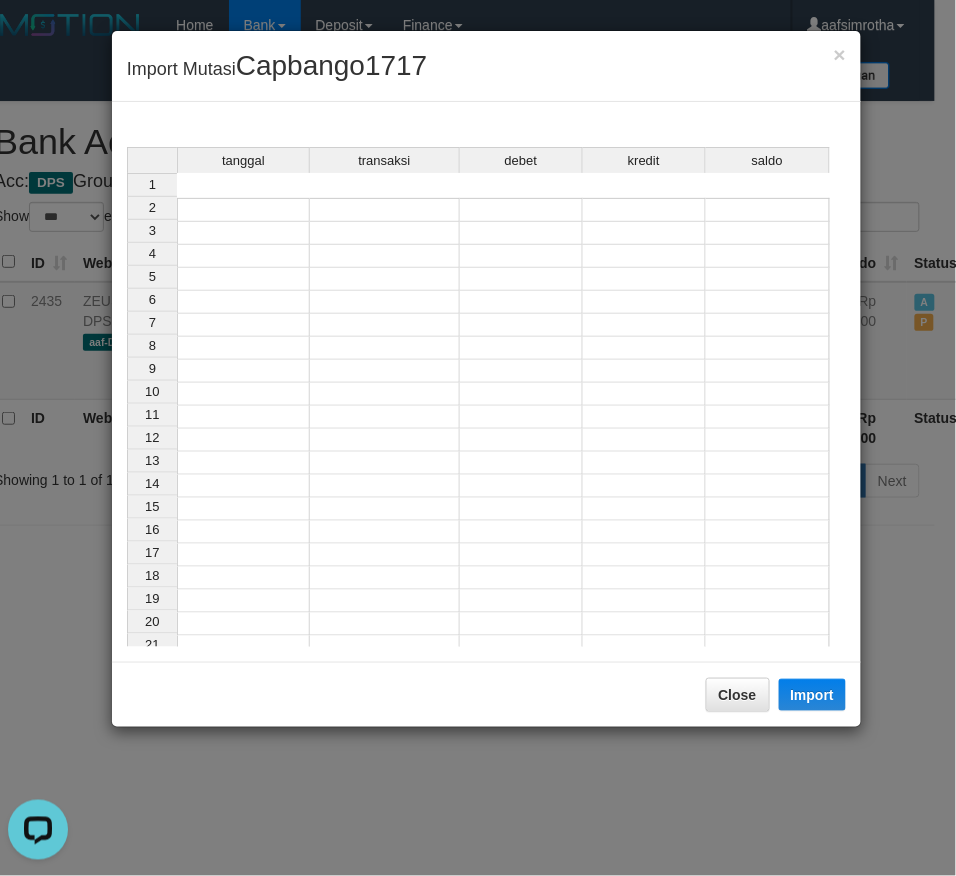 click on "tanggal transaksi debet kredit saldo 1 2 3 4 5 6 7 8 9 10 11 12 13 14 15 16 17 18 19 20 21" at bounding box center (127, 427) 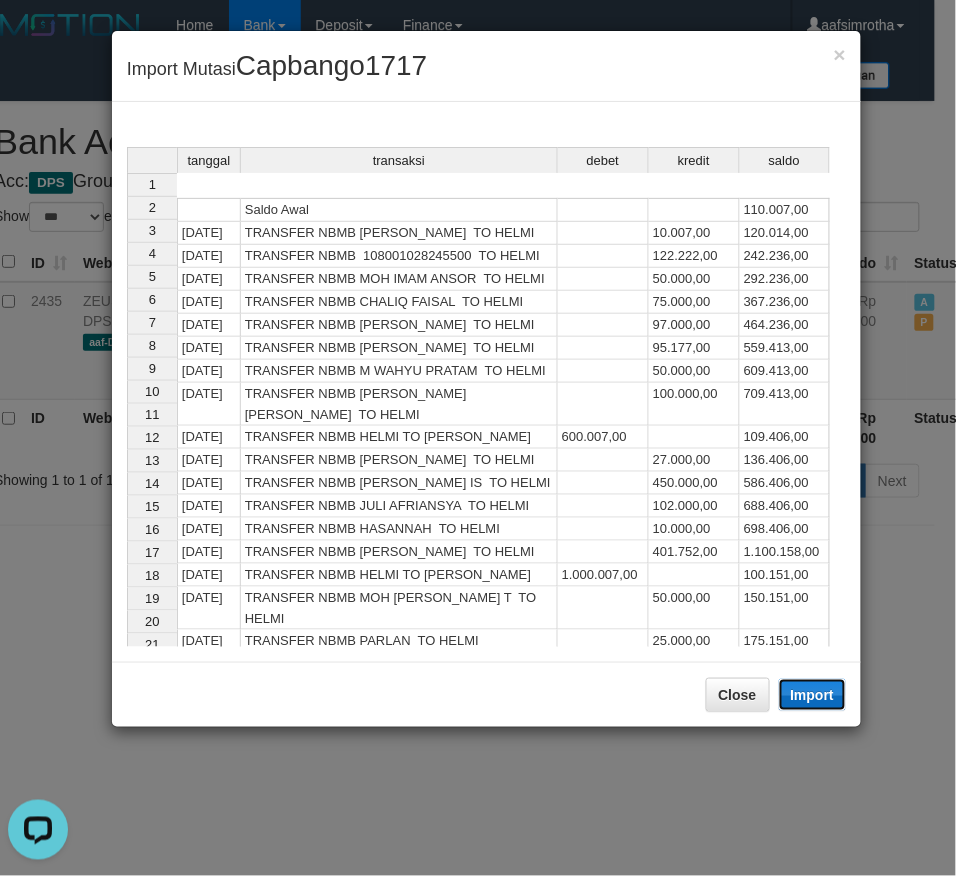 click on "Import" at bounding box center (813, 695) 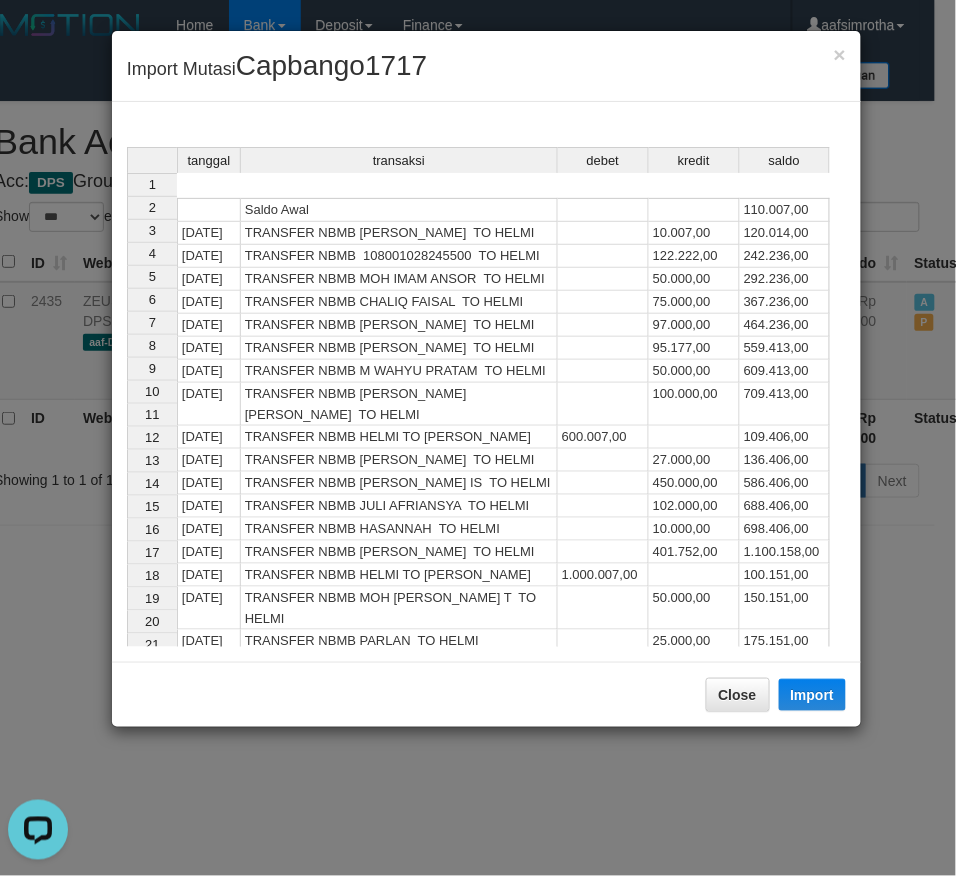 drag, startPoint x: 825, startPoint y: 698, endPoint x: 1, endPoint y: 0, distance: 1079.8982 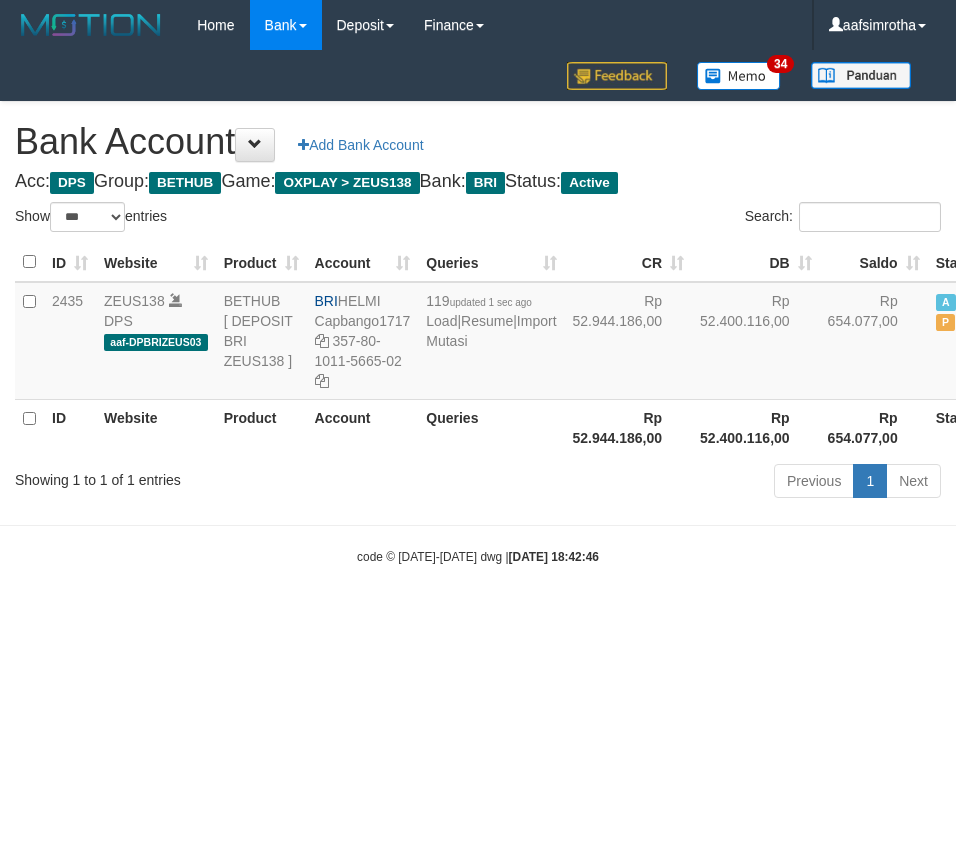 select on "***" 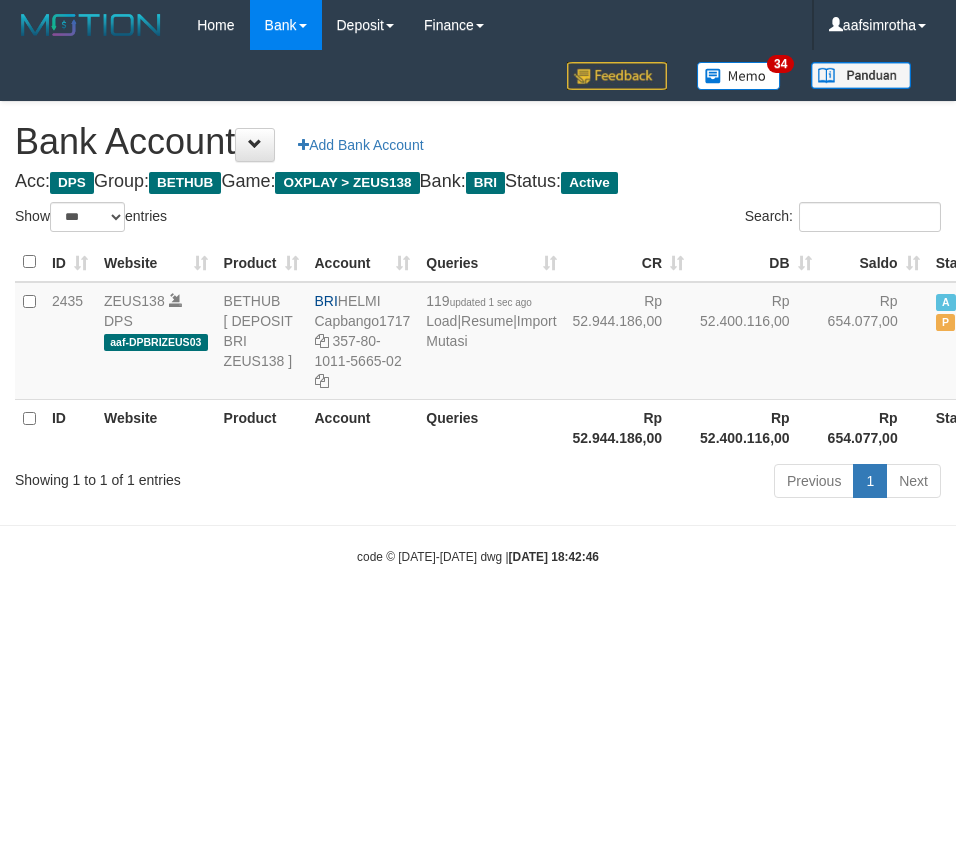 scroll, scrollTop: 0, scrollLeft: 21, axis: horizontal 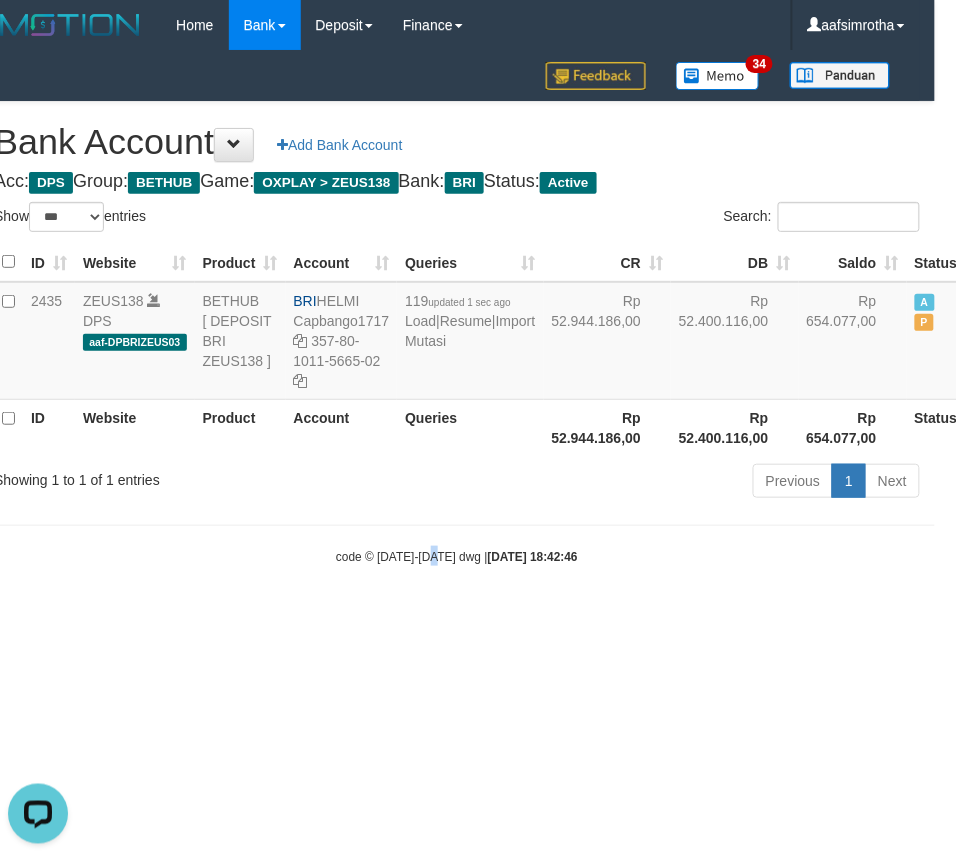 drag, startPoint x: 456, startPoint y: 702, endPoint x: 441, endPoint y: 564, distance: 138.81282 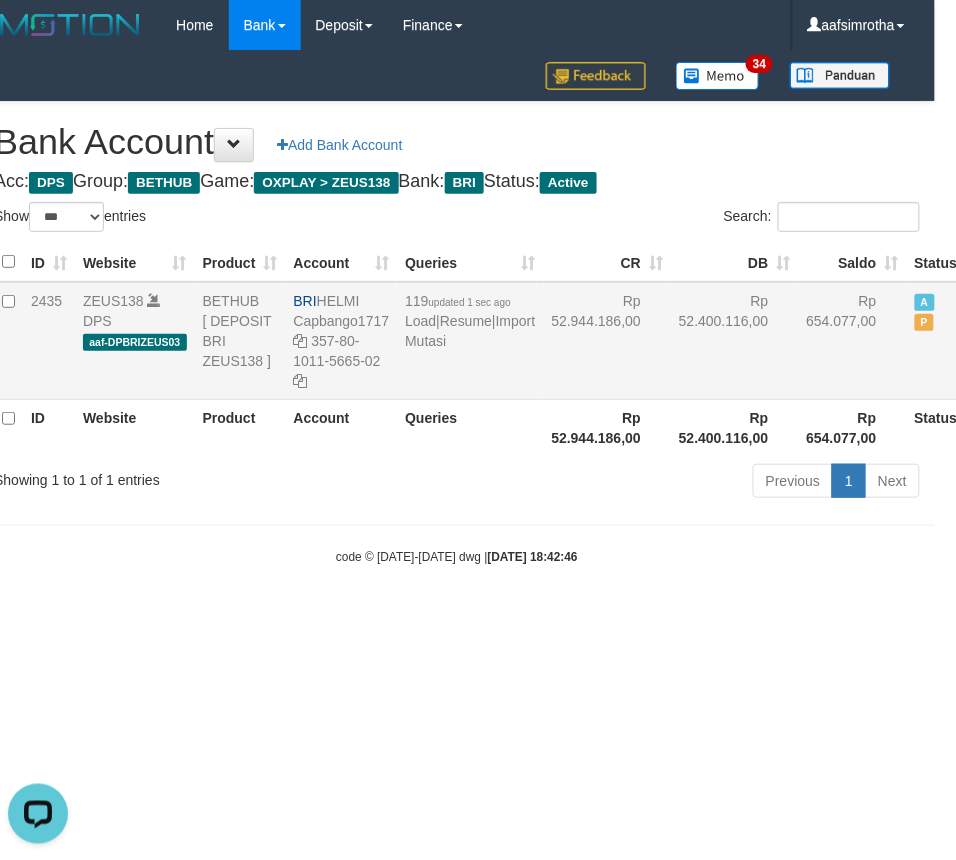 click on "119  updated 1 sec ago
Load
|
Resume
|
Import Mutasi" at bounding box center (470, 341) 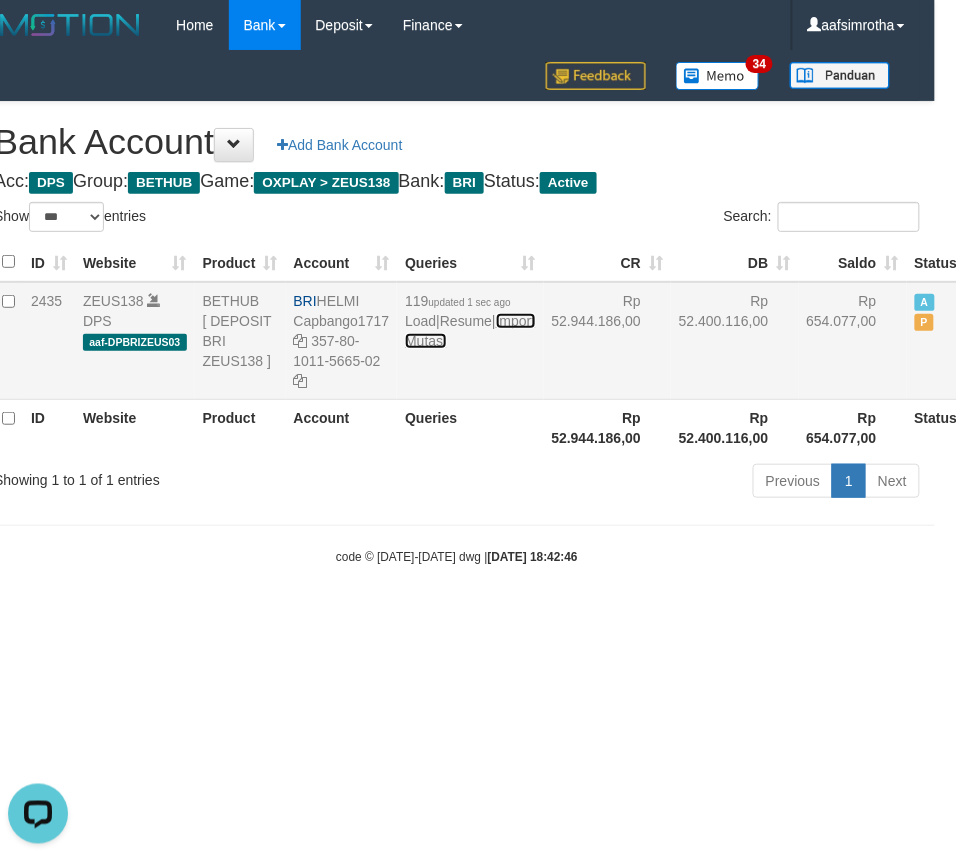 click on "Import Mutasi" at bounding box center (470, 331) 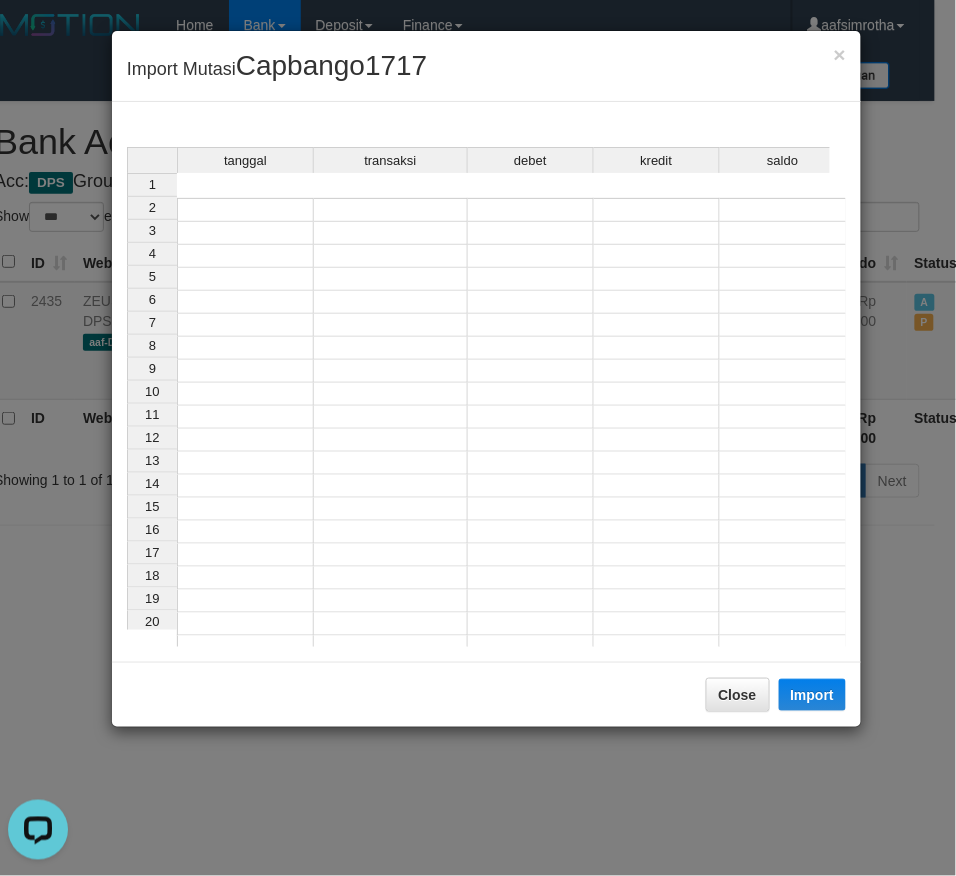 drag, startPoint x: 292, startPoint y: 225, endPoint x: 255, endPoint y: 195, distance: 47.63402 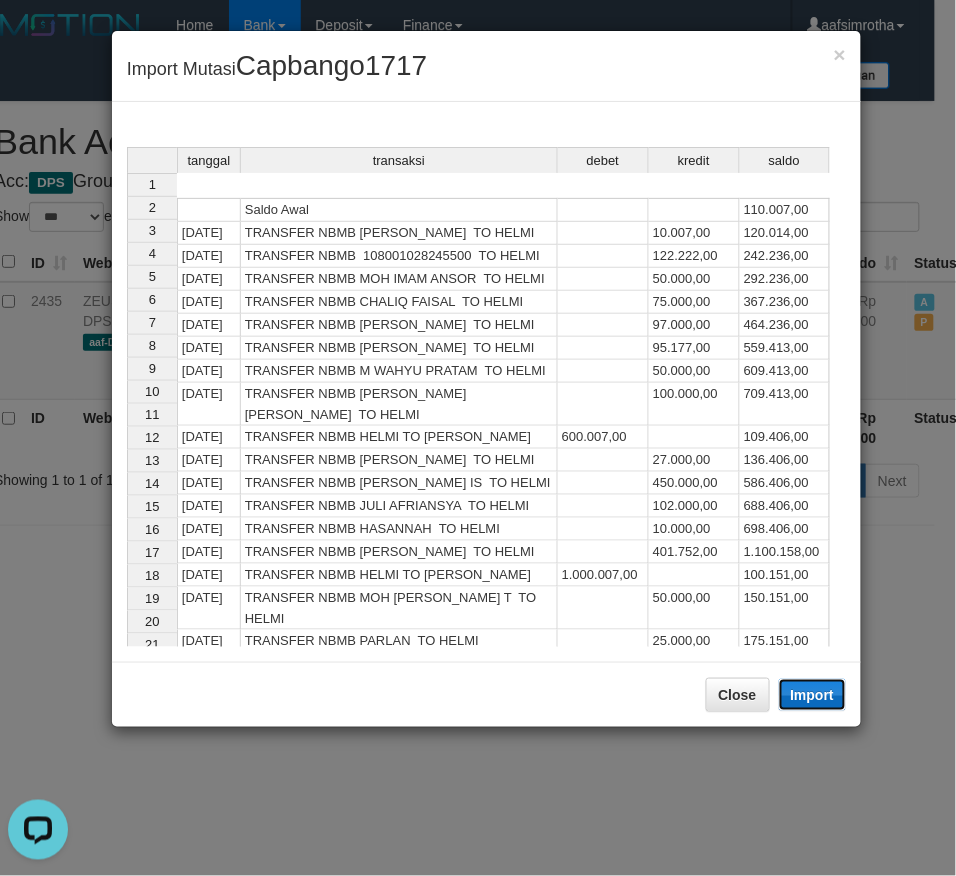 click on "Import" at bounding box center [813, 695] 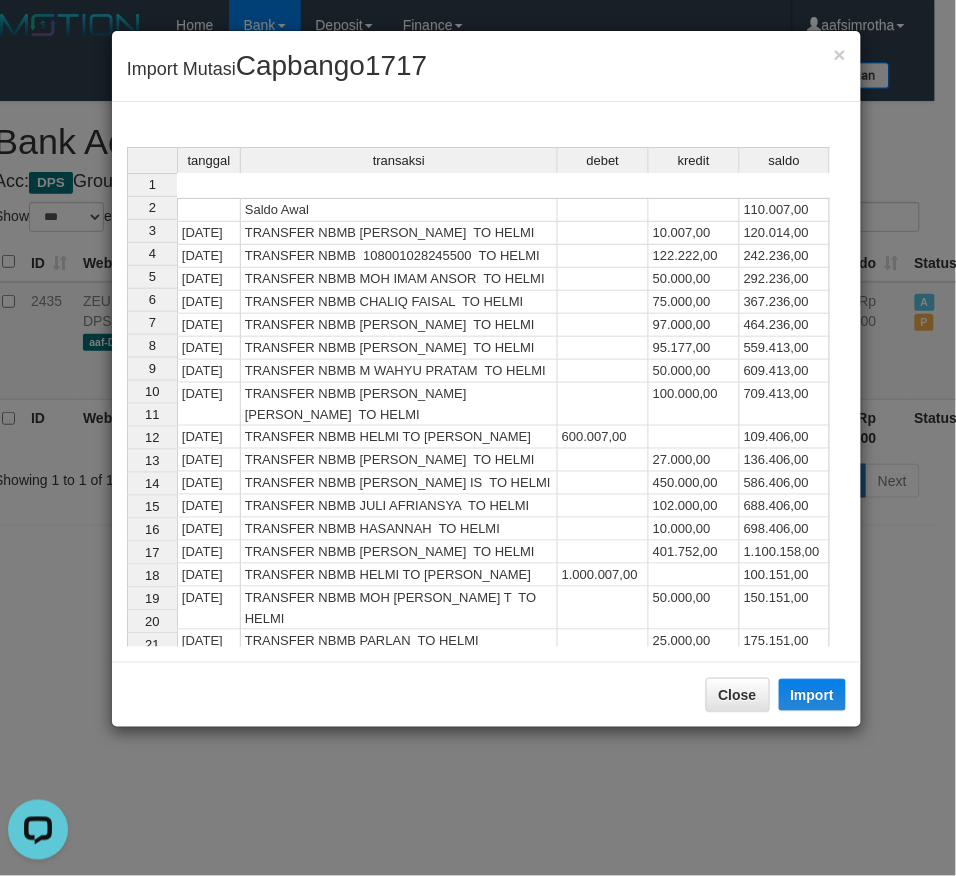 click on "235.158,00" at bounding box center (785, 687) 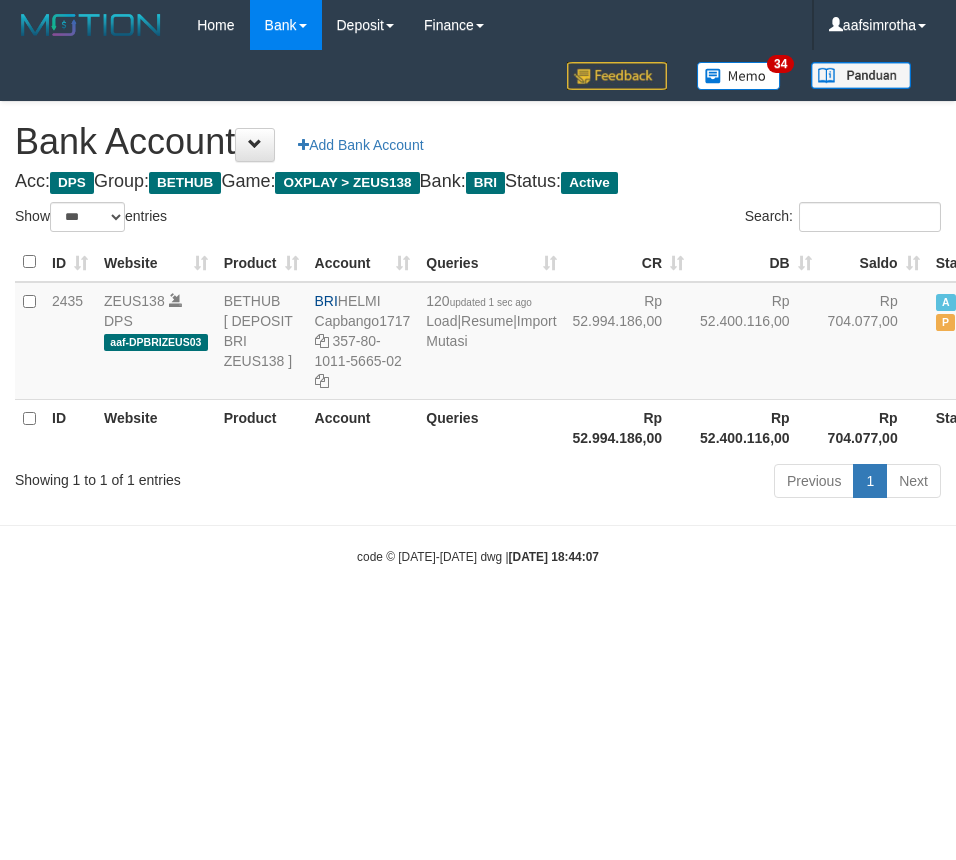select on "***" 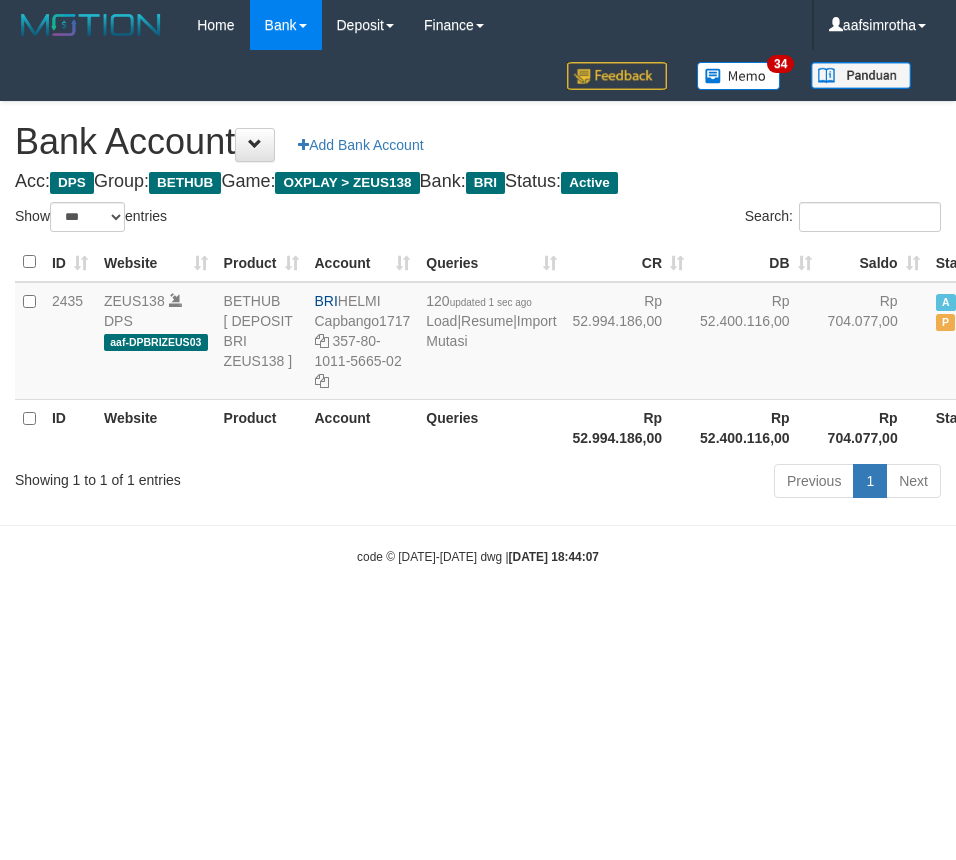 scroll, scrollTop: 0, scrollLeft: 21, axis: horizontal 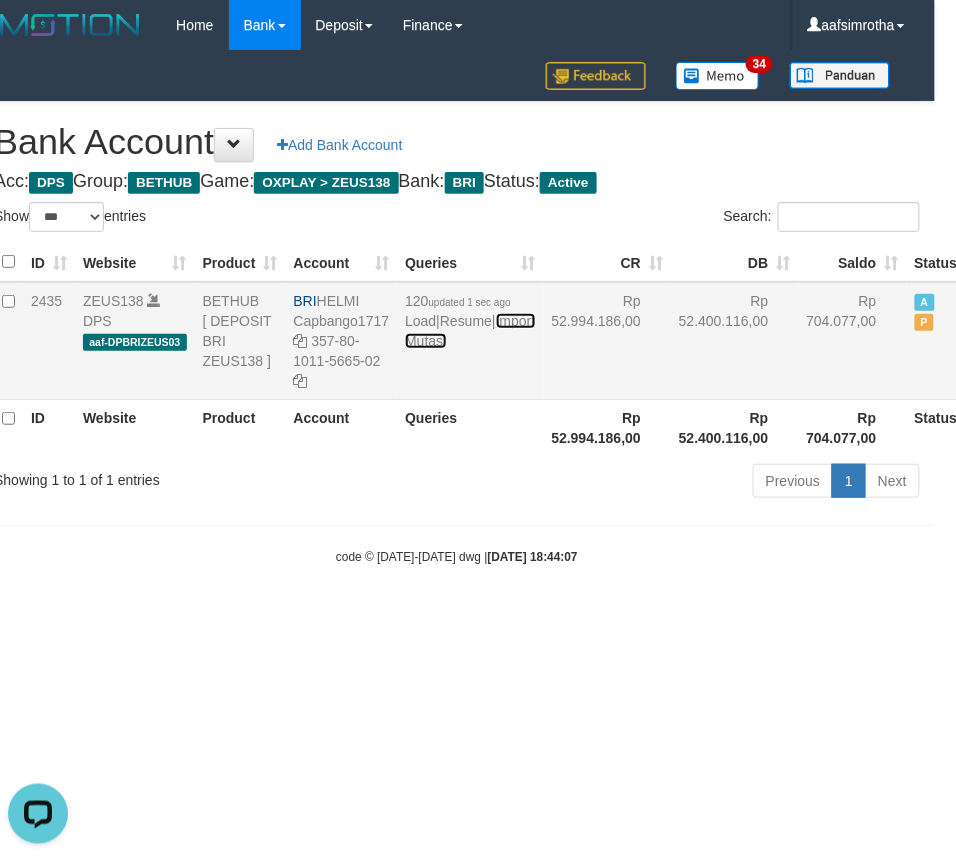 click on "Import Mutasi" at bounding box center [470, 331] 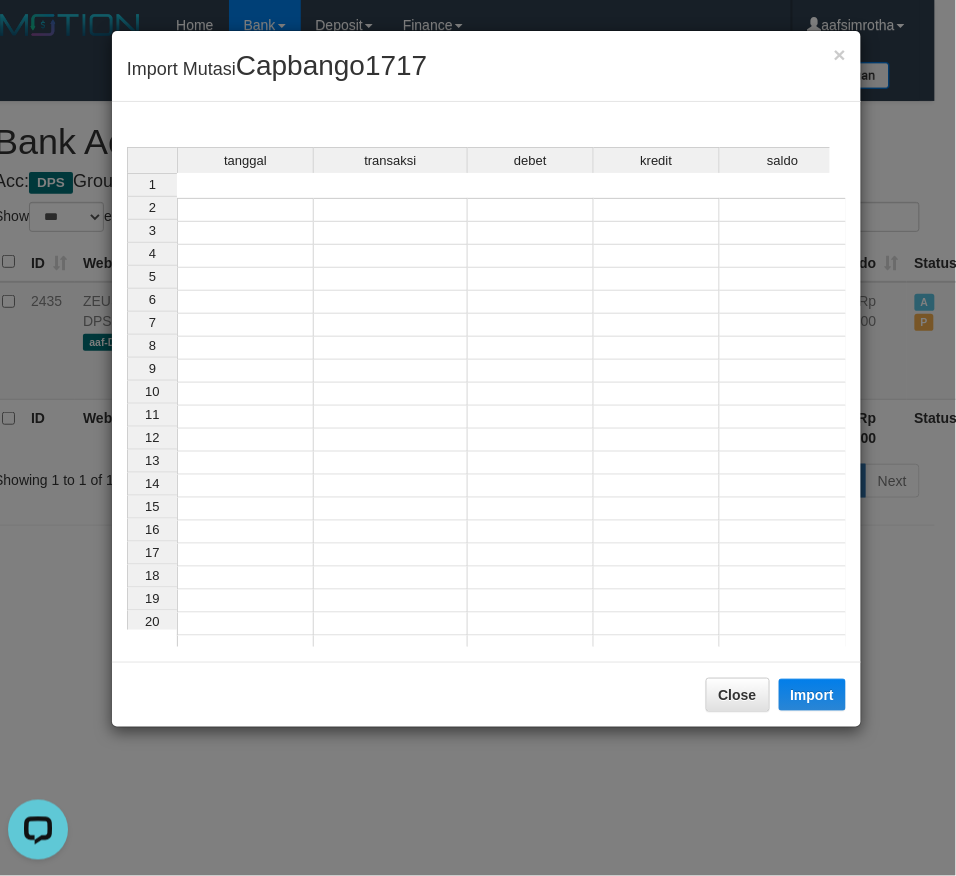click at bounding box center (245, 210) 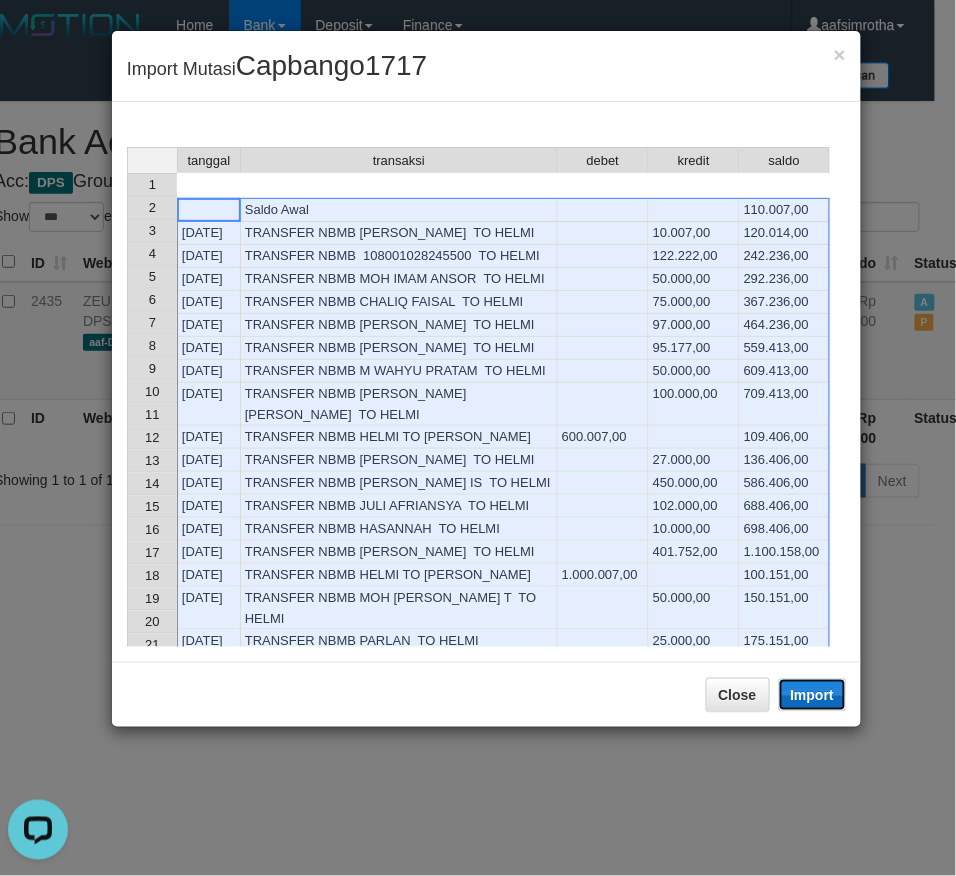 click on "Import" at bounding box center [813, 695] 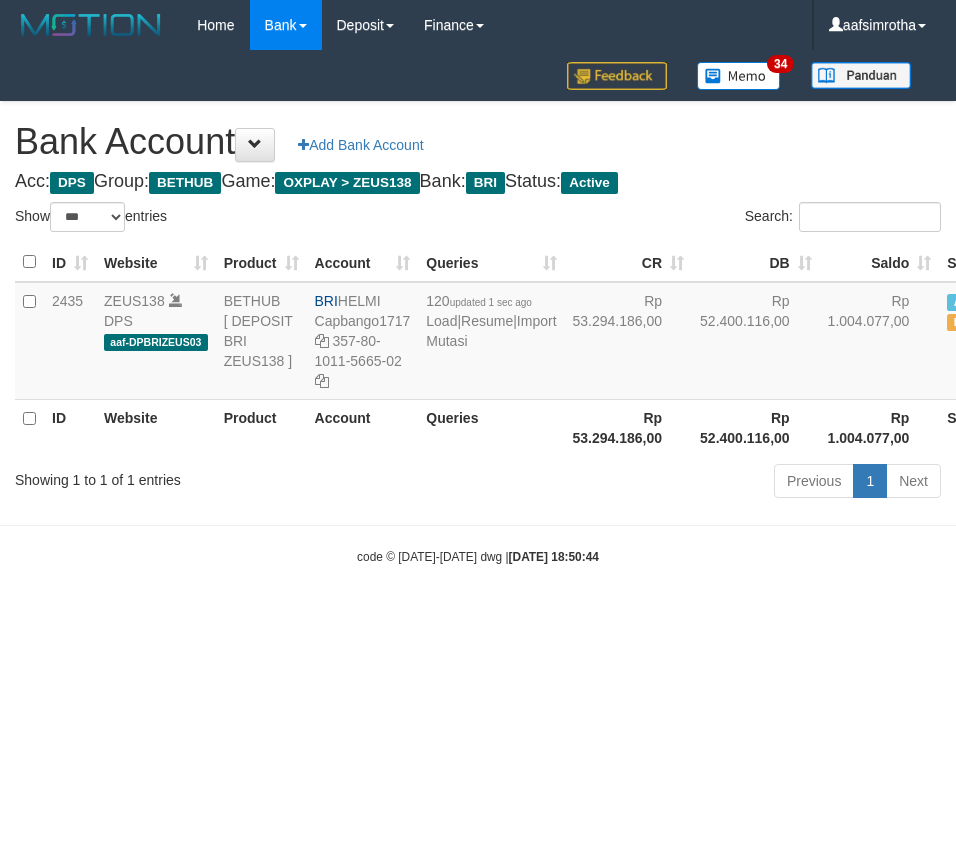 select on "***" 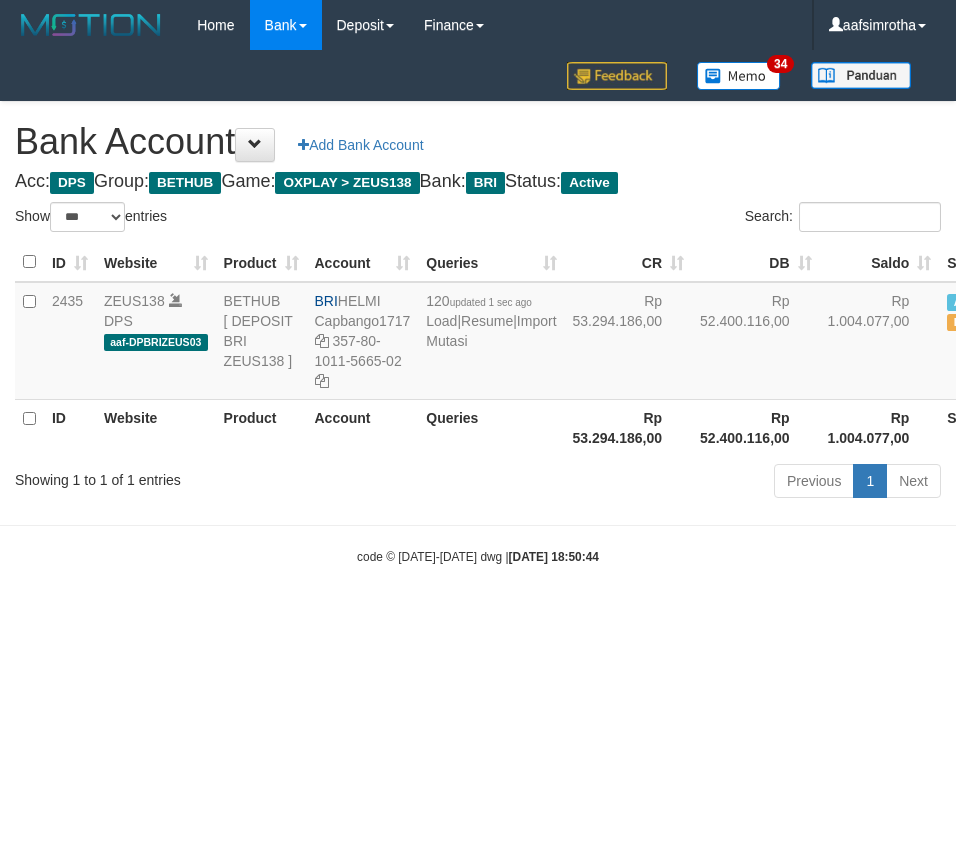 scroll, scrollTop: 0, scrollLeft: 21, axis: horizontal 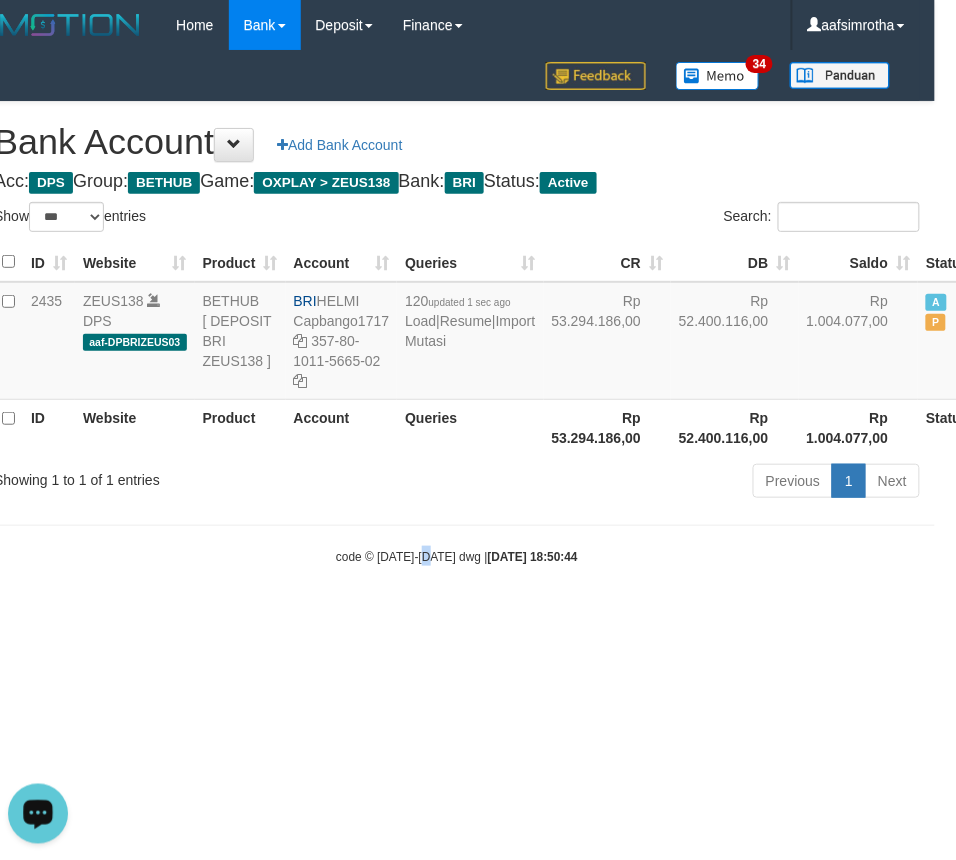 drag, startPoint x: 453, startPoint y: 761, endPoint x: 452, endPoint y: 580, distance: 181.00276 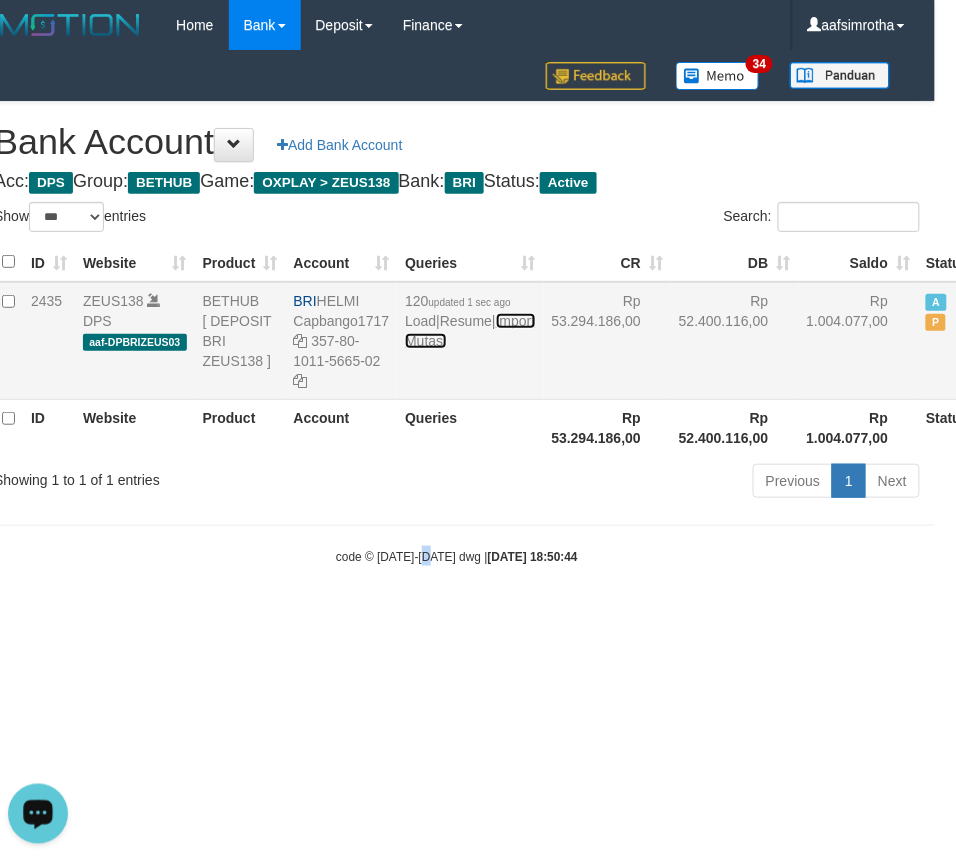 click on "Import Mutasi" at bounding box center (470, 331) 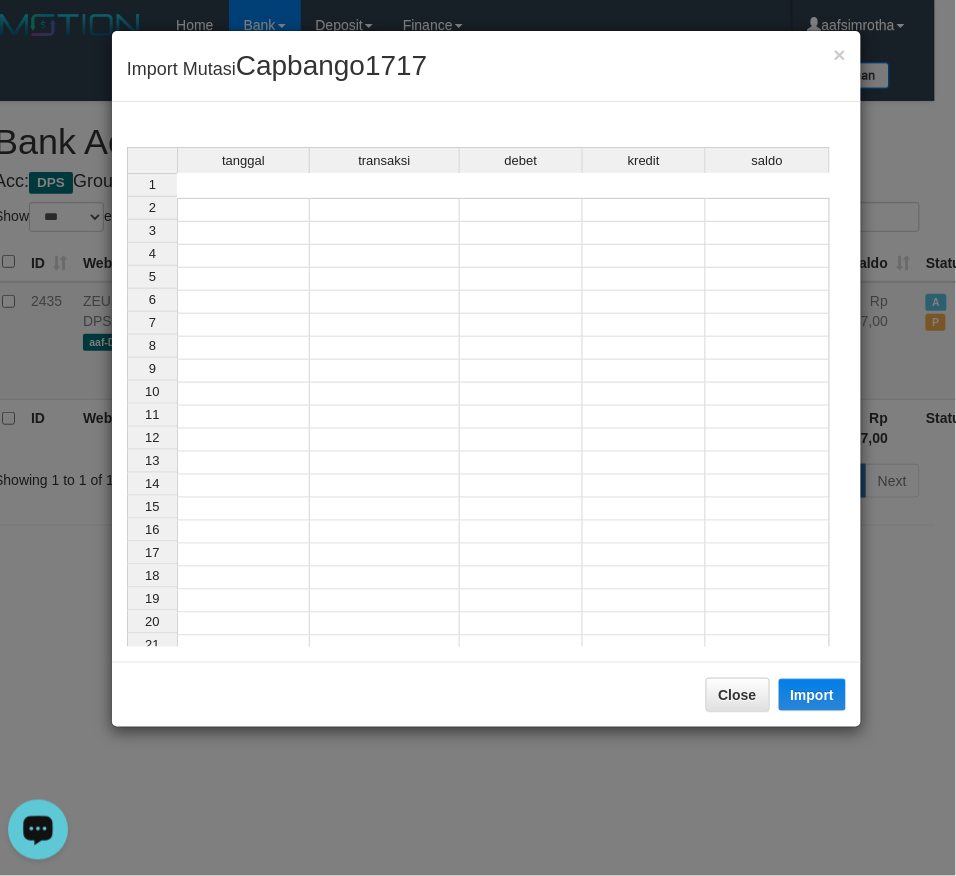 drag, startPoint x: 228, startPoint y: 178, endPoint x: 258, endPoint y: 211, distance: 44.598206 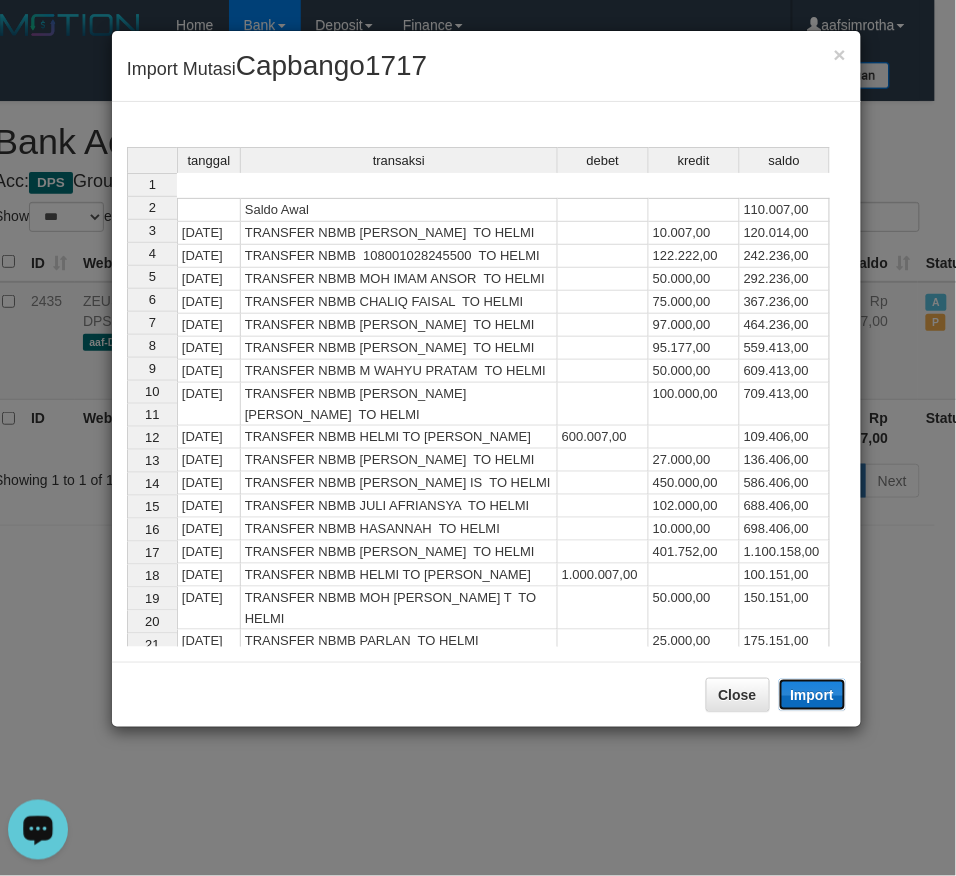 click on "Import" at bounding box center [813, 695] 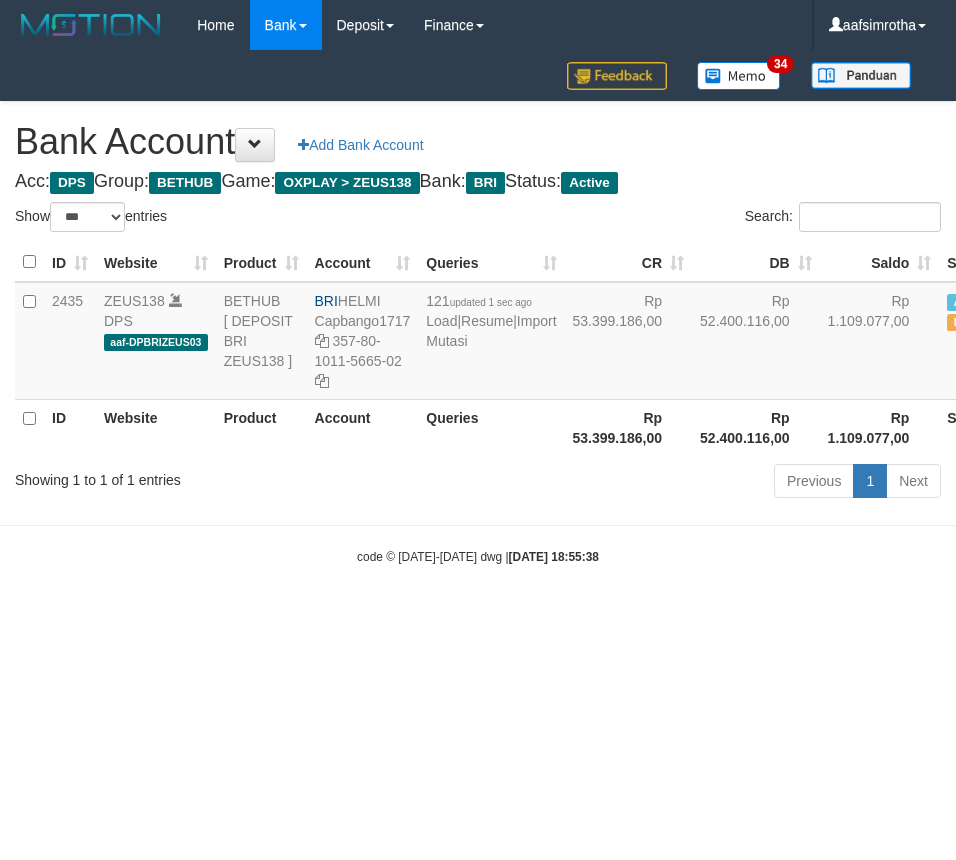select on "***" 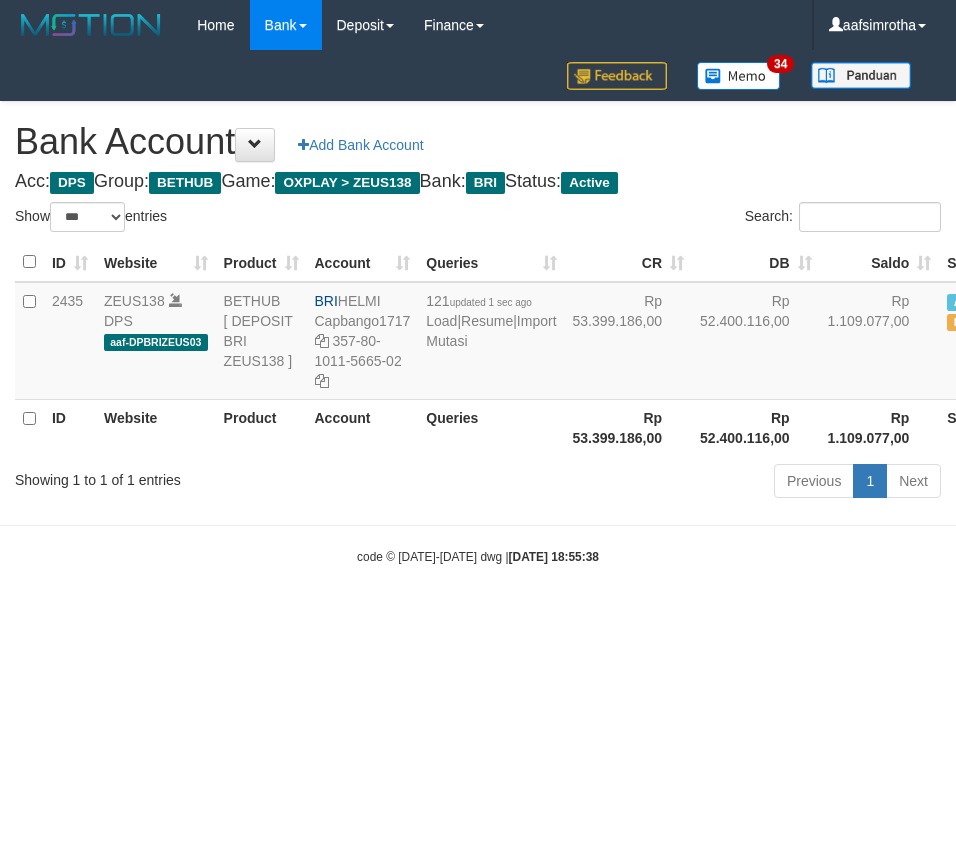 scroll, scrollTop: 0, scrollLeft: 21, axis: horizontal 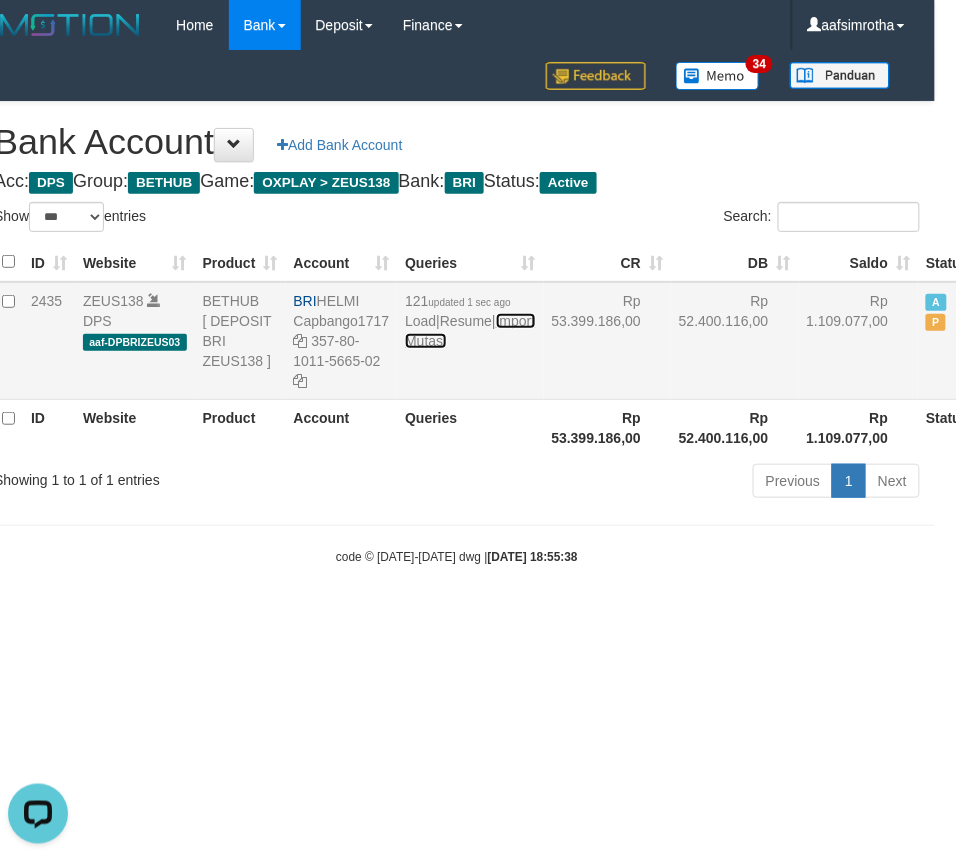 click on "Import Mutasi" at bounding box center [470, 331] 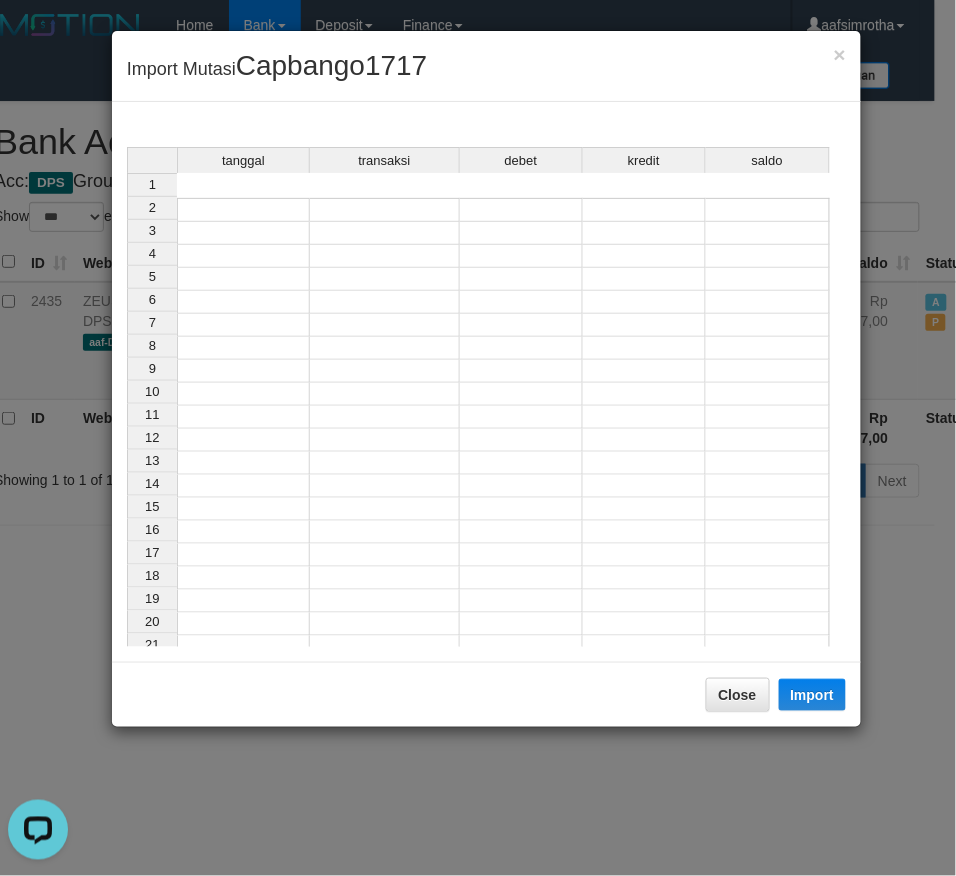 click at bounding box center [243, 210] 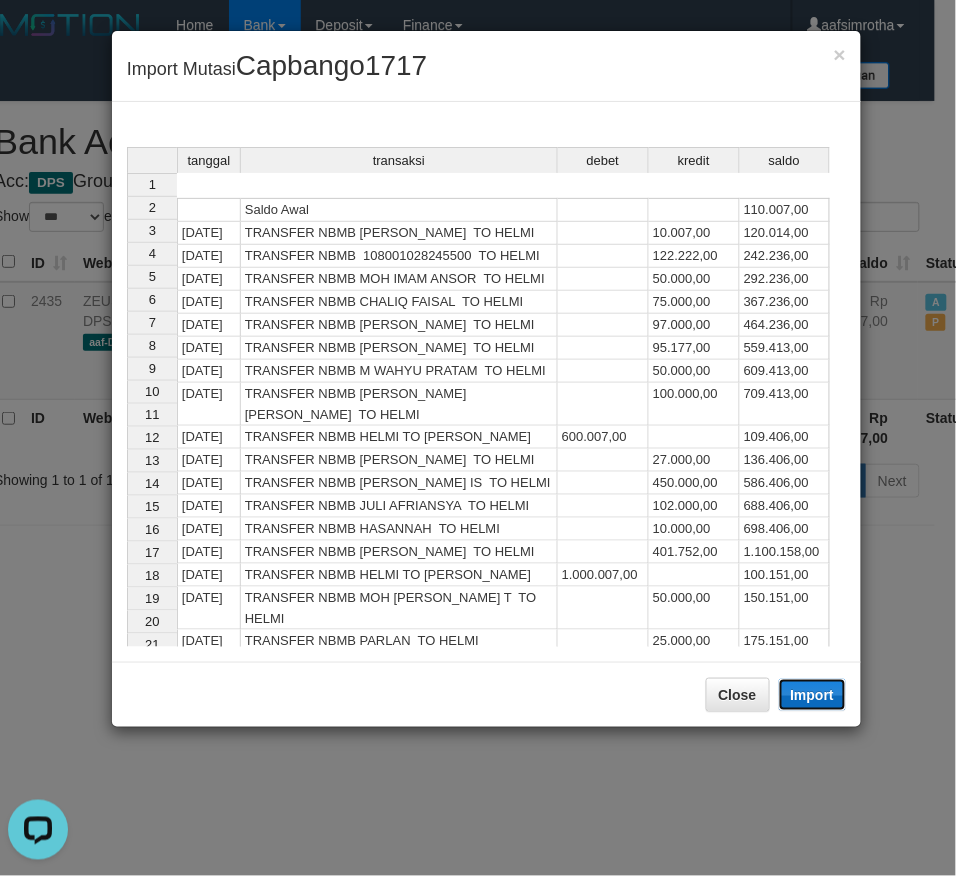 click on "Import" at bounding box center [813, 695] 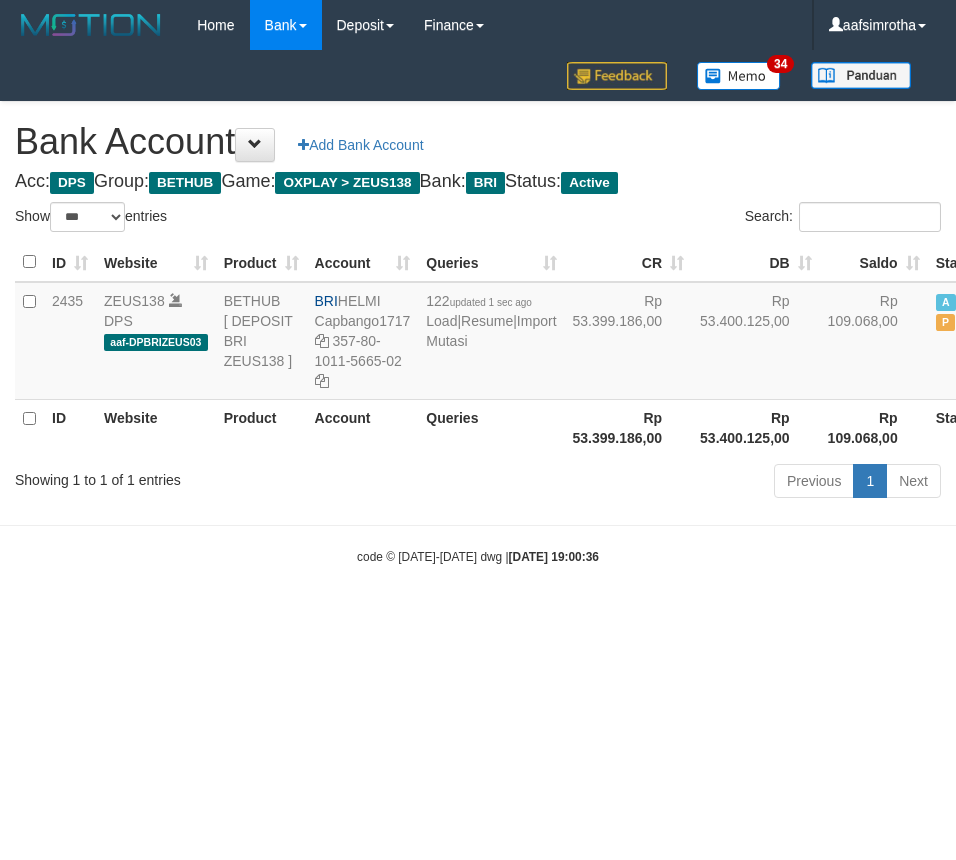 select on "***" 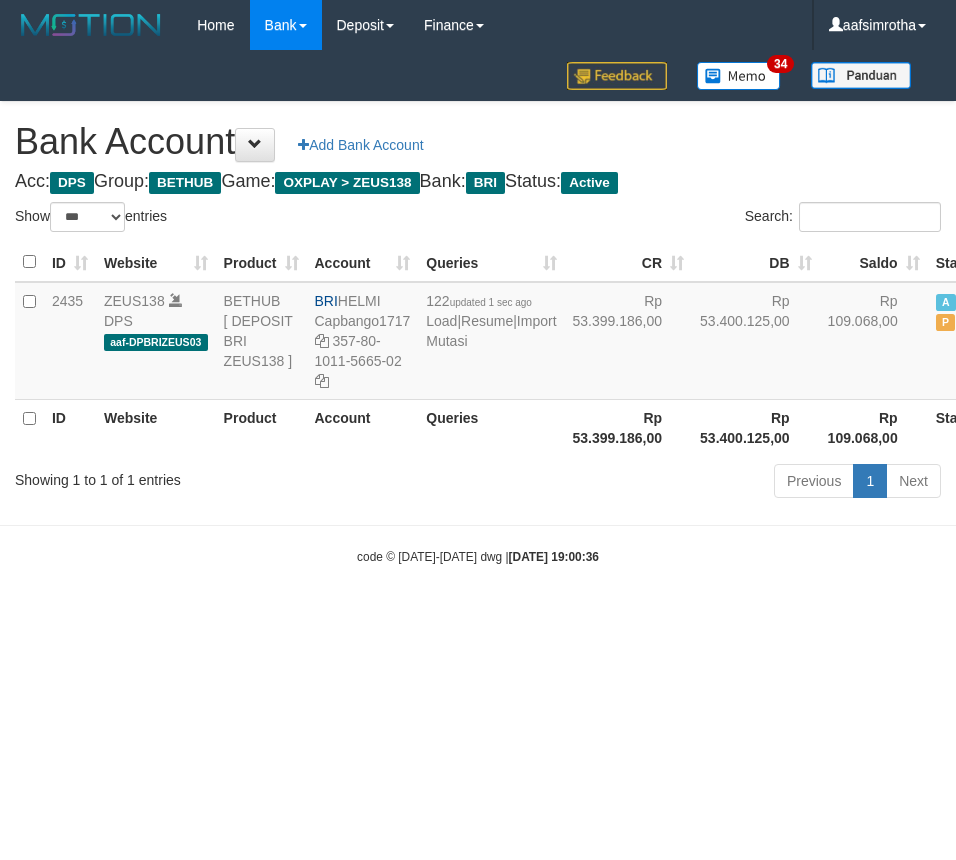 scroll, scrollTop: 0, scrollLeft: 21, axis: horizontal 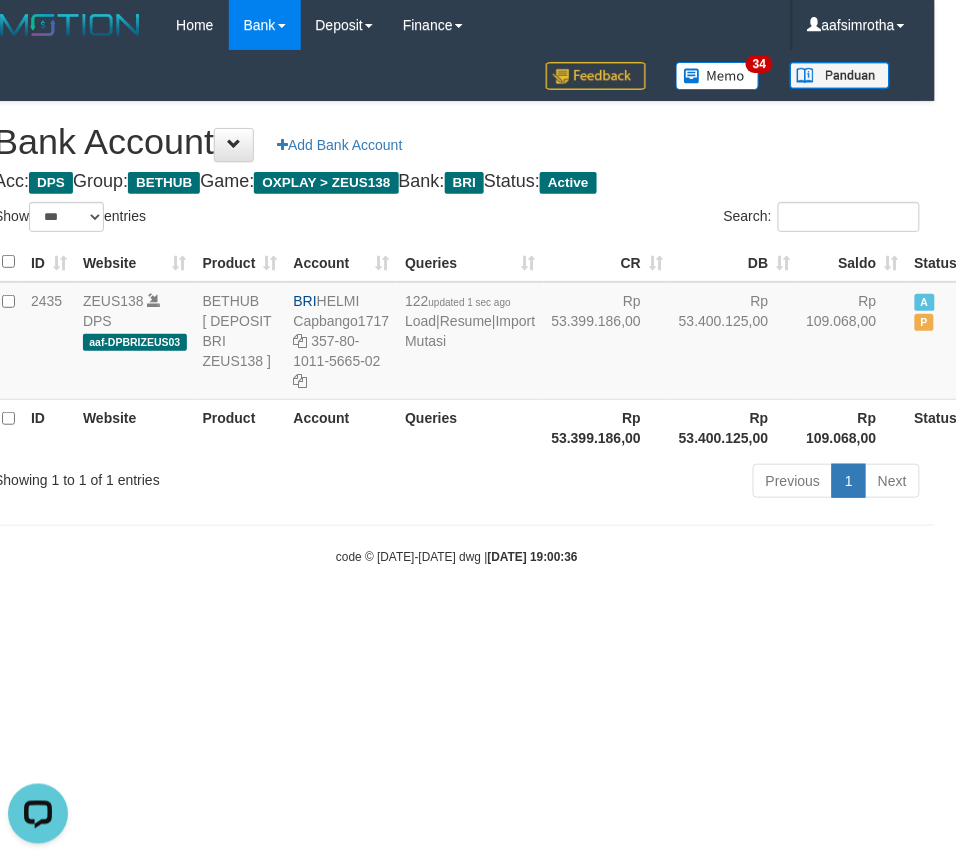 click on "Toggle navigation
Home
Bank
Account List
Mutasi Bank
Search
Note Mutasi
Deposit
DPS Fetch
DPS List
History
Note DPS
Finance
Financial Data
aafsimrotha
My Profile
Log Out
34" at bounding box center [457, 308] 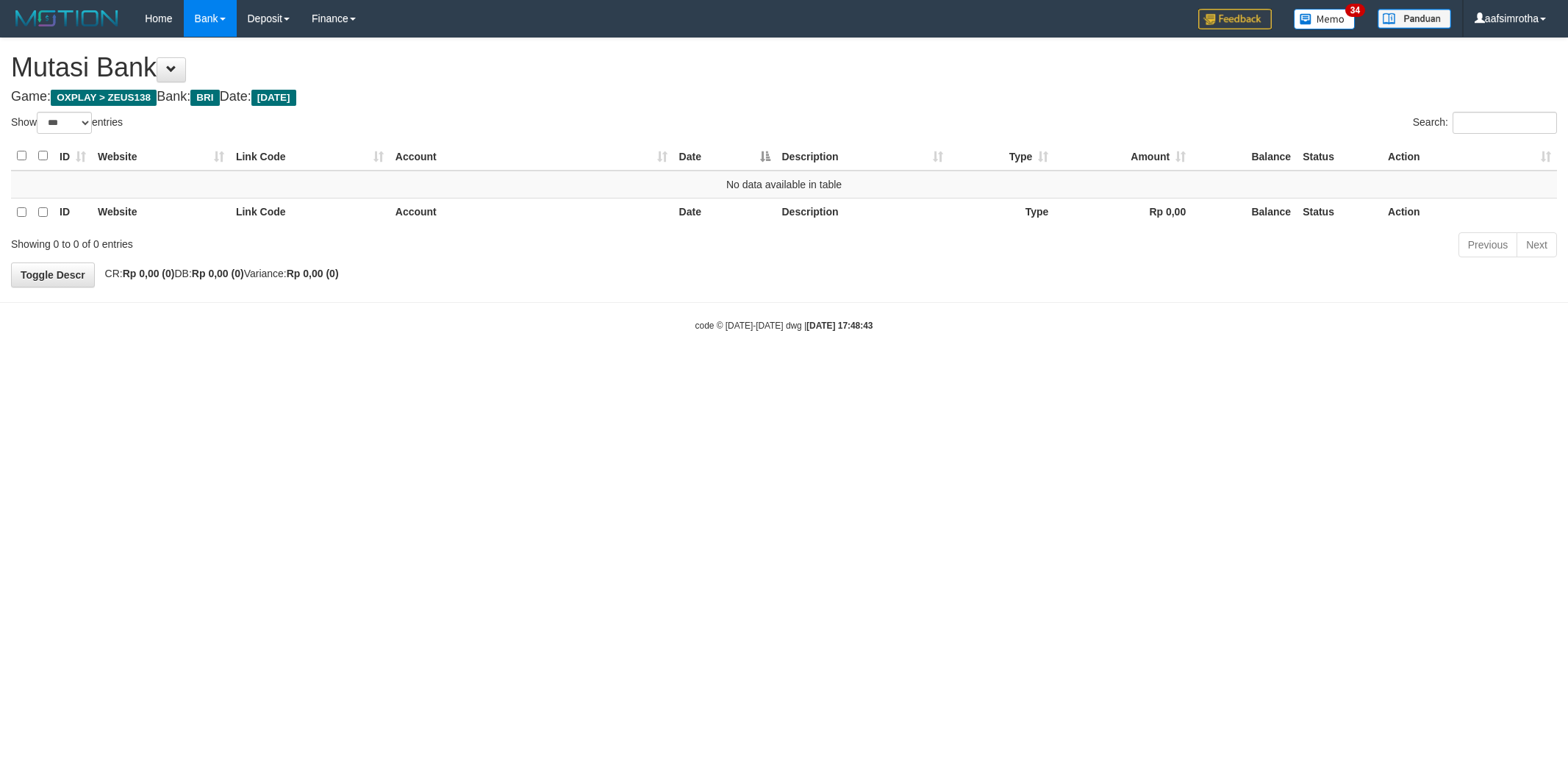 select on "***" 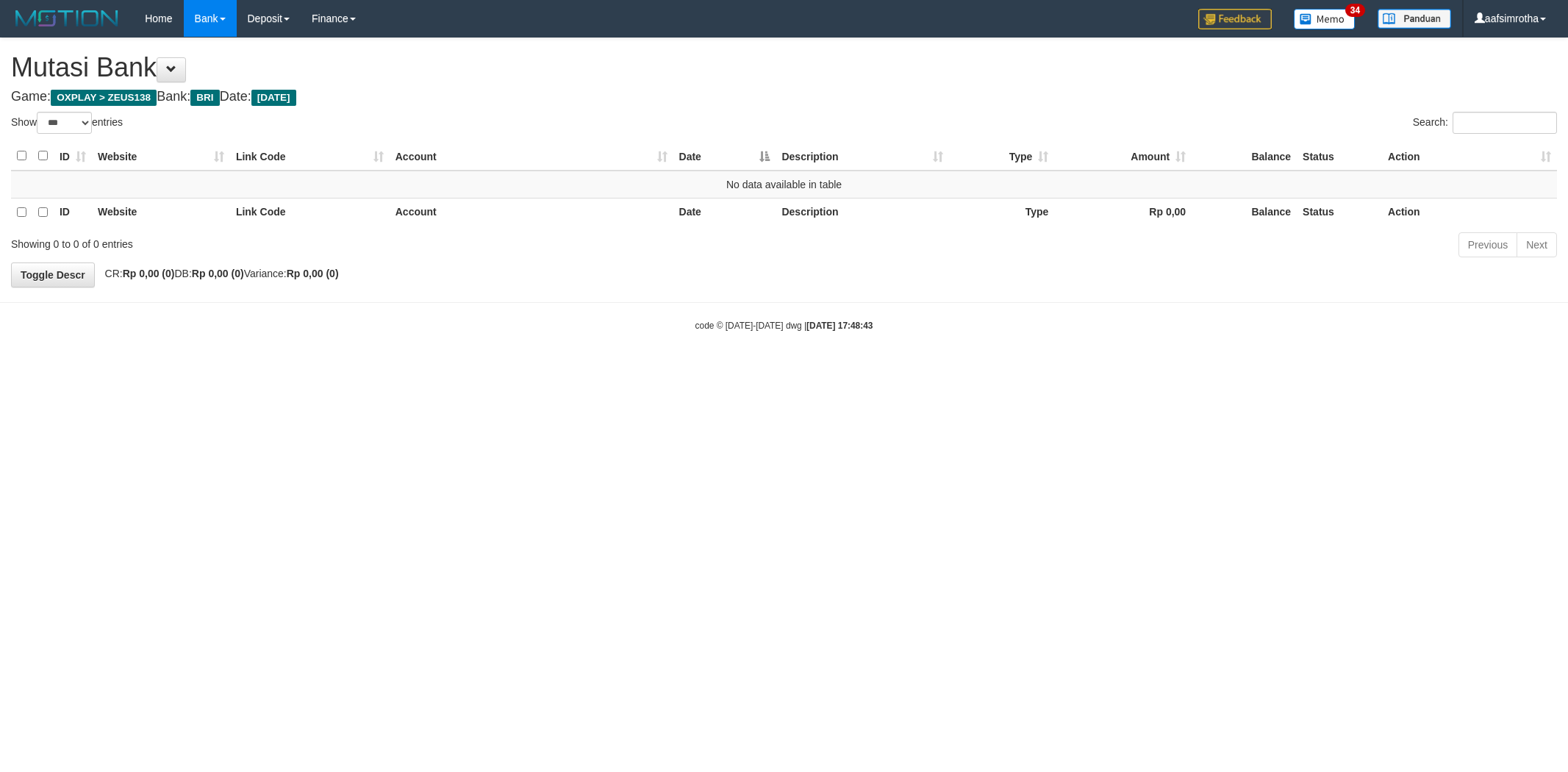 scroll, scrollTop: 0, scrollLeft: 0, axis: both 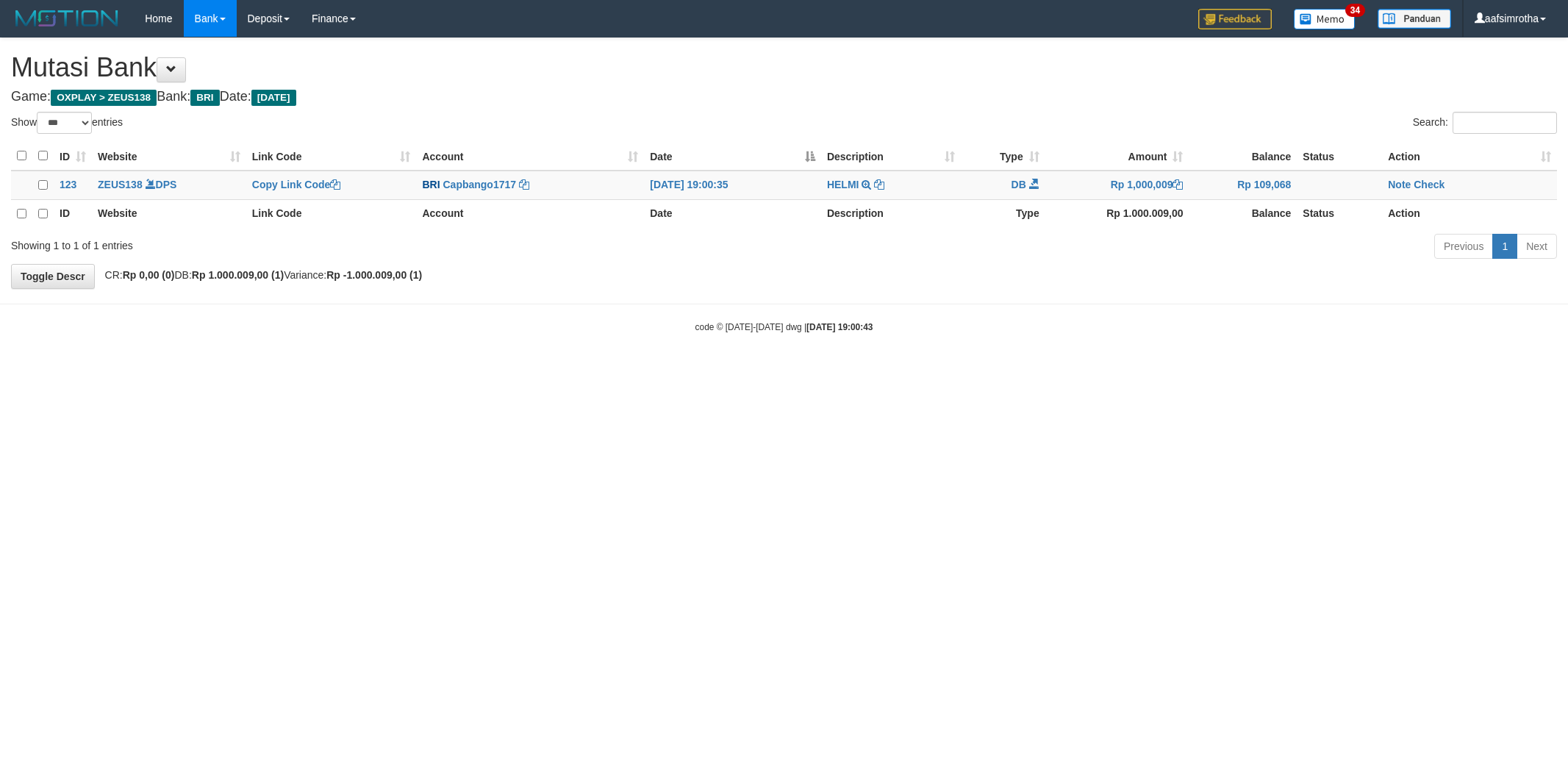 select on "***" 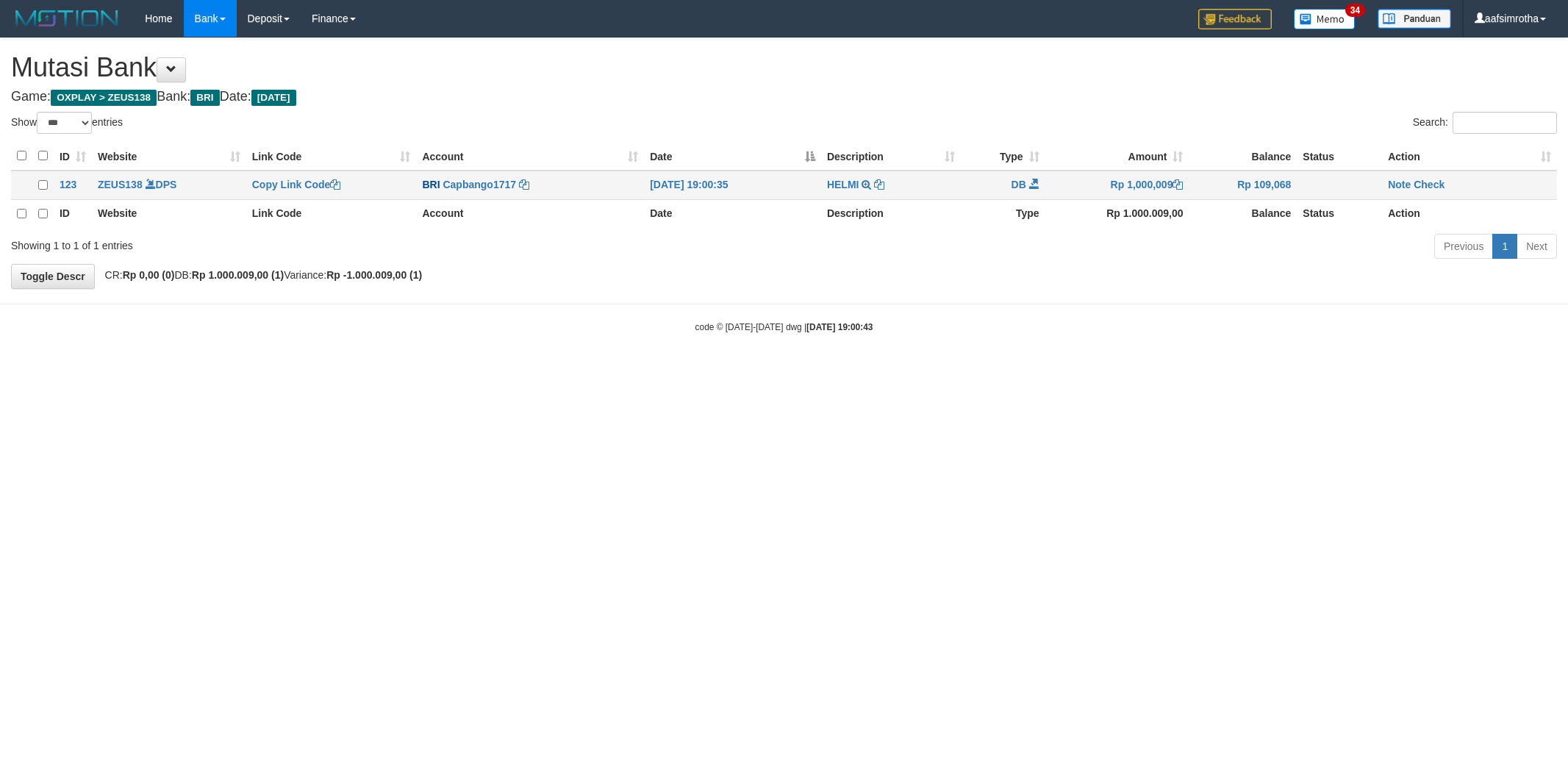 scroll, scrollTop: 0, scrollLeft: 0, axis: both 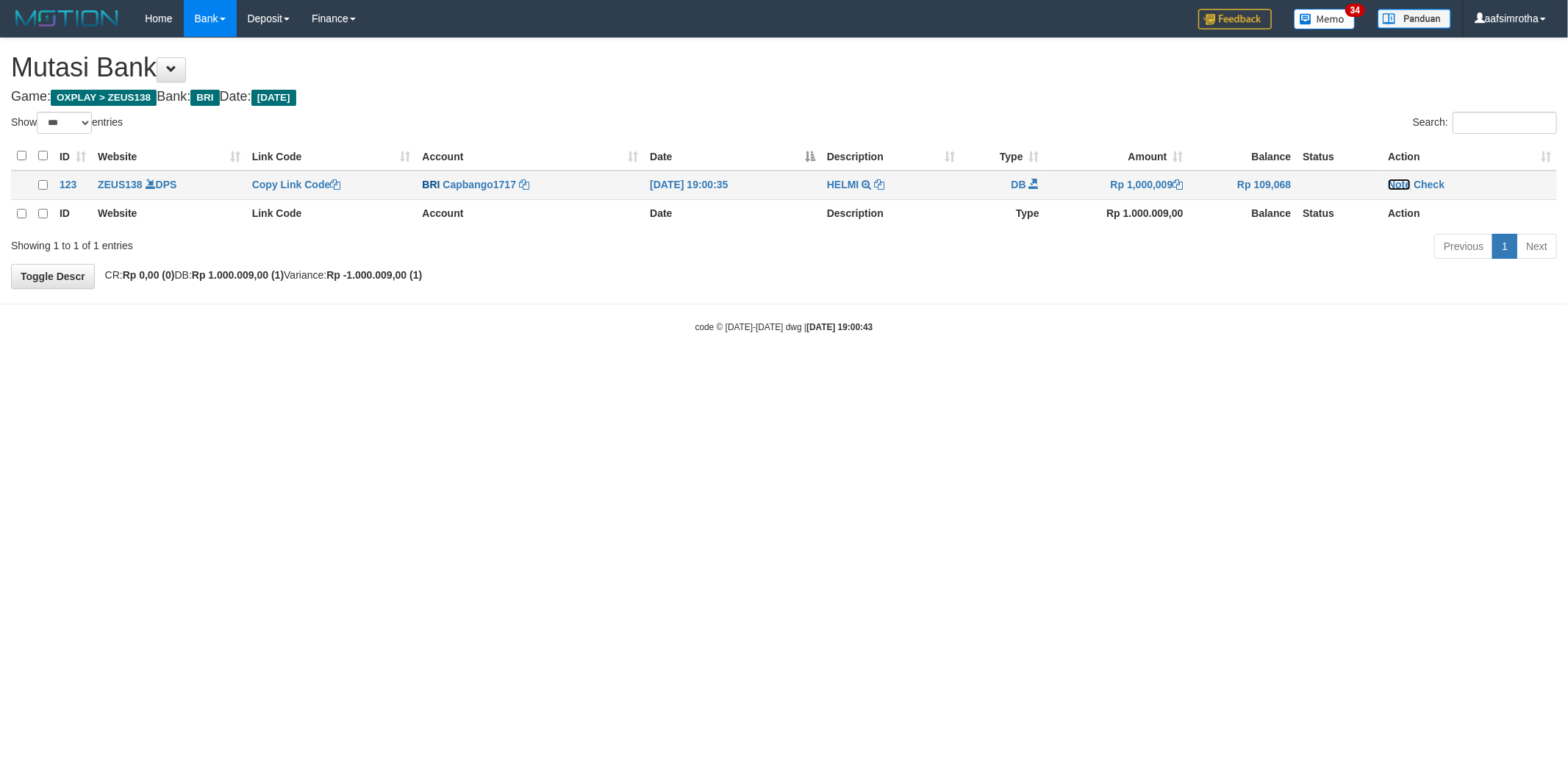 click on "Note" at bounding box center [1399, 185] 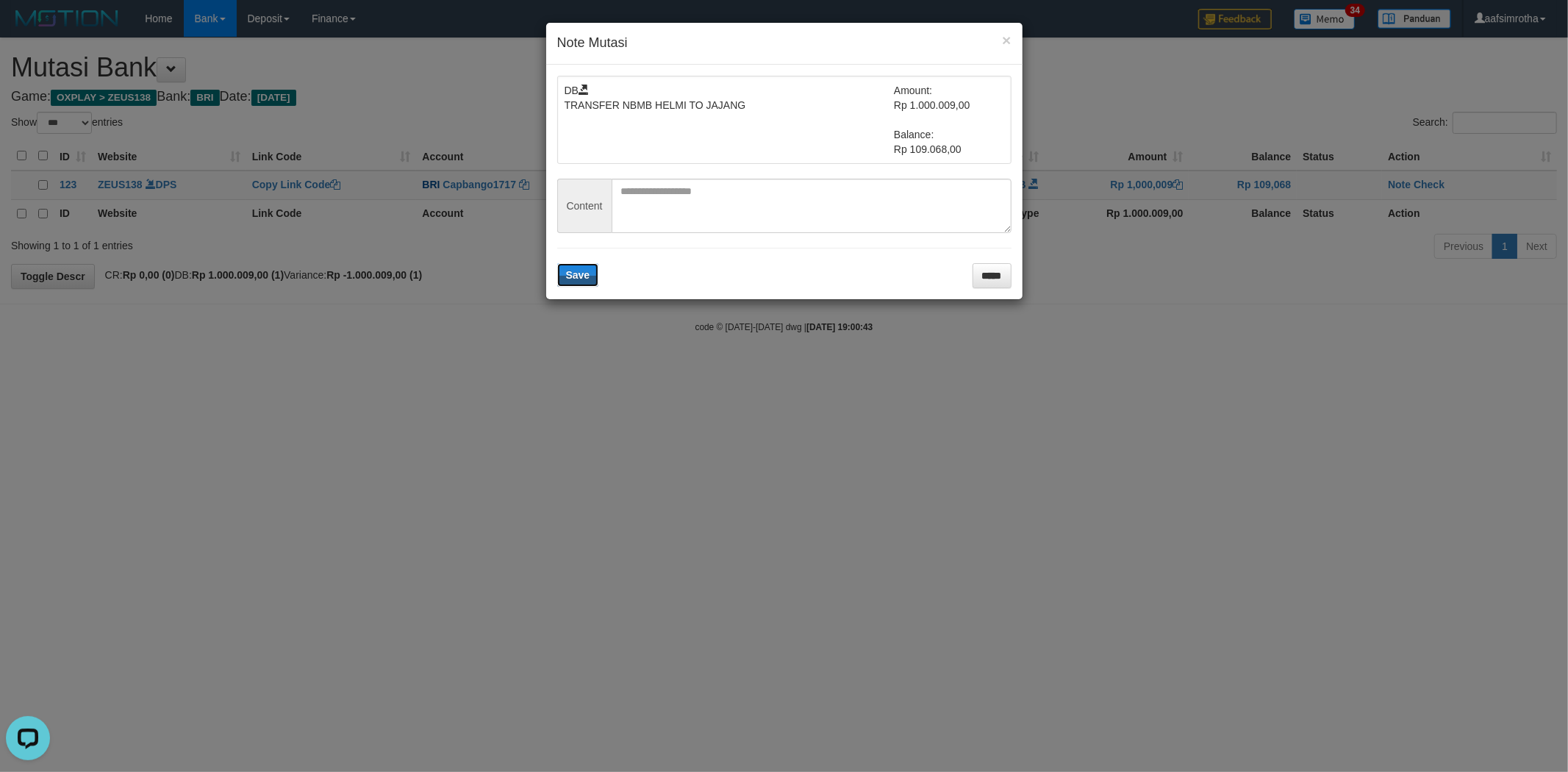 scroll, scrollTop: 0, scrollLeft: 0, axis: both 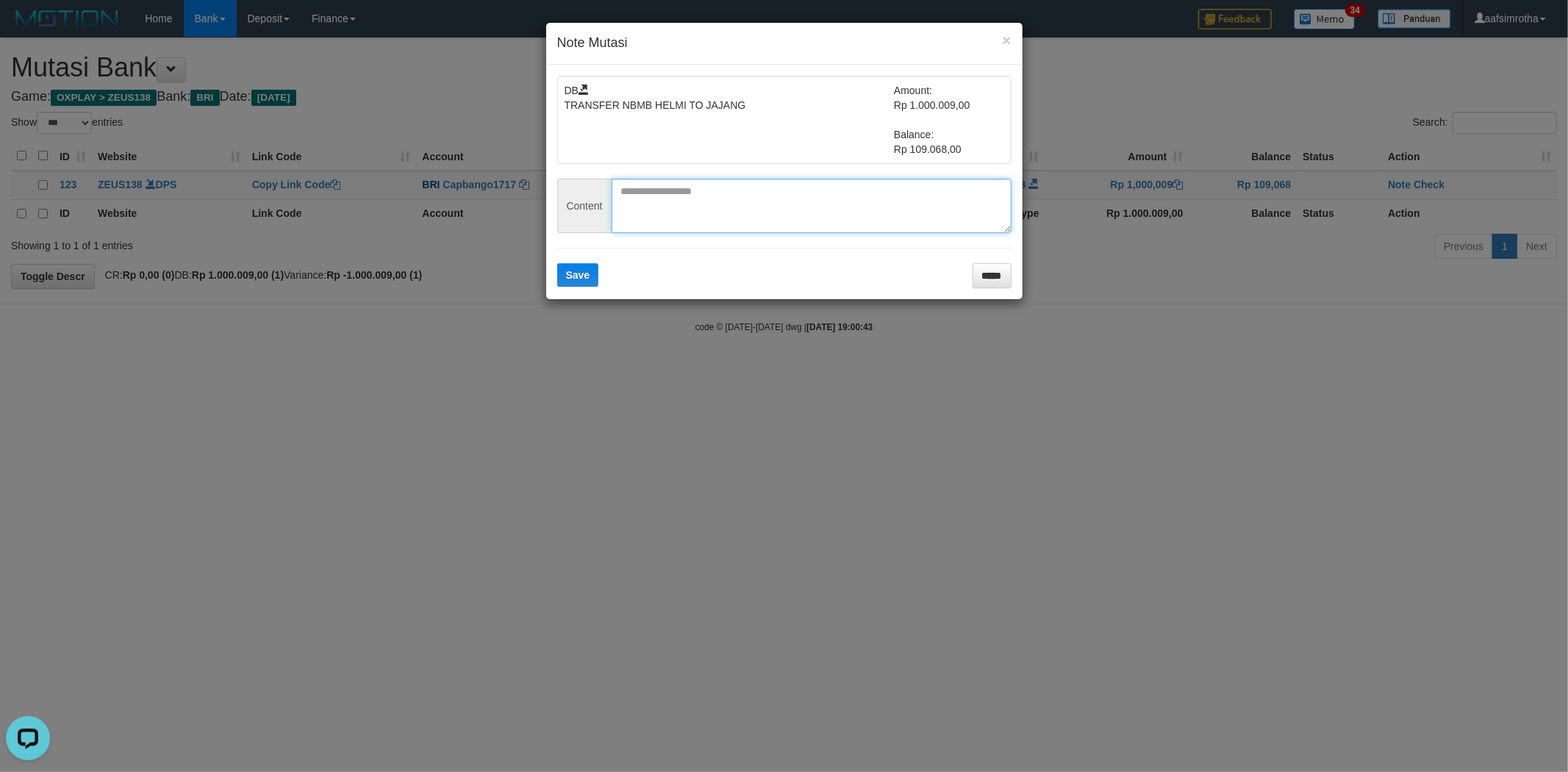 click at bounding box center (812, 206) 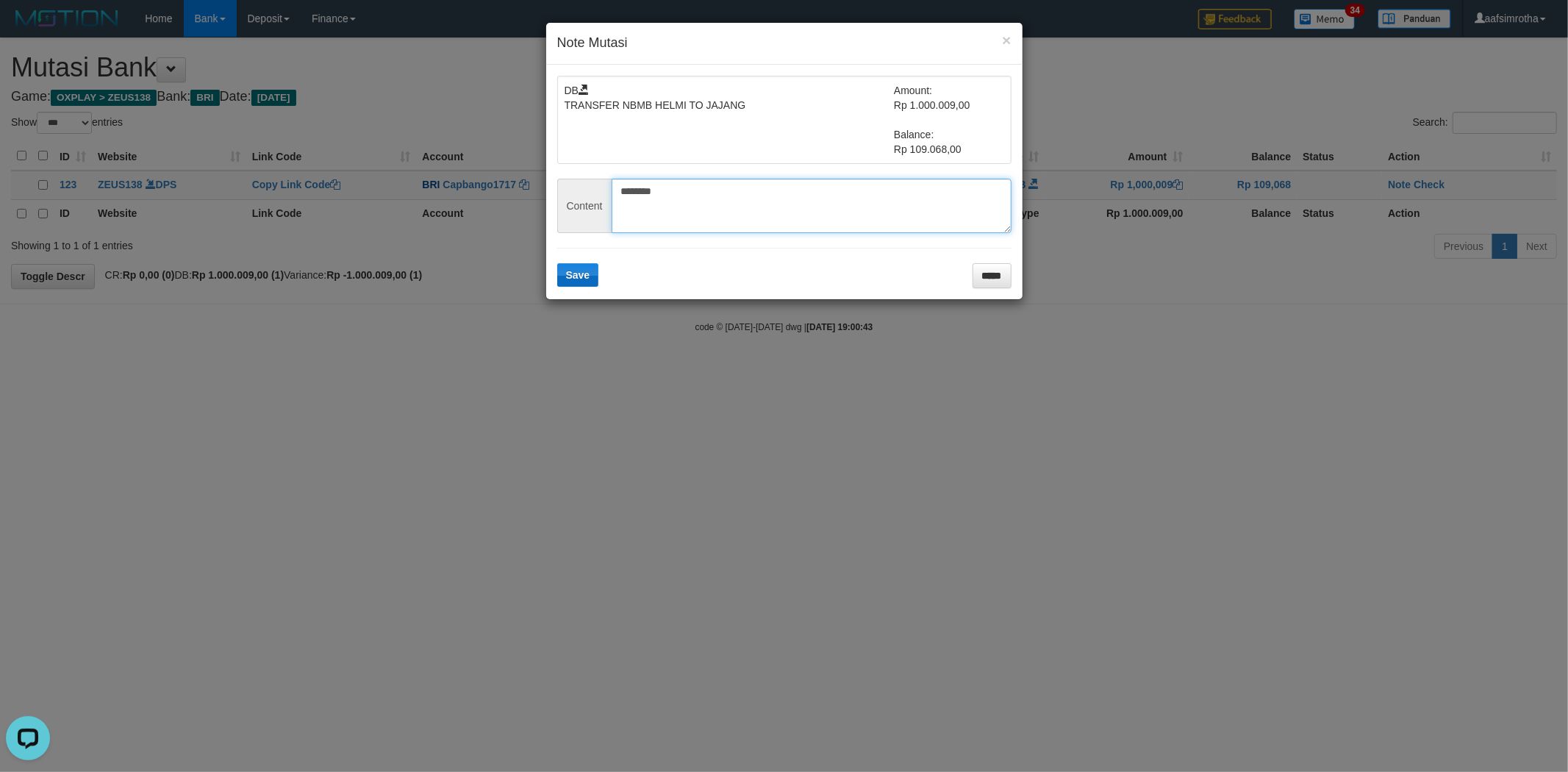 type on "********" 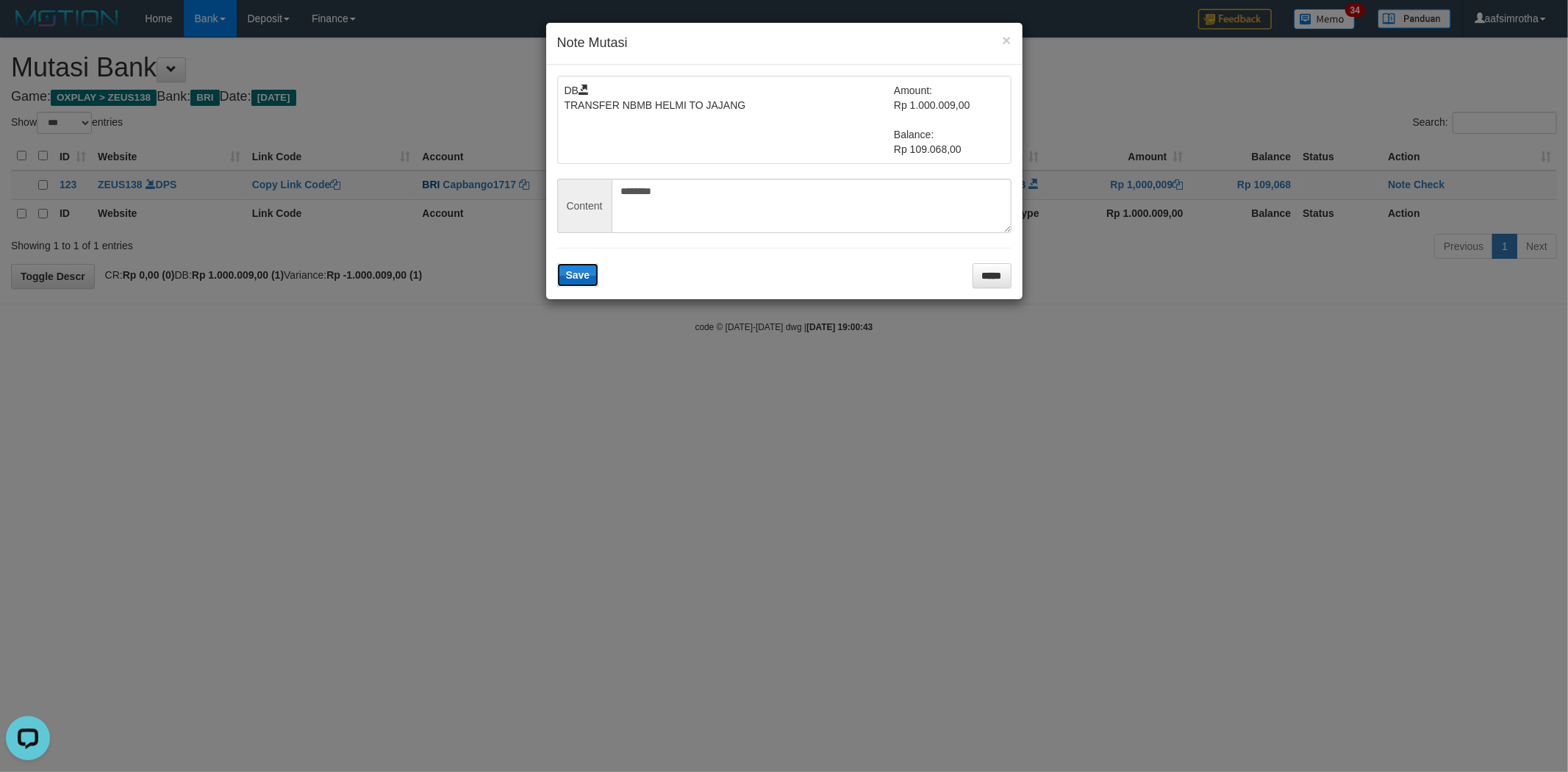 click on "Save" at bounding box center [578, 275] 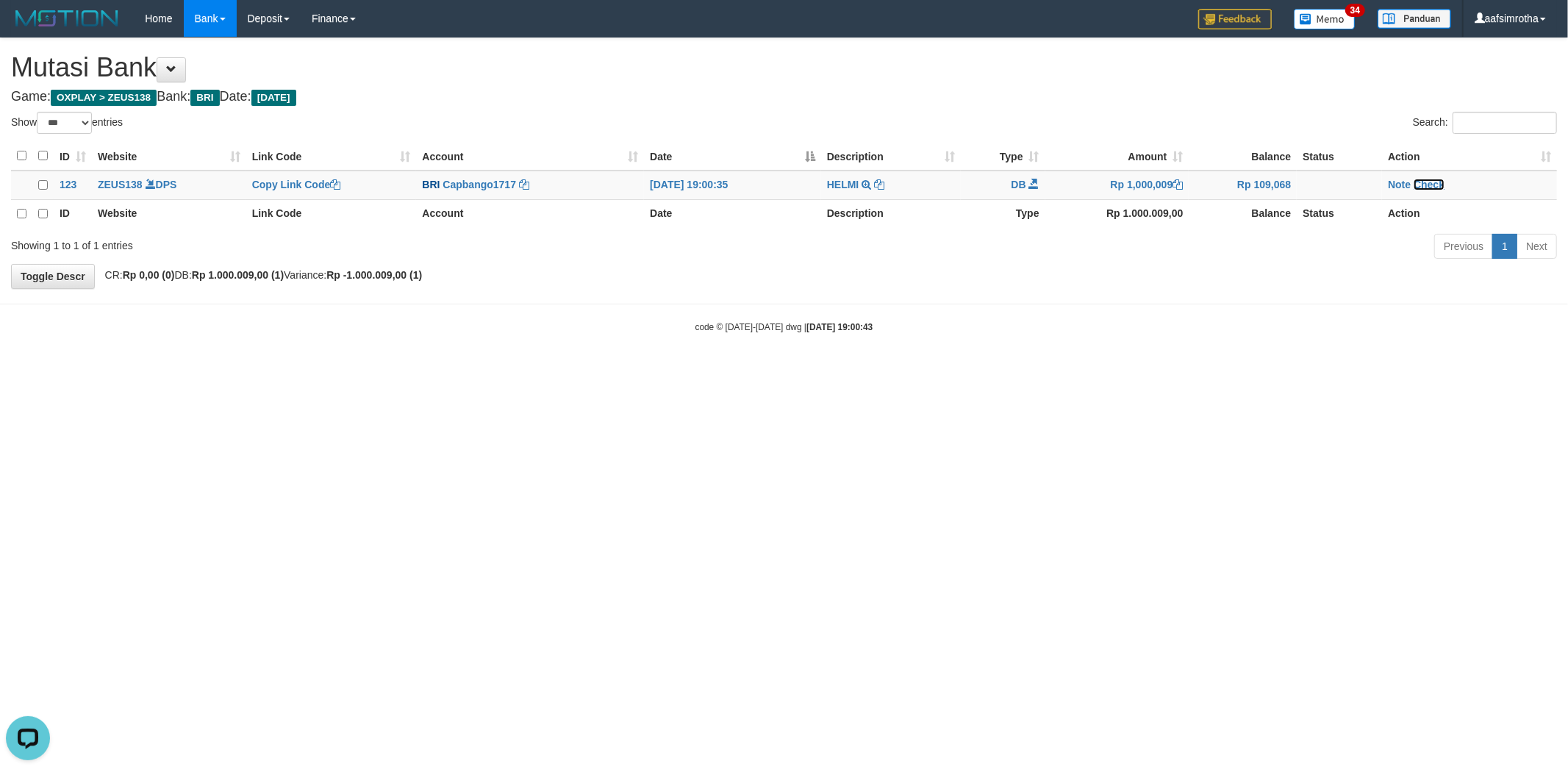 drag, startPoint x: 1435, startPoint y: 179, endPoint x: 989, endPoint y: 137, distance: 447.9732 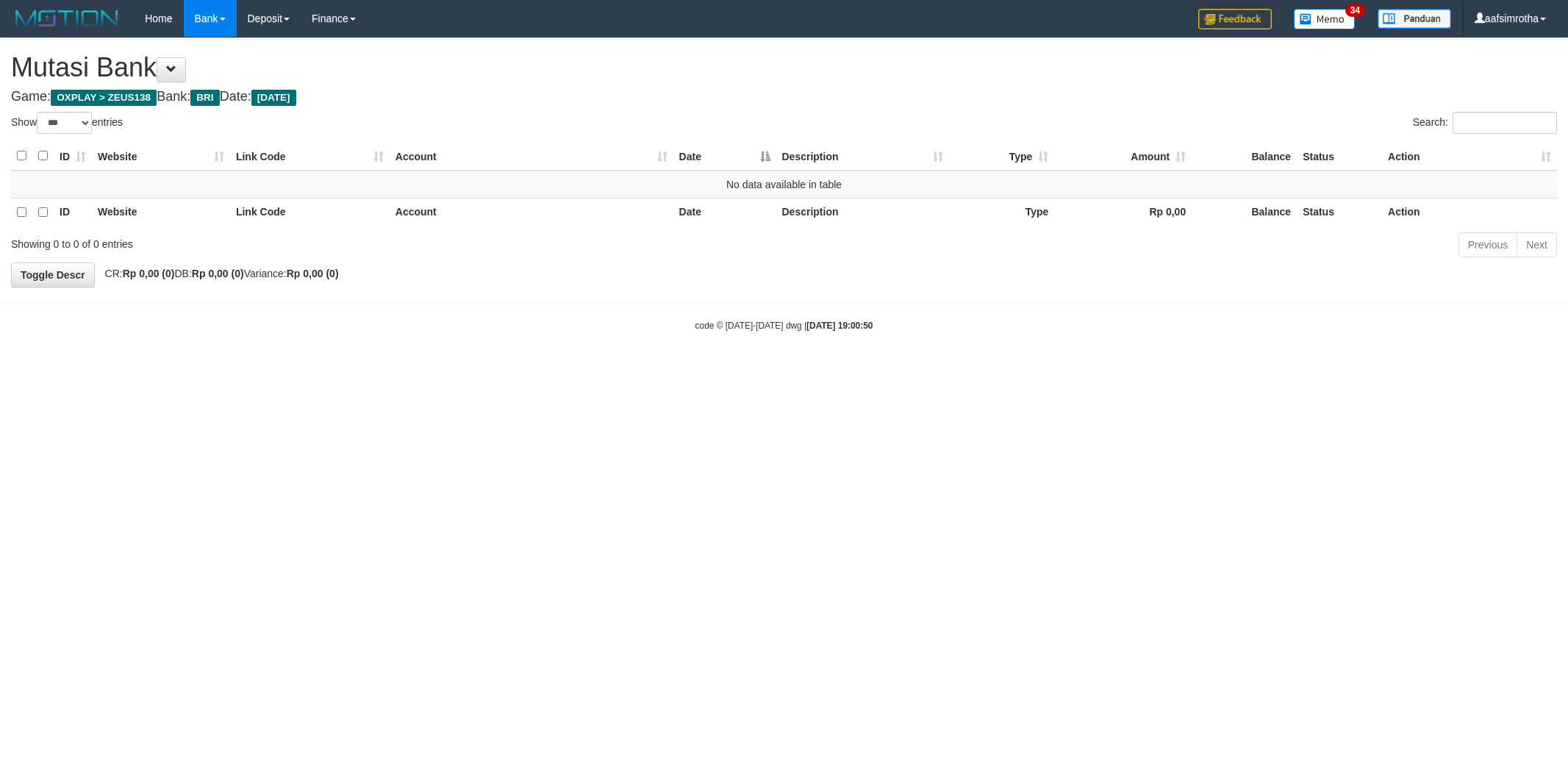 select on "***" 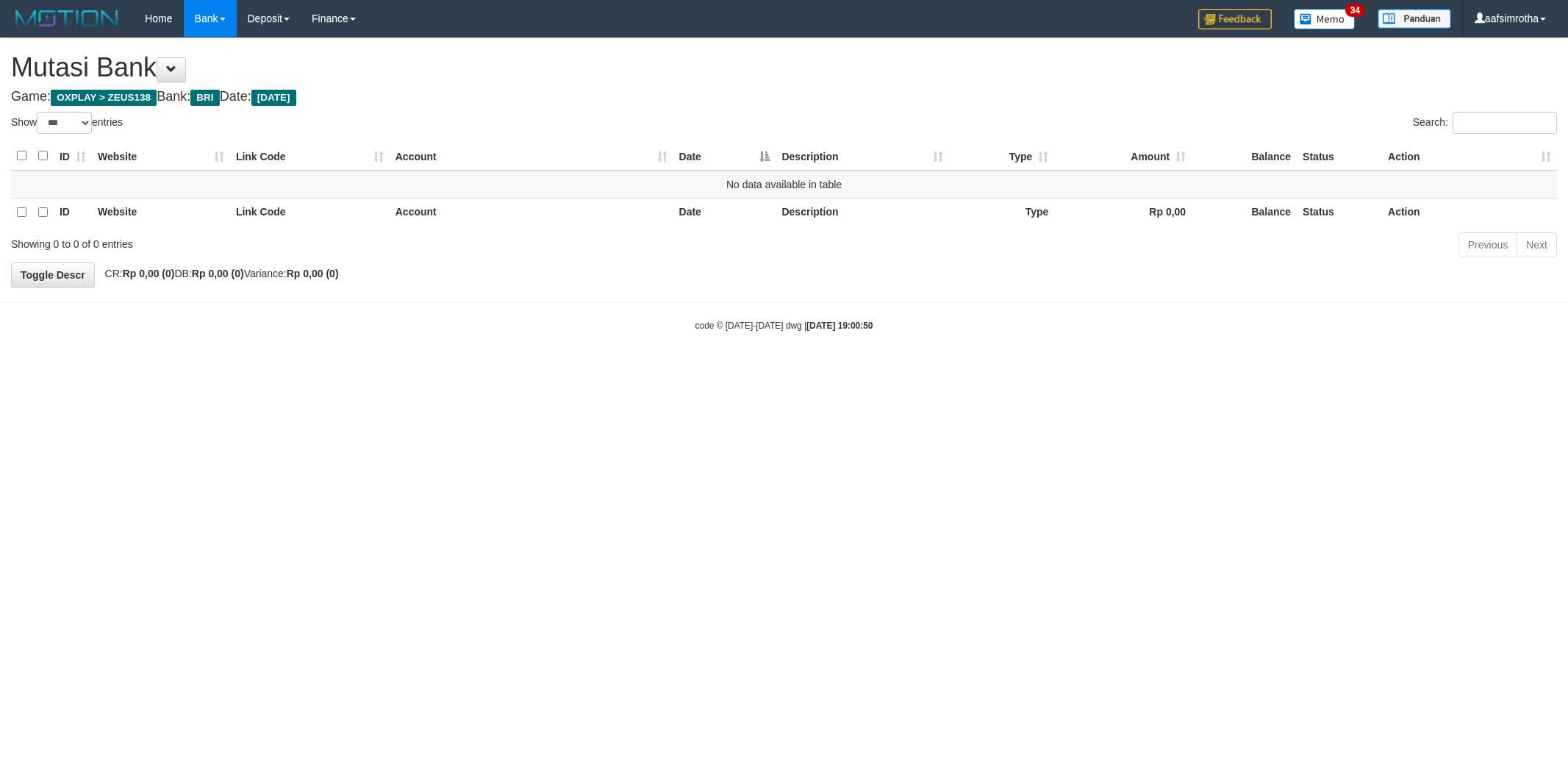scroll, scrollTop: 0, scrollLeft: 0, axis: both 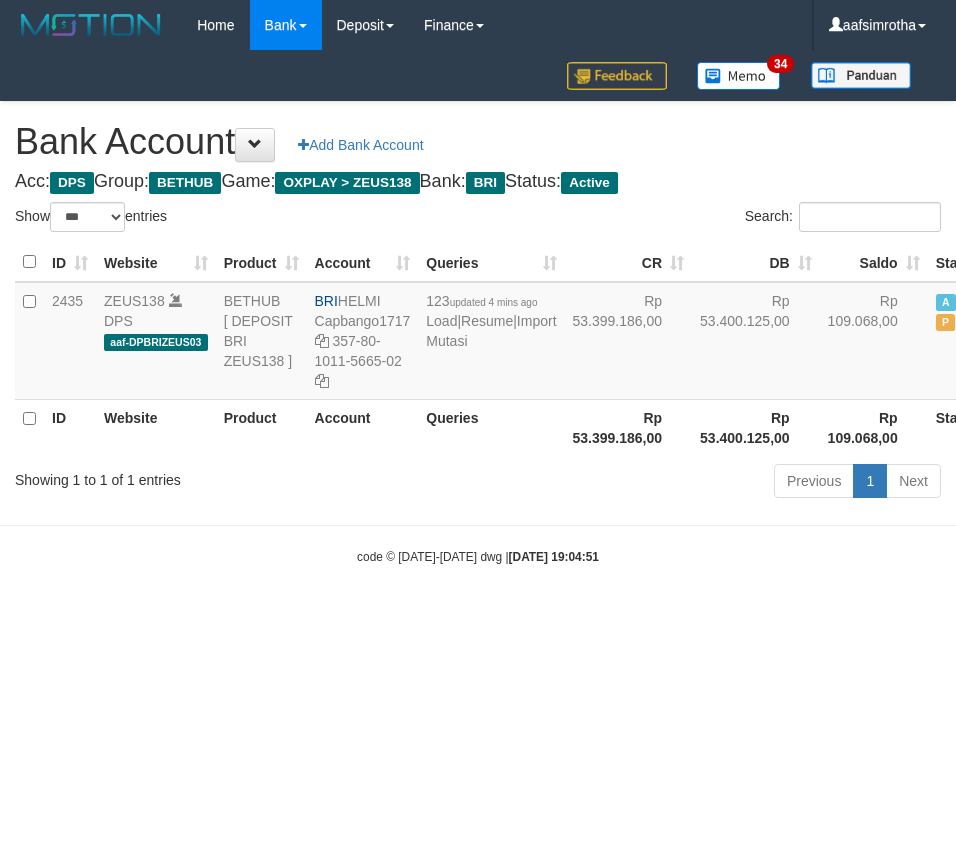 select on "***" 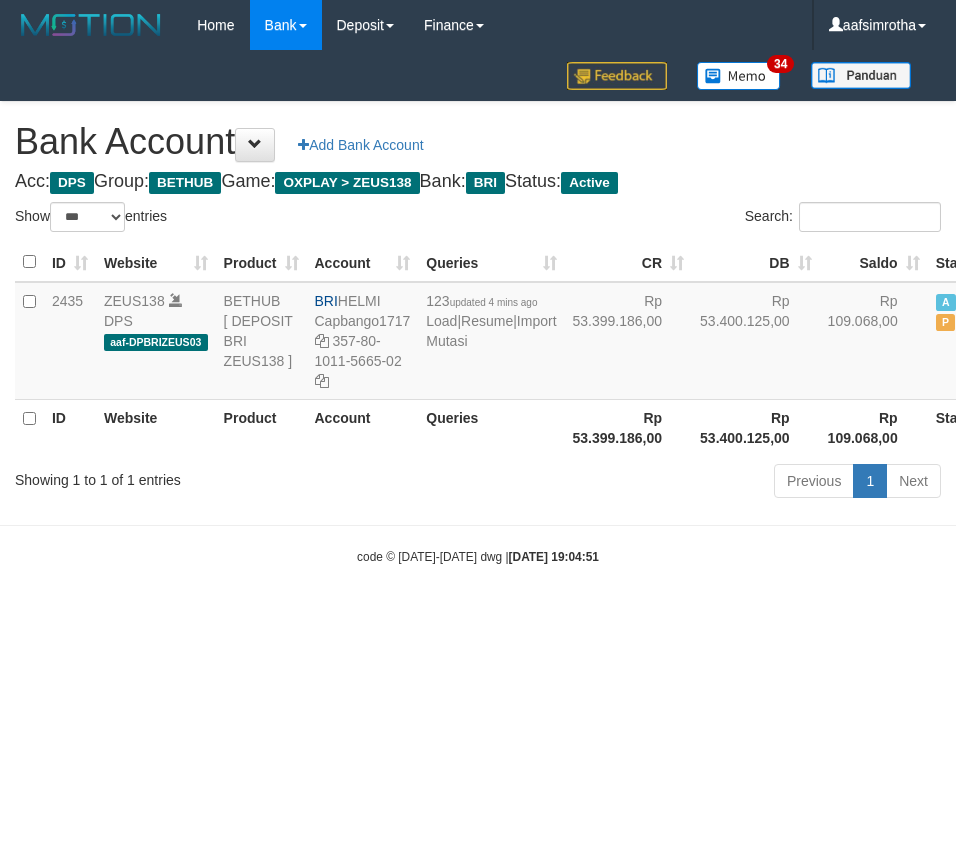 scroll, scrollTop: 0, scrollLeft: 21, axis: horizontal 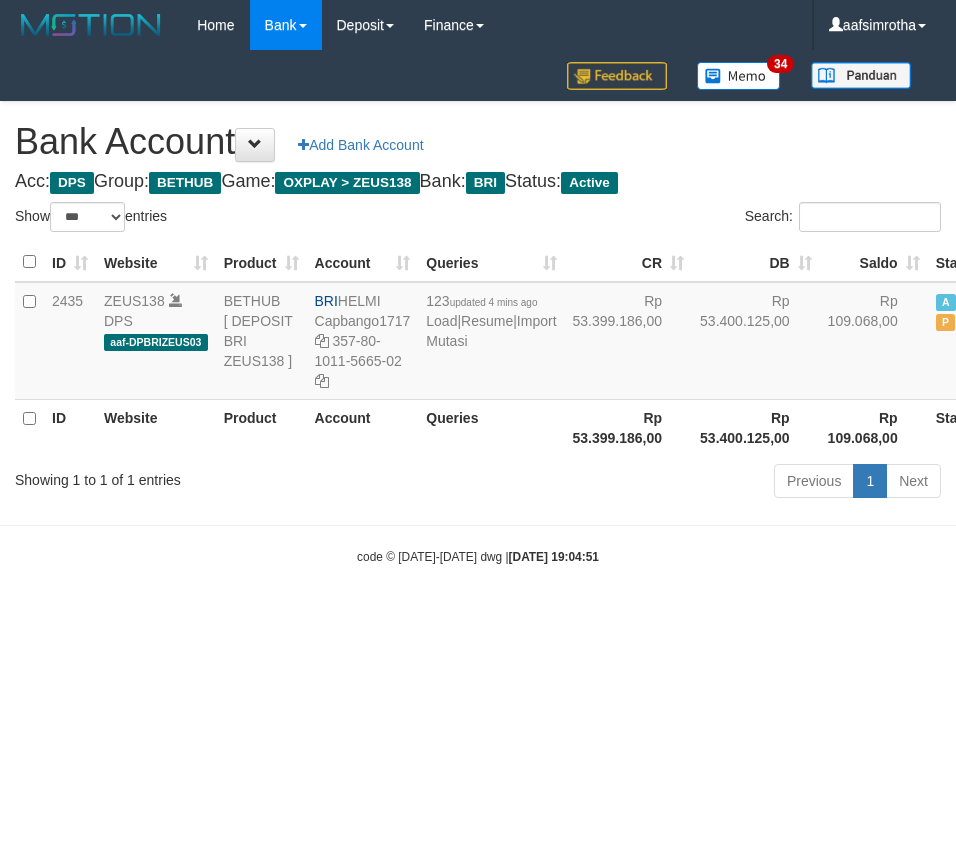 select on "***" 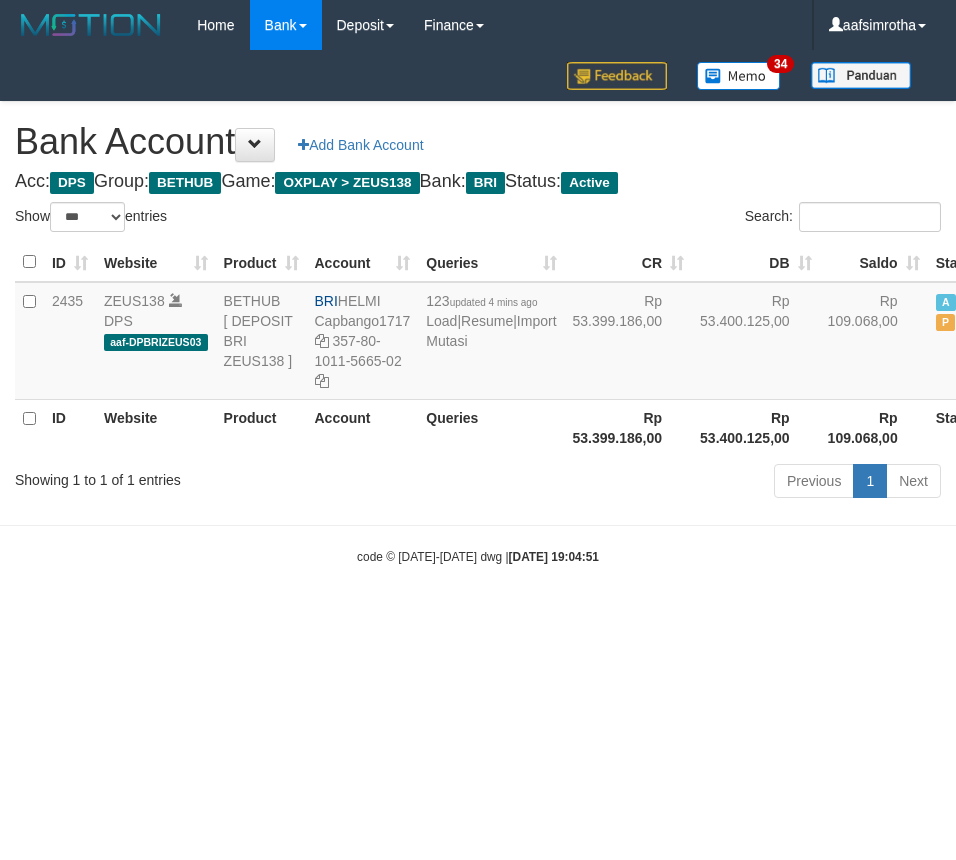 scroll, scrollTop: 0, scrollLeft: 21, axis: horizontal 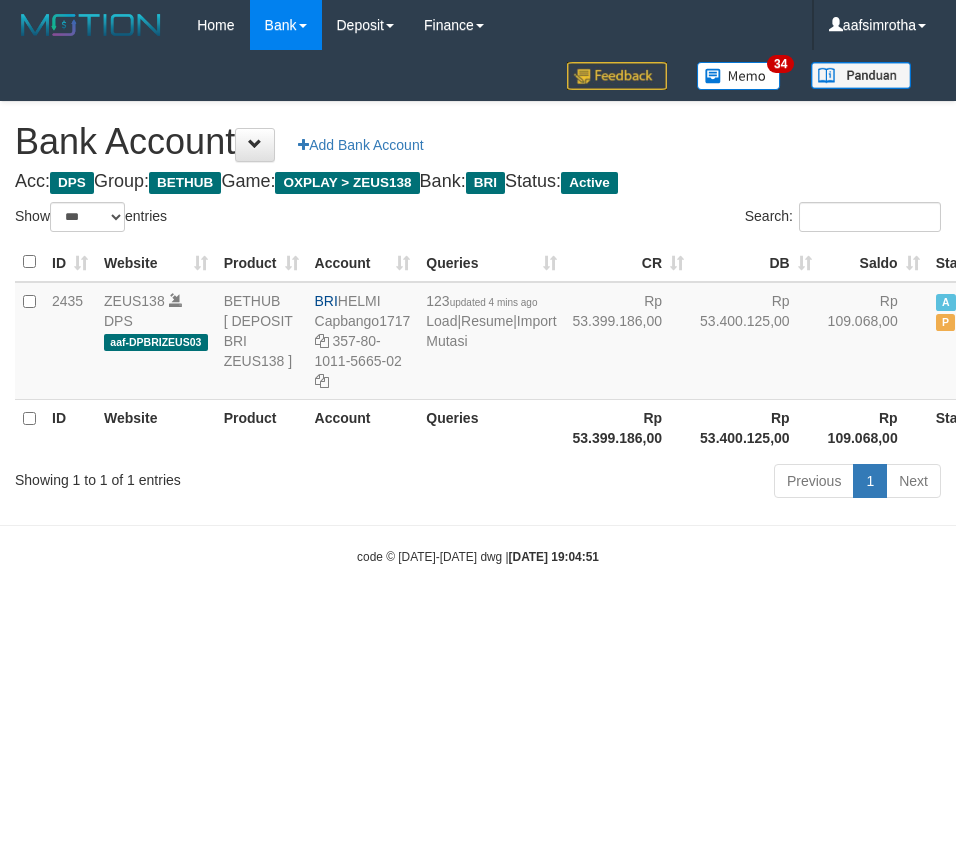 select on "***" 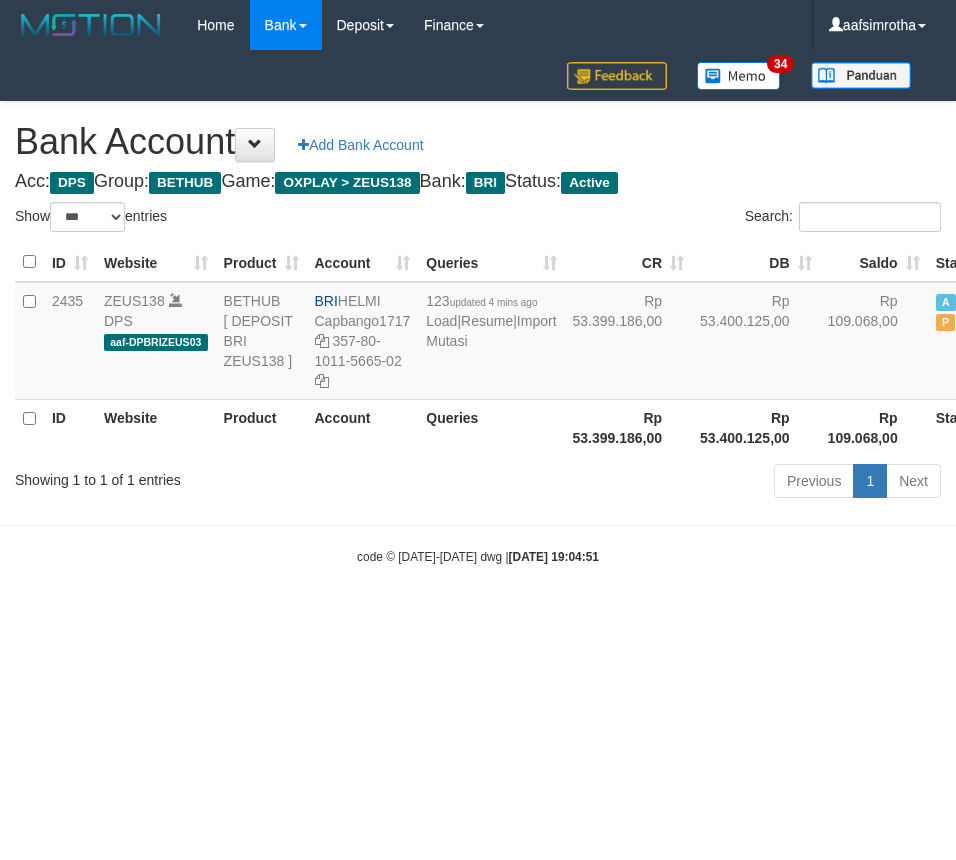 scroll, scrollTop: 0, scrollLeft: 21, axis: horizontal 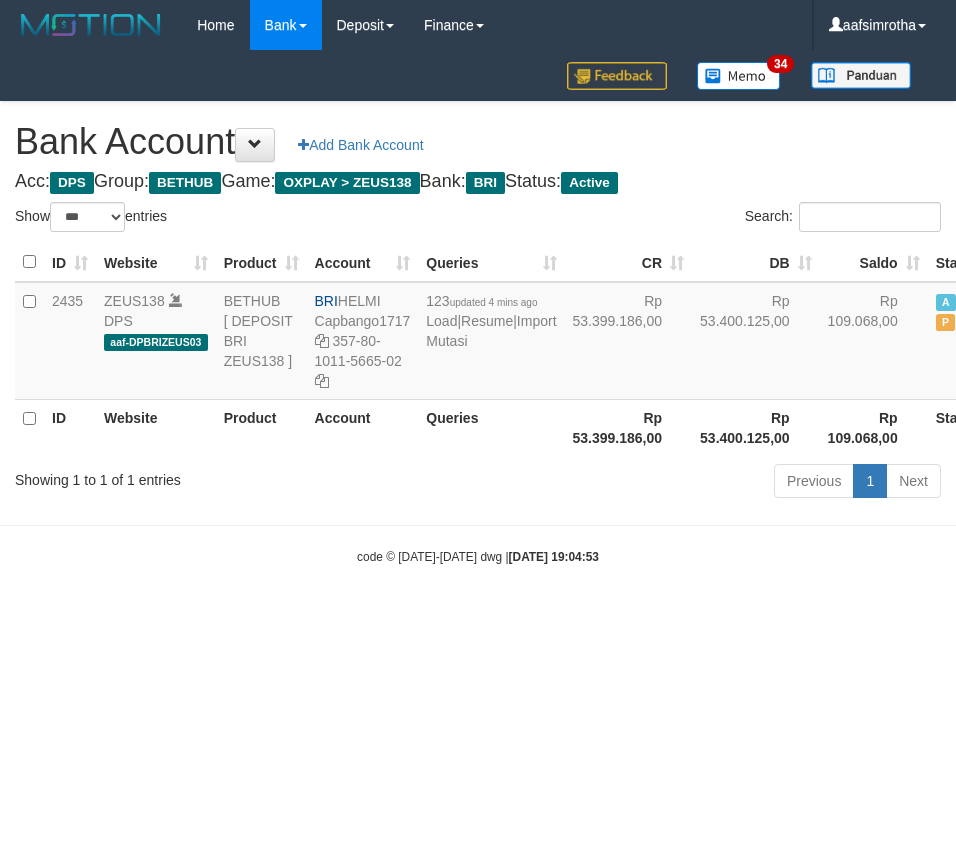 select on "***" 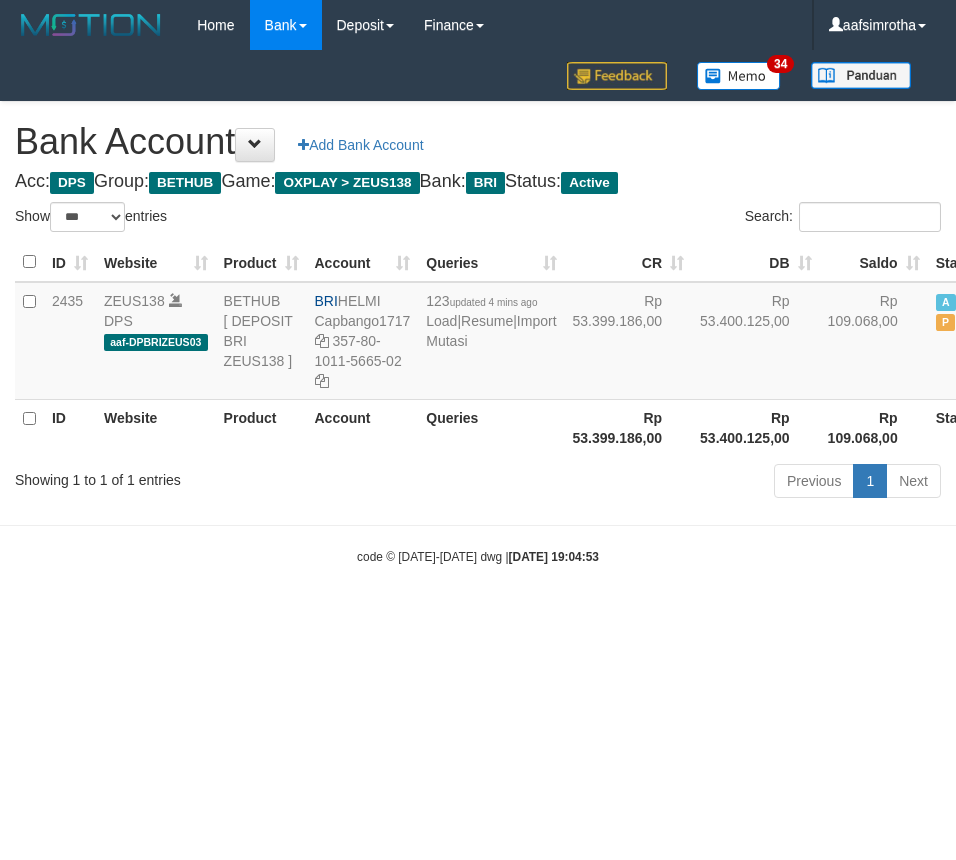 scroll, scrollTop: 0, scrollLeft: 21, axis: horizontal 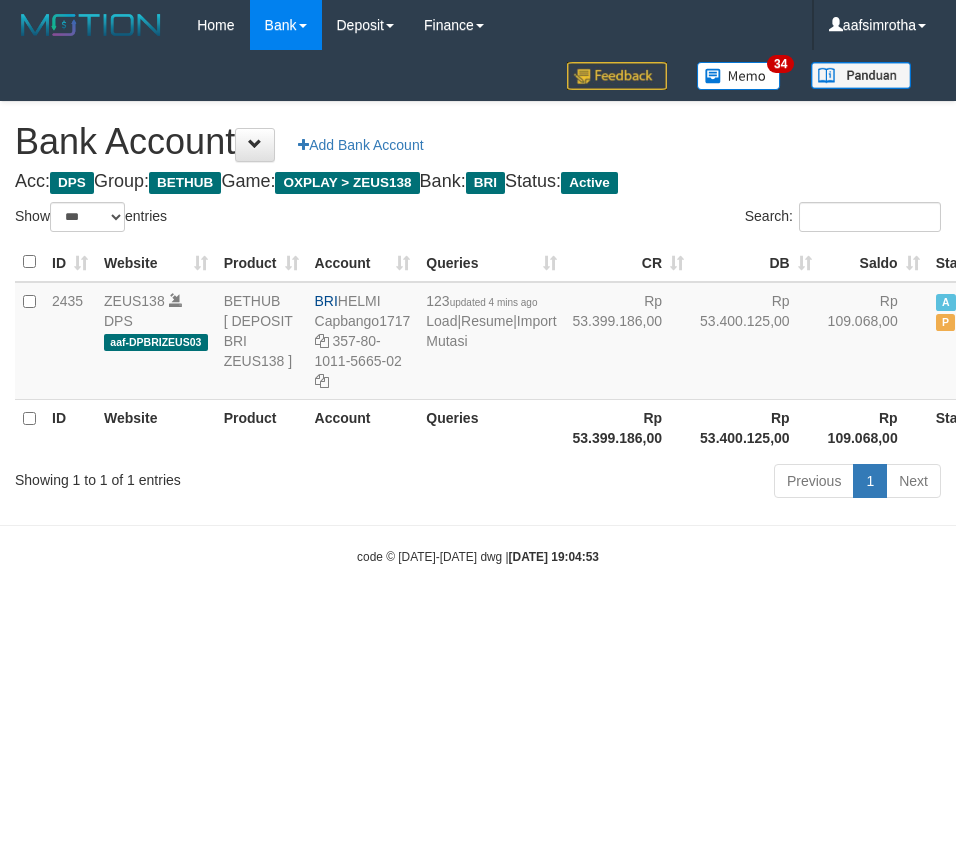 select on "***" 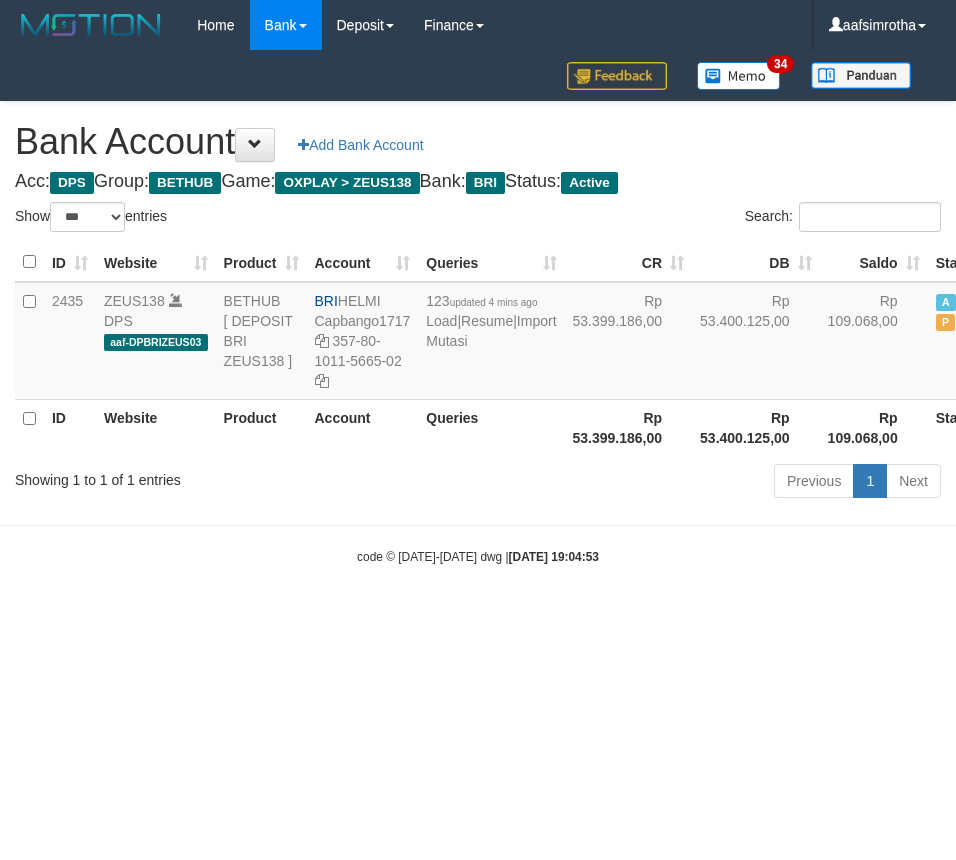scroll, scrollTop: 0, scrollLeft: 21, axis: horizontal 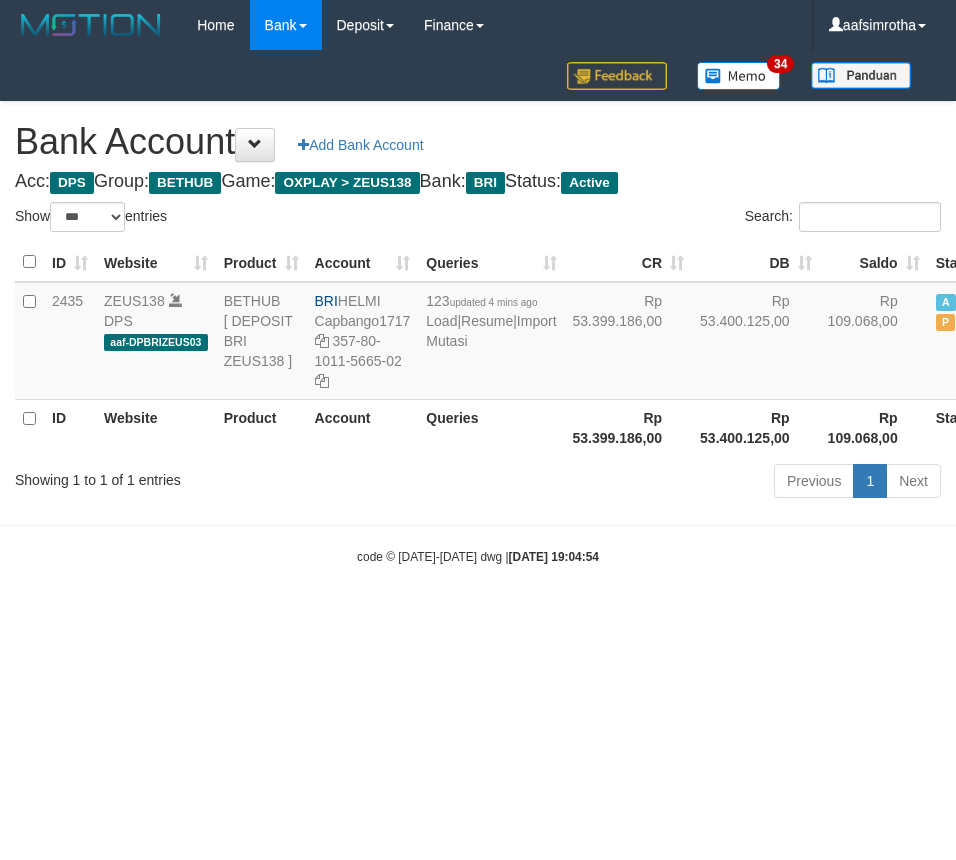 select on "***" 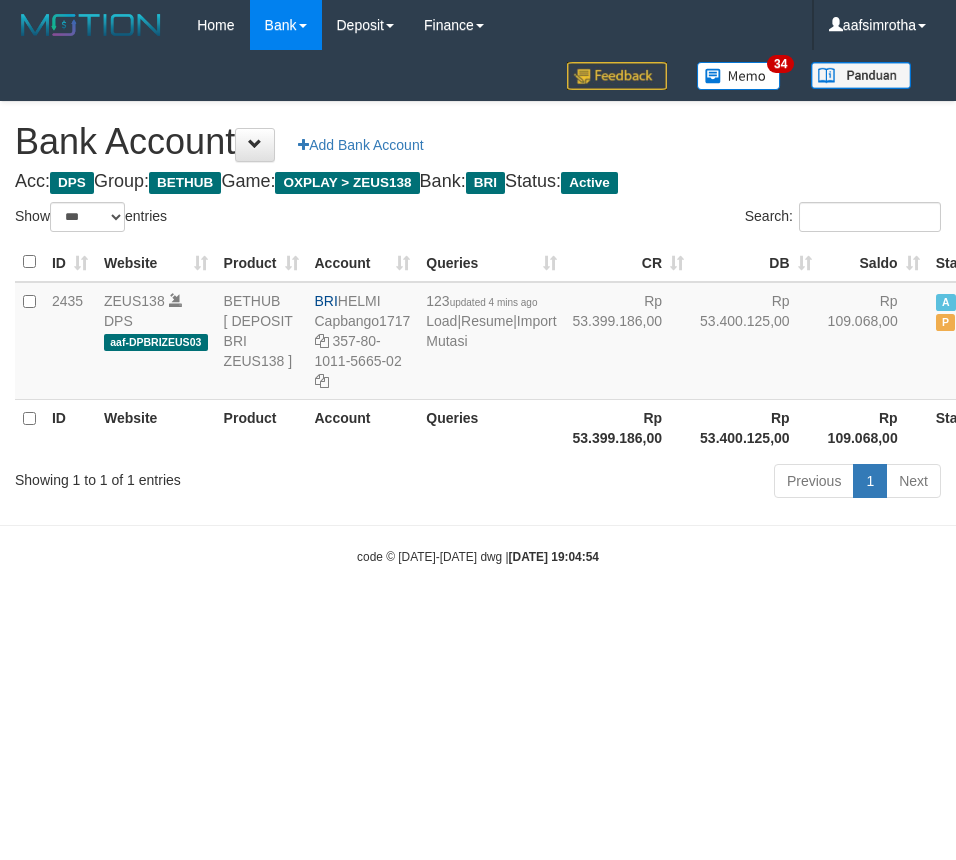 scroll, scrollTop: 0, scrollLeft: 21, axis: horizontal 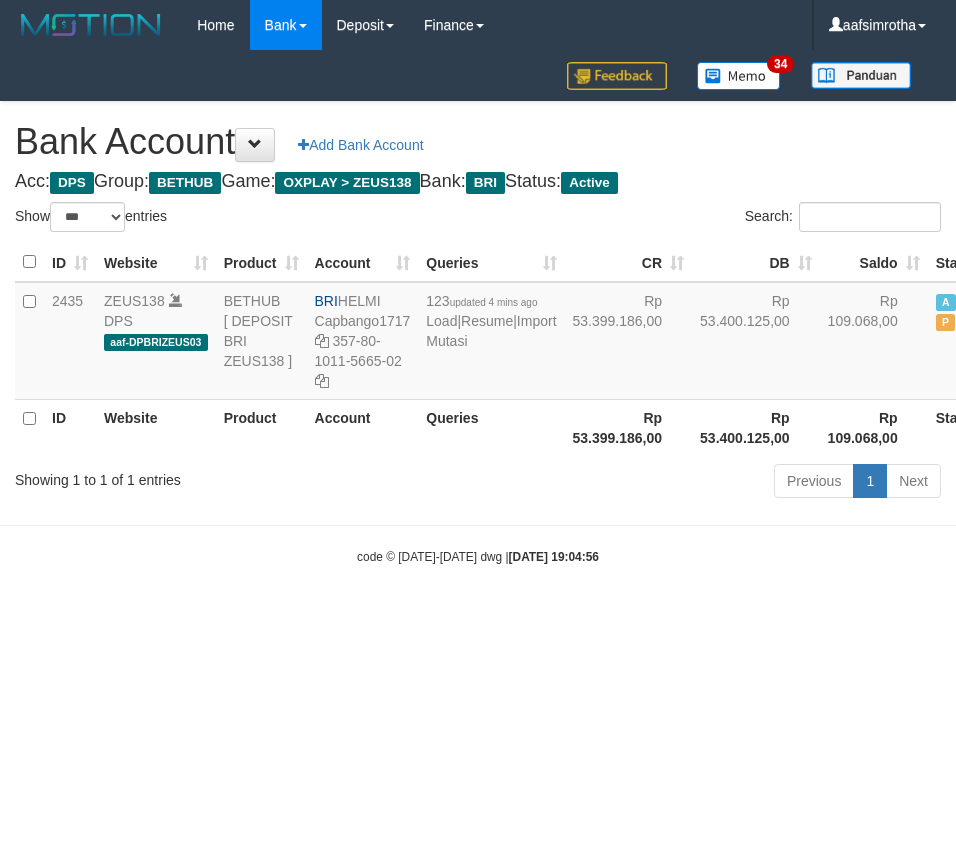 select on "***" 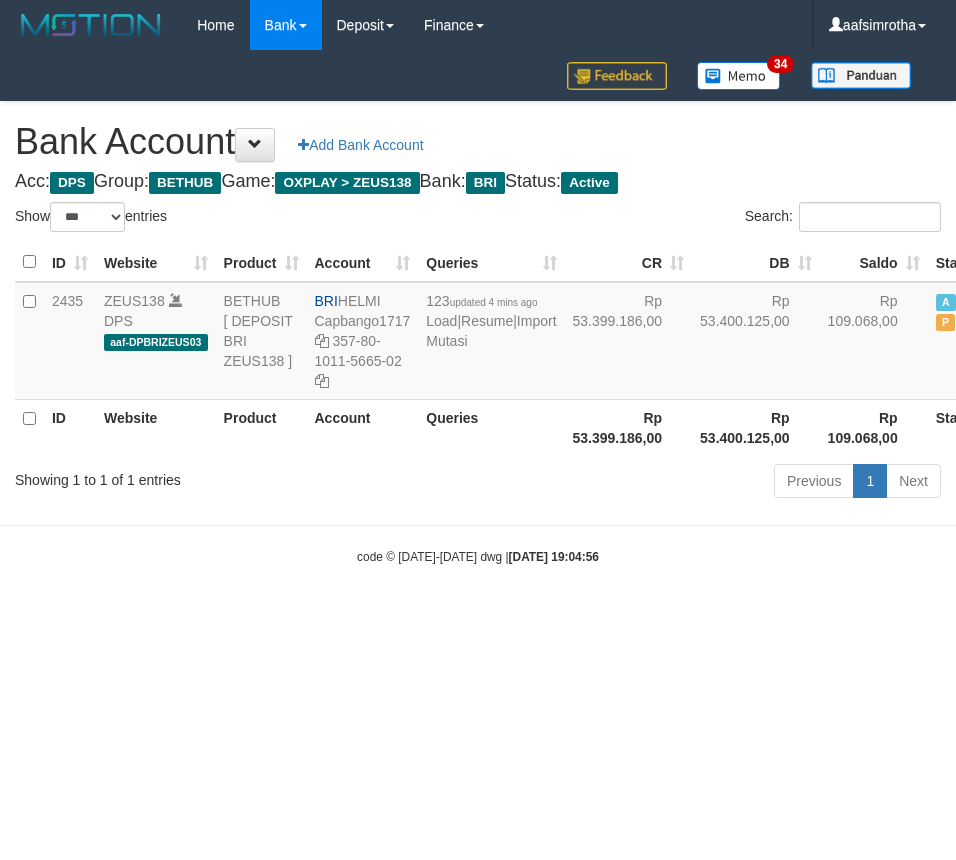 scroll, scrollTop: 0, scrollLeft: 21, axis: horizontal 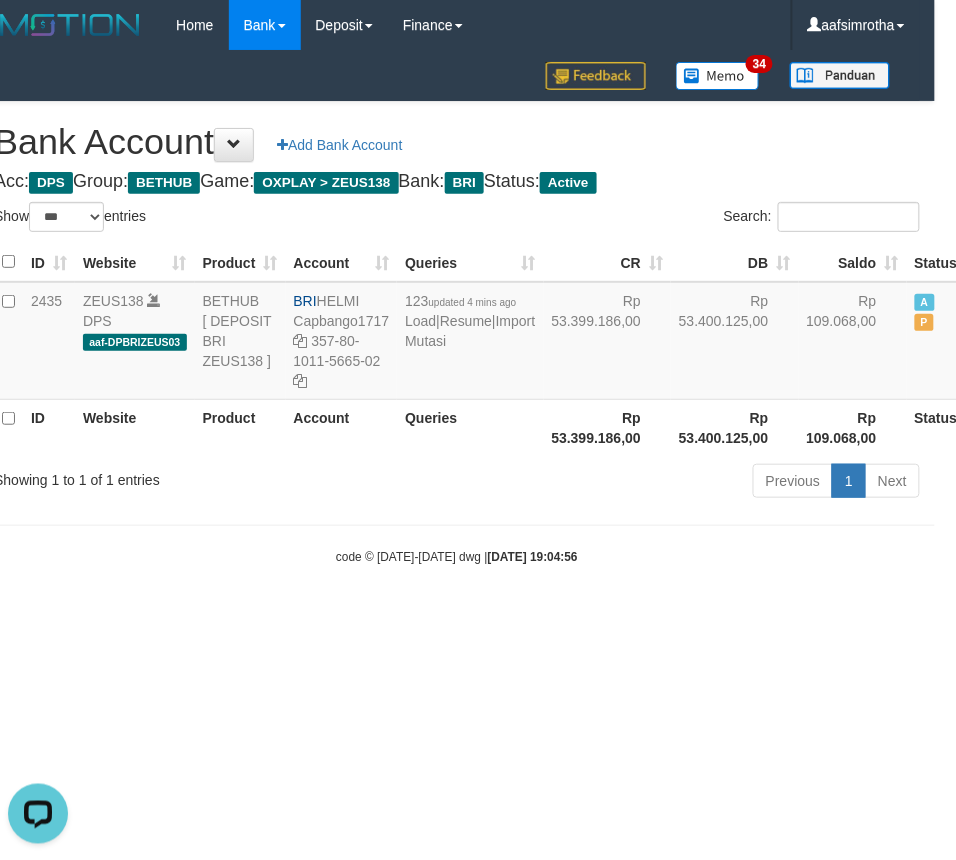 click on "Toggle navigation
Home
Bank
Account List
Mutasi Bank
Search
Note Mutasi
Deposit
DPS Fetch
DPS List
History
Note DPS
Finance
Financial Data
aafsimrotha
My Profile
Log Out
34" at bounding box center (457, 308) 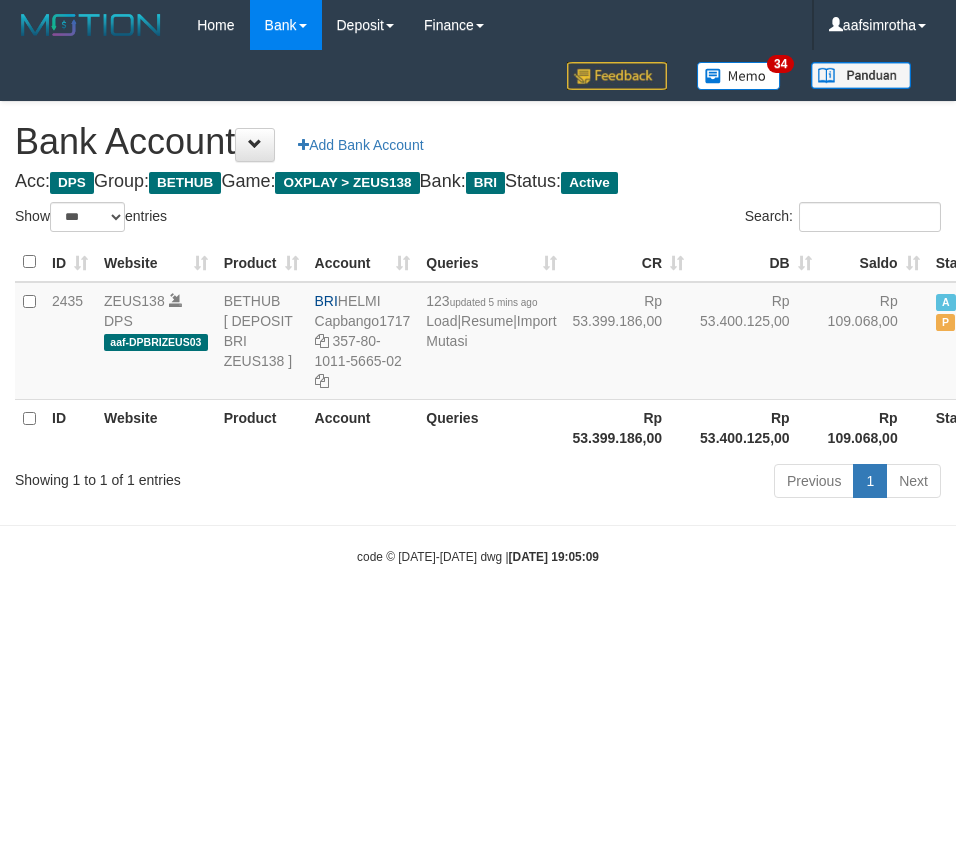 select on "***" 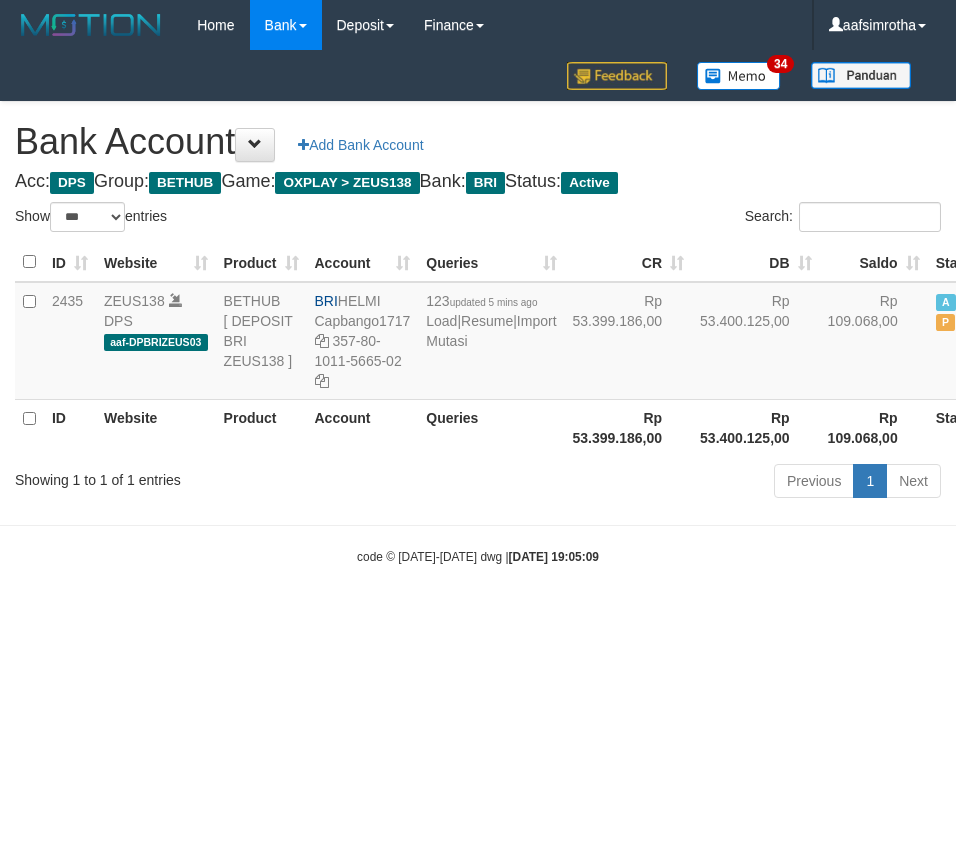 scroll, scrollTop: 0, scrollLeft: 21, axis: horizontal 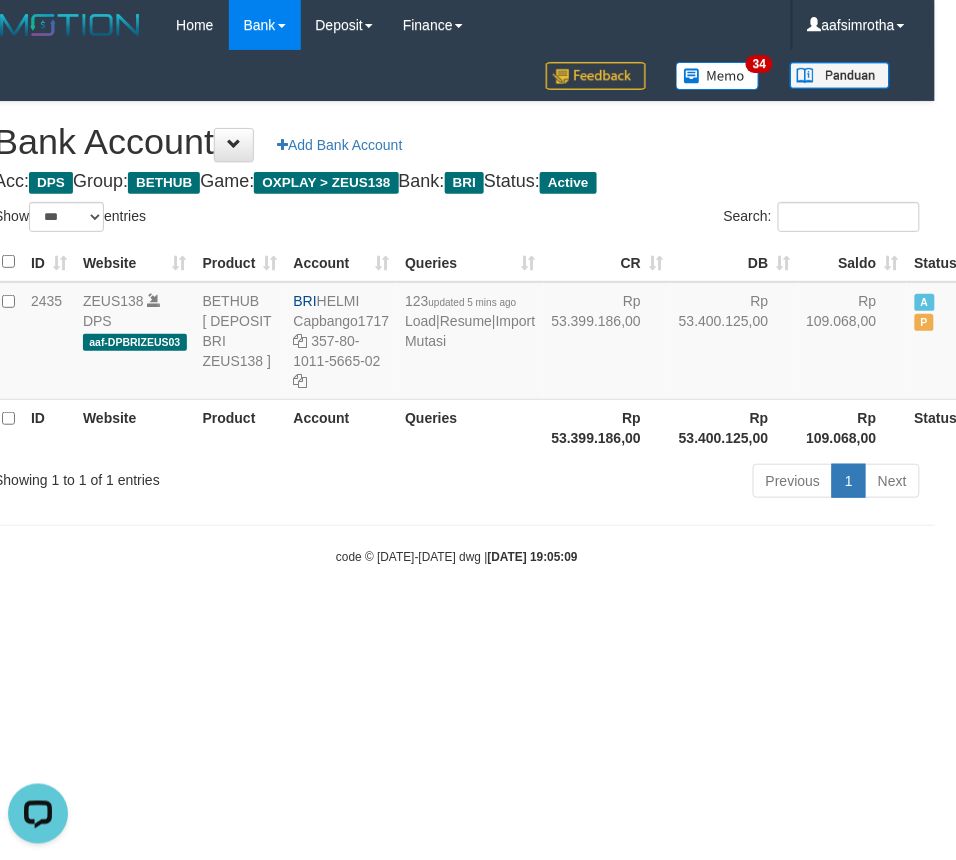 click on "Toggle navigation
Home
Bank
Account List
Mutasi Bank
Search
Note Mutasi
Deposit
DPS Fetch
DPS List
History
Note DPS
Finance
Financial Data
aafsimrotha
My Profile
Log Out
34" at bounding box center [457, 308] 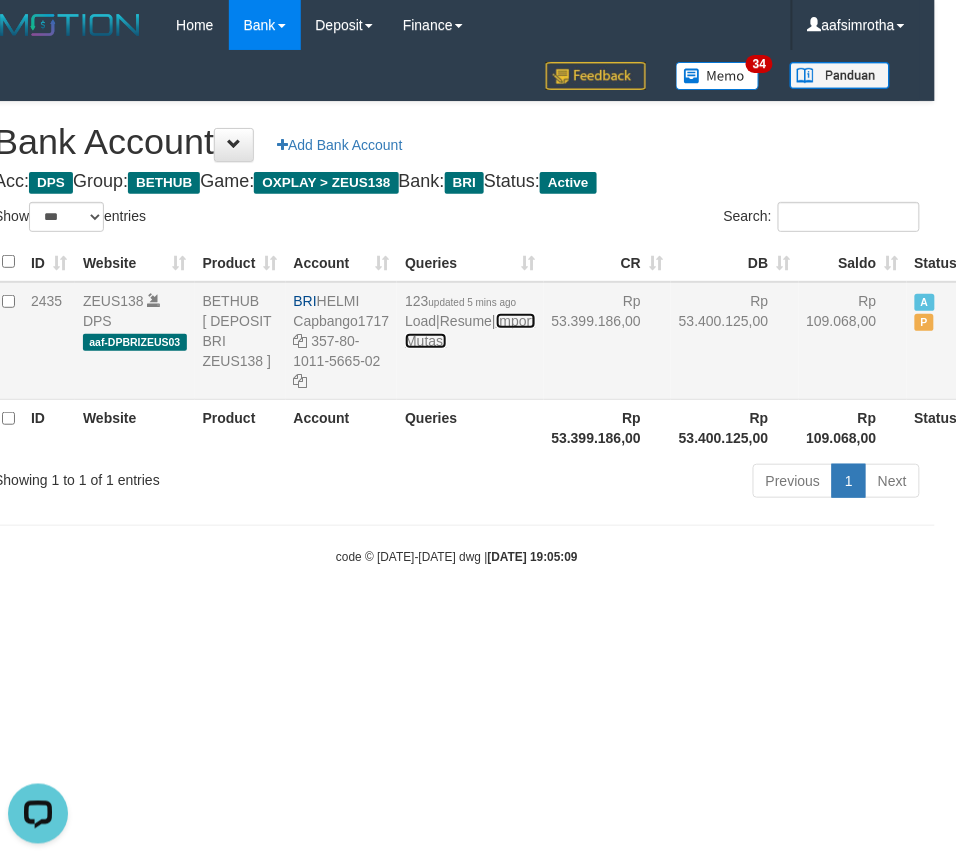 click on "Import Mutasi" at bounding box center (470, 331) 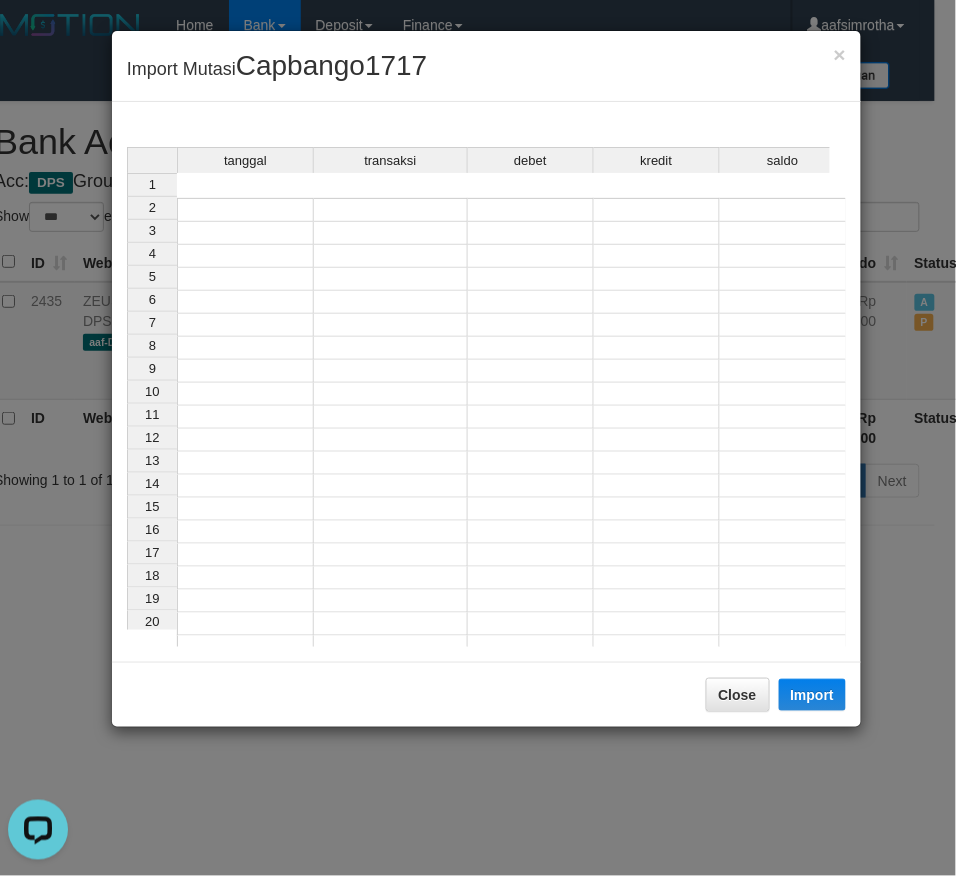 click at bounding box center (245, 210) 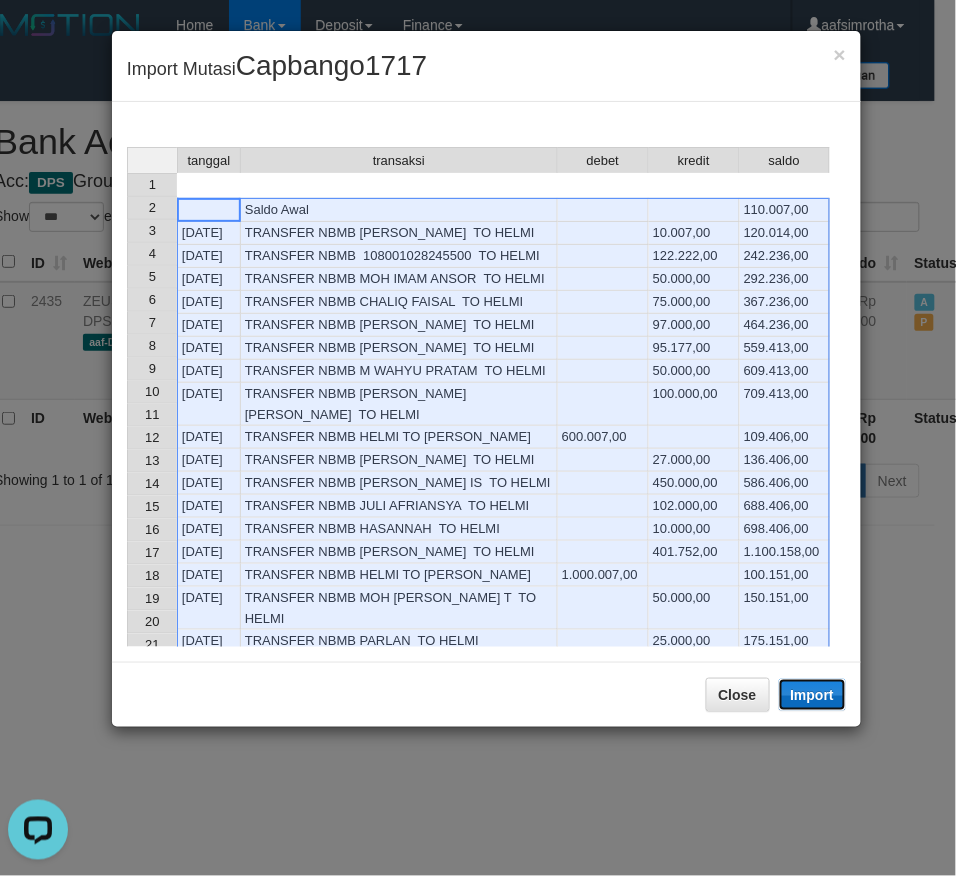 click on "Import" at bounding box center (813, 695) 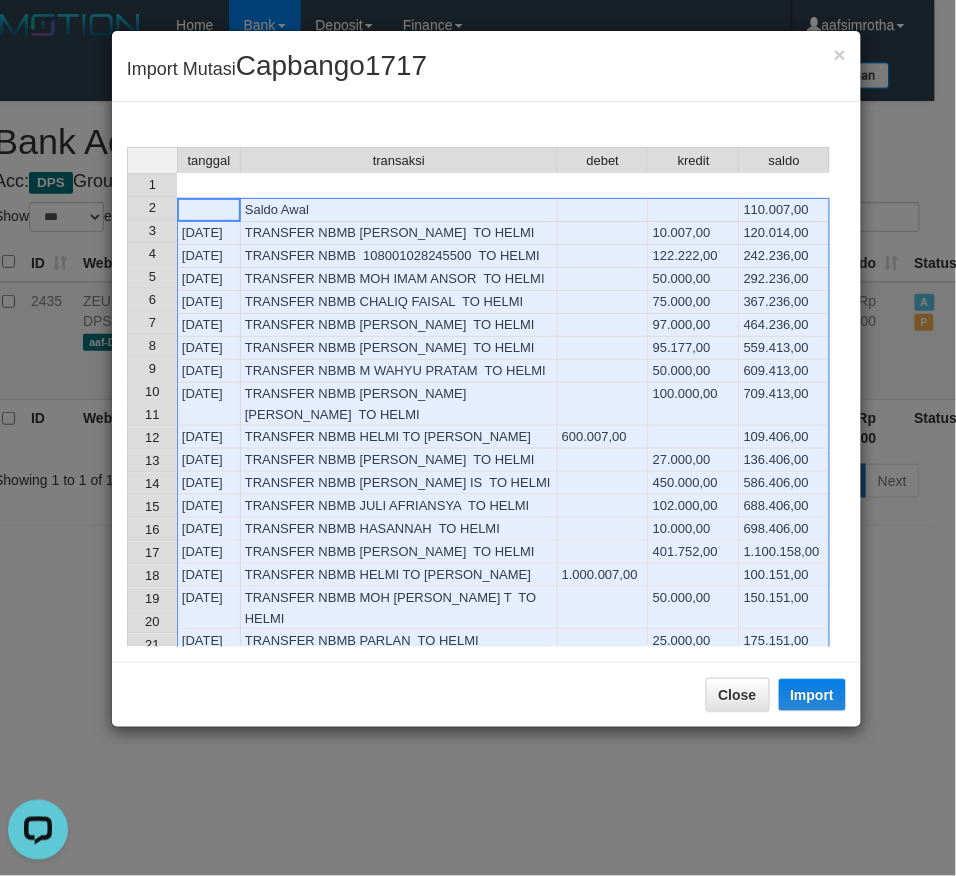 click on "235.158,00" at bounding box center [785, 687] 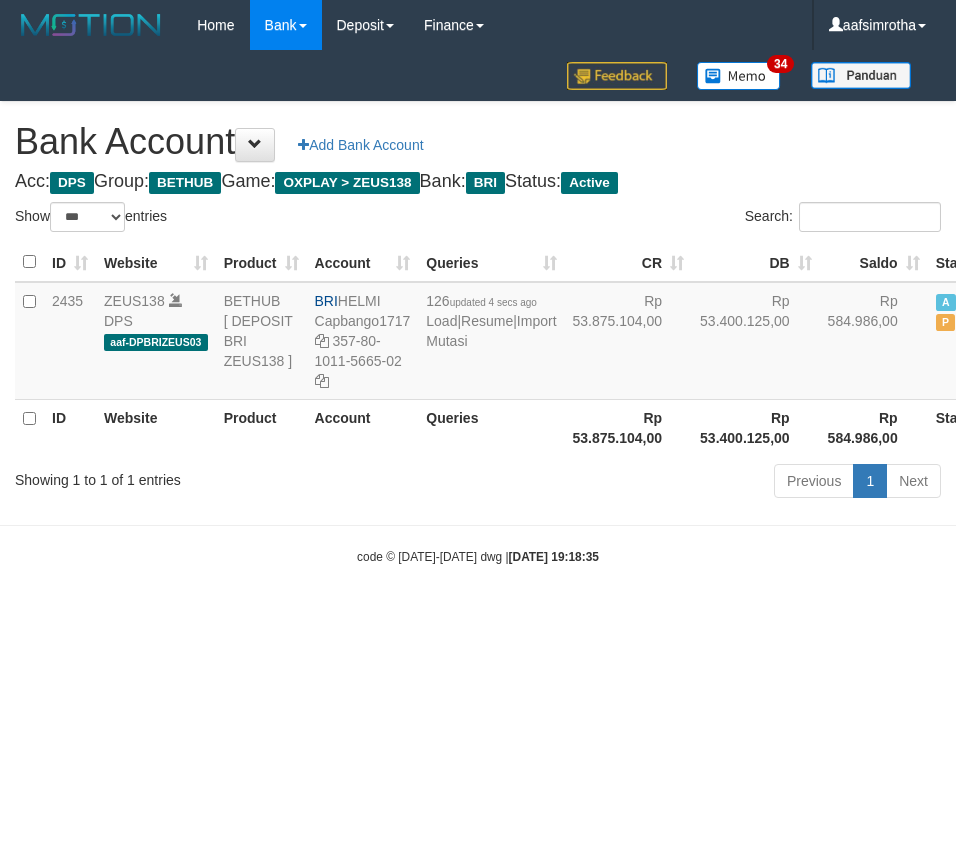 select on "***" 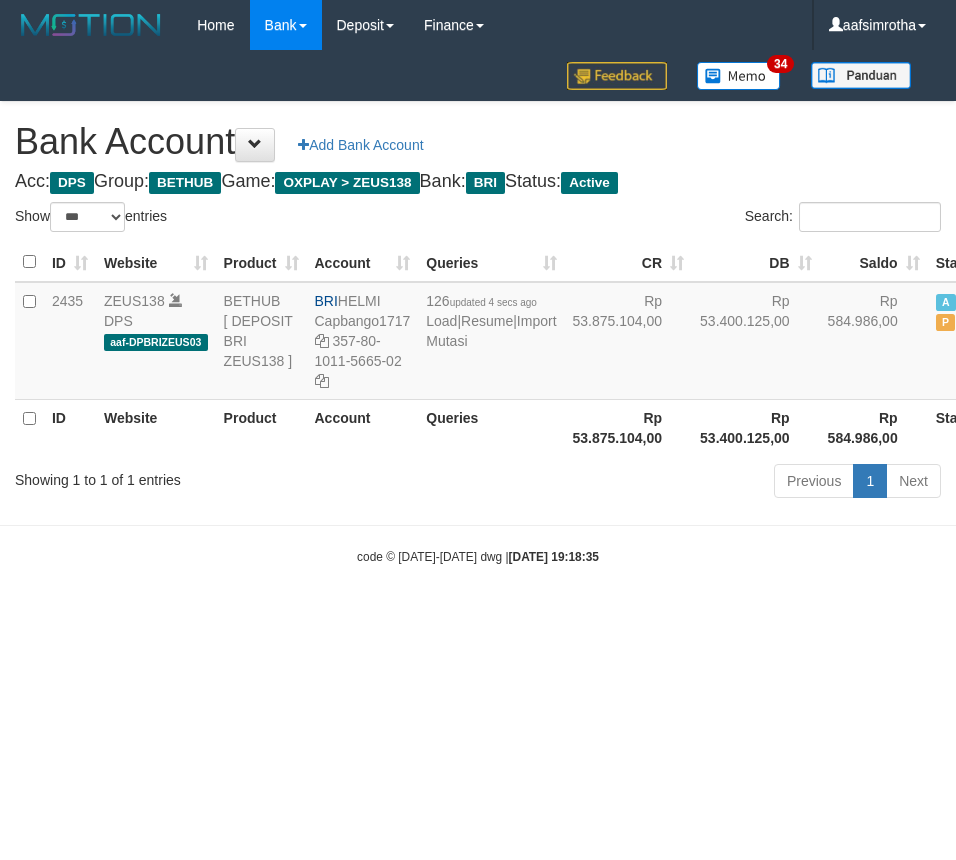 scroll, scrollTop: 0, scrollLeft: 21, axis: horizontal 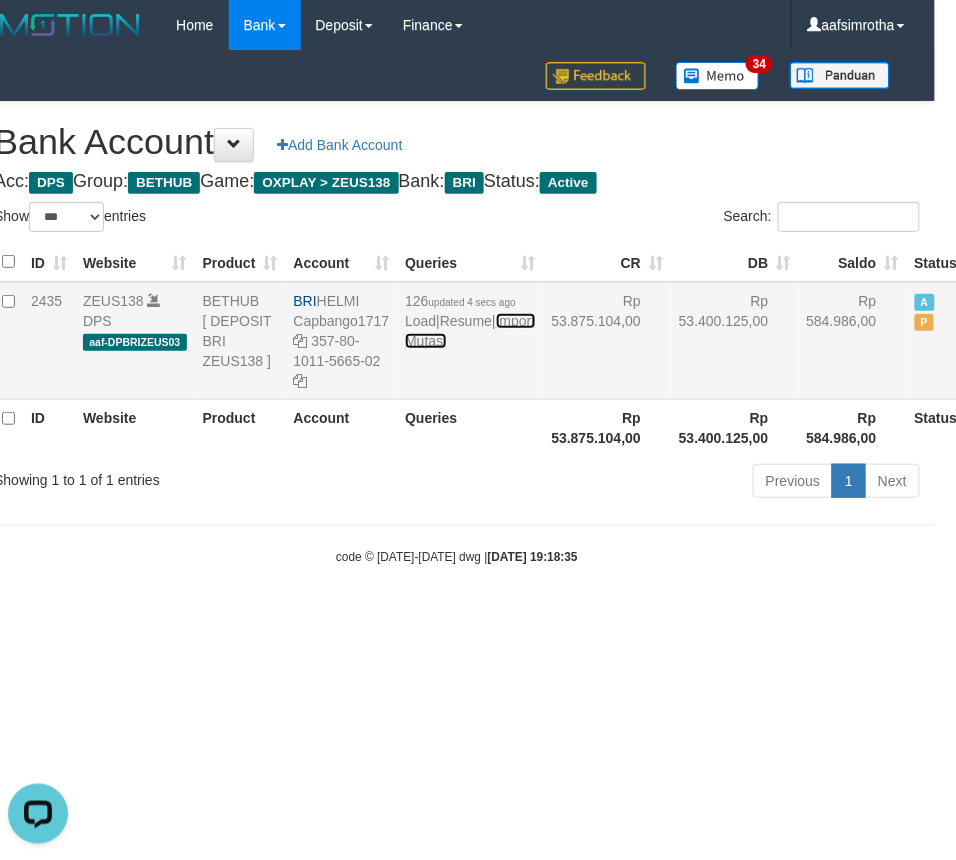 click on "Import Mutasi" at bounding box center (470, 331) 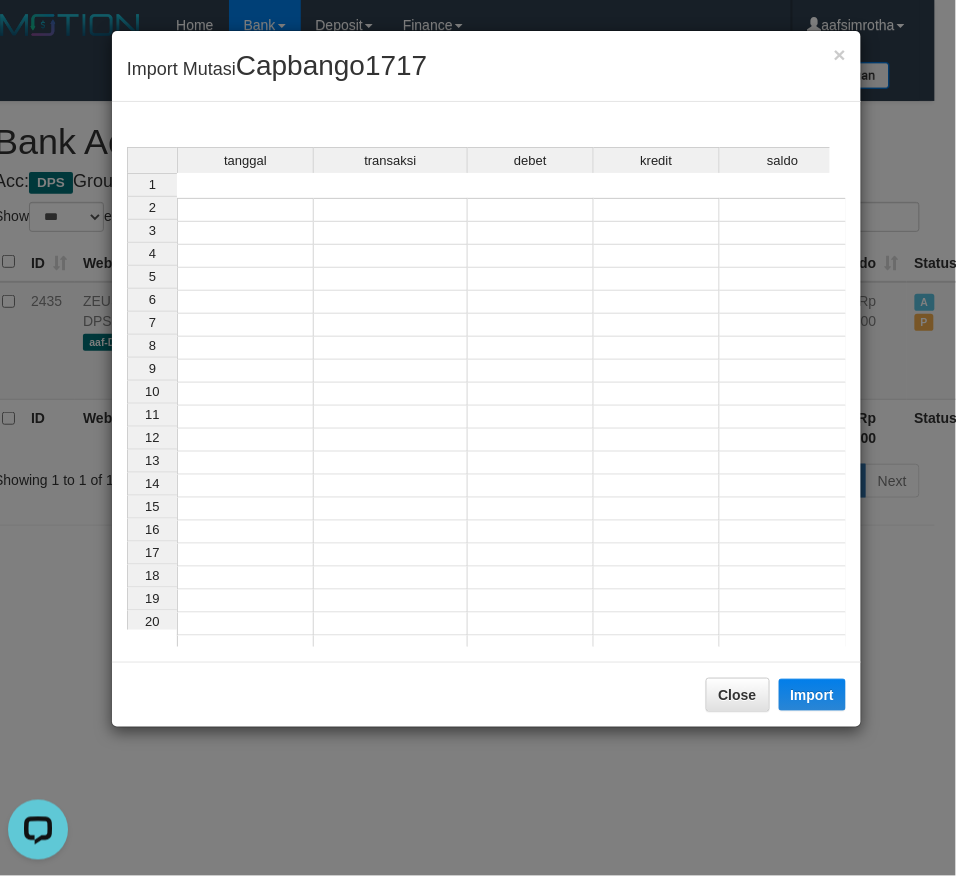 click at bounding box center (245, 210) 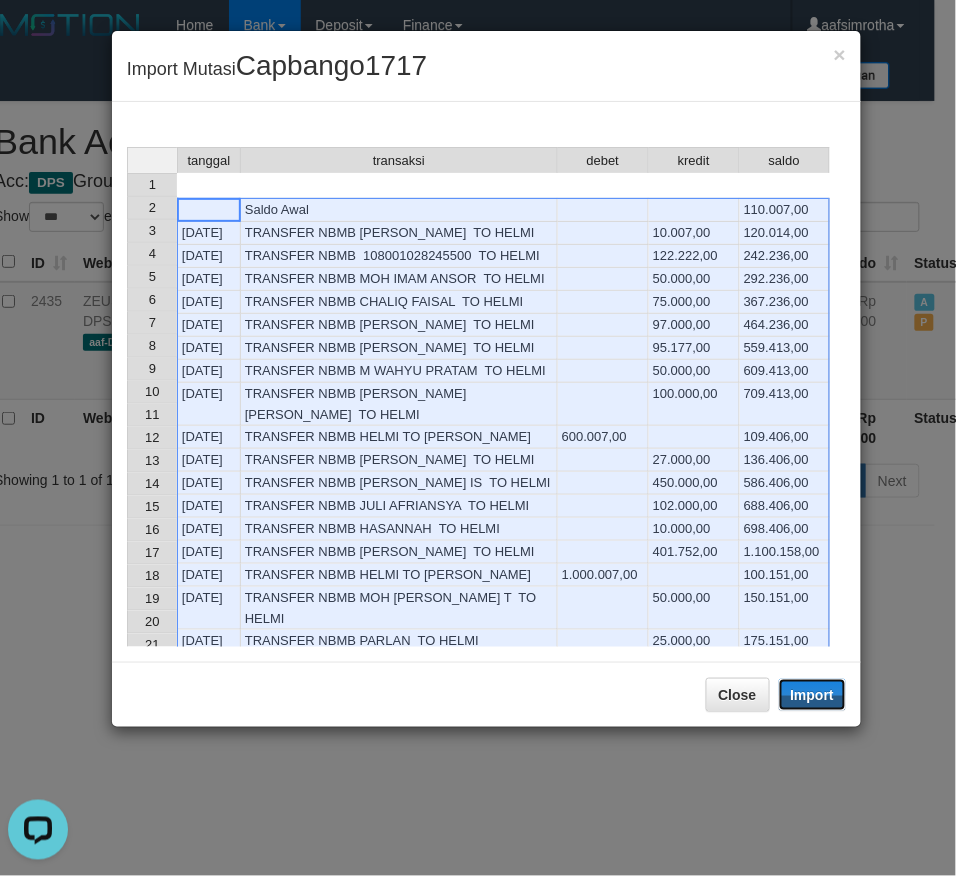 click on "Import" at bounding box center [813, 695] 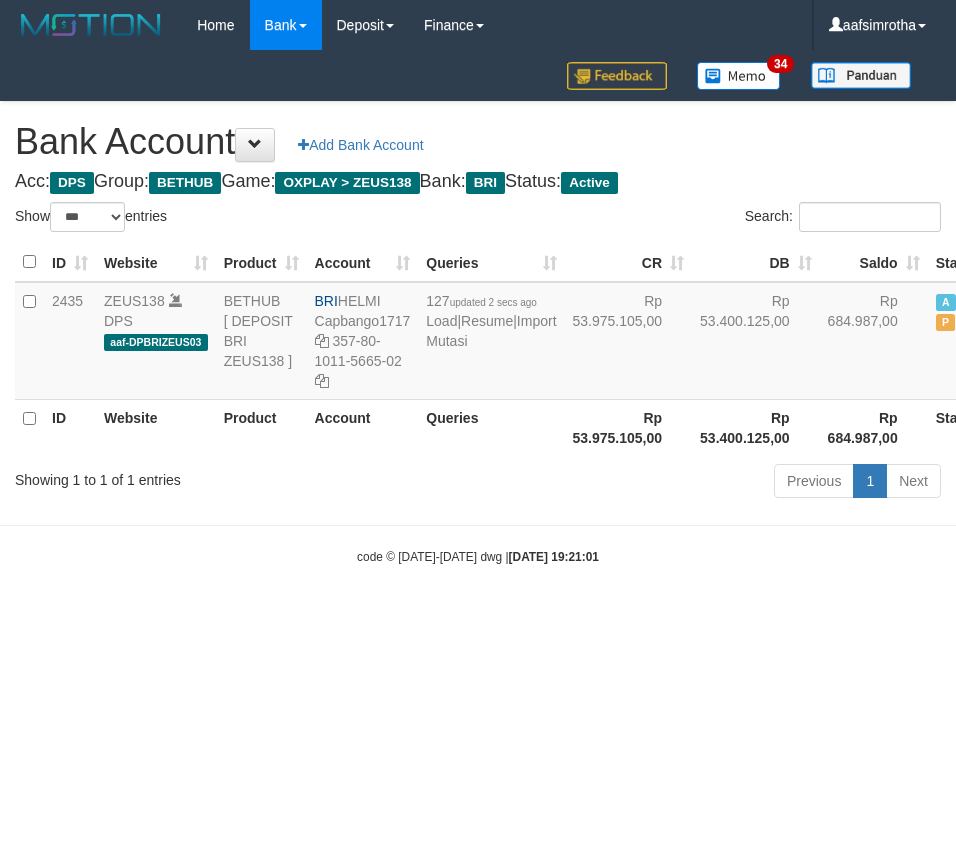 select on "***" 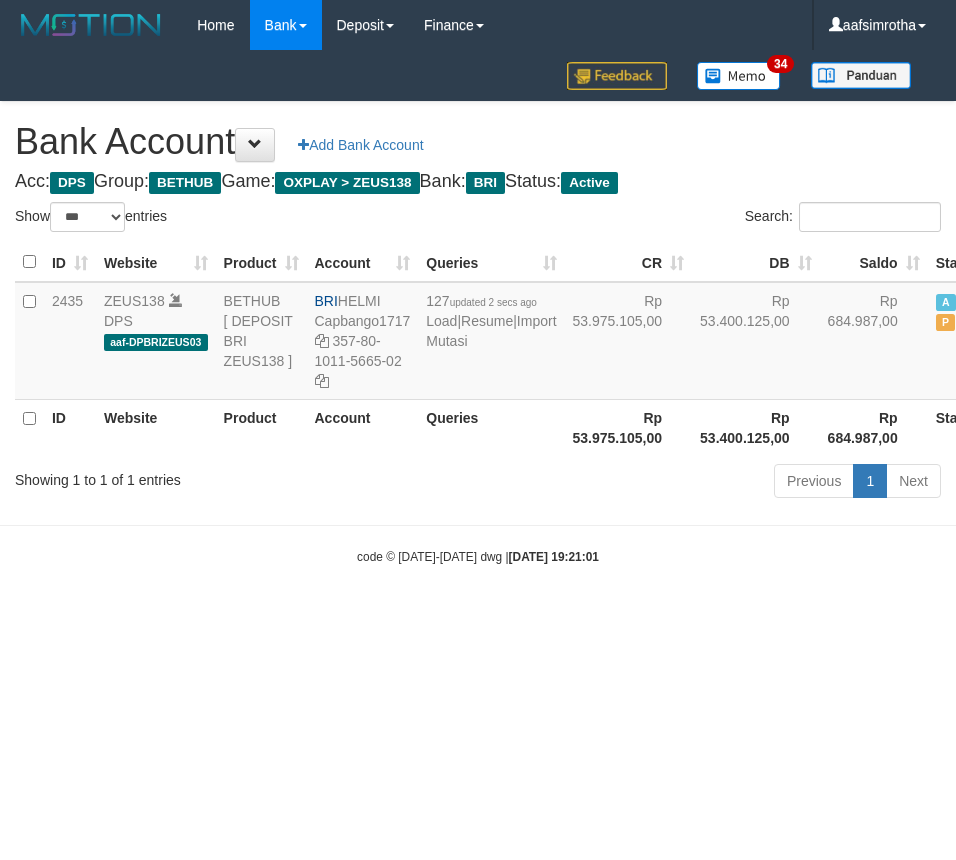 scroll, scrollTop: 0, scrollLeft: 21, axis: horizontal 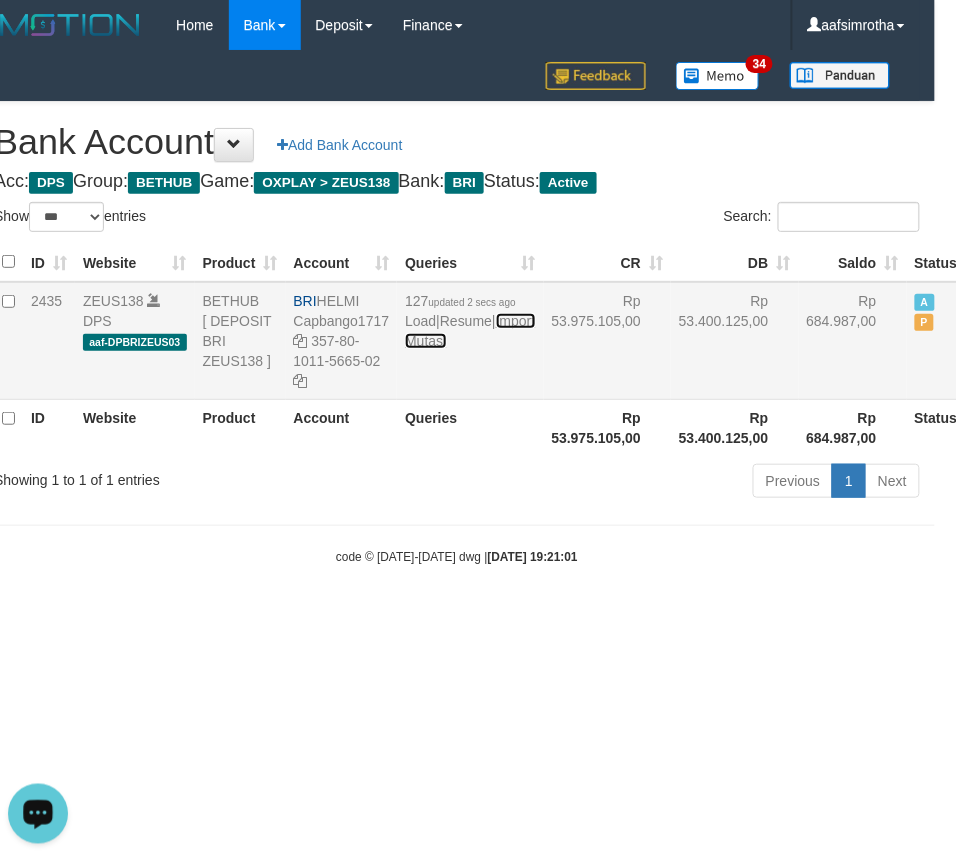 click on "Import Mutasi" at bounding box center (470, 331) 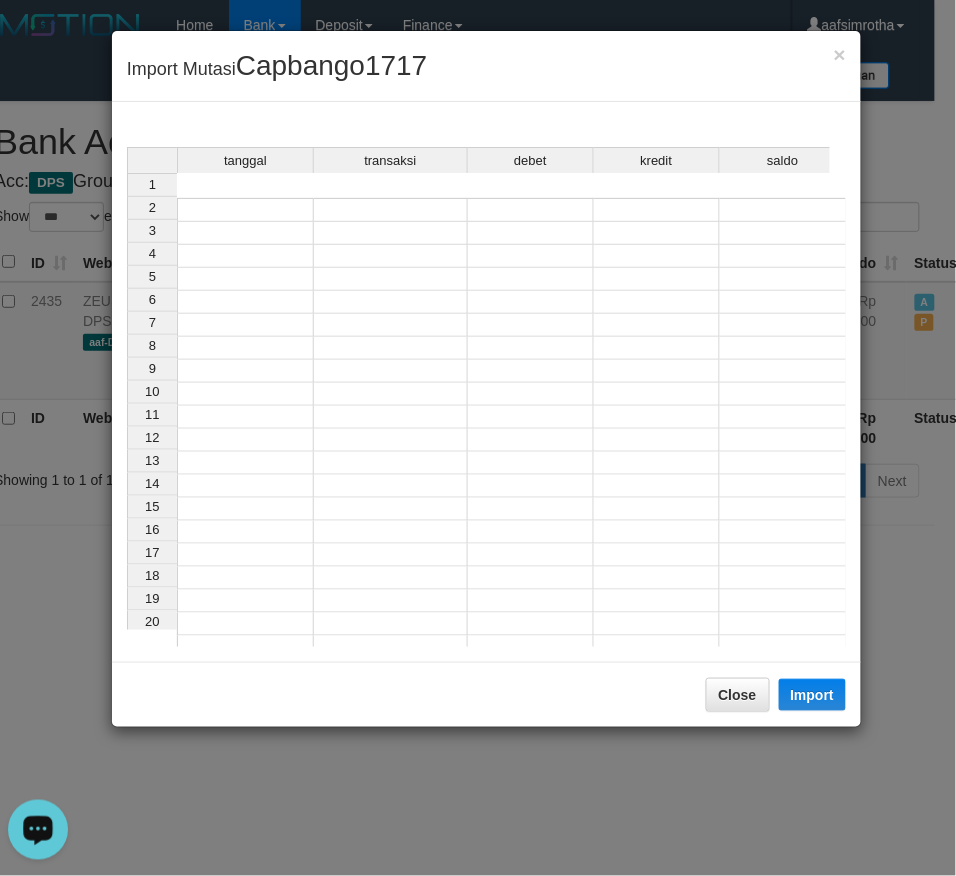 click at bounding box center [245, 210] 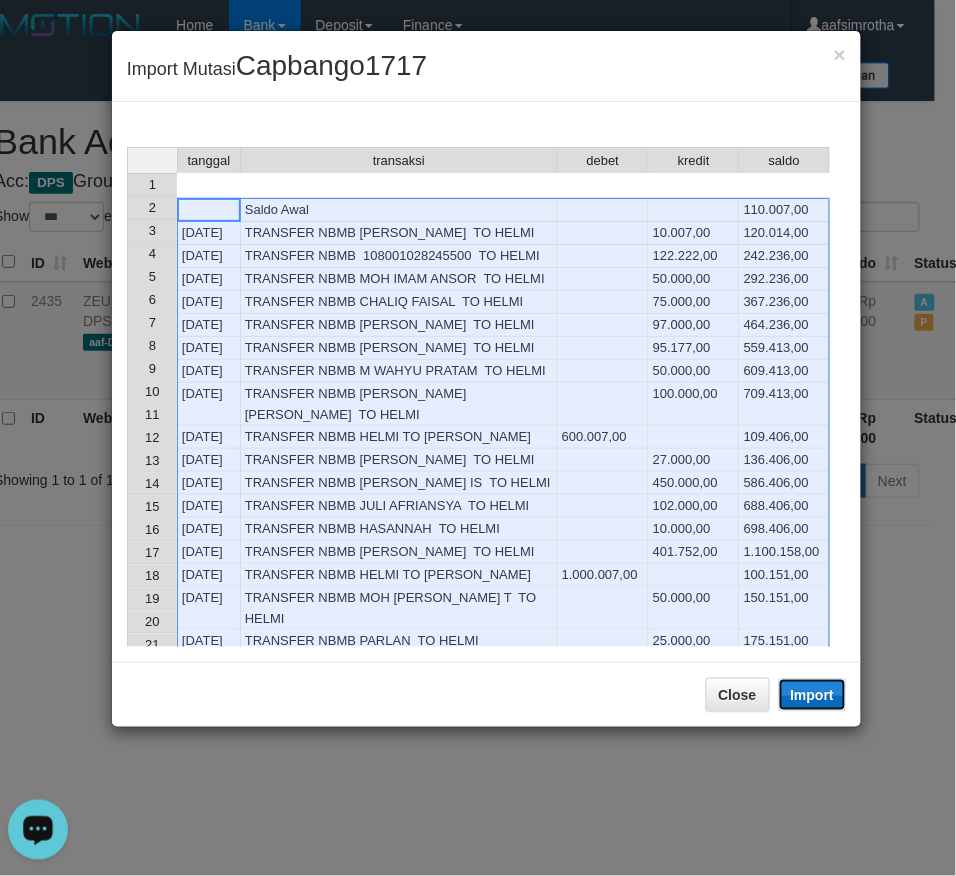 click on "Import" at bounding box center [813, 695] 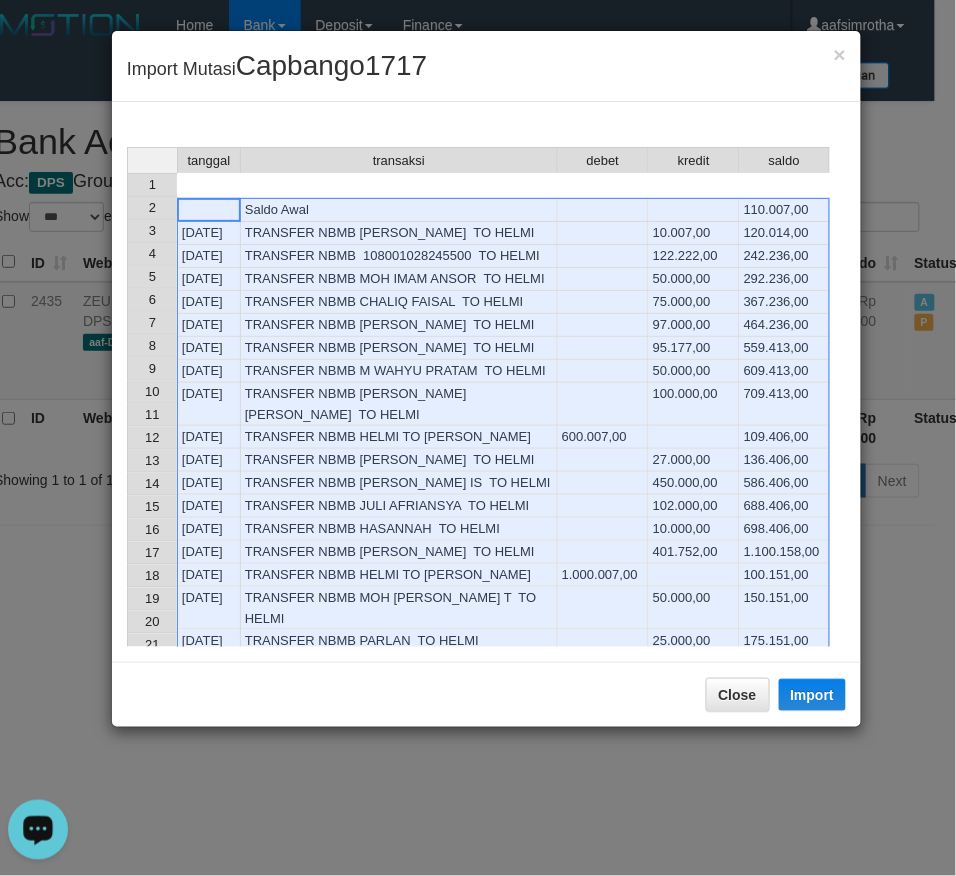 click on "1 Saldo Awal 110.007,00 2 14/07/25 TRANSFER NBMB SITI ASTARI  TO HELMI 10.007,00 120.014,00 3 14/07/25 TRANSFER NBMB  108001028245500  TO HELMI 122.222,00 242.236,00 4 14/07/25 TRANSFER NBMB MOH IMAM ANSOR  TO HELMI 50.000,00 292.236,00 5 14/07/25 TRANSFER NBMB CHALIQ FAISAL  TO HELMI 75.000,00 367.236,00 6 14/07/25 TRANSFER NBMB IRFAN SAPUTRA  TO HELMI 97.000,00 464.236,00 7 14/07/25 TRANSFER NBMB DANA SUKHIDARIANT  TO HELMI 95.177,00 559.413,00 8 14/07/25 TRANSFER NBMB M WAHYU PRATAM  TO HELMI 50.000,00 609.413,00 9 14/07/25 TRANSFER NBMB DANA SAYED SAMSUL  TO HELMI 100.000,00 709.413,00 10 14/07/25 TRANSFER NBMB HELMI TO RAHMAT SANTOSO 600.007,00 109.406,00 11 14/07/25 TRANSFER NBMB SUPARNO  TO HELMI 27.000,00 136.406,00 12 14/07/25 TRANSFER NBMB TATANG DIAN IS  TO HELMI 450.000,00 586.406,00 13 14/07/25 TRANSFER NBMB JULI AFRIANSYA  TO HELMI 102.000,00 688.406,00 14 14/07/25 TRANSFER NBMB HASANNAH  TO HELMI 10.000,00 698.406,00 15 14/07/25 TRANSFER NBMB DANA ANDRIANSYAH  TO HELMI 401.752,00 1.100.158,00" at bounding box center (478, 481) 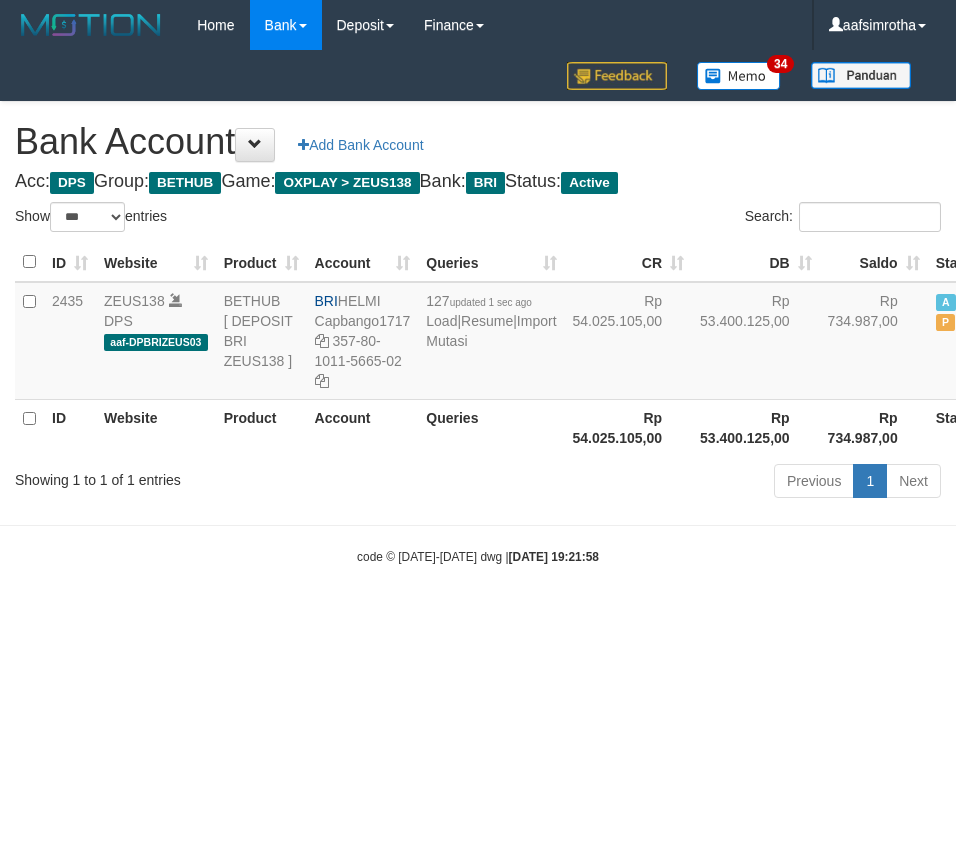 select on "***" 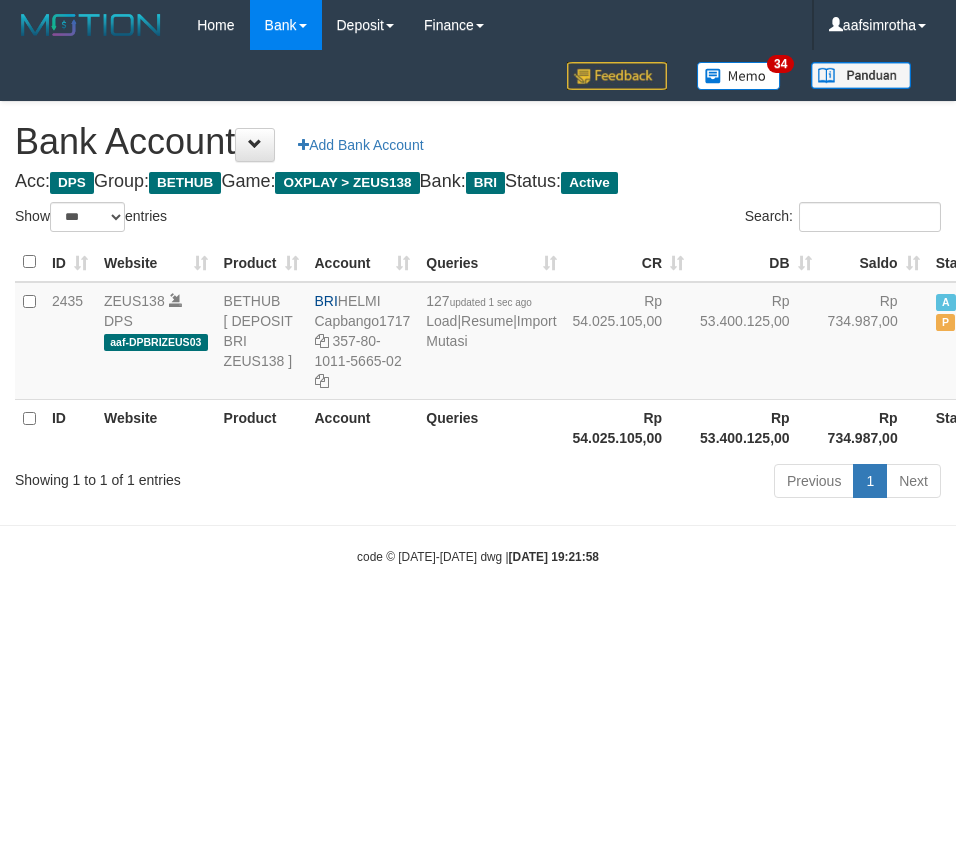 scroll, scrollTop: 0, scrollLeft: 21, axis: horizontal 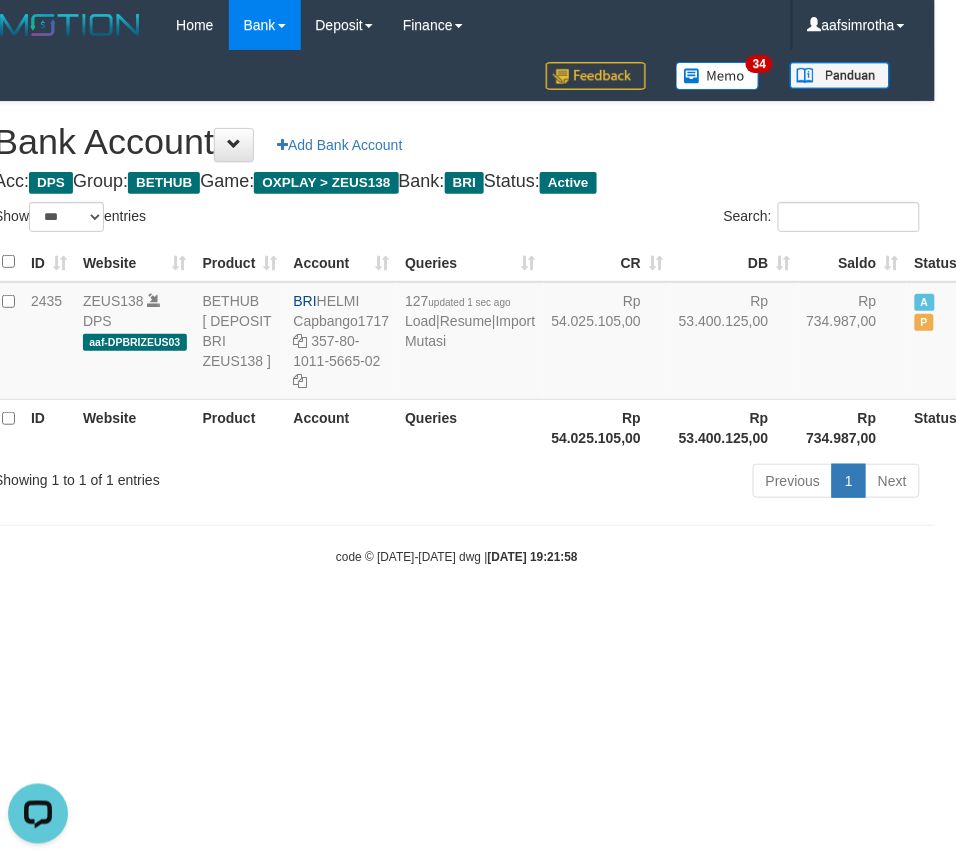 drag, startPoint x: 302, startPoint y: 728, endPoint x: 321, endPoint y: 638, distance: 91.983696 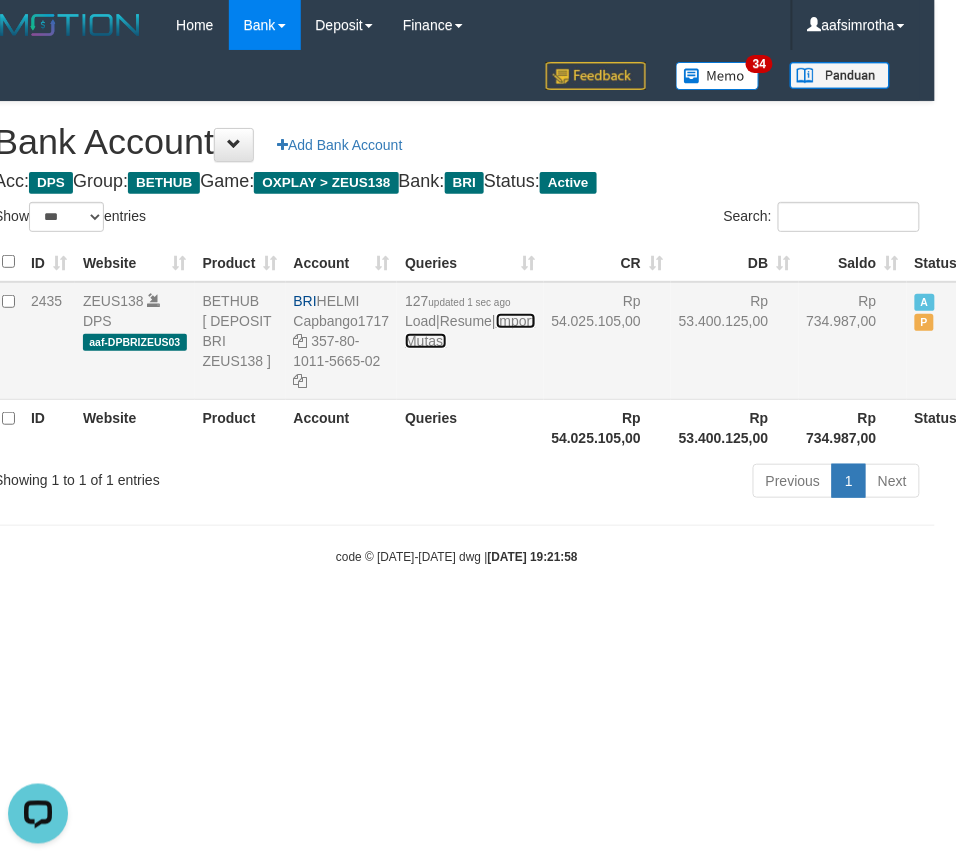 click on "Import Mutasi" at bounding box center (470, 331) 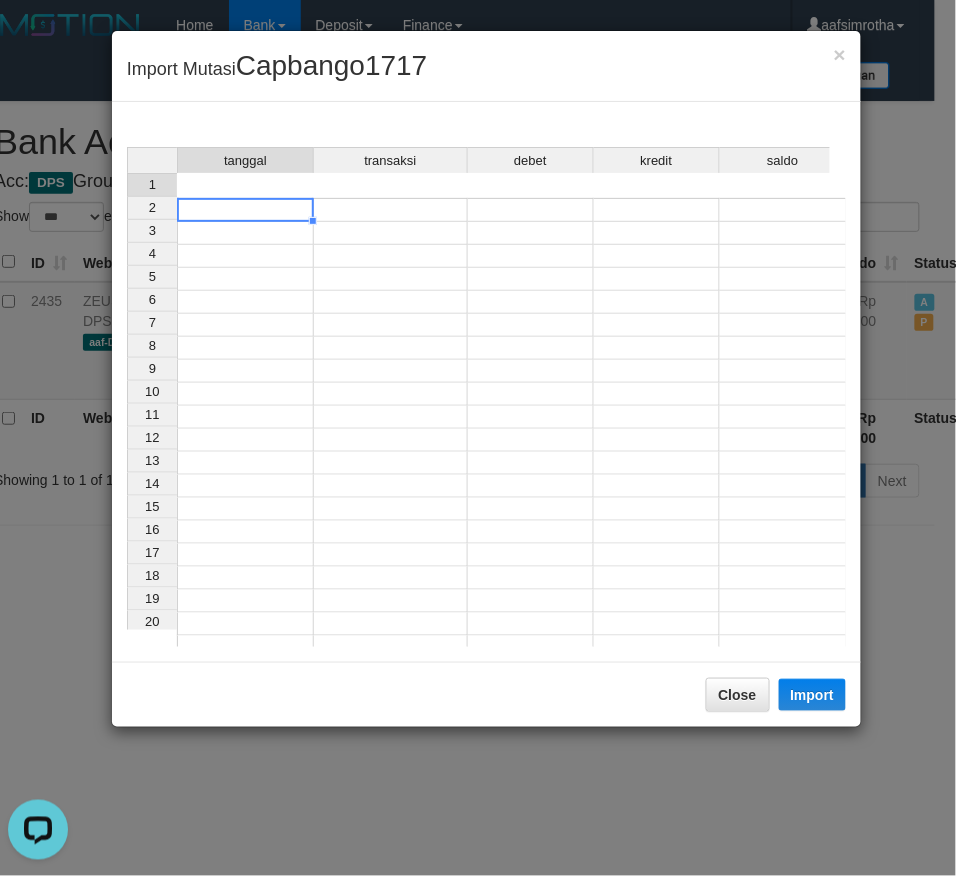 drag, startPoint x: 235, startPoint y: 191, endPoint x: 622, endPoint y: 451, distance: 466.2285 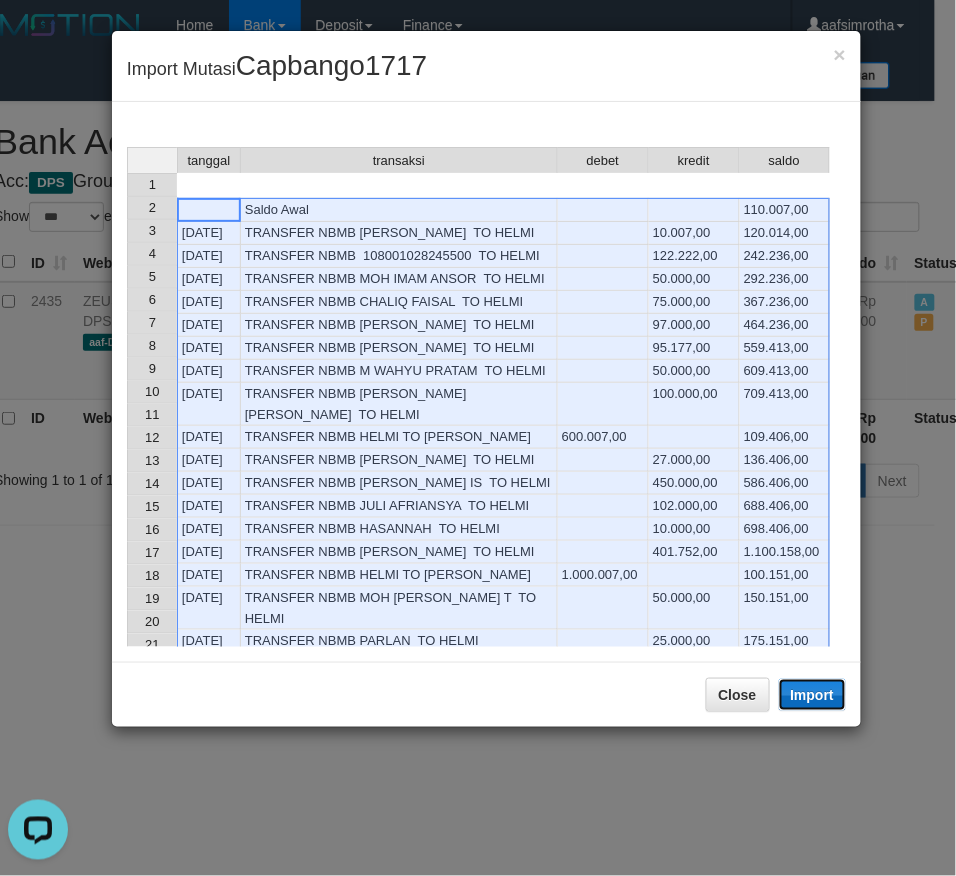 click on "Import" at bounding box center (813, 695) 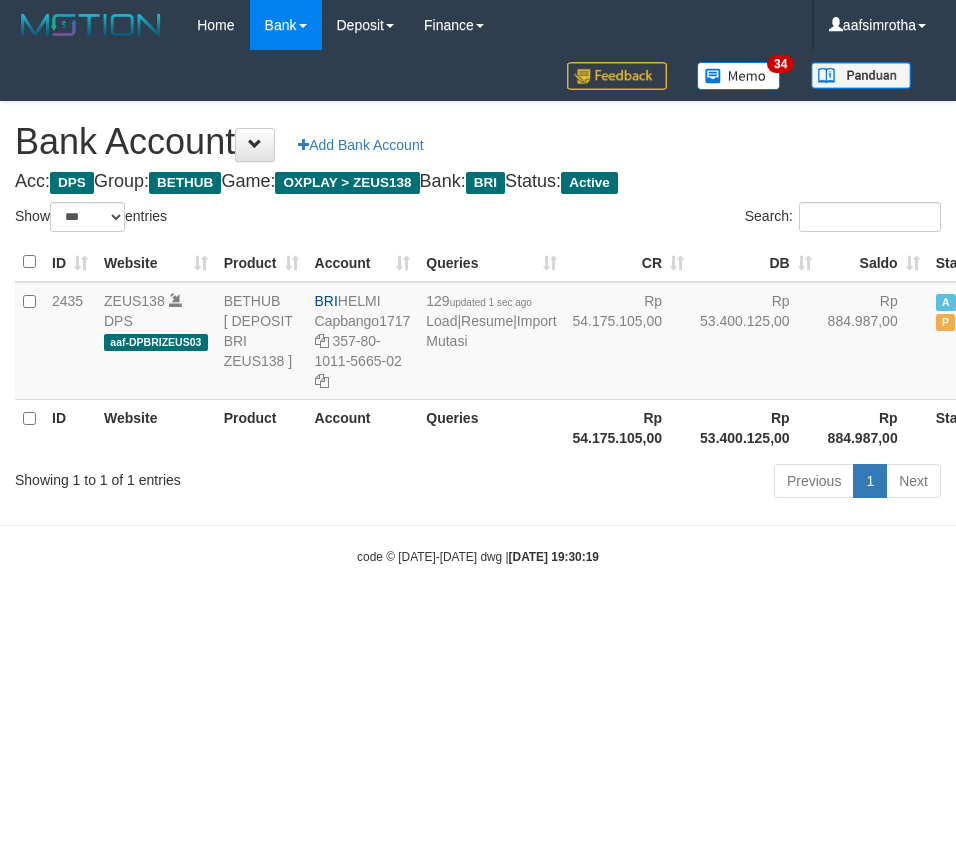 select on "***" 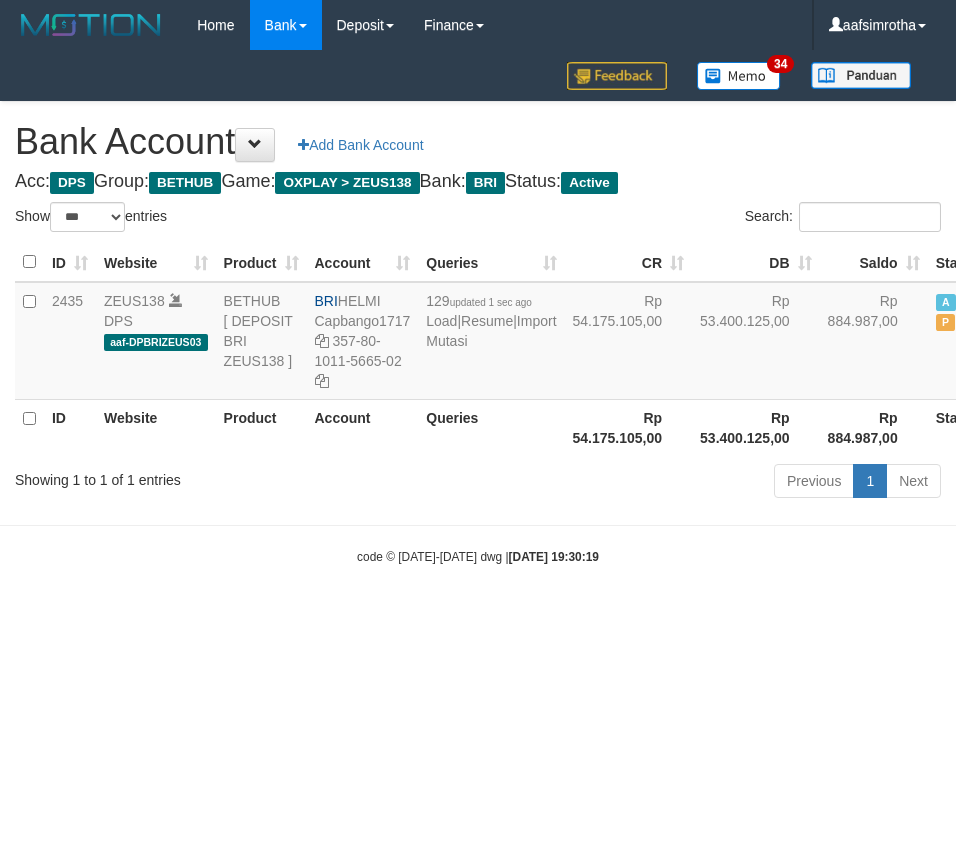 scroll, scrollTop: 0, scrollLeft: 21, axis: horizontal 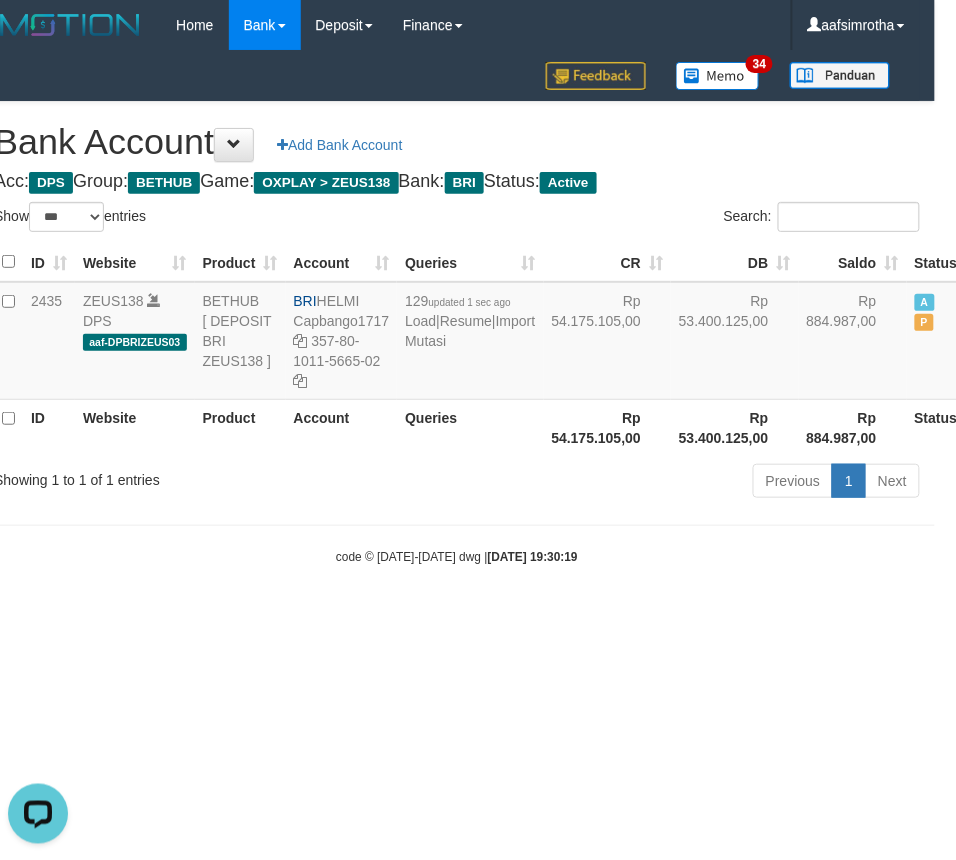 drag, startPoint x: 441, startPoint y: 660, endPoint x: 536, endPoint y: 577, distance: 126.1507 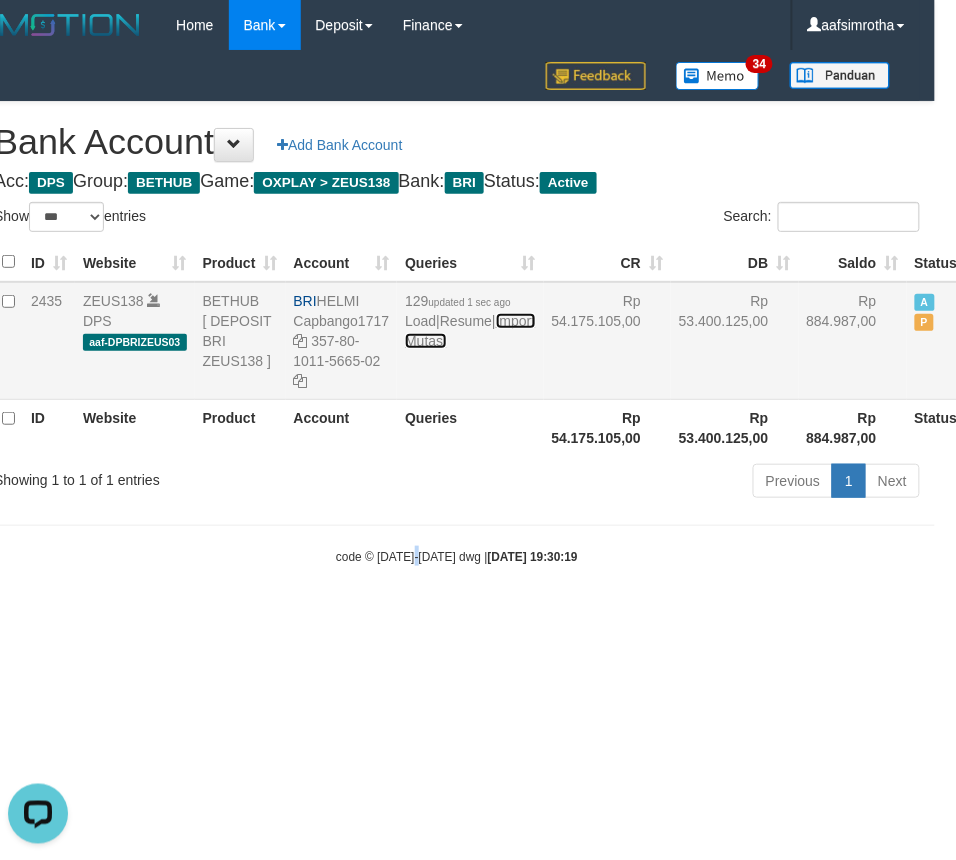 click on "Import Mutasi" at bounding box center [470, 331] 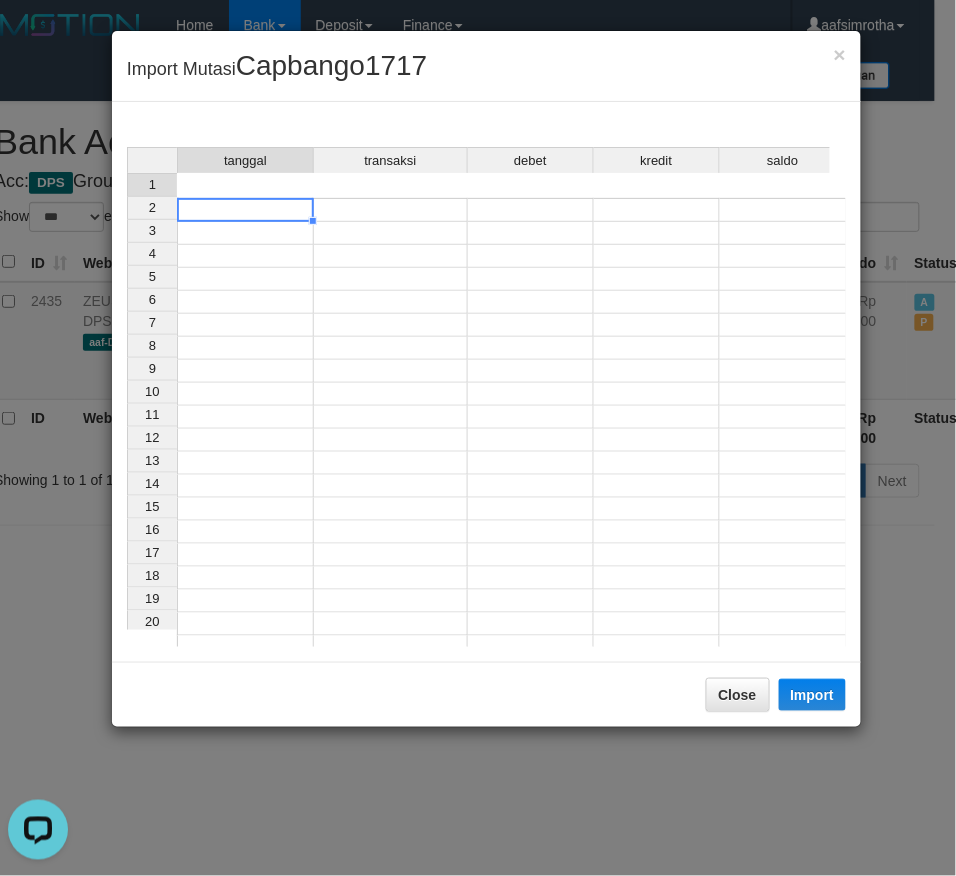 click at bounding box center [245, 210] 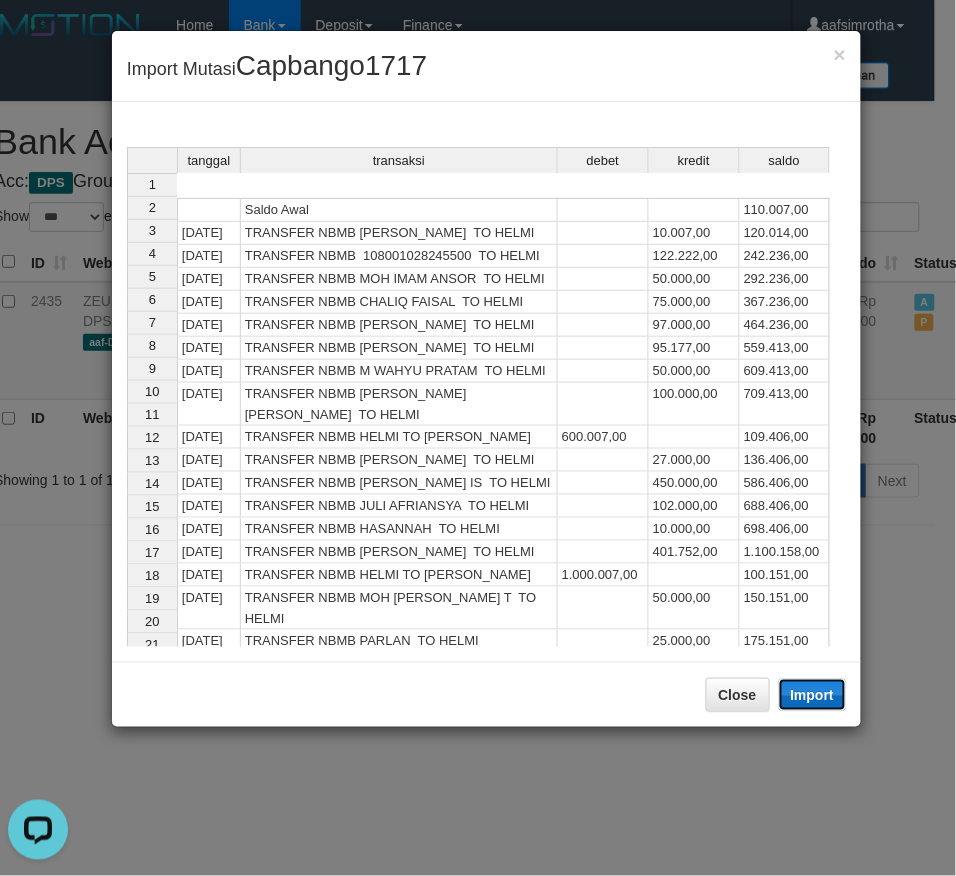 drag, startPoint x: 814, startPoint y: 691, endPoint x: 0, endPoint y: 2, distance: 1066.4507 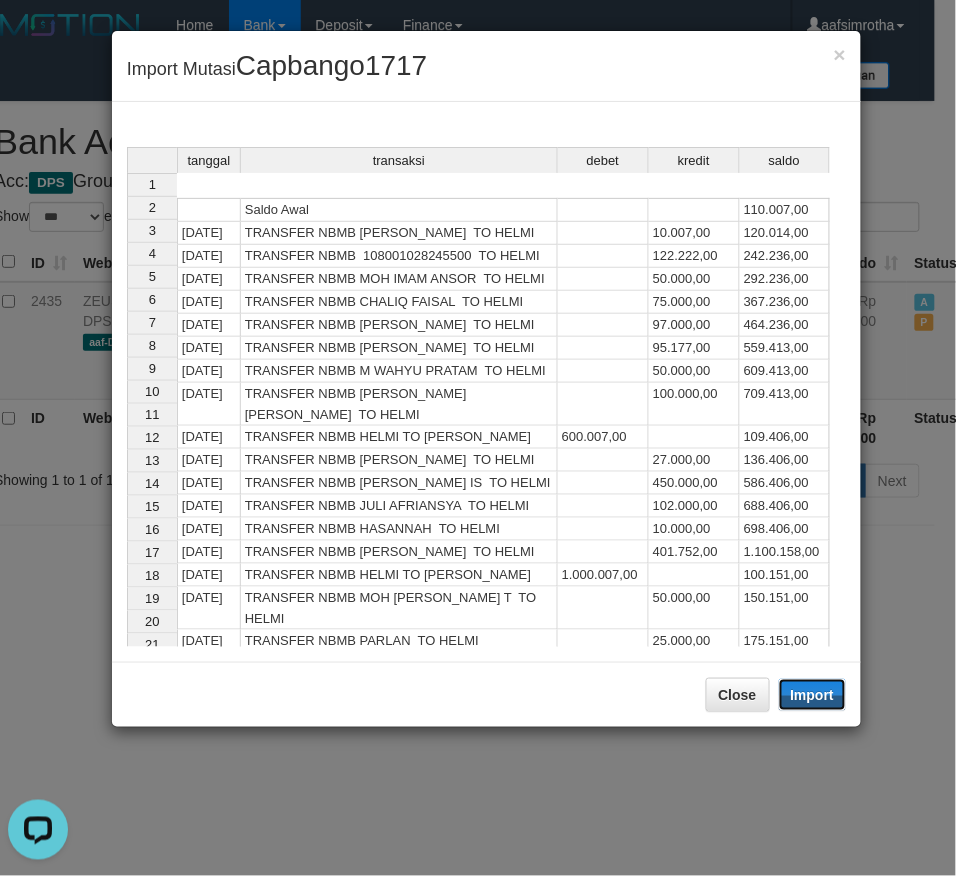 click on "Import" at bounding box center (813, 695) 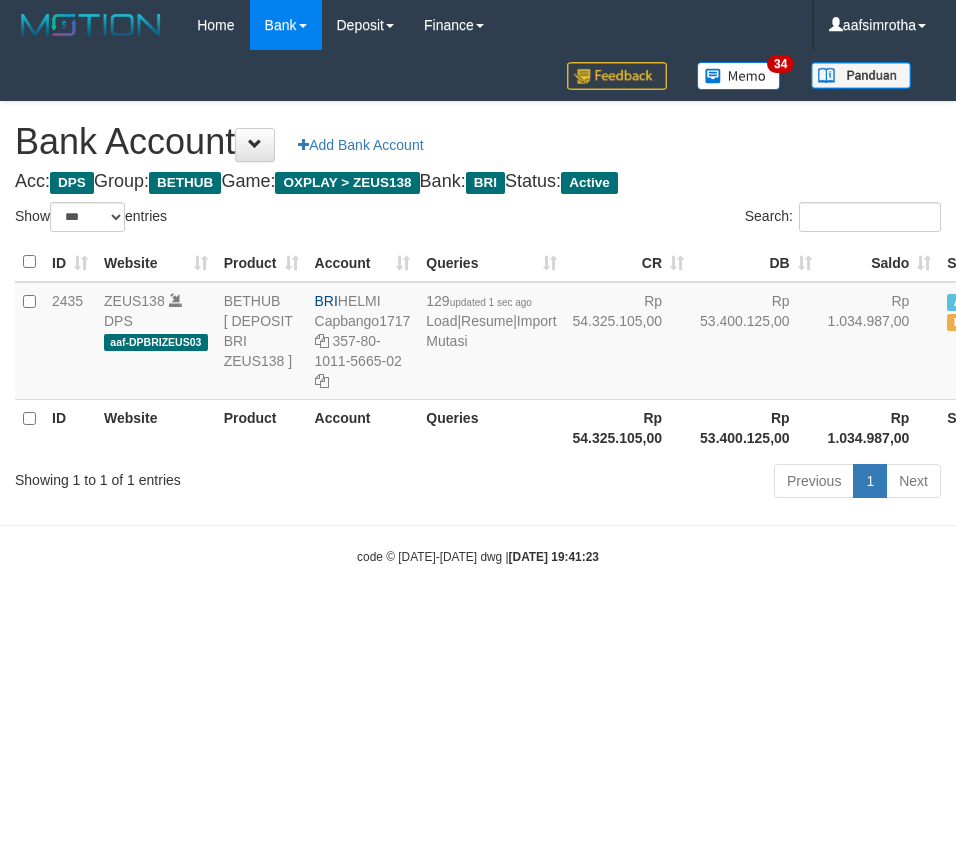 select on "***" 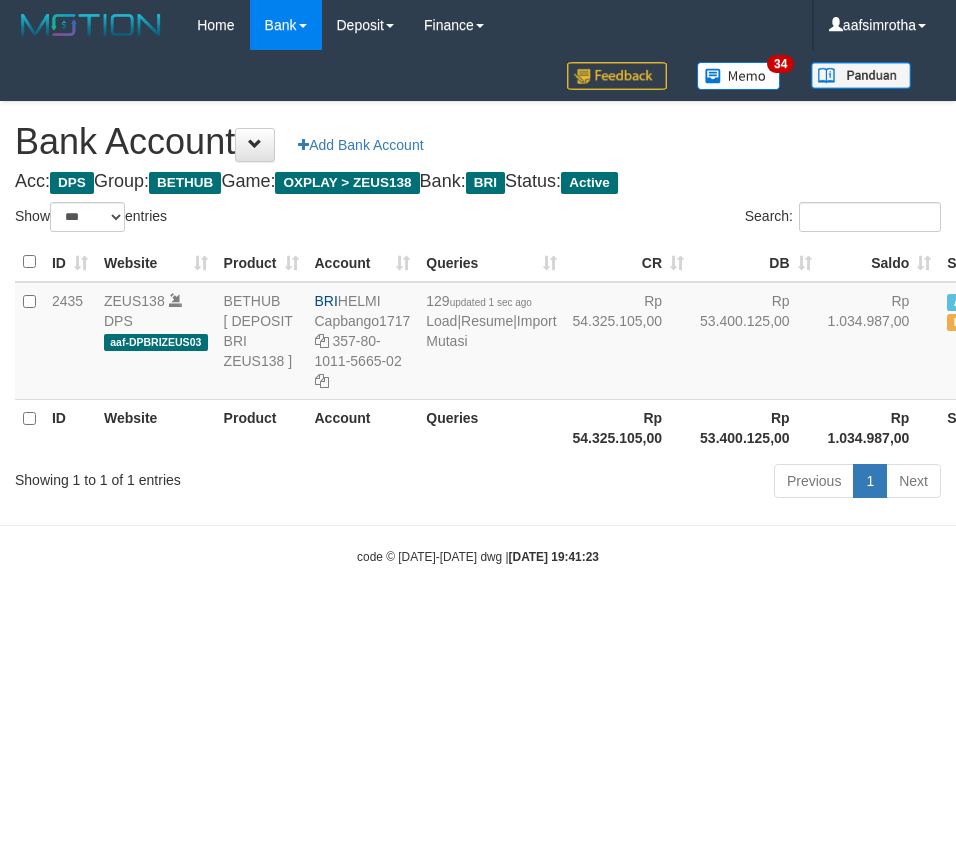 scroll, scrollTop: 0, scrollLeft: 21, axis: horizontal 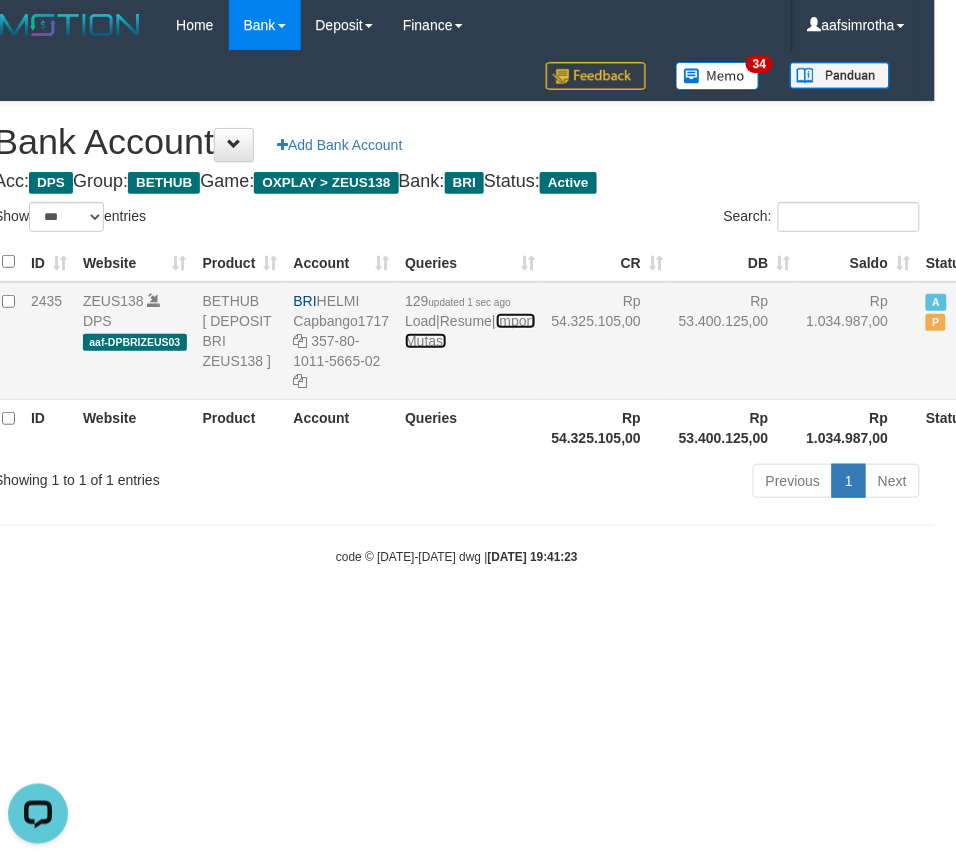 click on "Import Mutasi" at bounding box center (470, 331) 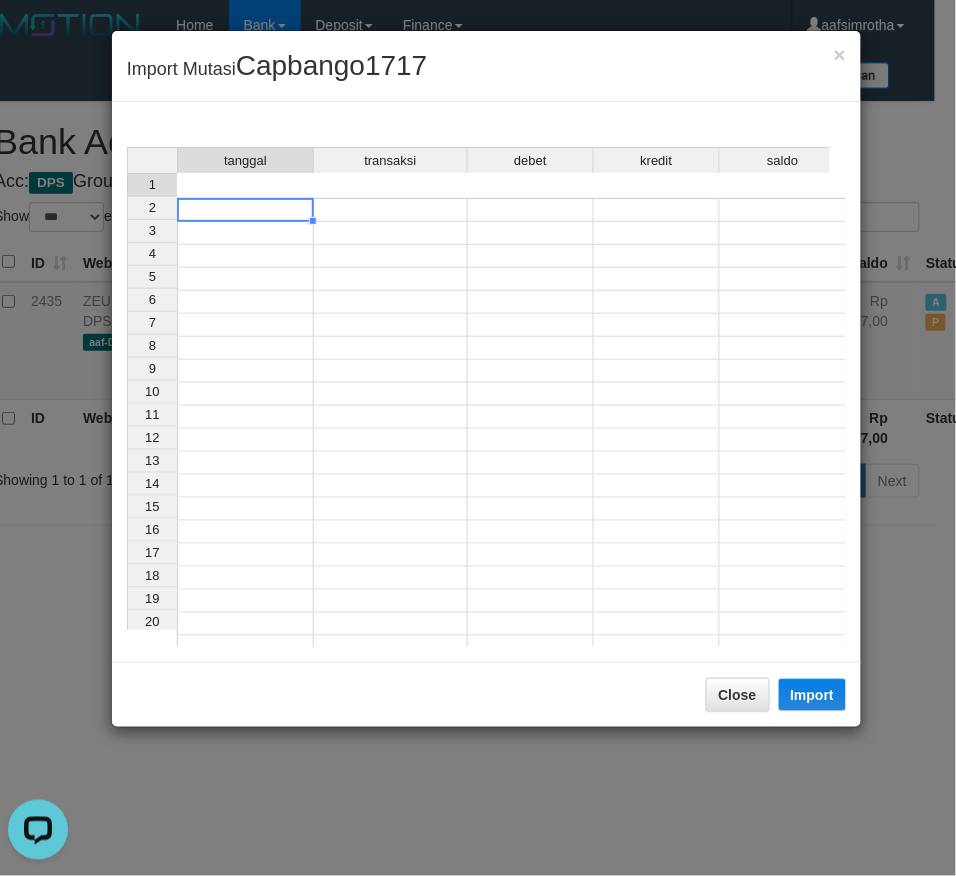 drag, startPoint x: 233, startPoint y: 183, endPoint x: 466, endPoint y: 417, distance: 330.21964 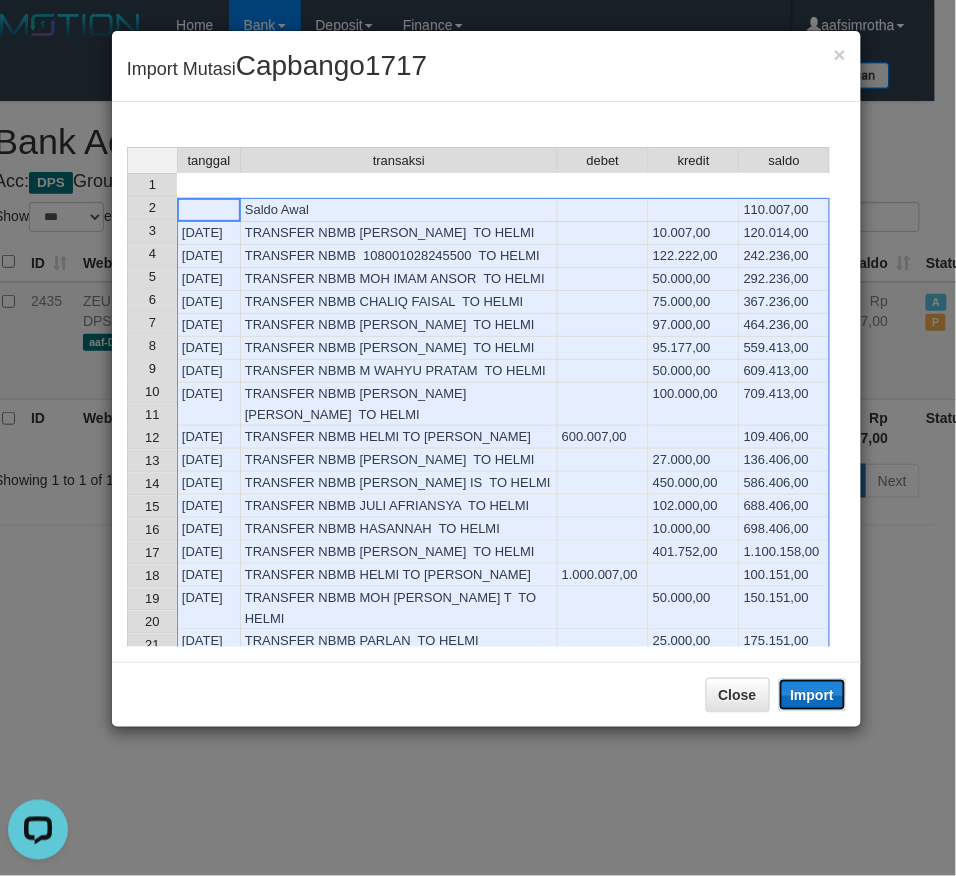 click on "Import" at bounding box center [813, 695] 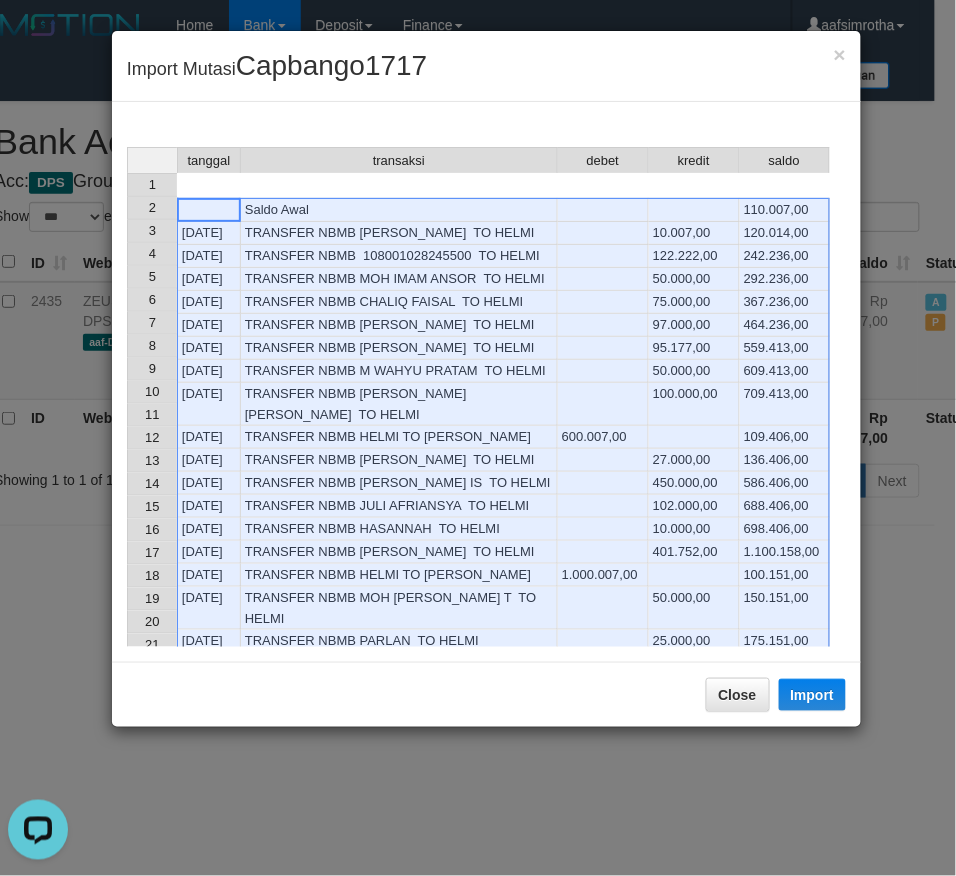 drag, startPoint x: 805, startPoint y: 697, endPoint x: 21, endPoint y: 83, distance: 995.81726 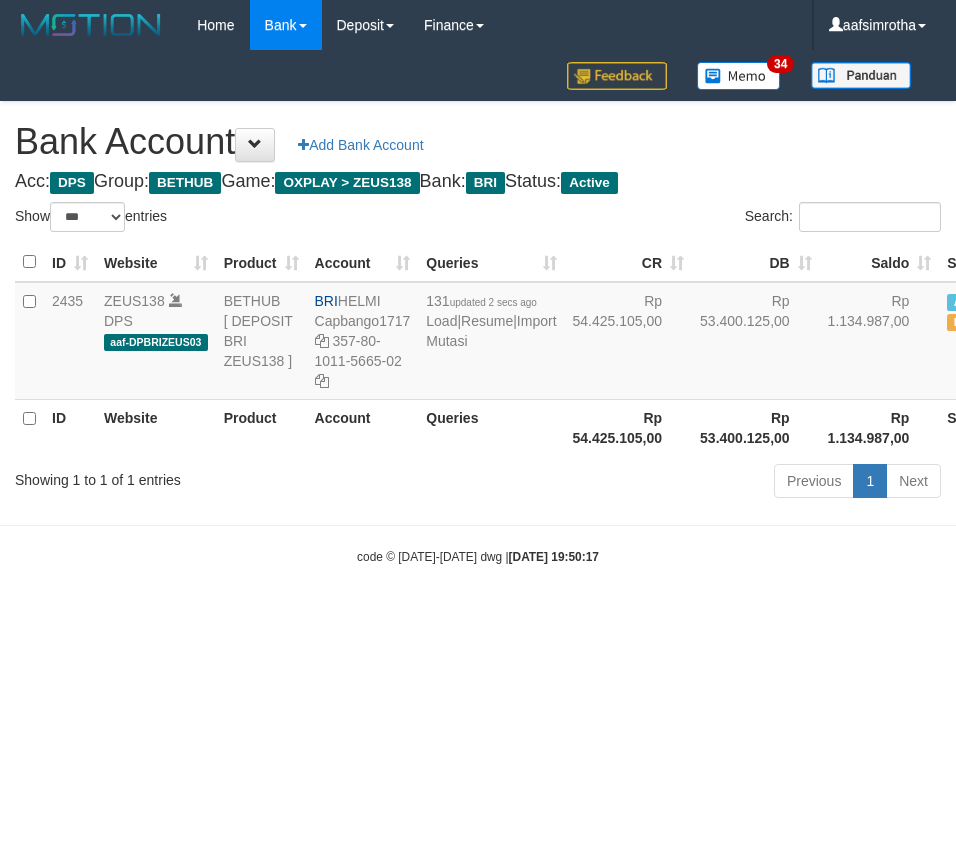 select on "***" 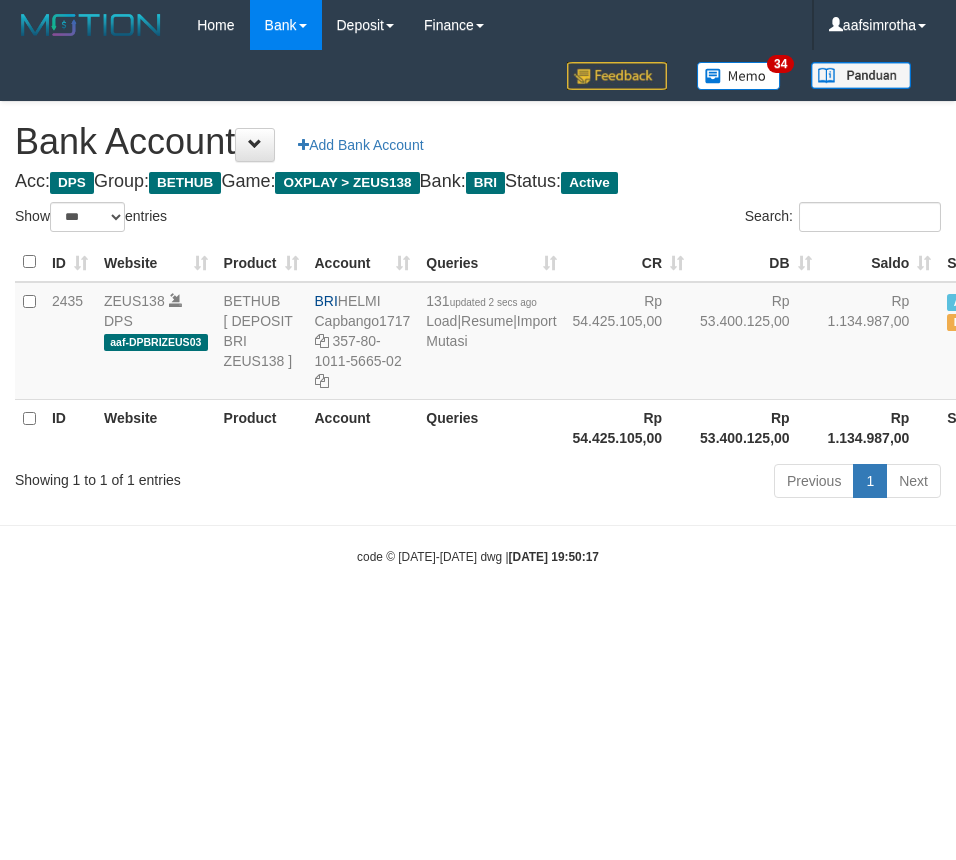 scroll, scrollTop: 0, scrollLeft: 21, axis: horizontal 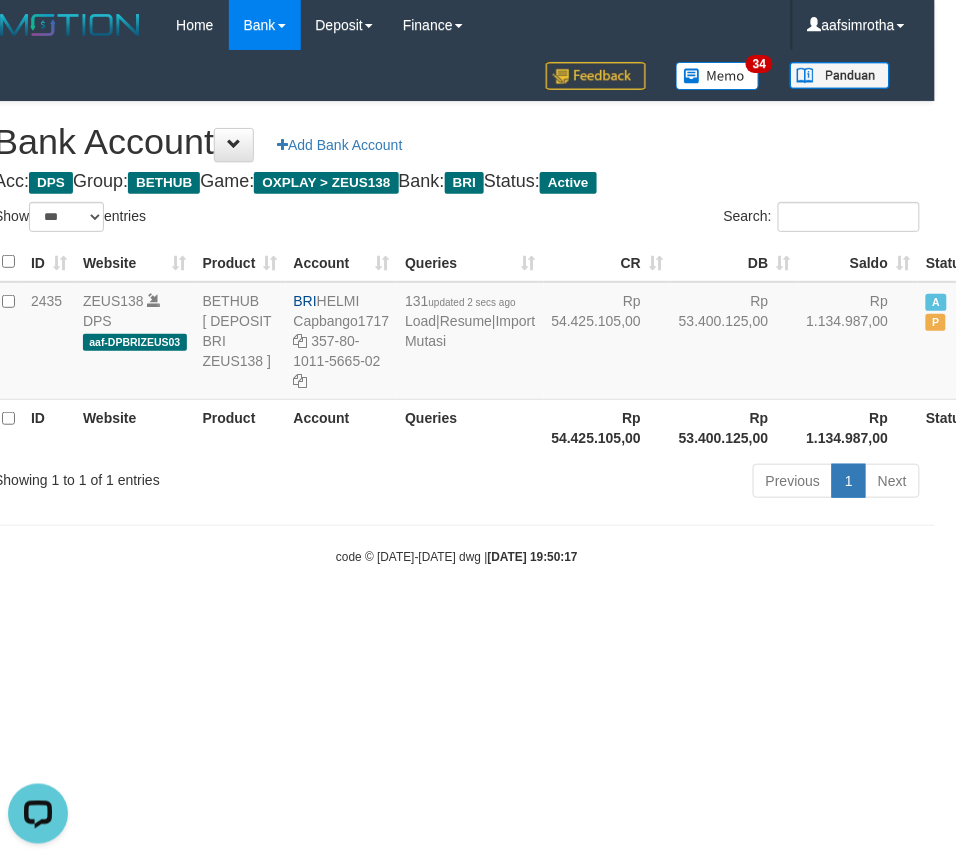 drag, startPoint x: 204, startPoint y: 695, endPoint x: 350, endPoint y: 592, distance: 178.67569 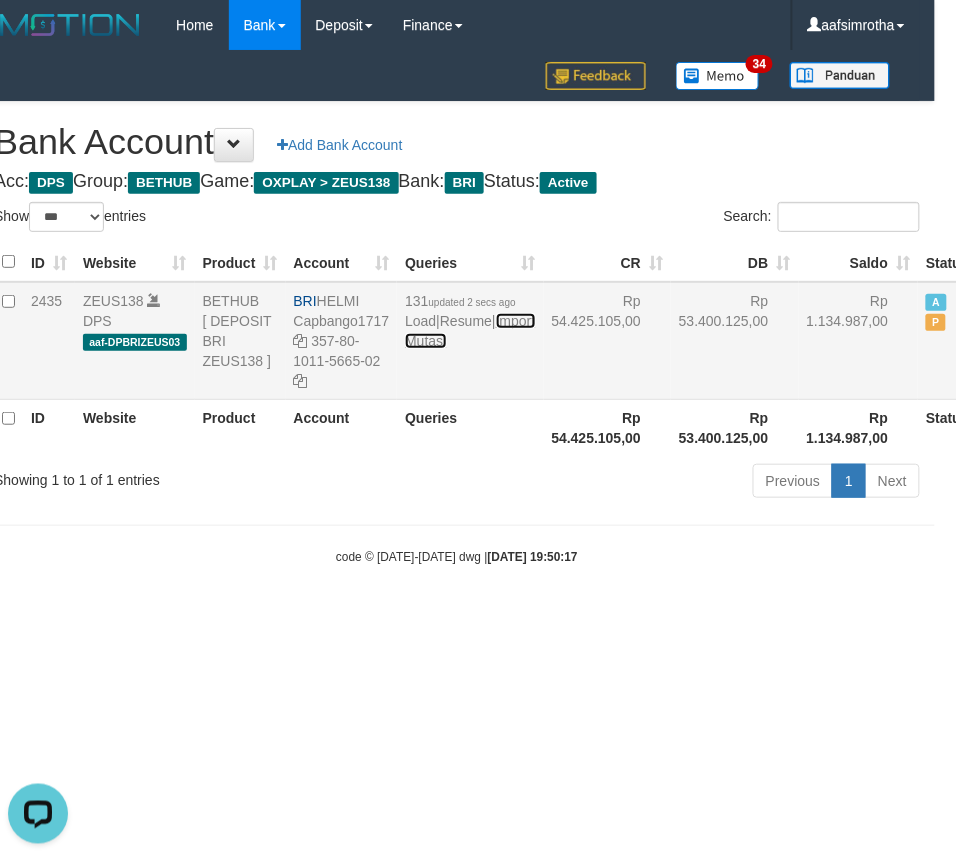 click on "Import Mutasi" at bounding box center (470, 331) 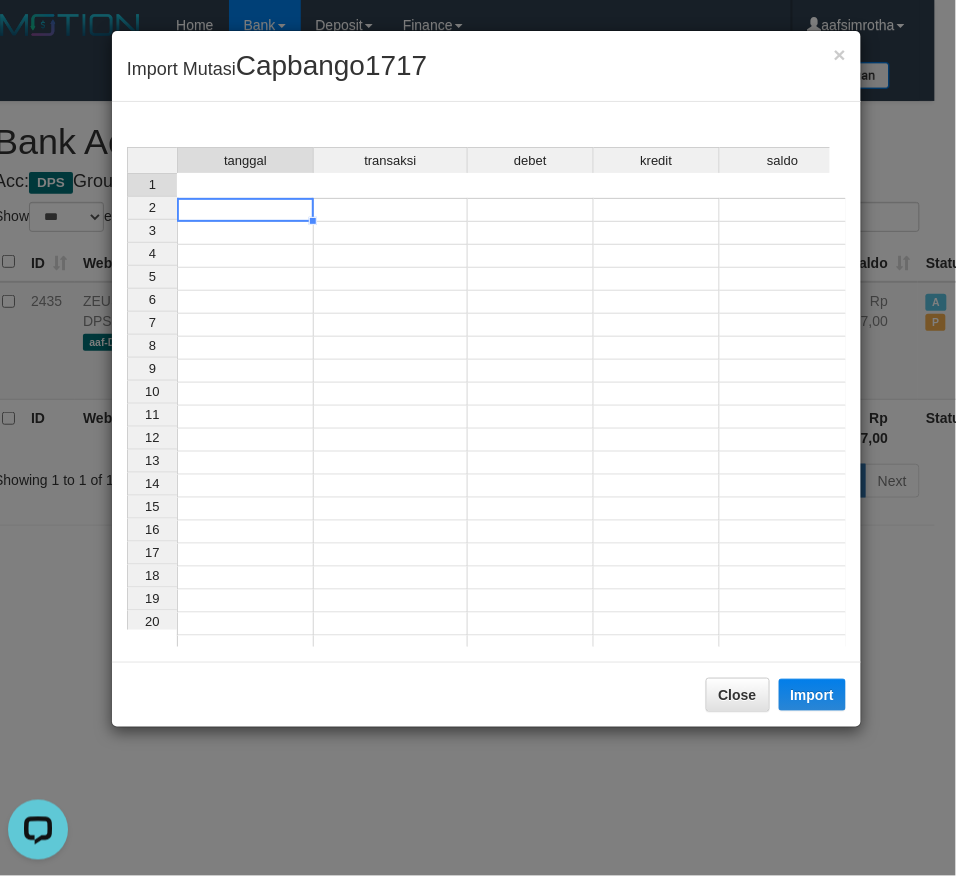 click at bounding box center (245, 210) 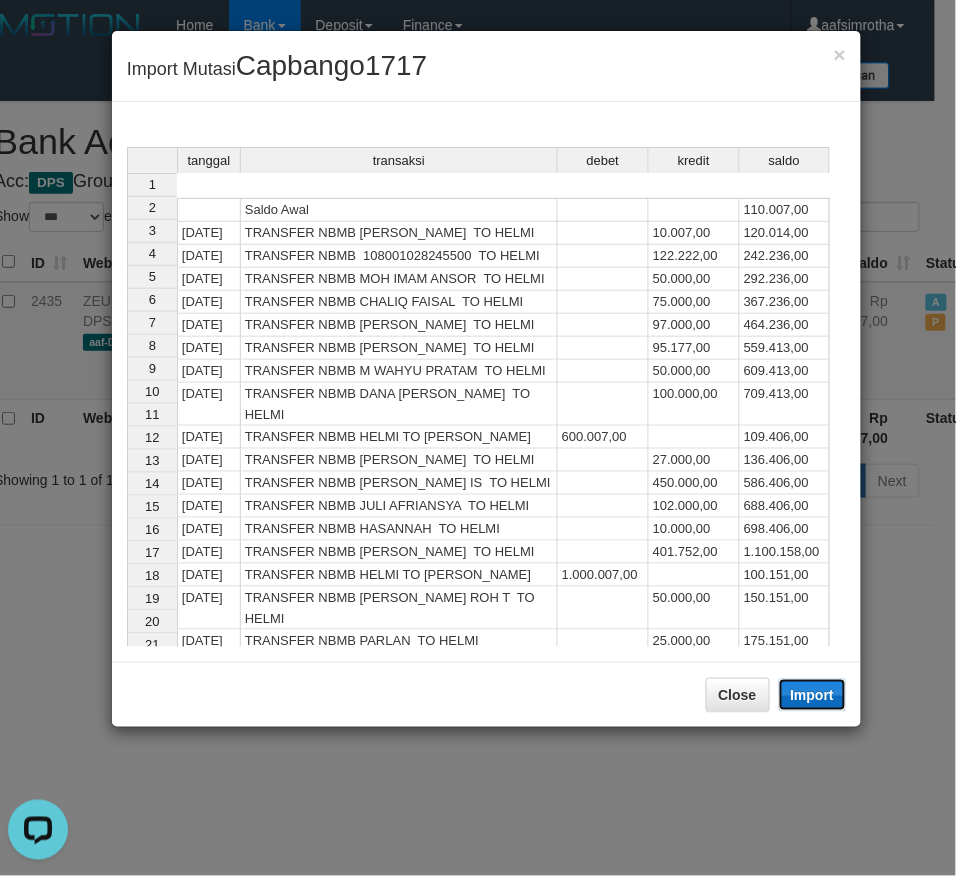 click on "Import" at bounding box center [813, 695] 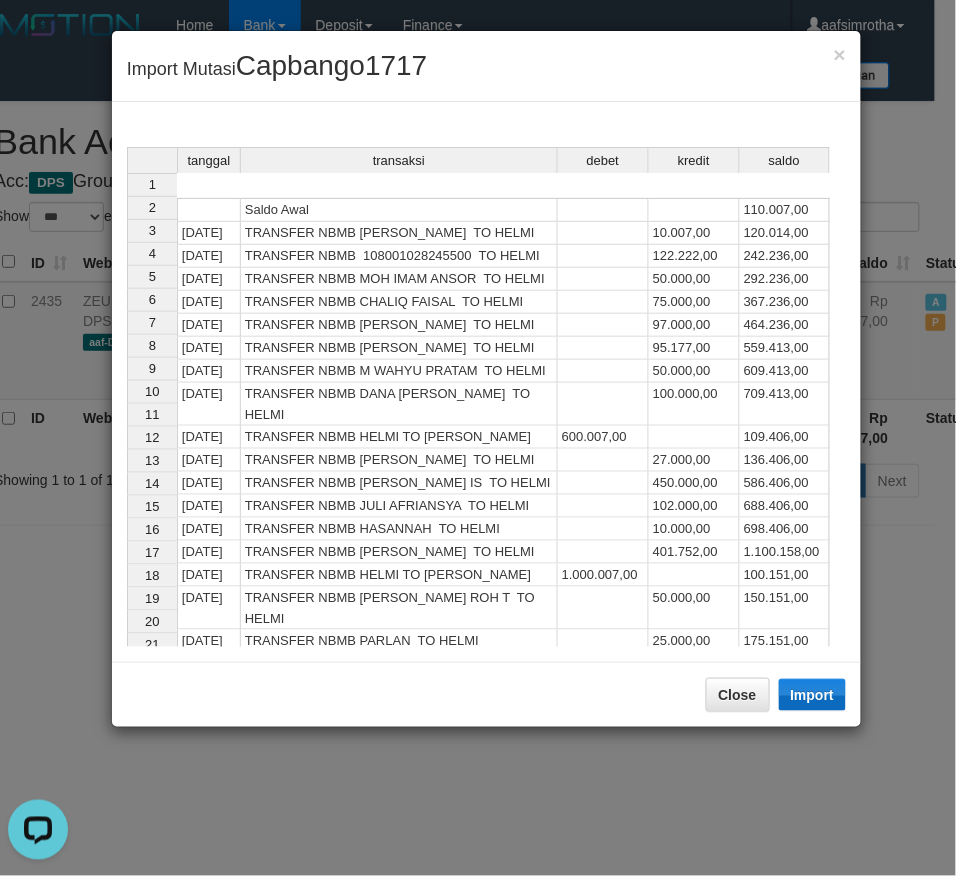 drag, startPoint x: 800, startPoint y: 690, endPoint x: 123, endPoint y: 0, distance: 966.6587 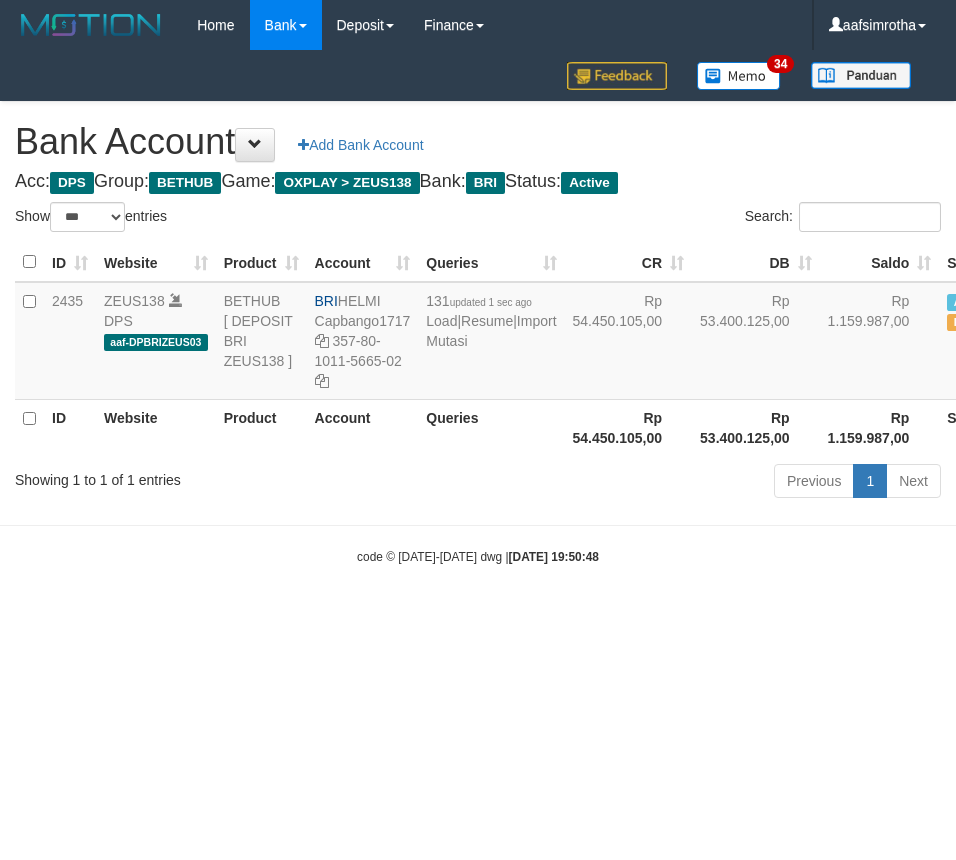 select on "***" 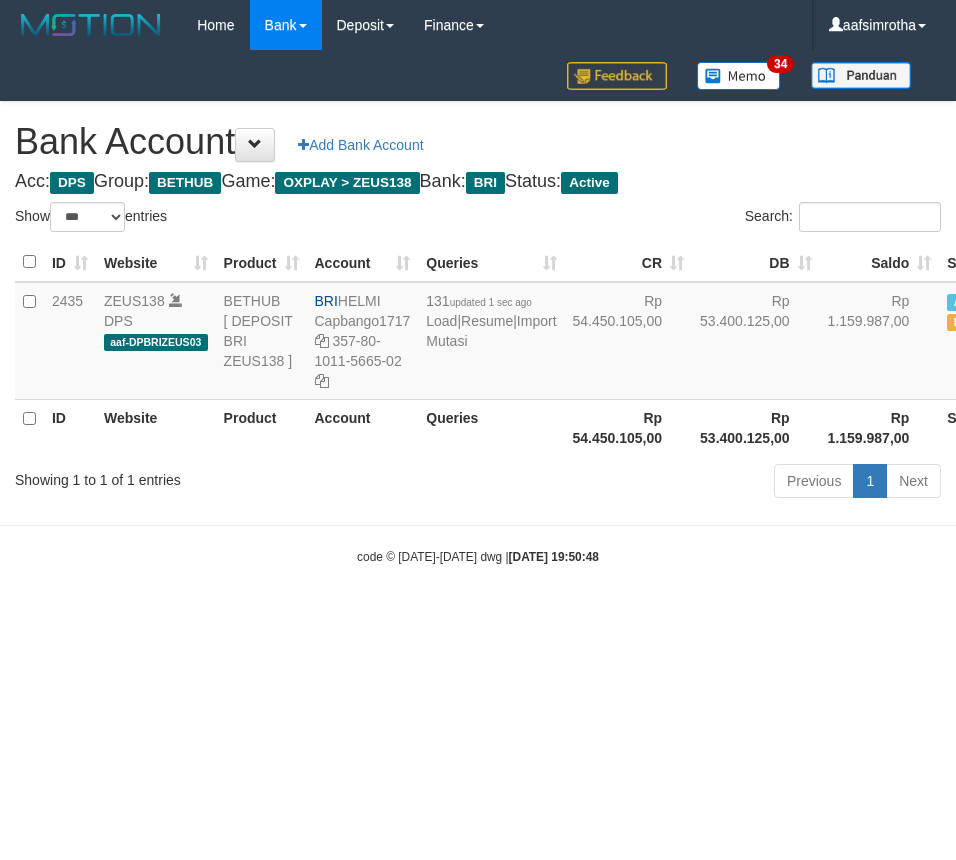 scroll, scrollTop: 0, scrollLeft: 21, axis: horizontal 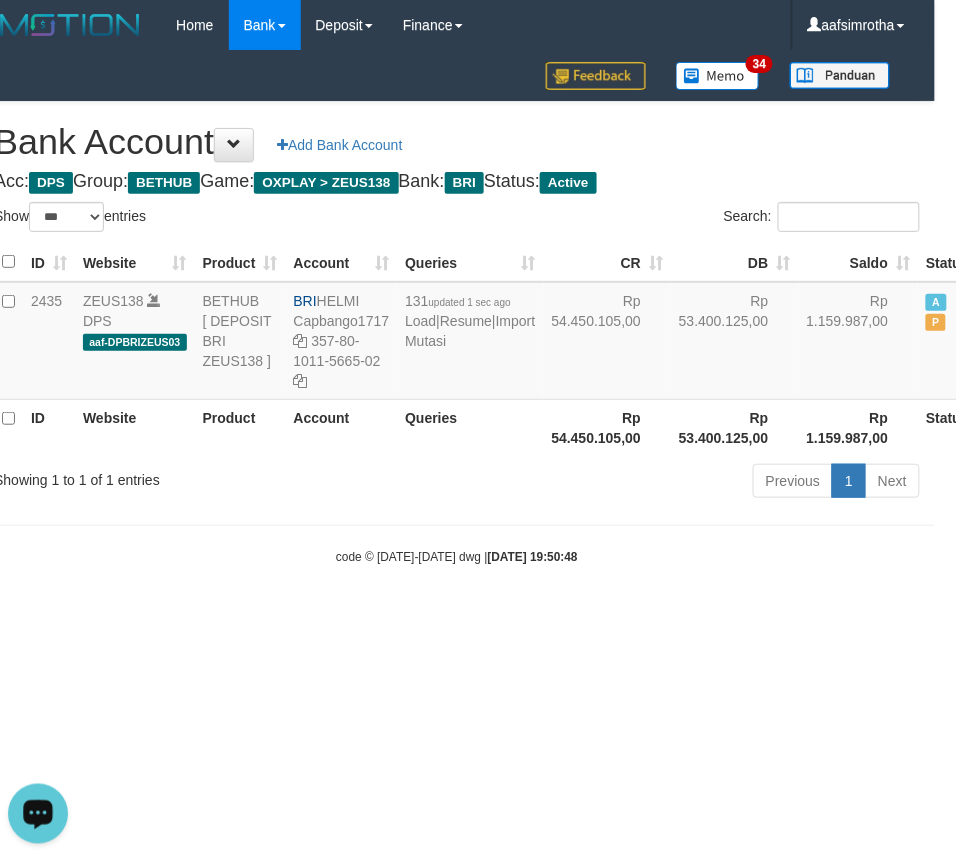 click on "Toggle navigation
Home
Bank
Account List
Mutasi Bank
Search
Note Mutasi
Deposit
DPS Fetch
DPS List
History
Note DPS
Finance
Financial Data
aafsimrotha
My Profile
Log Out
34" at bounding box center (457, 308) 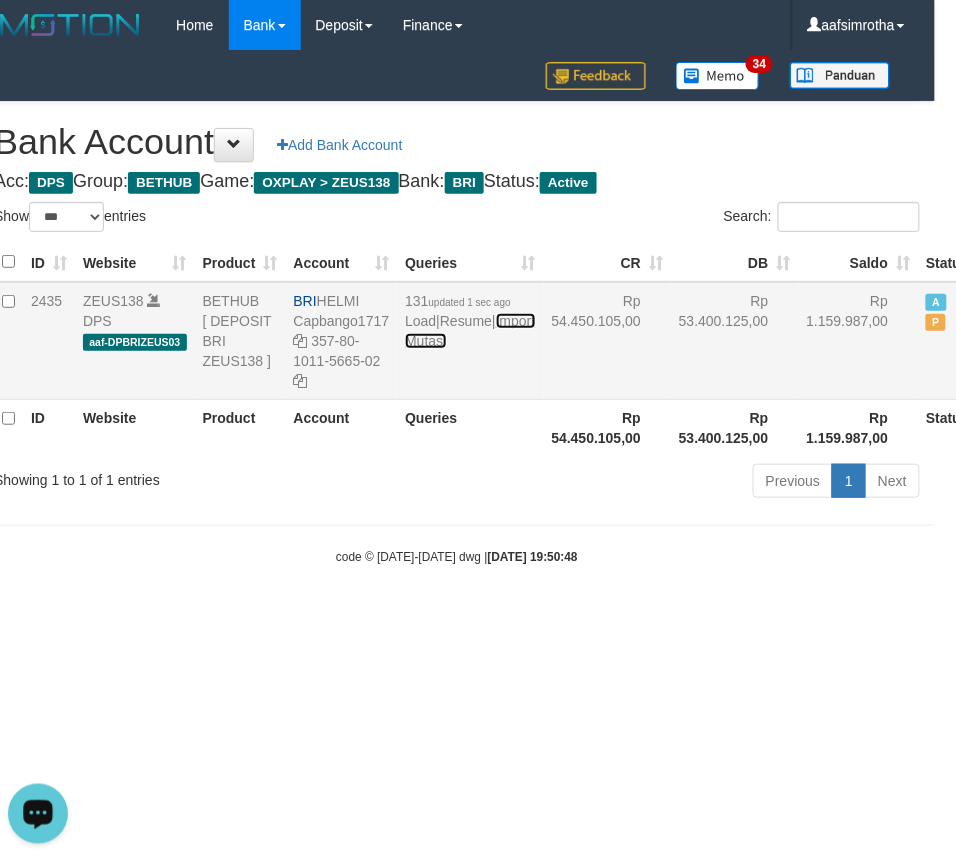 click on "Import Mutasi" at bounding box center [470, 331] 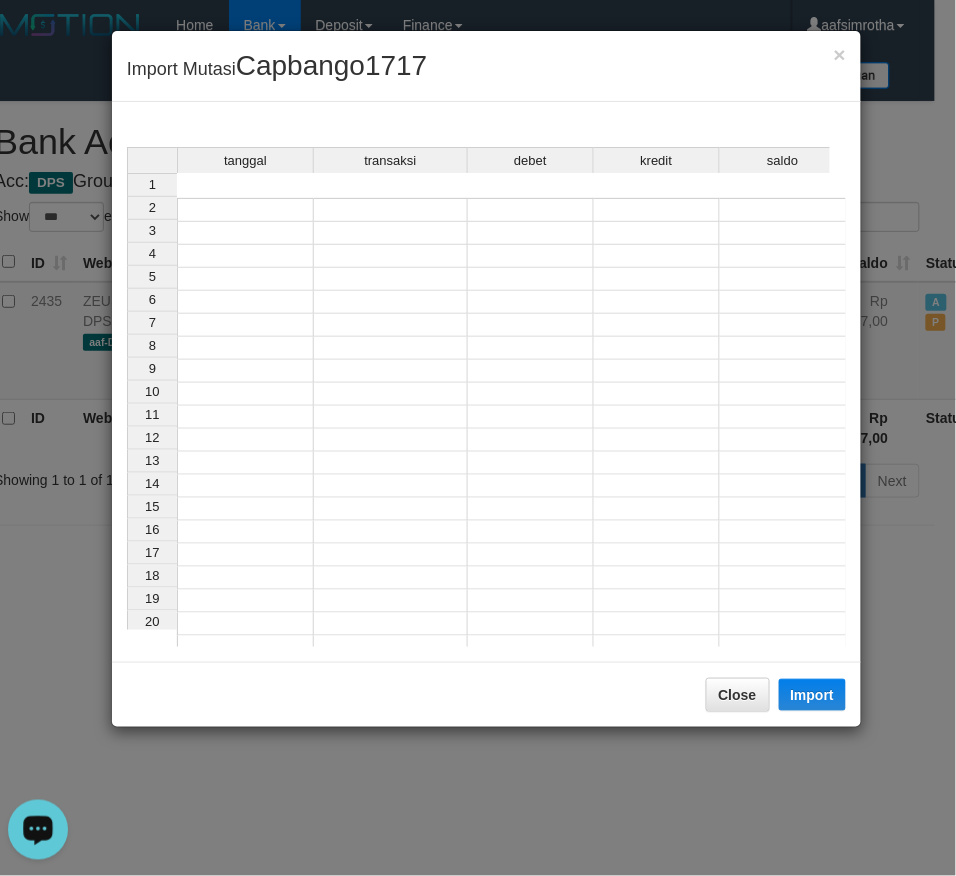 click on "tanggal transaksi debet kredit saldo 1 2 3 4 5 6 7 8 9 10 11 12 13 14 15 16 17 18 19 20 21   tanggal transaksi debet kredit saldo   1 2 3 4 5 6 7 8 9 10 11 12 13 14 15 16 17 18 19 20 21" at bounding box center [486, 397] 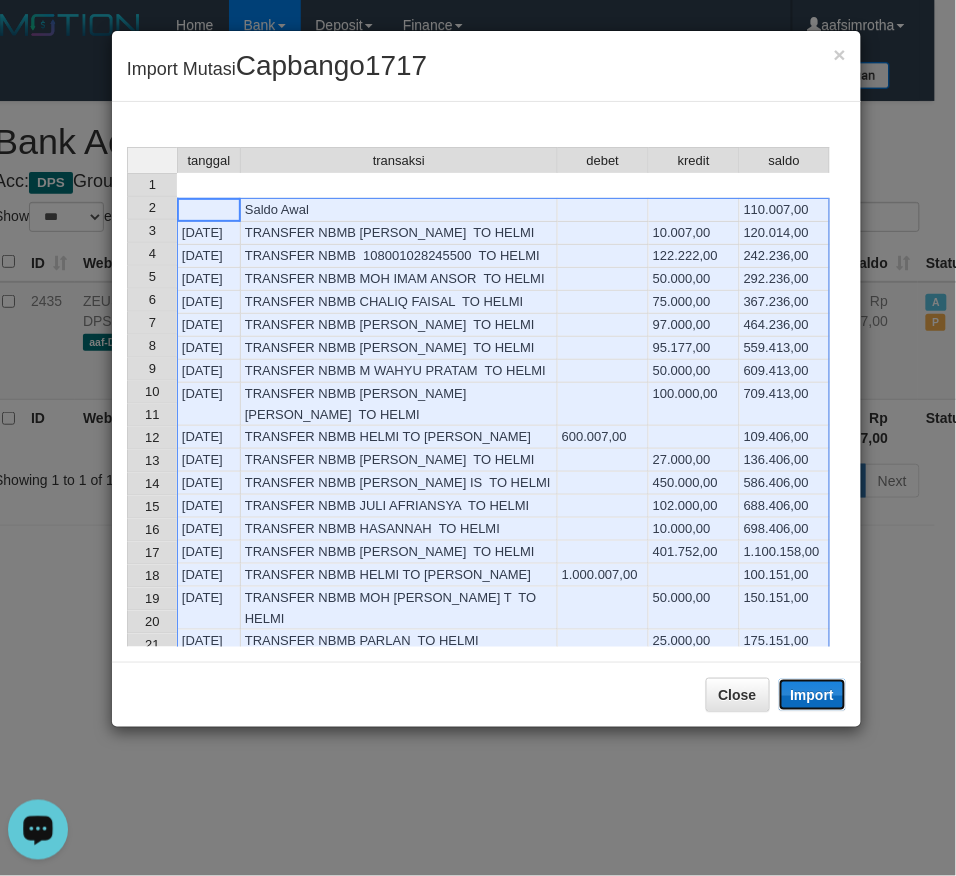 click on "Import" at bounding box center (813, 695) 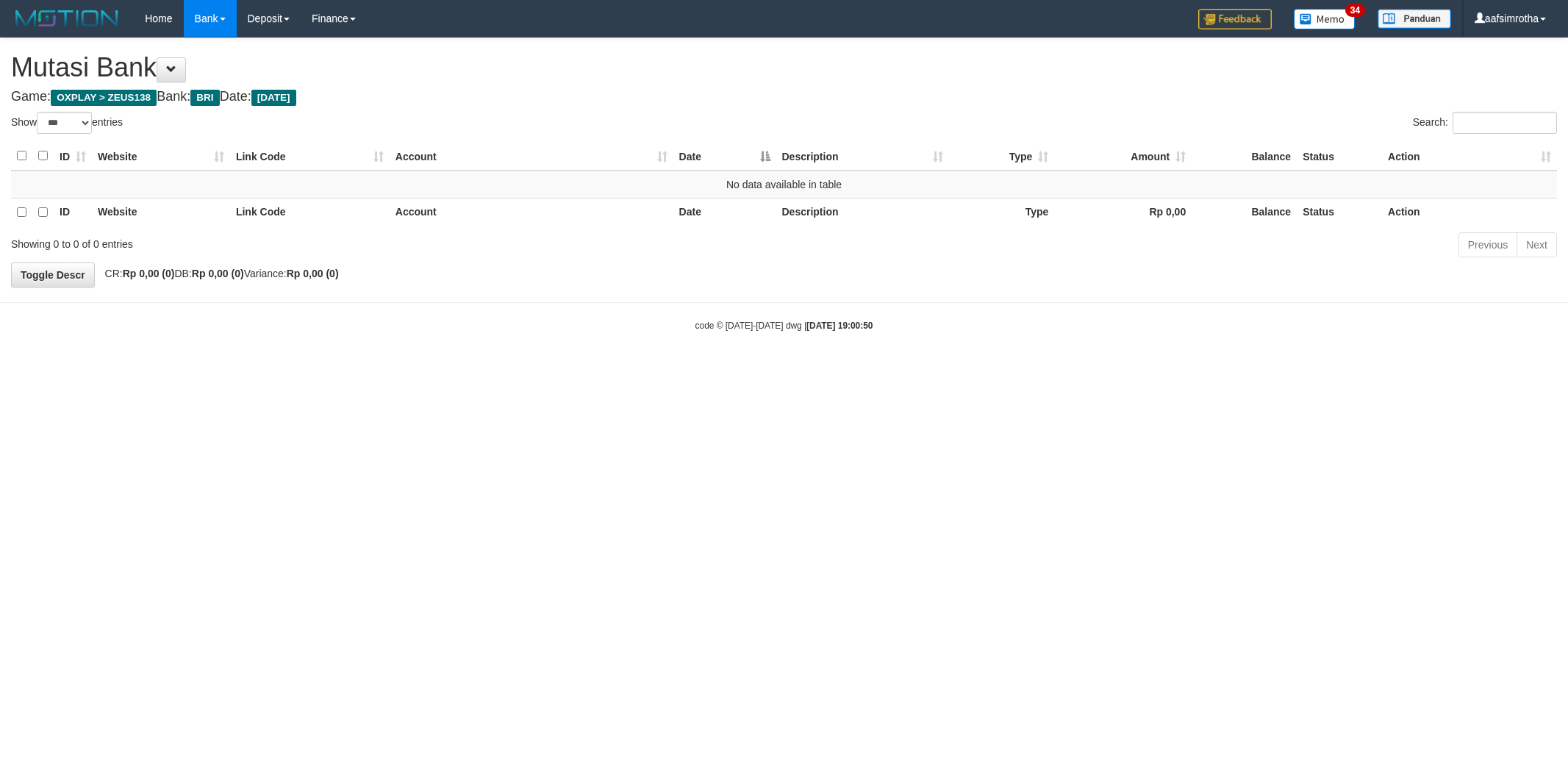 select on "***" 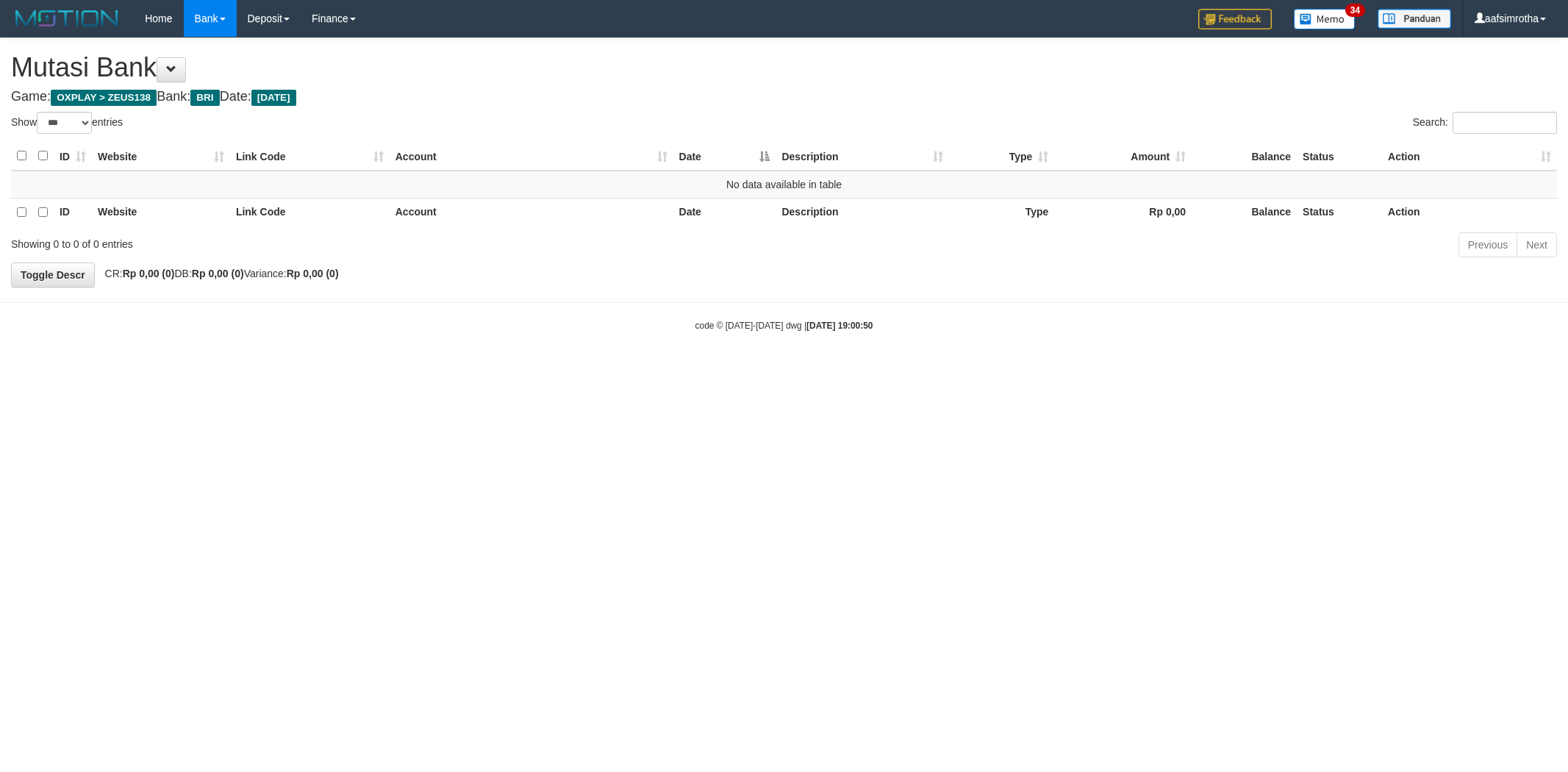 scroll, scrollTop: 0, scrollLeft: 0, axis: both 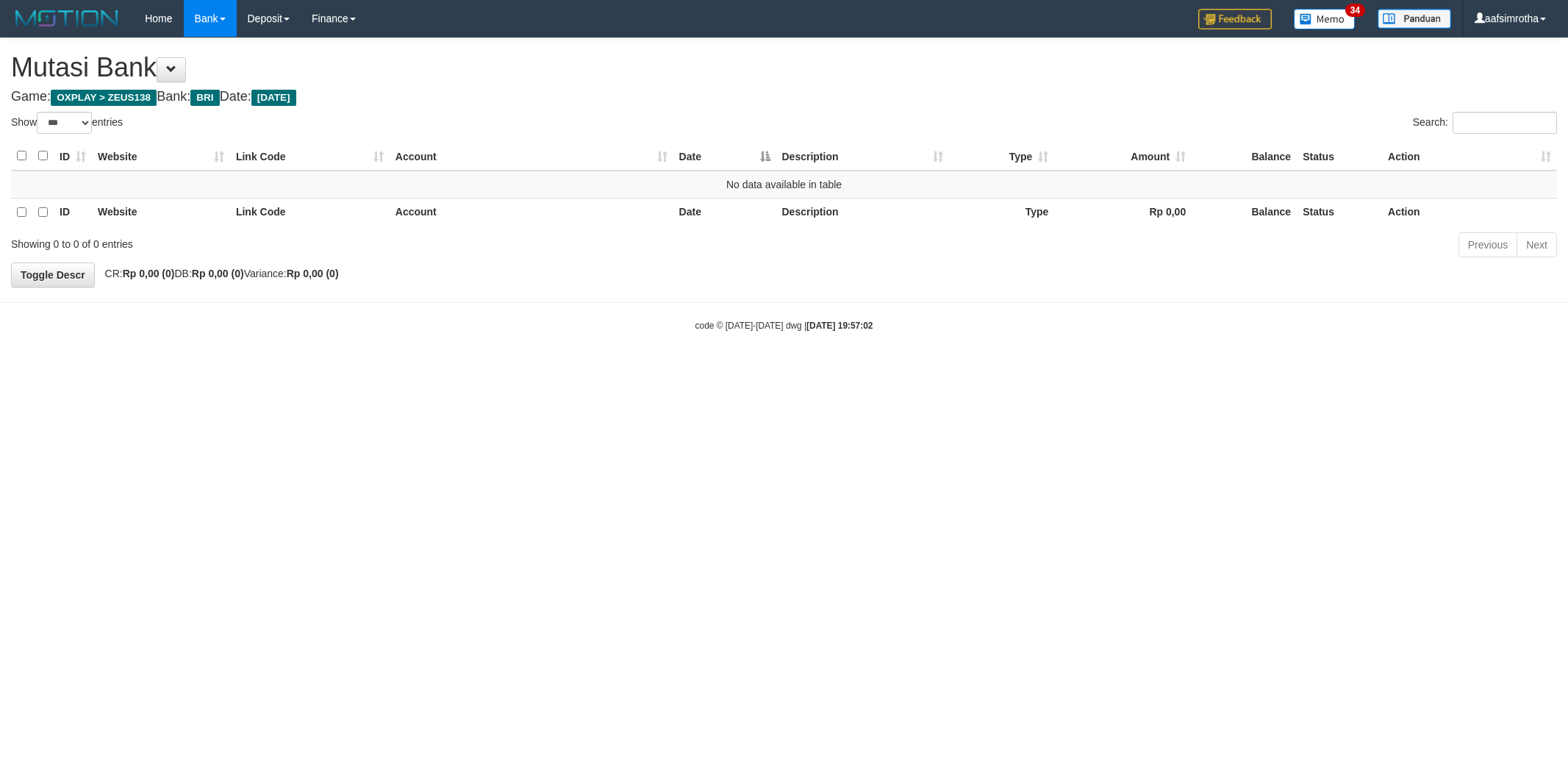 select on "***" 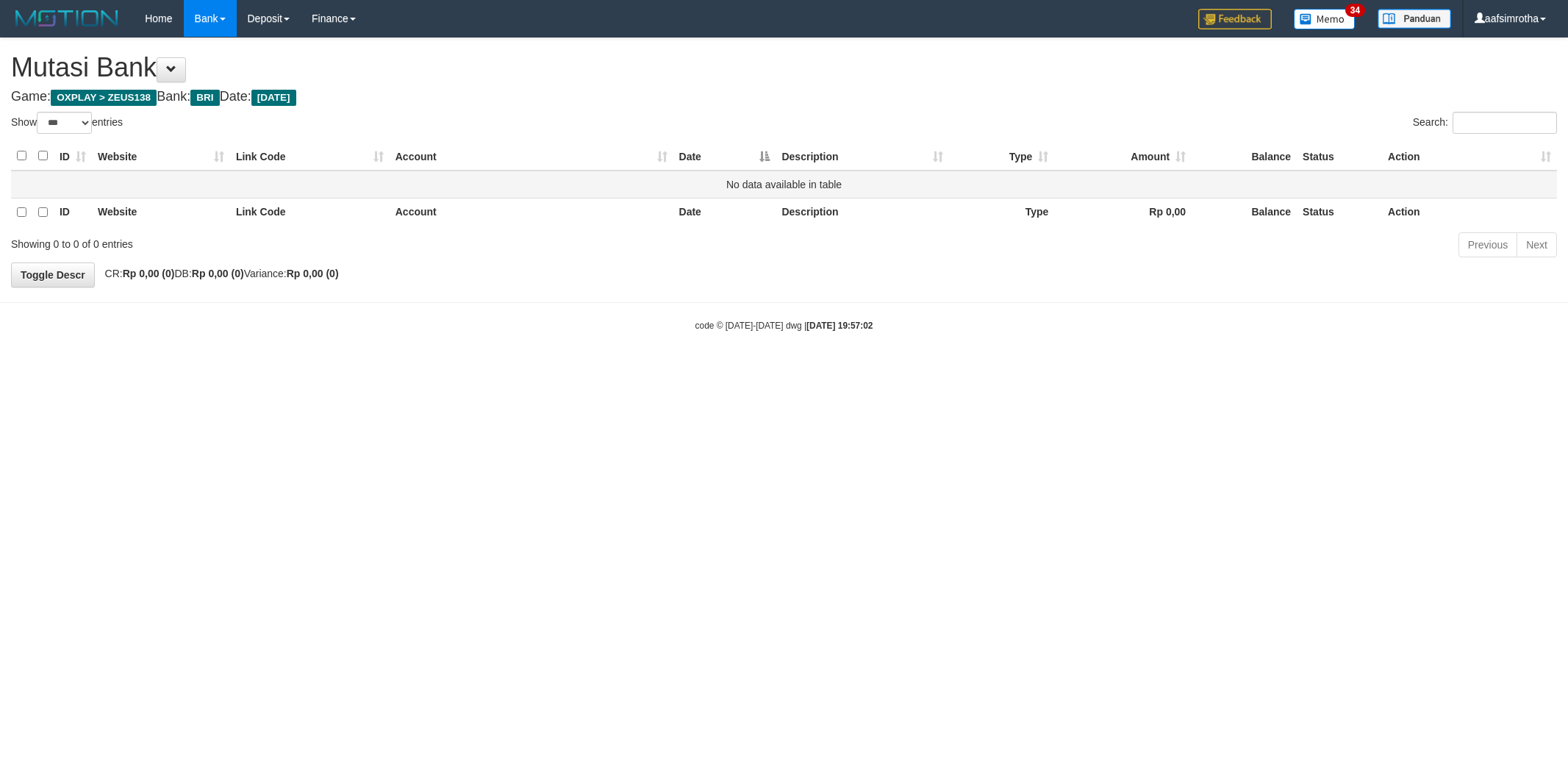 scroll, scrollTop: 0, scrollLeft: 0, axis: both 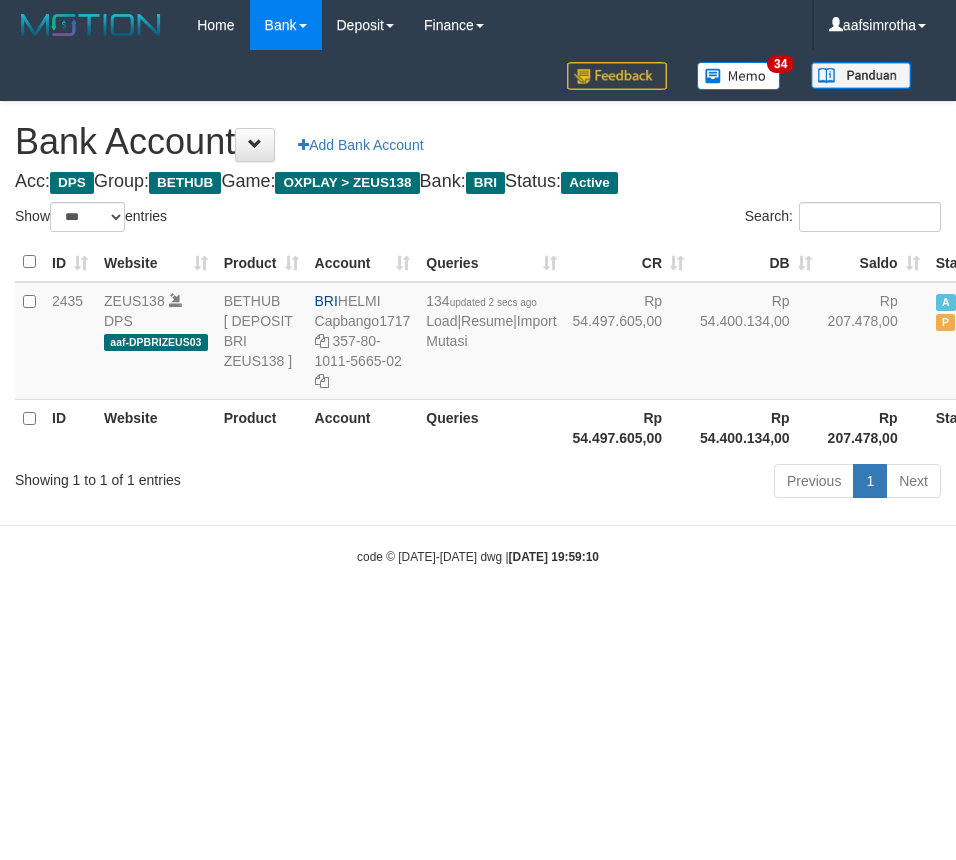 select on "***" 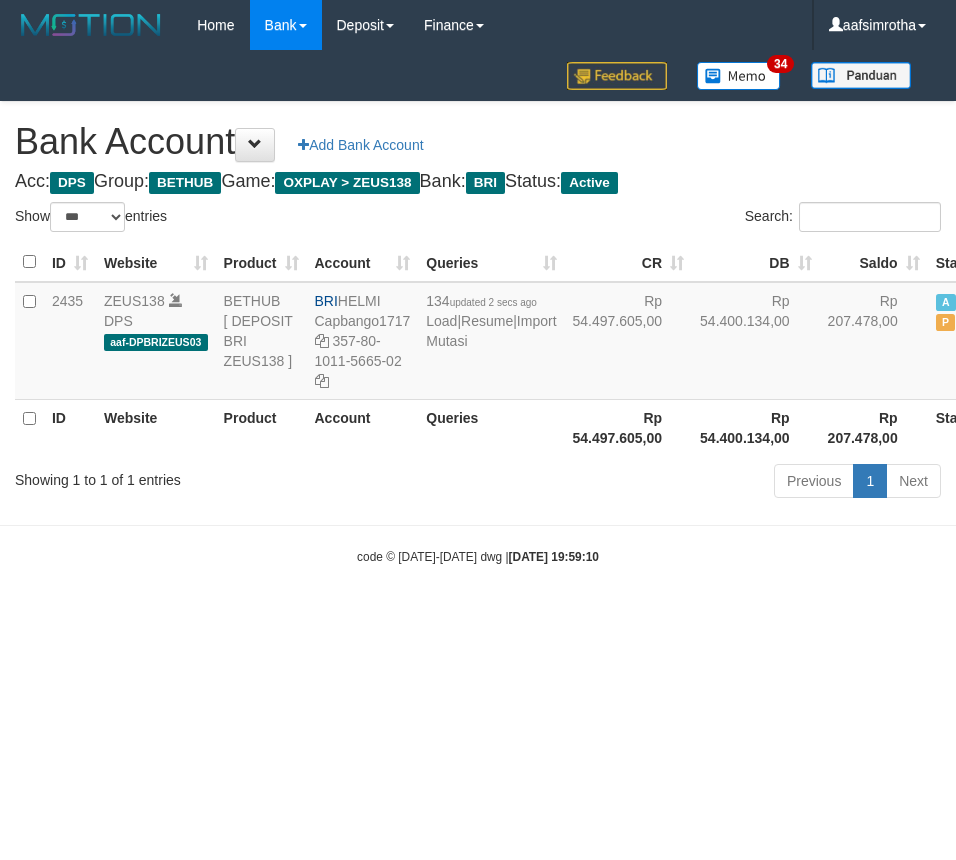 scroll, scrollTop: 0, scrollLeft: 21, axis: horizontal 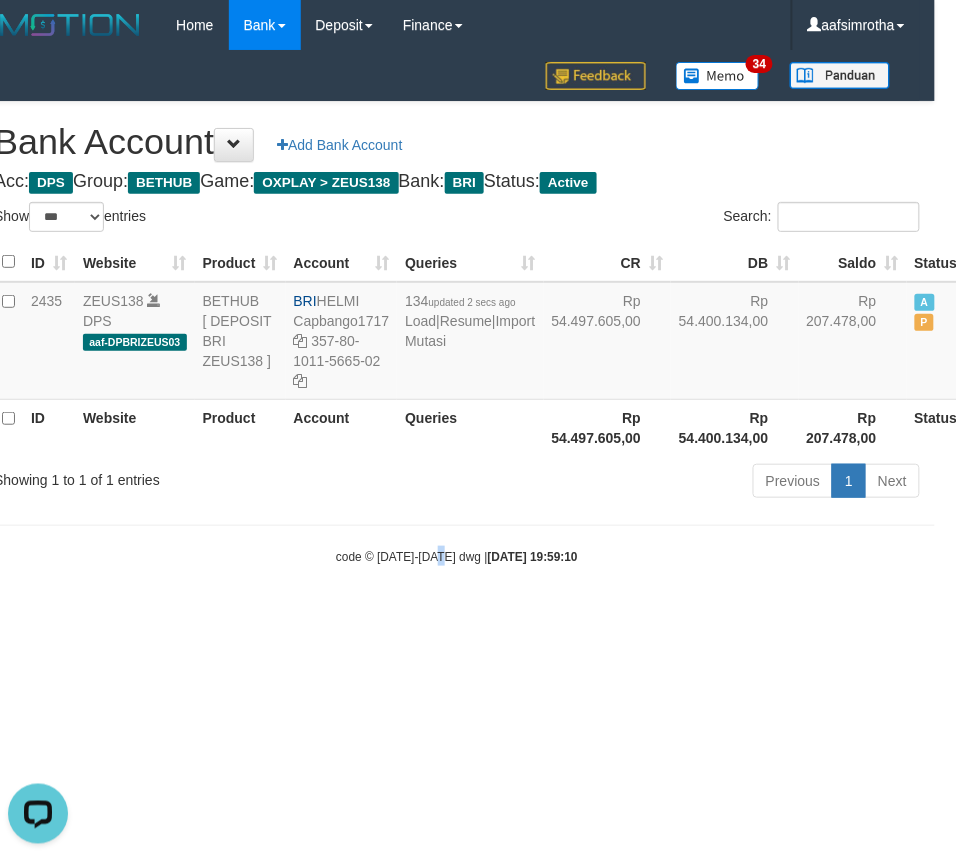 click on "Toggle navigation
Home
Bank
Account List
Mutasi Bank
Search
Note Mutasi
Deposit
DPS Fetch
DPS List
History
Note DPS
Finance
Financial Data
aafsimrotha
My Profile
Log Out
34" at bounding box center [457, 308] 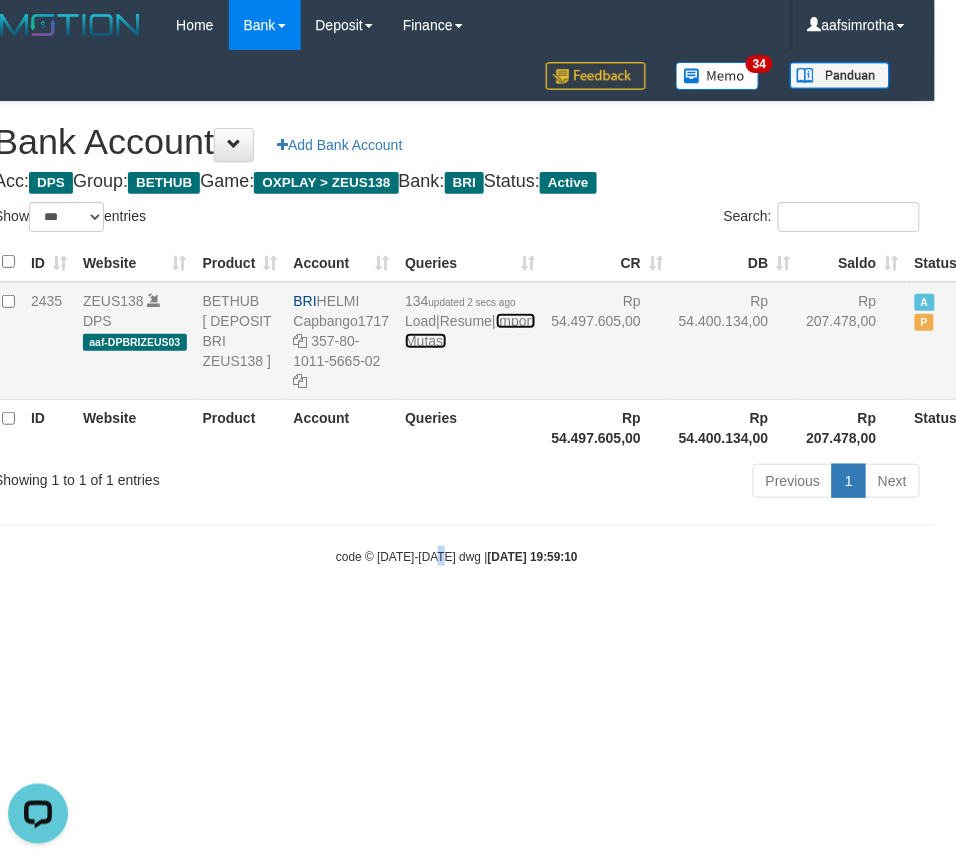click on "Import Mutasi" at bounding box center [470, 331] 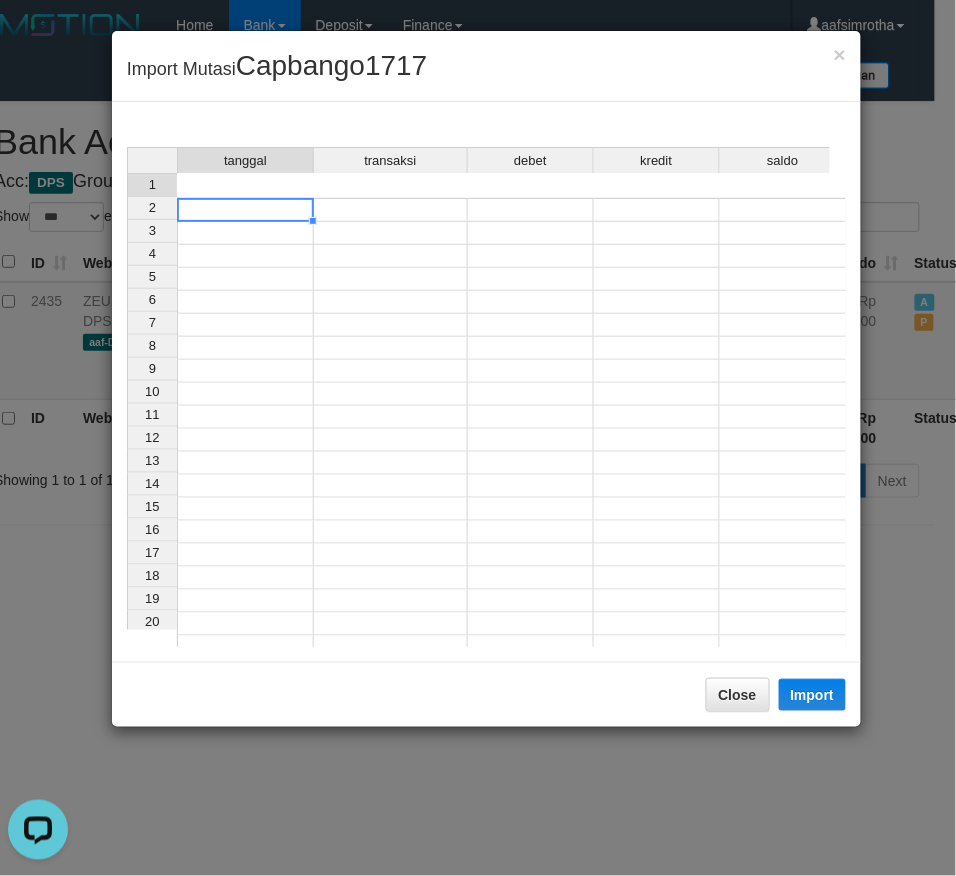 click at bounding box center [245, 210] 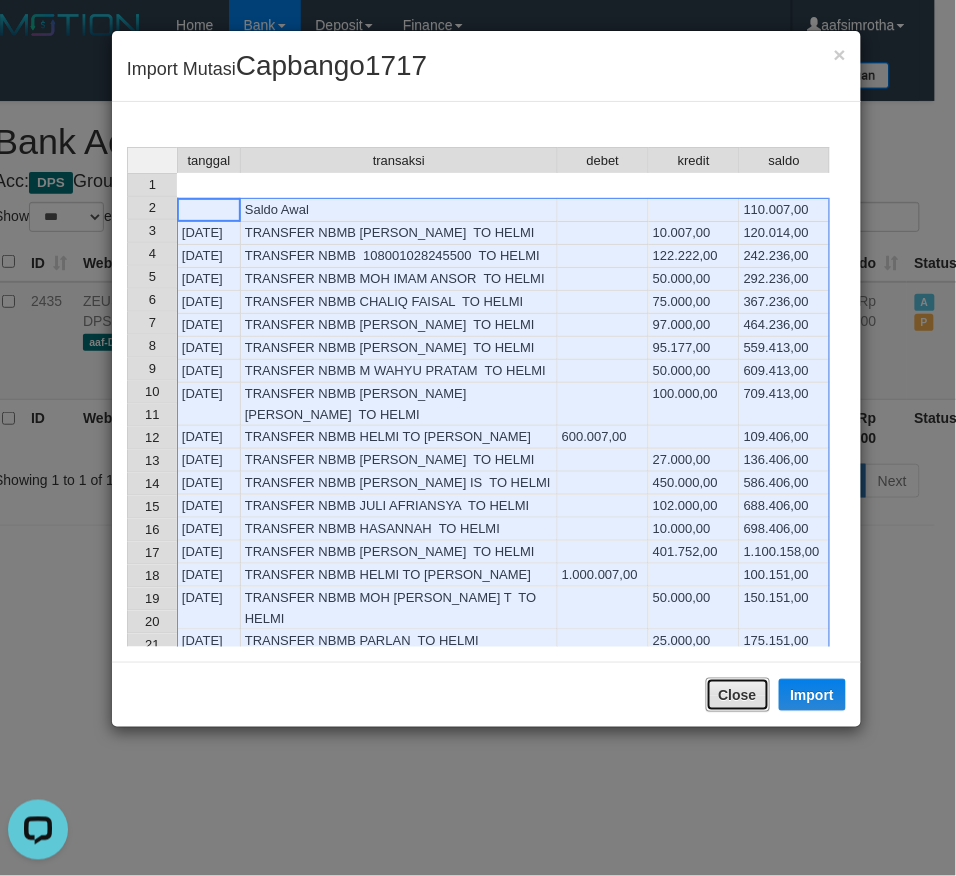 click on "Close" at bounding box center [738, 695] 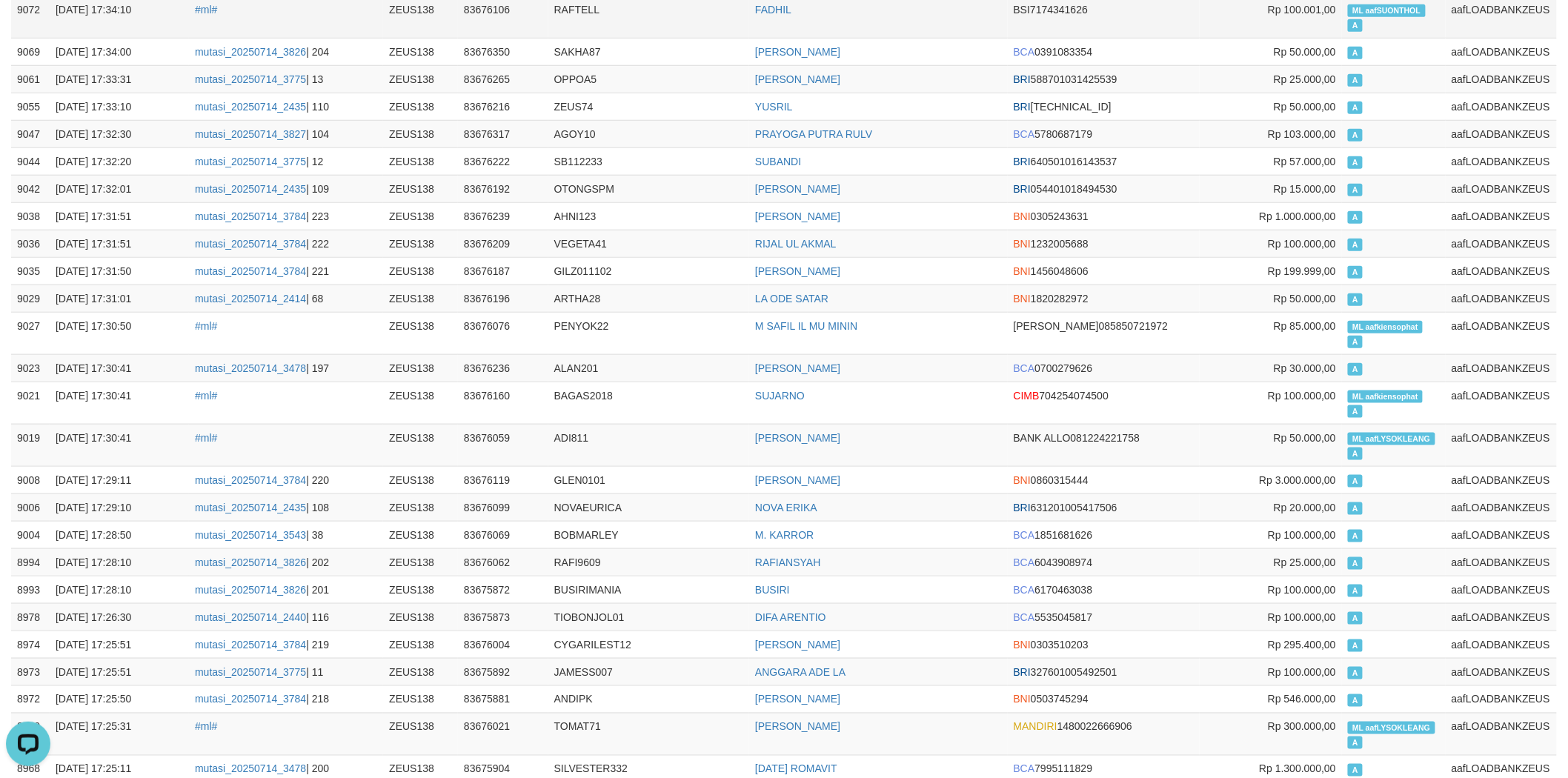 scroll, scrollTop: 493, scrollLeft: 0, axis: vertical 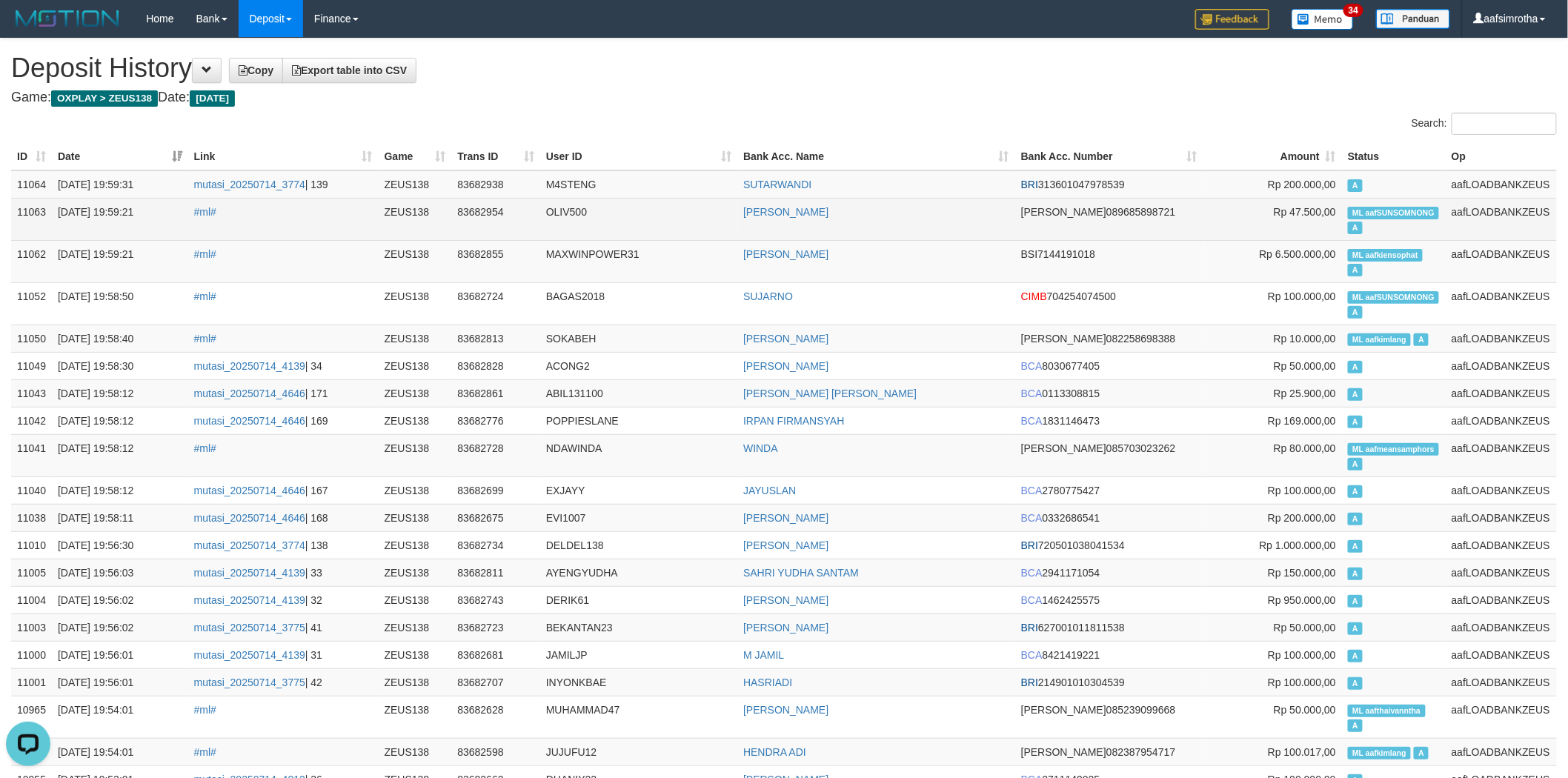 click on "ML aafSUNSOMNONG" at bounding box center (1393, 213) 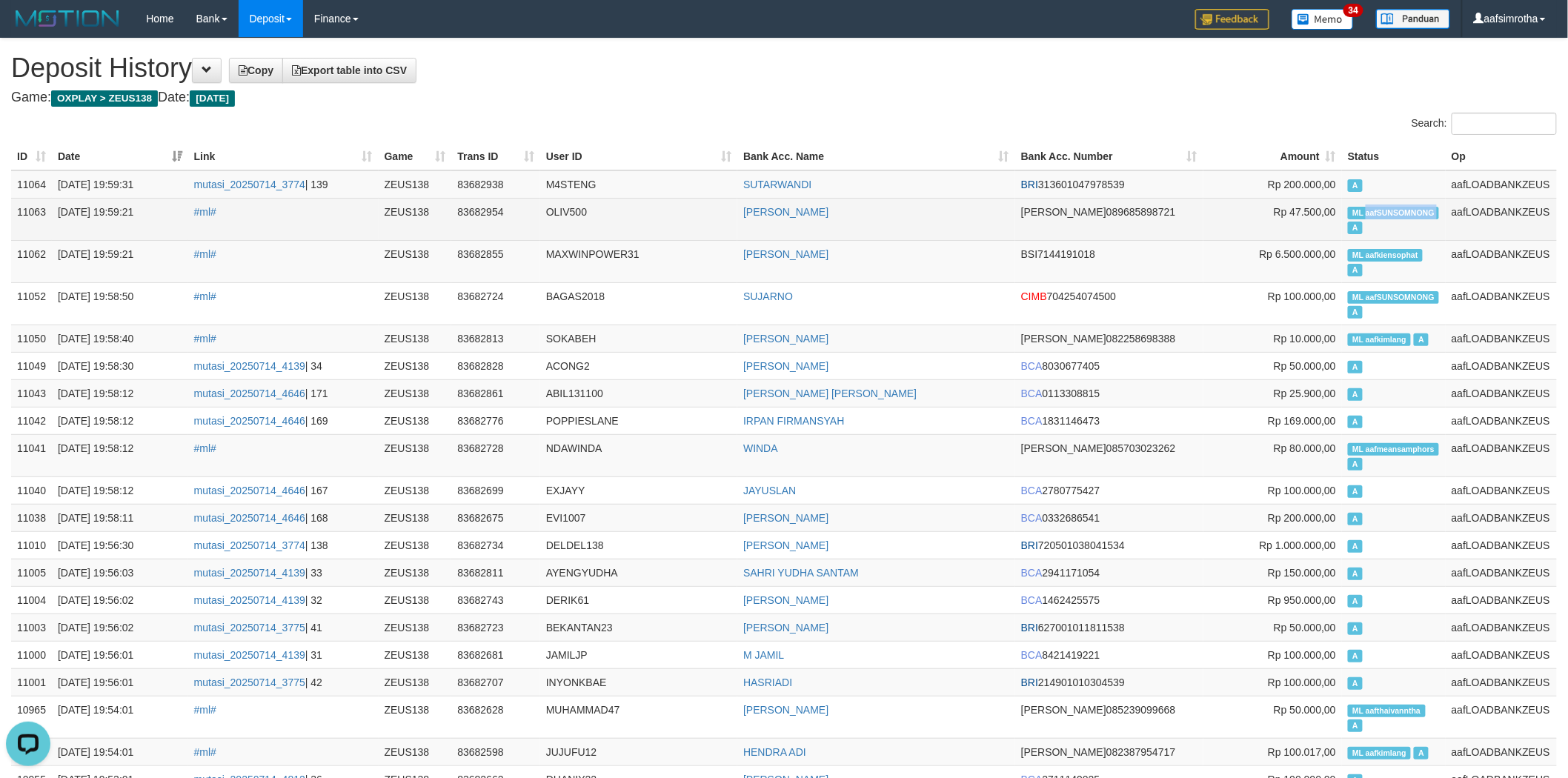 click on "ML aafSUNSOMNONG" at bounding box center (1393, 213) 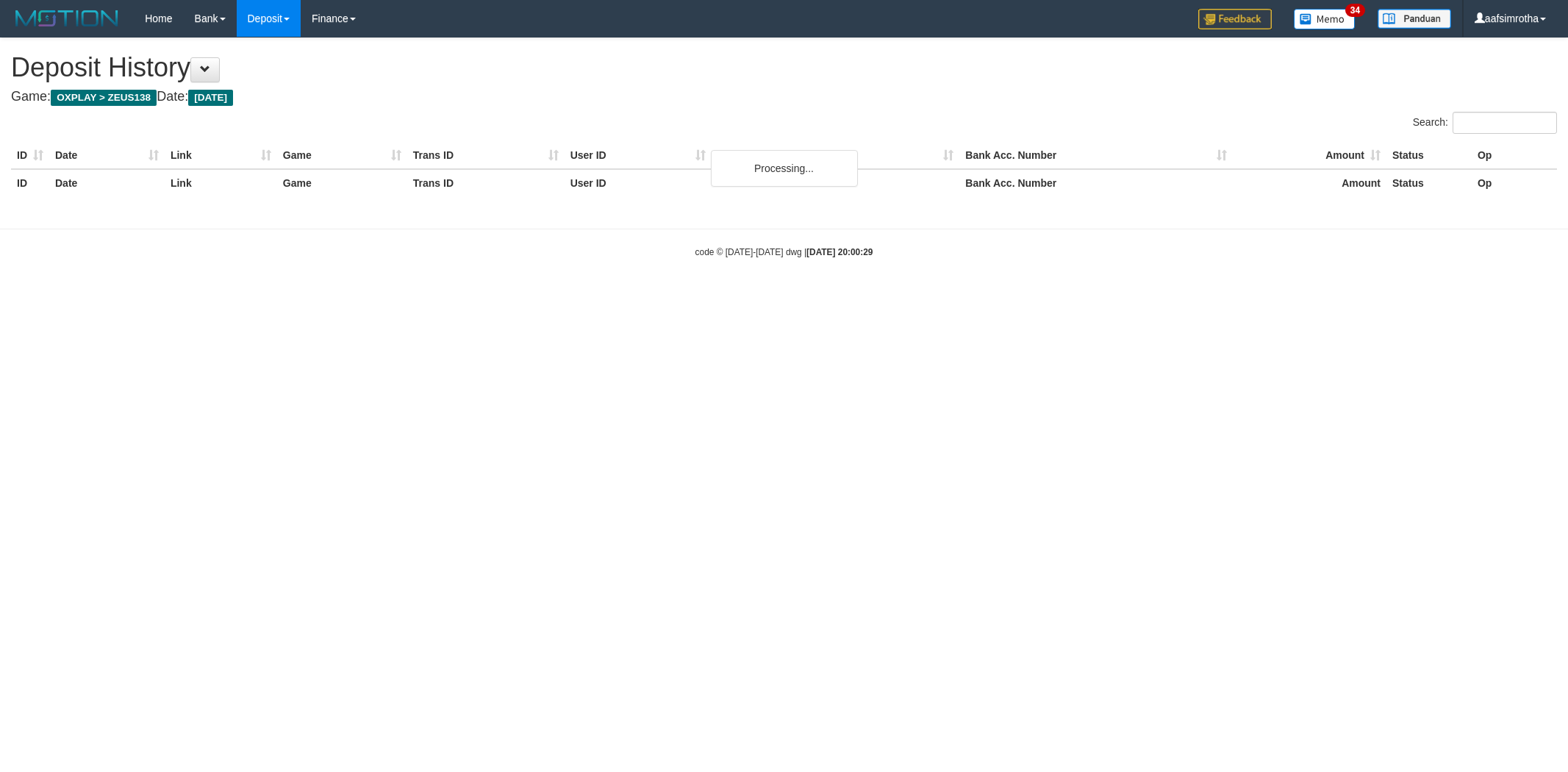 scroll, scrollTop: 0, scrollLeft: 0, axis: both 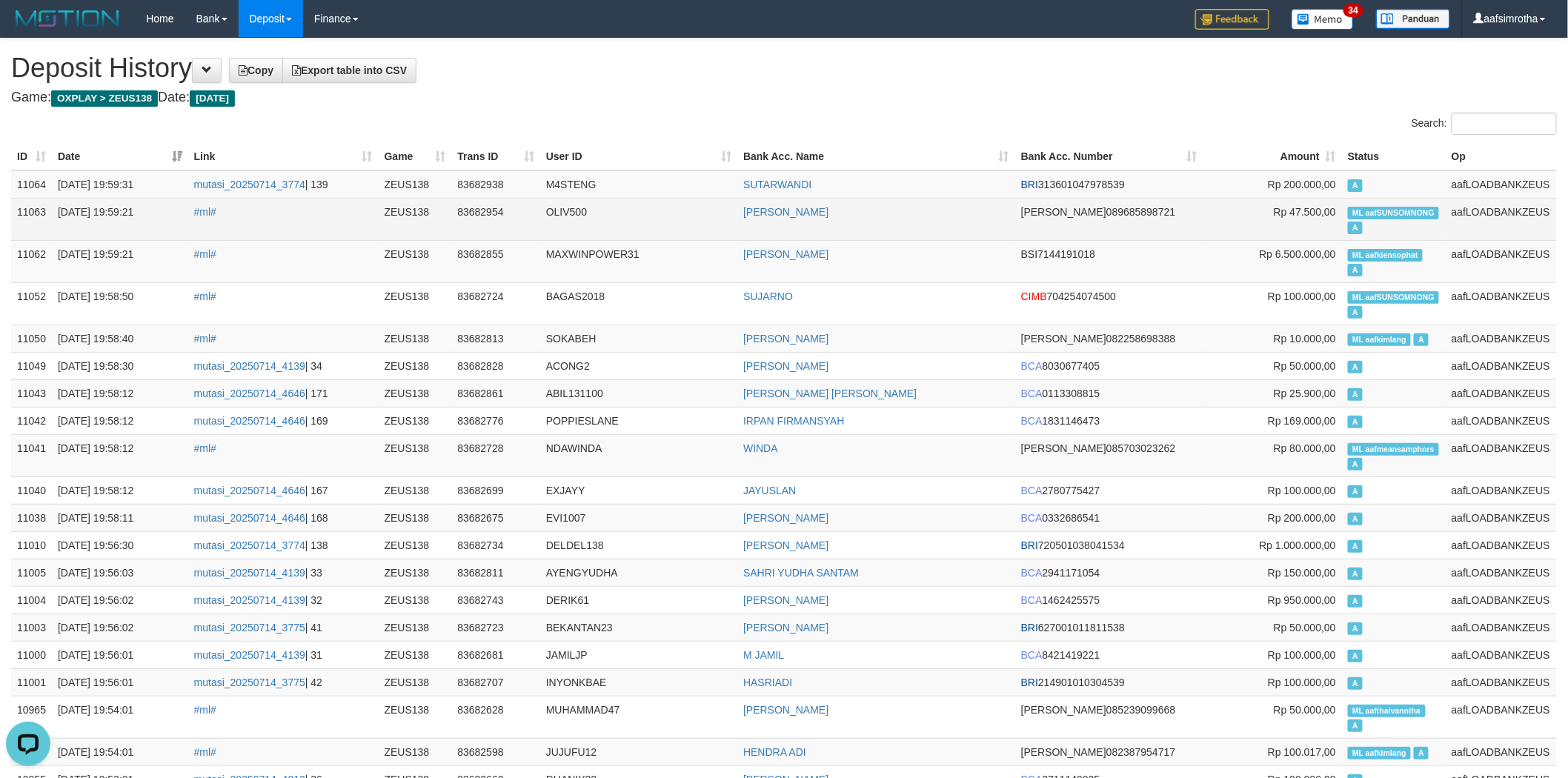 click on "ML aafSUNSOMNONG" at bounding box center [1393, 213] 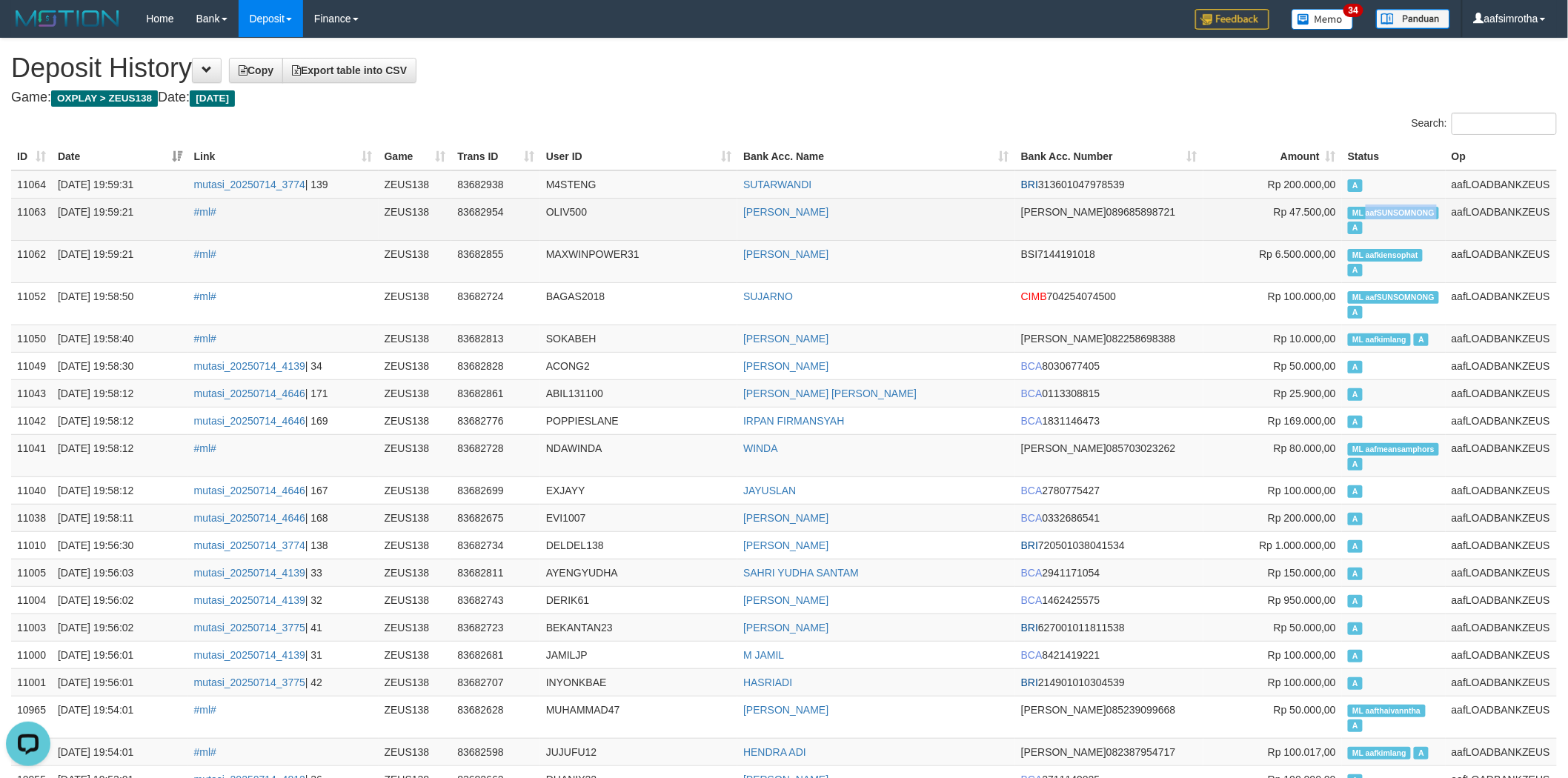 click on "ML aafSUNSOMNONG" at bounding box center (1393, 213) 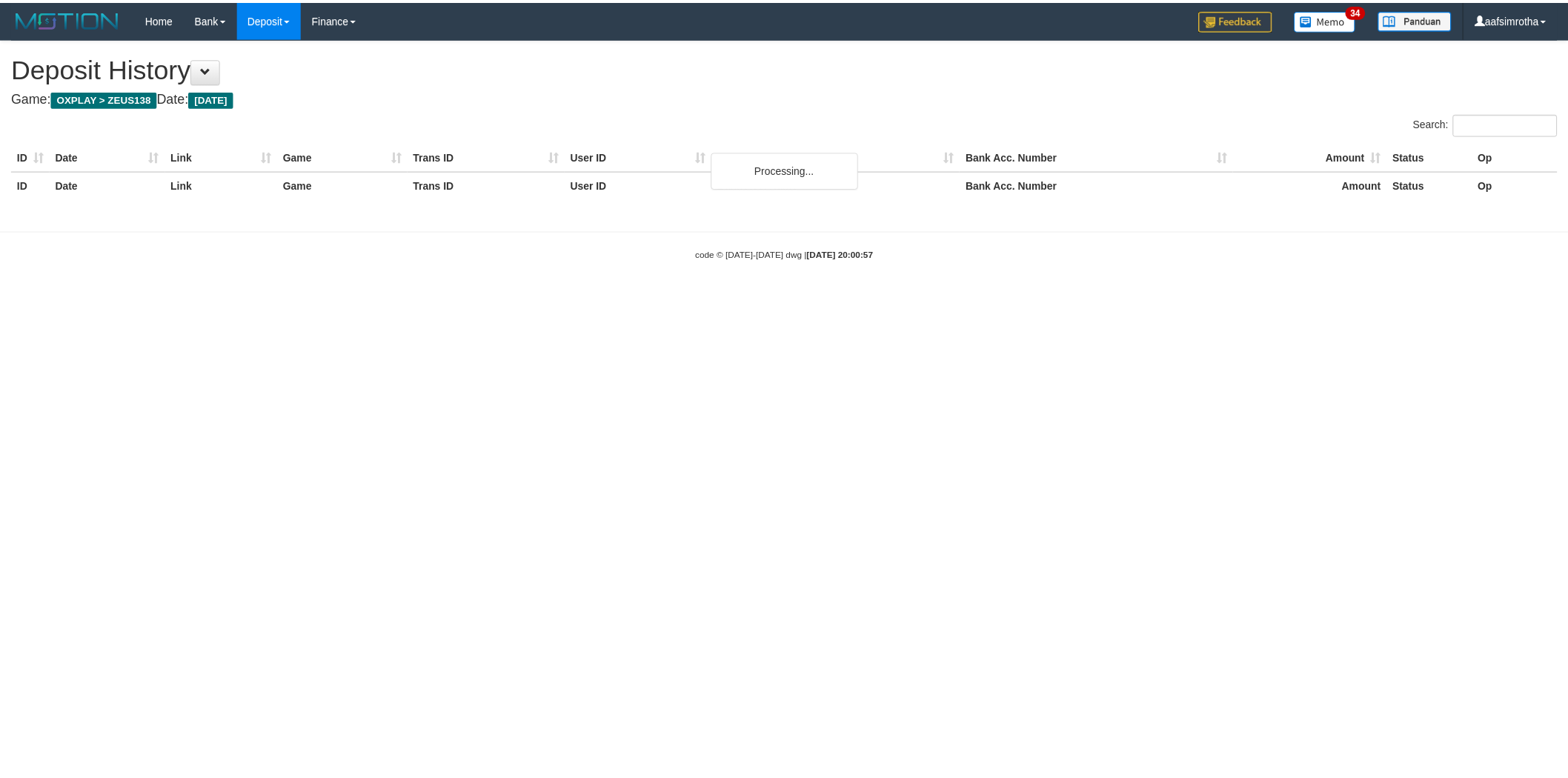 scroll, scrollTop: 0, scrollLeft: 0, axis: both 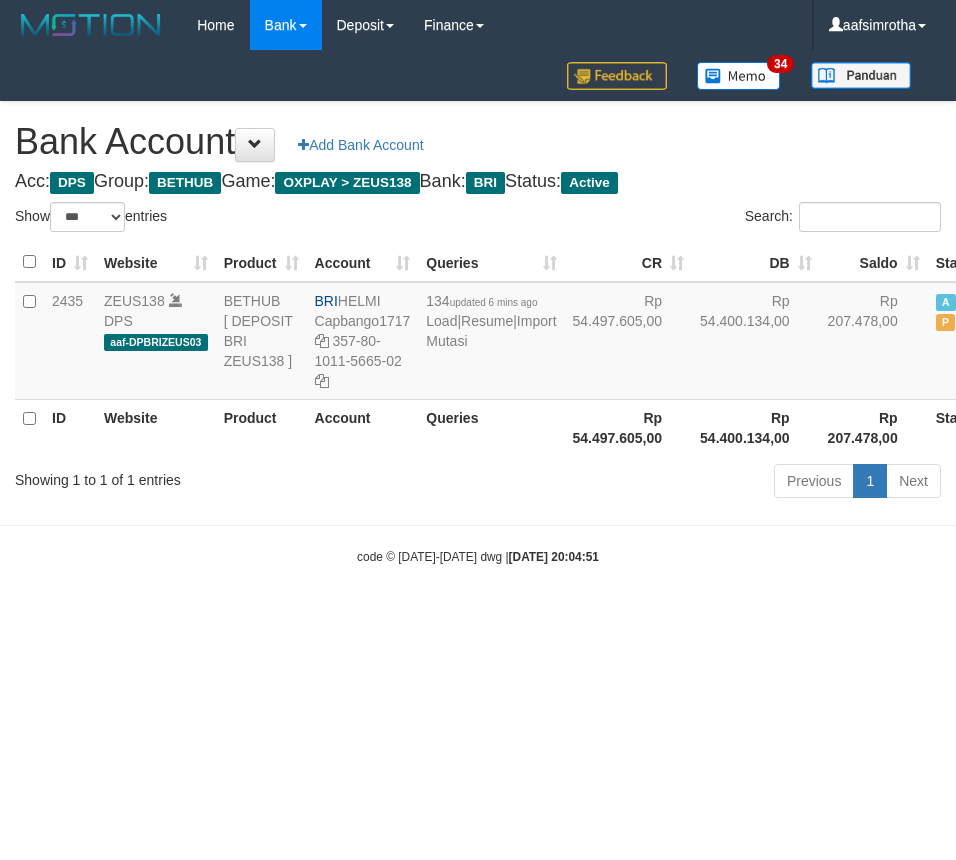 select on "***" 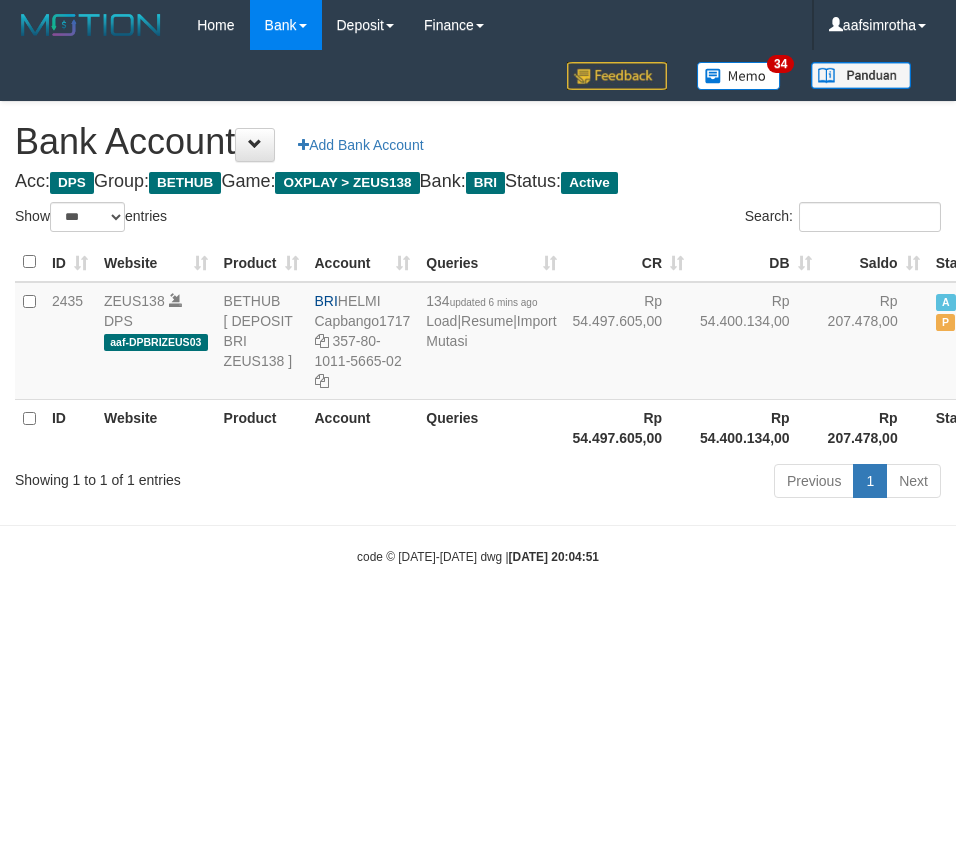 scroll, scrollTop: 0, scrollLeft: 21, axis: horizontal 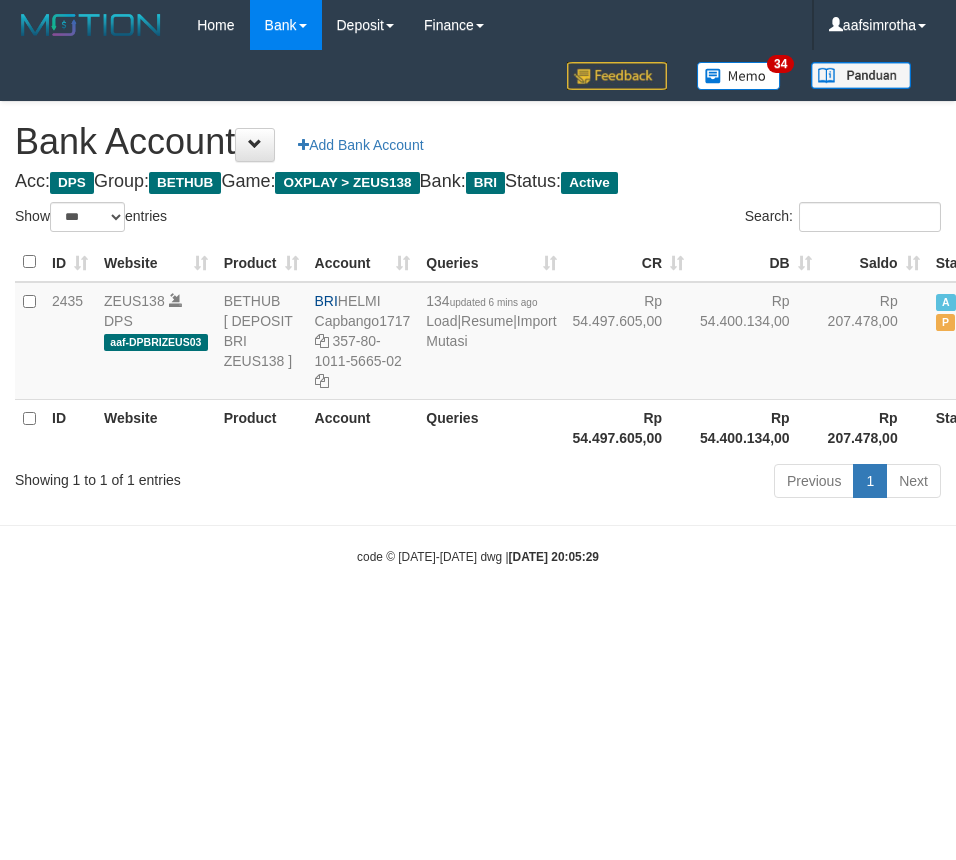 select on "***" 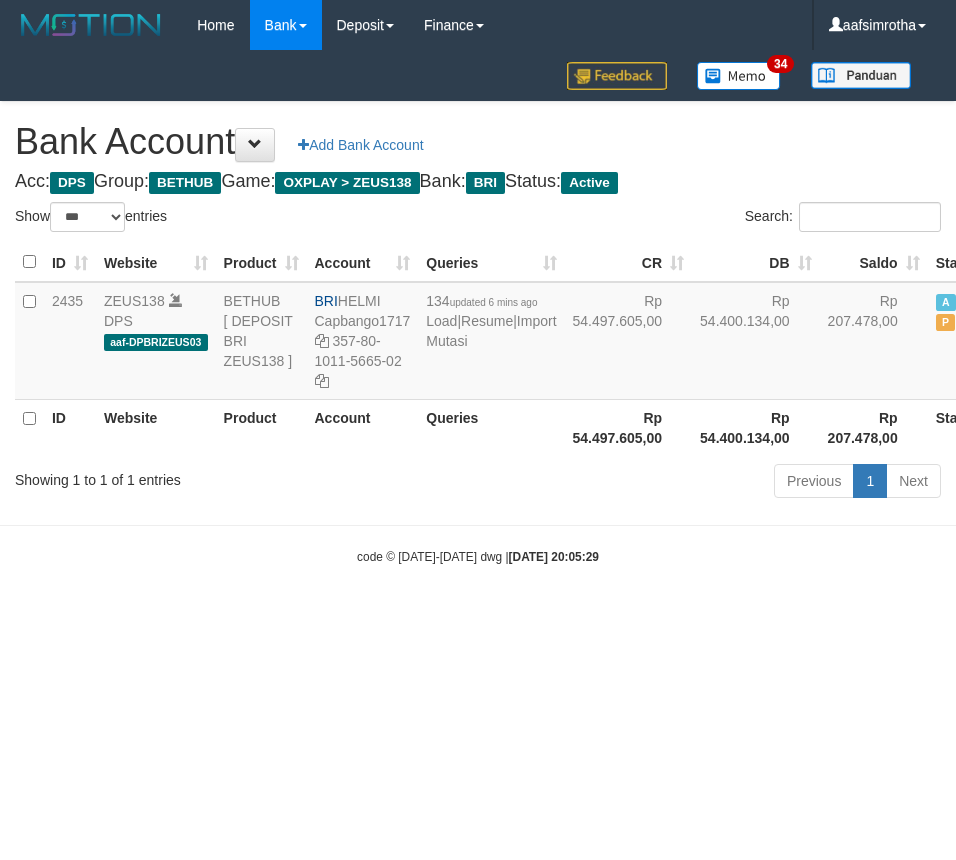 scroll, scrollTop: 0, scrollLeft: 21, axis: horizontal 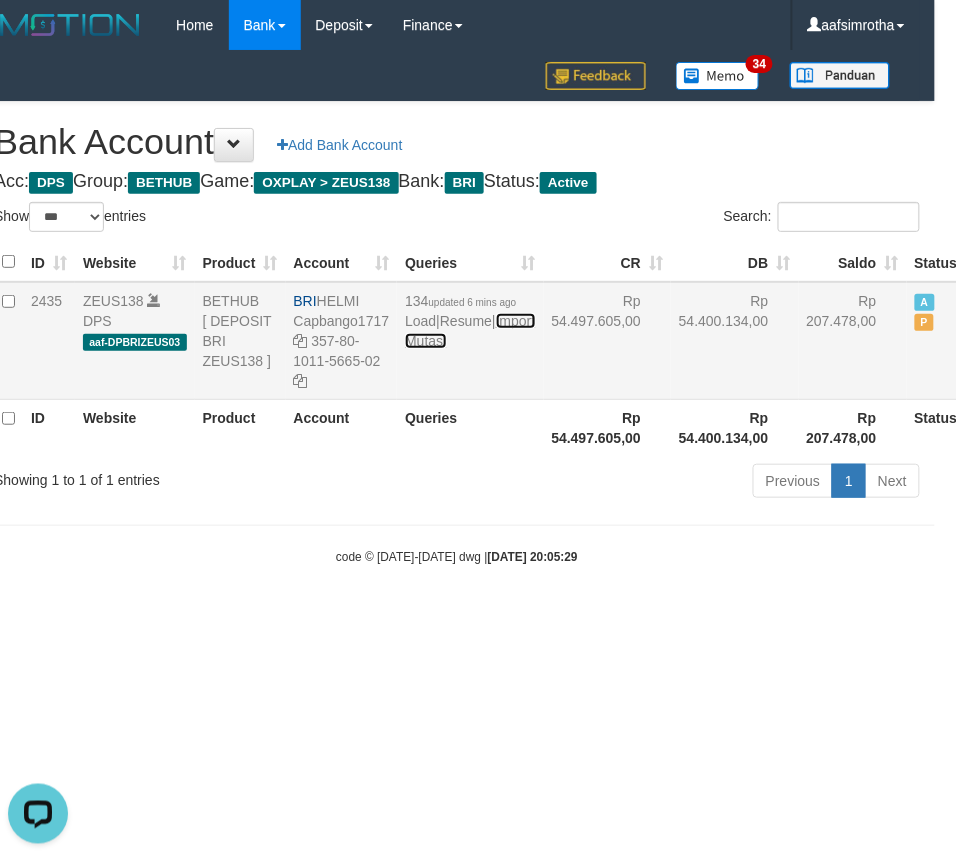 click on "Import Mutasi" at bounding box center (470, 331) 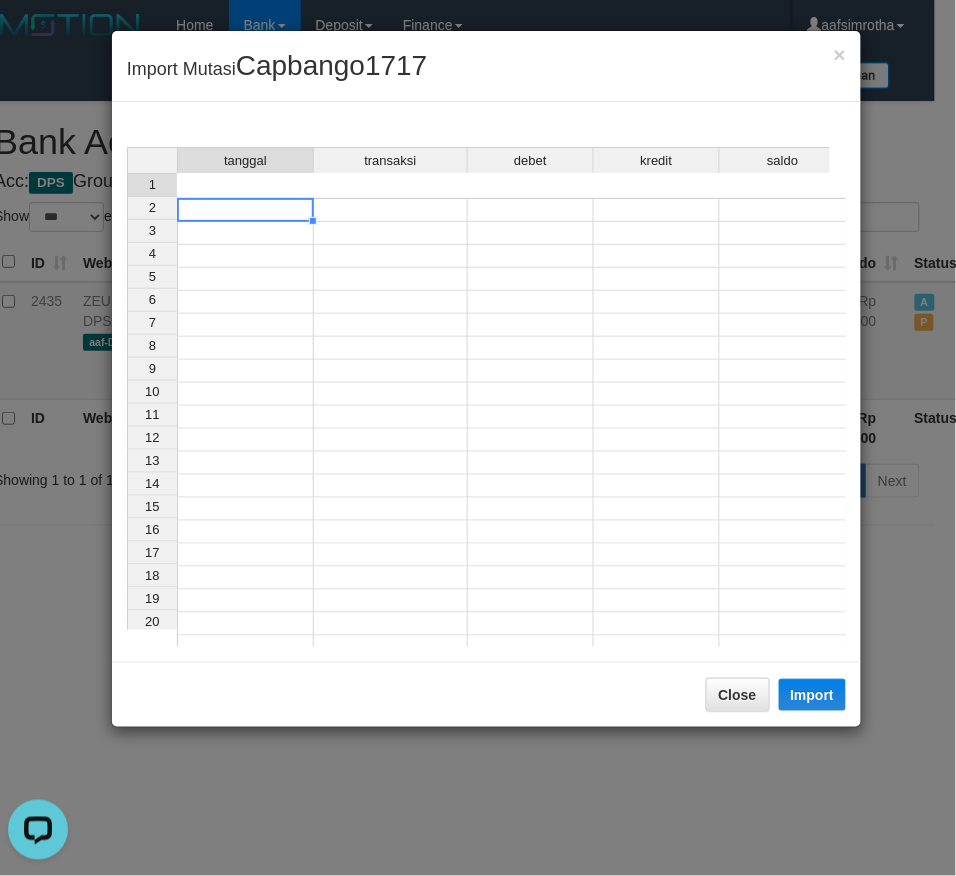 click at bounding box center [245, 210] 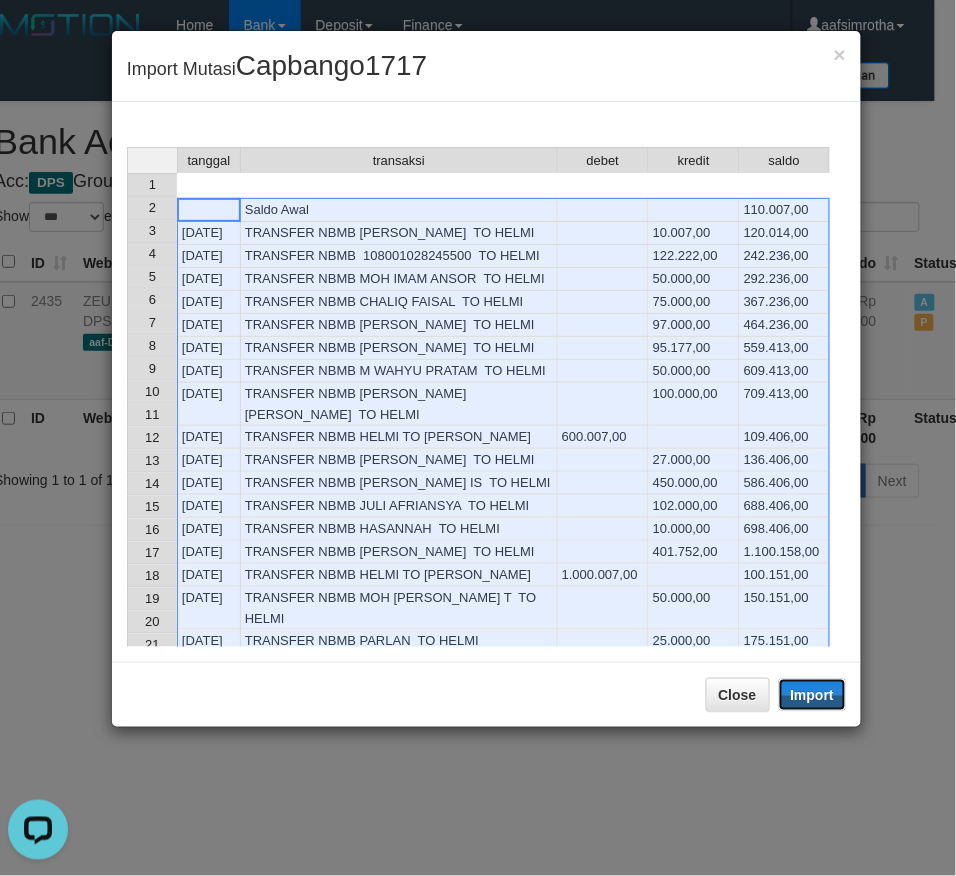 drag, startPoint x: 812, startPoint y: 690, endPoint x: 1, endPoint y: 725, distance: 811.7549 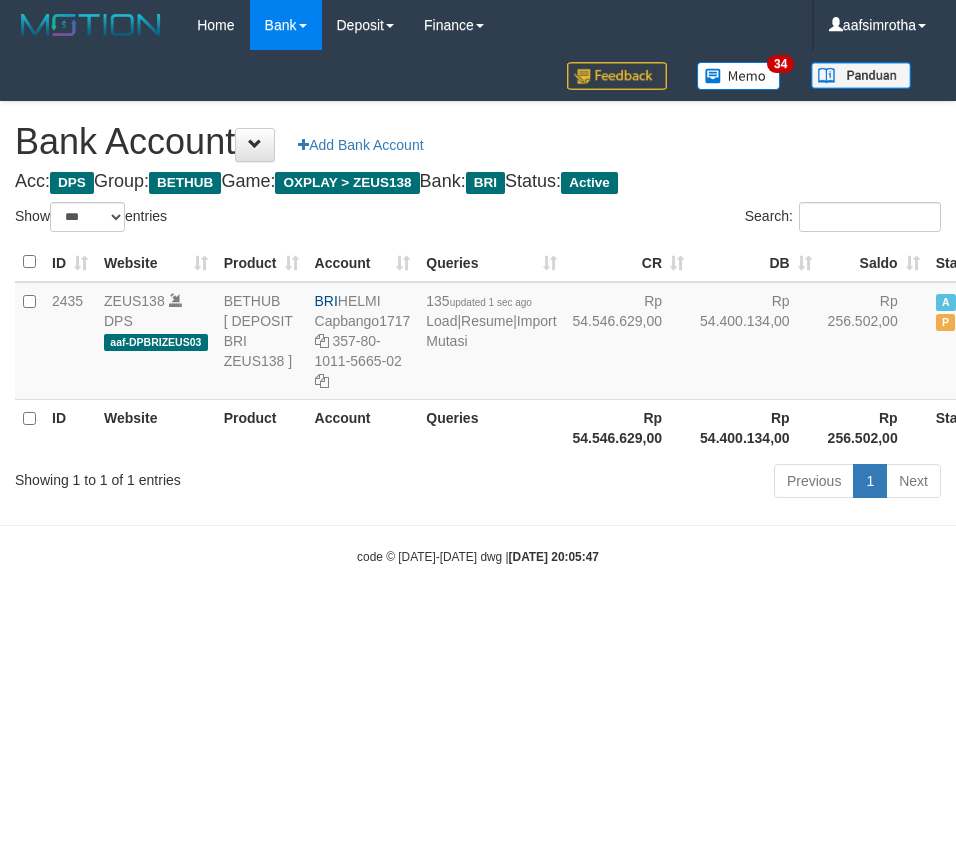 select on "***" 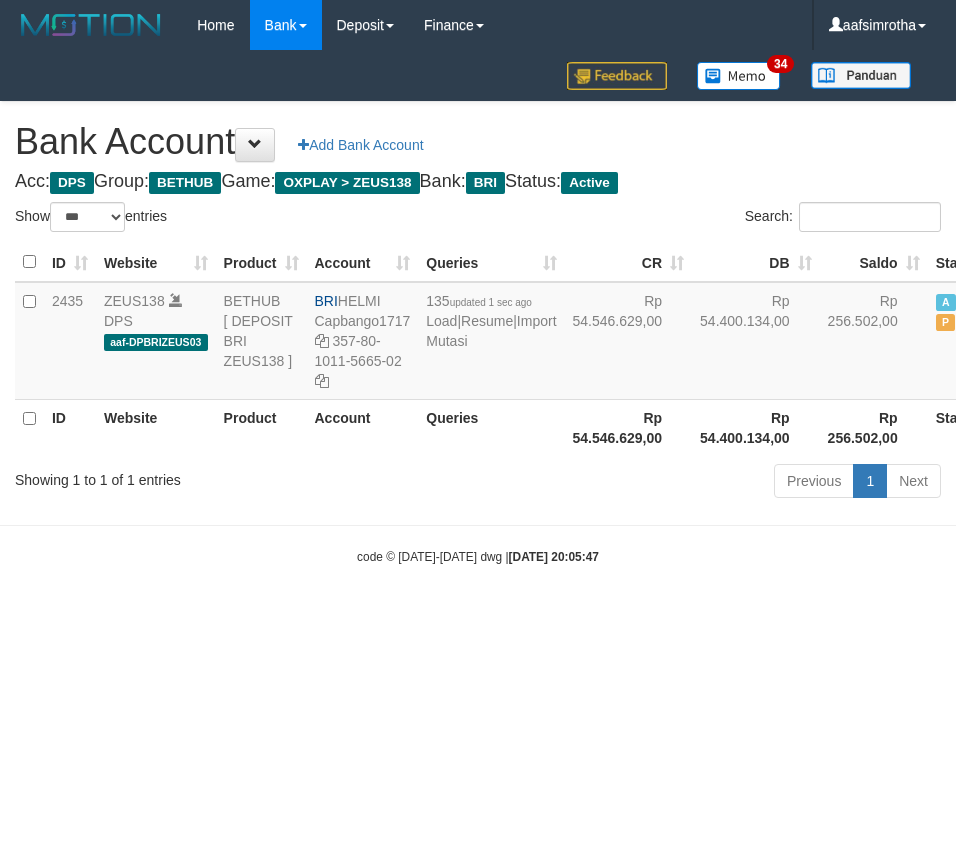 scroll, scrollTop: 0, scrollLeft: 21, axis: horizontal 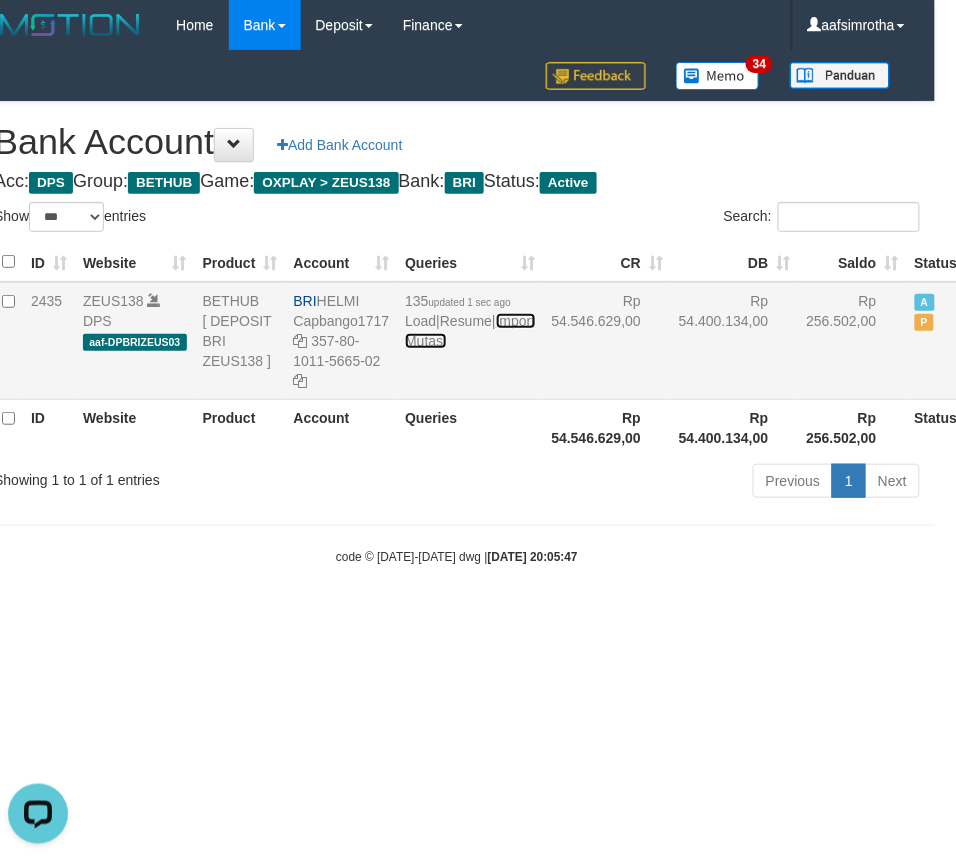 click on "Import Mutasi" at bounding box center (470, 331) 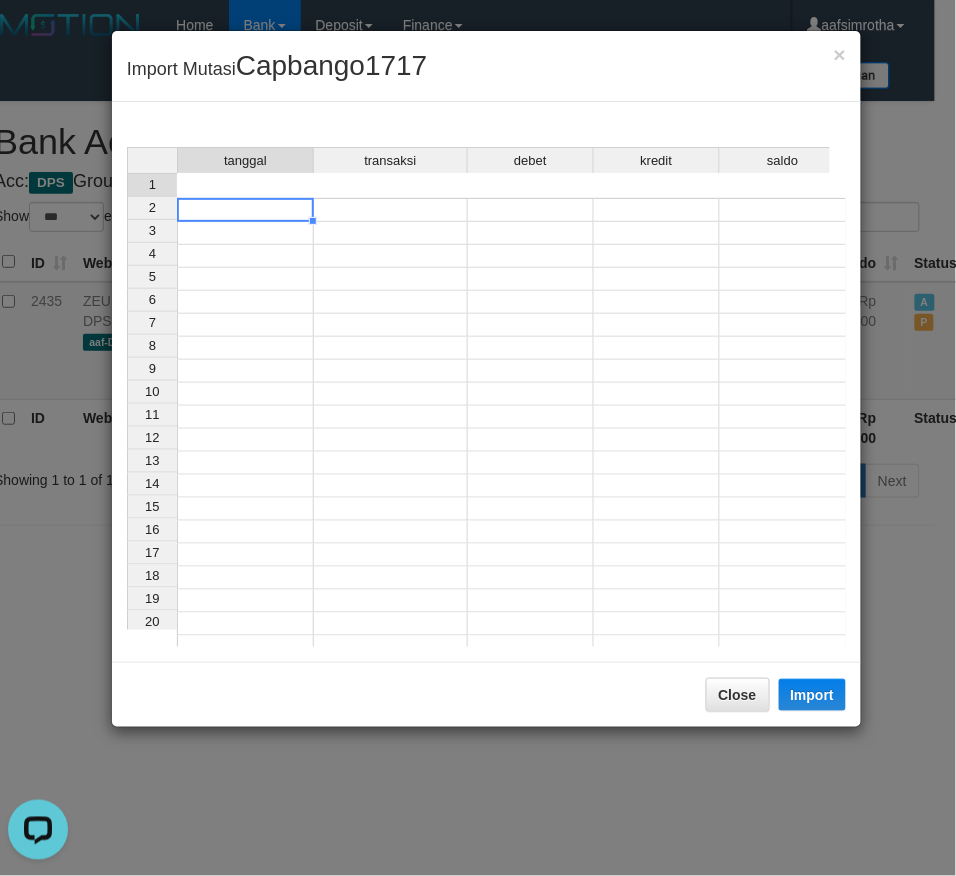 click at bounding box center [245, 210] 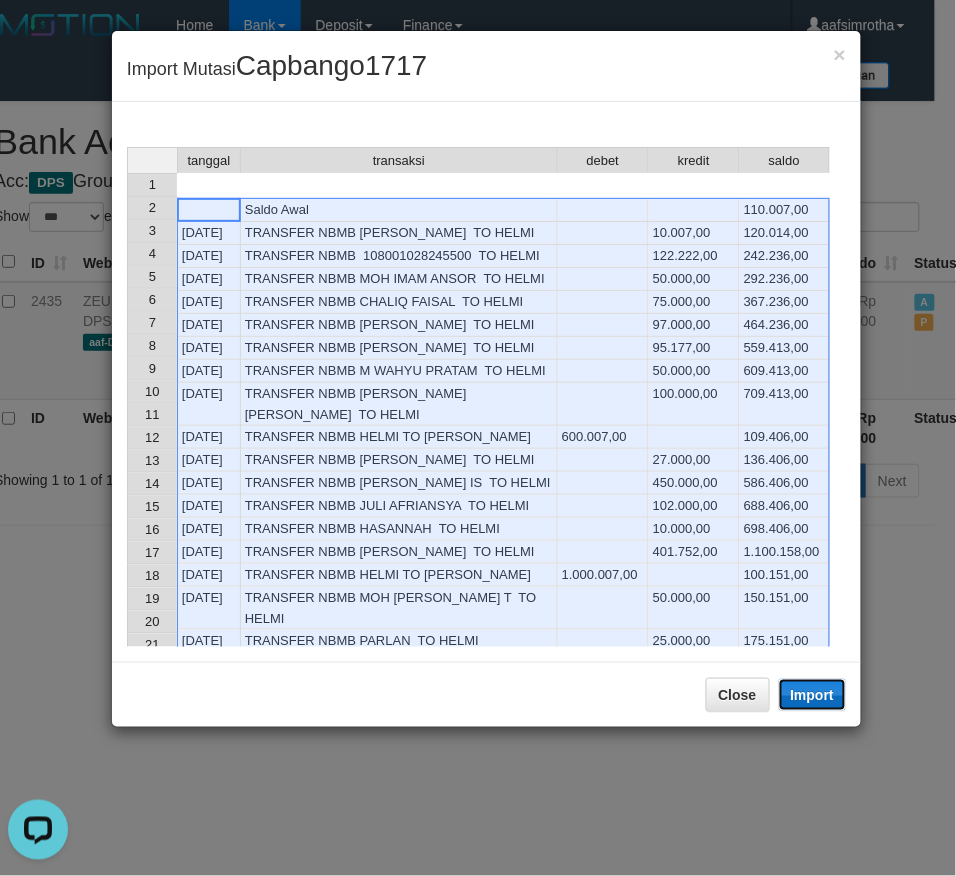 click on "Import" at bounding box center (813, 695) 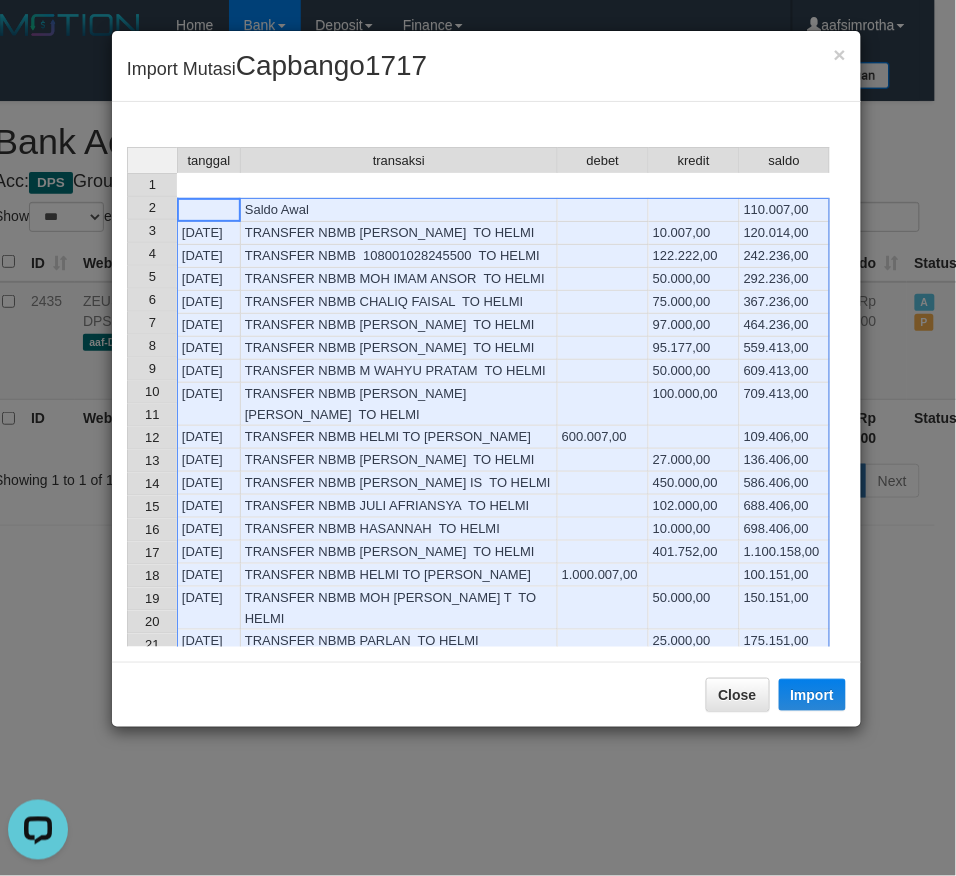drag, startPoint x: 810, startPoint y: 705, endPoint x: 0, endPoint y: 35, distance: 1051.1898 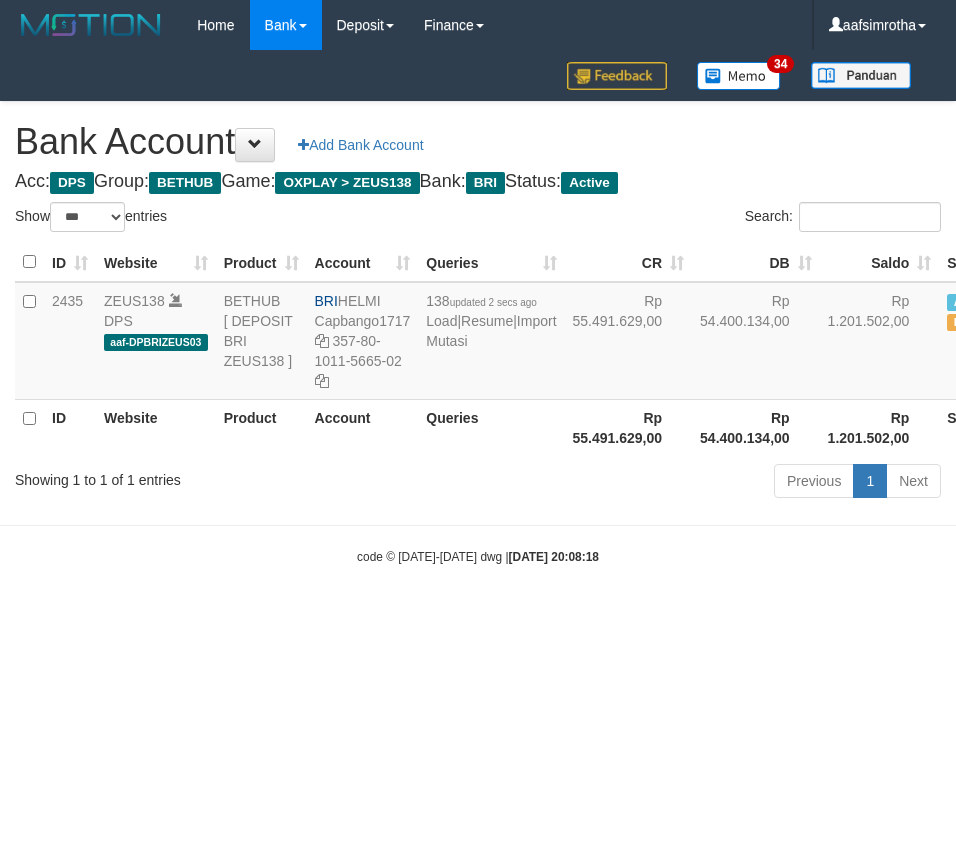 select on "***" 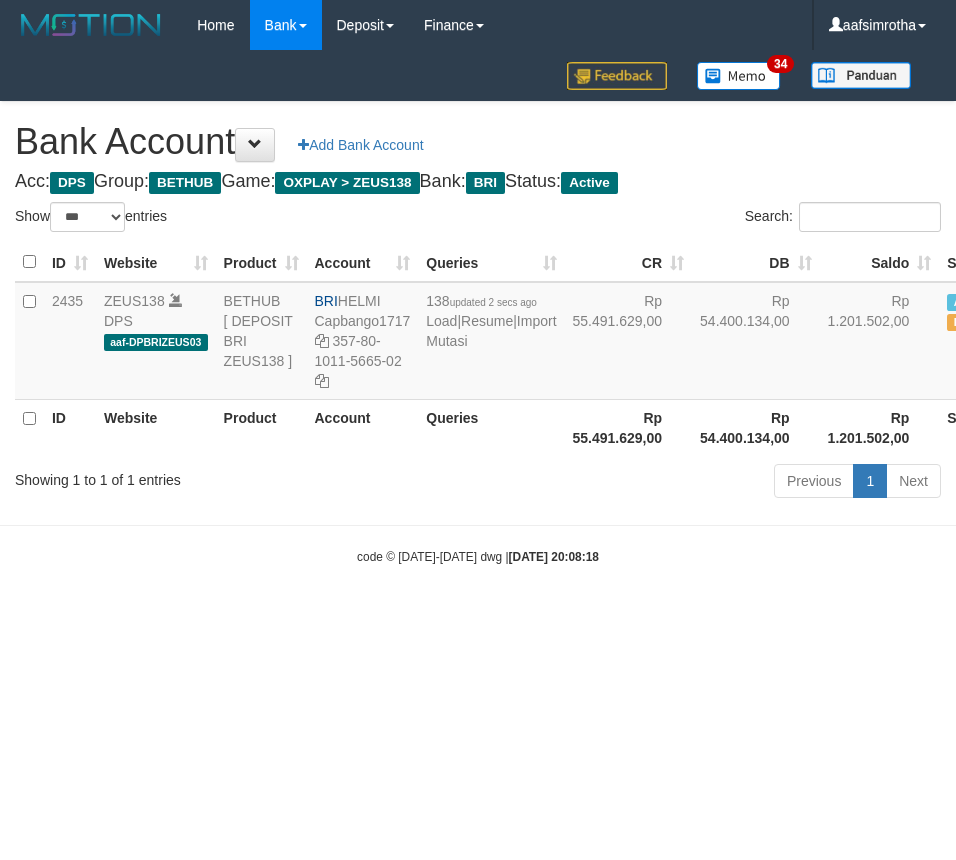 scroll, scrollTop: 0, scrollLeft: 21, axis: horizontal 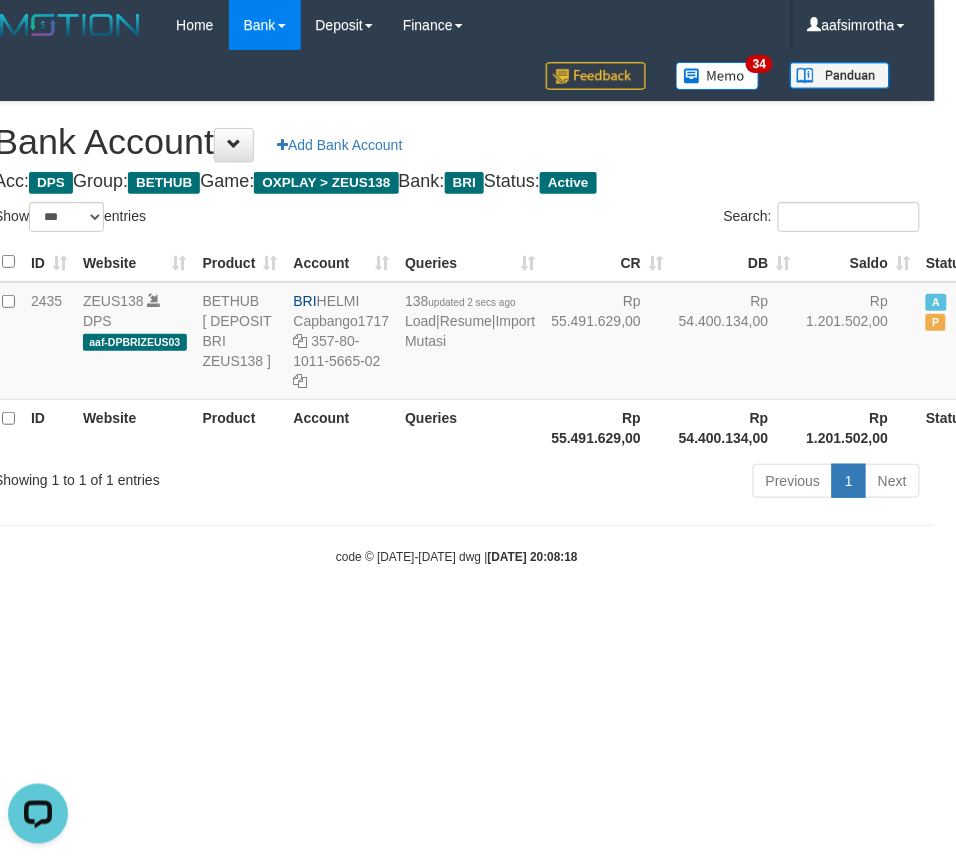 click on "Toggle navigation
Home
Bank
Account List
Mutasi Bank
Search
Note Mutasi
Deposit
DPS Fetch
DPS List
History
Note DPS
Finance
Financial Data
aafsimrotha
My Profile
Log Out
34" at bounding box center (457, 308) 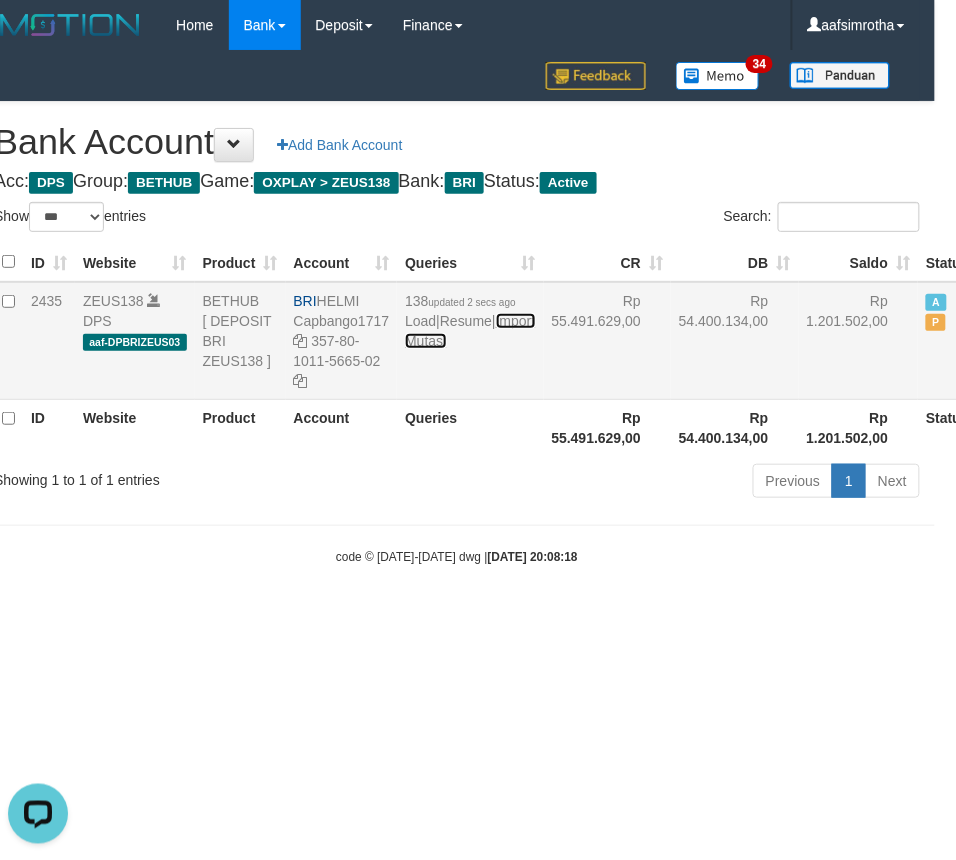 click on "Import Mutasi" at bounding box center (470, 331) 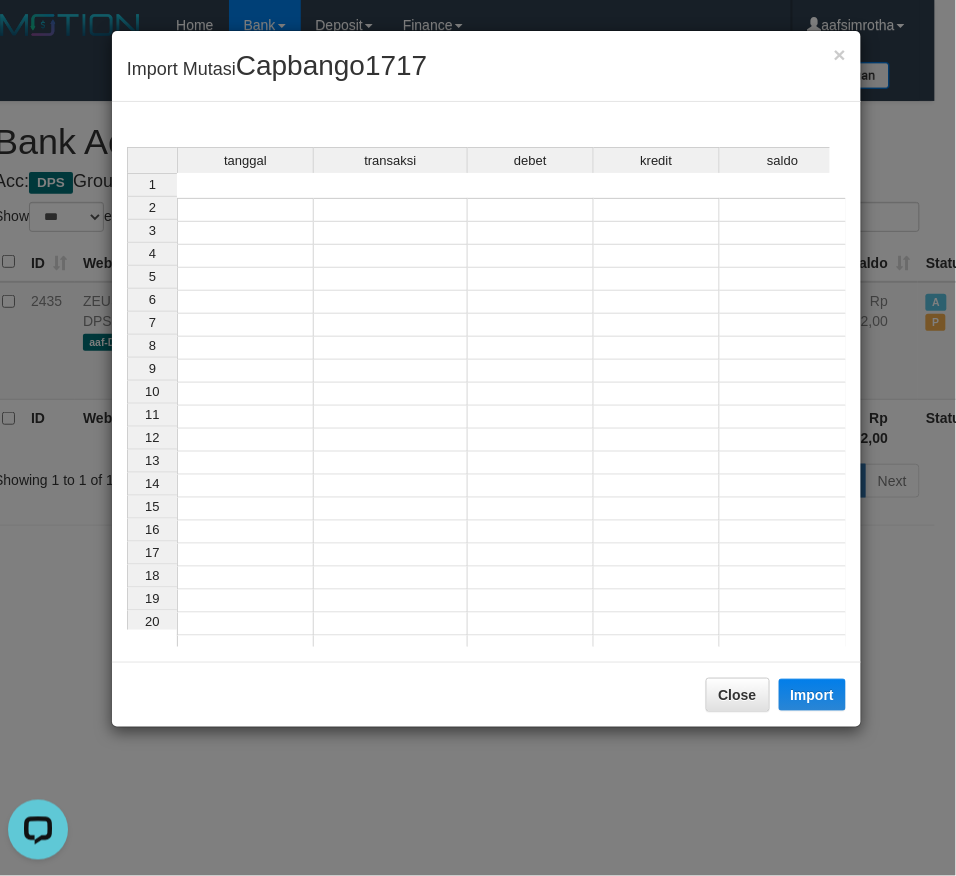 drag, startPoint x: 285, startPoint y: 183, endPoint x: 694, endPoint y: 541, distance: 543.5485 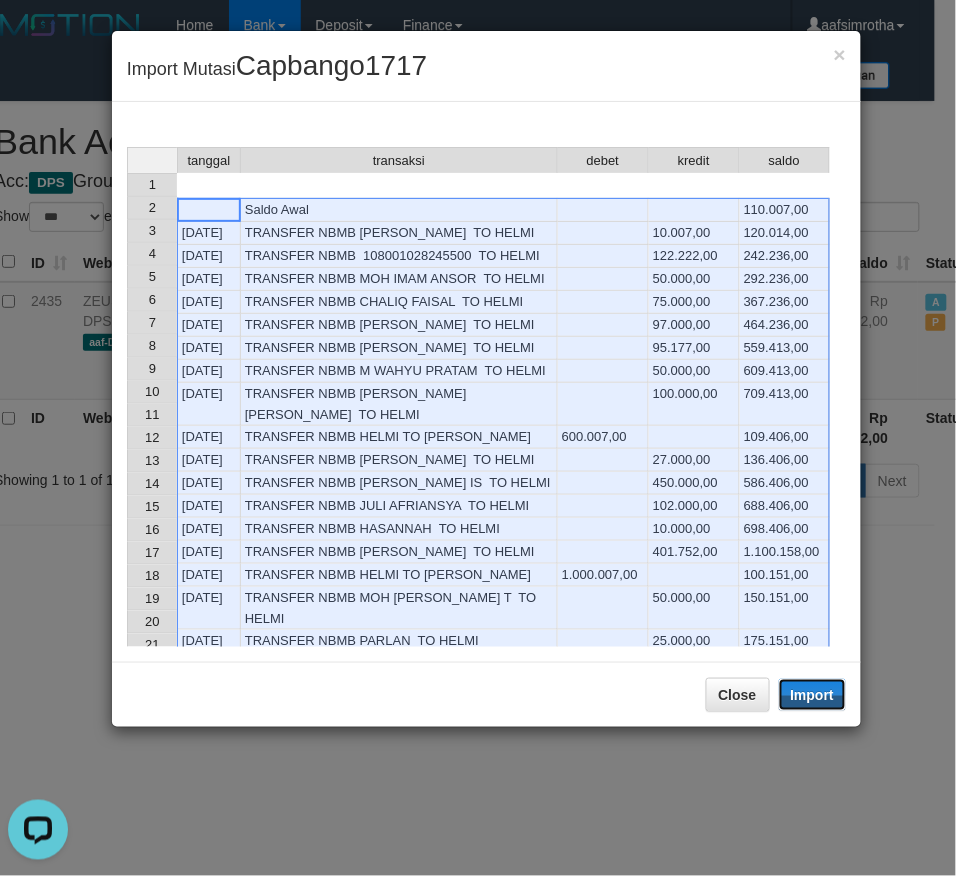 click on "Import" at bounding box center (813, 695) 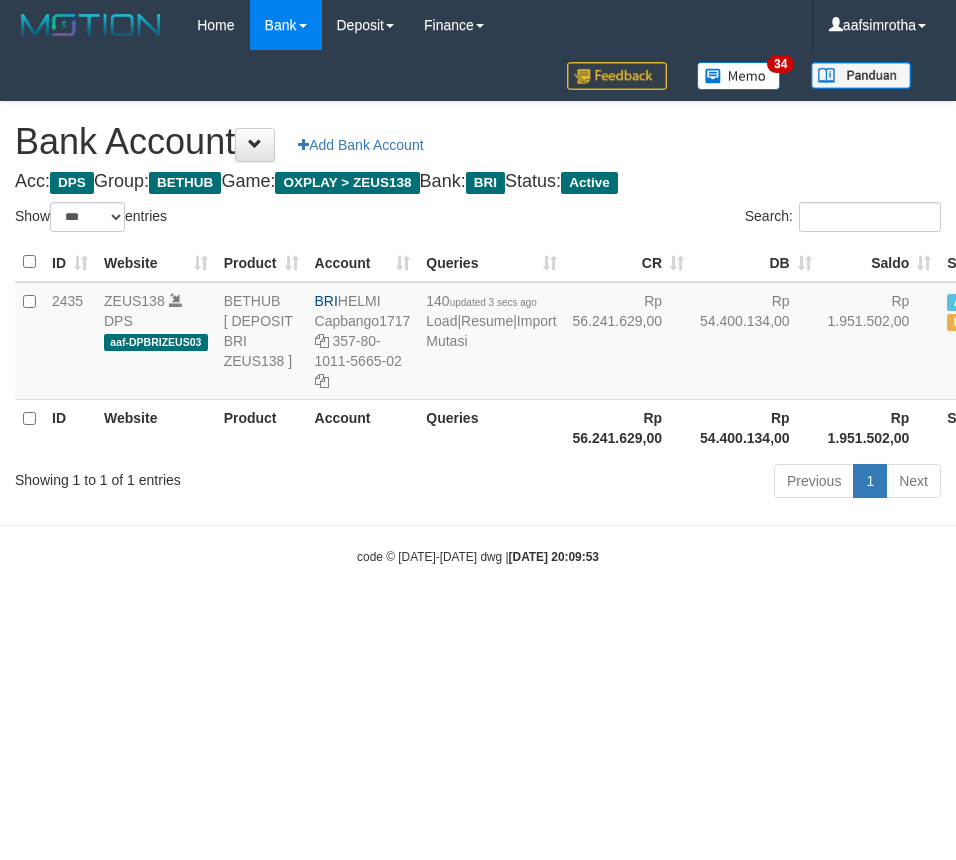select on "***" 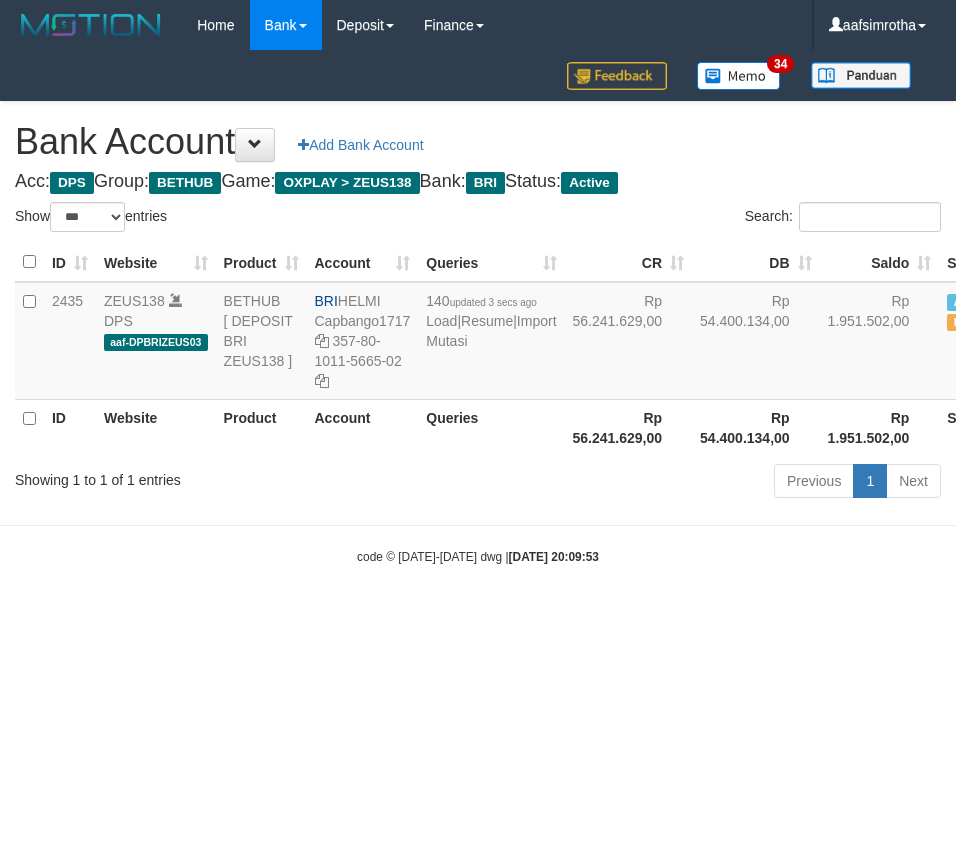 scroll, scrollTop: 0, scrollLeft: 21, axis: horizontal 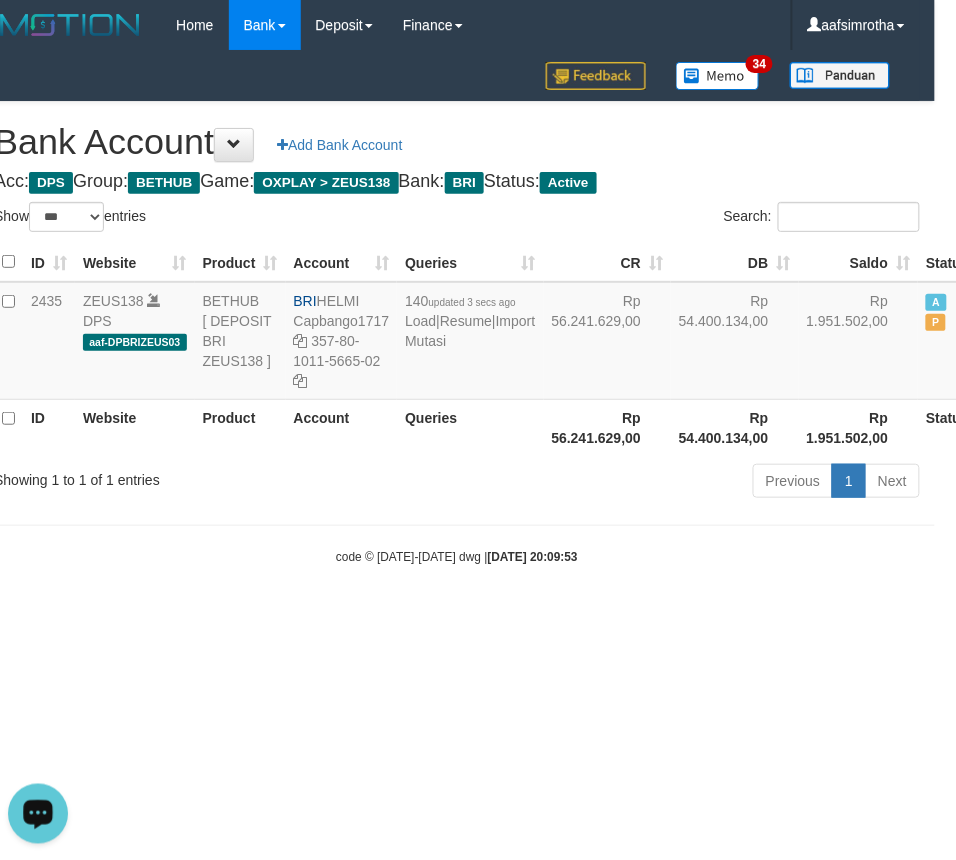 click on "Toggle navigation
Home
Bank
Account List
Mutasi Bank
Search
Note Mutasi
Deposit
DPS Fetch
DPS List
History
Note DPS
Finance
Financial Data
aafsimrotha
My Profile
Log Out
34" at bounding box center [457, 308] 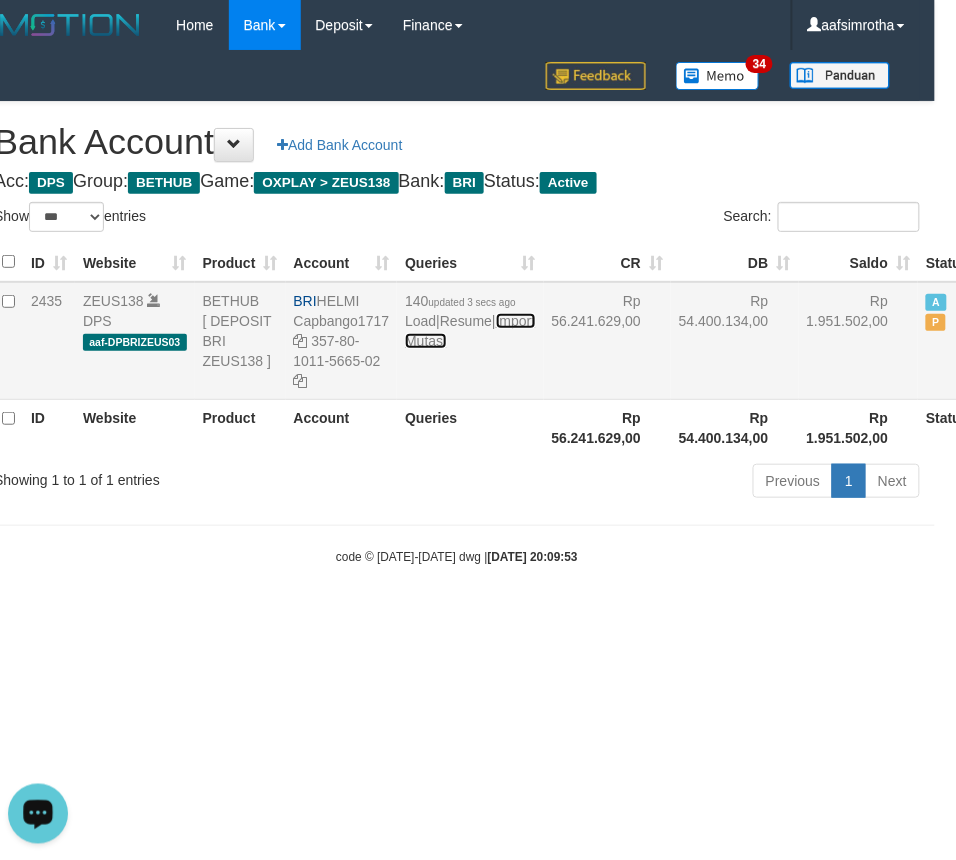 click on "Import Mutasi" at bounding box center (470, 331) 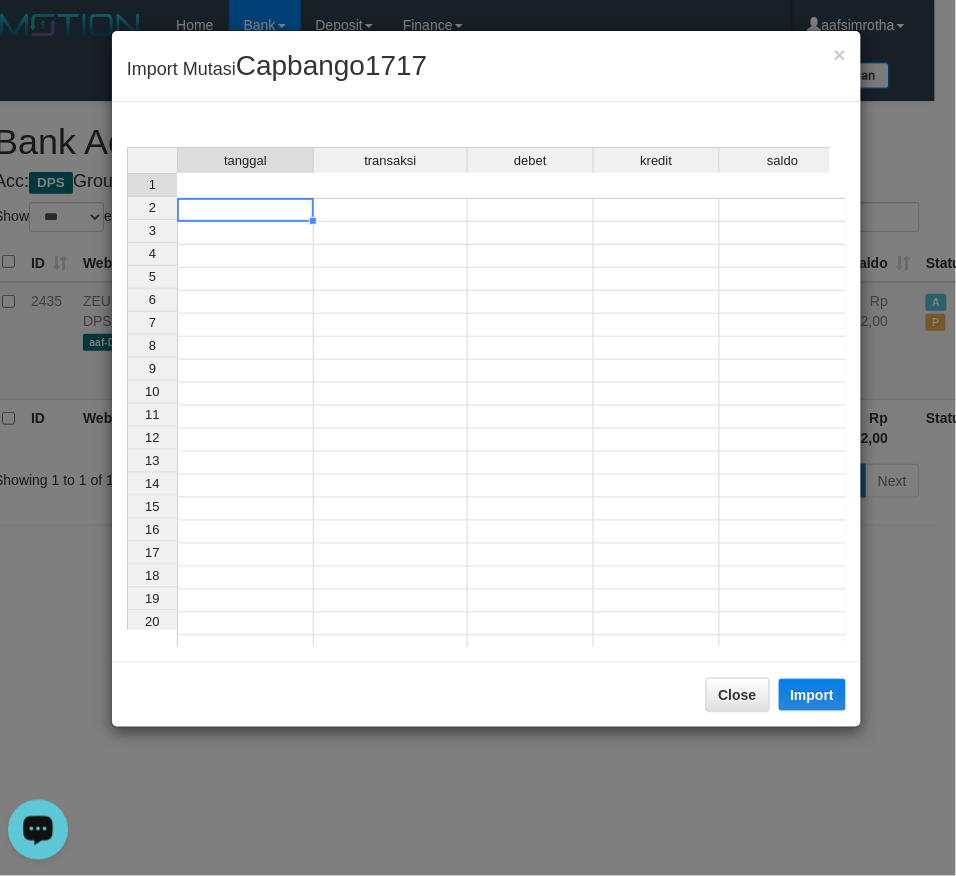 click at bounding box center (245, 210) 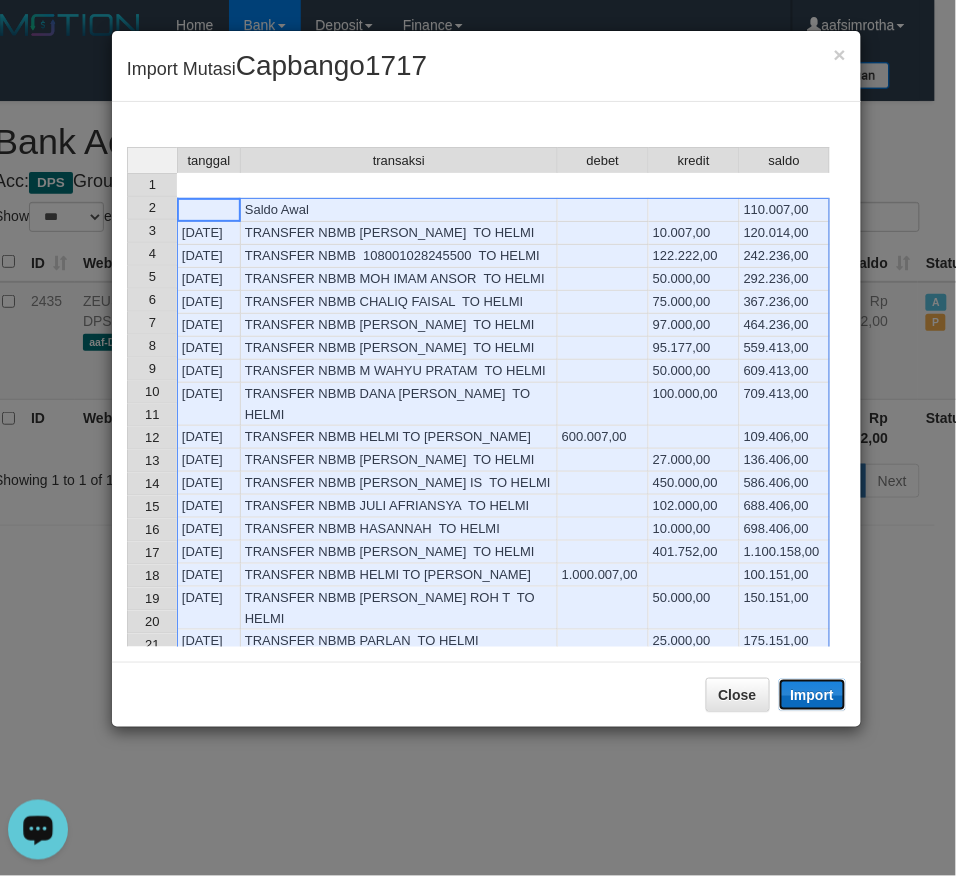 click on "Import" at bounding box center (813, 695) 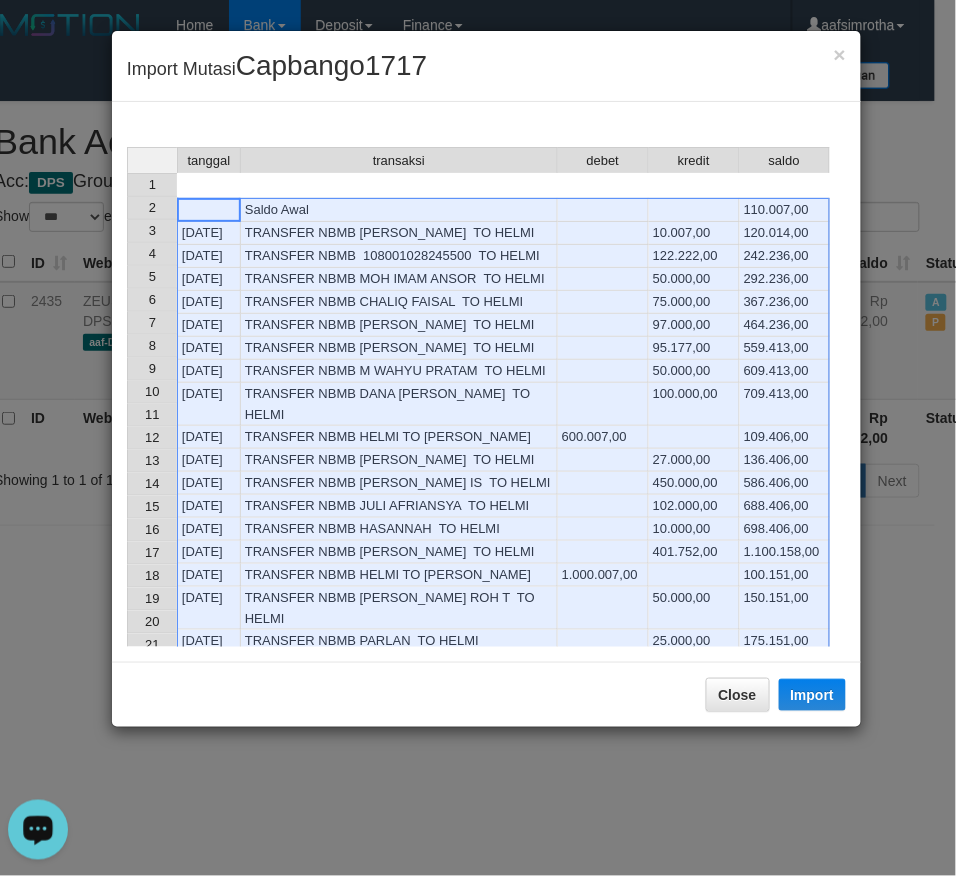 drag, startPoint x: 803, startPoint y: 687, endPoint x: 4, endPoint y: 55, distance: 1018.73694 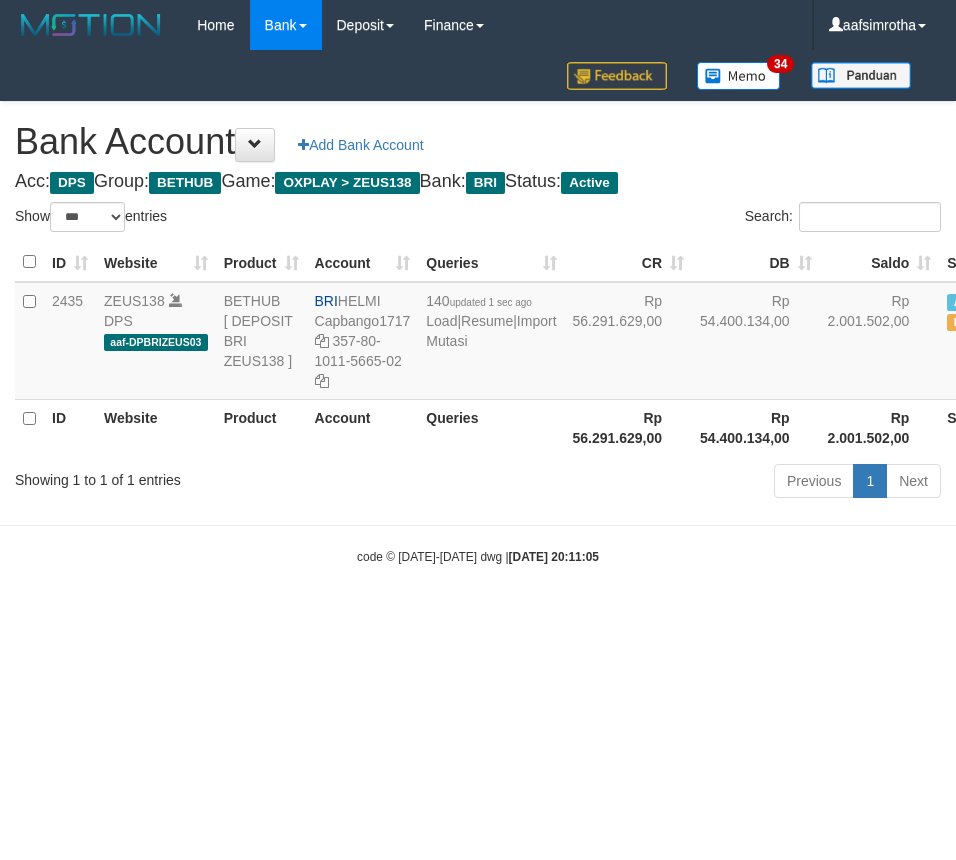 select on "***" 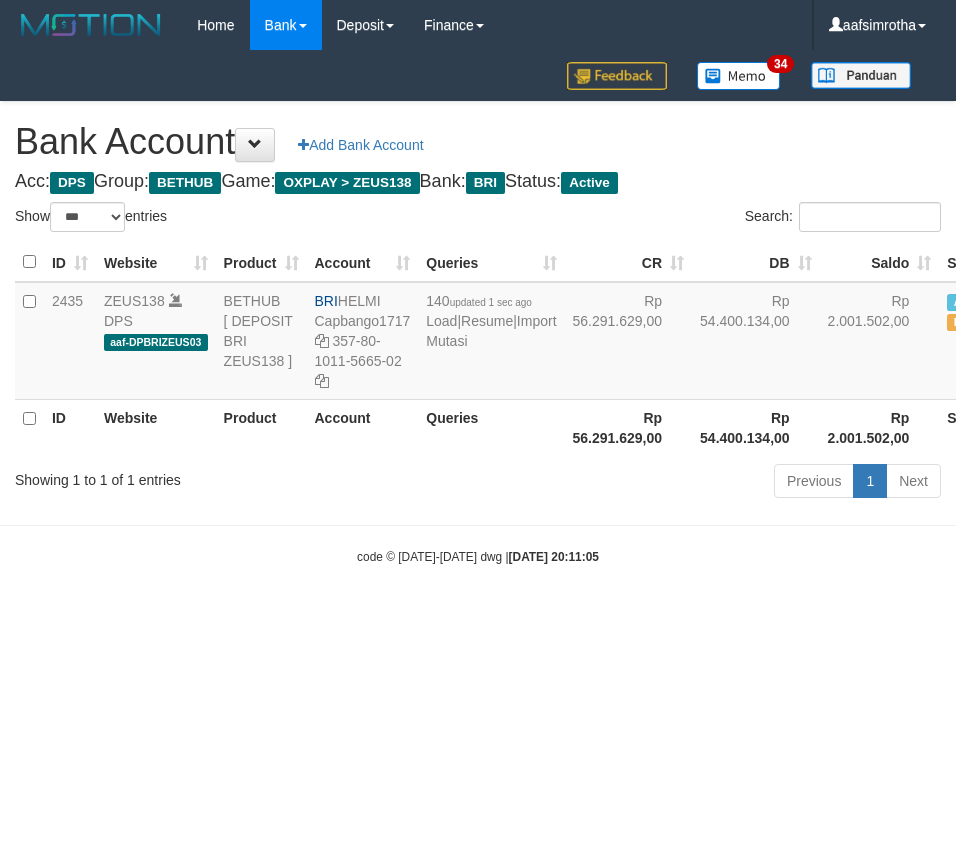 scroll, scrollTop: 0, scrollLeft: 21, axis: horizontal 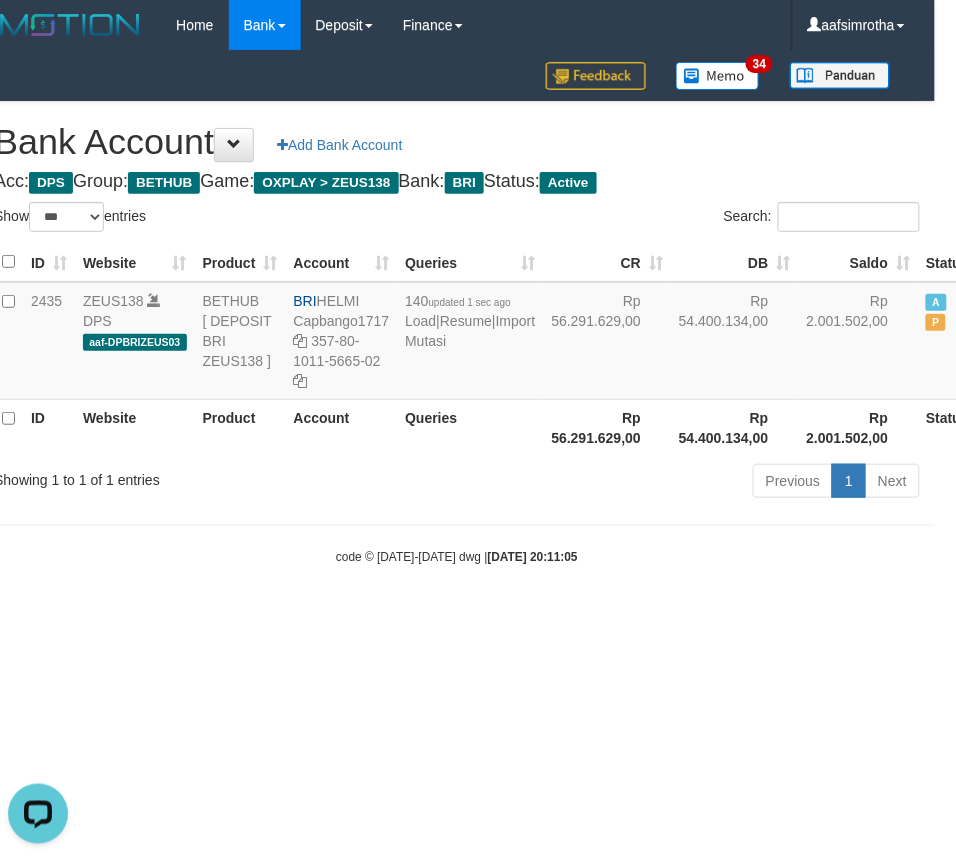 drag, startPoint x: 466, startPoint y: 674, endPoint x: 461, endPoint y: 608, distance: 66.189125 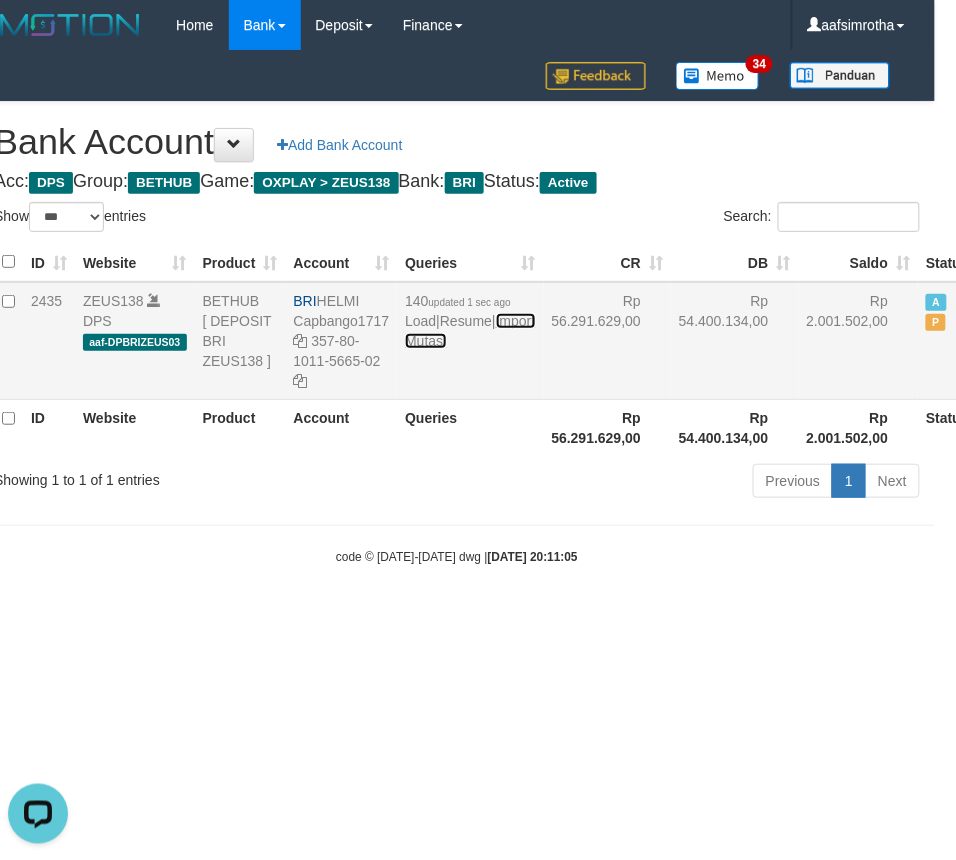 click on "Import Mutasi" at bounding box center [470, 331] 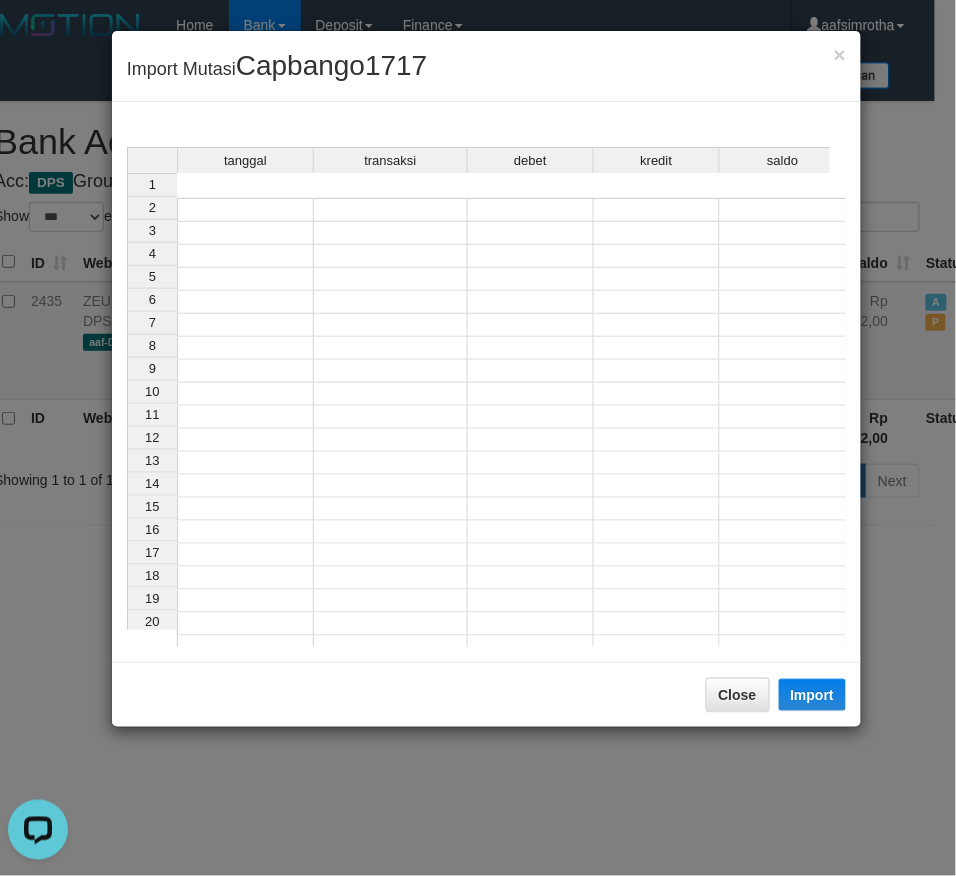 click at bounding box center [245, 210] 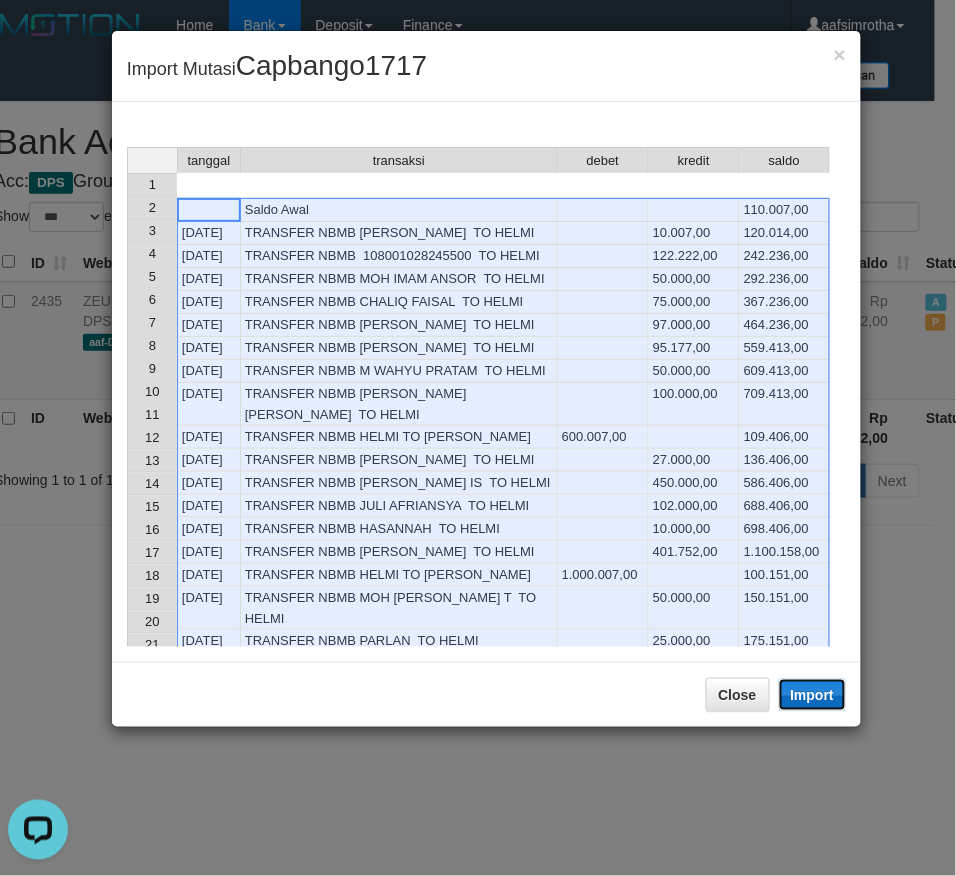 click on "Import" at bounding box center [813, 695] 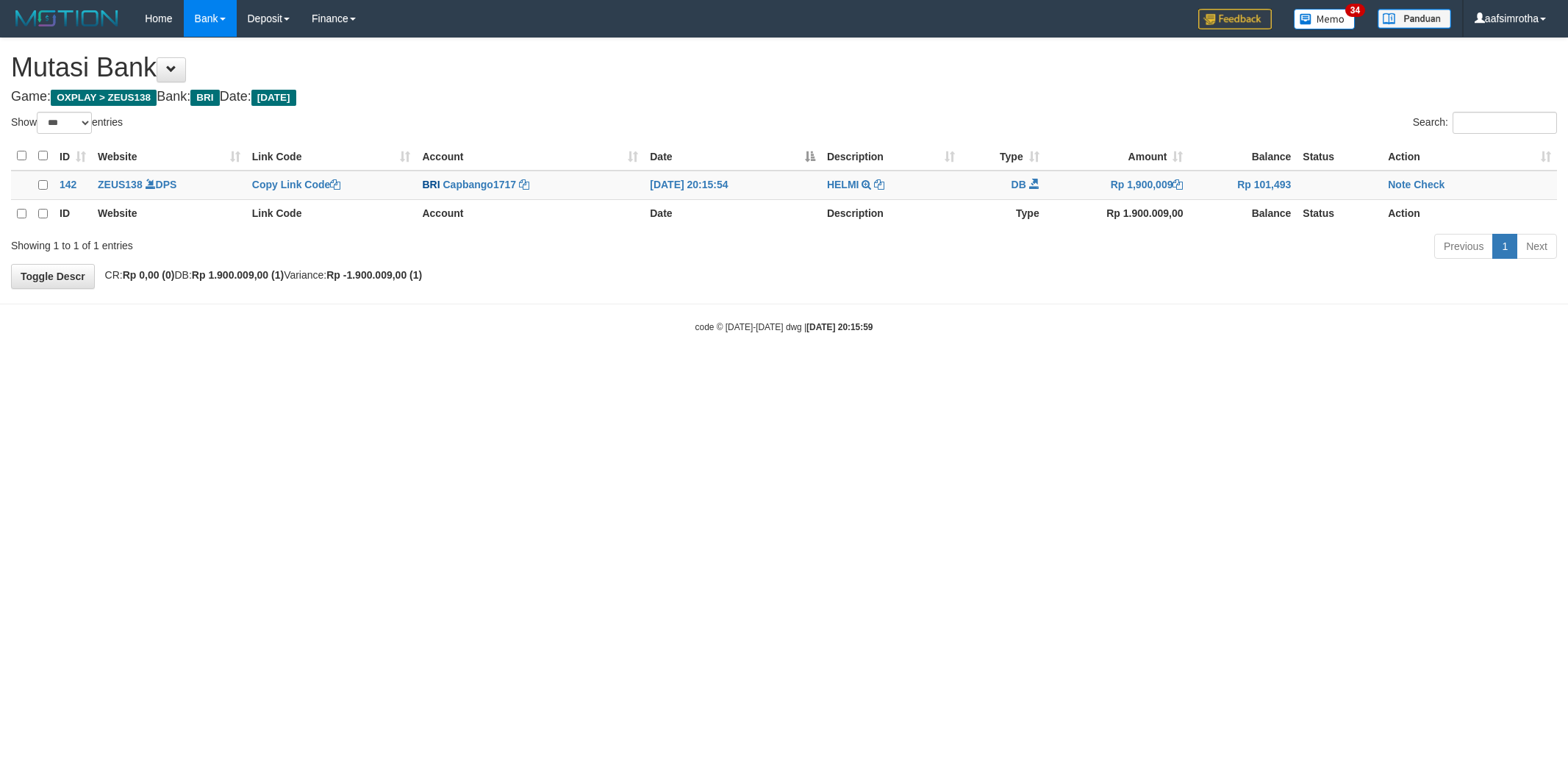 select on "***" 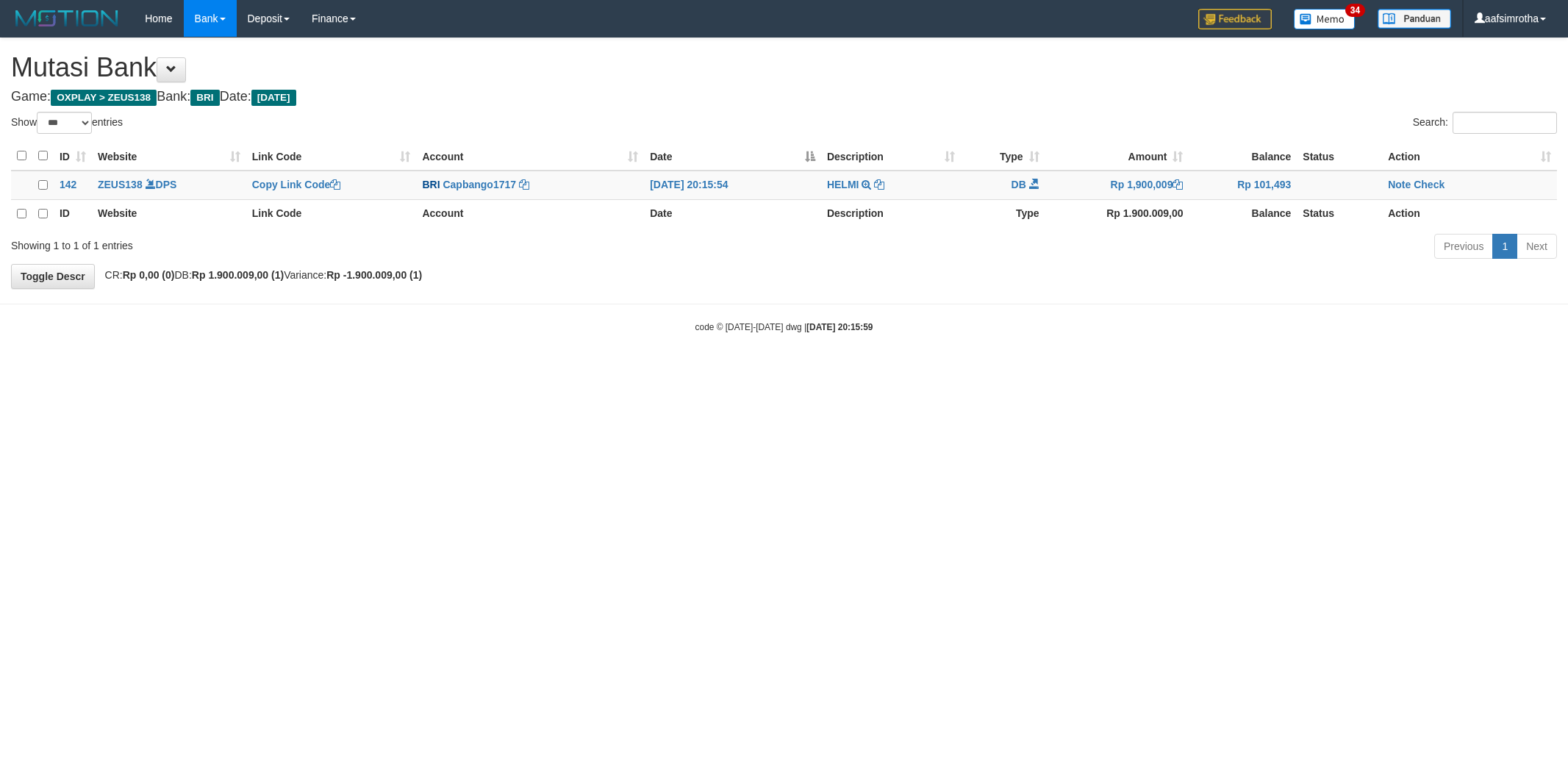 scroll, scrollTop: 0, scrollLeft: 0, axis: both 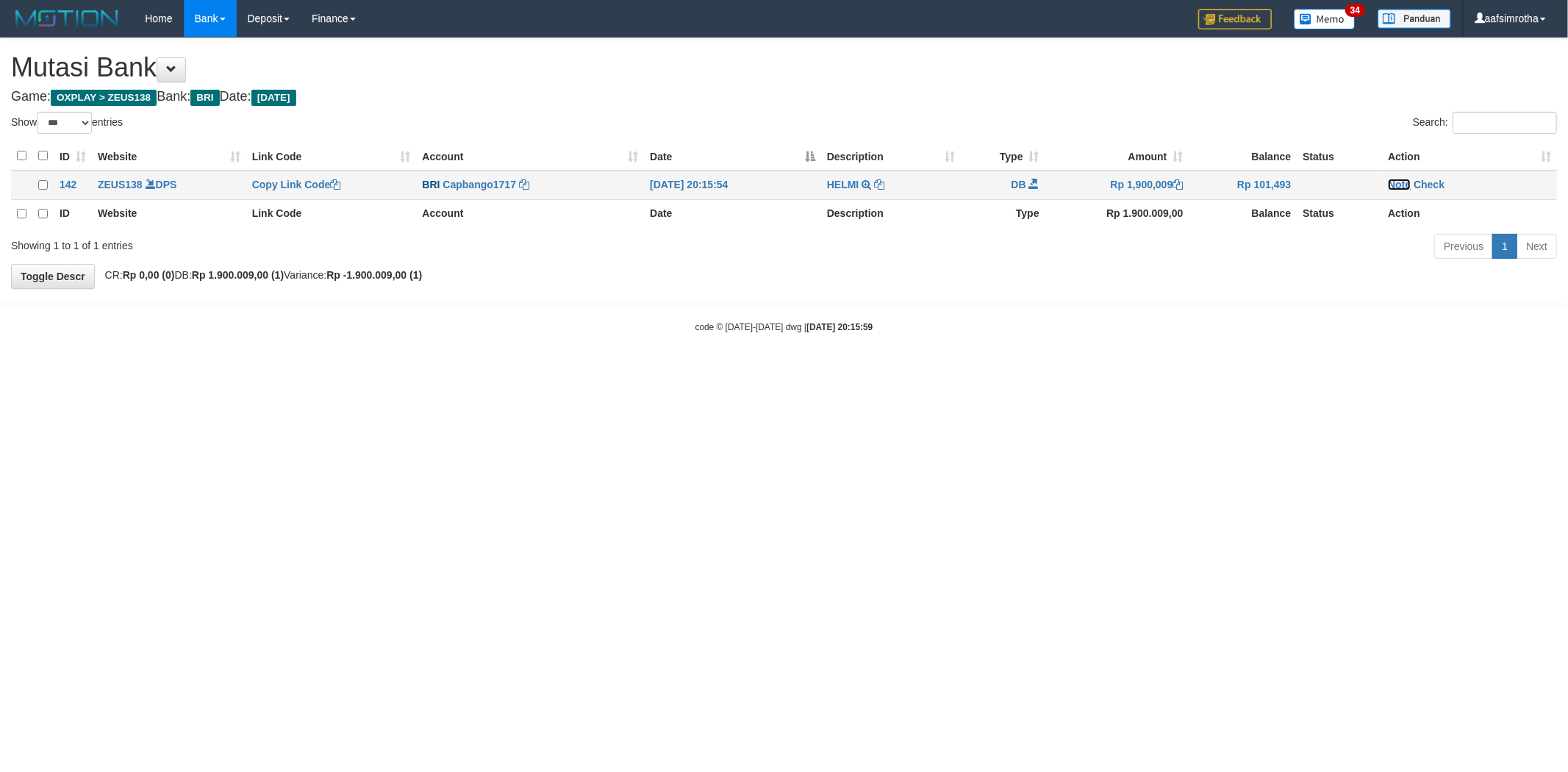 click on "Note" at bounding box center [1399, 185] 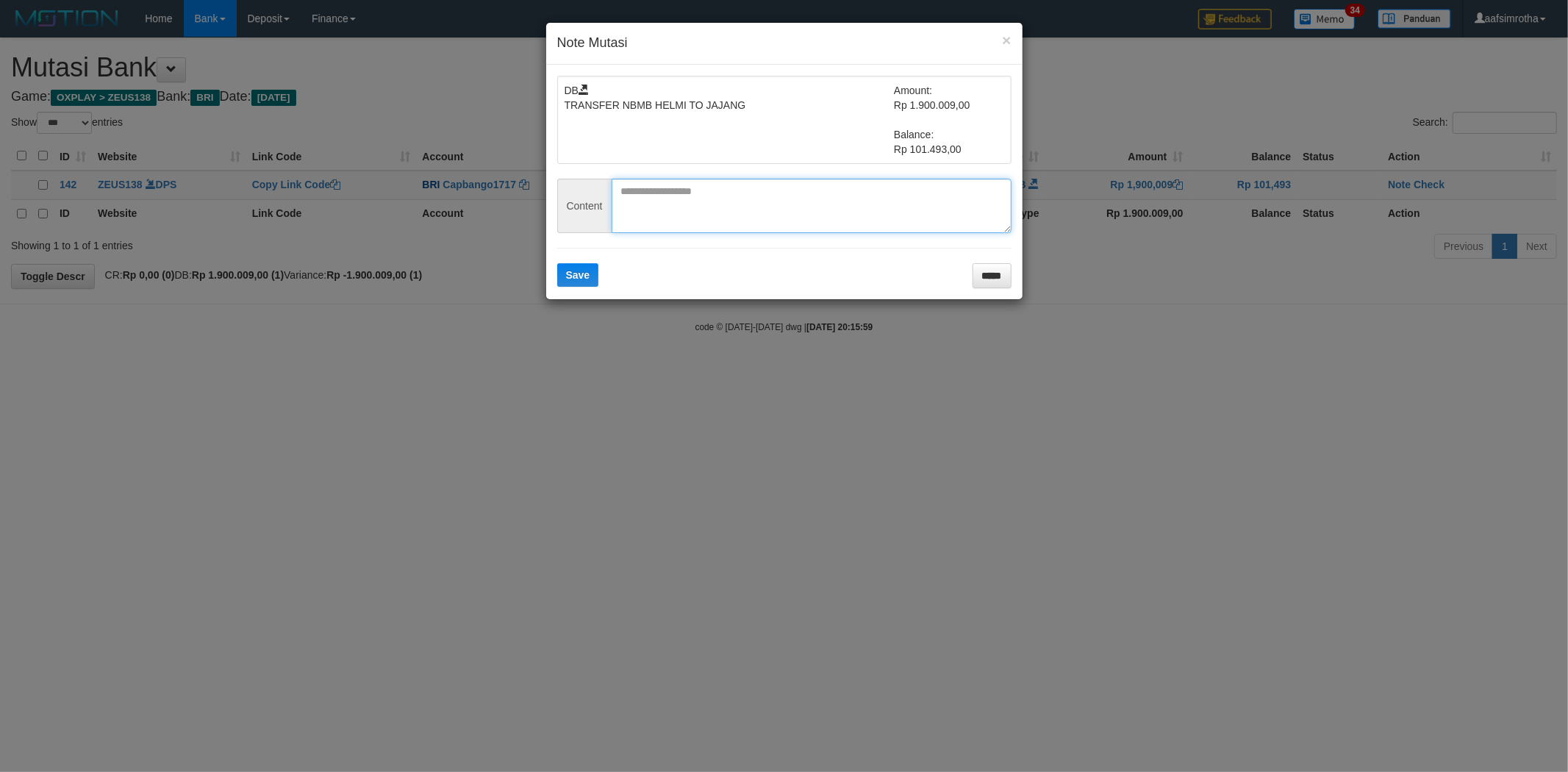 click at bounding box center (812, 206) 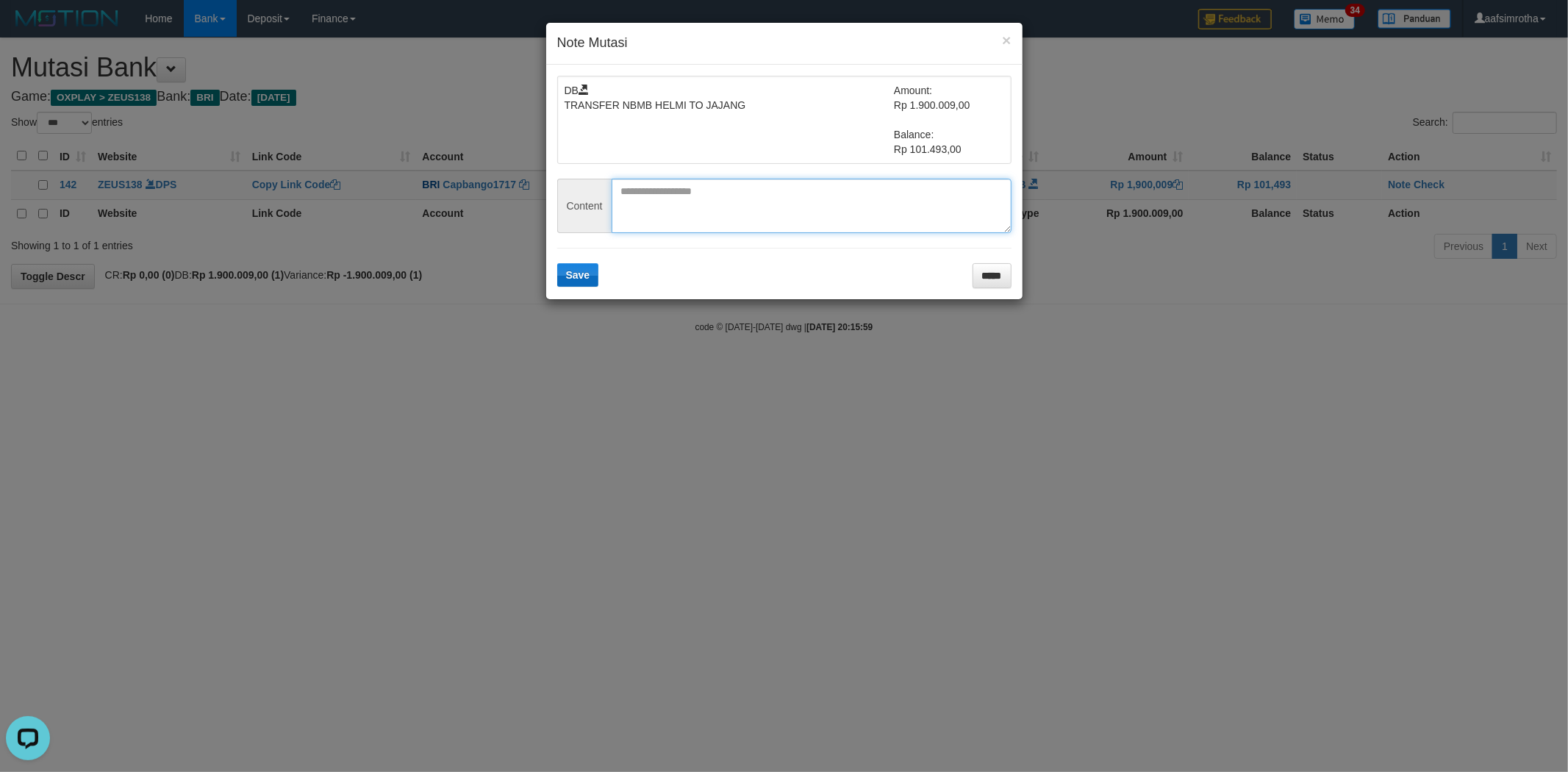 scroll, scrollTop: 0, scrollLeft: 0, axis: both 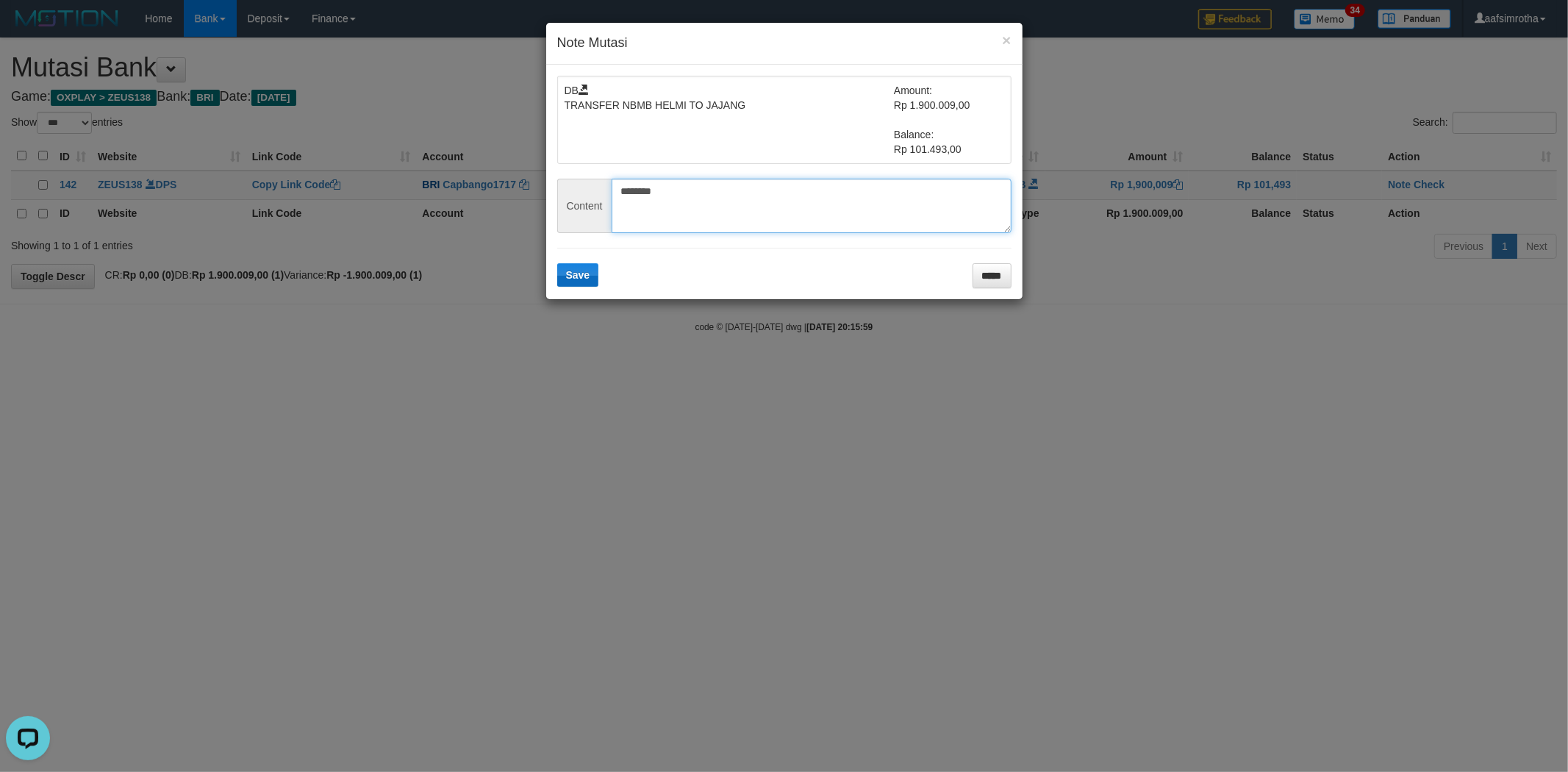 type on "********" 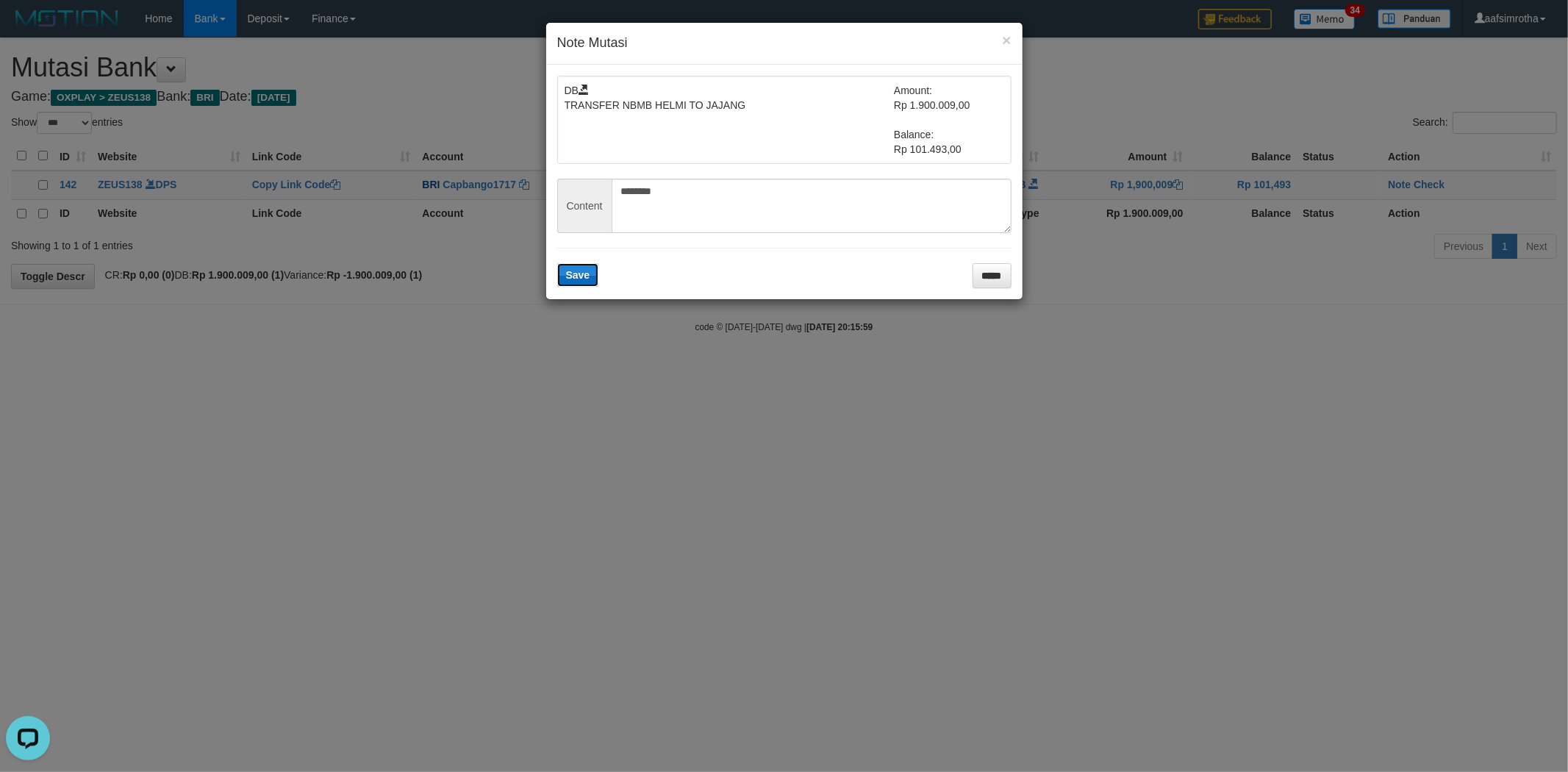 click on "Save" at bounding box center (578, 275) 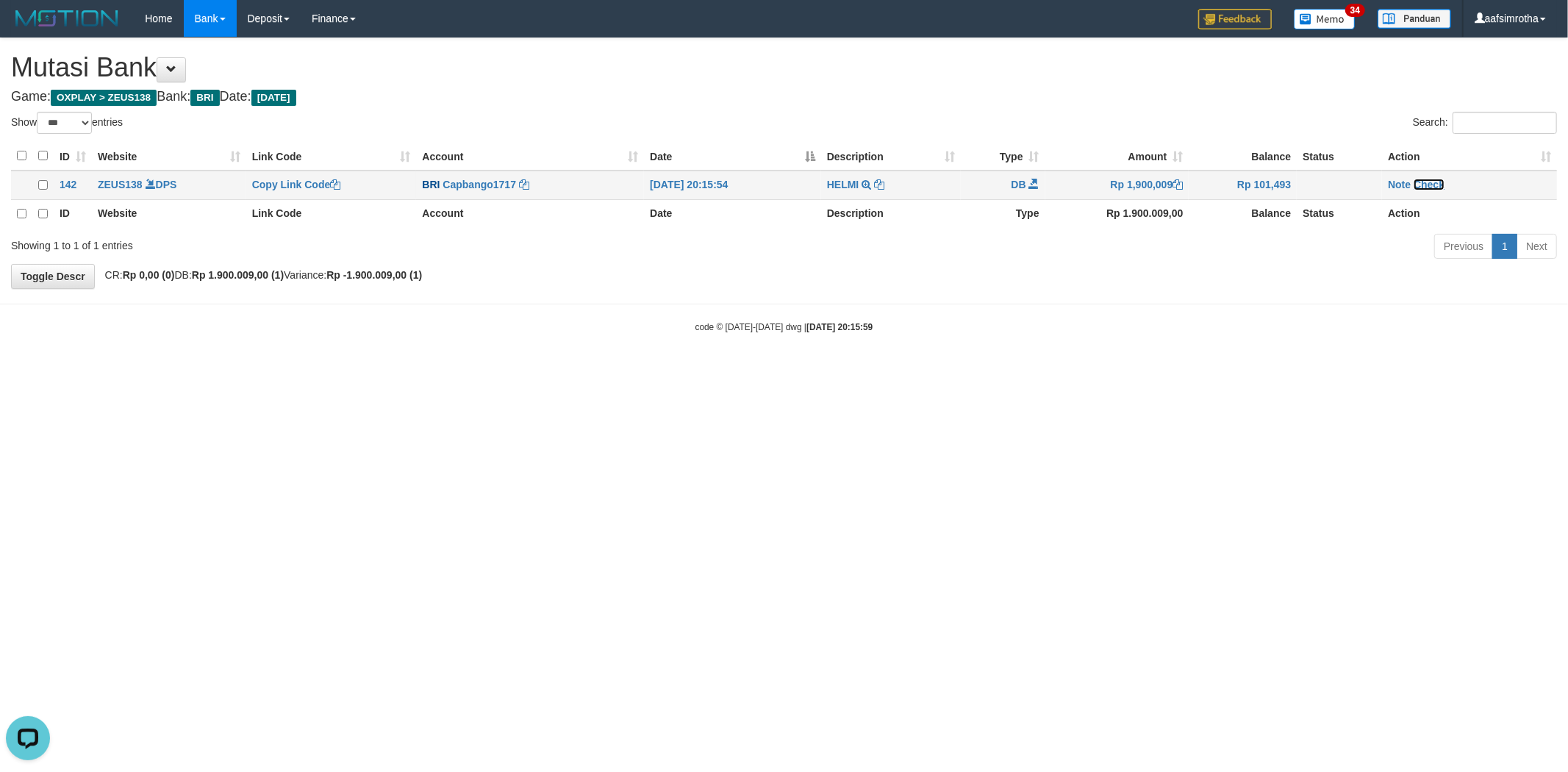 click on "Check" at bounding box center [1429, 185] 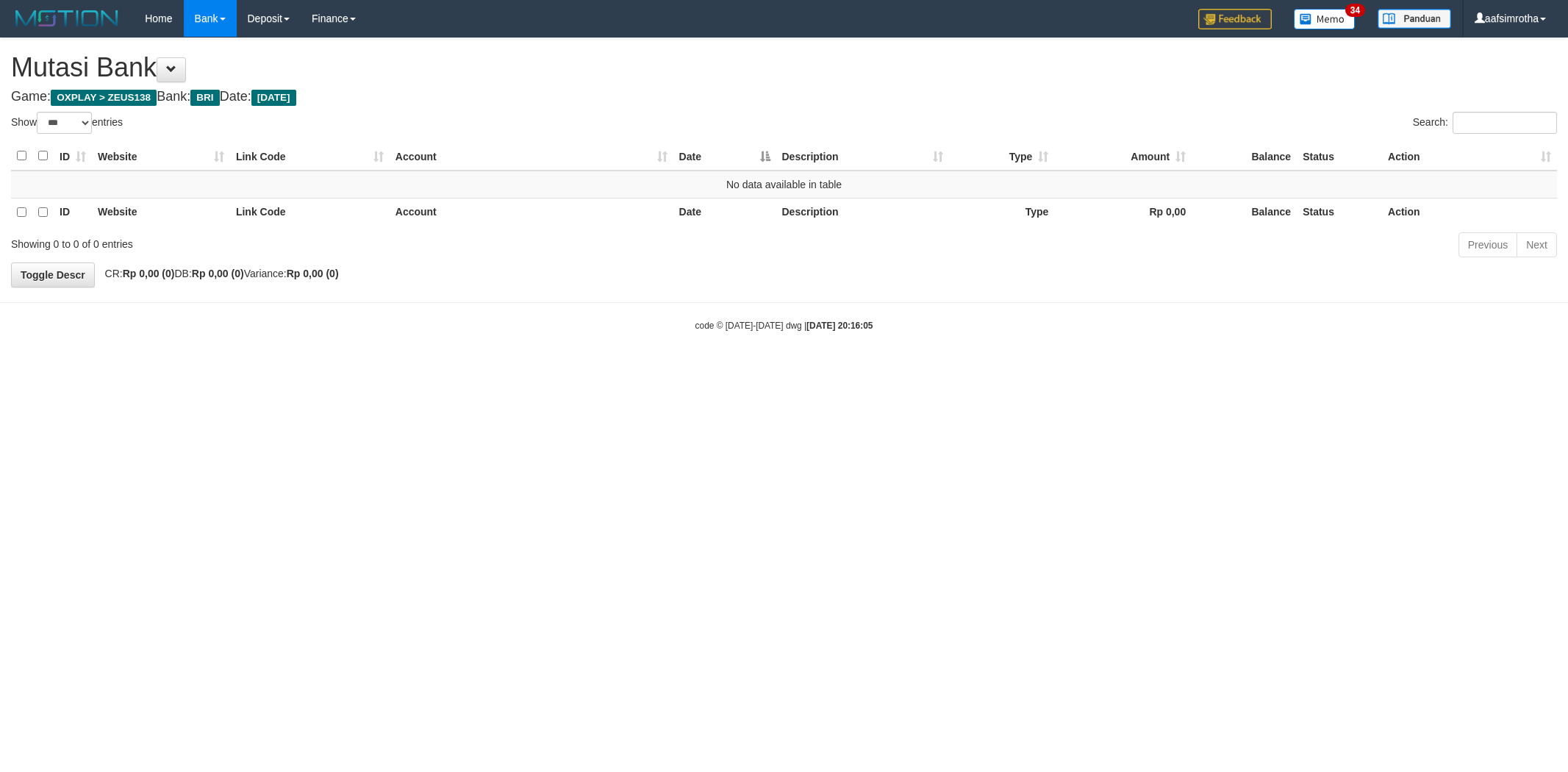 select on "***" 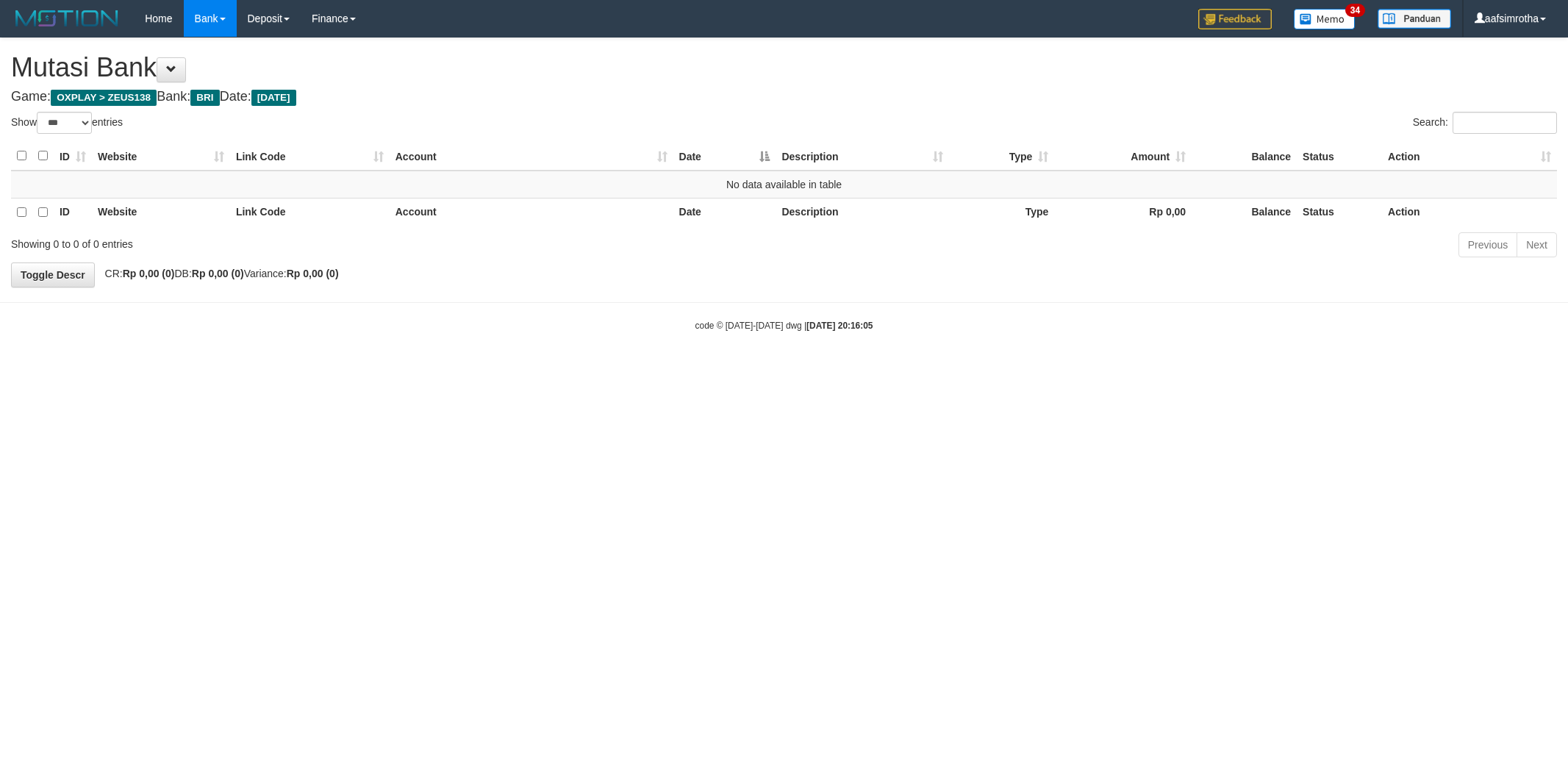 scroll, scrollTop: 0, scrollLeft: 0, axis: both 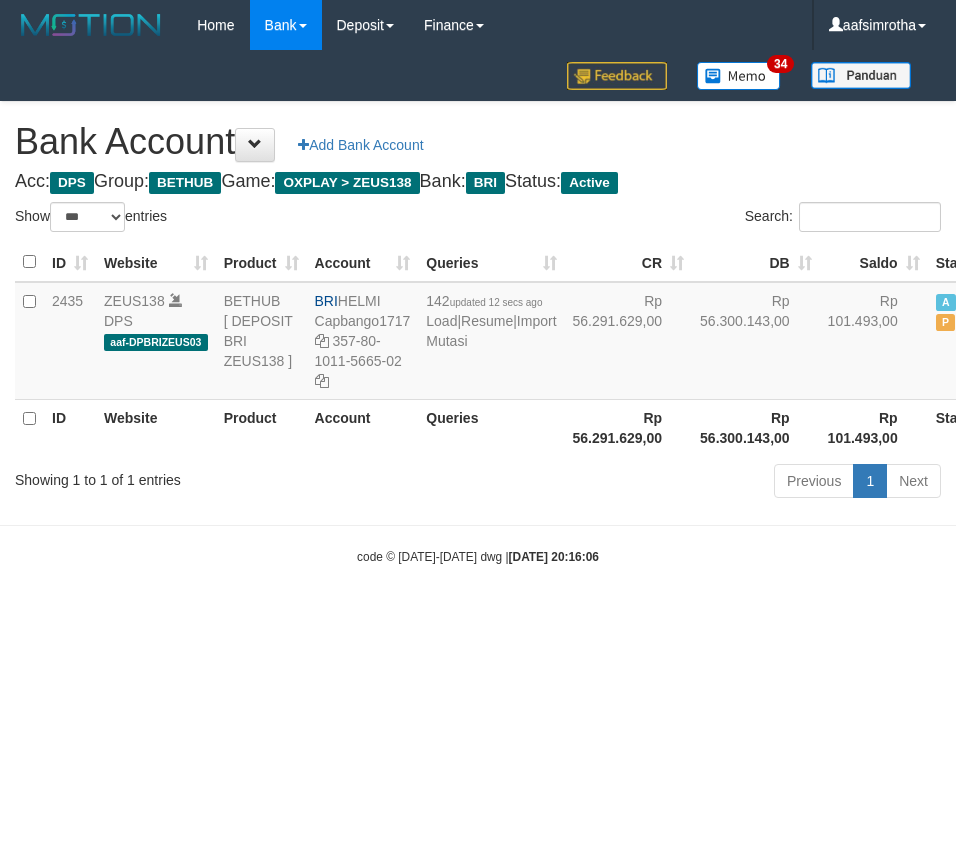 select on "***" 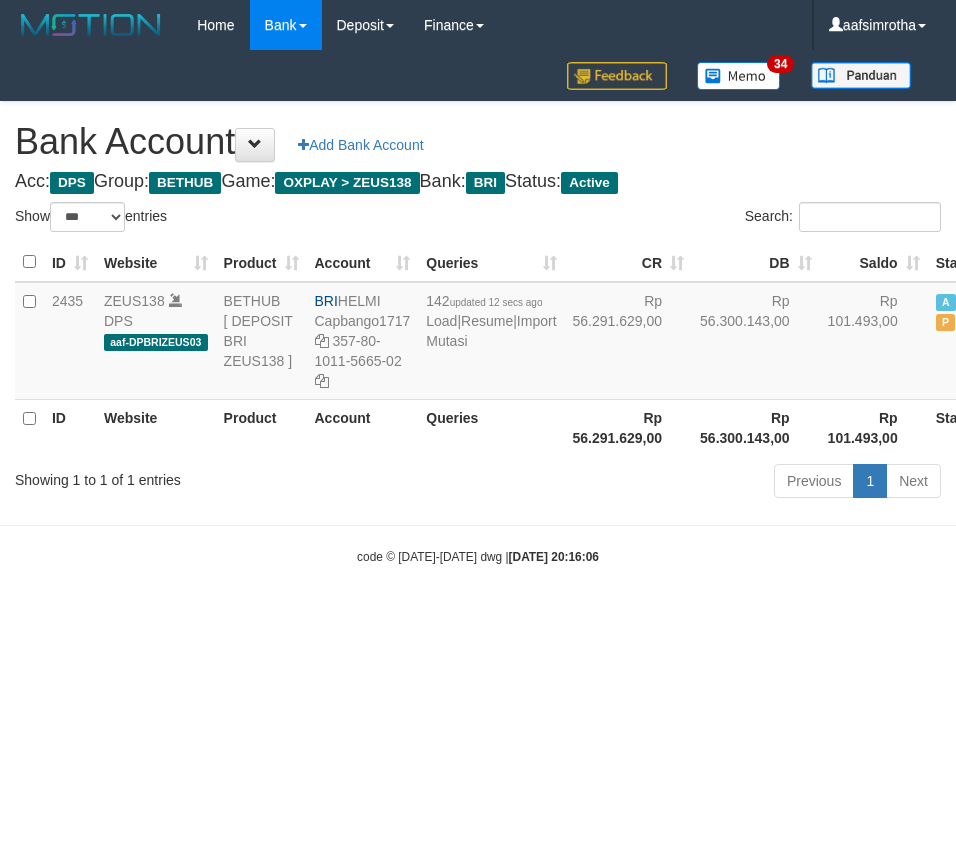 scroll, scrollTop: 0, scrollLeft: 21, axis: horizontal 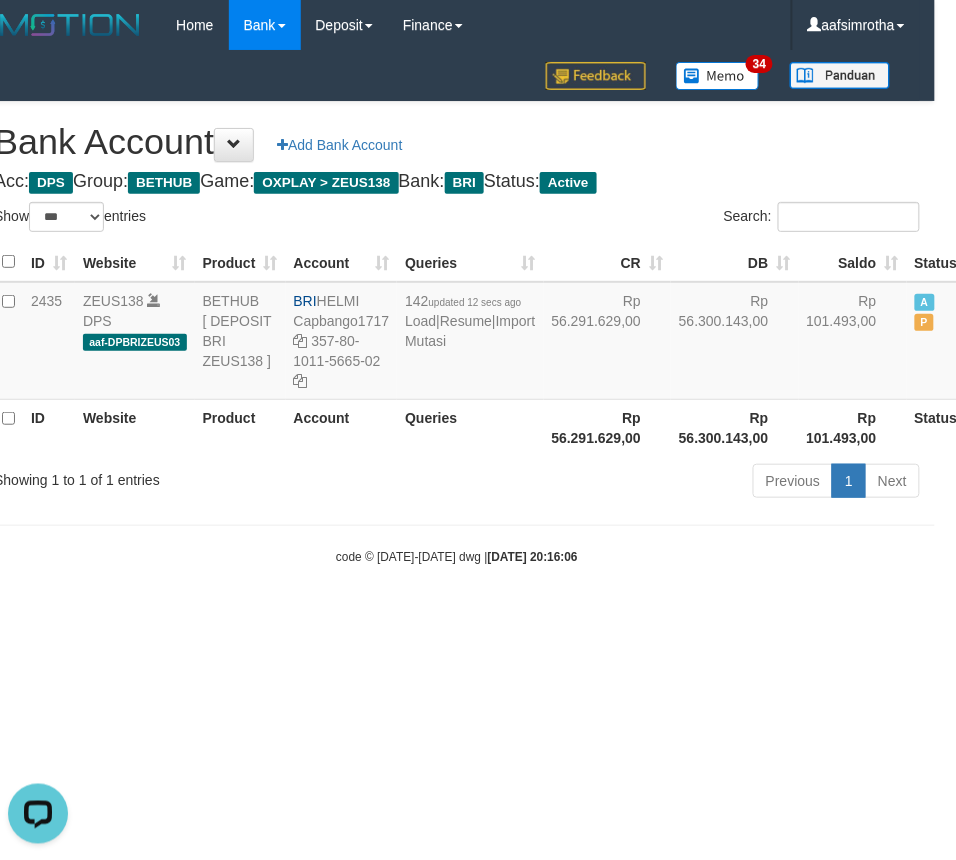 drag, startPoint x: 271, startPoint y: 737, endPoint x: 442, endPoint y: 416, distance: 363.70593 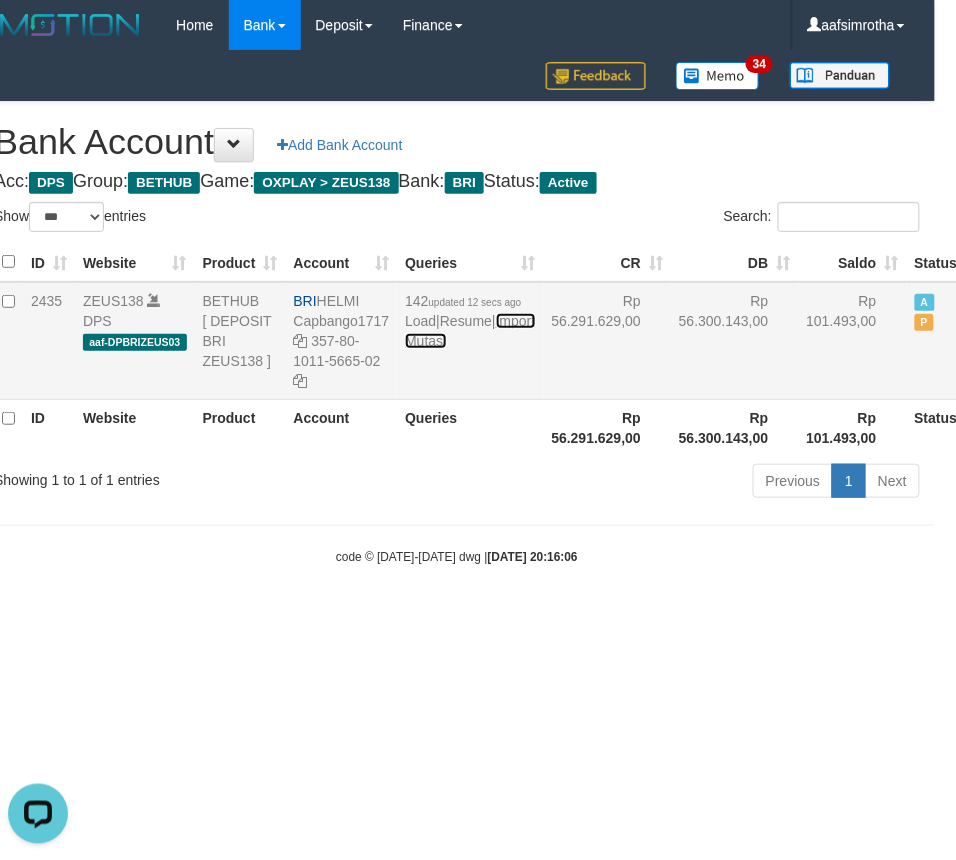 click on "Import Mutasi" at bounding box center [470, 331] 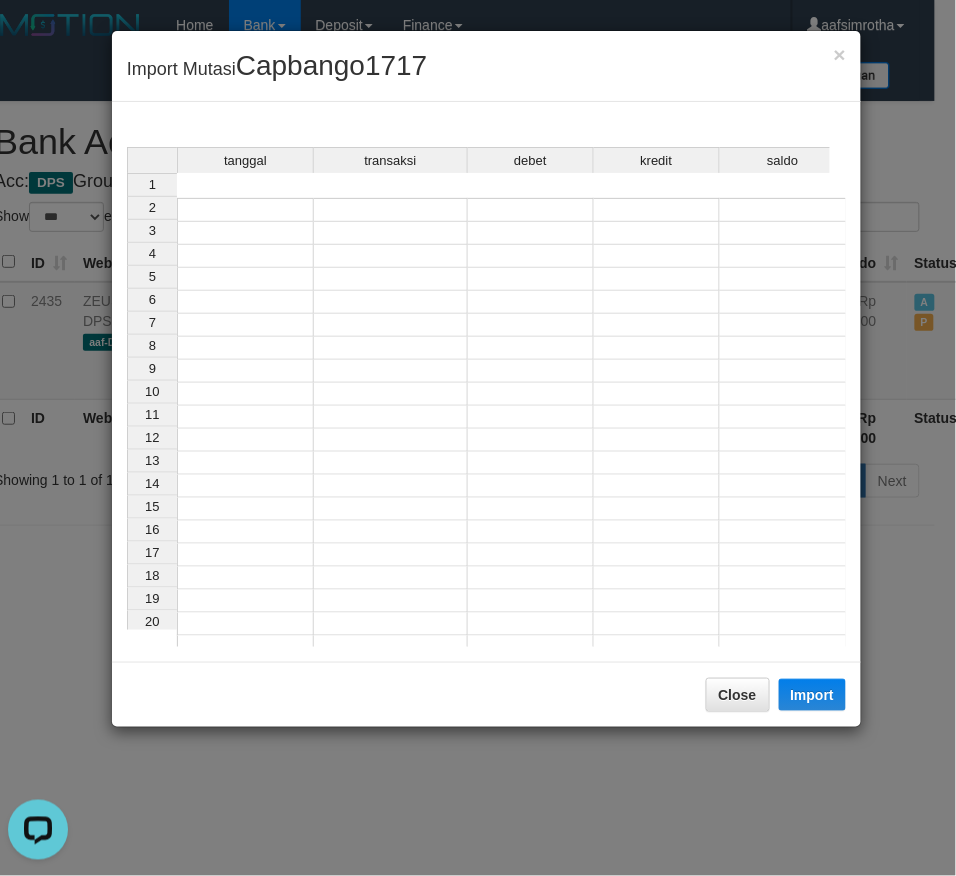 click at bounding box center [245, 210] 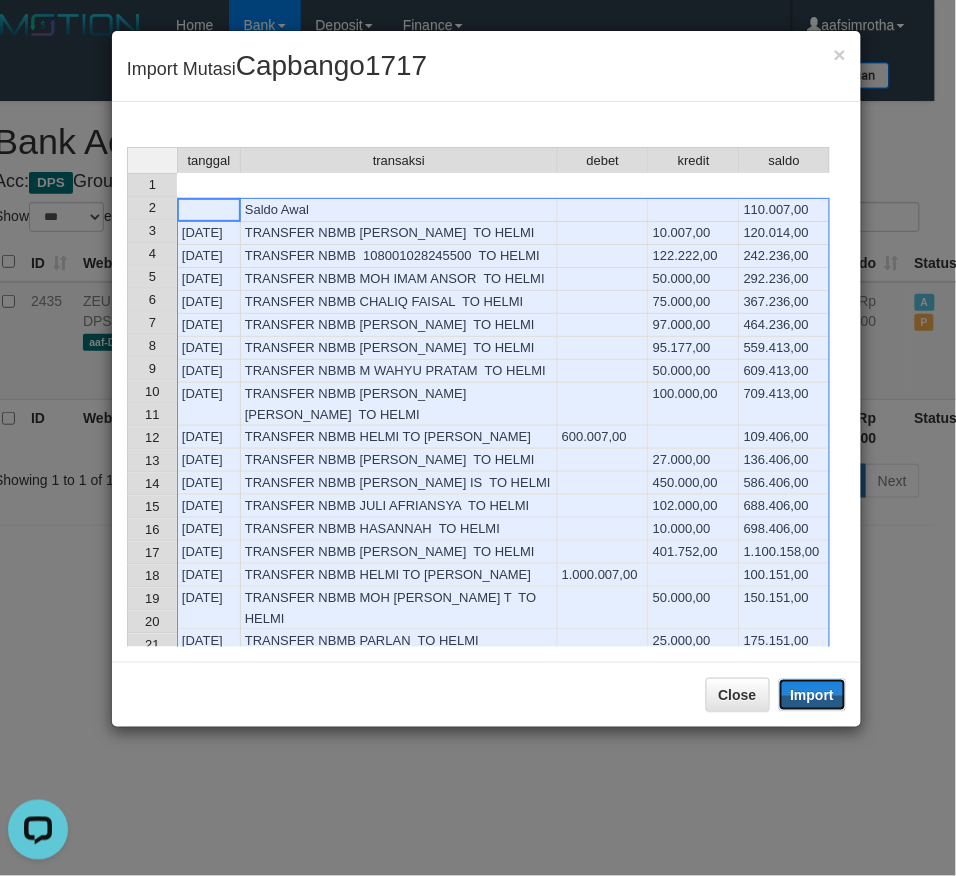drag, startPoint x: 808, startPoint y: 687, endPoint x: 945, endPoint y: 364, distance: 350.85324 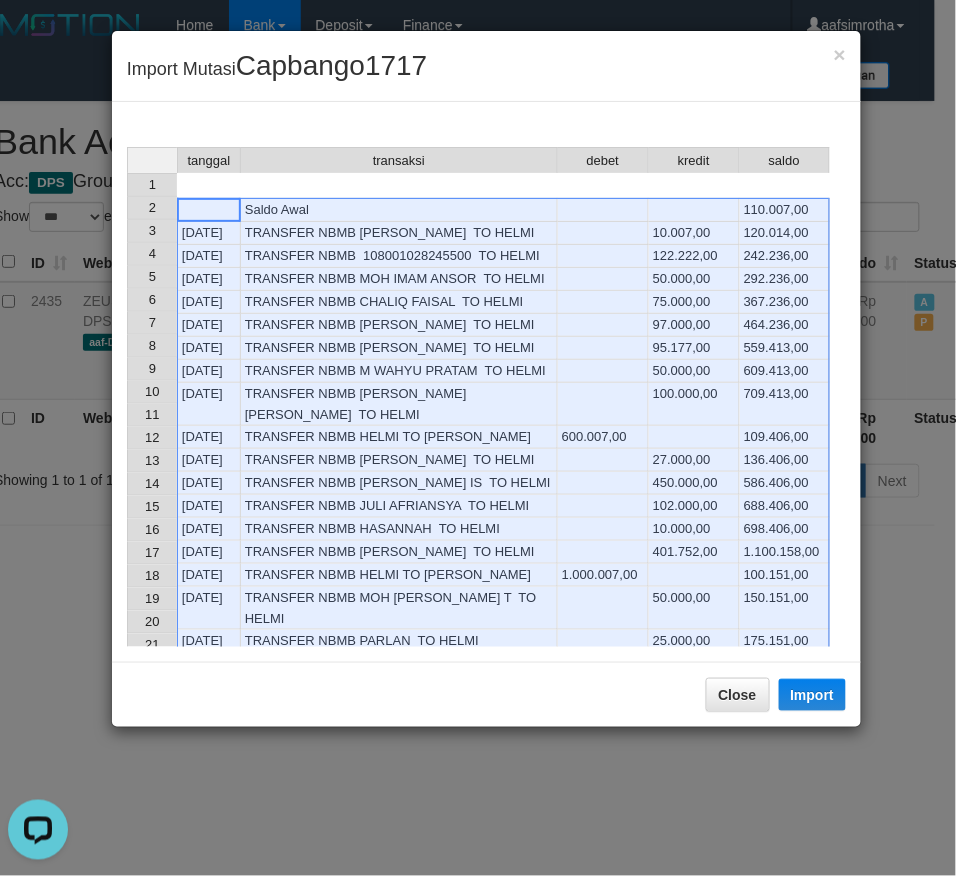 click on "235.158,00" at bounding box center (785, 687) 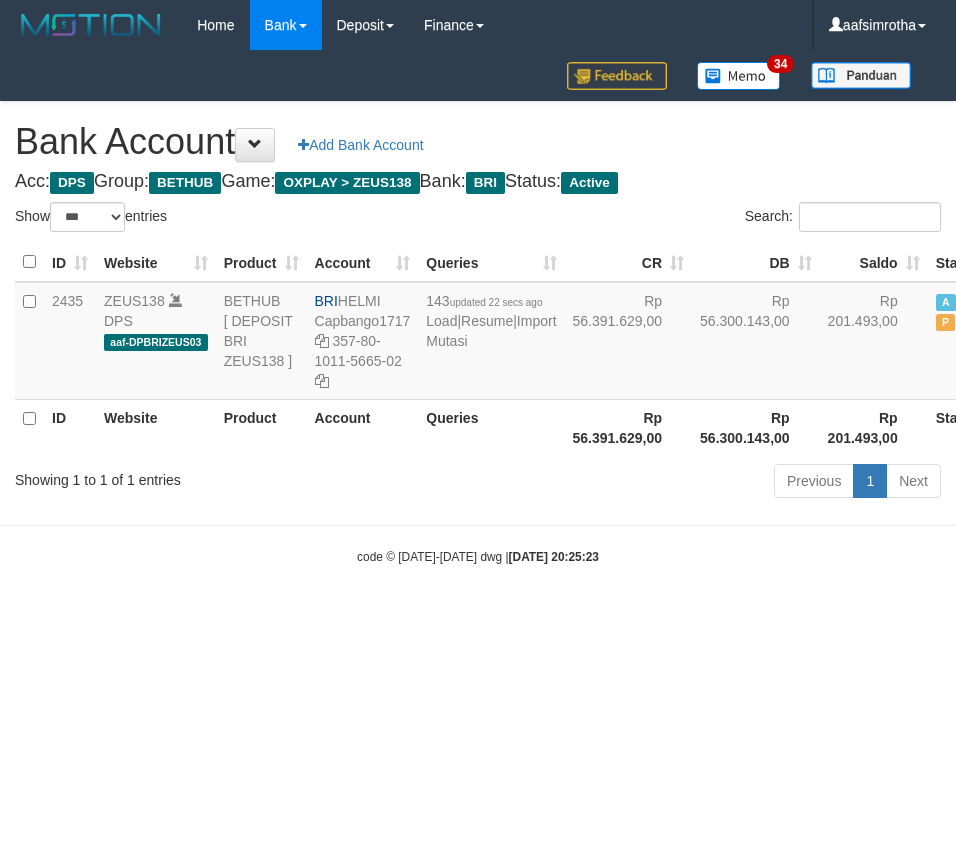 select on "***" 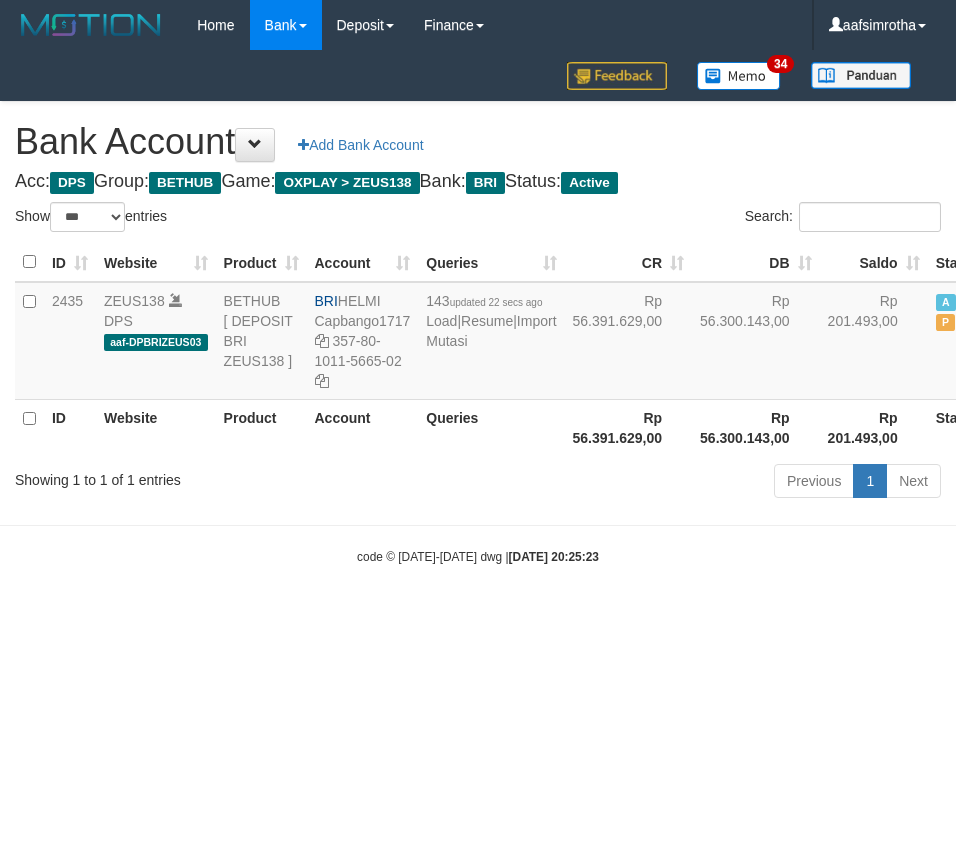 scroll, scrollTop: 0, scrollLeft: 21, axis: horizontal 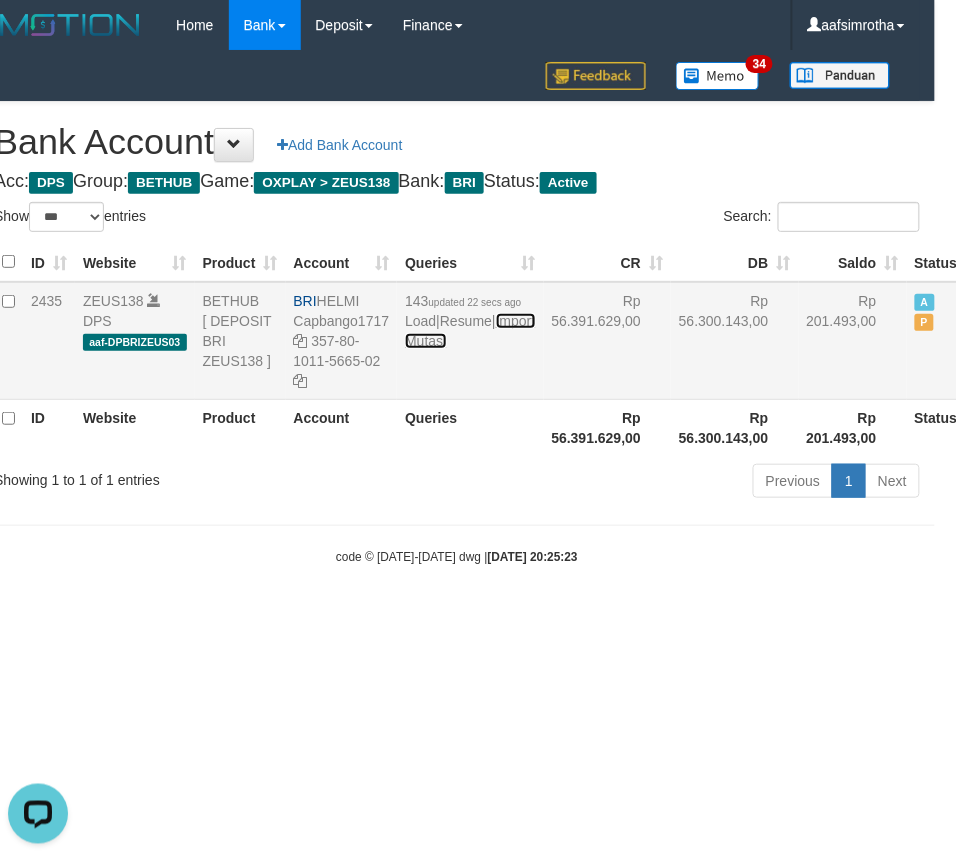click on "Import Mutasi" at bounding box center (470, 331) 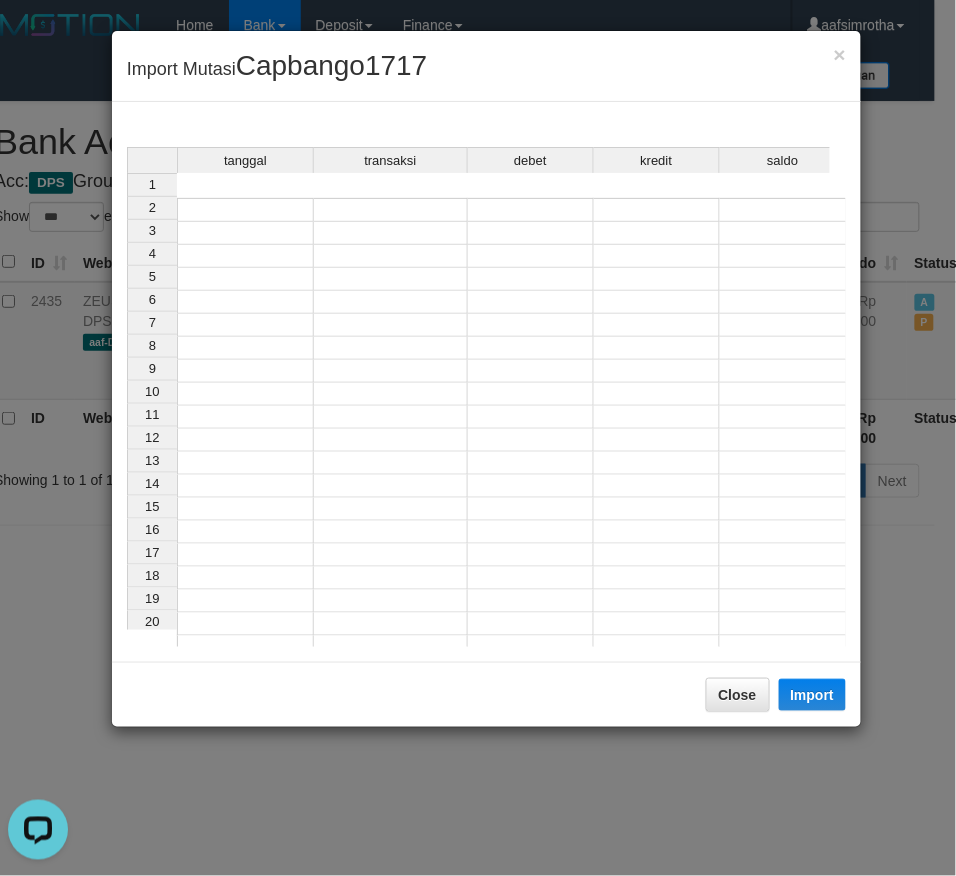 click at bounding box center (245, 210) 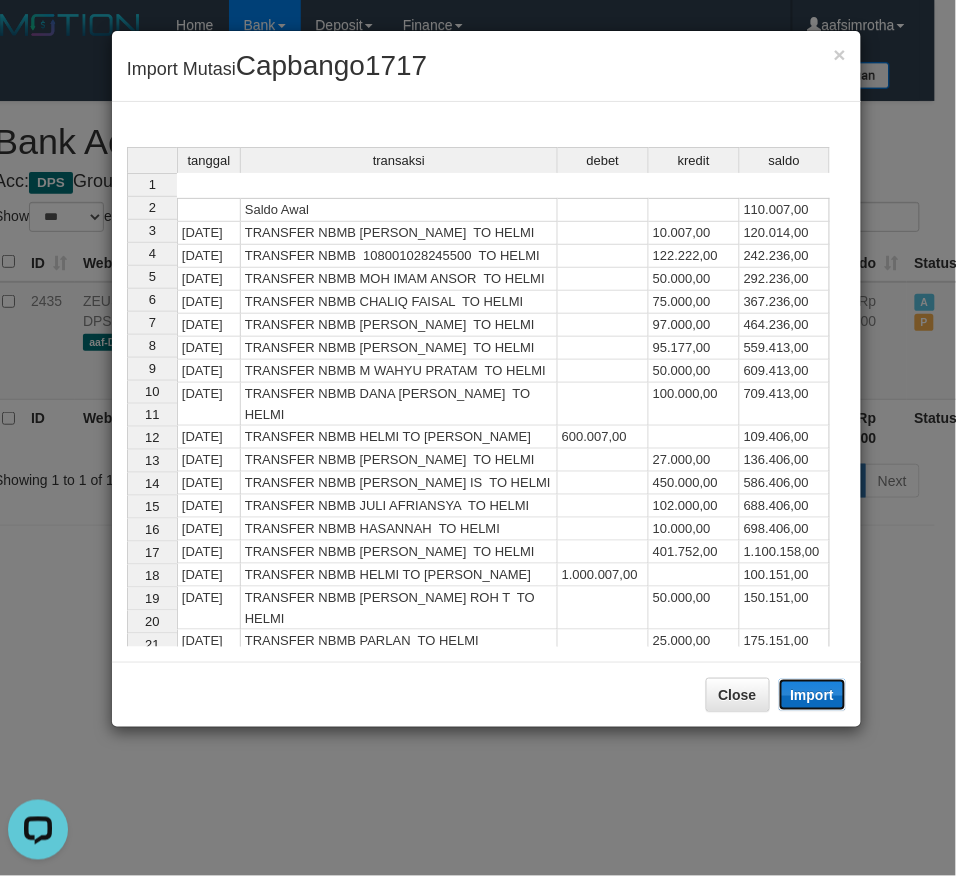 click on "Import" at bounding box center [813, 695] 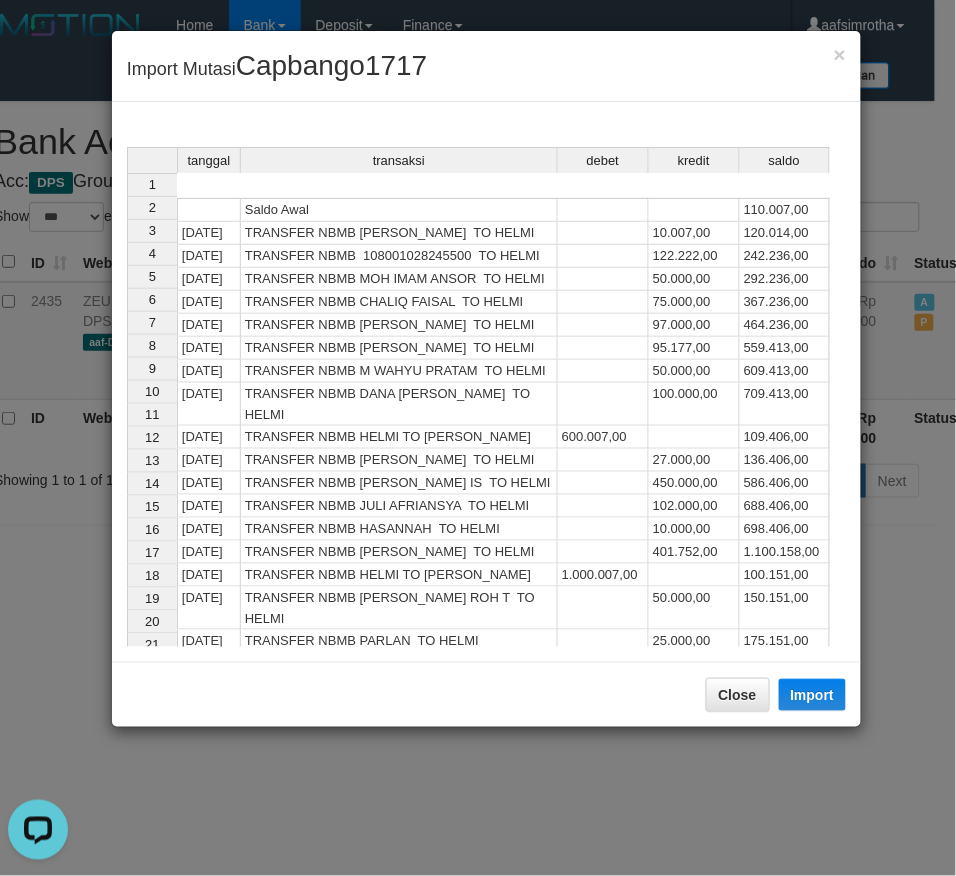 click on "tanggal transaksi debet kredit saldo 1 Saldo Awal 110.007,00 2 14/07/25 TRANSFER NBMB SITI ASTARI  TO HELMI 10.007,00 120.014,00 3 14/07/25 TRANSFER NBMB  108001028245500  TO HELMI 122.222,00 242.236,00 4 14/07/25 TRANSFER NBMB MOH IMAM ANSOR  TO HELMI 50.000,00 292.236,00 5 14/07/25 TRANSFER NBMB CHALIQ FAISAL  TO HELMI 75.000,00 367.236,00 6 14/07/25 TRANSFER NBMB IRFAN SAPUTRA  TO HELMI 97.000,00 464.236,00 7 14/07/25 TRANSFER NBMB DANA SUKHIDARIANT  TO HELMI 95.177,00 559.413,00 8 14/07/25 TRANSFER NBMB M WAHYU PRATAM  TO HELMI 50.000,00 609.413,00 9 14/07/25 TRANSFER NBMB DANA SAYED SAMSUL  TO HELMI 100.000,00 709.413,00 10 14/07/25 TRANSFER NBMB HELMI TO RAHMAT SANTOSO 600.007,00 109.406,00 11 14/07/25 TRANSFER NBMB SUPARNO  TO HELMI 27.000,00 136.406,00 12 14/07/25 TRANSFER NBMB TATANG DIAN IS  TO HELMI 450.000,00 586.406,00 13 14/07/25 TRANSFER NBMB JULI AFRIANSYA  TO HELMI 102.000,00 688.406,00 14 14/07/25 TRANSFER NBMB HASANNAH  TO HELMI 10.000,00 698.406,00 15 14/07/25 401.752,00 1.100.158,00 16" at bounding box center [127, 468] 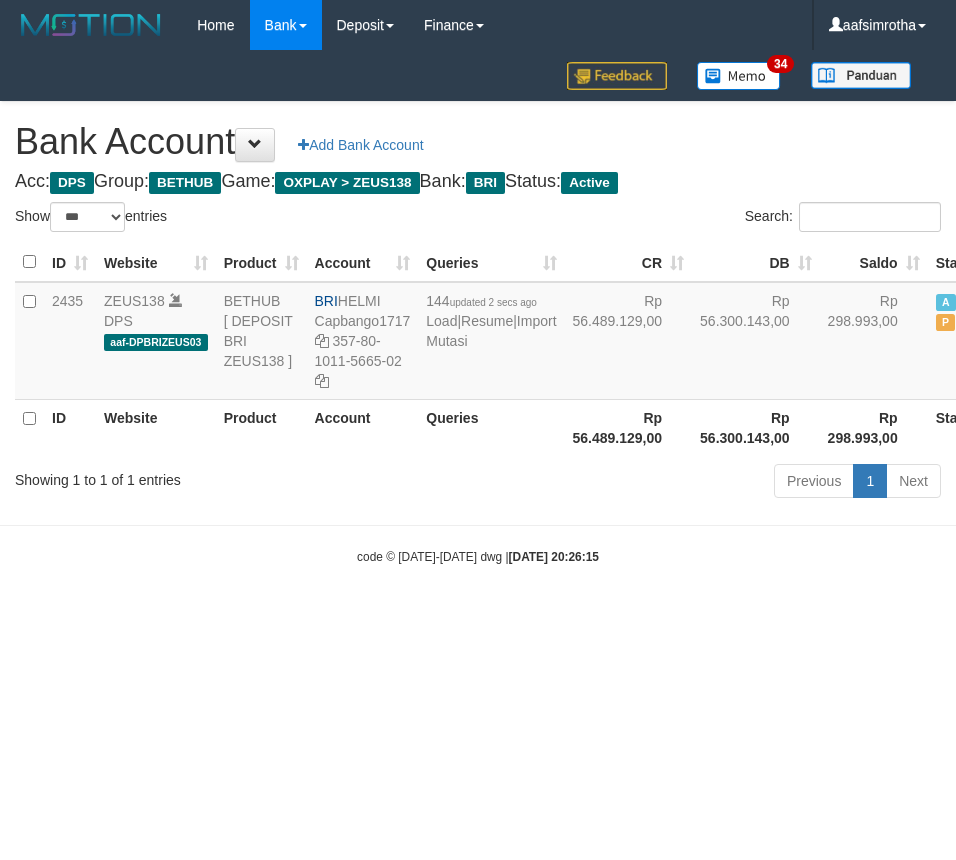 select on "***" 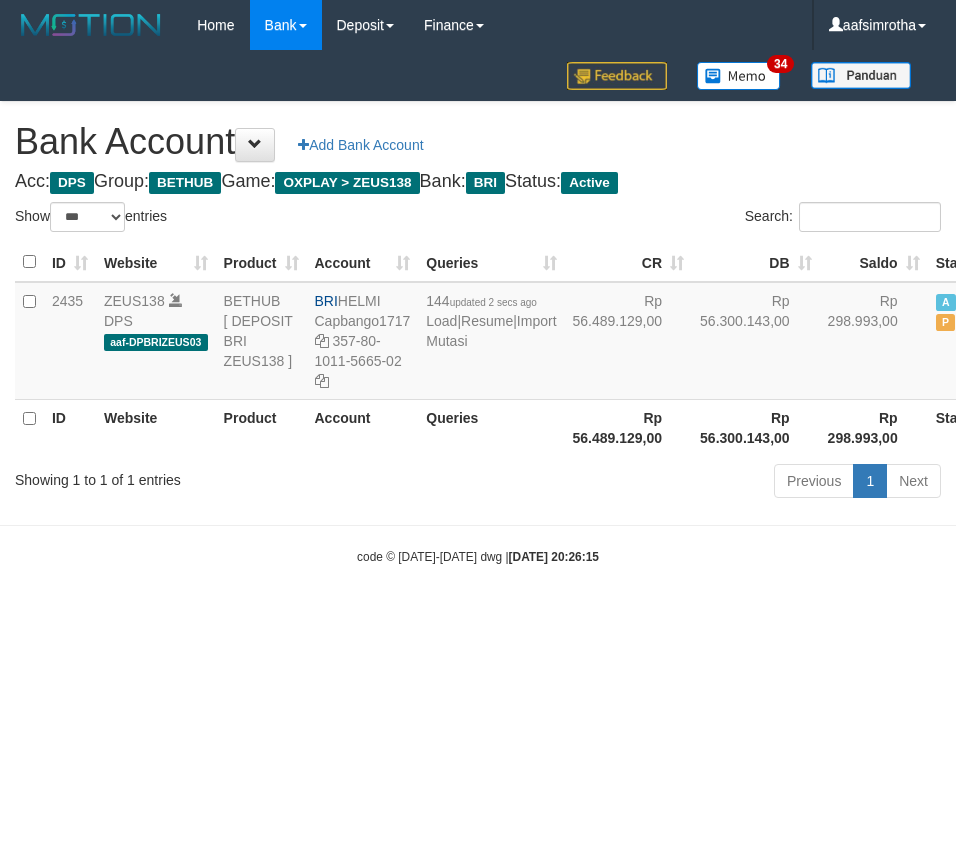 scroll, scrollTop: 0, scrollLeft: 21, axis: horizontal 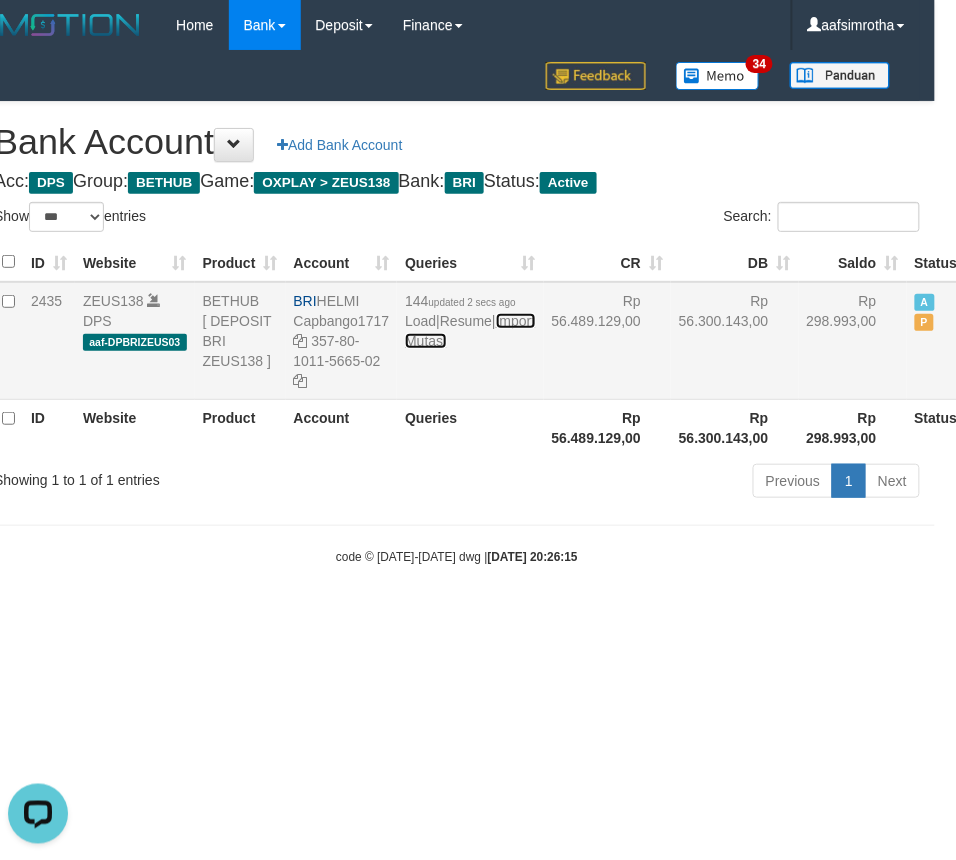 click on "Import Mutasi" at bounding box center (470, 331) 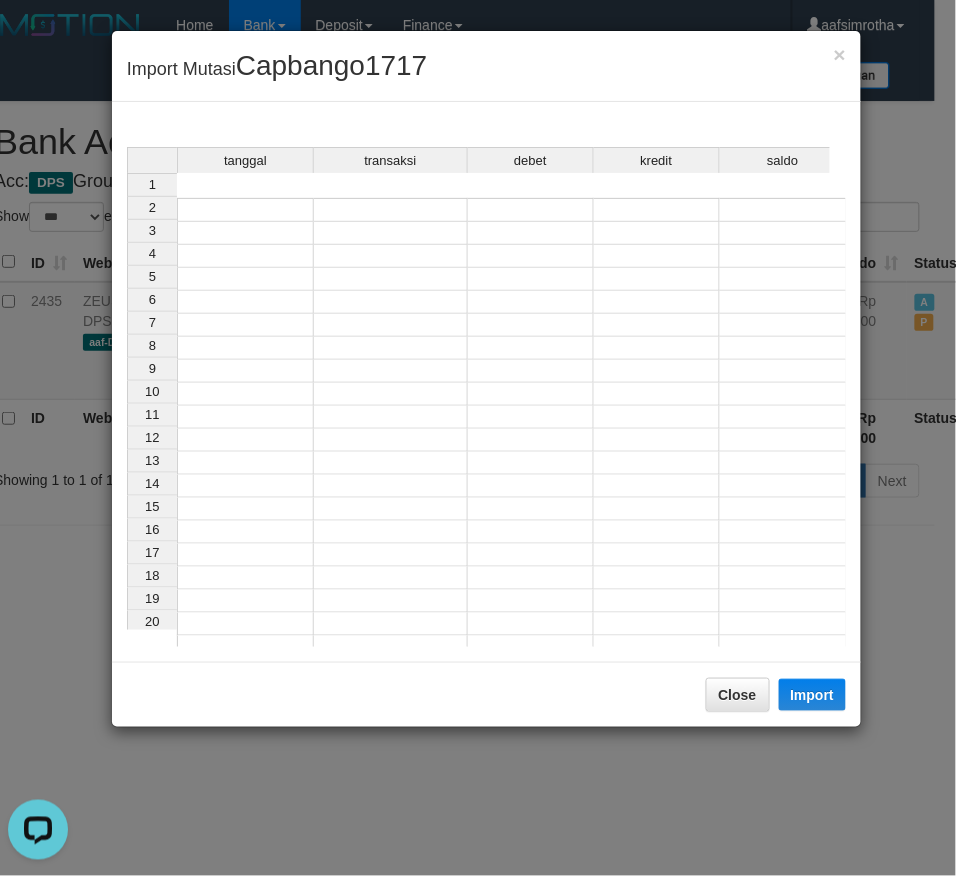 click at bounding box center (245, 210) 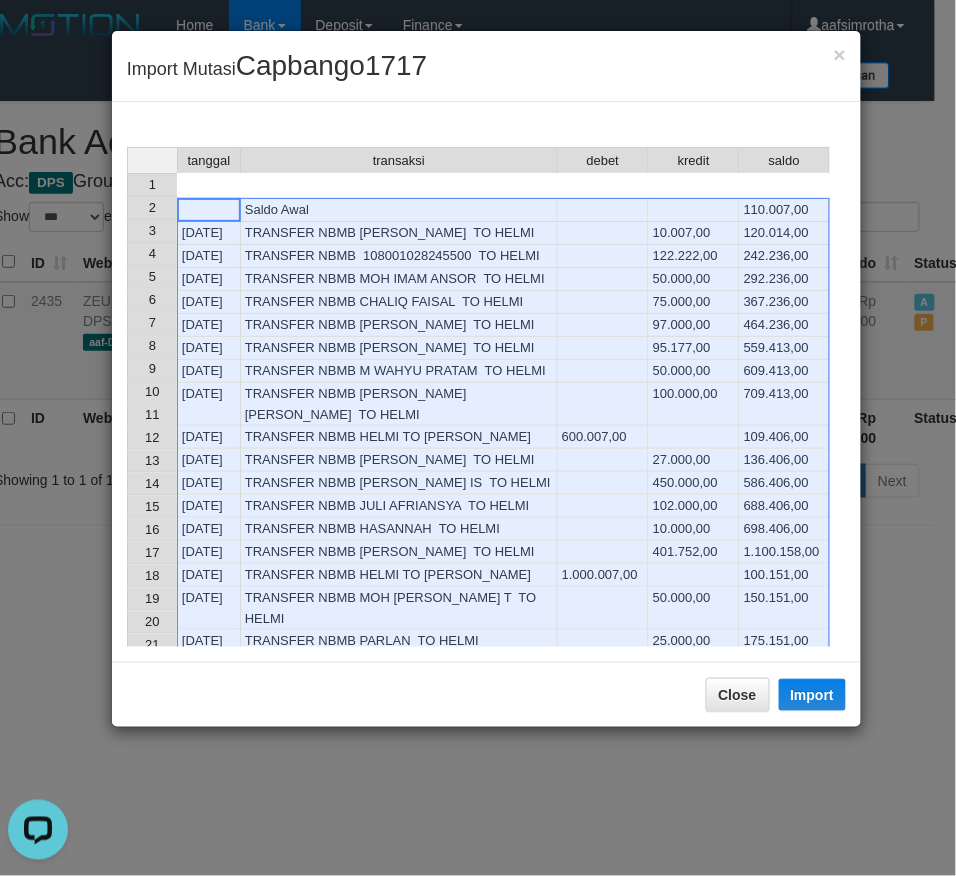drag, startPoint x: 465, startPoint y: 345, endPoint x: 405, endPoint y: 311, distance: 68.96376 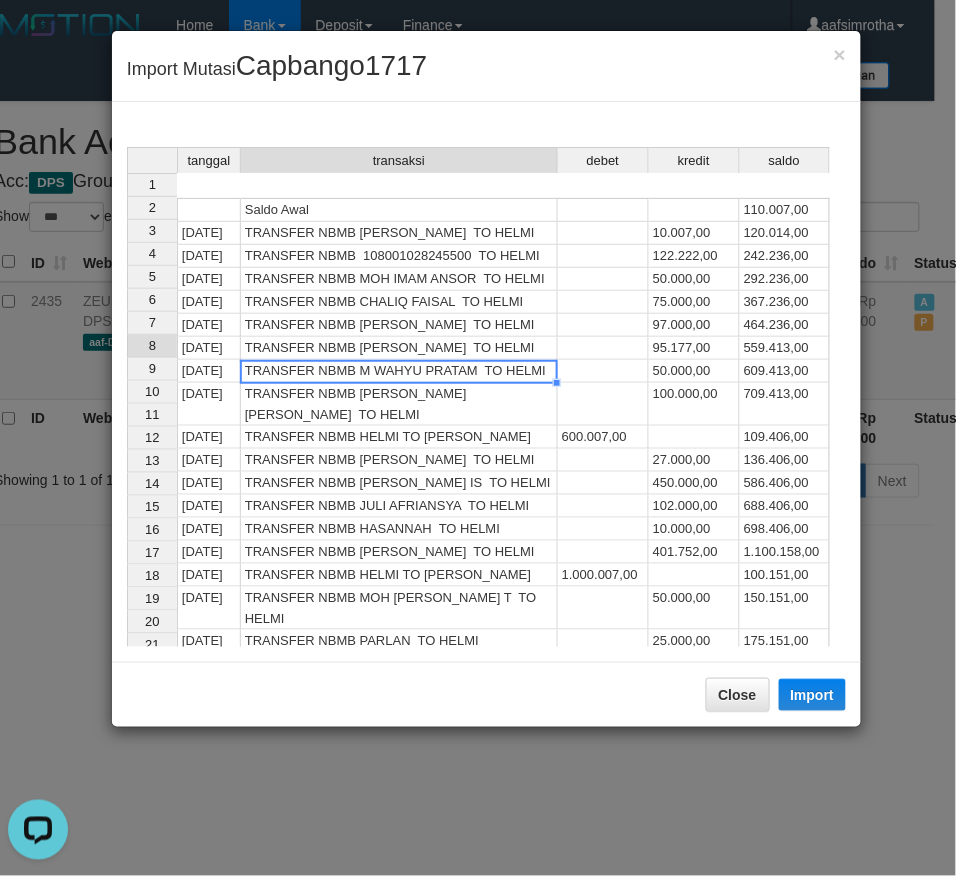 type 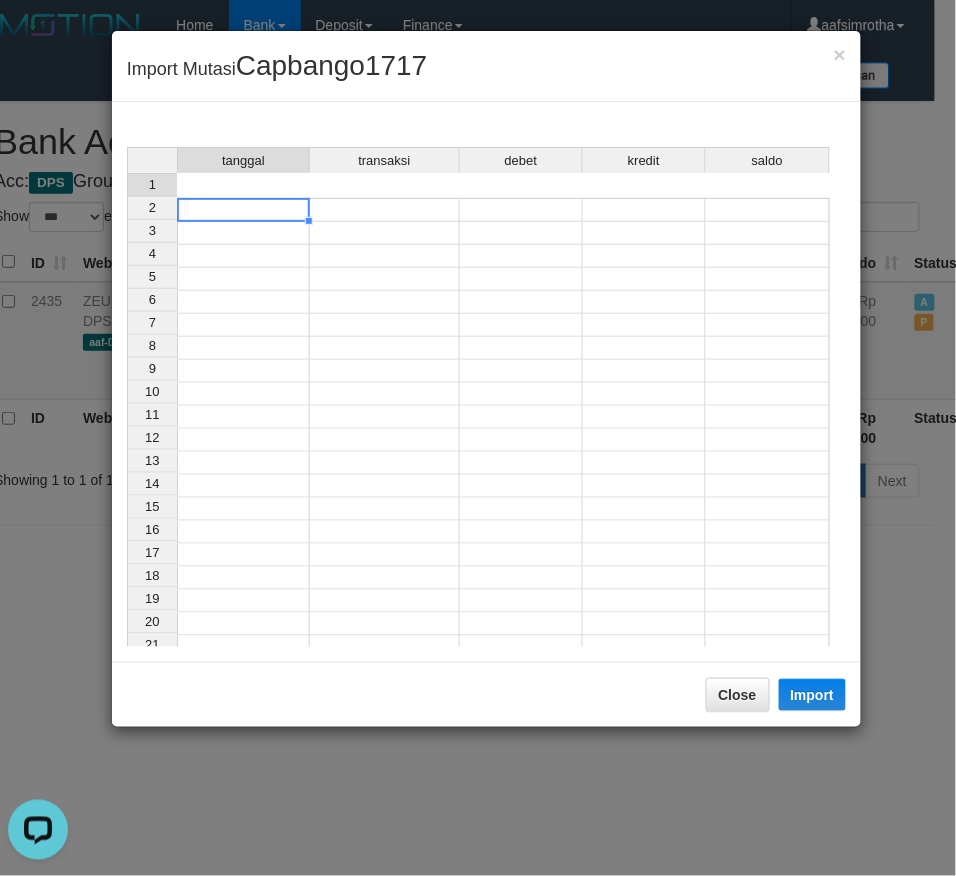 click at bounding box center (243, 210) 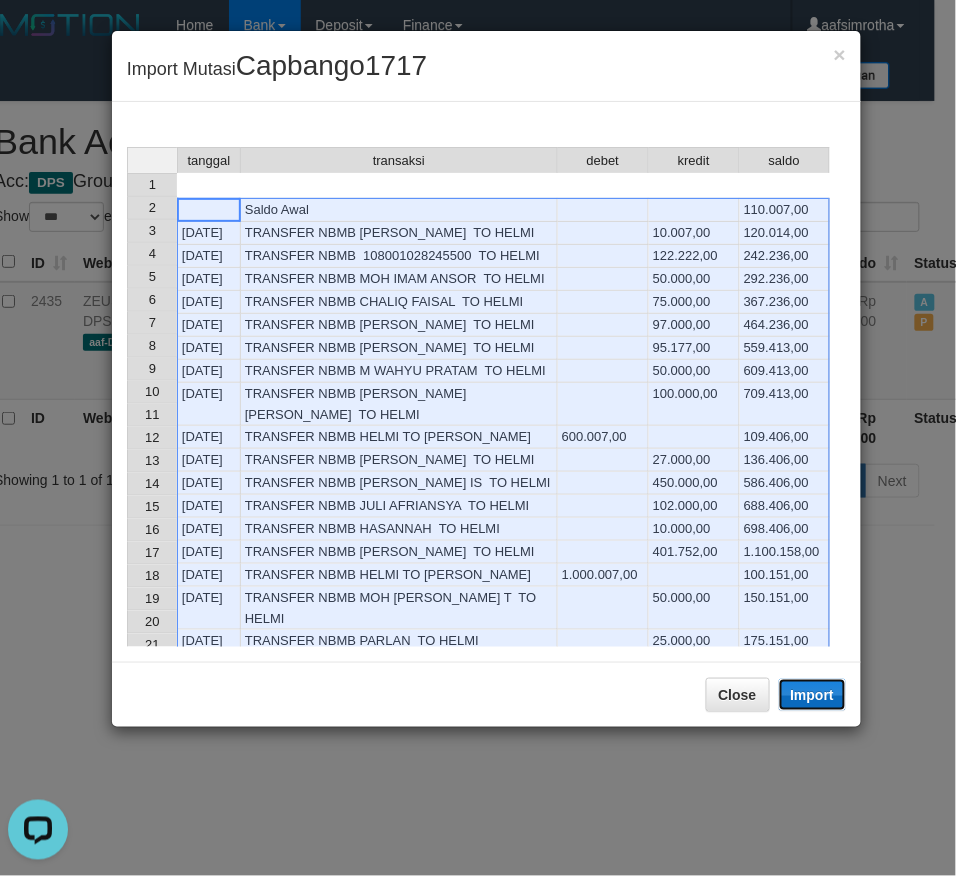 click on "Import" at bounding box center (813, 695) 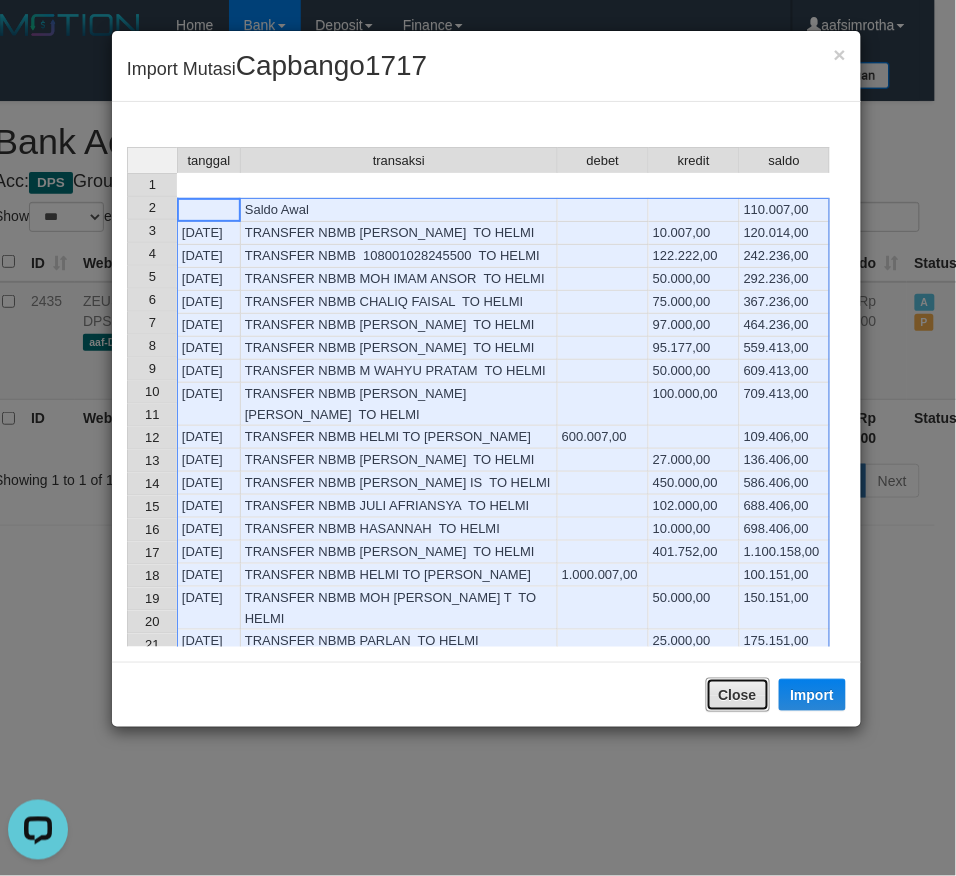 click on "Close" at bounding box center [738, 695] 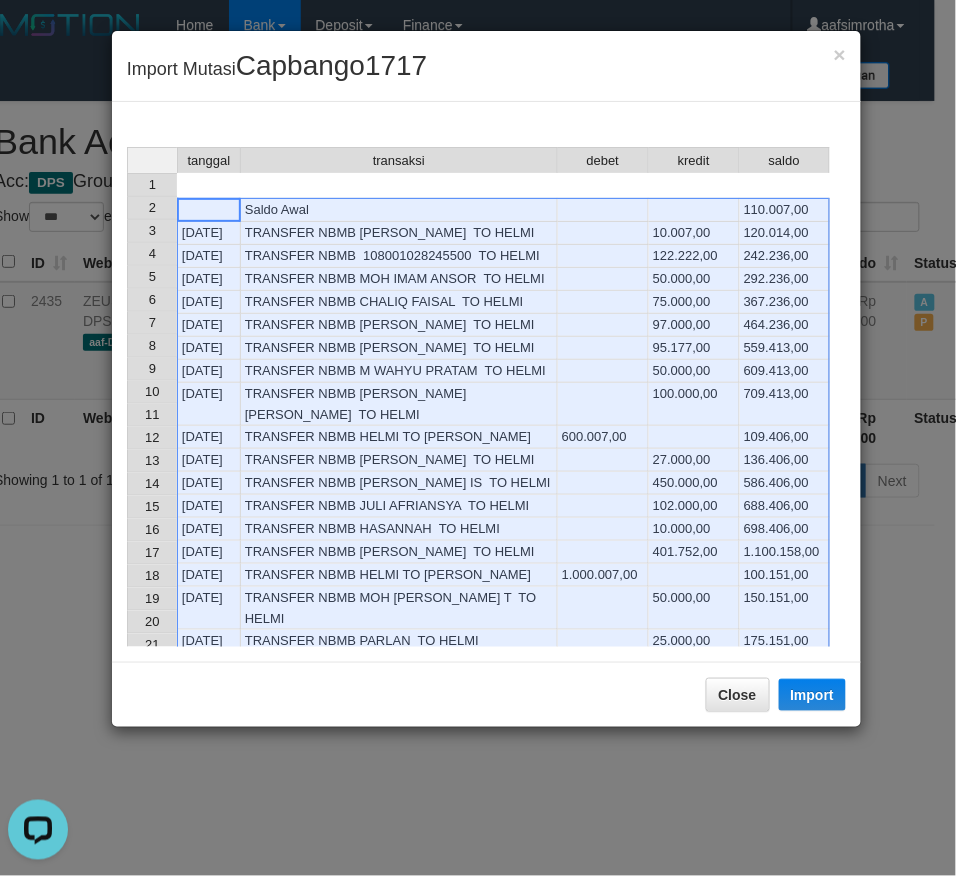 click on "385.157,00" at bounding box center [785, 710] 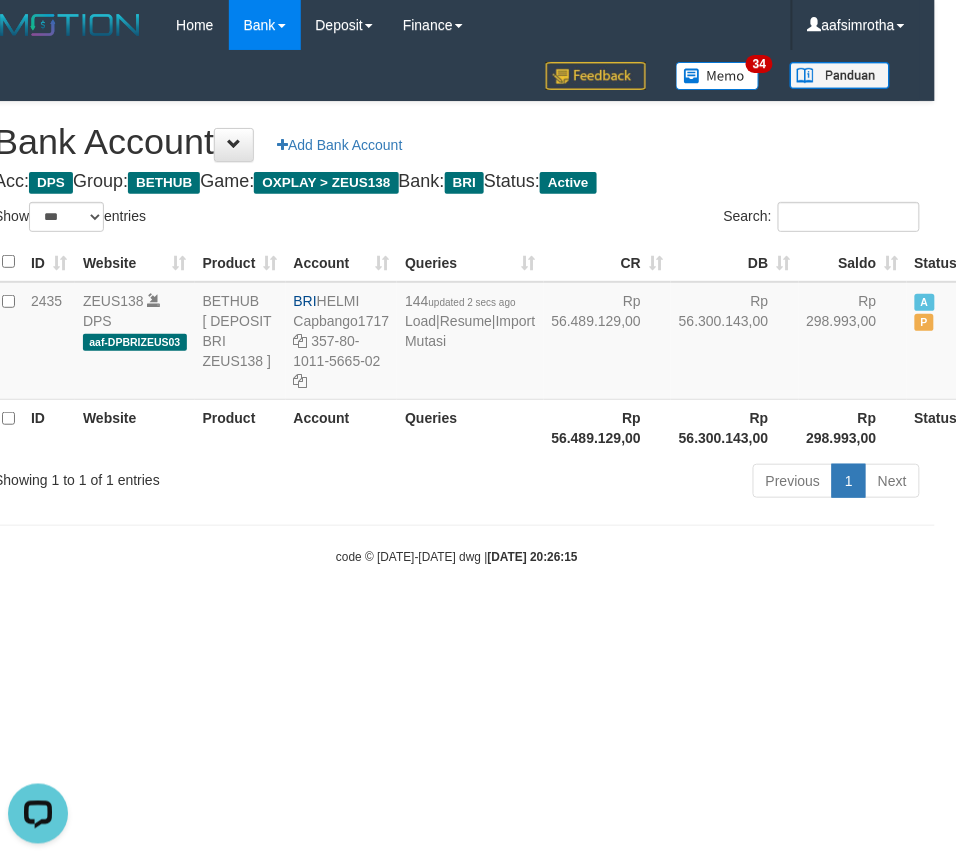 click on "Toggle navigation
Home
Bank
Account List
Mutasi Bank
Search
Note Mutasi
Deposit
DPS Fetch
DPS List
History
Note DPS
Finance
Financial Data
aafsimrotha
My Profile
Log Out
34" at bounding box center (457, 308) 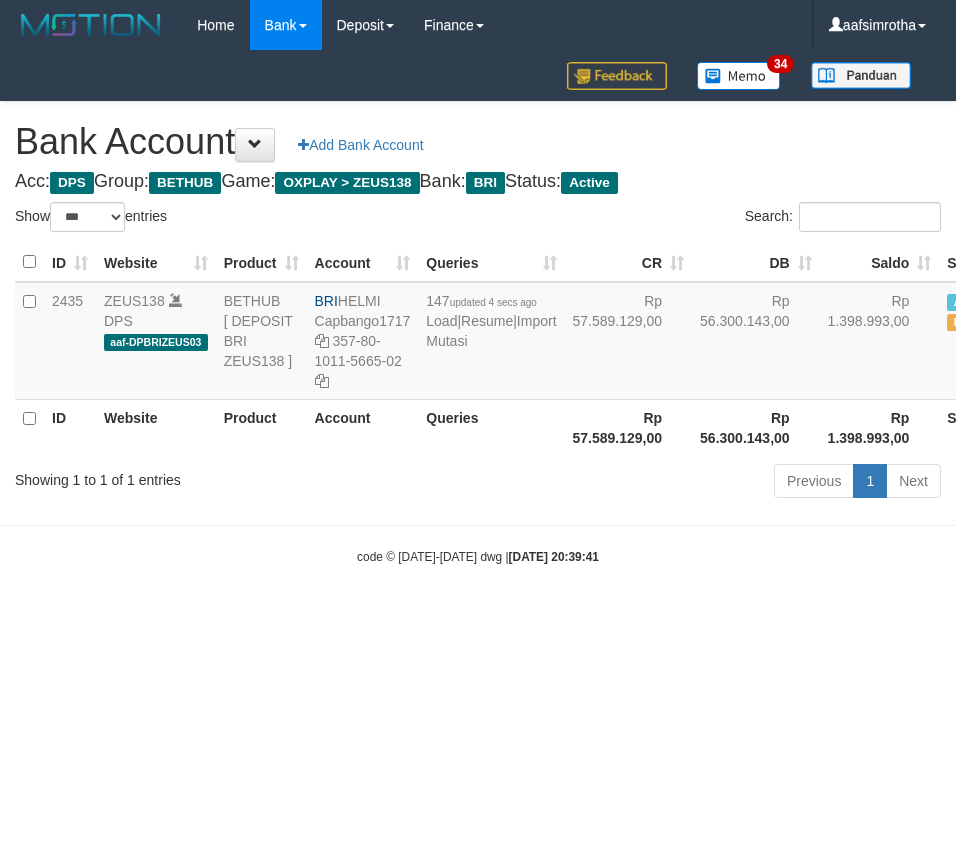 select on "***" 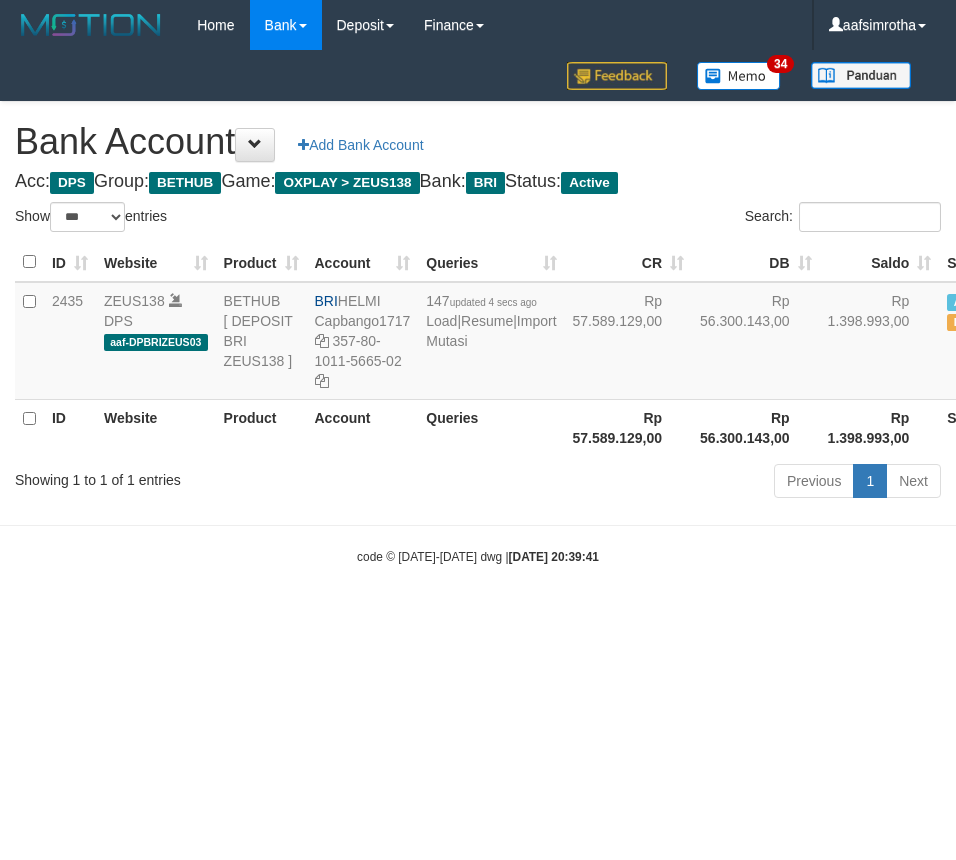 scroll, scrollTop: 0, scrollLeft: 21, axis: horizontal 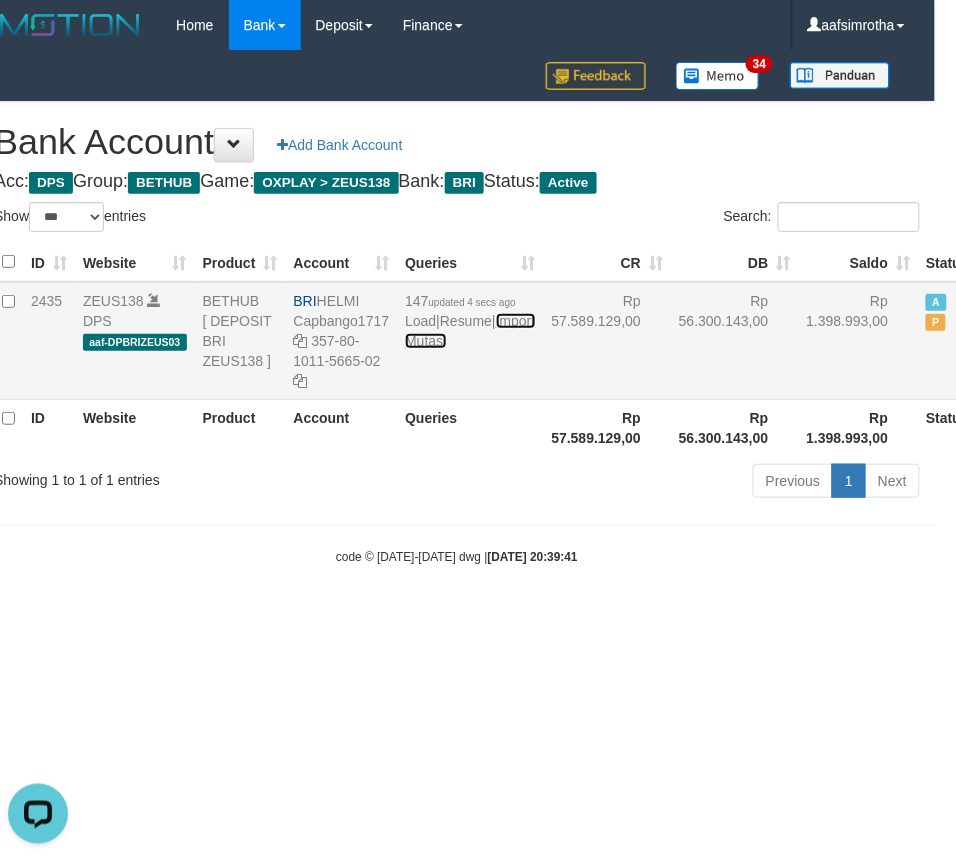 click on "Import Mutasi" at bounding box center (470, 331) 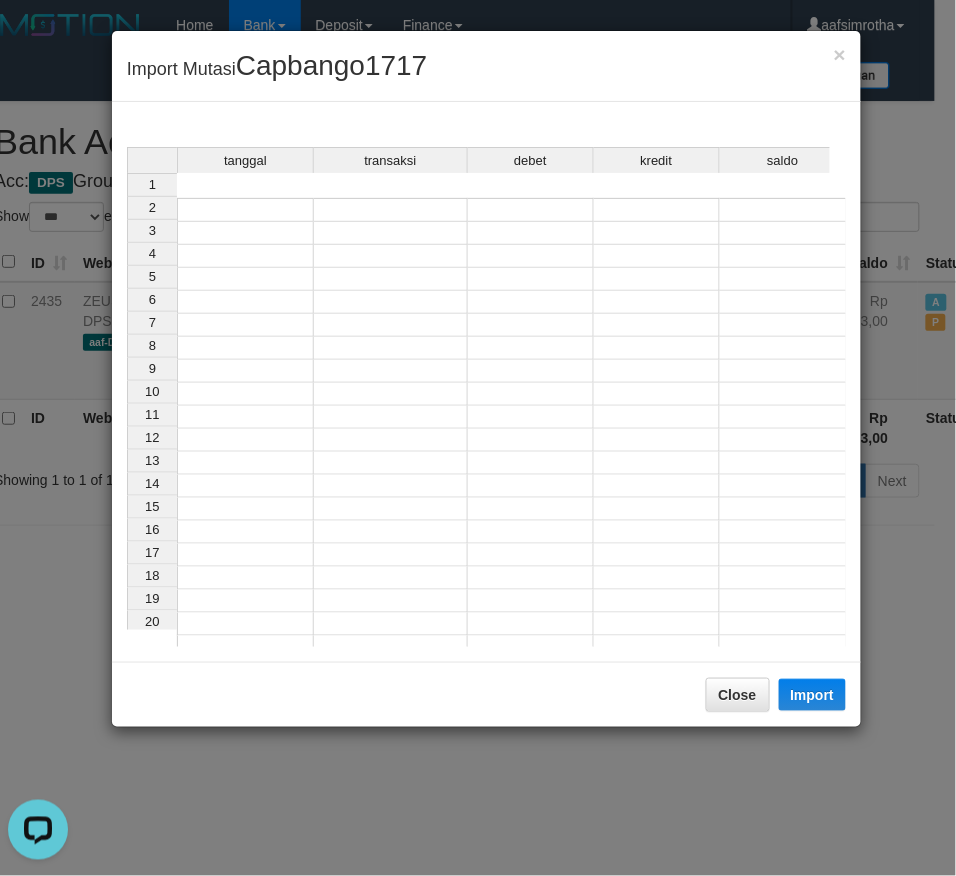 click at bounding box center [245, 210] 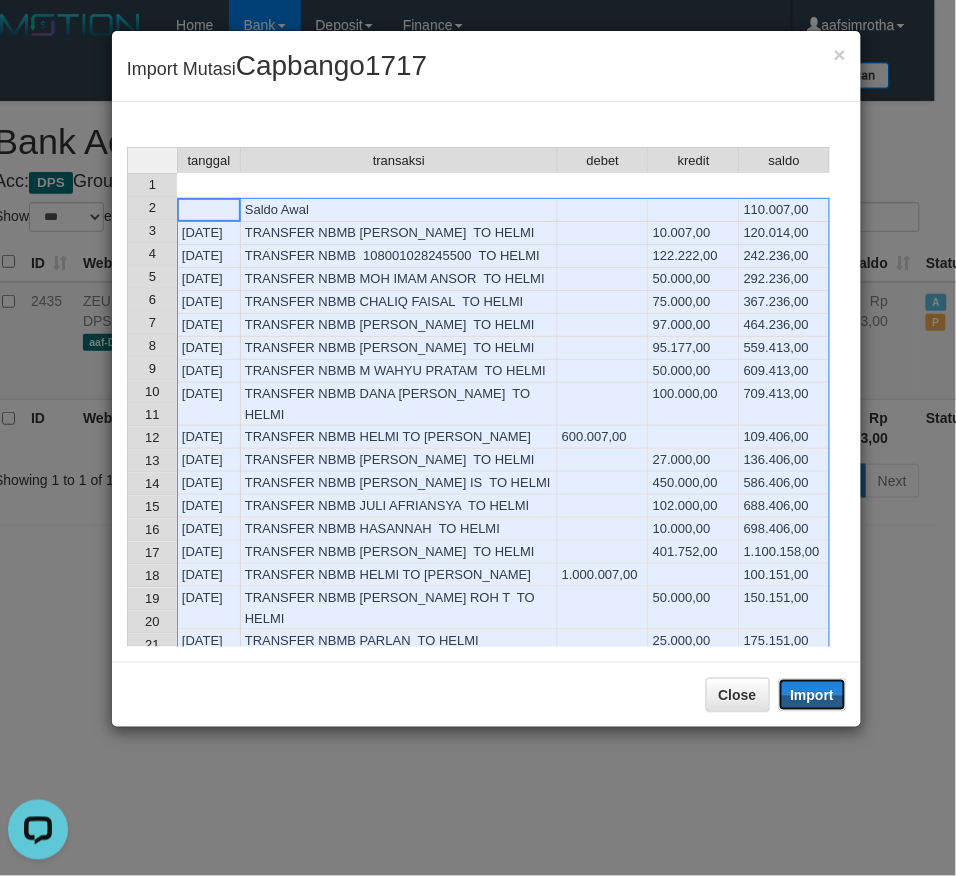 click on "Import" at bounding box center (813, 695) 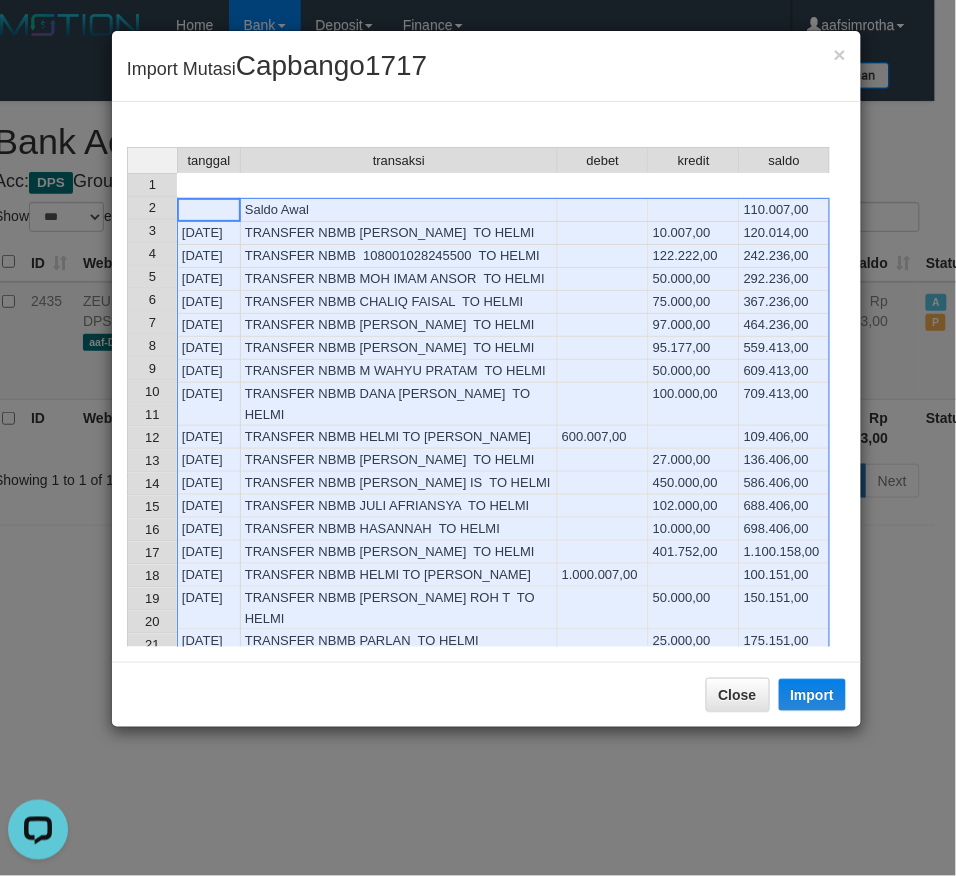 click on "Close
Import" at bounding box center [486, 694] 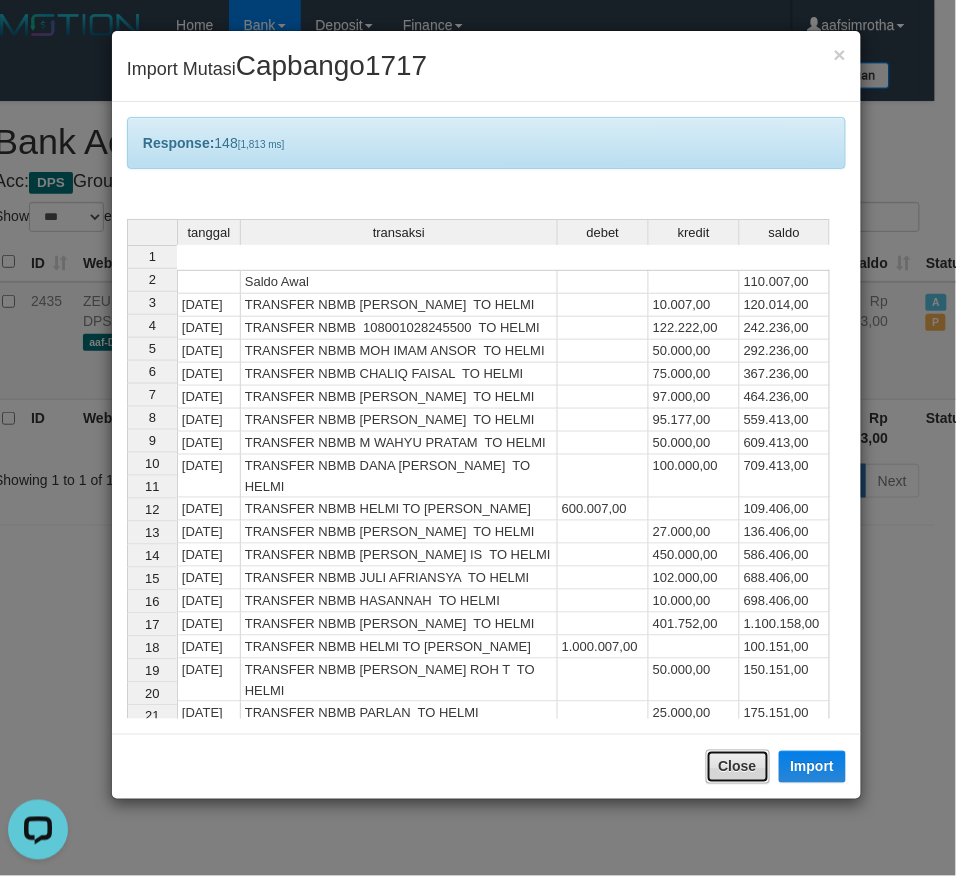 click on "Close" at bounding box center (738, 767) 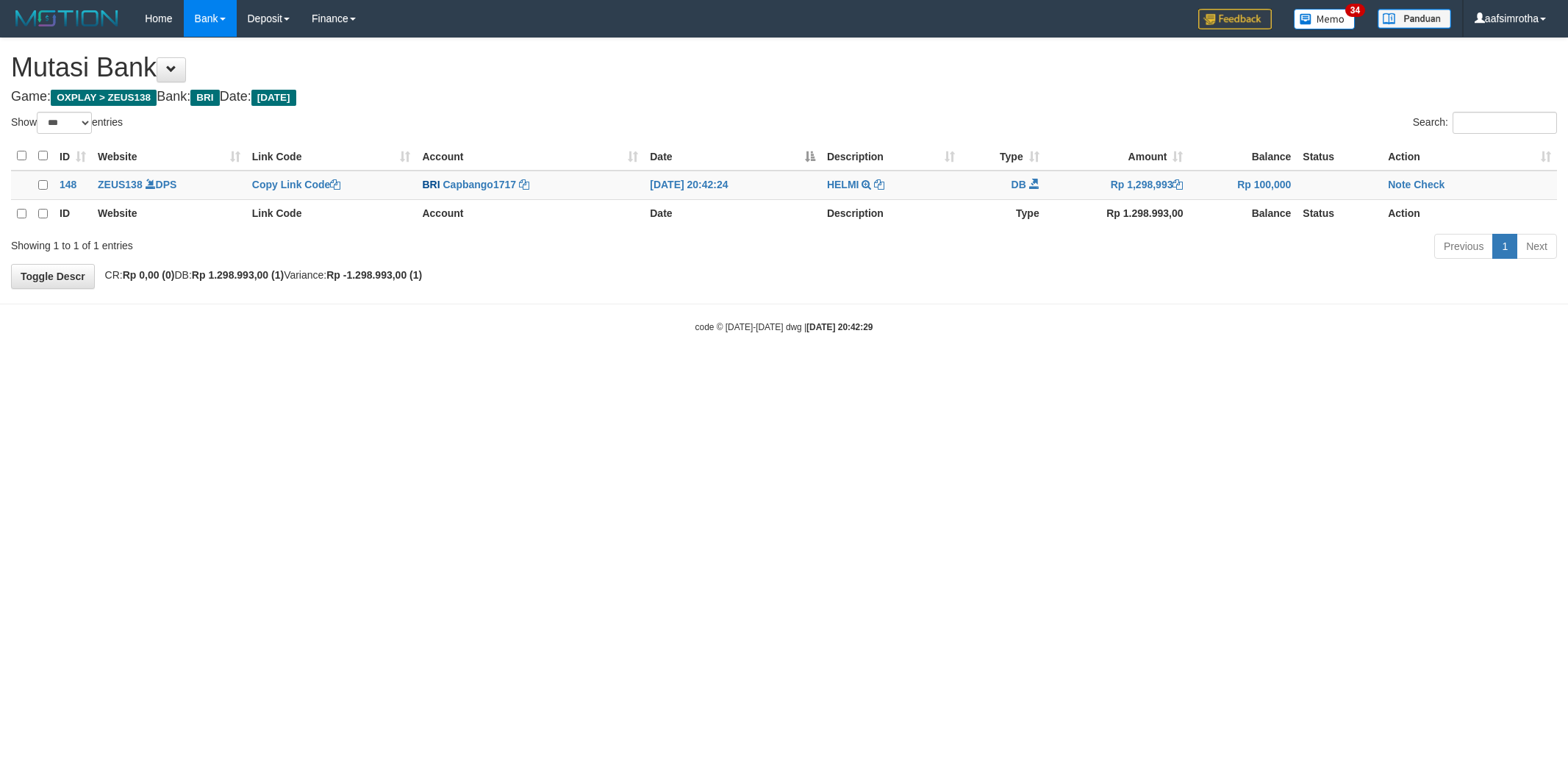 select on "***" 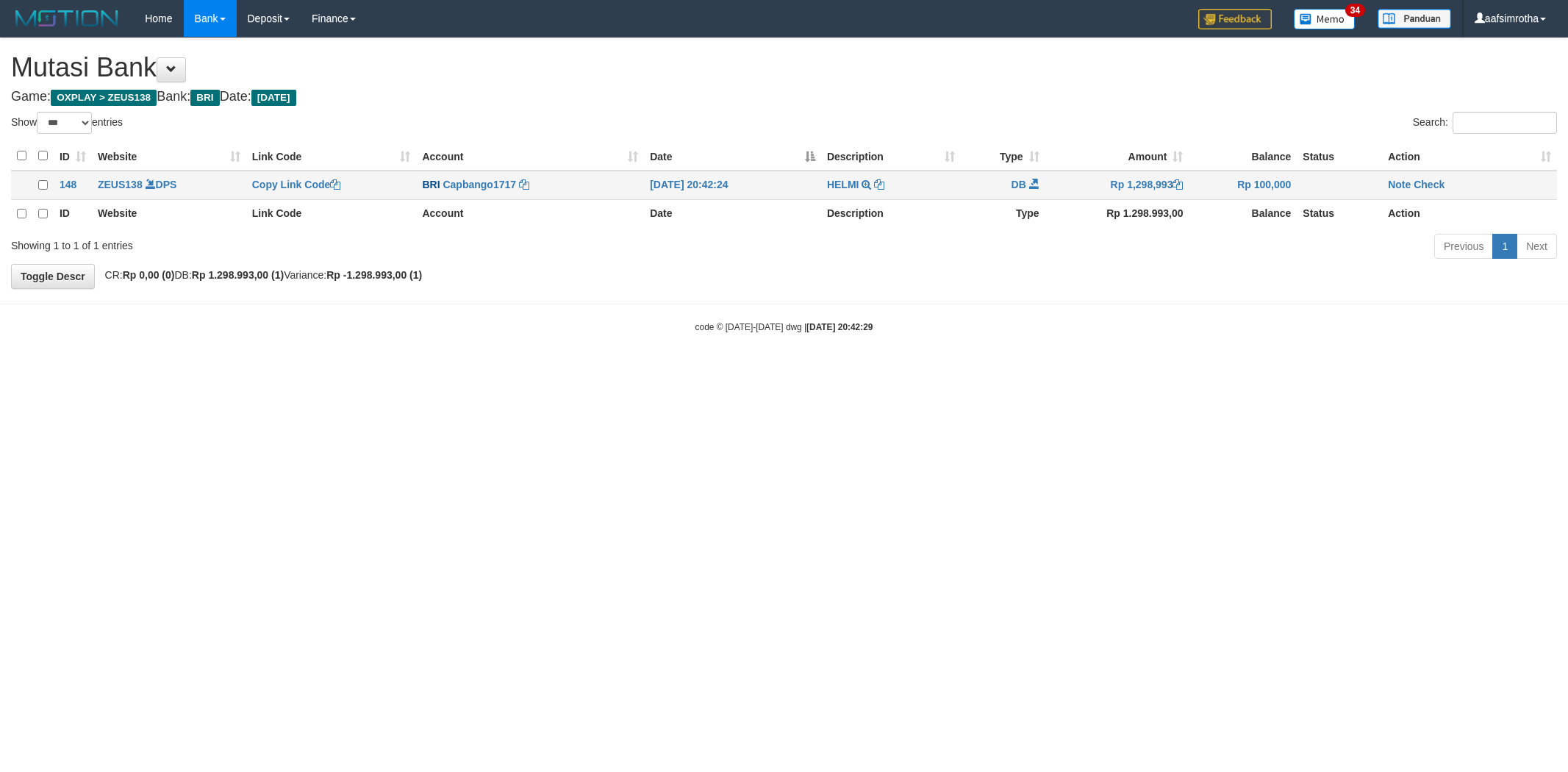 scroll, scrollTop: 0, scrollLeft: 0, axis: both 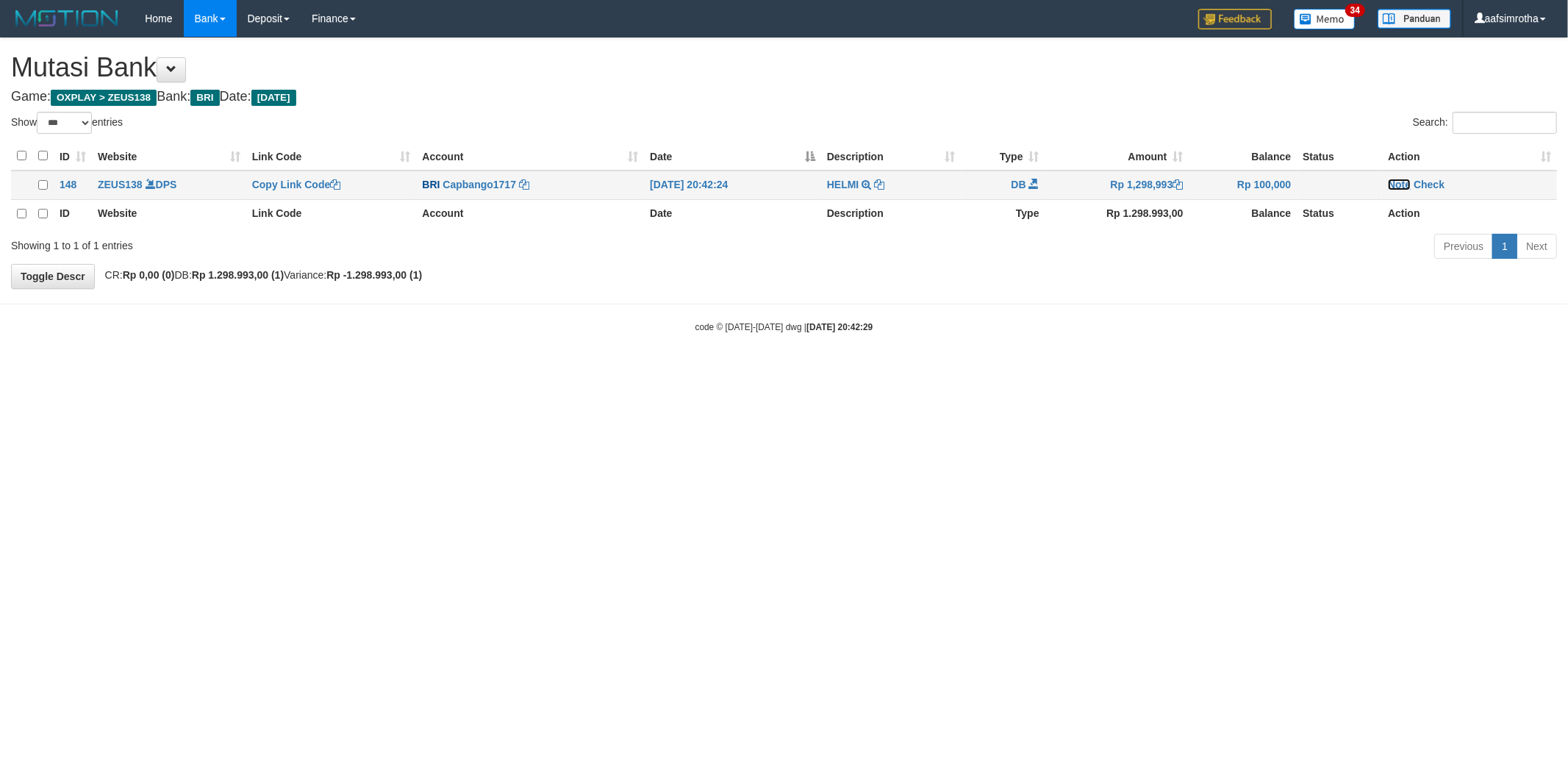 click on "Note" at bounding box center (1399, 185) 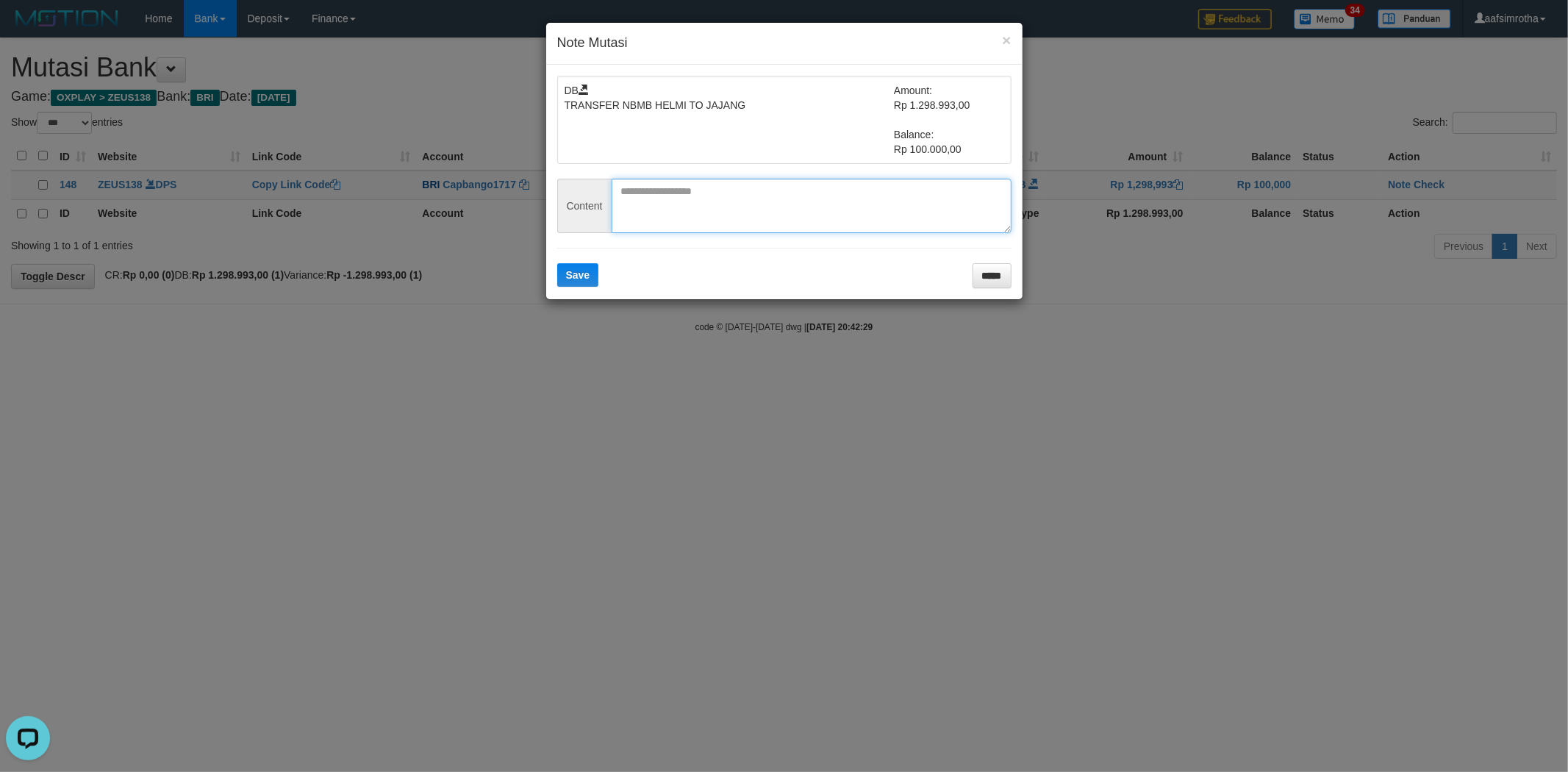 click at bounding box center [812, 206] 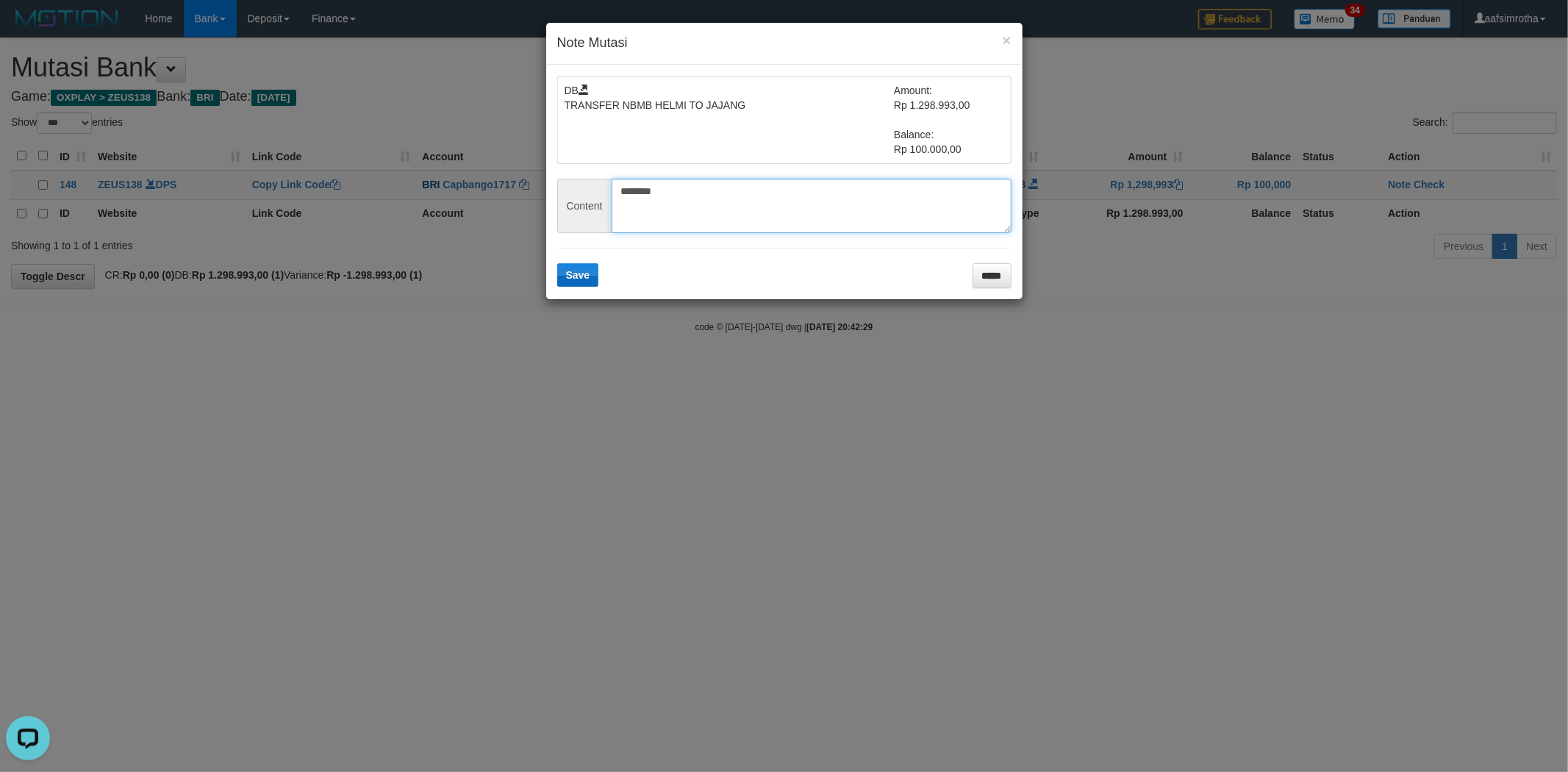 type on "********" 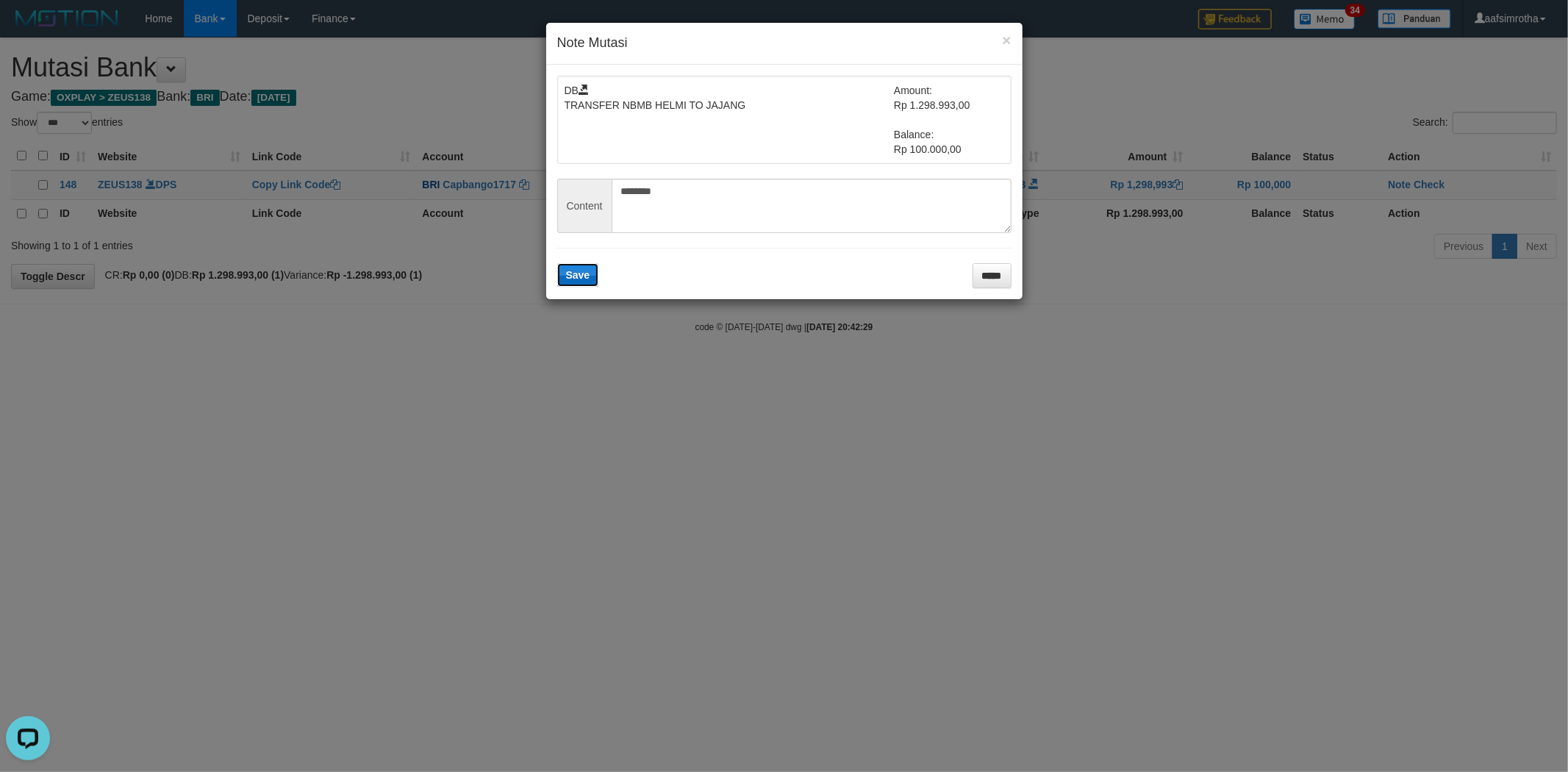 click on "Save" at bounding box center [578, 275] 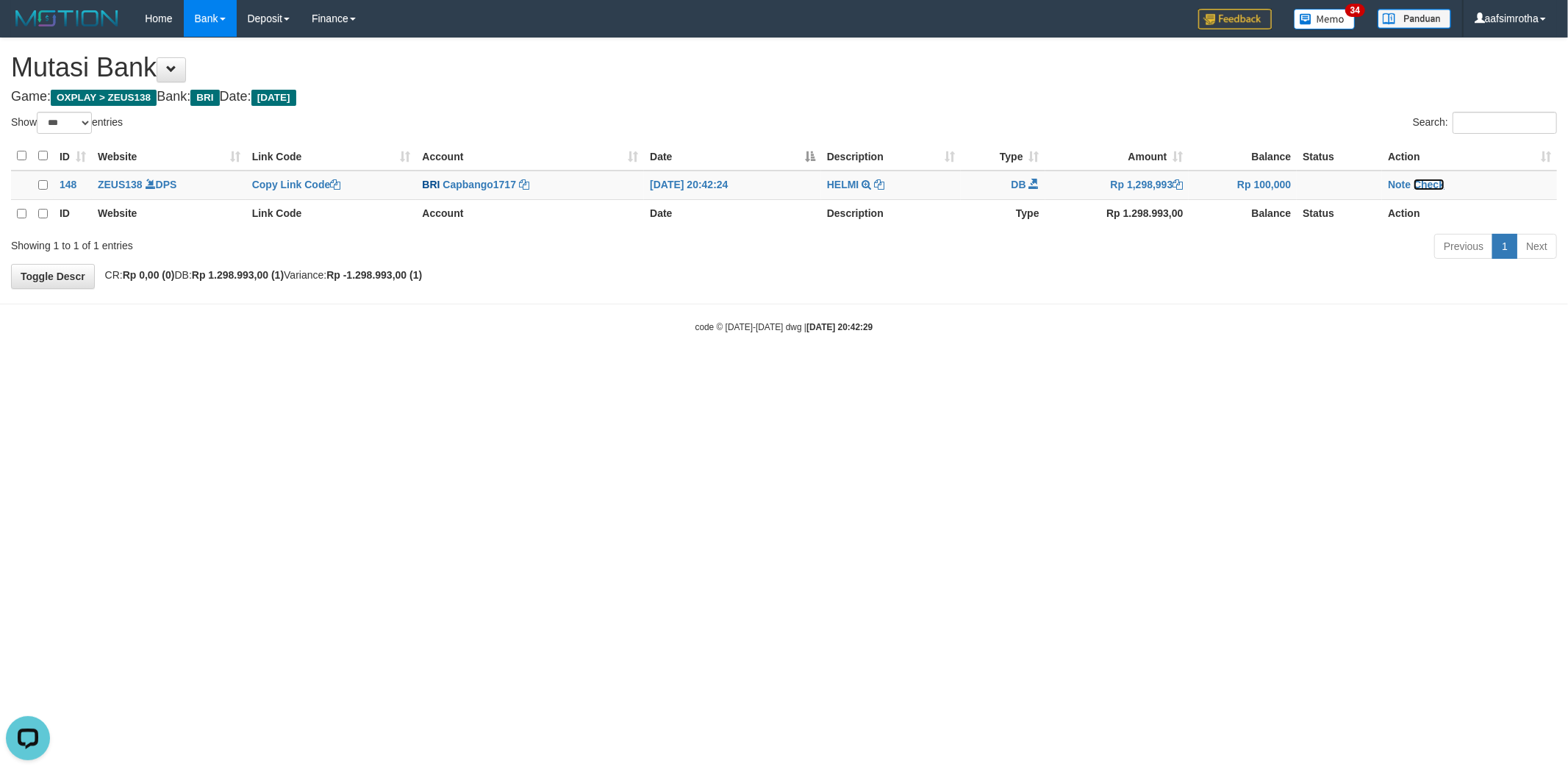 click on "Check" at bounding box center (1429, 185) 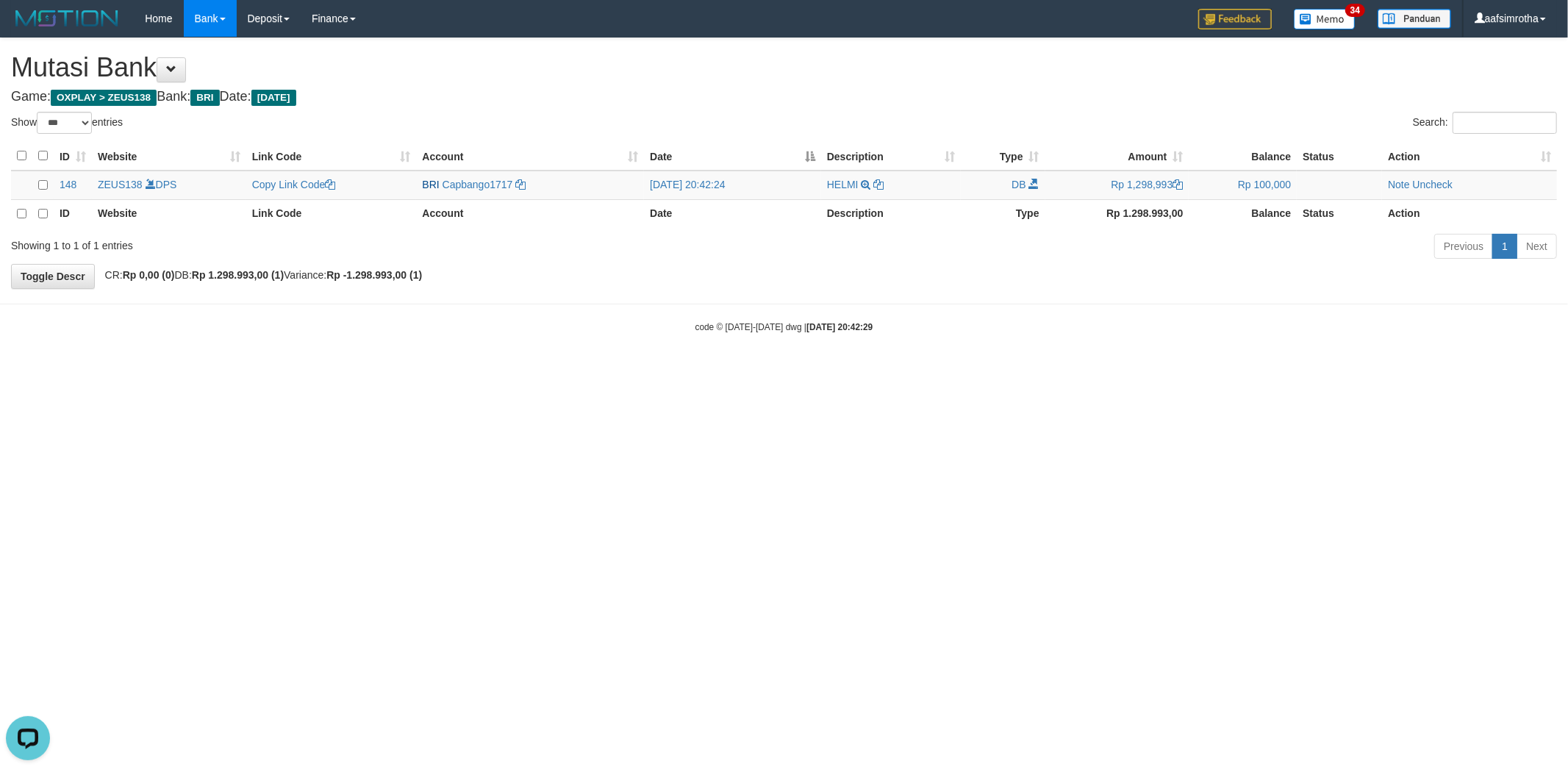 click on "Toggle navigation
Home
Bank
Account List
Mutasi Bank
Search
Note Mutasi
Deposit
DPS Fetch
DPS List
History
Note DPS
Finance
Financial Data
aafsimrotha
My Profile
Log Out
34" at bounding box center [784, 185] 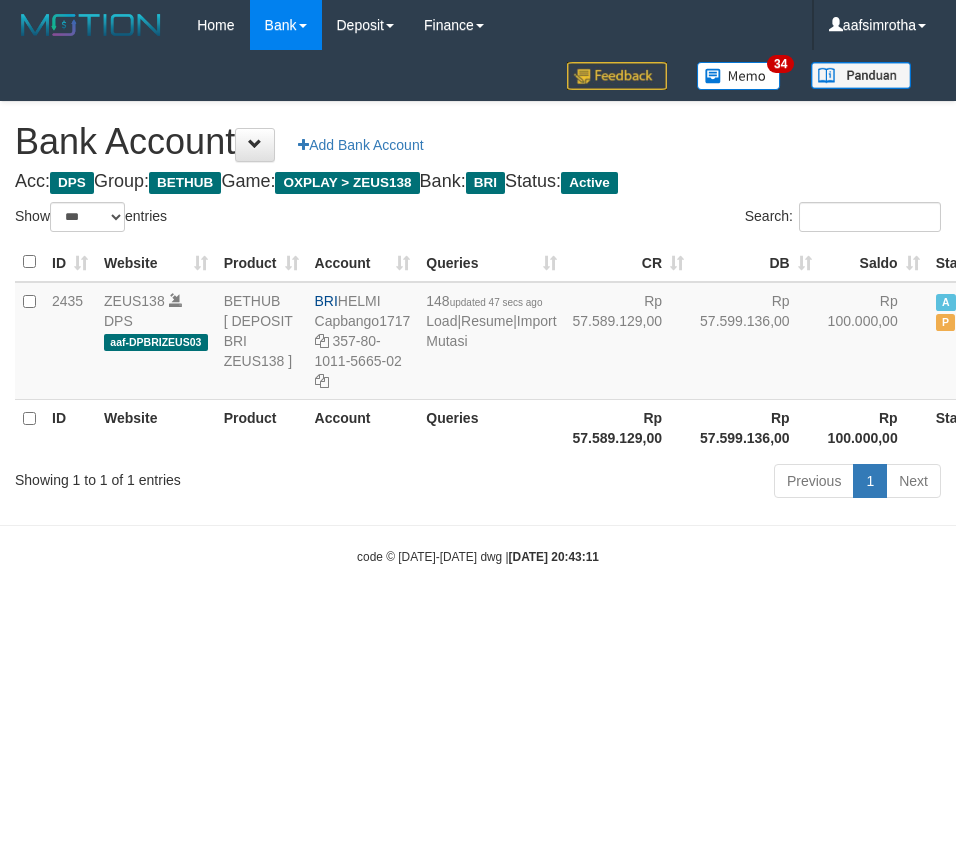select on "***" 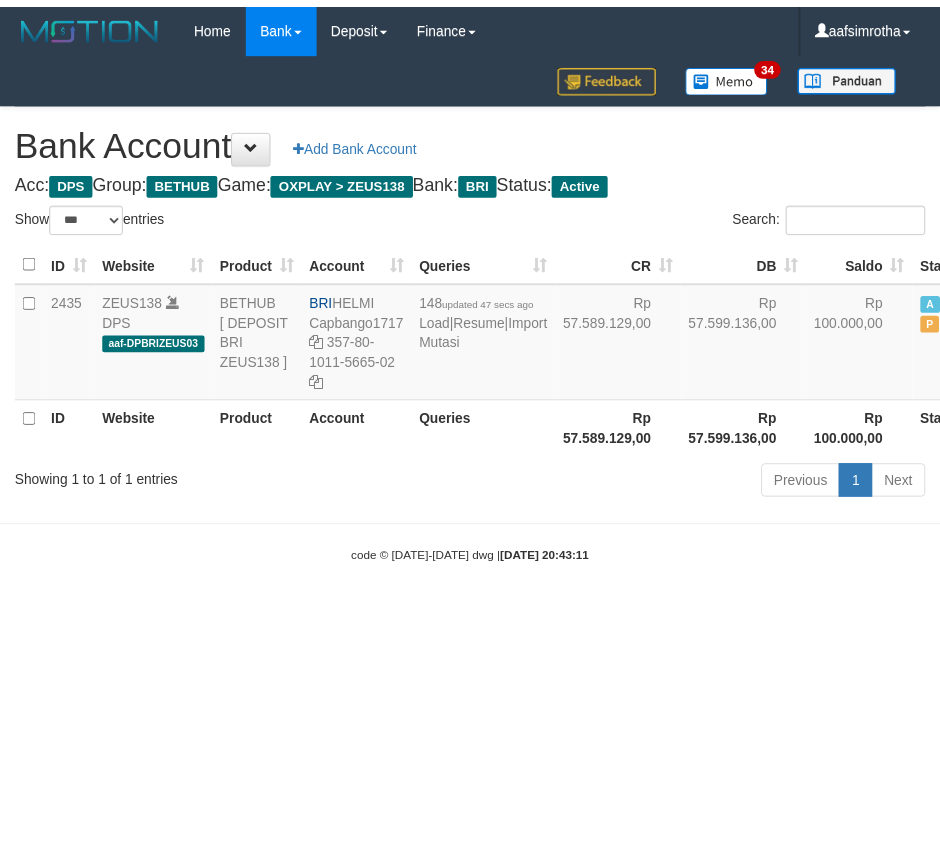 scroll, scrollTop: 0, scrollLeft: 21, axis: horizontal 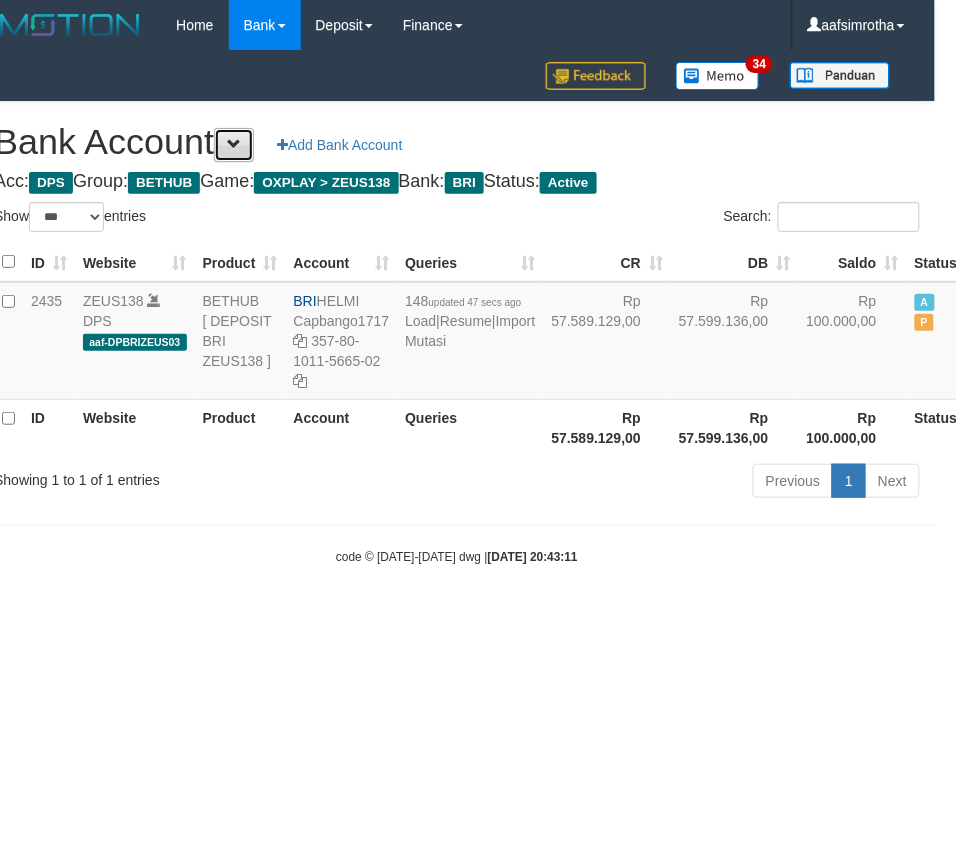 click at bounding box center [234, 145] 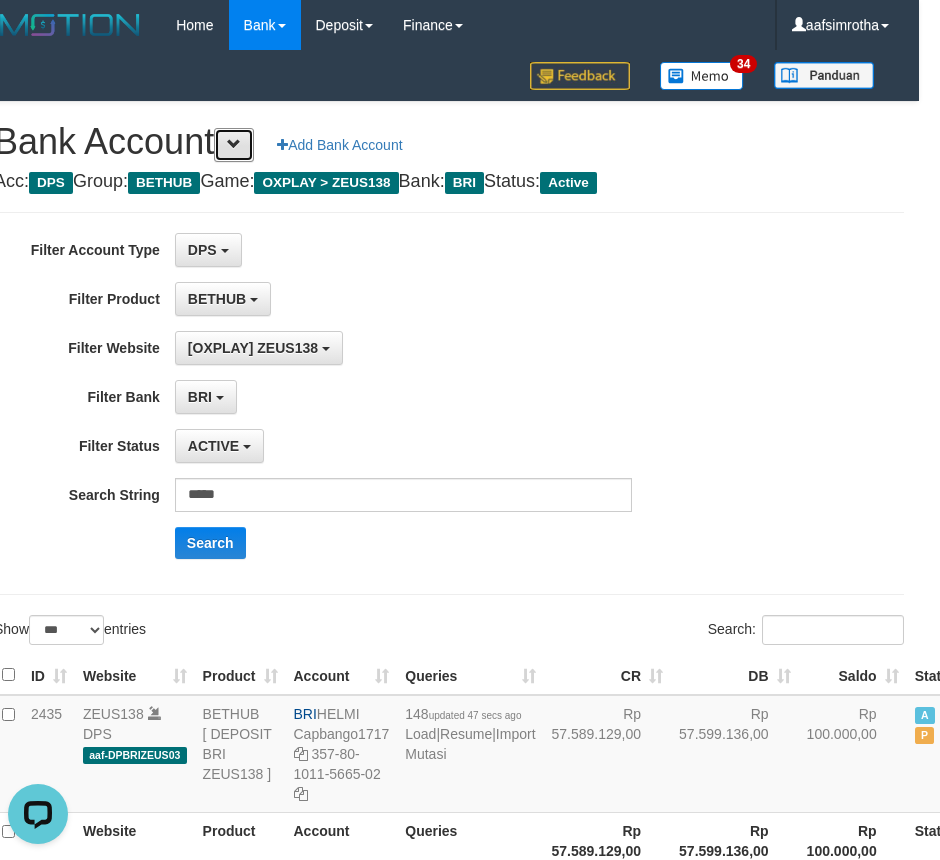 scroll, scrollTop: 0, scrollLeft: 0, axis: both 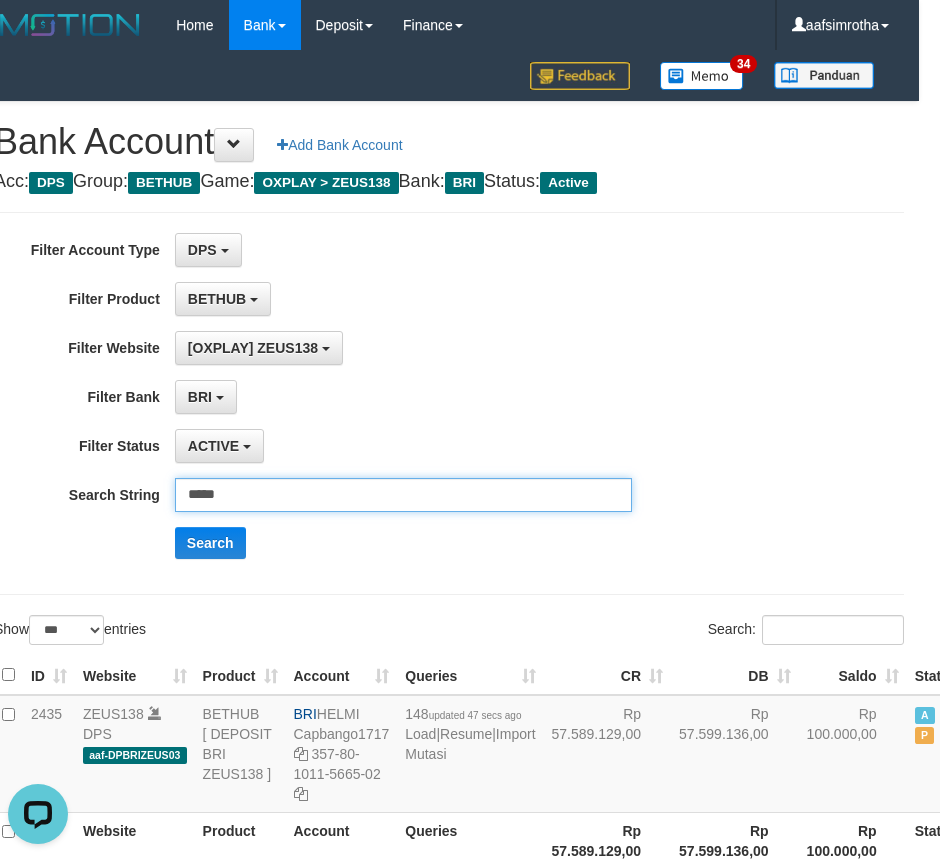 drag, startPoint x: 260, startPoint y: 494, endPoint x: 136, endPoint y: 504, distance: 124.40257 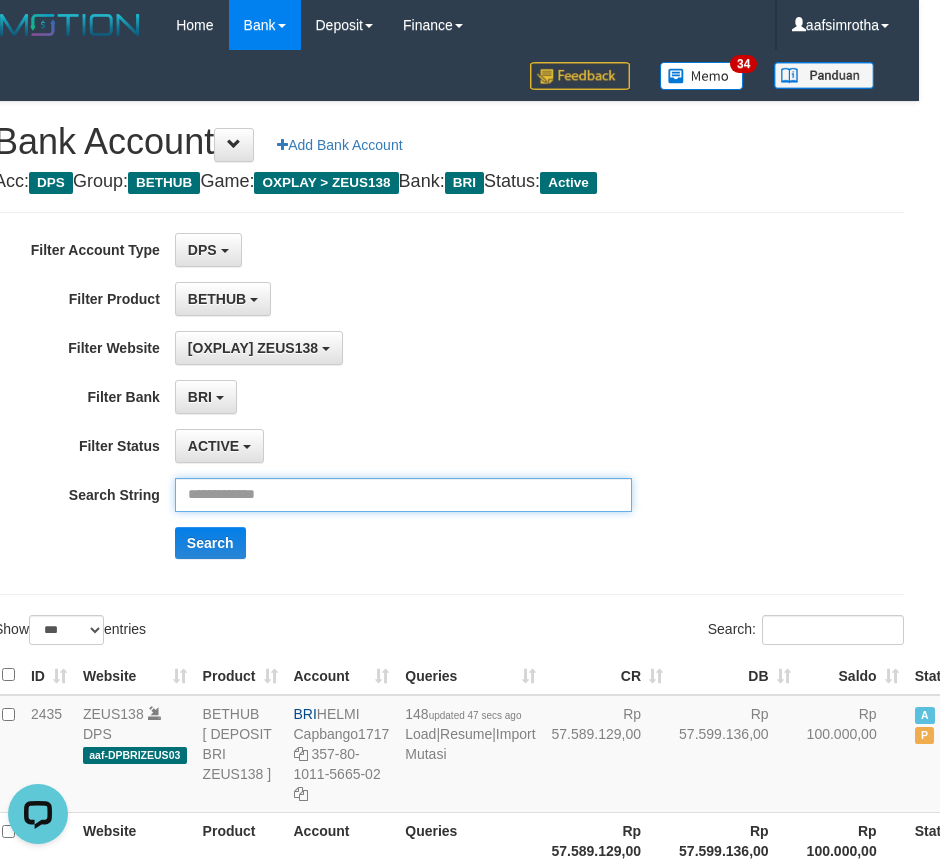 click at bounding box center [403, 495] 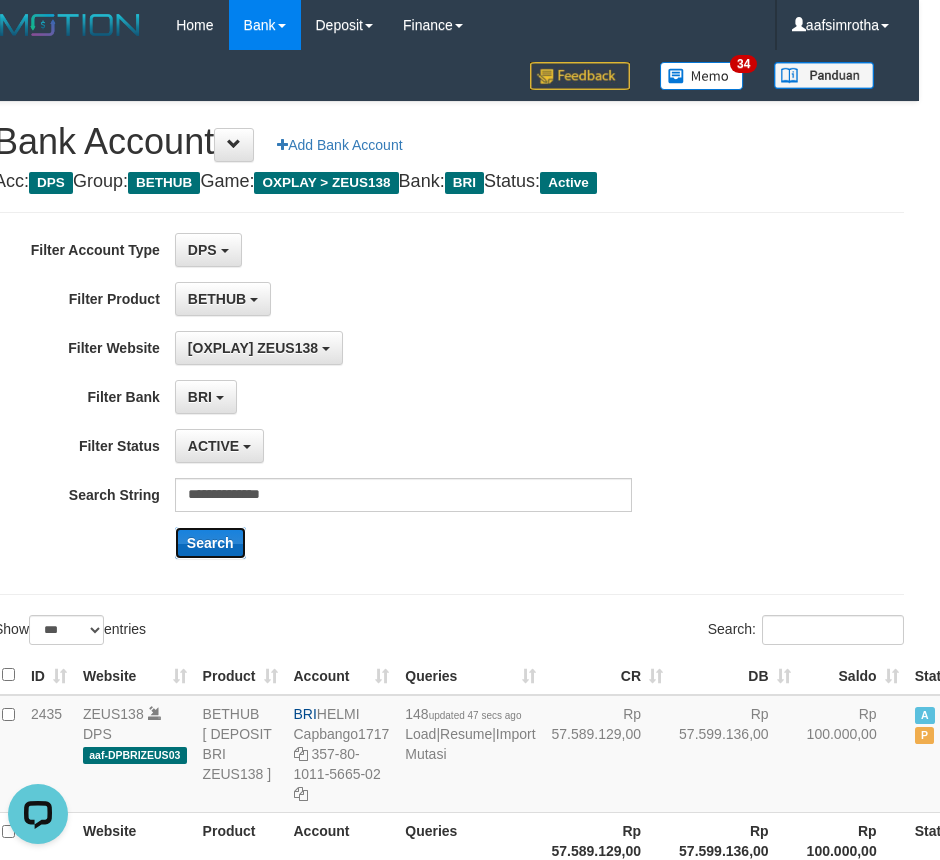 click on "Search" at bounding box center [210, 543] 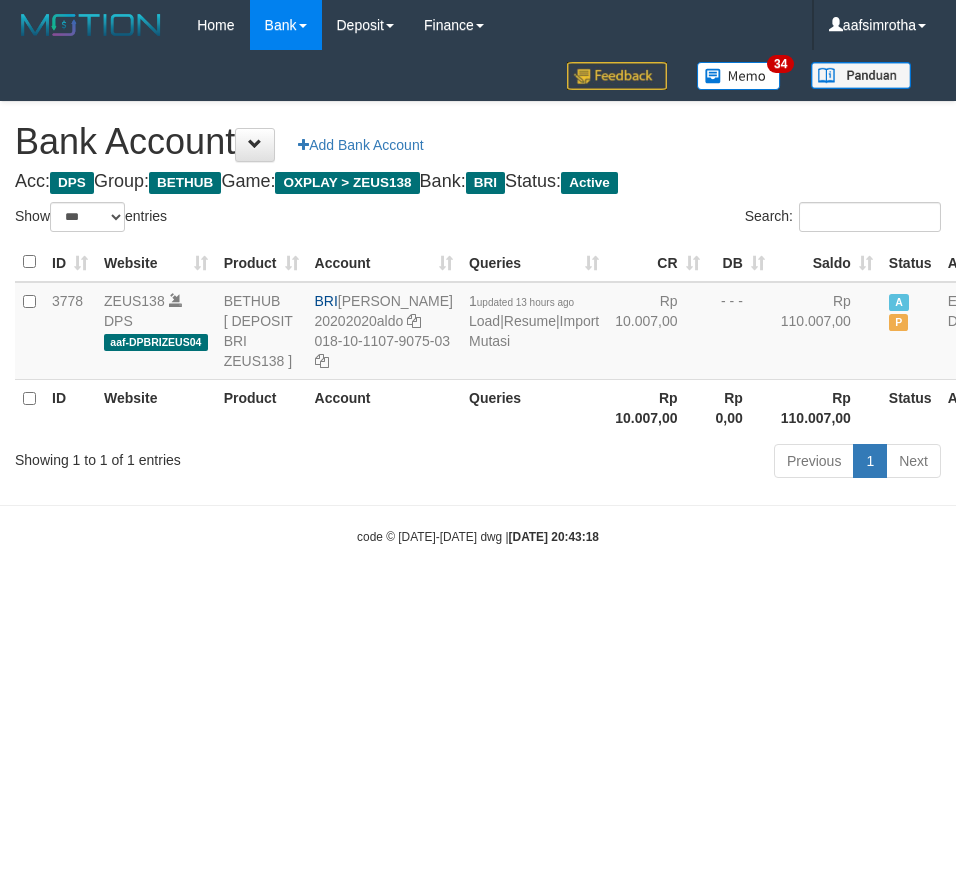 select on "***" 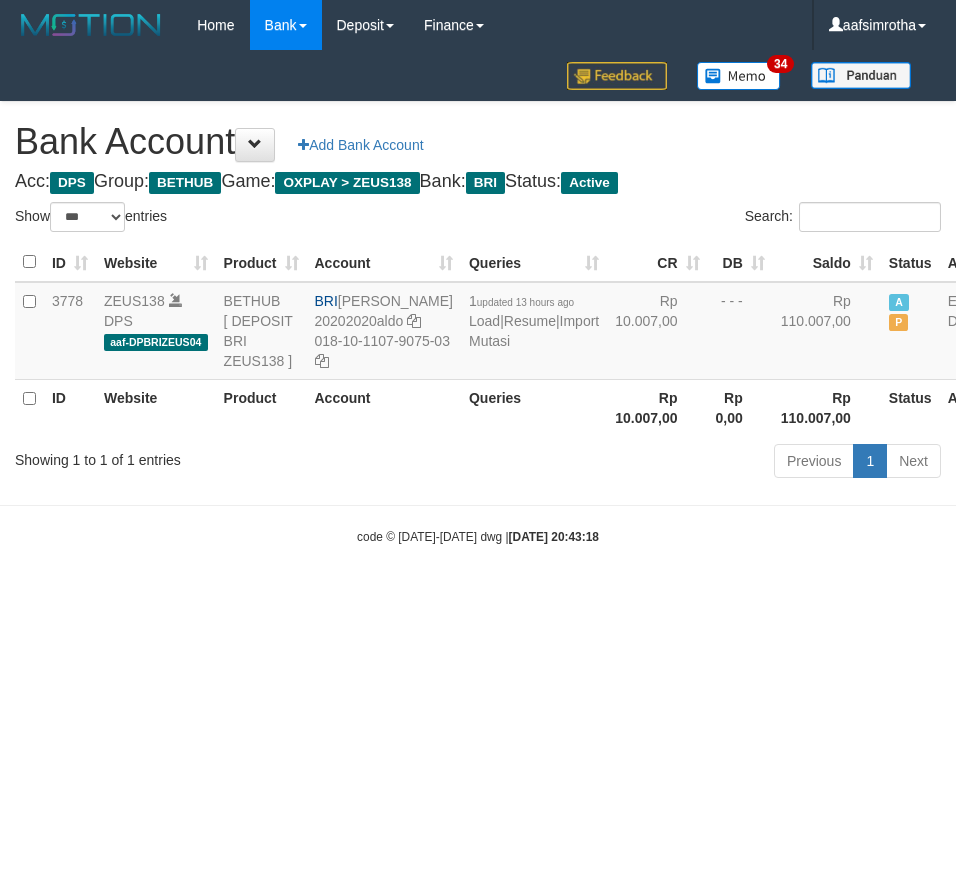 scroll, scrollTop: 0, scrollLeft: 0, axis: both 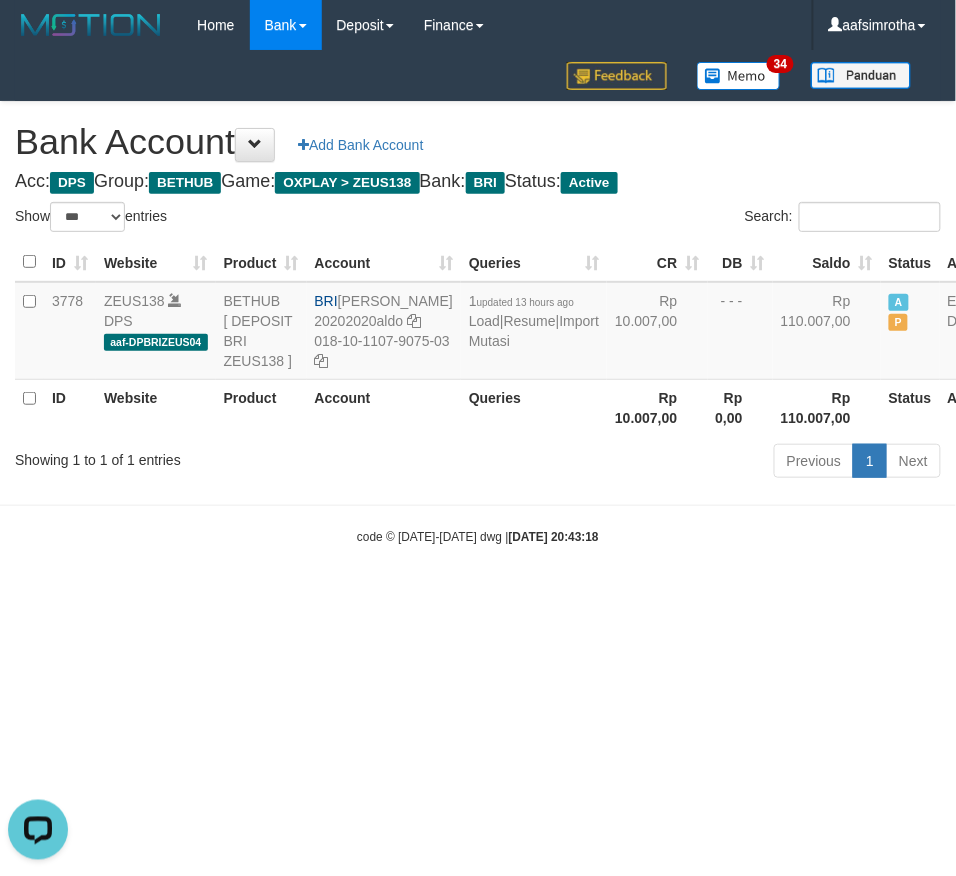 click on "Toggle navigation
Home
Bank
Account List
Mutasi Bank
Search
Note Mutasi
Deposit
DPS Fetch
DPS List
History
Note DPS
Finance
Financial Data
aafsimrotha
My Profile
Log Out
34" at bounding box center (478, 298) 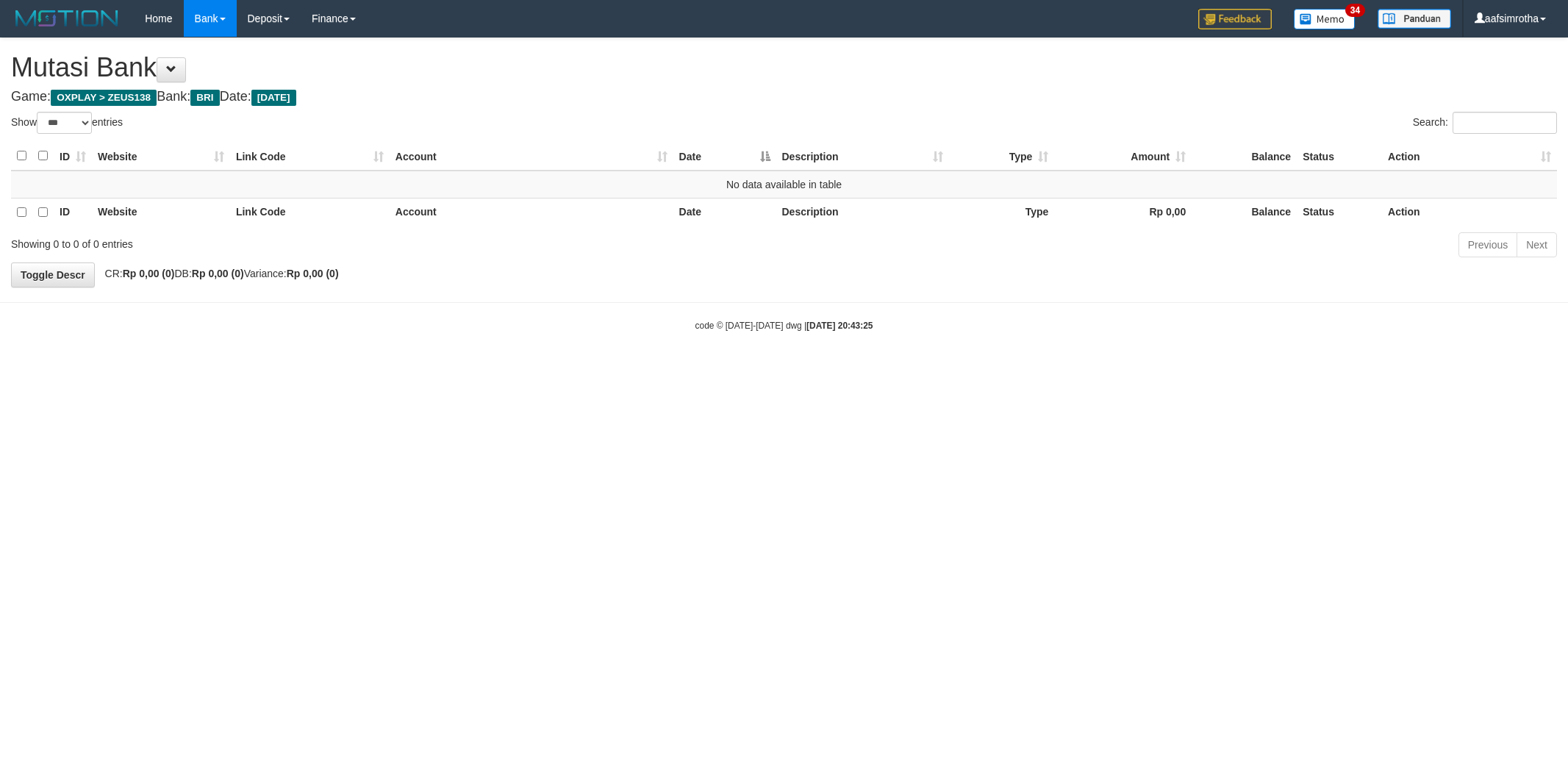 select on "***" 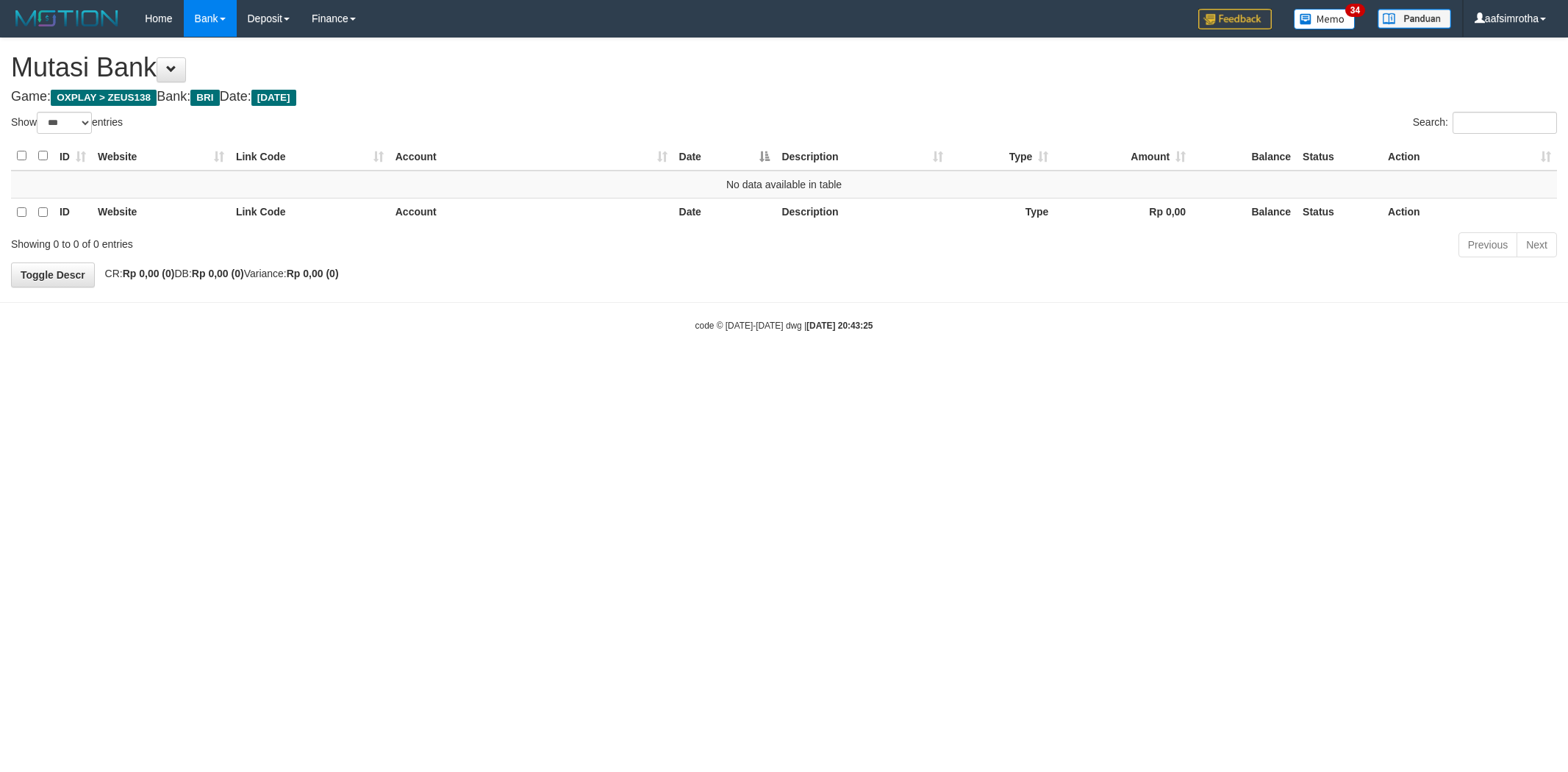 scroll, scrollTop: 0, scrollLeft: 0, axis: both 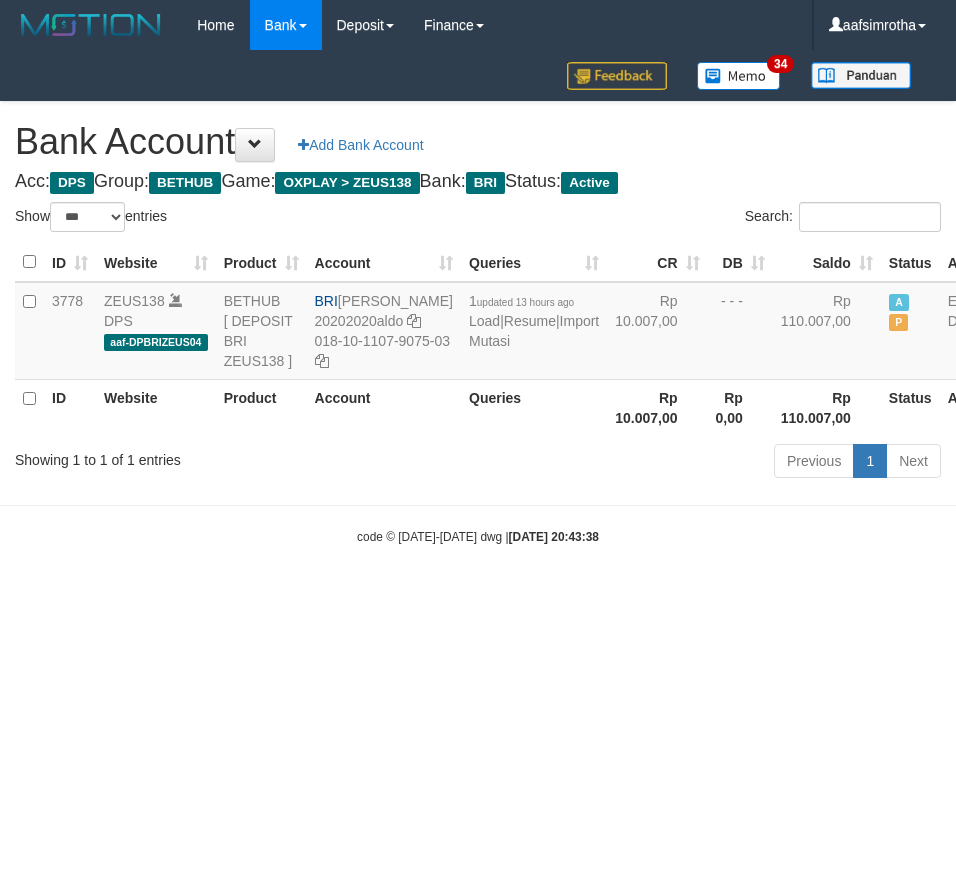 select on "***" 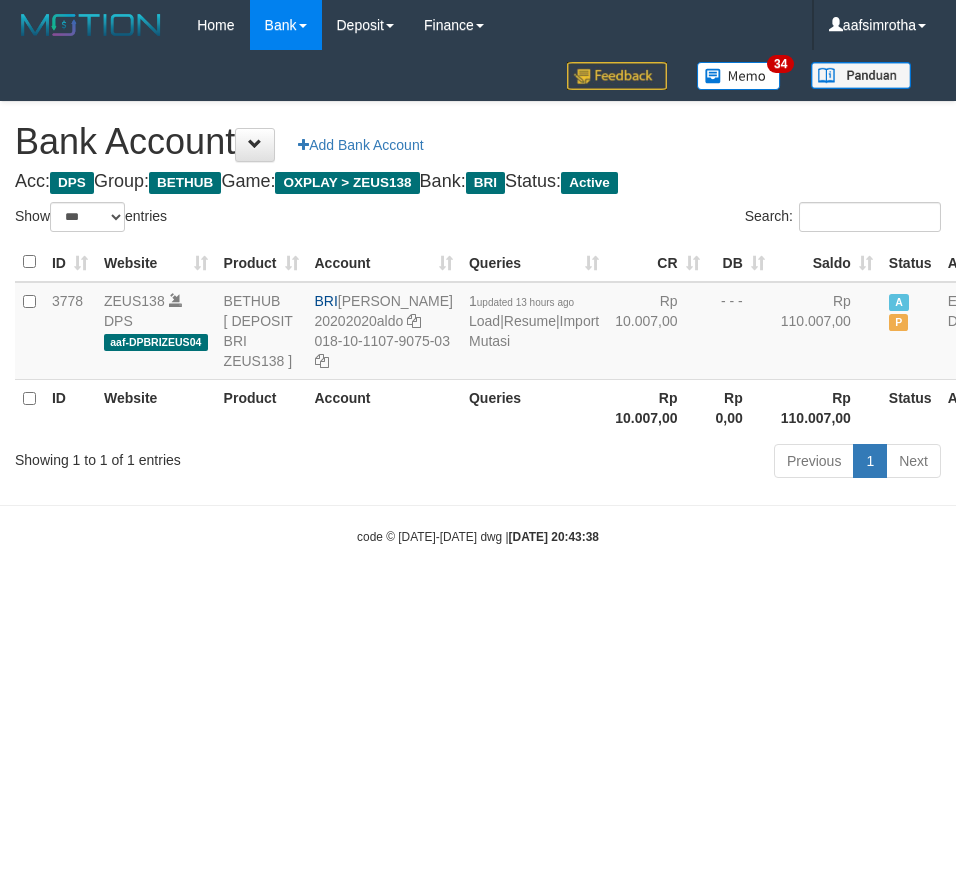 scroll, scrollTop: 0, scrollLeft: 0, axis: both 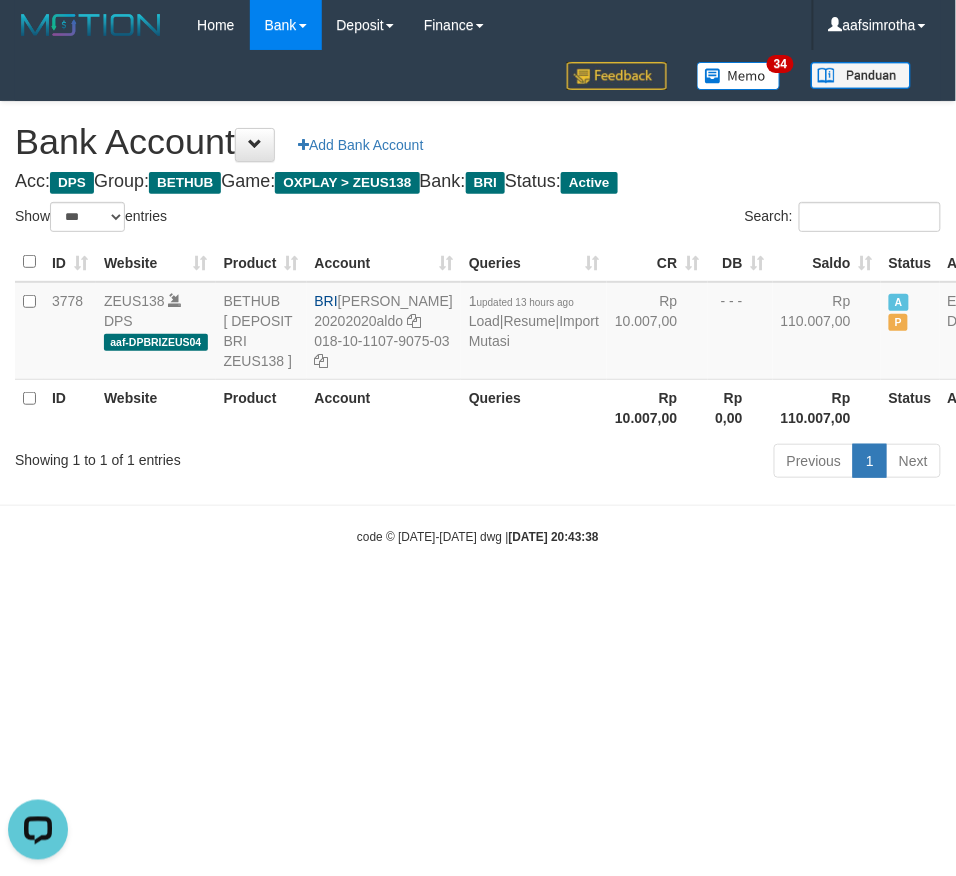 drag, startPoint x: 252, startPoint y: 697, endPoint x: 170, endPoint y: 17, distance: 684.9263 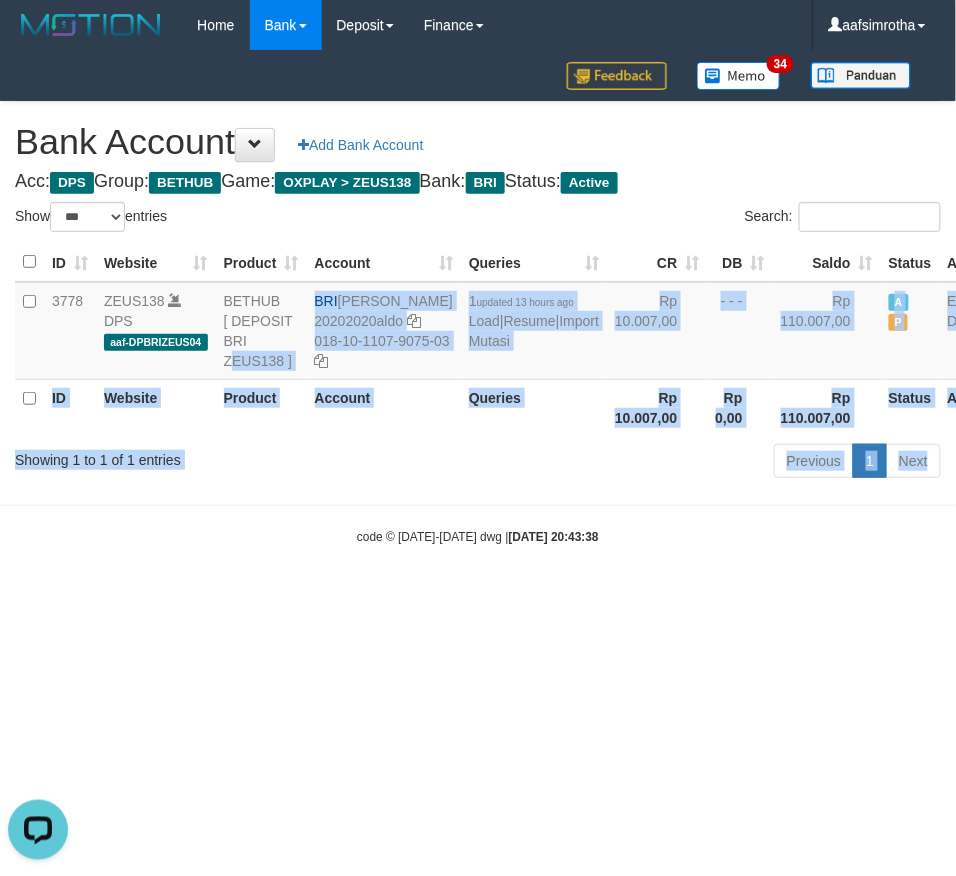 click on "Toggle navigation
Home
Bank
Account List
Mutasi Bank
Search
Note Mutasi
Deposit
DPS Fetch
DPS List
History
Note DPS
Finance
Financial Data
aafsimrotha
My Profile
Log Out" at bounding box center [478, 298] 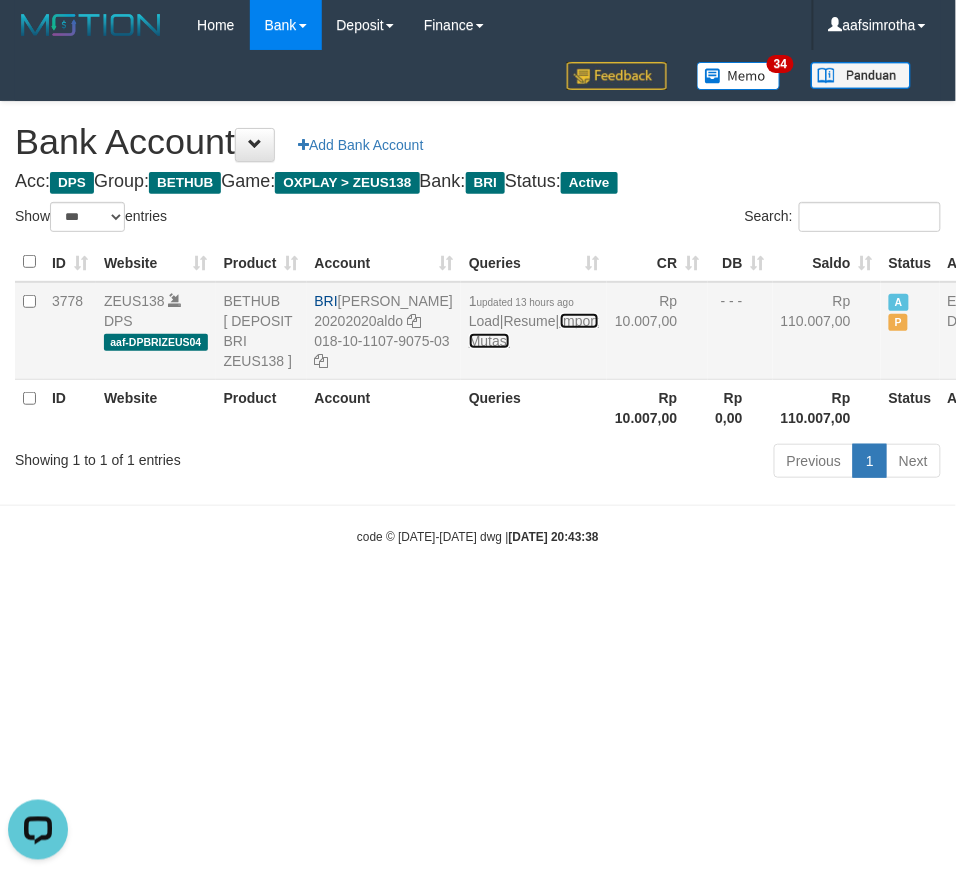 click on "Import Mutasi" at bounding box center (534, 331) 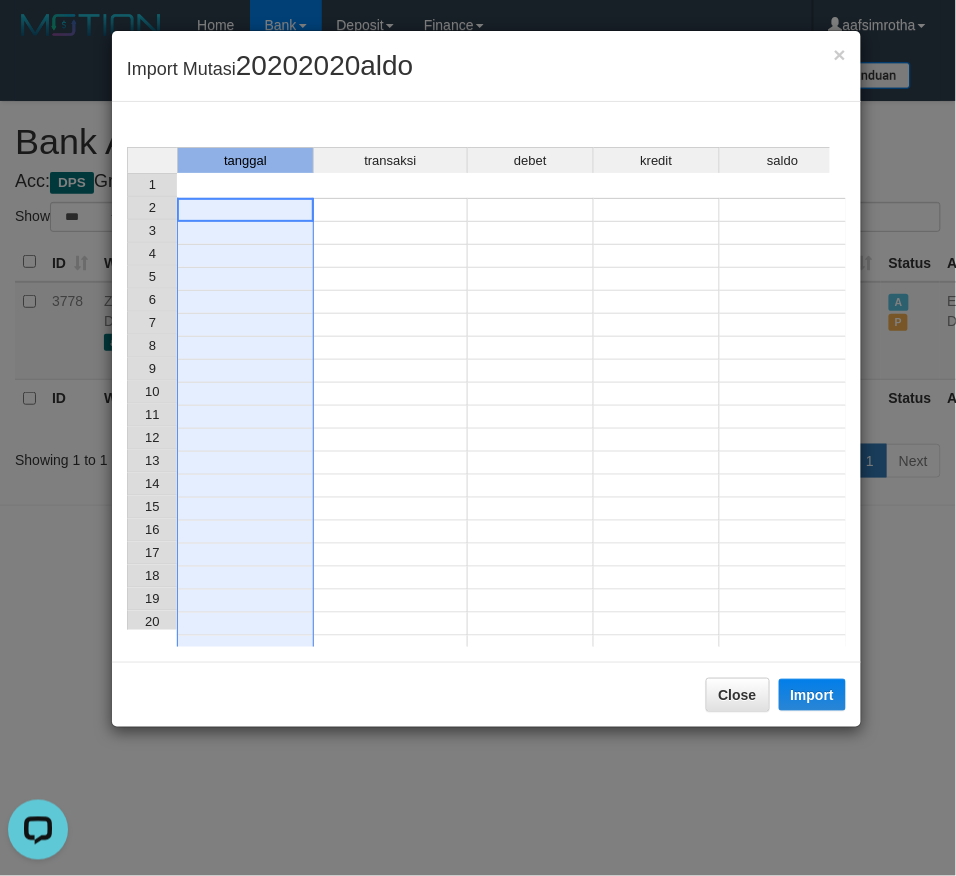 click on "tanggal" at bounding box center [245, 160] 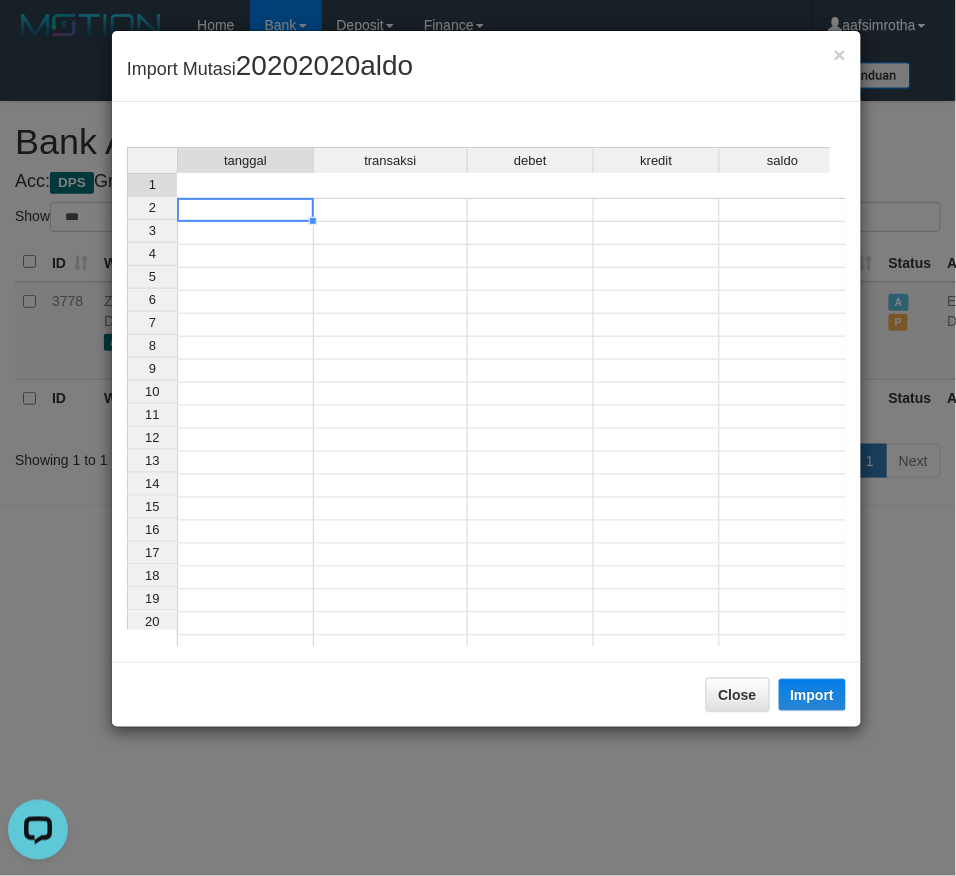 click at bounding box center [245, 210] 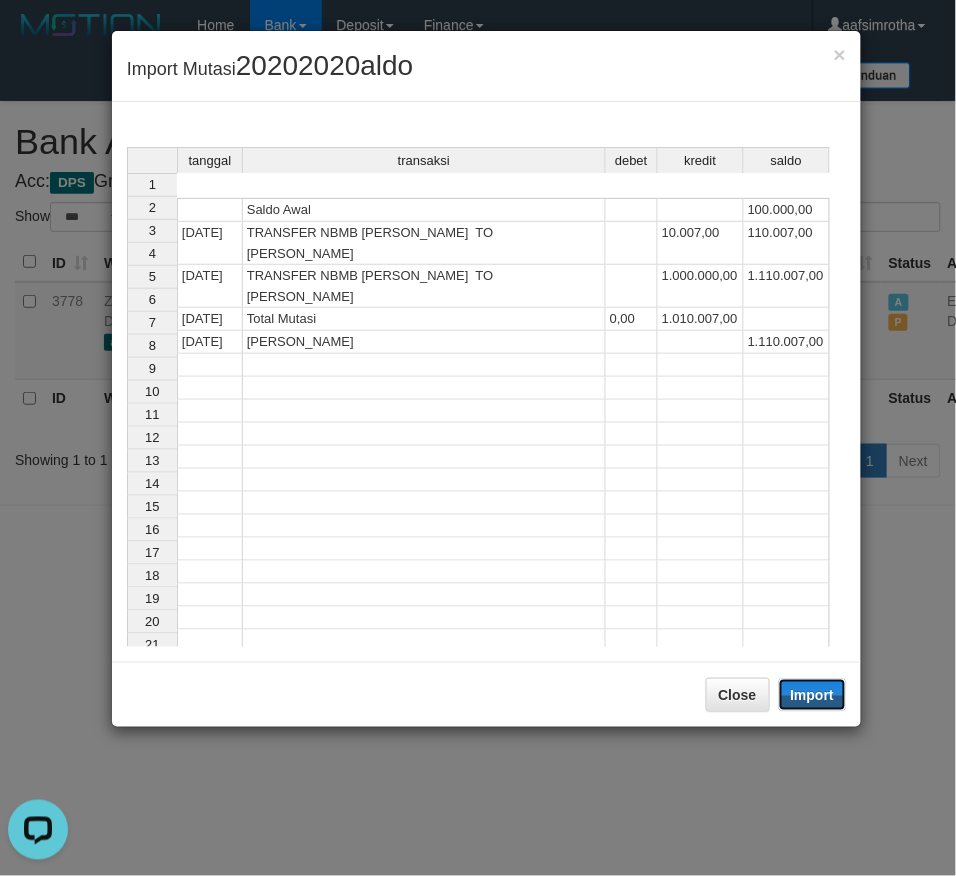 drag, startPoint x: 822, startPoint y: 690, endPoint x: 7, endPoint y: 638, distance: 816.6572 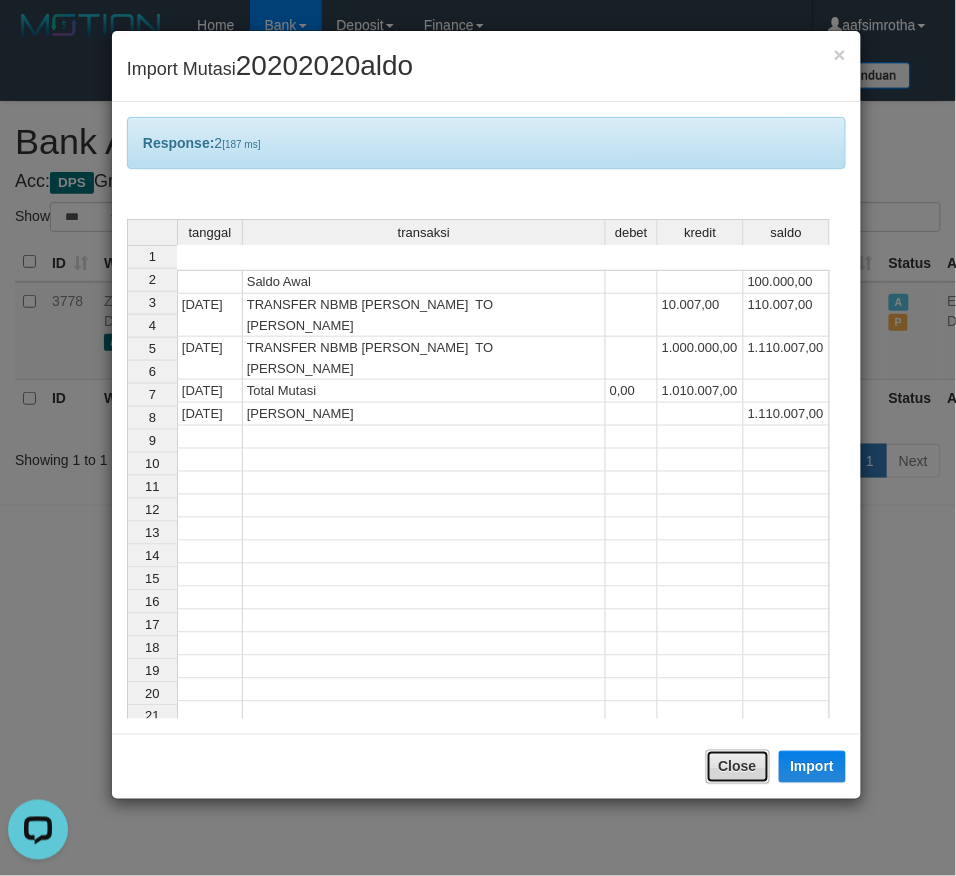 click on "Close" at bounding box center (738, 767) 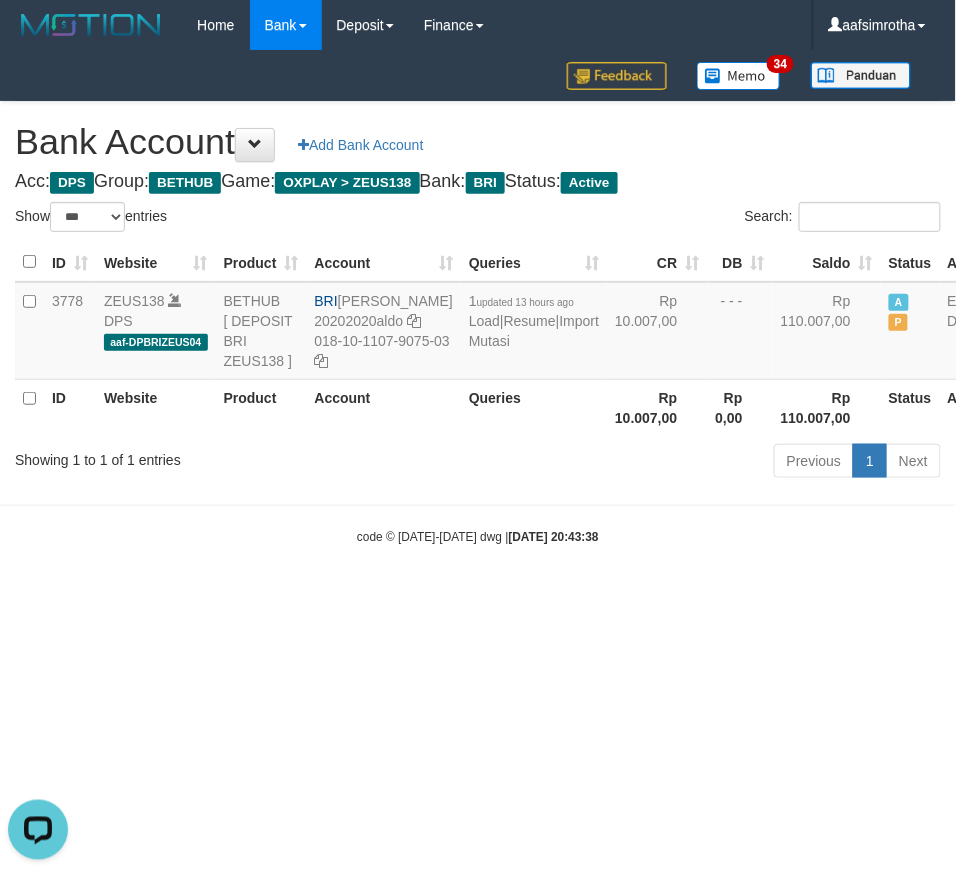 drag, startPoint x: 838, startPoint y: 697, endPoint x: 597, endPoint y: 632, distance: 249.6117 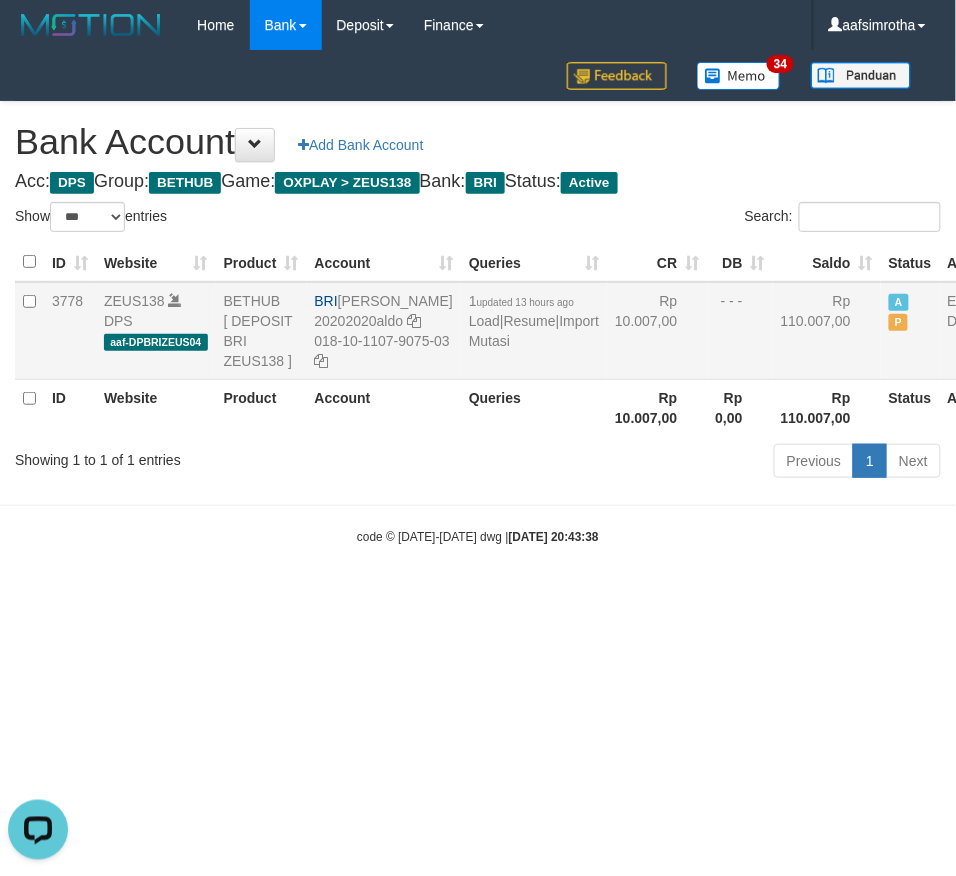copy on "REVALDO SAGITA" 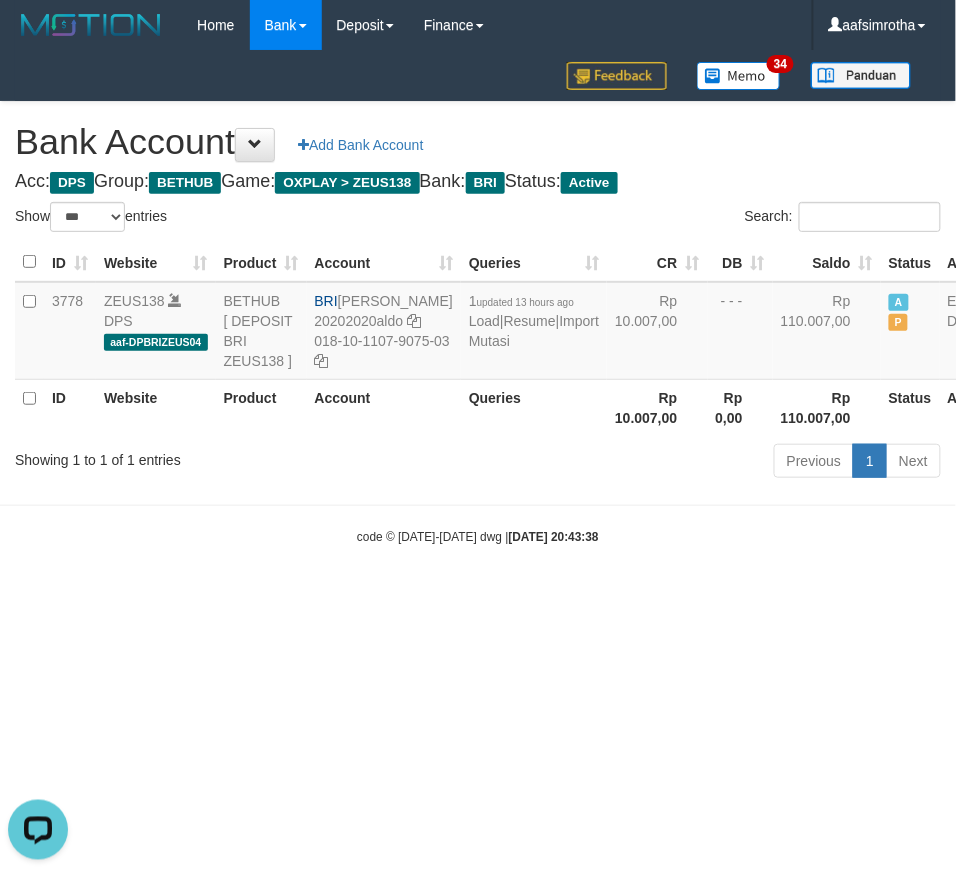 drag, startPoint x: 256, startPoint y: 680, endPoint x: 272, endPoint y: 680, distance: 16 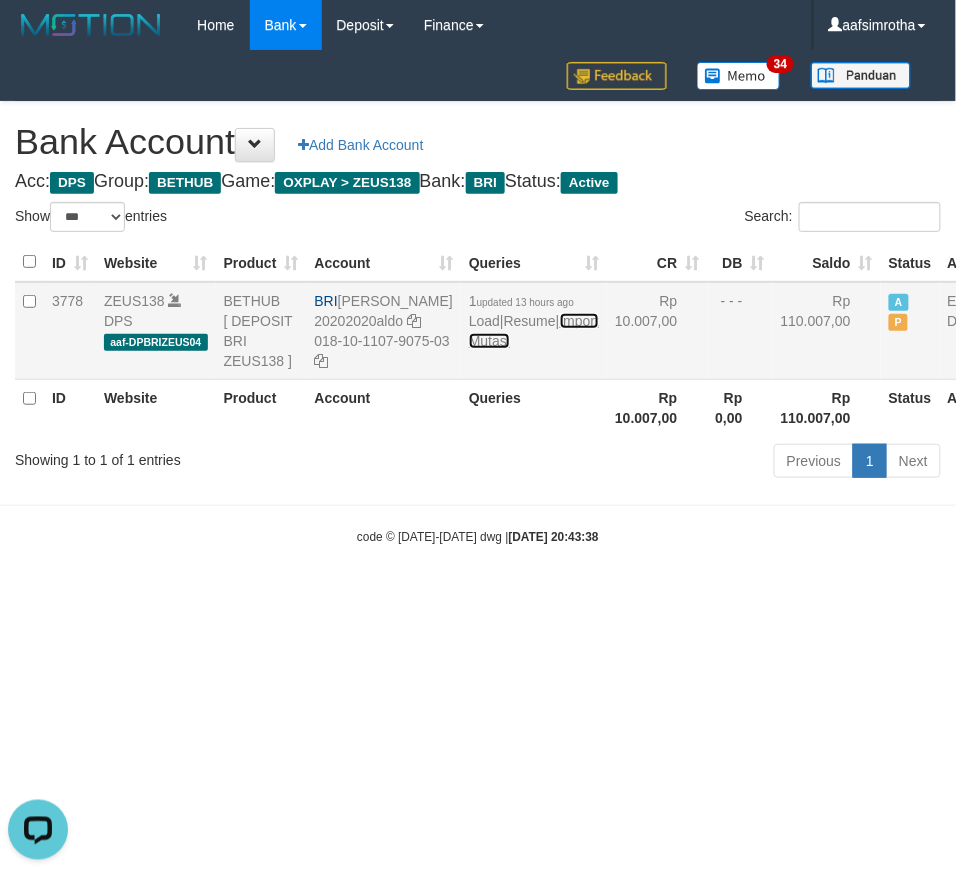 click on "Import Mutasi" at bounding box center (534, 331) 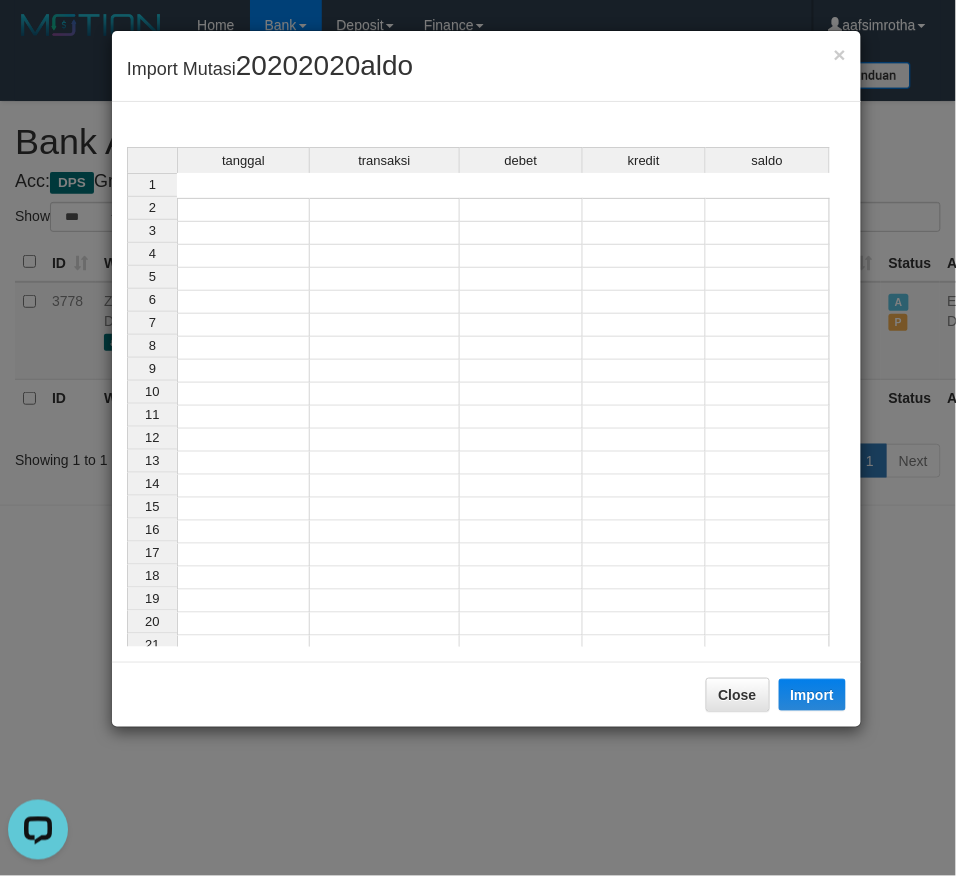 click at bounding box center [243, 210] 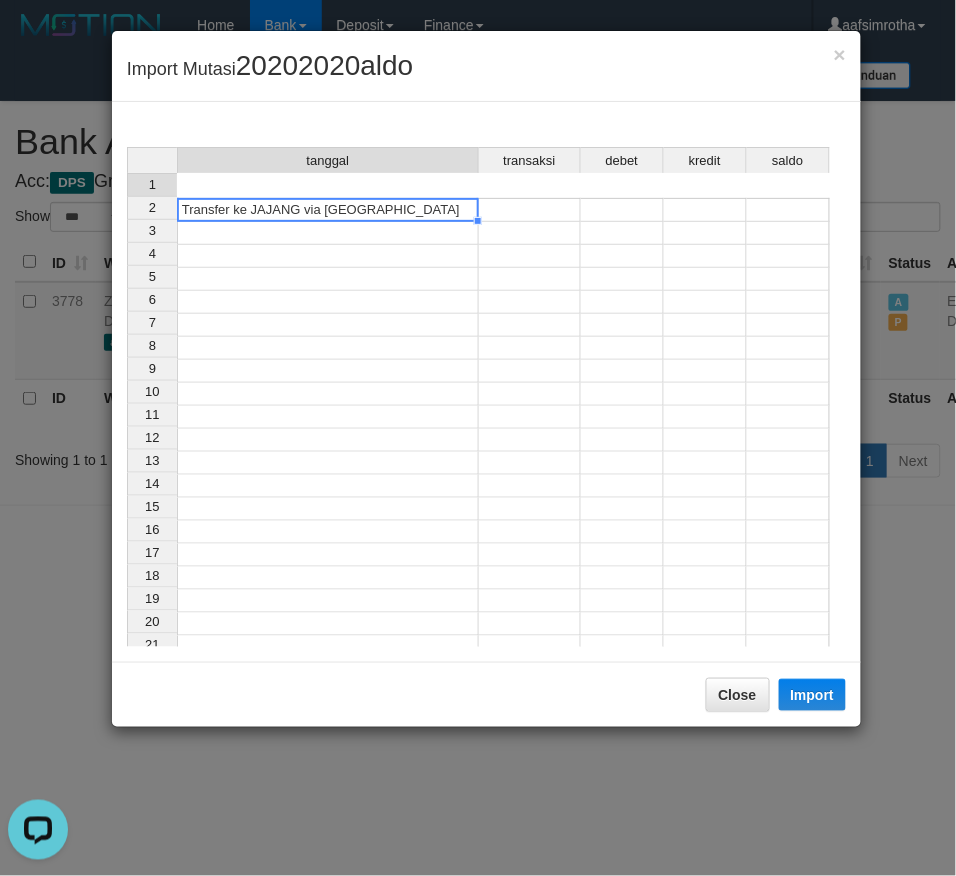 type 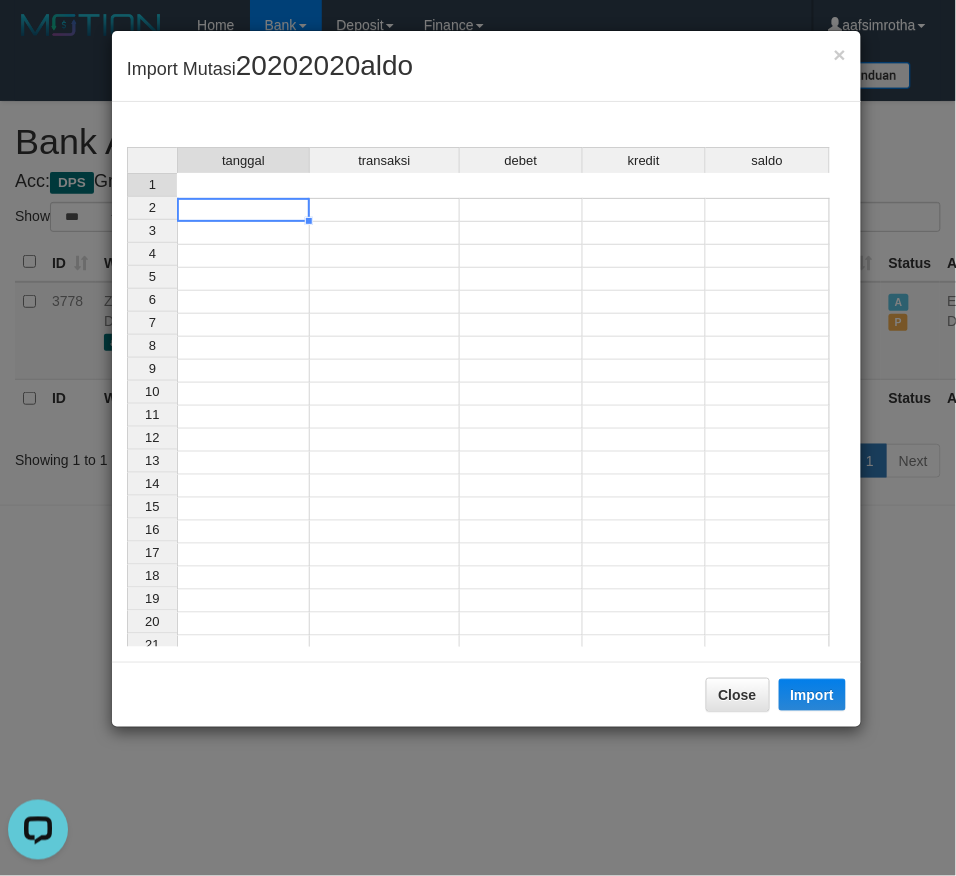 click at bounding box center (243, 210) 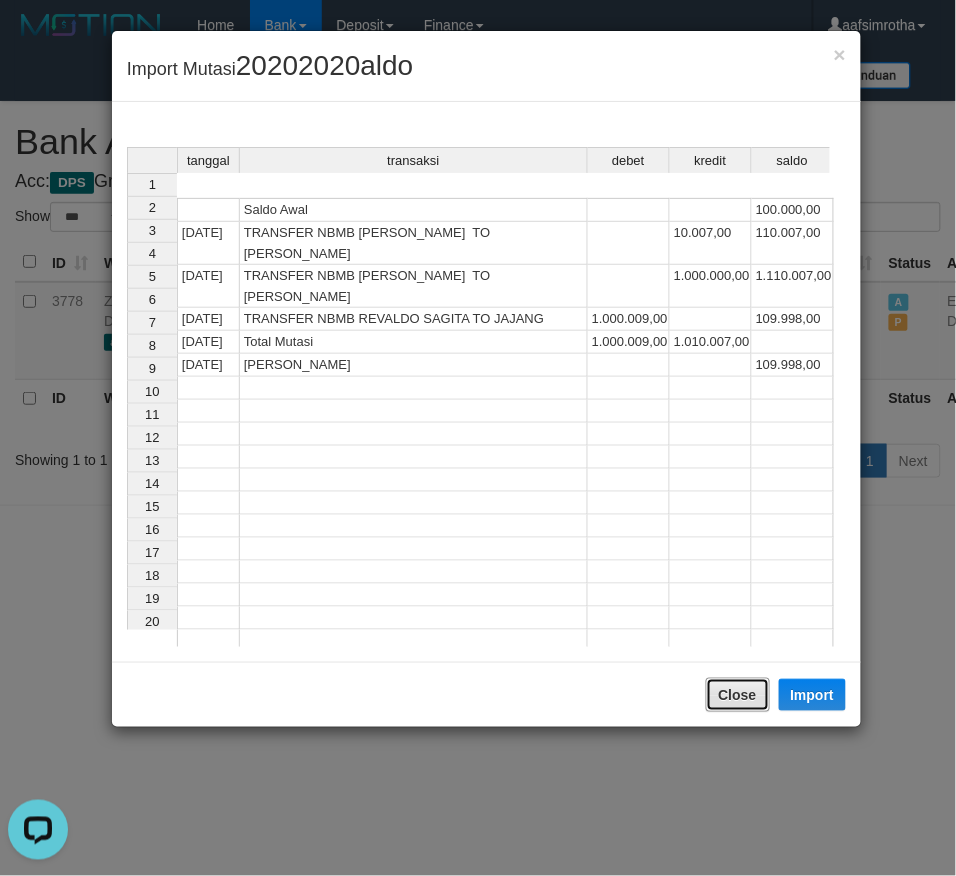 drag, startPoint x: 747, startPoint y: 695, endPoint x: 715, endPoint y: 683, distance: 34.176014 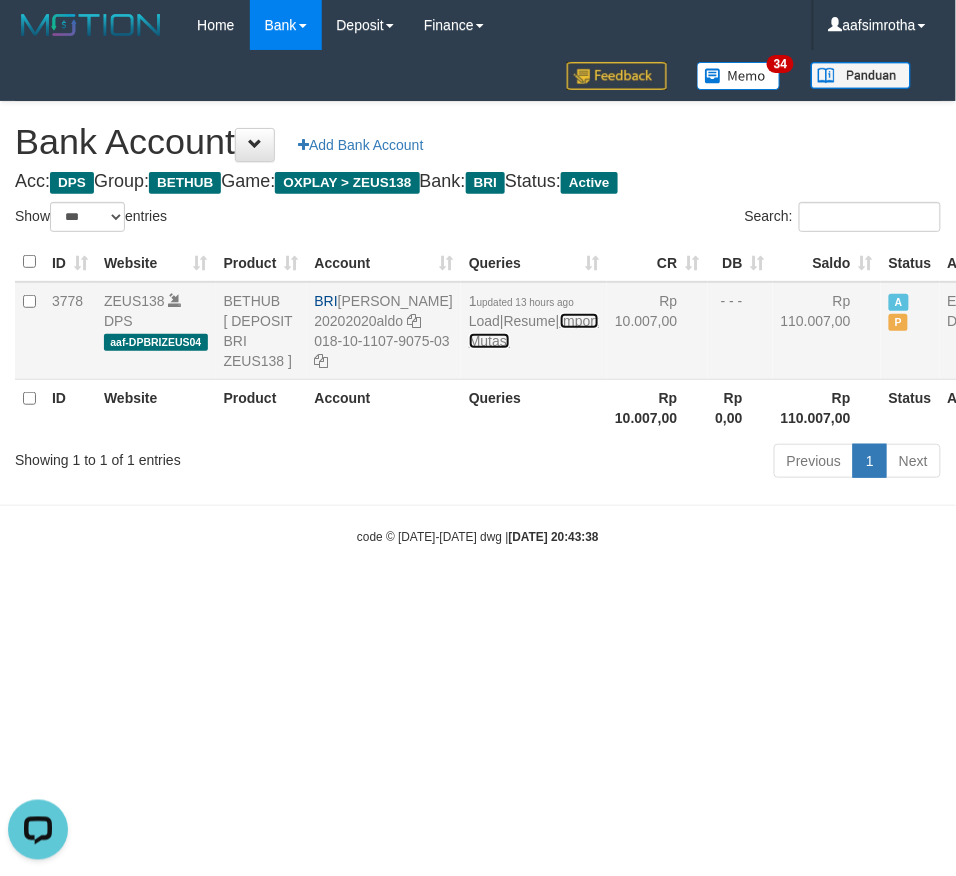 click on "Import Mutasi" at bounding box center [534, 331] 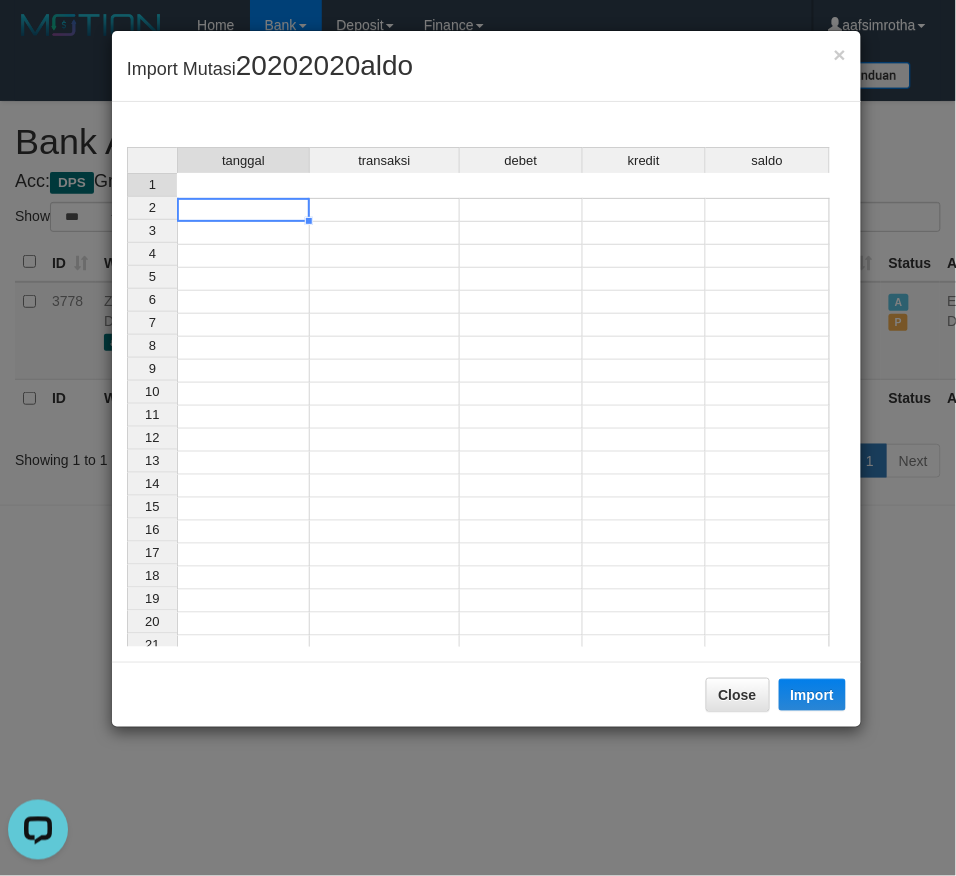 drag, startPoint x: 254, startPoint y: 195, endPoint x: 945, endPoint y: 872, distance: 967.37274 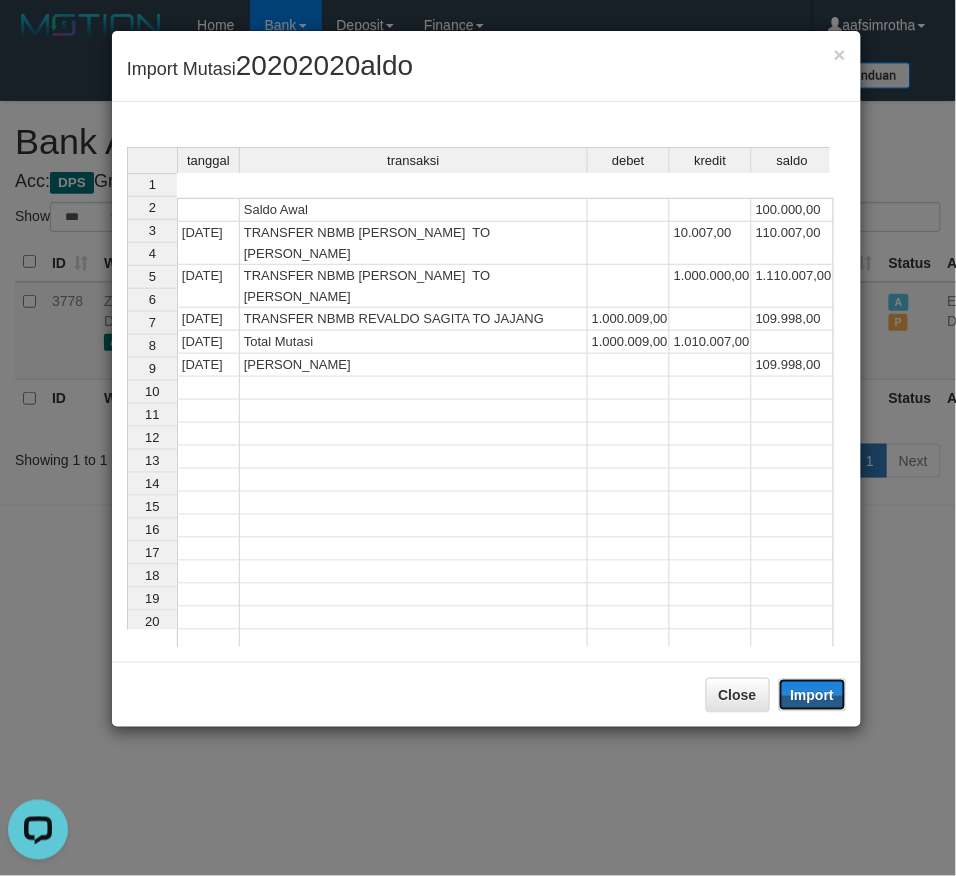 drag, startPoint x: 814, startPoint y: 698, endPoint x: 8, endPoint y: 702, distance: 806.00995 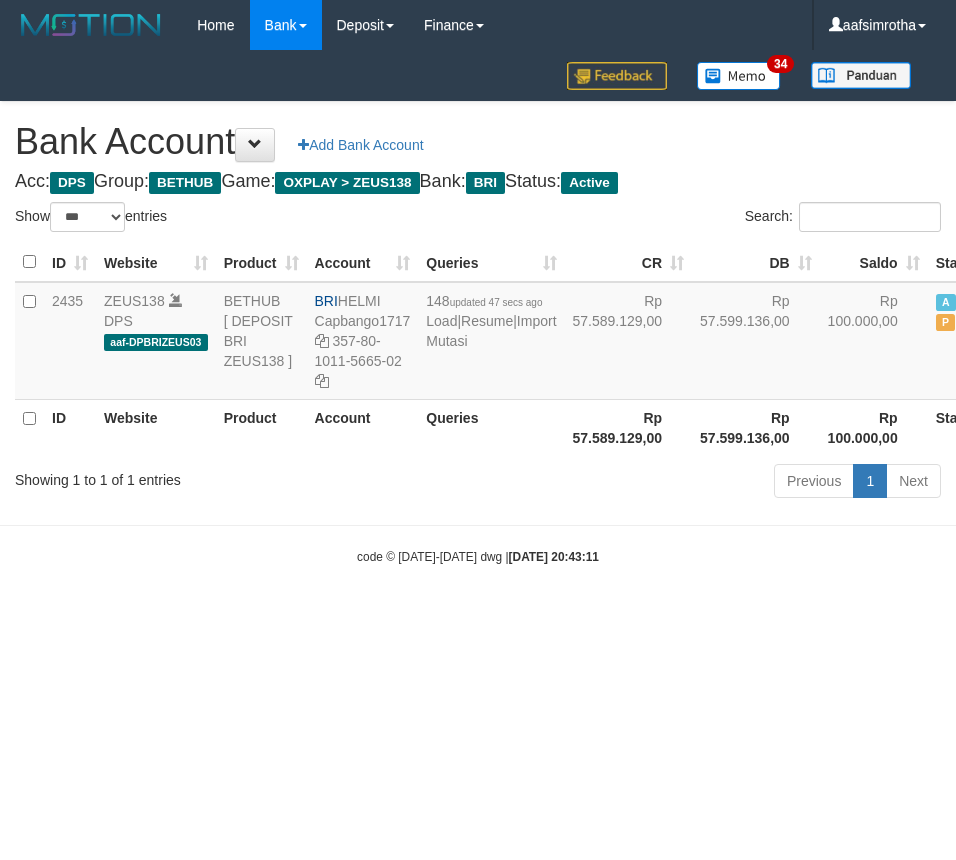 select on "***" 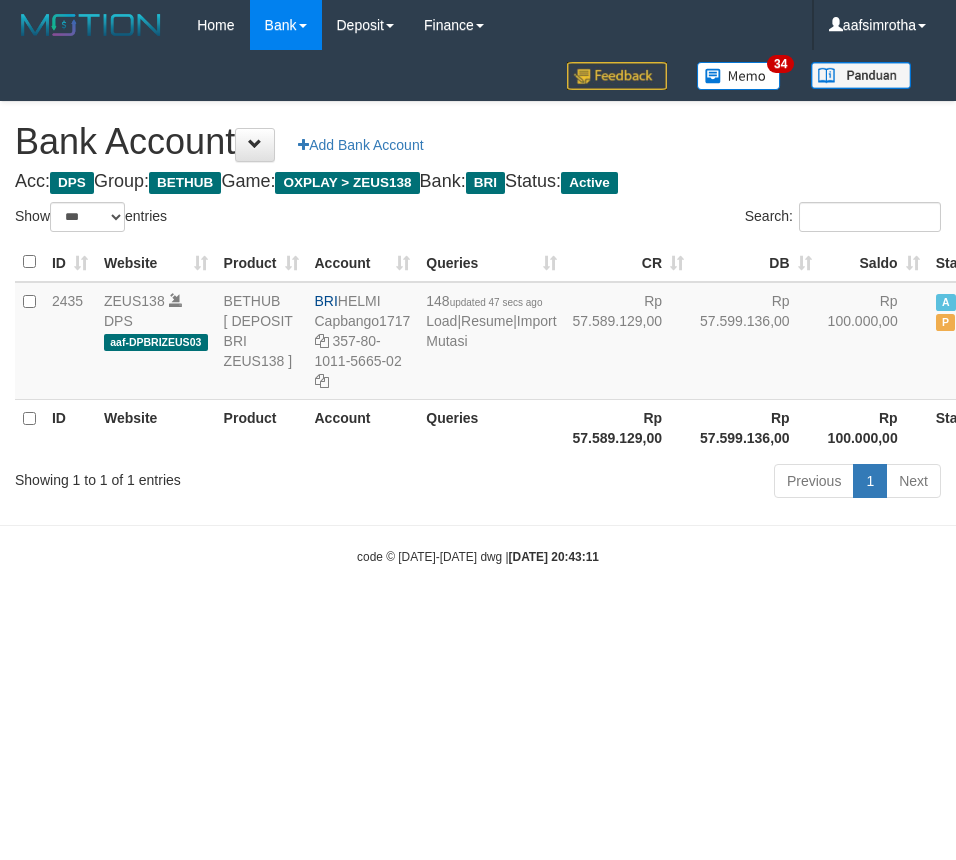 scroll, scrollTop: 0, scrollLeft: 21, axis: horizontal 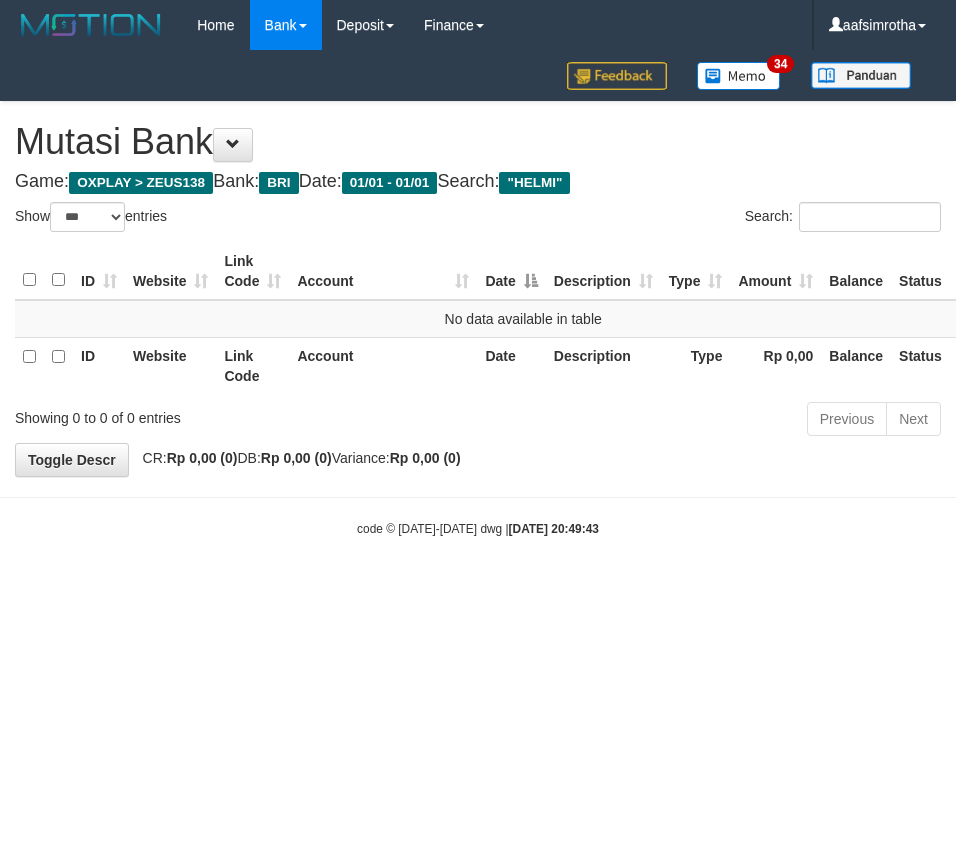 select on "***" 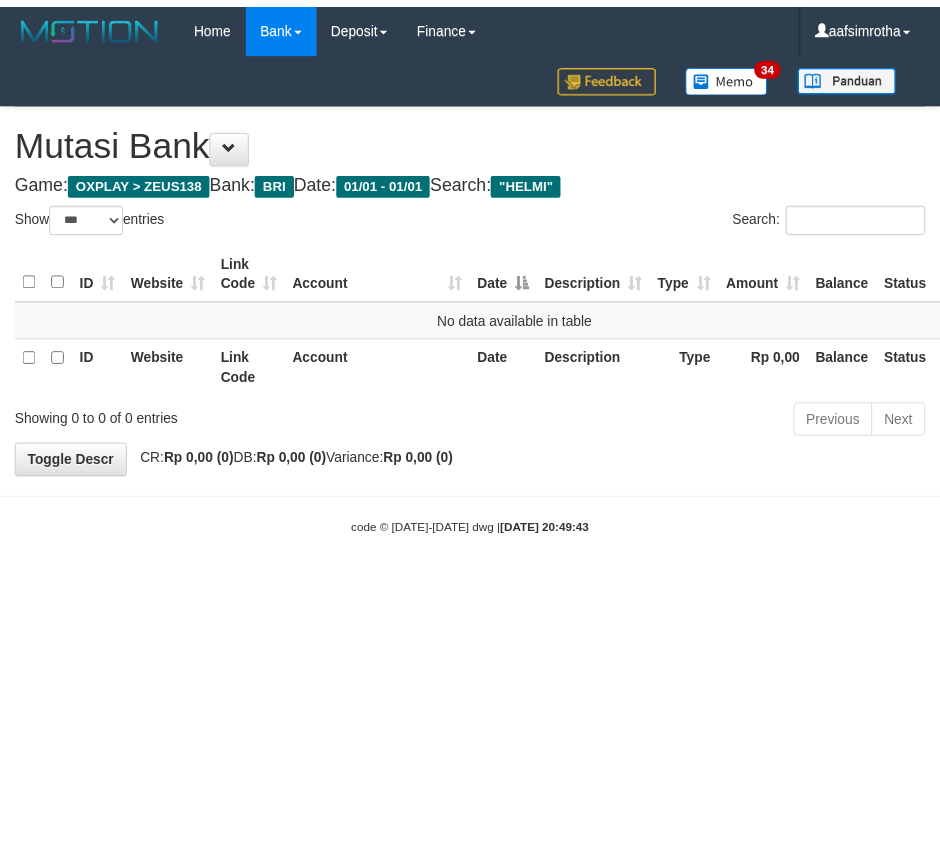 scroll, scrollTop: 0, scrollLeft: 0, axis: both 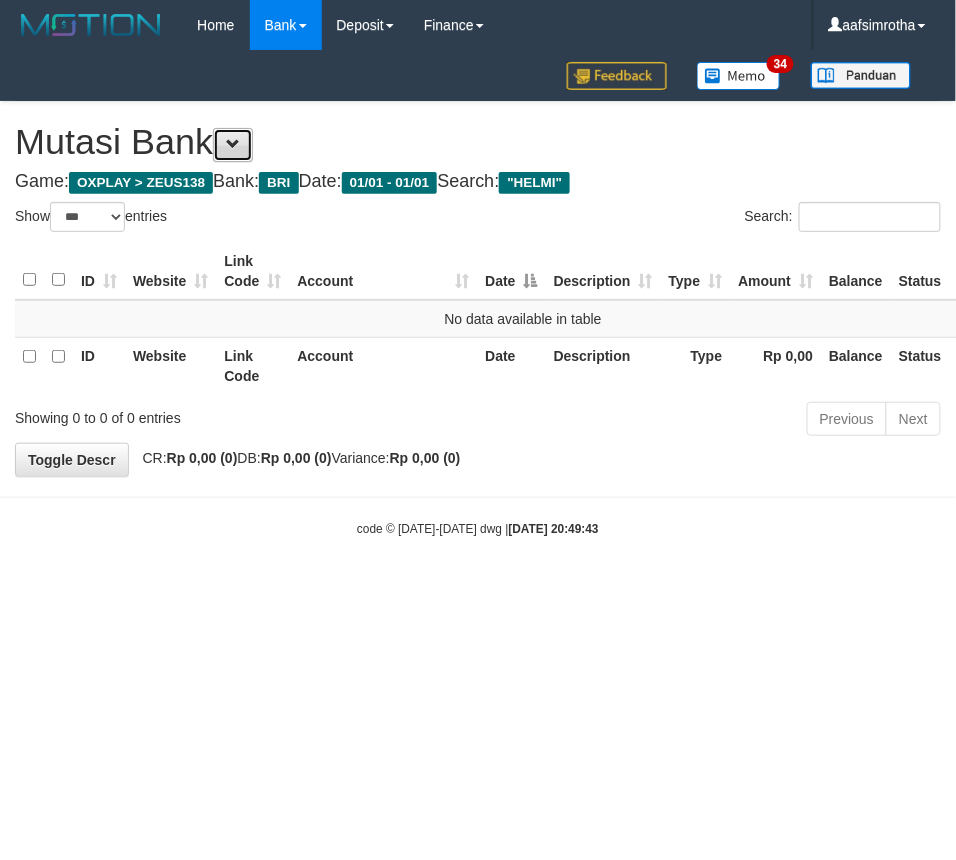 click at bounding box center [233, 145] 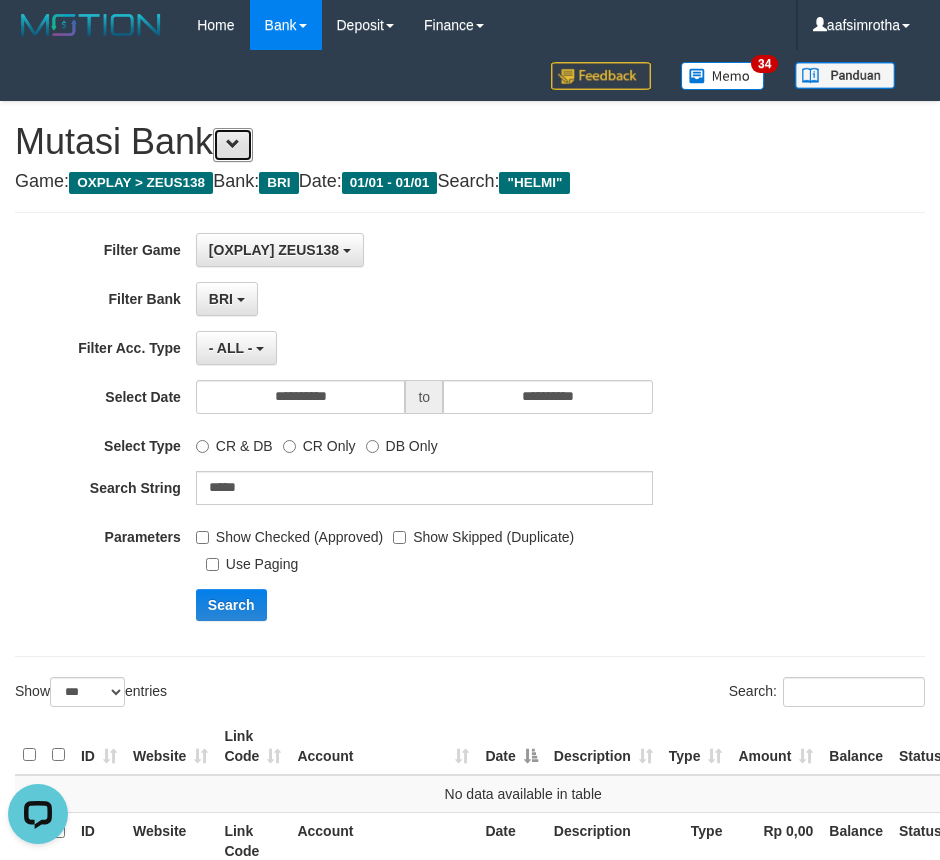 scroll, scrollTop: 0, scrollLeft: 0, axis: both 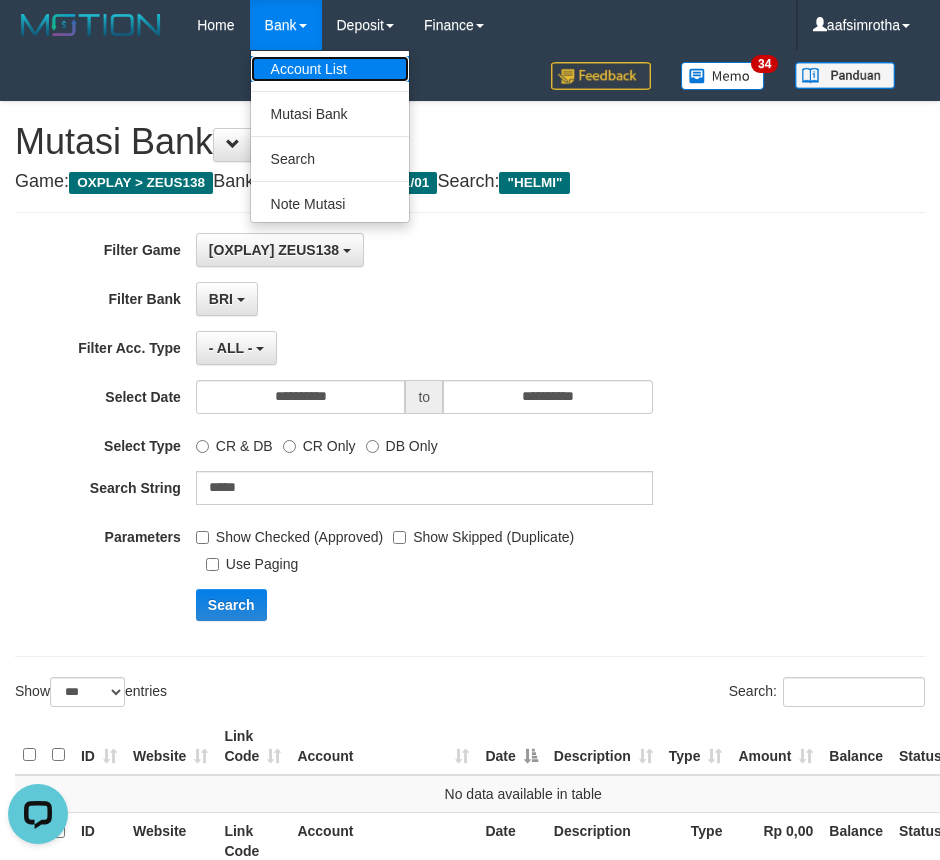 click on "Account List" at bounding box center [330, 69] 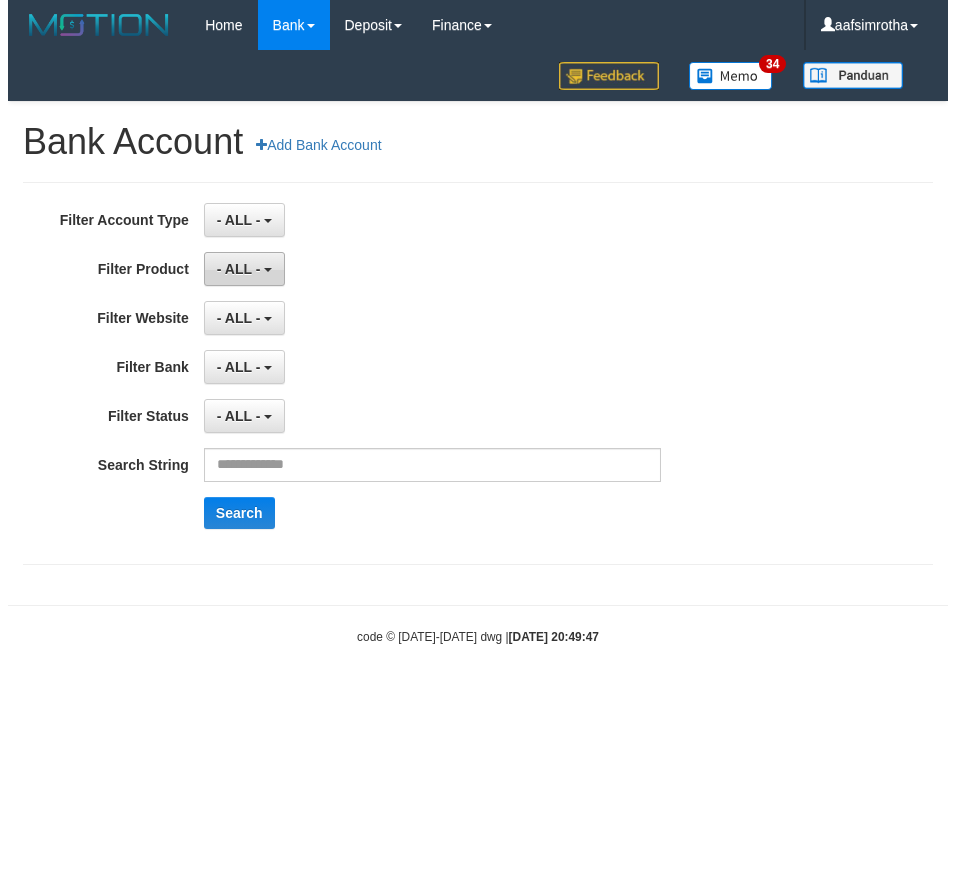 scroll, scrollTop: 0, scrollLeft: 0, axis: both 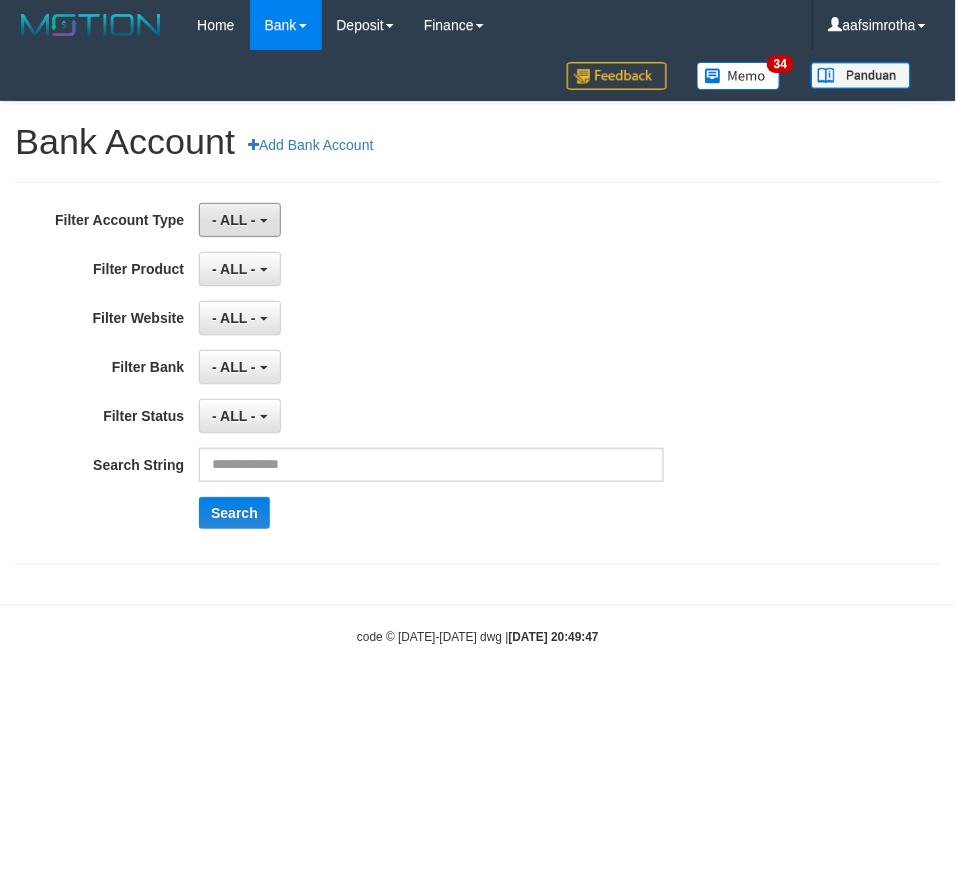 drag, startPoint x: 235, startPoint y: 217, endPoint x: 280, endPoint y: 231, distance: 47.127487 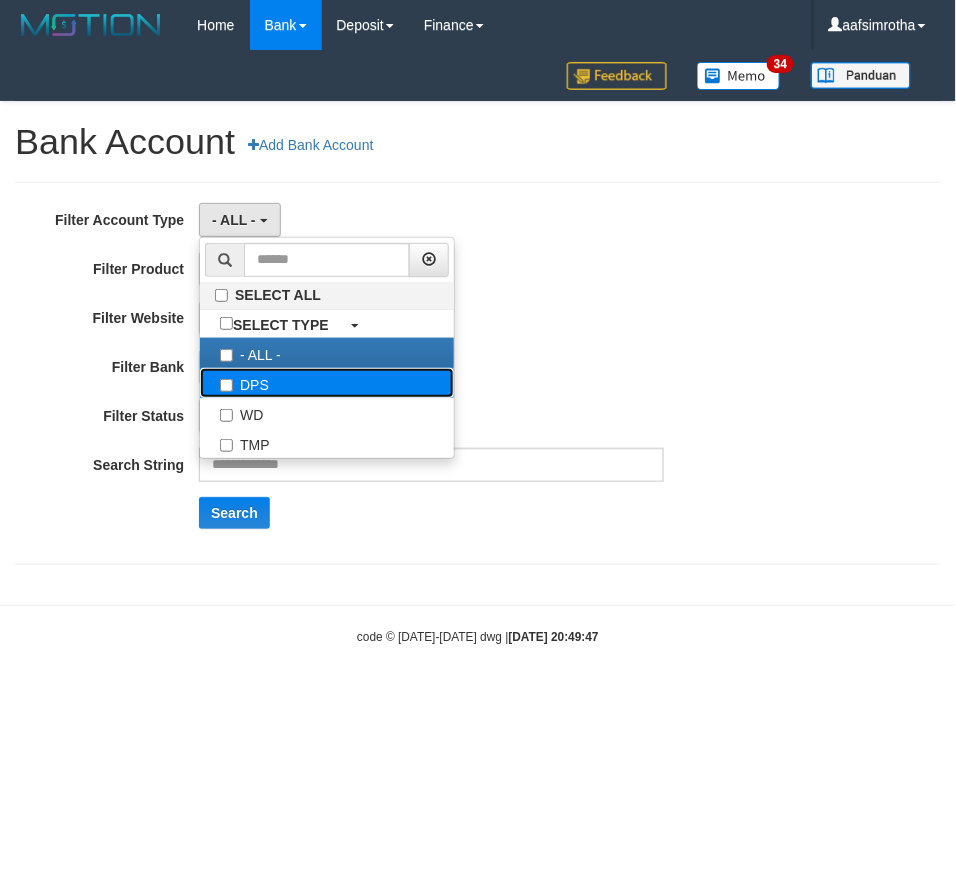 click on "DPS" at bounding box center (327, 383) 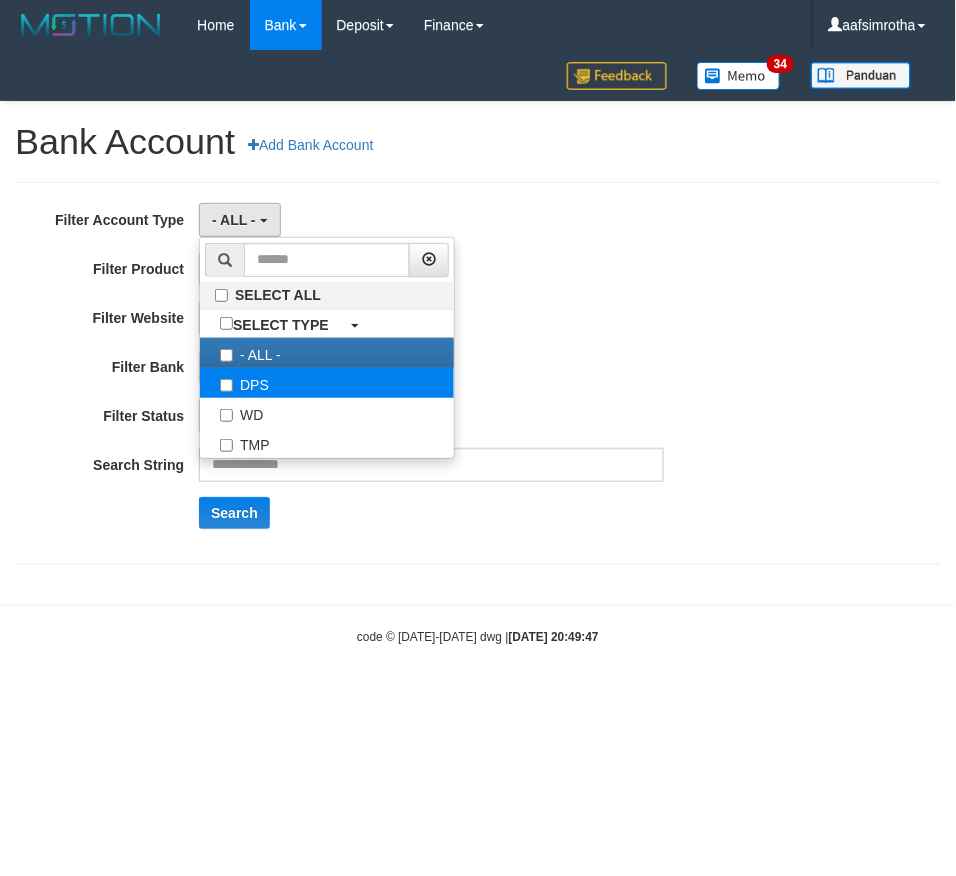 select on "***" 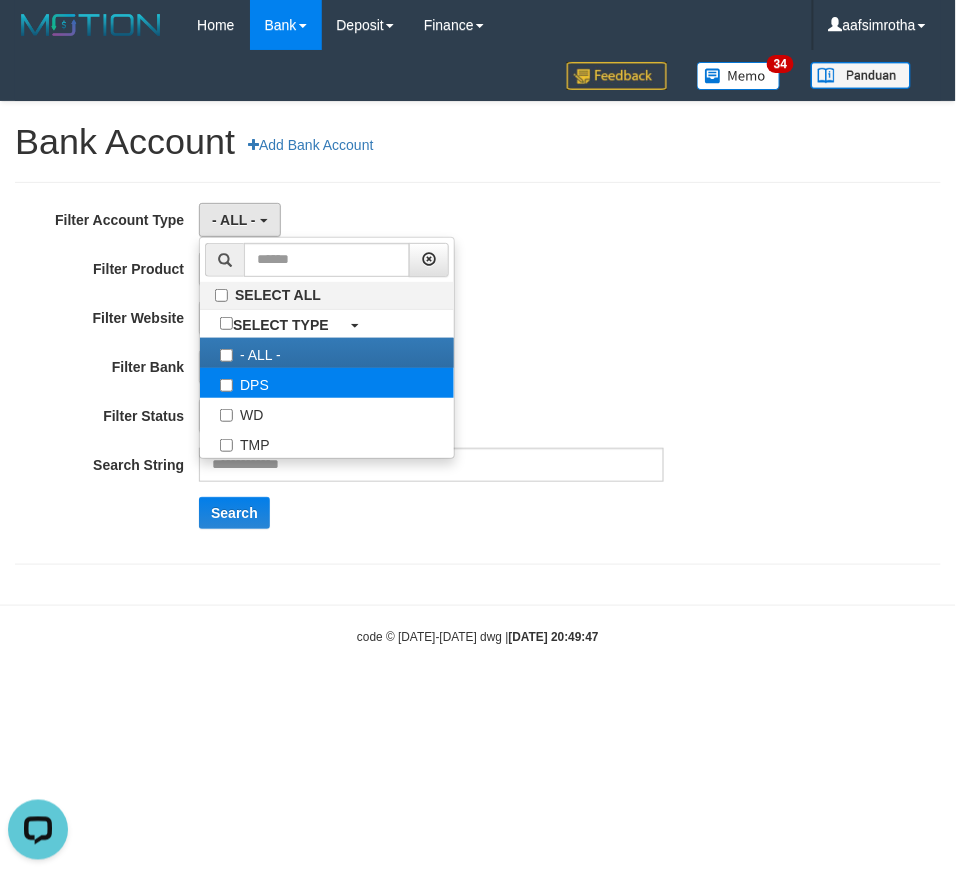 scroll, scrollTop: 0, scrollLeft: 0, axis: both 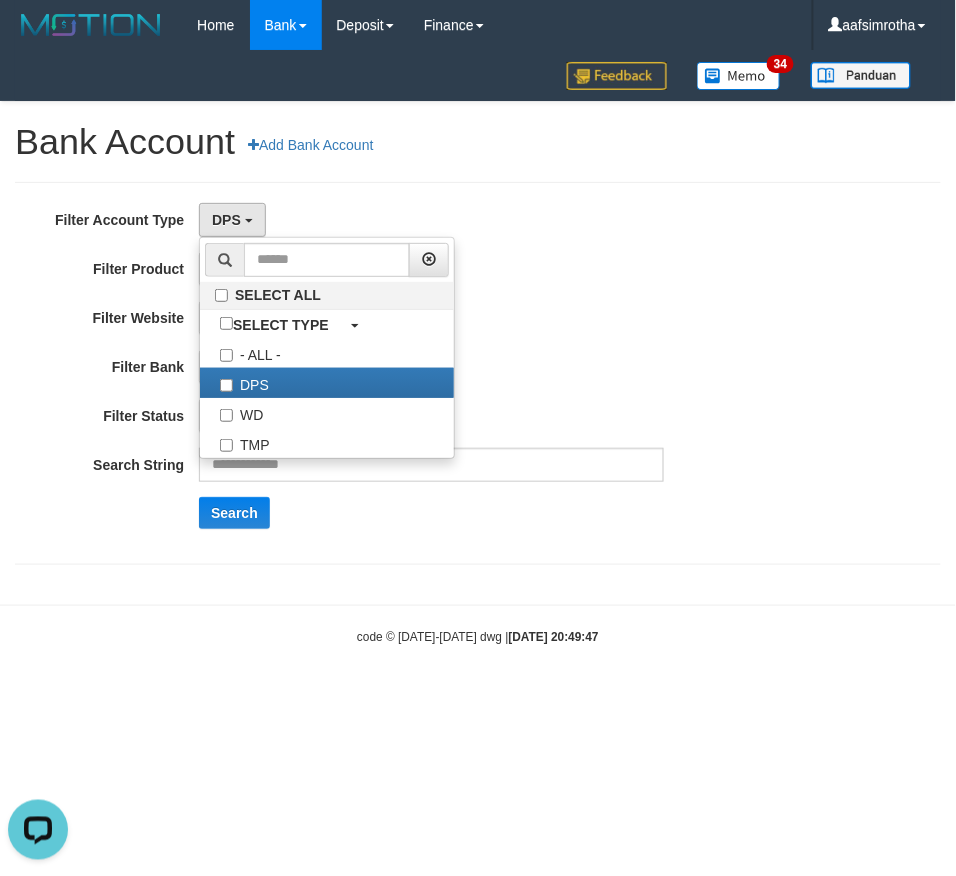 click on "**********" at bounding box center [398, 373] 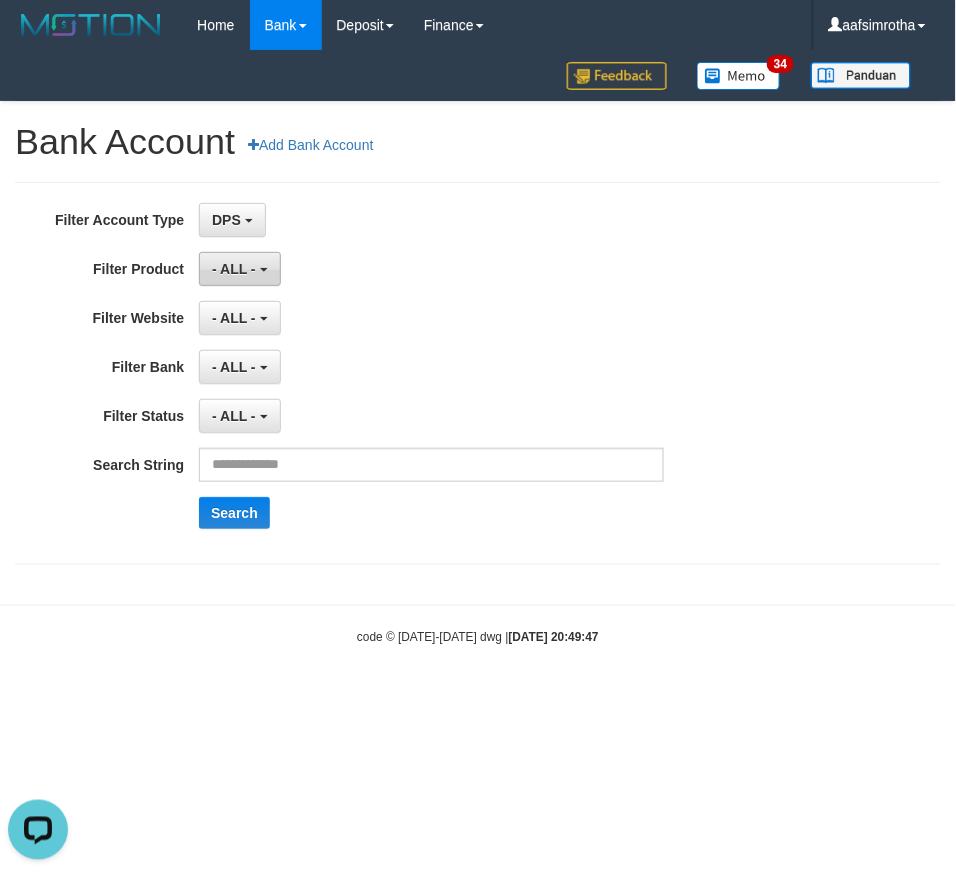 click on "- ALL -" at bounding box center [234, 269] 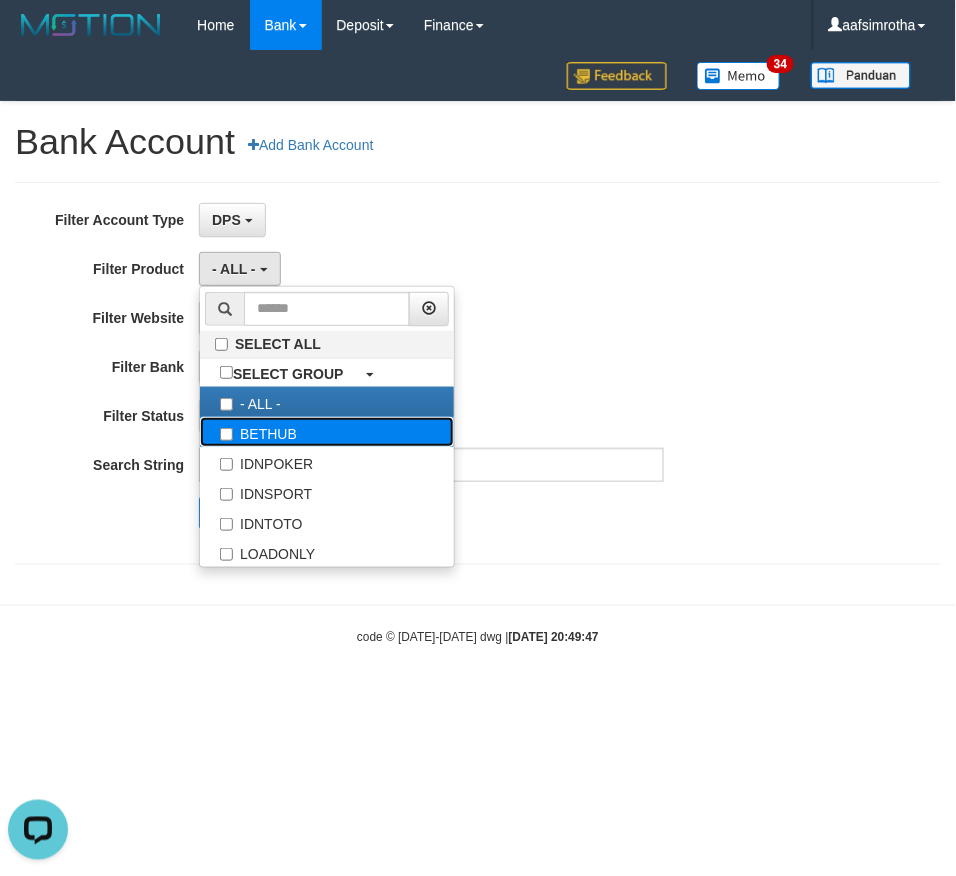 click on "BETHUB" at bounding box center [327, 432] 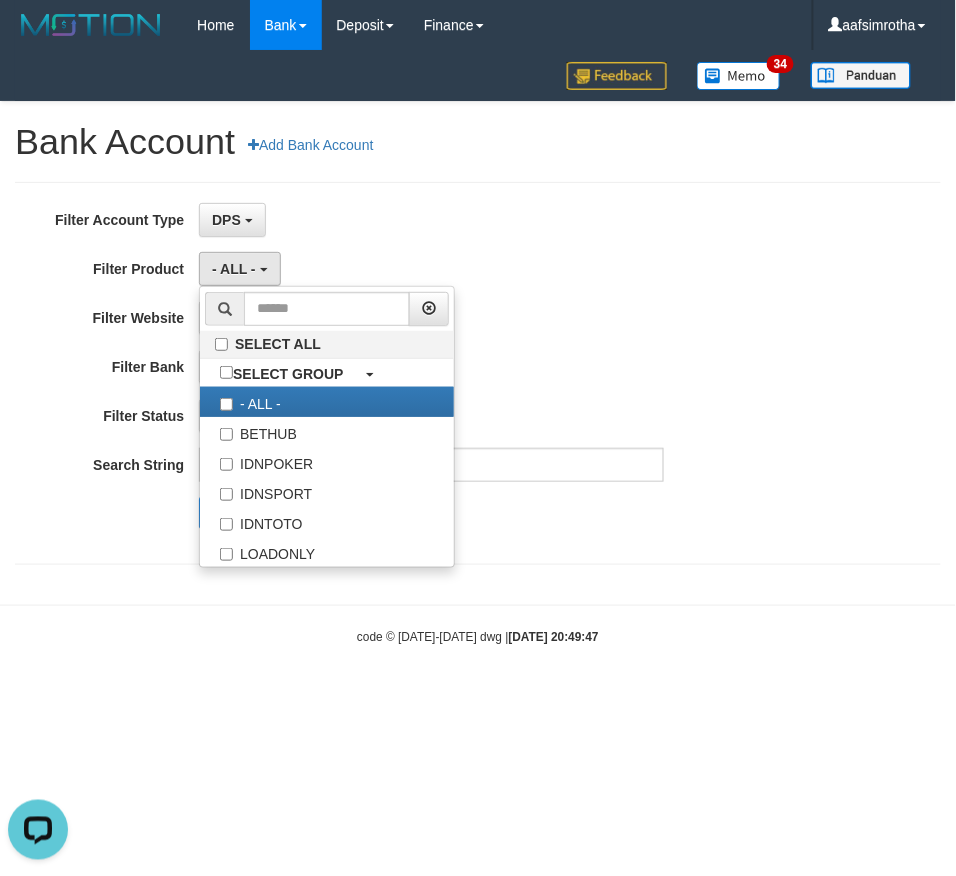 select on "*" 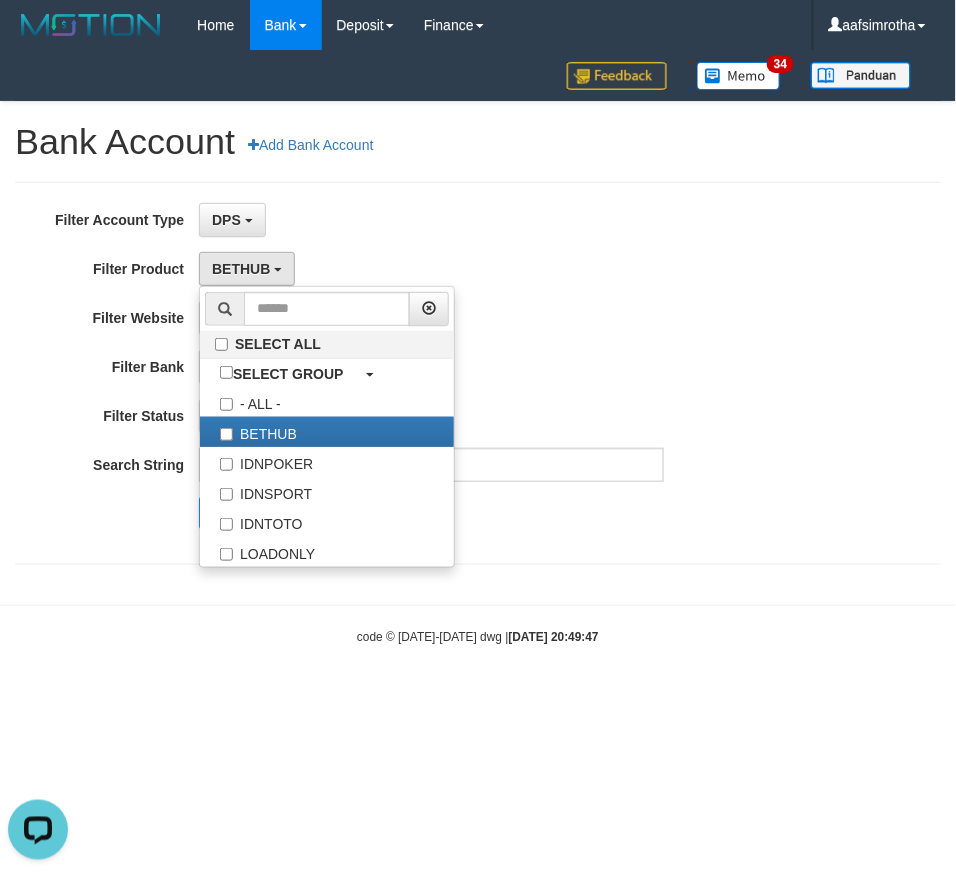 click on "- ALL -    SELECT ALL  SELECT BANK  - ALL -
BCA
MANDIRI
MANDIRIONLINE
BRI
BNI
MAYBANK
MEGA
PANIN
PERMATA
SINARMAS
MANDIRIBUSINESS
OVO
GOPAY
LINKAJA
DANA
SHOPEEPAY
SAKUKU
OCBC
JENIUS
BSI
DANAMON
CIMB
JAGO
SEABANK
PAPUA
NEO" at bounding box center (431, 367) 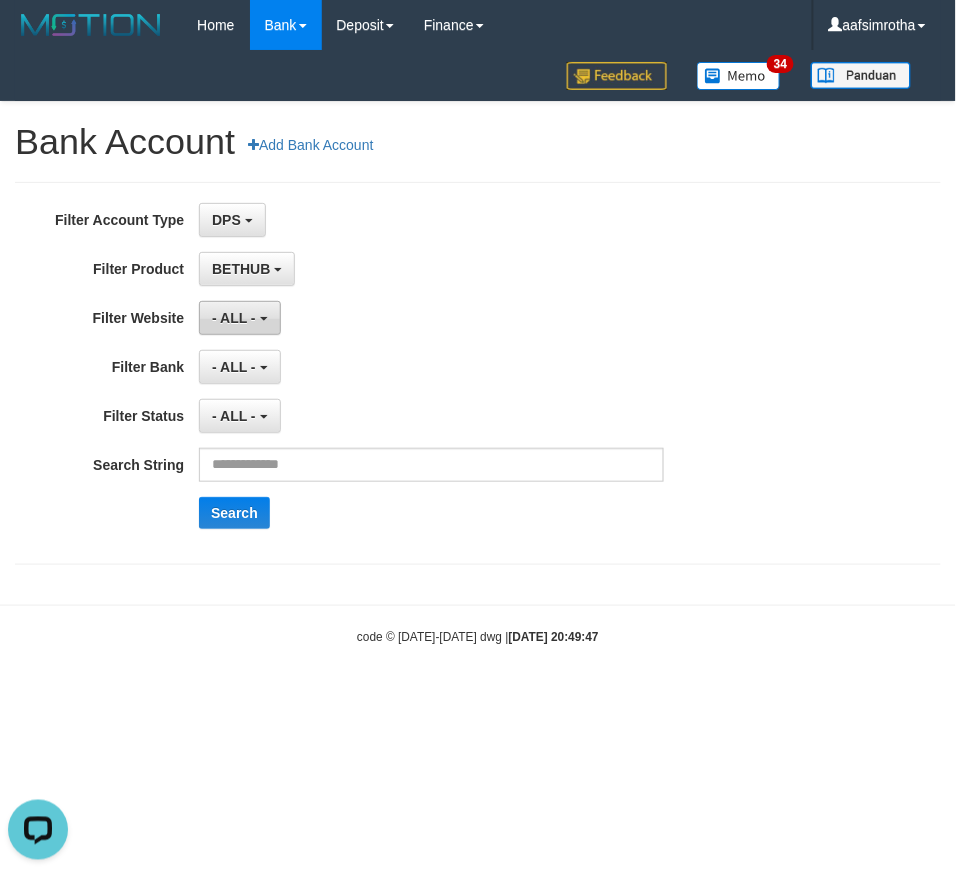 click on "- ALL -" at bounding box center (234, 318) 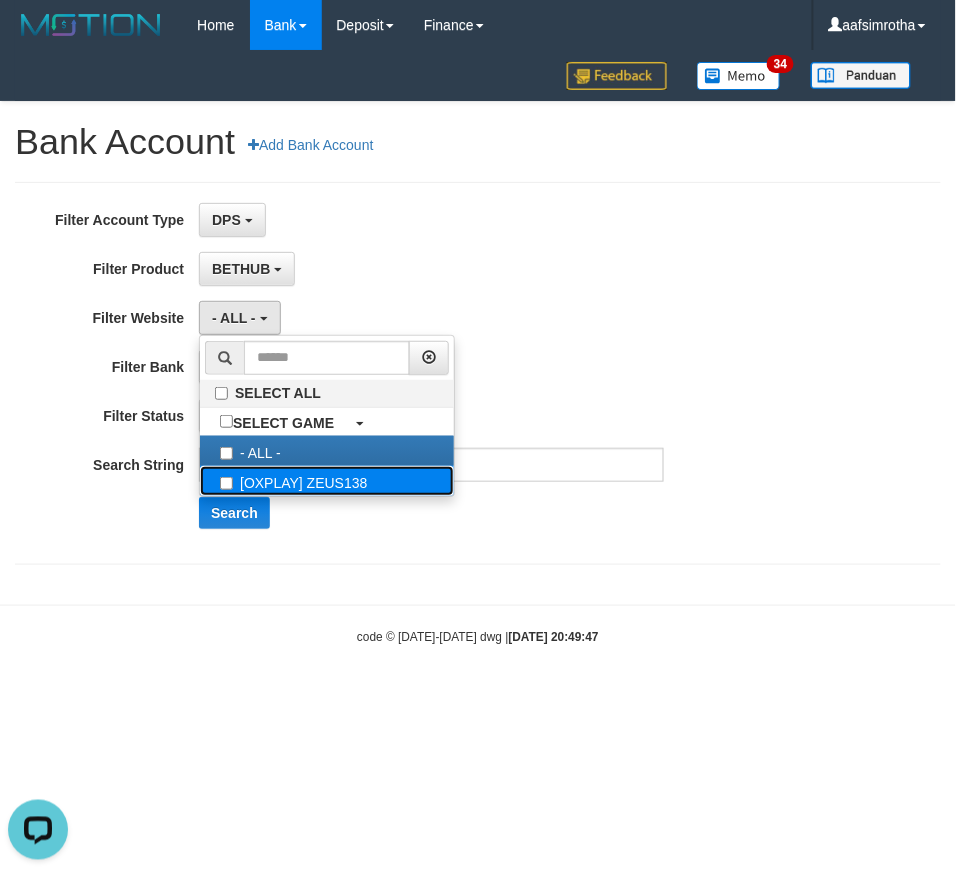 click on "[OXPLAY] ZEUS138" at bounding box center (327, 481) 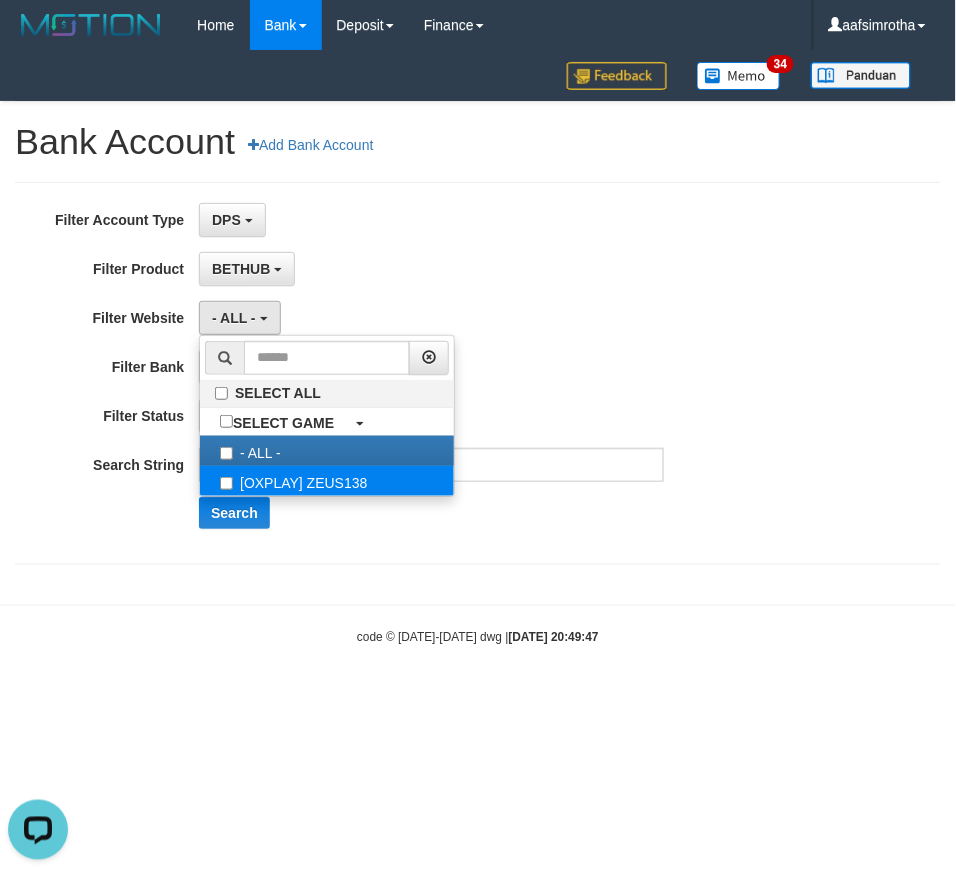 select on "***" 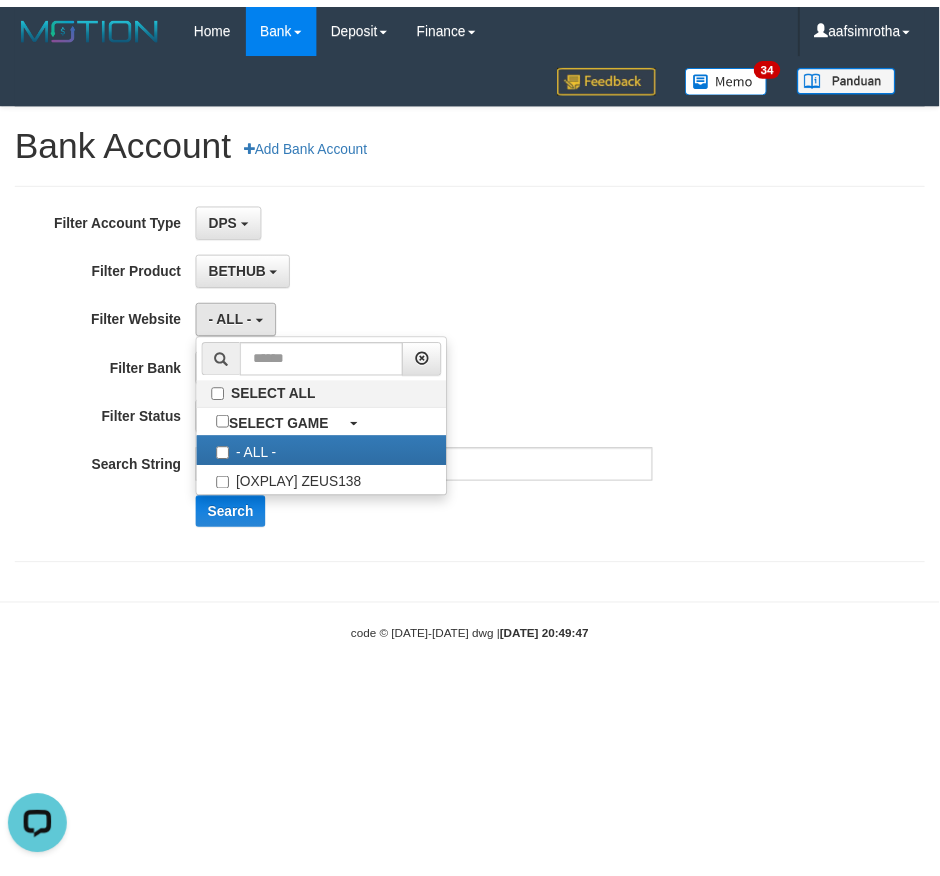 scroll, scrollTop: 17, scrollLeft: 0, axis: vertical 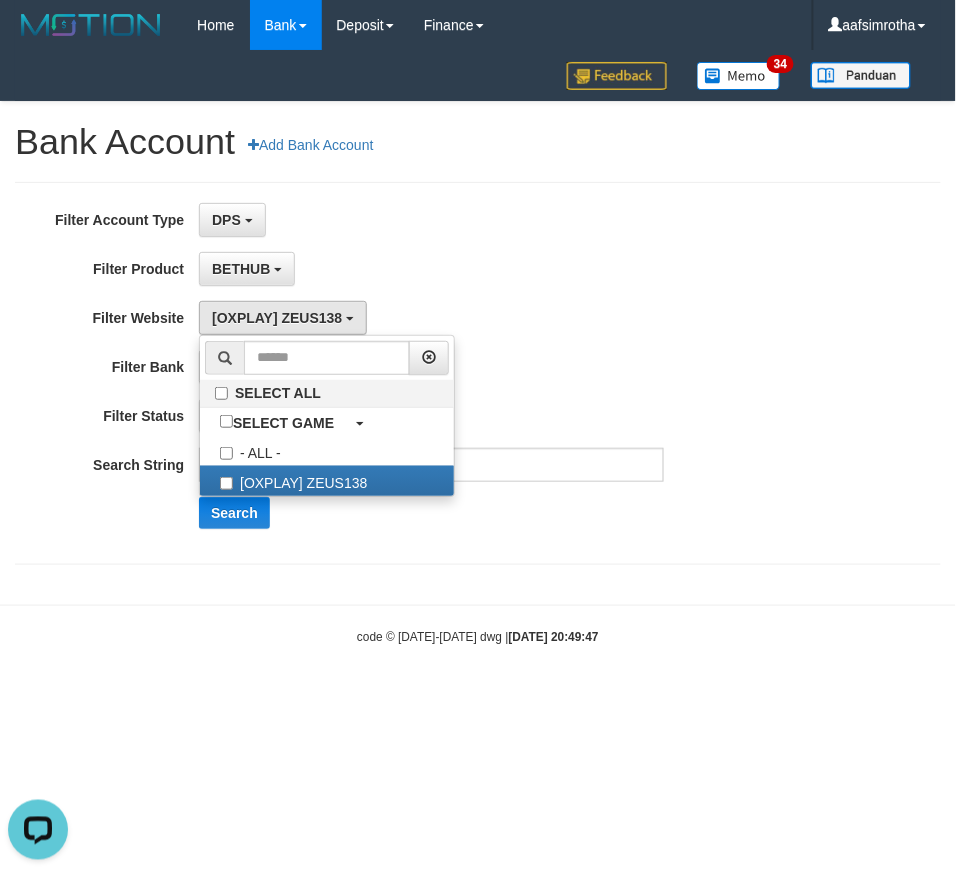 click on "BETHUB
SELECT ALL  SELECT GROUP  - ALL -
BETHUB
IDNPOKER
IDNSPORT
IDNTOTO
LOADONLY" at bounding box center [431, 269] 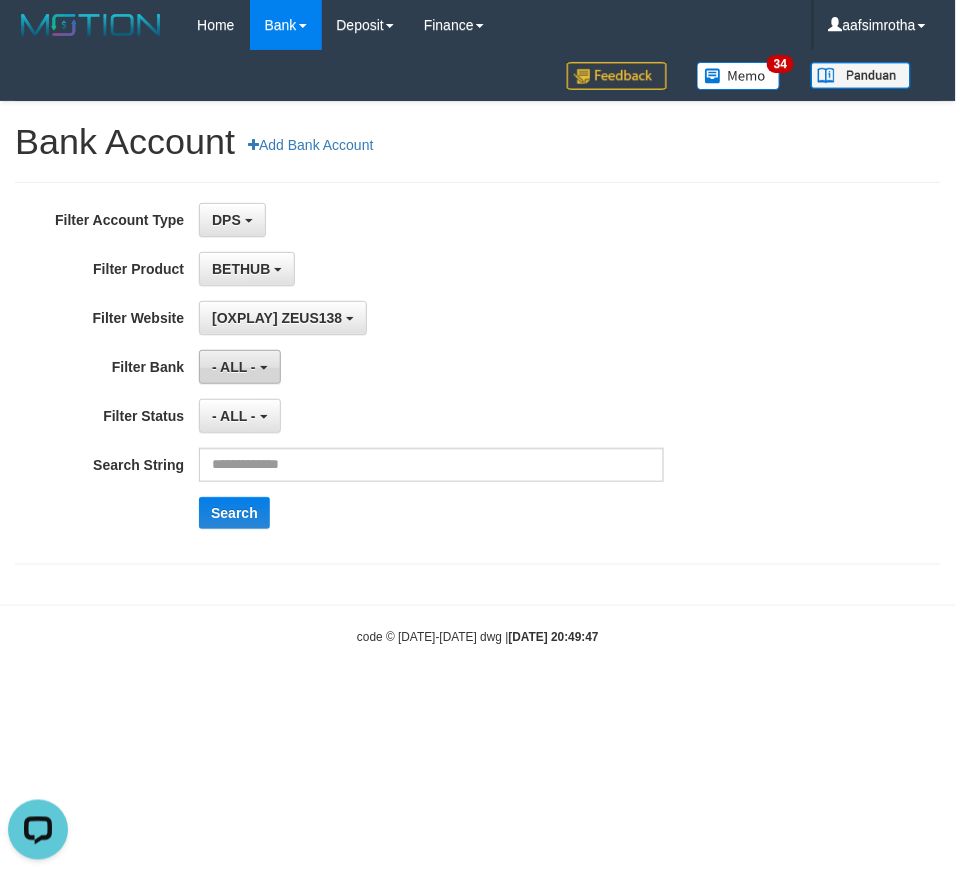 click on "- ALL -" at bounding box center (239, 367) 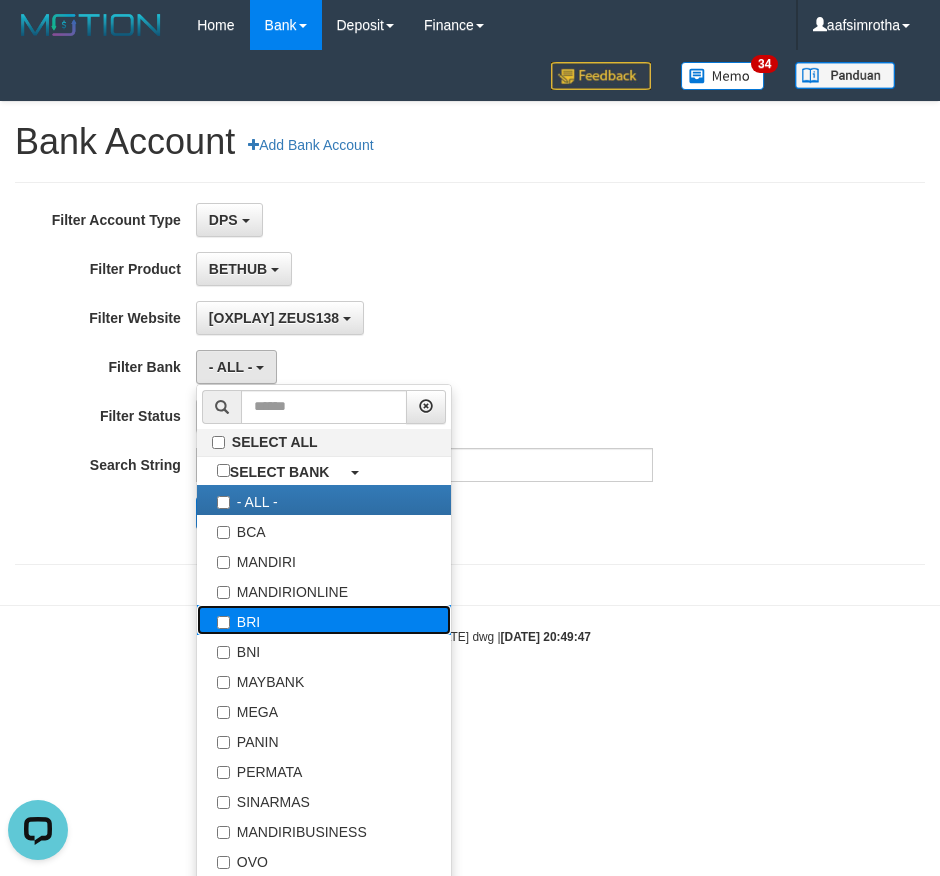 click on "BRI" at bounding box center [324, 620] 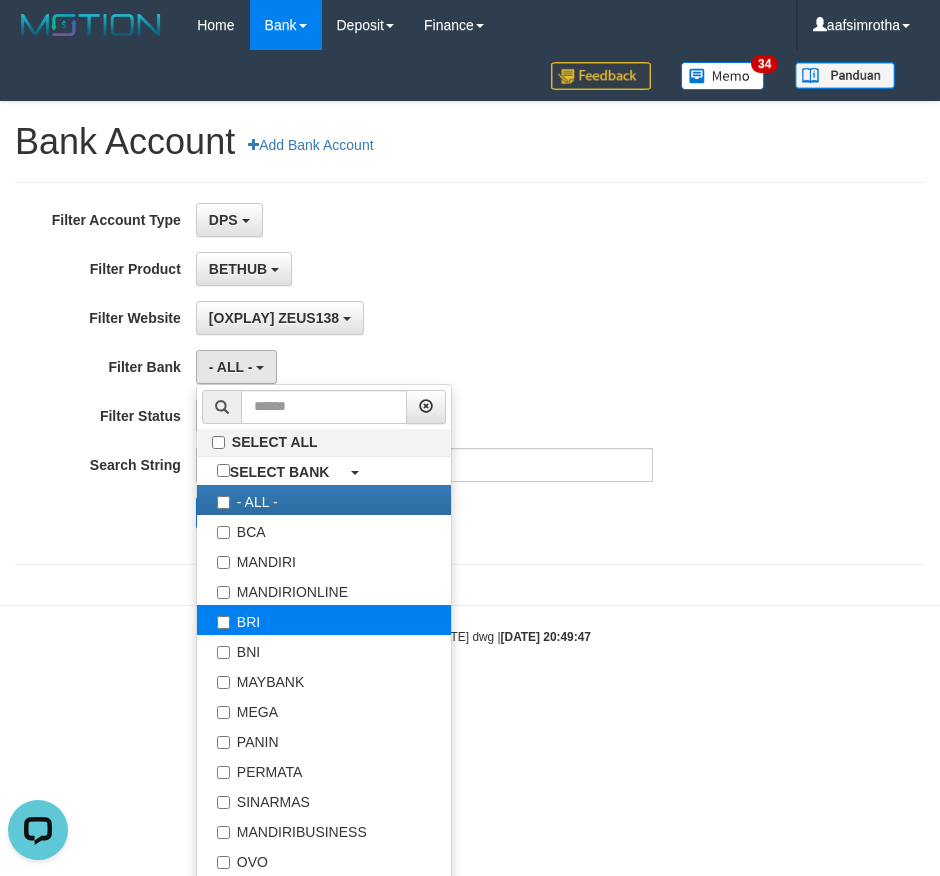 select on "***" 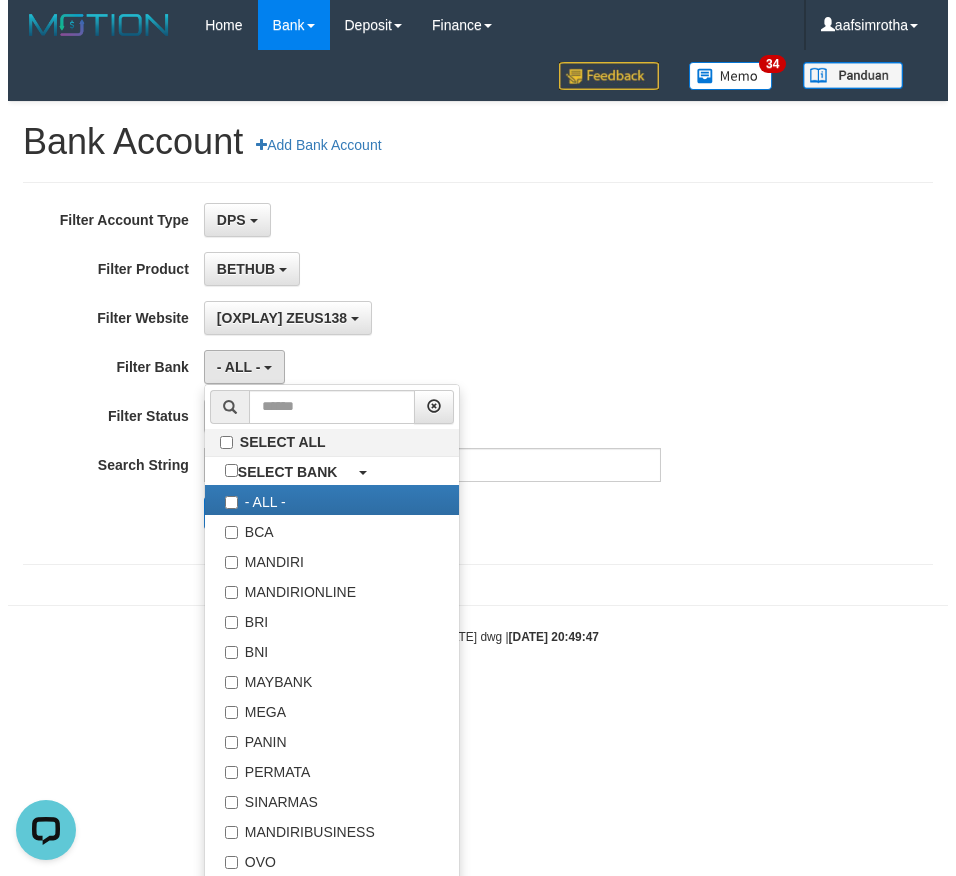 scroll, scrollTop: 17, scrollLeft: 0, axis: vertical 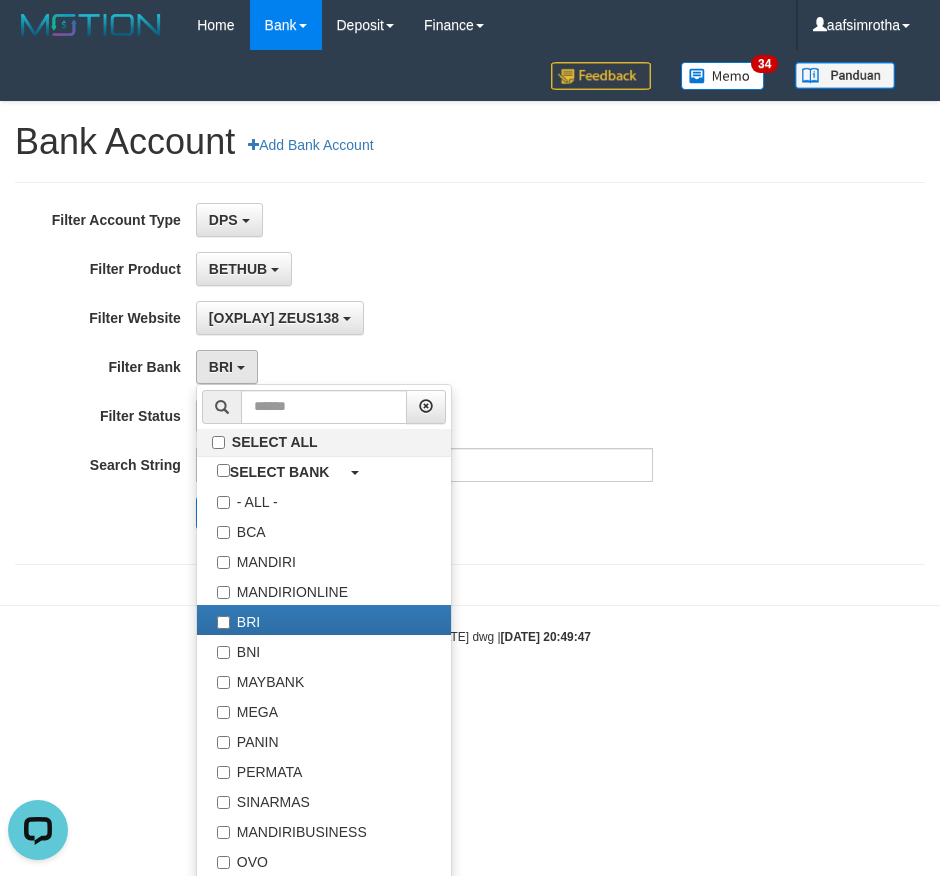 click on "**********" at bounding box center (391, 373) 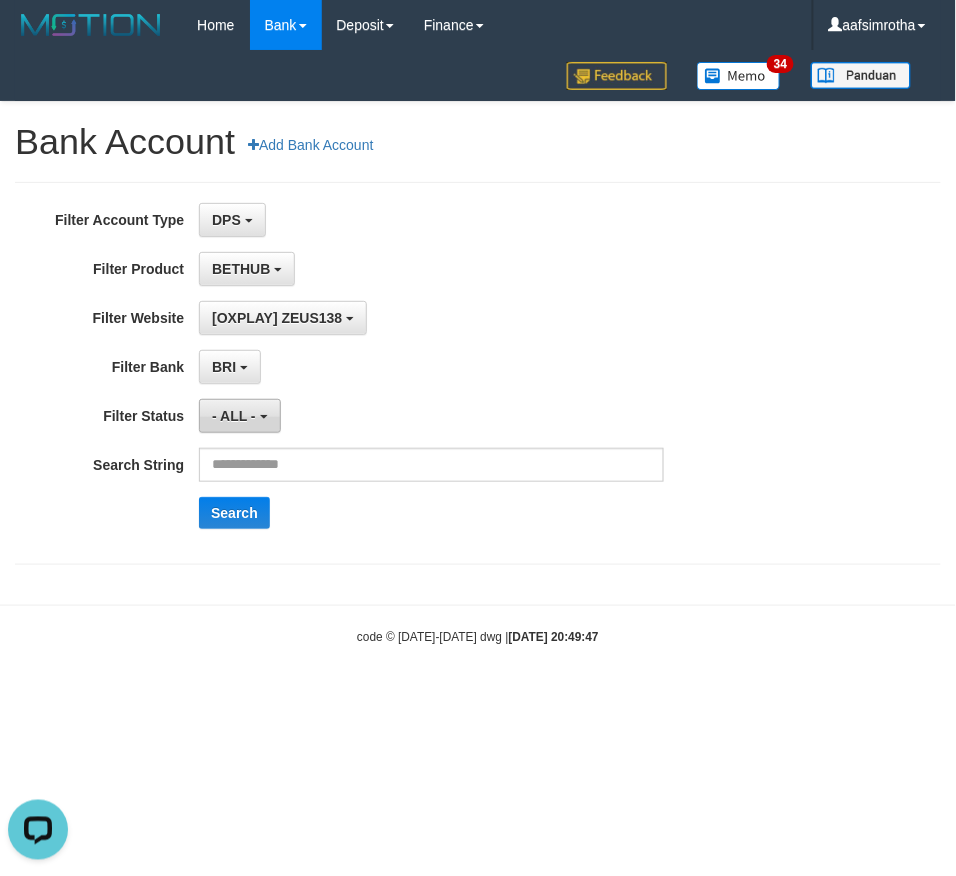 click on "- ALL -" at bounding box center [239, 416] 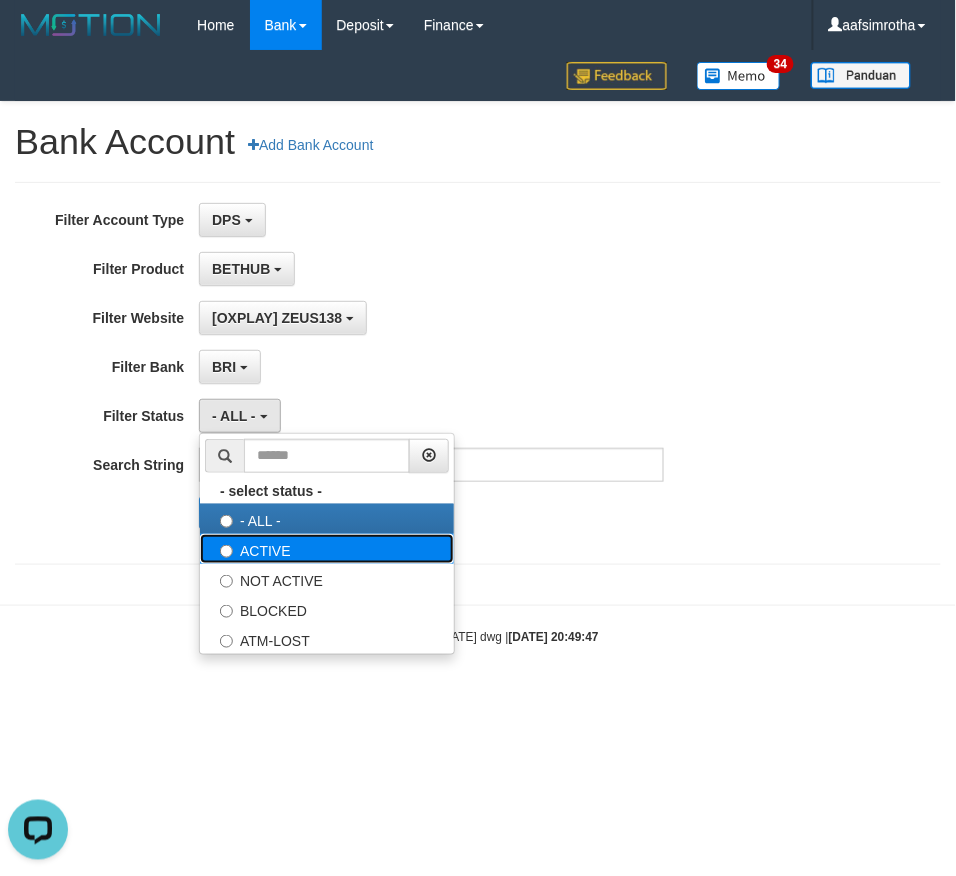 click on "ACTIVE" at bounding box center (327, 549) 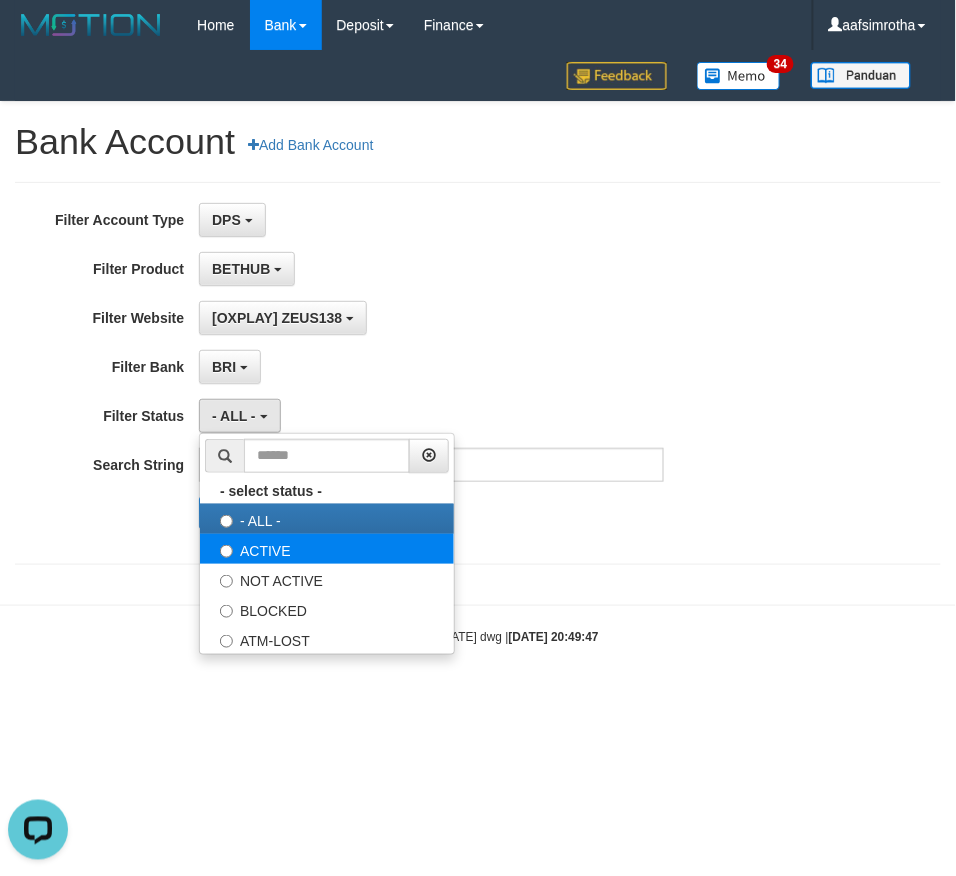 select on "*" 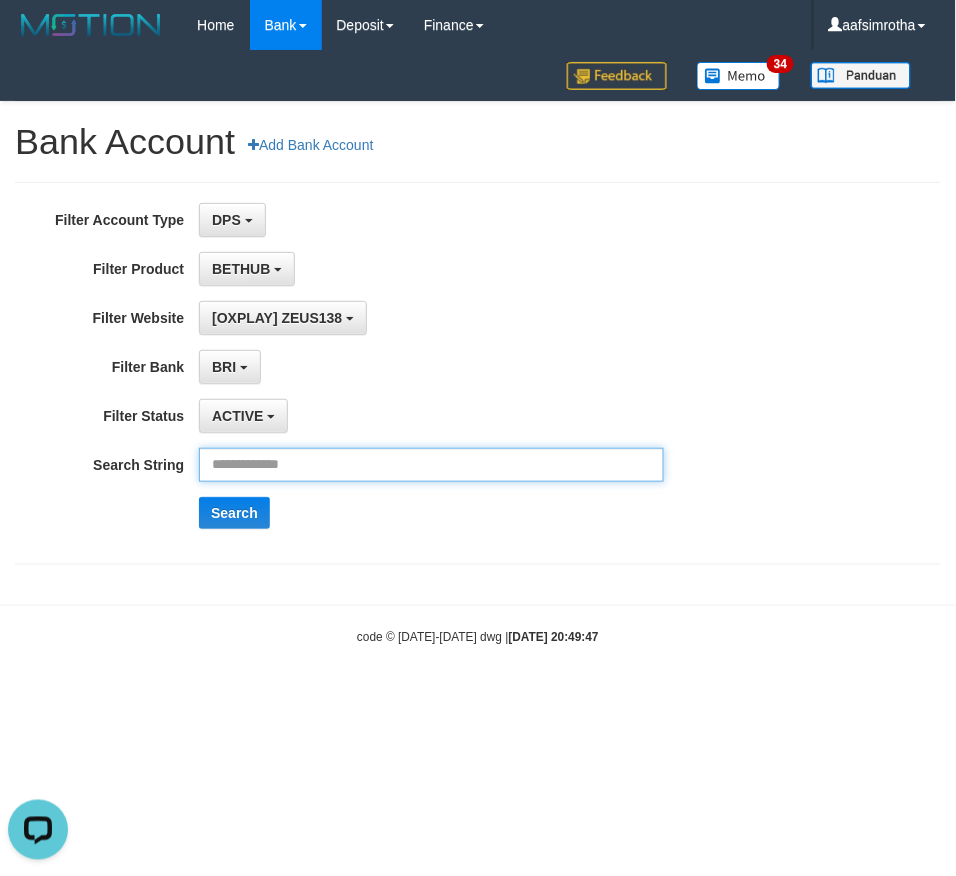 click at bounding box center (431, 465) 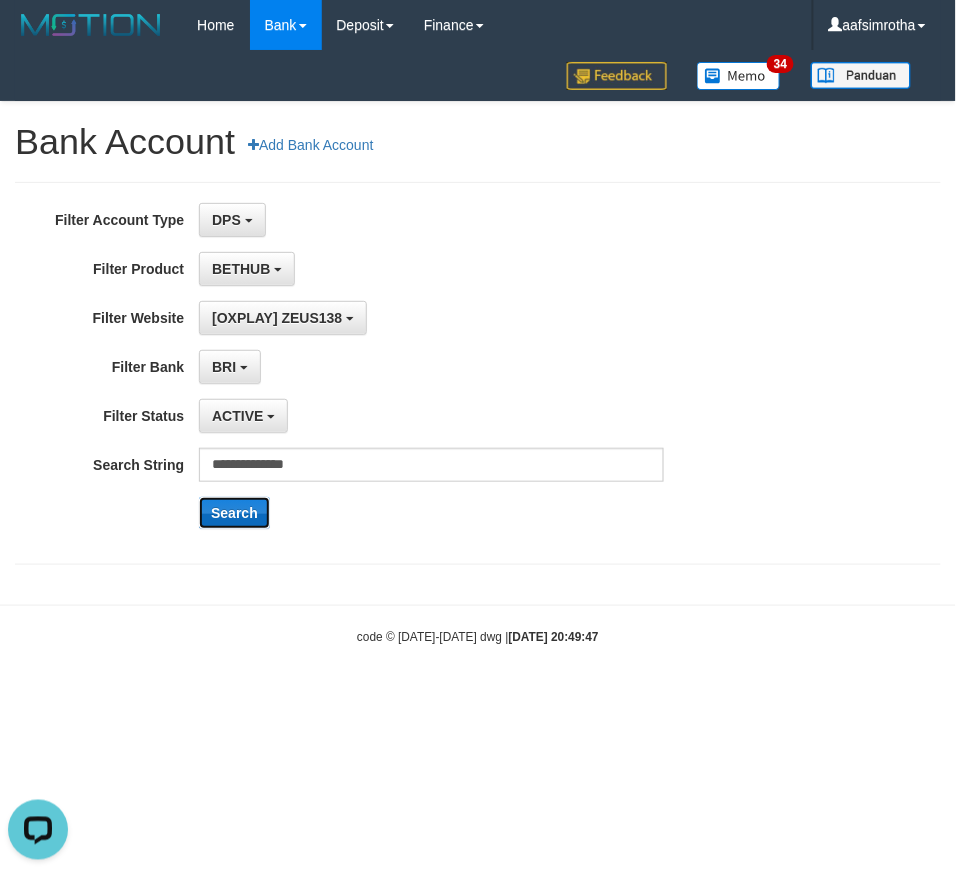 click on "Search" at bounding box center [234, 513] 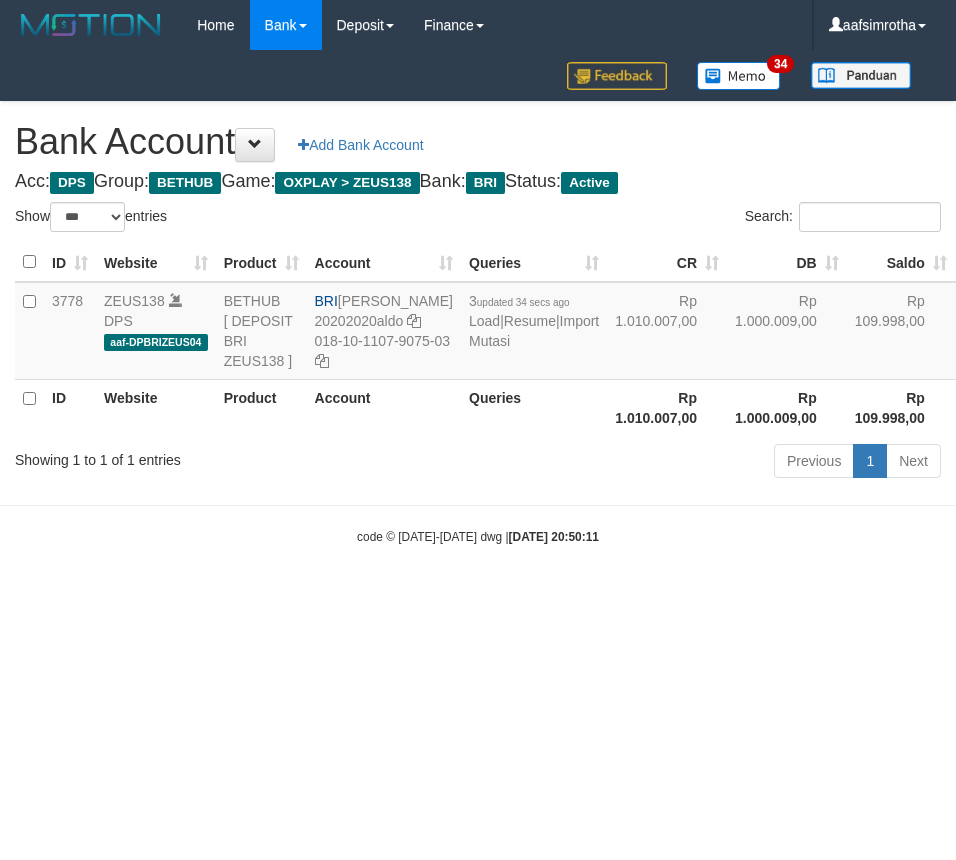 select on "***" 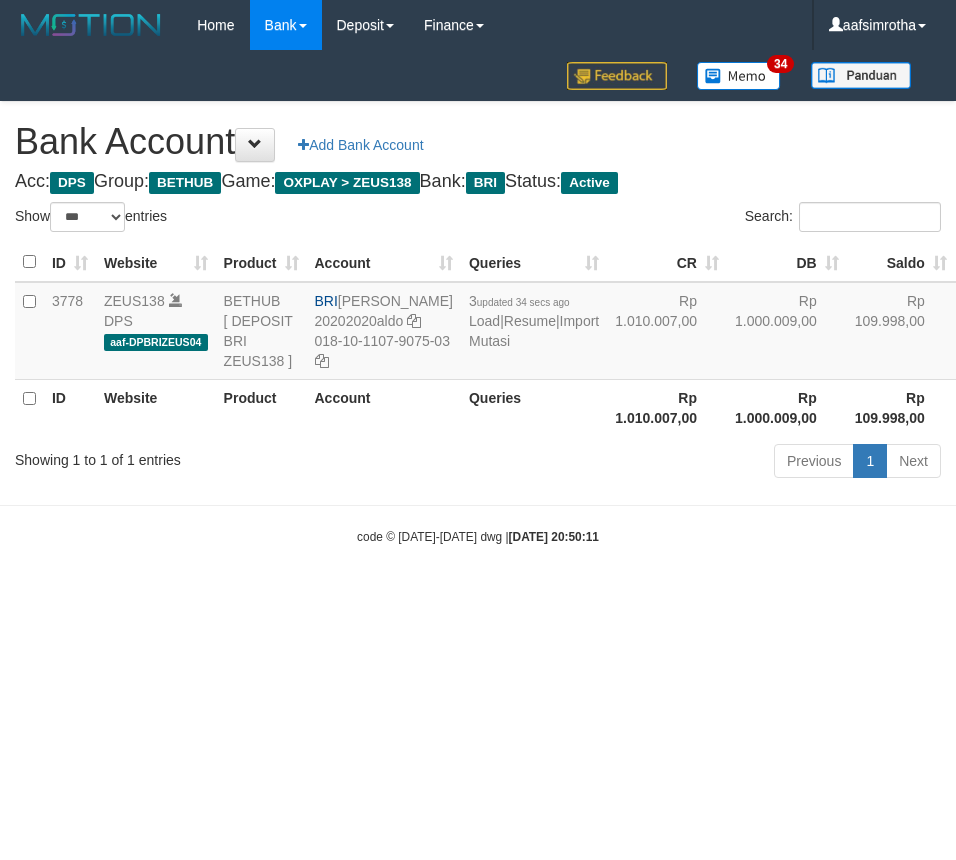 scroll, scrollTop: 0, scrollLeft: 0, axis: both 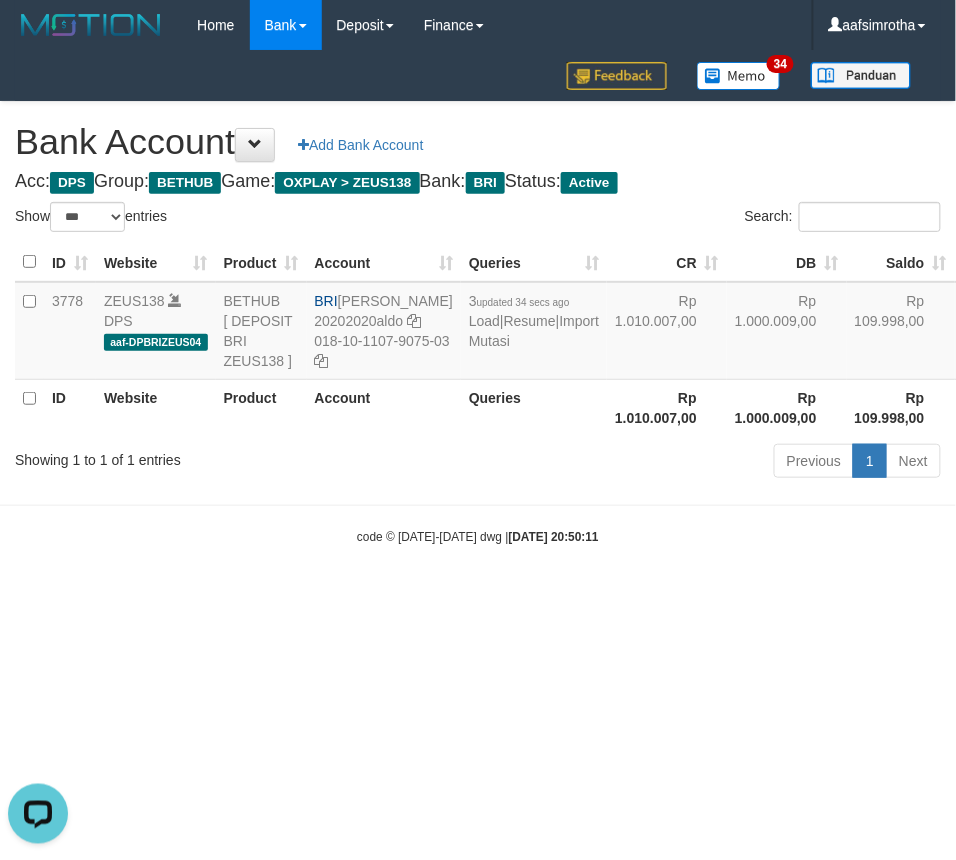 click on "Toggle navigation
Home
Bank
Account List
Mutasi Bank
Search
Note Mutasi
Deposit
DPS Fetch
DPS List
History
Note DPS
Finance
Financial Data
aafsimrotha
My Profile
Log Out
34" at bounding box center (478, 298) 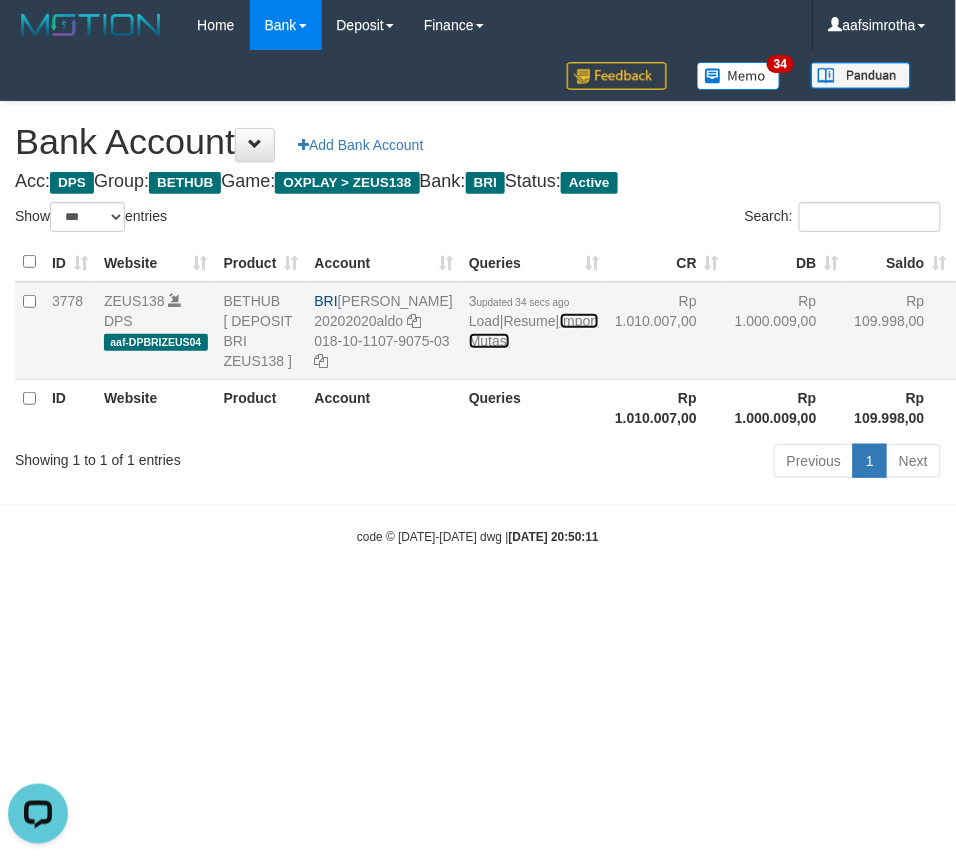 click on "Import Mutasi" at bounding box center (534, 331) 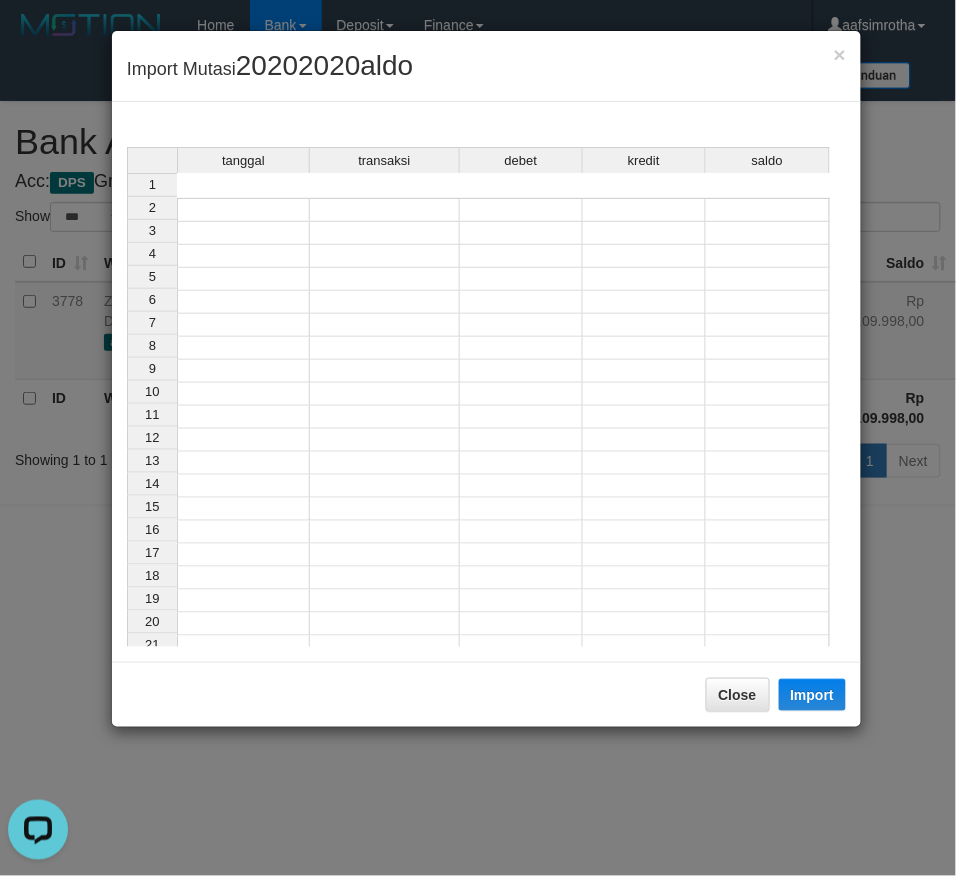 click at bounding box center (243, 210) 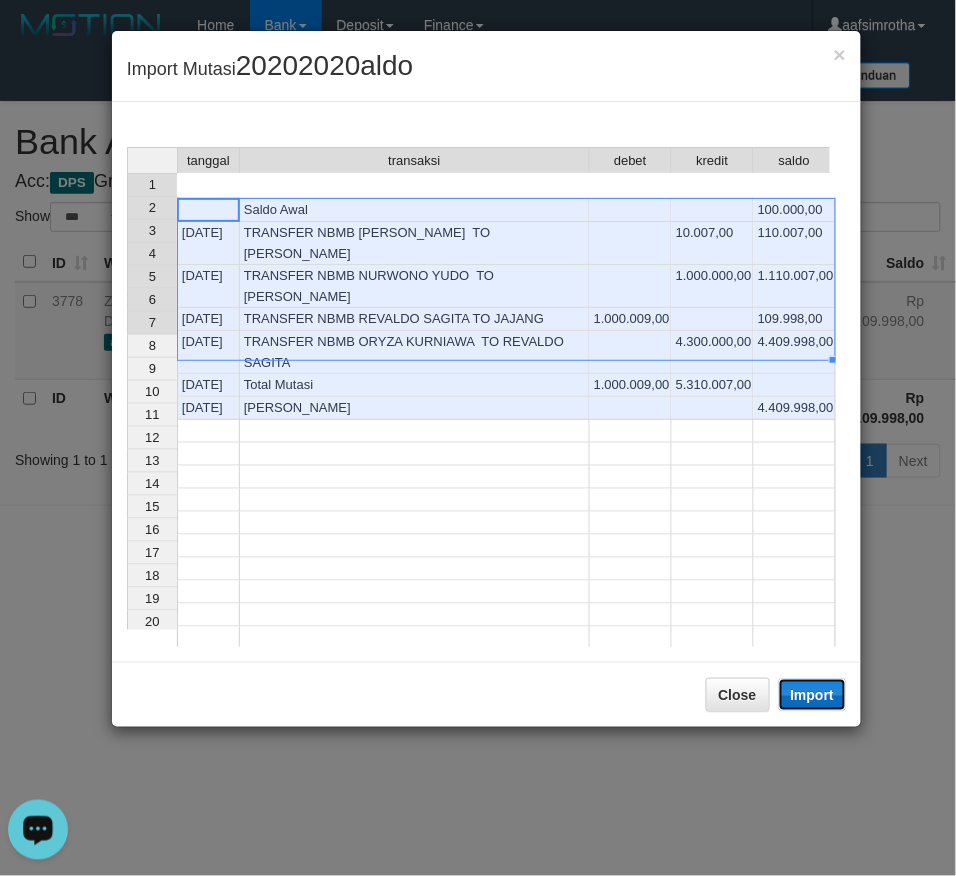 click on "Import" at bounding box center [813, 695] 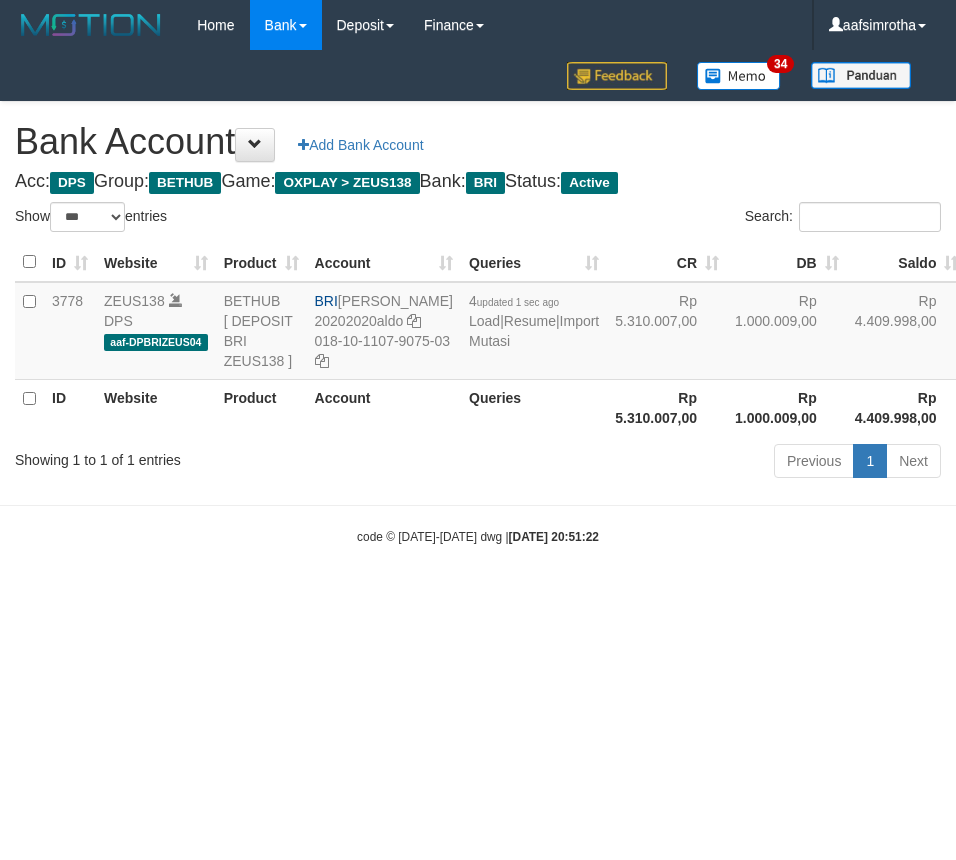 select on "***" 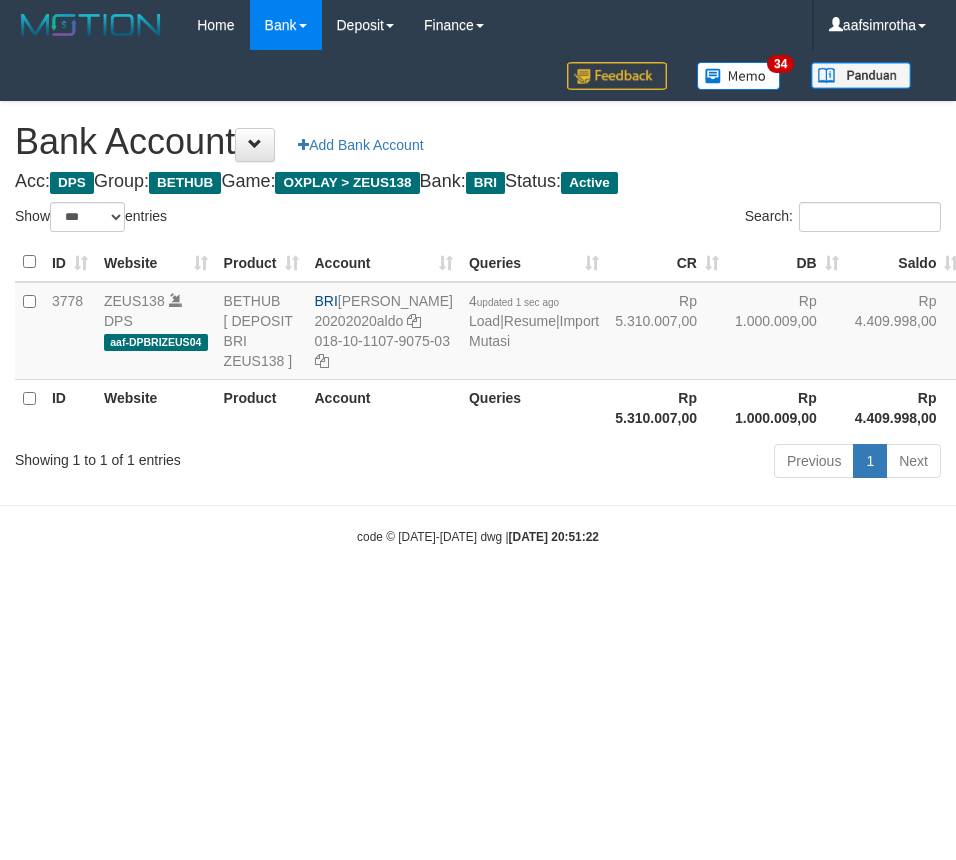 scroll, scrollTop: 0, scrollLeft: 0, axis: both 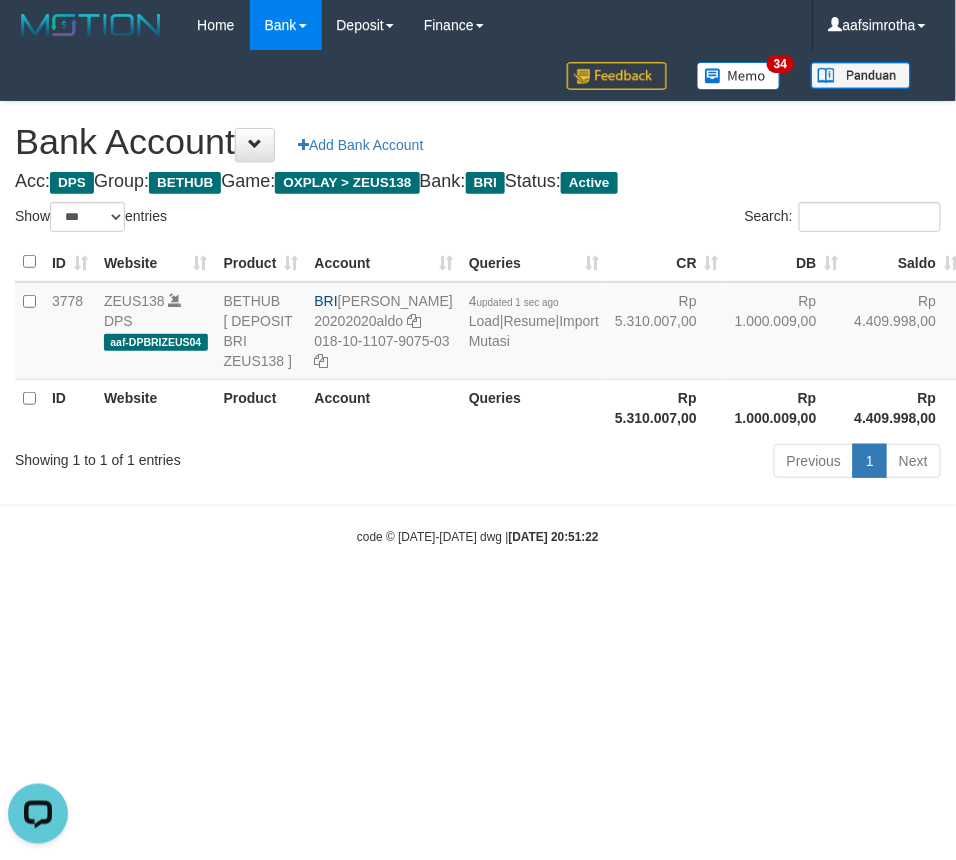drag, startPoint x: 261, startPoint y: 691, endPoint x: 266, endPoint y: 663, distance: 28.442924 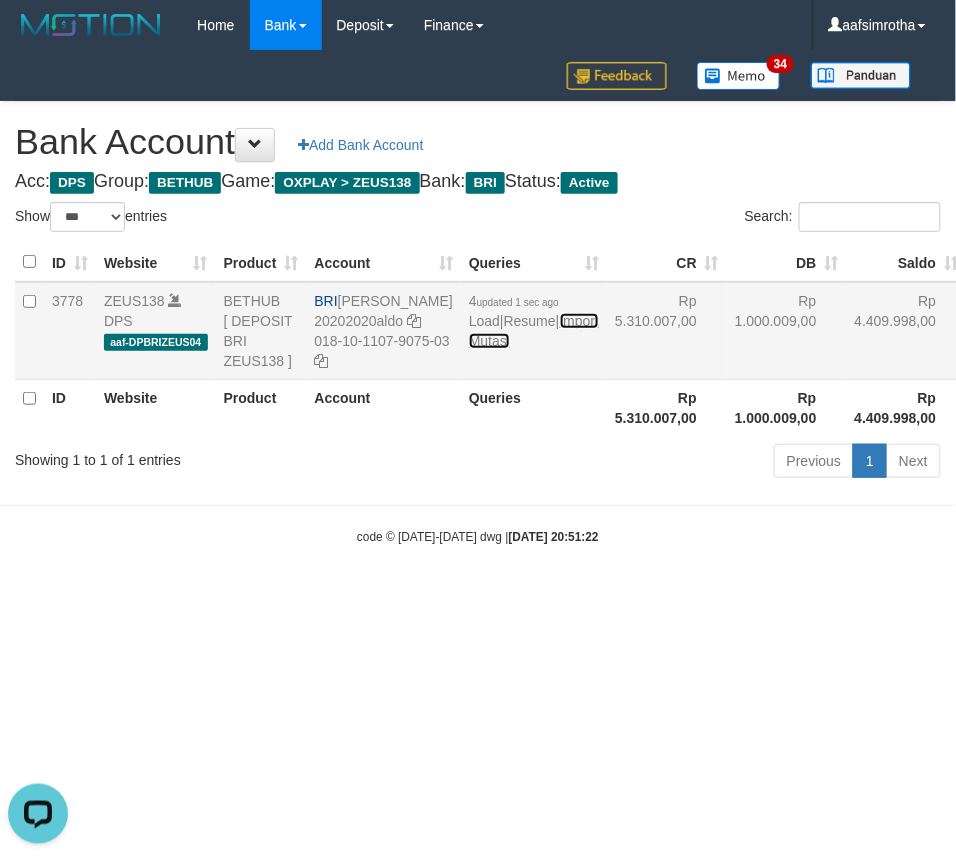 click on "Import Mutasi" at bounding box center (534, 331) 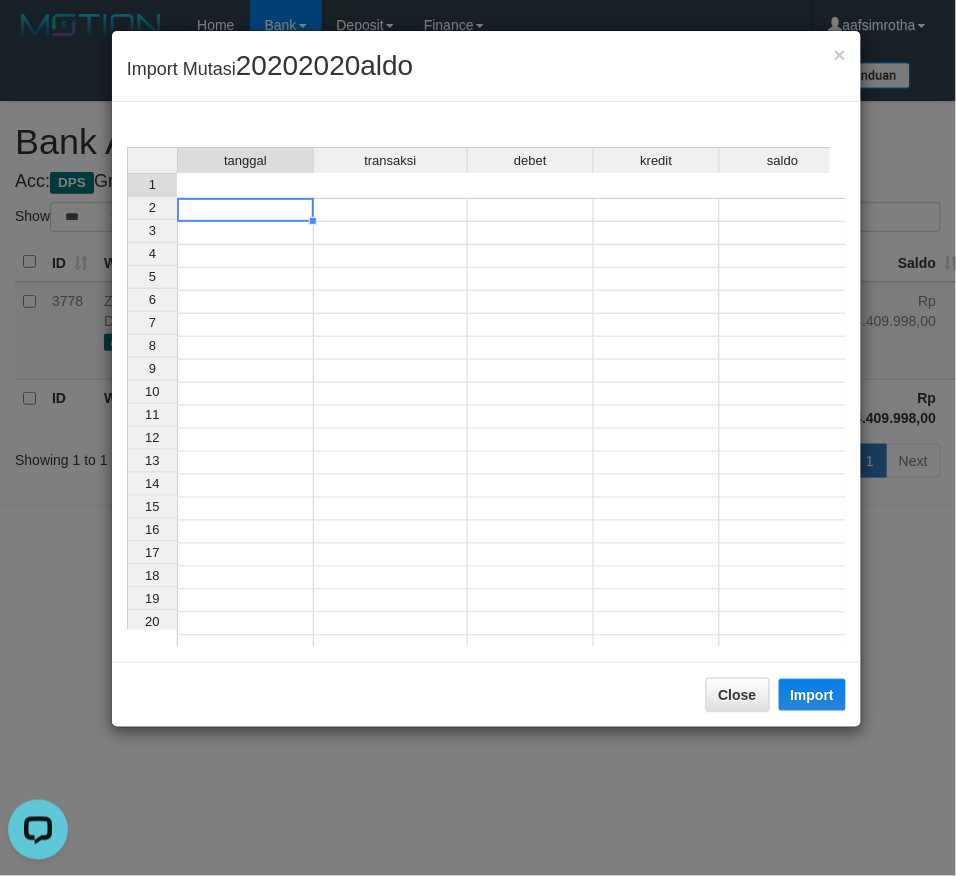 click at bounding box center [245, 210] 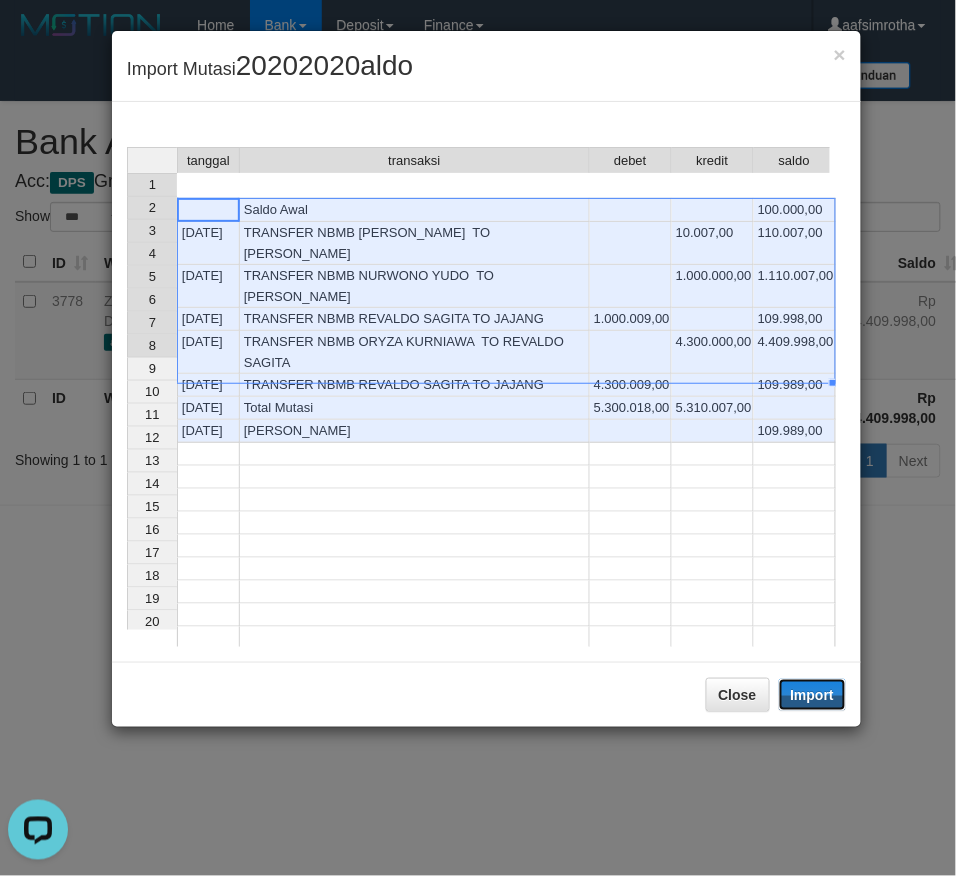 drag, startPoint x: 815, startPoint y: 696, endPoint x: 1, endPoint y: 295, distance: 907.41223 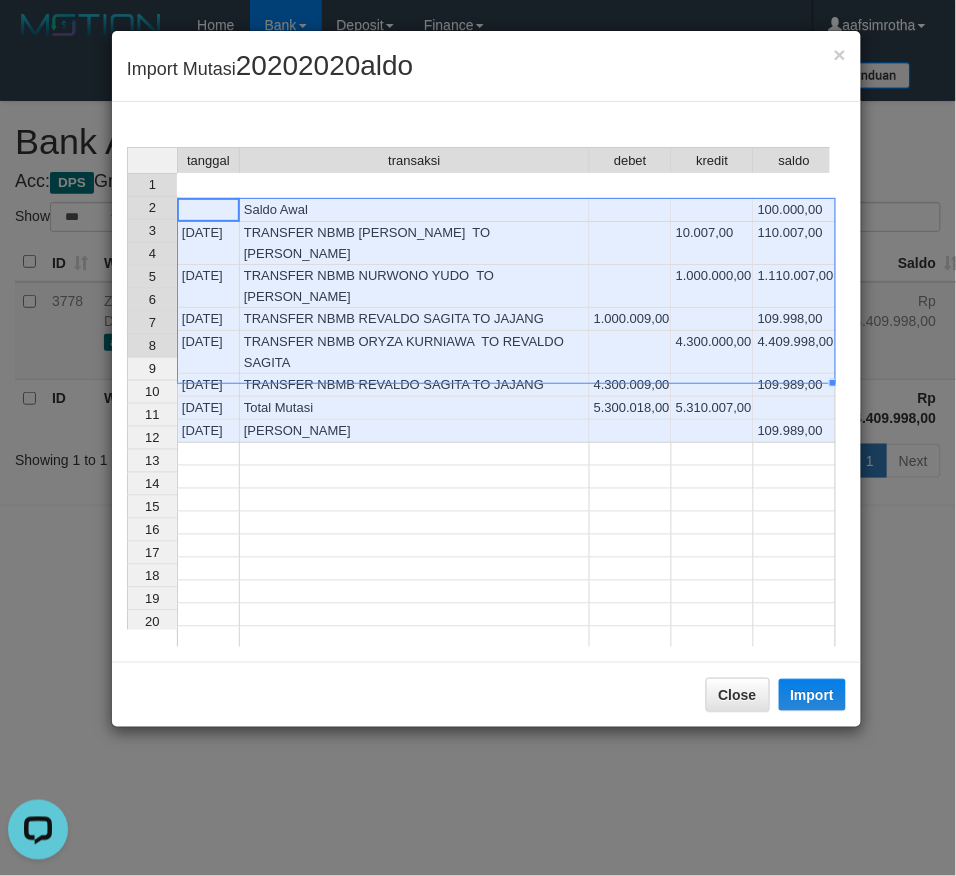 click at bounding box center [795, 707] 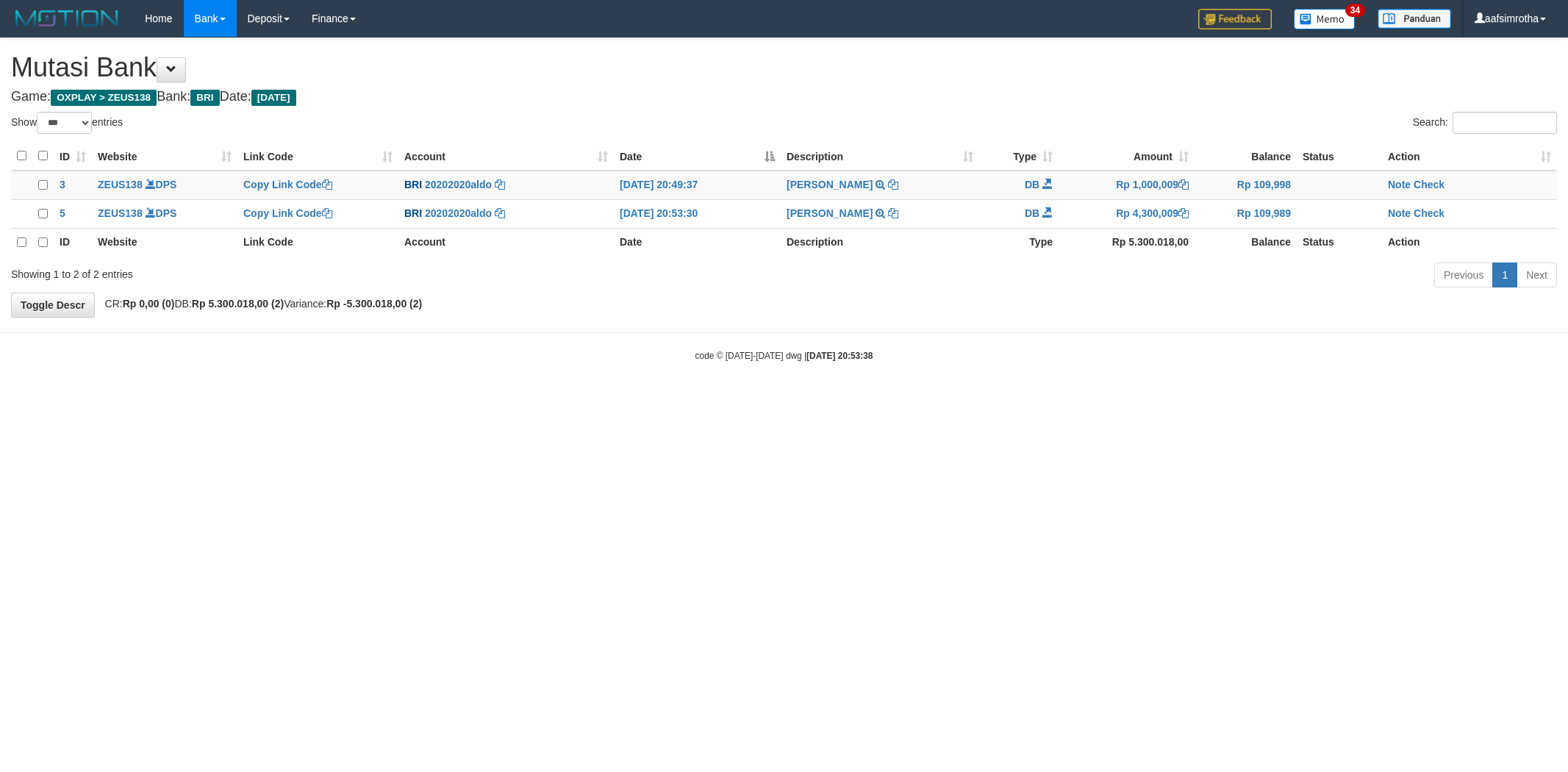 select on "***" 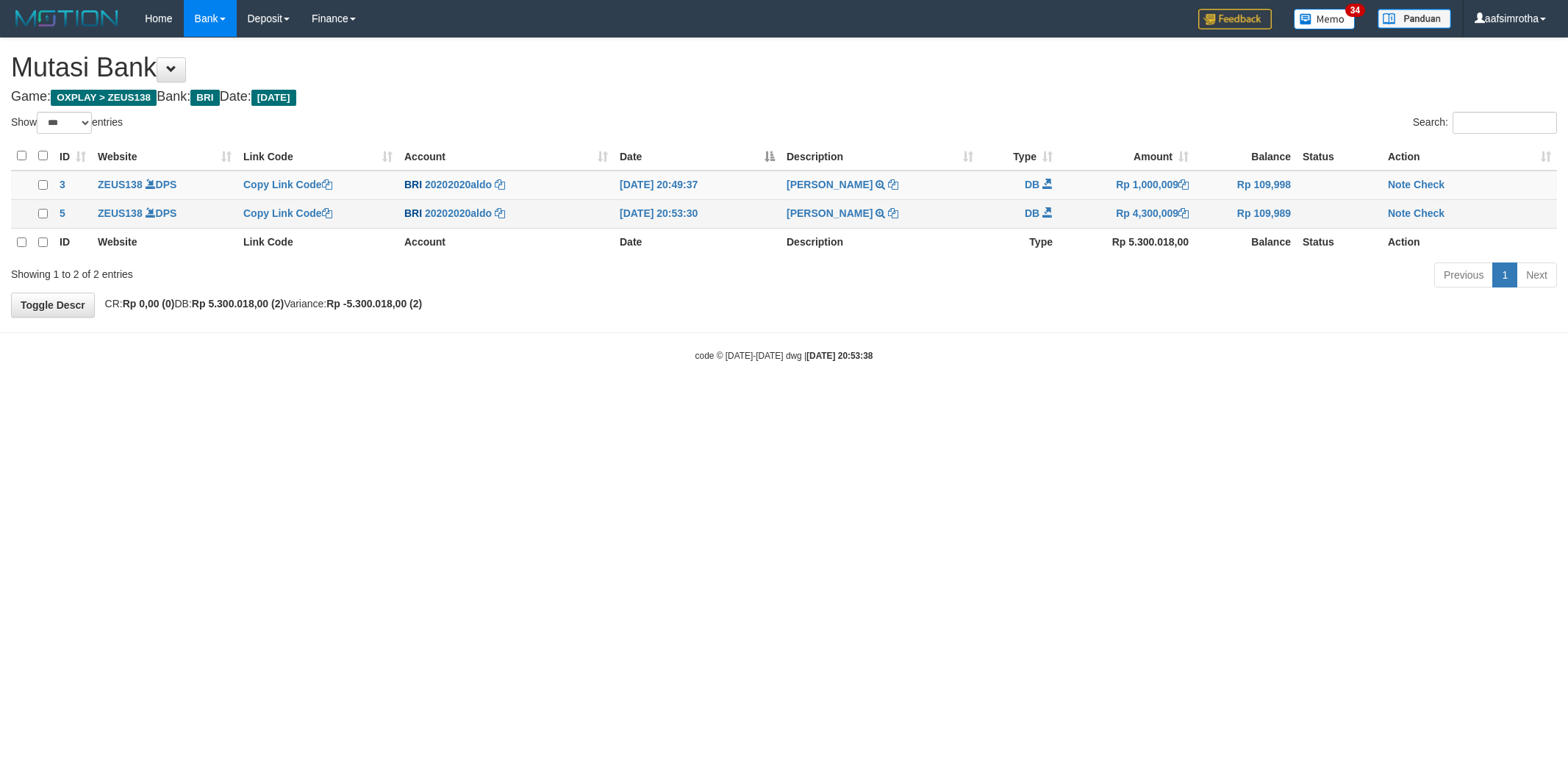 scroll, scrollTop: 0, scrollLeft: 0, axis: both 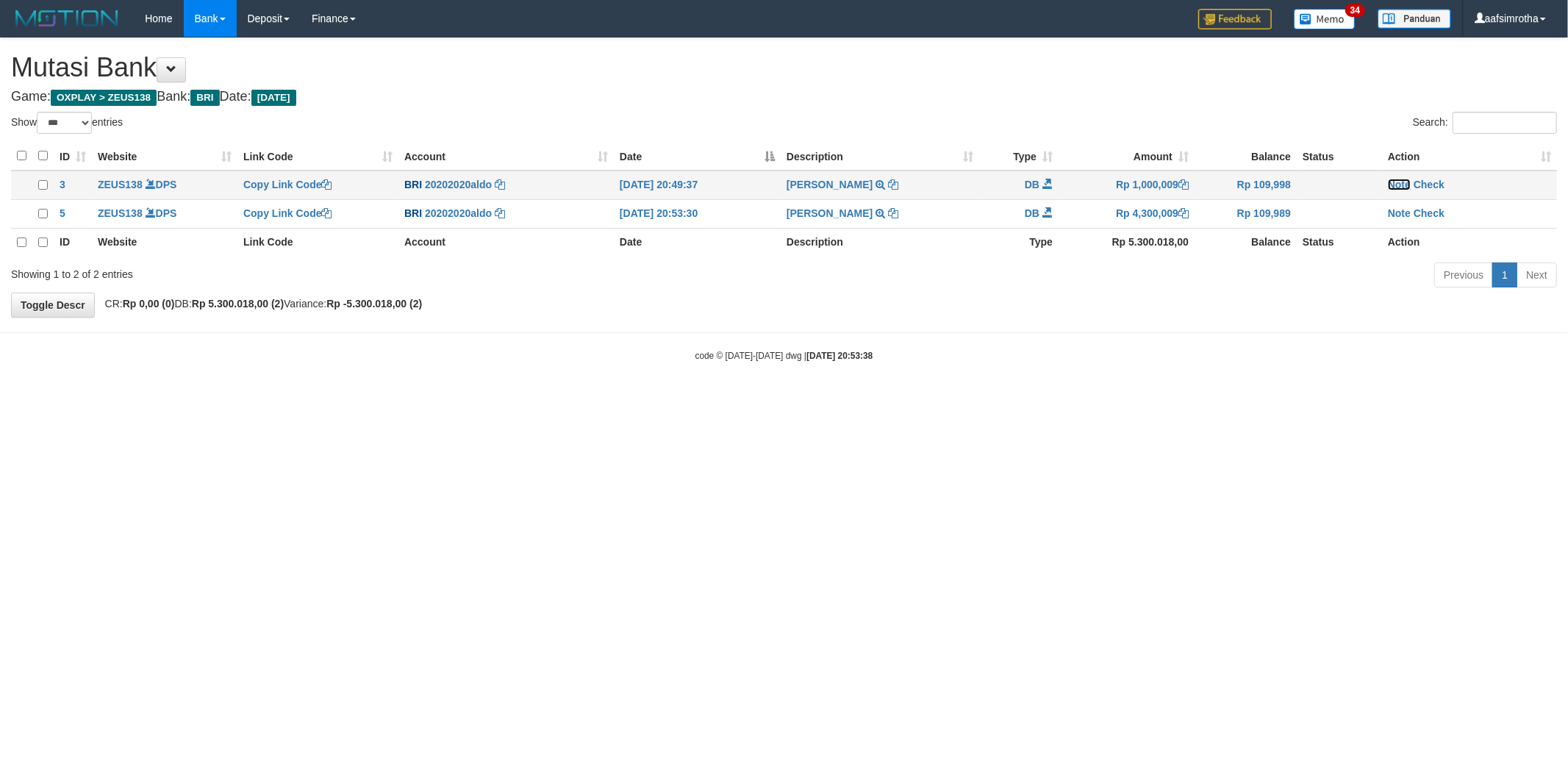 click on "Note" at bounding box center (1399, 185) 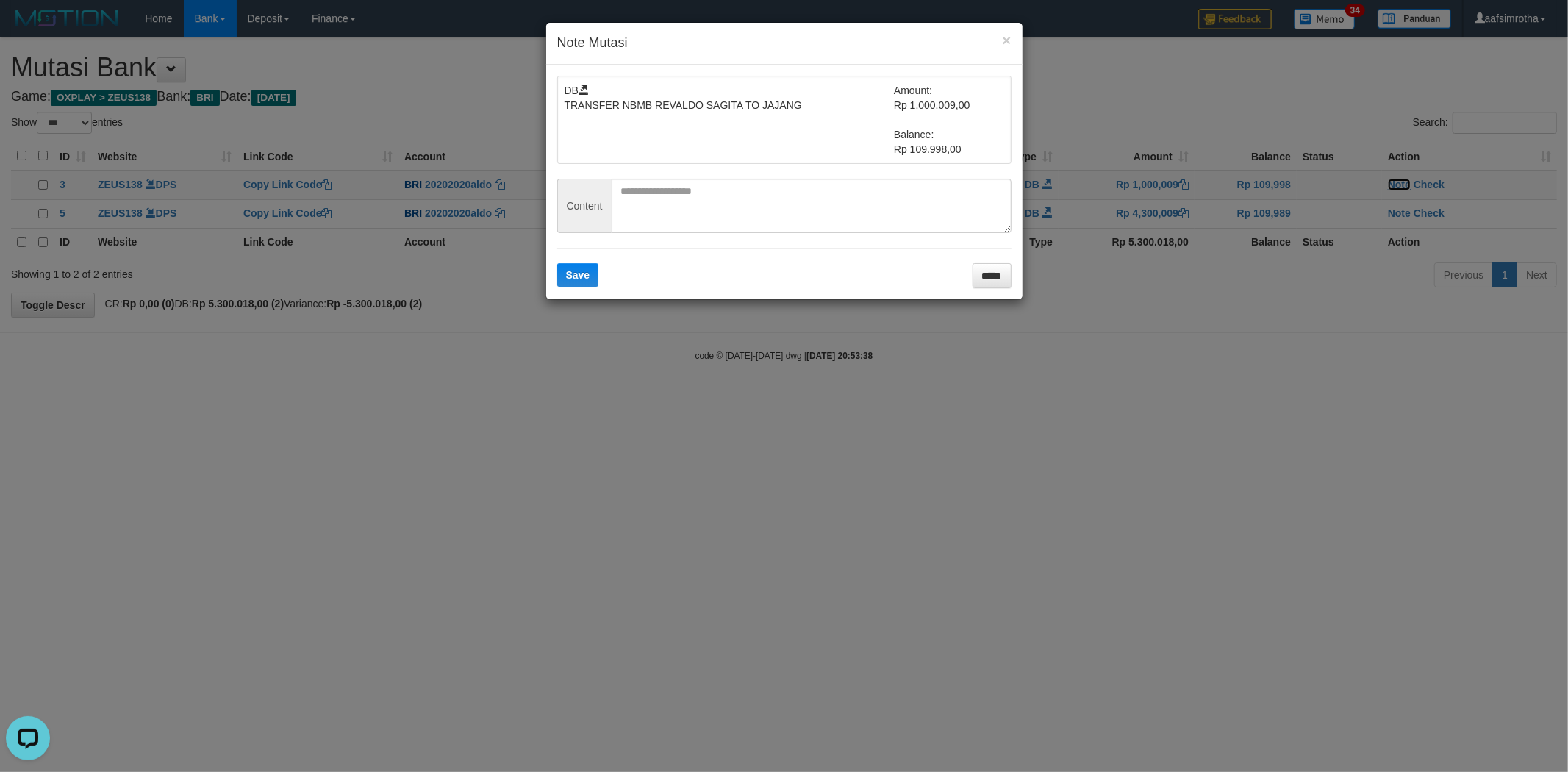scroll, scrollTop: 0, scrollLeft: 0, axis: both 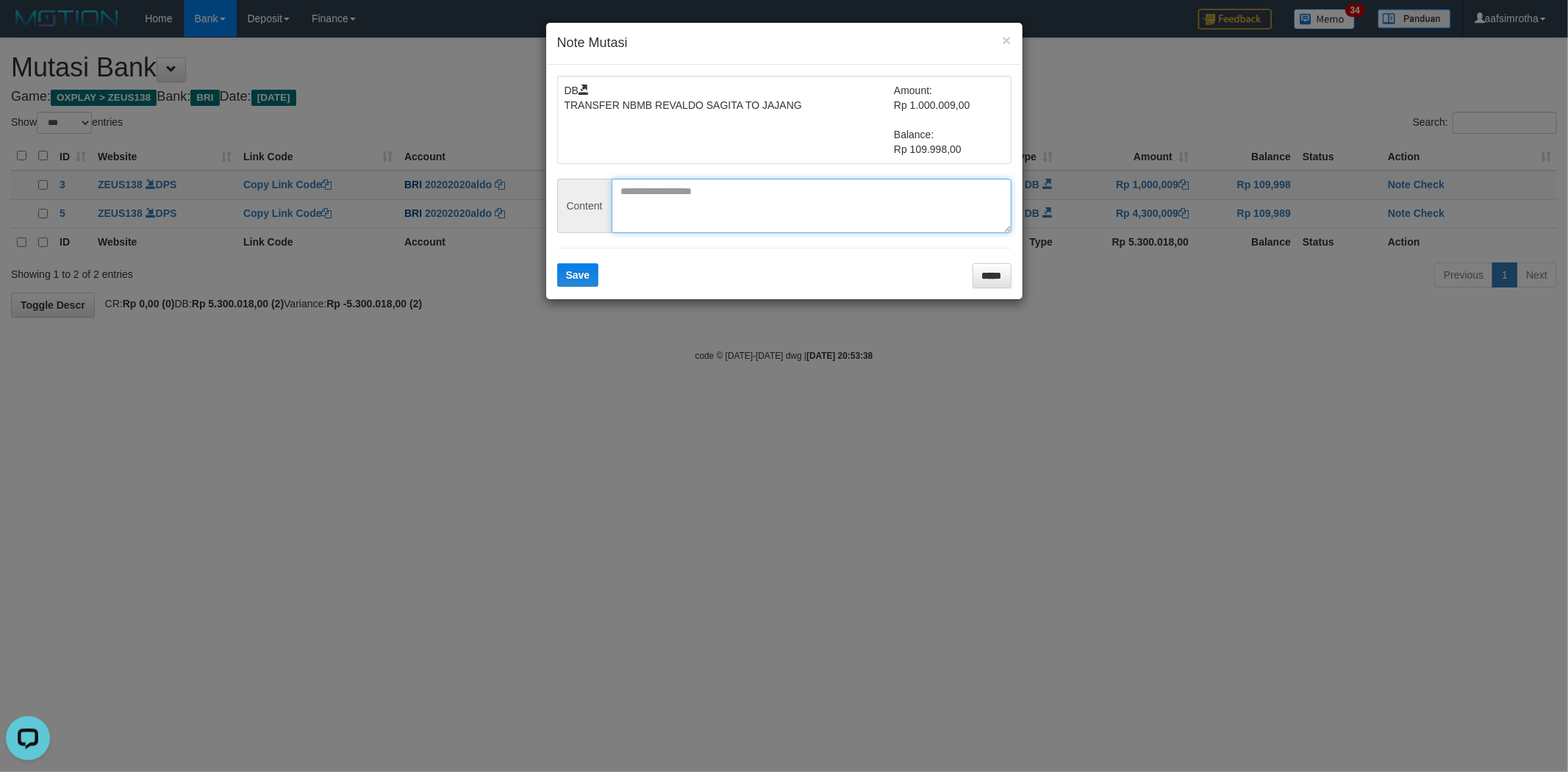 drag, startPoint x: 747, startPoint y: 182, endPoint x: 681, endPoint y: 252, distance: 96.2081 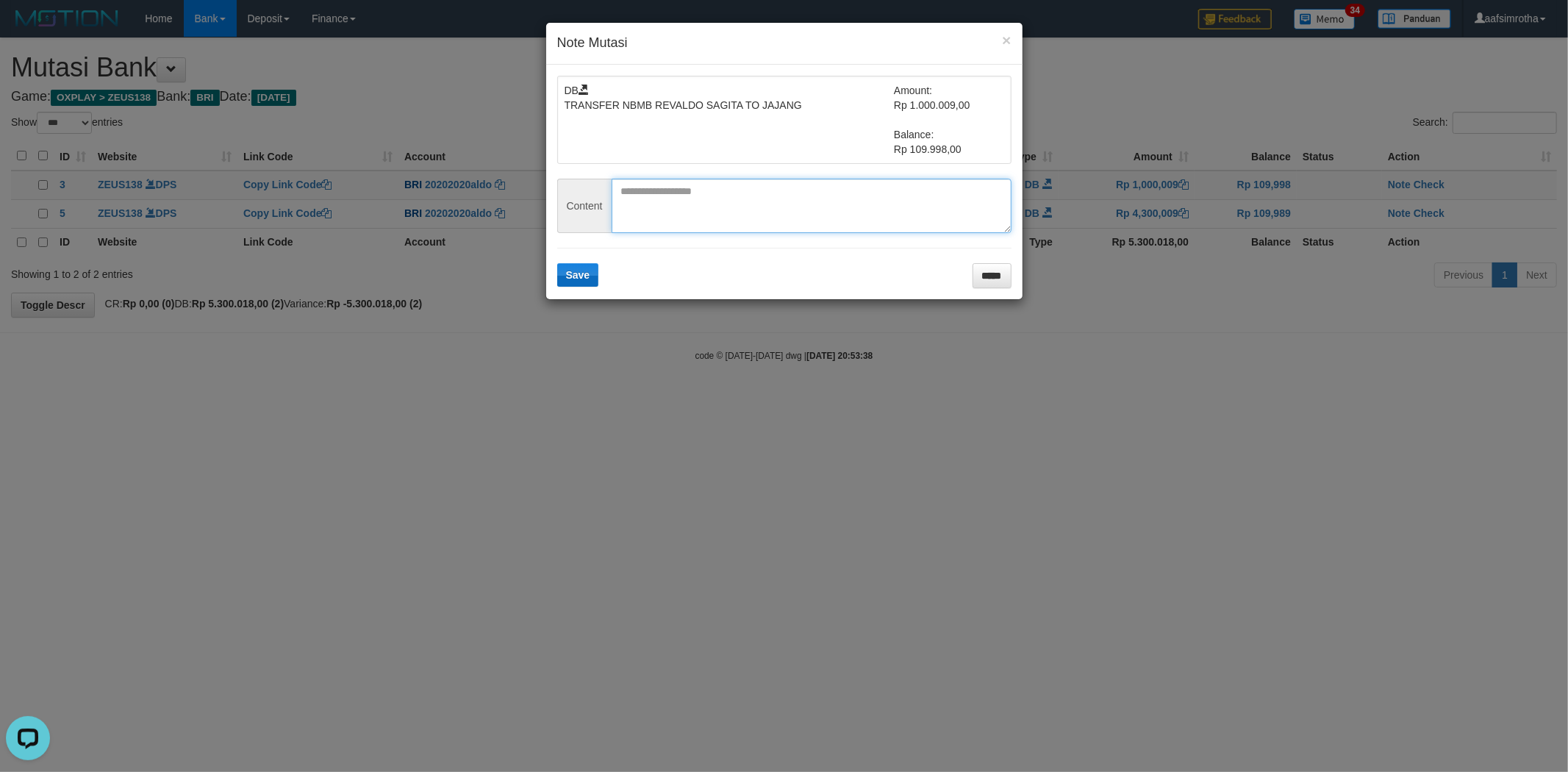 paste on "********" 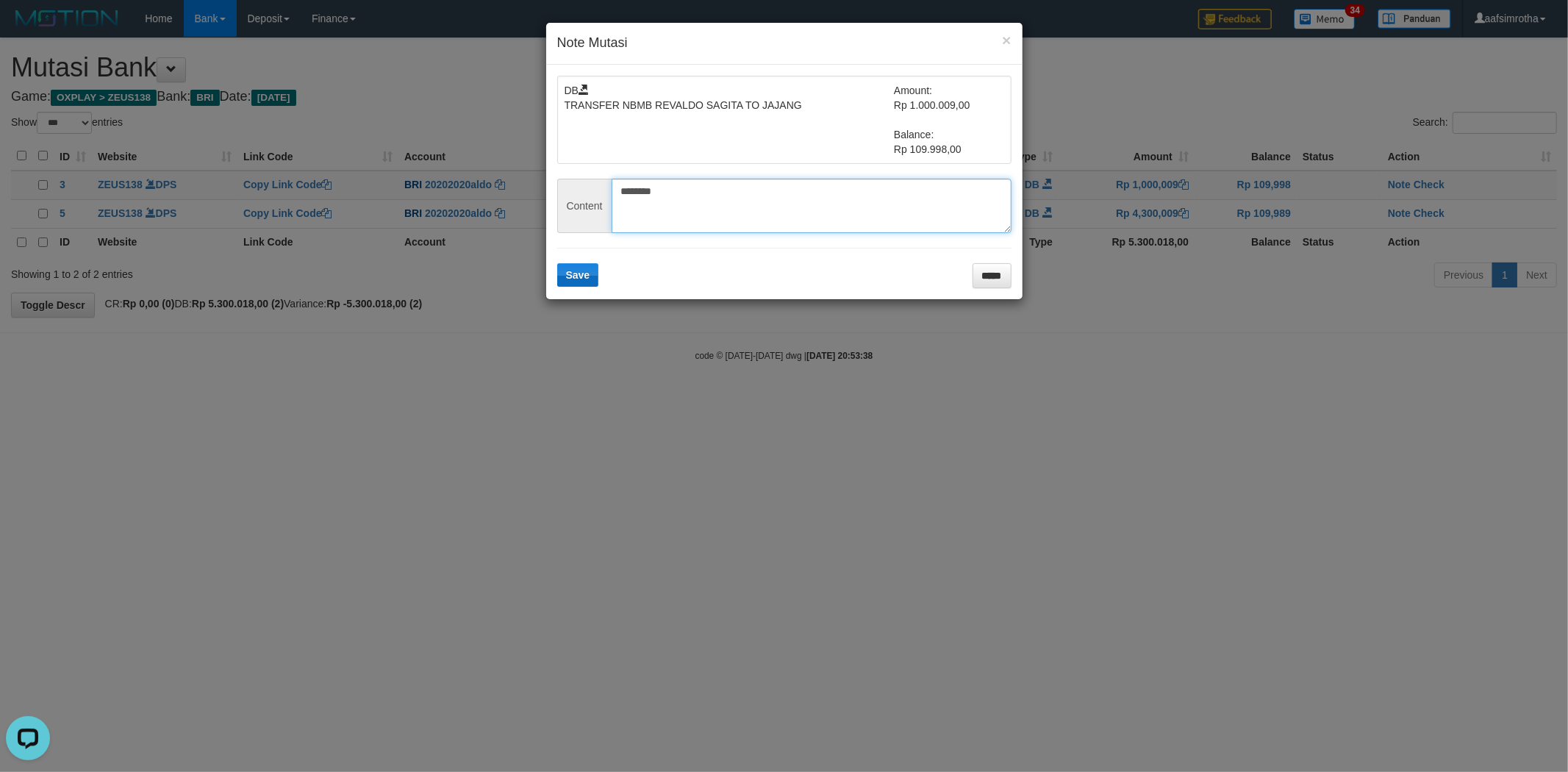 type on "********" 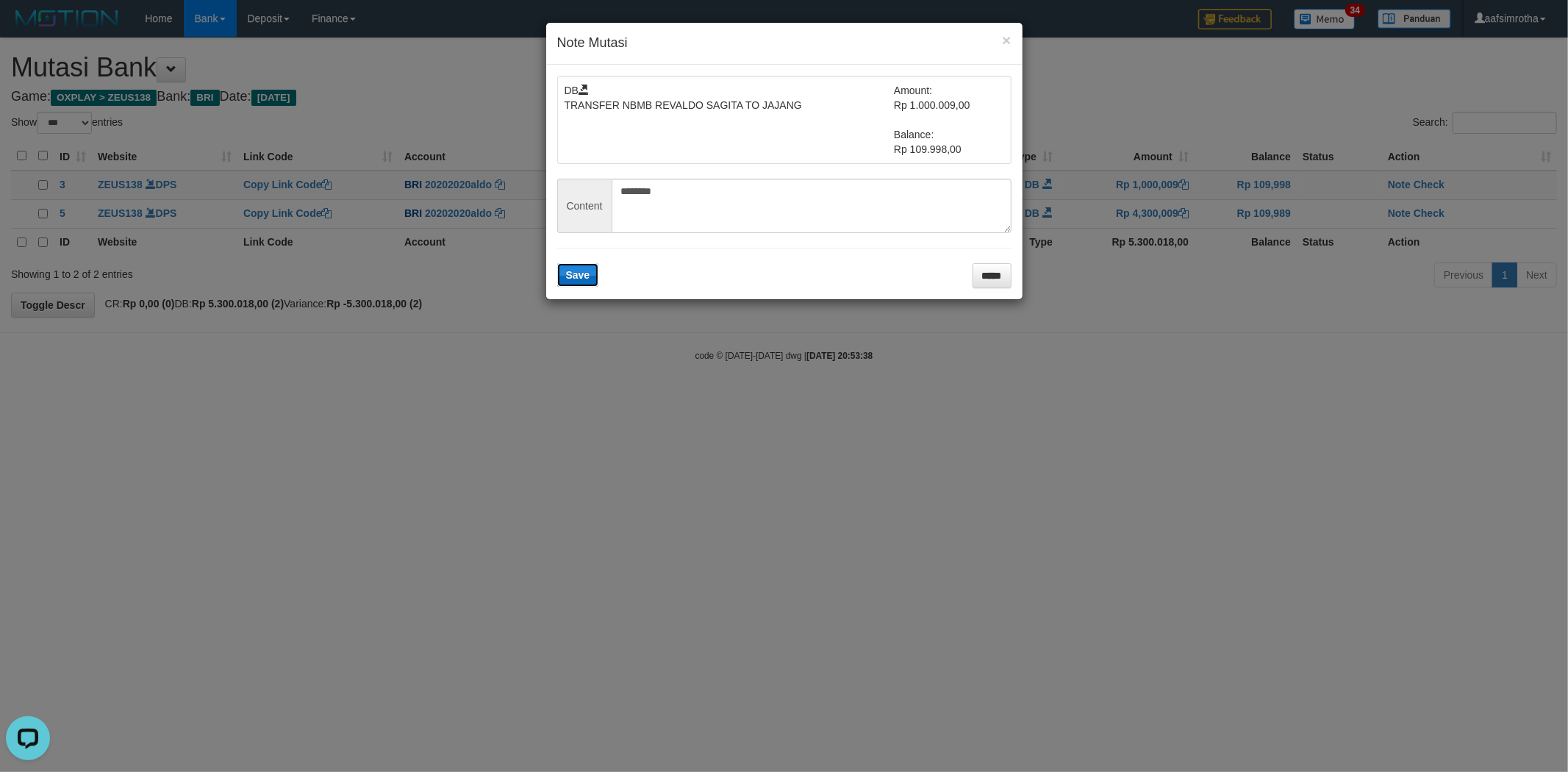 click on "Save" at bounding box center (578, 275) 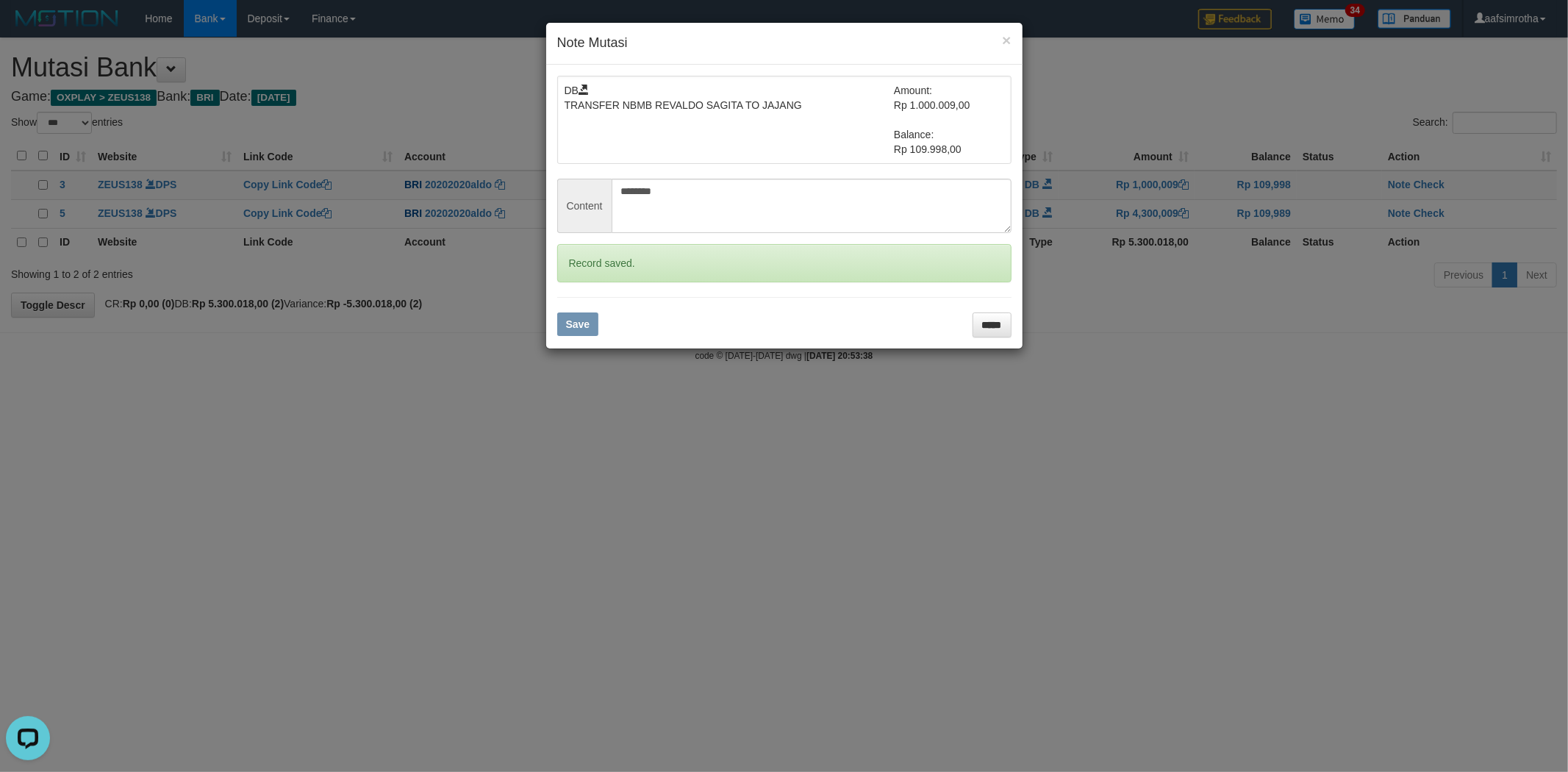 click on "× Note Mutasi
DB
TRANSFER NBMB REVALDO SAGITA TO JAJANG
Amount:
Rp 1.000.009,00
Balance:
Rp 109.998,00
Content
********
Record saved.
Save
*****" at bounding box center [784, 386] 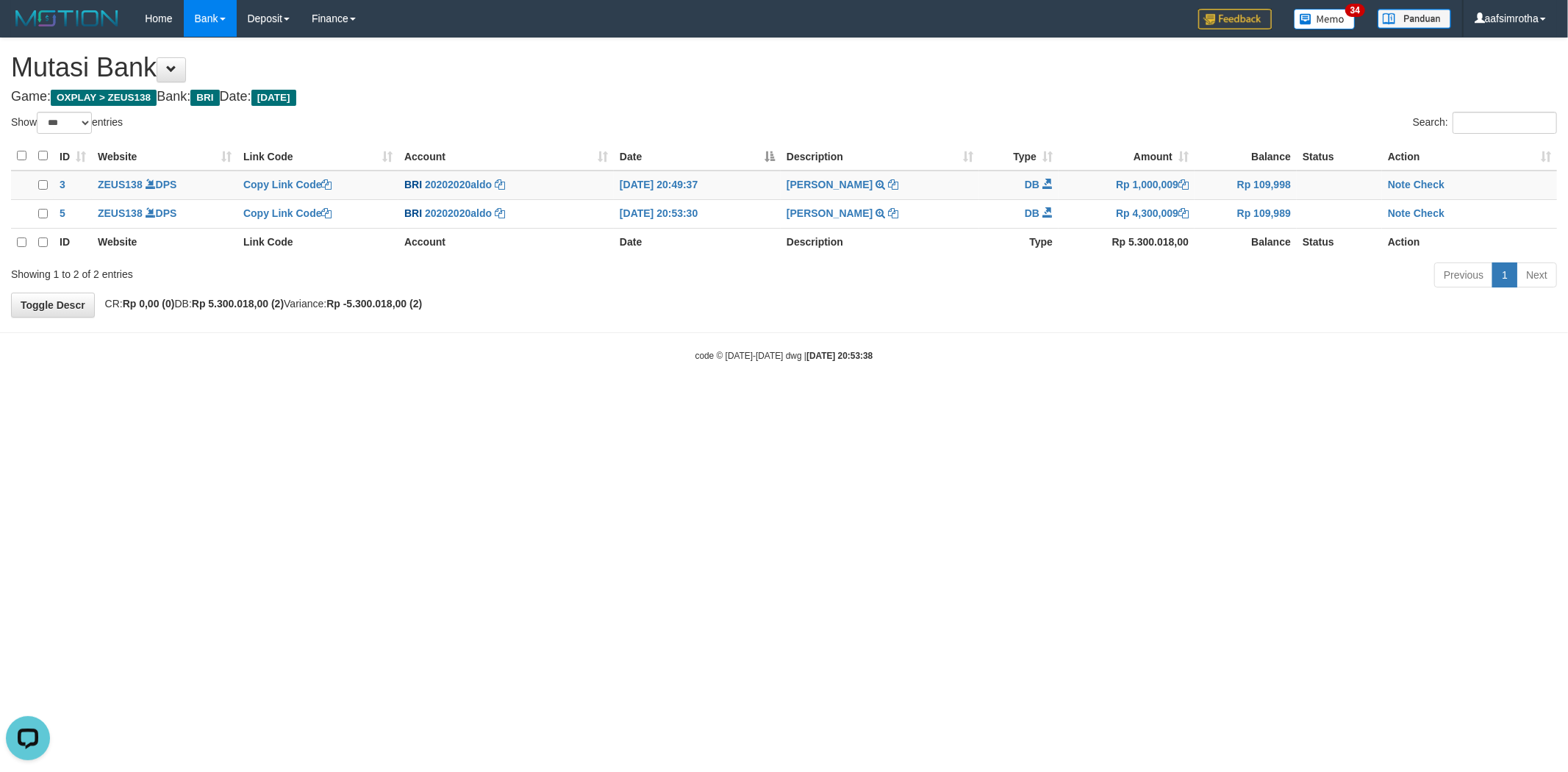 click at bounding box center [784, 386] 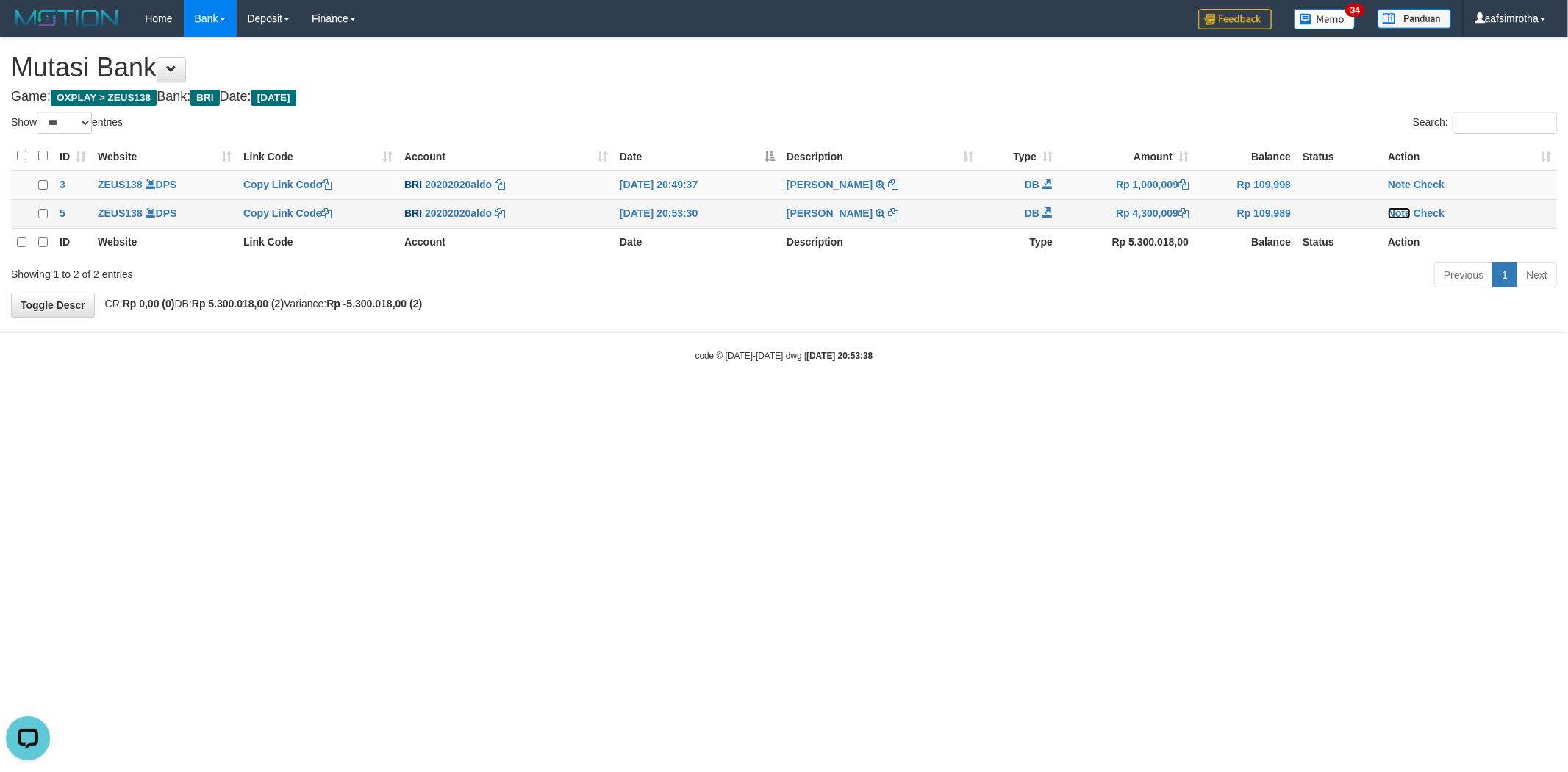 click on "Note" at bounding box center [1399, 213] 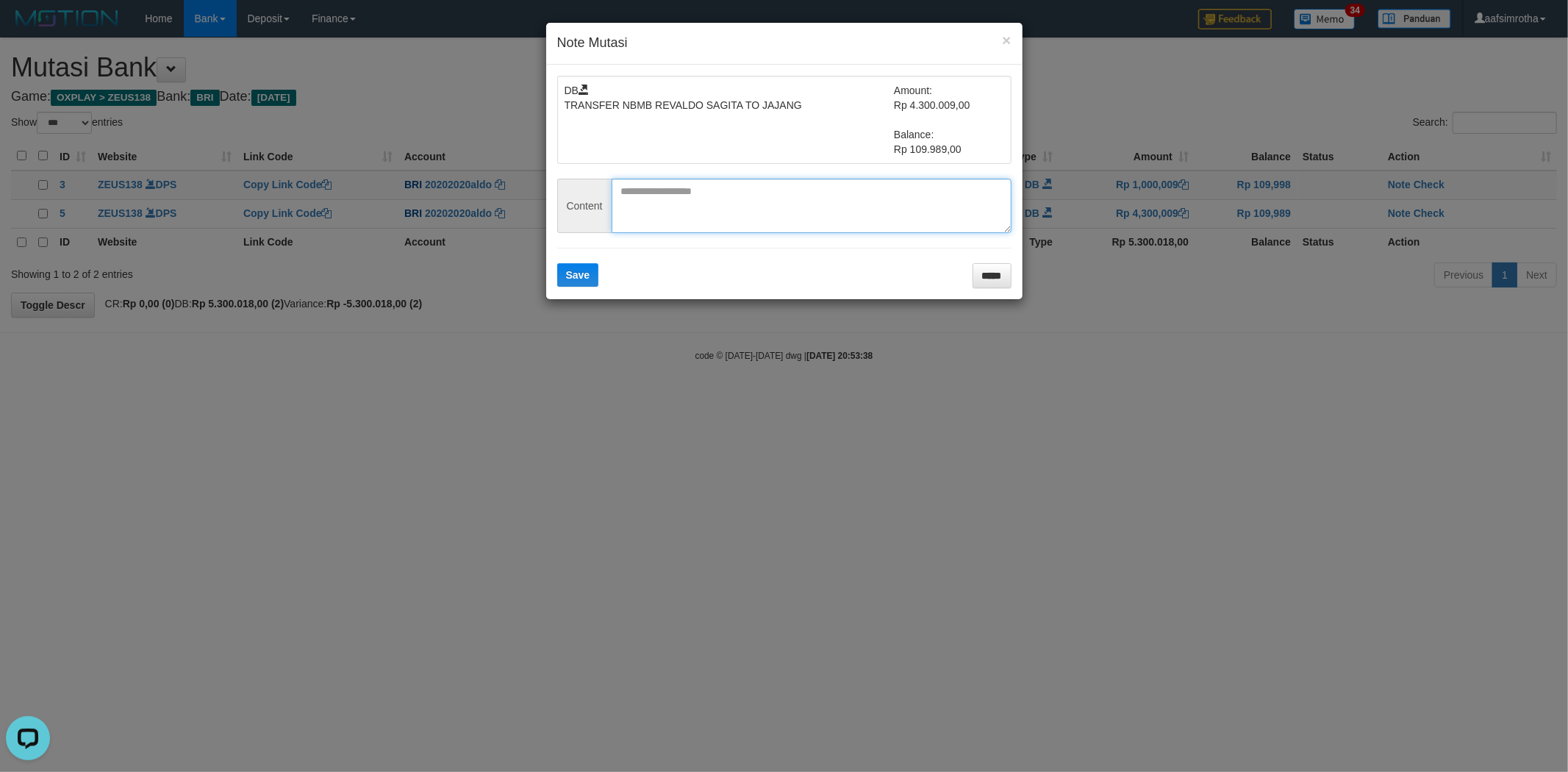 click at bounding box center [812, 206] 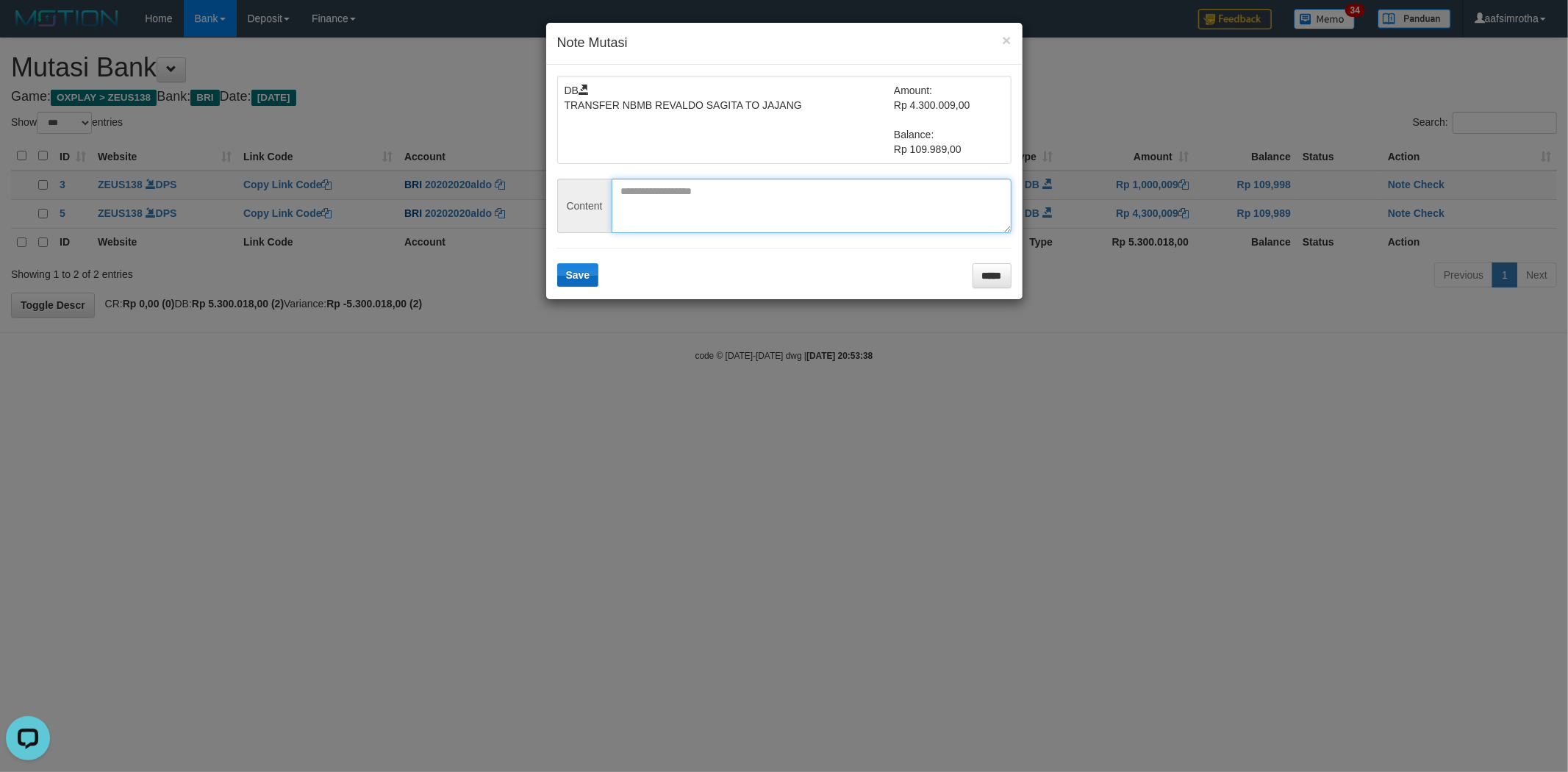paste on "********" 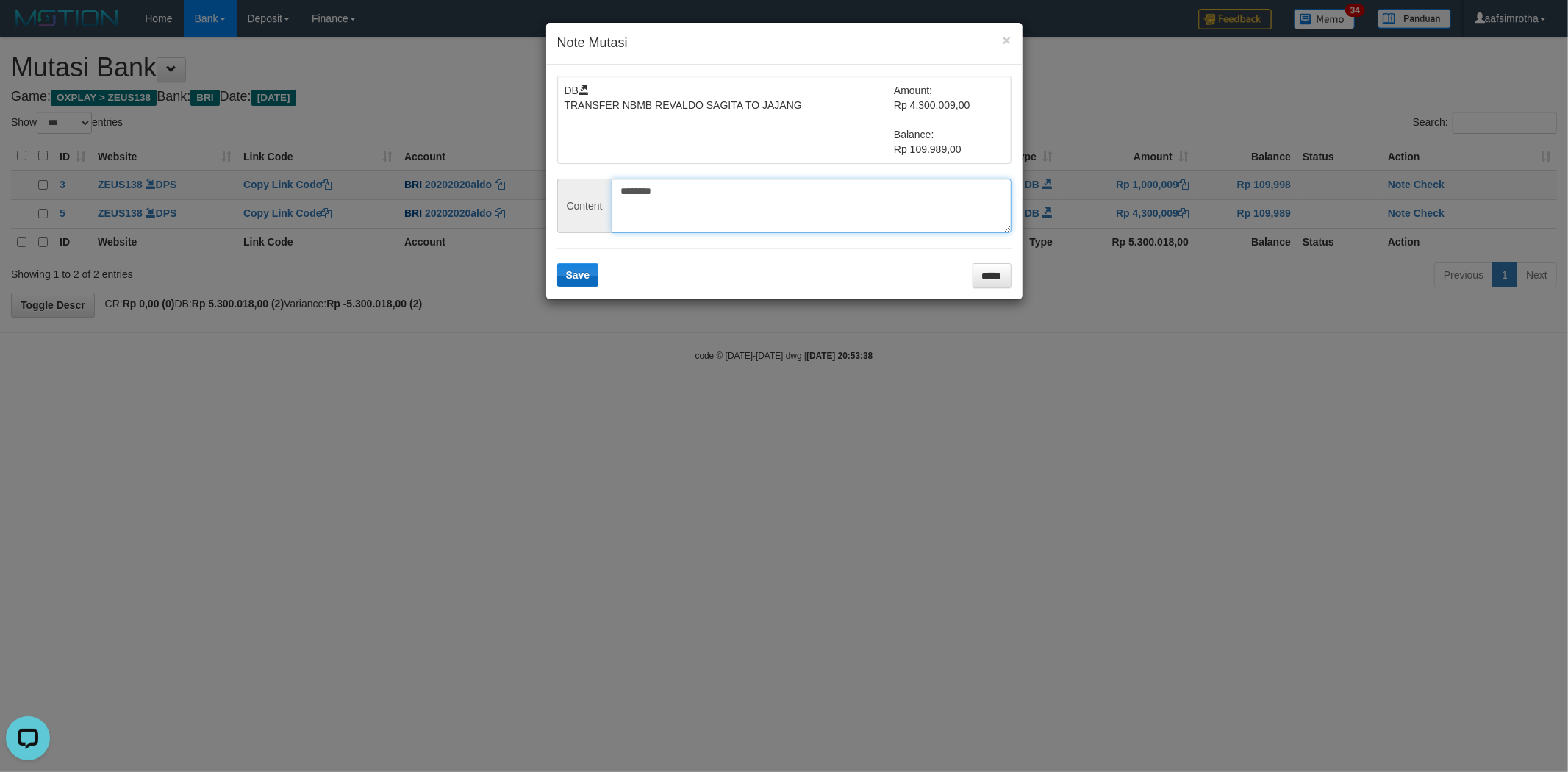 type on "********" 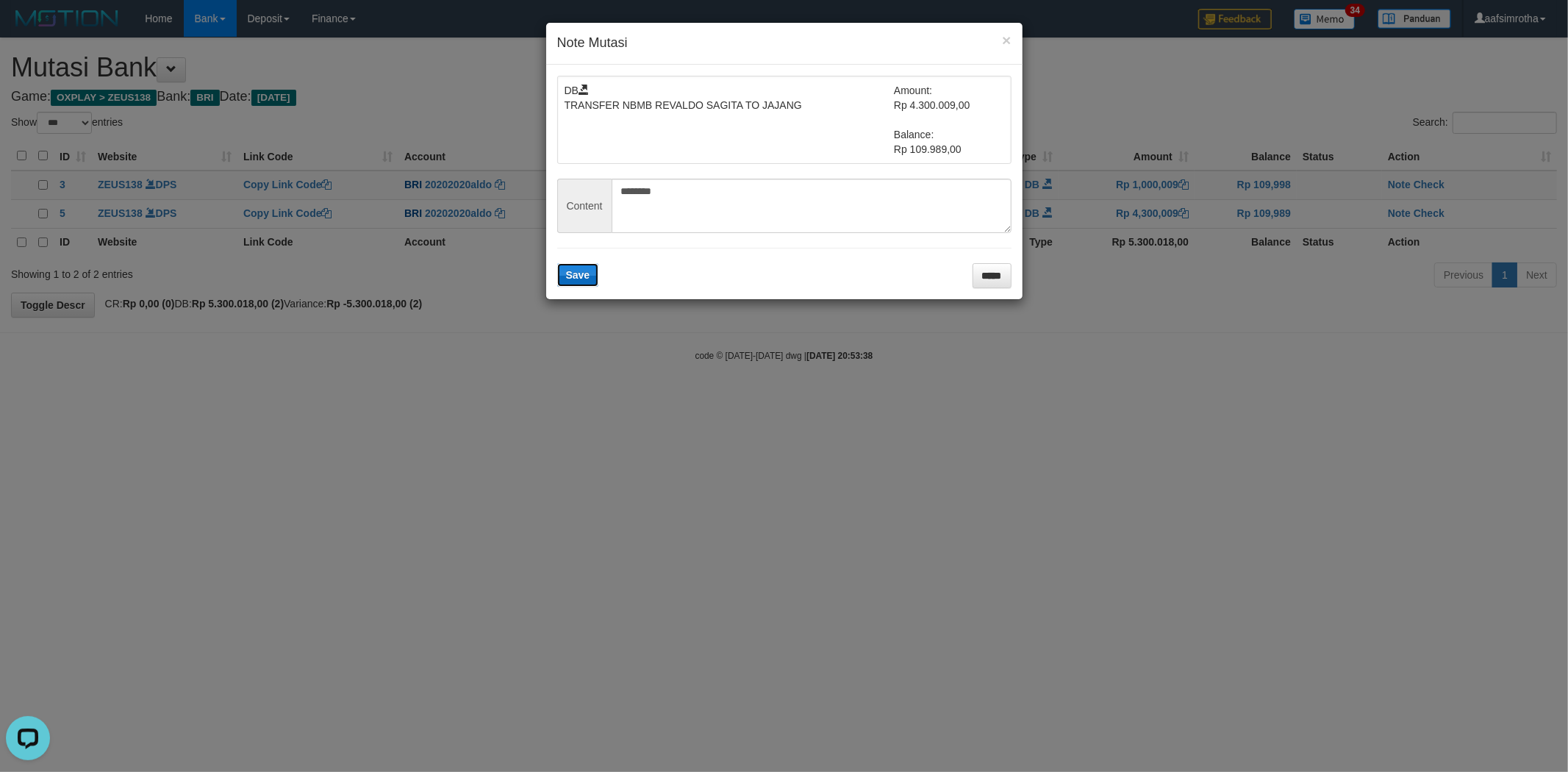 click on "Save" at bounding box center (578, 275) 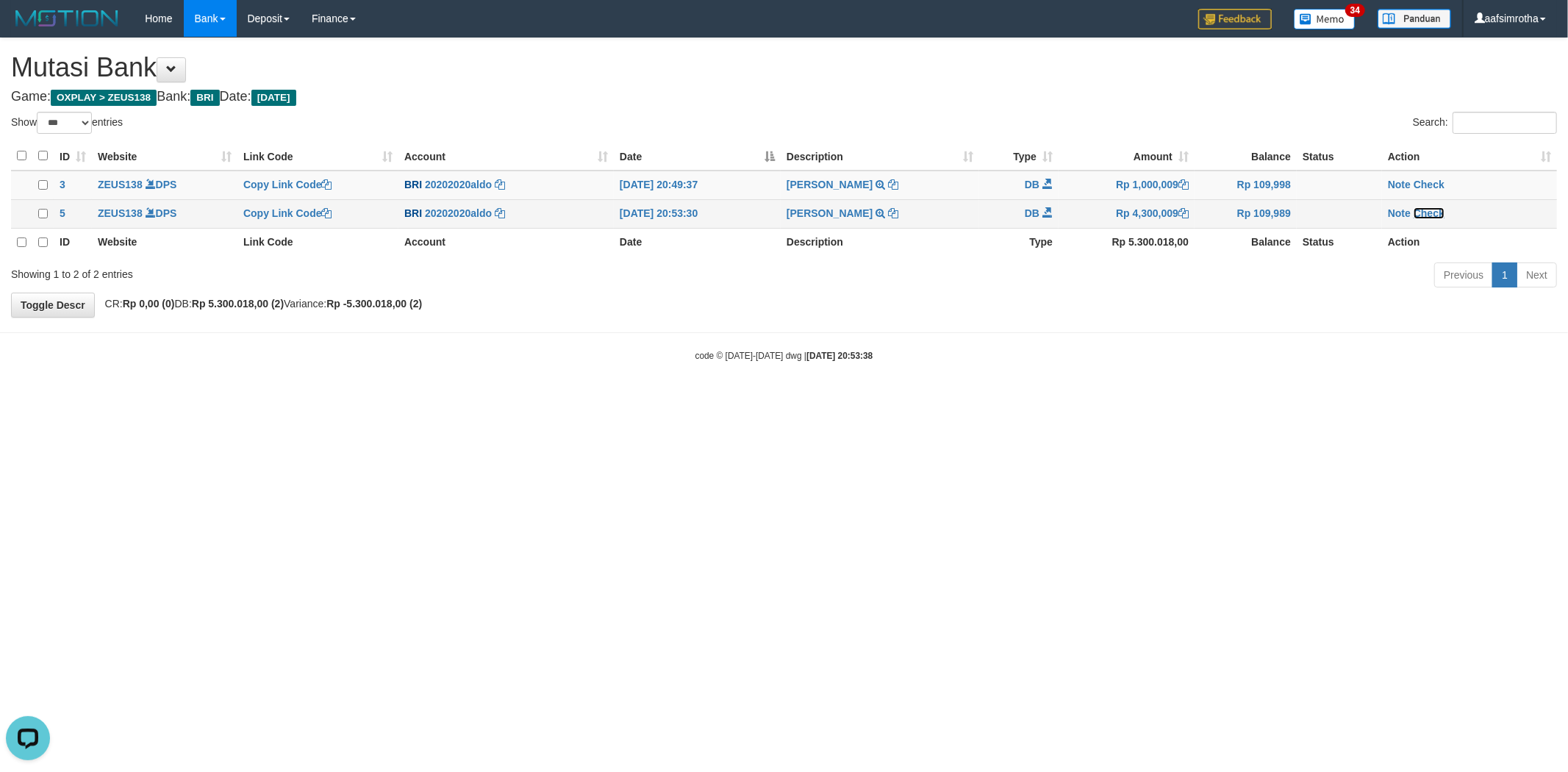 click on "Check" at bounding box center (1429, 213) 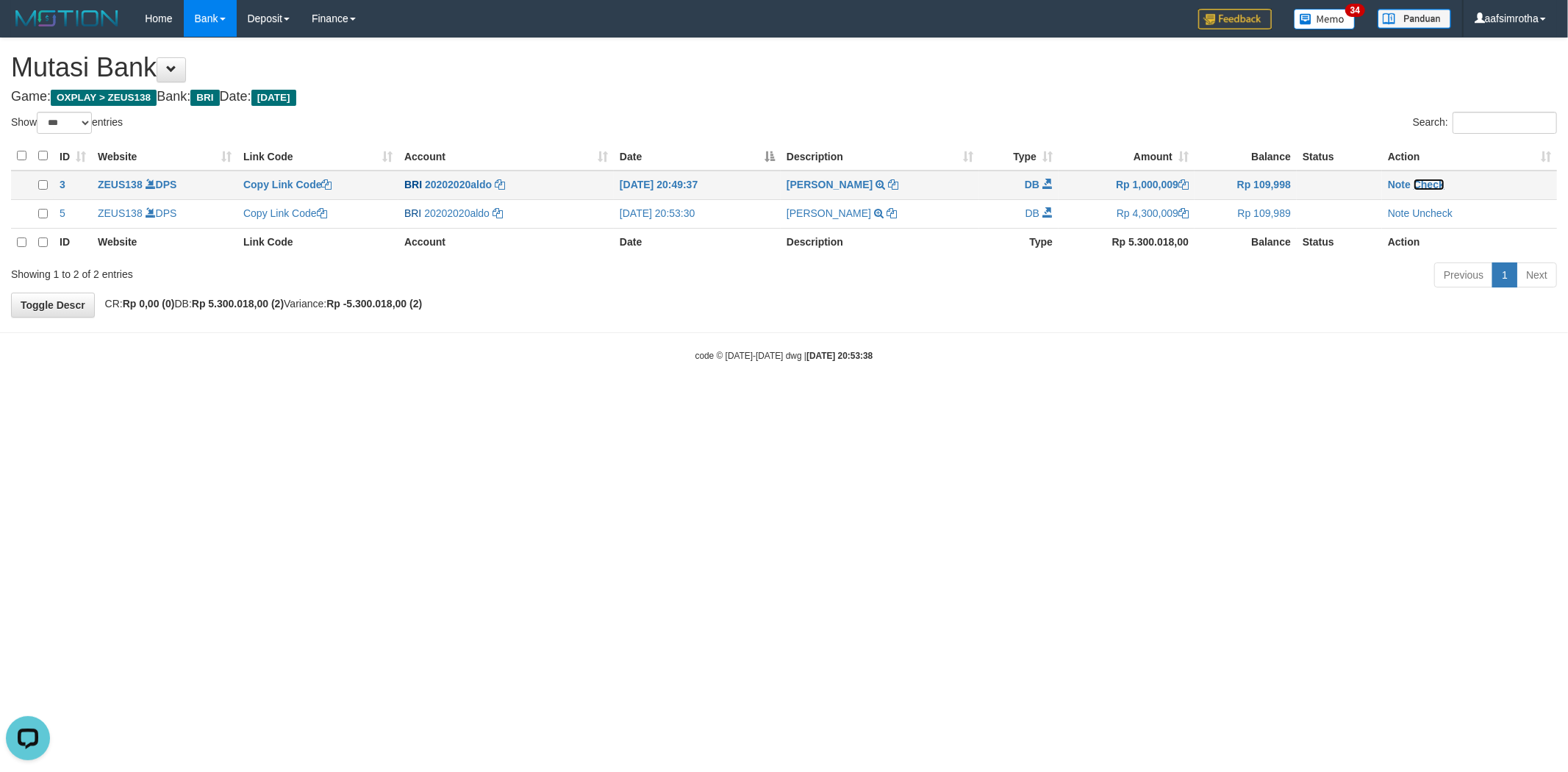 click on "Check" at bounding box center (1429, 185) 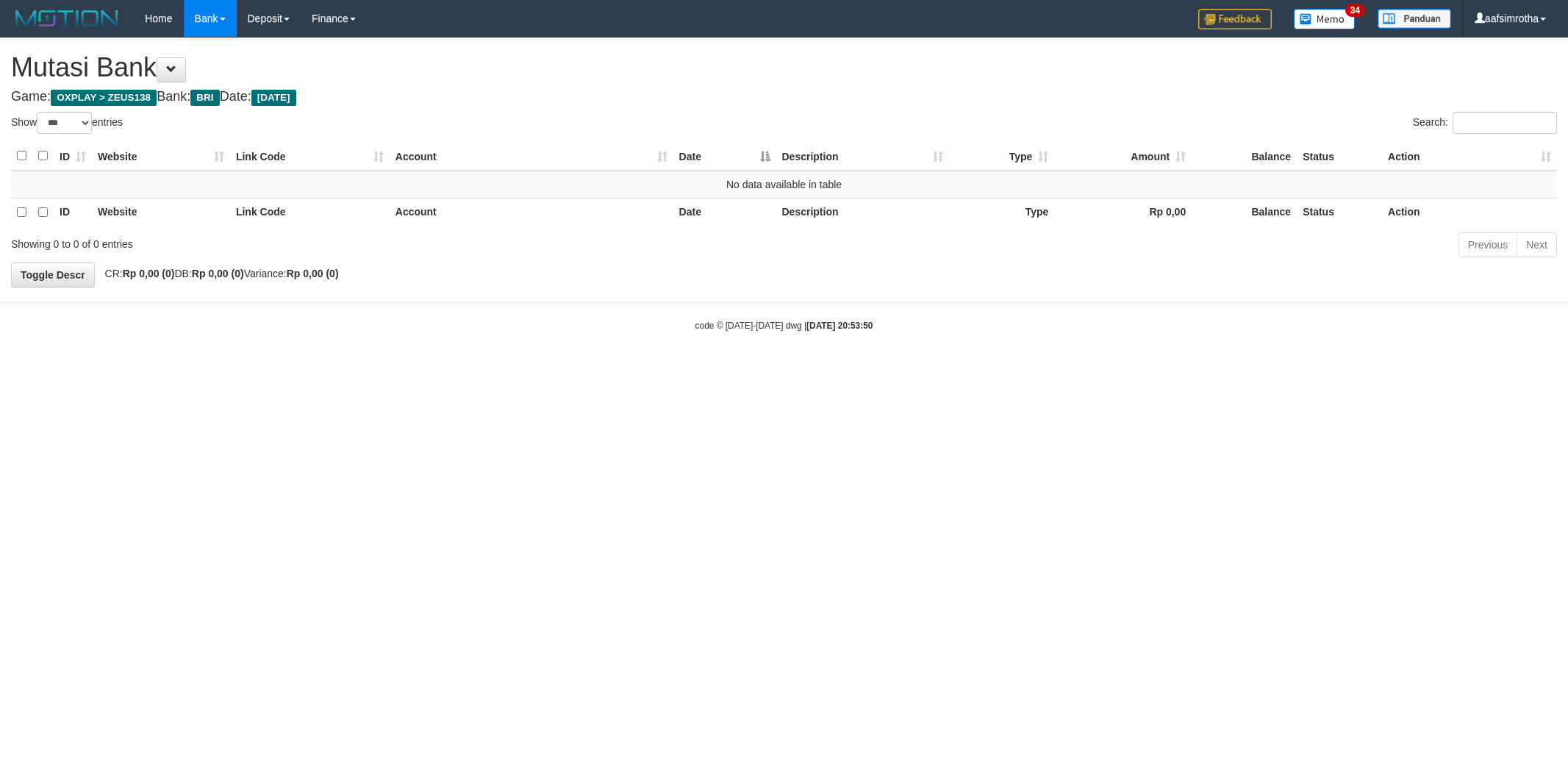 select on "***" 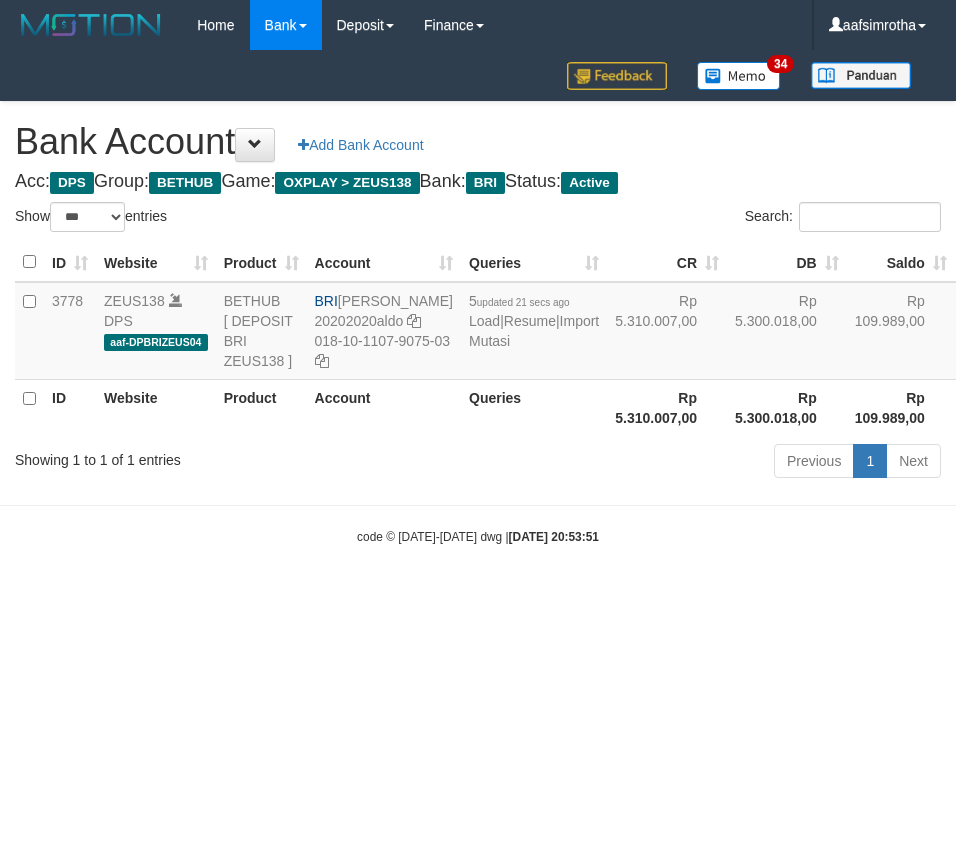 select on "***" 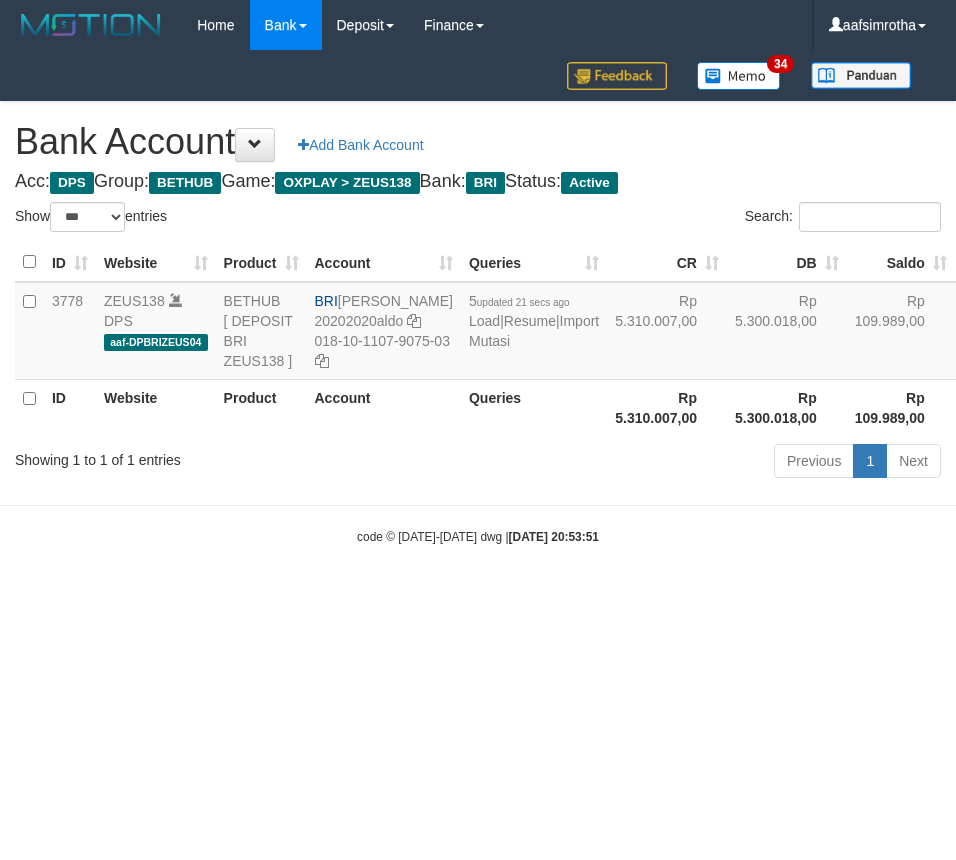 scroll, scrollTop: 0, scrollLeft: 0, axis: both 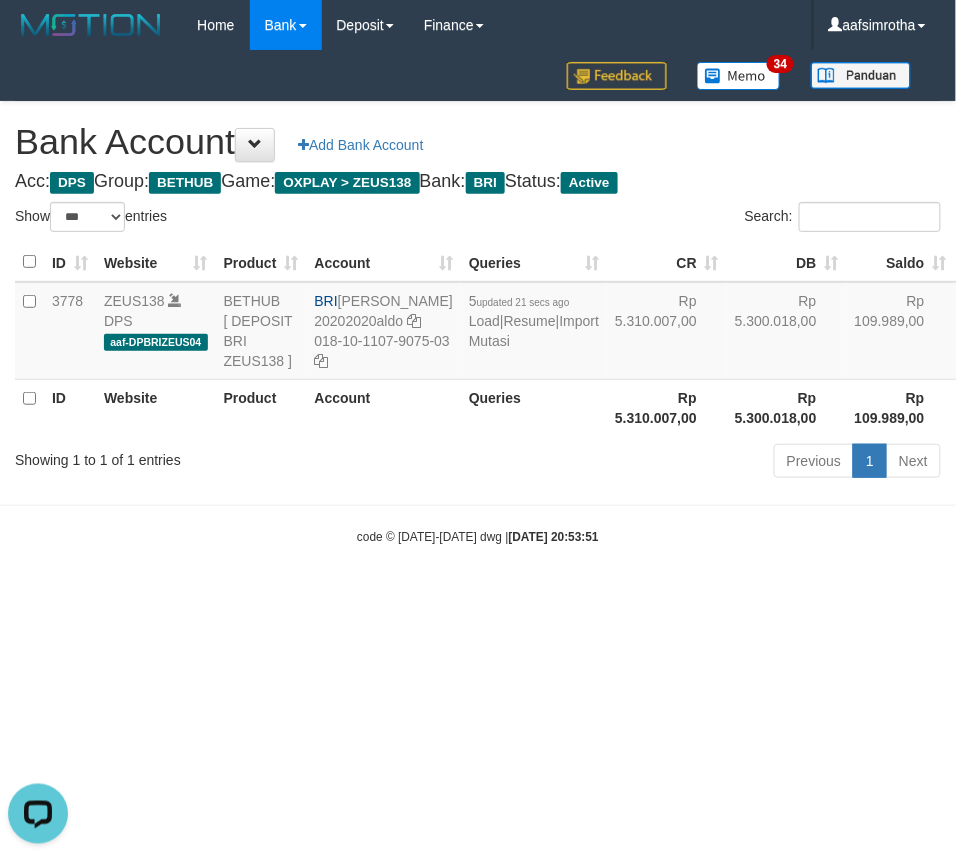 click on "Toggle navigation
Home
Bank
Account List
Mutasi Bank
Search
Note Mutasi
Deposit
DPS Fetch
DPS List
History
Note DPS
Finance
Financial Data
aafsimrotha
My Profile
Log Out
34" at bounding box center (478, 298) 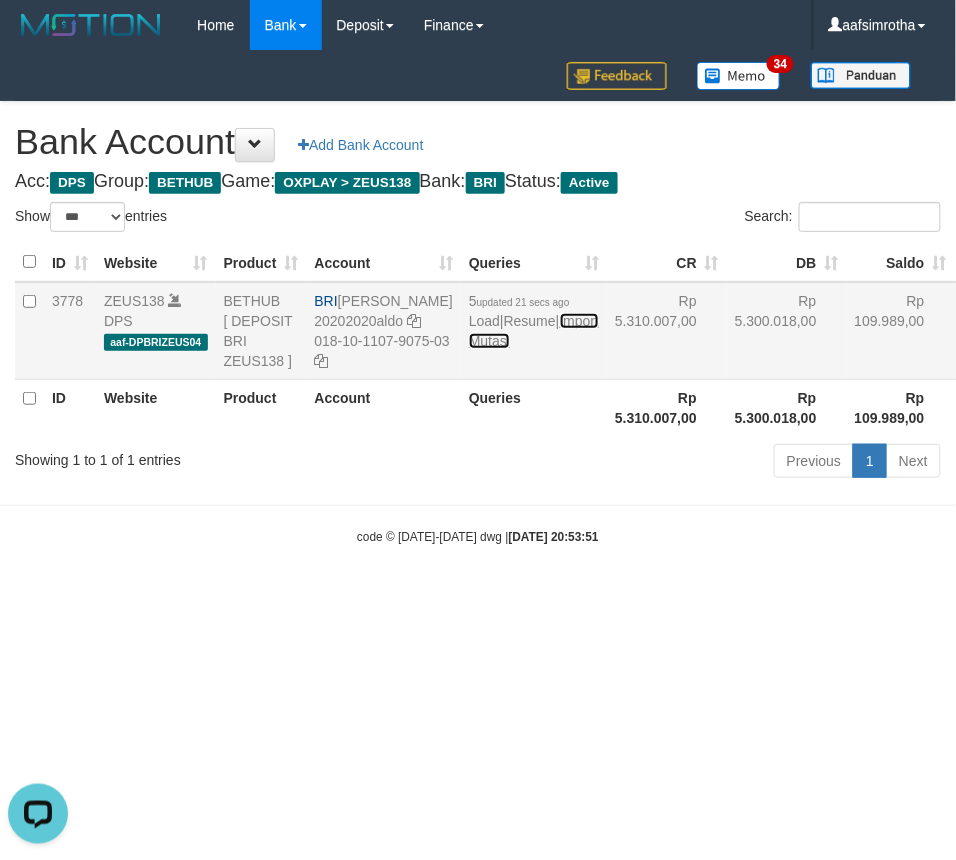click on "Import Mutasi" at bounding box center (534, 331) 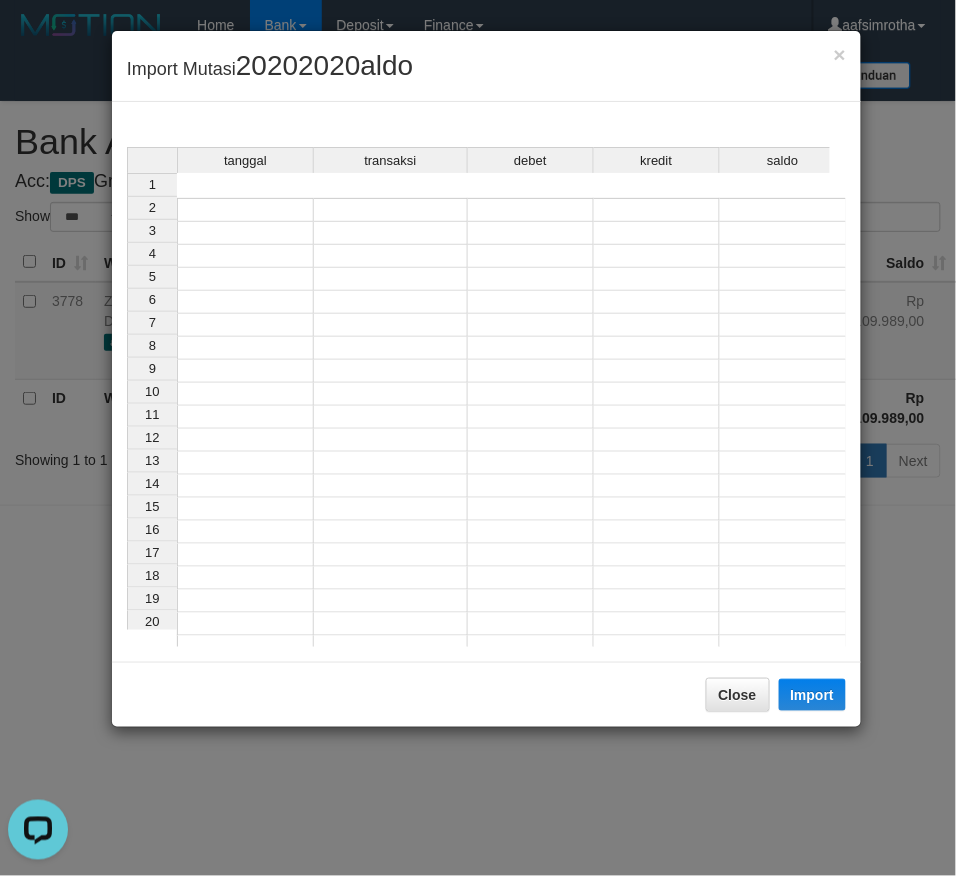 click at bounding box center [245, 233] 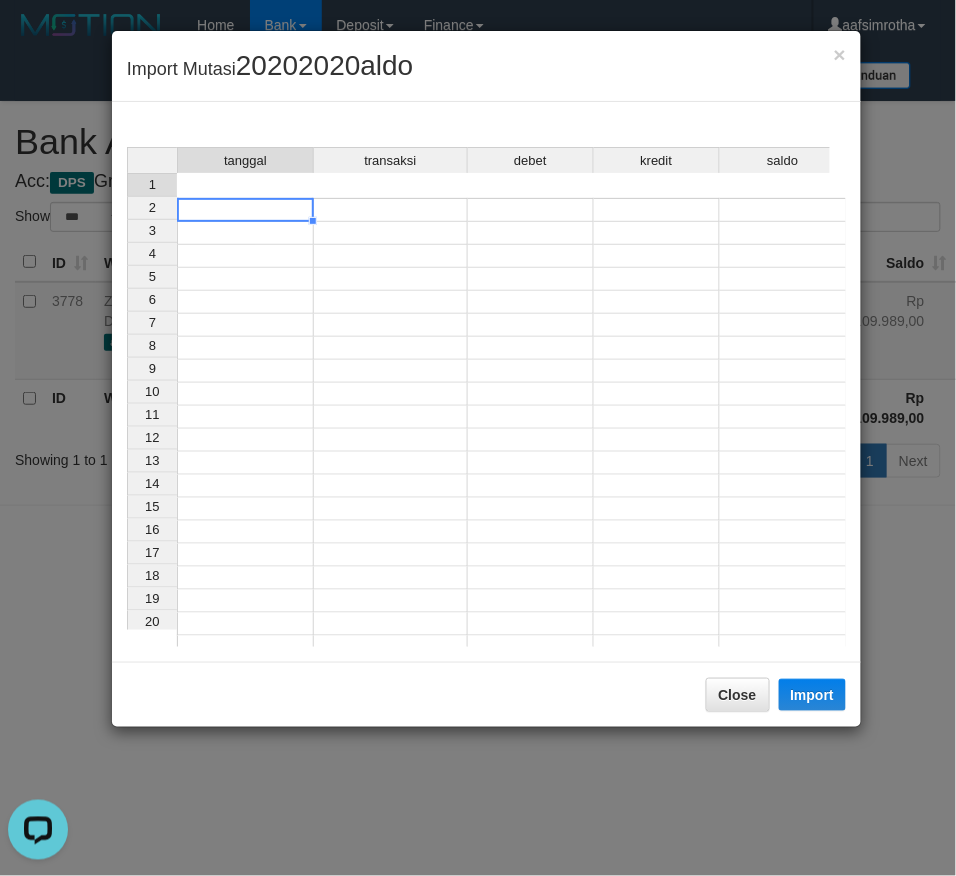 click at bounding box center (245, 210) 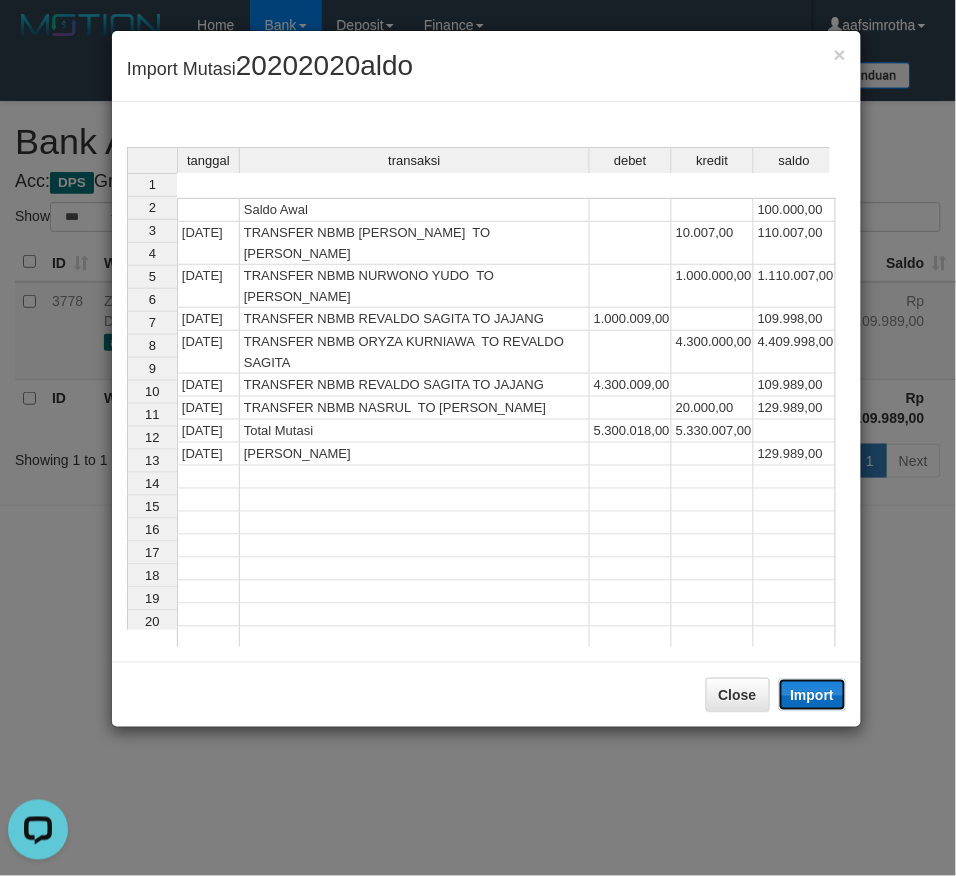 click on "Import" at bounding box center [813, 695] 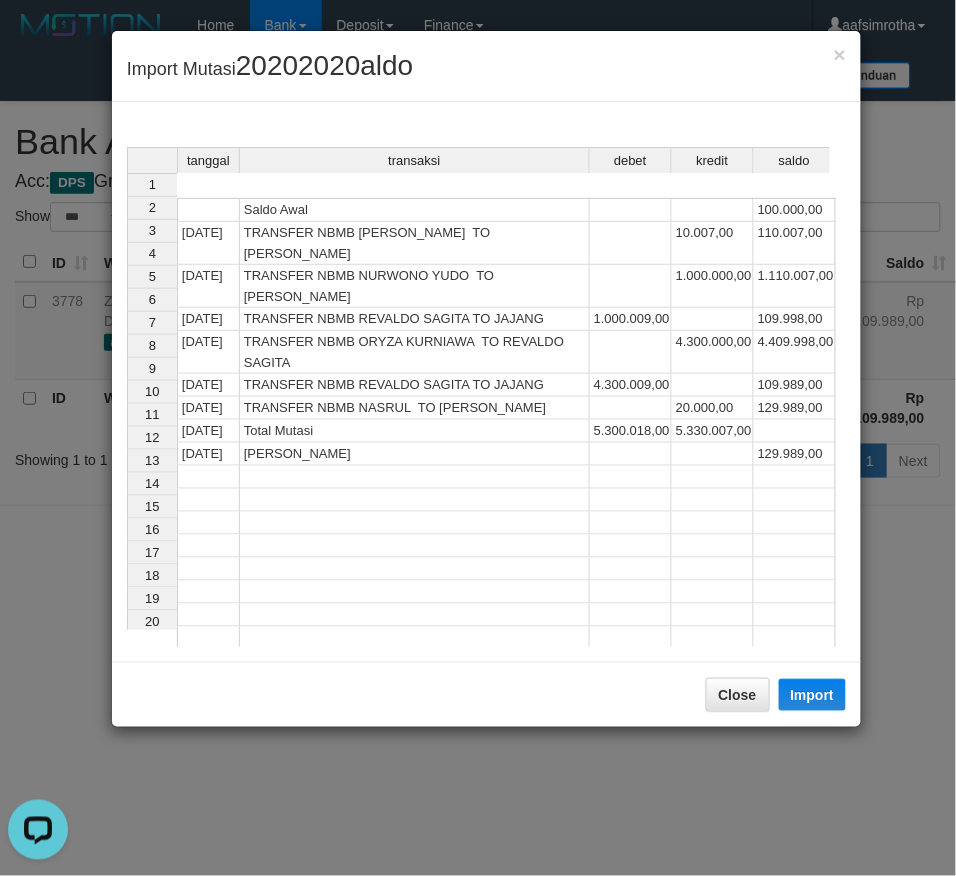 click at bounding box center [795, 707] 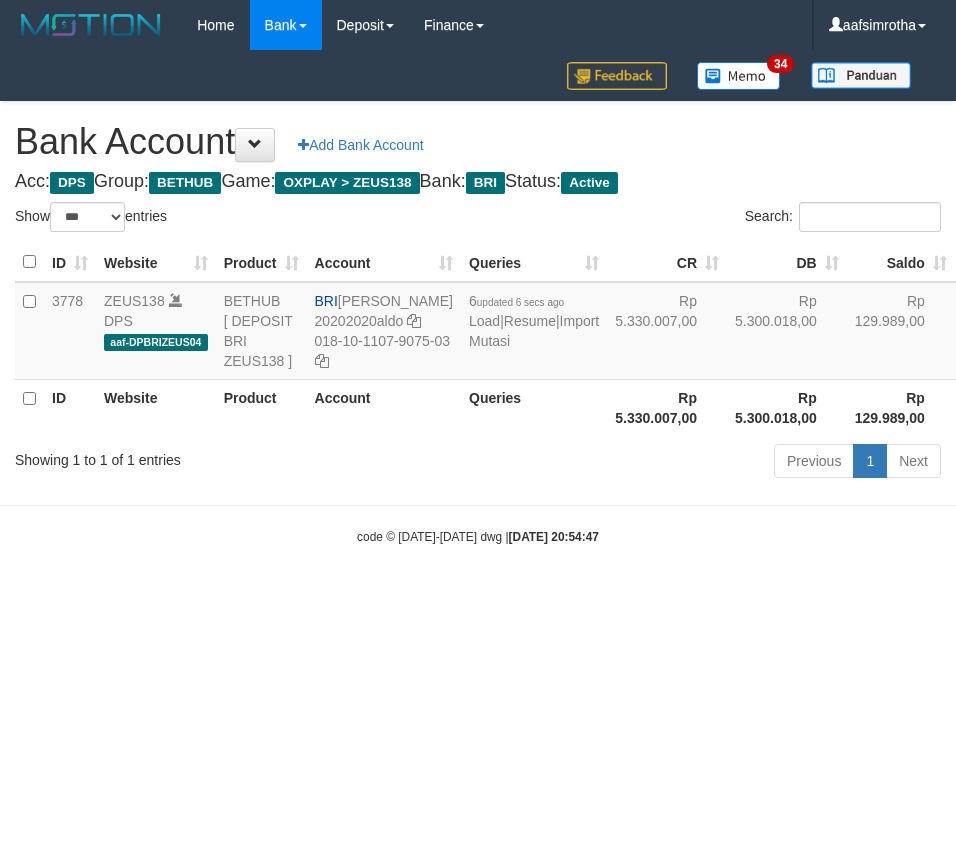 select on "***" 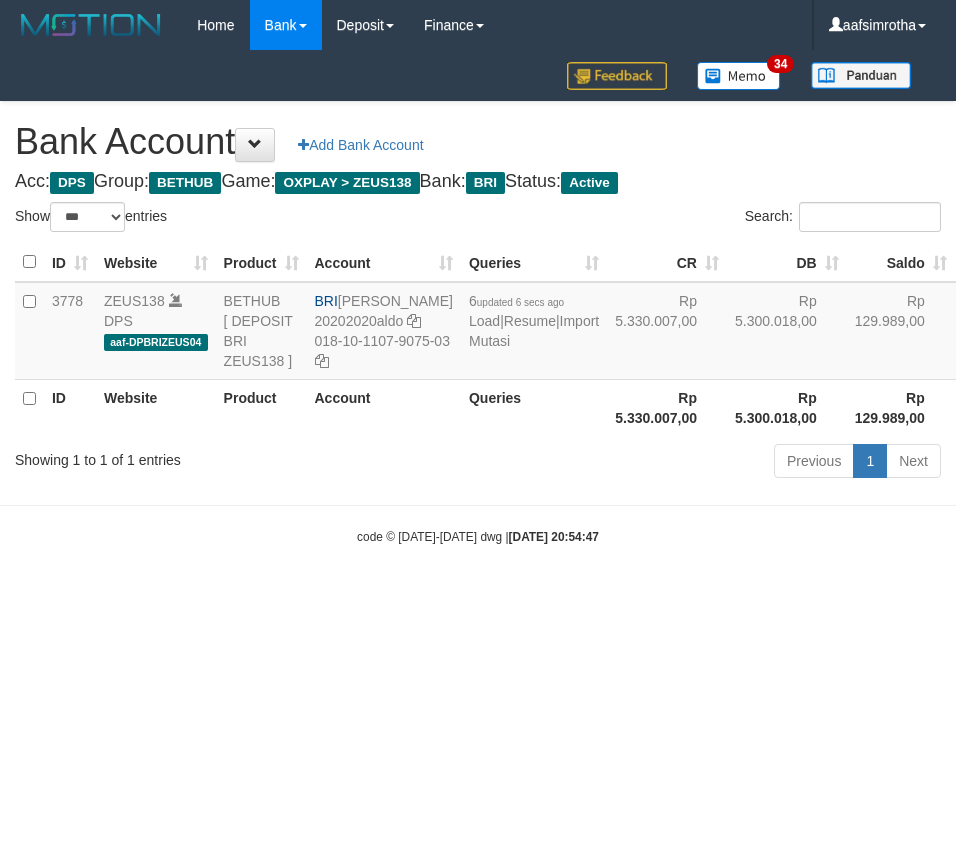scroll, scrollTop: 0, scrollLeft: 0, axis: both 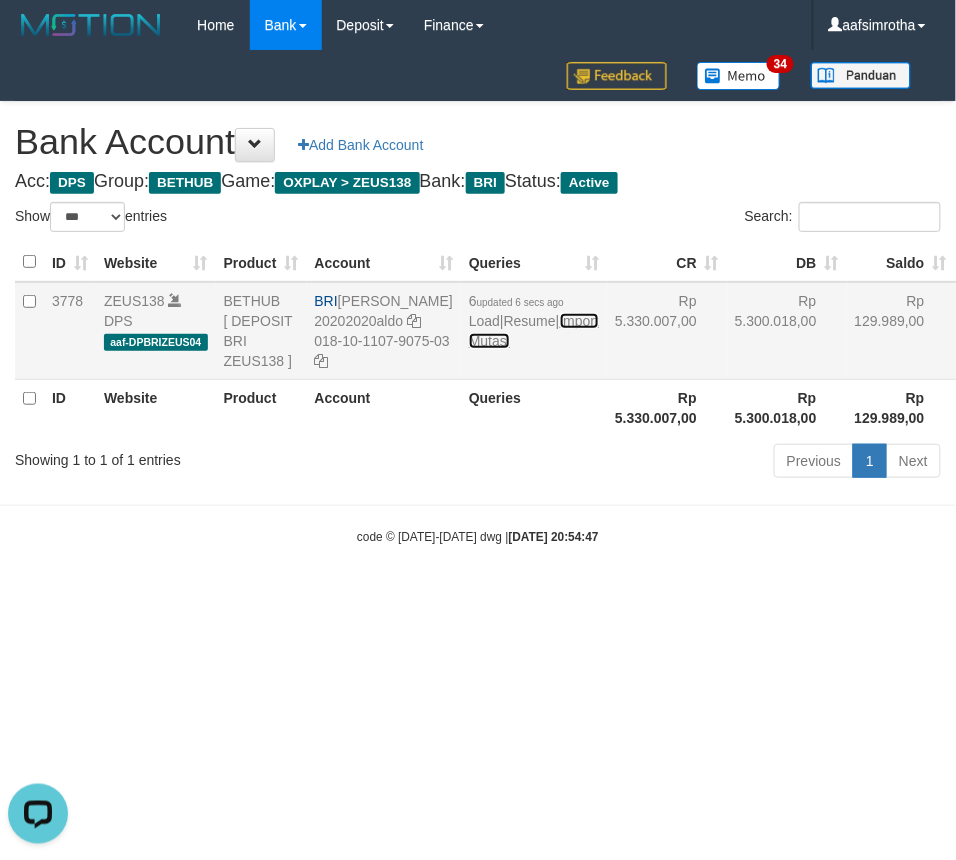 click on "Import Mutasi" at bounding box center [534, 331] 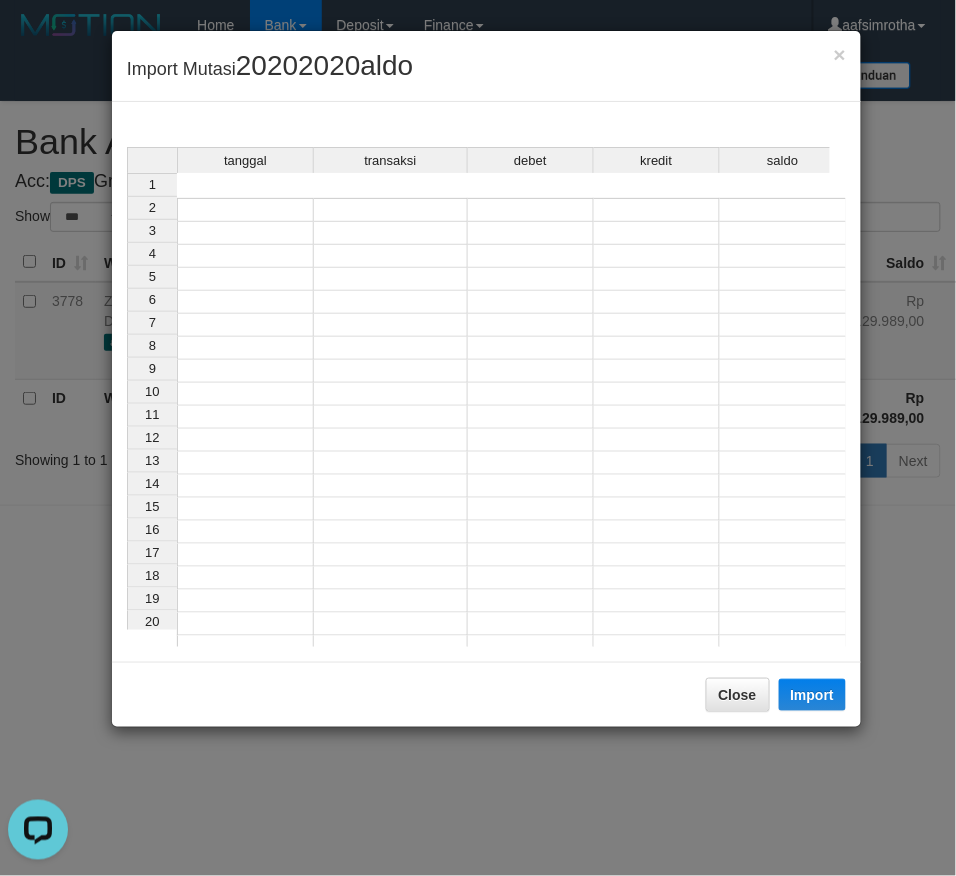 click on "1 2 3 4 5 6 7 8 9 10 11 12 13 14 15 16 17 18 19 20 21" at bounding box center (487, 440) 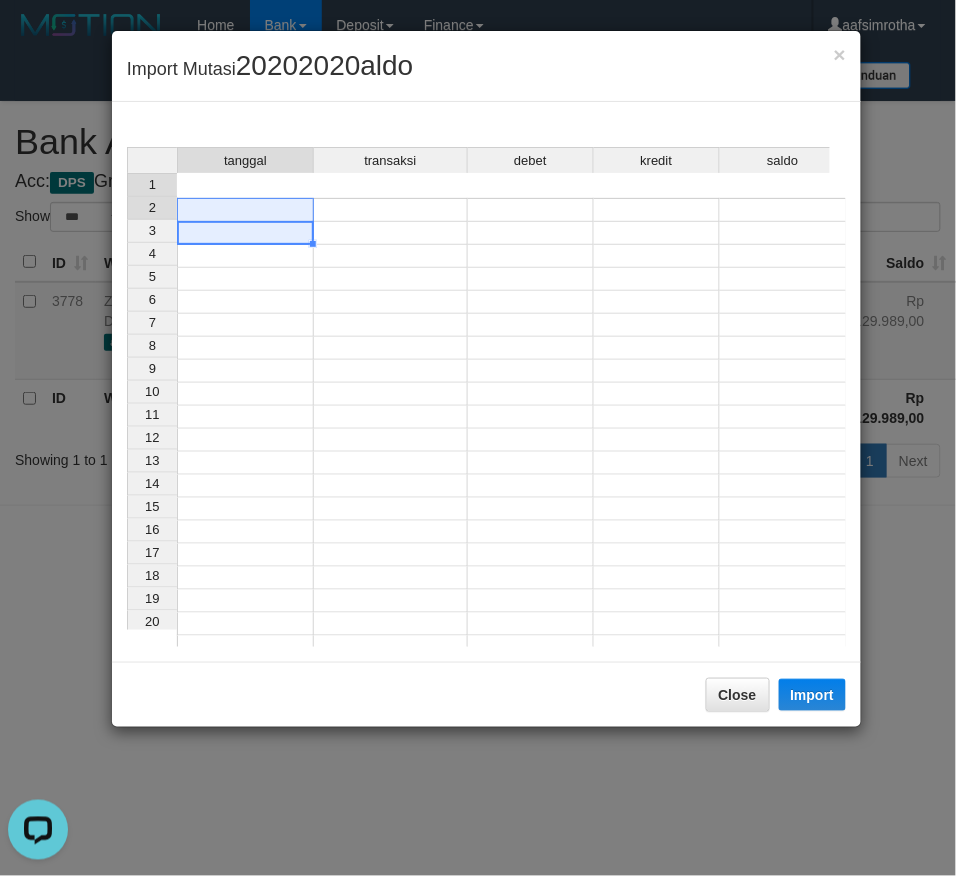 click at bounding box center (245, 210) 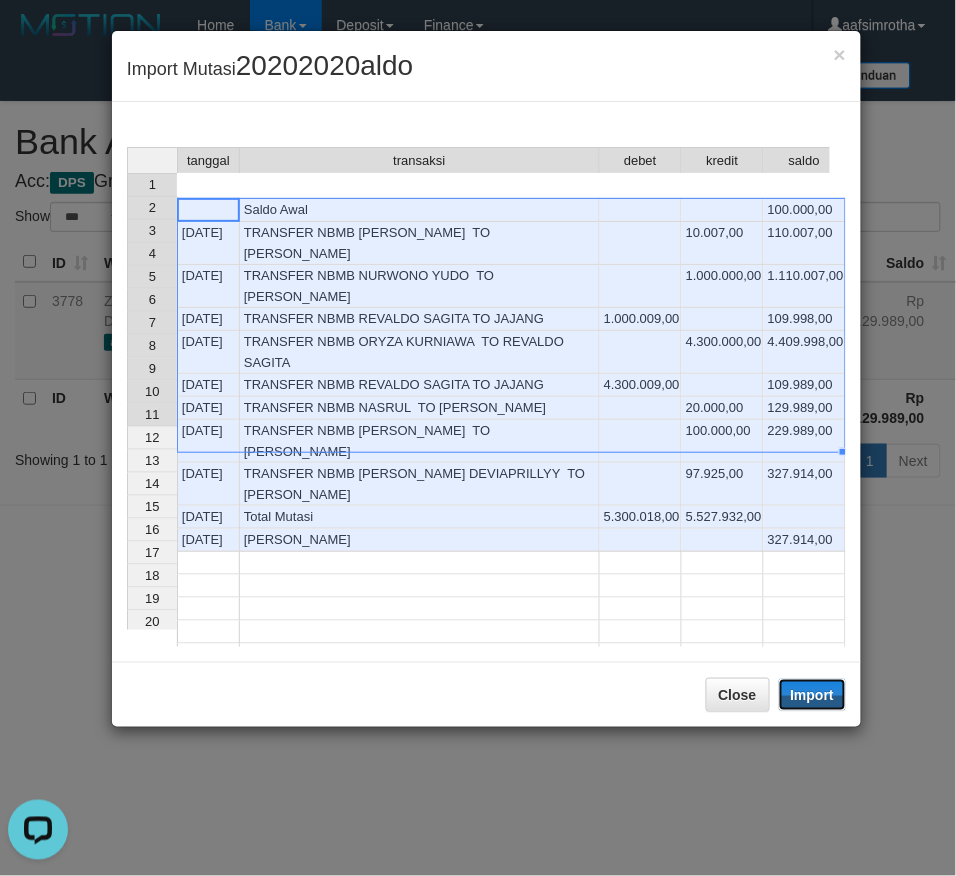 click on "Import" at bounding box center (813, 695) 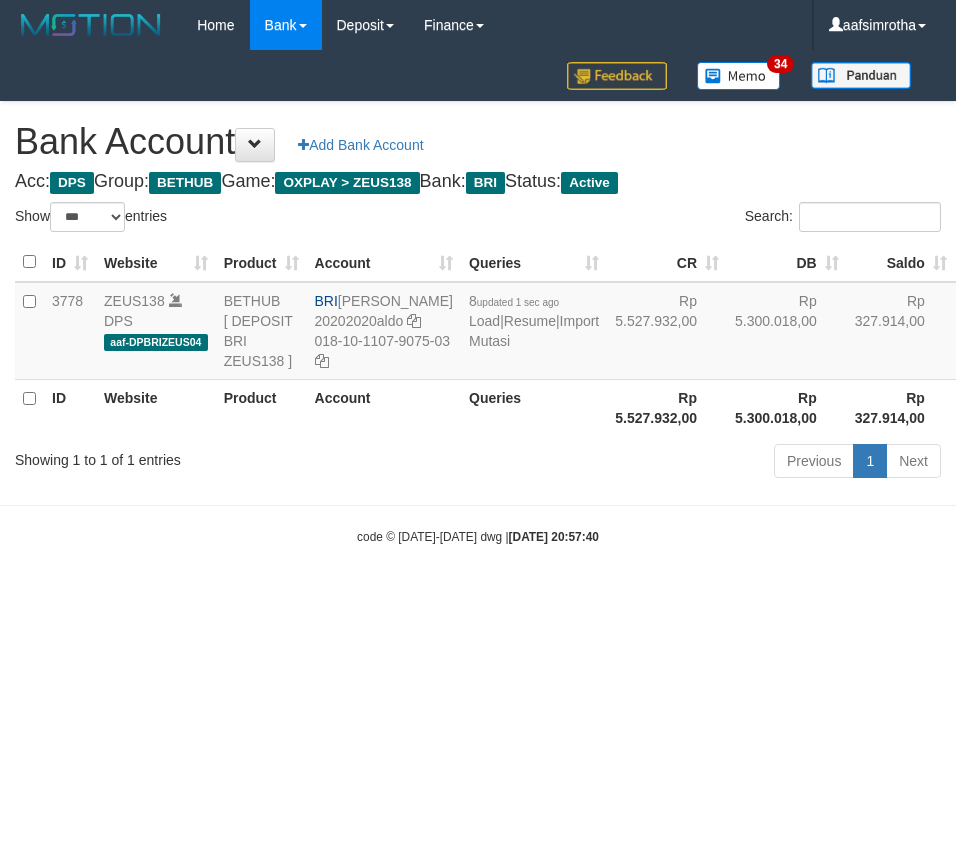 select on "***" 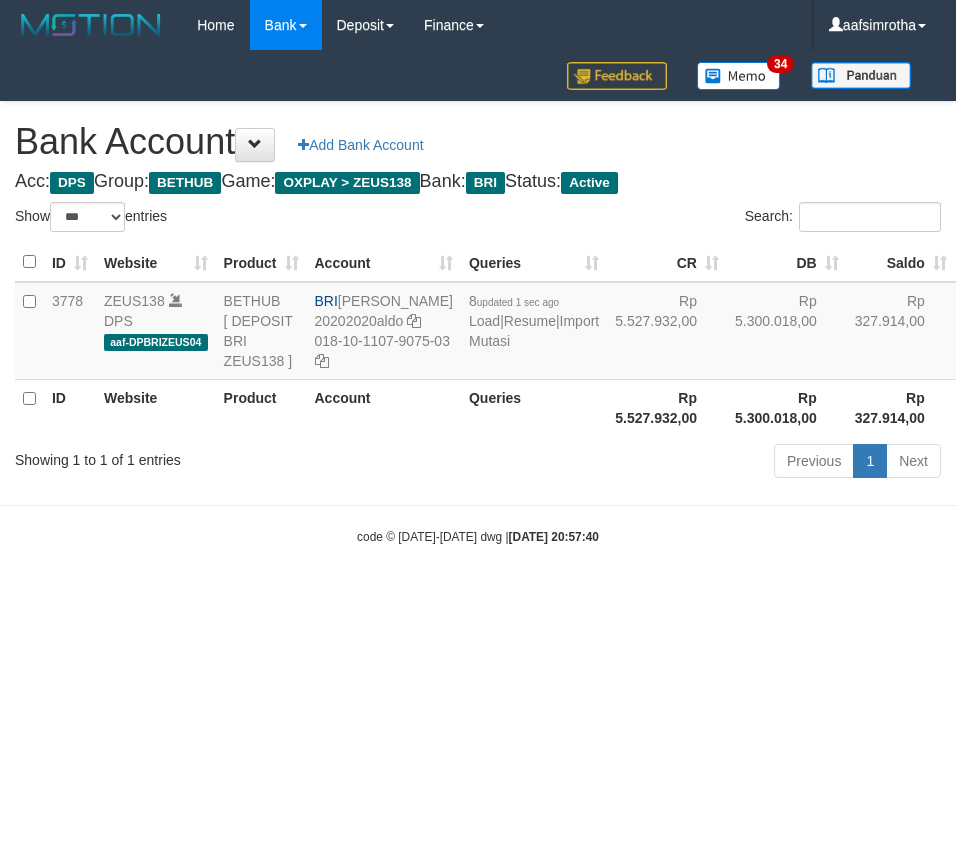 scroll, scrollTop: 0, scrollLeft: 0, axis: both 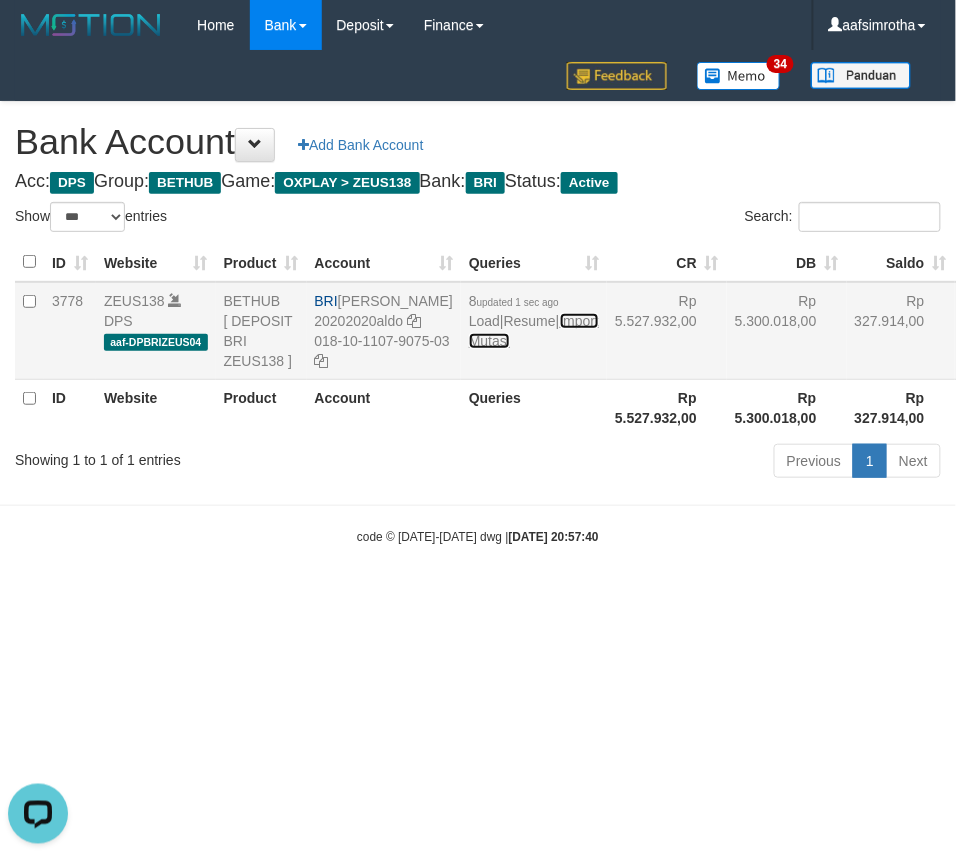 click on "Import Mutasi" at bounding box center [534, 331] 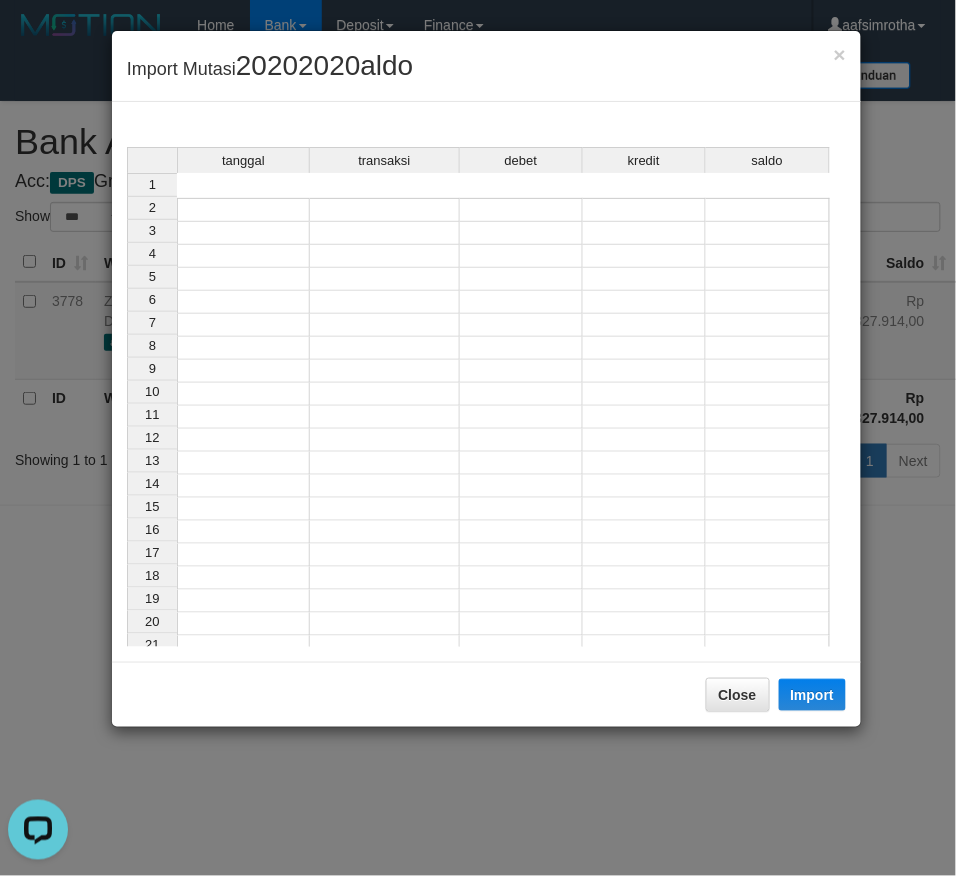 drag, startPoint x: 220, startPoint y: 158, endPoint x: 216, endPoint y: 192, distance: 34.234486 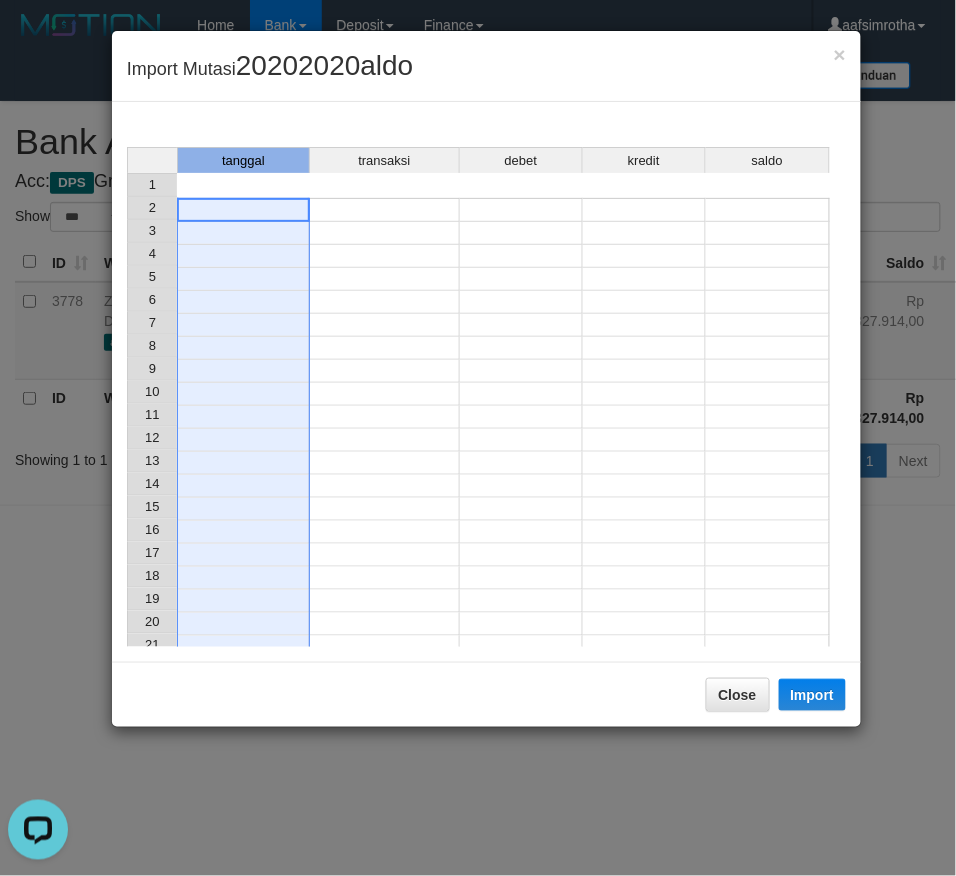 click at bounding box center [243, 221] 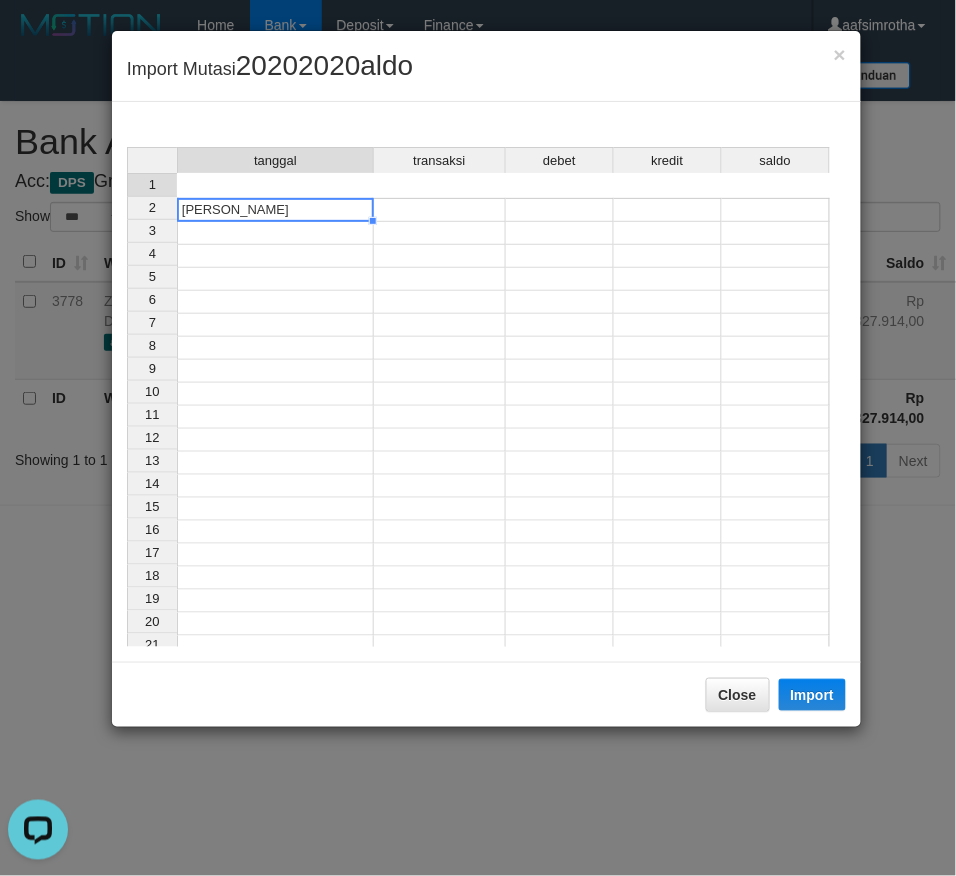 type 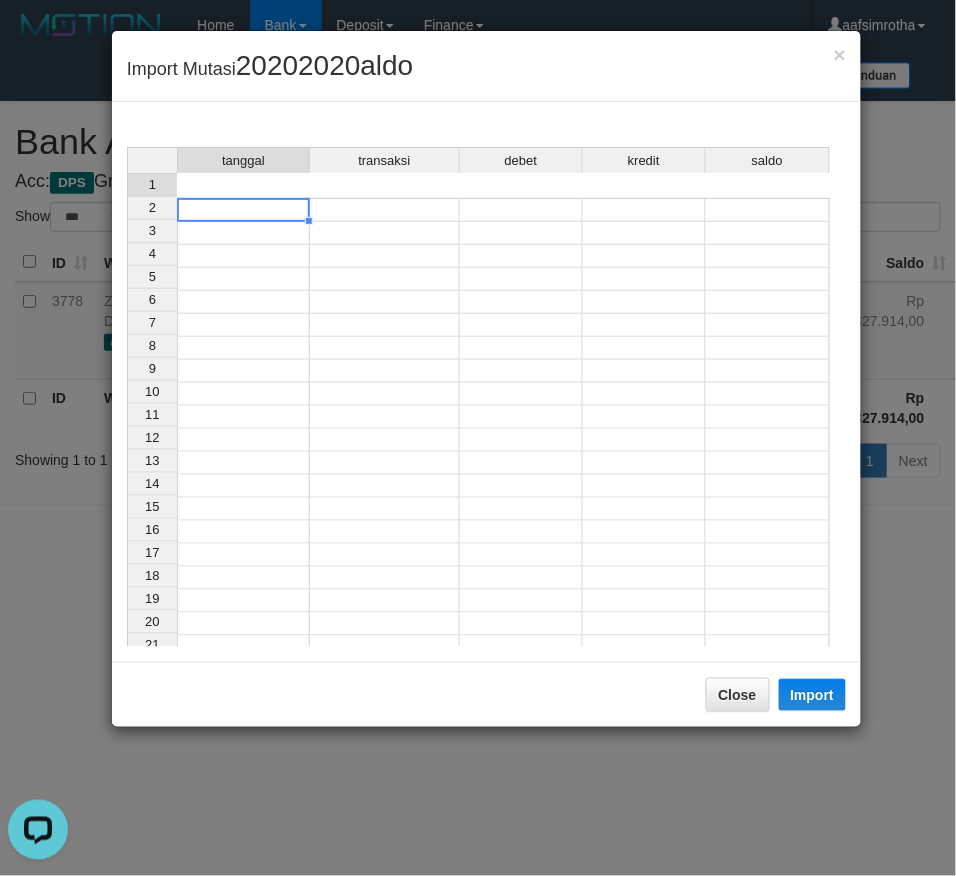 drag, startPoint x: 254, startPoint y: 188, endPoint x: 265, endPoint y: 188, distance: 11 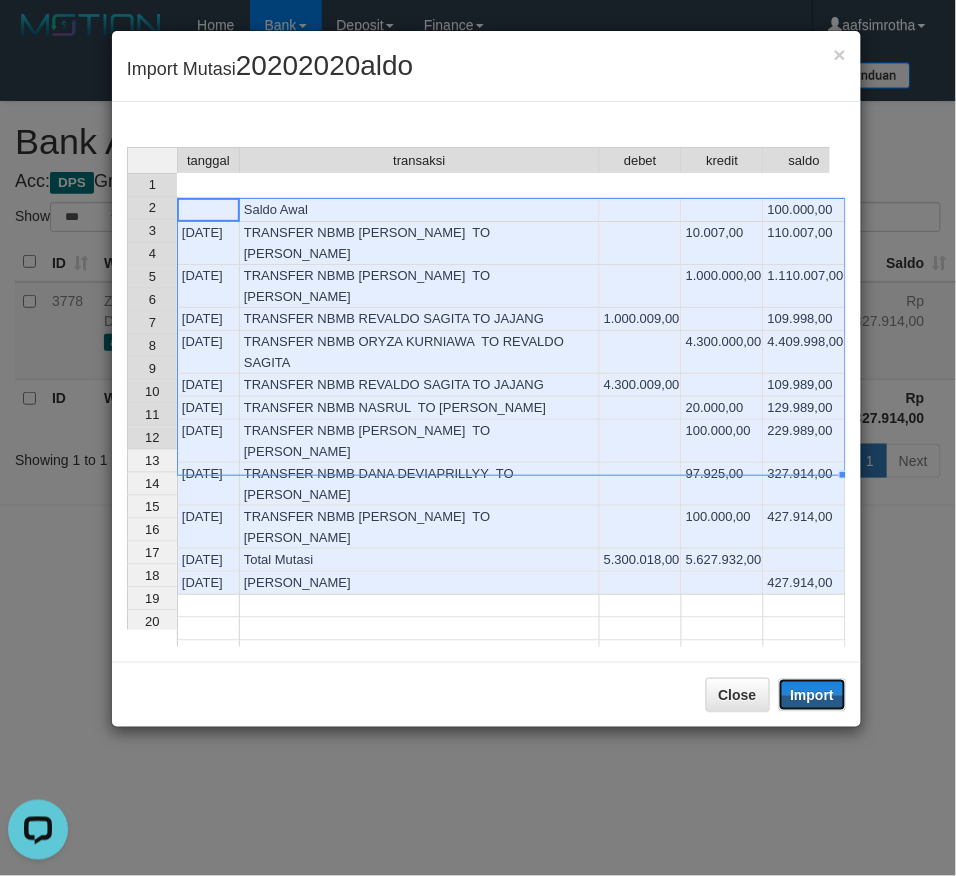 drag, startPoint x: 826, startPoint y: 692, endPoint x: 446, endPoint y: 225, distance: 602.0706 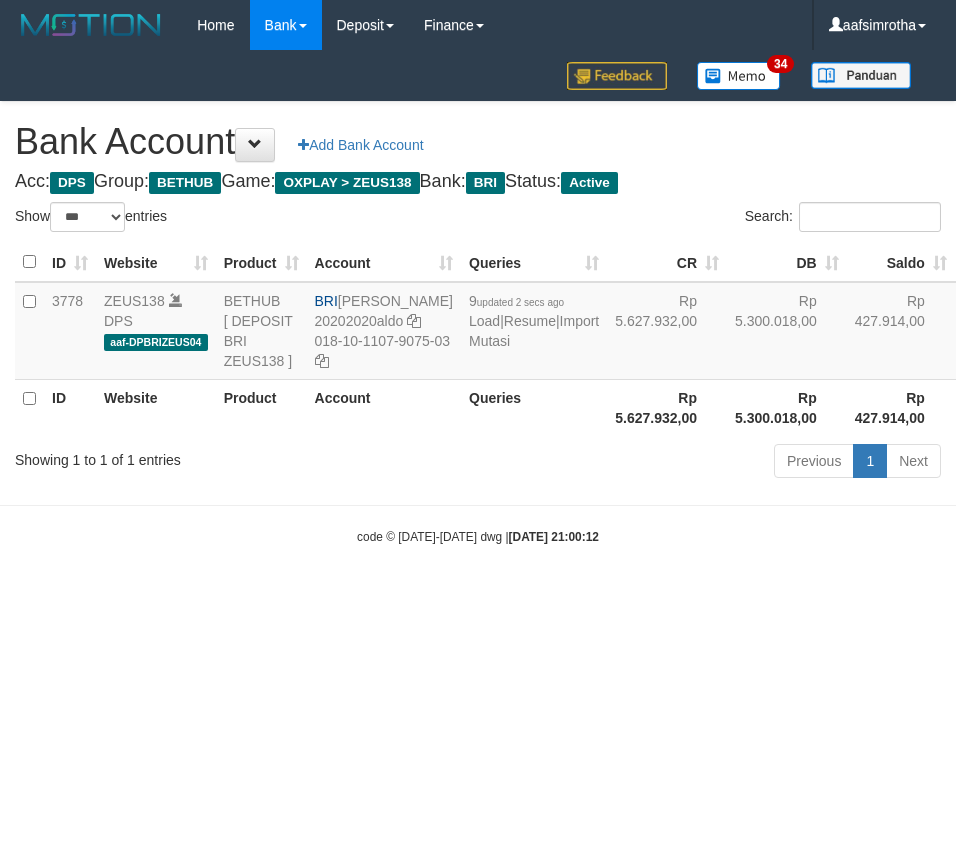 select on "***" 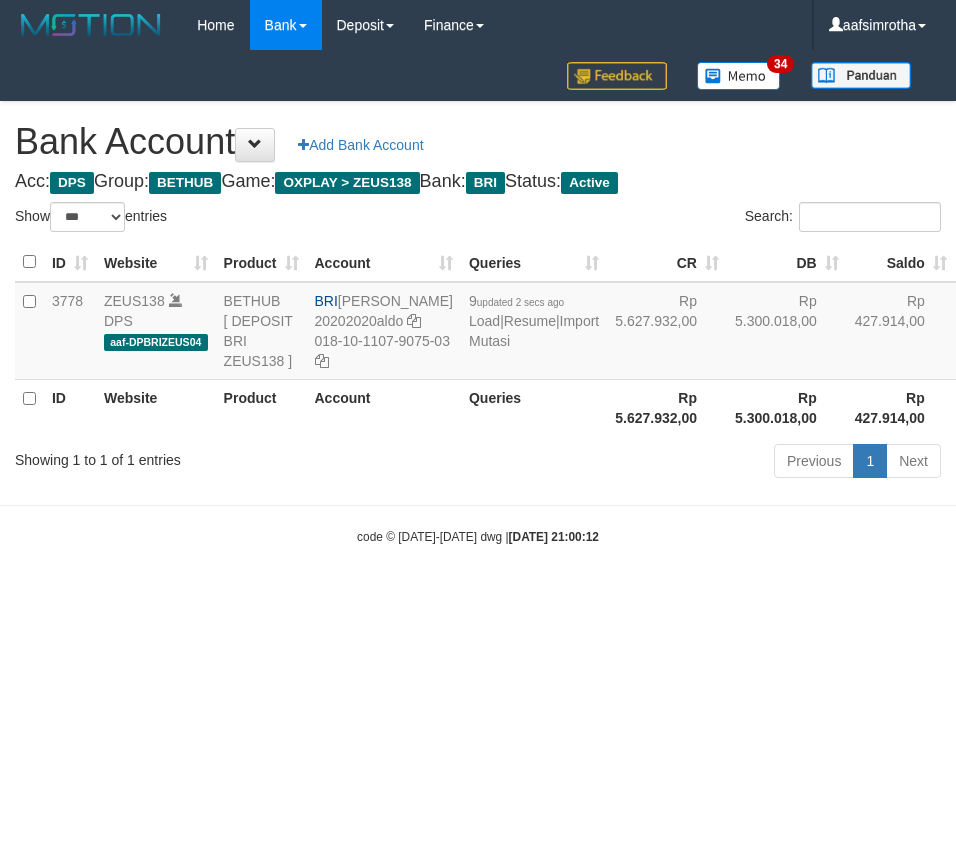 scroll, scrollTop: 0, scrollLeft: 0, axis: both 